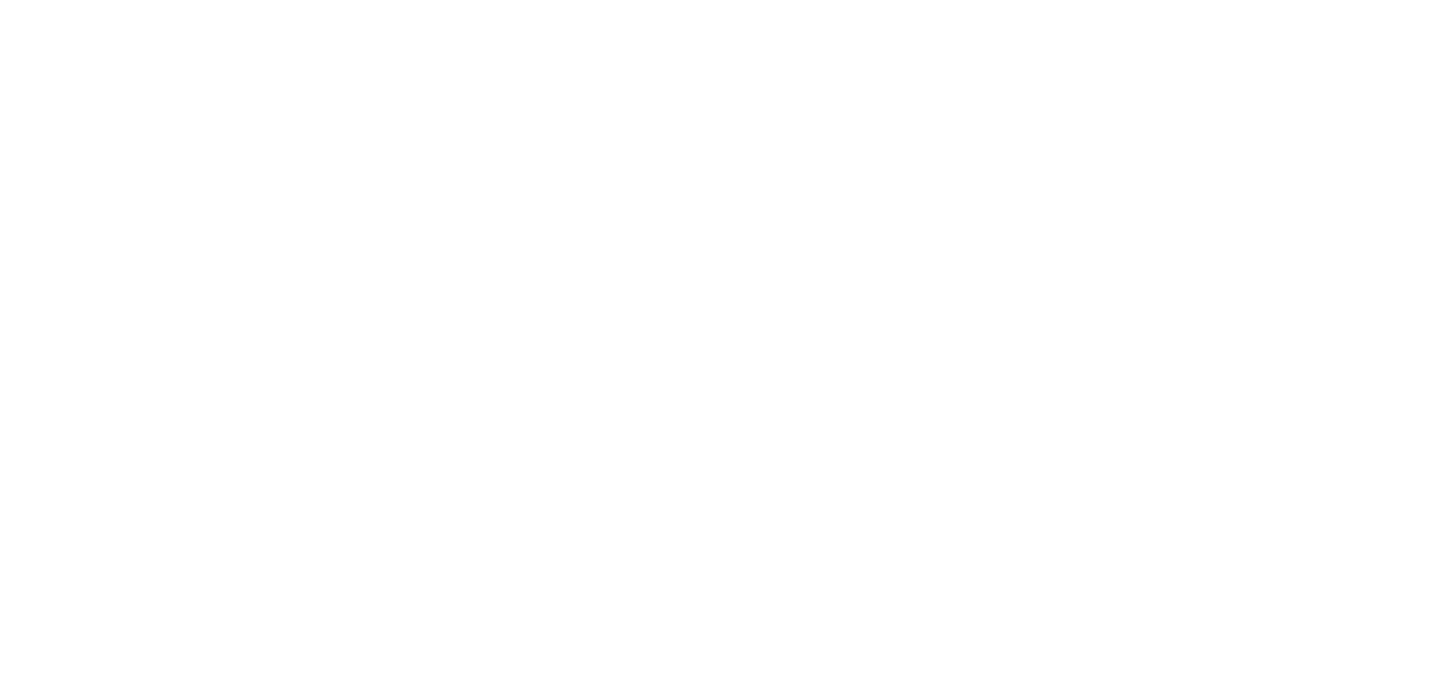 scroll, scrollTop: 0, scrollLeft: 0, axis: both 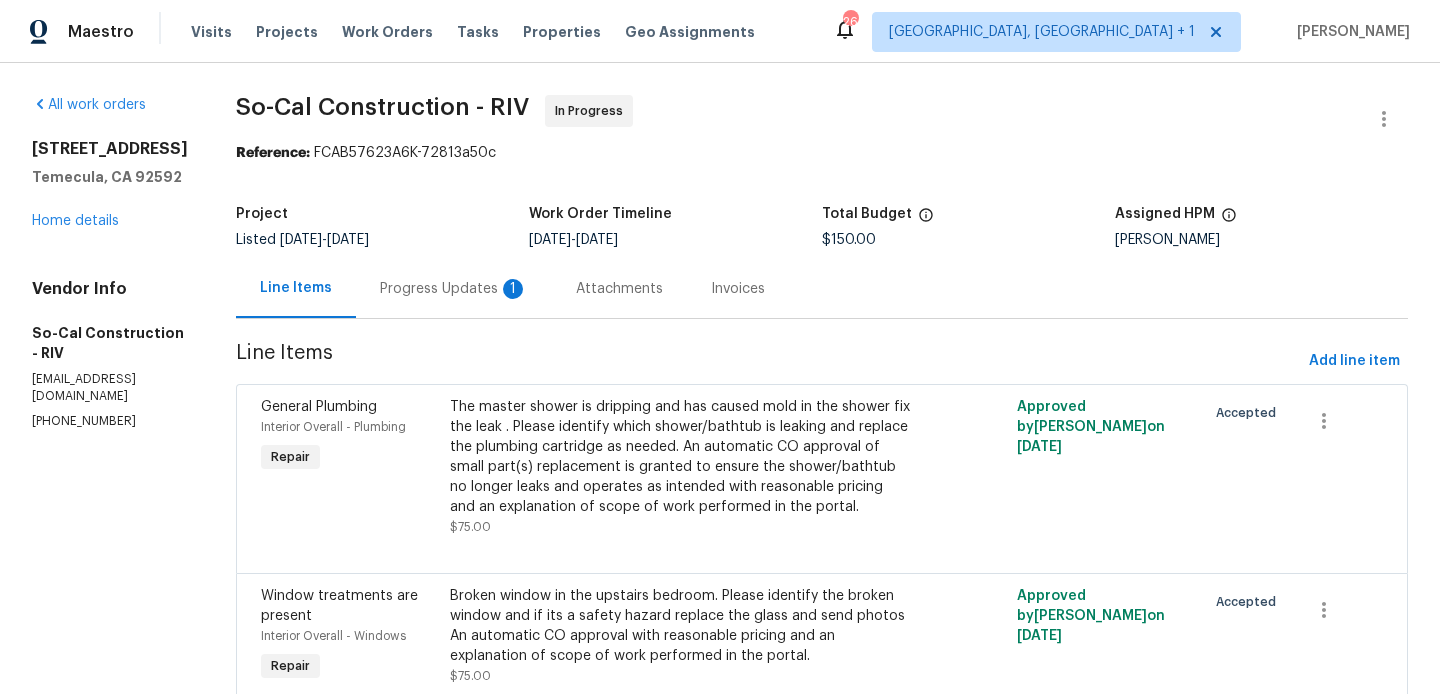 click on "Progress Updates 1" at bounding box center (454, 289) 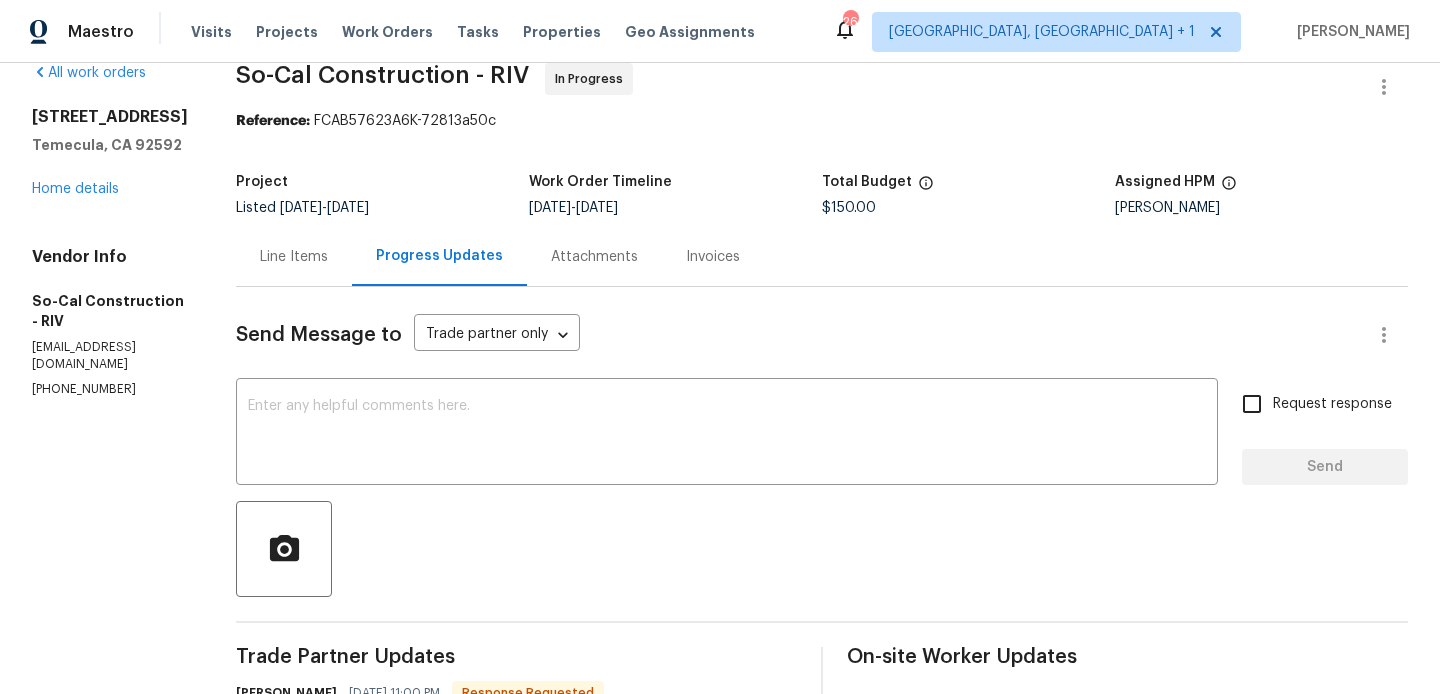 scroll, scrollTop: 0, scrollLeft: 0, axis: both 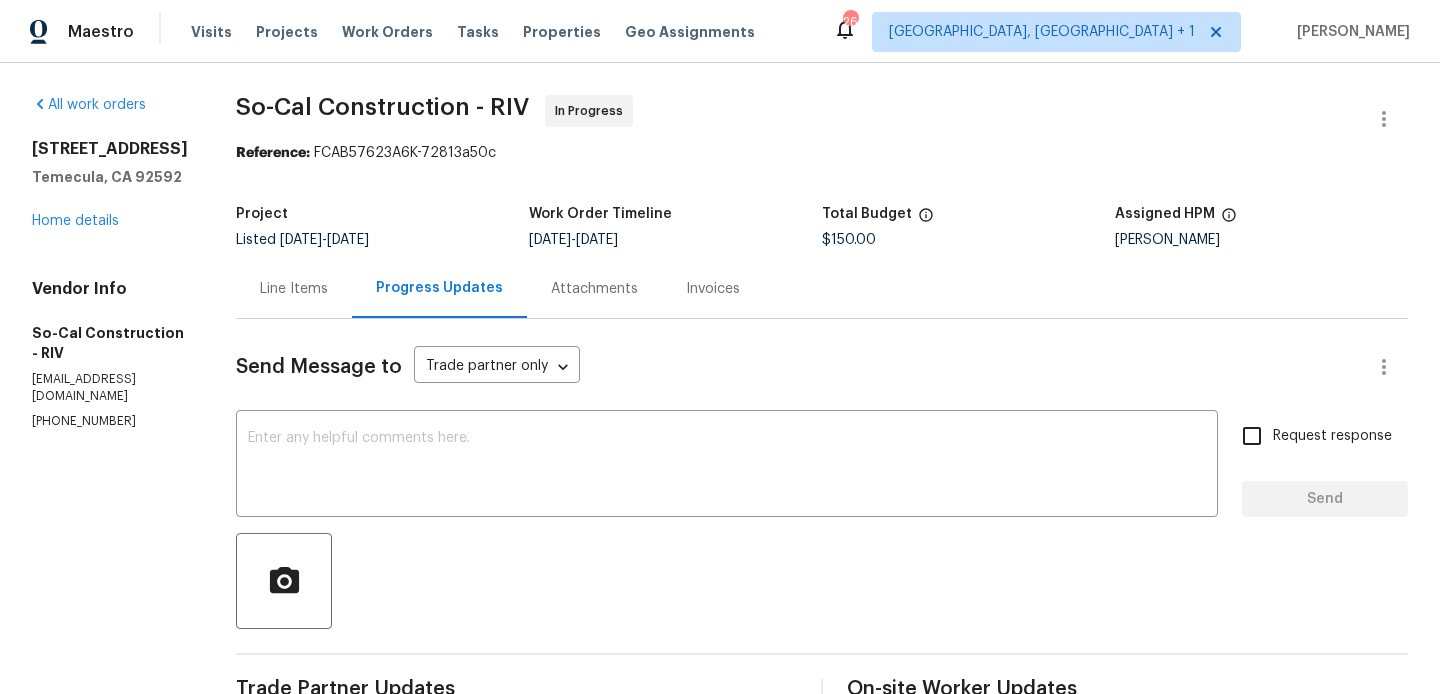 click on "Line Items" at bounding box center [294, 288] 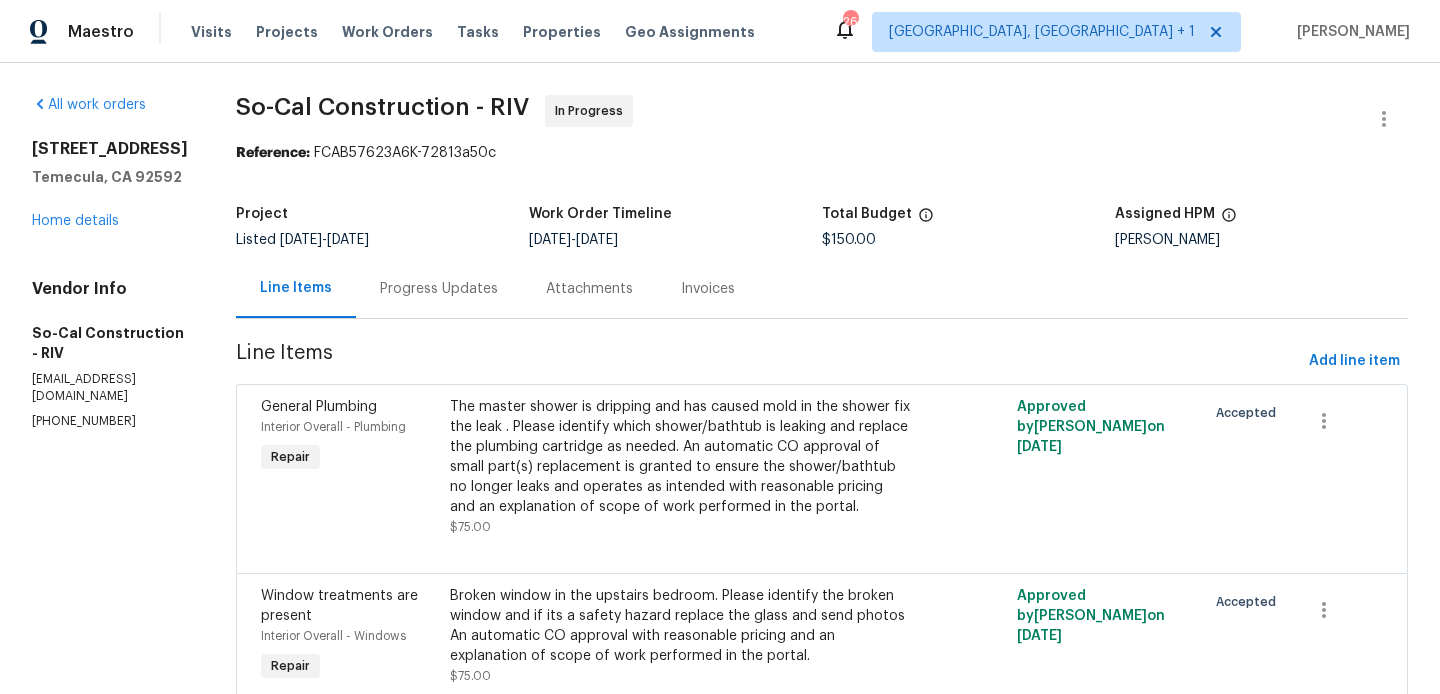 scroll, scrollTop: 106, scrollLeft: 0, axis: vertical 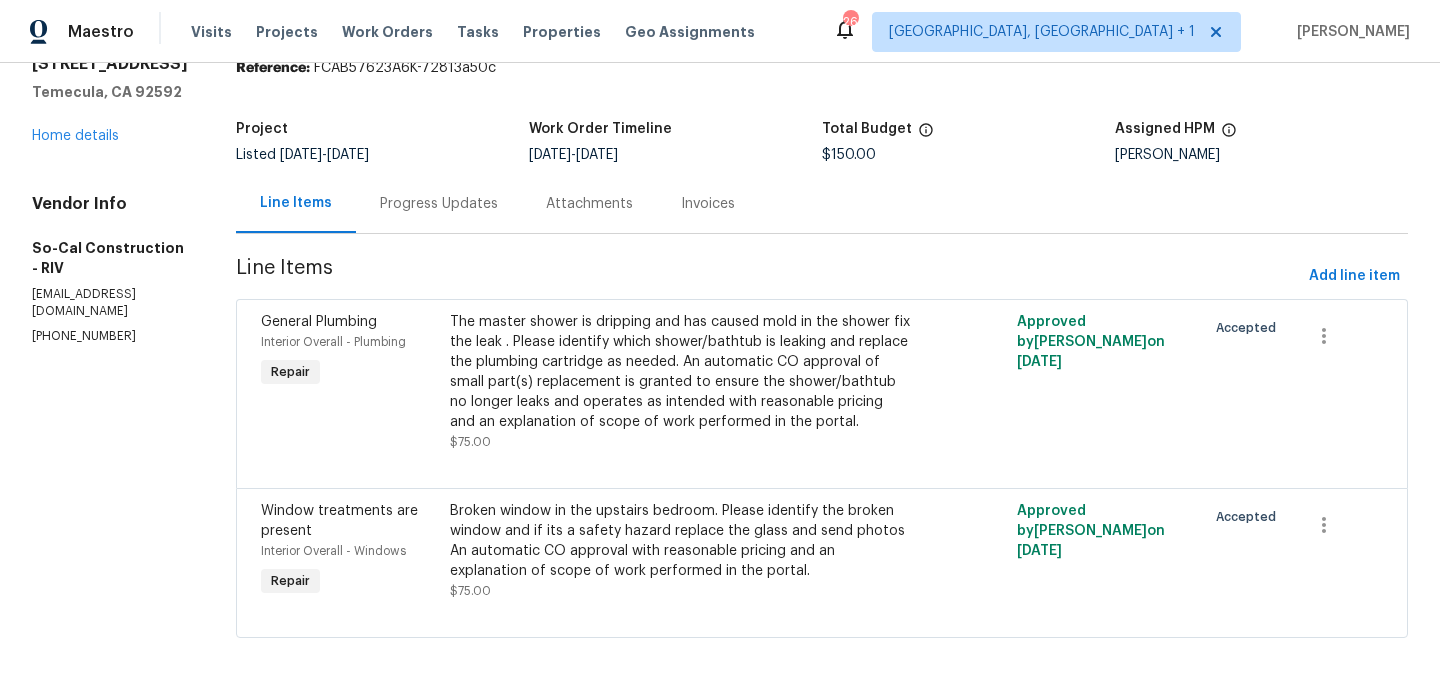 click on "Broken window in the upstairs bedroom. Please identify the broken window and if its a safety hazard replace the glass and send photos An automatic CO approval with reasonable pricing and an explanation of scope of work performed in the portal." at bounding box center (680, 541) 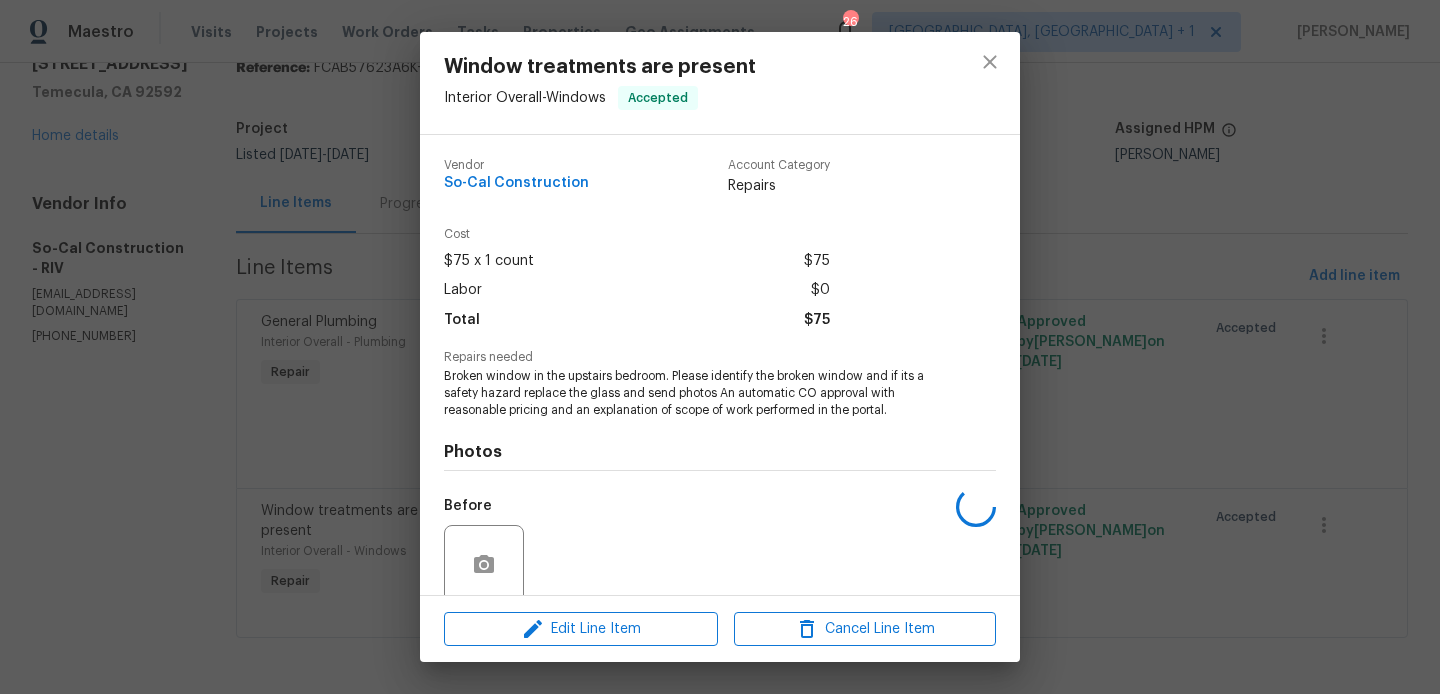 scroll, scrollTop: 160, scrollLeft: 0, axis: vertical 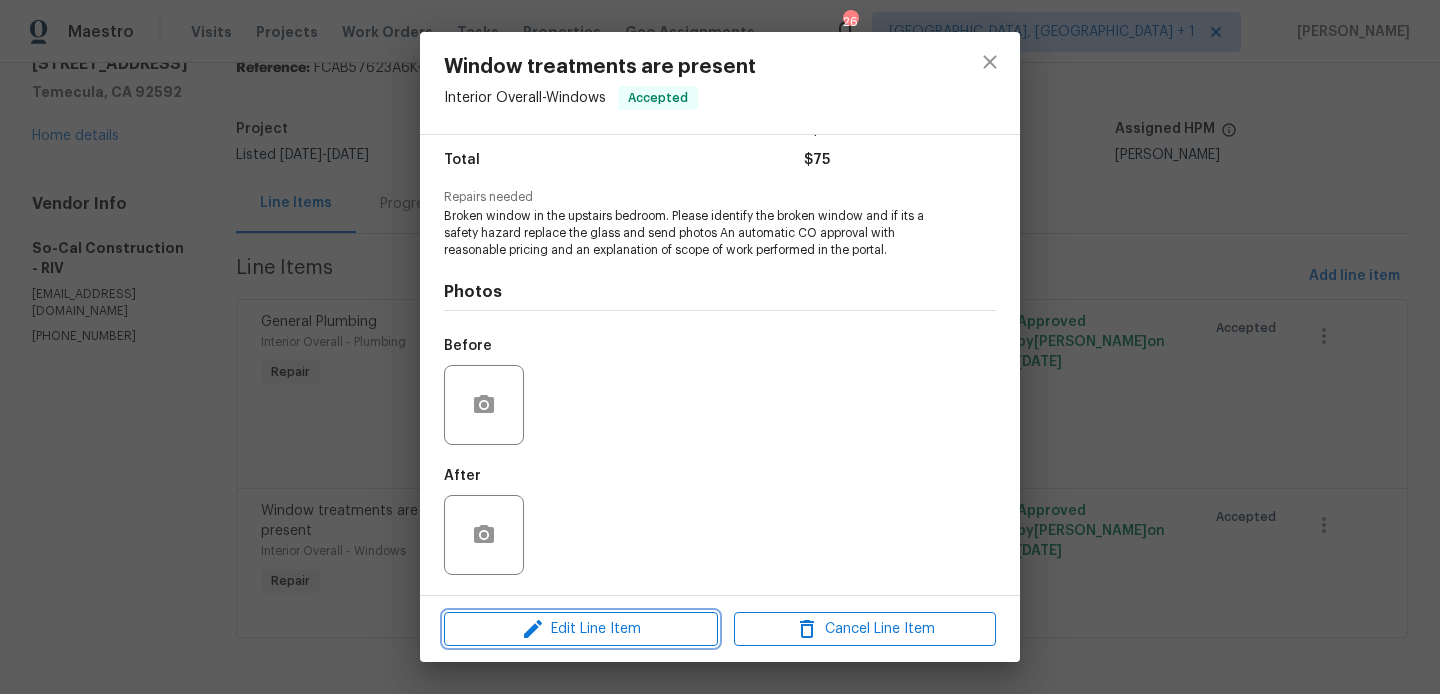 click on "Edit Line Item" at bounding box center [581, 629] 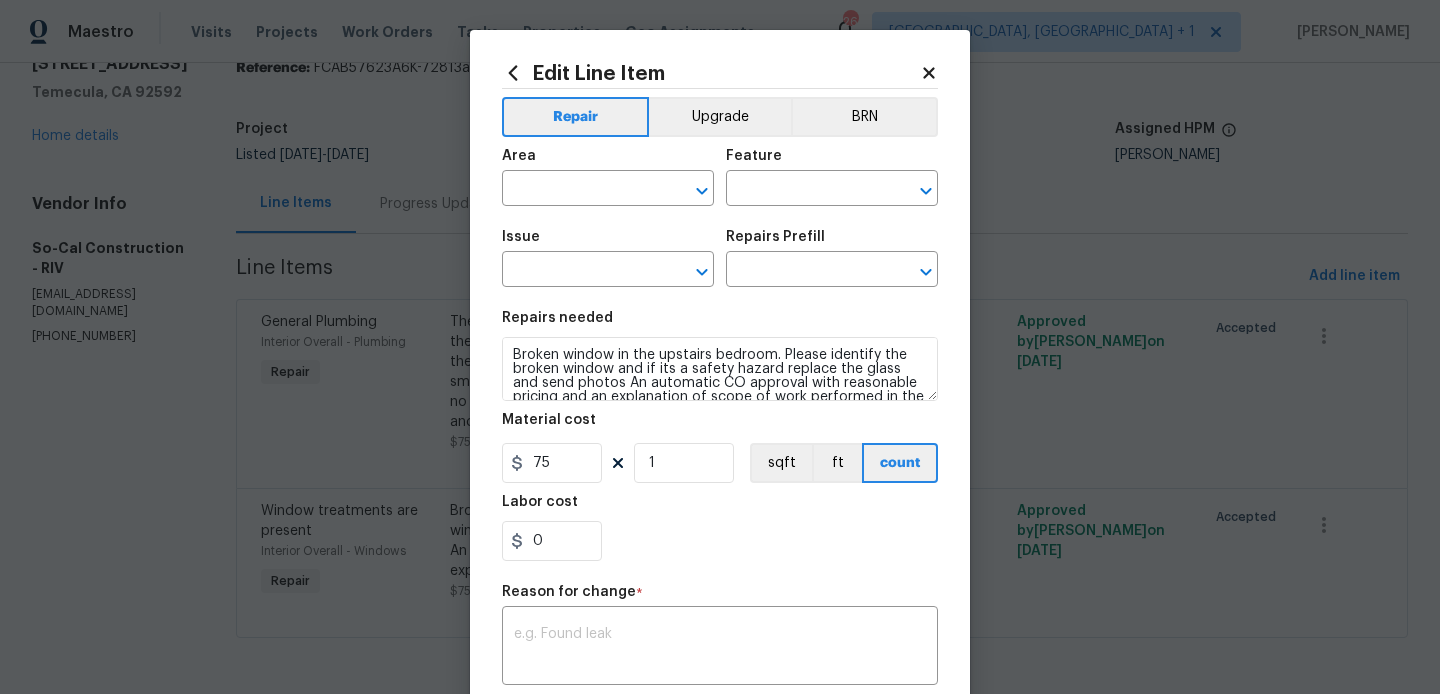 type on "Interior Overall" 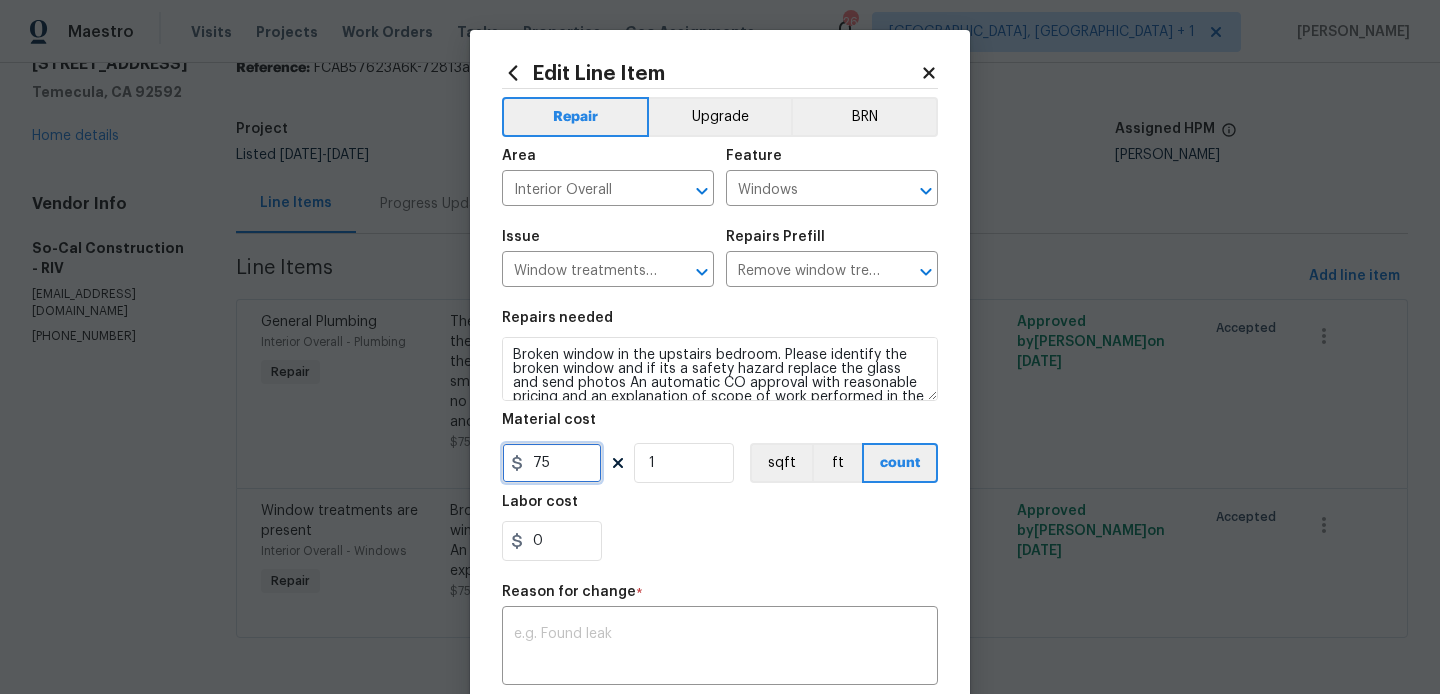click on "75" at bounding box center [552, 463] 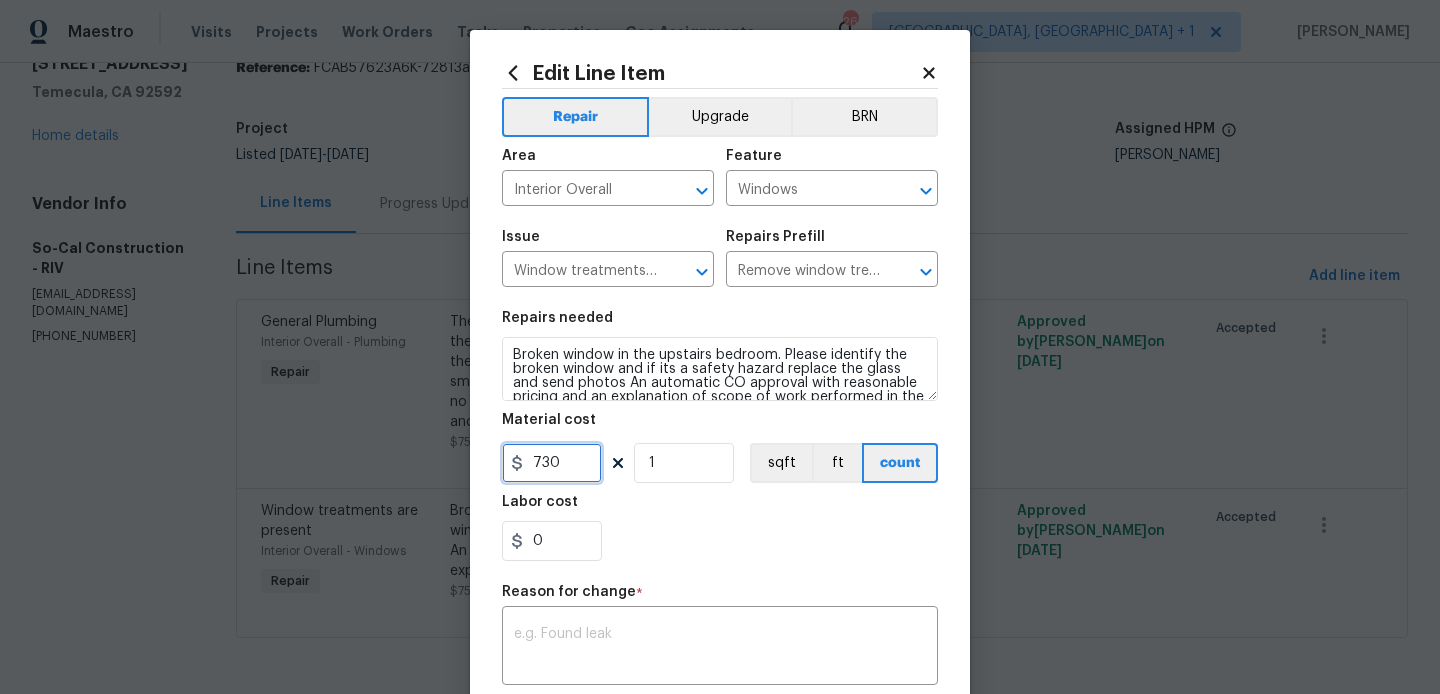 type on "730" 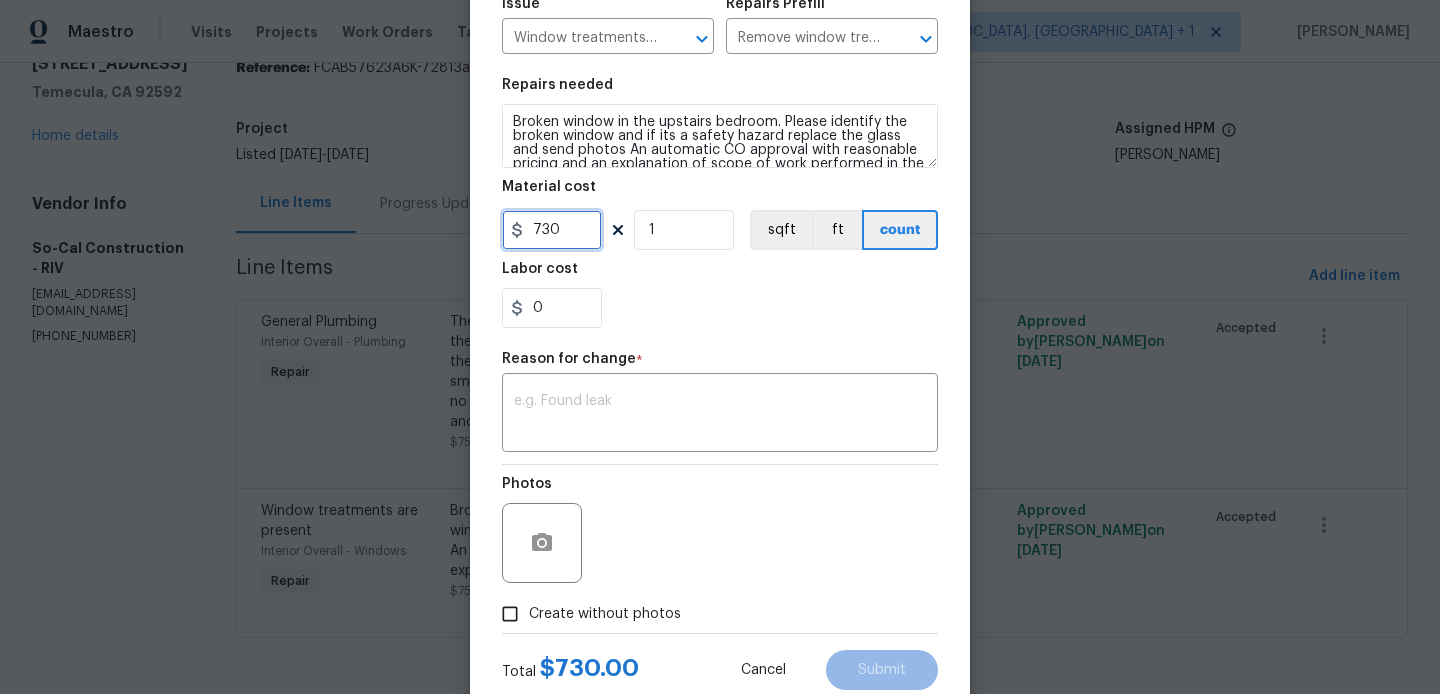 scroll, scrollTop: 292, scrollLeft: 0, axis: vertical 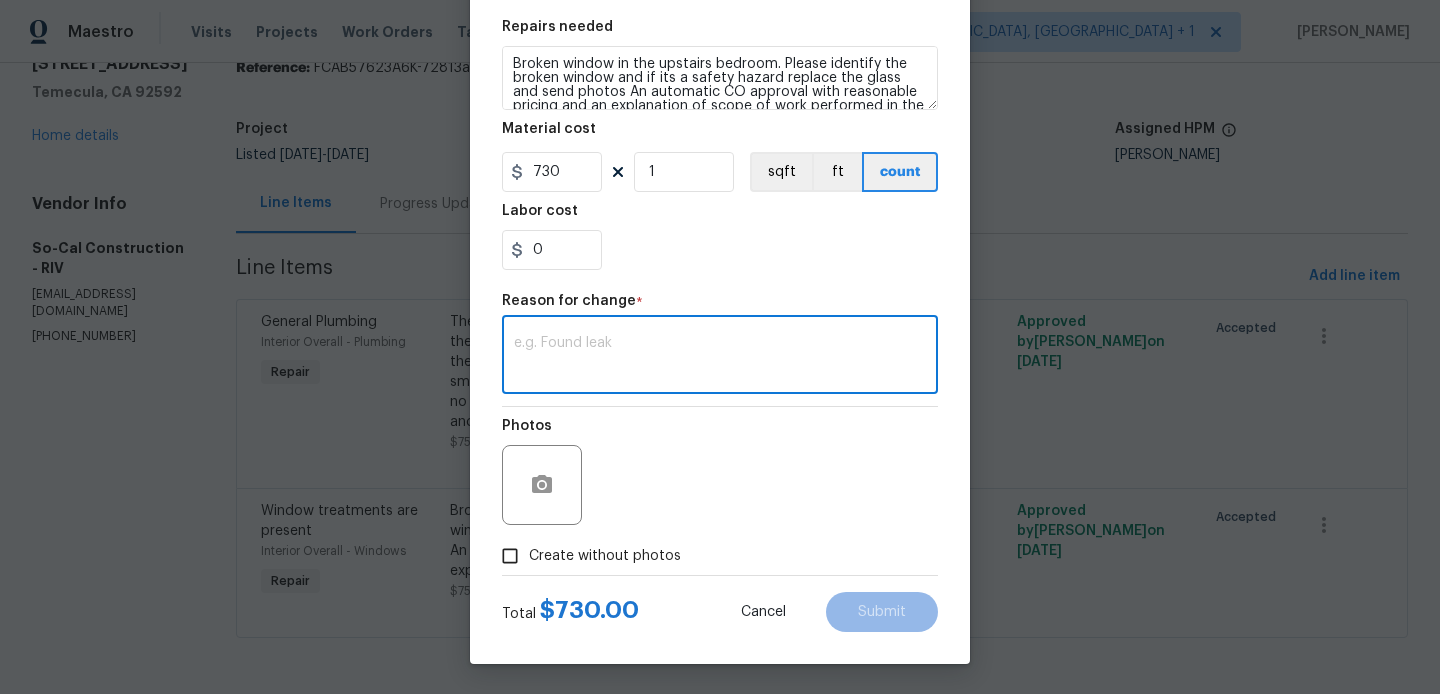 click at bounding box center (720, 357) 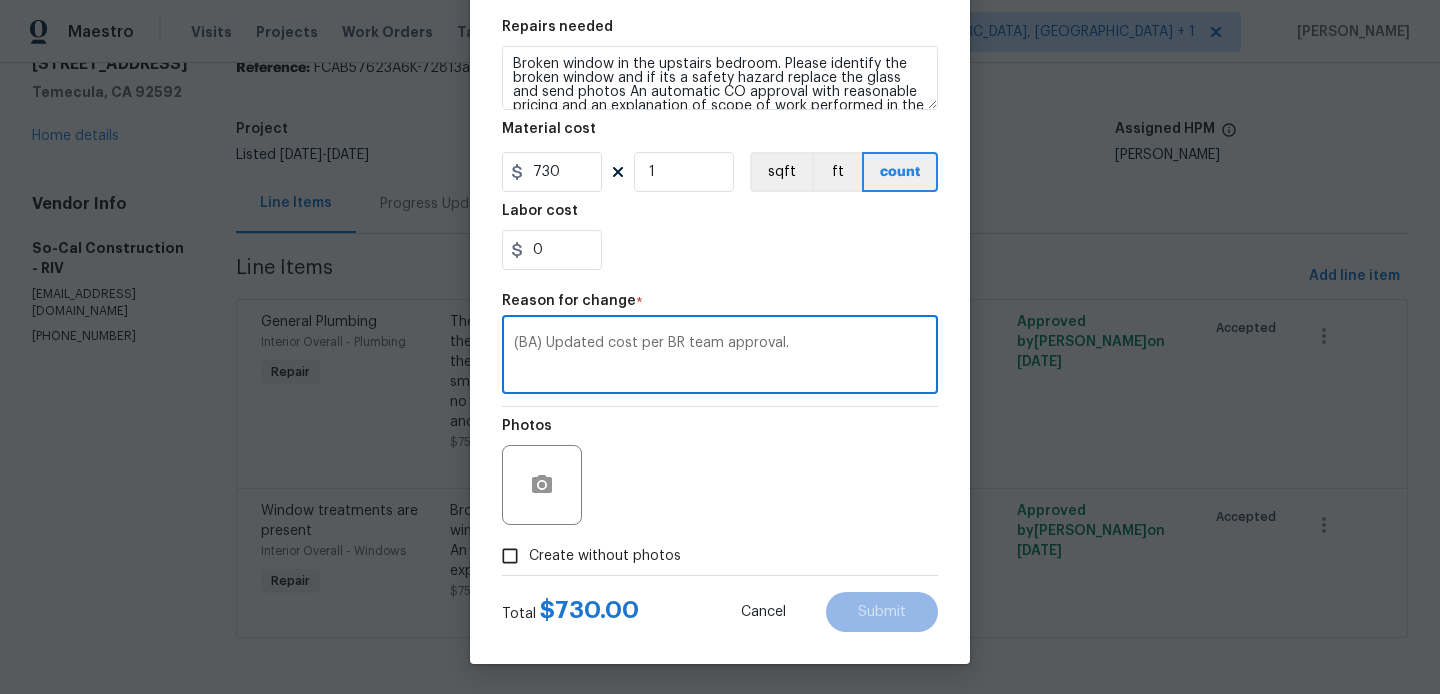 type on "(BA) Updated cost per BR team approval." 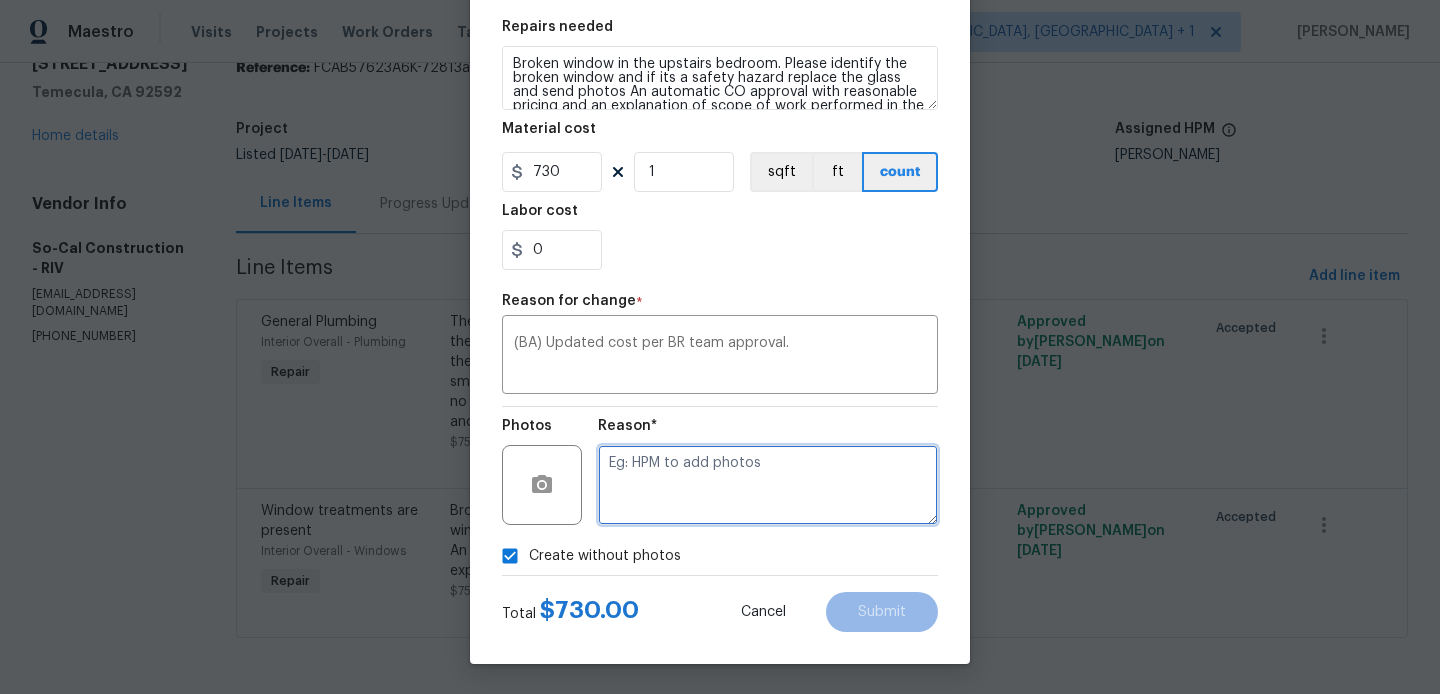 click at bounding box center [768, 485] 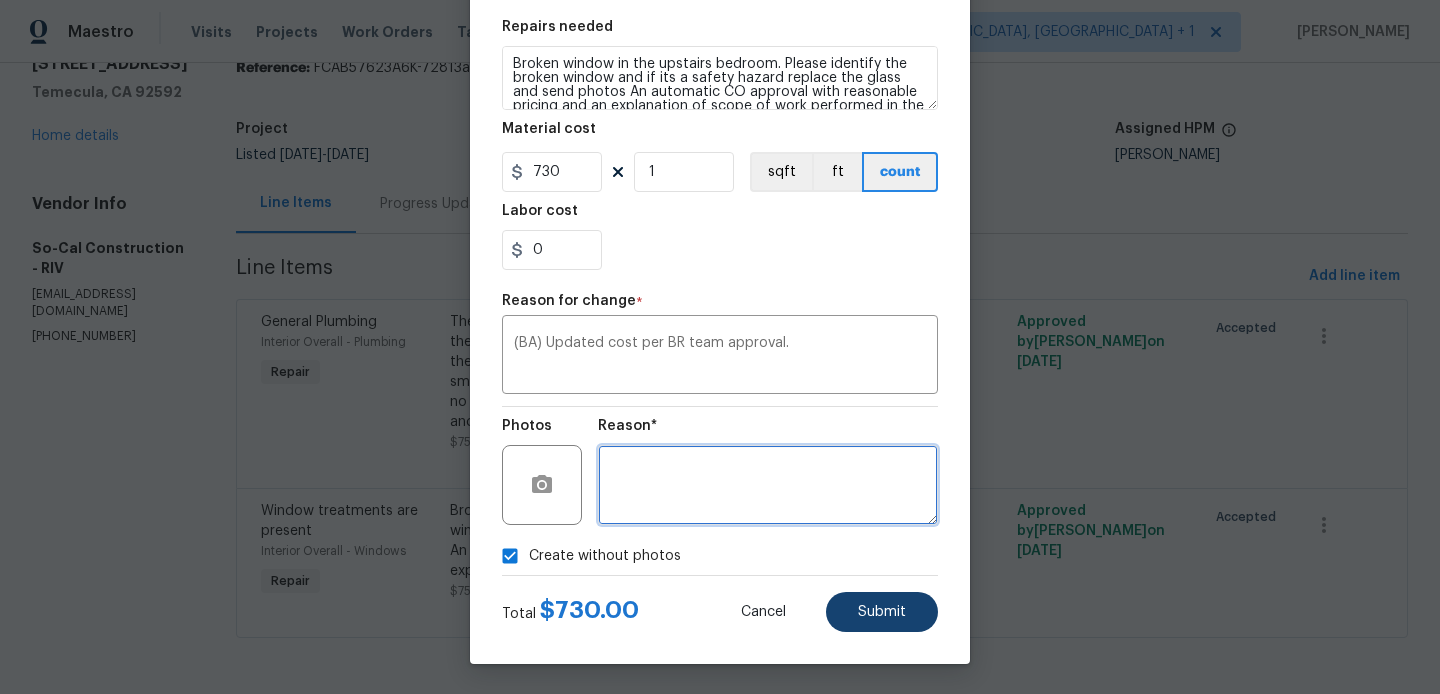 type 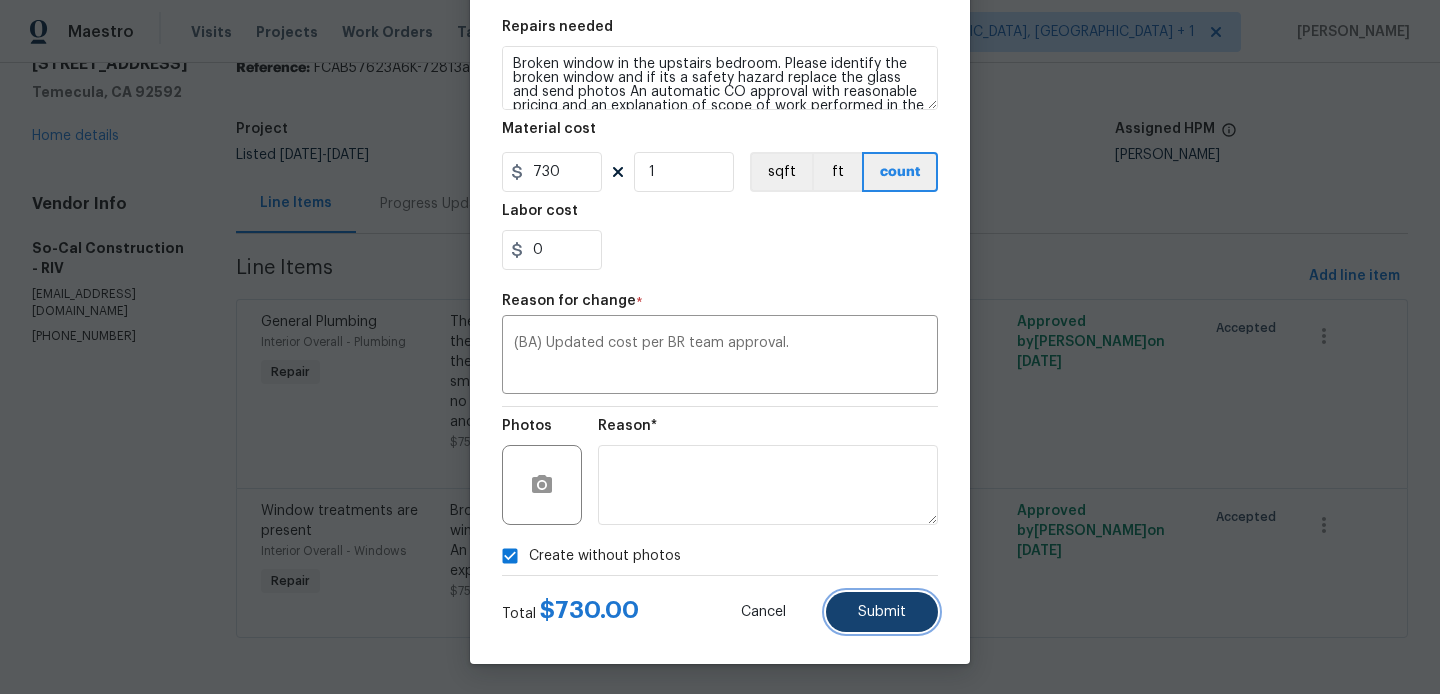 click on "Submit" at bounding box center (882, 612) 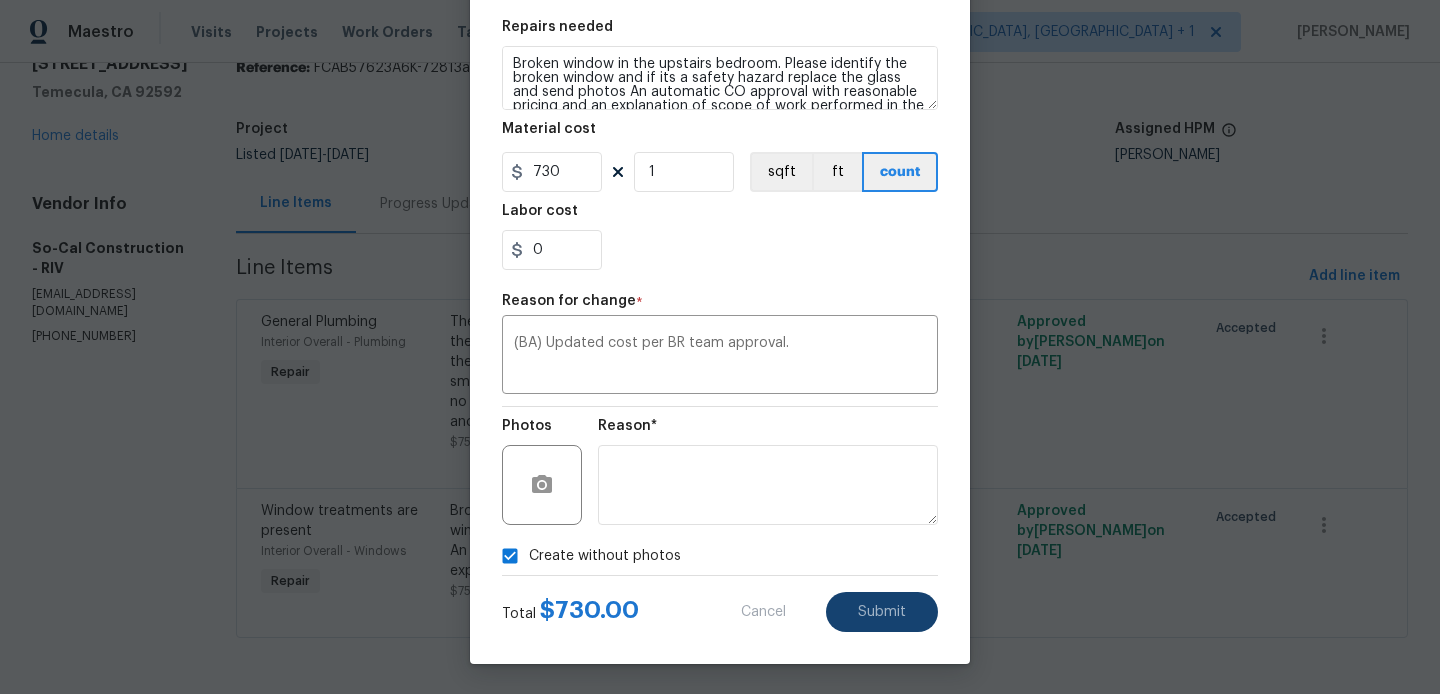 type on "75" 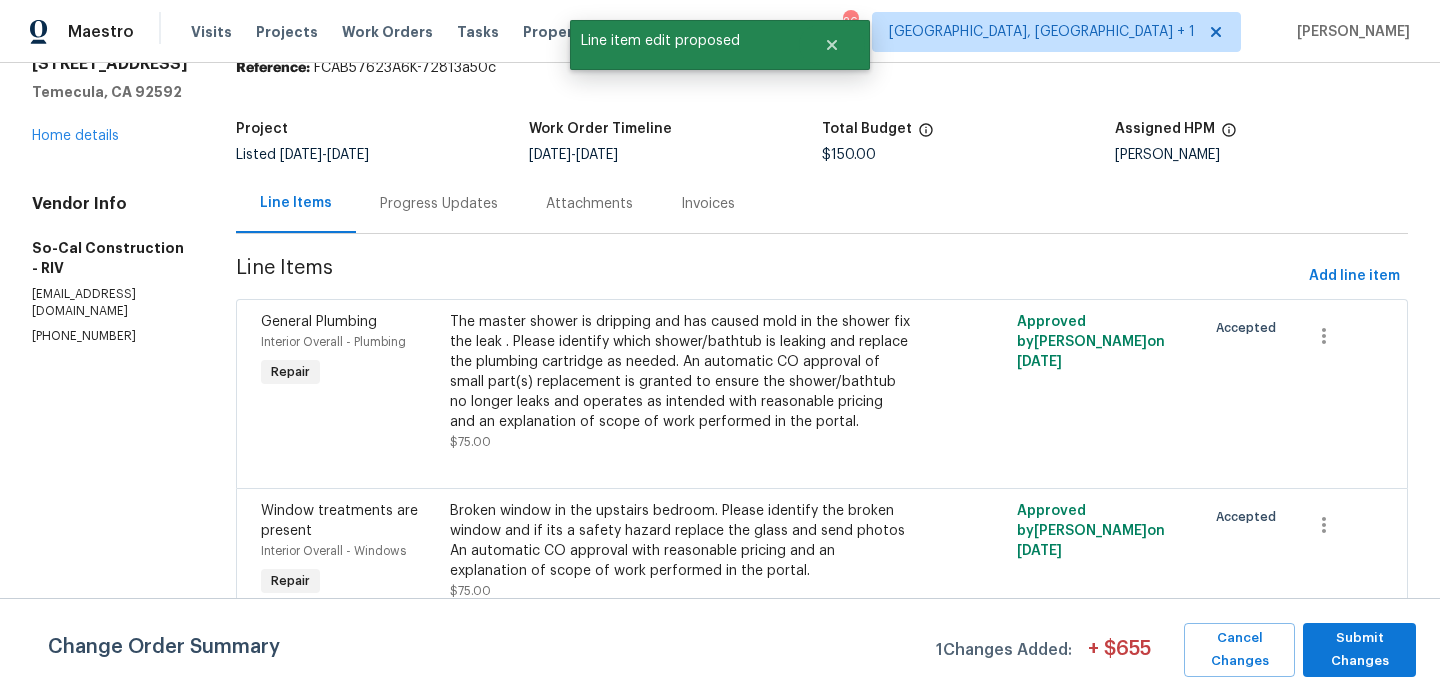 scroll, scrollTop: 0, scrollLeft: 0, axis: both 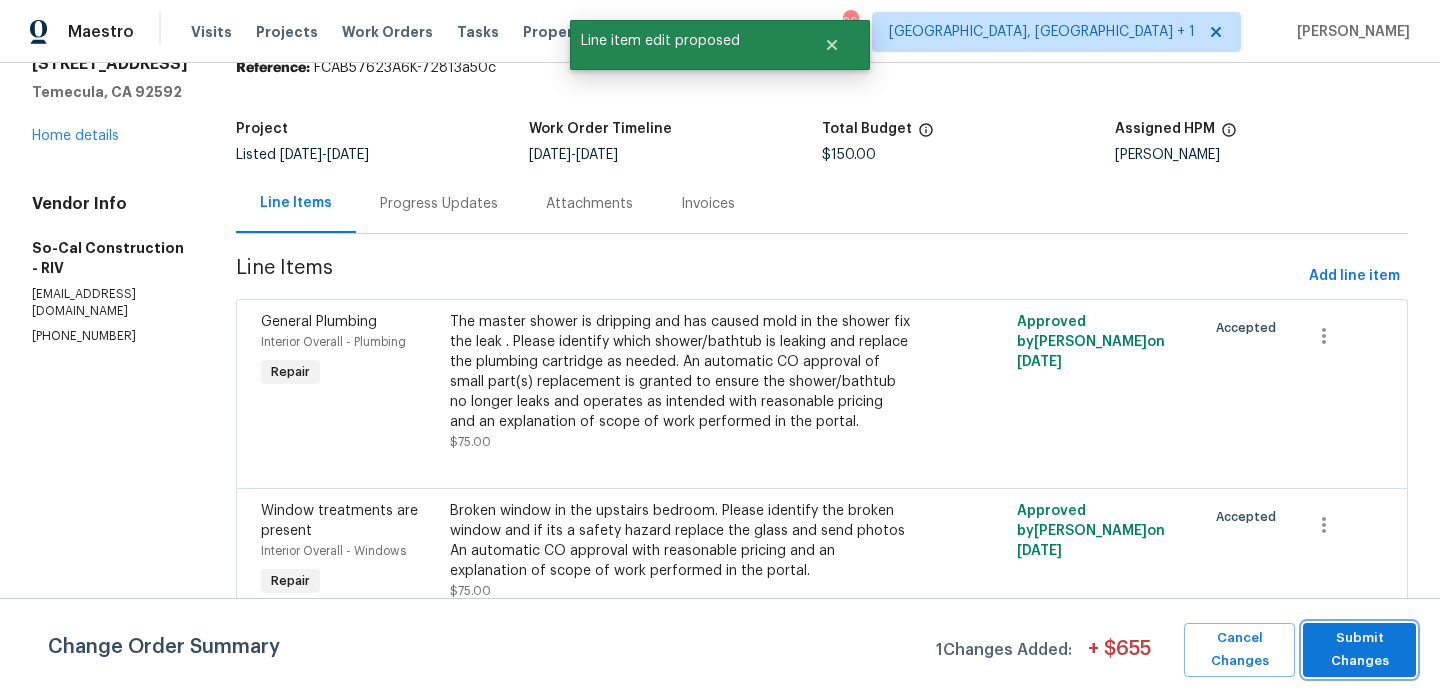 click on "Submit Changes" at bounding box center (1359, 650) 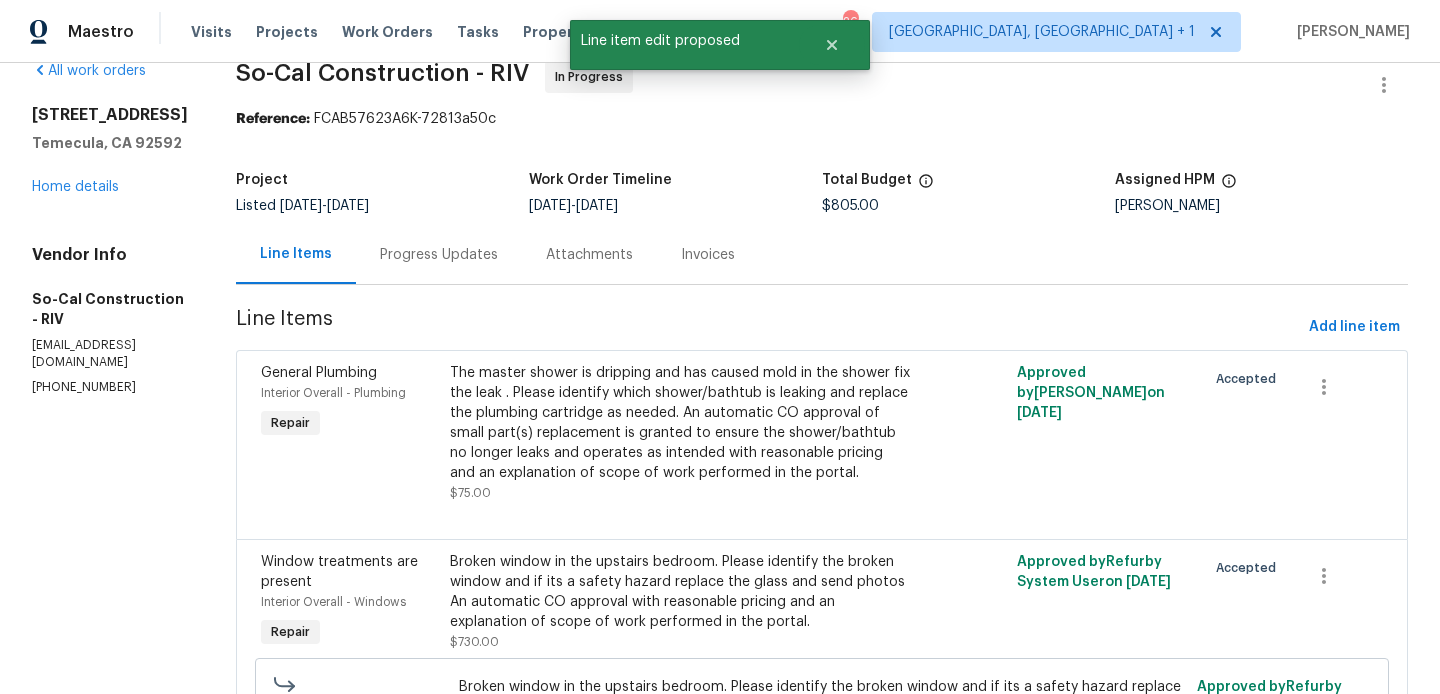 scroll, scrollTop: 0, scrollLeft: 0, axis: both 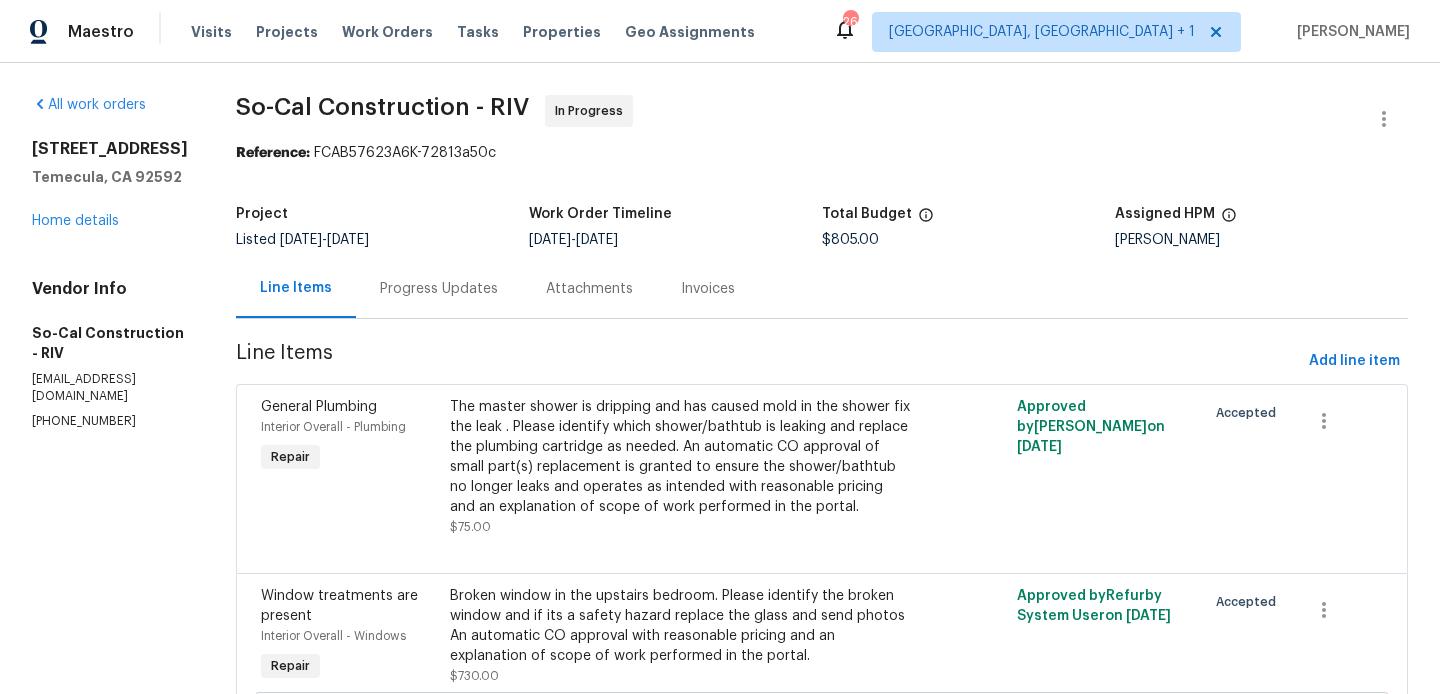 click on "Progress Updates" at bounding box center (439, 289) 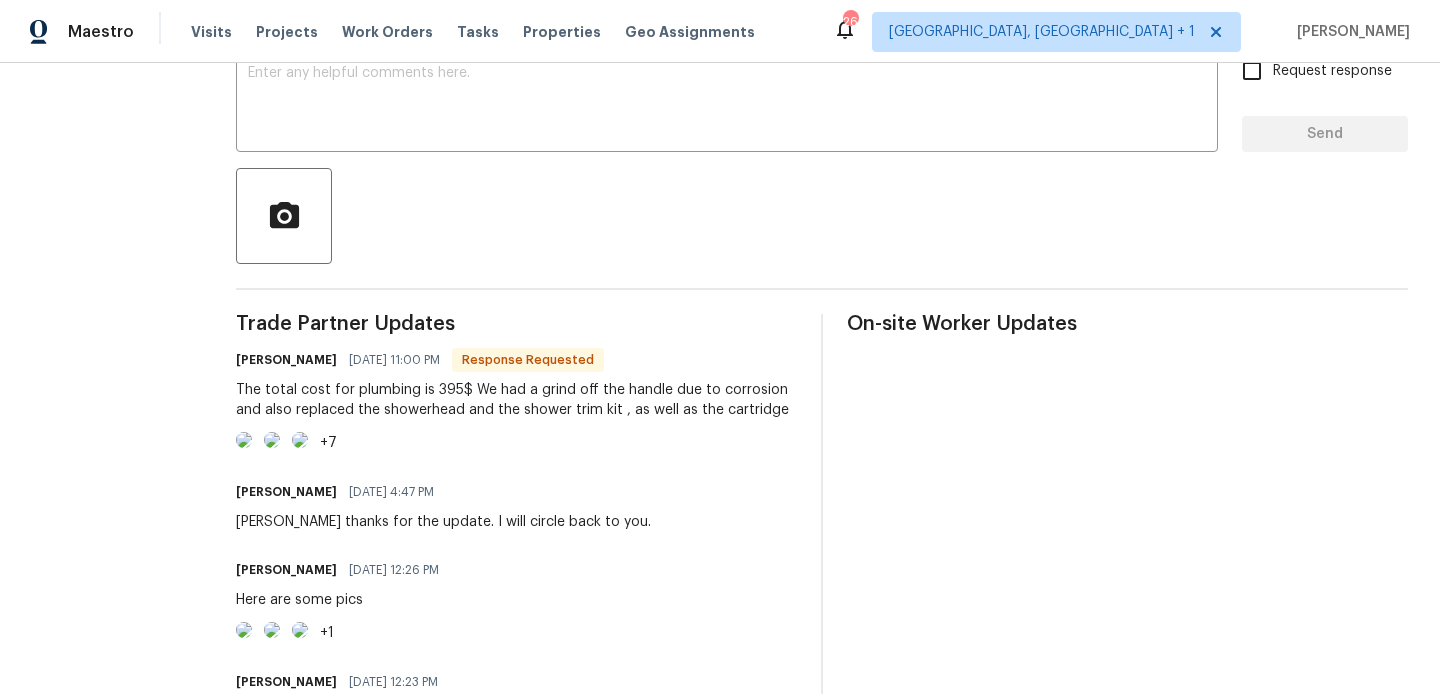 scroll, scrollTop: 366, scrollLeft: 0, axis: vertical 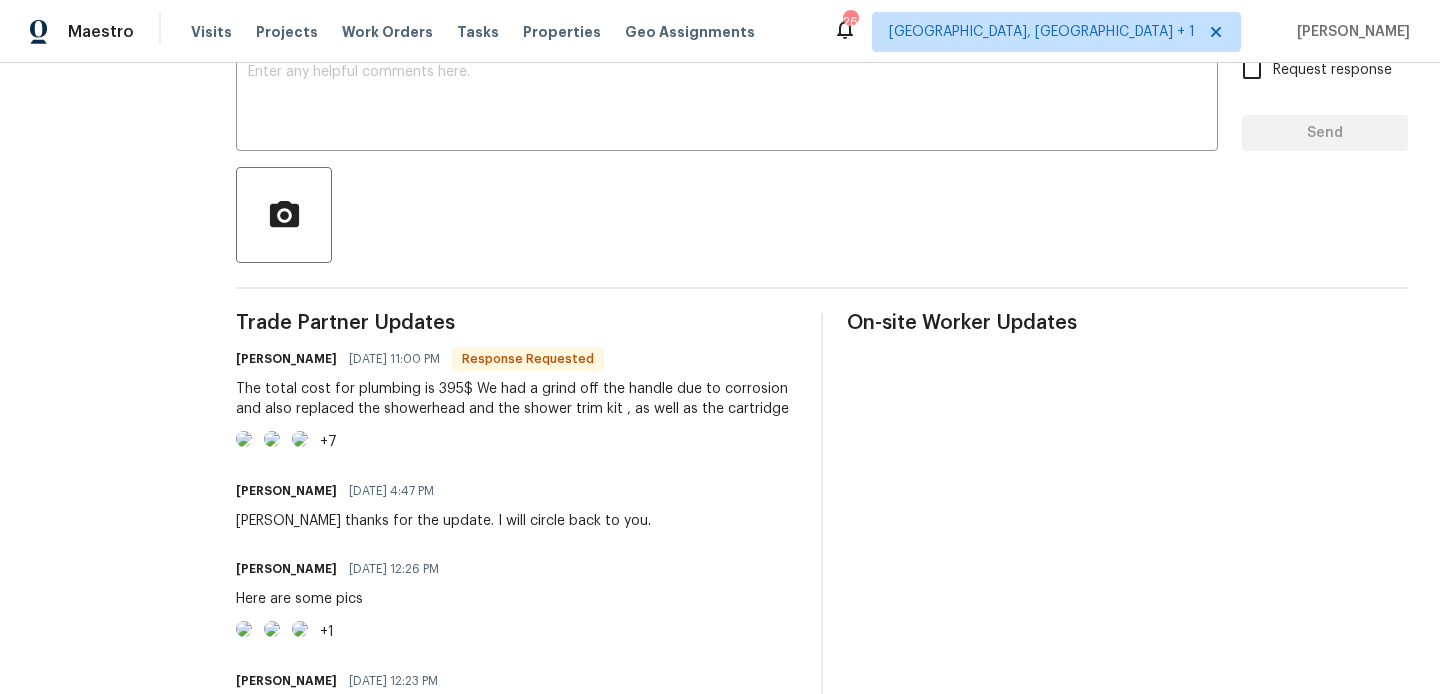 click on "Manuel Zamora" at bounding box center (286, 359) 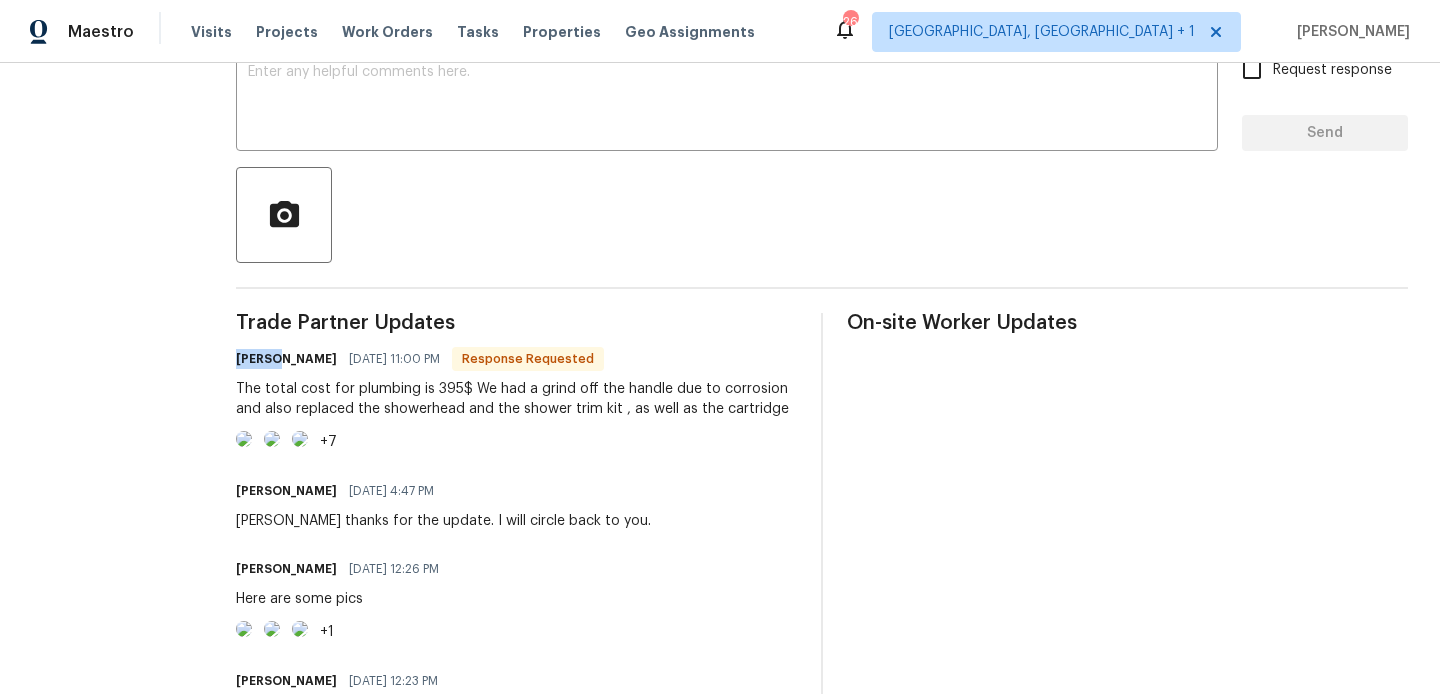 click on "Manuel Zamora" at bounding box center [286, 359] 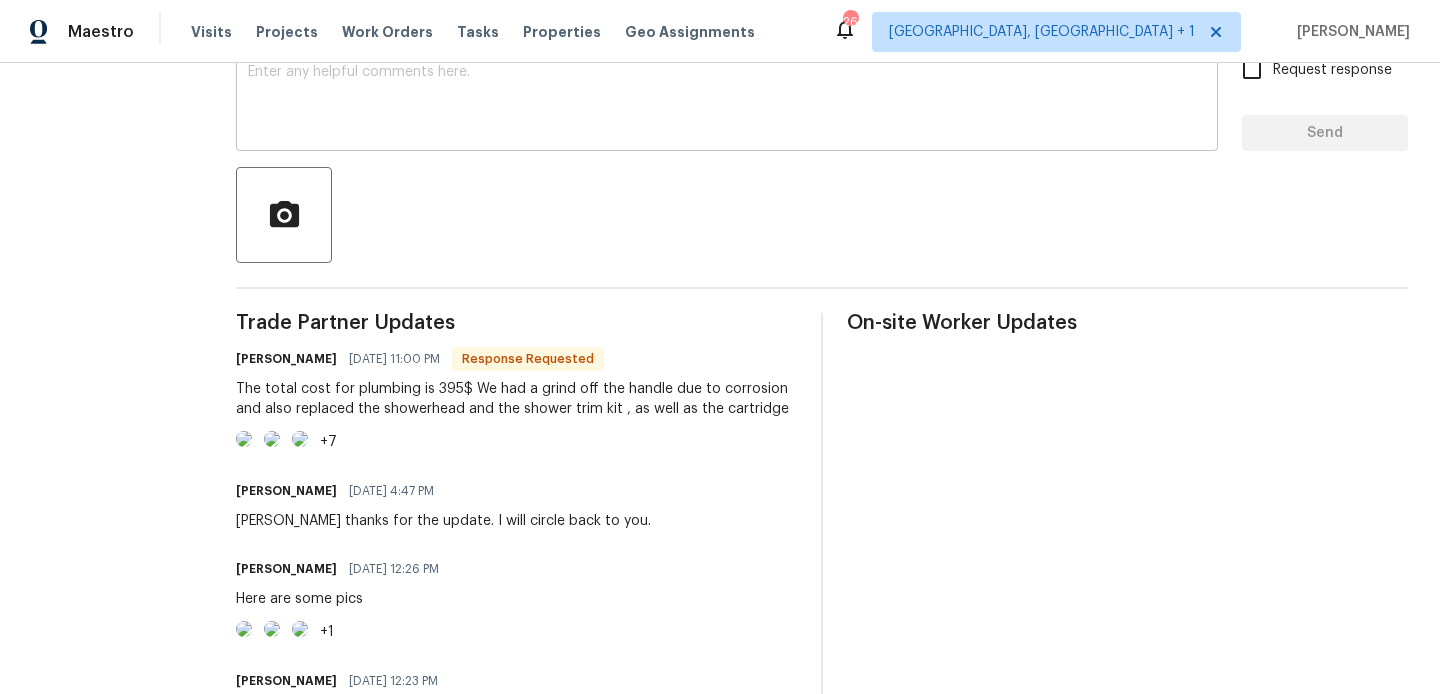 click at bounding box center [727, 100] 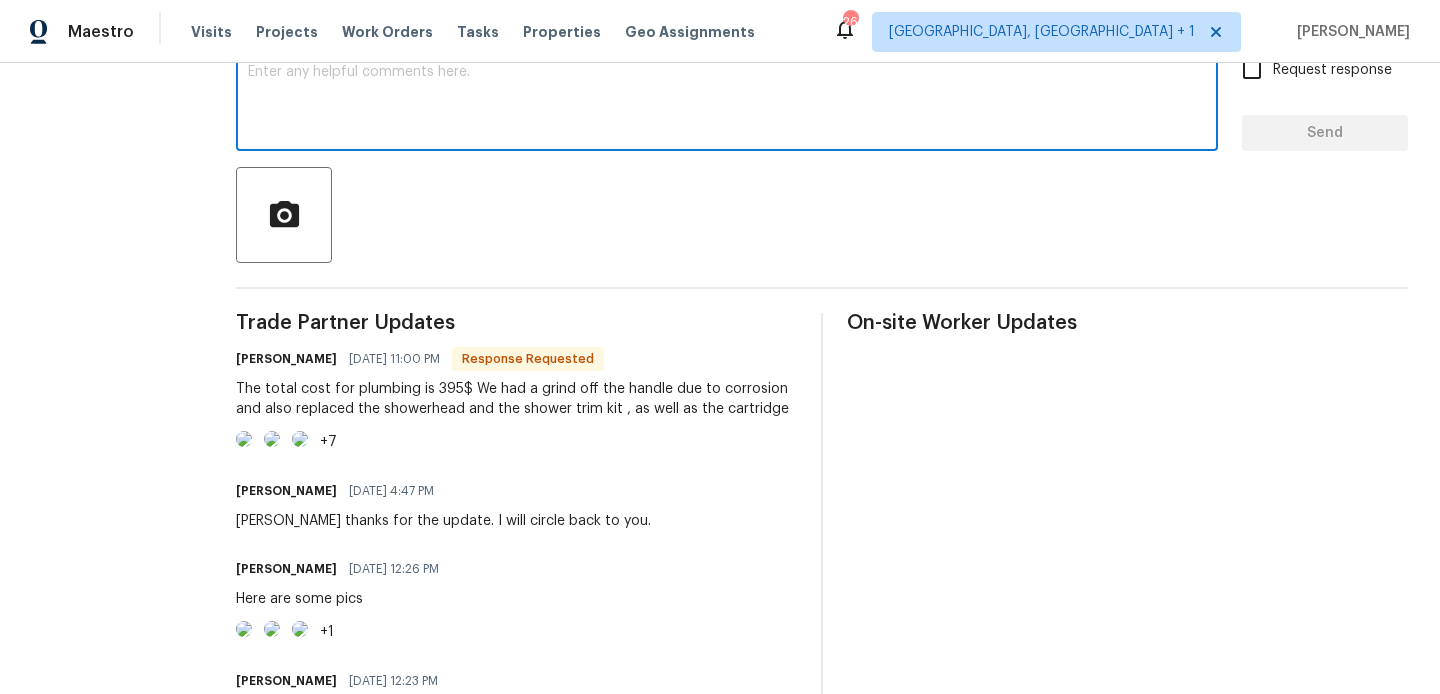 paste on "Manuel" 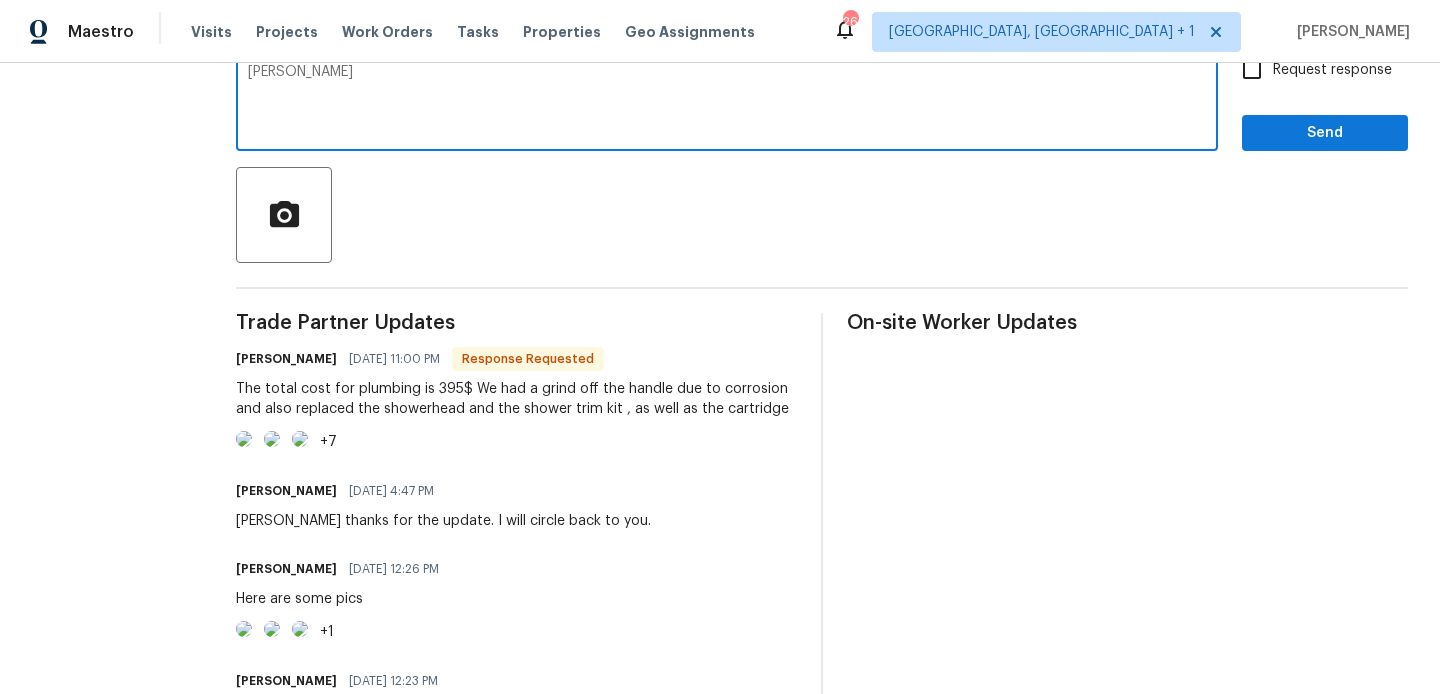 scroll, scrollTop: 251, scrollLeft: 0, axis: vertical 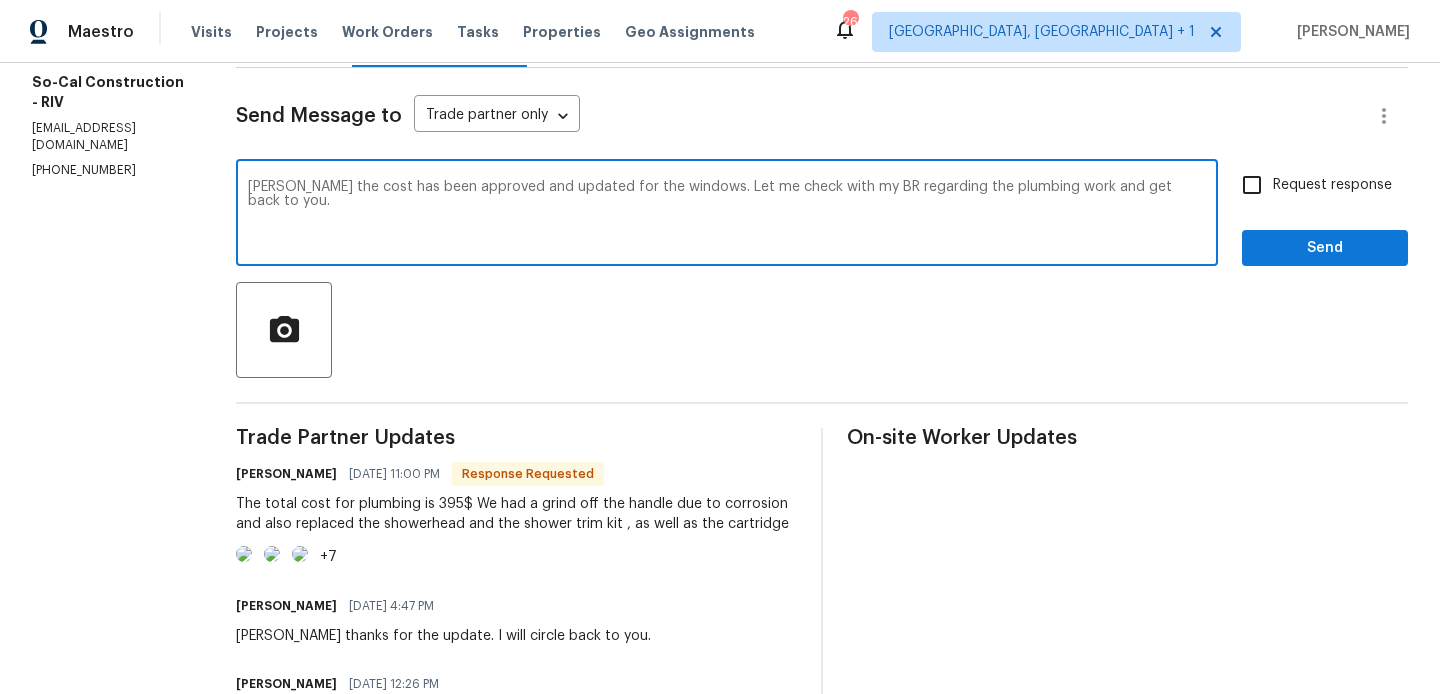 click on "Manuel" at bounding box center [0, 0] 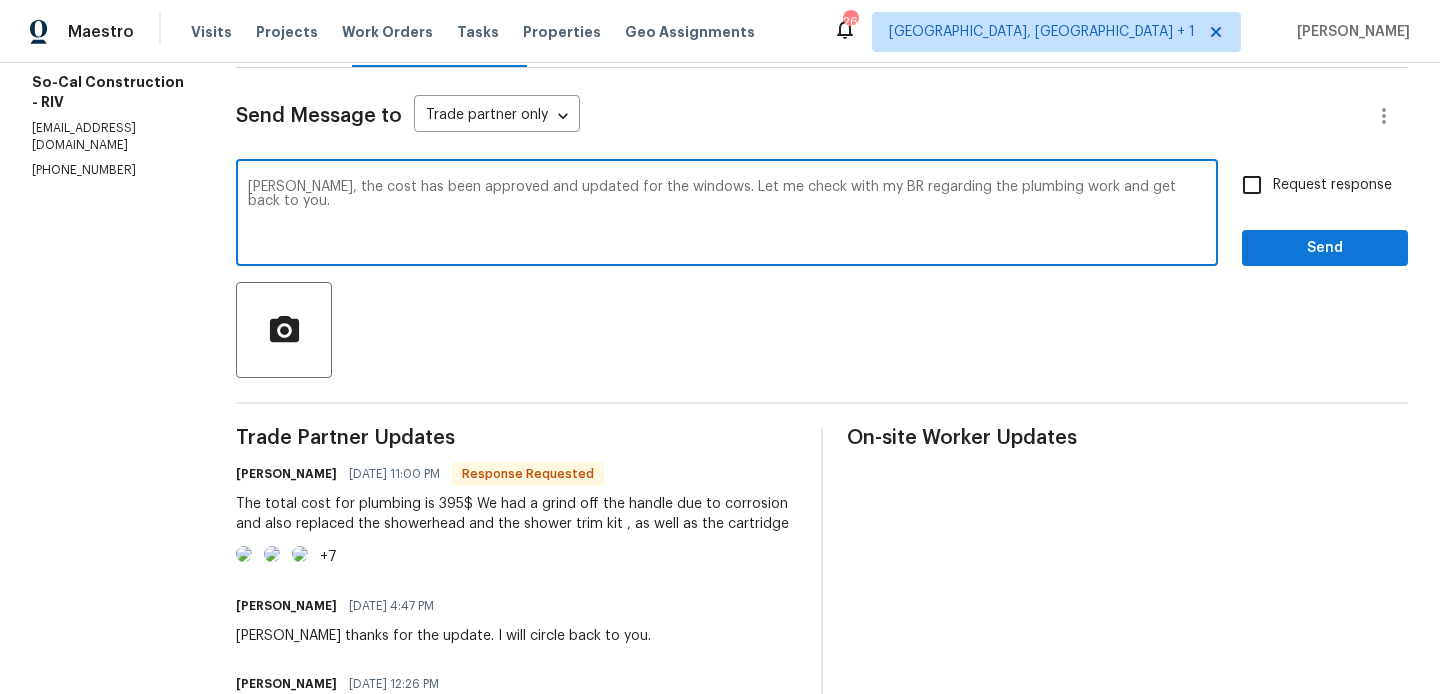 type on "Manuel, the cost has been approved and updated for the windows. Let me check with my BR regarding the plumbing work and get back to you." 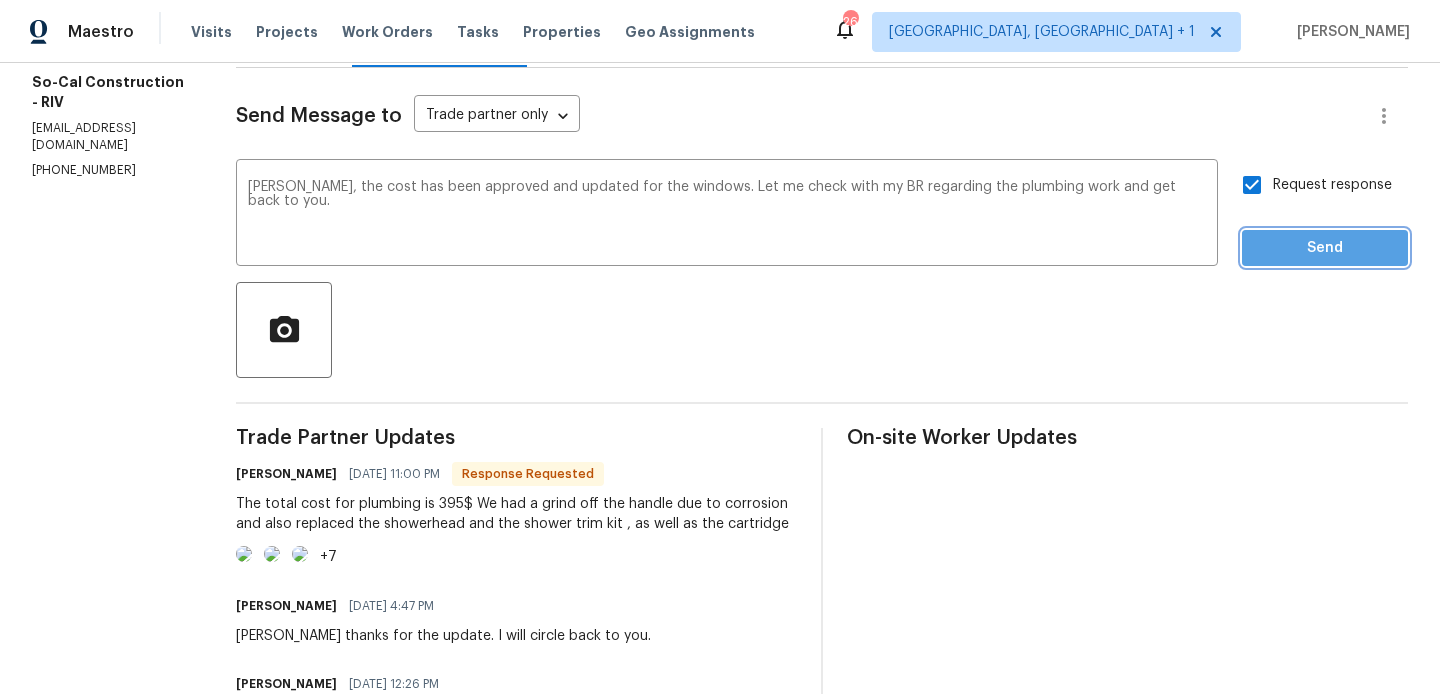 click on "Send" at bounding box center (1325, 248) 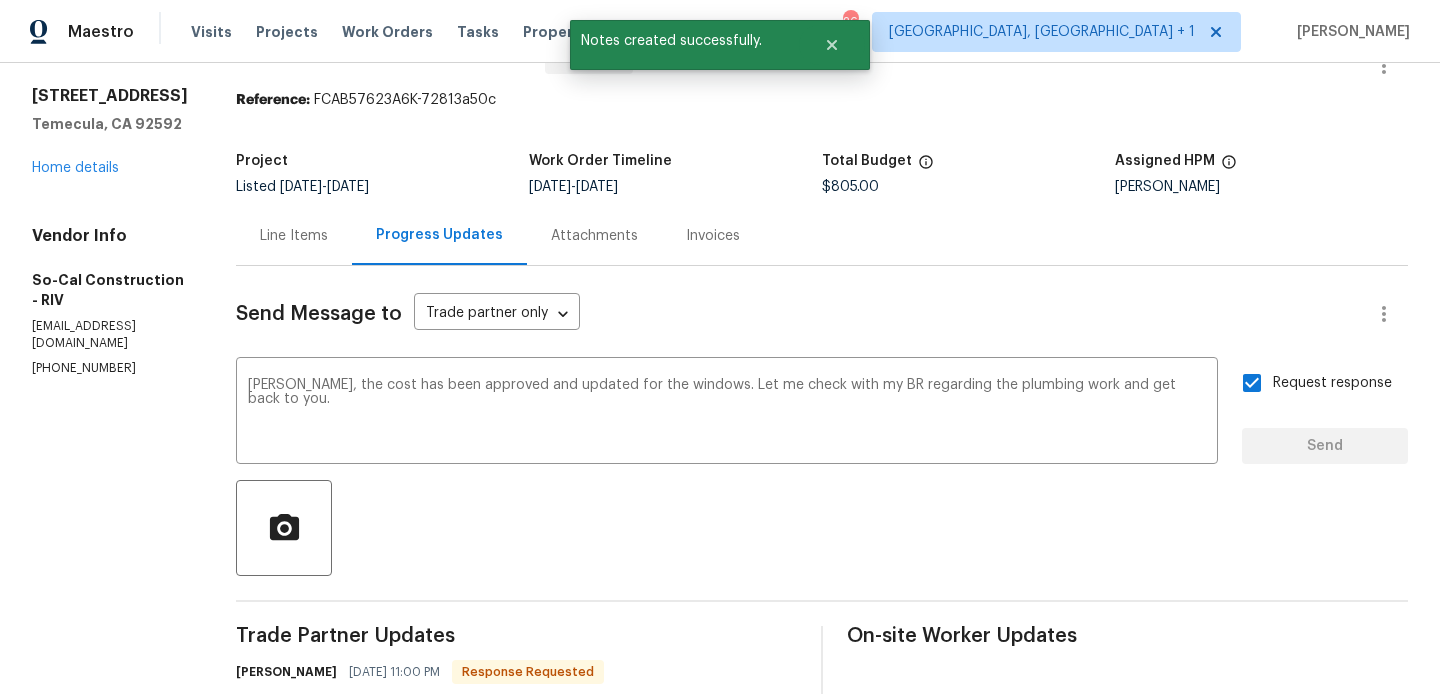type 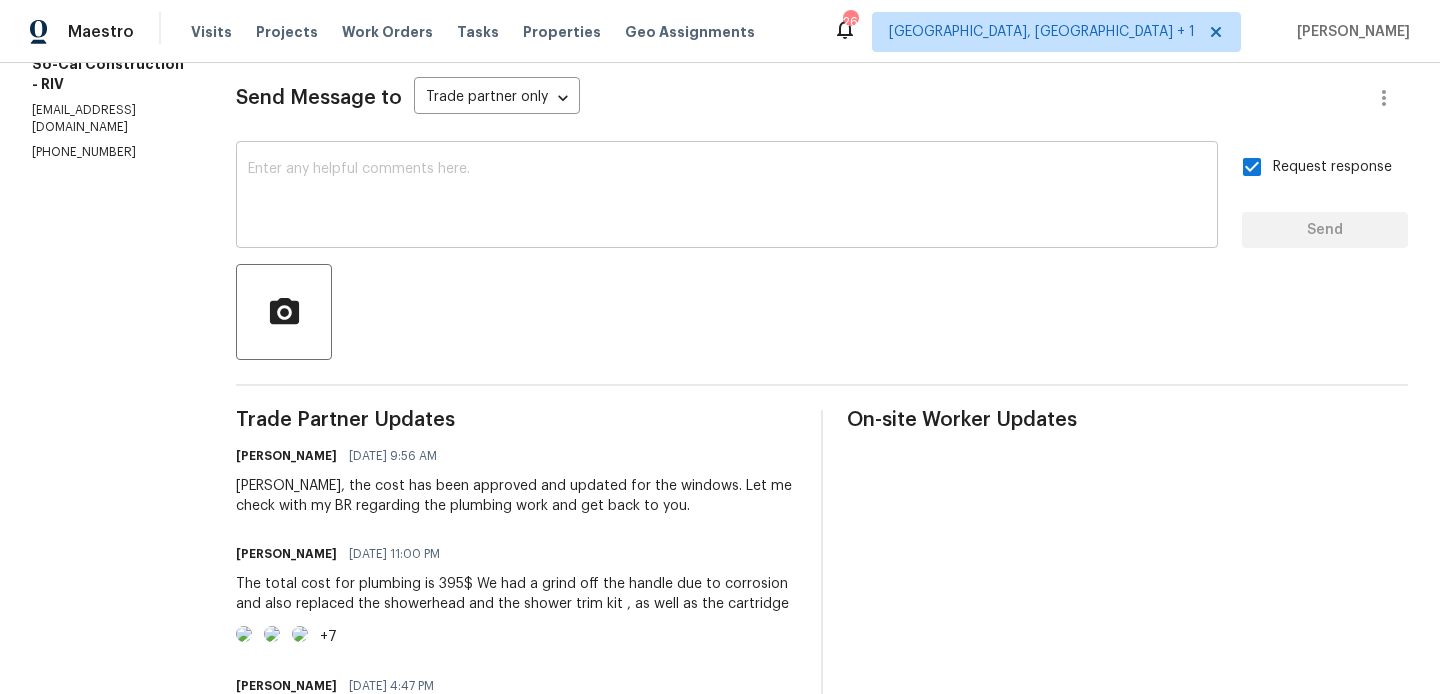 scroll, scrollTop: 326, scrollLeft: 0, axis: vertical 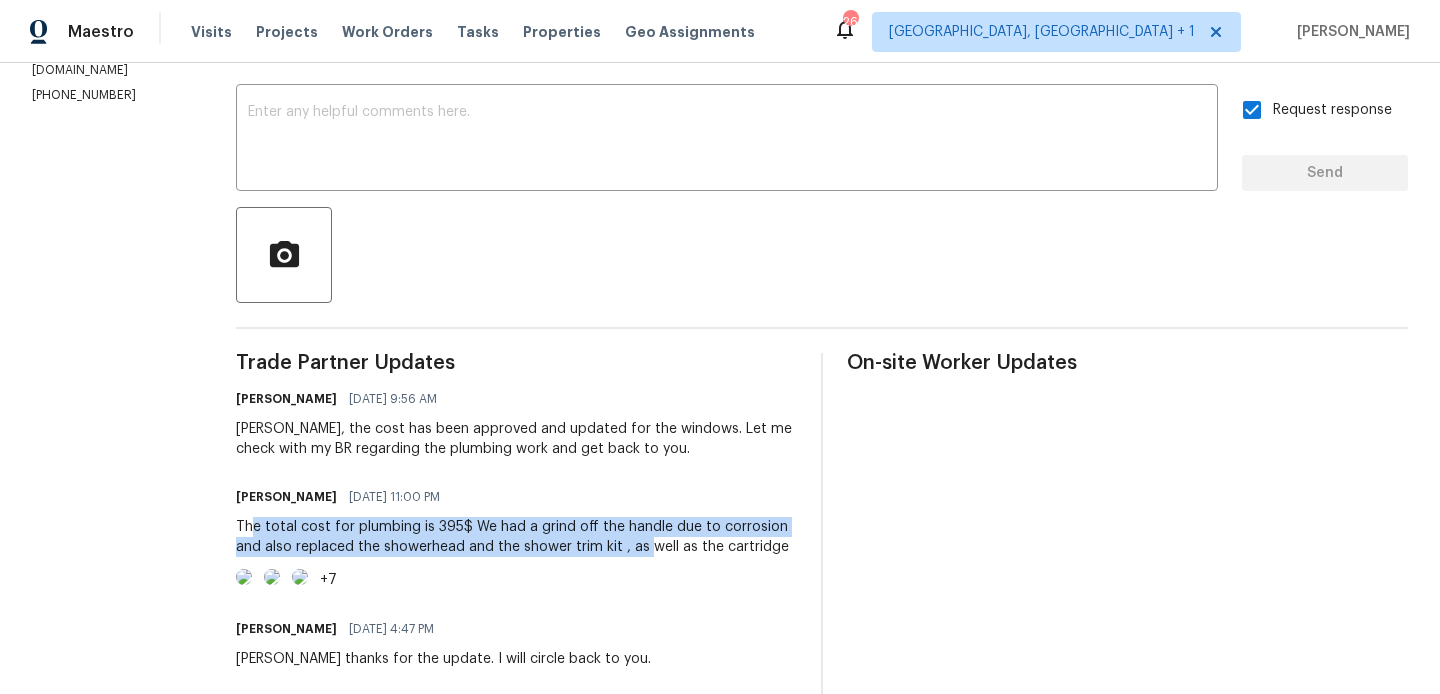 drag, startPoint x: 279, startPoint y: 526, endPoint x: 672, endPoint y: 539, distance: 393.21497 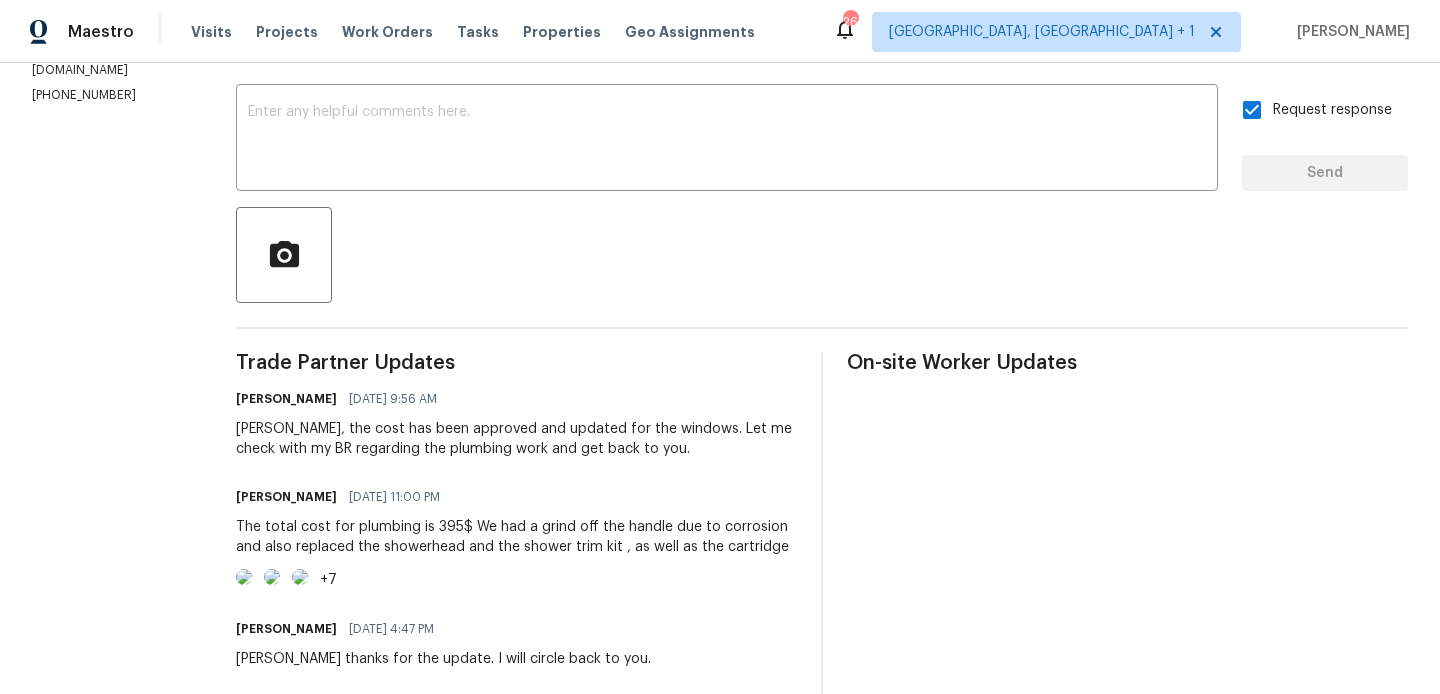 scroll, scrollTop: 0, scrollLeft: 0, axis: both 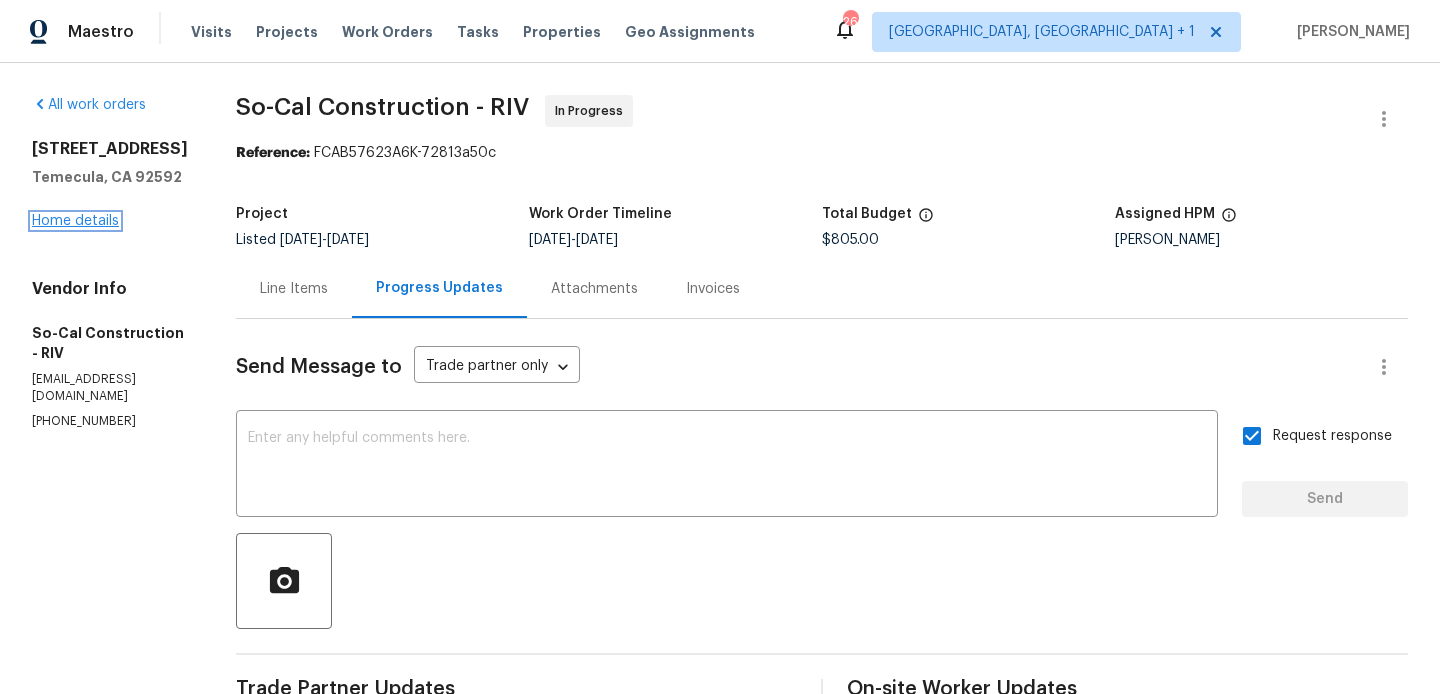 click on "Home details" at bounding box center [75, 221] 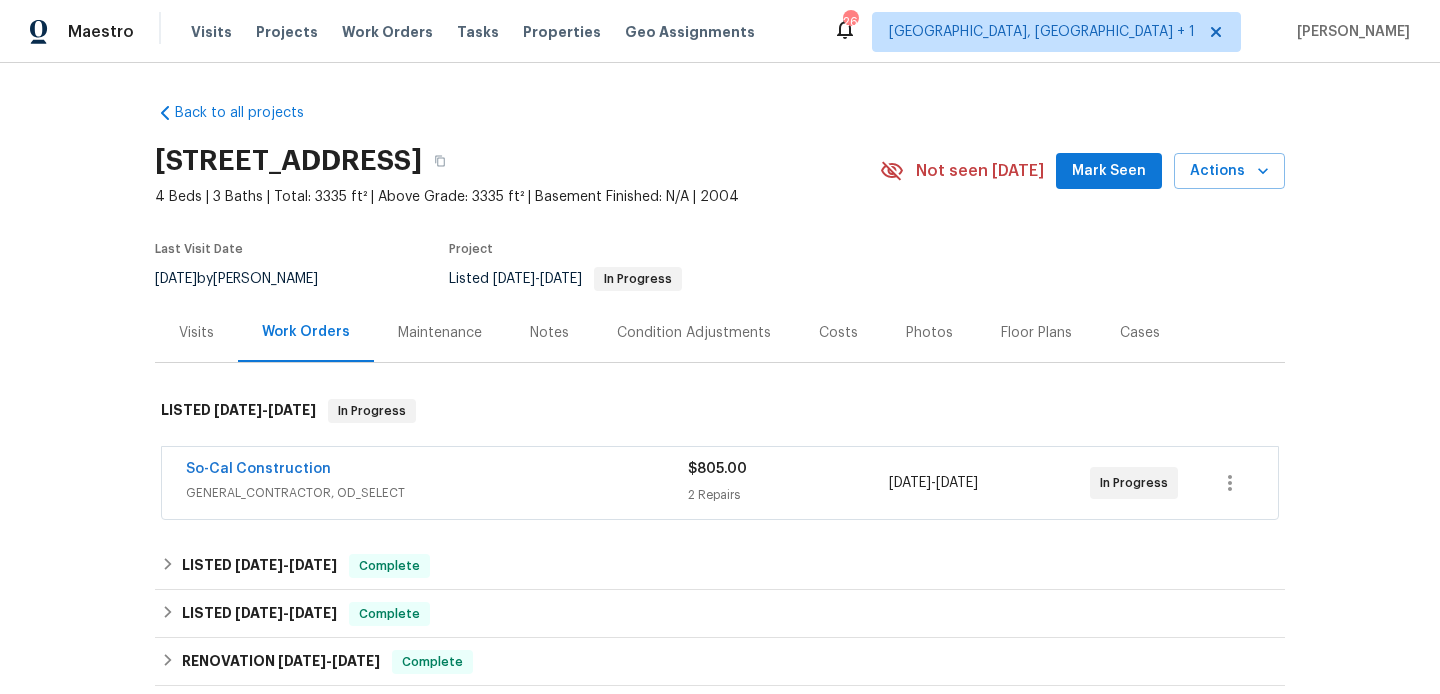 drag, startPoint x: 332, startPoint y: 479, endPoint x: 180, endPoint y: 480, distance: 152.0033 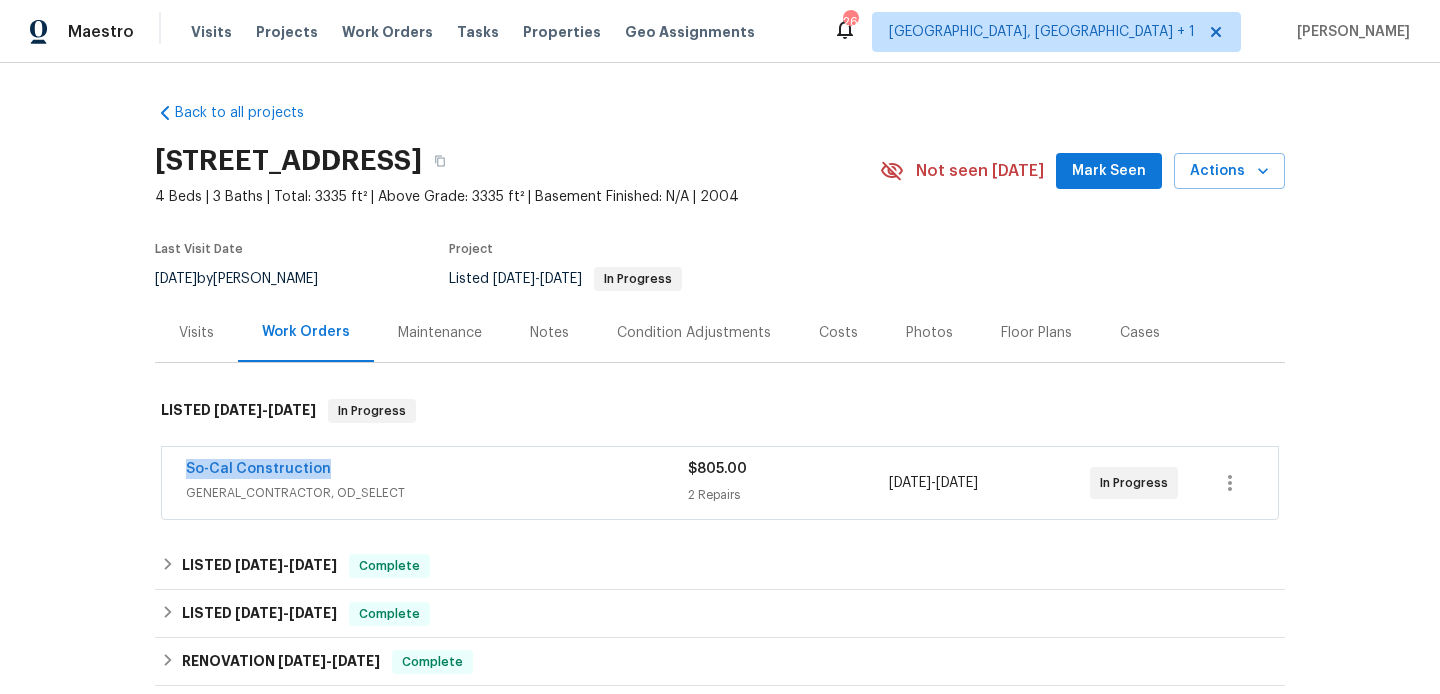 drag, startPoint x: 325, startPoint y: 476, endPoint x: 165, endPoint y: 468, distance: 160.19987 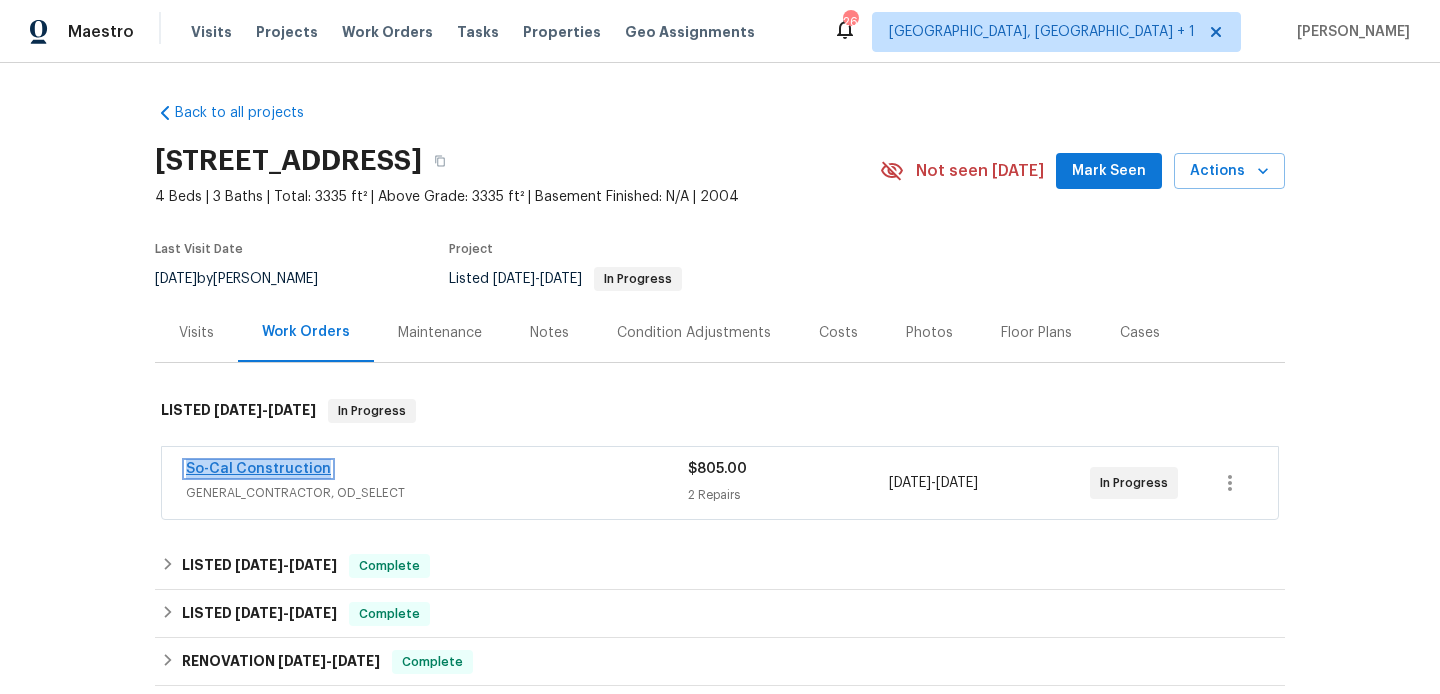 click on "So-Cal Construction" at bounding box center (258, 469) 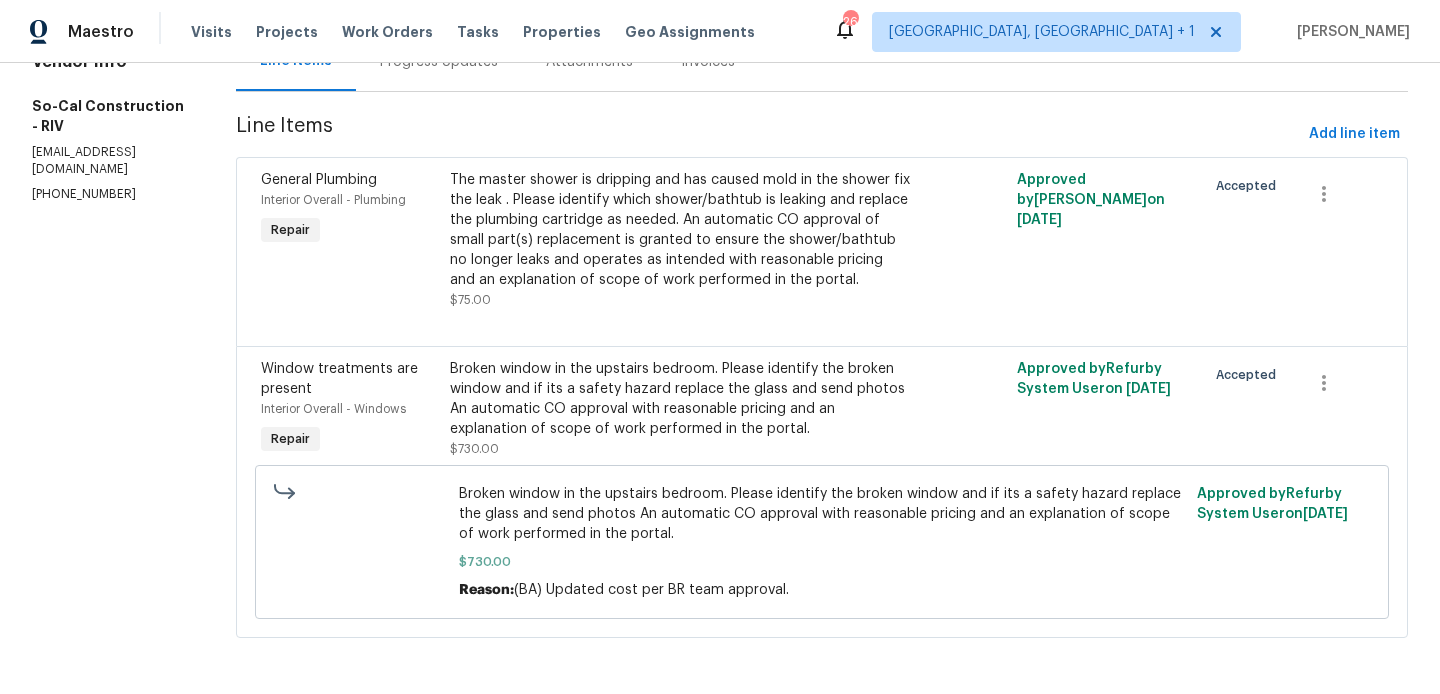scroll, scrollTop: 248, scrollLeft: 0, axis: vertical 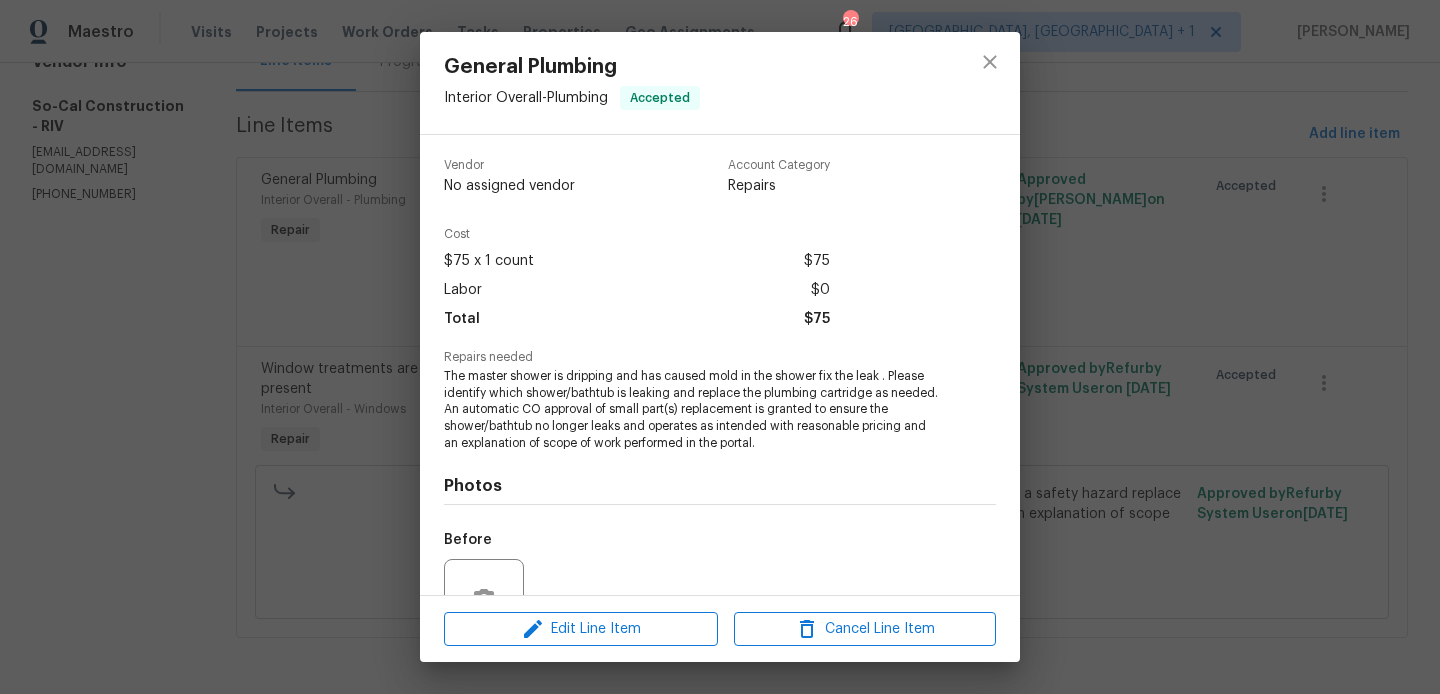 click on "The master shower is dripping and has caused mold in the shower fix the leak . Please identify which shower/bathtub is leaking and replace the plumbing cartridge as needed. An automatic CO approval of small part(s) replacement is granted to ensure the shower/bathtub no longer leaks and operates as intended with reasonable pricing and an explanation of scope of work performed in the portal." at bounding box center (692, 410) 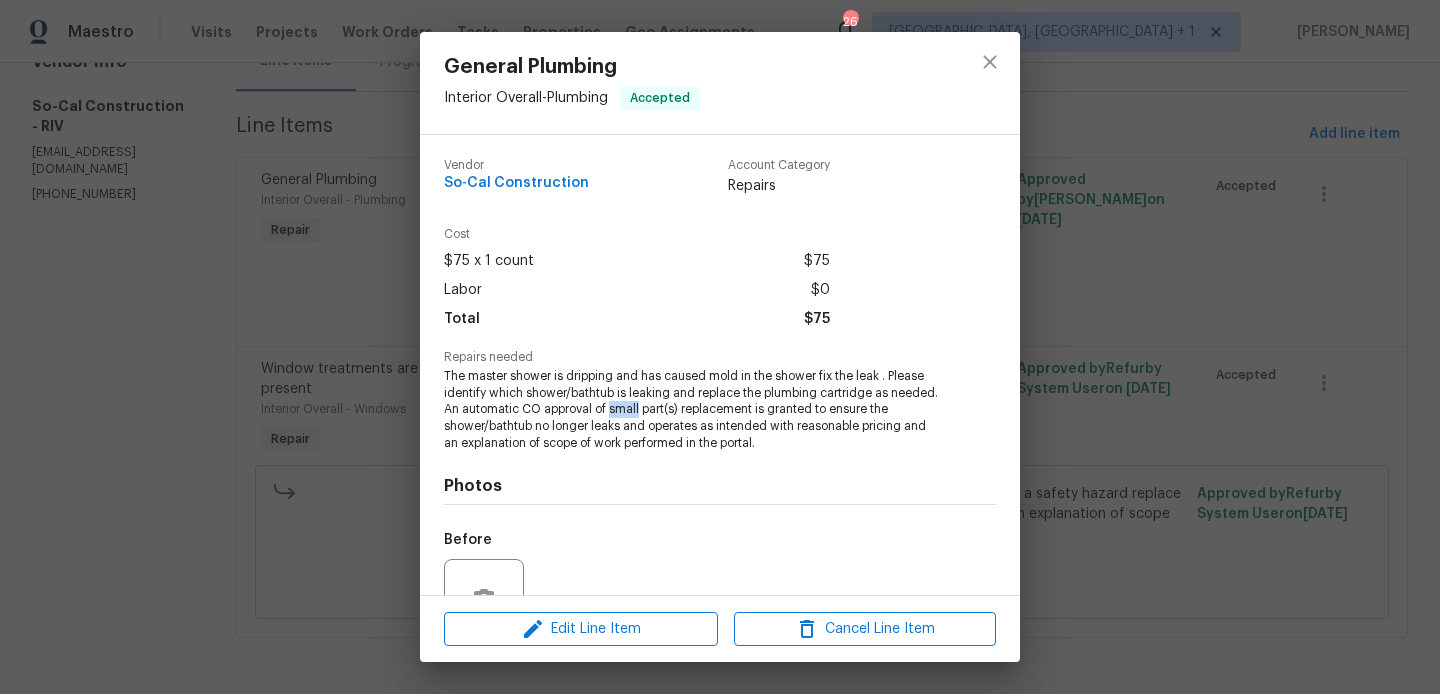click on "The master shower is dripping and has caused mold in the shower fix the leak . Please identify which shower/bathtub is leaking and replace the plumbing cartridge as needed. An automatic CO approval of small part(s) replacement is granted to ensure the shower/bathtub no longer leaks and operates as intended with reasonable pricing and an explanation of scope of work performed in the portal." at bounding box center [692, 410] 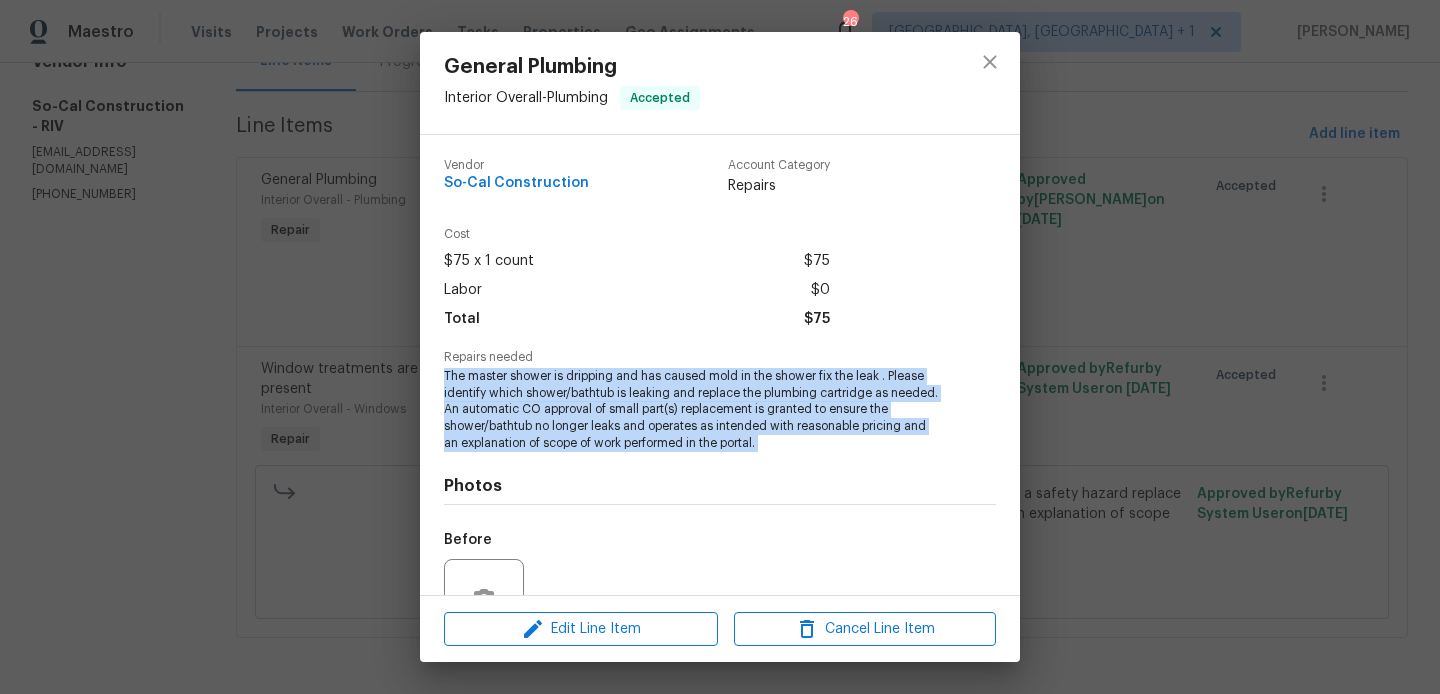 click on "The master shower is dripping and has caused mold in the shower fix the leak . Please identify which shower/bathtub is leaking and replace the plumbing cartridge as needed. An automatic CO approval of small part(s) replacement is granted to ensure the shower/bathtub no longer leaks and operates as intended with reasonable pricing and an explanation of scope of work performed in the portal." at bounding box center (692, 410) 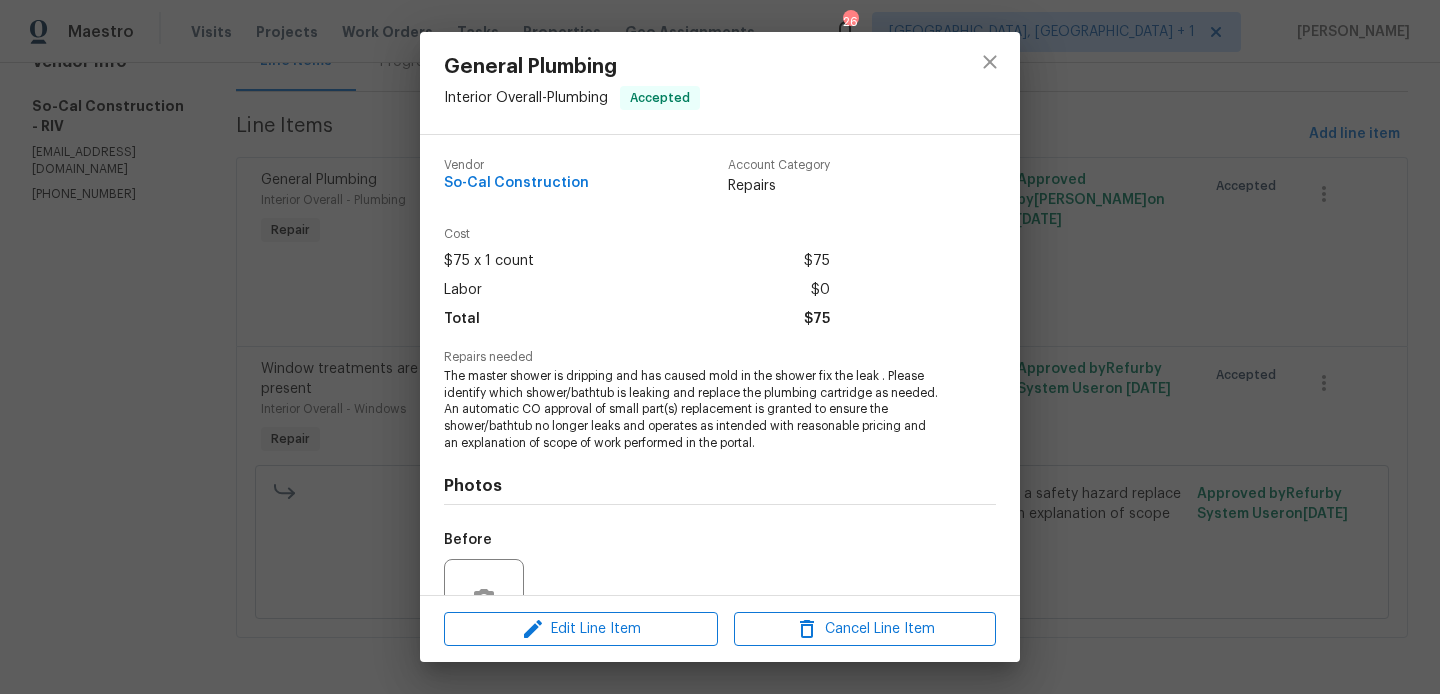 click on "General Plumbing Interior Overall  -  Plumbing Accepted Vendor So-Cal Construction Account Category Repairs Cost $75 x 1 count $75 Labor $0 Total $75 Repairs needed The master shower is dripping and has caused mold in the shower fix the leak . Please identify which shower/bathtub is leaking and replace the plumbing cartridge as needed. An automatic CO approval of small part(s) replacement is granted to ensure the shower/bathtub no longer leaks and operates as intended with reasonable pricing and an explanation of scope of work performed in the portal. Photos Before After  Edit Line Item  Cancel Line Item" at bounding box center [720, 347] 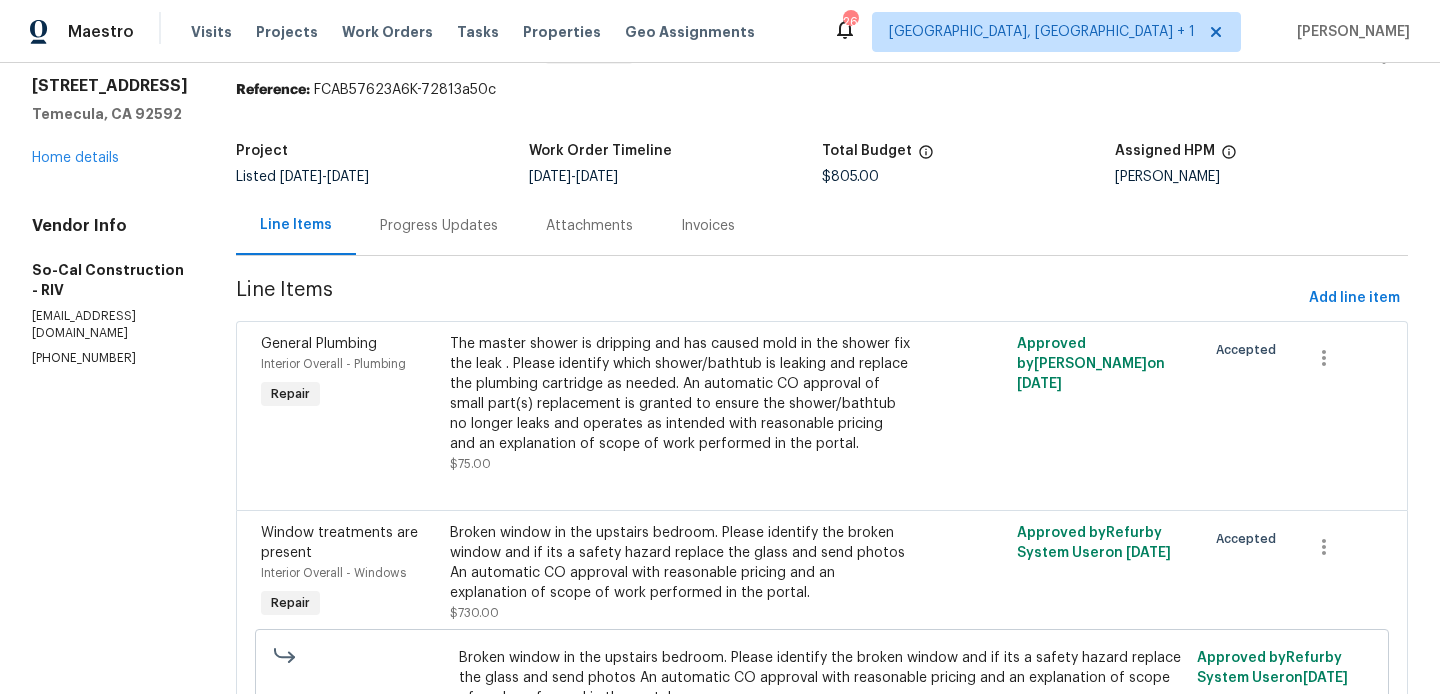 scroll, scrollTop: 0, scrollLeft: 0, axis: both 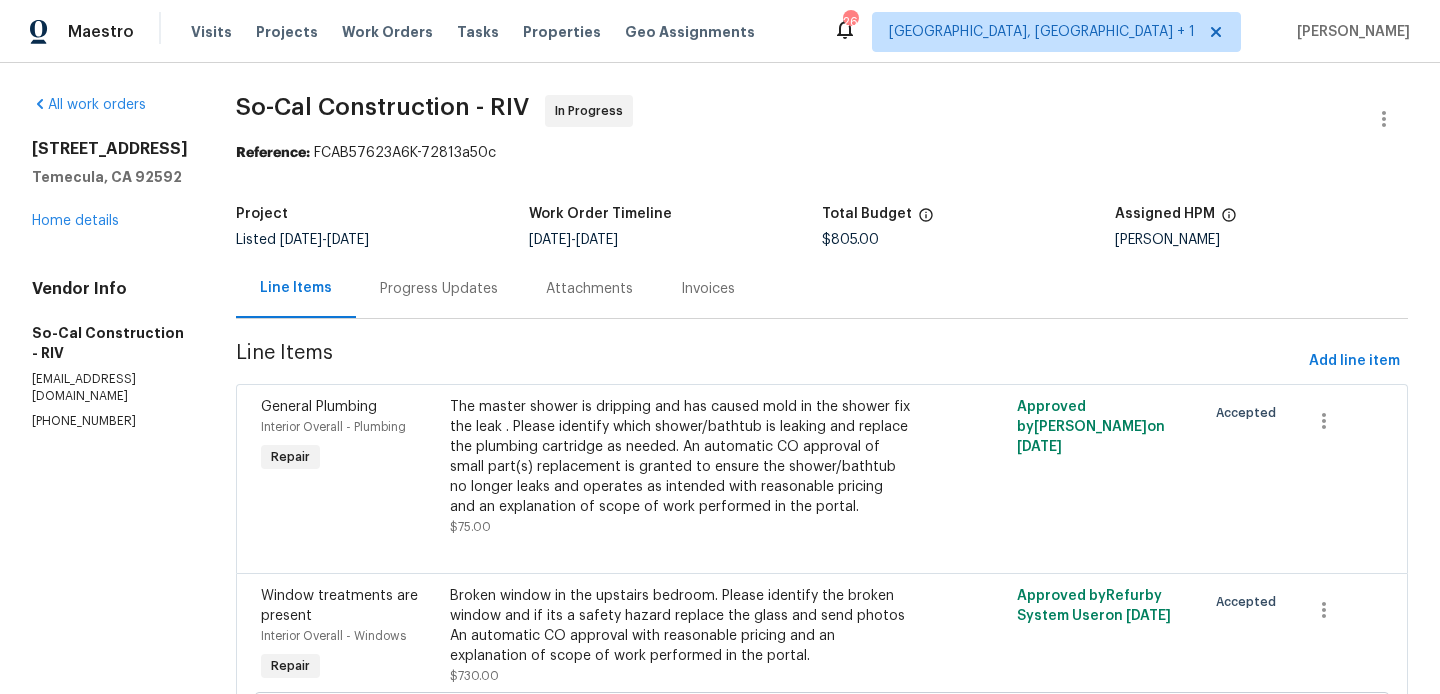 click on "Progress Updates" at bounding box center [439, 289] 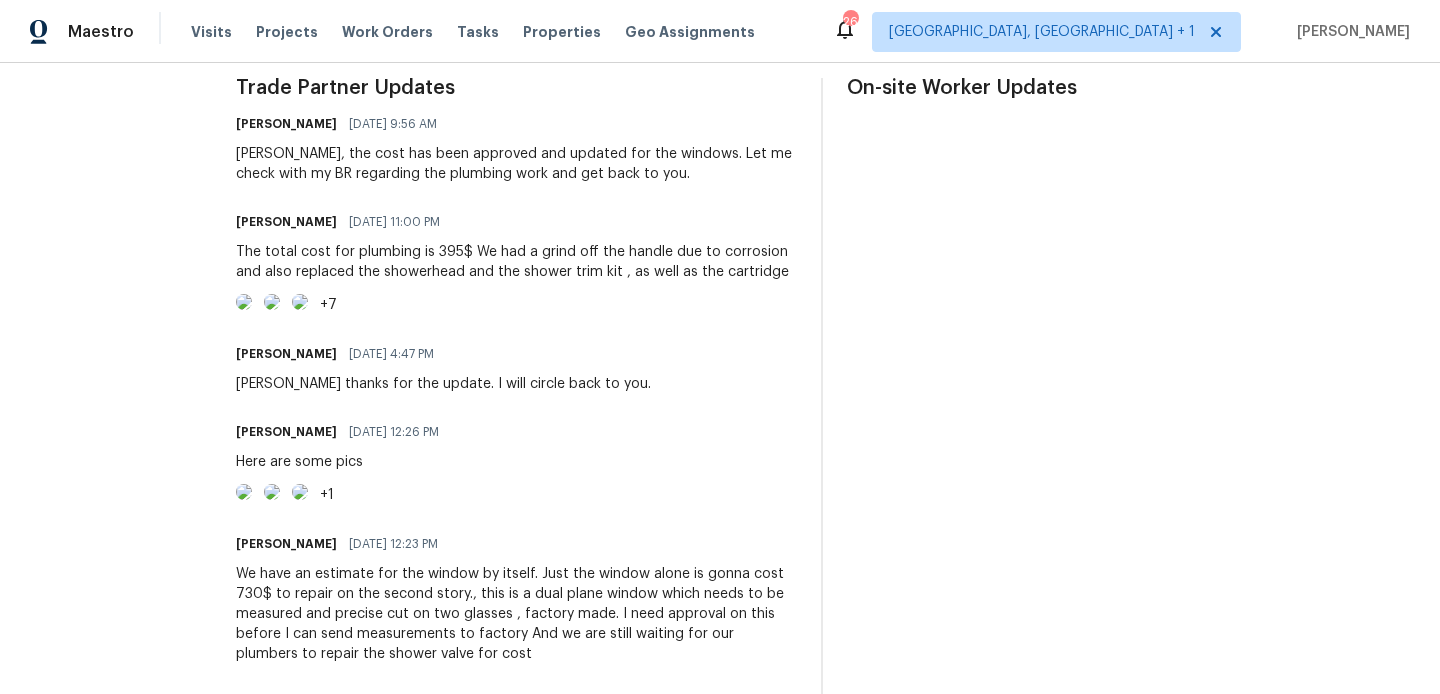 scroll, scrollTop: 583, scrollLeft: 0, axis: vertical 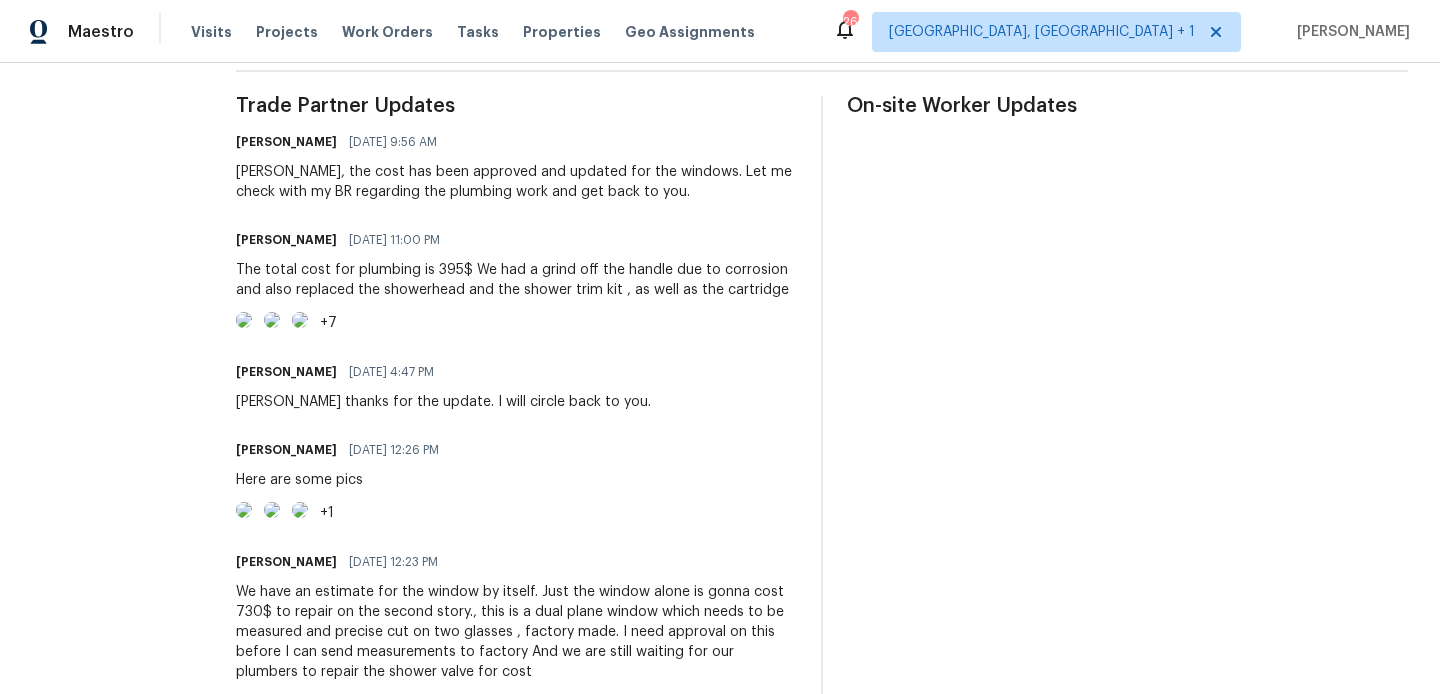 click on "The total cost for plumbing is 395$
We had a grind off the handle due to corrosion and also replaced the showerhead and the shower trim kit , as well as the cartridge" at bounding box center (516, 280) 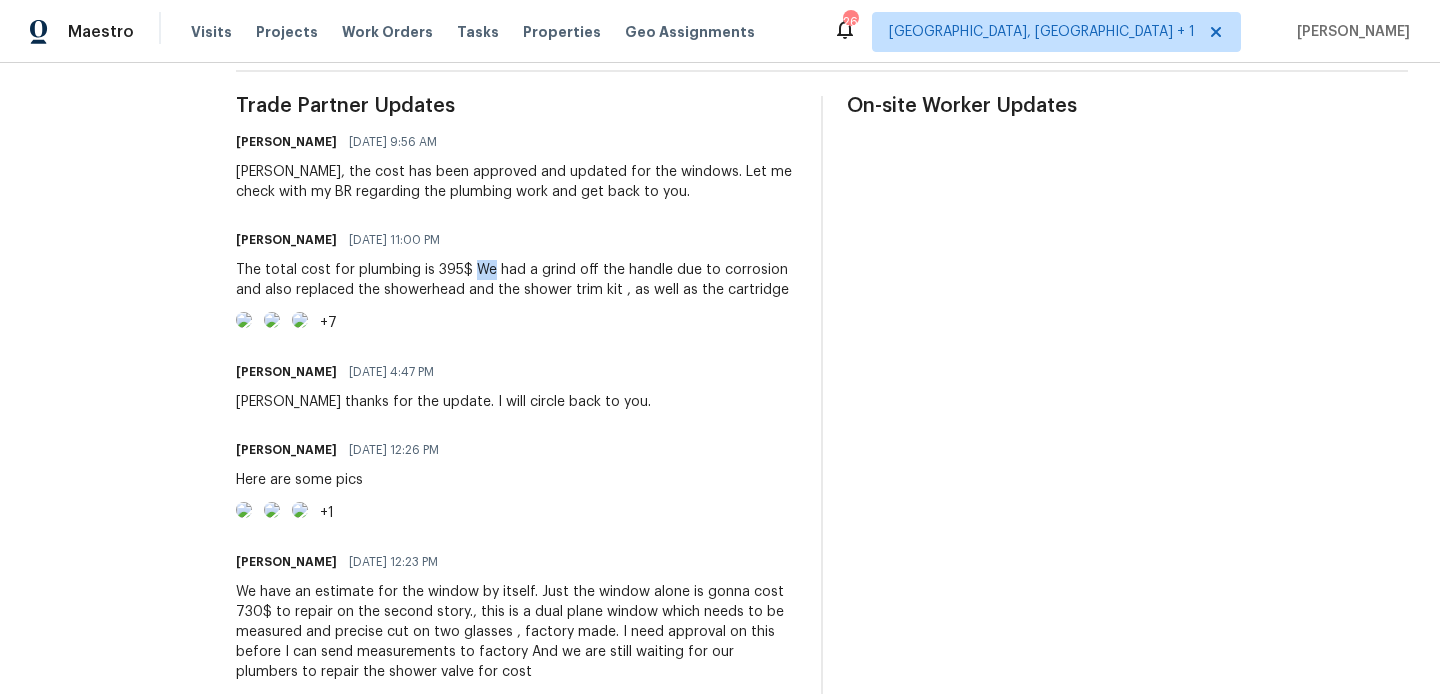 click on "The total cost for plumbing is 395$
We had a grind off the handle due to corrosion and also replaced the showerhead and the shower trim kit , as well as the cartridge" at bounding box center (516, 280) 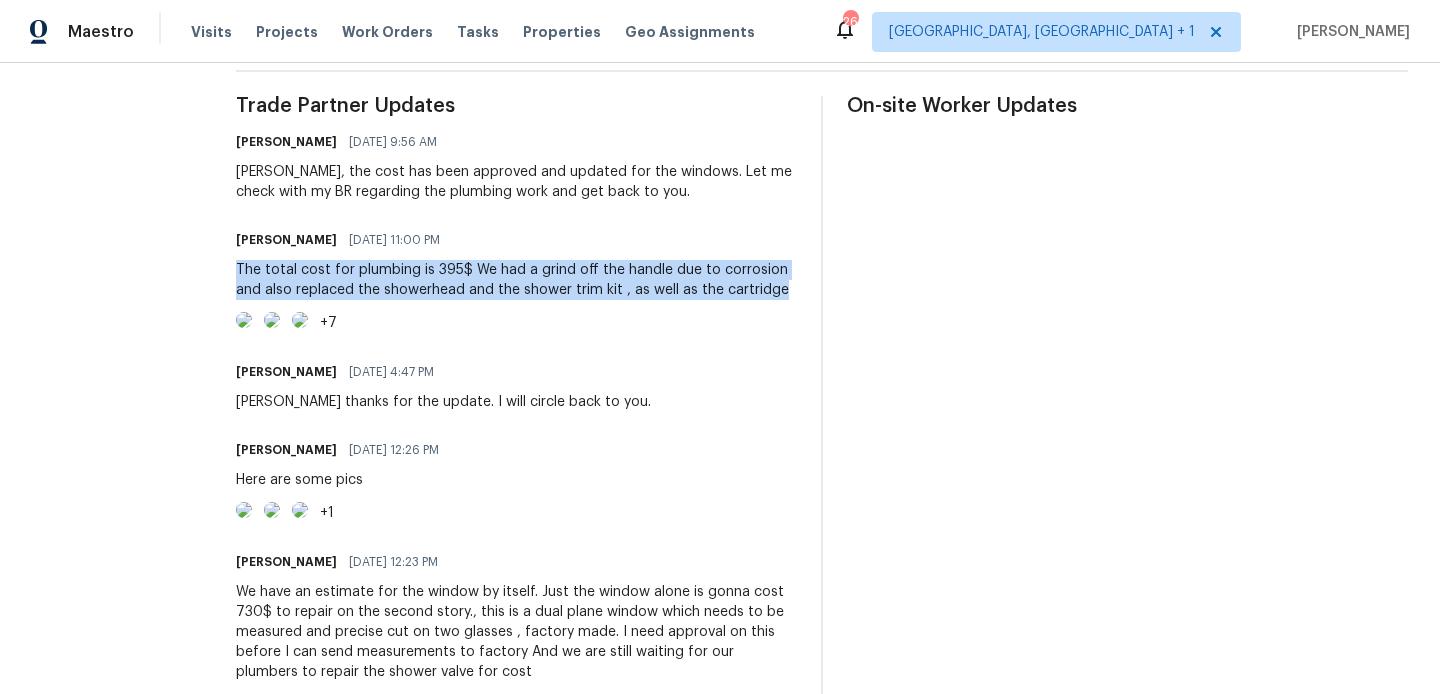click on "The total cost for plumbing is 395$
We had a grind off the handle due to corrosion and also replaced the showerhead and the shower trim kit , as well as the cartridge" at bounding box center (516, 280) 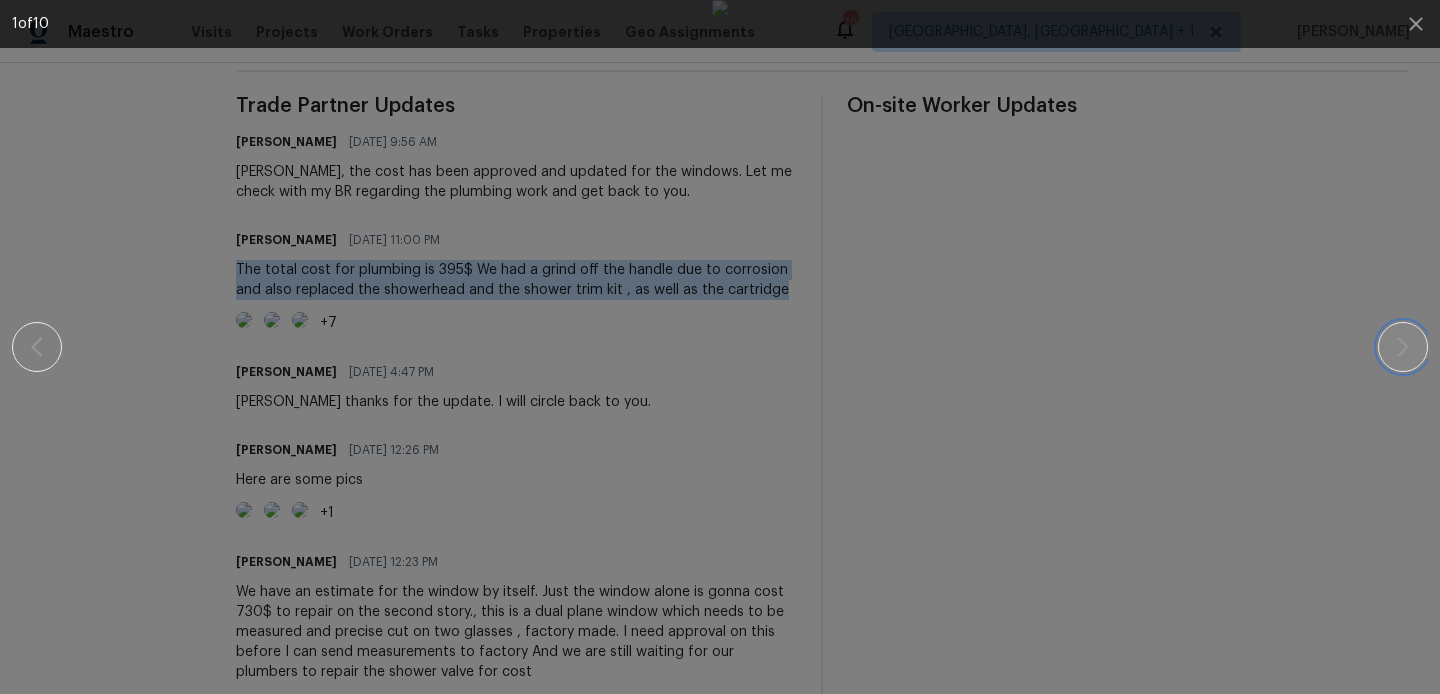 click 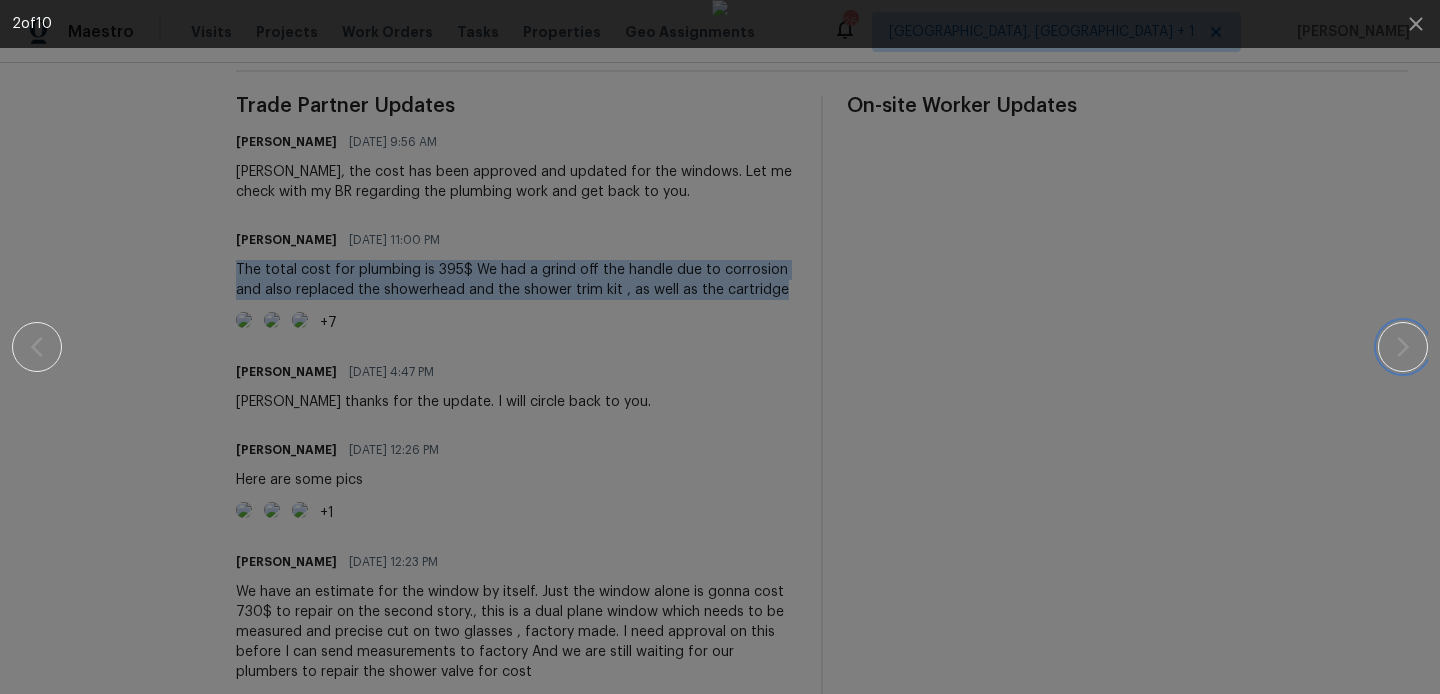 click 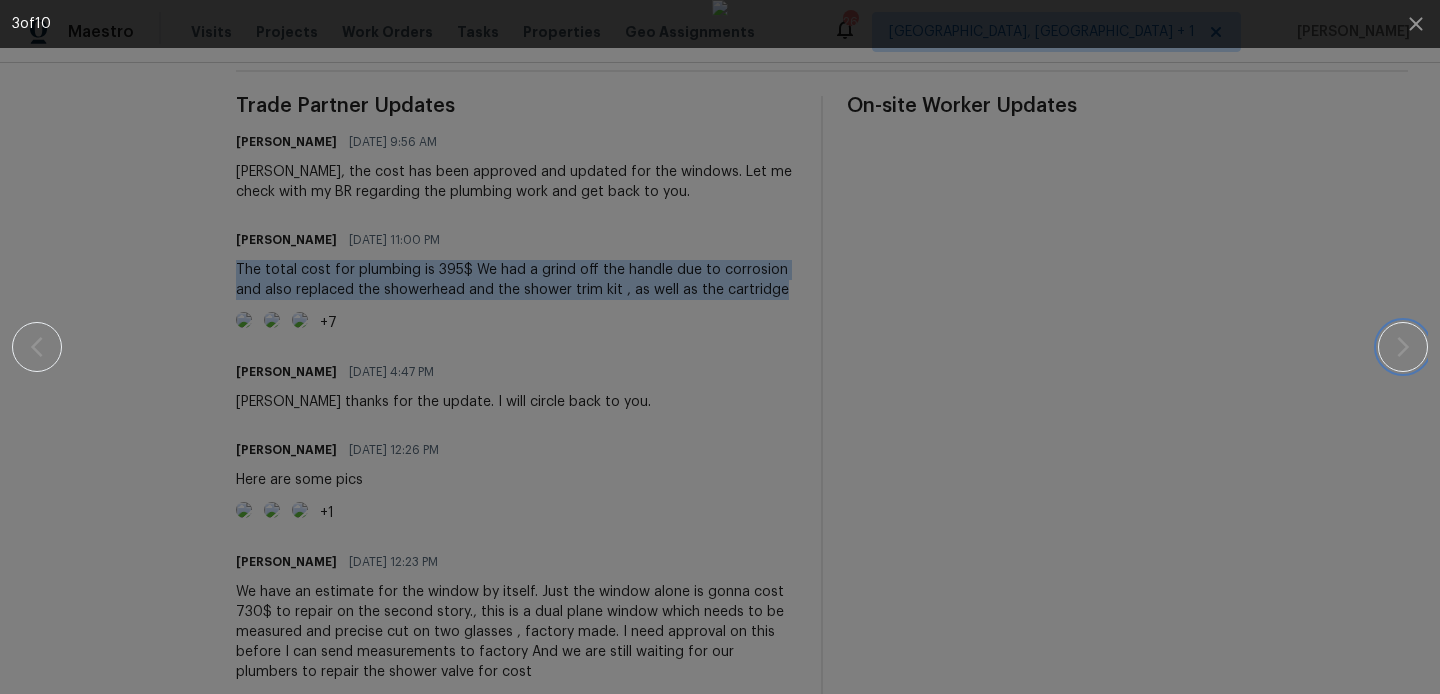 click 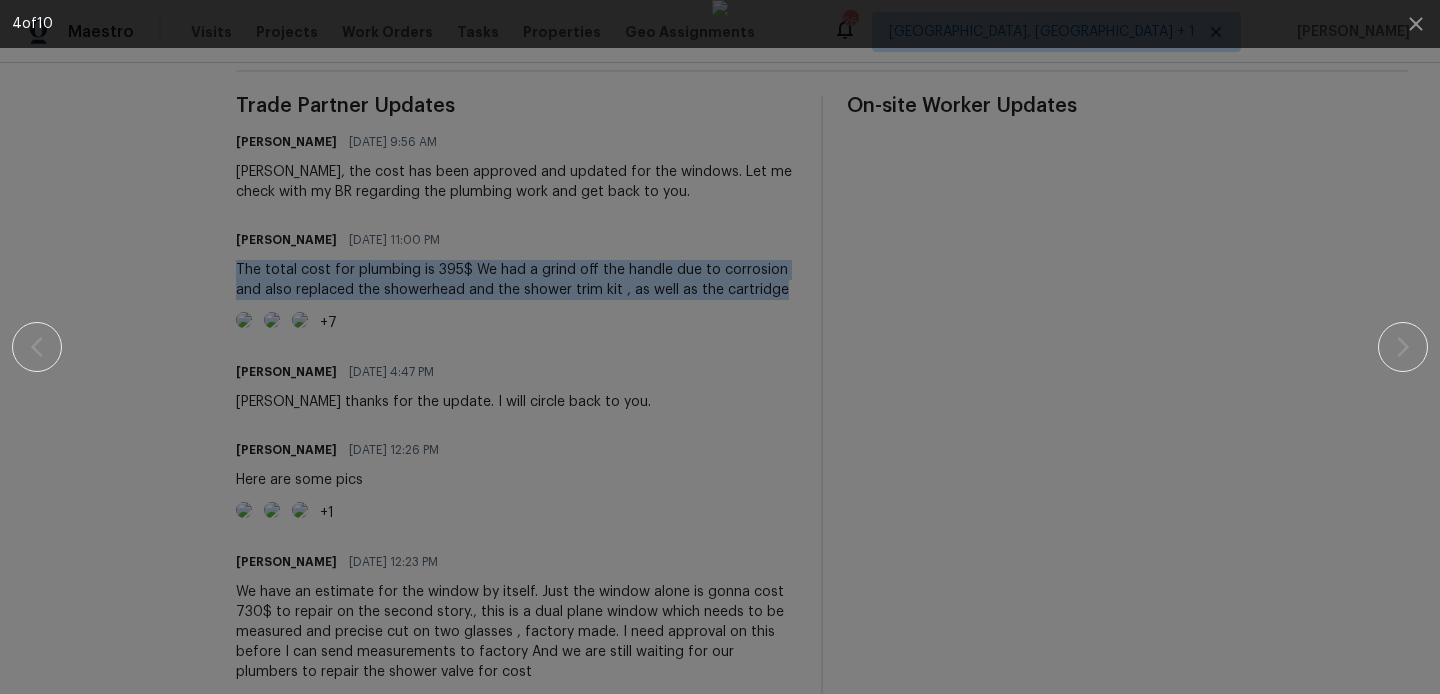 click at bounding box center [720, 347] 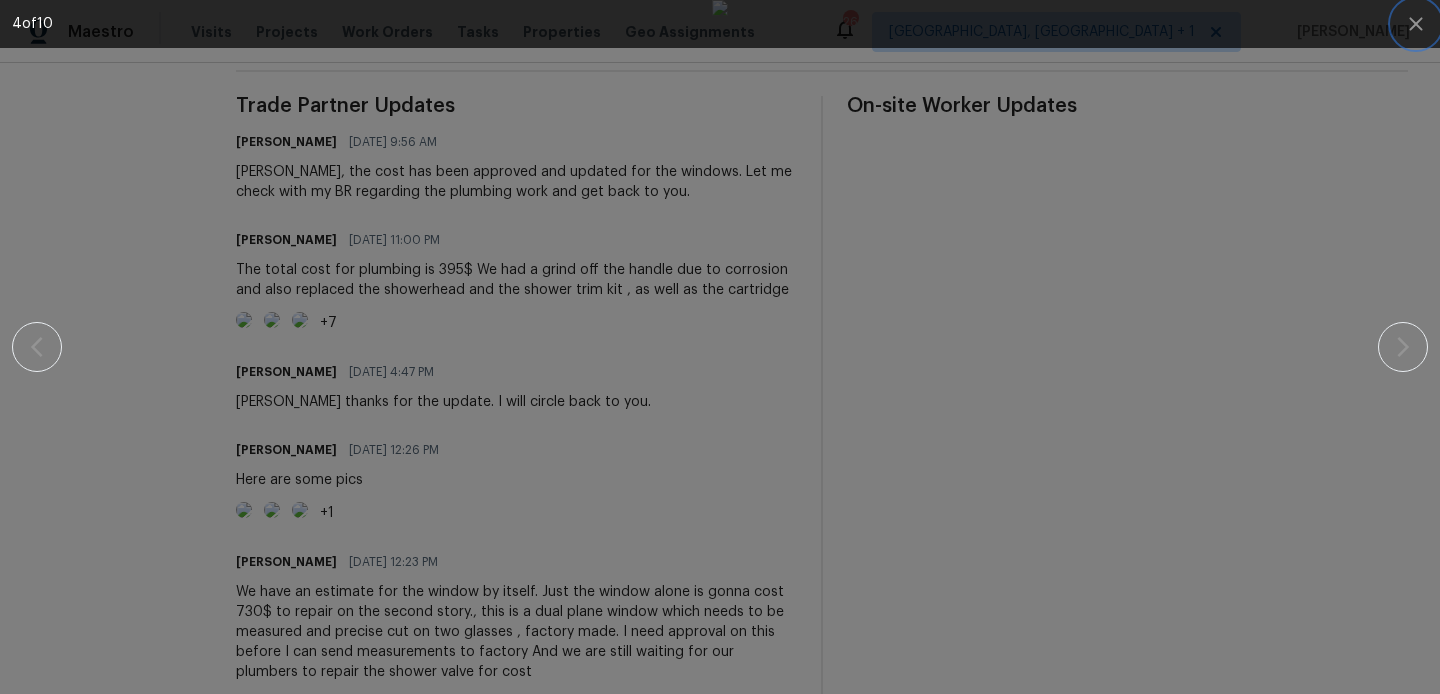 click 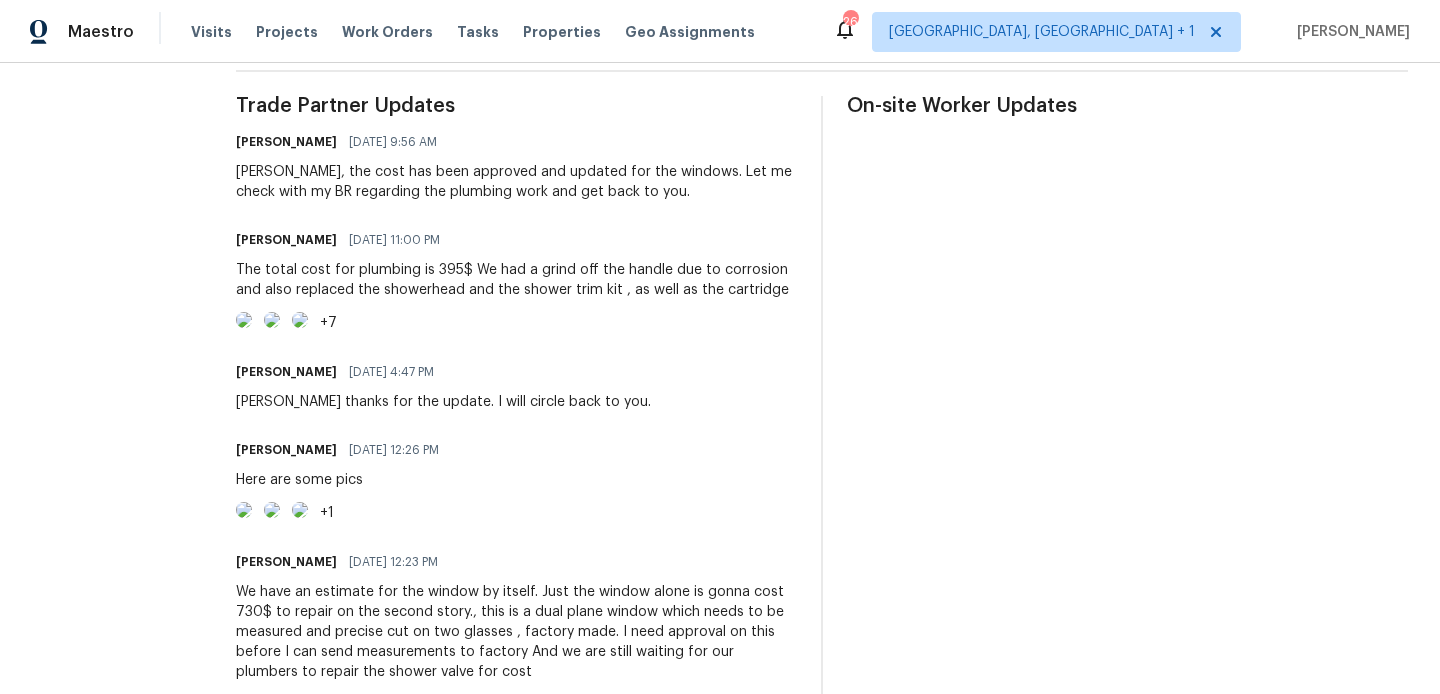 click on "On-site Worker Updates" at bounding box center (1127, 558) 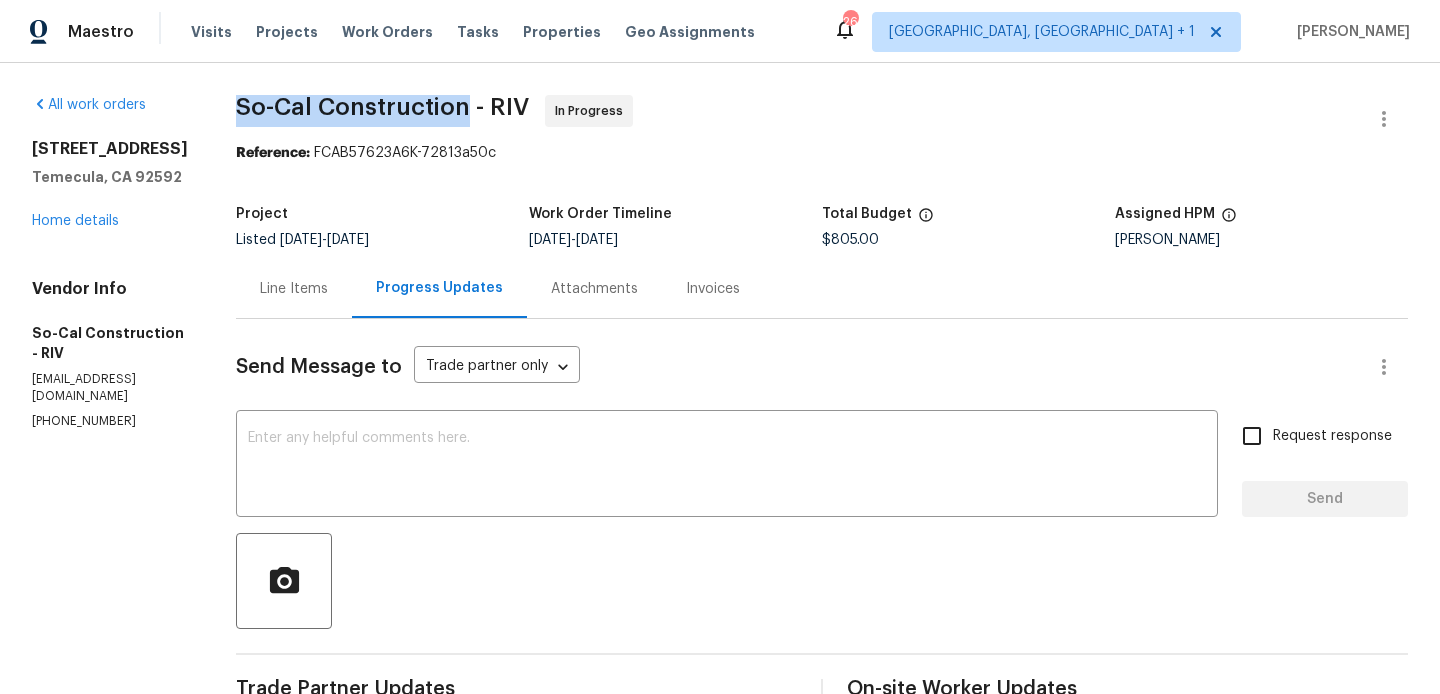 drag, startPoint x: 252, startPoint y: 113, endPoint x: 491, endPoint y: 114, distance: 239.00209 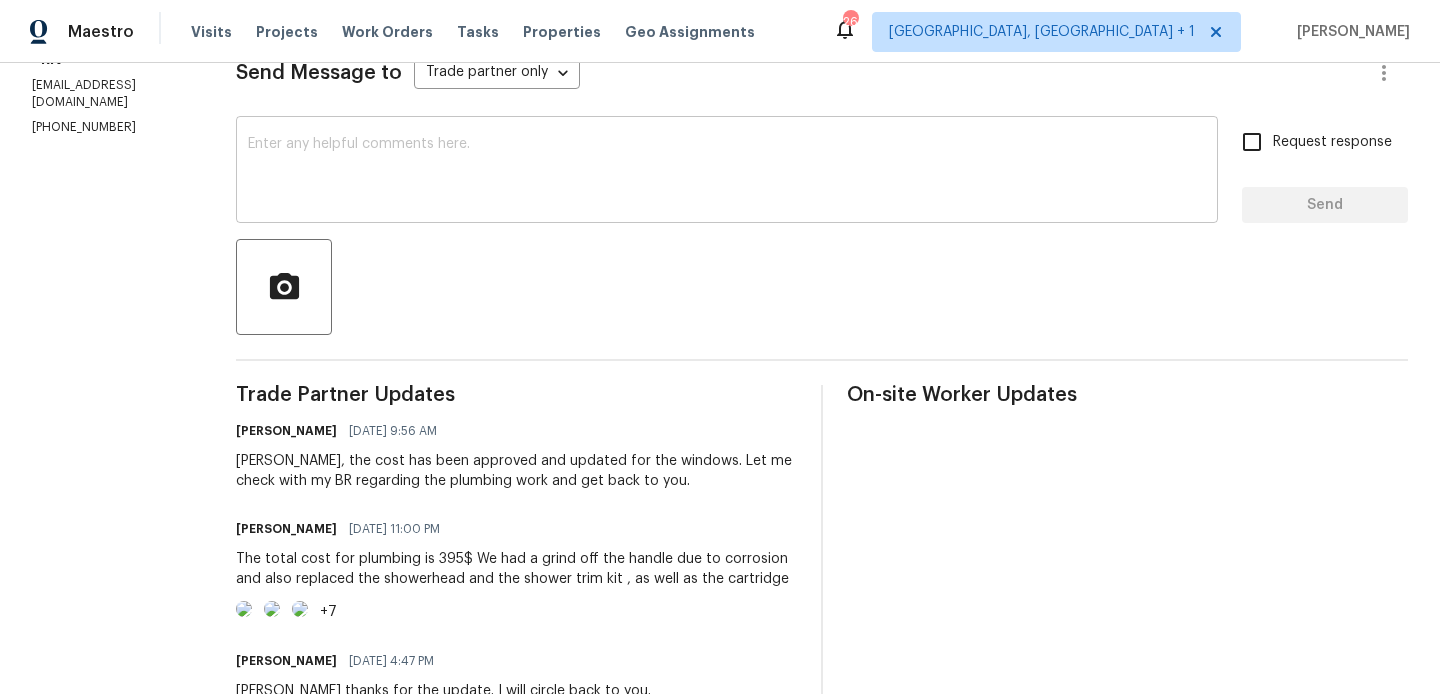 scroll, scrollTop: 295, scrollLeft: 0, axis: vertical 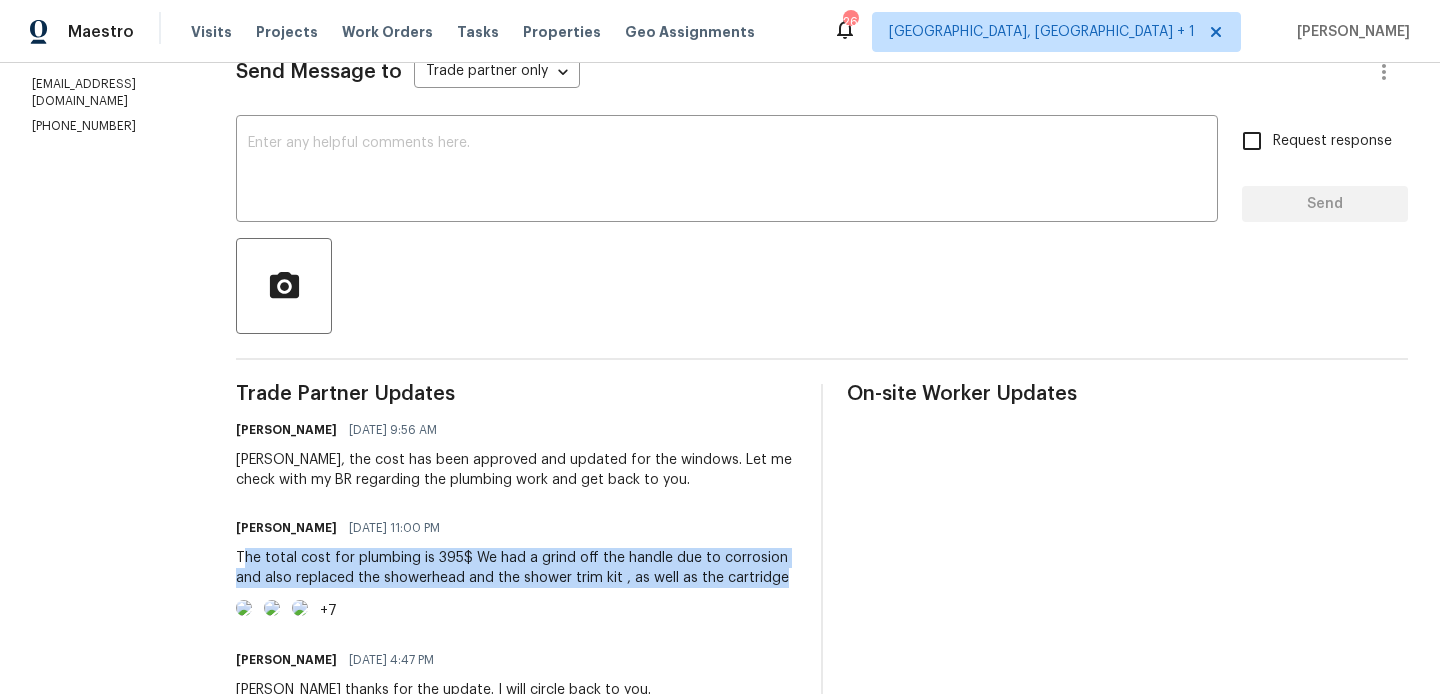 drag, startPoint x: 269, startPoint y: 564, endPoint x: 806, endPoint y: 583, distance: 537.336 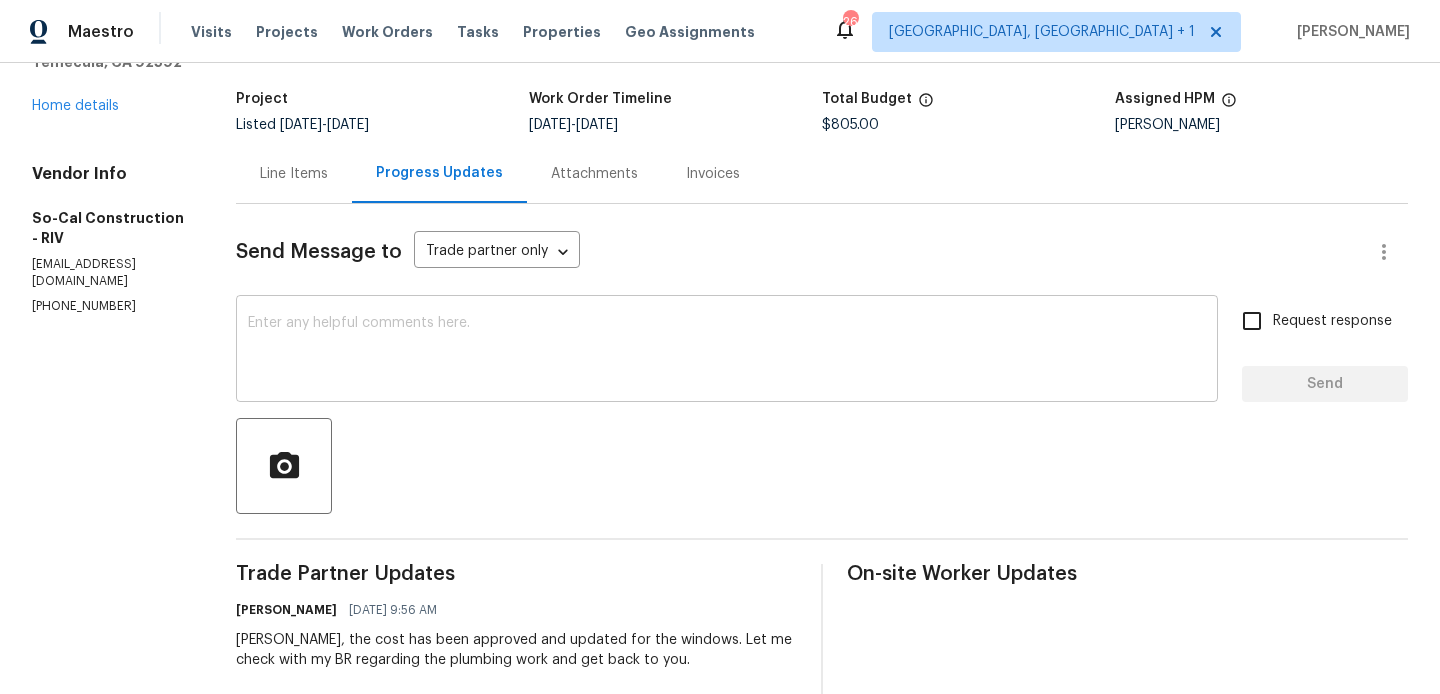 scroll, scrollTop: 0, scrollLeft: 0, axis: both 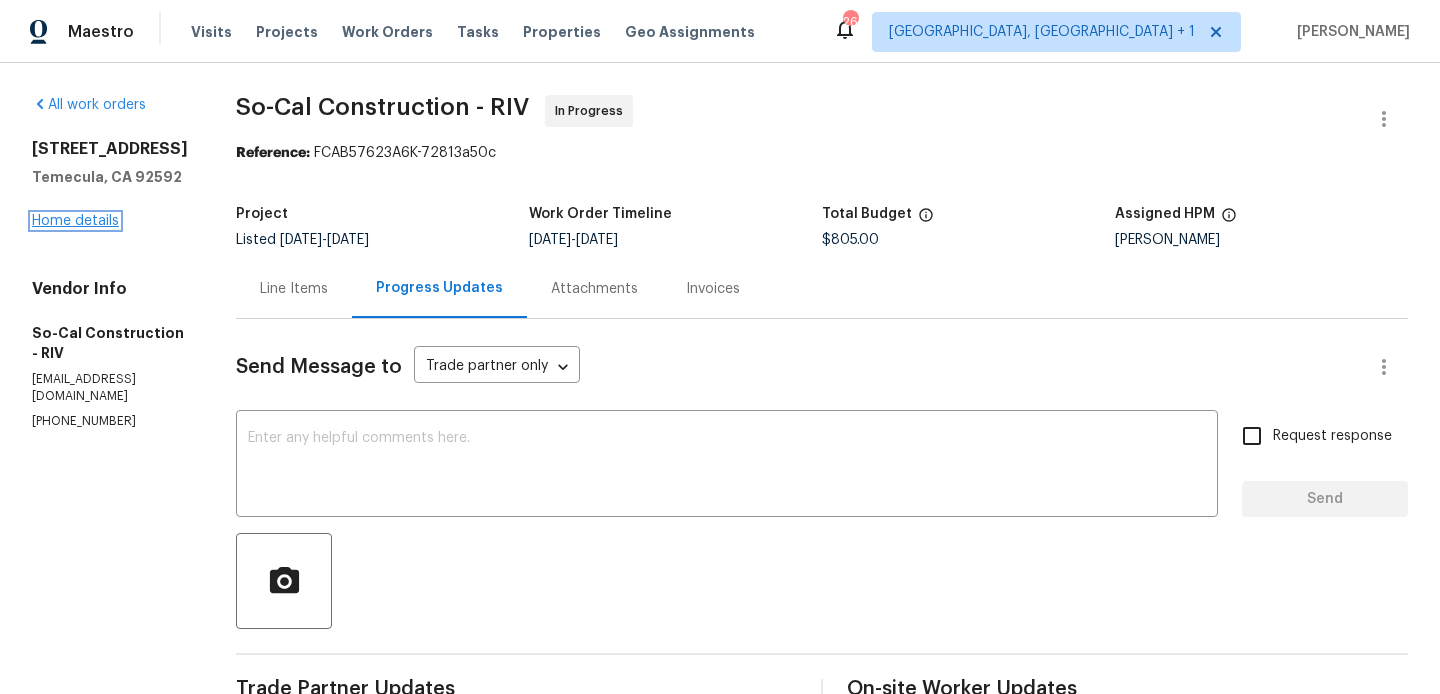 click on "Home details" at bounding box center (75, 221) 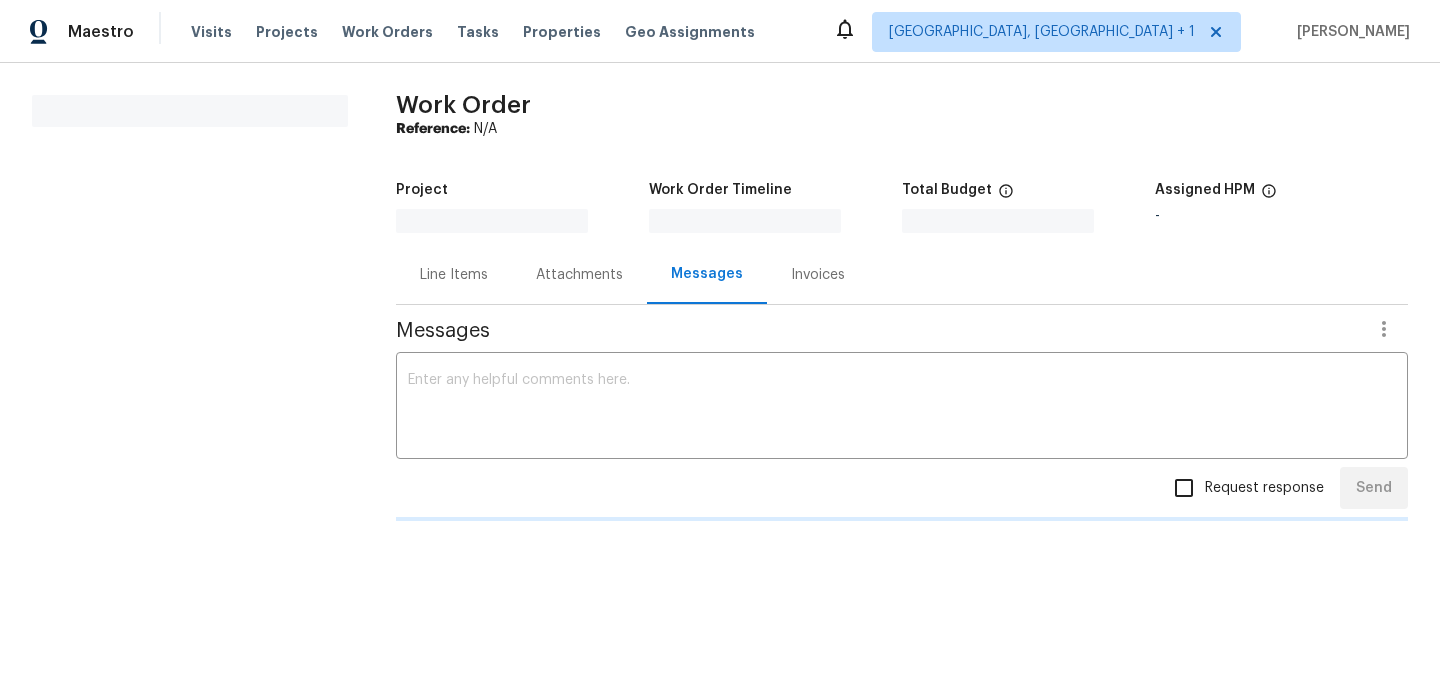 scroll, scrollTop: 0, scrollLeft: 0, axis: both 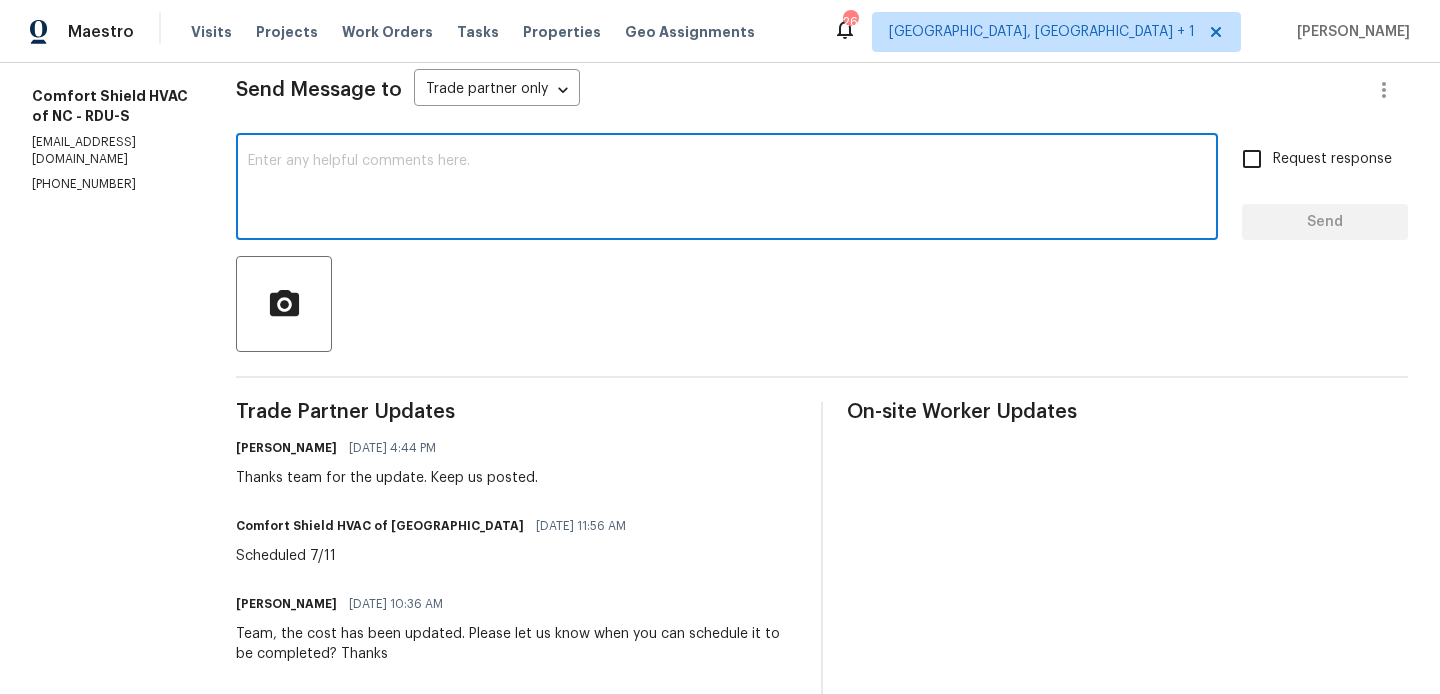 click at bounding box center [727, 189] 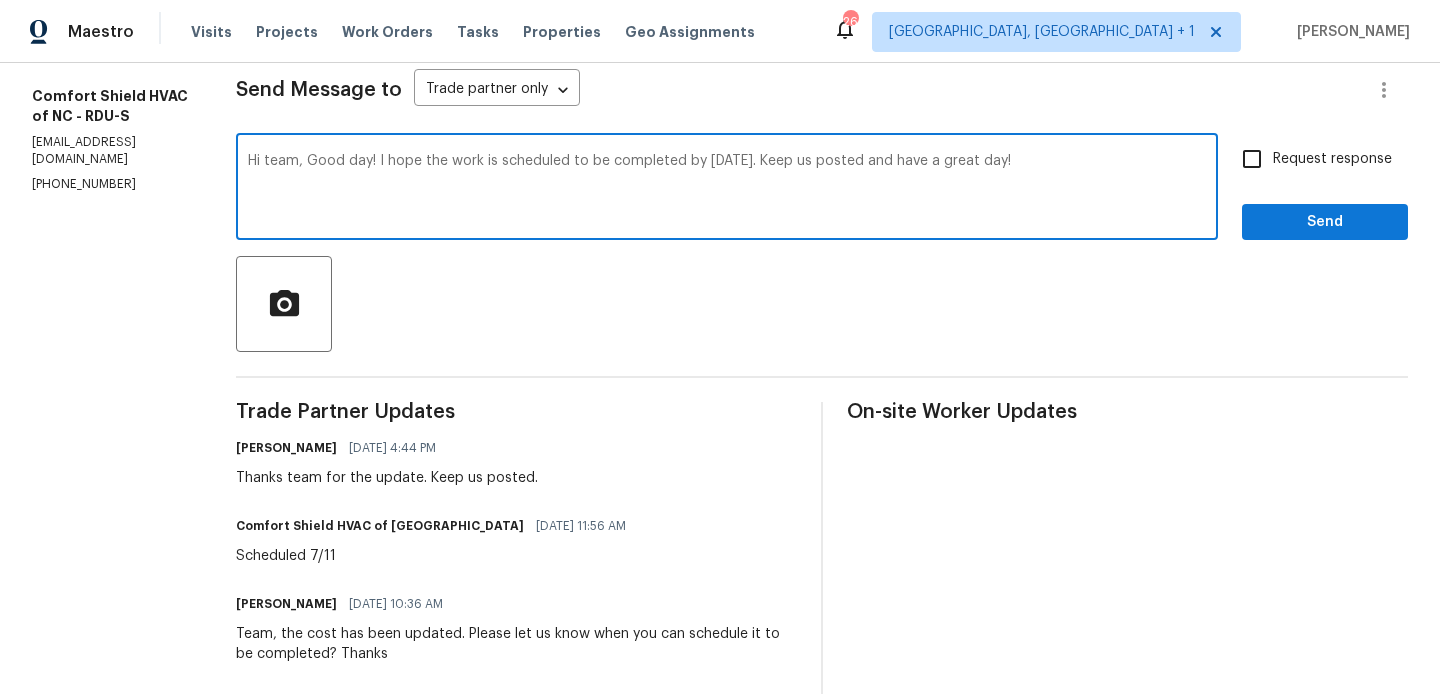 click on "Add Punctuation" at bounding box center [0, 0] 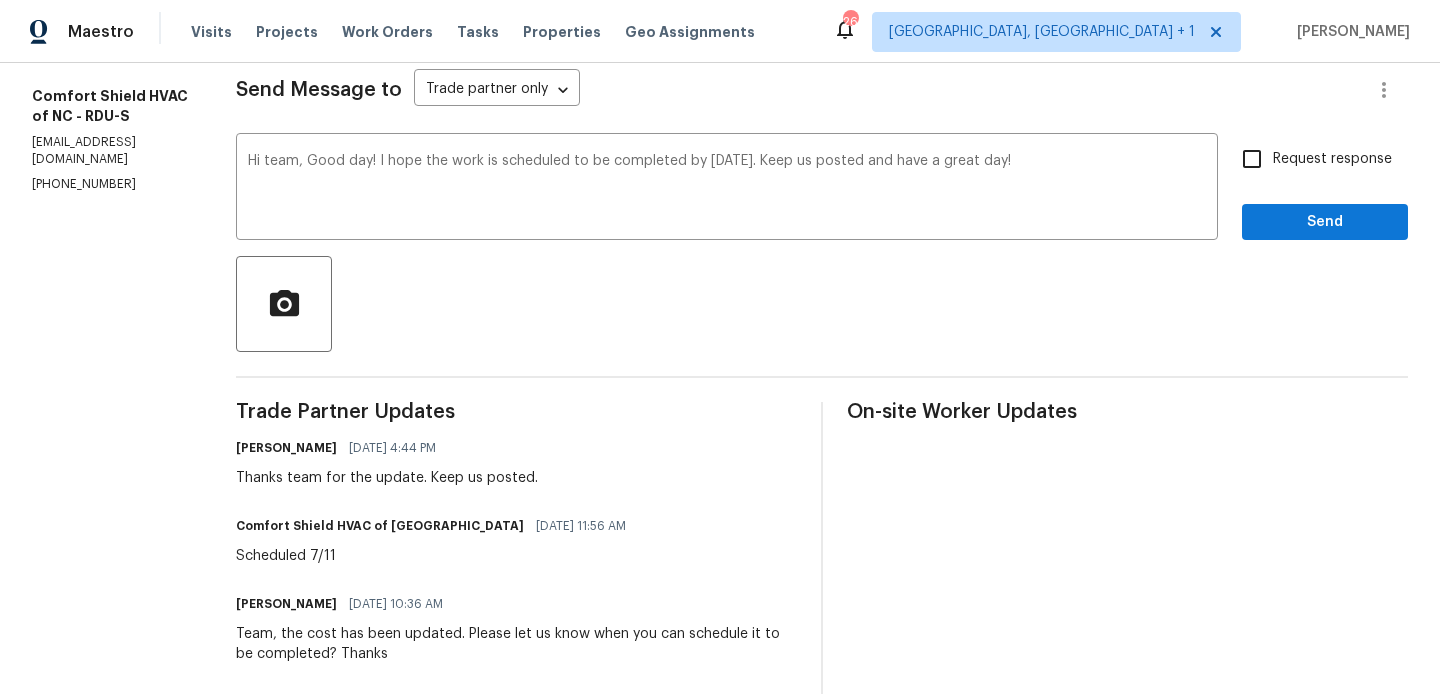 click on "Request response" at bounding box center (1332, 159) 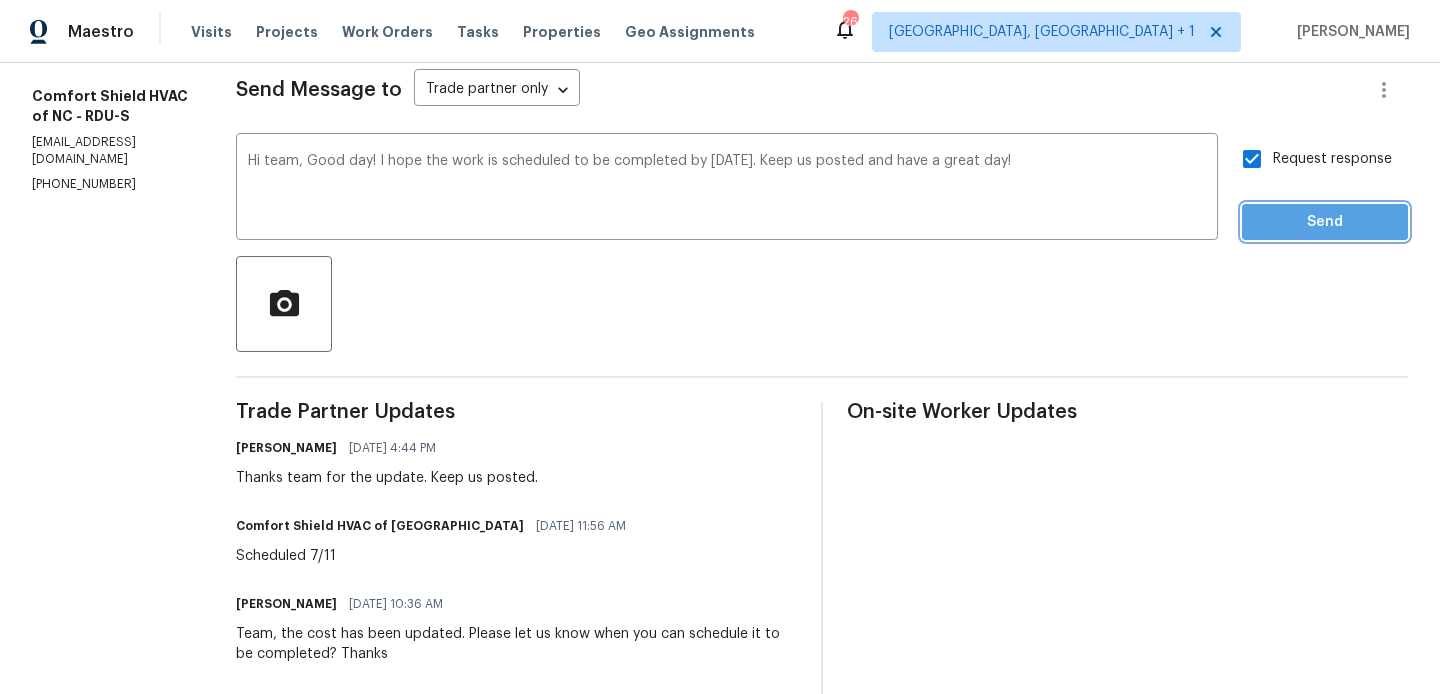 click on "Send" at bounding box center (1325, 222) 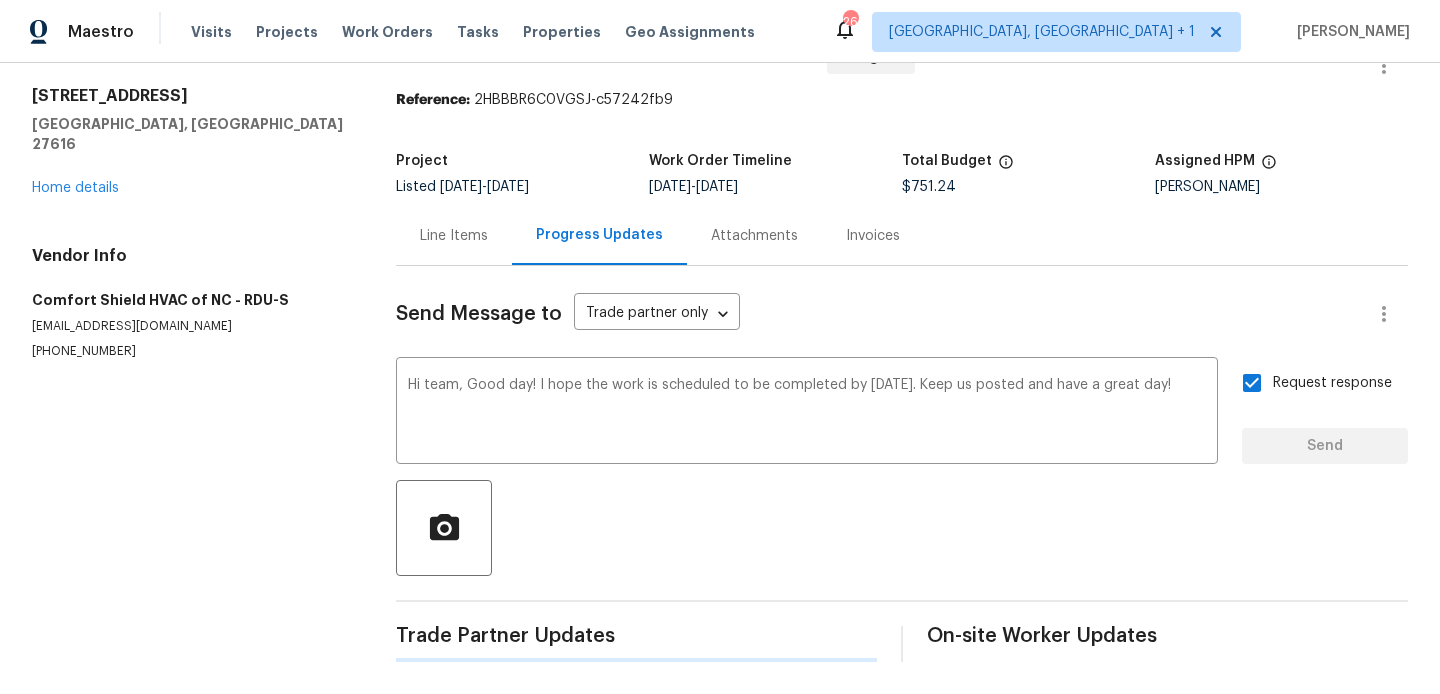 type 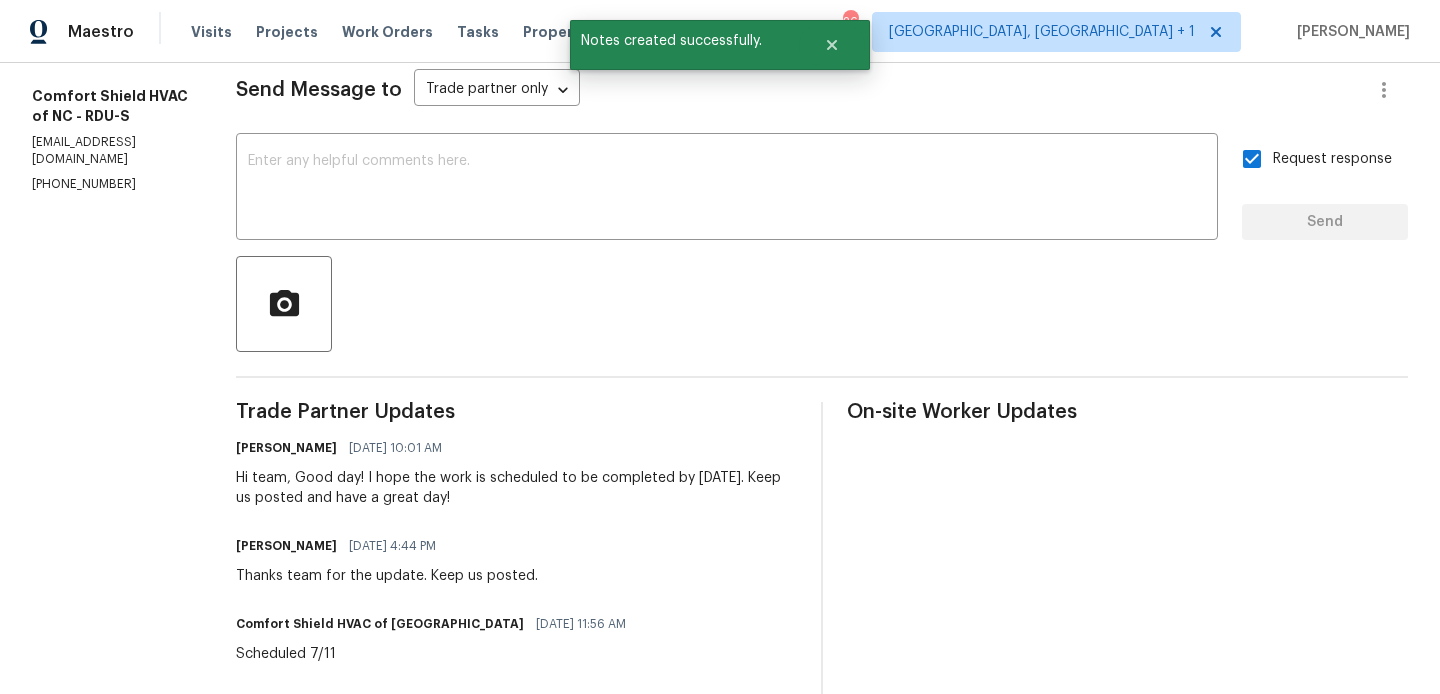 scroll, scrollTop: 0, scrollLeft: 0, axis: both 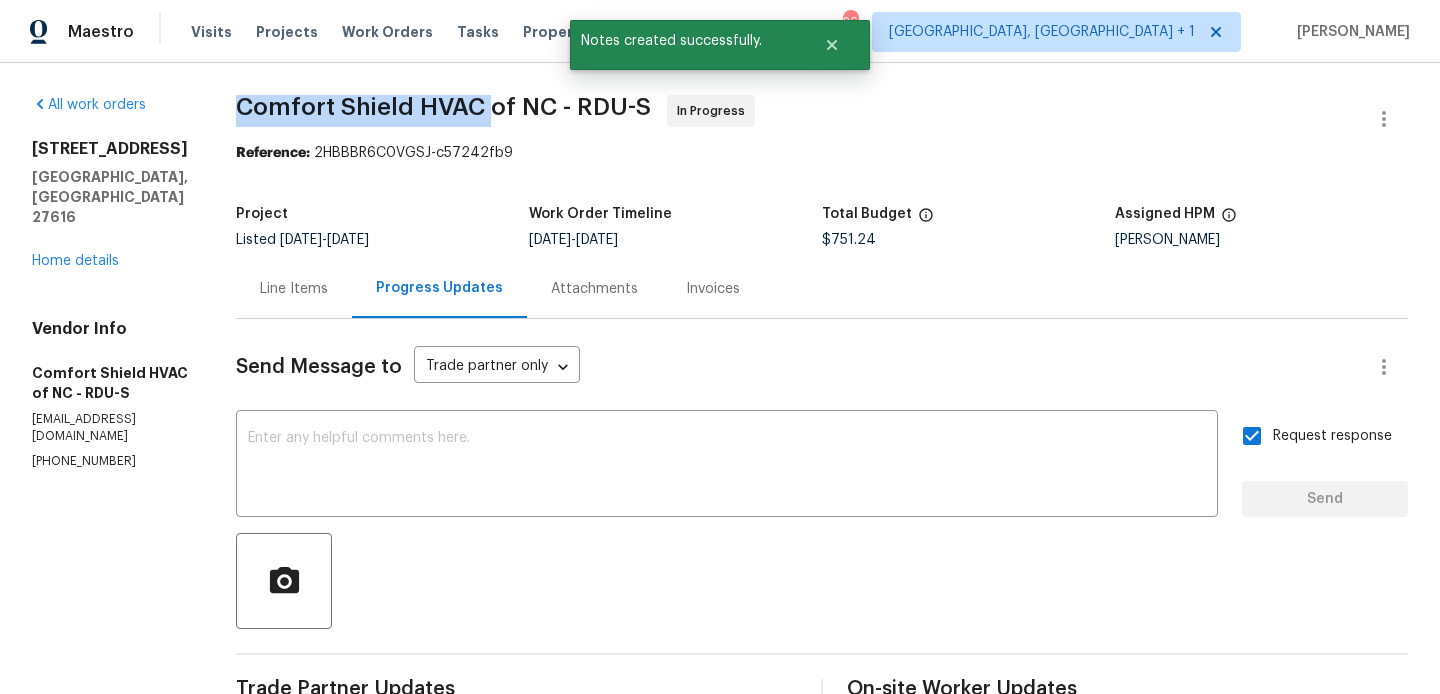 drag, startPoint x: 286, startPoint y: 115, endPoint x: 540, endPoint y: 115, distance: 254 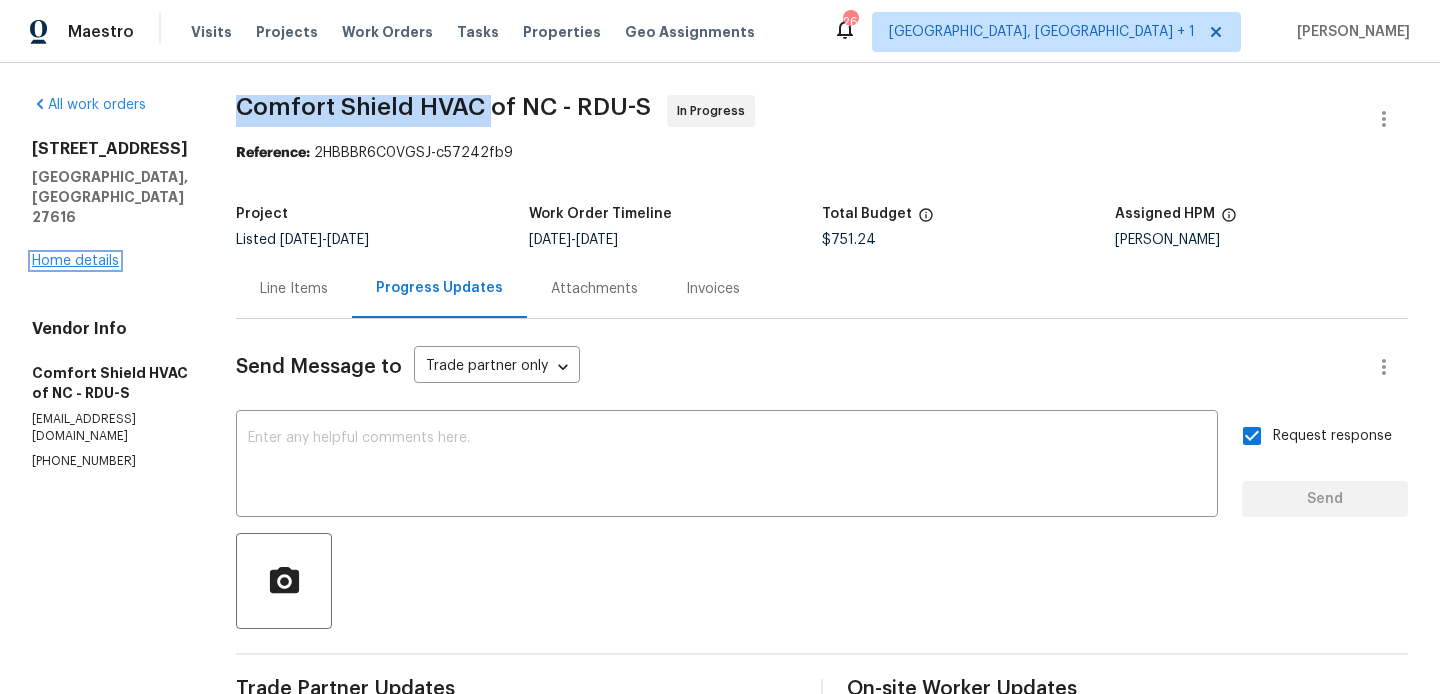 click on "Home details" at bounding box center (75, 261) 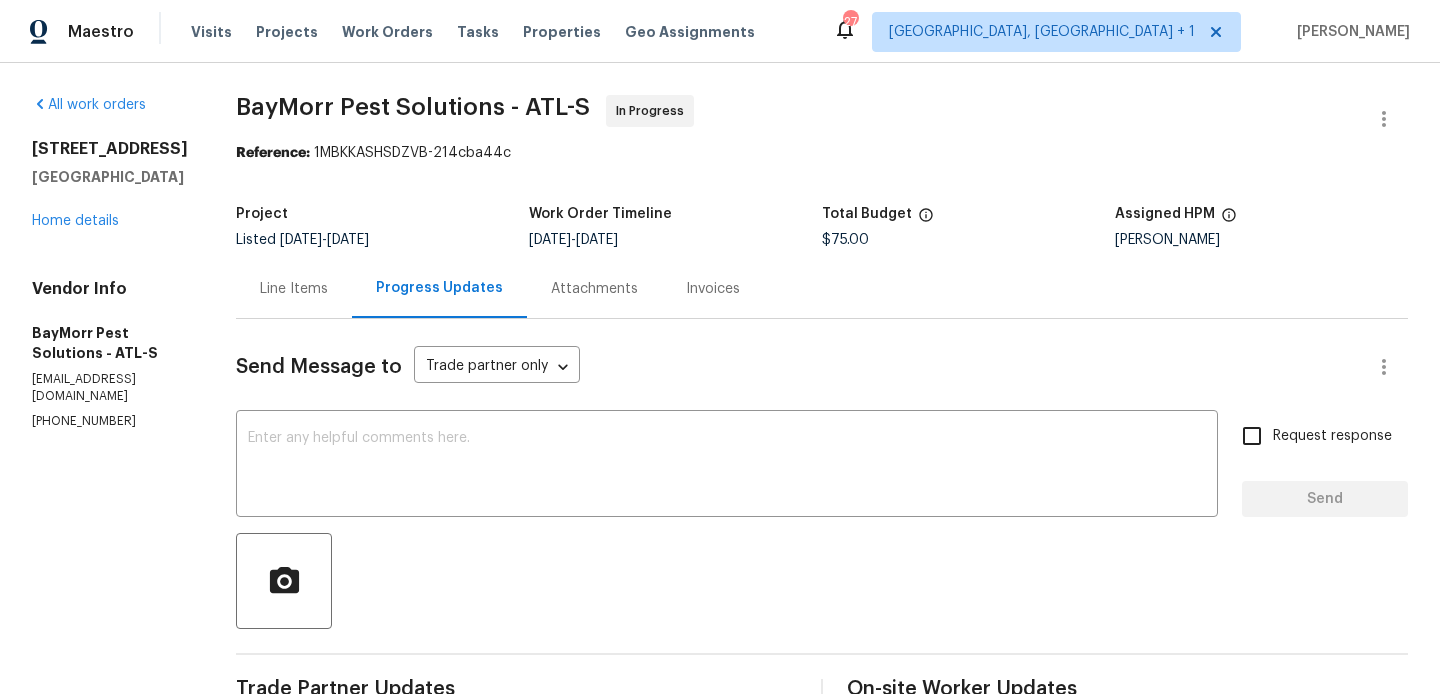 scroll, scrollTop: 0, scrollLeft: 0, axis: both 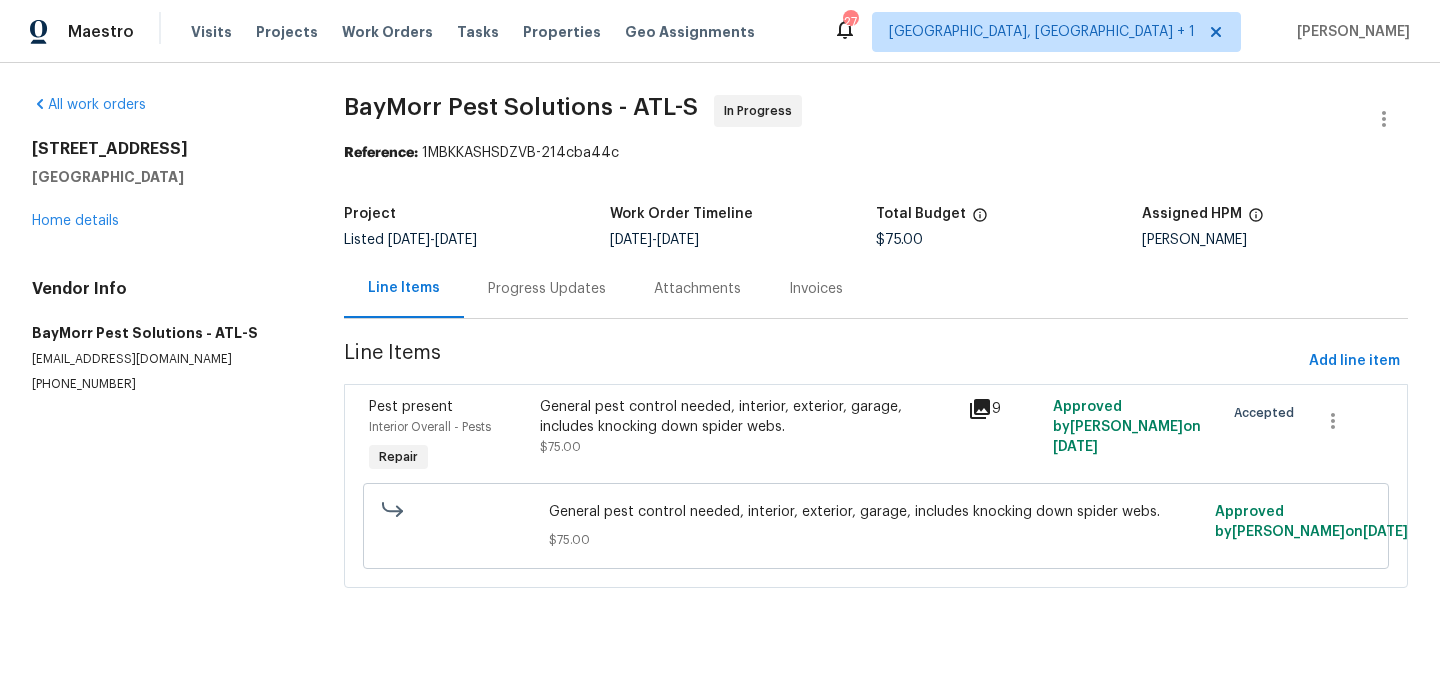 click on "General pest control needed, interior, exterior, garage, includes knocking down spider webs." at bounding box center [747, 417] 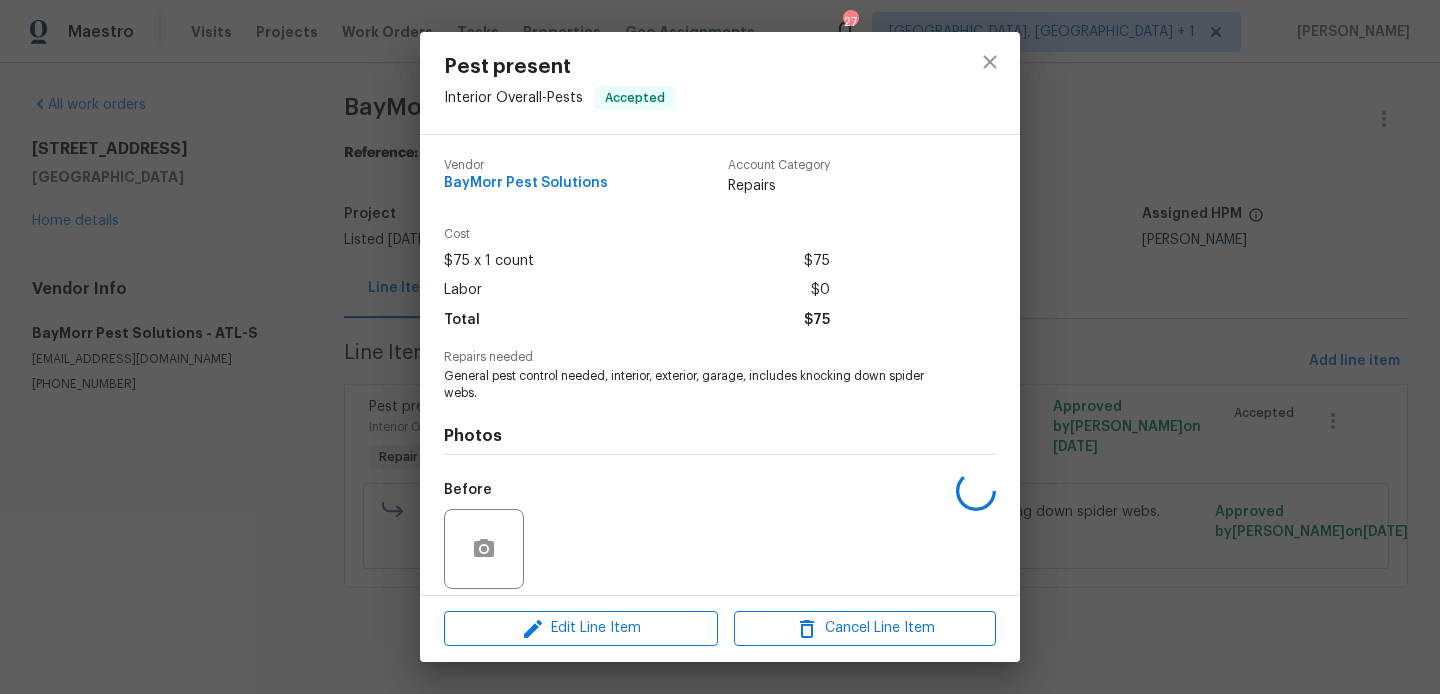 scroll, scrollTop: 143, scrollLeft: 0, axis: vertical 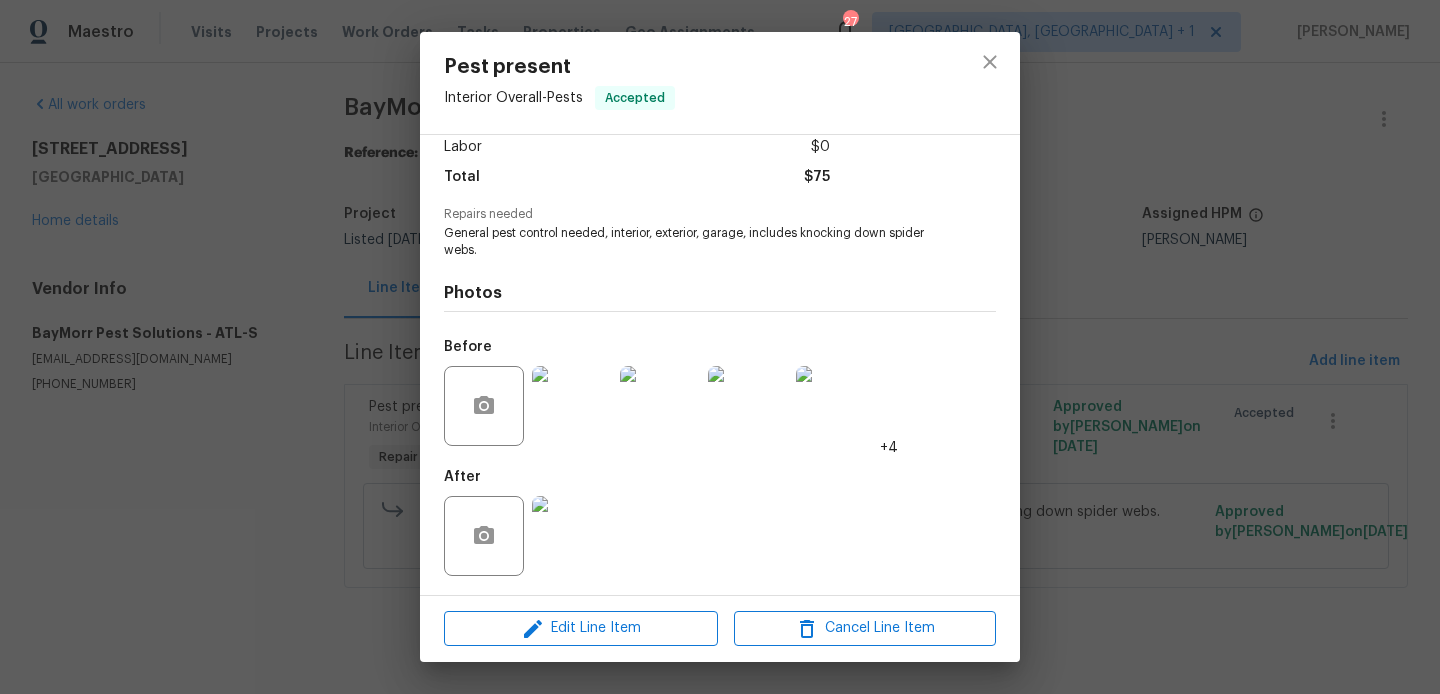 click at bounding box center [572, 406] 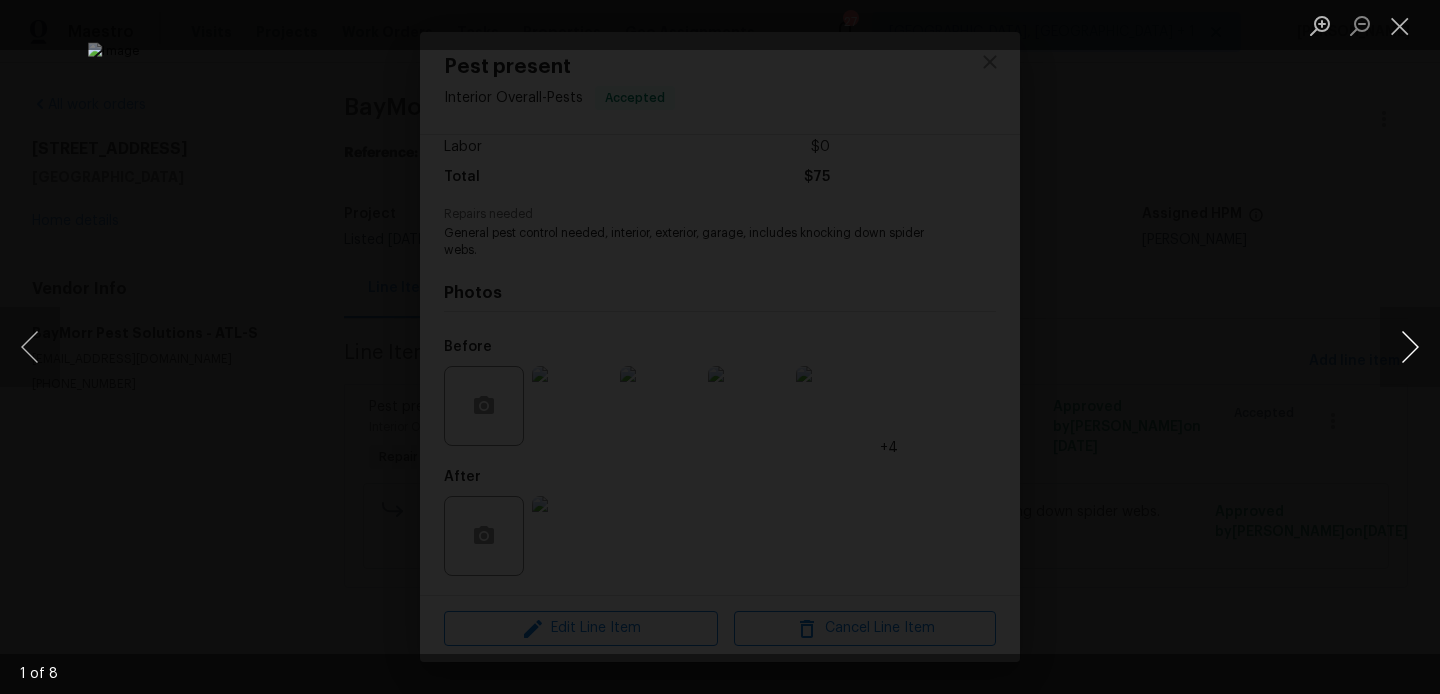 click at bounding box center (1410, 347) 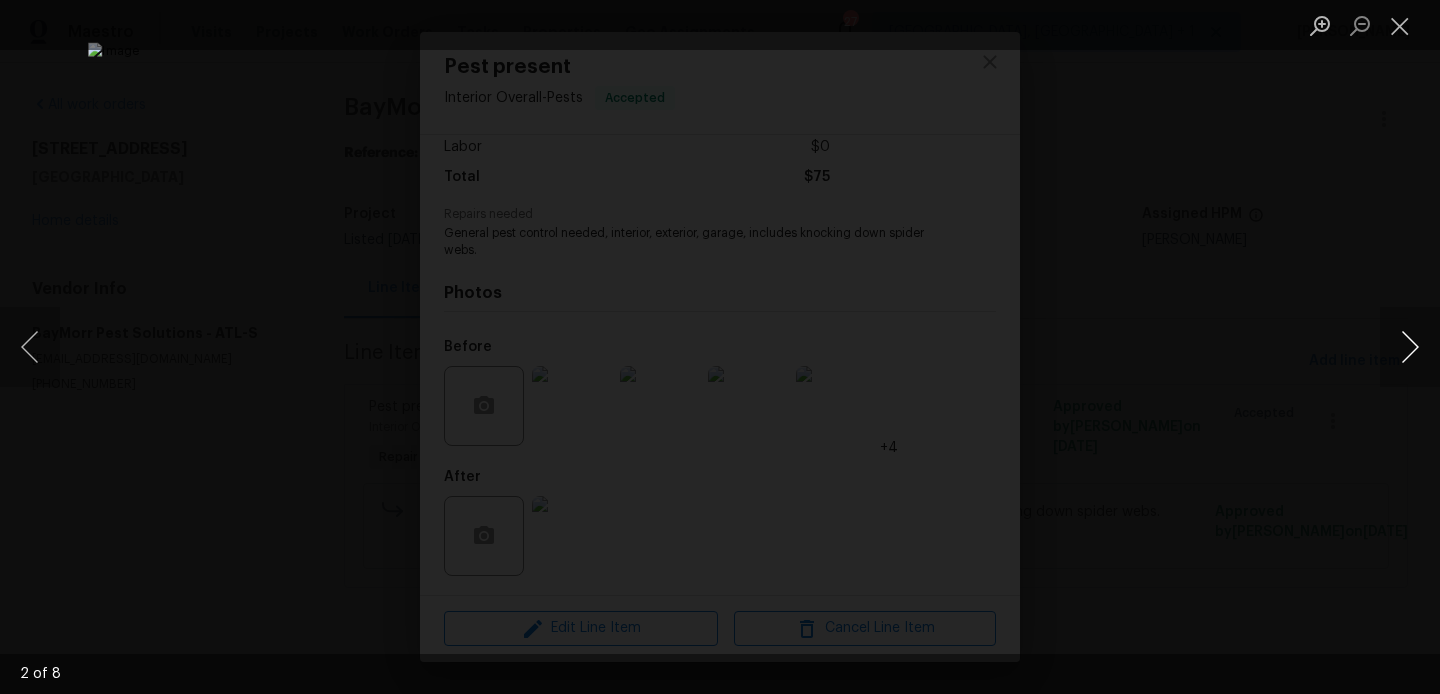 click at bounding box center [1410, 347] 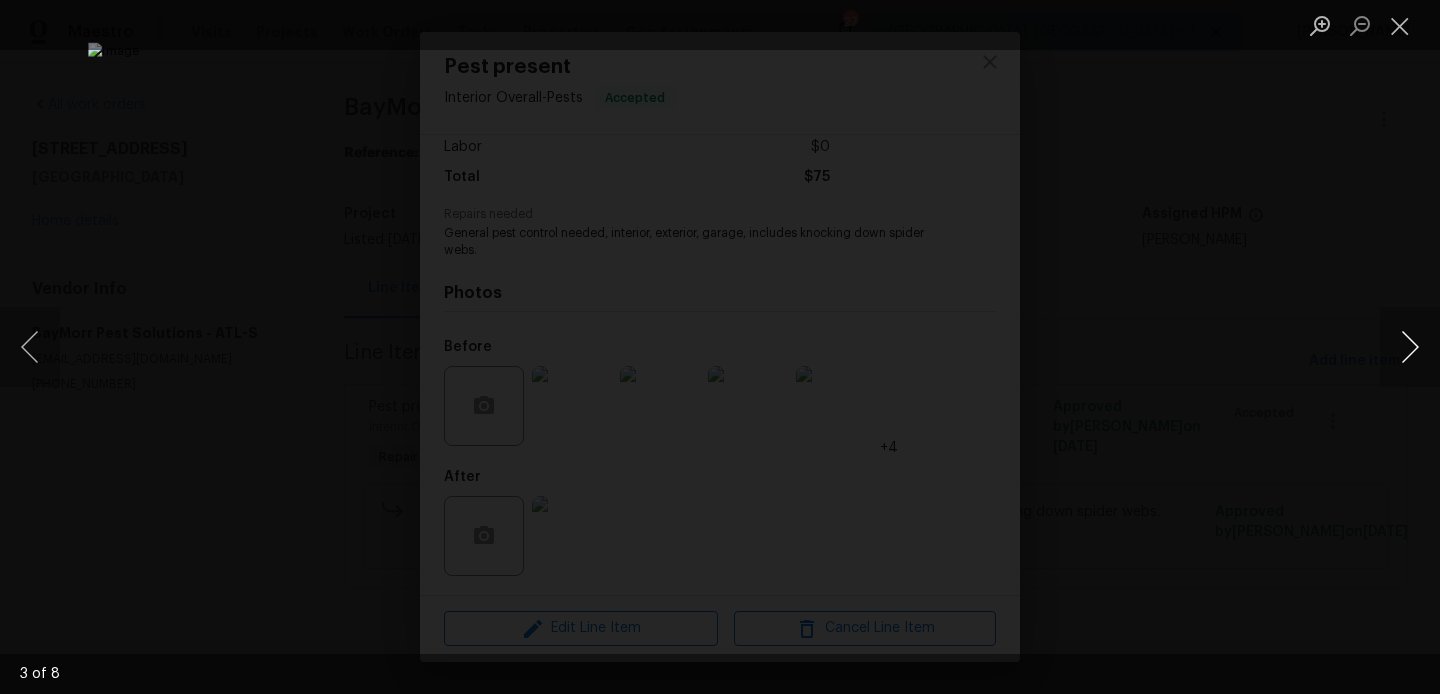 click at bounding box center (1410, 347) 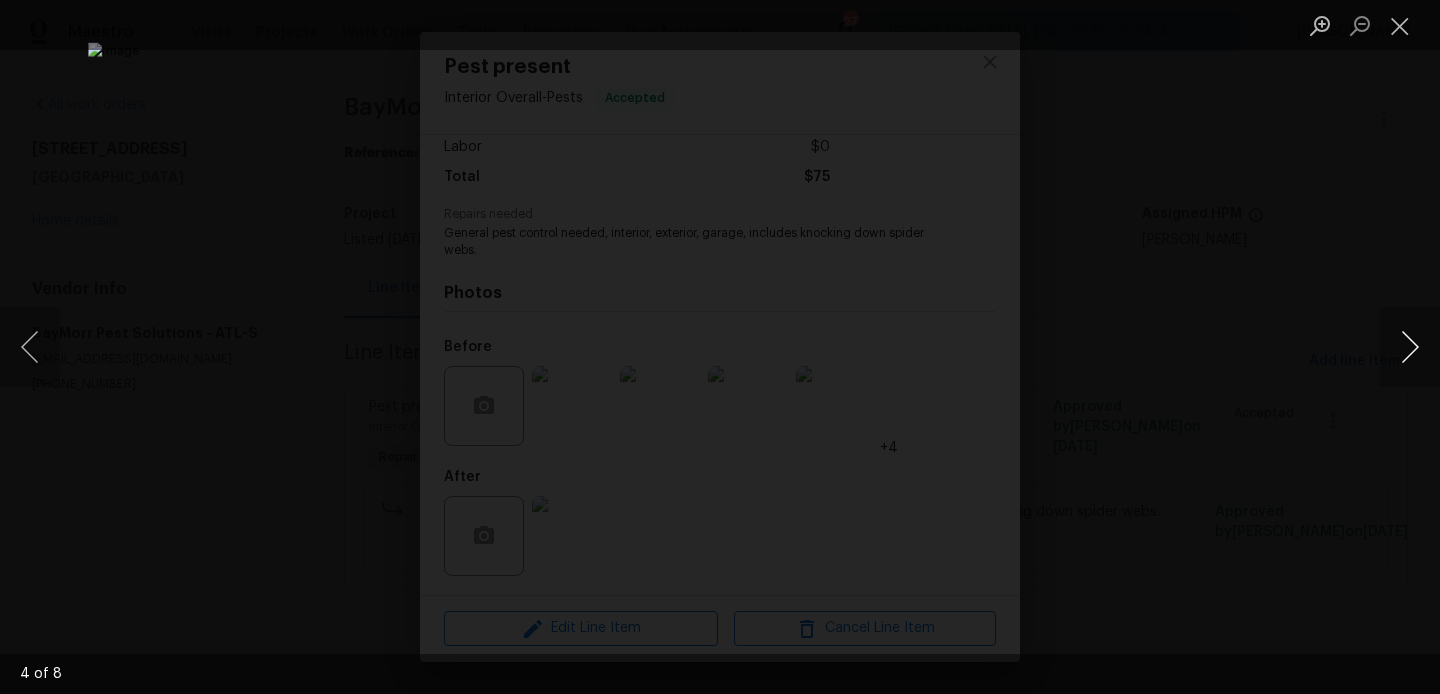 click at bounding box center [1410, 347] 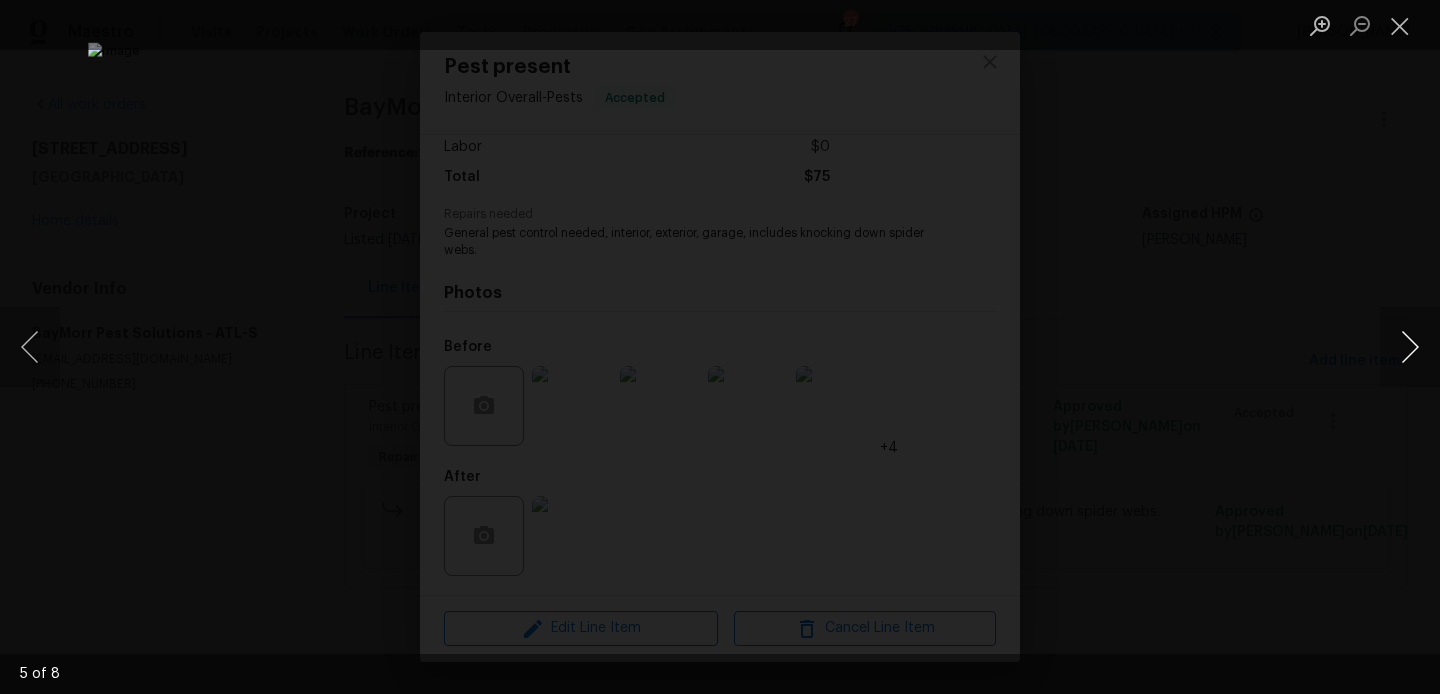 click at bounding box center (1410, 347) 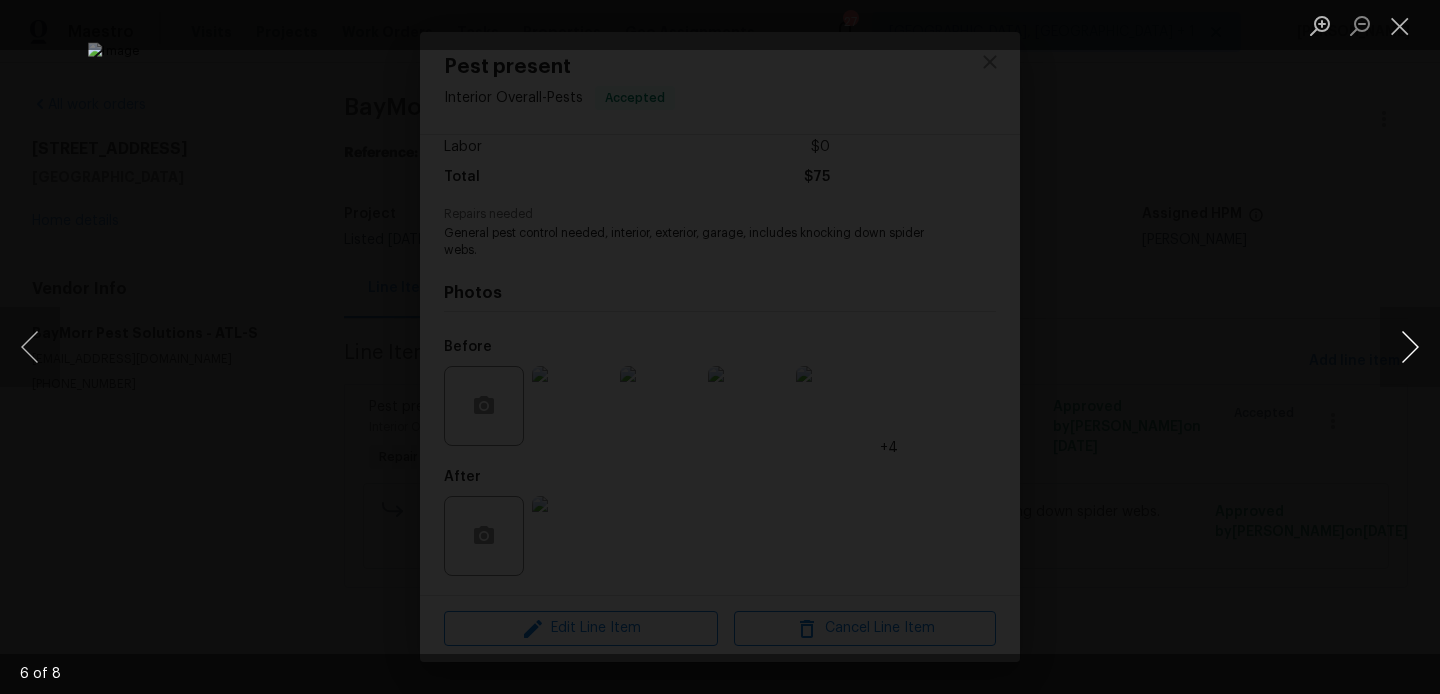 click at bounding box center (1410, 347) 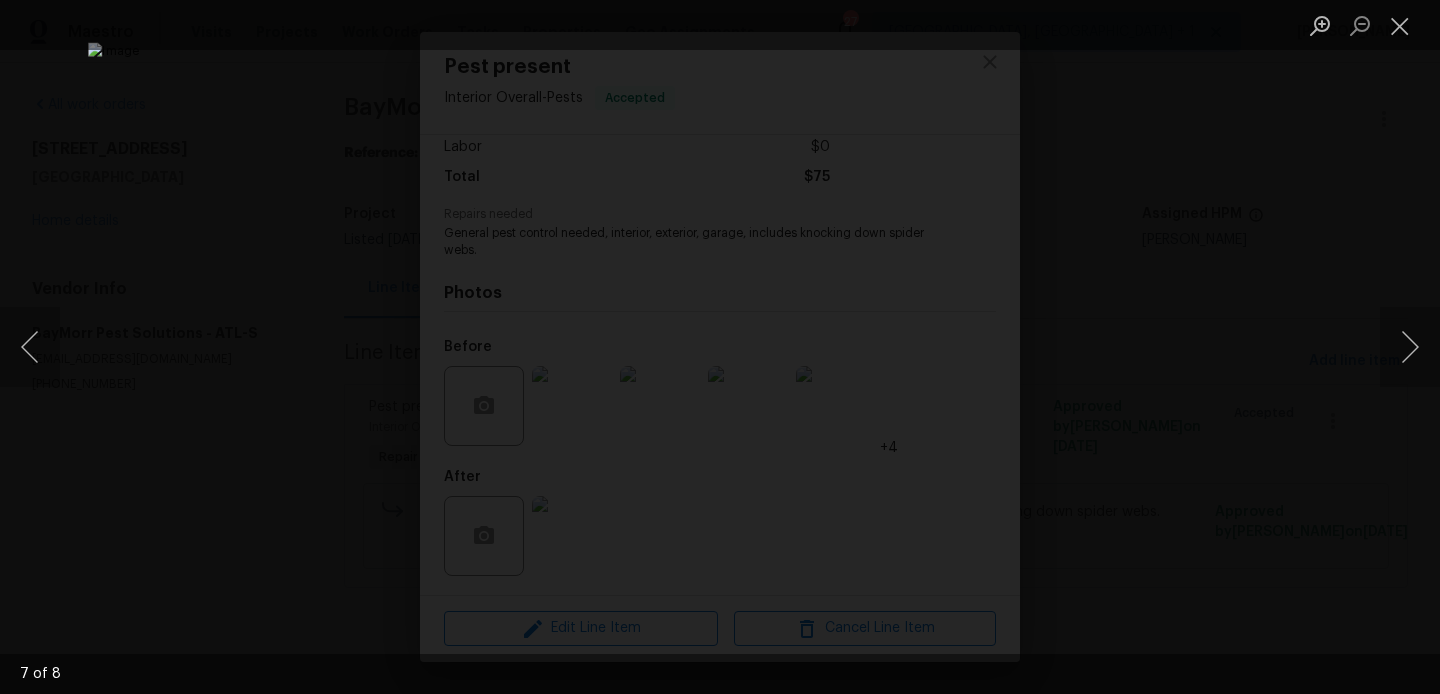 click at bounding box center (720, 347) 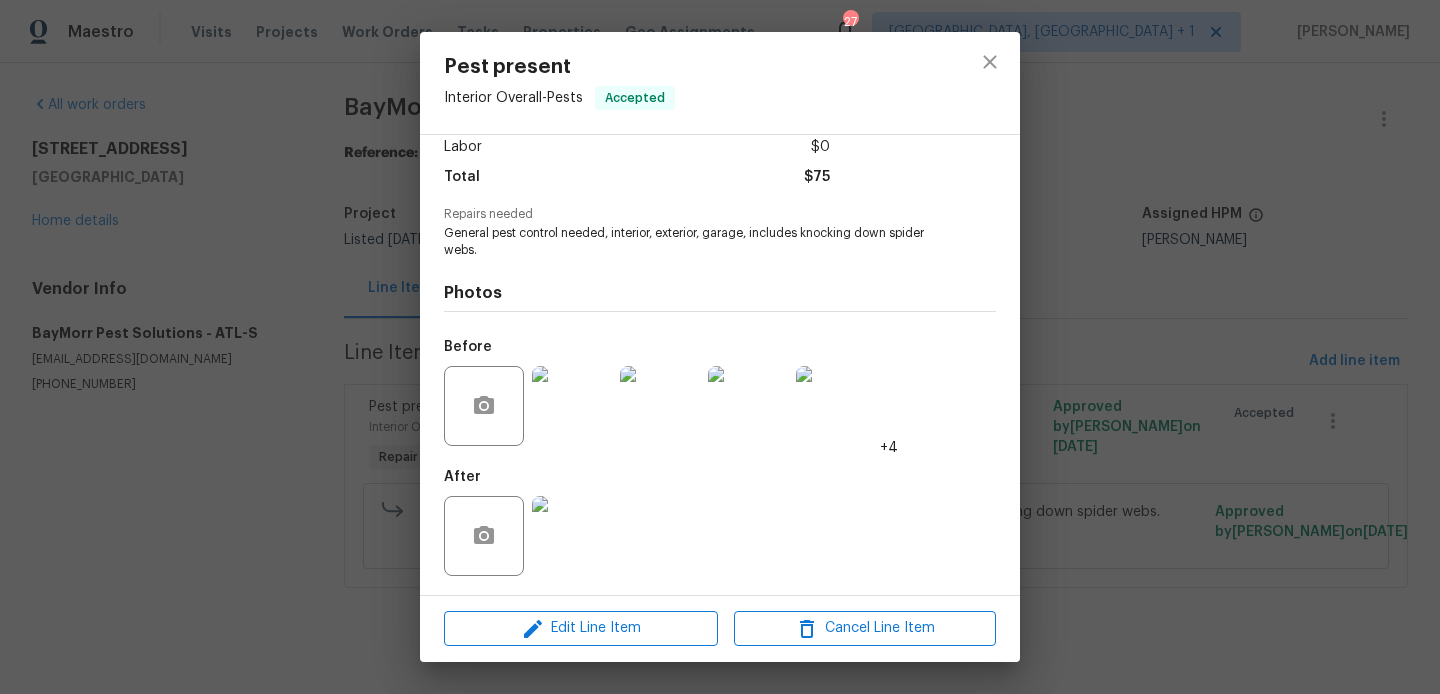 click at bounding box center [572, 536] 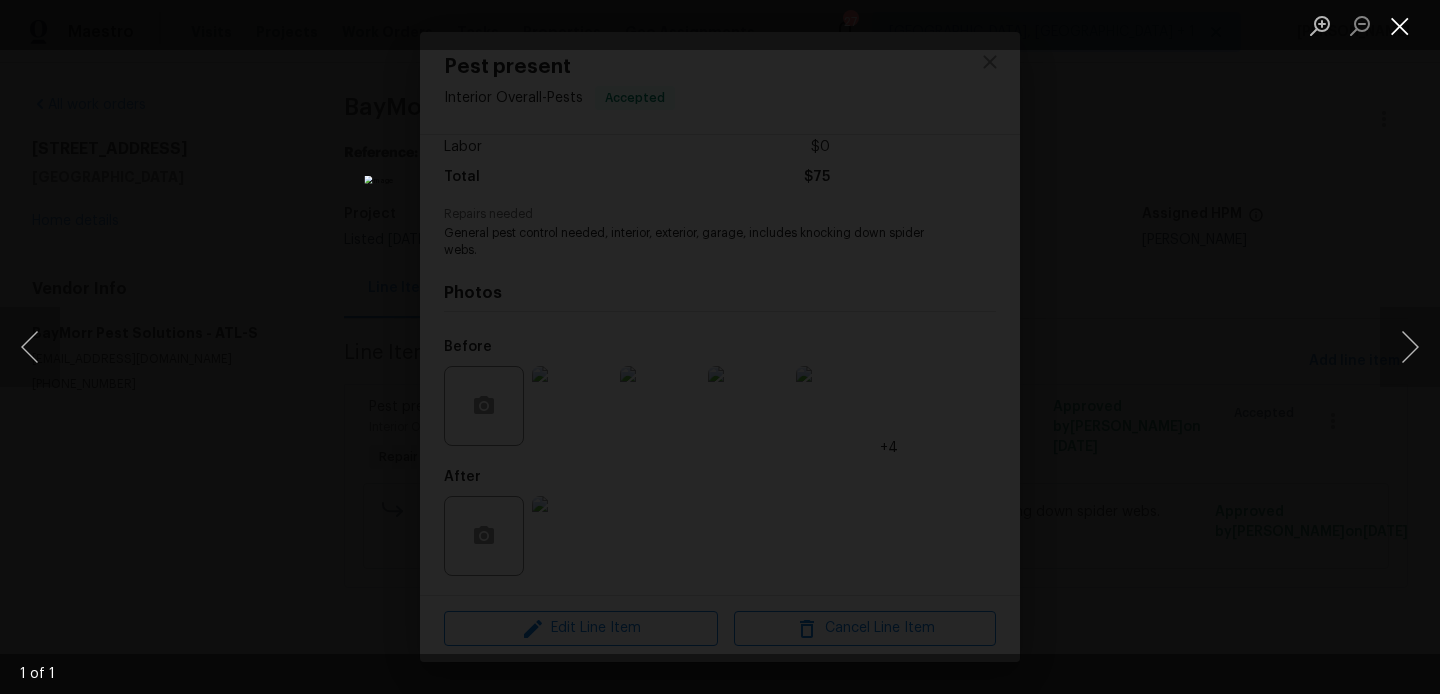 click at bounding box center [1400, 25] 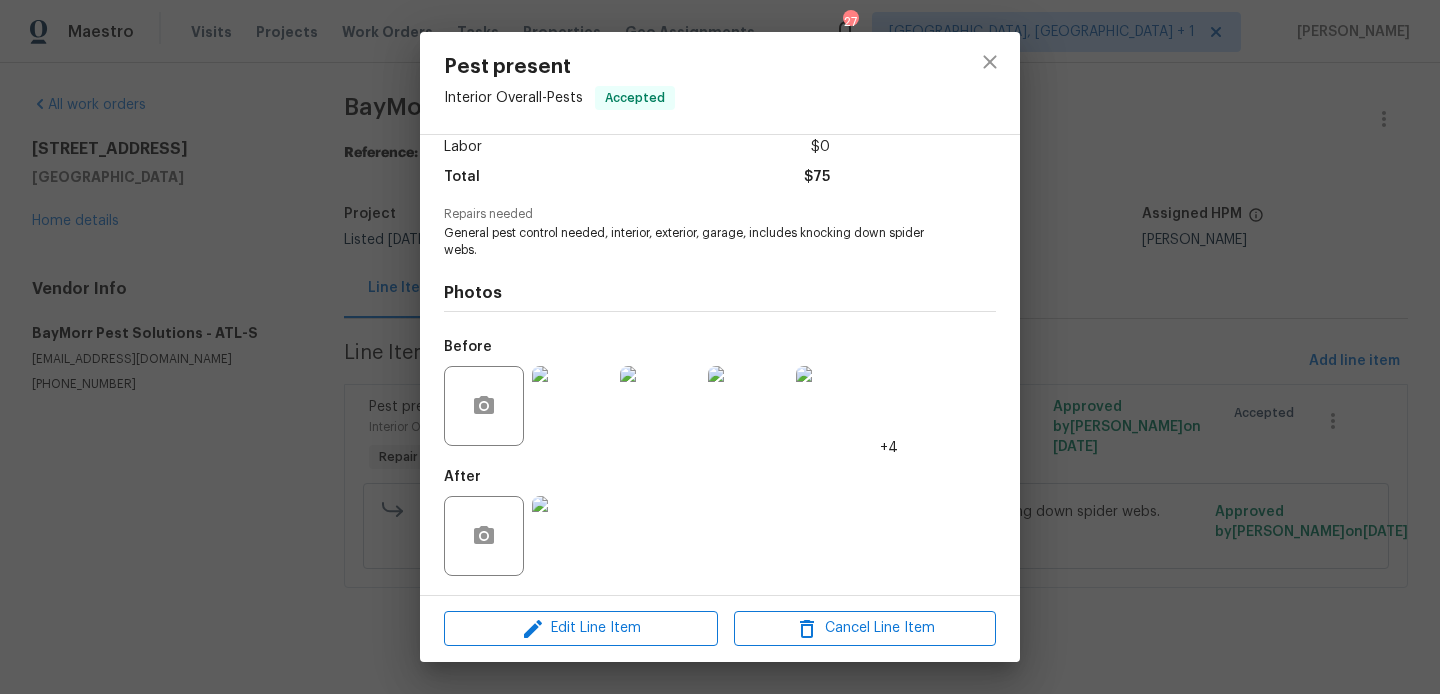 click on "Pest present Interior Overall  -  Pests Accepted Vendor BayMorr Pest Solutions Account Category Repairs Cost $75 x 1 count $75 Labor $0 Total $75 Repairs needed General pest control needed, interior, exterior, garage, includes knocking down spider webs. Photos Before  +4 After  Edit Line Item  Cancel Line Item" at bounding box center [720, 347] 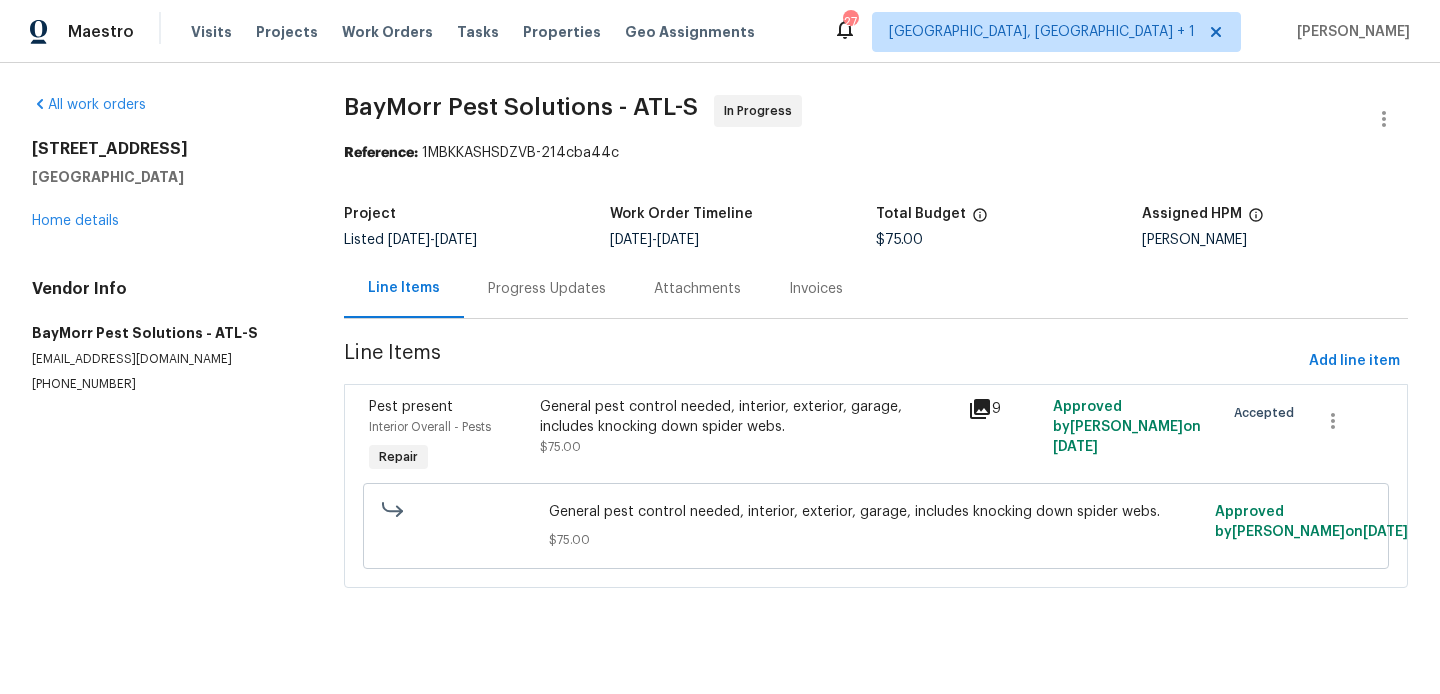 click on "General pest control needed, interior, exterior, garage, includes knocking down spider webs. $75.00" at bounding box center (747, 427) 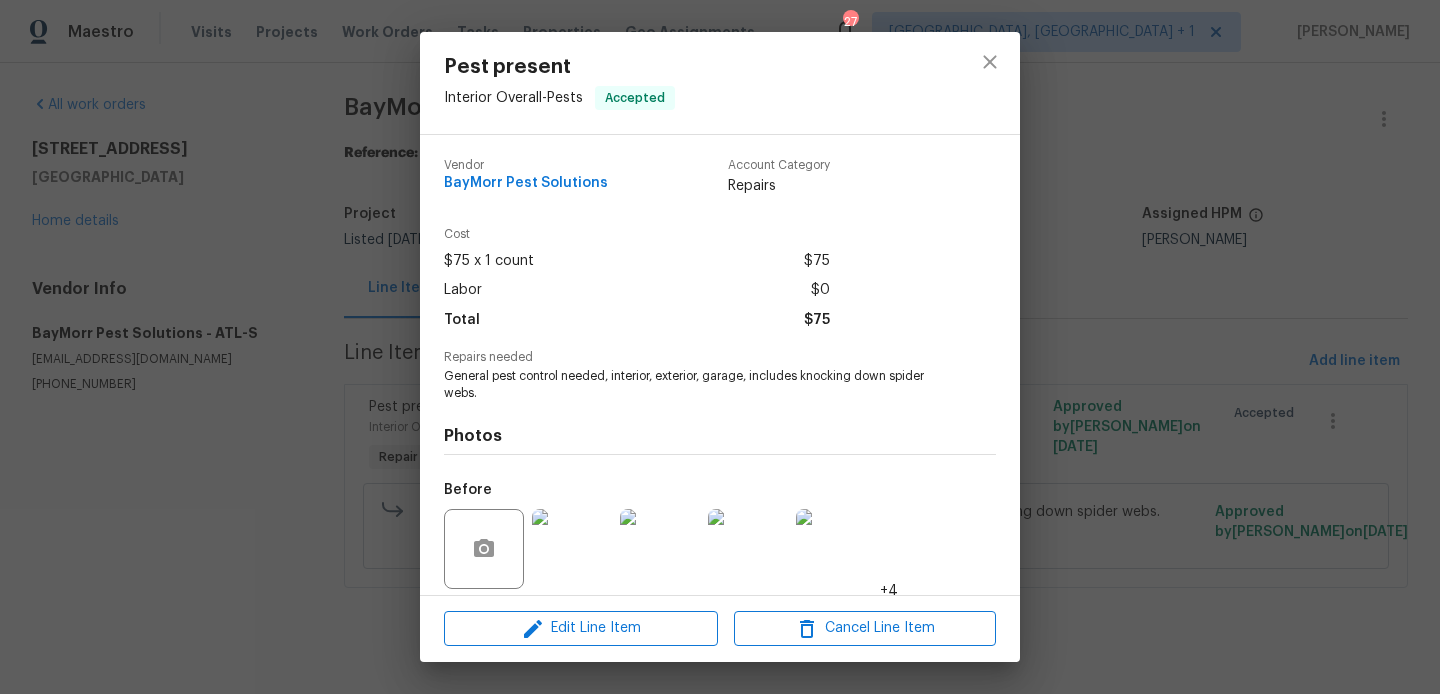 scroll, scrollTop: 143, scrollLeft: 0, axis: vertical 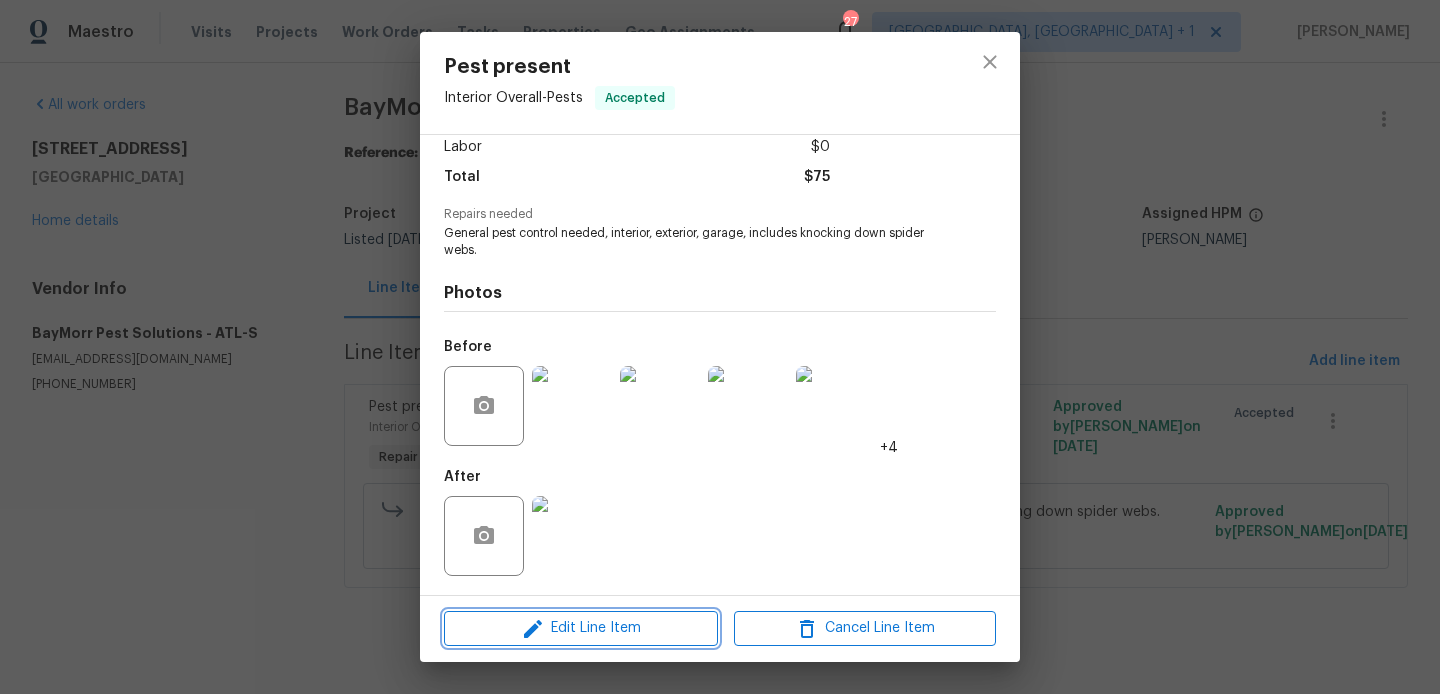 click on "Edit Line Item" at bounding box center [581, 628] 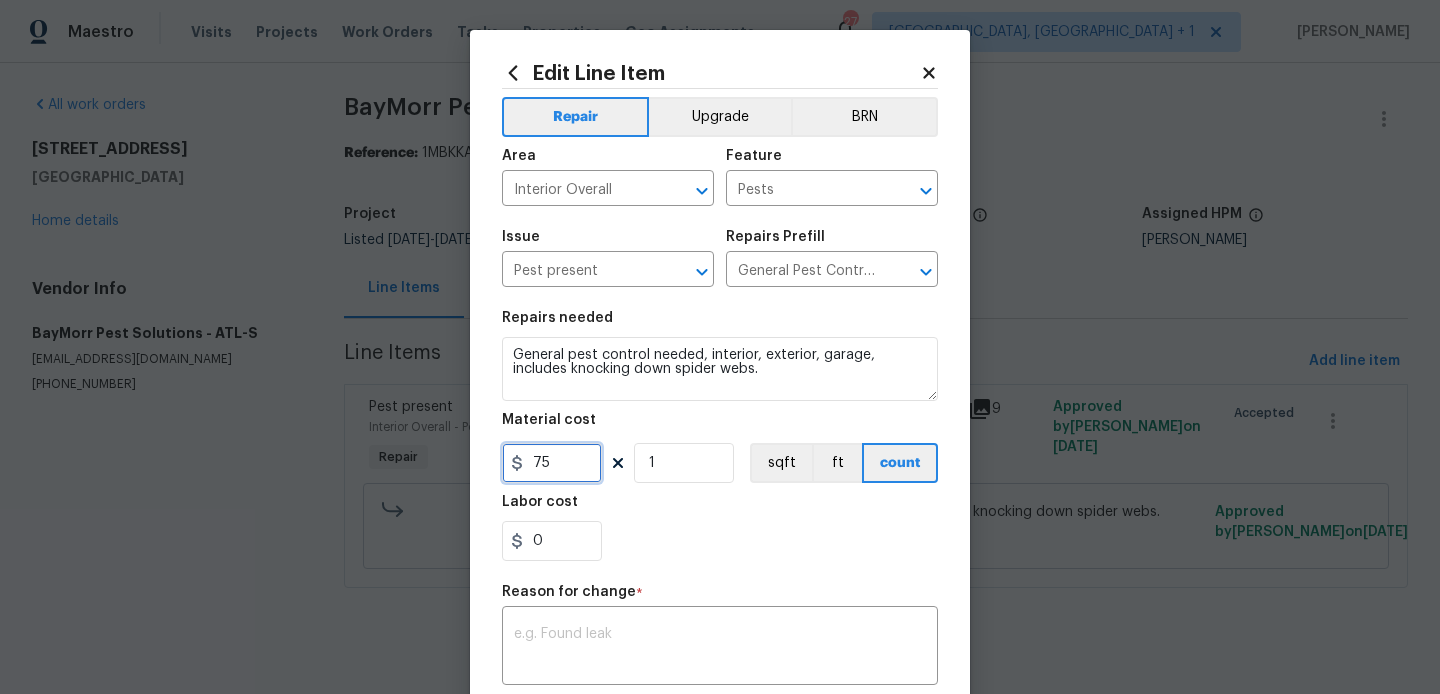 click on "75" at bounding box center [552, 463] 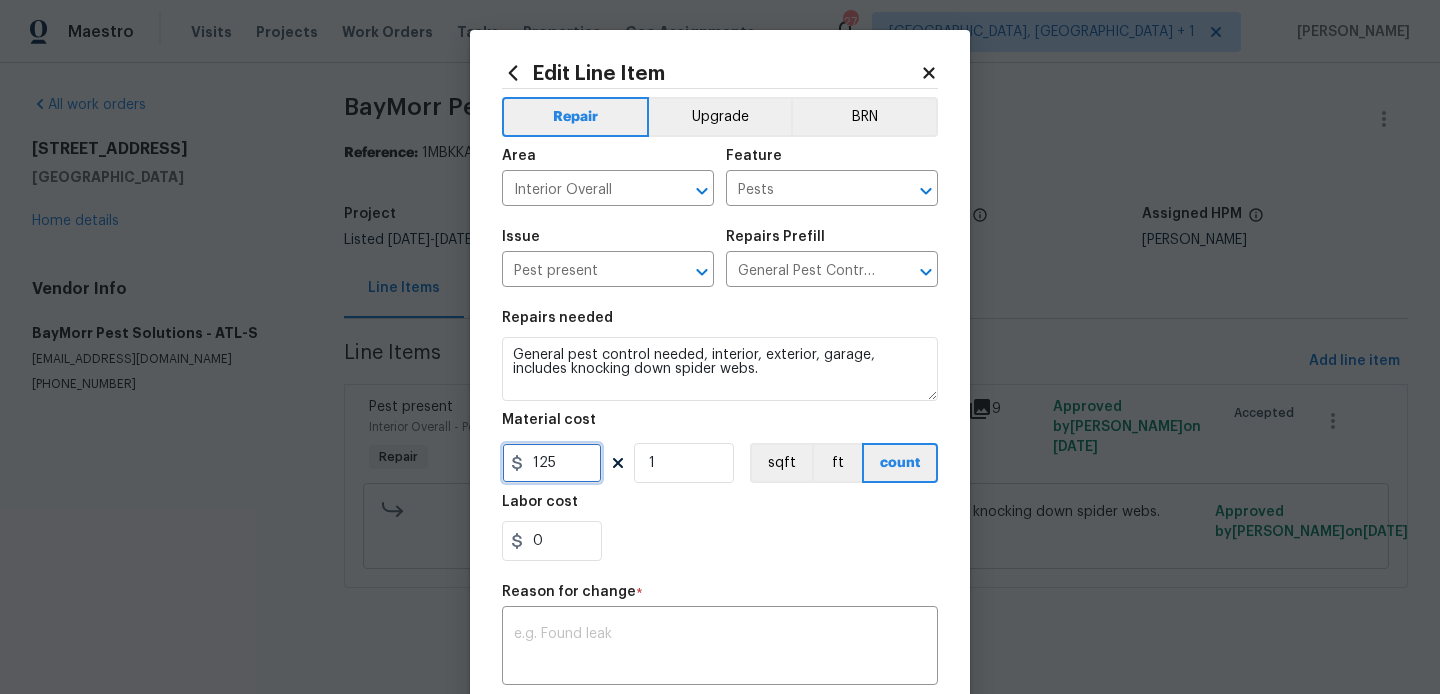 type on "125" 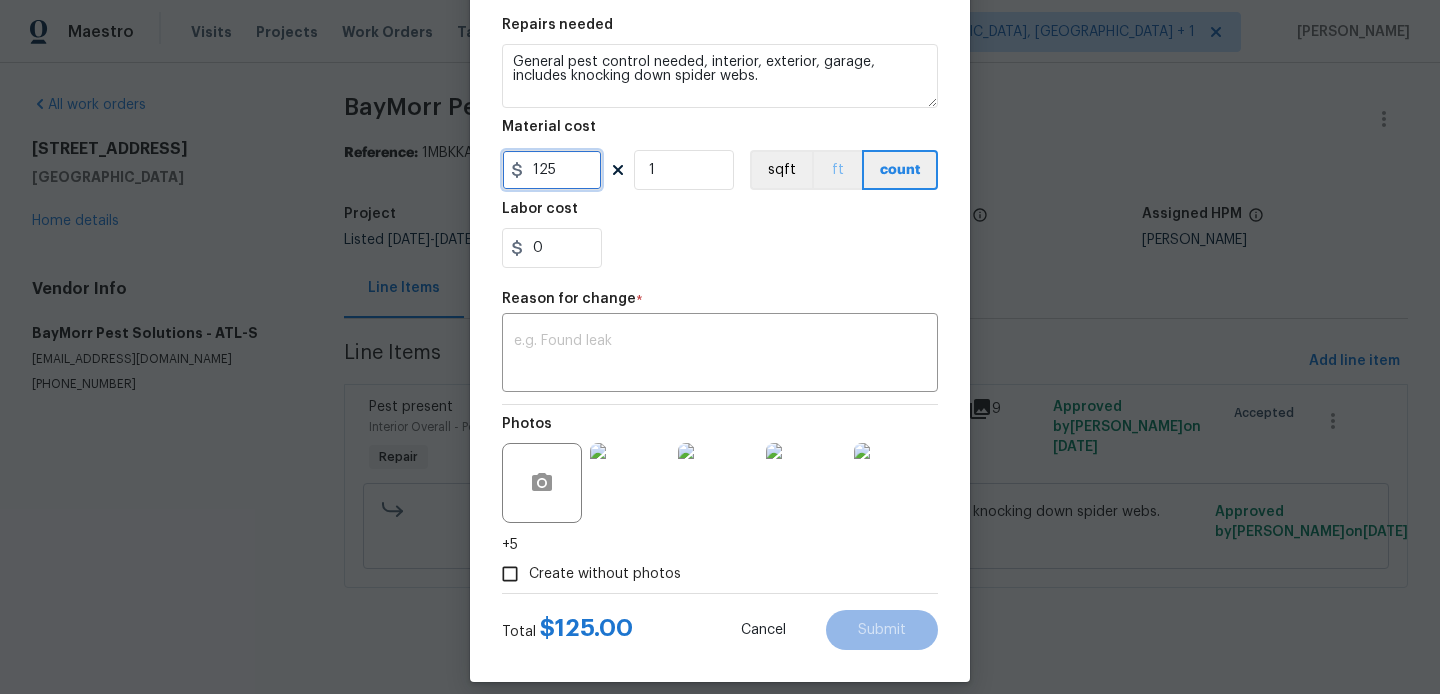 scroll, scrollTop: 312, scrollLeft: 0, axis: vertical 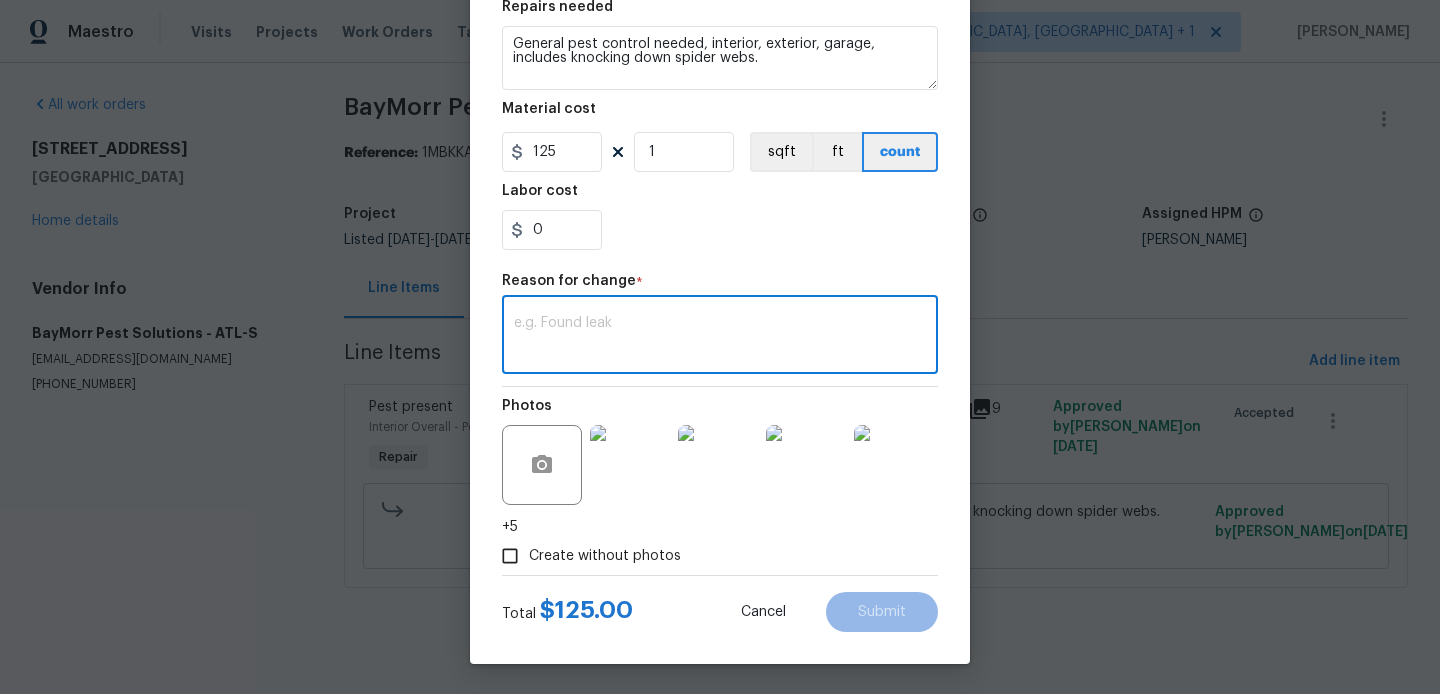 click at bounding box center (720, 337) 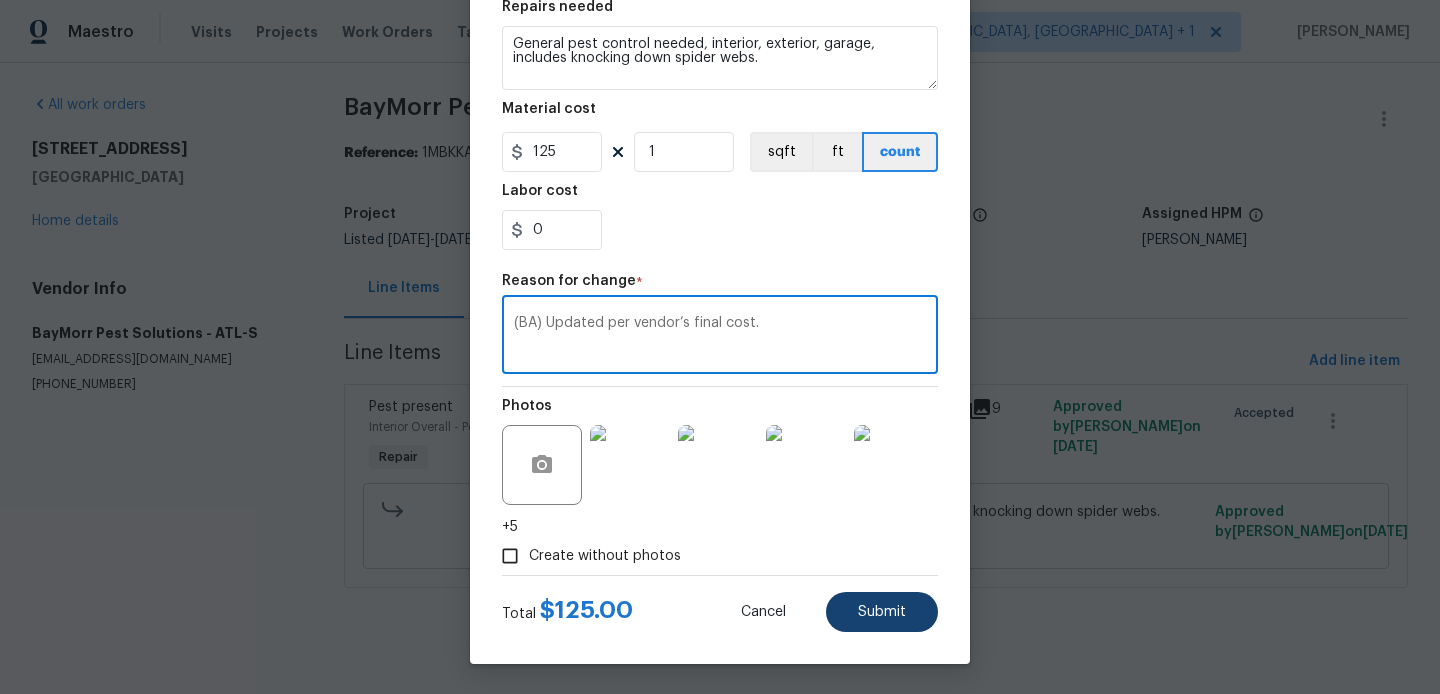 type on "(BA) Updated per vendor’s final cost." 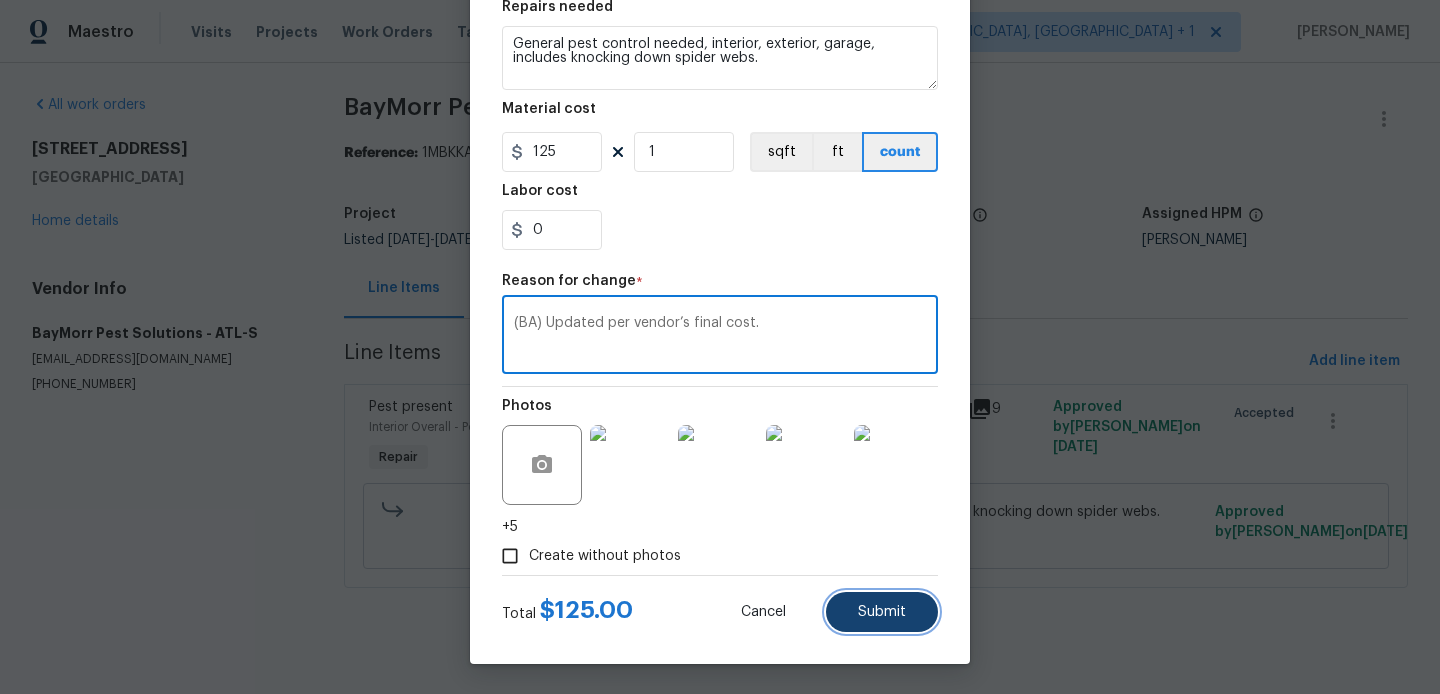 click on "Submit" at bounding box center (882, 612) 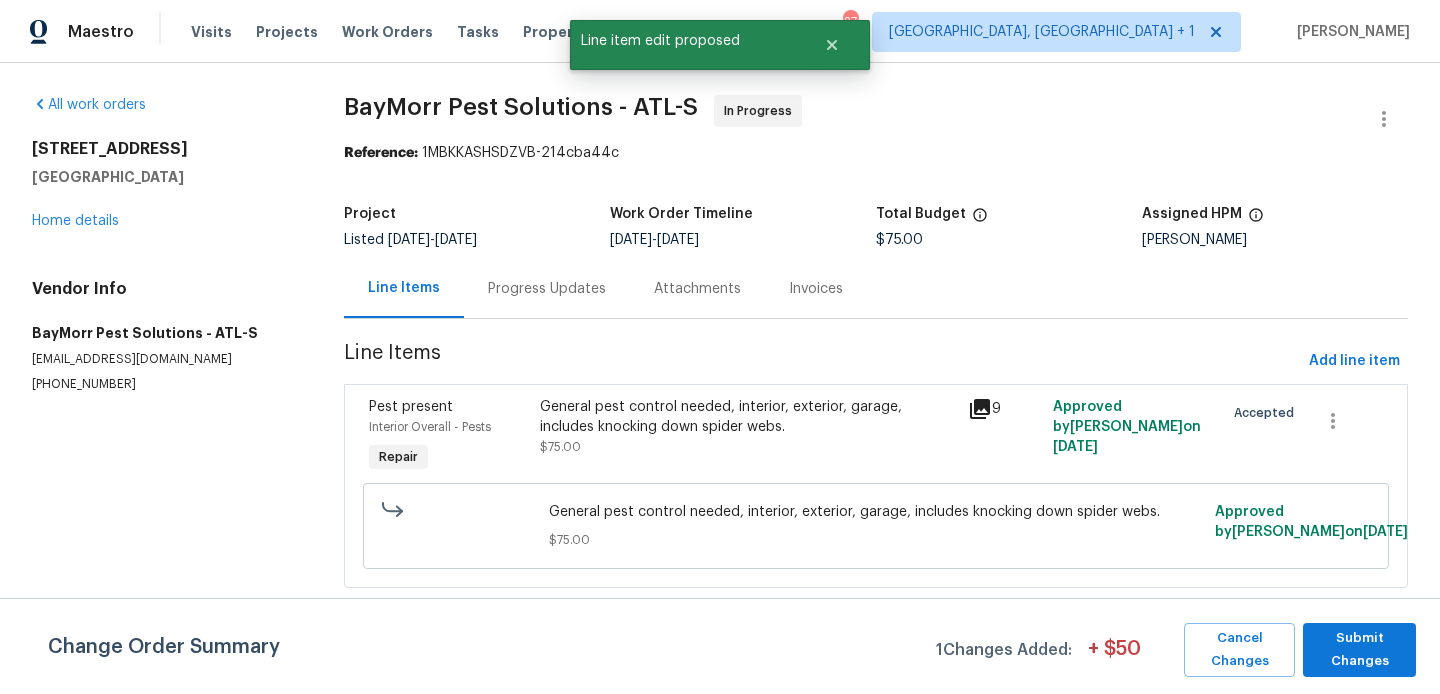 scroll, scrollTop: 0, scrollLeft: 0, axis: both 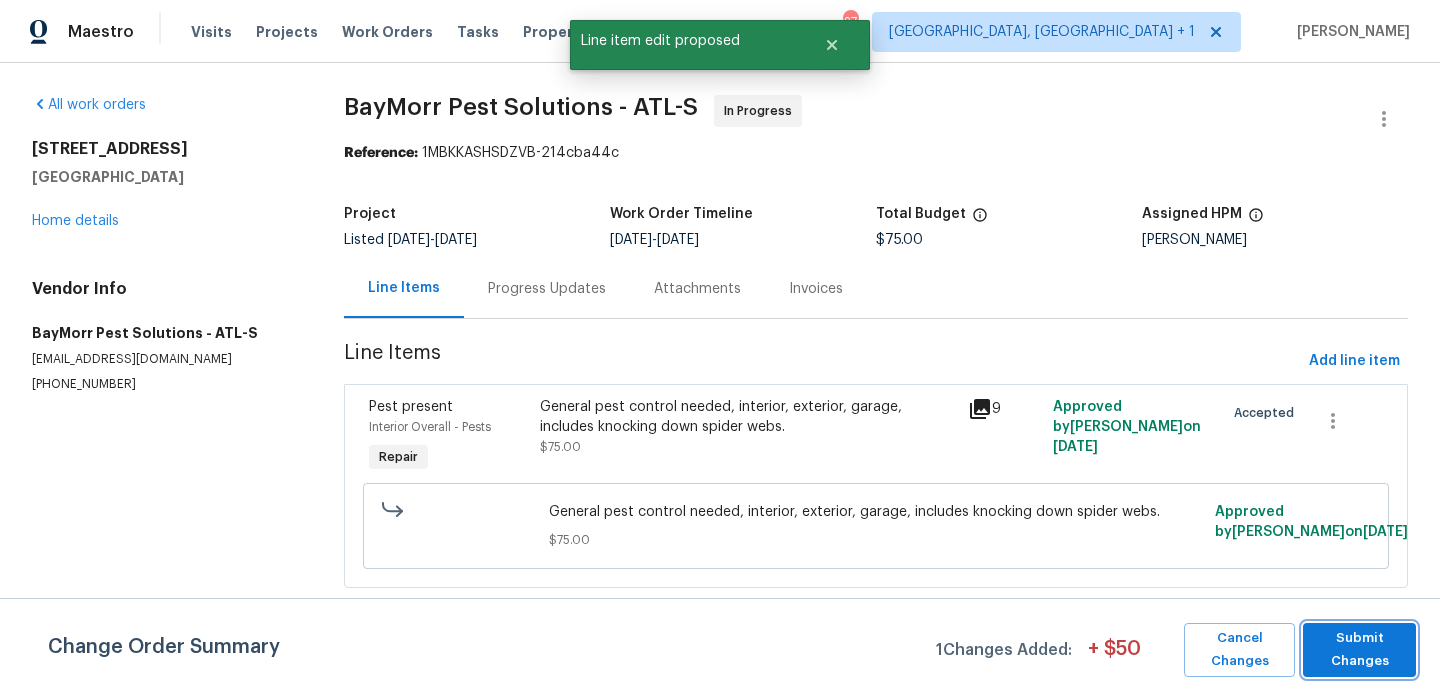 click on "Submit Changes" at bounding box center (1359, 650) 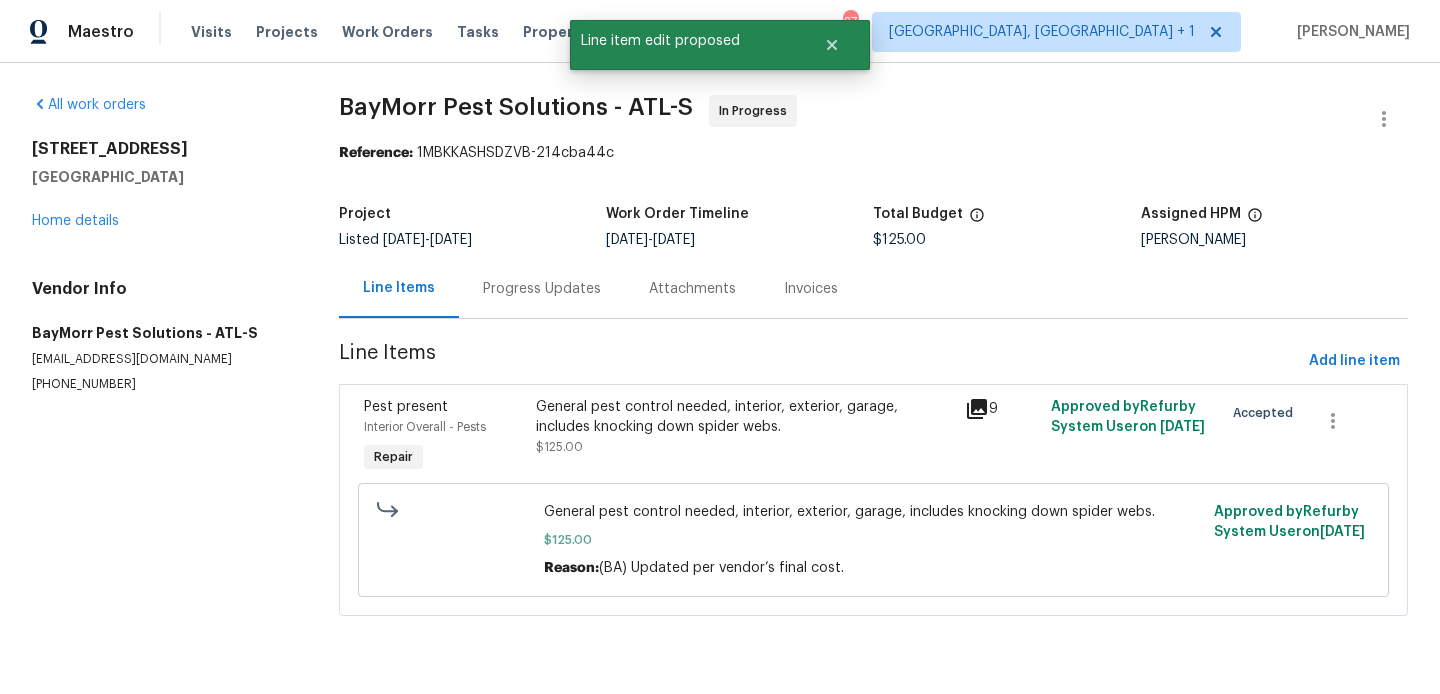 click on "Progress Updates" at bounding box center [542, 288] 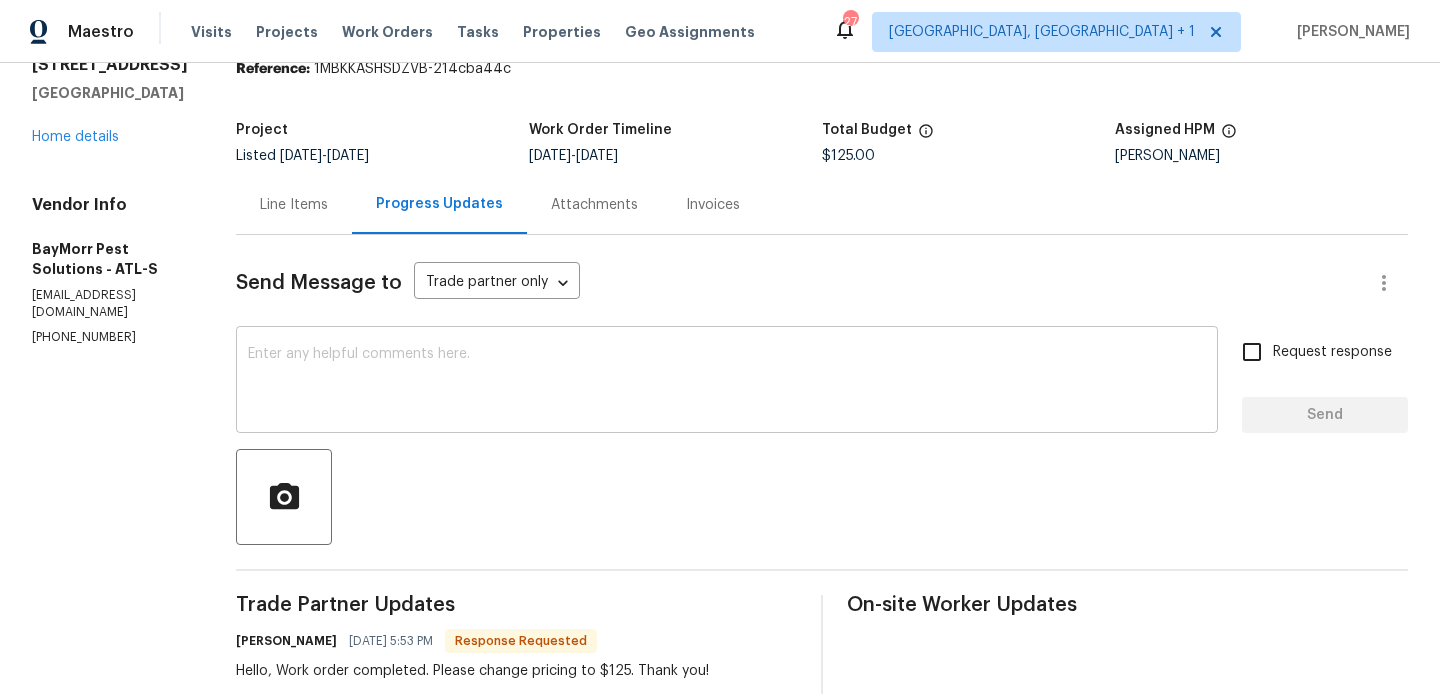 scroll, scrollTop: 109, scrollLeft: 0, axis: vertical 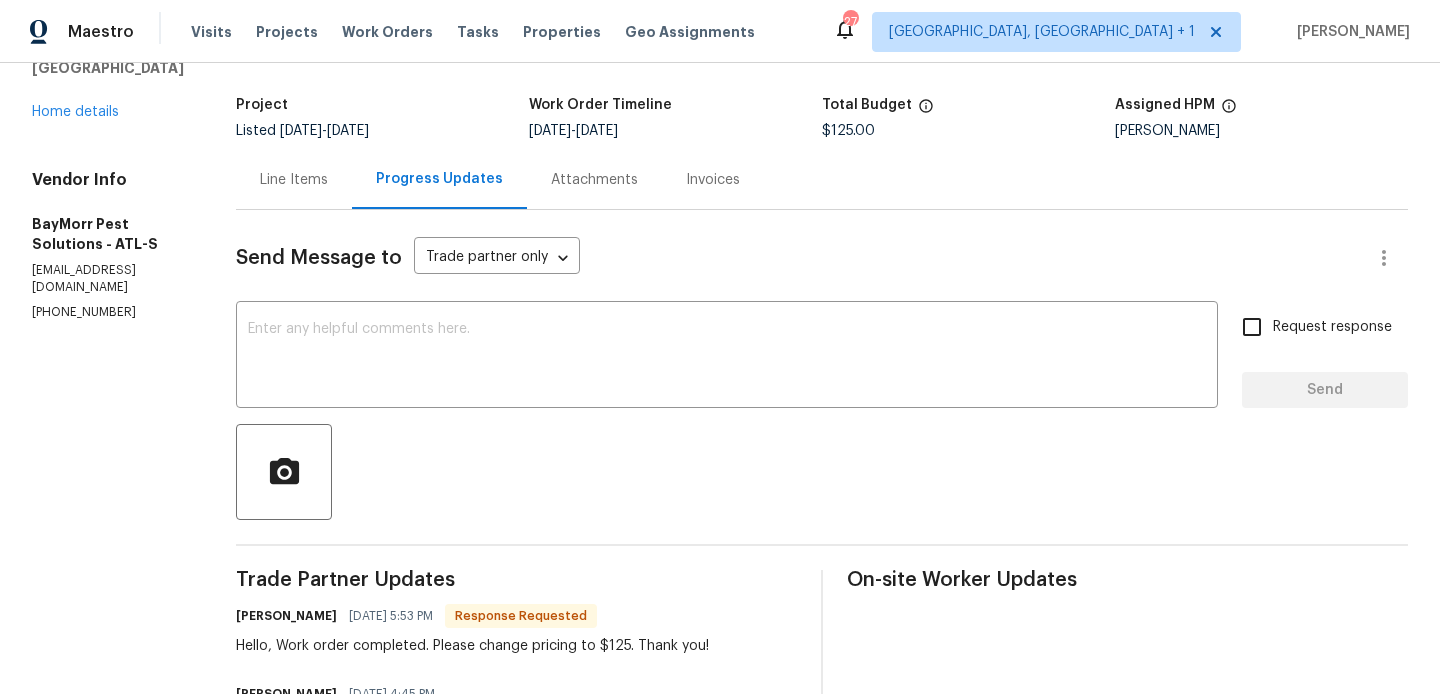 click on "Todd Morrison" at bounding box center (286, 616) 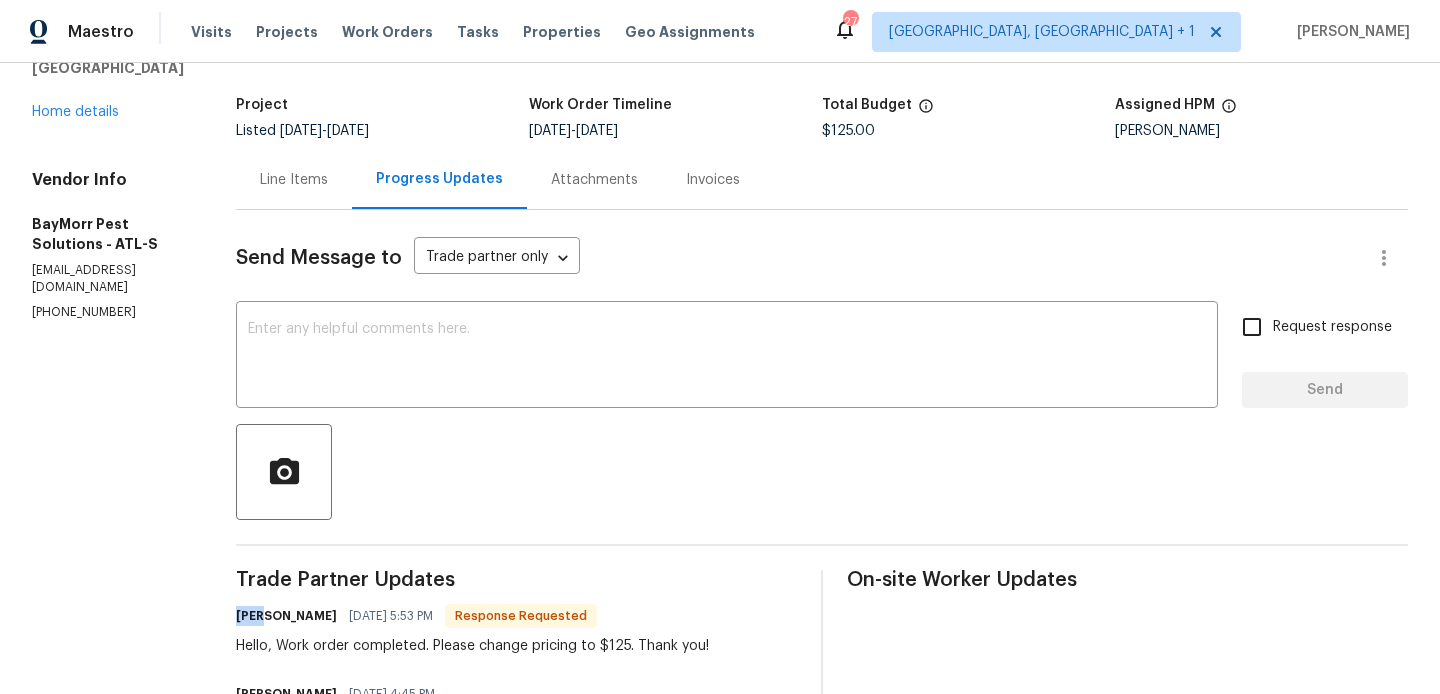 click on "Todd Morrison" at bounding box center (286, 616) 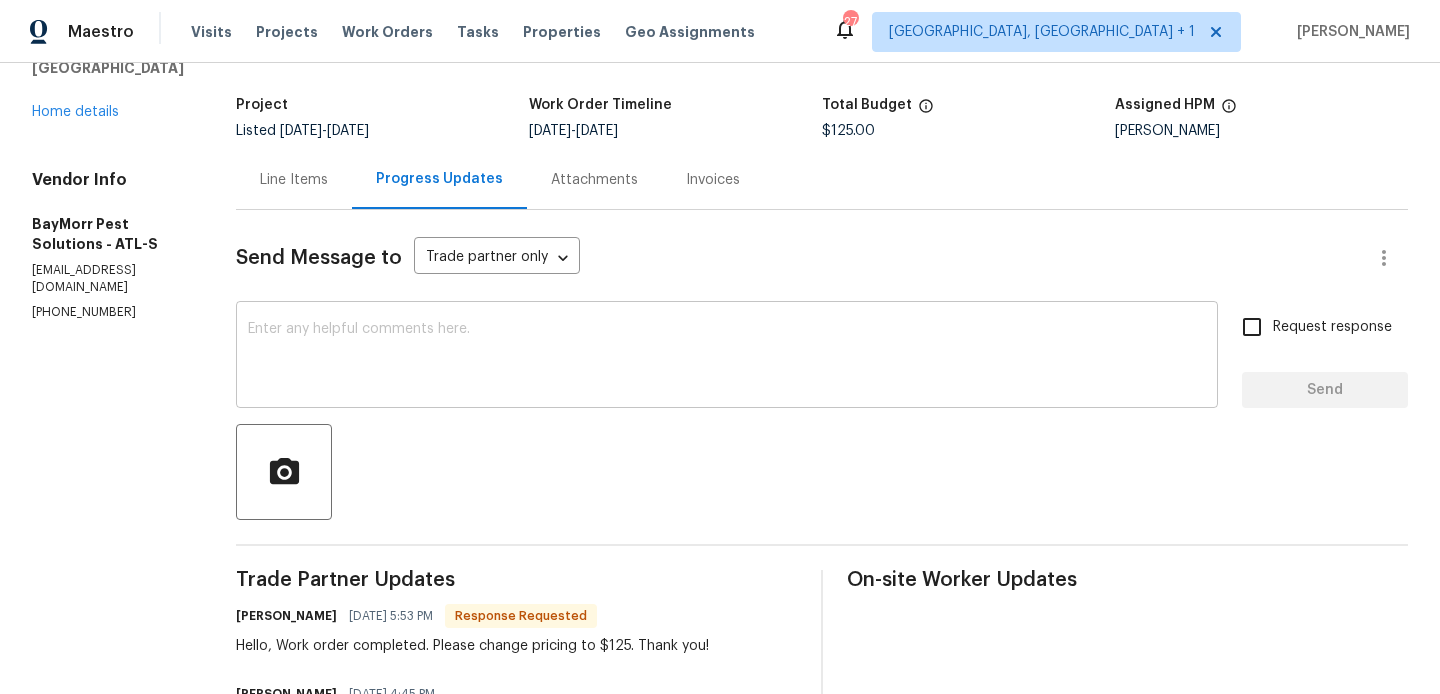 click at bounding box center (727, 357) 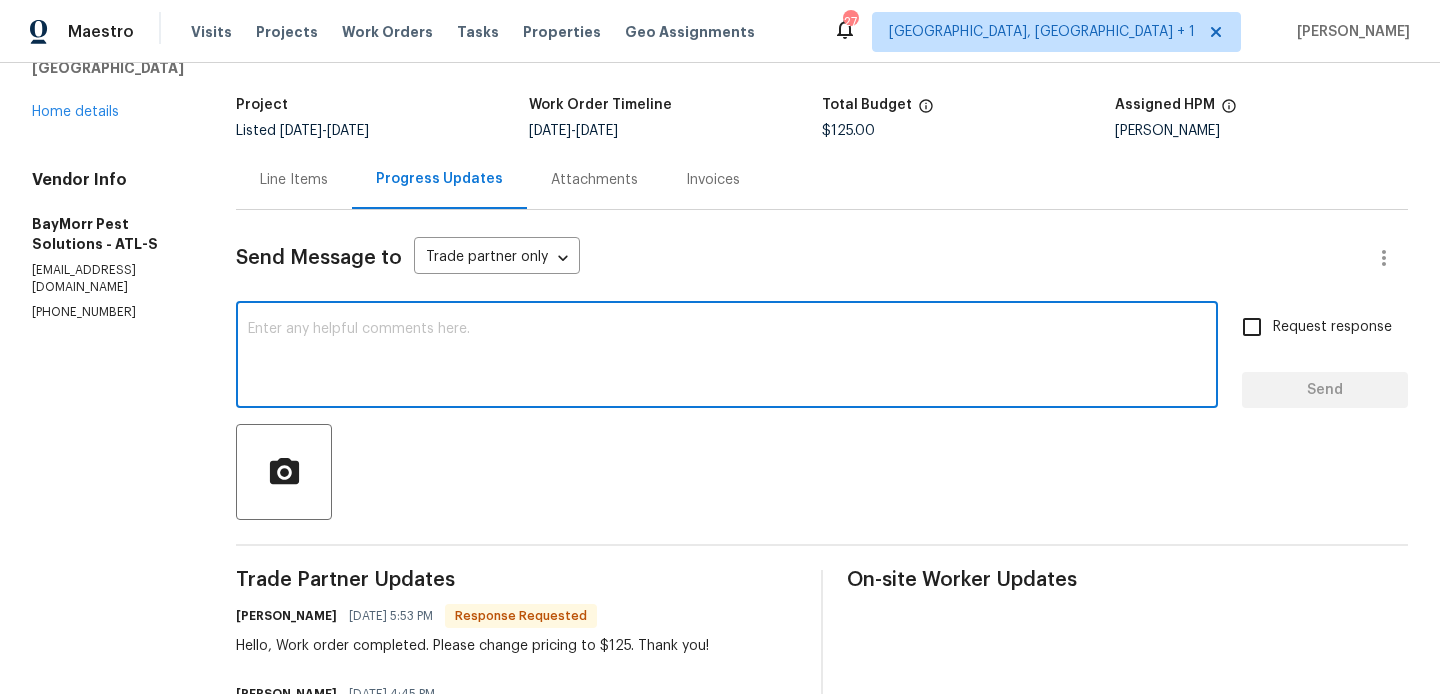 paste on "Todd" 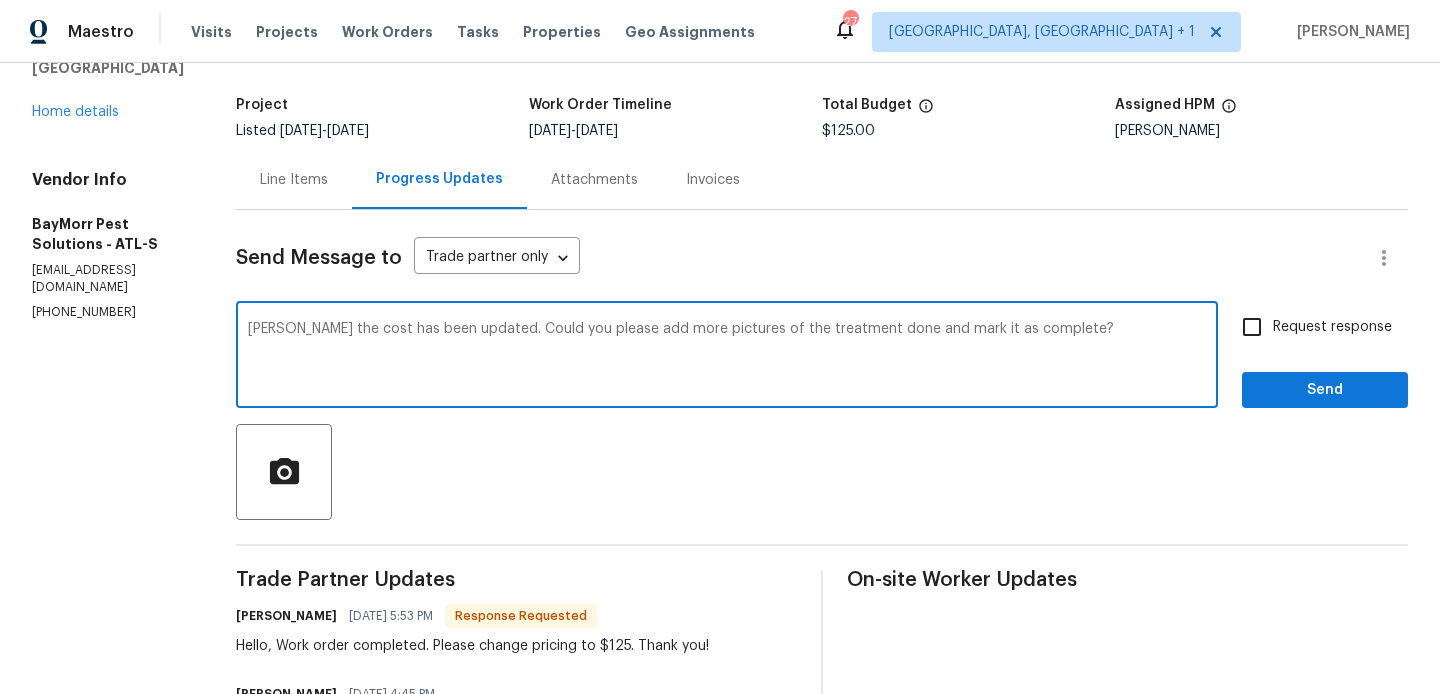type on "Todd the cost has been updated. Could you please add more pictures of the treatment done and mark it as complete?" 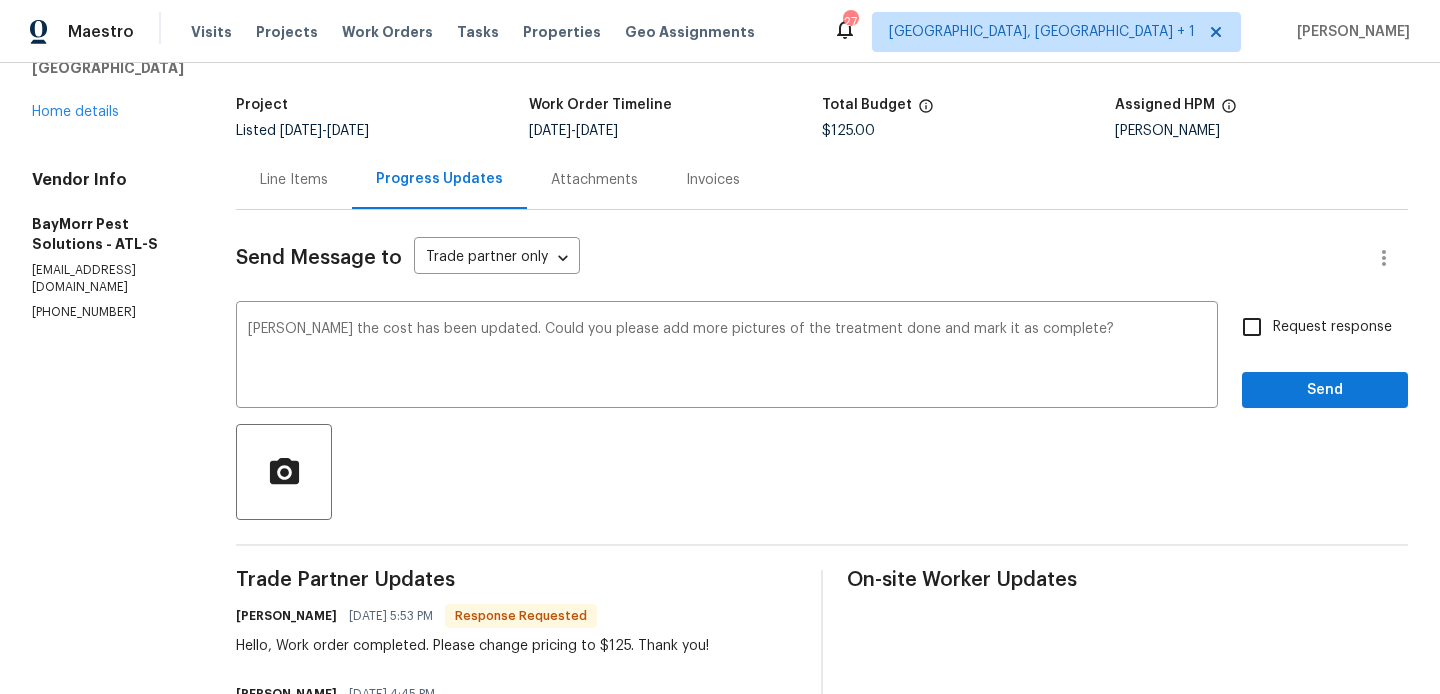 click on "Request response" at bounding box center (1332, 327) 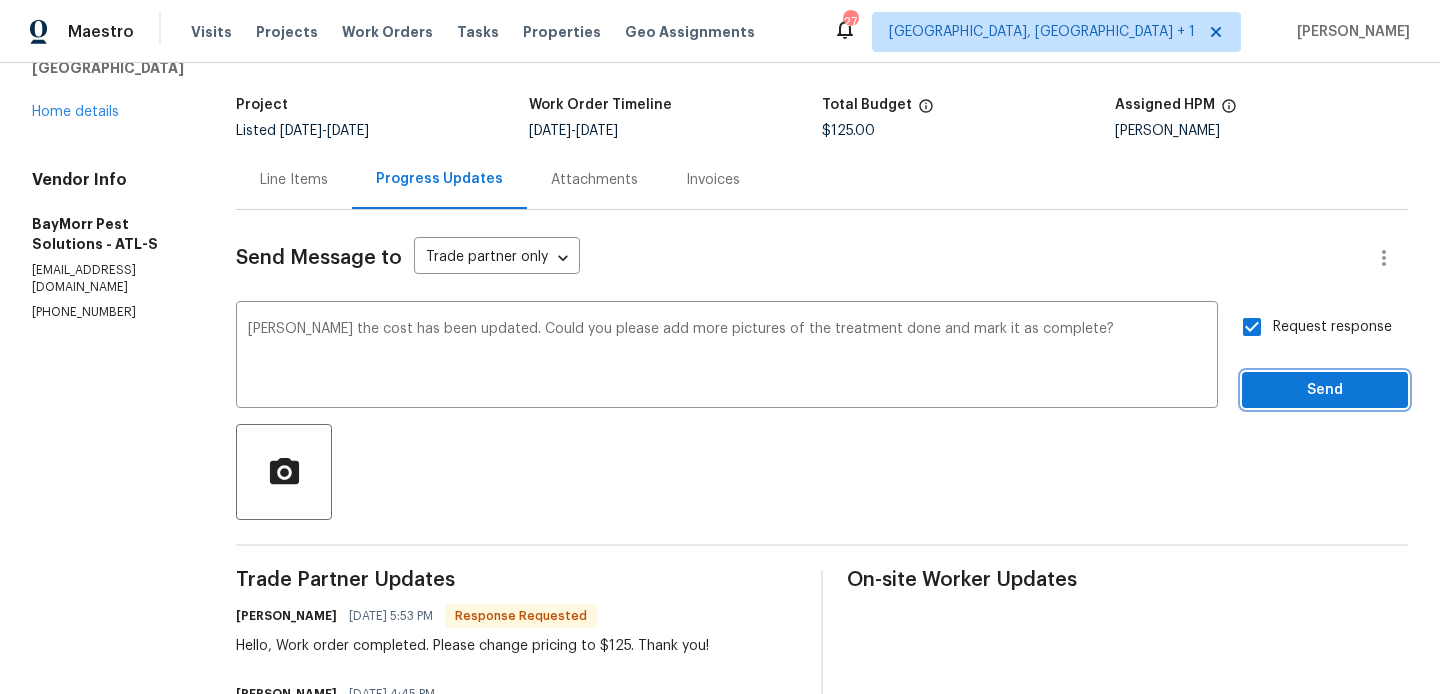 click on "Send" at bounding box center [1325, 390] 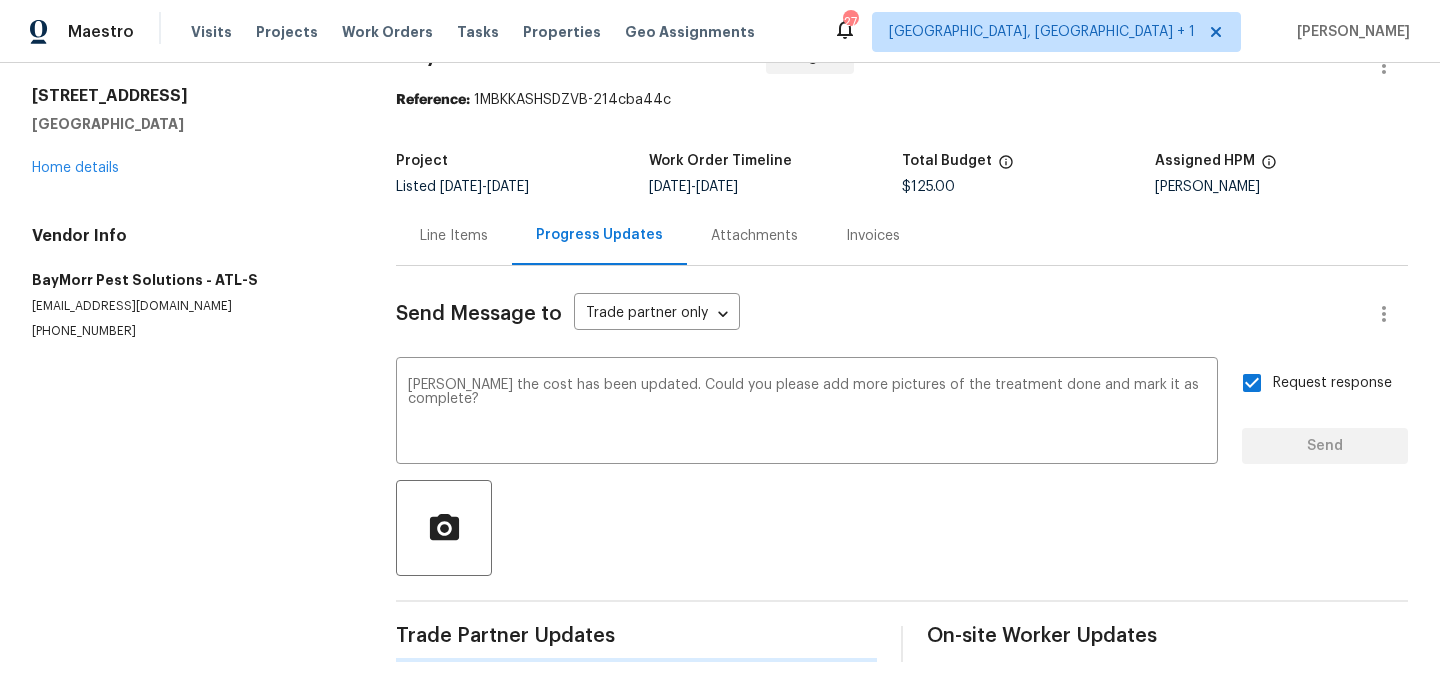 type 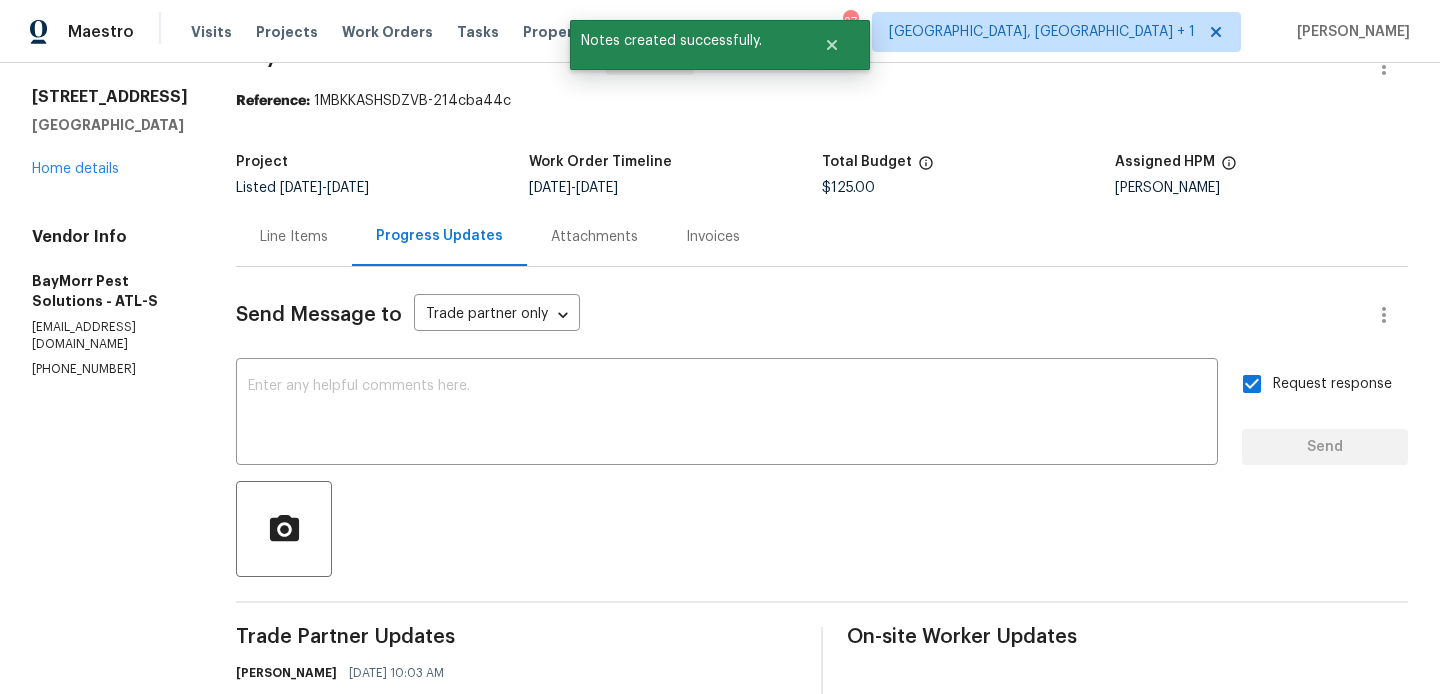 scroll, scrollTop: 0, scrollLeft: 0, axis: both 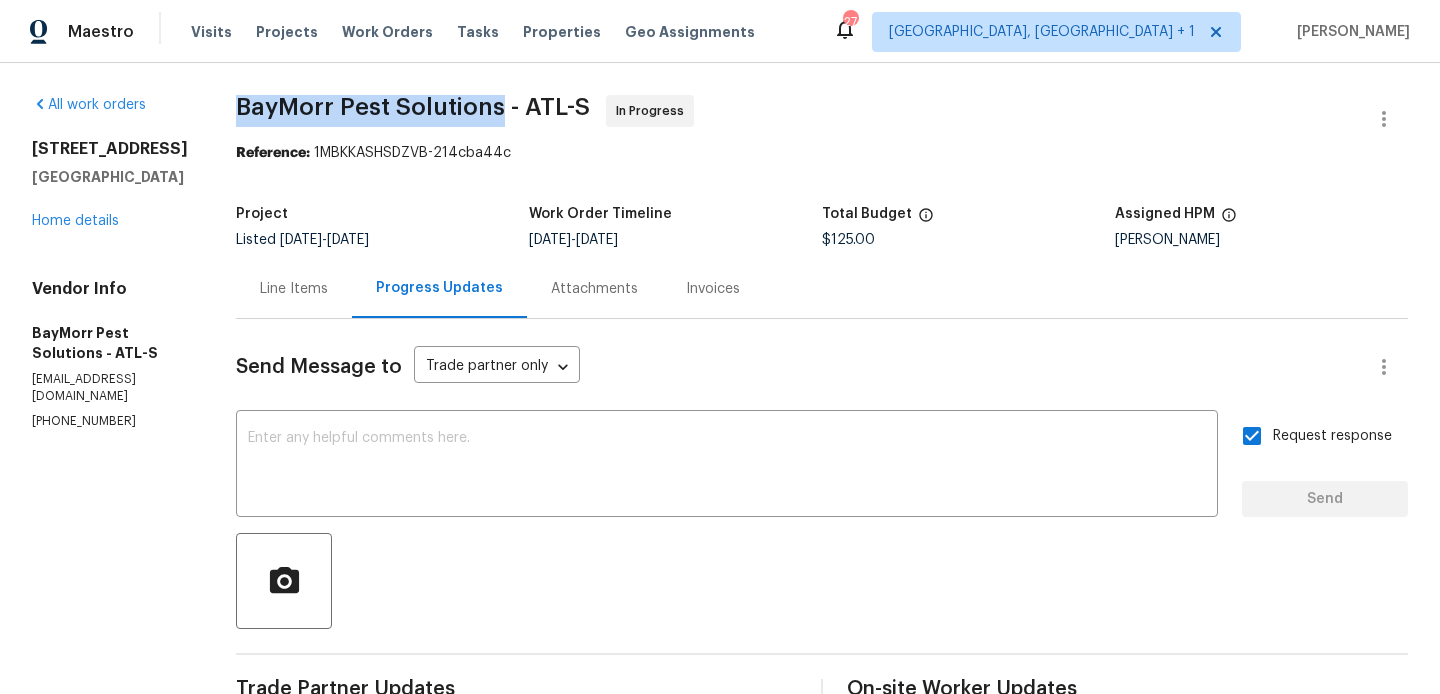 drag, startPoint x: 223, startPoint y: 104, endPoint x: 481, endPoint y: 107, distance: 258.01746 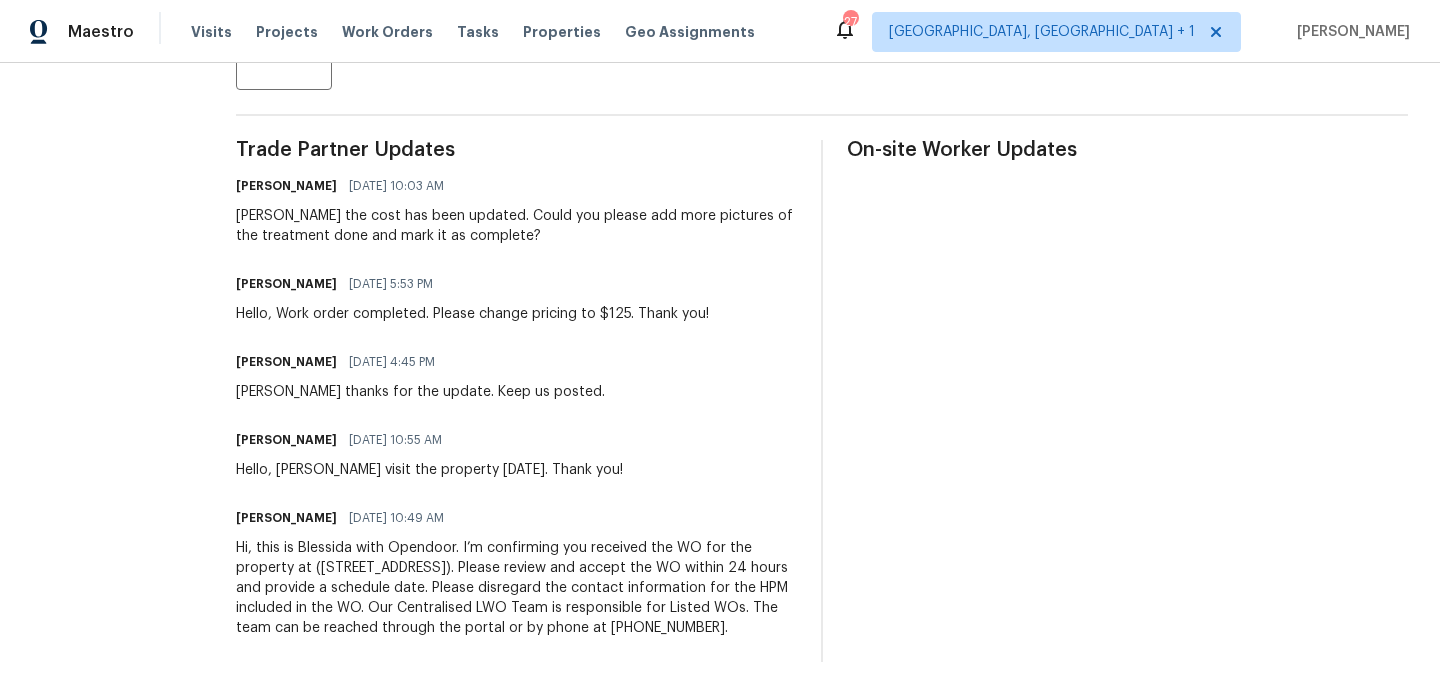 click on "Hello,
Work order completed.
Please change pricing to $125.
Thank you!" at bounding box center [472, 314] 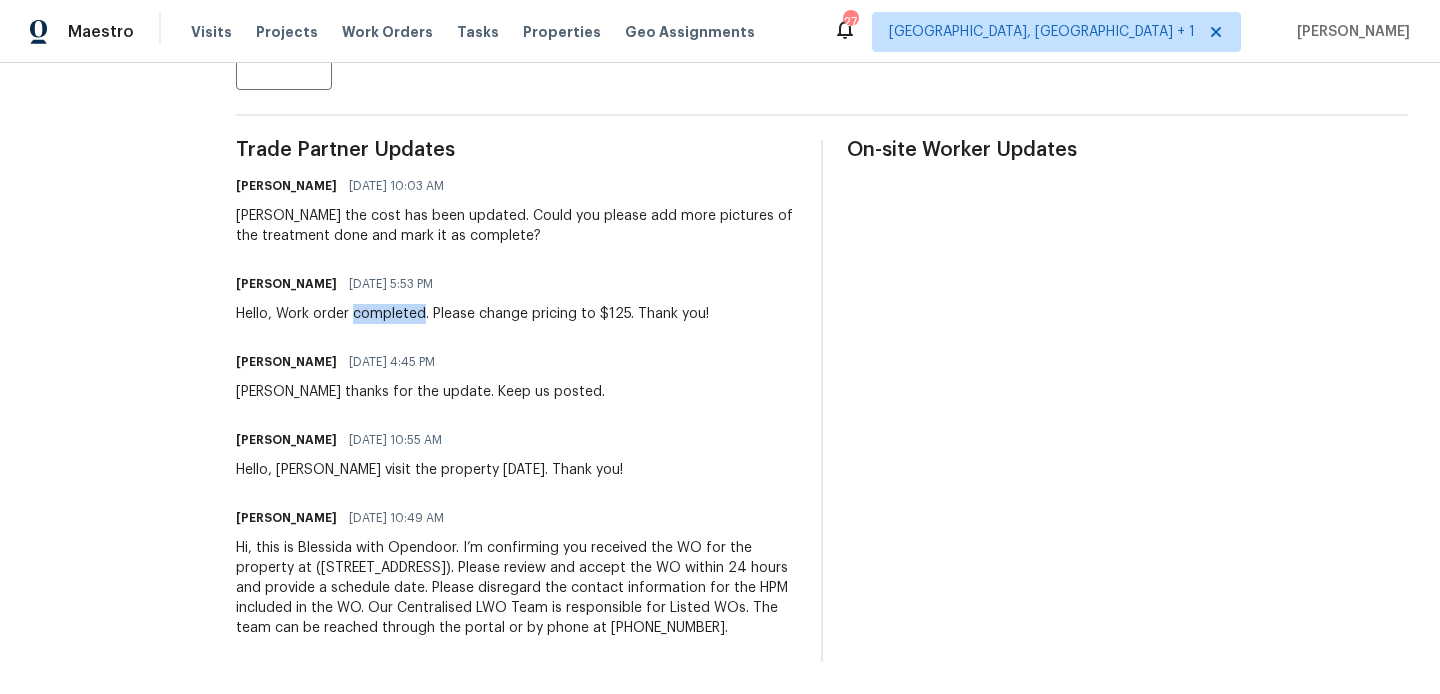 click on "Hello,
Work order completed.
Please change pricing to $125.
Thank you!" at bounding box center [472, 314] 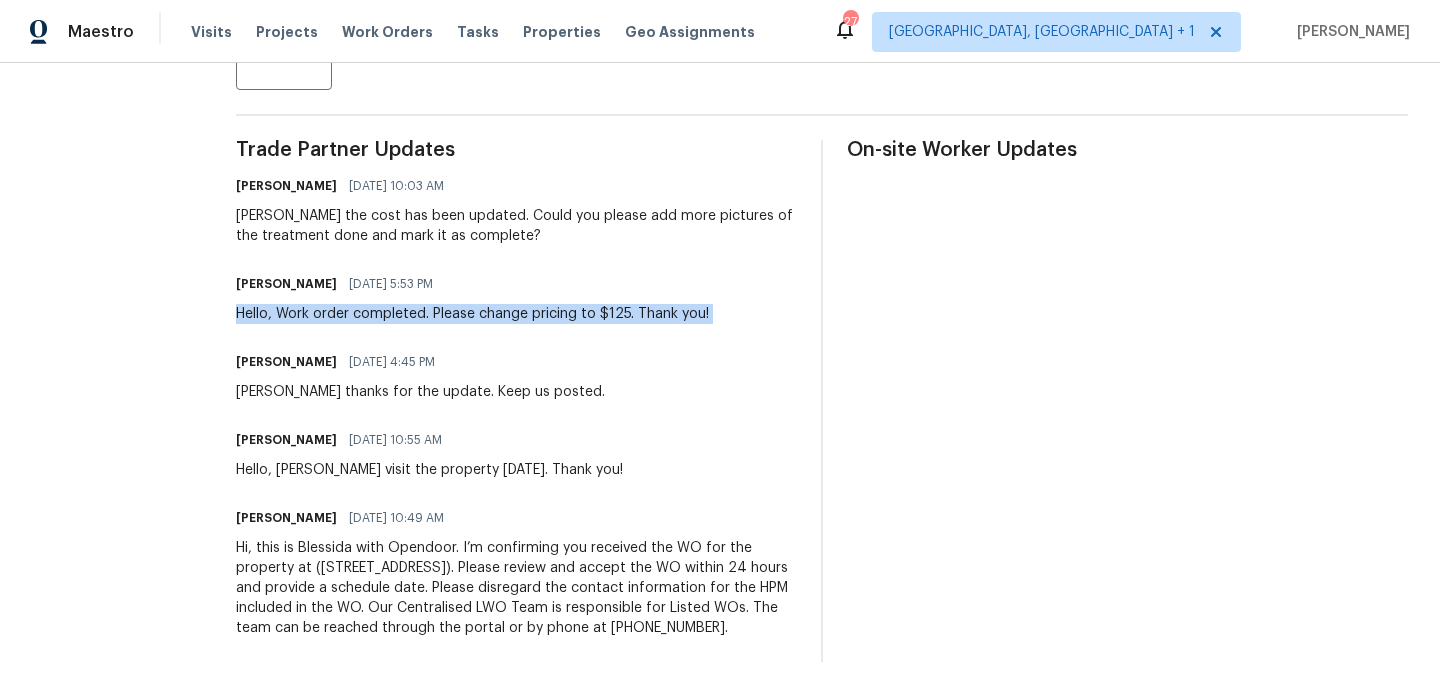 click on "Hello,
Work order completed.
Please change pricing to $125.
Thank you!" at bounding box center (472, 314) 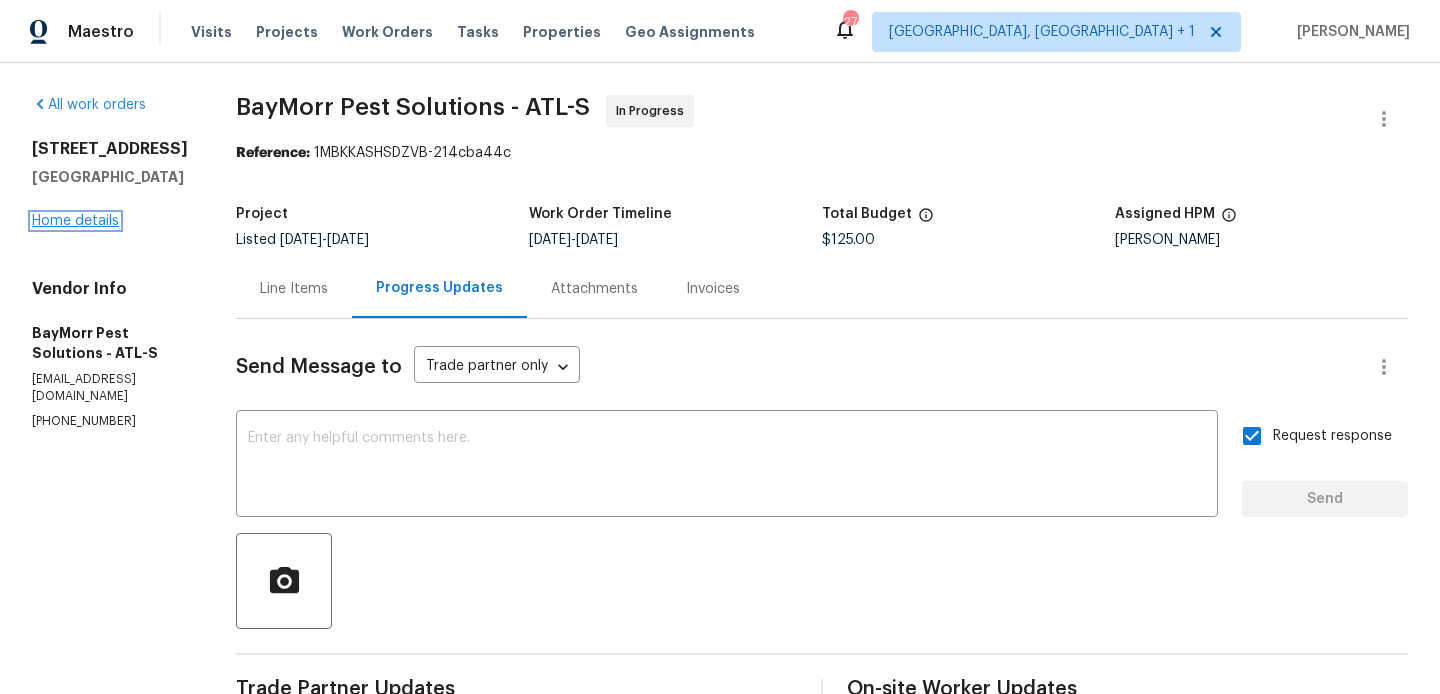 click on "Home details" at bounding box center (75, 221) 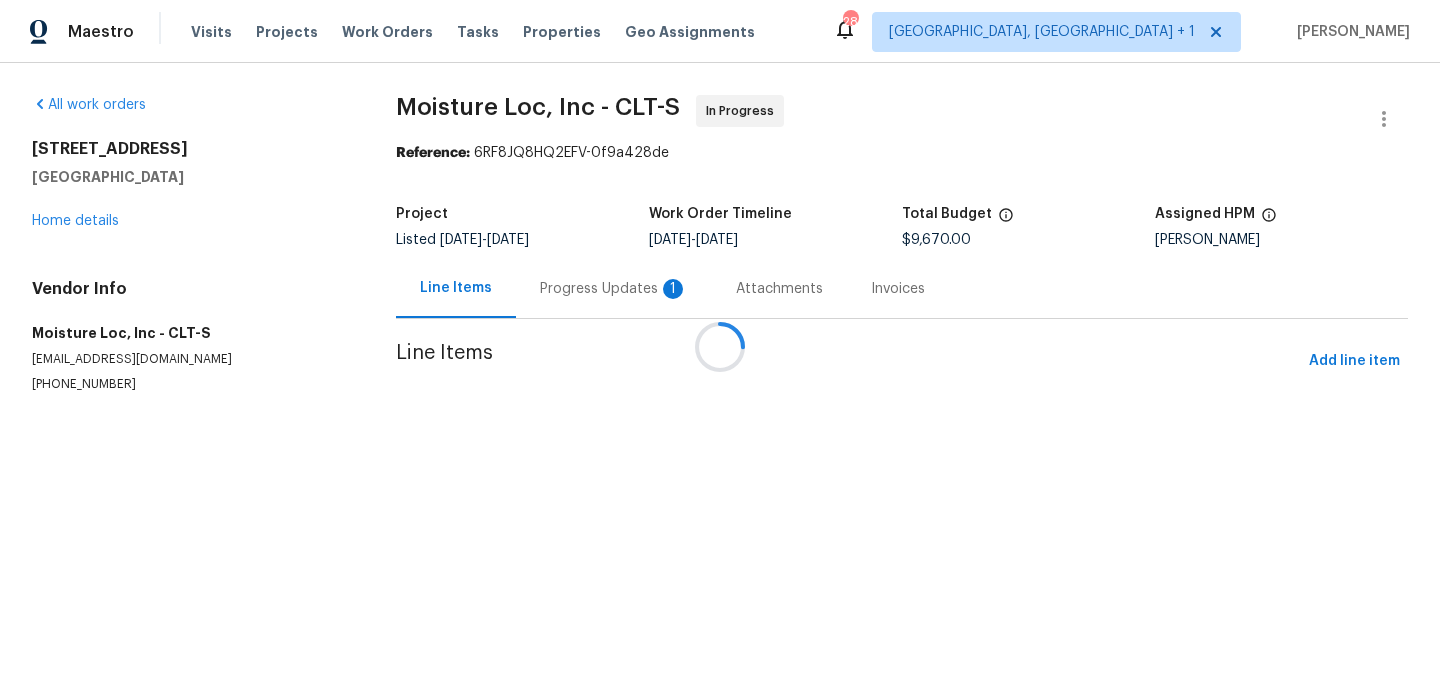 scroll, scrollTop: 0, scrollLeft: 0, axis: both 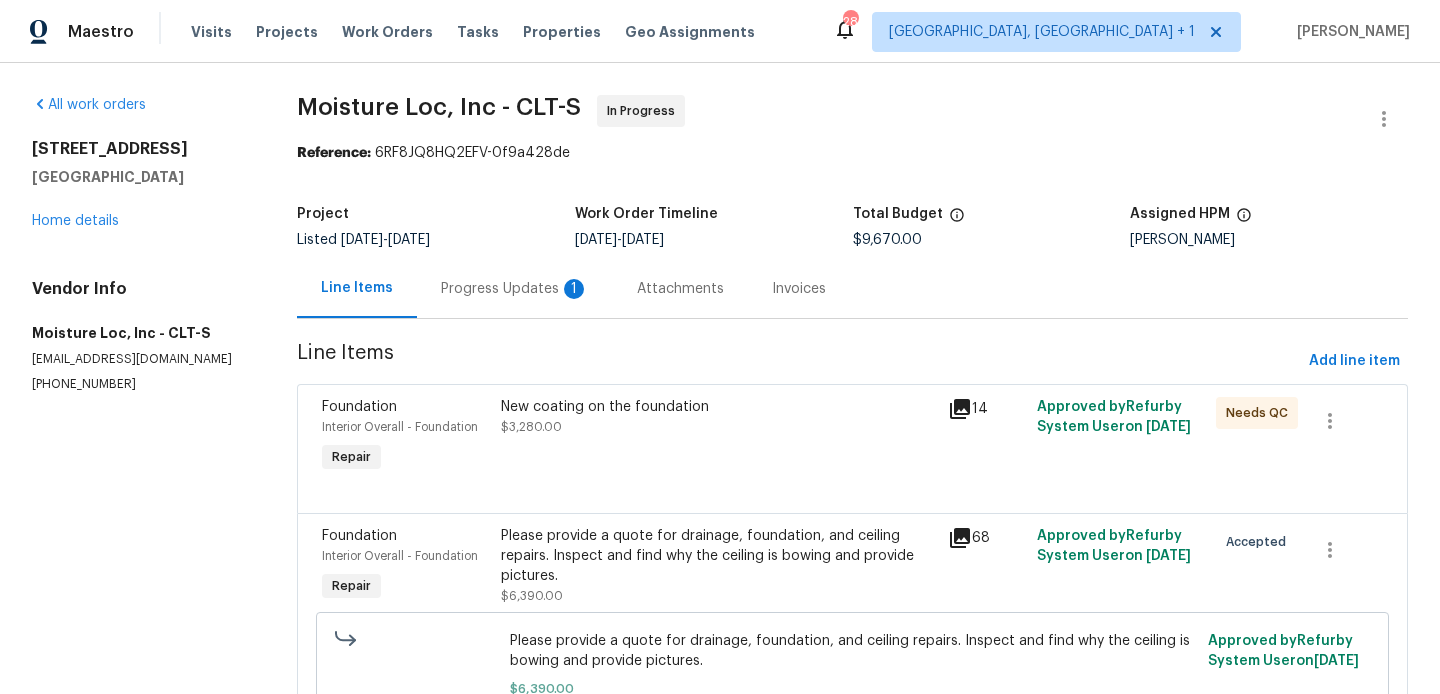 click on "Progress Updates 1" at bounding box center [515, 289] 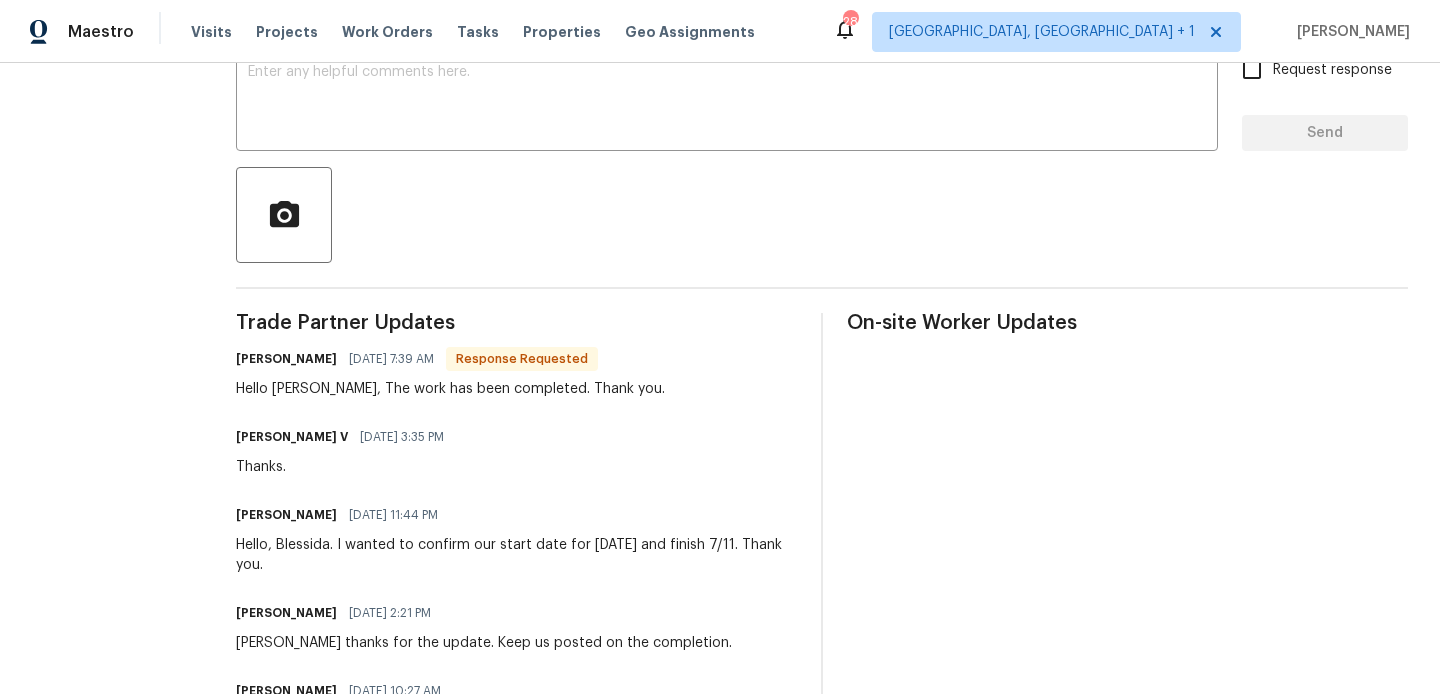 scroll, scrollTop: 0, scrollLeft: 0, axis: both 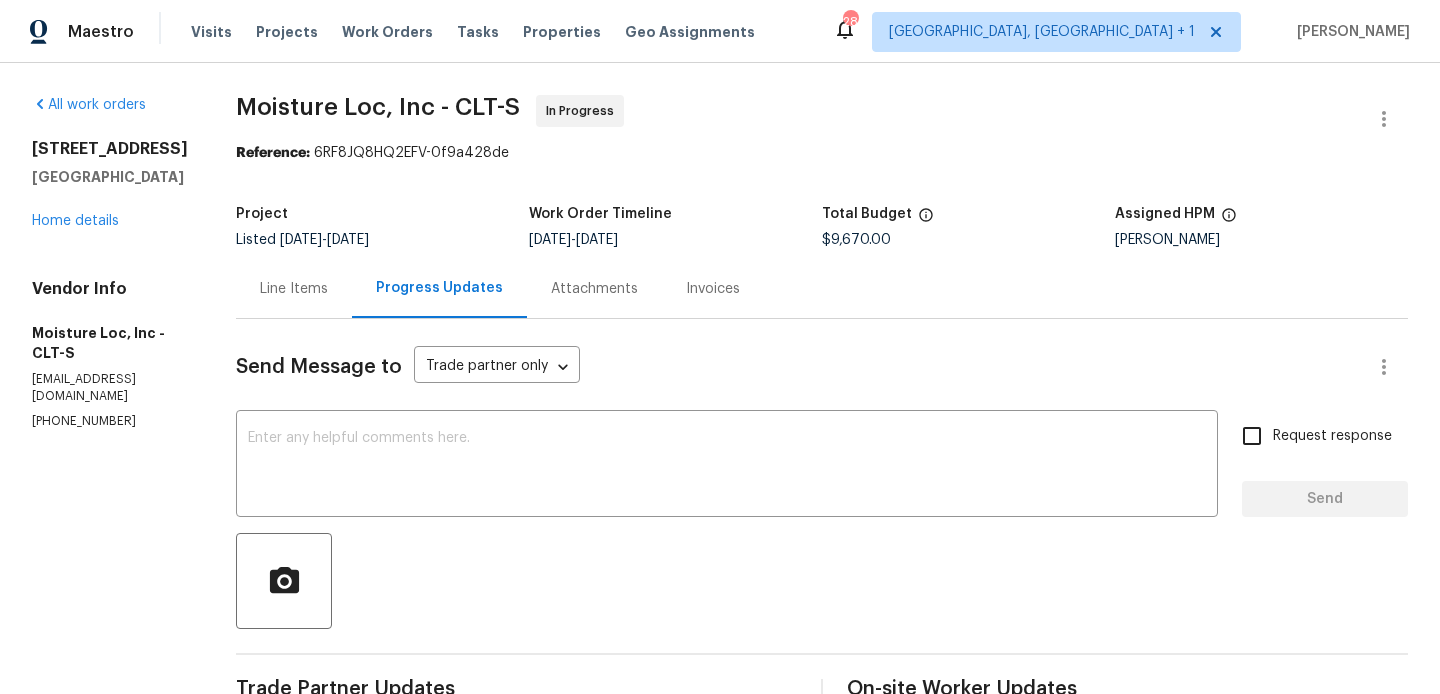 click on "Line Items" at bounding box center (294, 288) 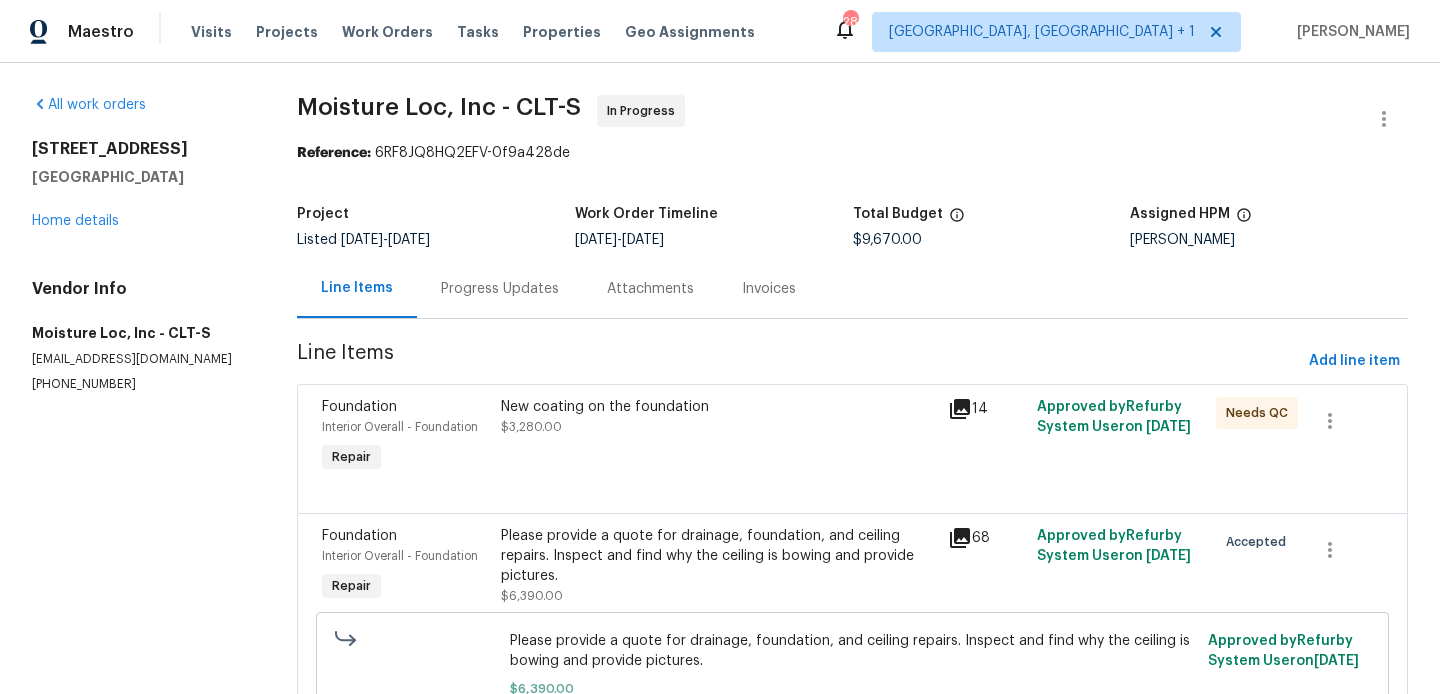 scroll, scrollTop: 128, scrollLeft: 0, axis: vertical 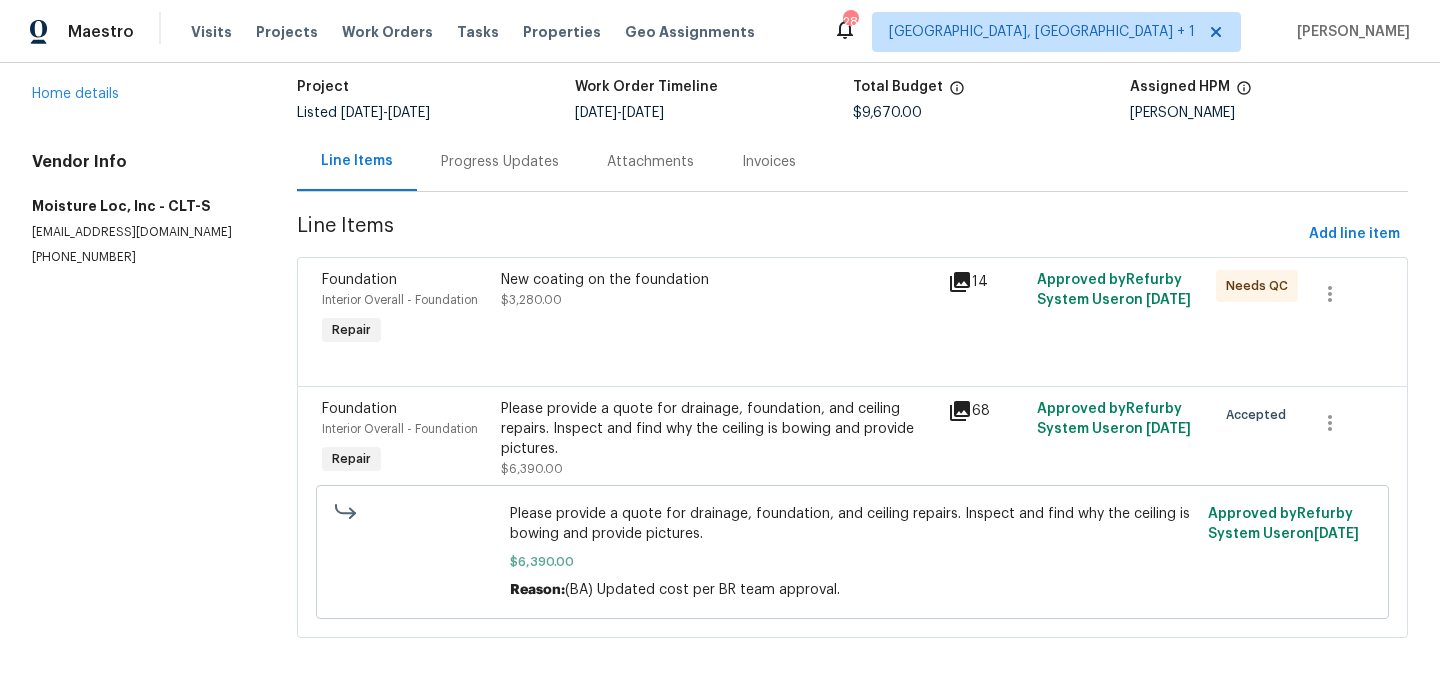click on "New coating on the foundation $3,280.00" at bounding box center [718, 290] 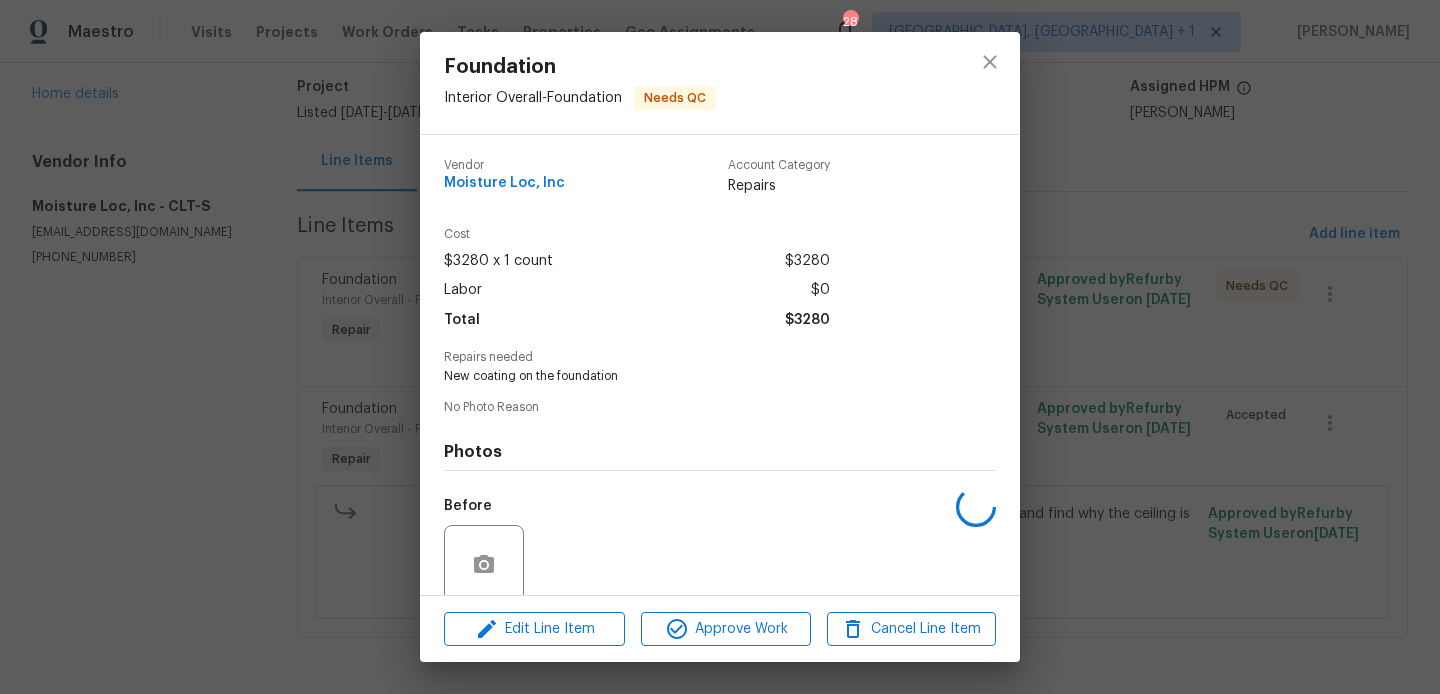 scroll, scrollTop: 159, scrollLeft: 0, axis: vertical 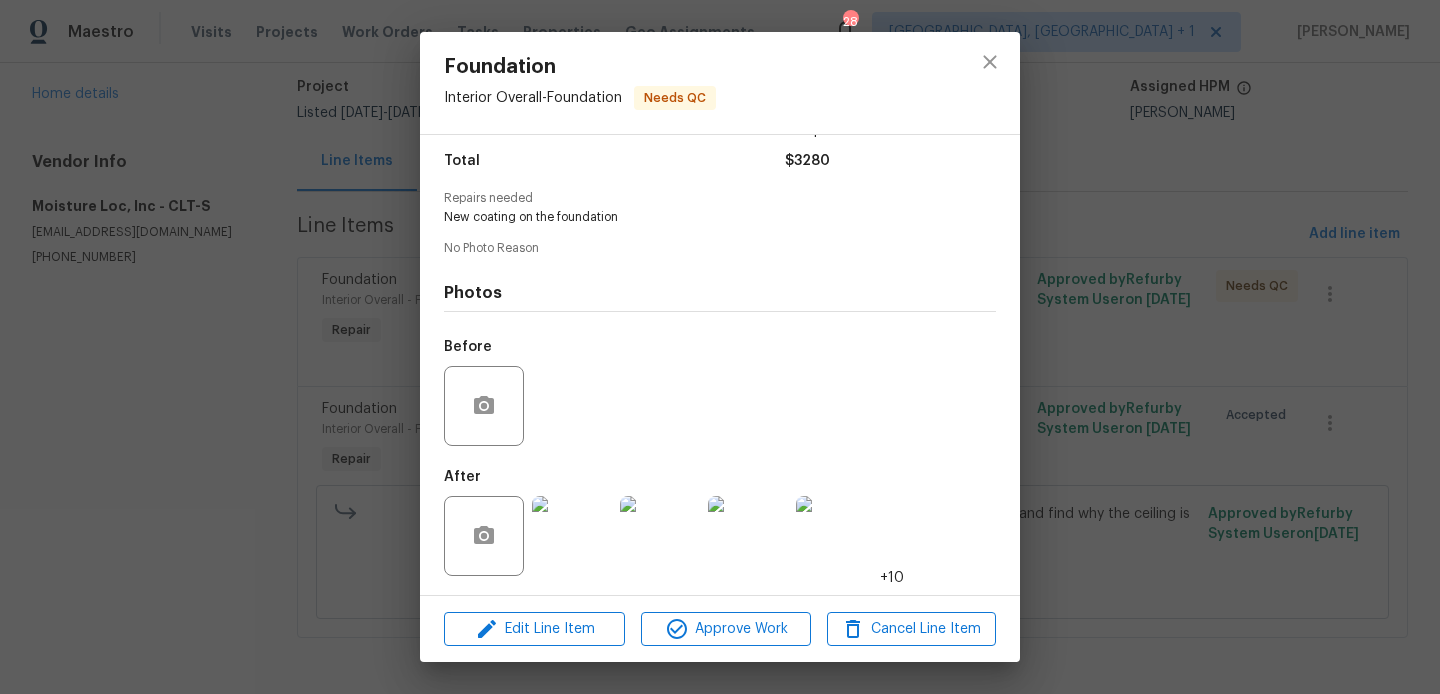 click on "Foundation Interior Overall  -  Foundation Needs QC Vendor Moisture Loc, Inc Account Category Repairs Cost $3280 x 1 count $3280 Labor $0 Total $3280 Repairs needed New coating on the foundation No Photo Reason   Photos Before After  +10  Edit Line Item  Approve Work  Cancel Line Item" at bounding box center (720, 347) 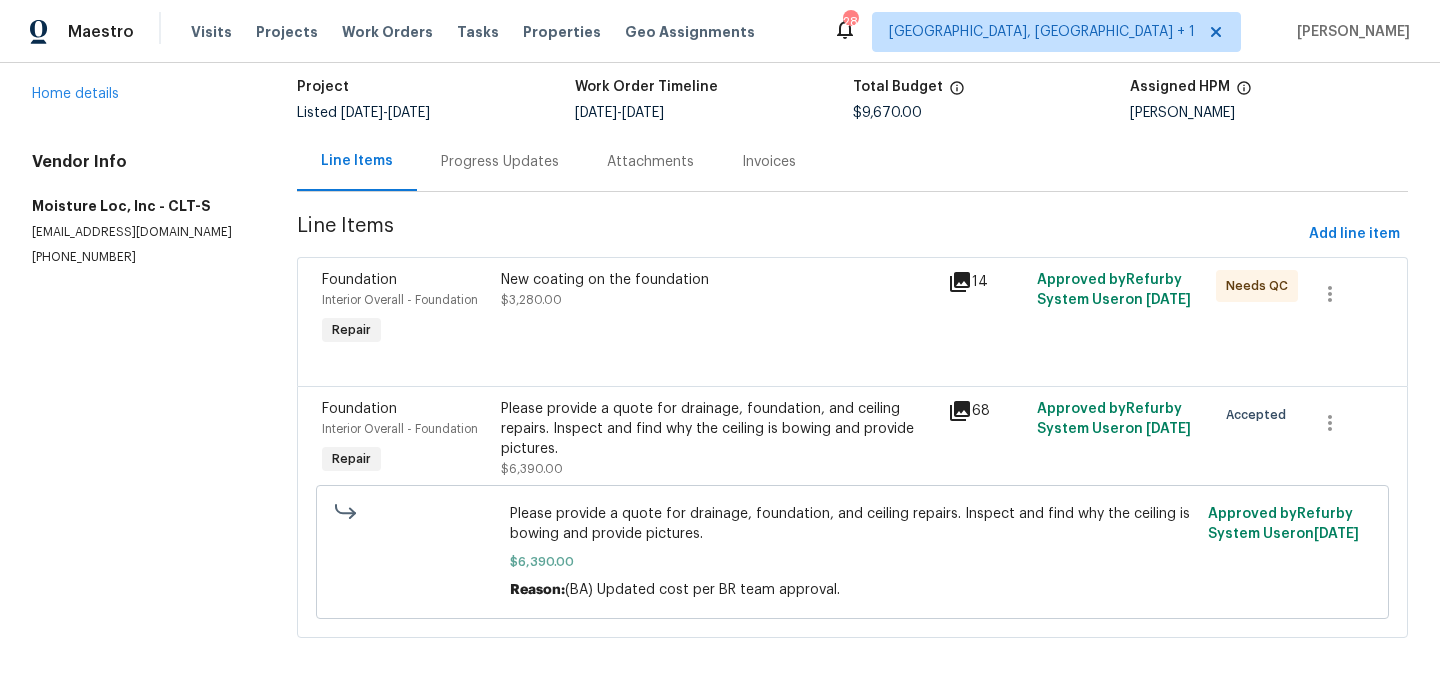 click on "Please provide a quote for drainage, foundation, and ceiling repairs. Inspect and find why the ceiling is bowing and provide pictures." at bounding box center [718, 429] 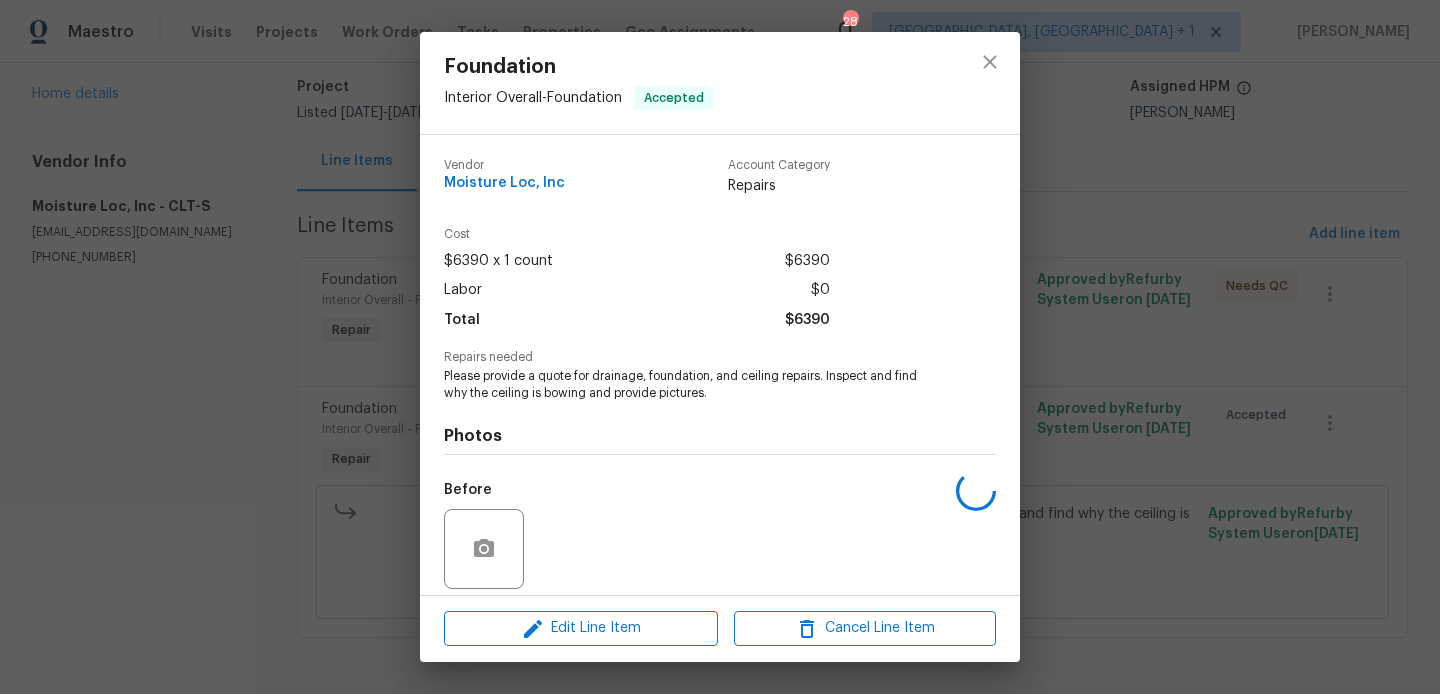 scroll, scrollTop: 143, scrollLeft: 0, axis: vertical 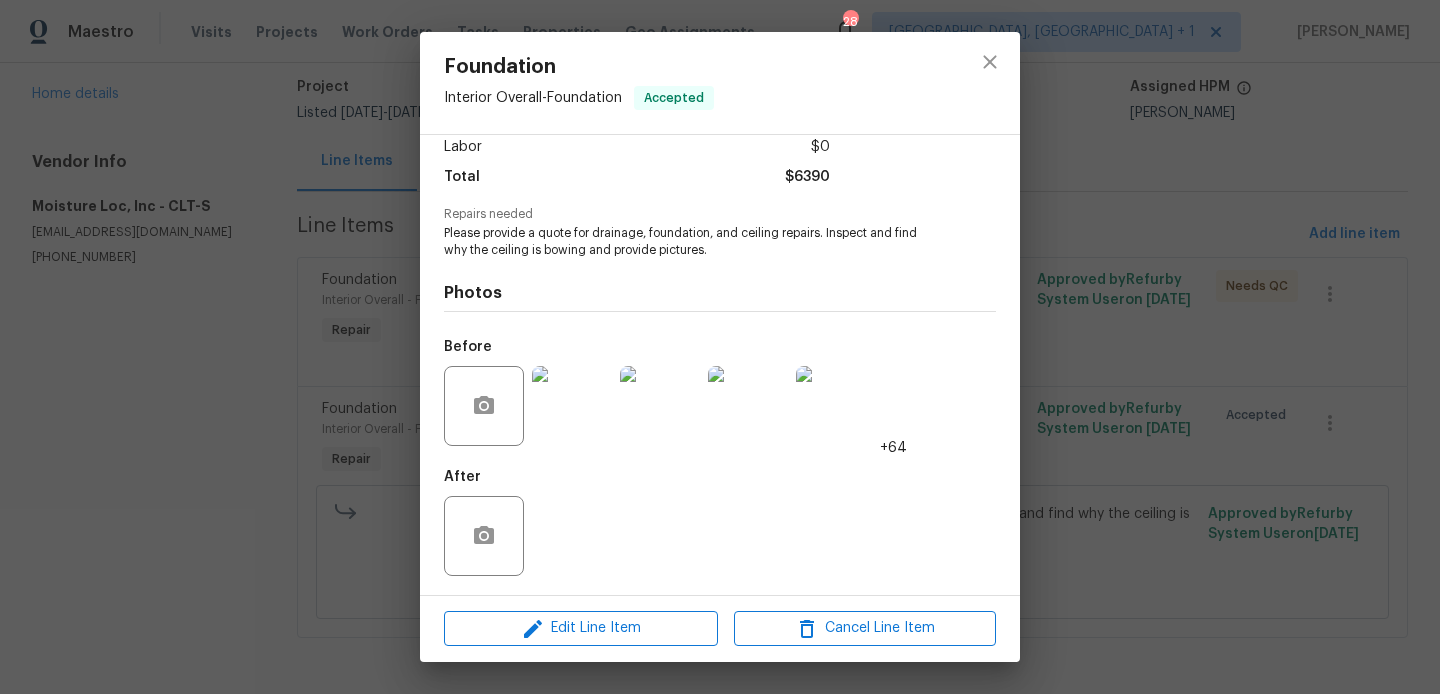 click at bounding box center (572, 406) 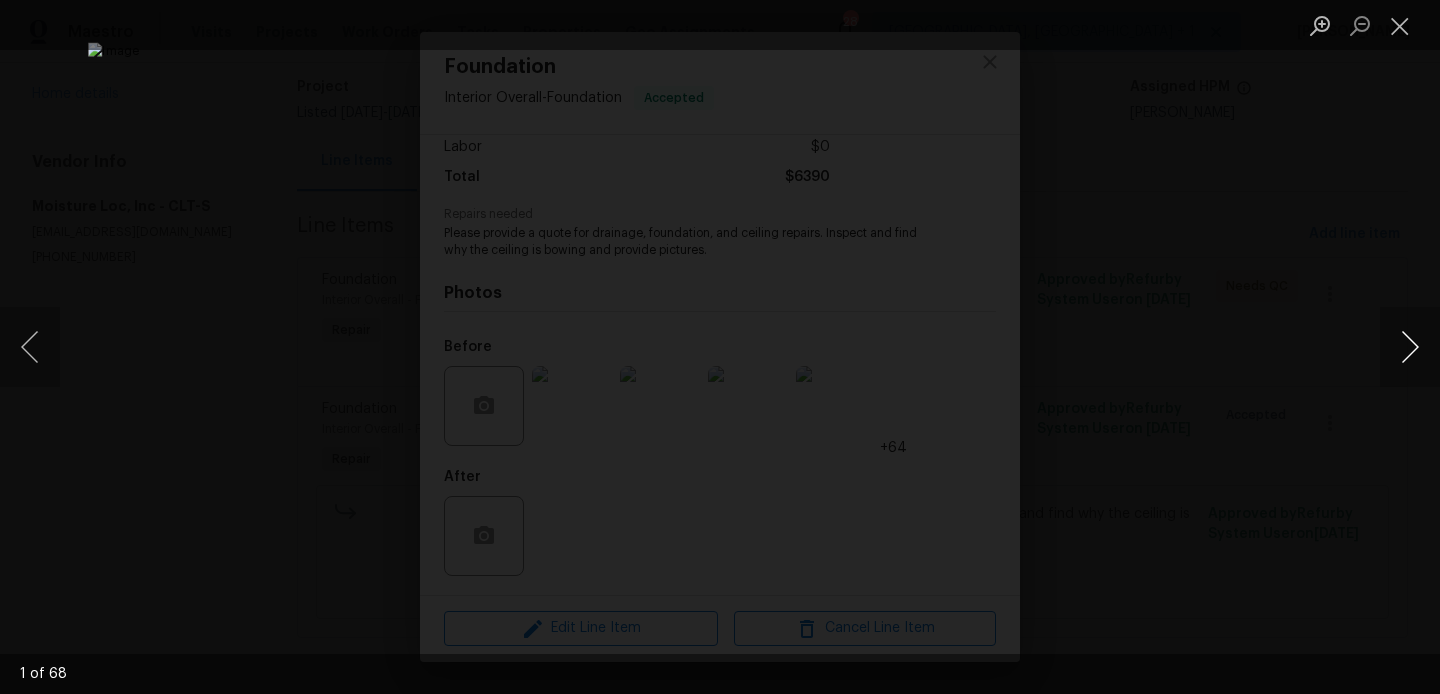 click at bounding box center [1410, 347] 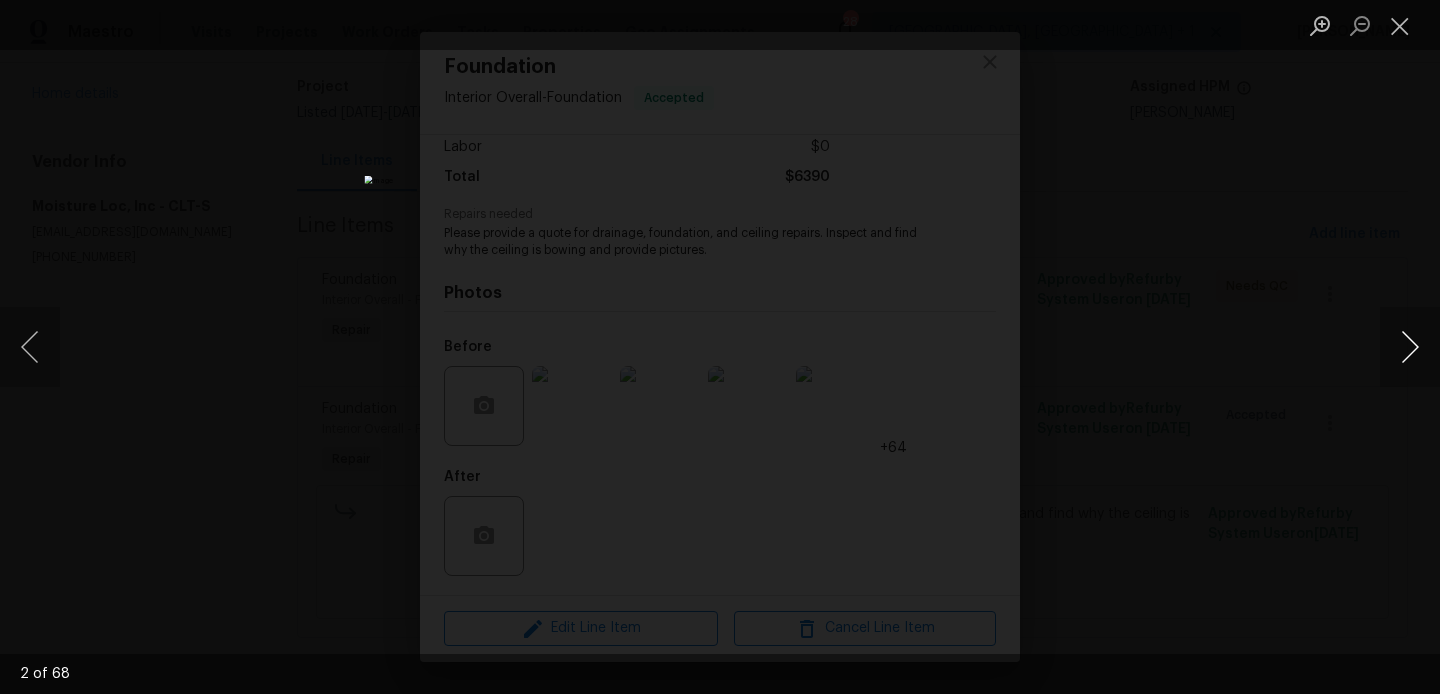 click at bounding box center [1410, 347] 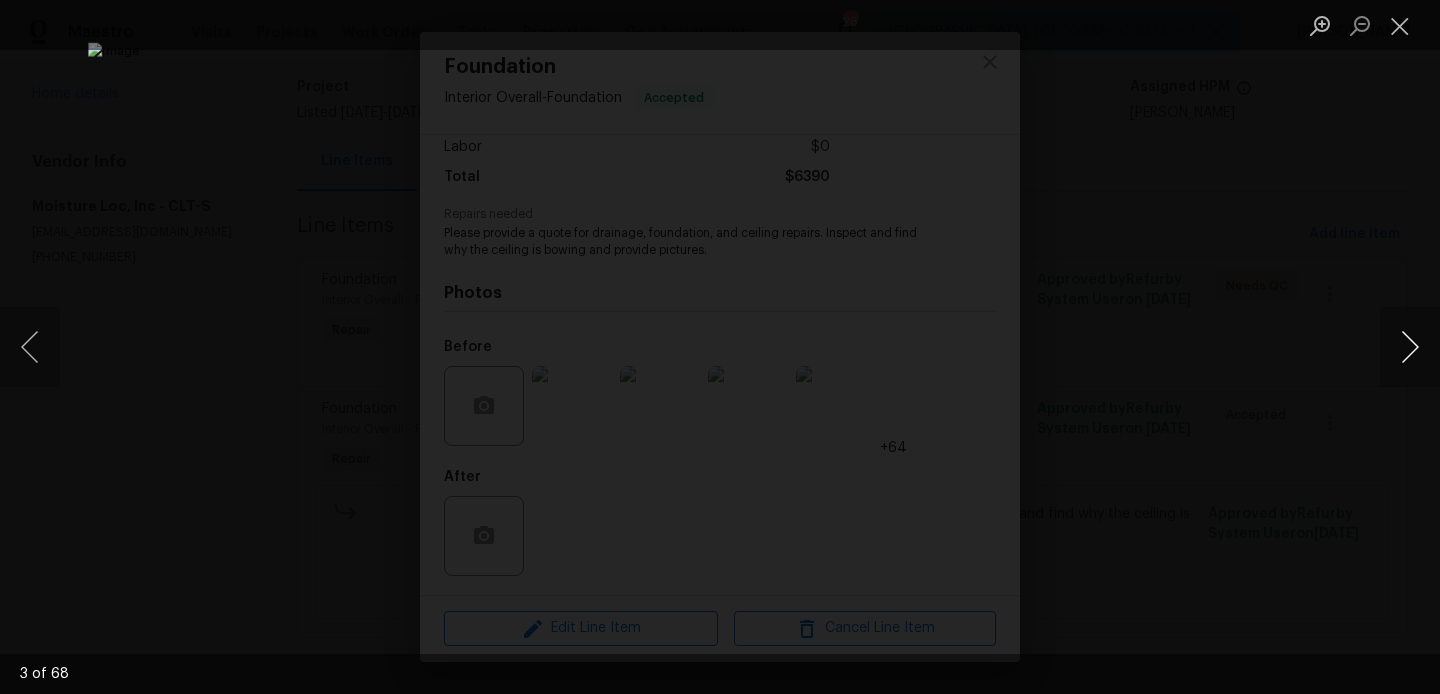 click at bounding box center [1410, 347] 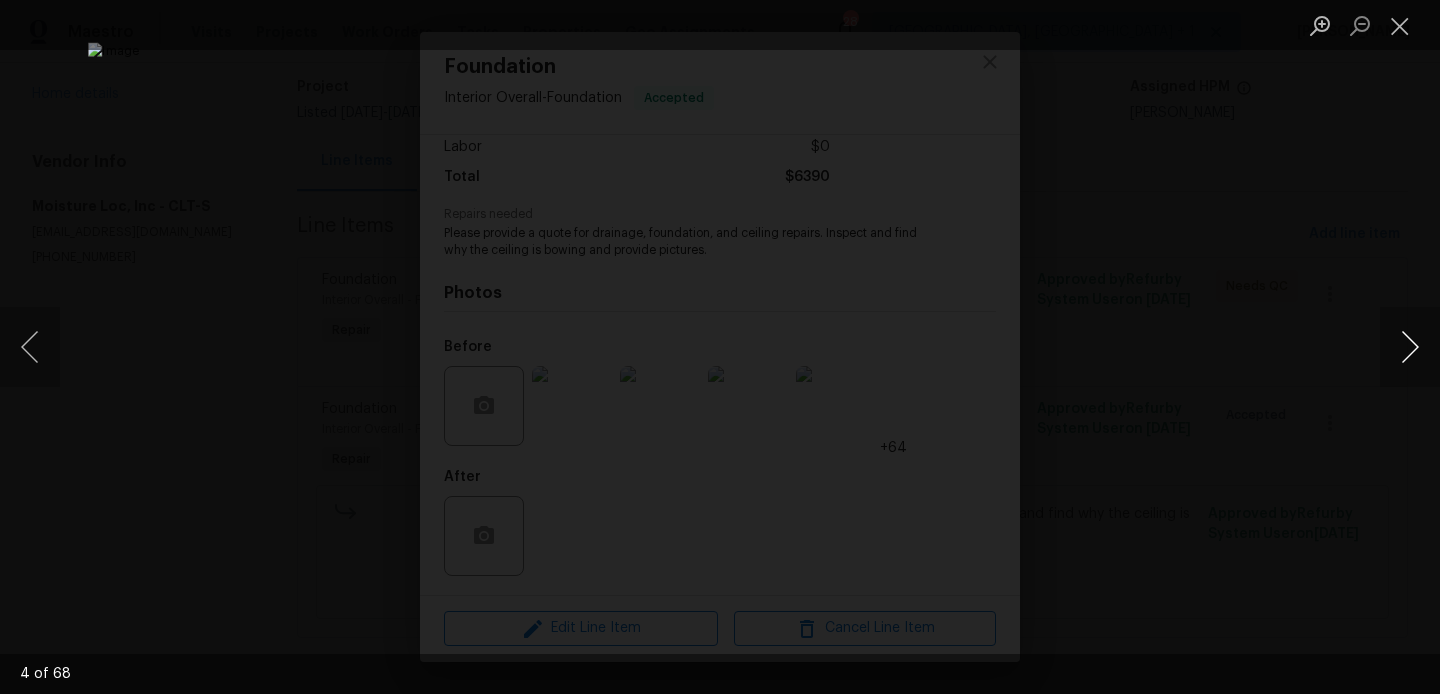 click at bounding box center [1410, 347] 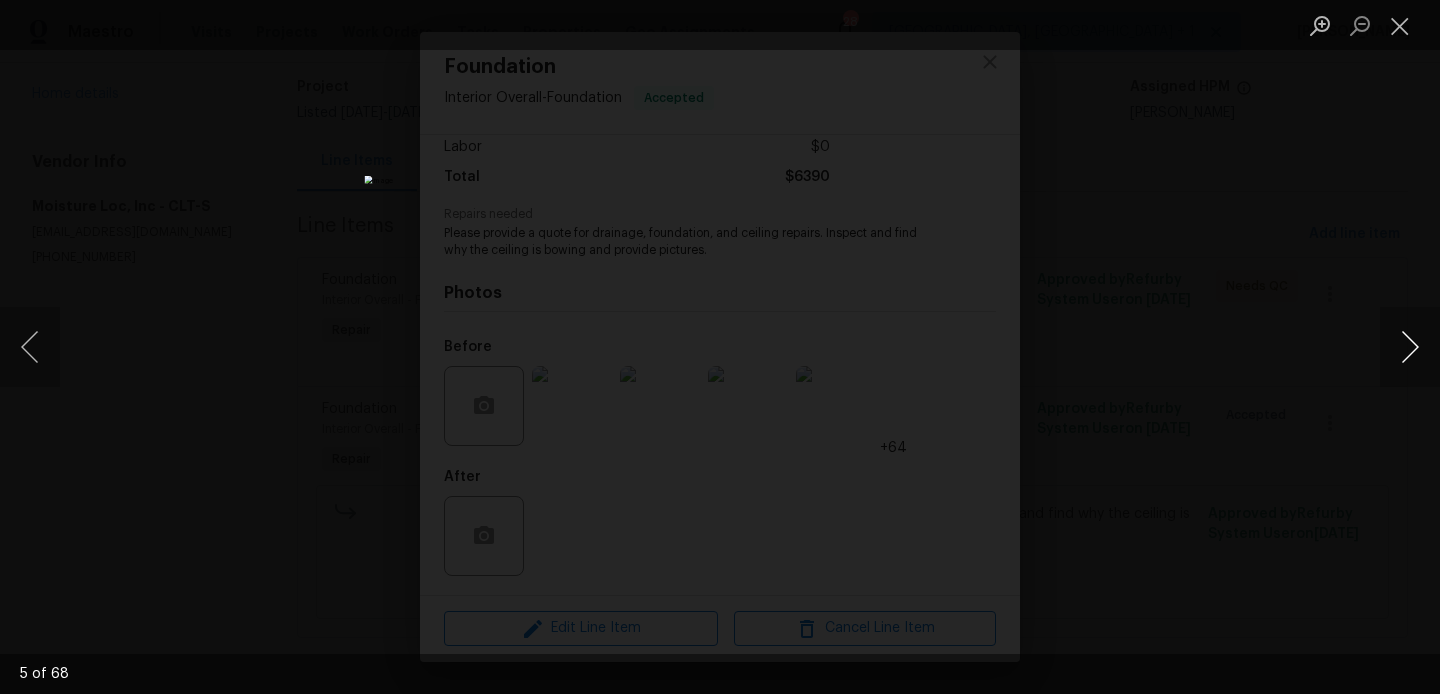 click at bounding box center (1410, 347) 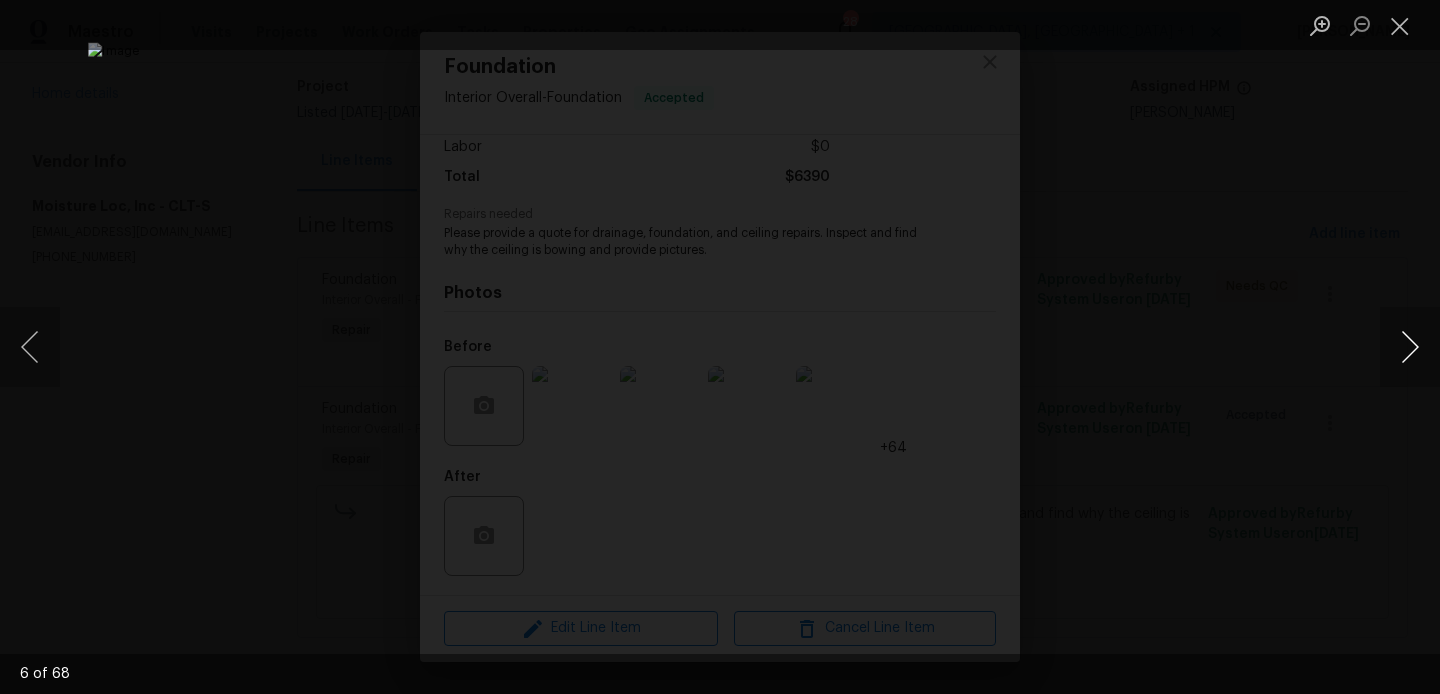 click at bounding box center (1410, 347) 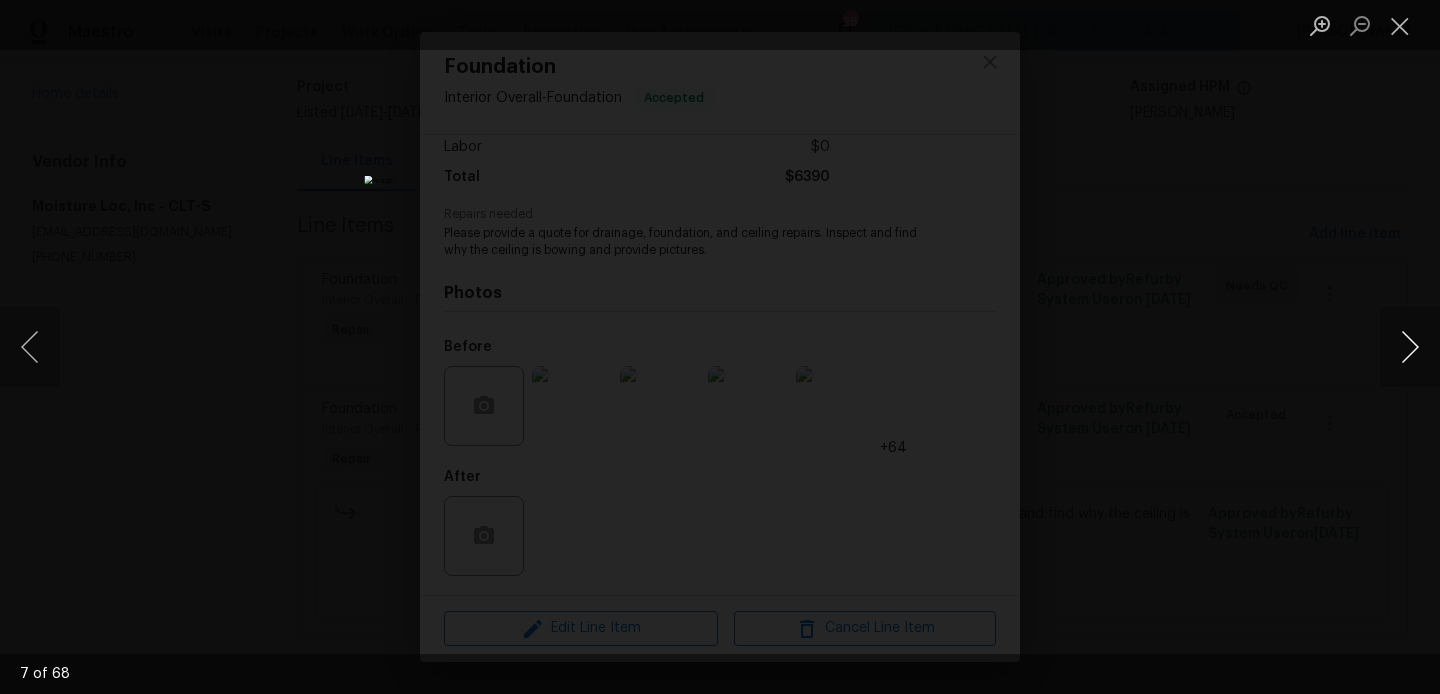 click at bounding box center [1410, 347] 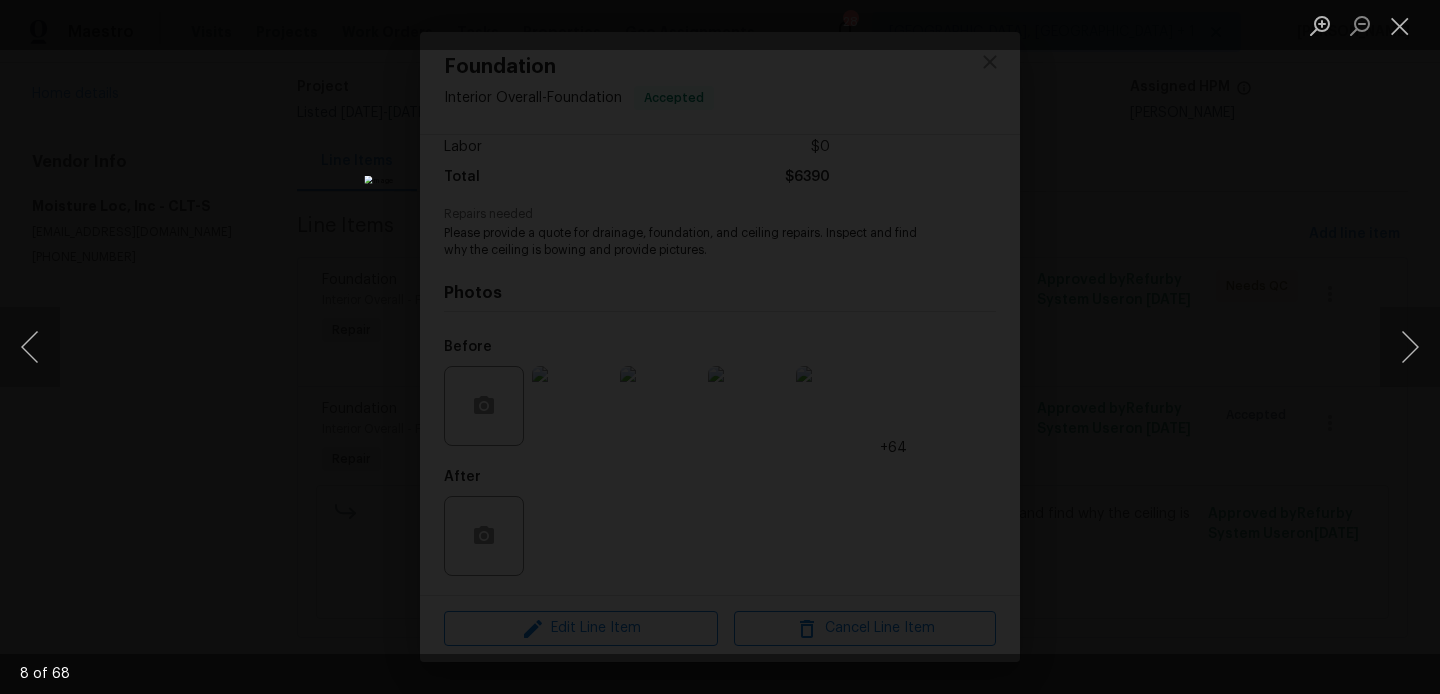 click at bounding box center [720, 347] 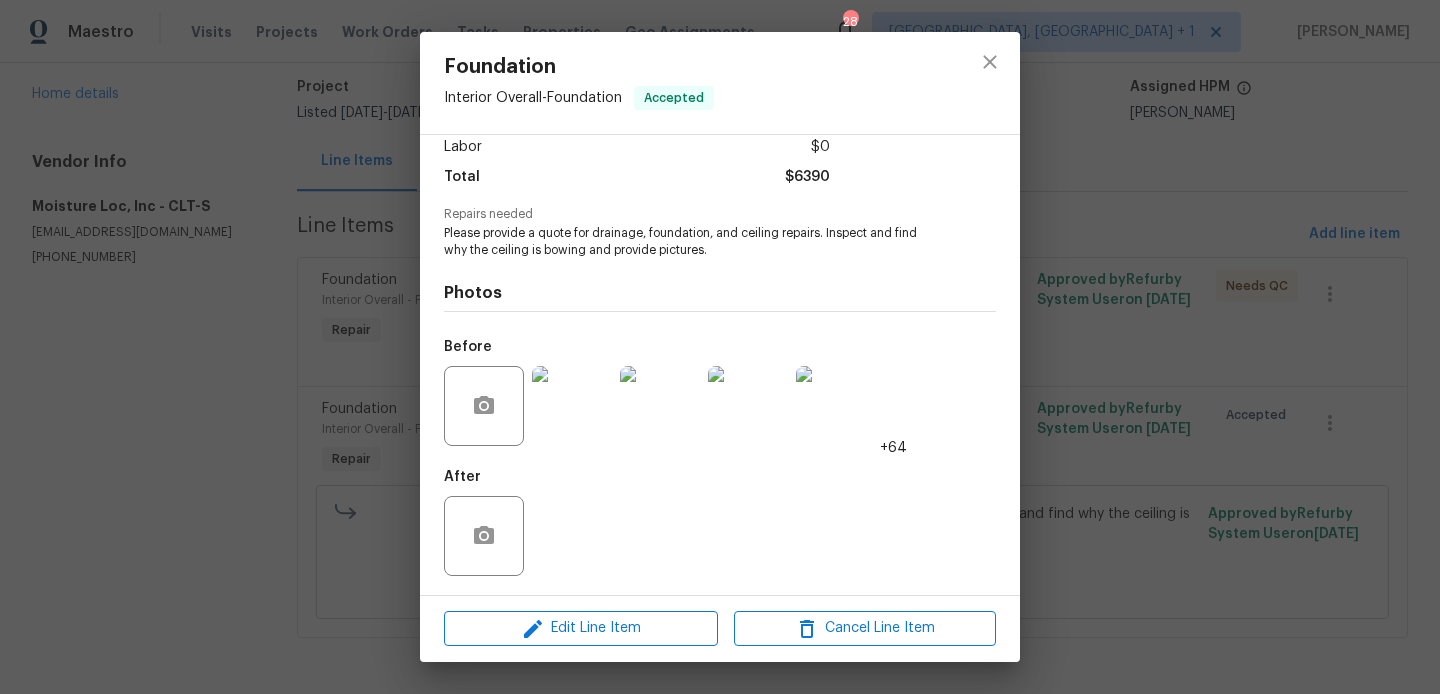 click on "Foundation Interior Overall  -  Foundation Accepted Vendor Moisture Loc, Inc Account Category Repairs Cost $6390 x 1 count $6390 Labor $0 Total $6390 Repairs needed Please provide a quote for drainage, foundation, and ceiling repairs. Inspect and find why the ceiling is bowing and provide pictures. Photos Before  +64 After  Edit Line Item  Cancel Line Item" at bounding box center [720, 347] 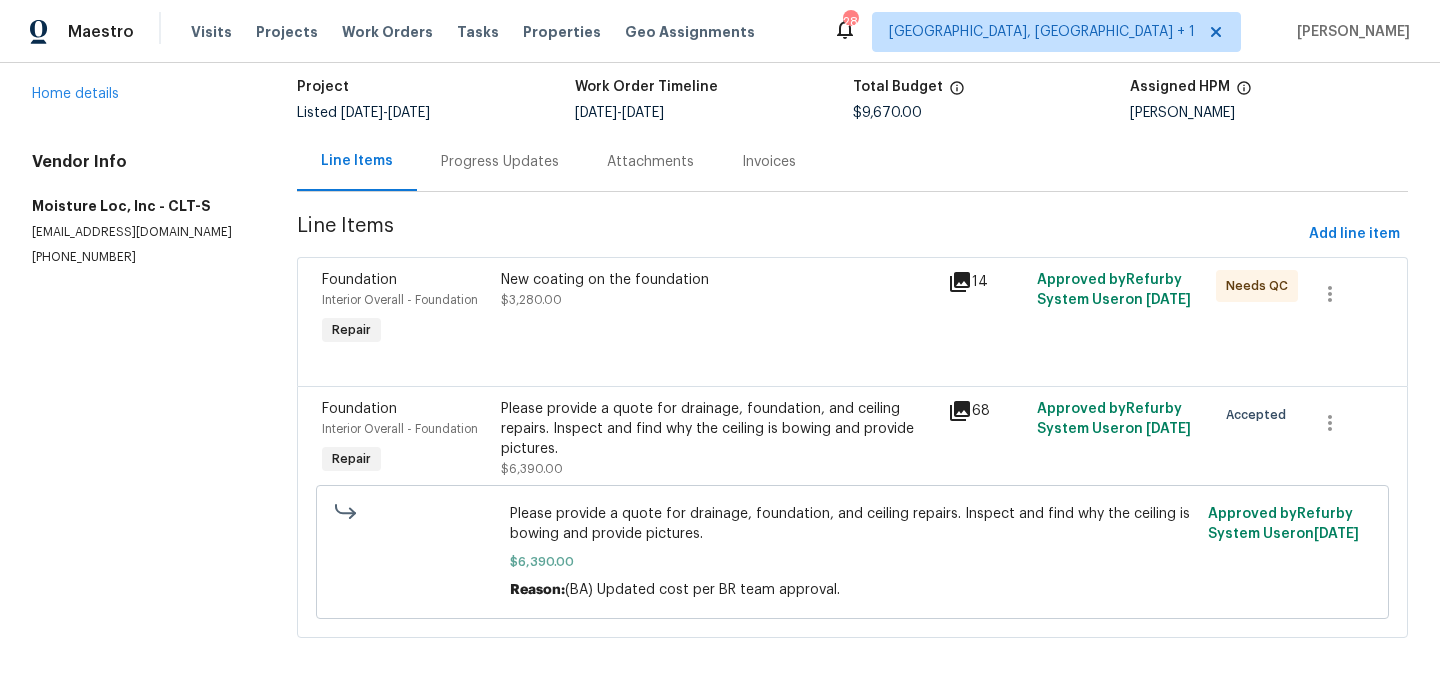 click on "New coating on the foundation $3,280.00" at bounding box center (718, 310) 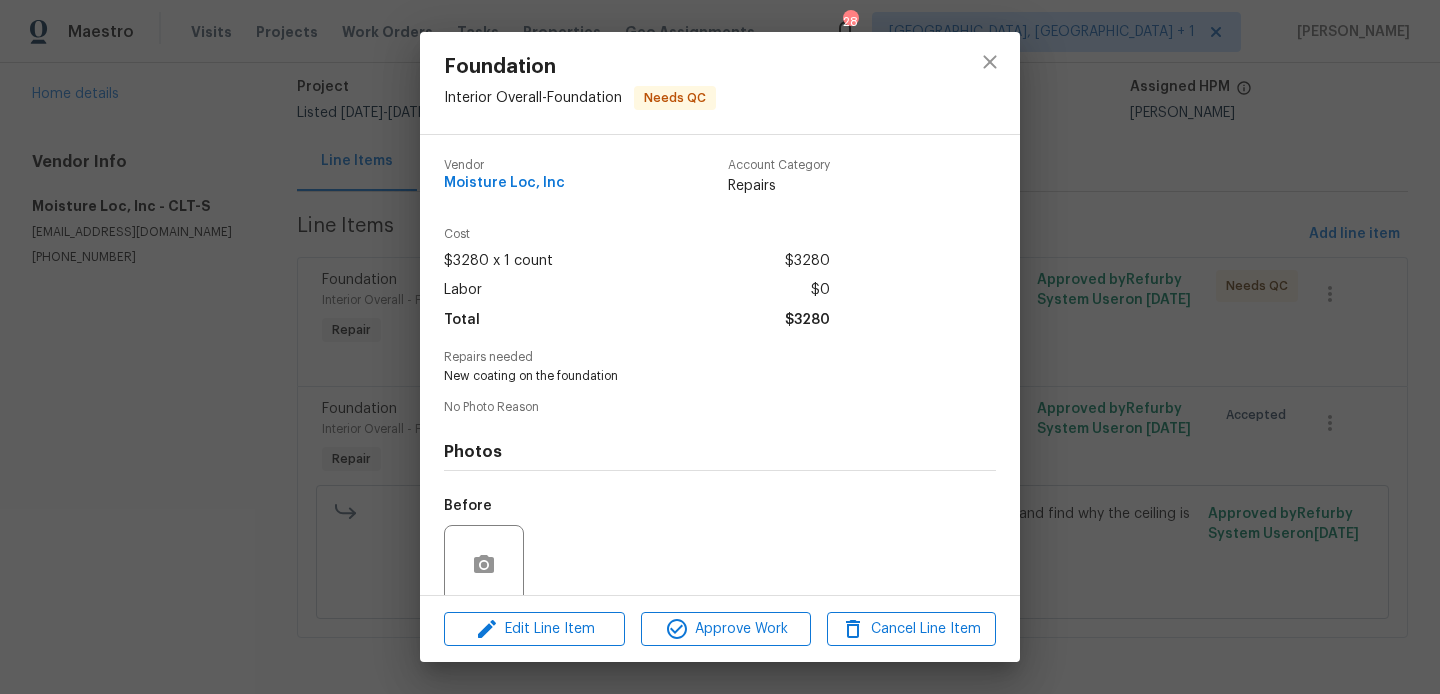 scroll, scrollTop: 159, scrollLeft: 0, axis: vertical 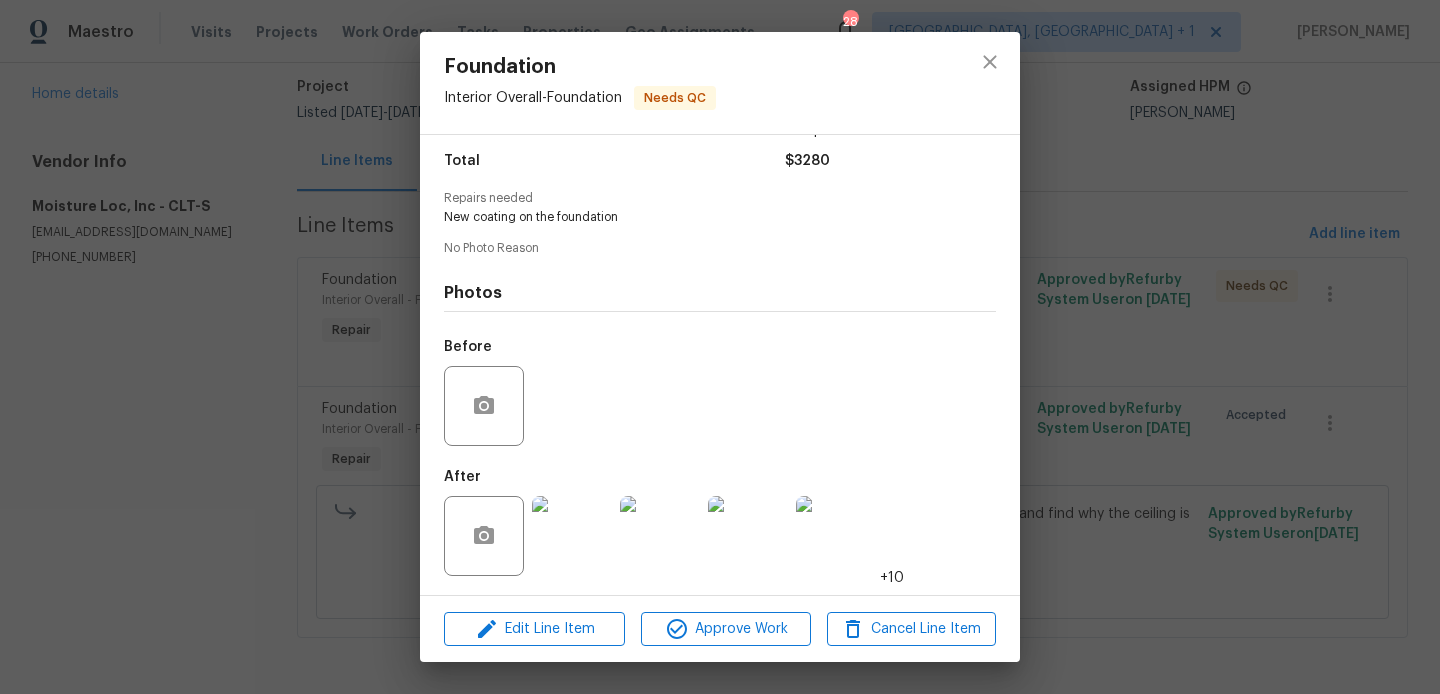 click at bounding box center [572, 536] 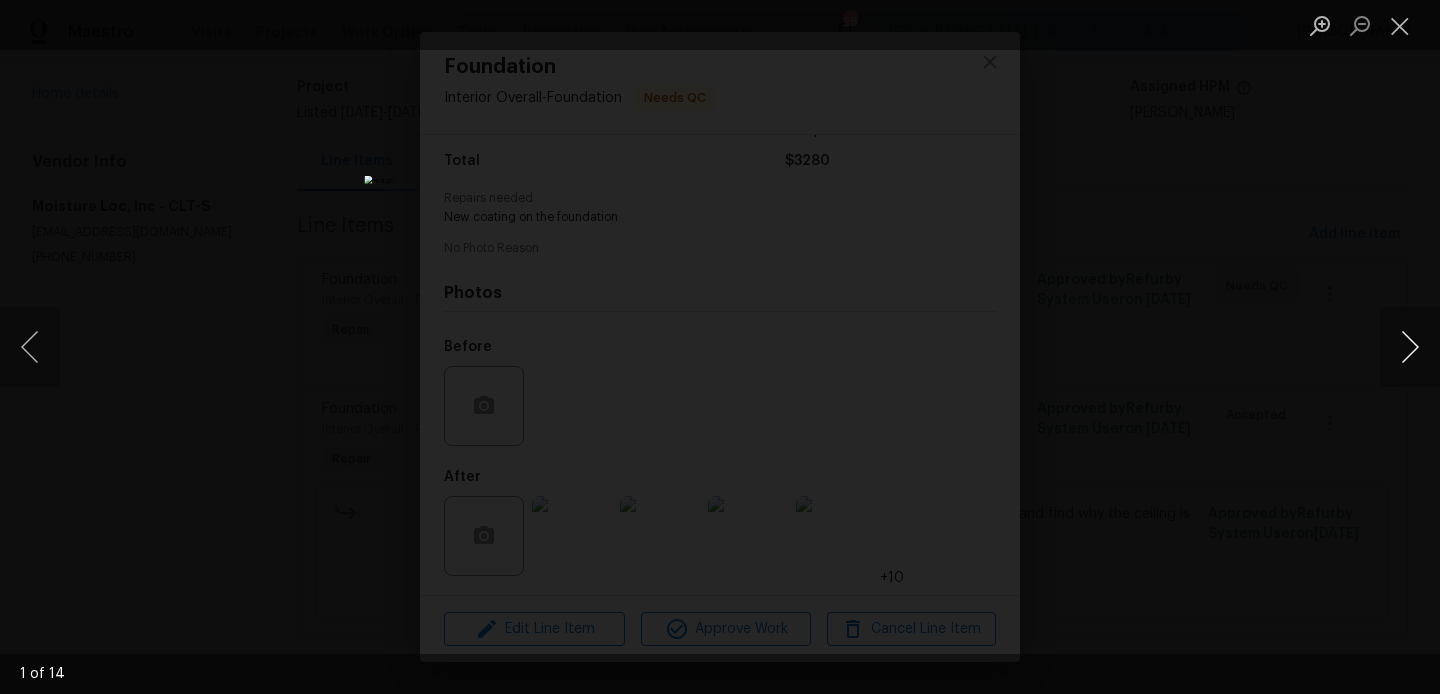 click at bounding box center [1410, 347] 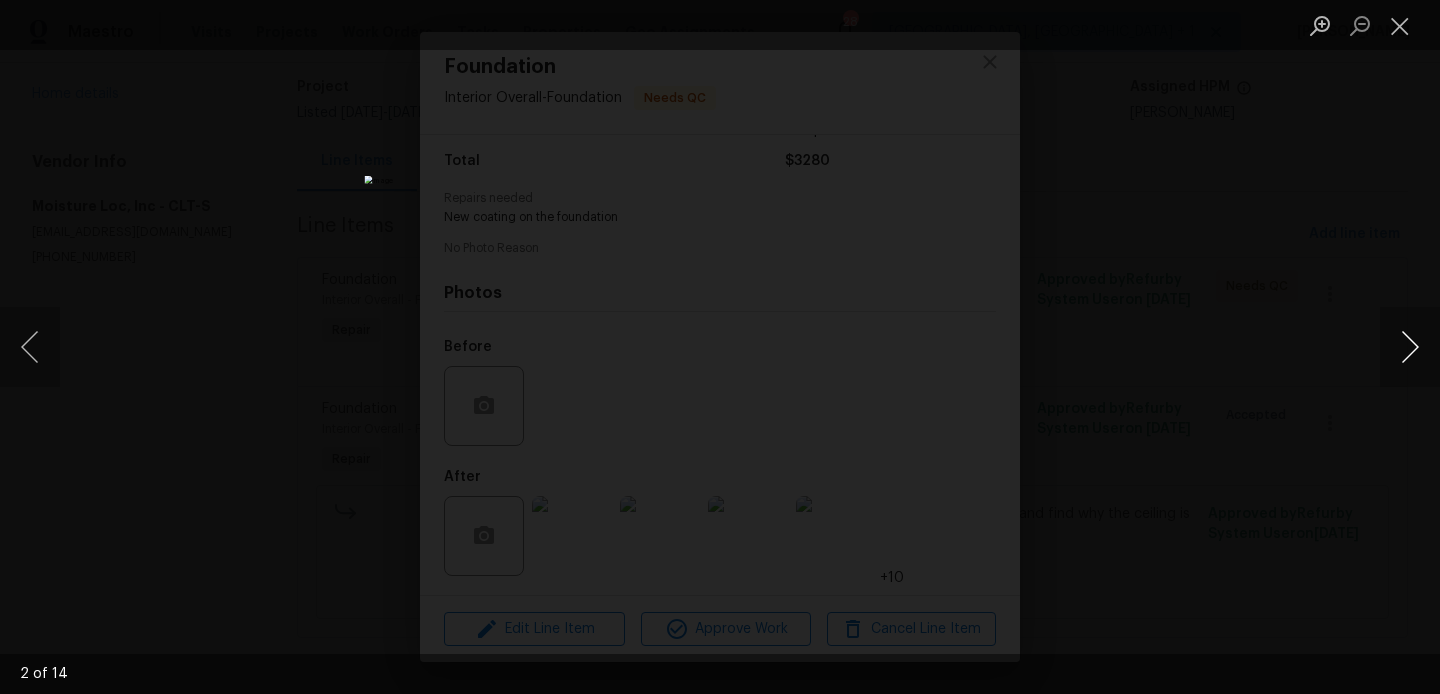 click at bounding box center (1410, 347) 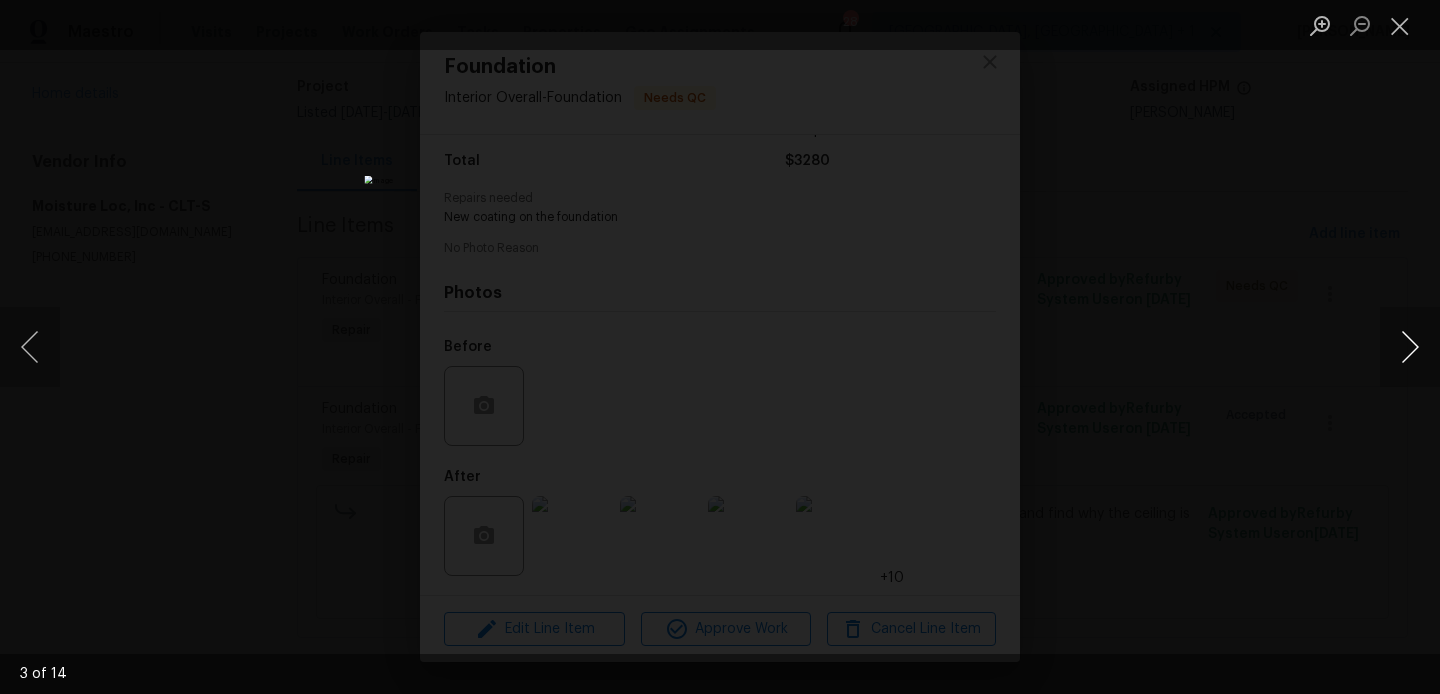 click at bounding box center [1410, 347] 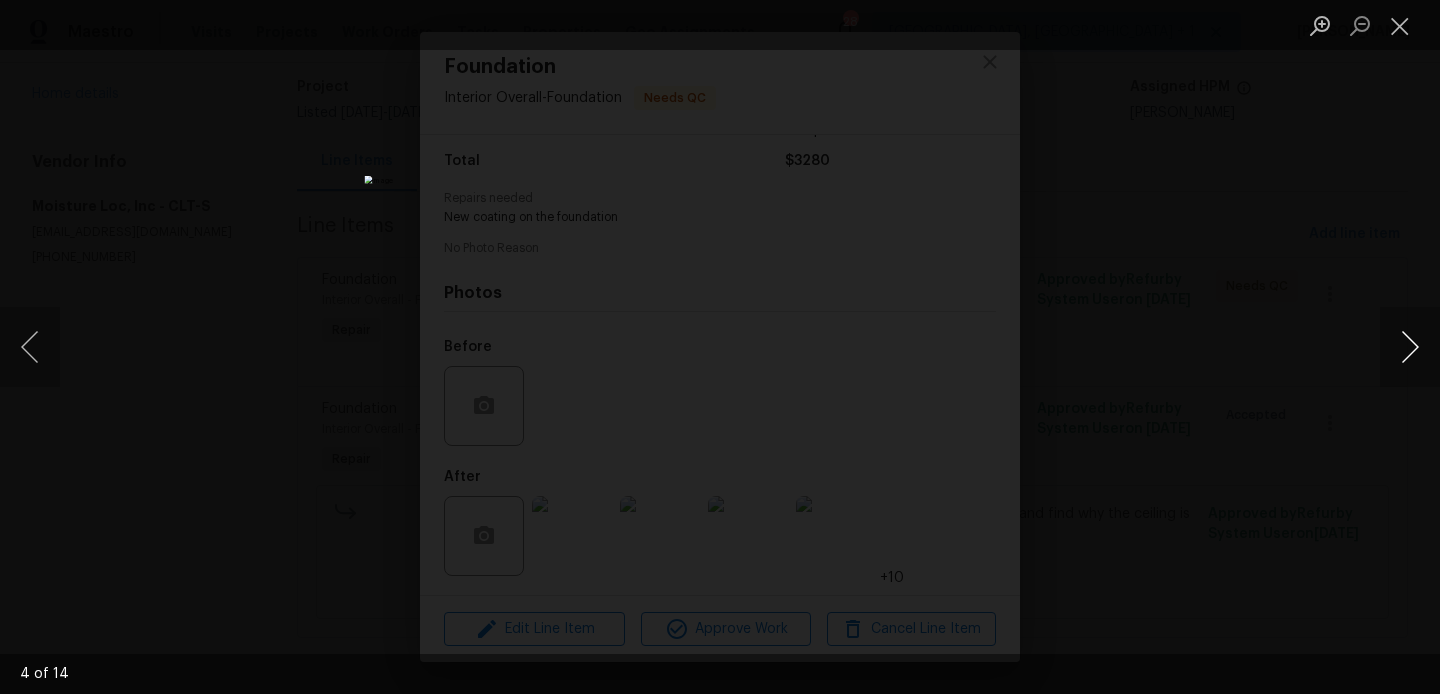 click at bounding box center [1410, 347] 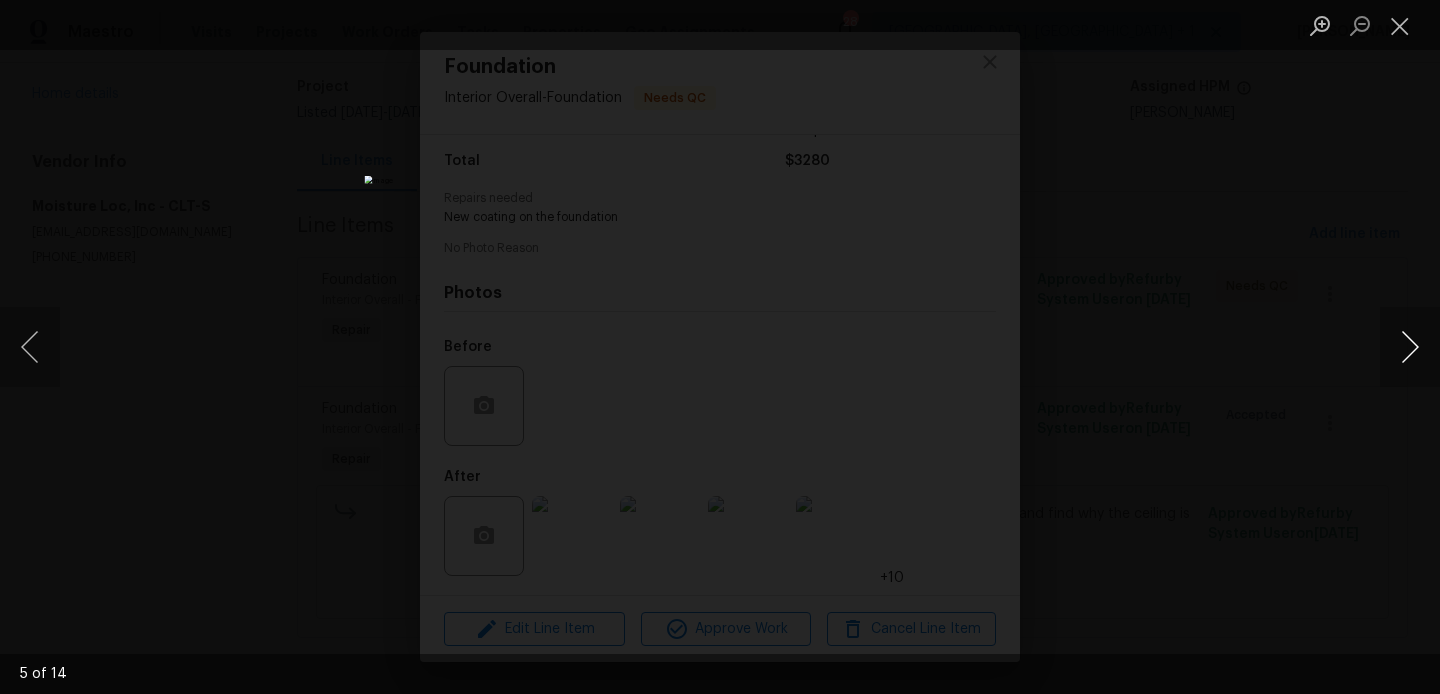 click at bounding box center [1410, 347] 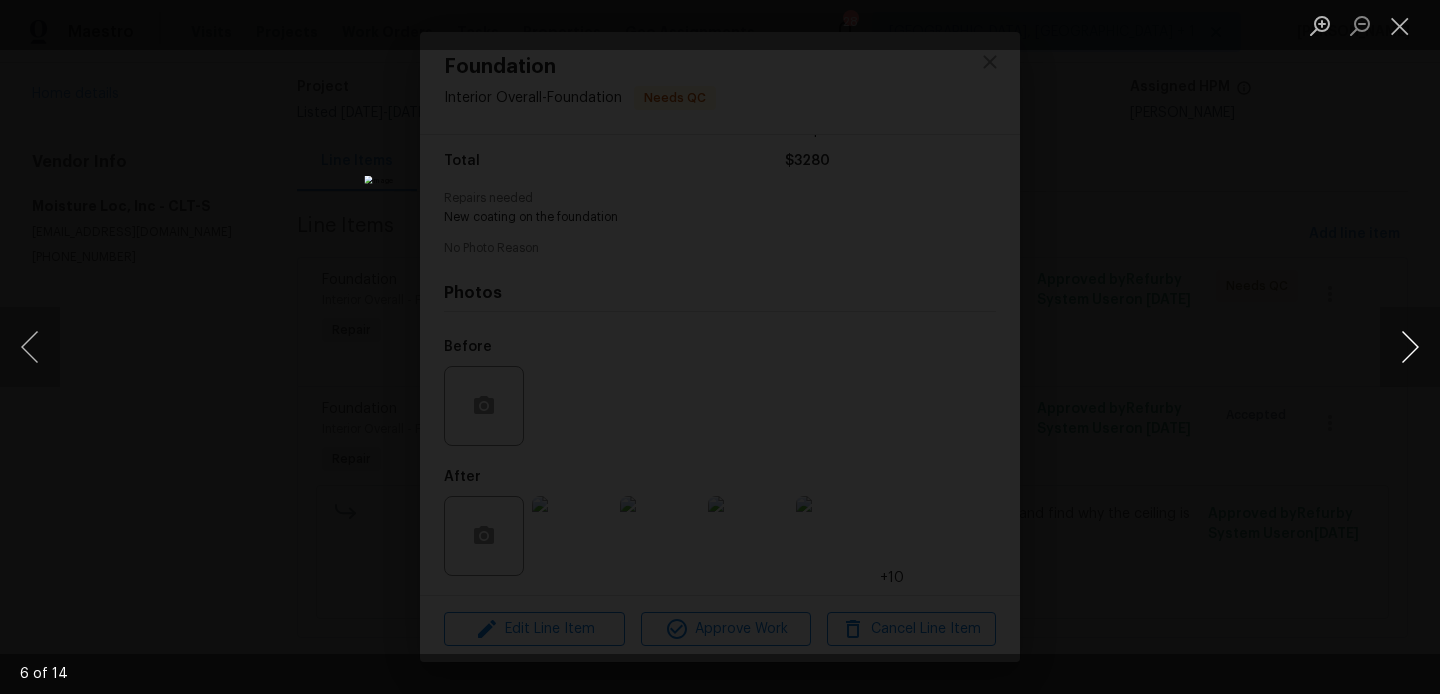 click at bounding box center [1410, 347] 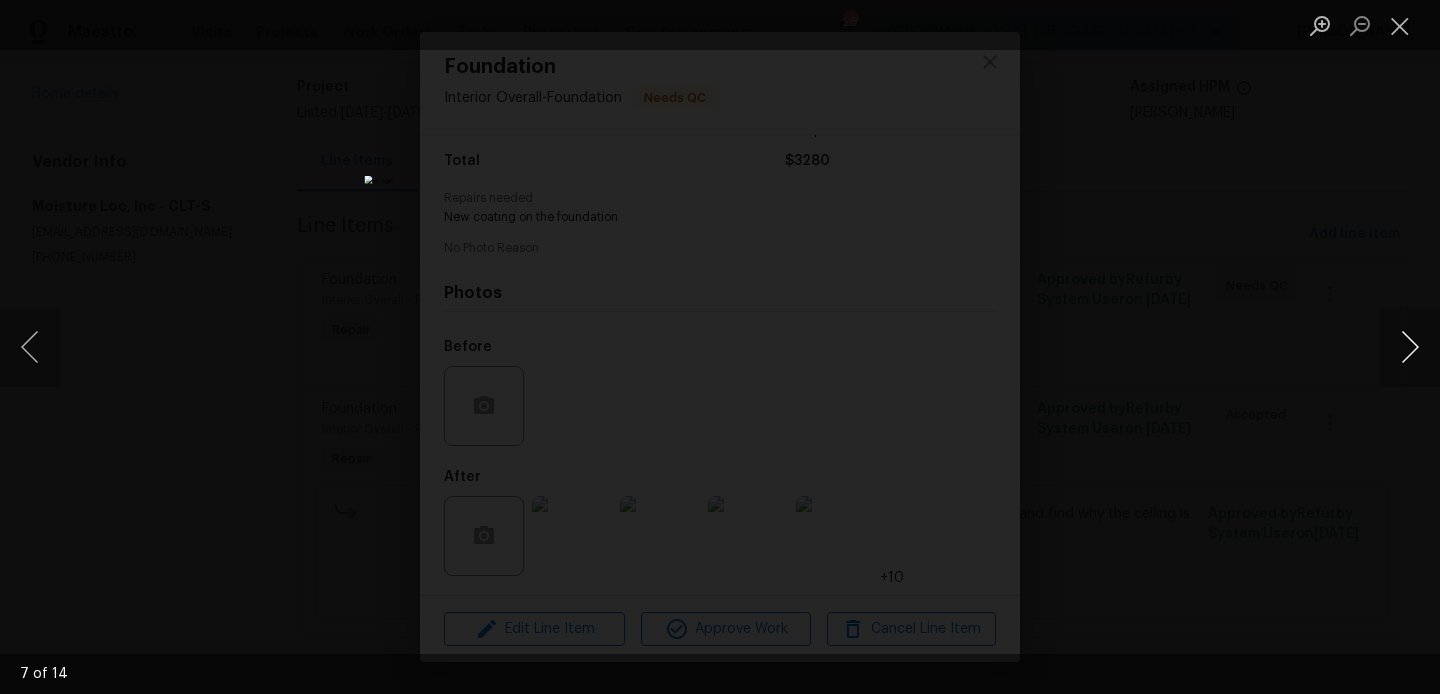 click at bounding box center [1410, 347] 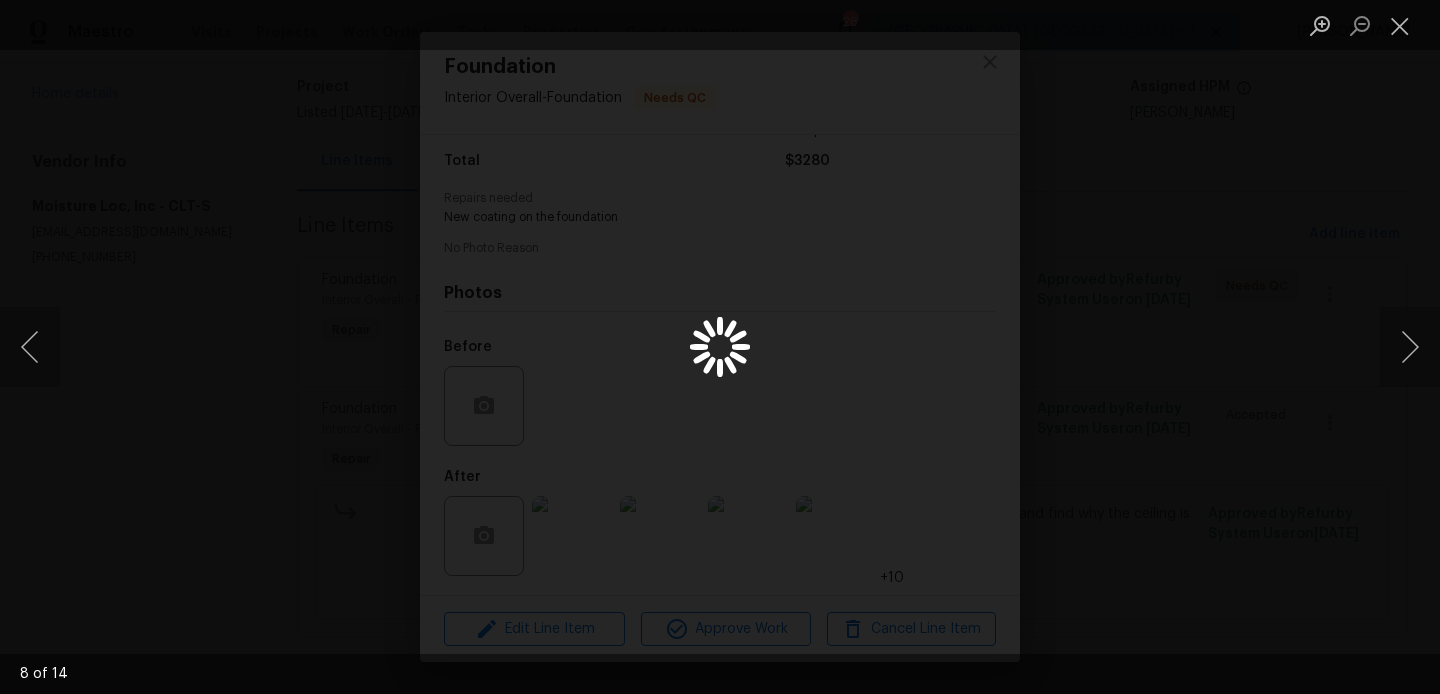 click at bounding box center (720, 347) 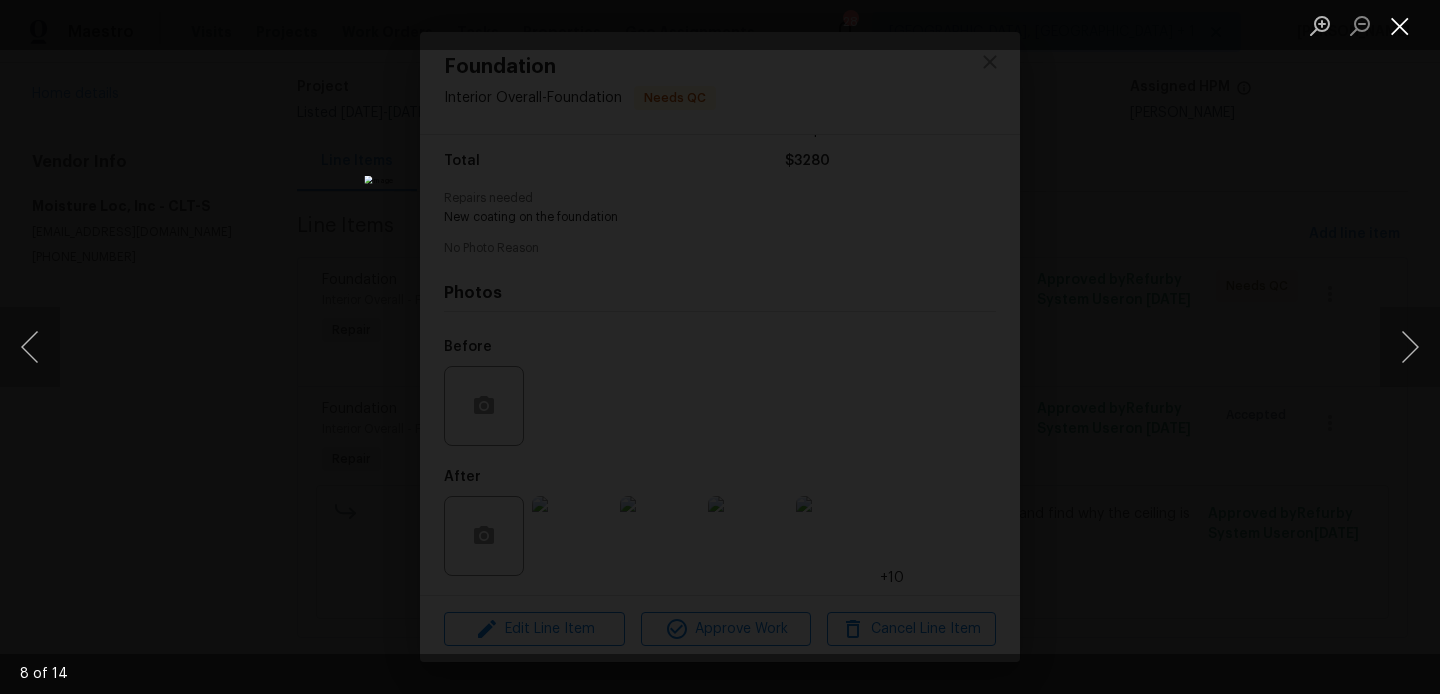 click at bounding box center (1400, 25) 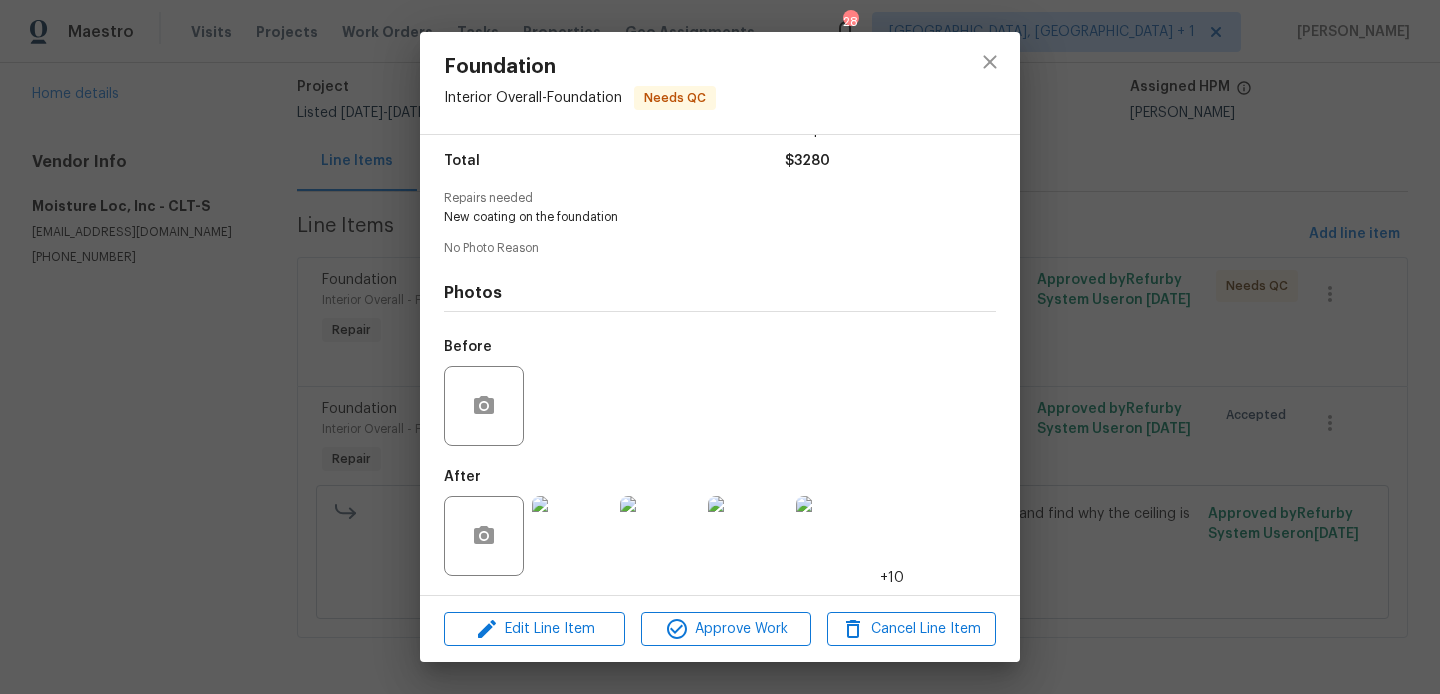 click on "Foundation Interior Overall  -  Foundation Needs QC Vendor Moisture Loc, Inc Account Category Repairs Cost $3280 x 1 count $3280 Labor $0 Total $3280 Repairs needed New coating on the foundation No Photo Reason   Photos Before After  +10  Edit Line Item  Approve Work  Cancel Line Item" at bounding box center (720, 347) 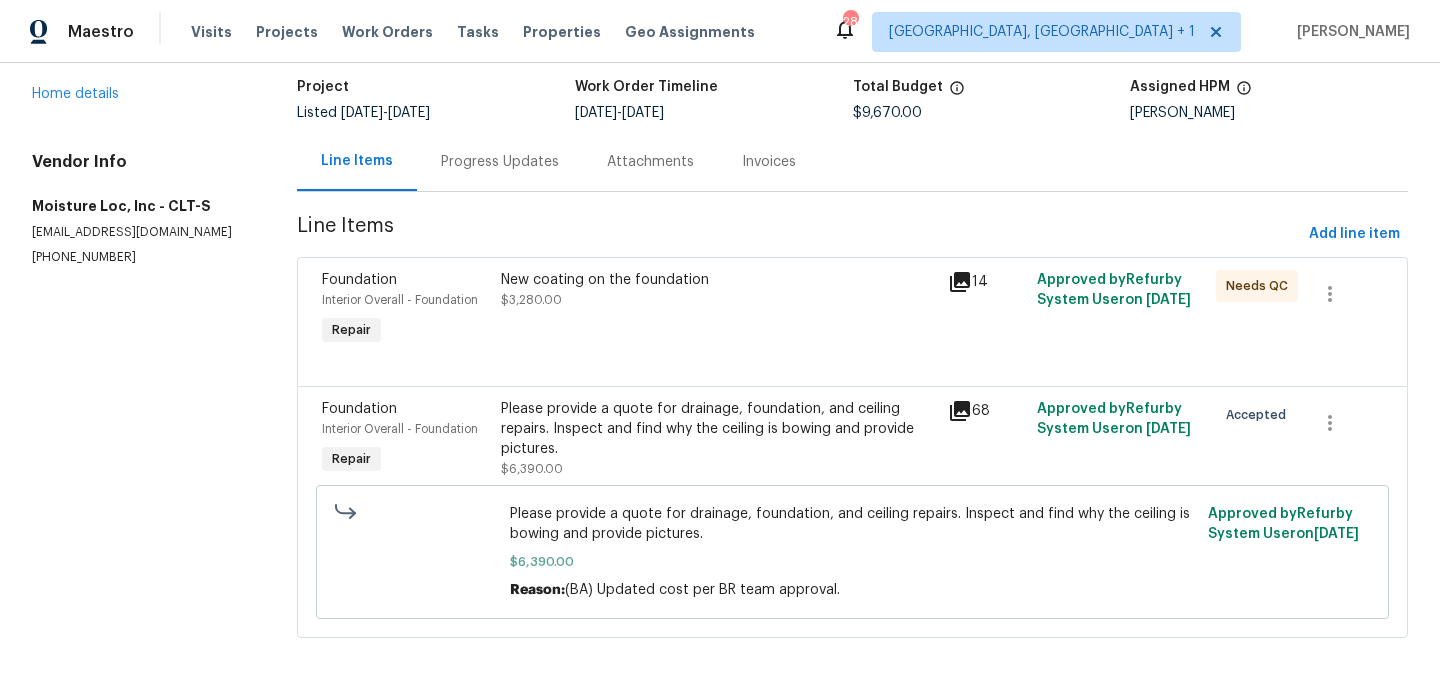 click on "Progress Updates" at bounding box center (500, 162) 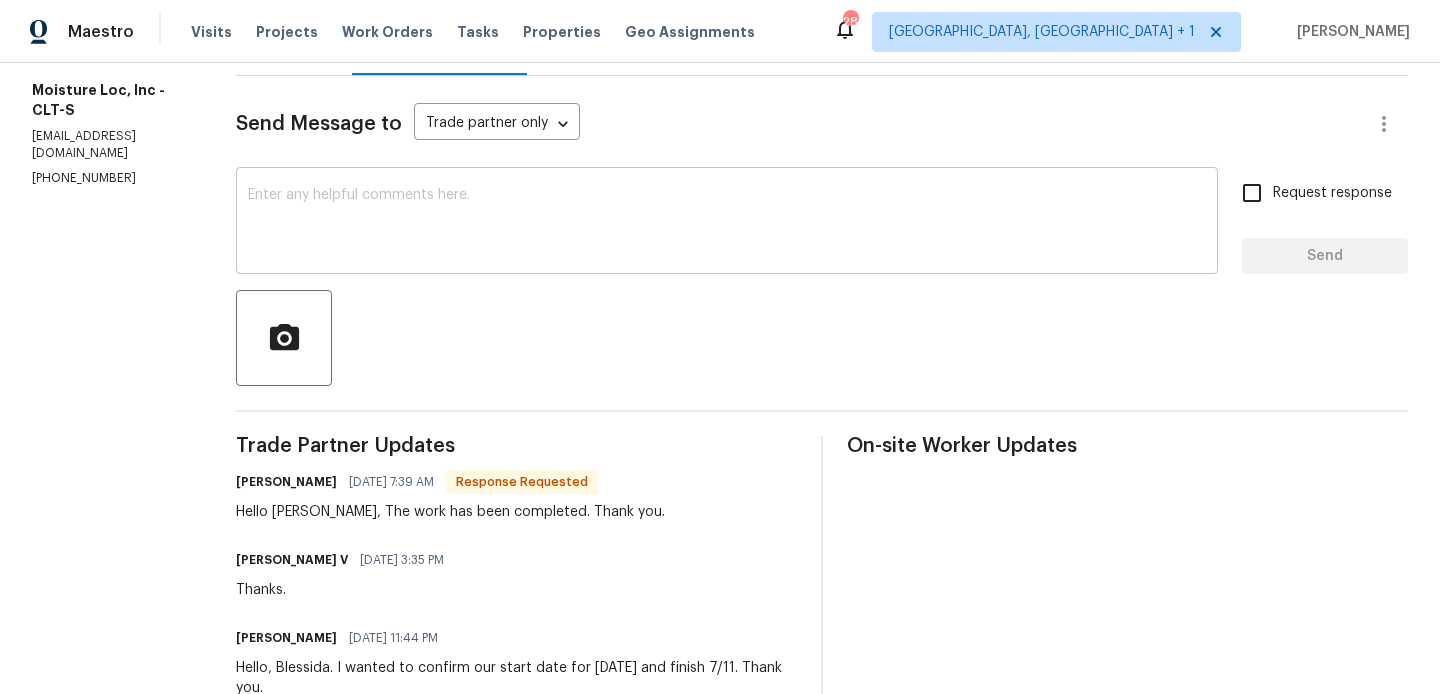 scroll, scrollTop: 277, scrollLeft: 0, axis: vertical 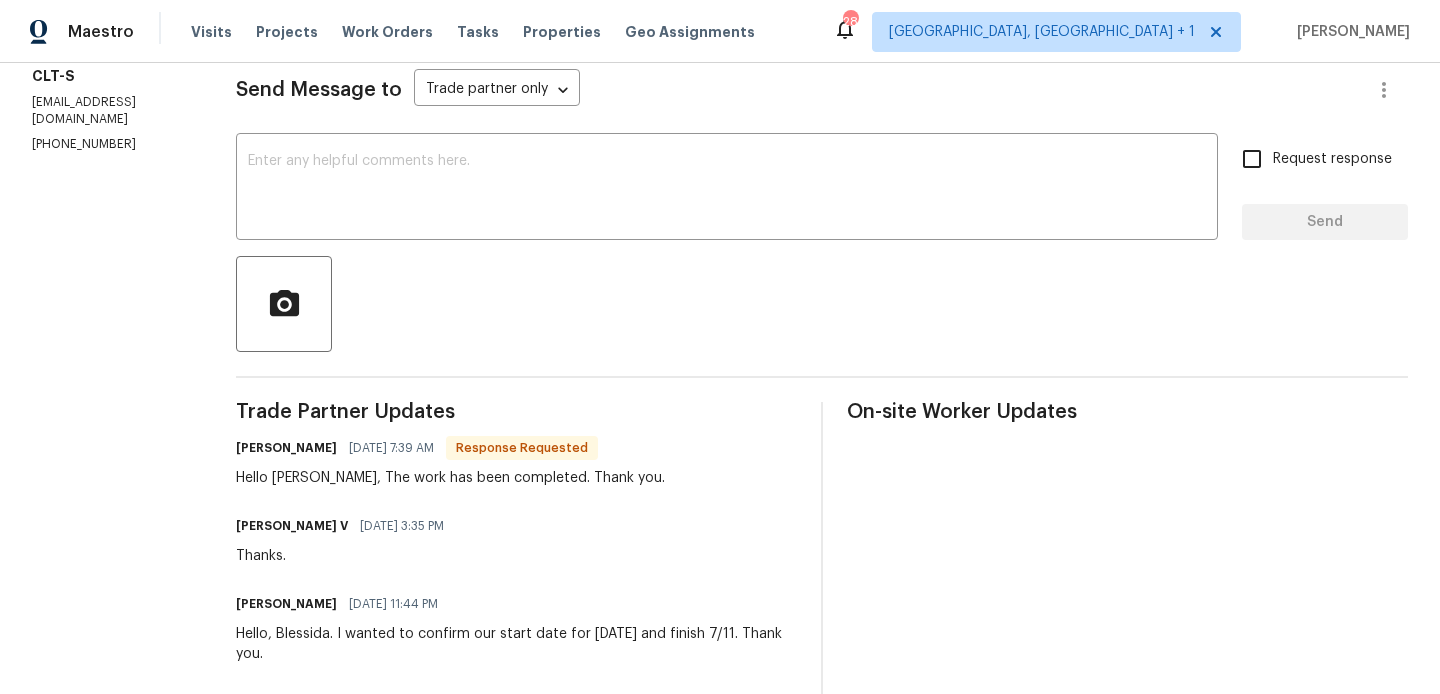 click on "Carlos Juez" at bounding box center [286, 448] 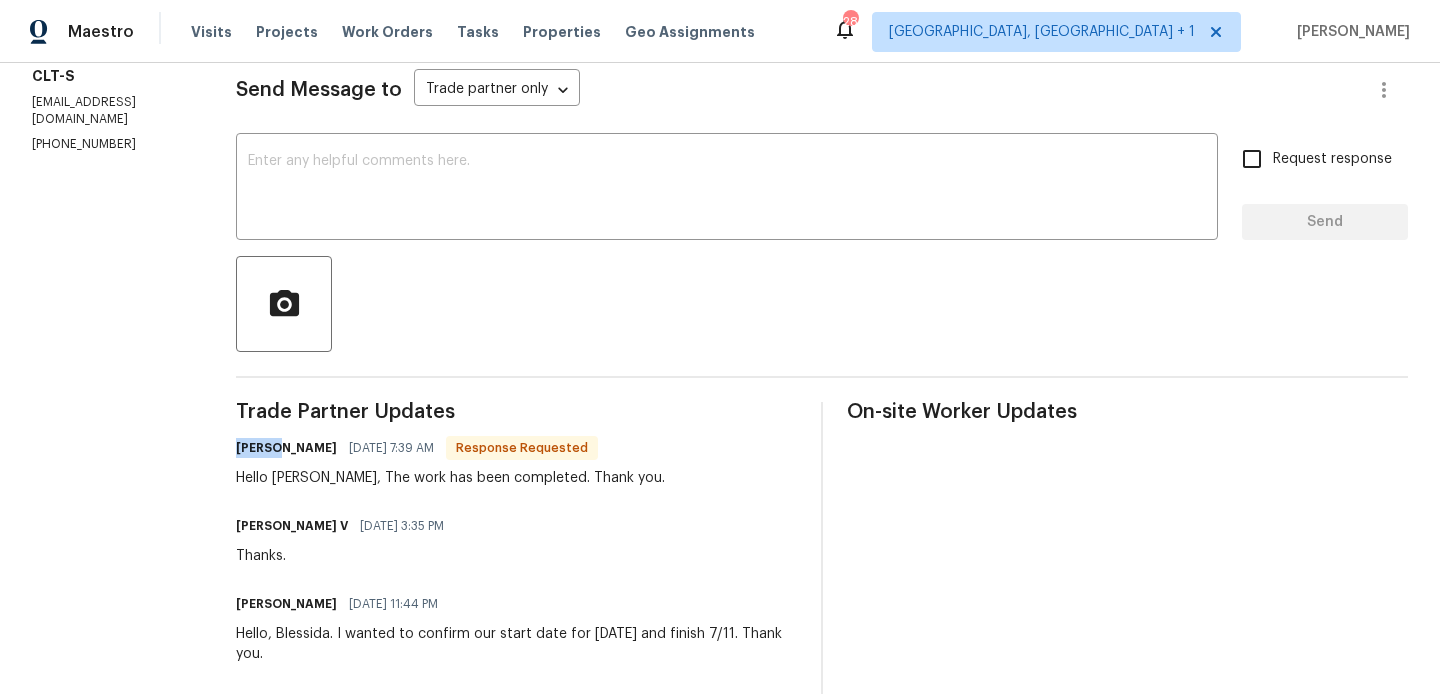 click on "Carlos Juez" at bounding box center (286, 448) 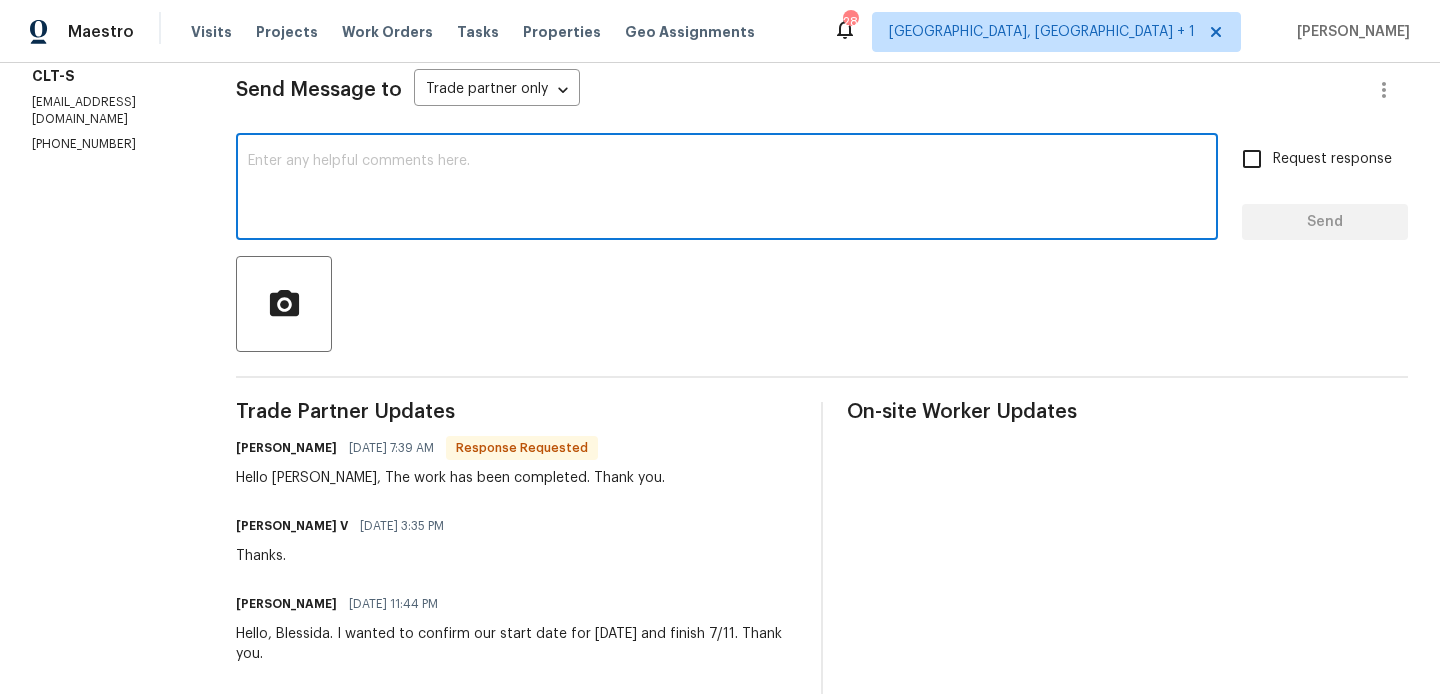 click at bounding box center (727, 189) 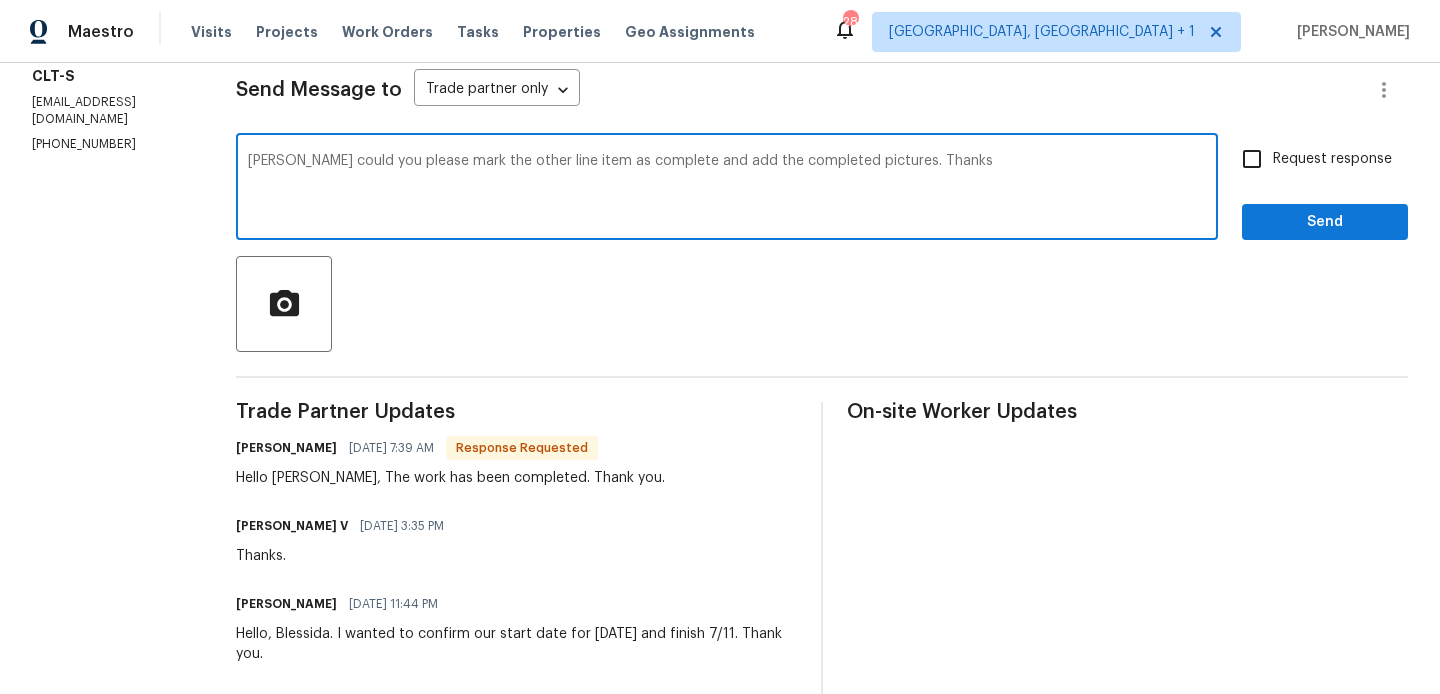 type on "Carlos could you please mark the other line item as complete and add the completed pictures. Thanks" 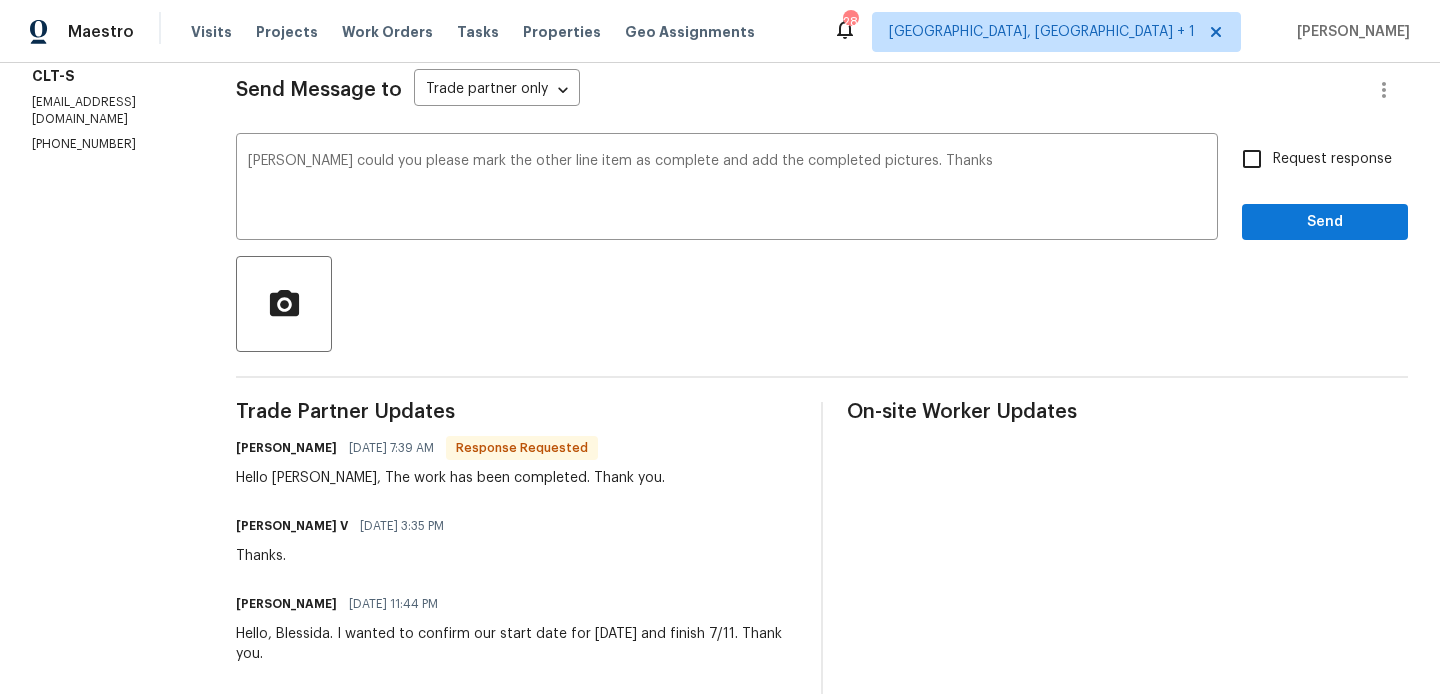 click on "Request response" at bounding box center [1332, 159] 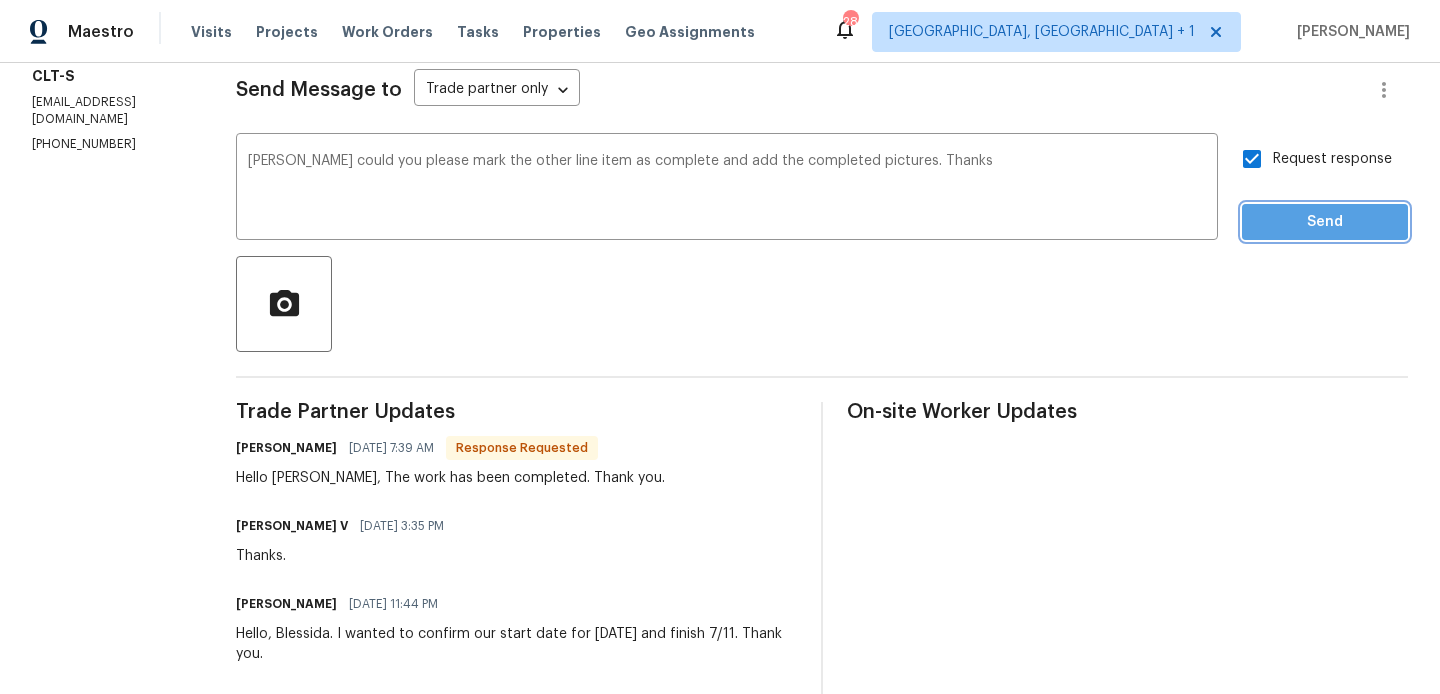click on "Send" at bounding box center [1325, 222] 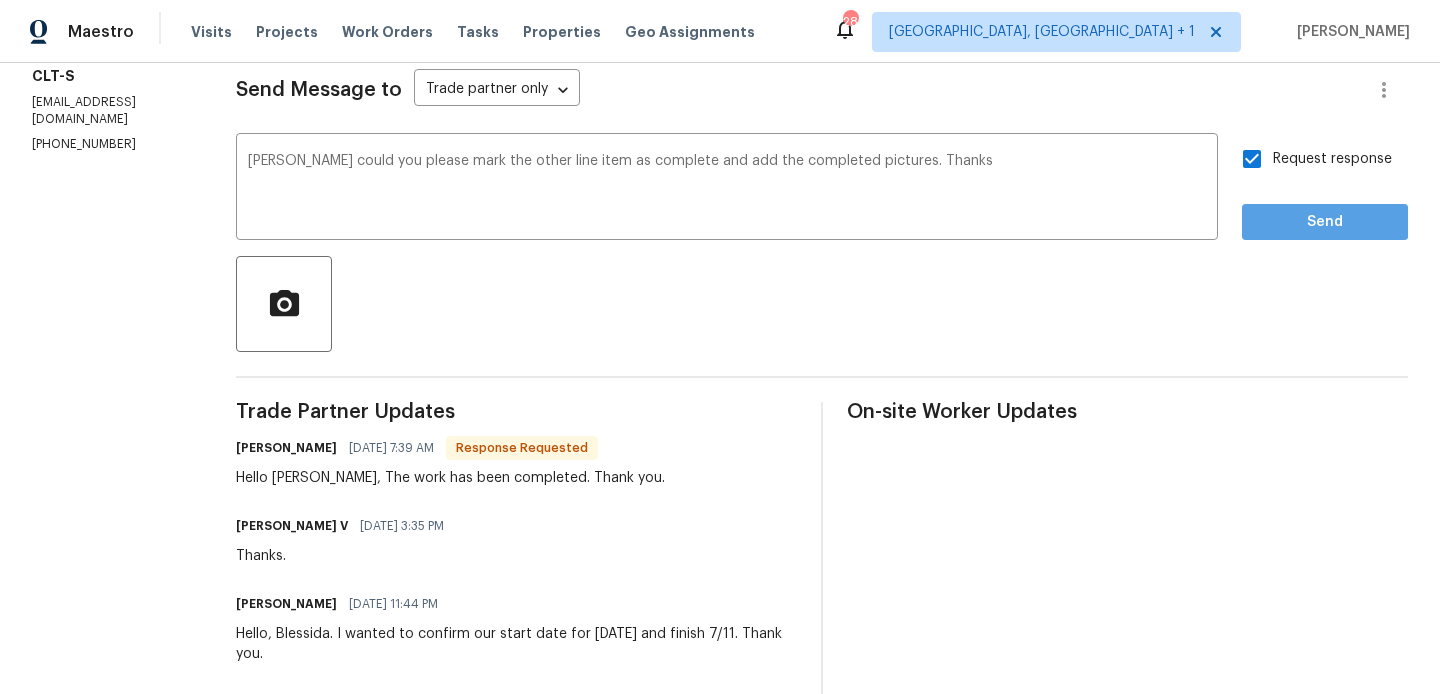 scroll, scrollTop: 53, scrollLeft: 0, axis: vertical 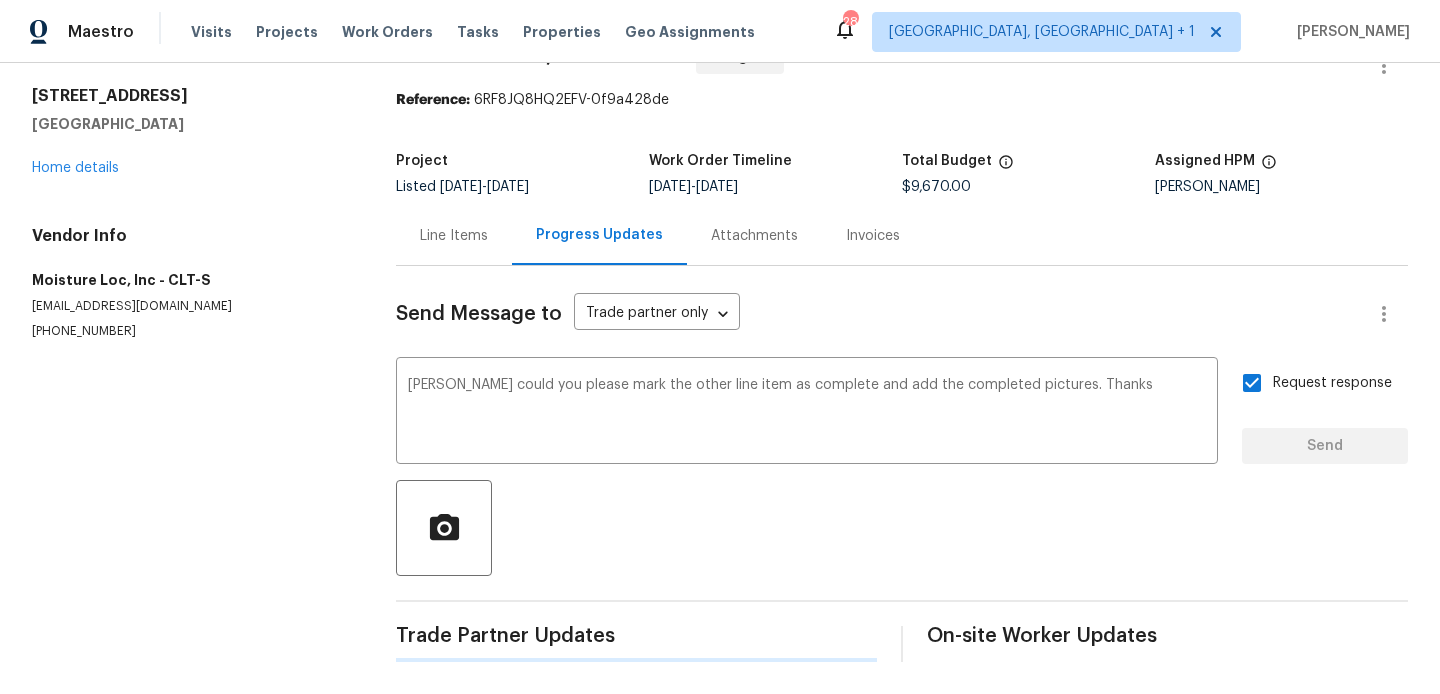 type 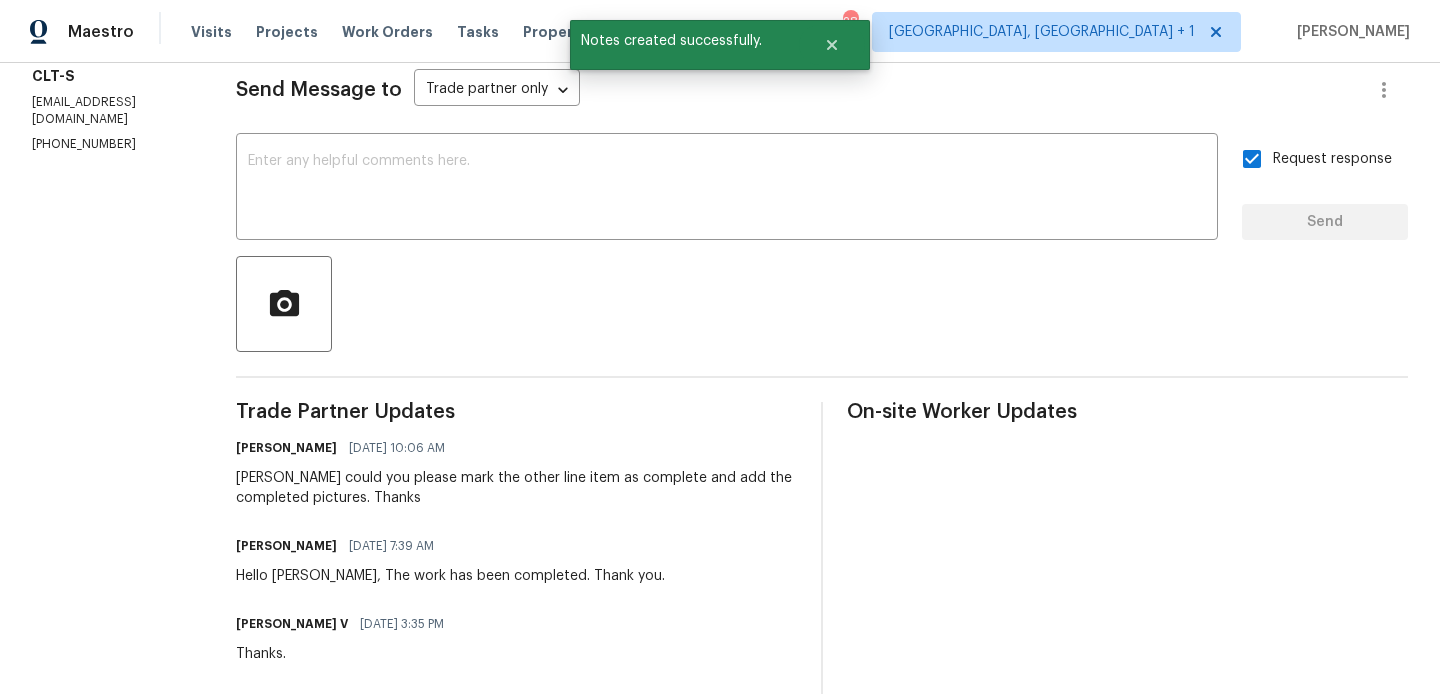 scroll, scrollTop: 0, scrollLeft: 0, axis: both 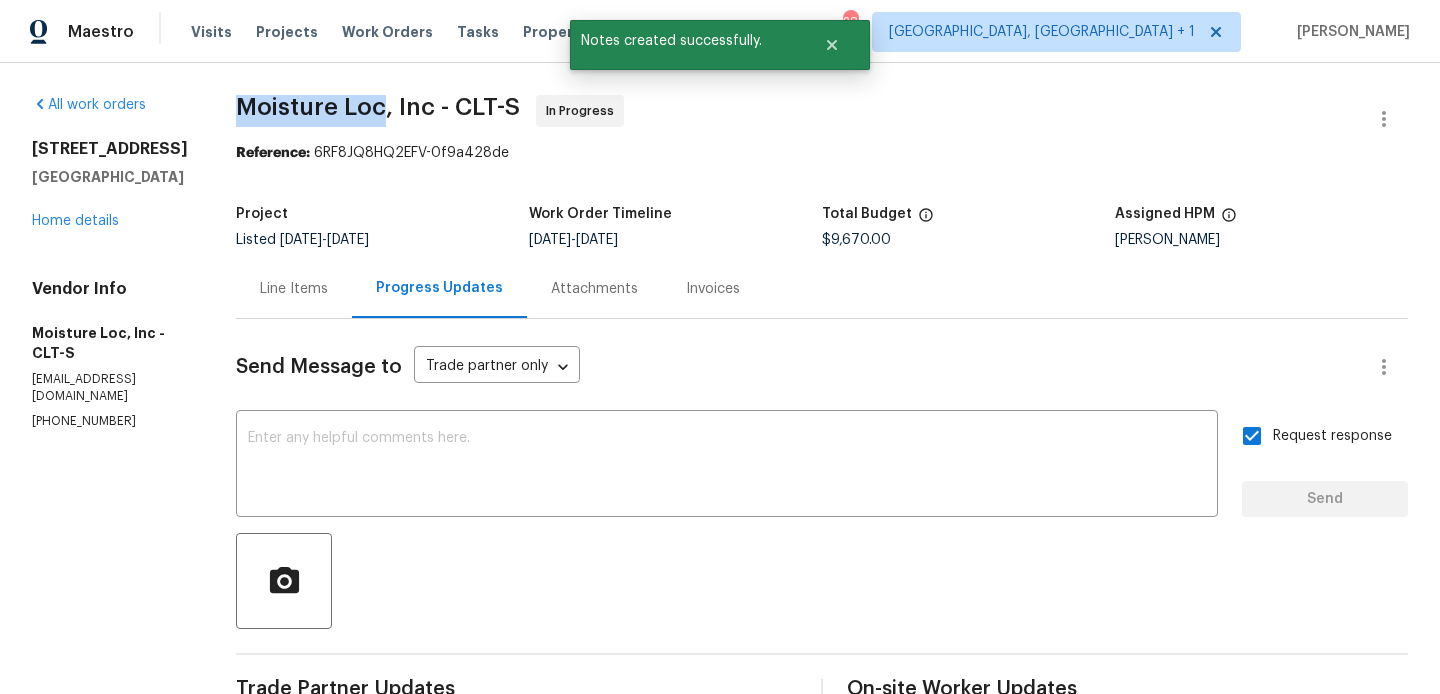 drag, startPoint x: 211, startPoint y: 108, endPoint x: 363, endPoint y: 122, distance: 152.64337 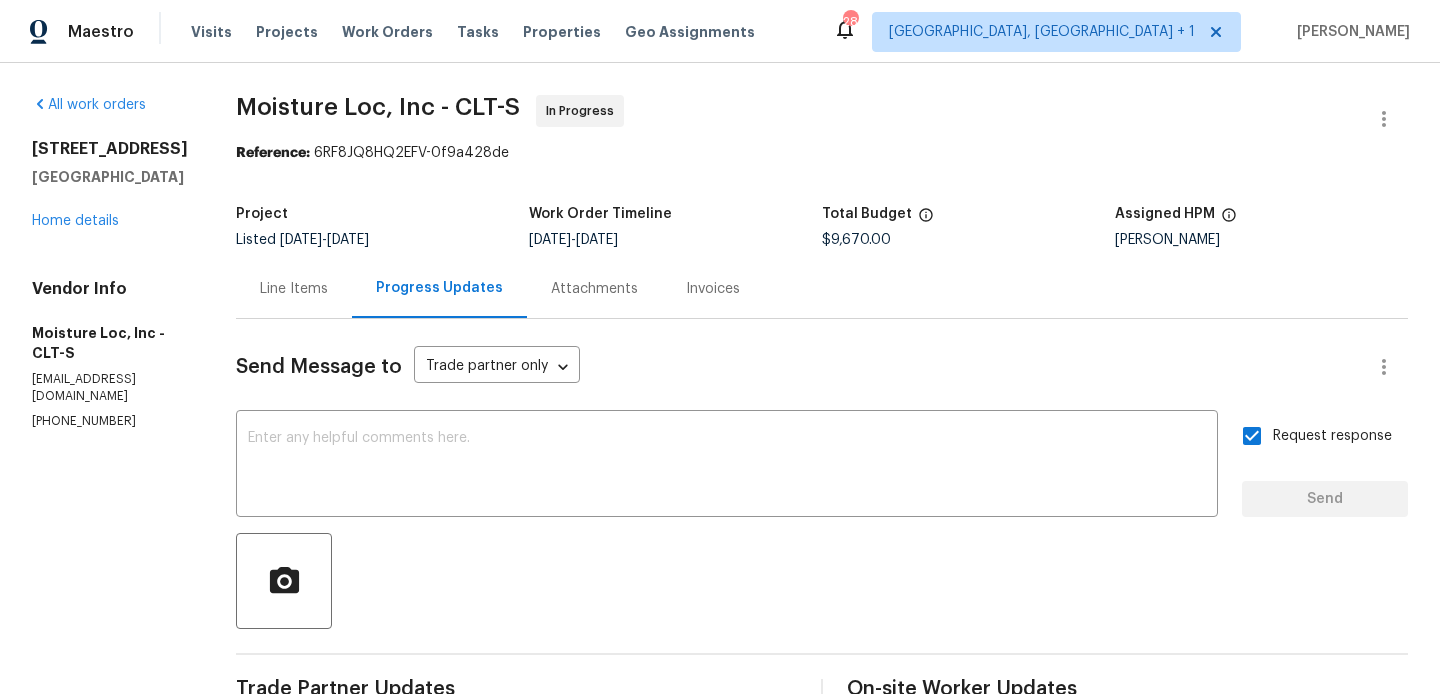 click on "502 Cherry St Belmont, NC 28012 Home details" at bounding box center [110, 185] 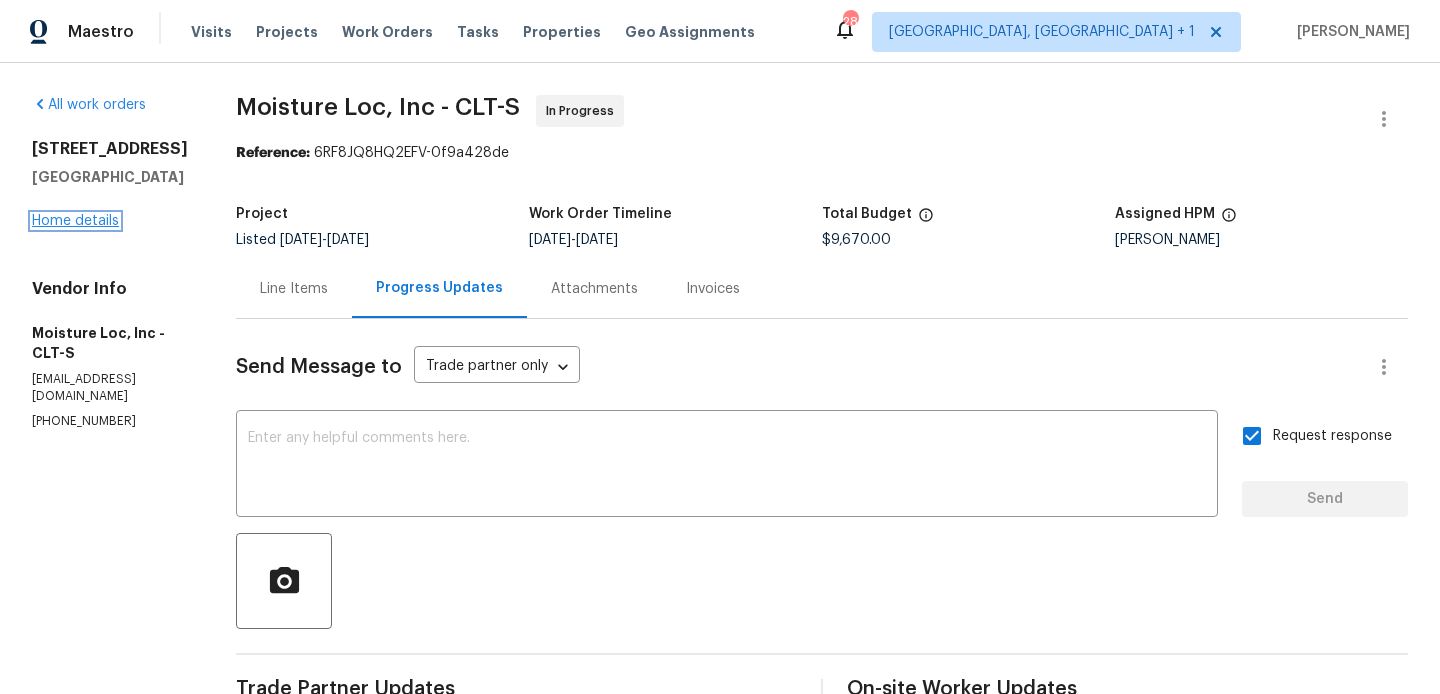 click on "Home details" at bounding box center (75, 221) 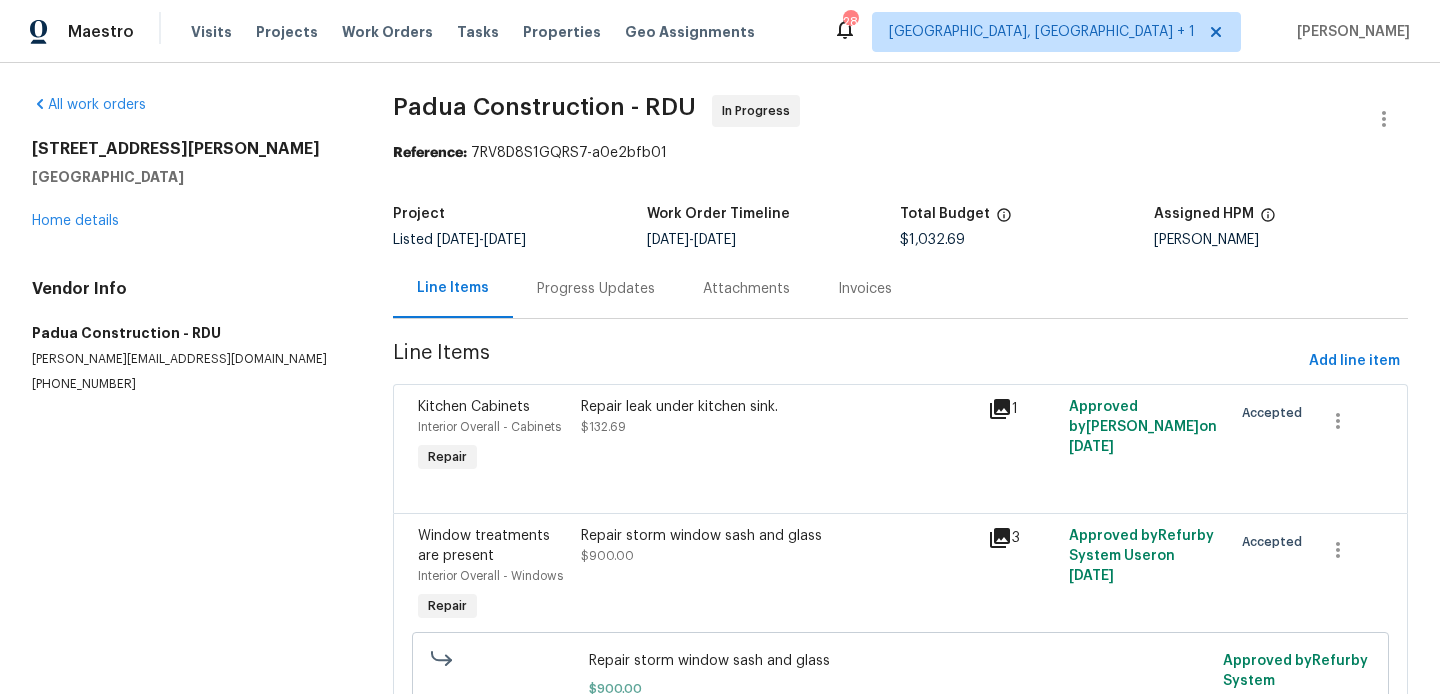 scroll, scrollTop: 0, scrollLeft: 0, axis: both 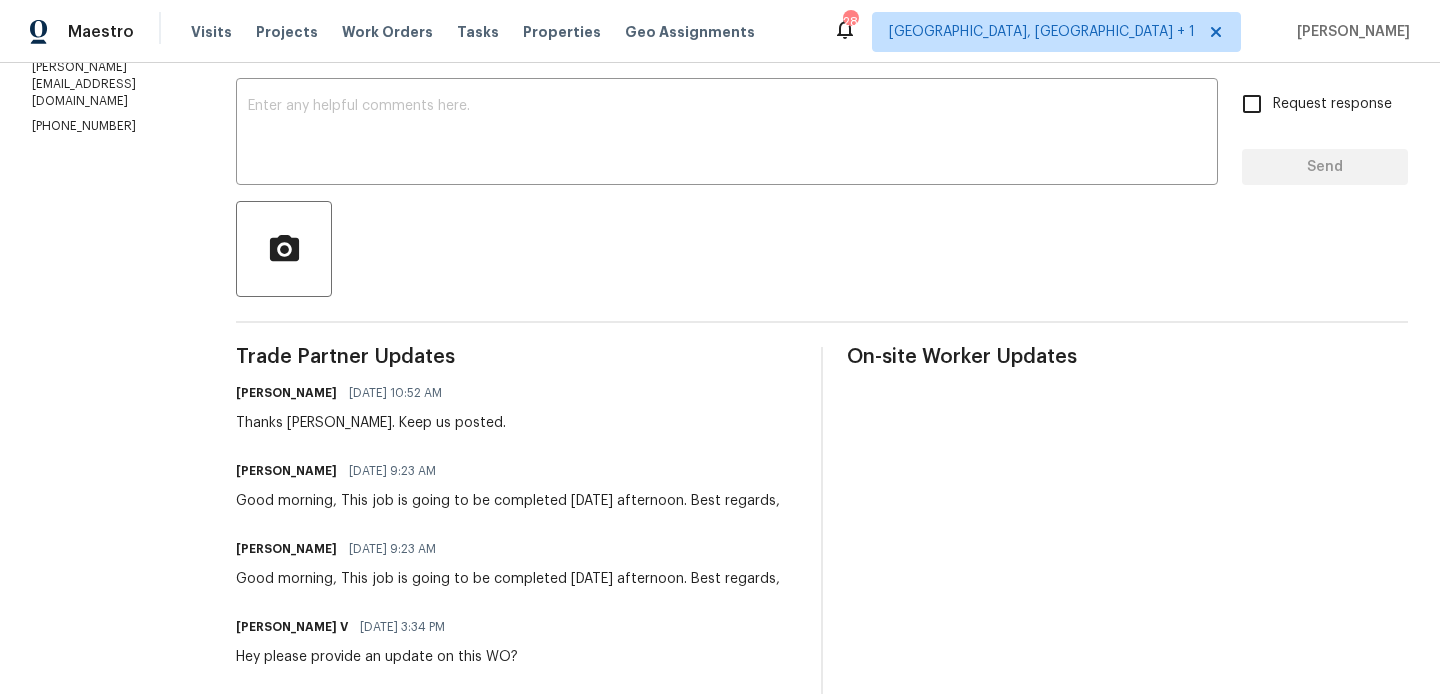 click on "[PERSON_NAME]" at bounding box center (286, 471) 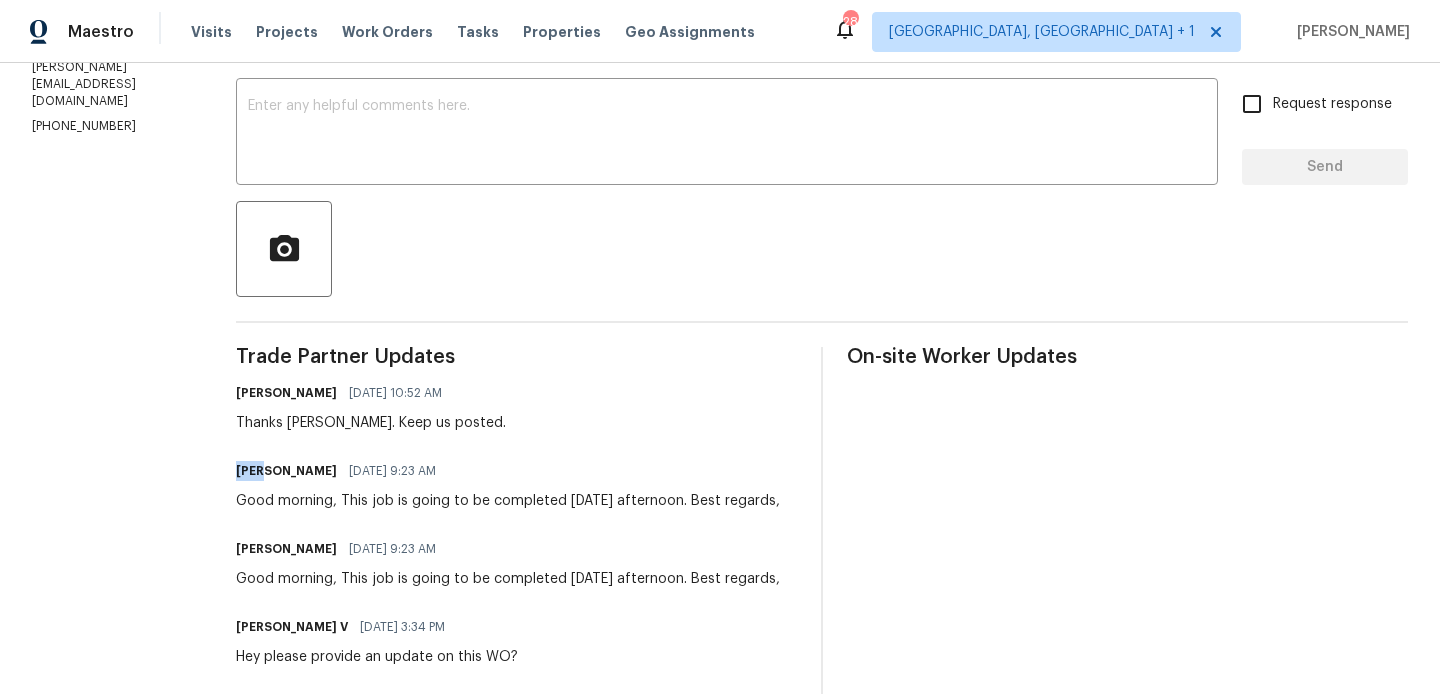 click on "[PERSON_NAME]" at bounding box center [286, 471] 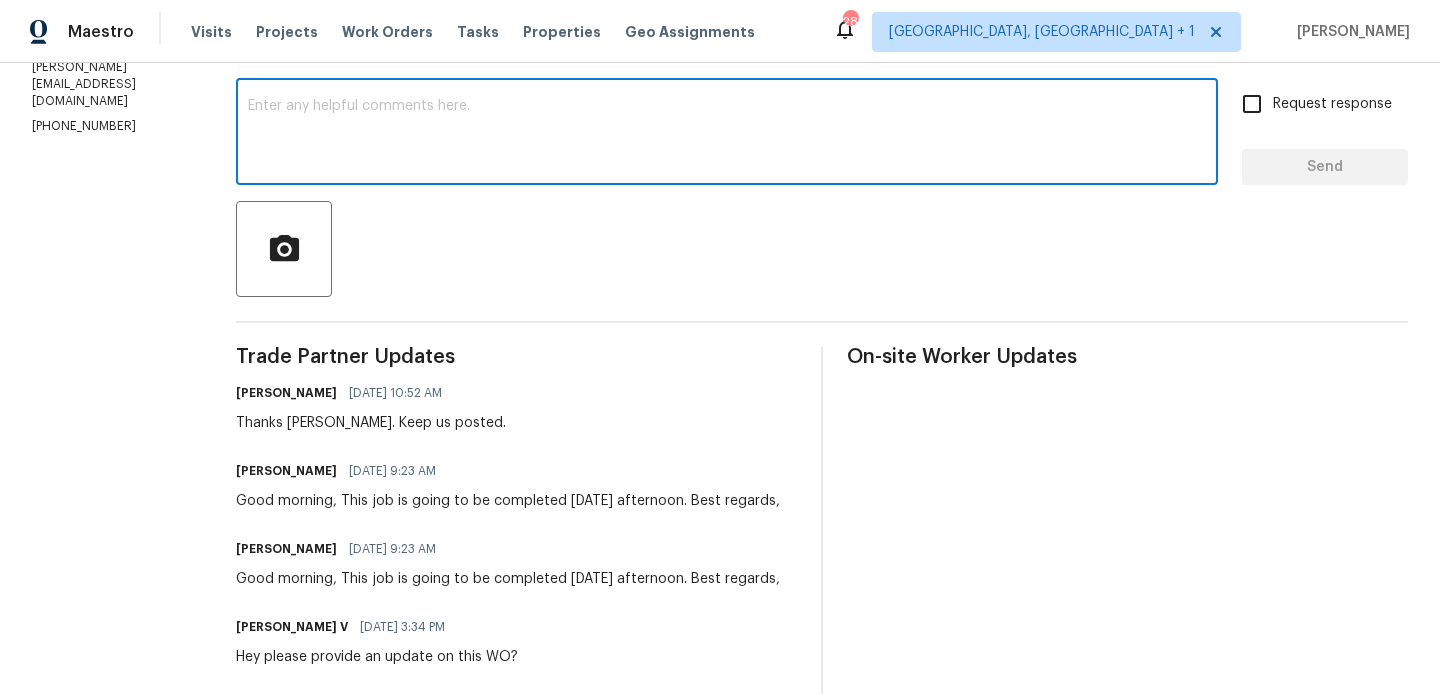 click at bounding box center (727, 134) 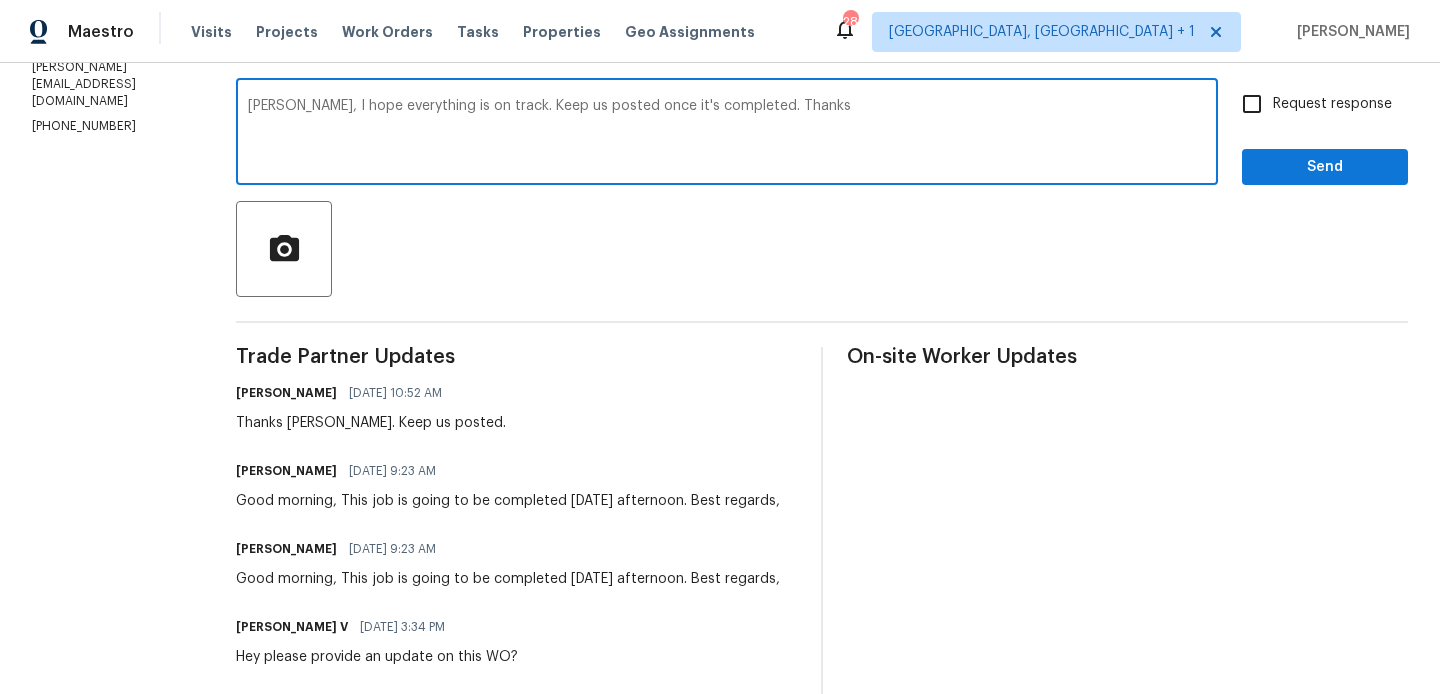 type on "[PERSON_NAME], I hope everything is on track. Keep us posted once it's completed. Thanks" 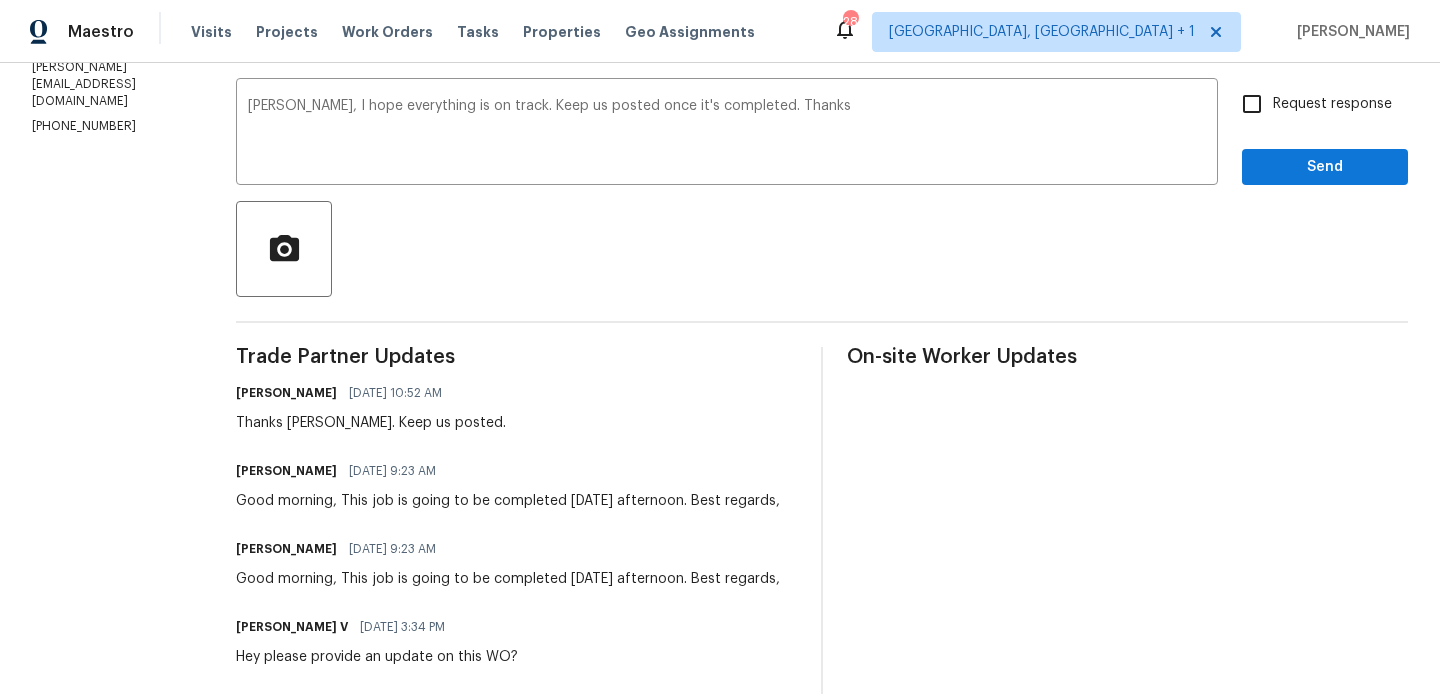 click on "Request response" at bounding box center [1332, 104] 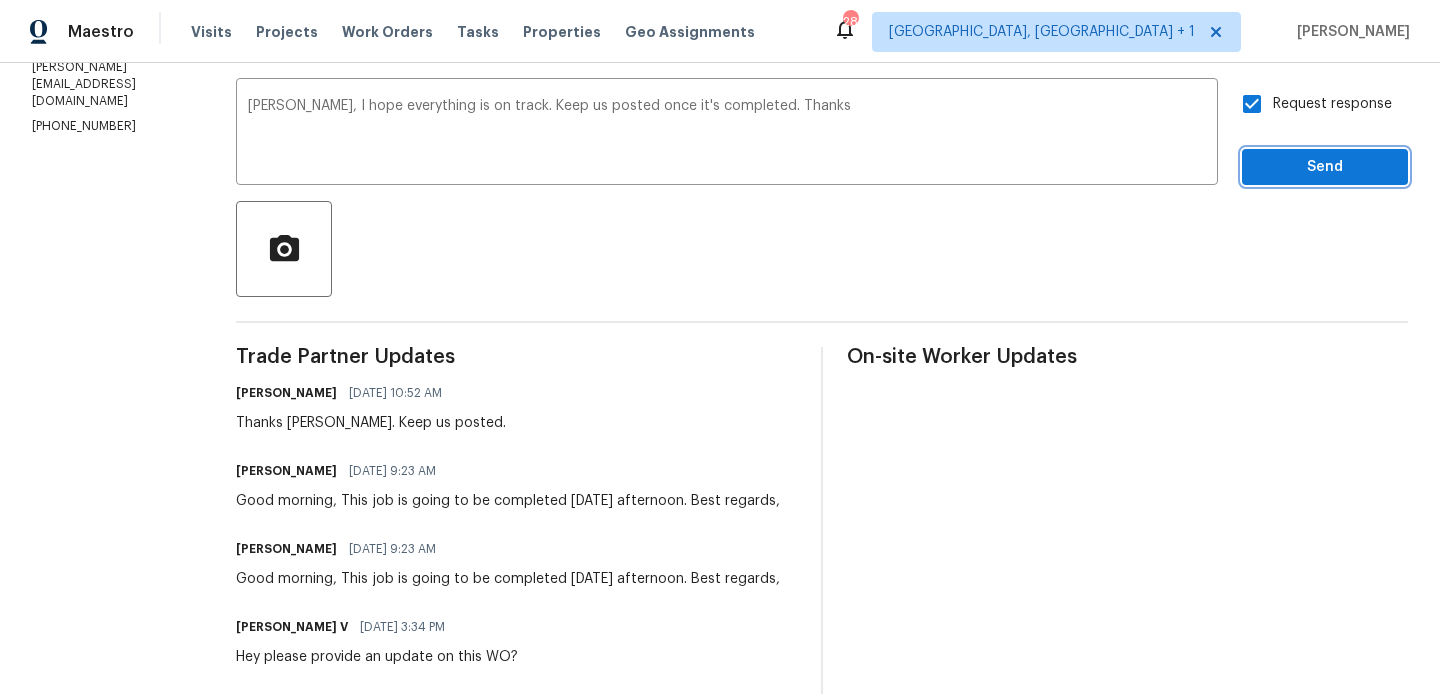 click on "Send" at bounding box center (1325, 167) 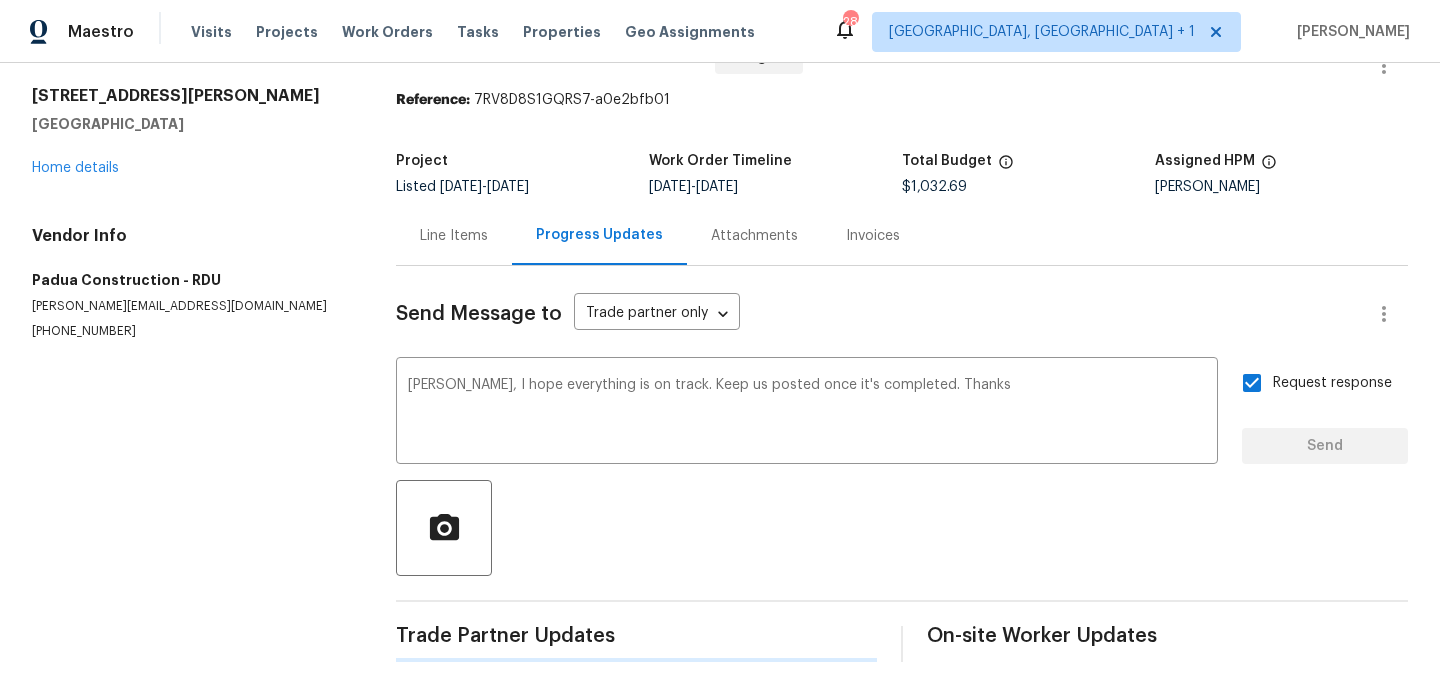 type 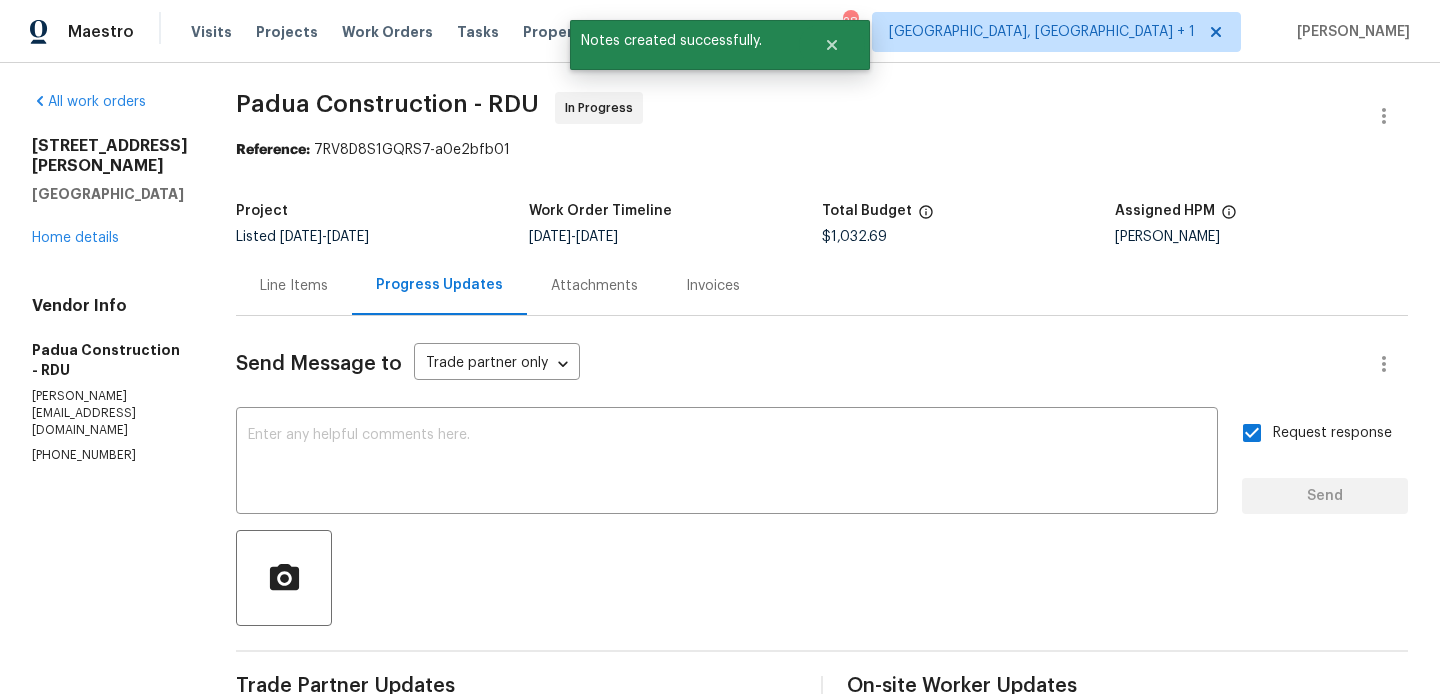 scroll, scrollTop: 0, scrollLeft: 0, axis: both 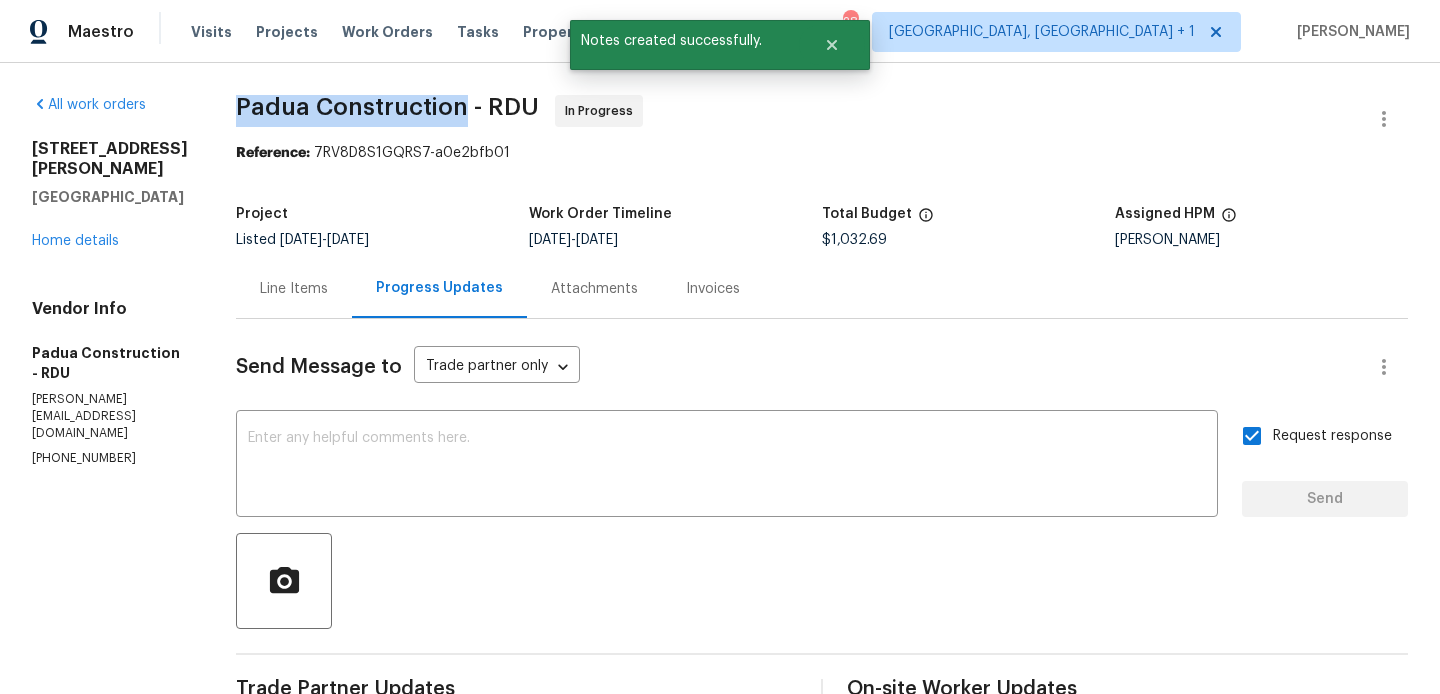 drag, startPoint x: 198, startPoint y: 114, endPoint x: 427, endPoint y: 113, distance: 229.00218 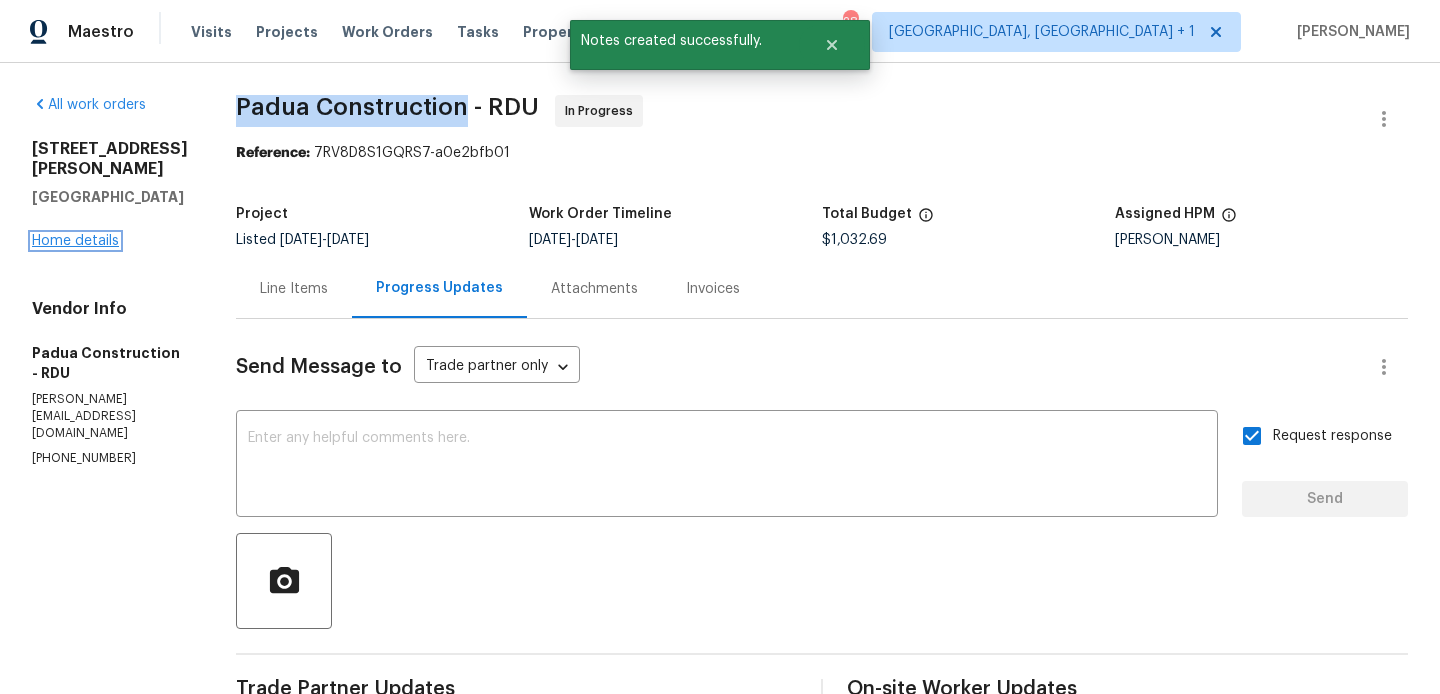 click on "Home details" at bounding box center [75, 241] 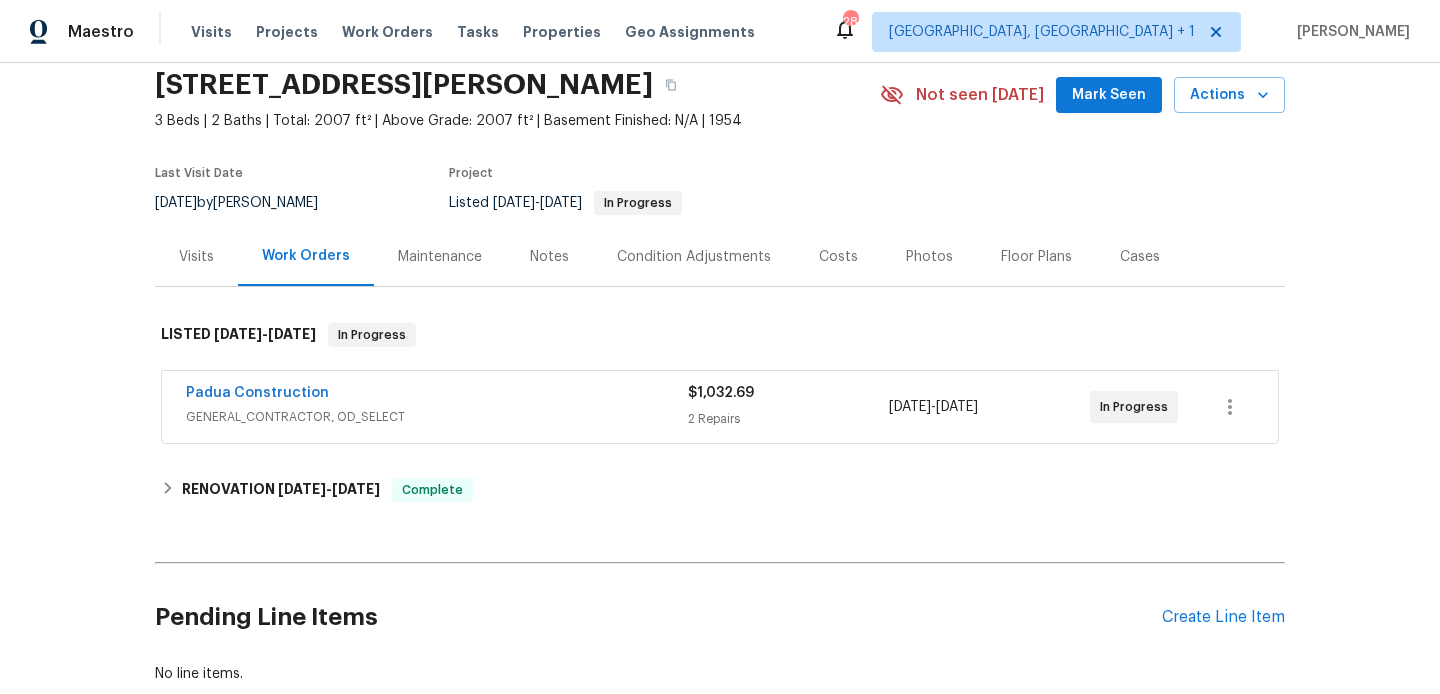 scroll, scrollTop: 86, scrollLeft: 0, axis: vertical 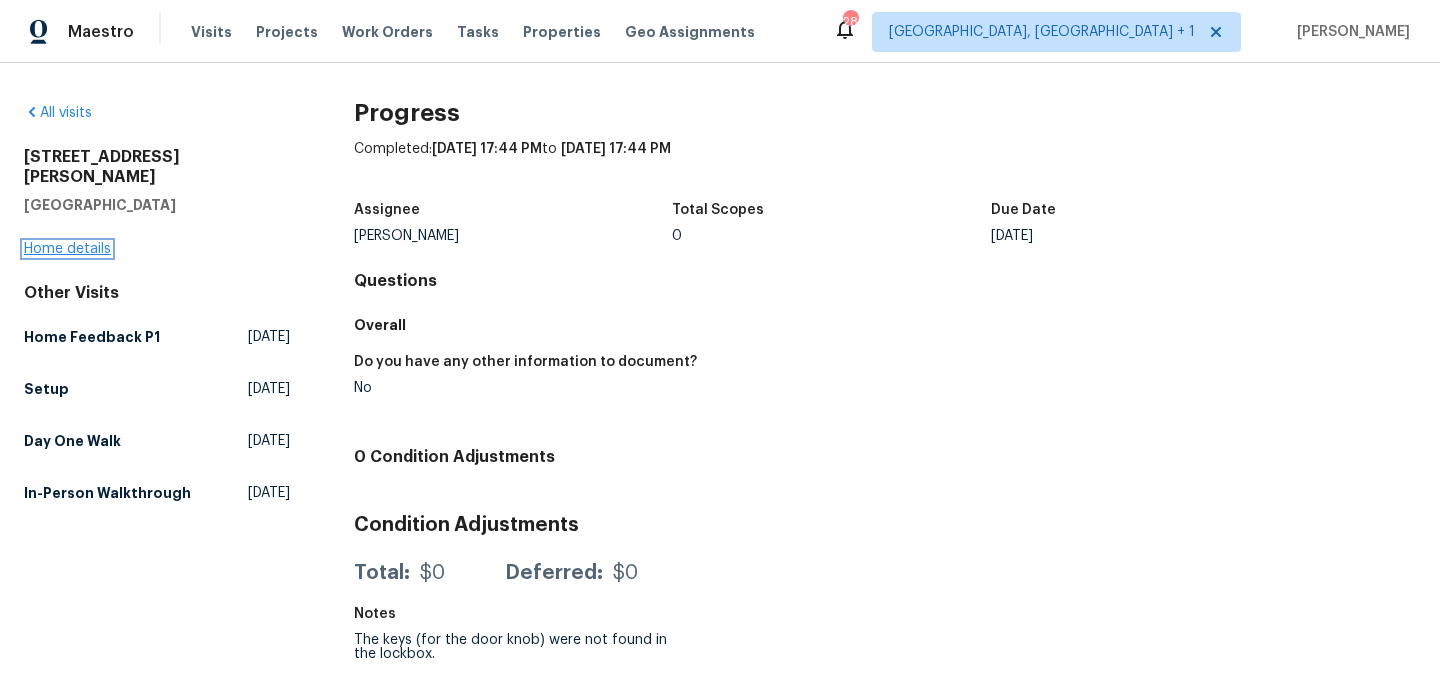 click on "Home details" at bounding box center [67, 249] 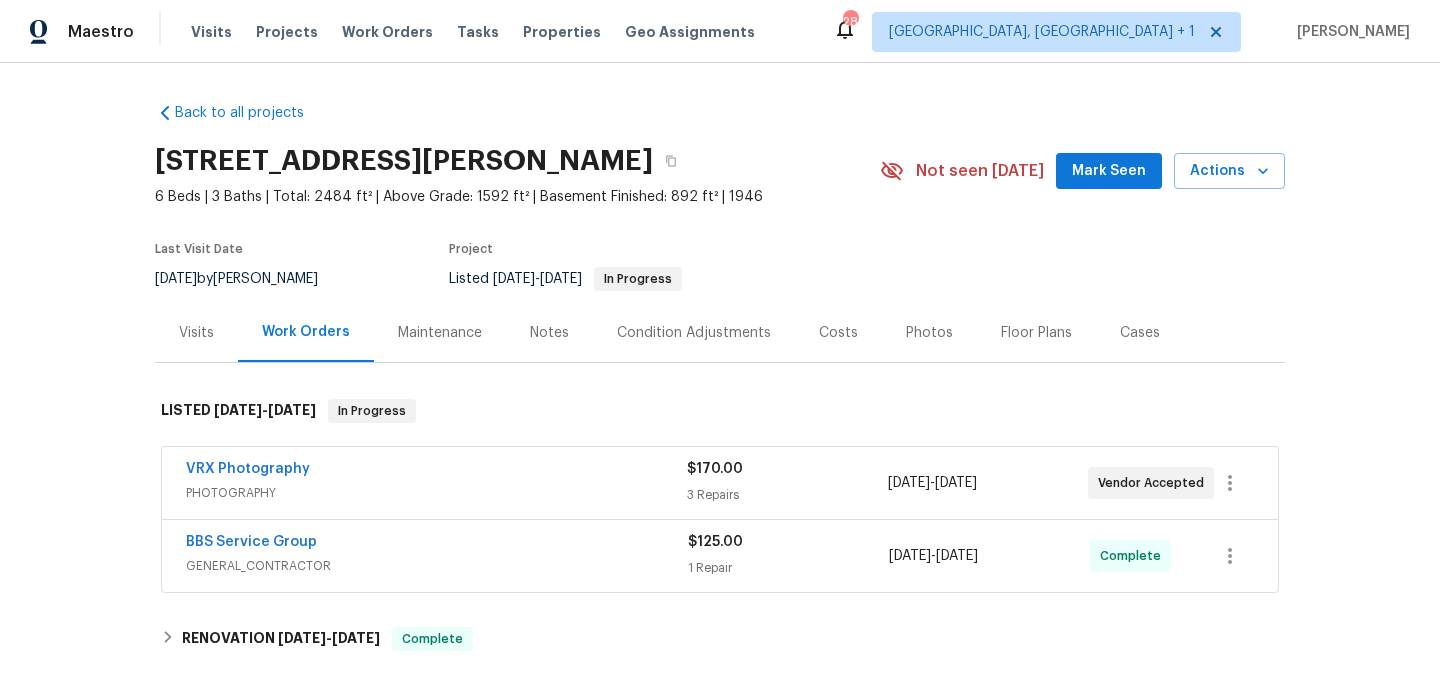 click on "Visits" at bounding box center (196, 333) 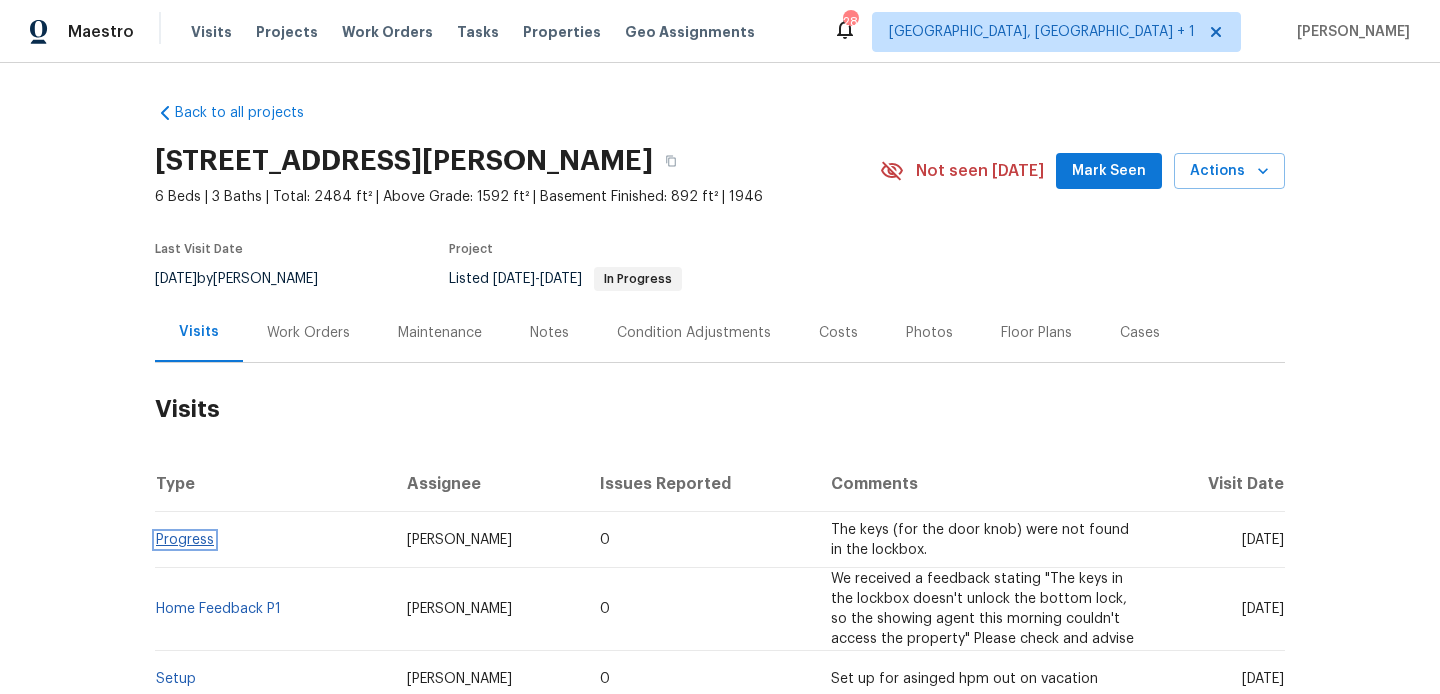 click on "Progress" at bounding box center [185, 540] 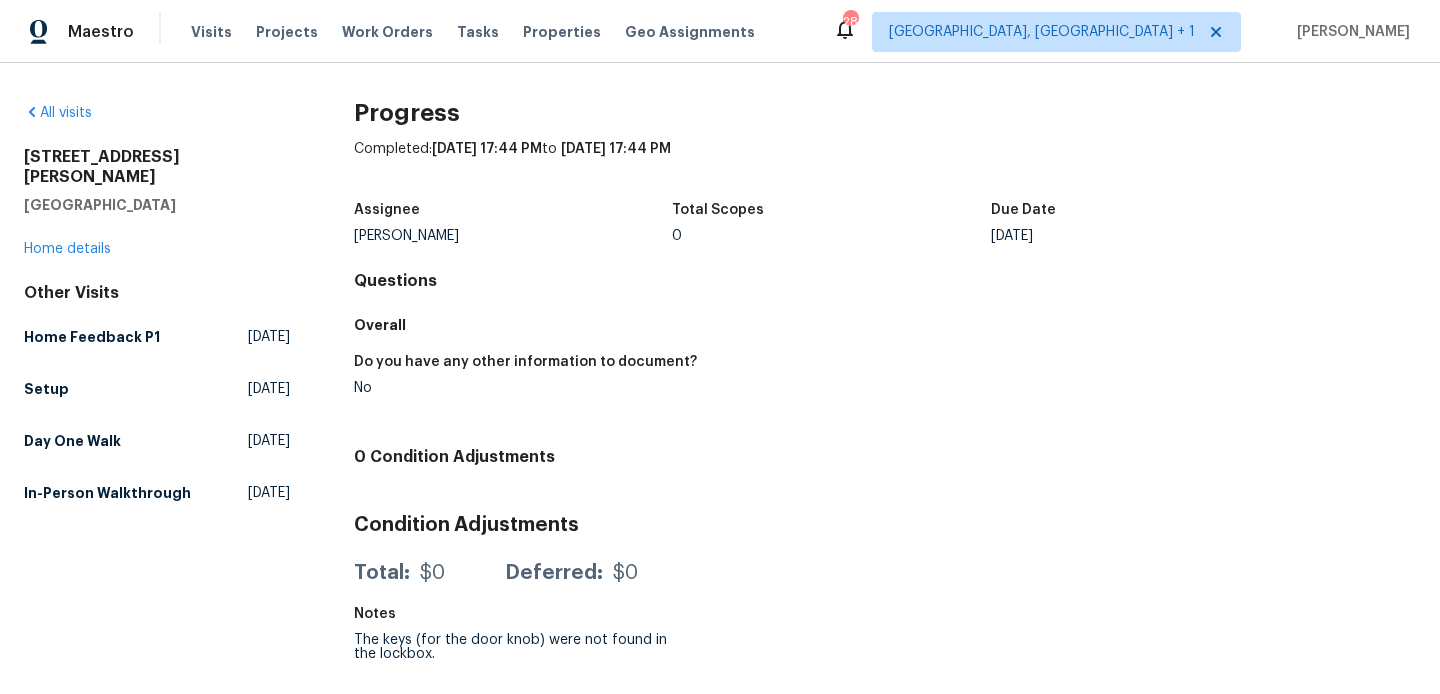 click on "[PERSON_NAME]" at bounding box center [513, 236] 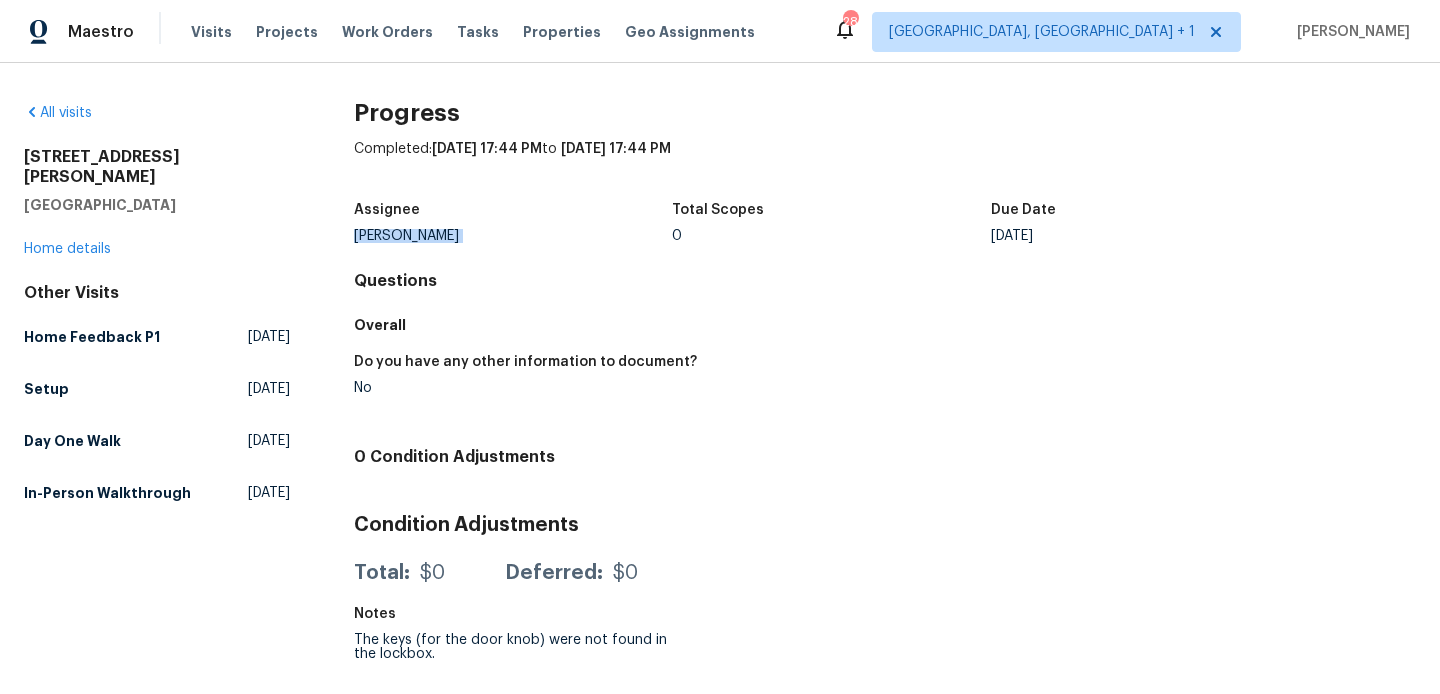 click on "[PERSON_NAME]" at bounding box center (513, 236) 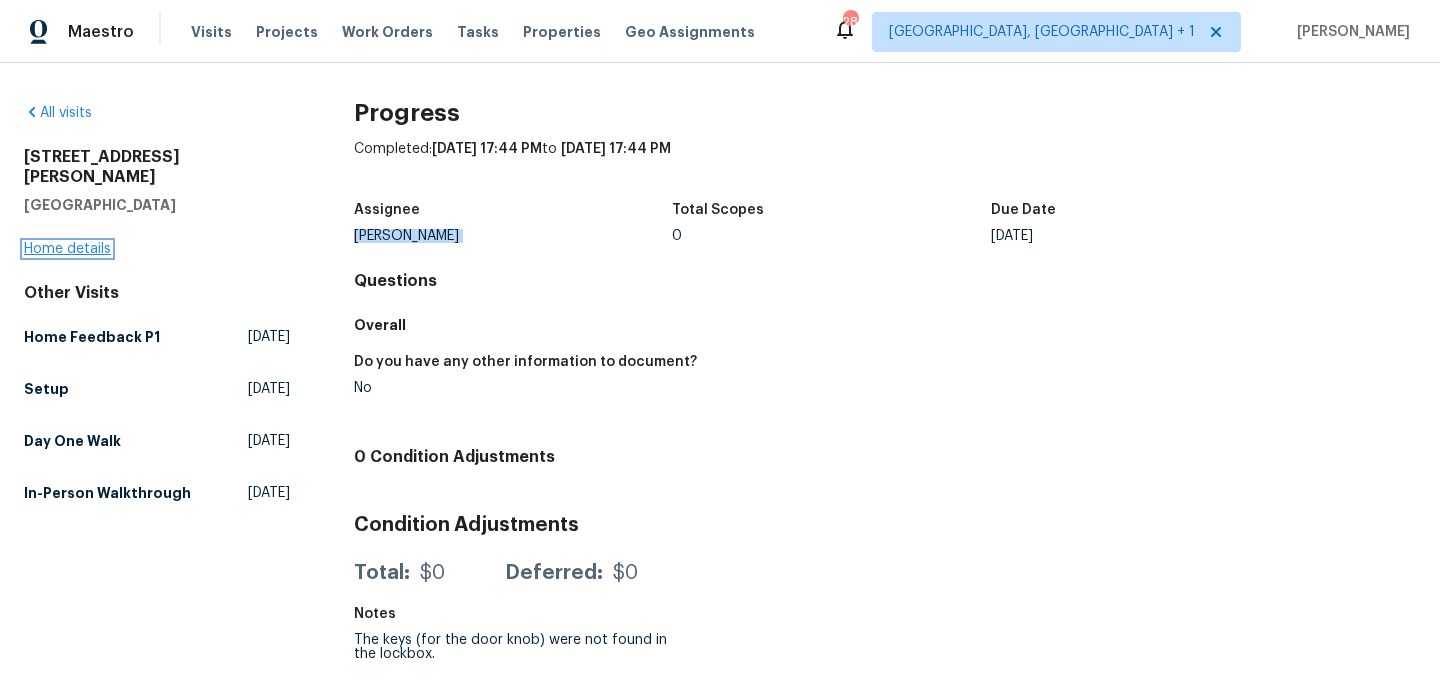 click on "Home details" at bounding box center (67, 249) 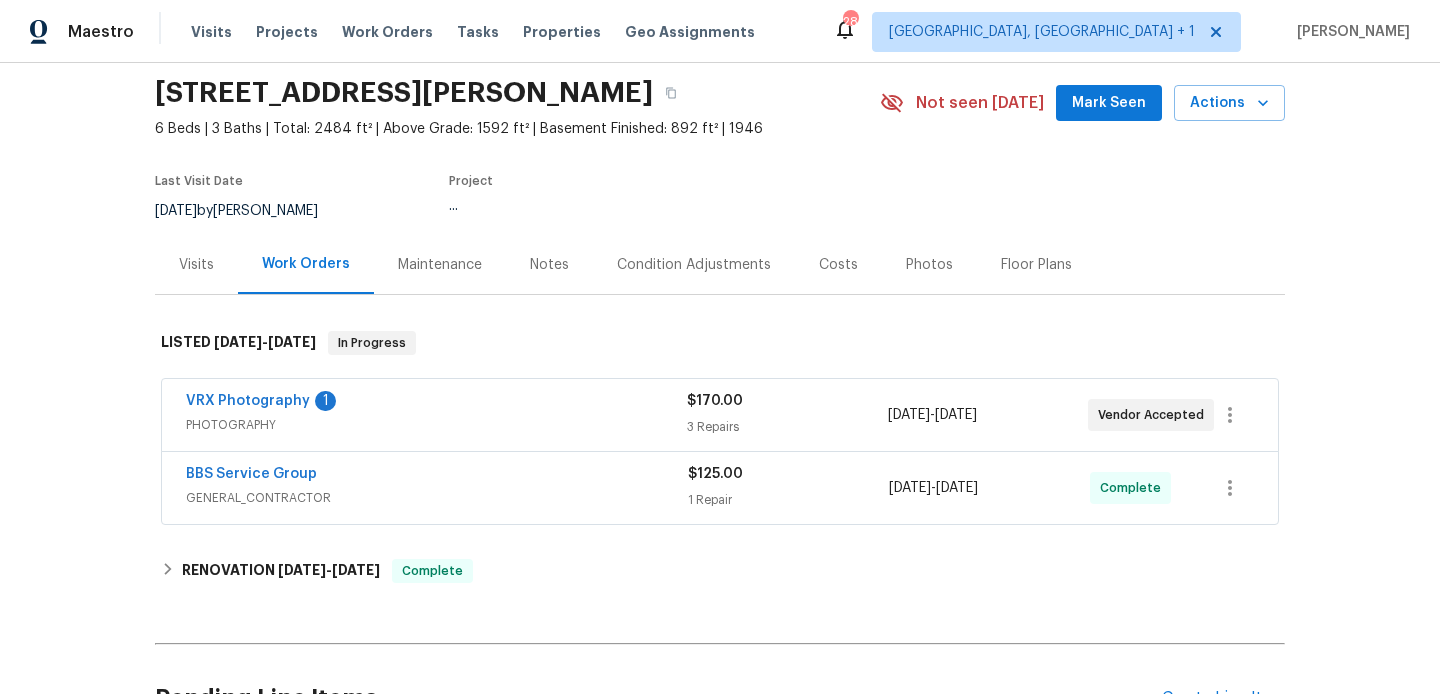 scroll, scrollTop: 89, scrollLeft: 0, axis: vertical 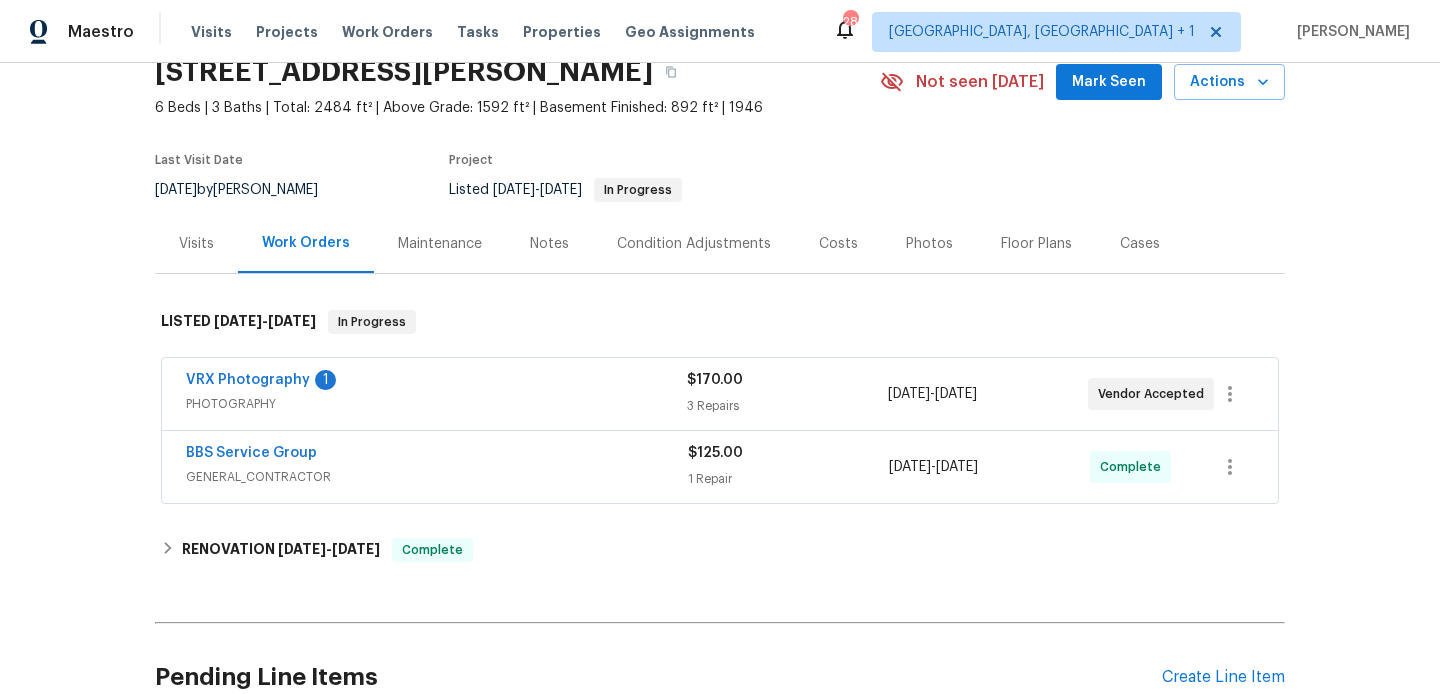 click on "Visits" at bounding box center [196, 244] 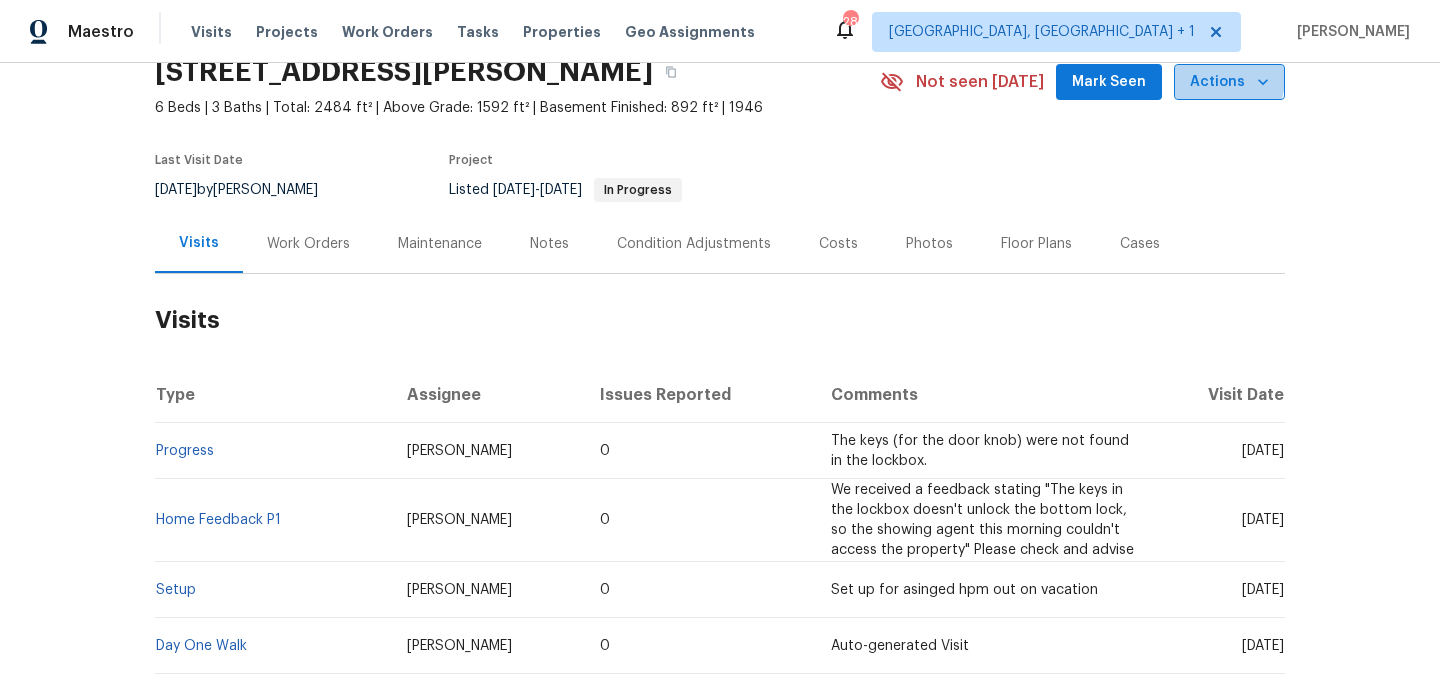 click on "Actions" at bounding box center [1229, 82] 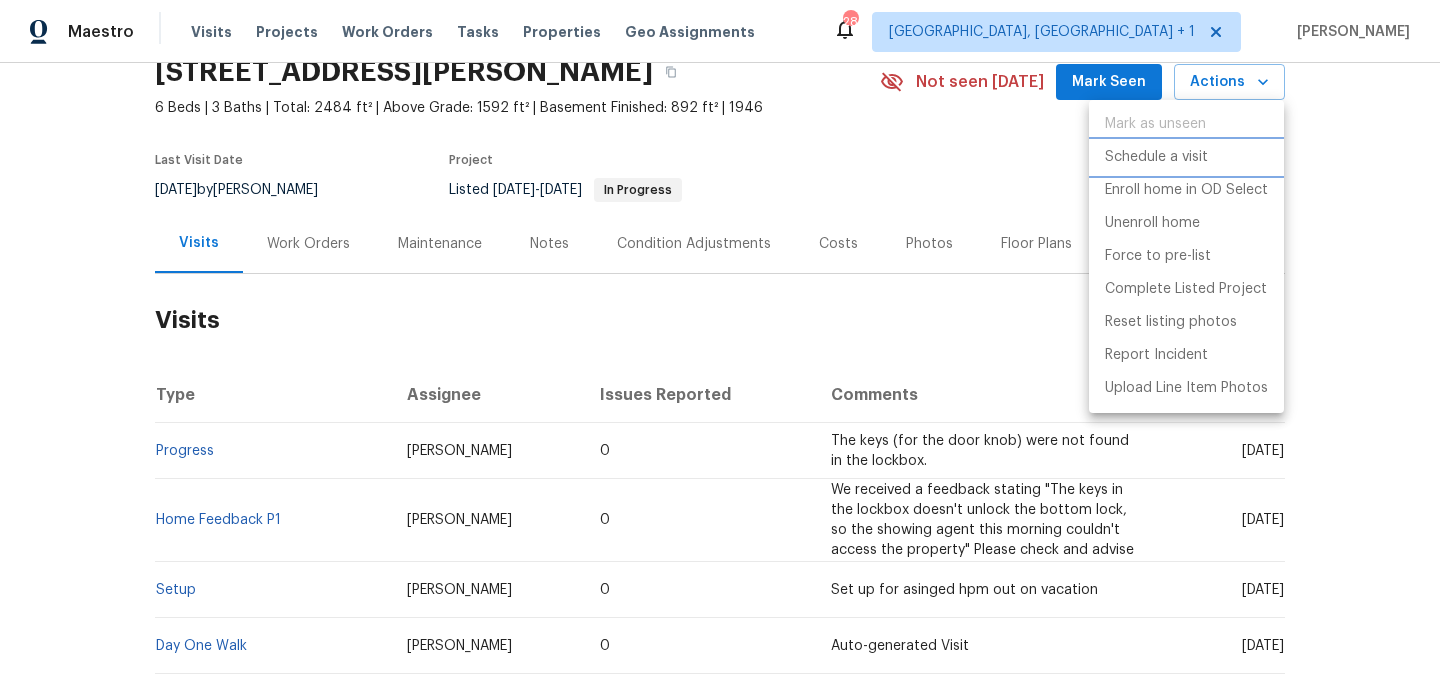 click on "Schedule a visit" at bounding box center [1156, 157] 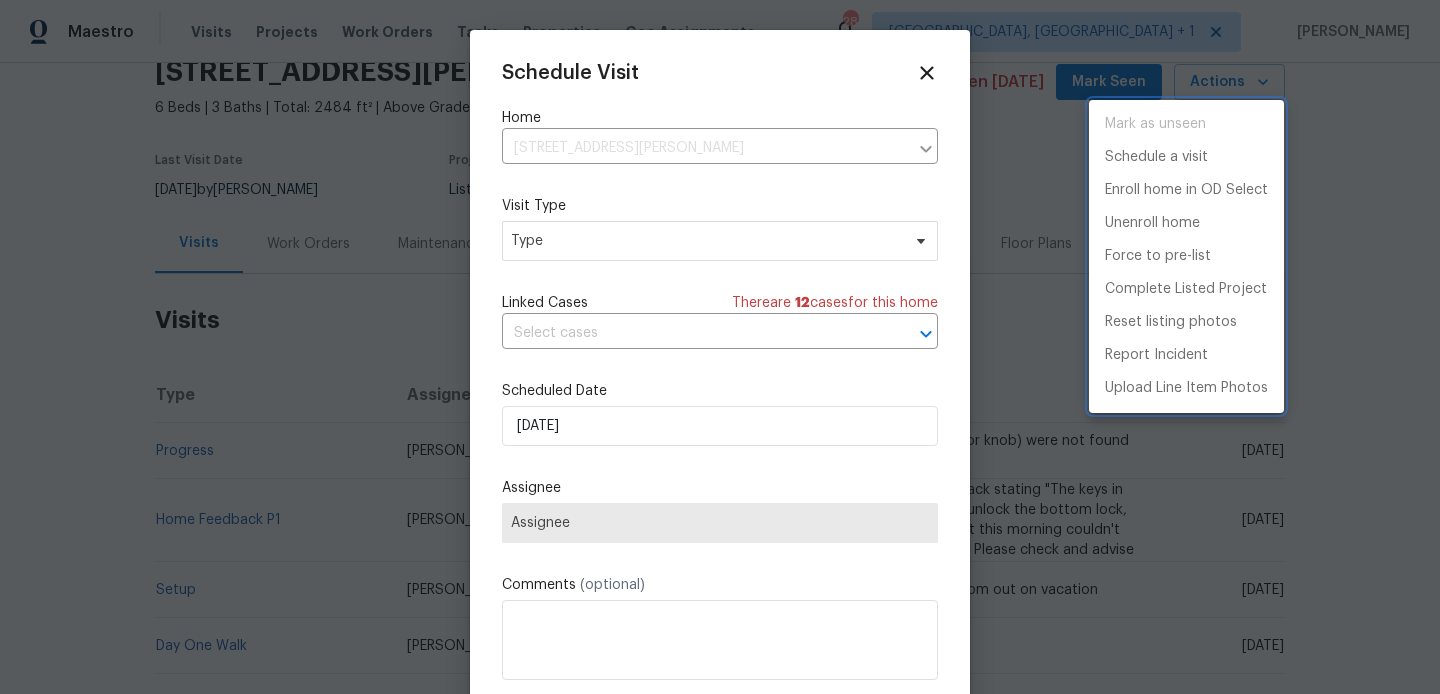 click at bounding box center (720, 347) 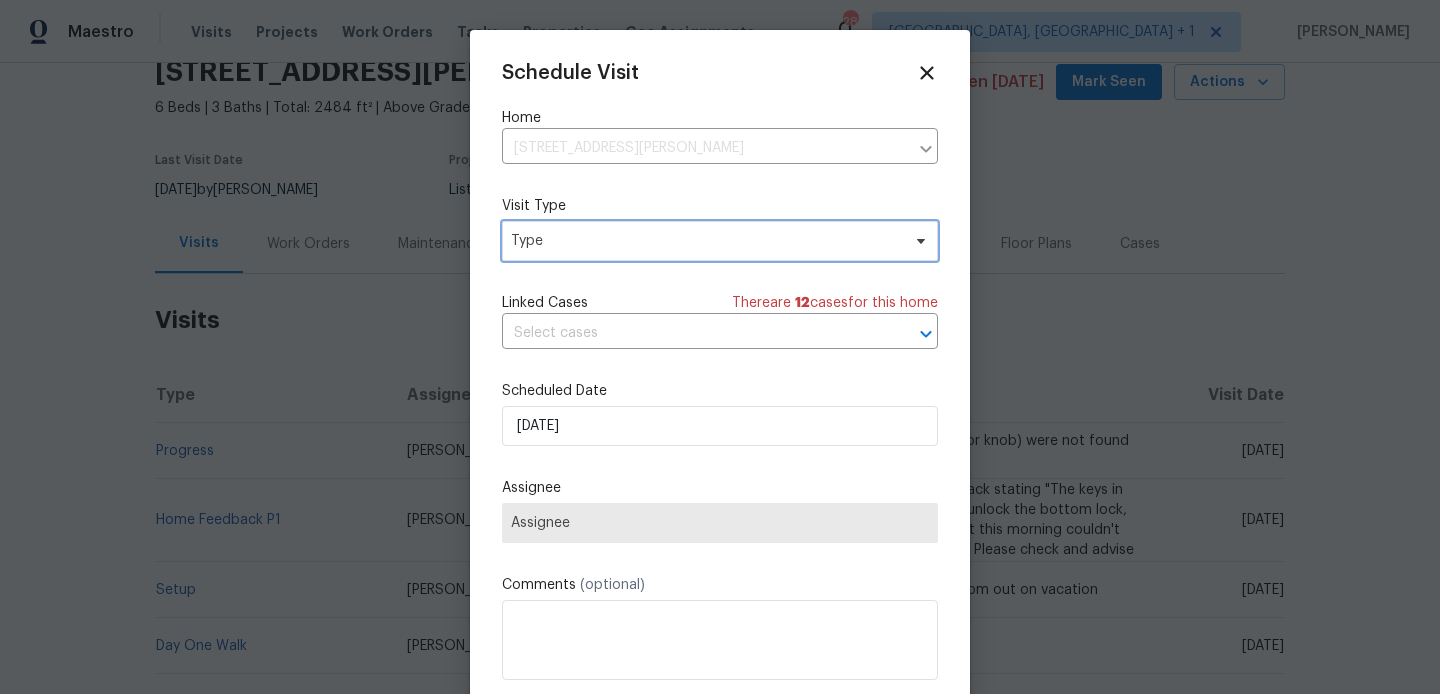 click on "Type" at bounding box center (705, 241) 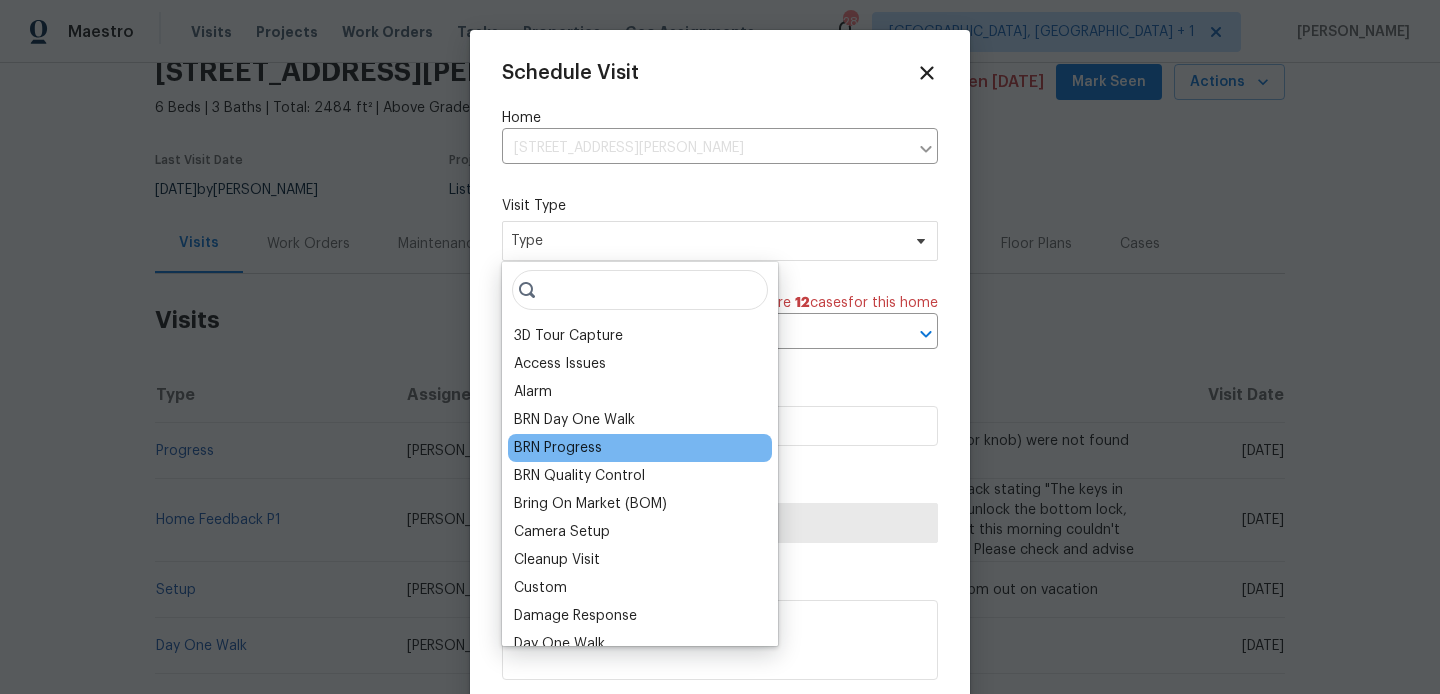 click on "BRN Progress" at bounding box center [558, 448] 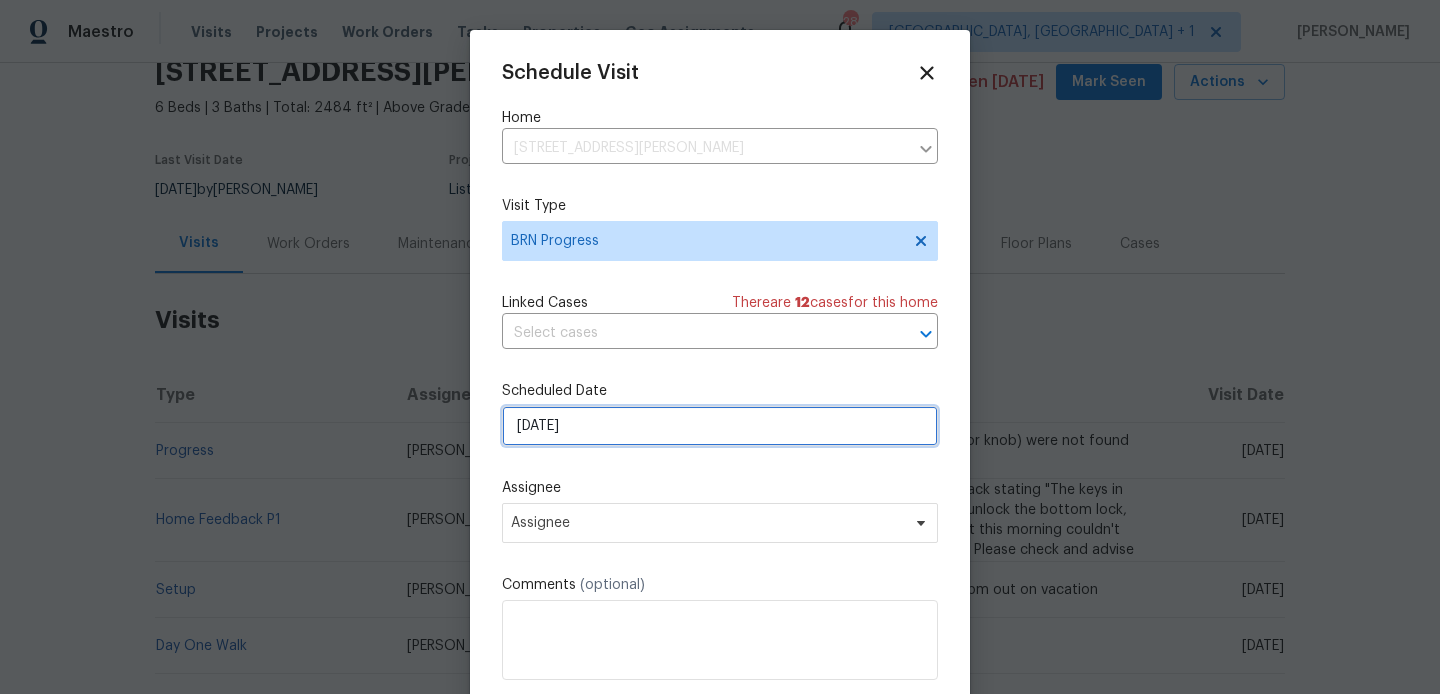click on "10/07/2025" at bounding box center (720, 426) 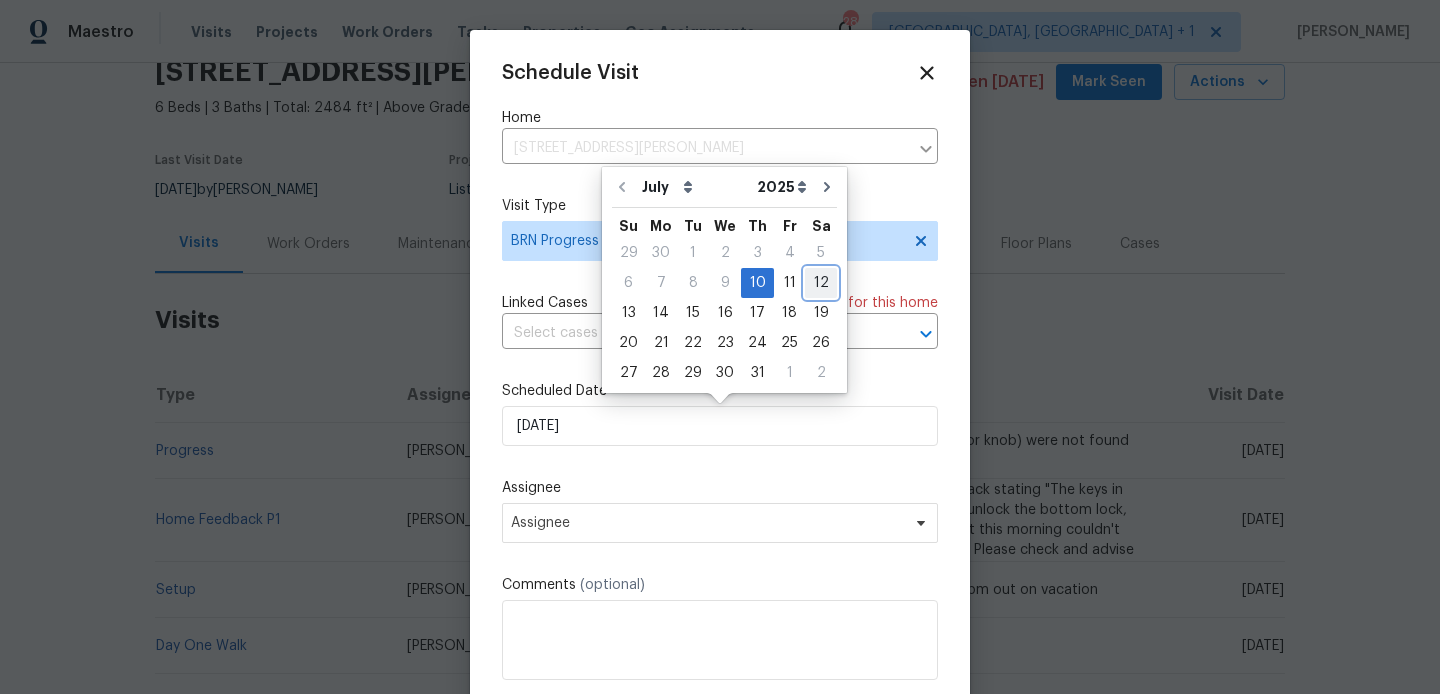 click on "12" at bounding box center (821, 283) 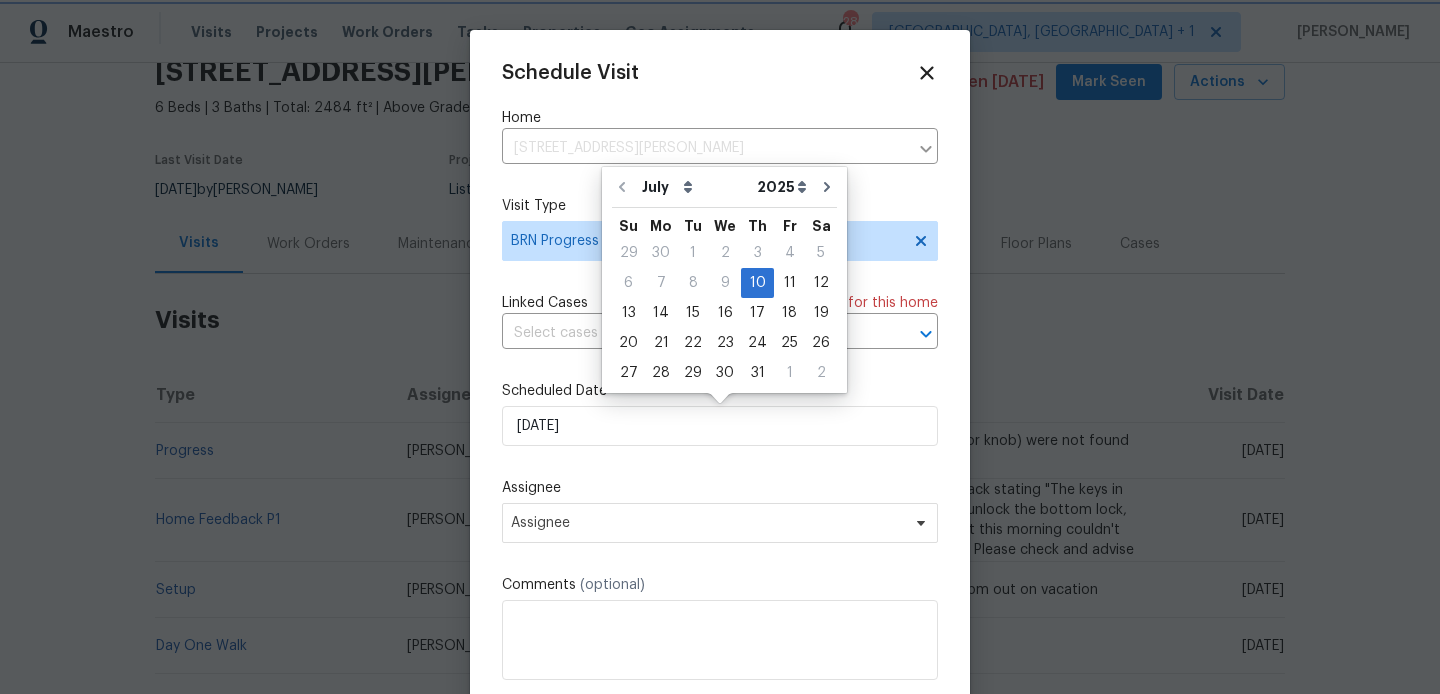 type on "12/07/2025" 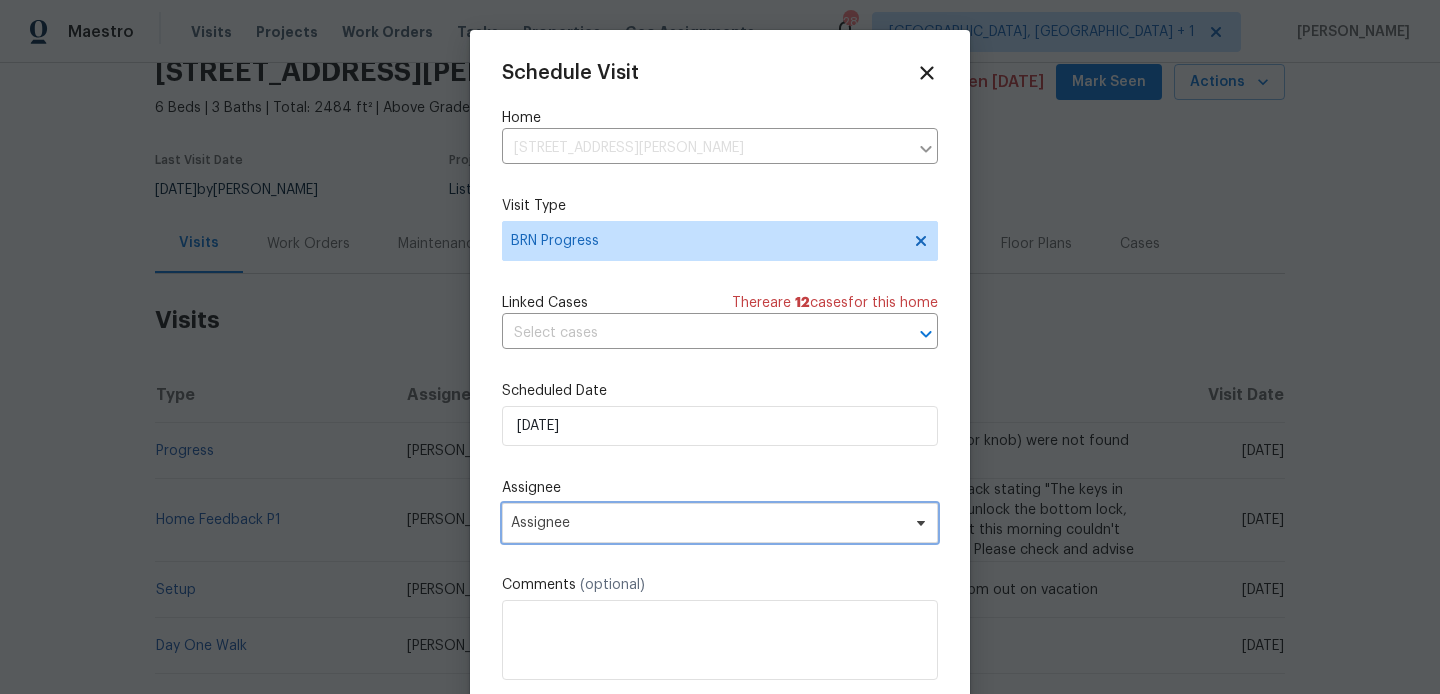 click on "Assignee" at bounding box center [707, 523] 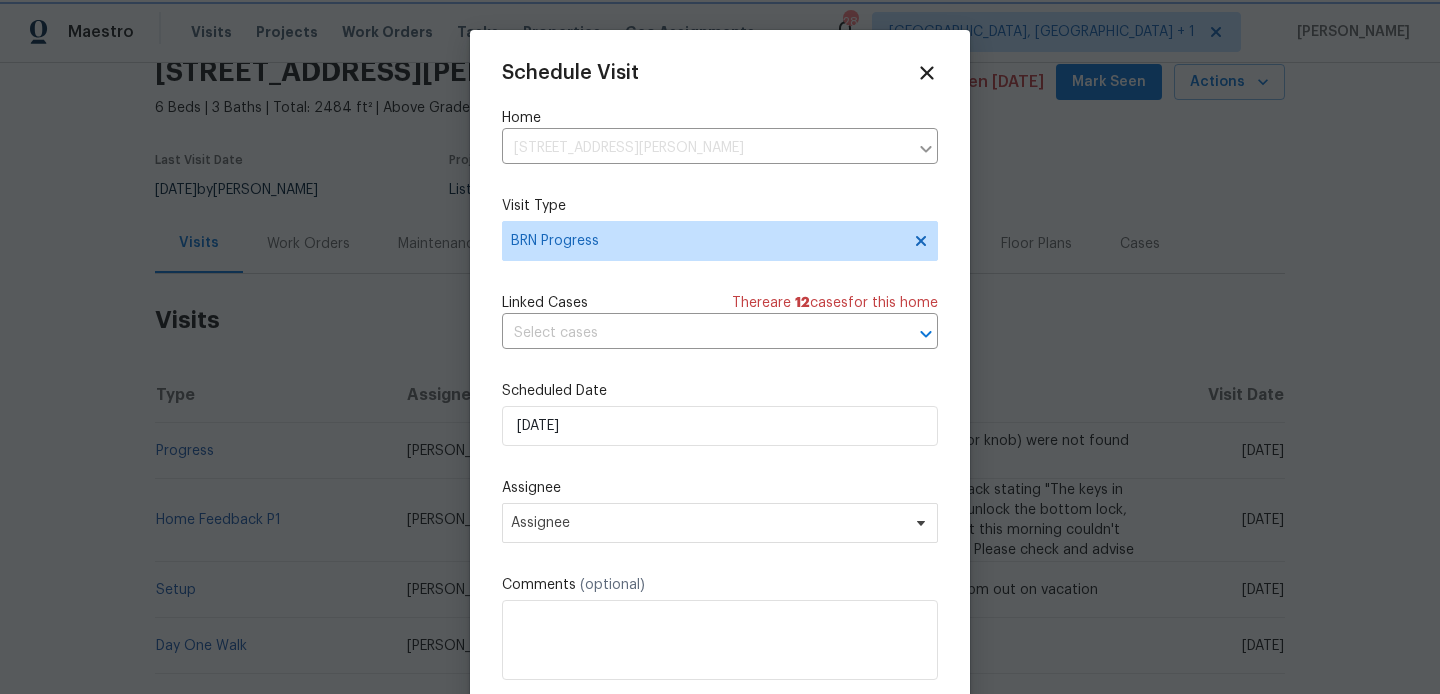 click at bounding box center (720, 347) 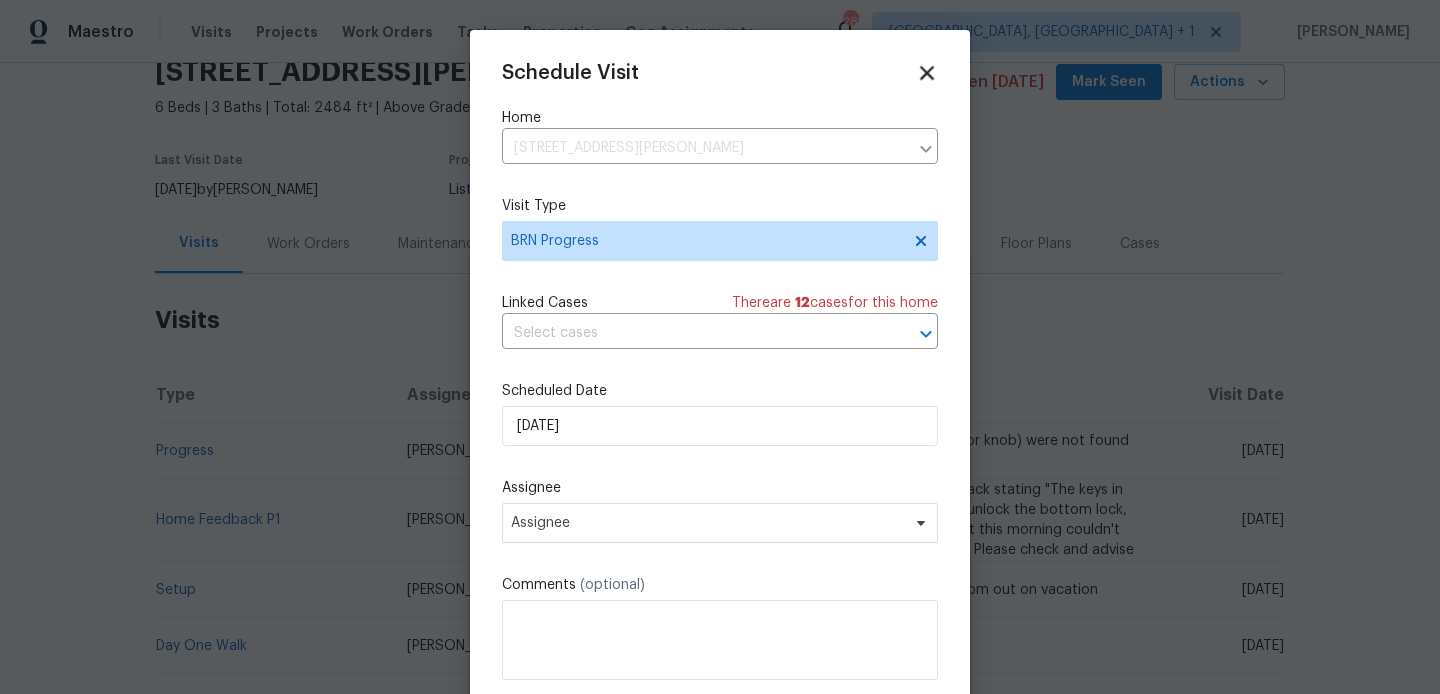 click 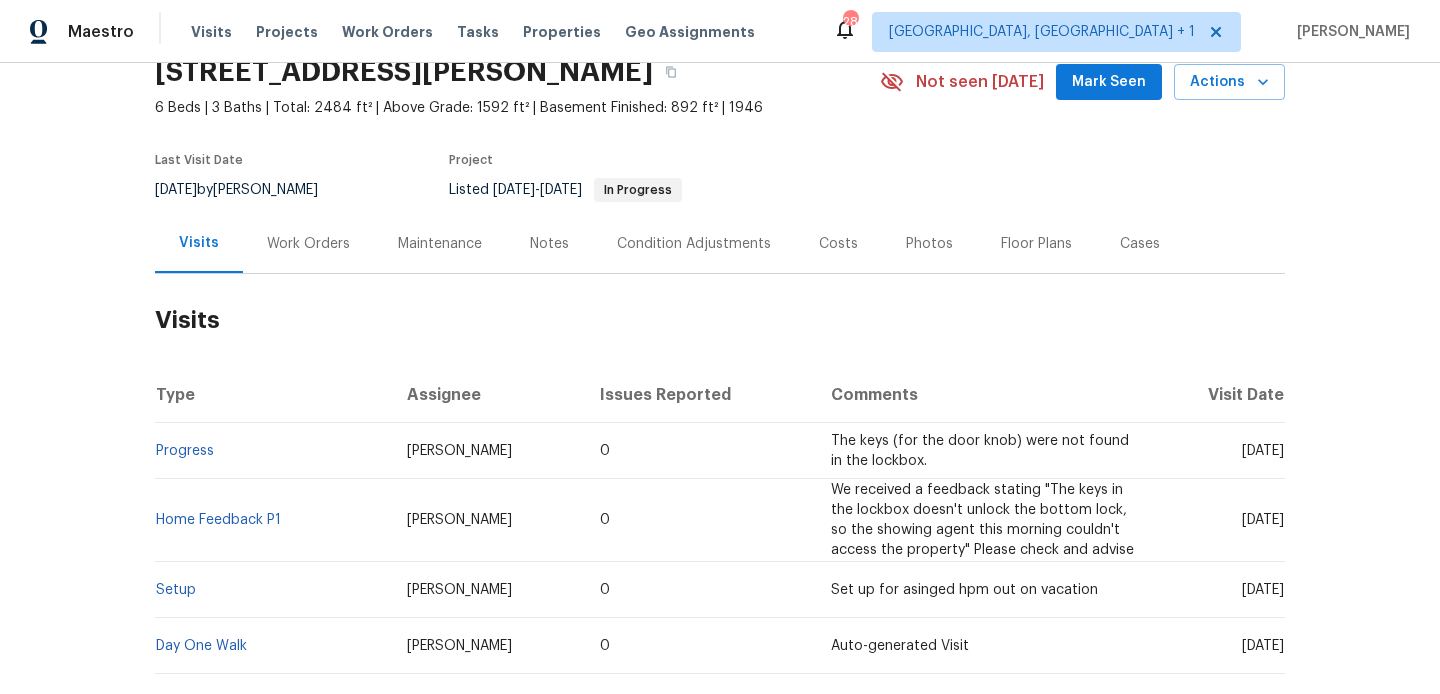 scroll, scrollTop: 0, scrollLeft: 0, axis: both 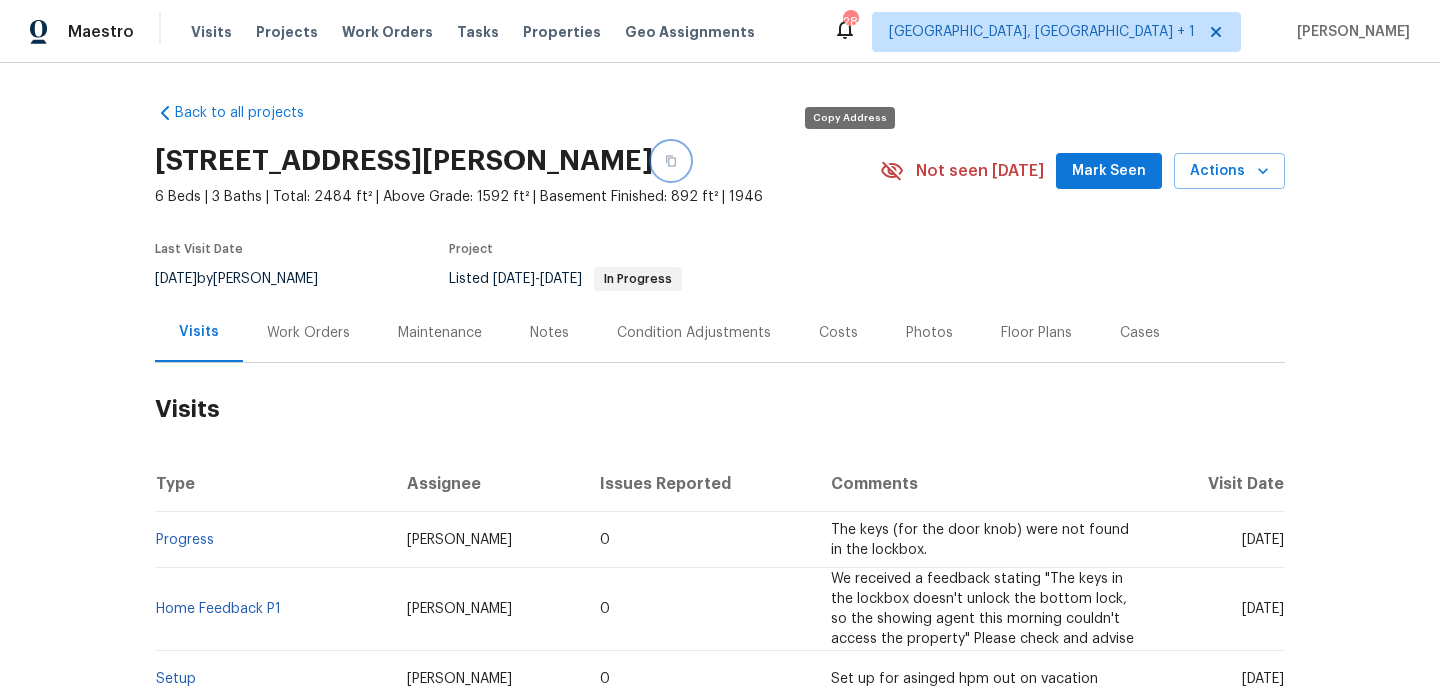 click at bounding box center [671, 161] 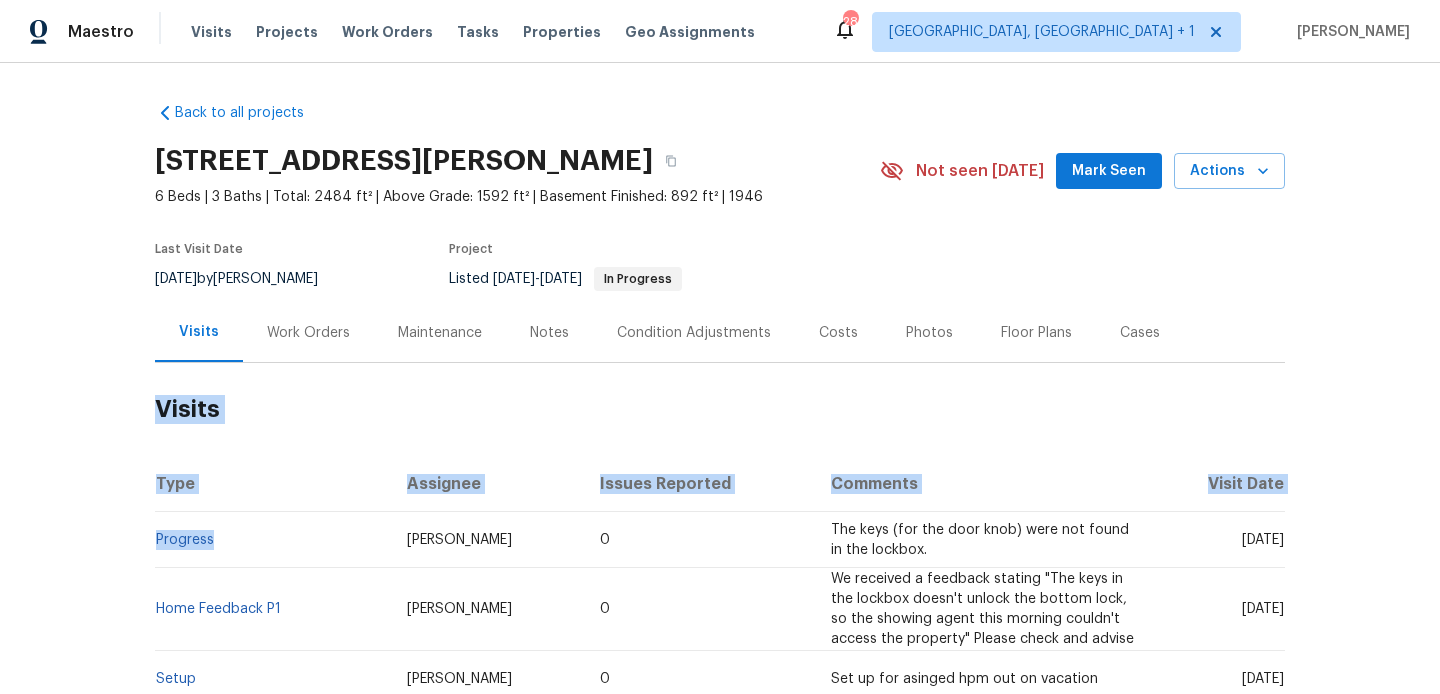 drag, startPoint x: 230, startPoint y: 541, endPoint x: 147, endPoint y: 541, distance: 83 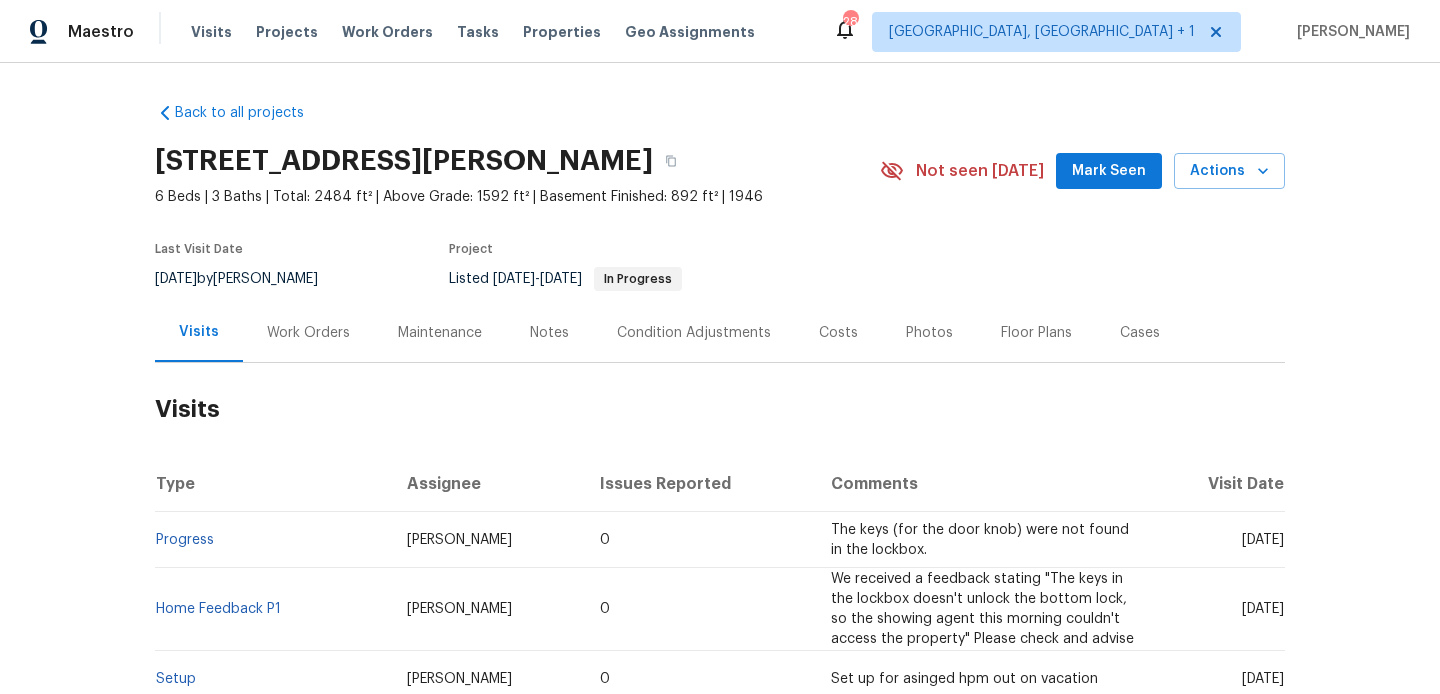 click on "Progress" at bounding box center (273, 540) 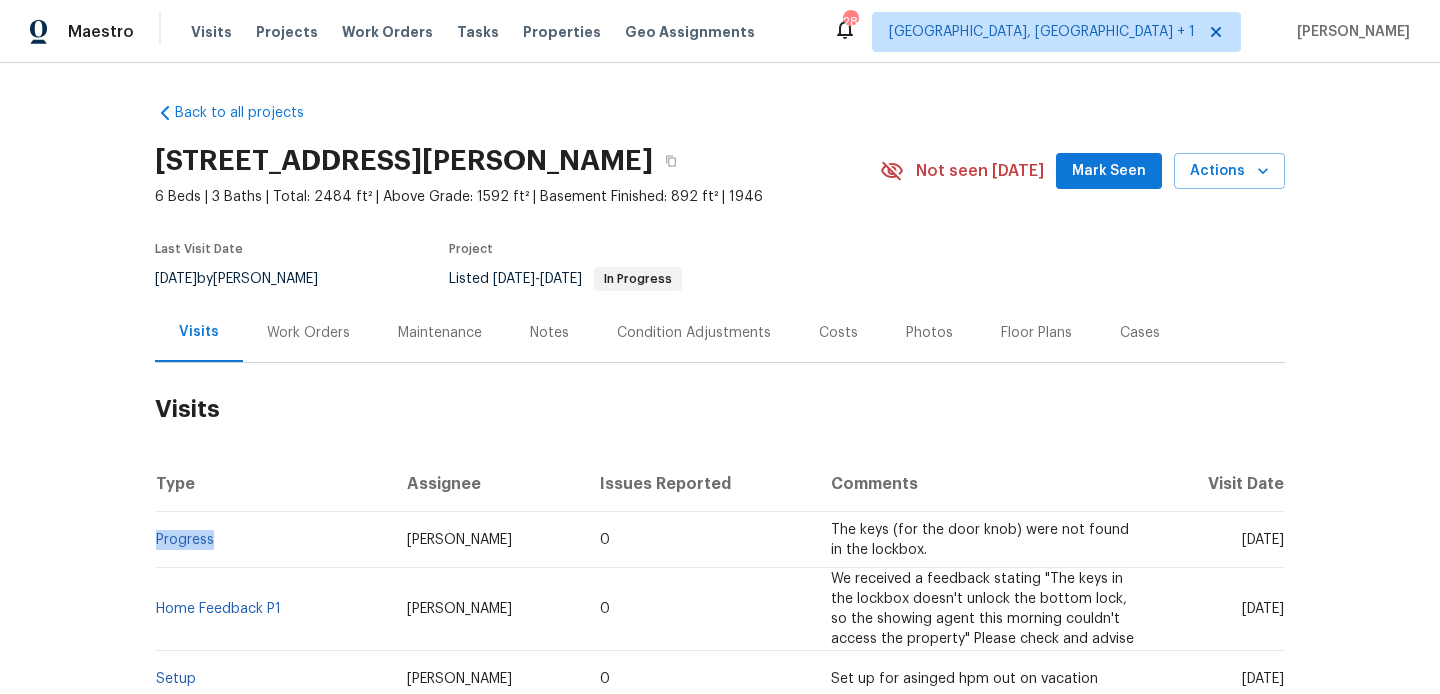 click on "Progress" at bounding box center (273, 540) 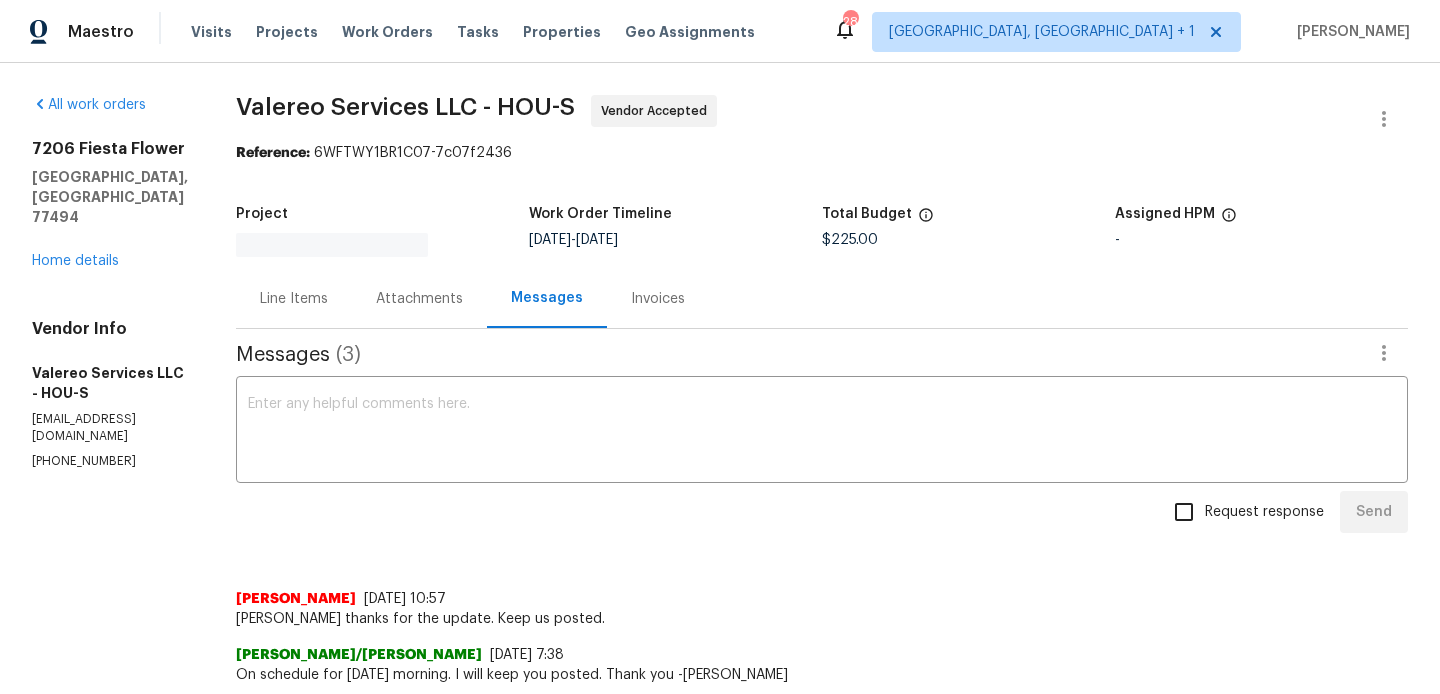 scroll, scrollTop: 0, scrollLeft: 0, axis: both 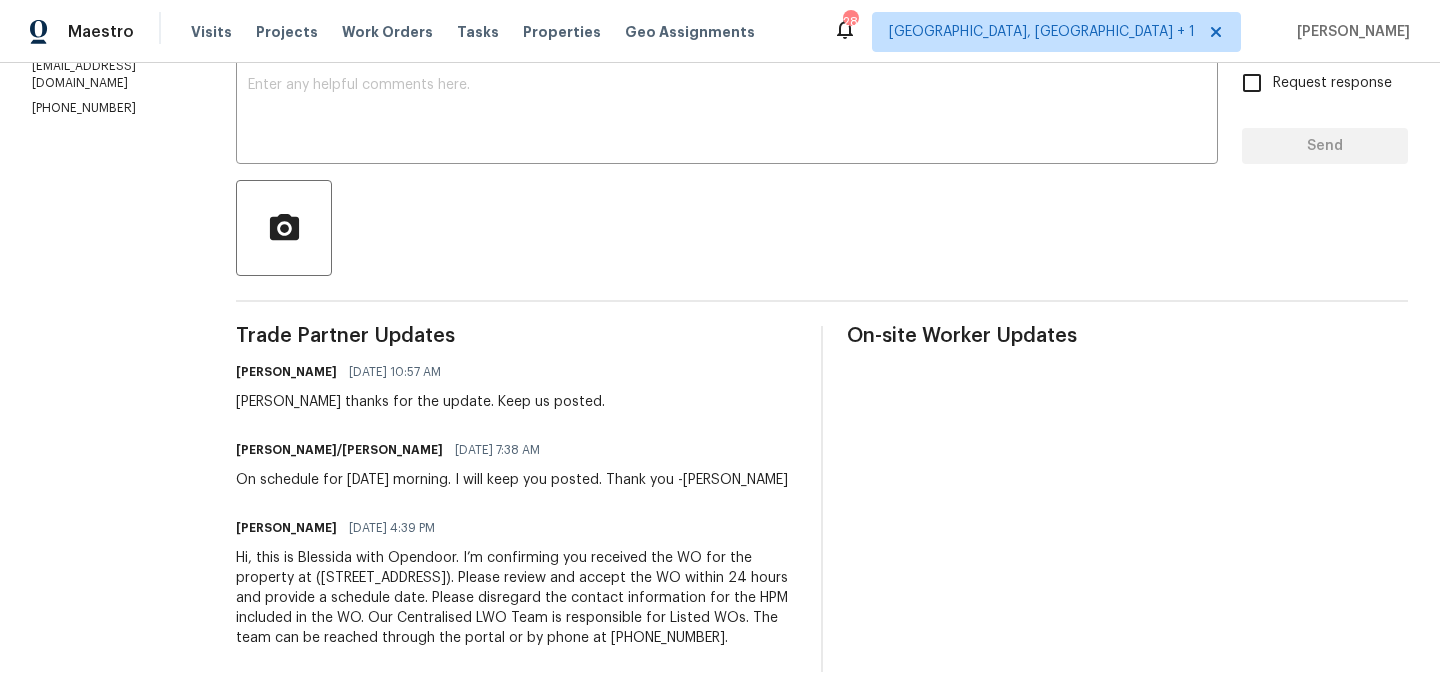 click on "Jeromy/Lori" at bounding box center [339, 450] 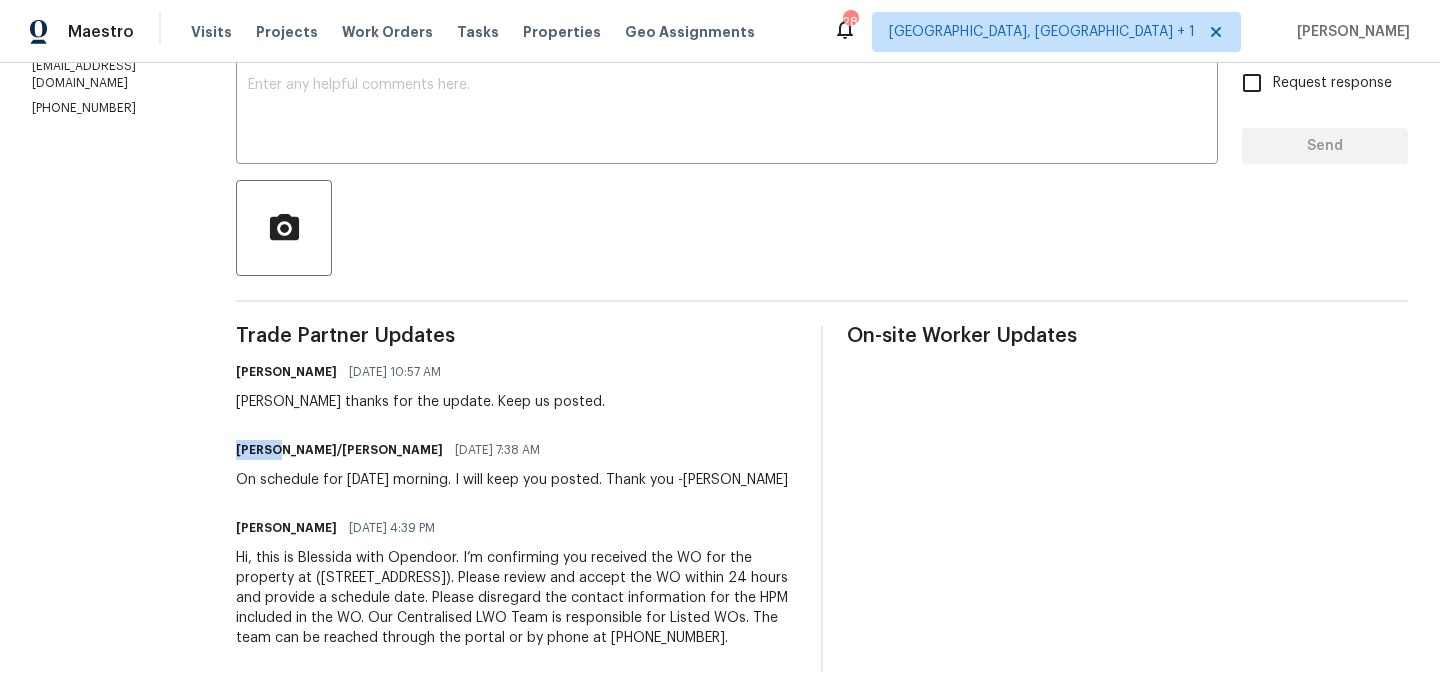 copy on "Jeromy" 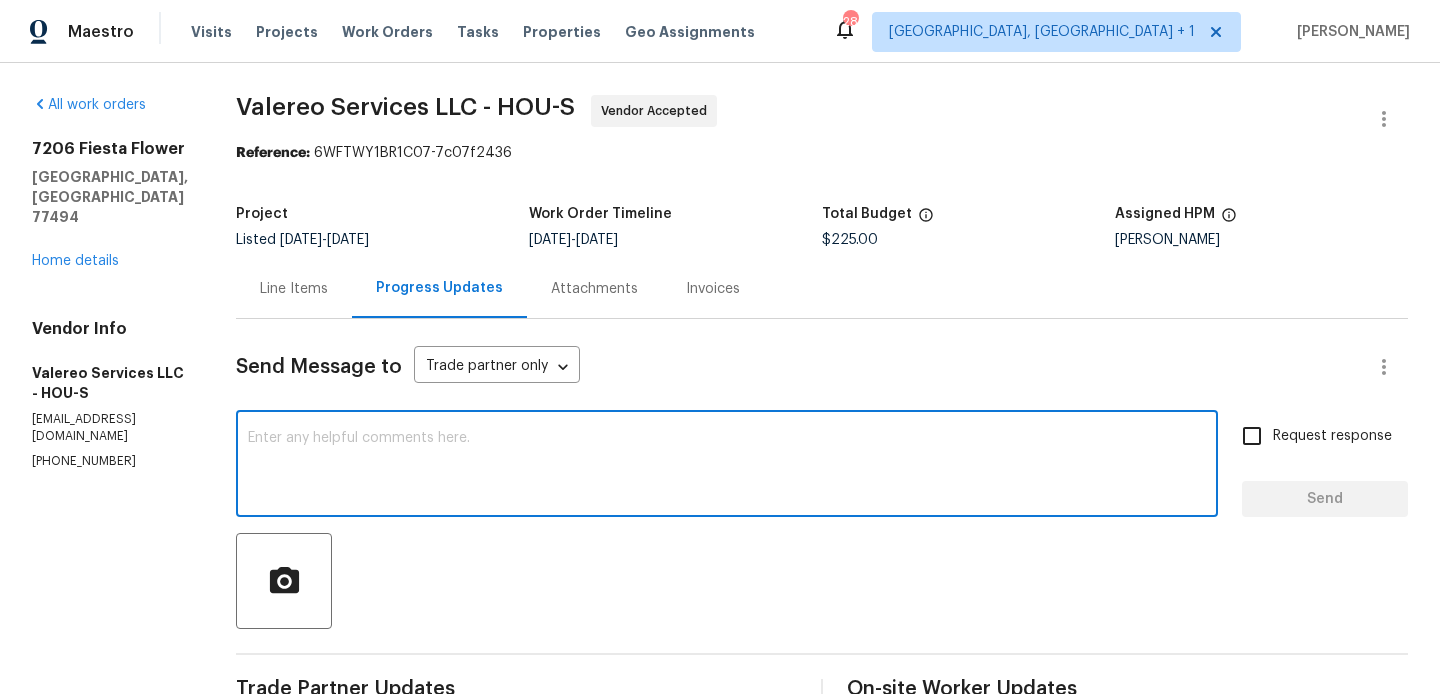 click at bounding box center [727, 466] 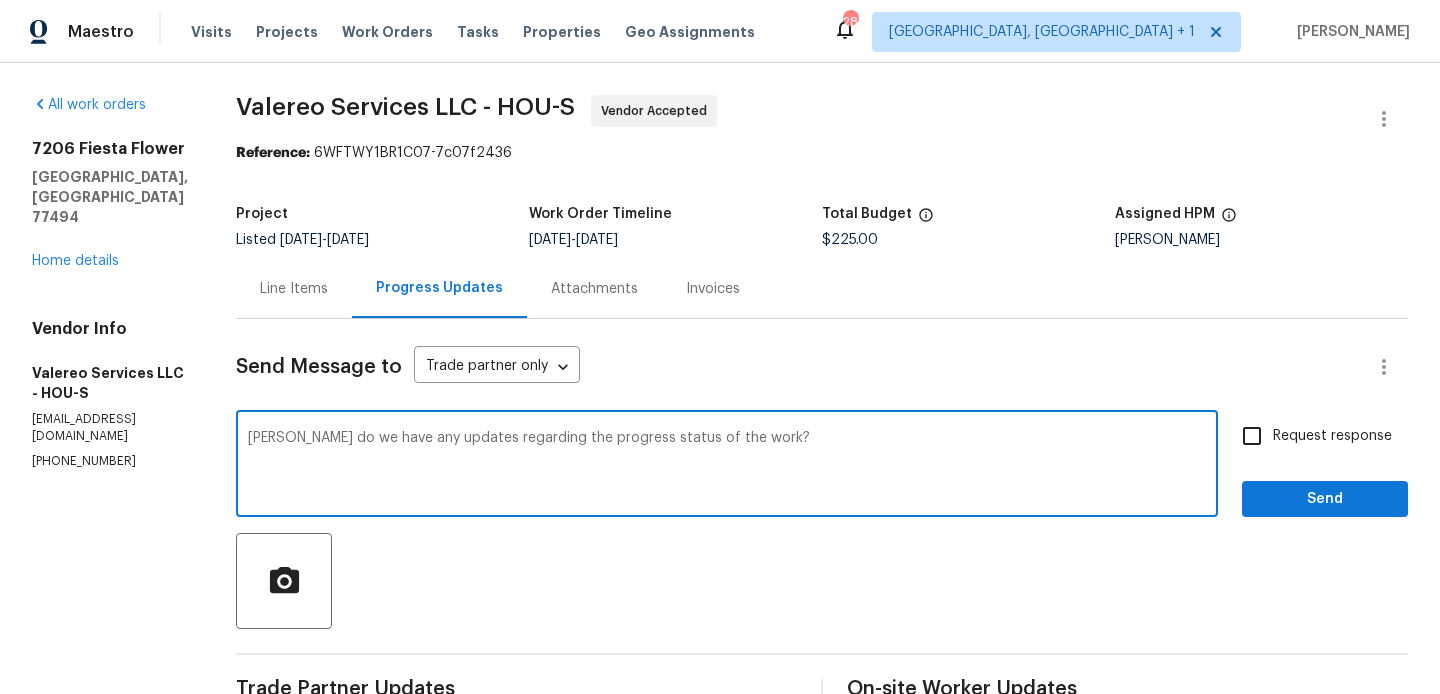 type on "Jeromy do we have any updates regarding the progress status of the work?" 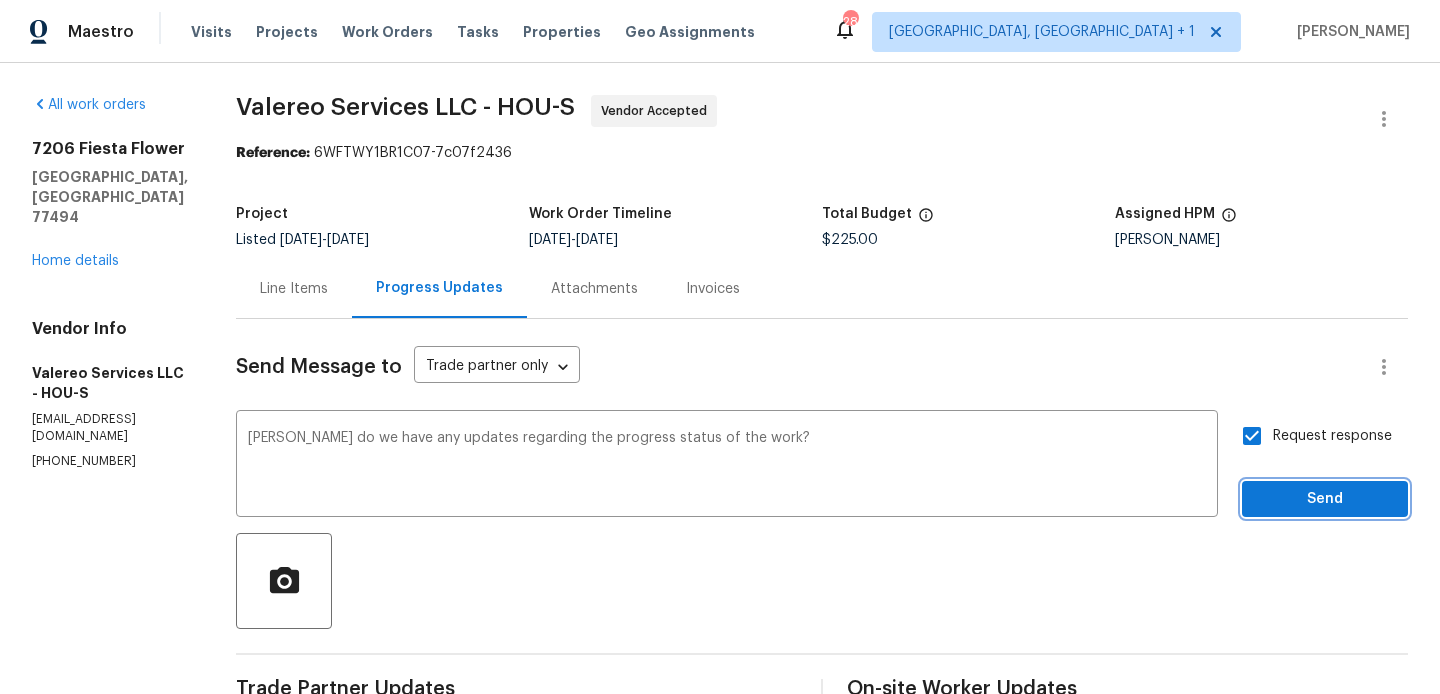 click on "Send" at bounding box center [1325, 499] 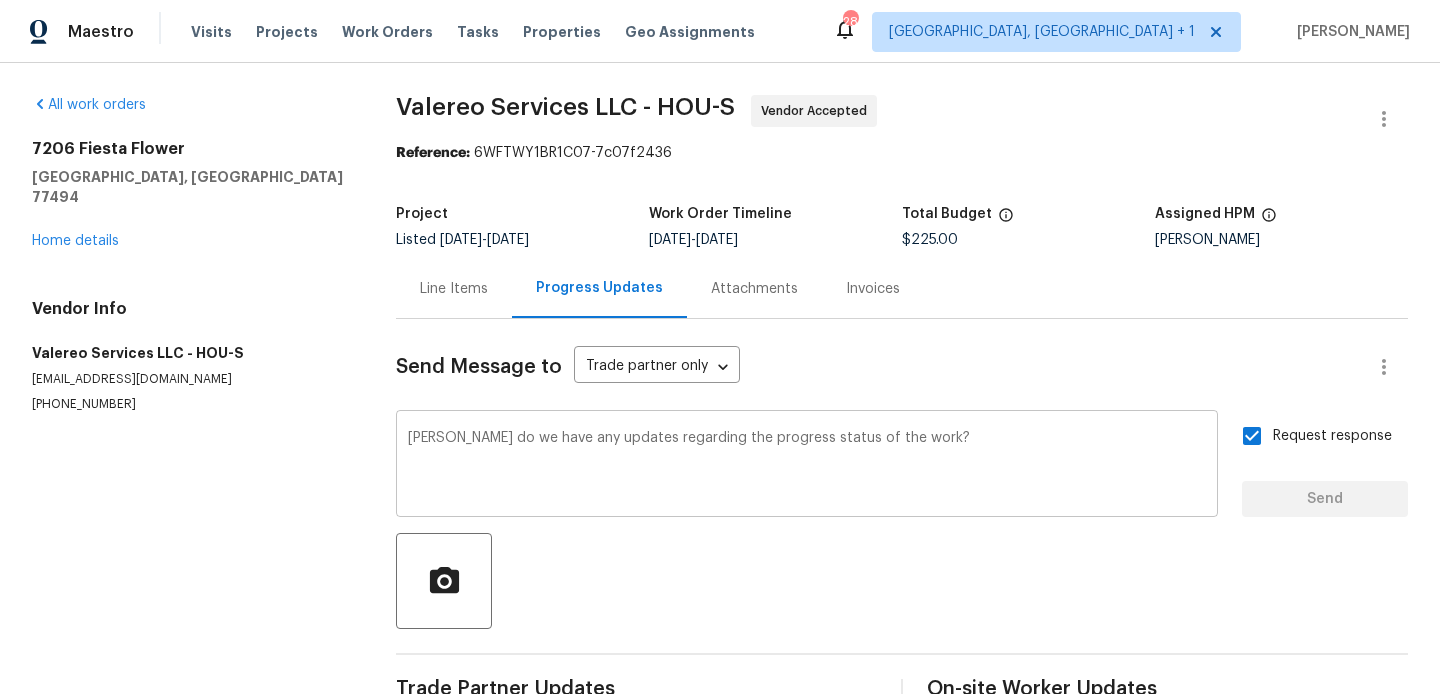 type 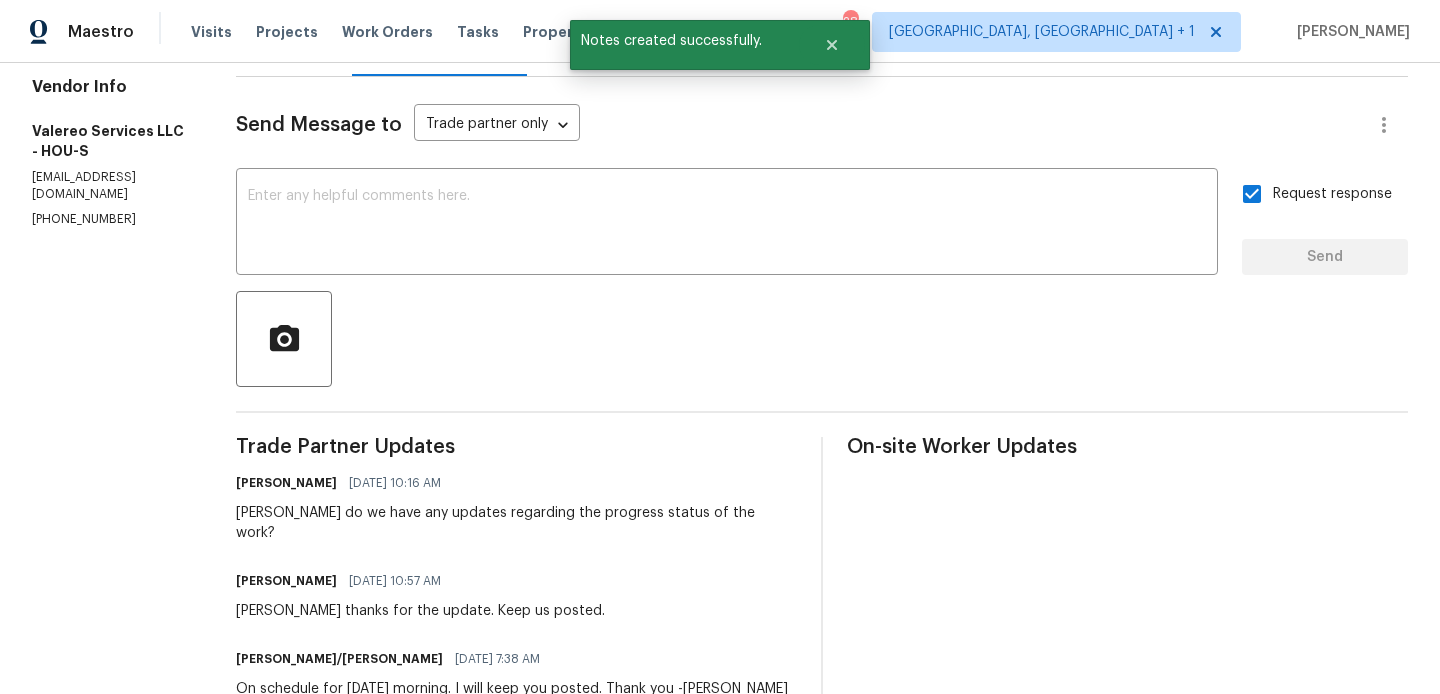 scroll, scrollTop: 0, scrollLeft: 0, axis: both 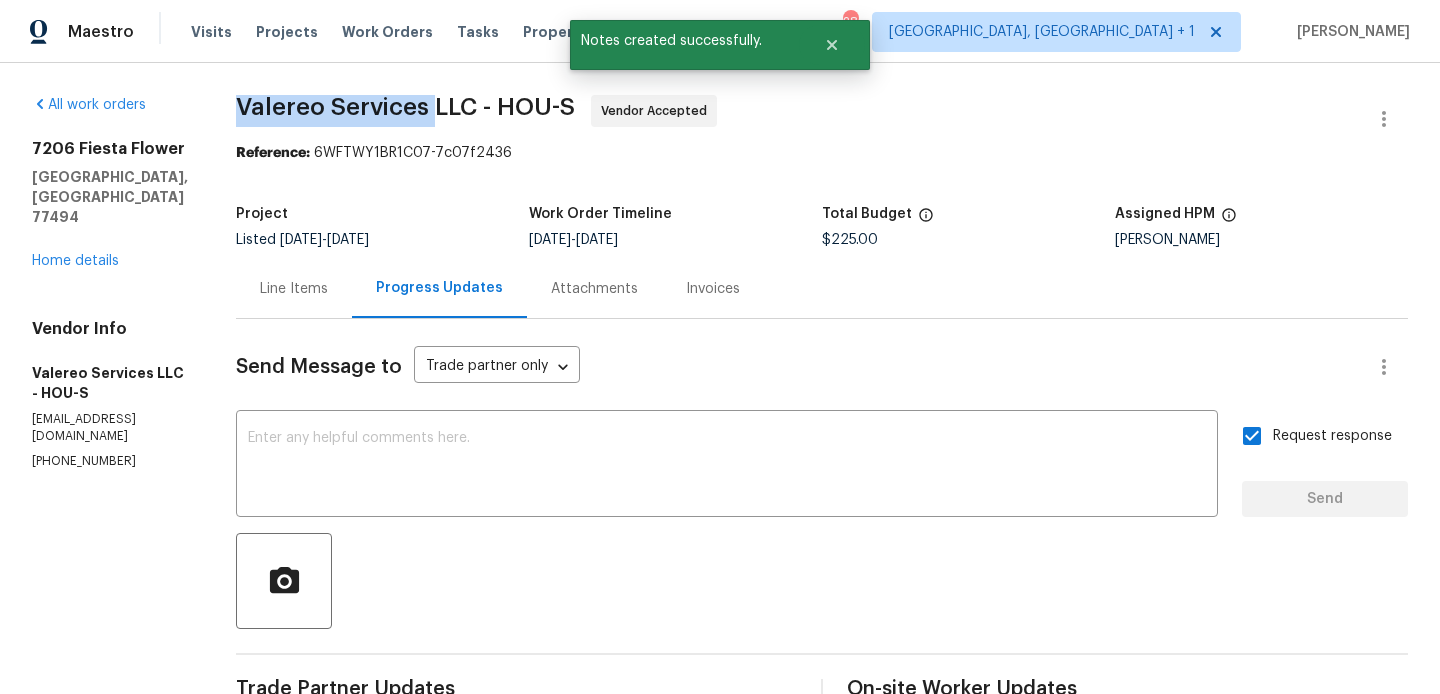drag, startPoint x: 222, startPoint y: 101, endPoint x: 414, endPoint y: 107, distance: 192.09373 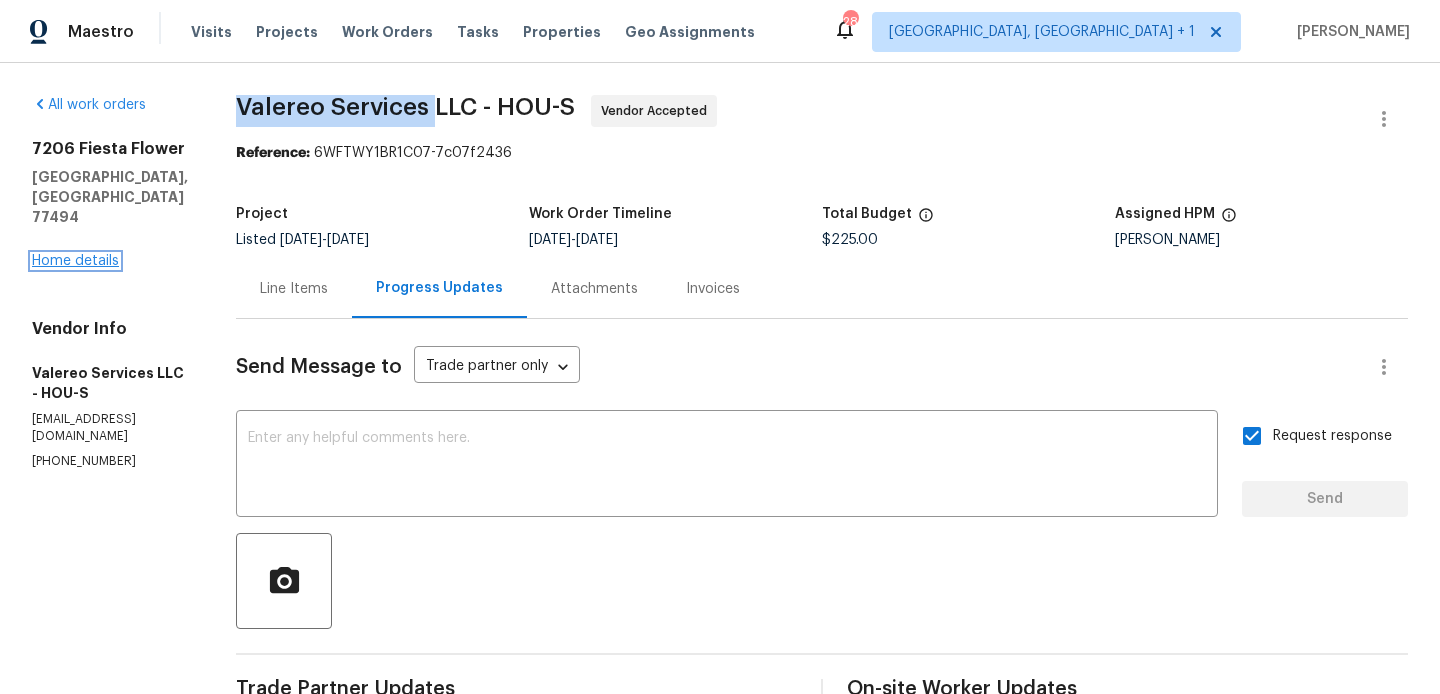 click on "Home details" at bounding box center [75, 261] 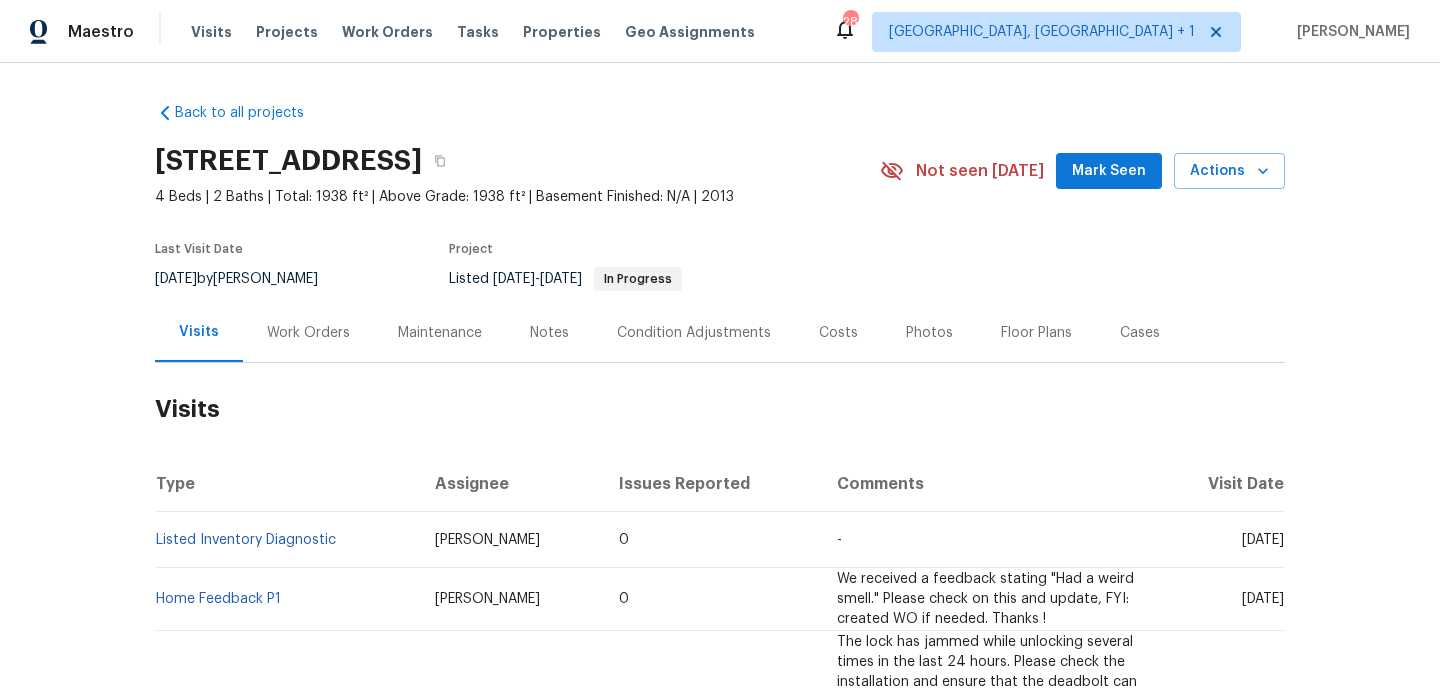 scroll, scrollTop: 0, scrollLeft: 0, axis: both 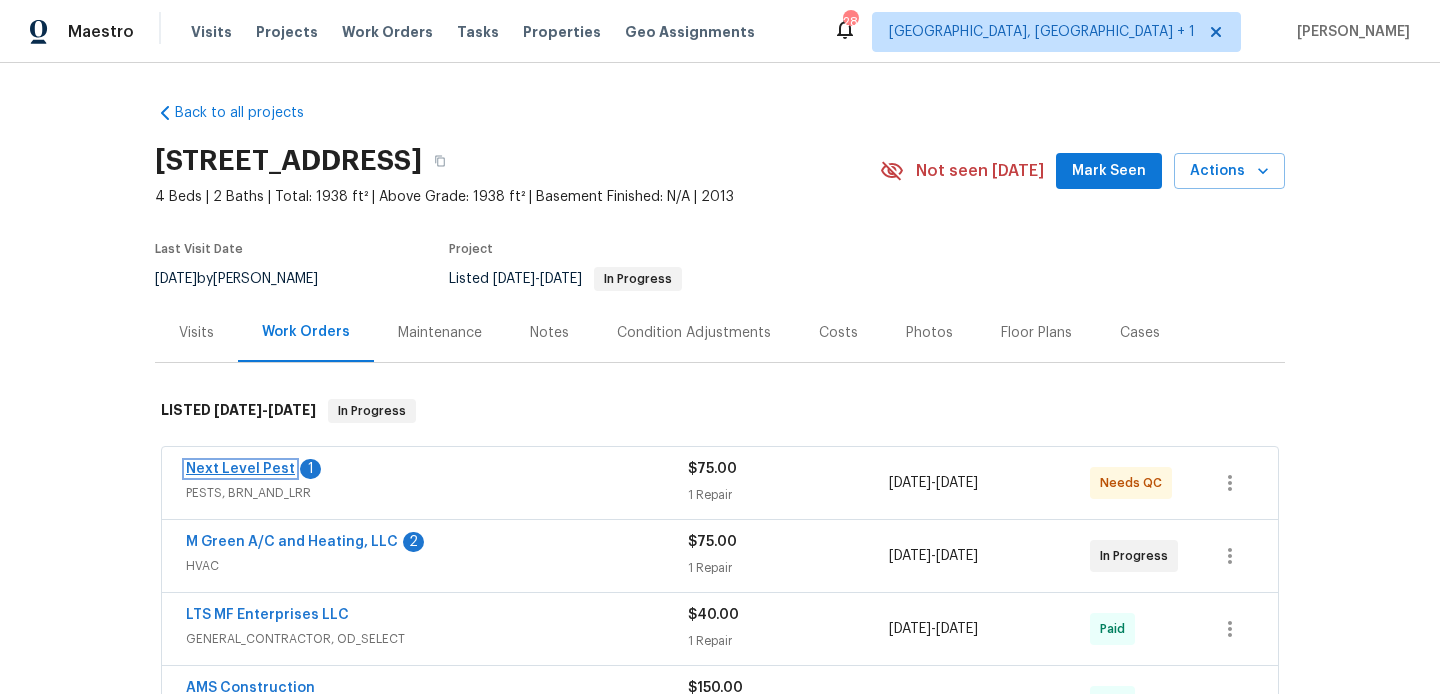 click on "Next Level Pest" at bounding box center (240, 469) 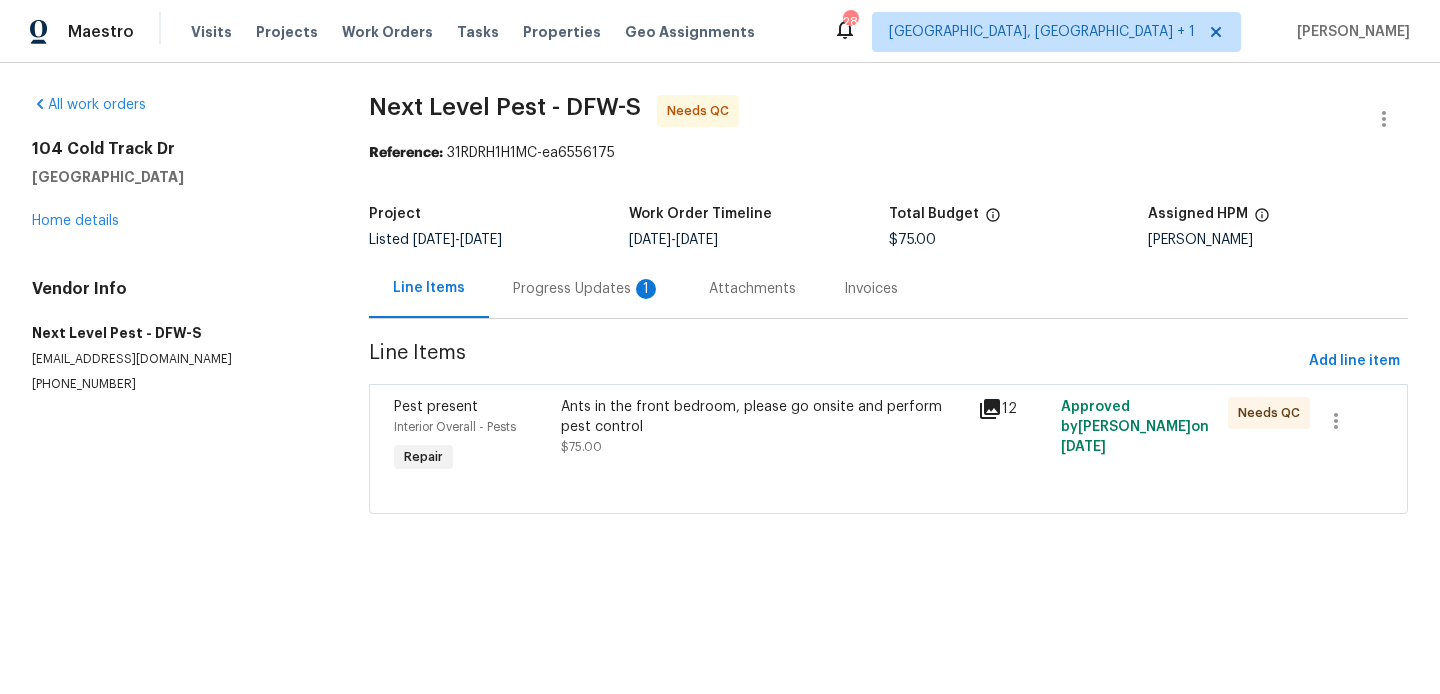click on "Progress Updates 1" at bounding box center [587, 289] 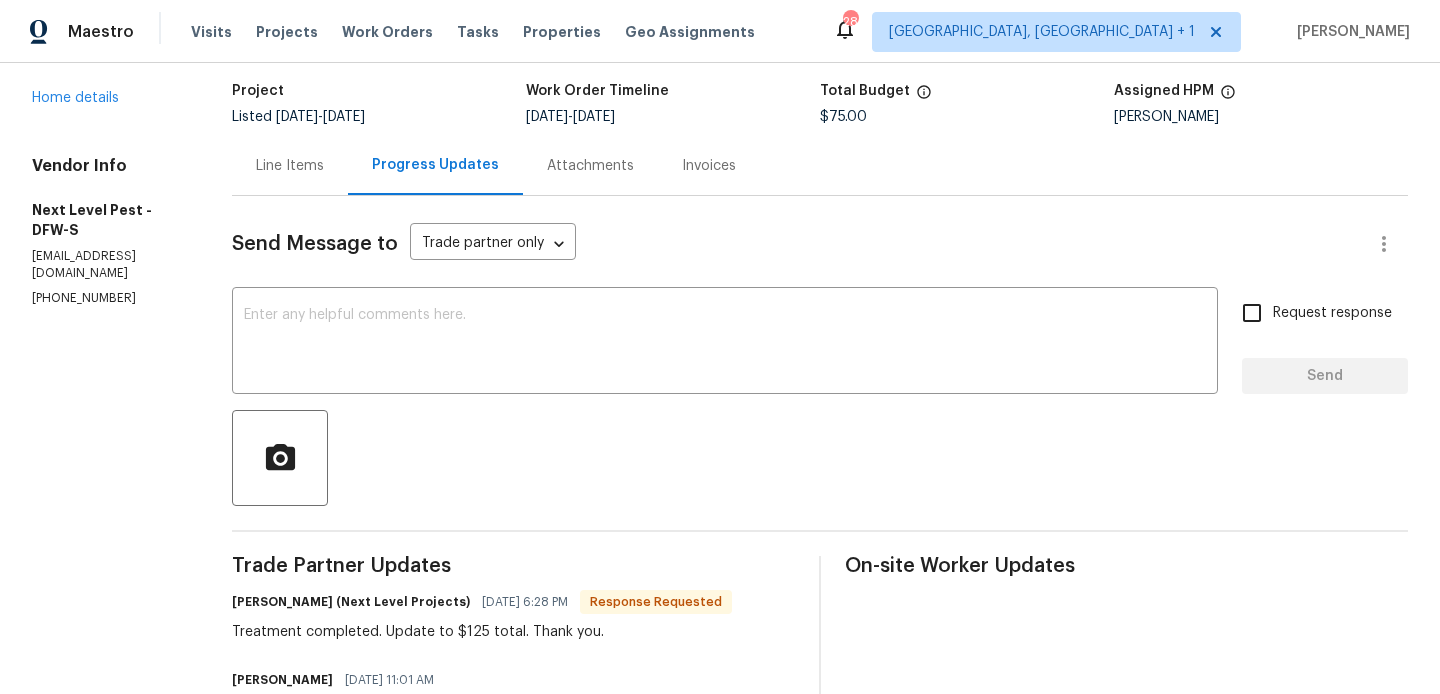 scroll, scrollTop: 48, scrollLeft: 0, axis: vertical 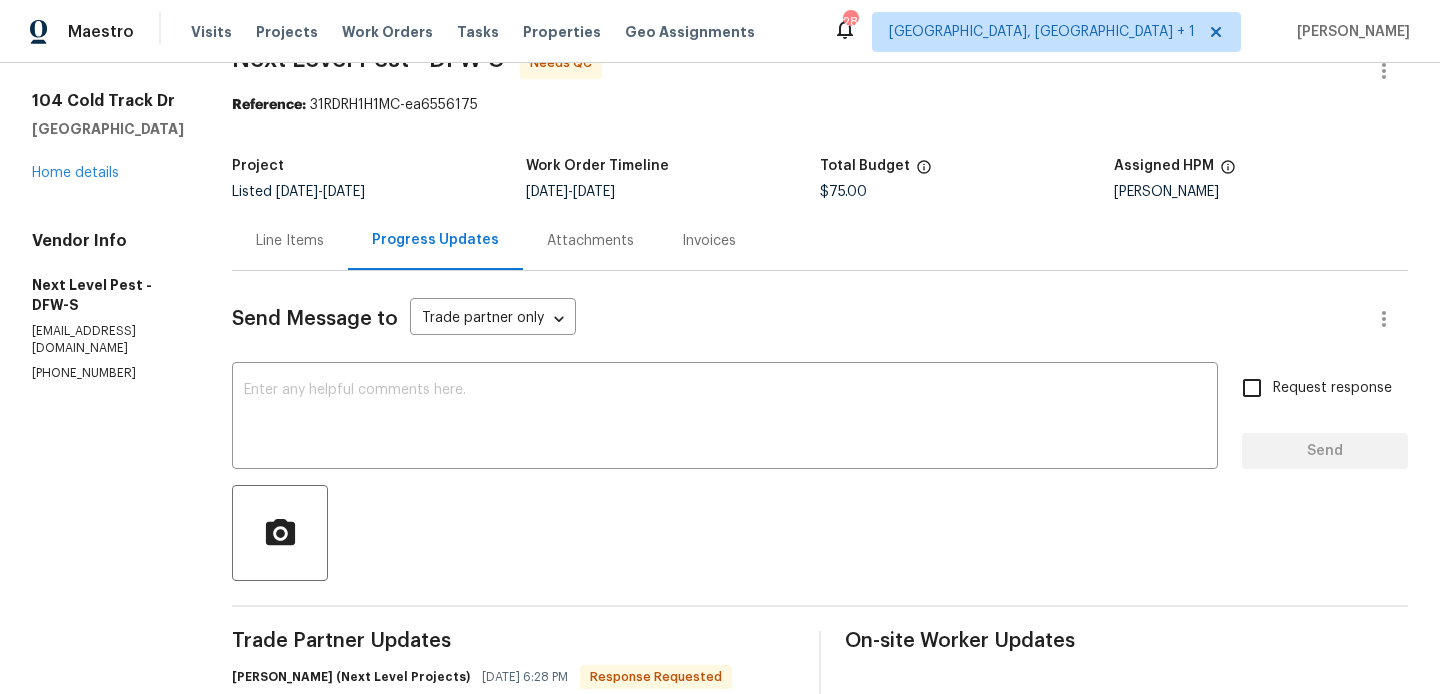 click on "Line Items" at bounding box center (290, 241) 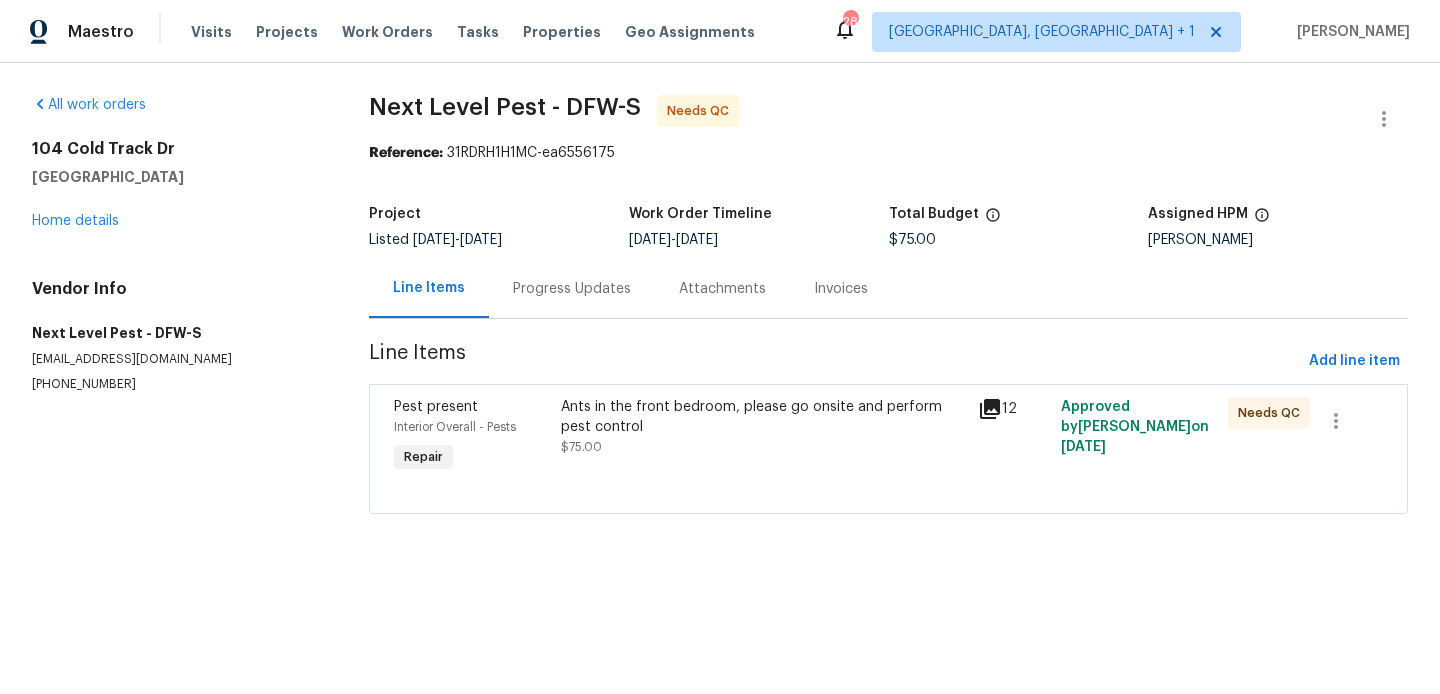 scroll, scrollTop: 0, scrollLeft: 0, axis: both 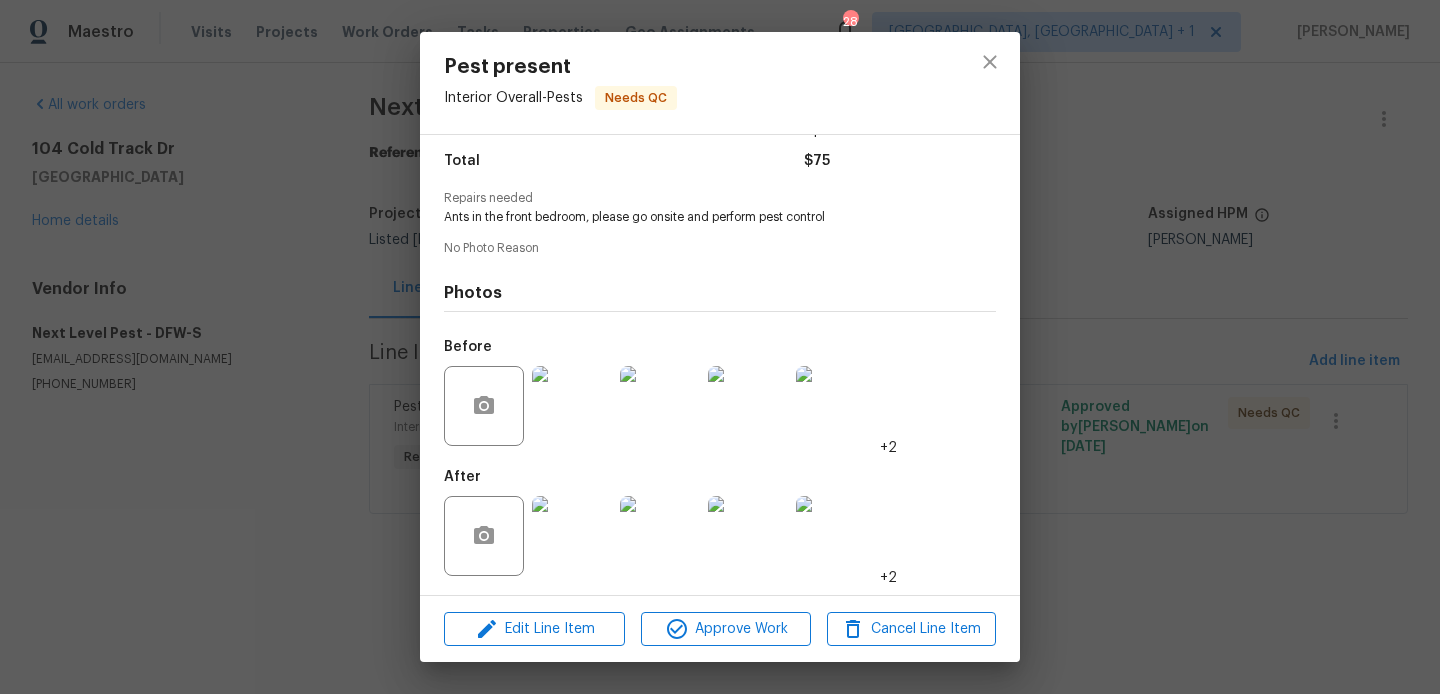 click at bounding box center [572, 536] 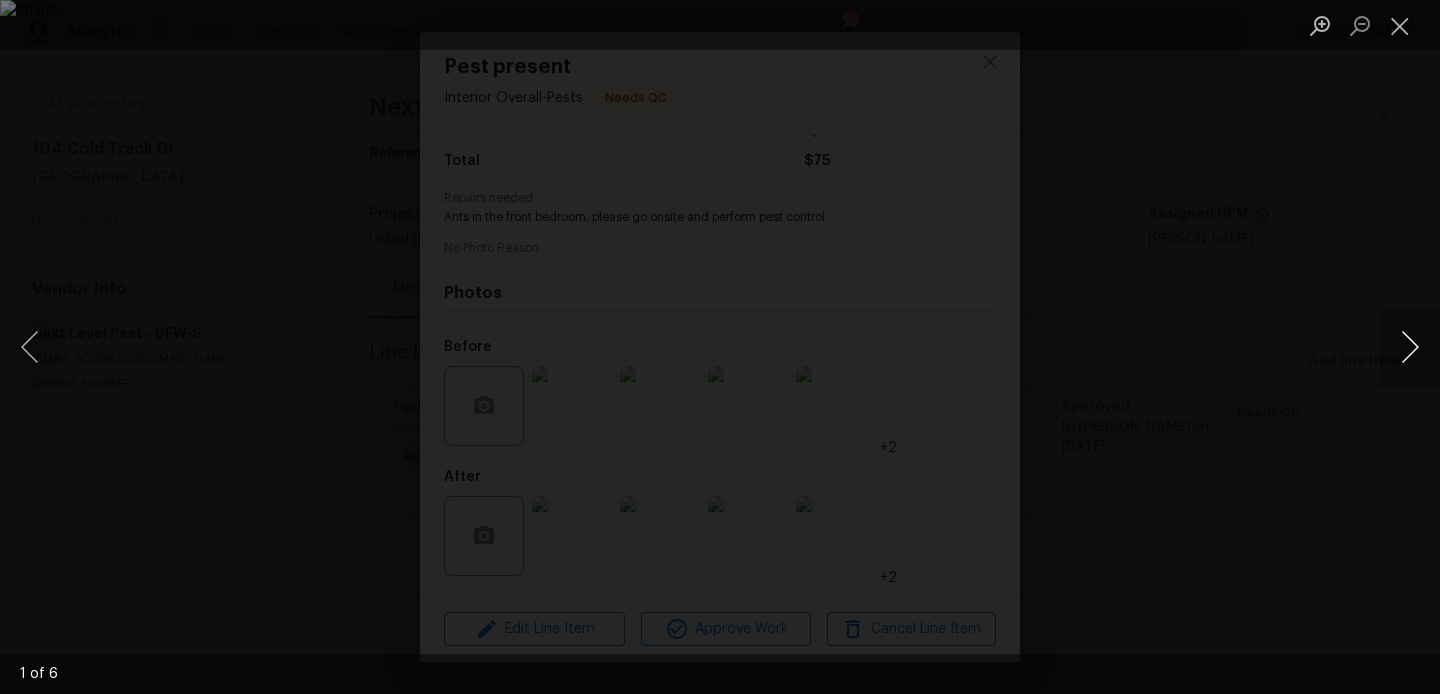 click at bounding box center (1410, 347) 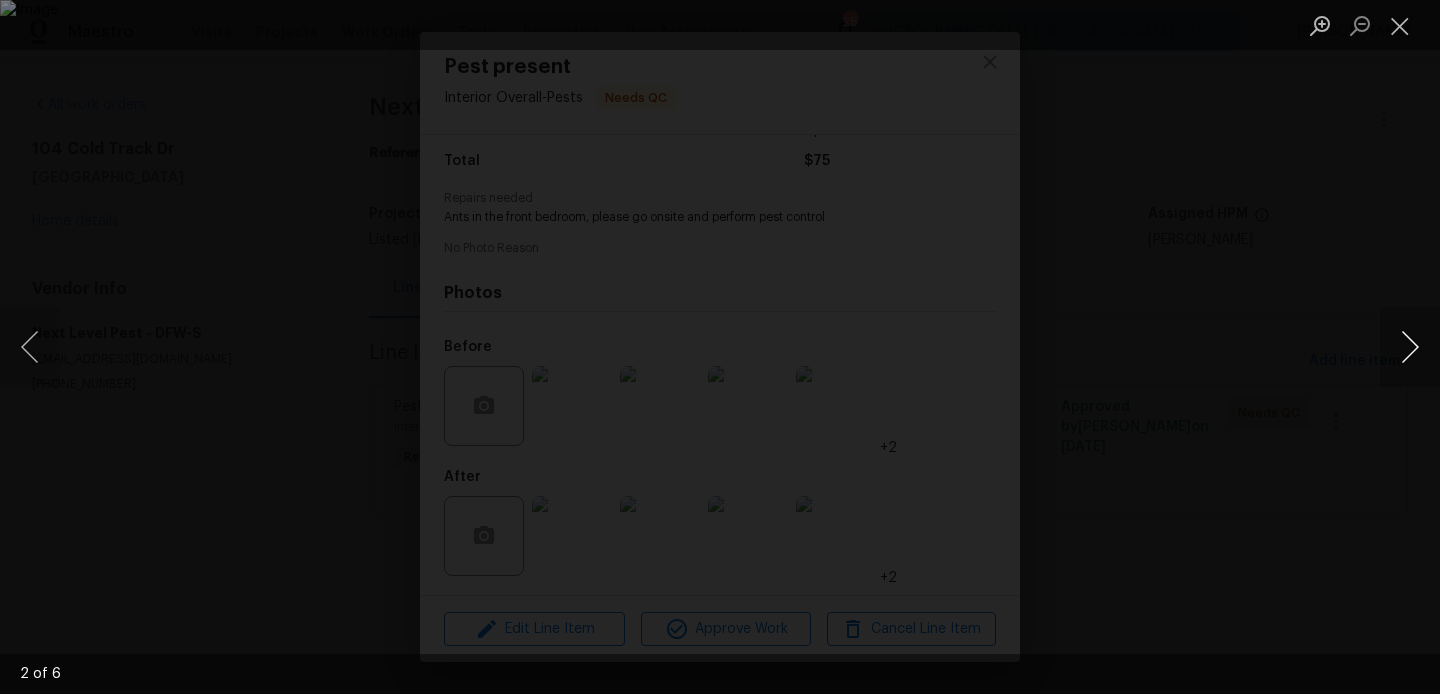 click at bounding box center (1410, 347) 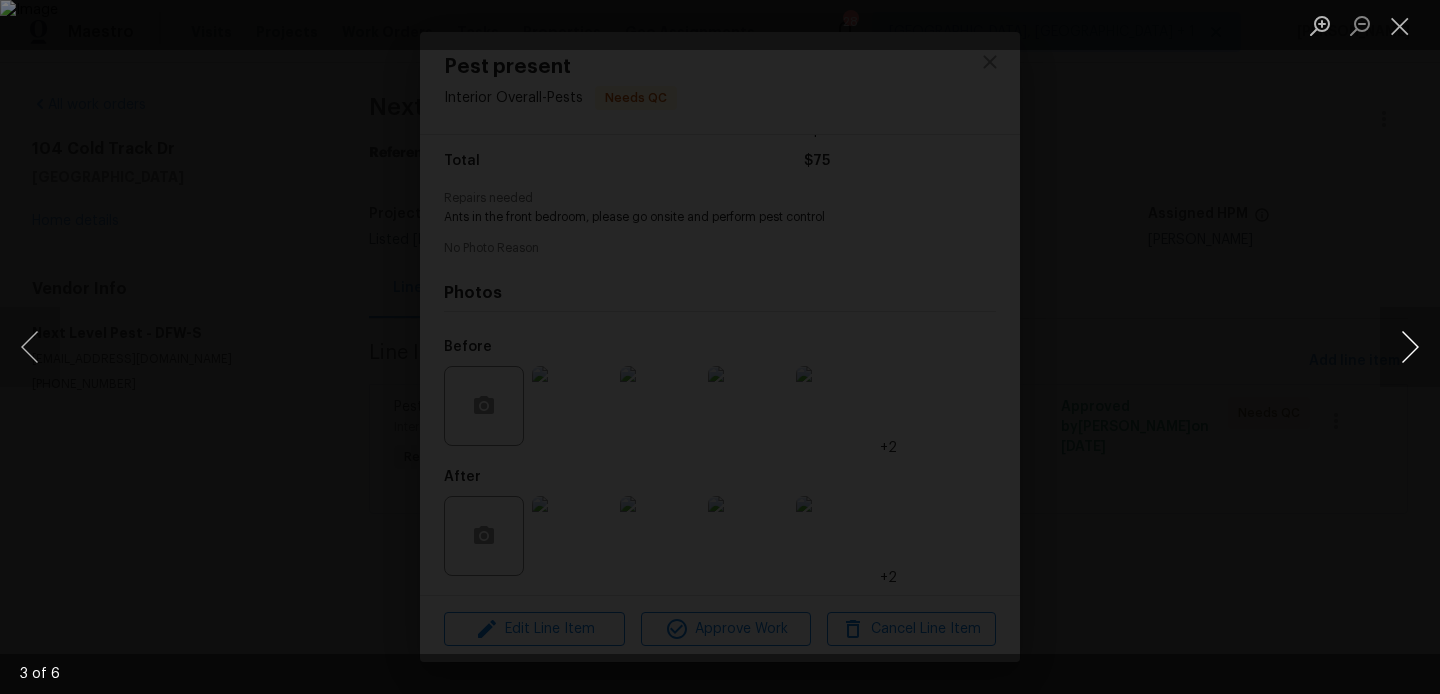 click at bounding box center [1410, 347] 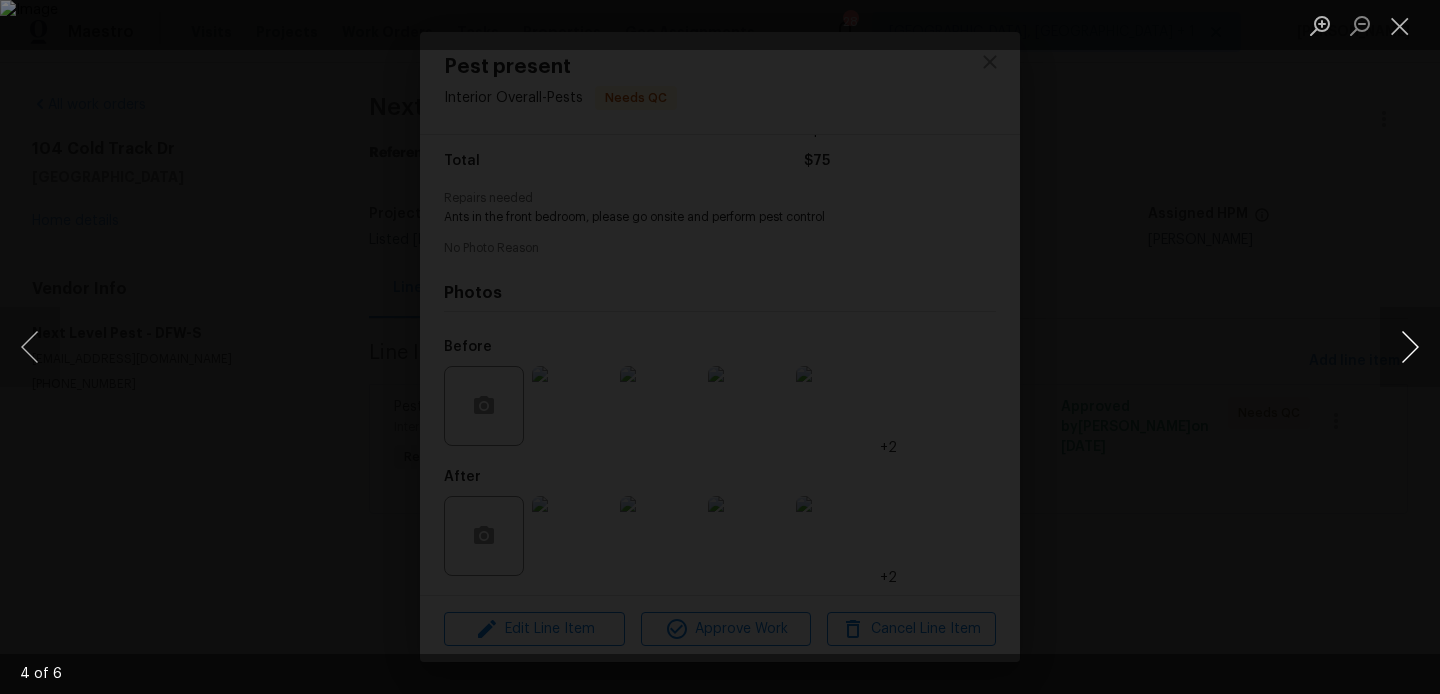 click at bounding box center (1410, 347) 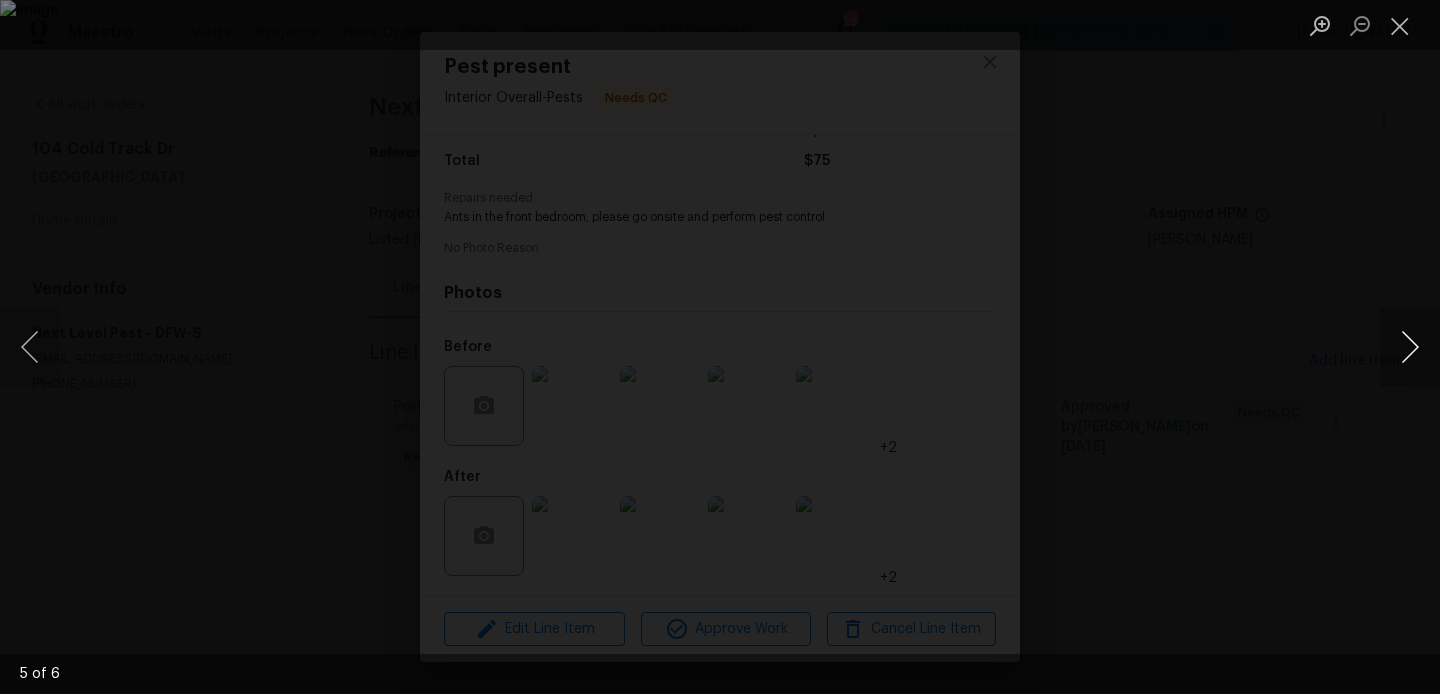 click at bounding box center [1410, 347] 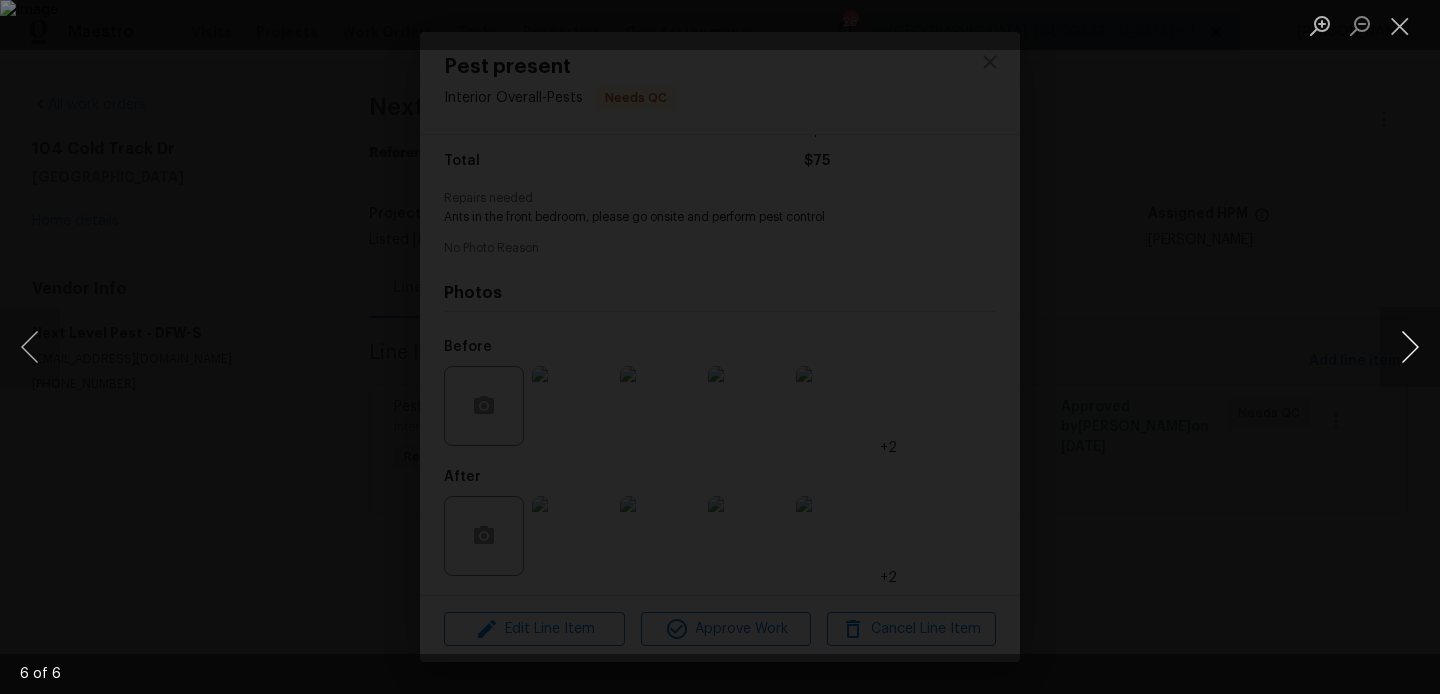 click at bounding box center (1410, 347) 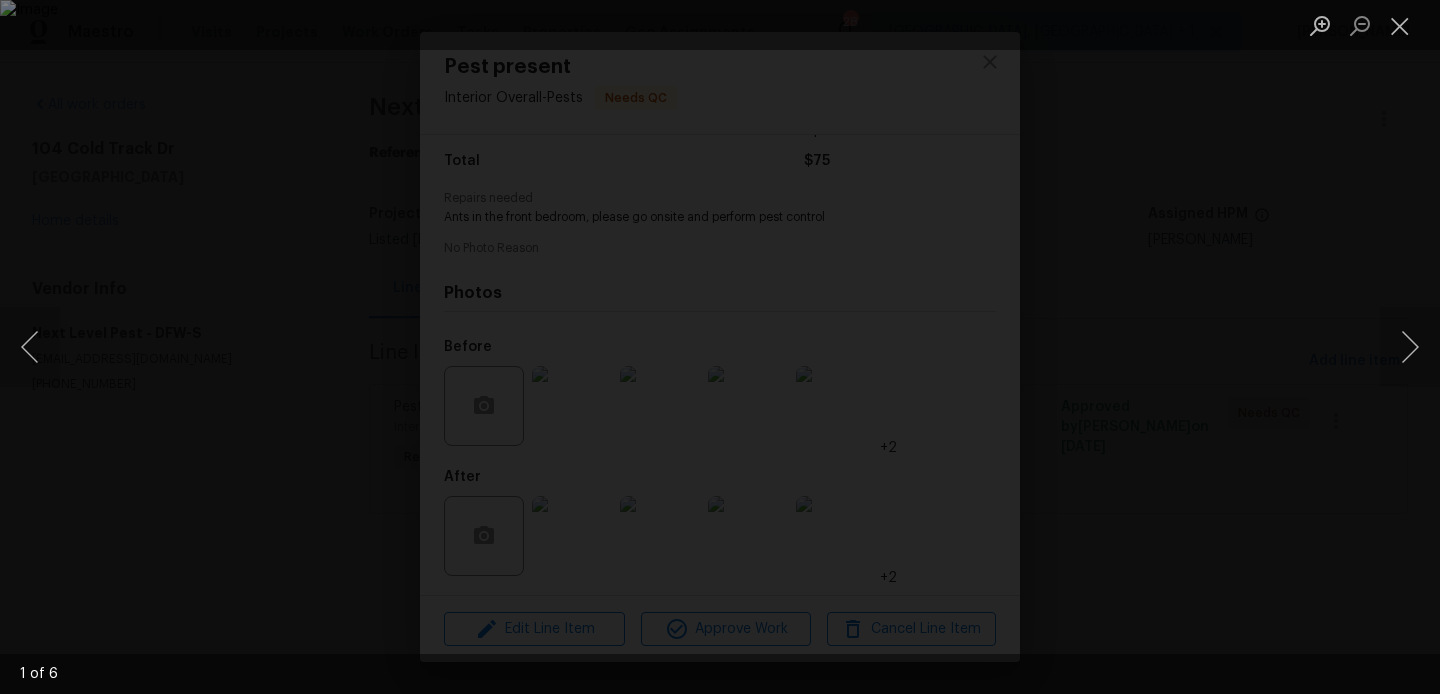 click at bounding box center [720, 347] 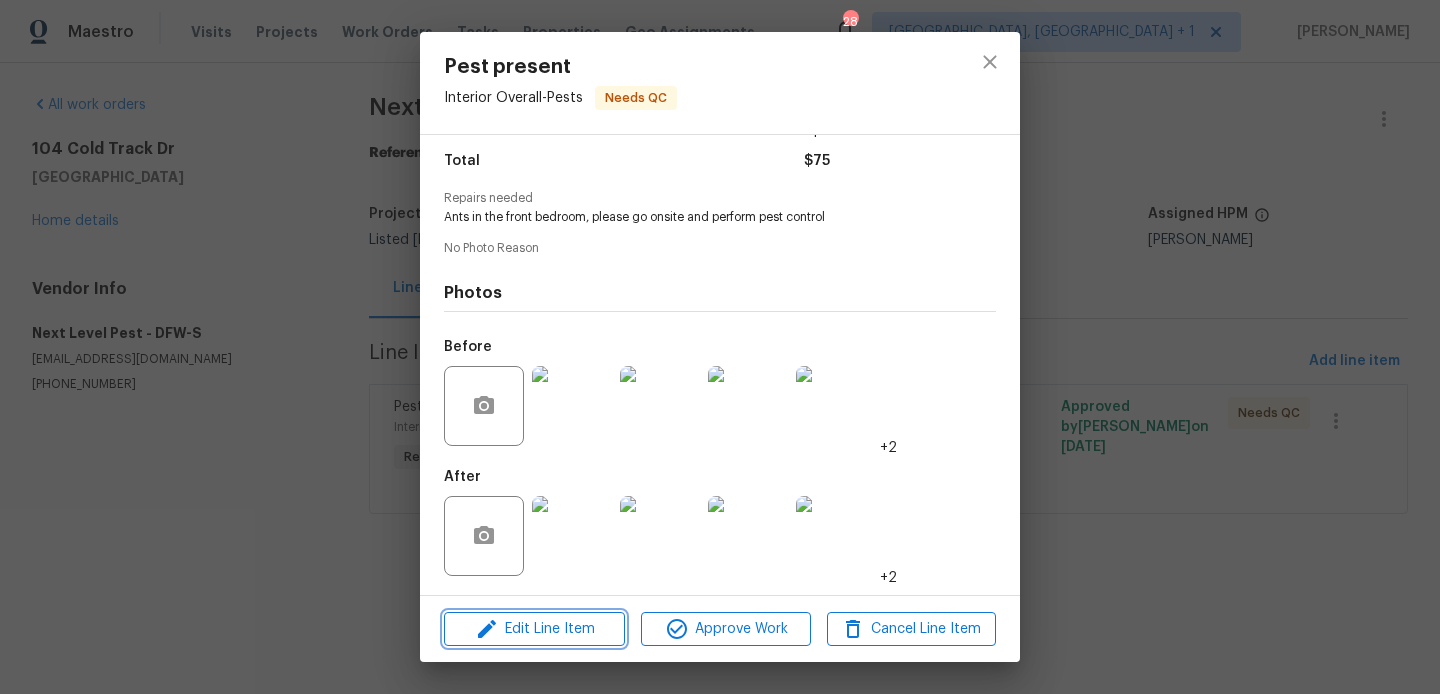 click on "Edit Line Item" at bounding box center [534, 629] 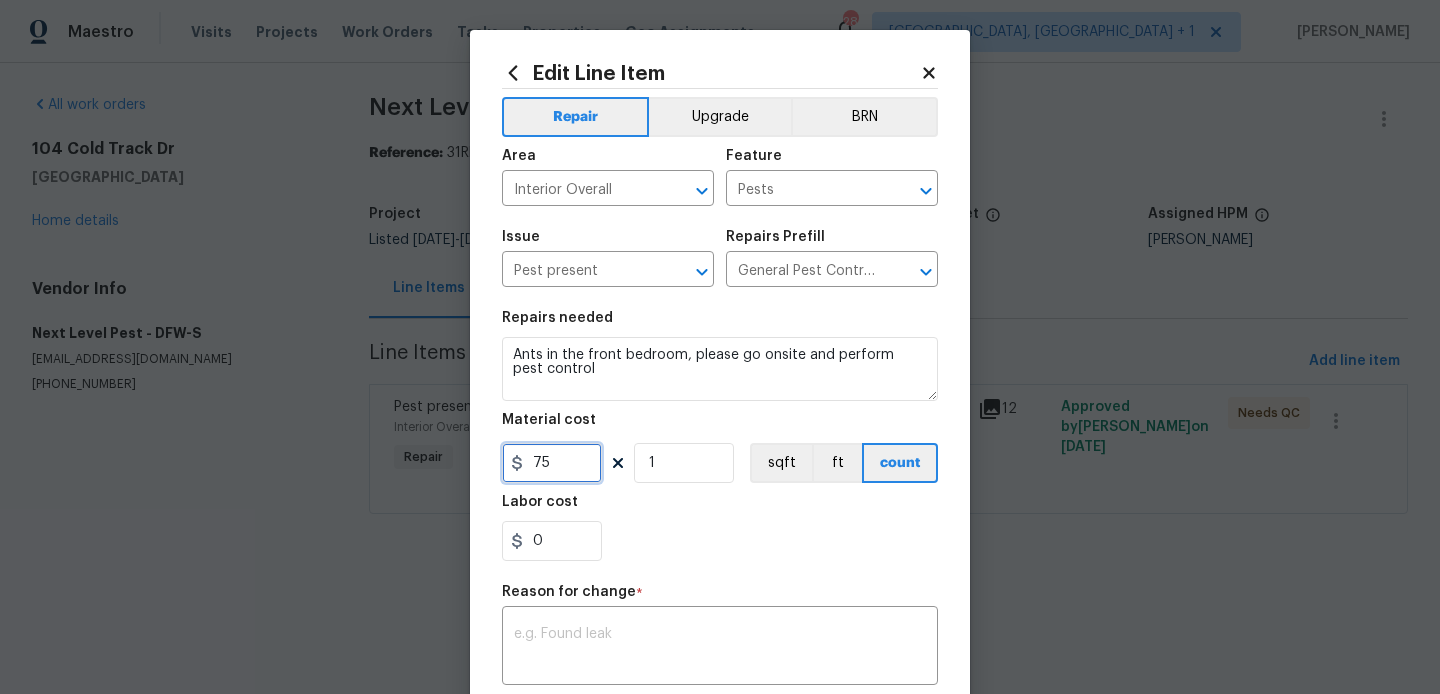 click on "75" at bounding box center [552, 463] 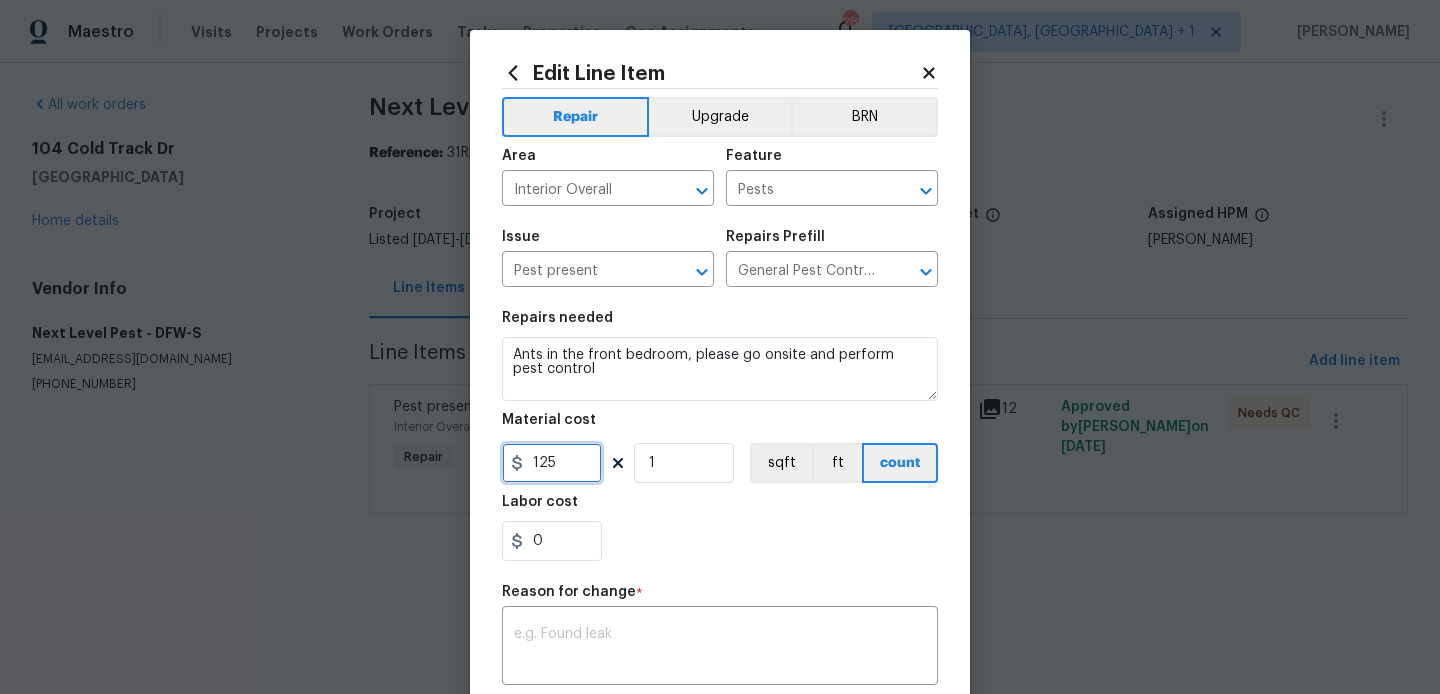 type on "125" 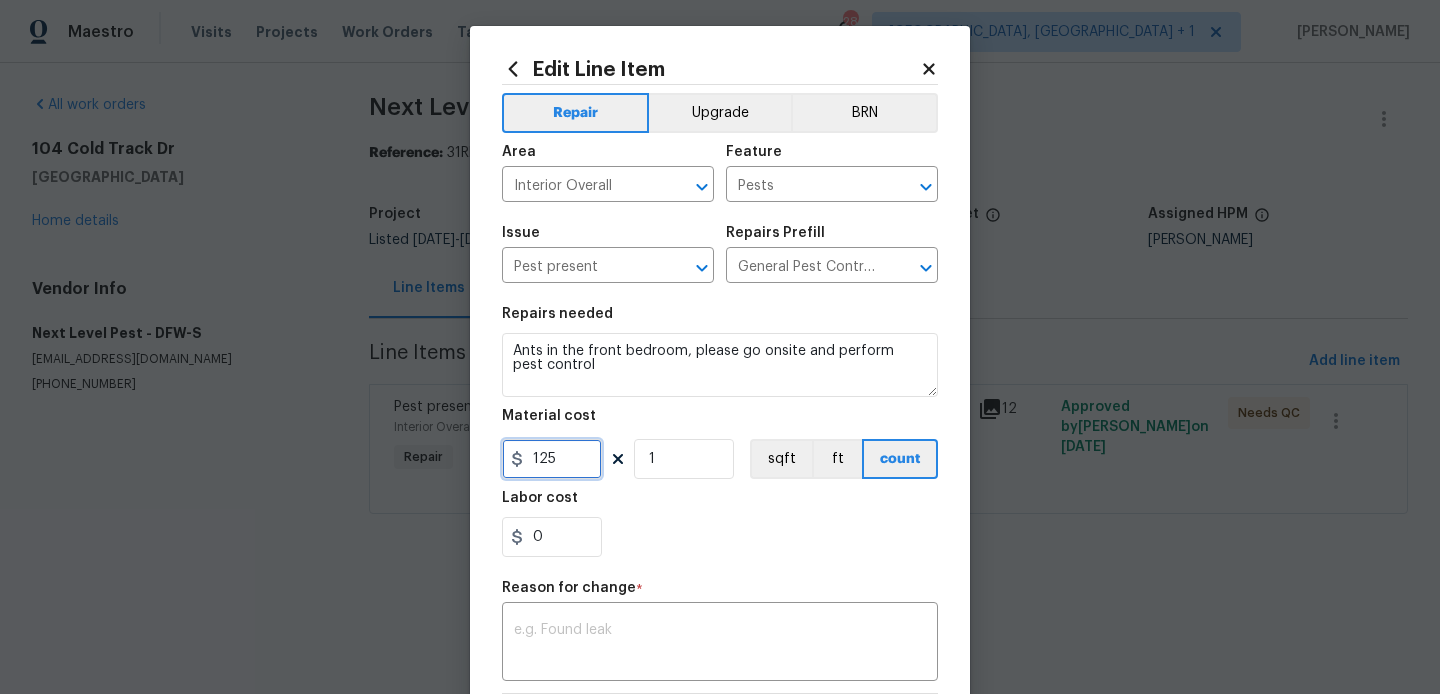 scroll, scrollTop: 312, scrollLeft: 0, axis: vertical 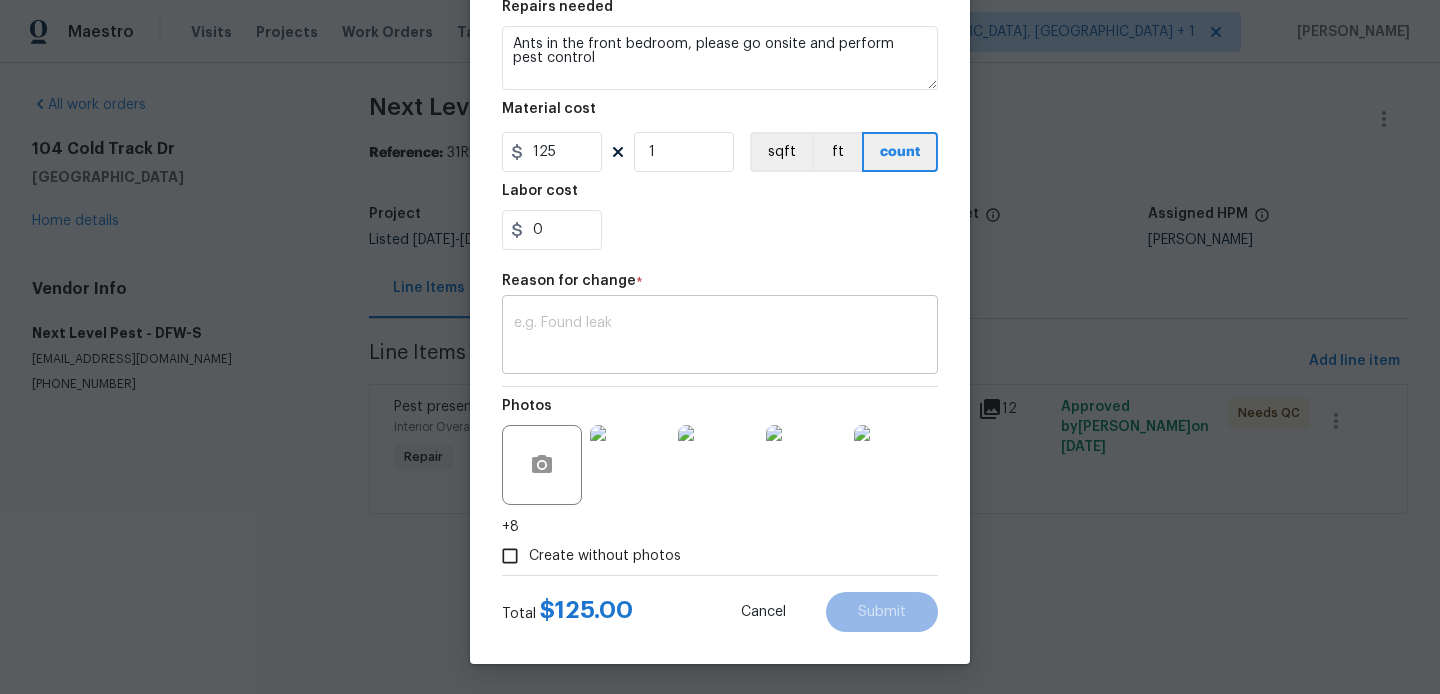 click on "x ​" at bounding box center (720, 337) 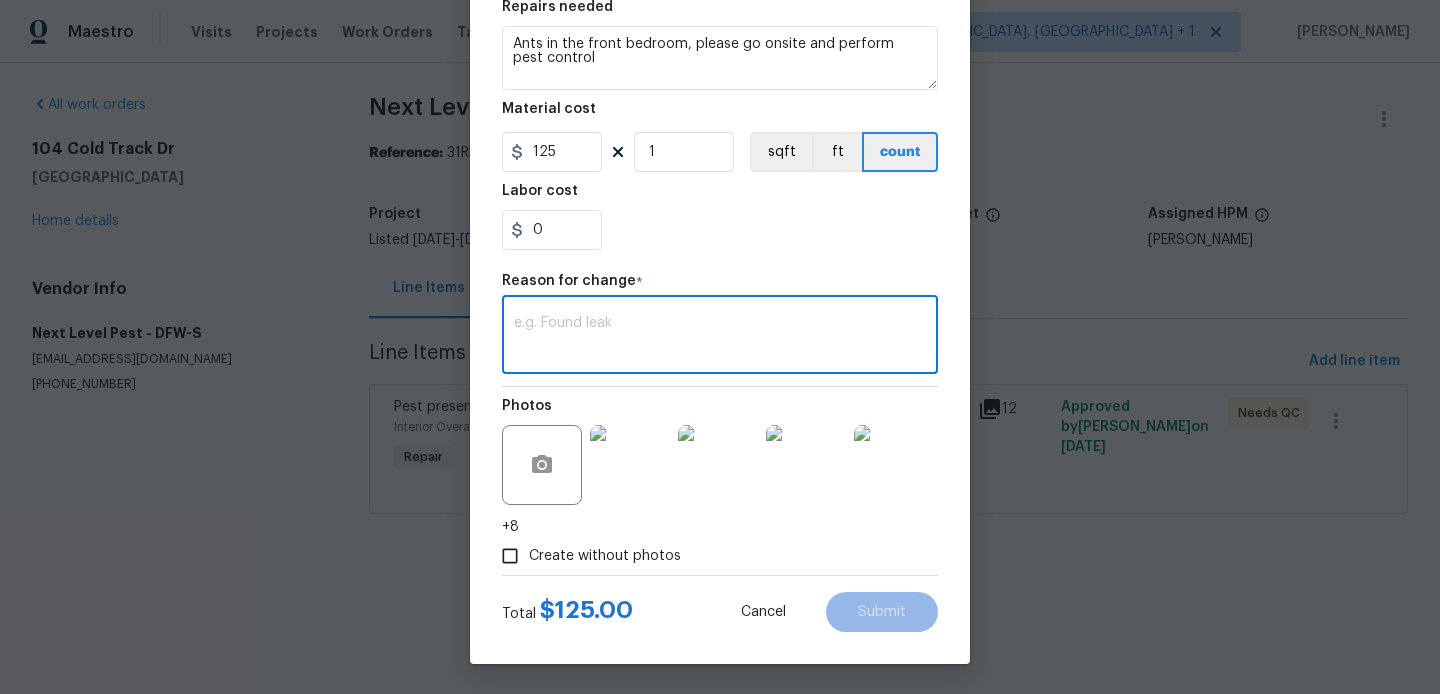 paste on "(BA) Updated per vendor’s final cost." 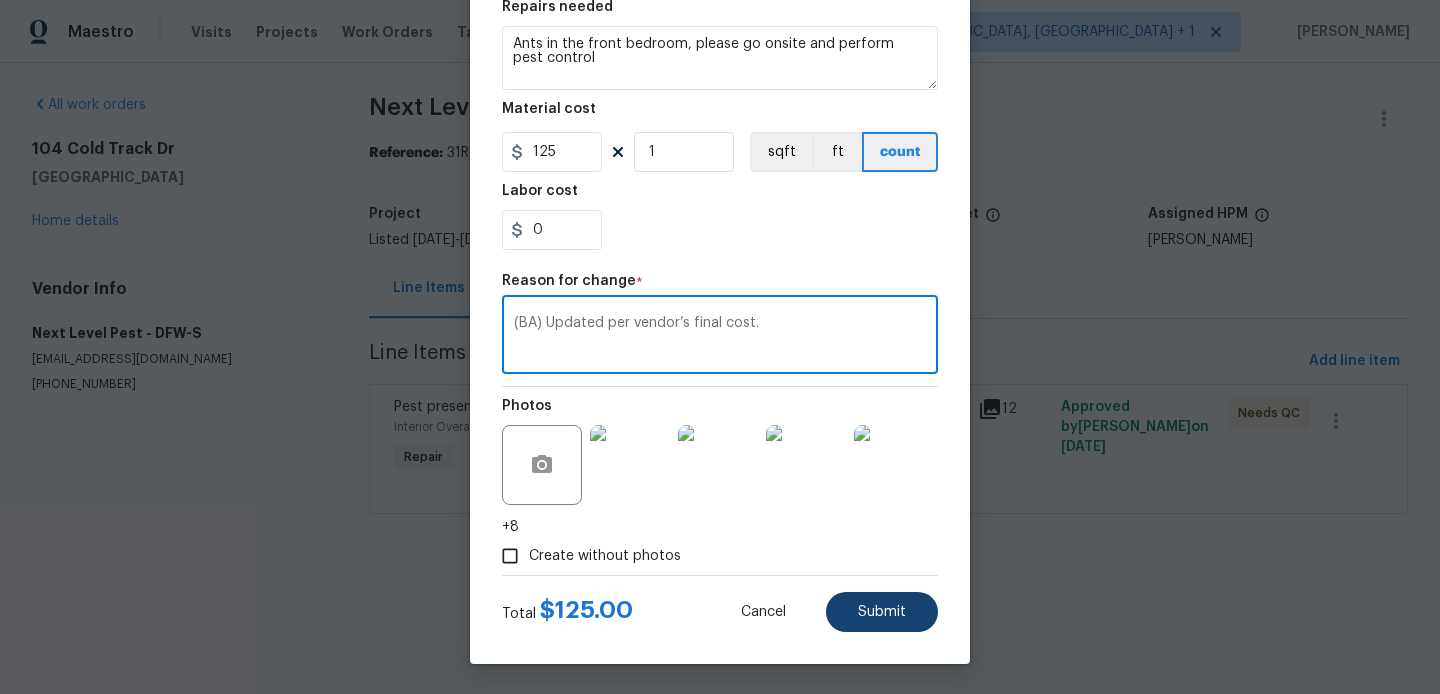 type on "(BA) Updated per vendor’s final cost." 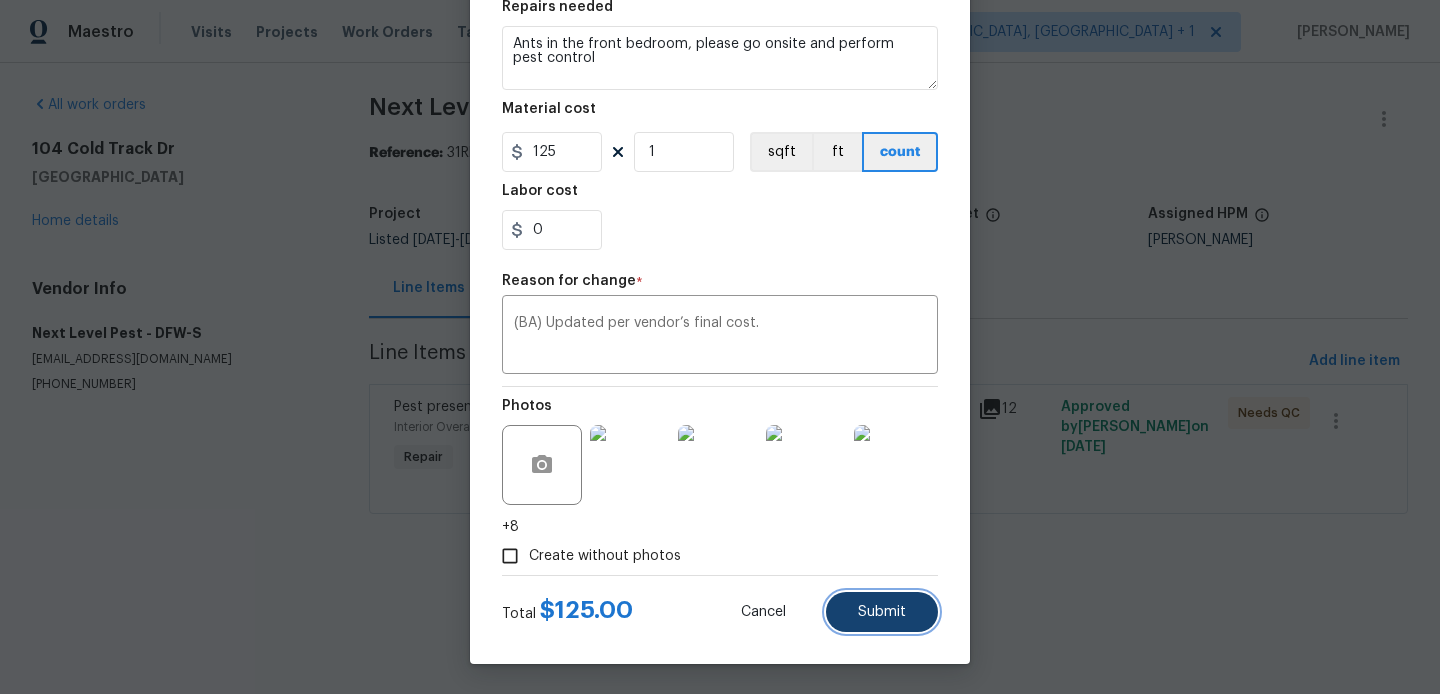 click on "Submit" at bounding box center [882, 612] 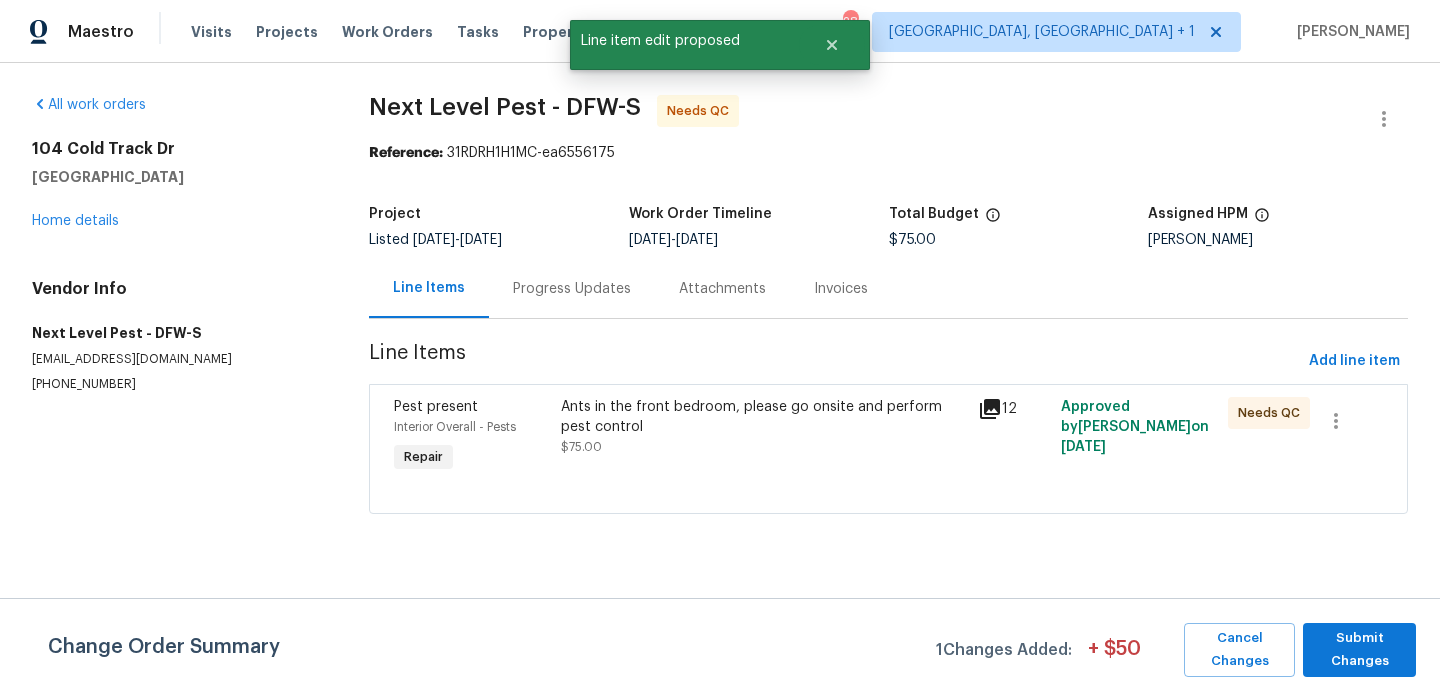 scroll, scrollTop: 0, scrollLeft: 0, axis: both 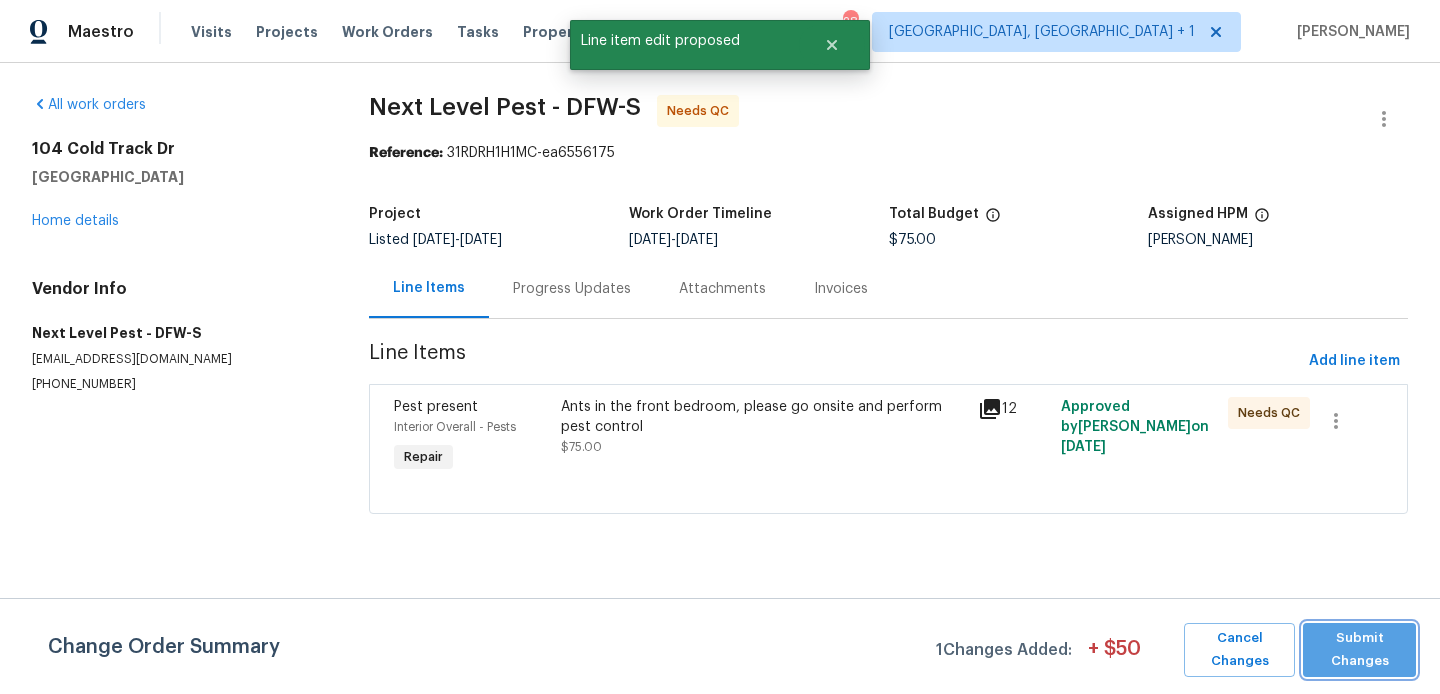 click on "Submit Changes" at bounding box center (1359, 650) 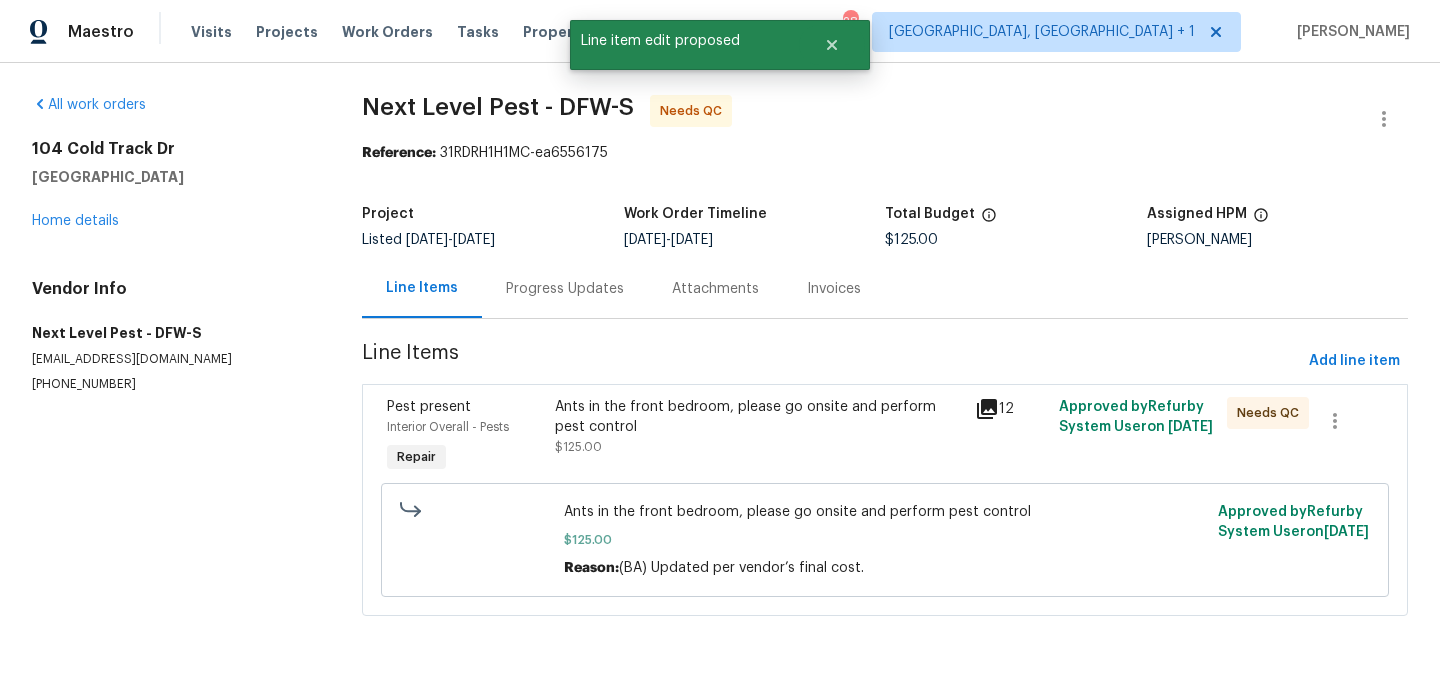 click on "Progress Updates" at bounding box center [565, 288] 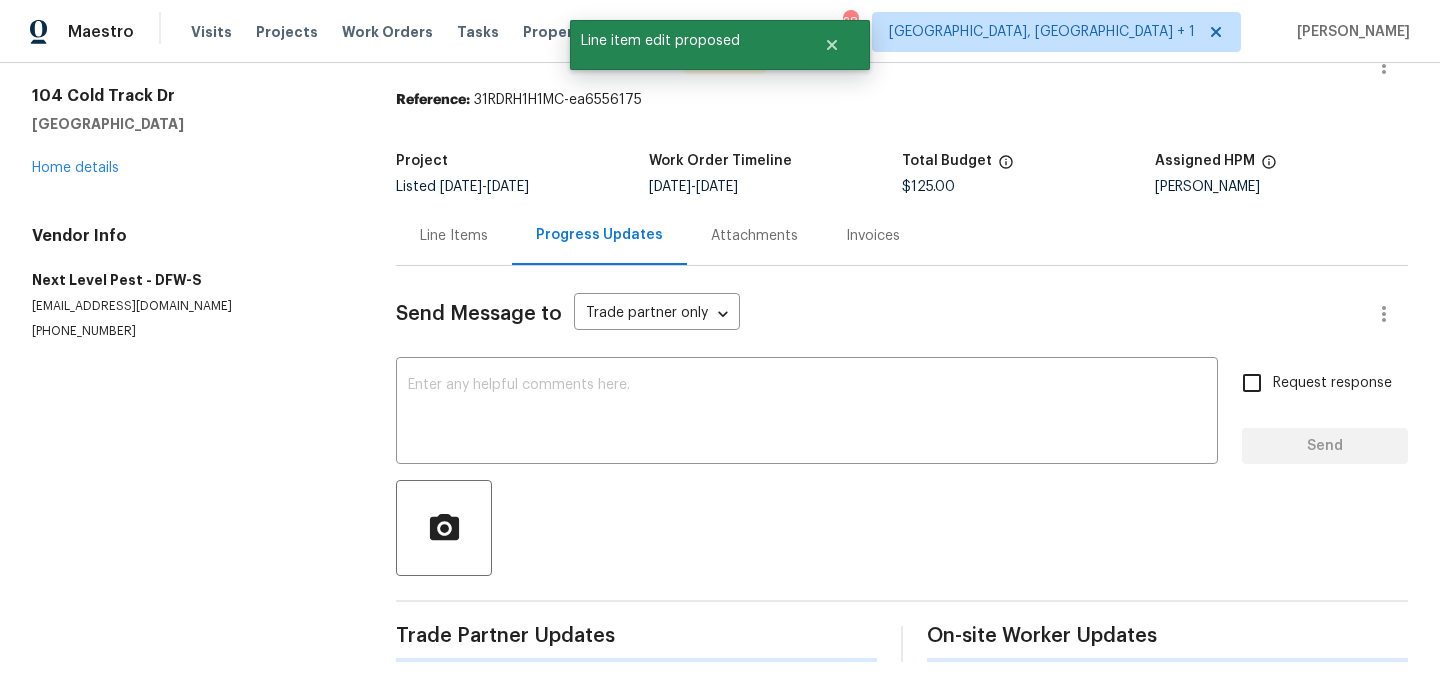 scroll, scrollTop: 269, scrollLeft: 0, axis: vertical 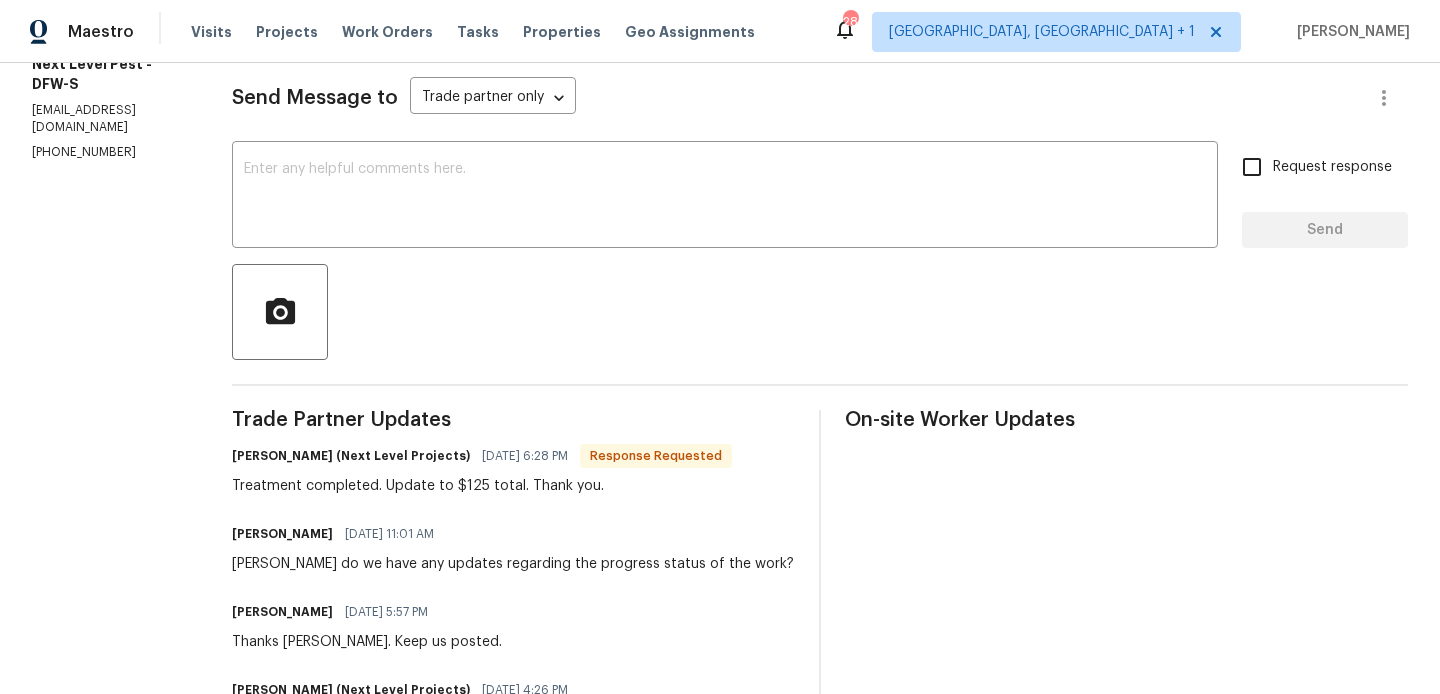 click on "Brandon Usrey (Next Level Projects) 07/09/2025 6:28 PM Response Requested" at bounding box center (482, 456) 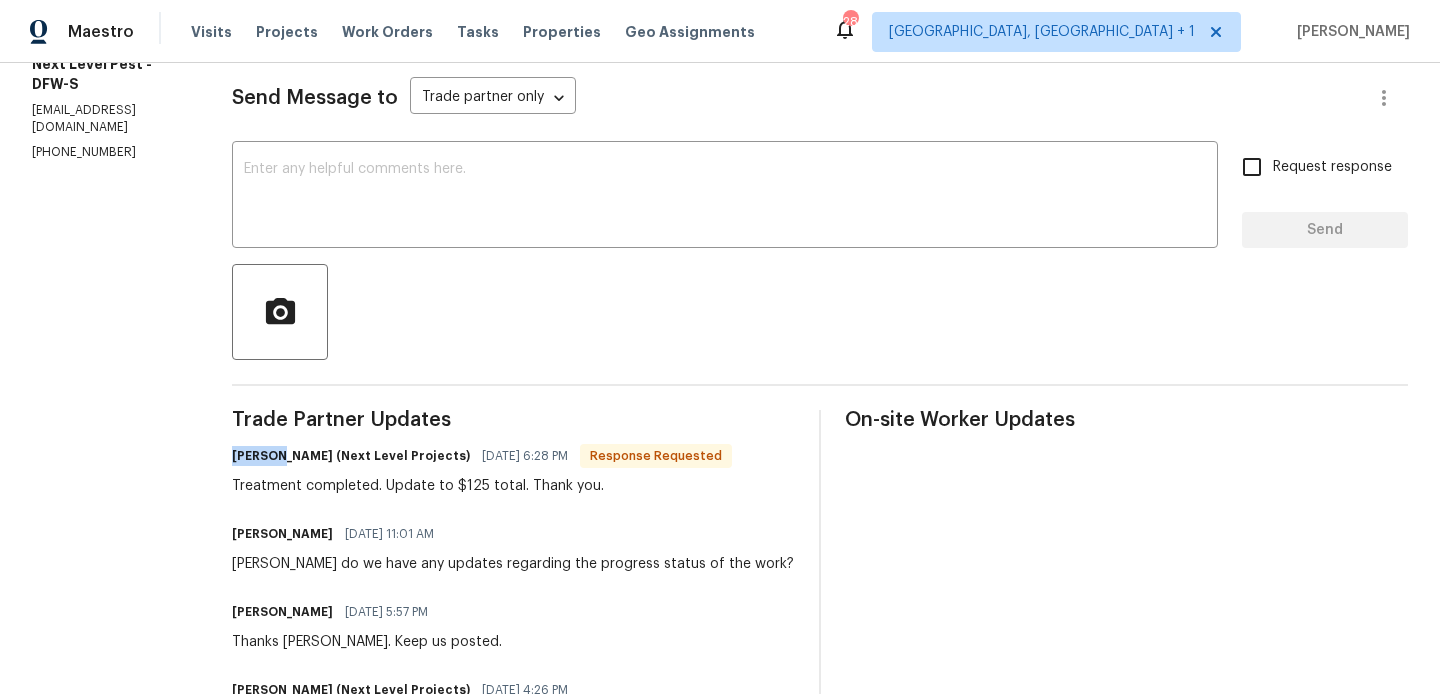 click on "Brandon Usrey (Next Level Projects) 07/09/2025 6:28 PM Response Requested" at bounding box center [482, 456] 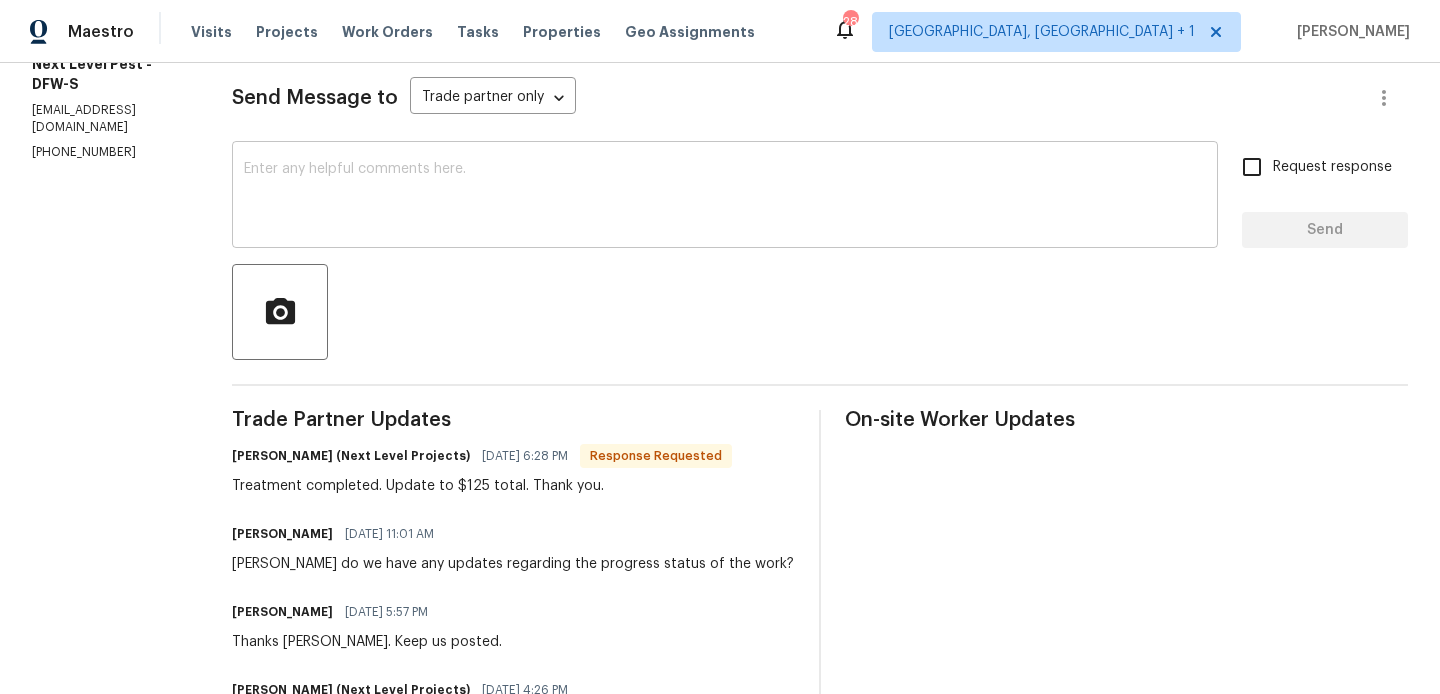 click at bounding box center (725, 197) 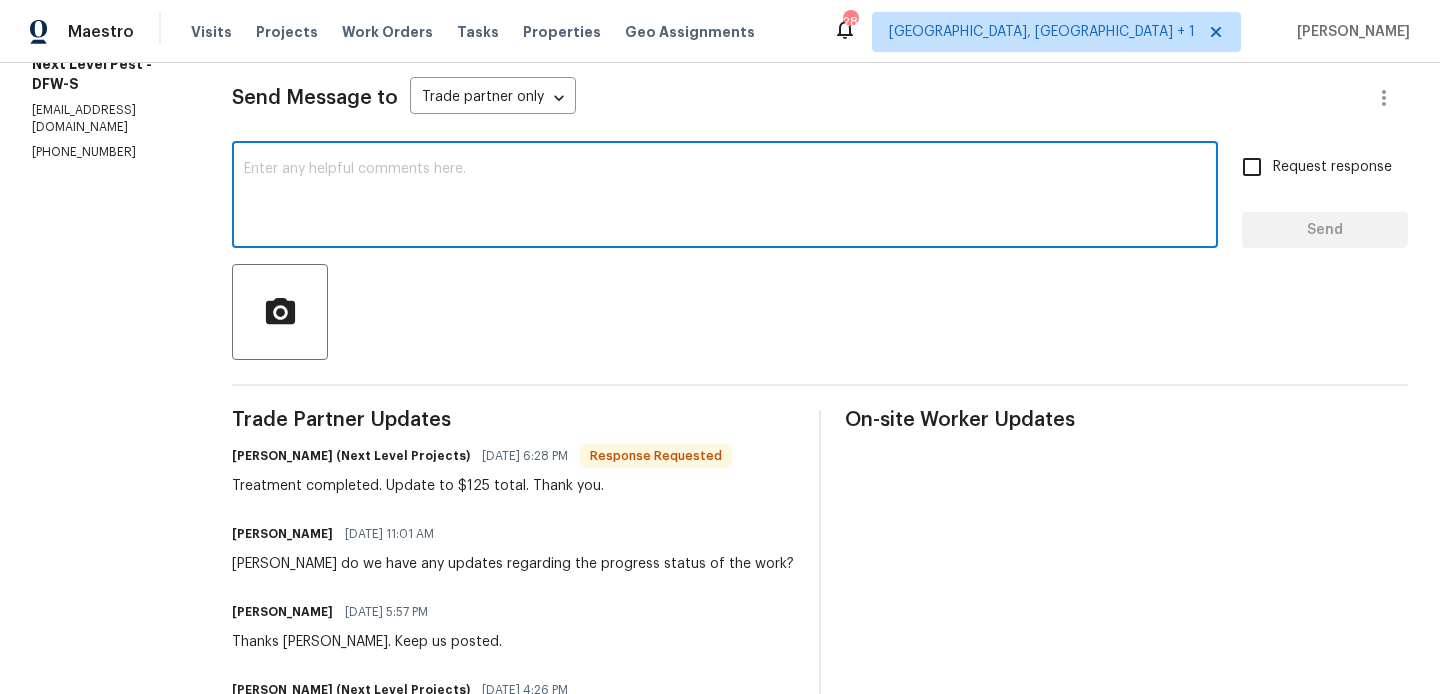 paste on "Brandon" 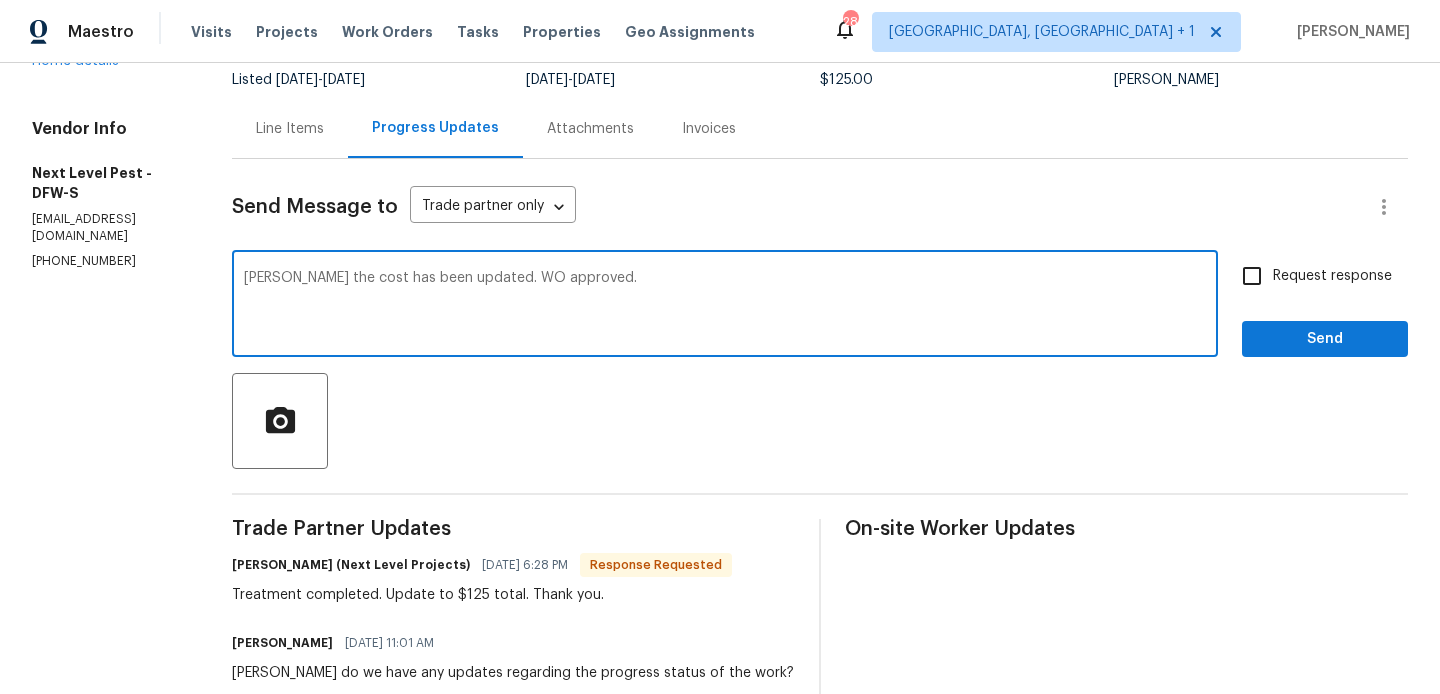 scroll, scrollTop: 157, scrollLeft: 0, axis: vertical 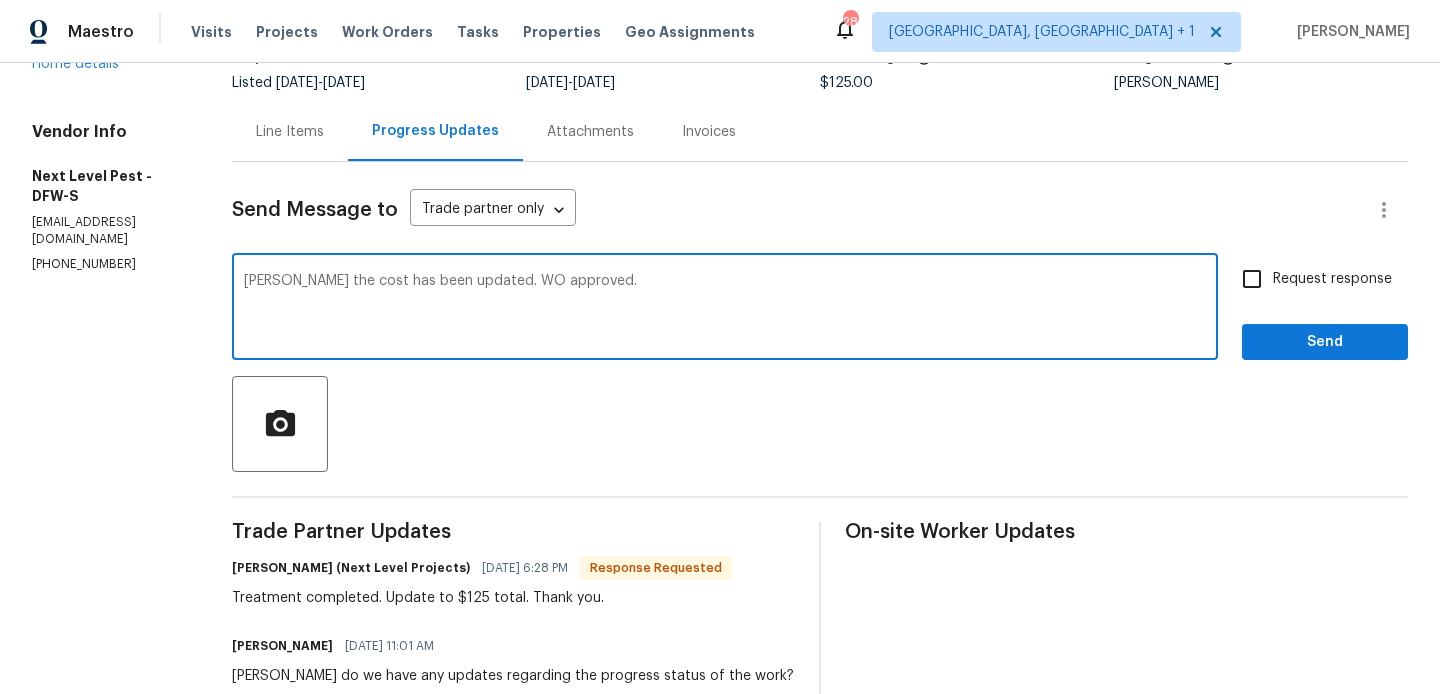 click on "The" at bounding box center (0, 0) 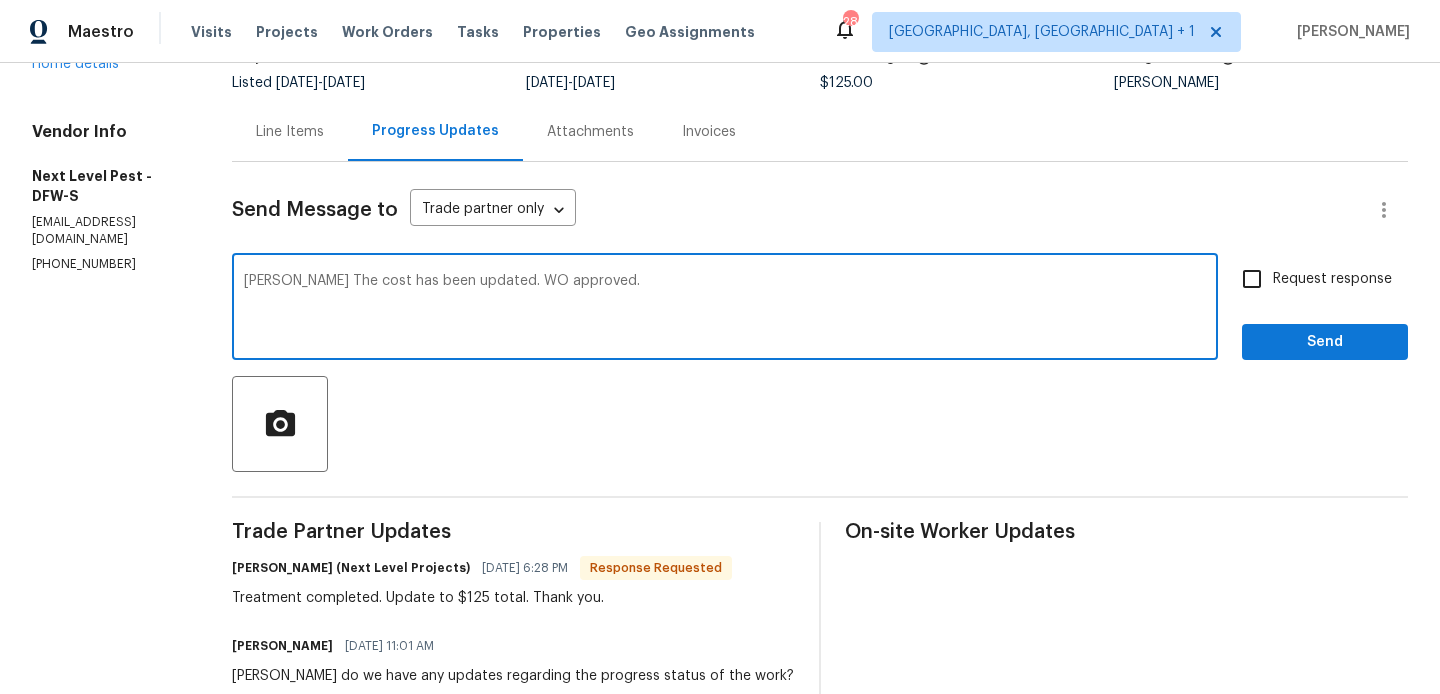 type on "Brandon The cost has been updated. WO approved." 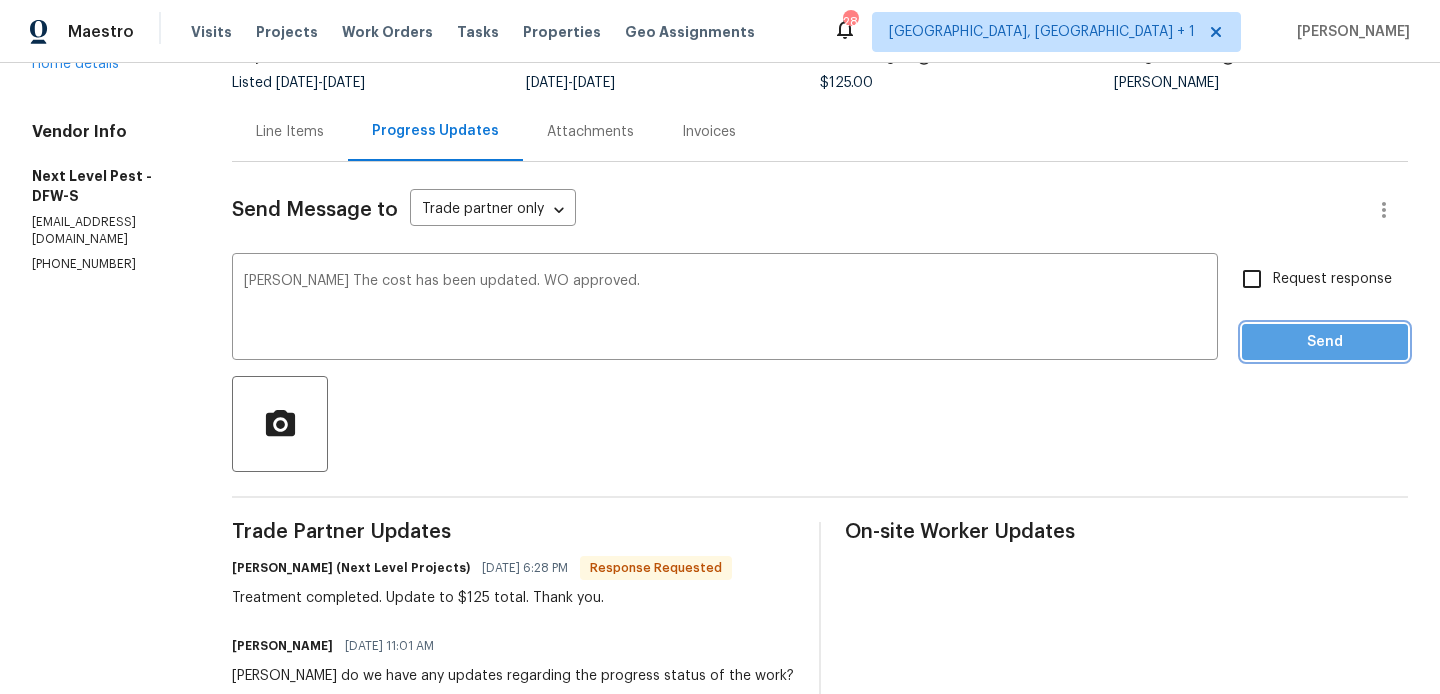 click on "Send" at bounding box center (1325, 342) 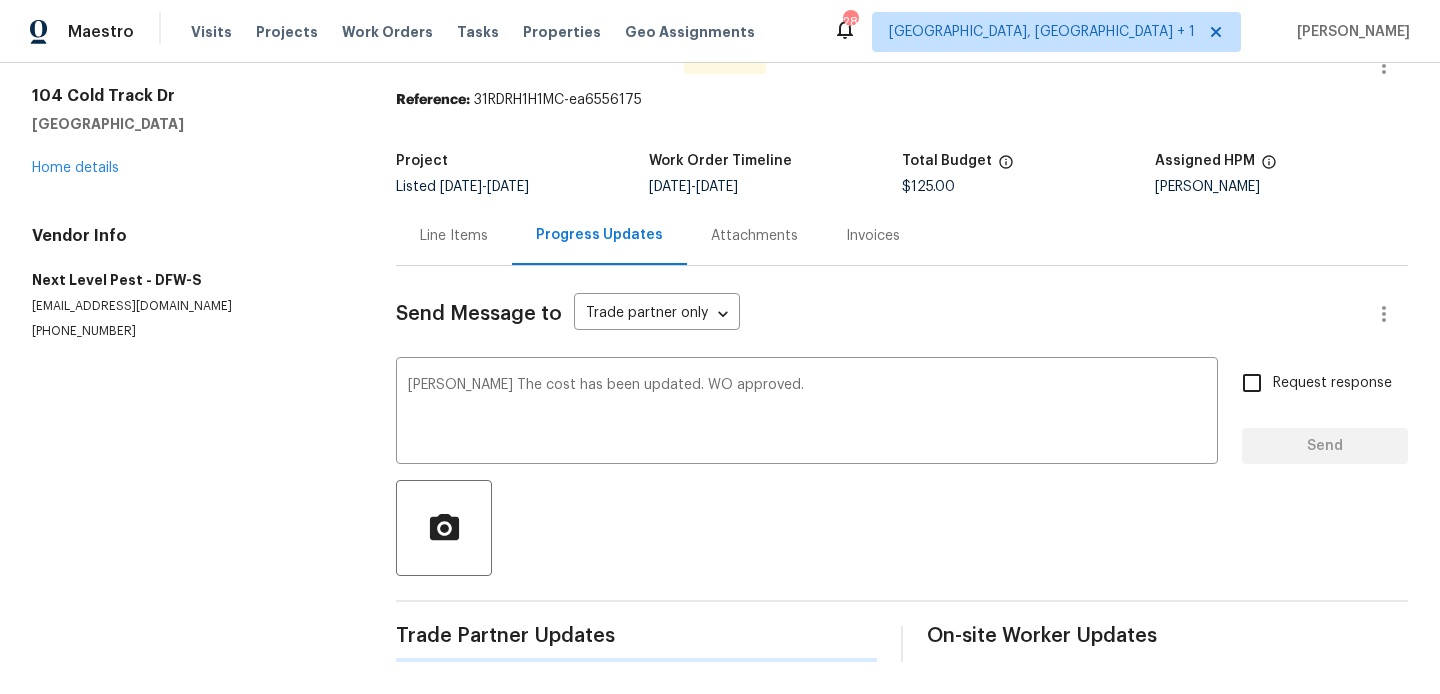 type 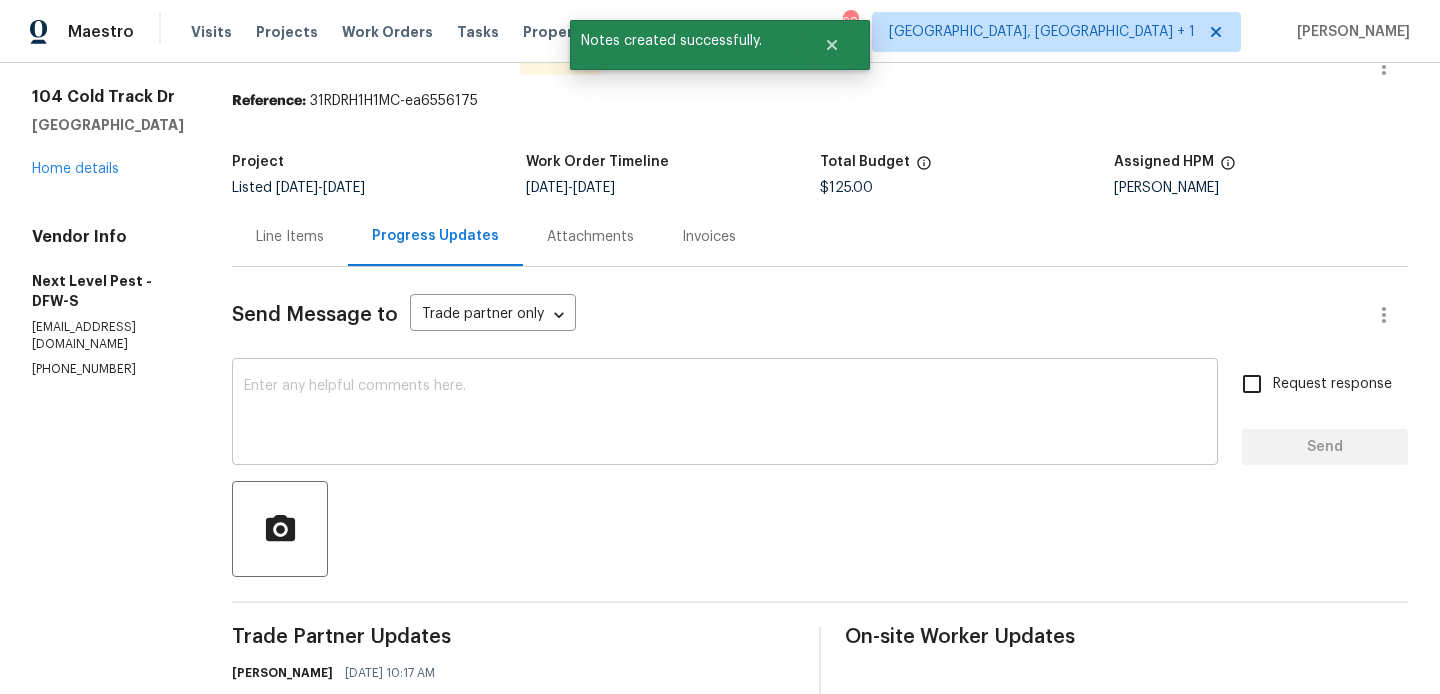 scroll, scrollTop: 0, scrollLeft: 0, axis: both 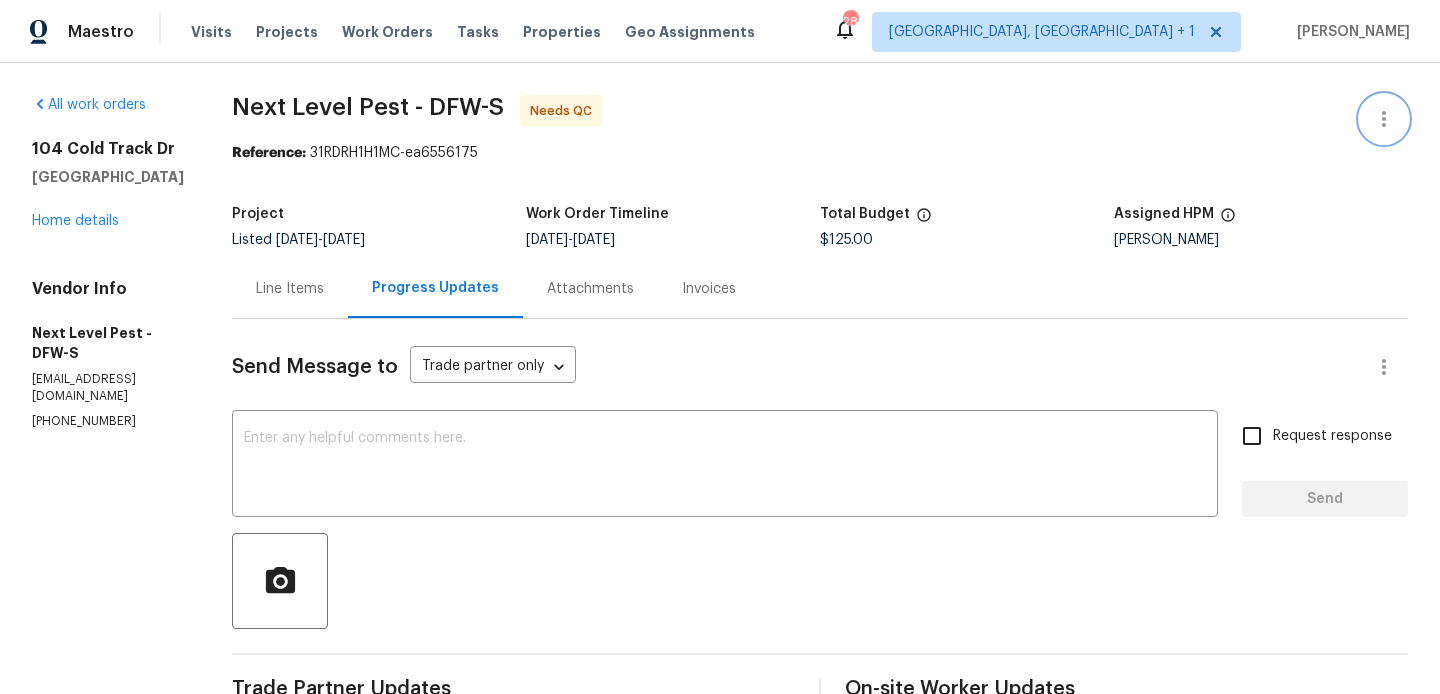 click at bounding box center (1384, 119) 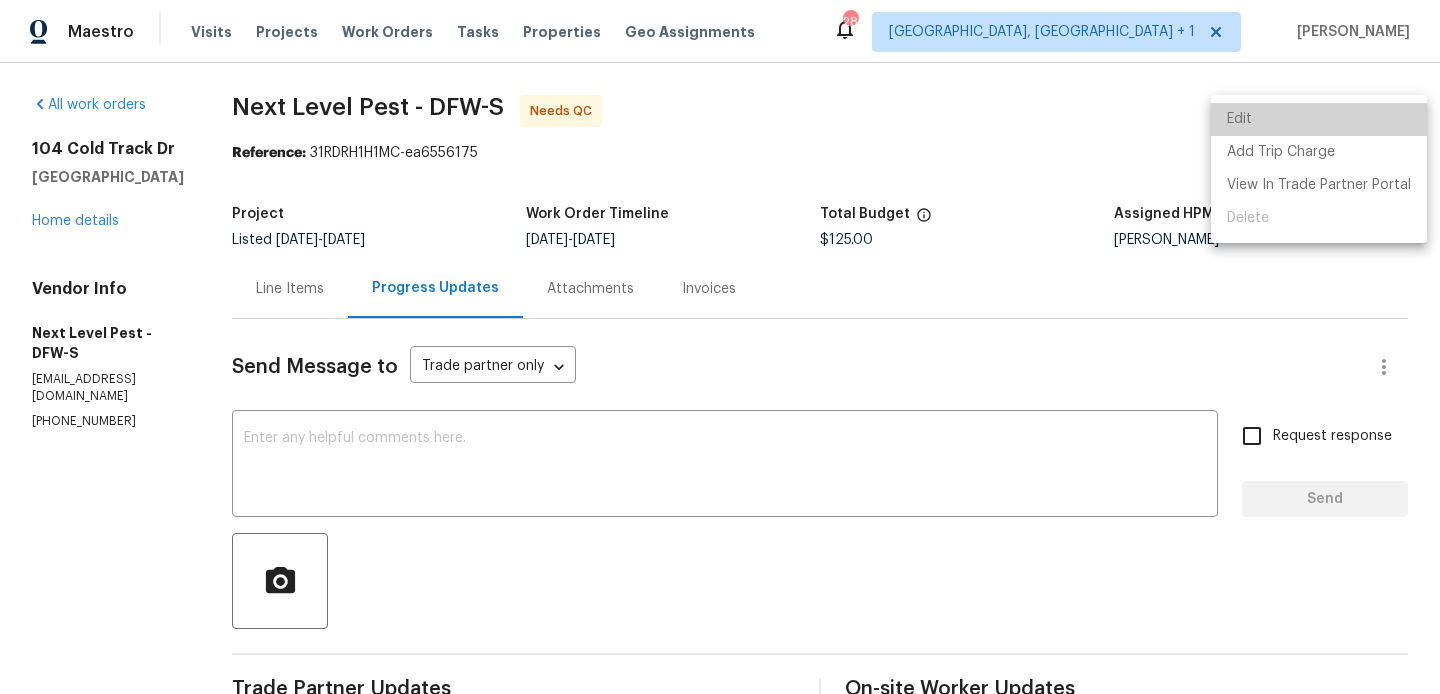 click on "Edit" at bounding box center [1319, 119] 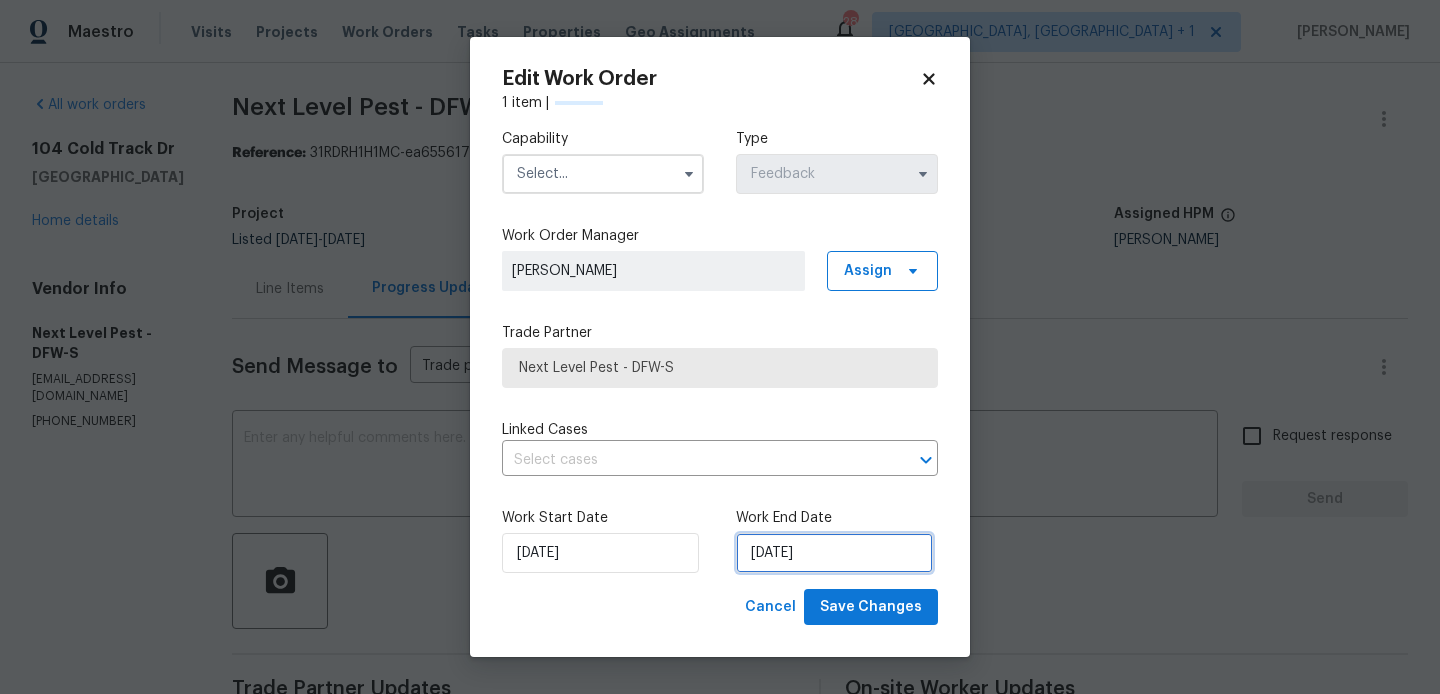 click on "10/07/2025" at bounding box center [834, 553] 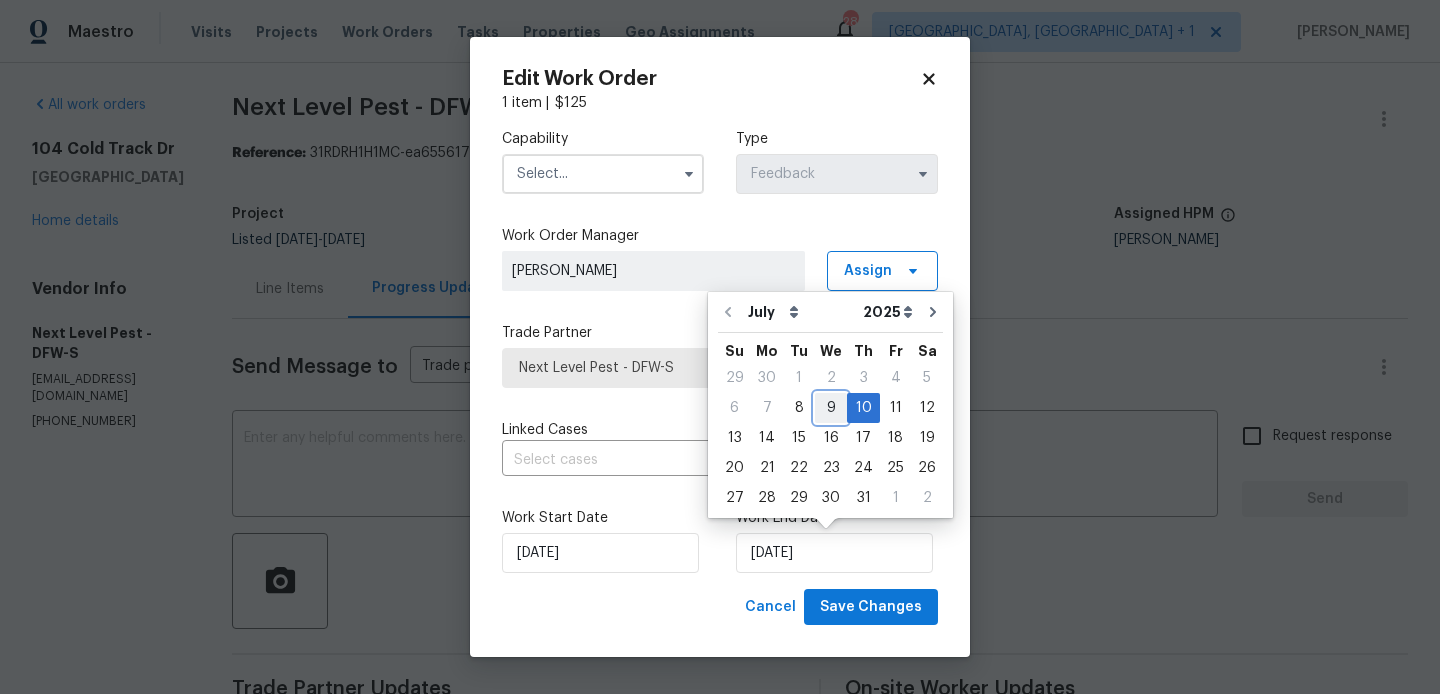 click on "9" at bounding box center [831, 408] 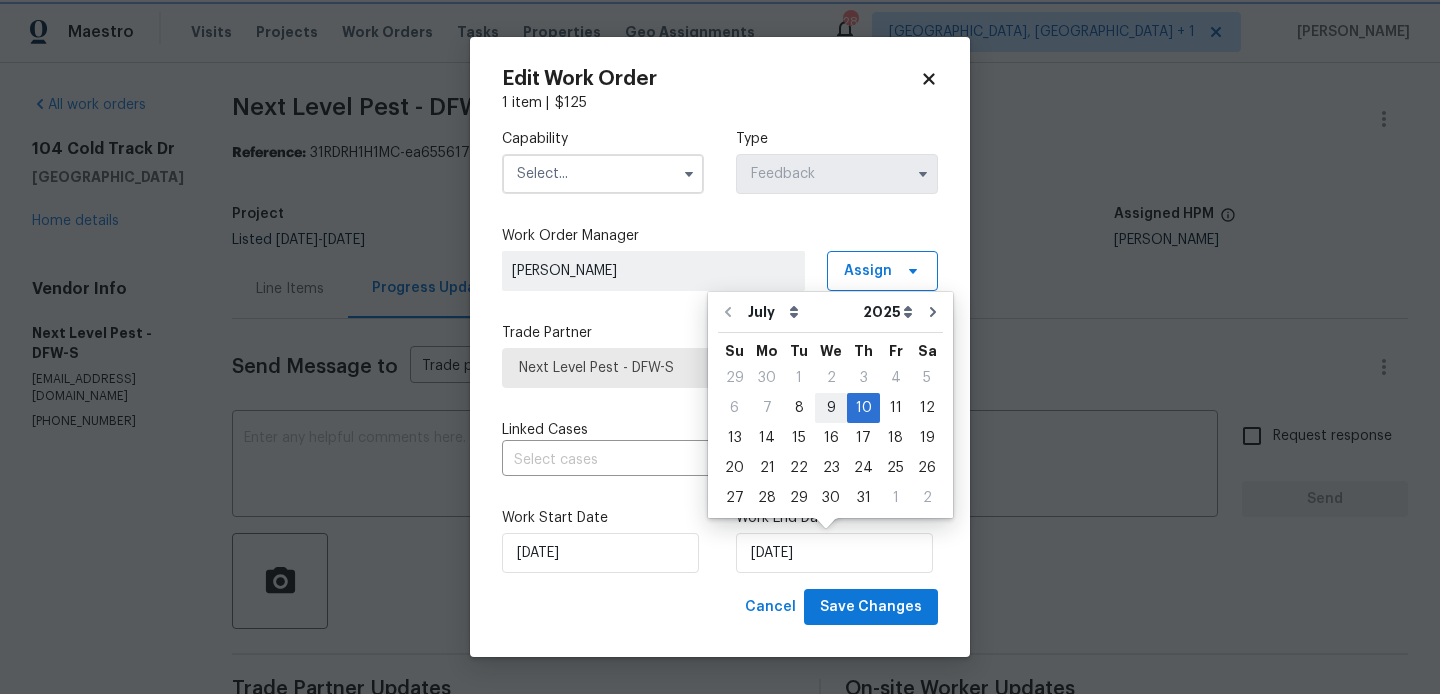 type on "09/07/2025" 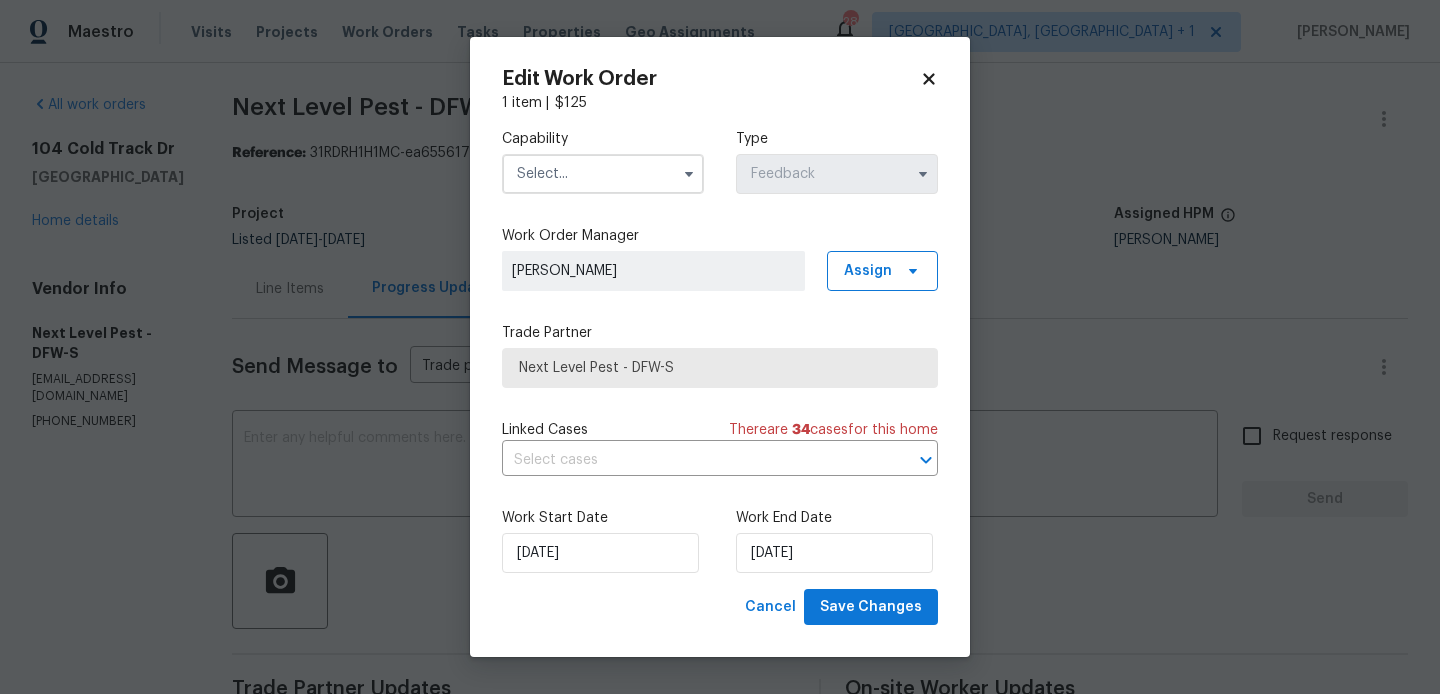 click at bounding box center [603, 174] 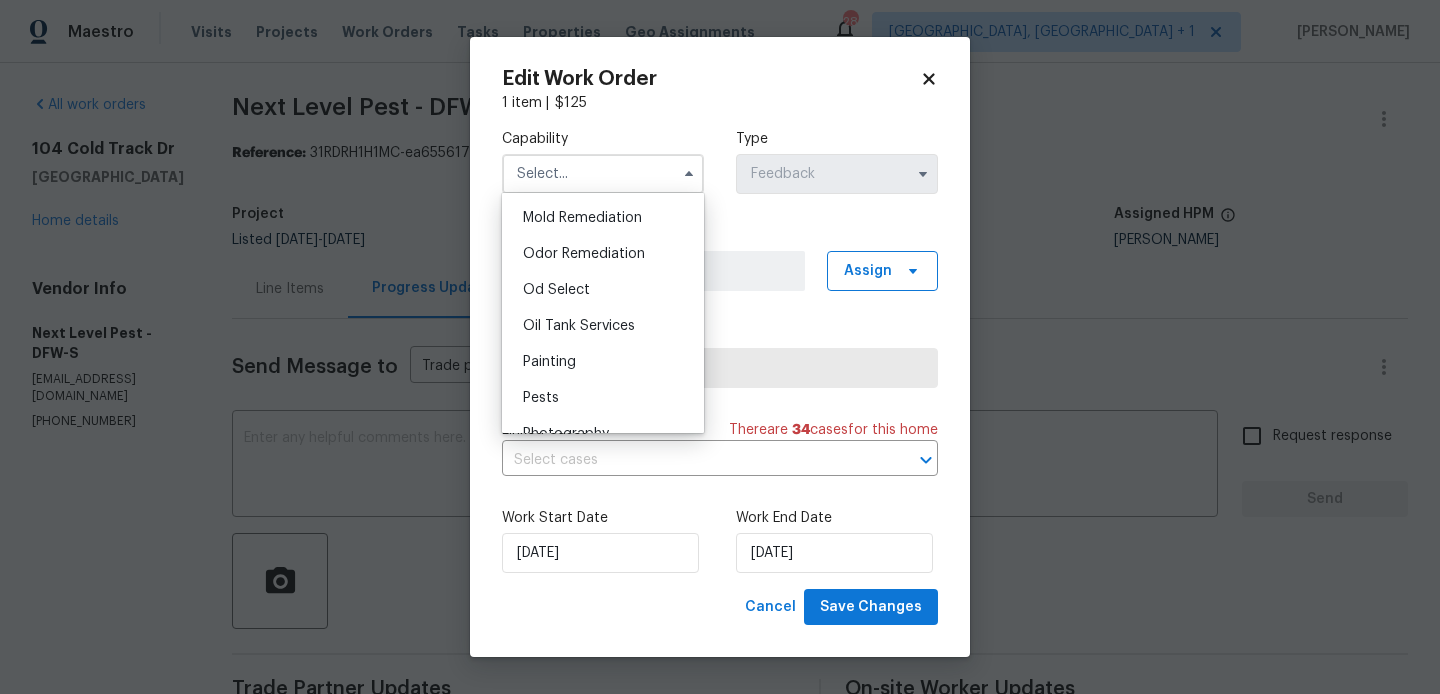 scroll, scrollTop: 1537, scrollLeft: 0, axis: vertical 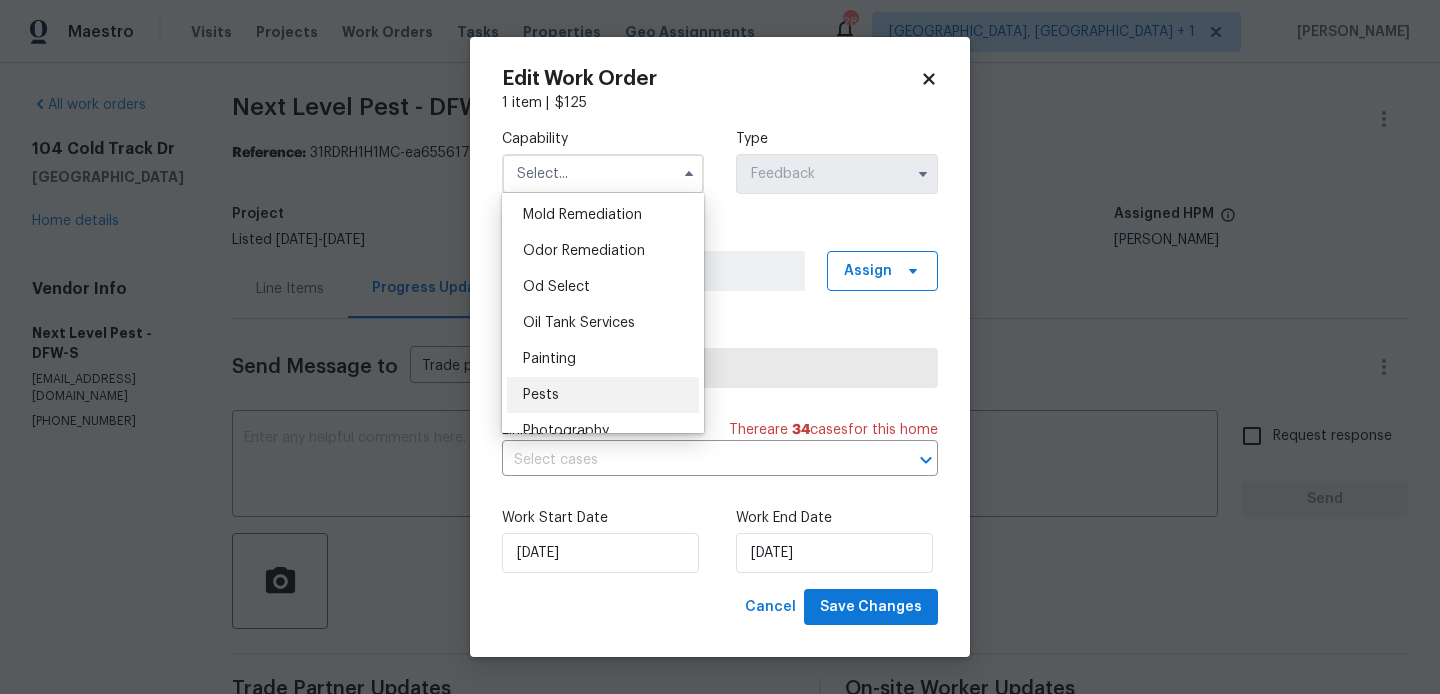click on "Pests" at bounding box center (603, 395) 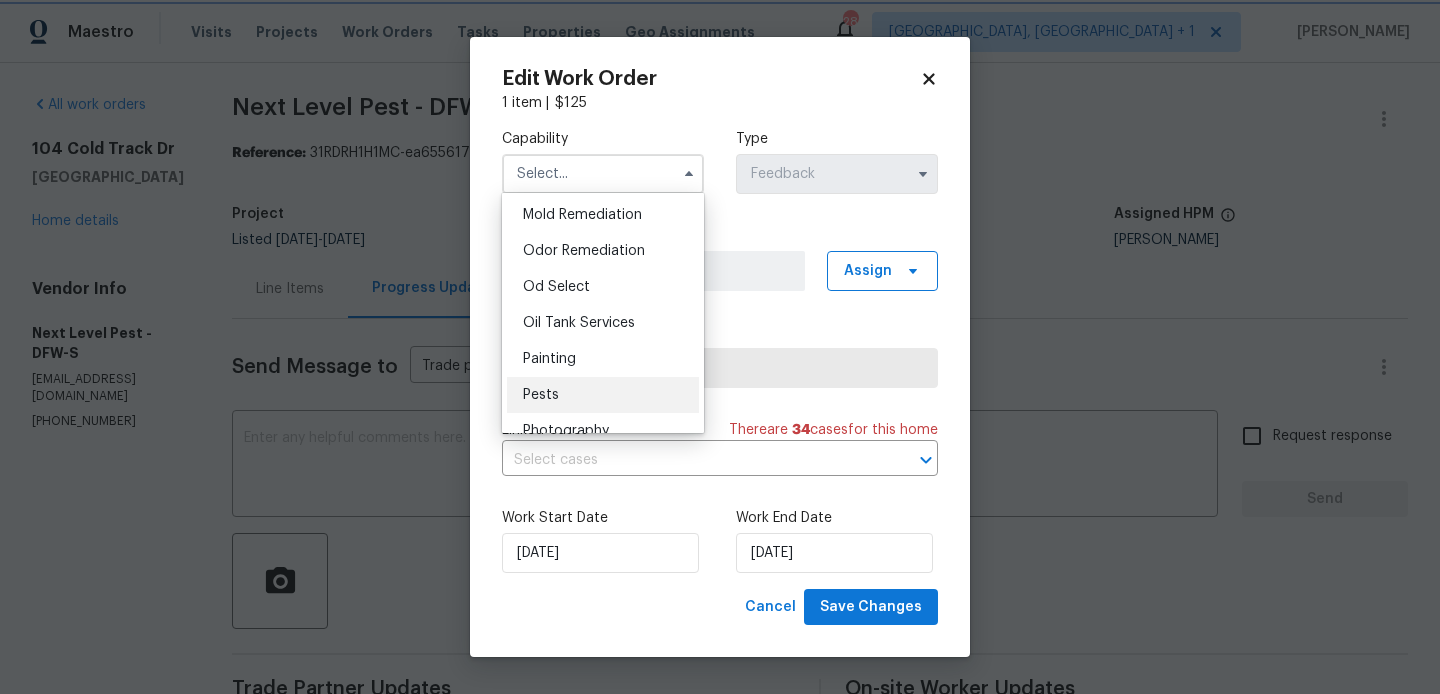type on "Pests" 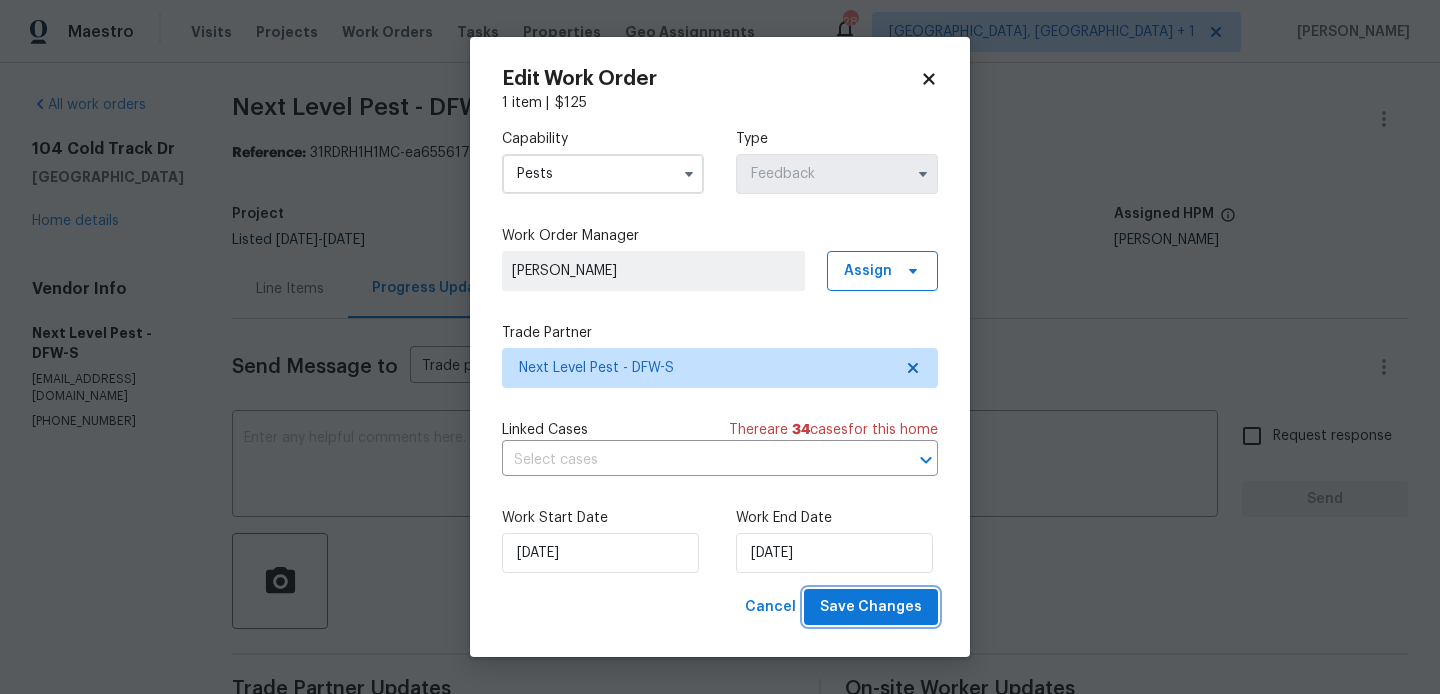 click on "Save Changes" at bounding box center (871, 607) 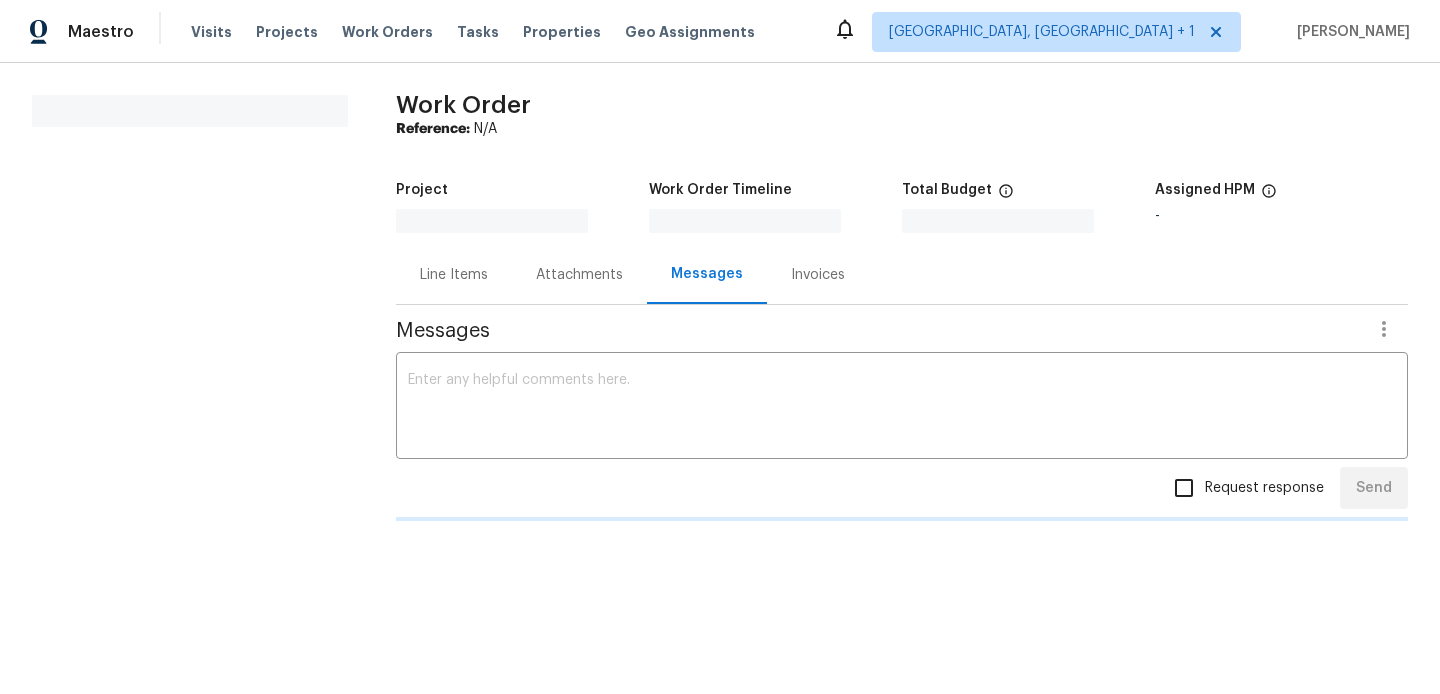 scroll, scrollTop: 0, scrollLeft: 0, axis: both 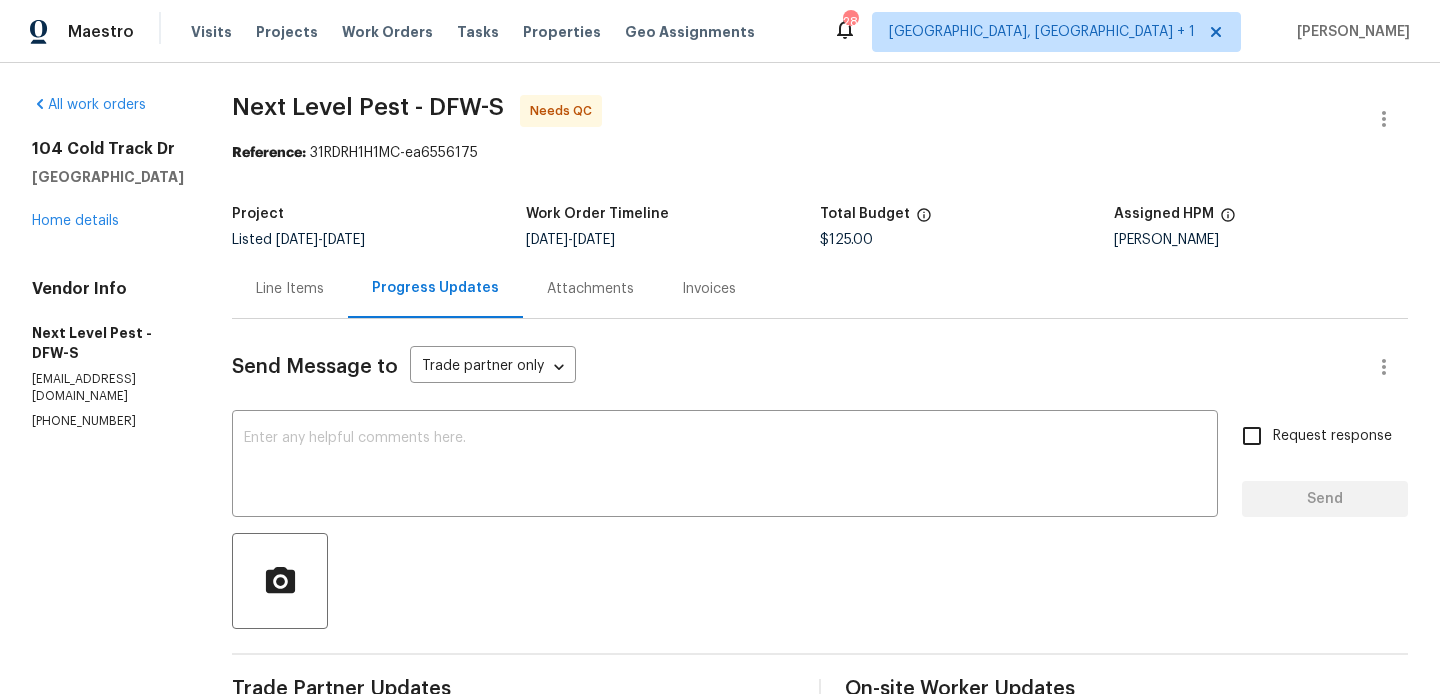 click on "Line Items" at bounding box center [290, 289] 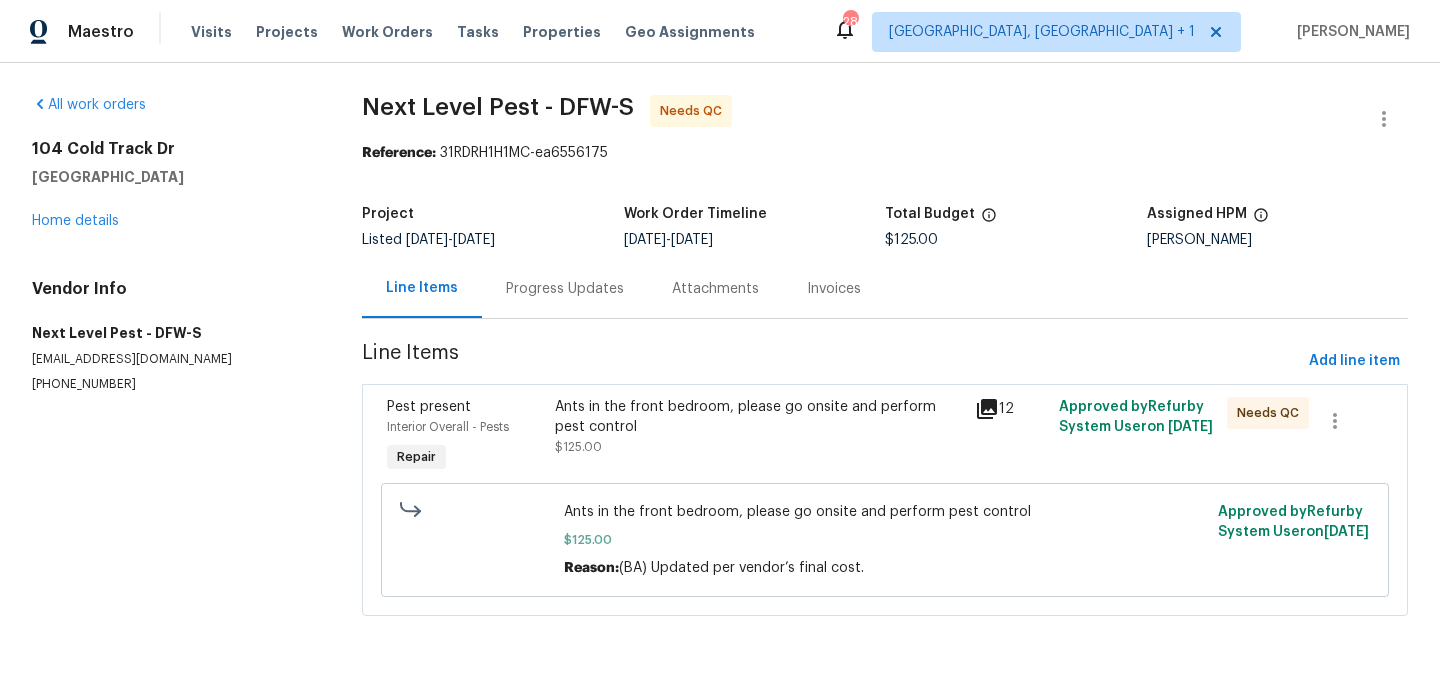 click on "Ants in the front bedroom, please go onsite and perform pest control $125.00" at bounding box center [759, 437] 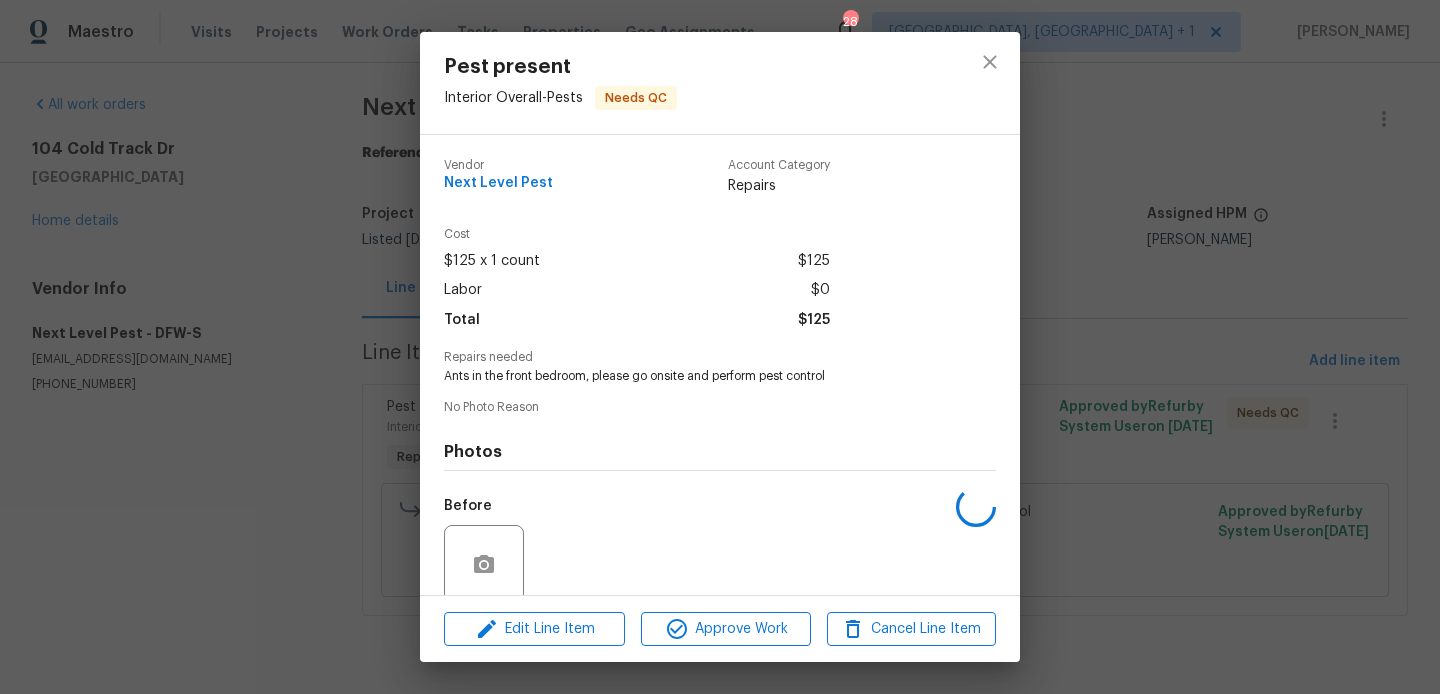 scroll, scrollTop: 159, scrollLeft: 0, axis: vertical 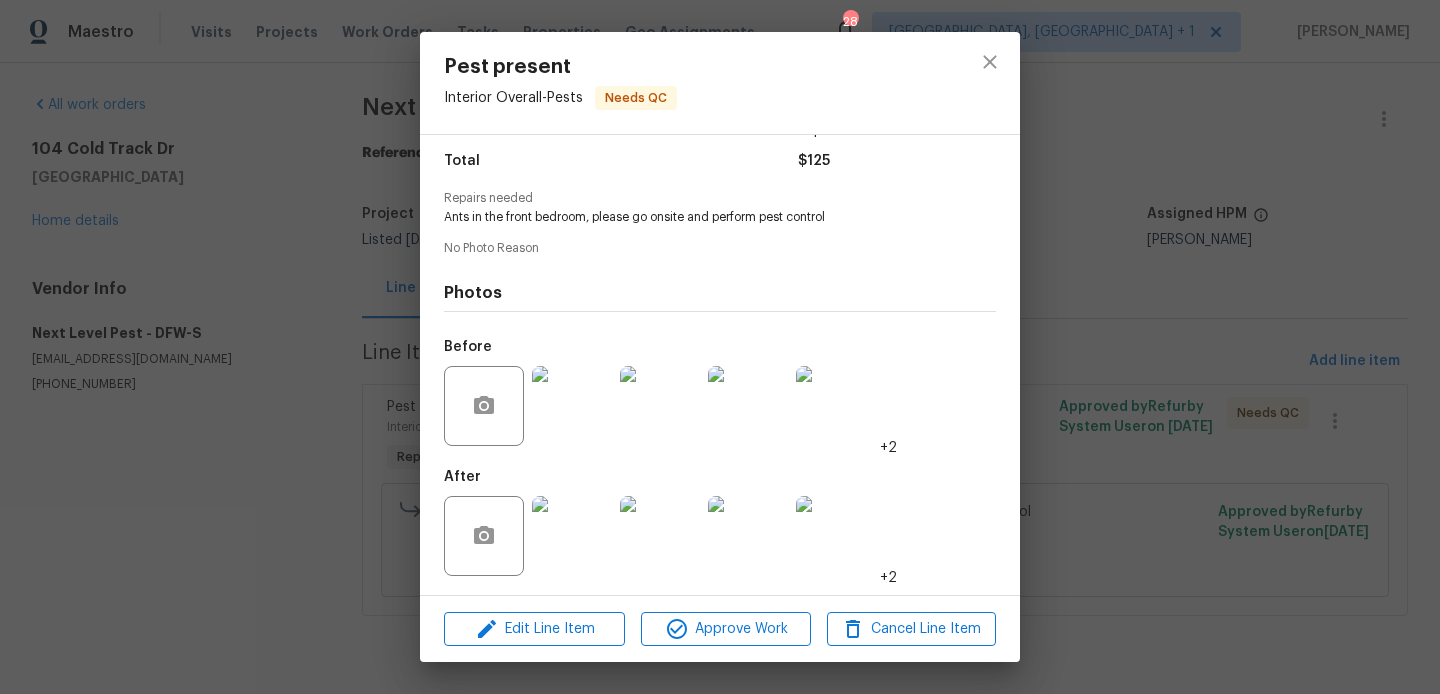 click on "Edit Line Item  Approve Work  Cancel Line Item" at bounding box center (720, 629) 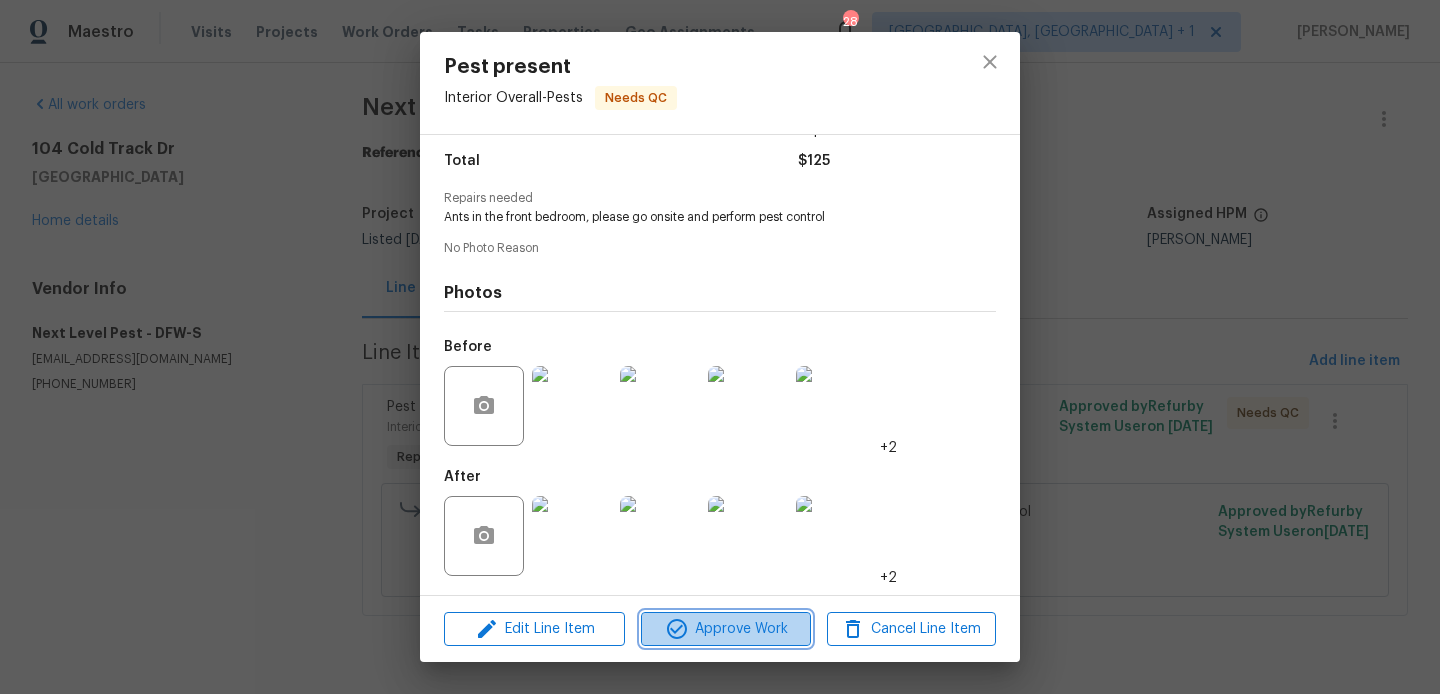 click on "Approve Work" at bounding box center (725, 629) 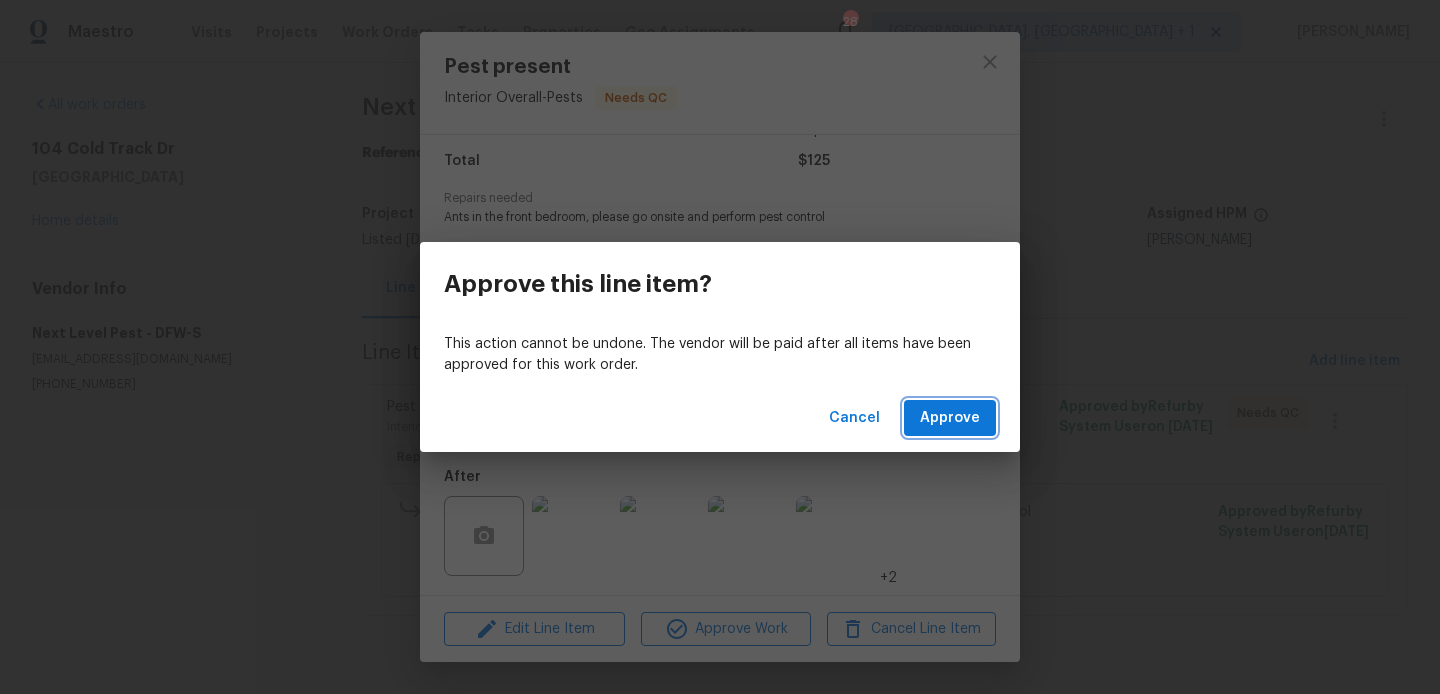 click on "Approve" at bounding box center (950, 418) 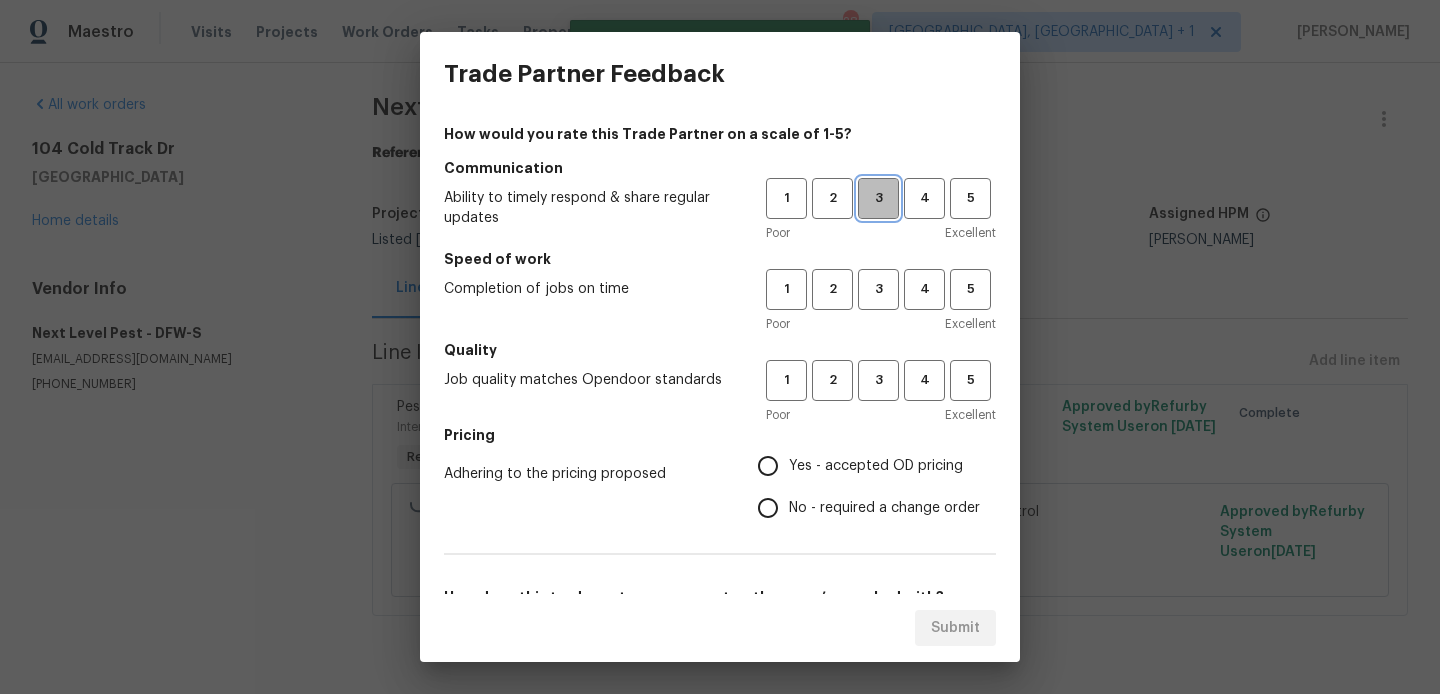 click on "3" at bounding box center [878, 198] 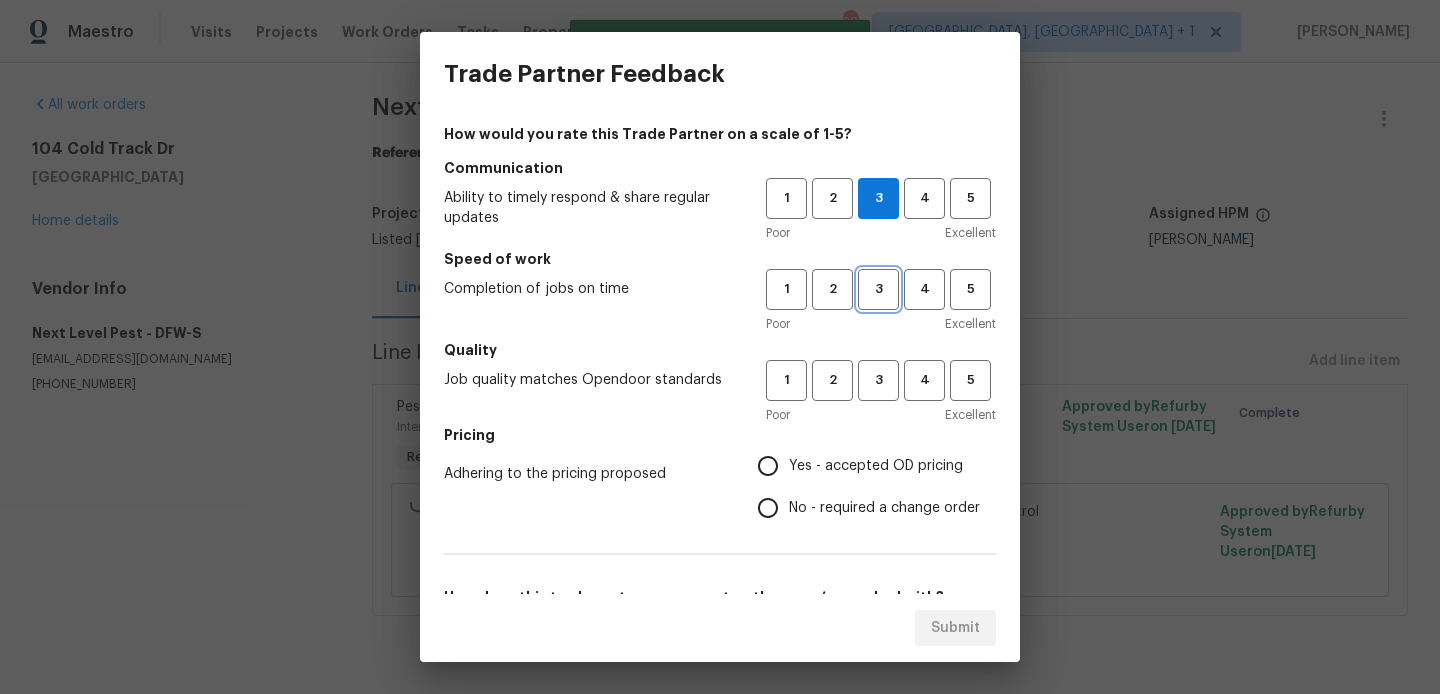 click on "3" at bounding box center [878, 289] 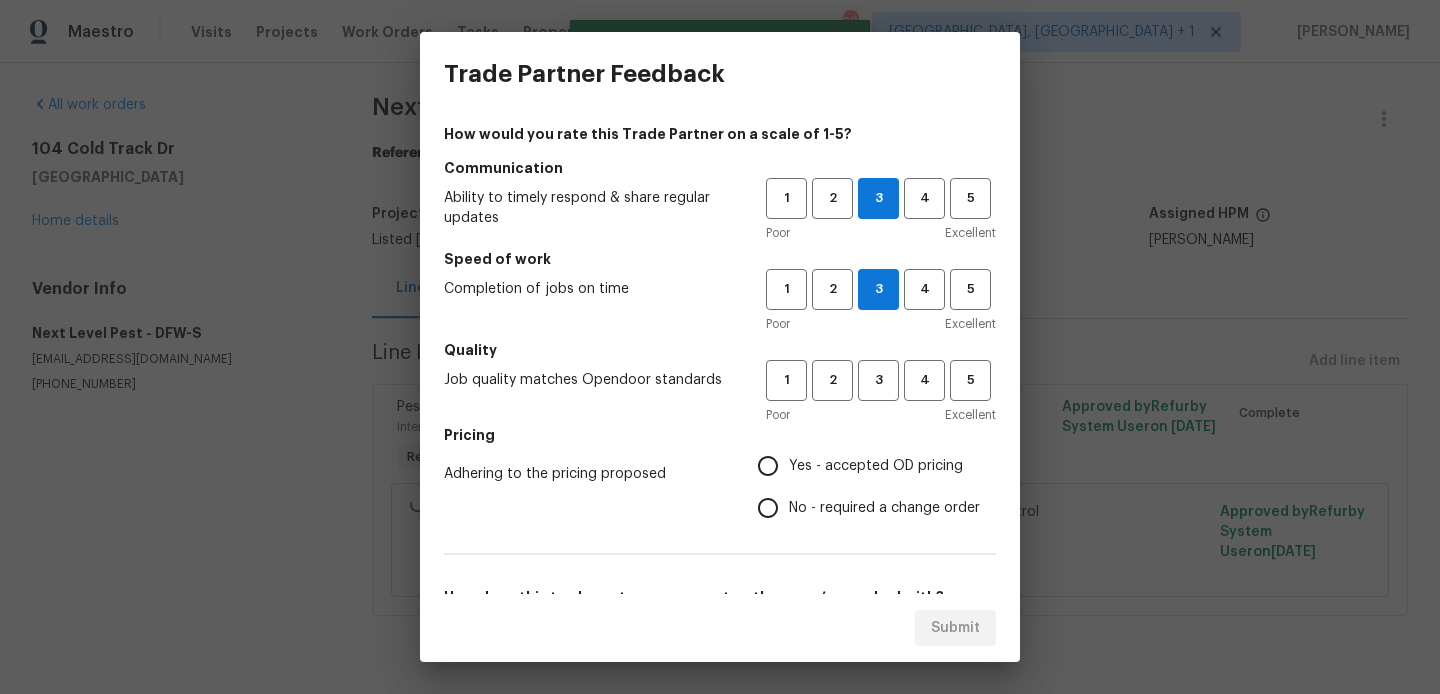 click on "Poor Excellent" at bounding box center (881, 415) 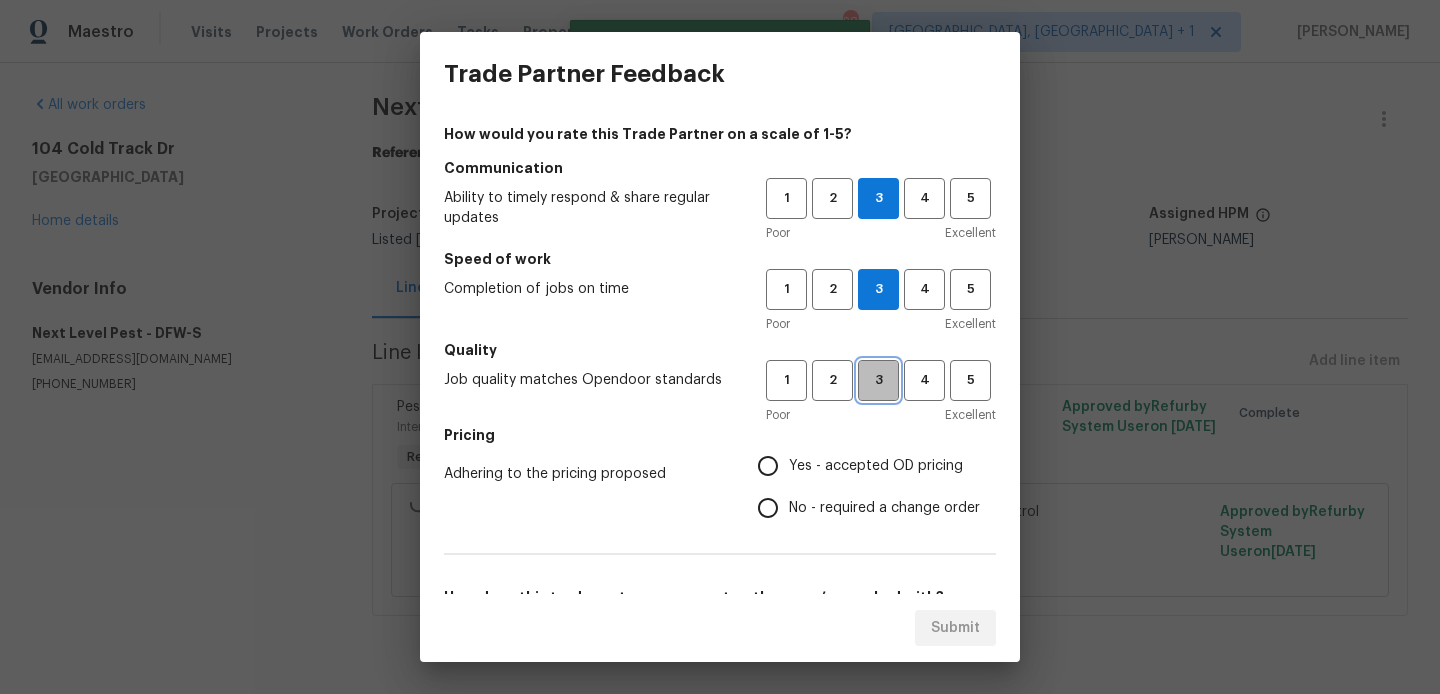 click on "3" at bounding box center (878, 380) 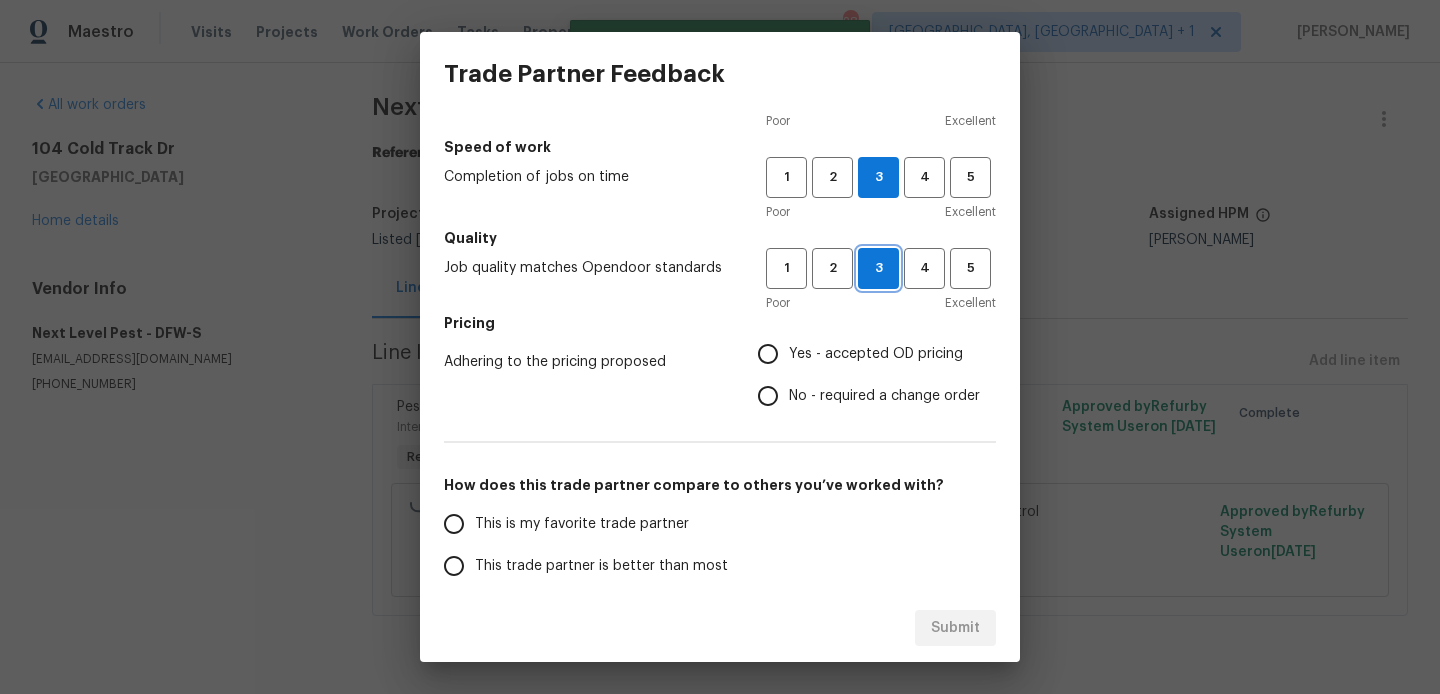 scroll, scrollTop: 113, scrollLeft: 0, axis: vertical 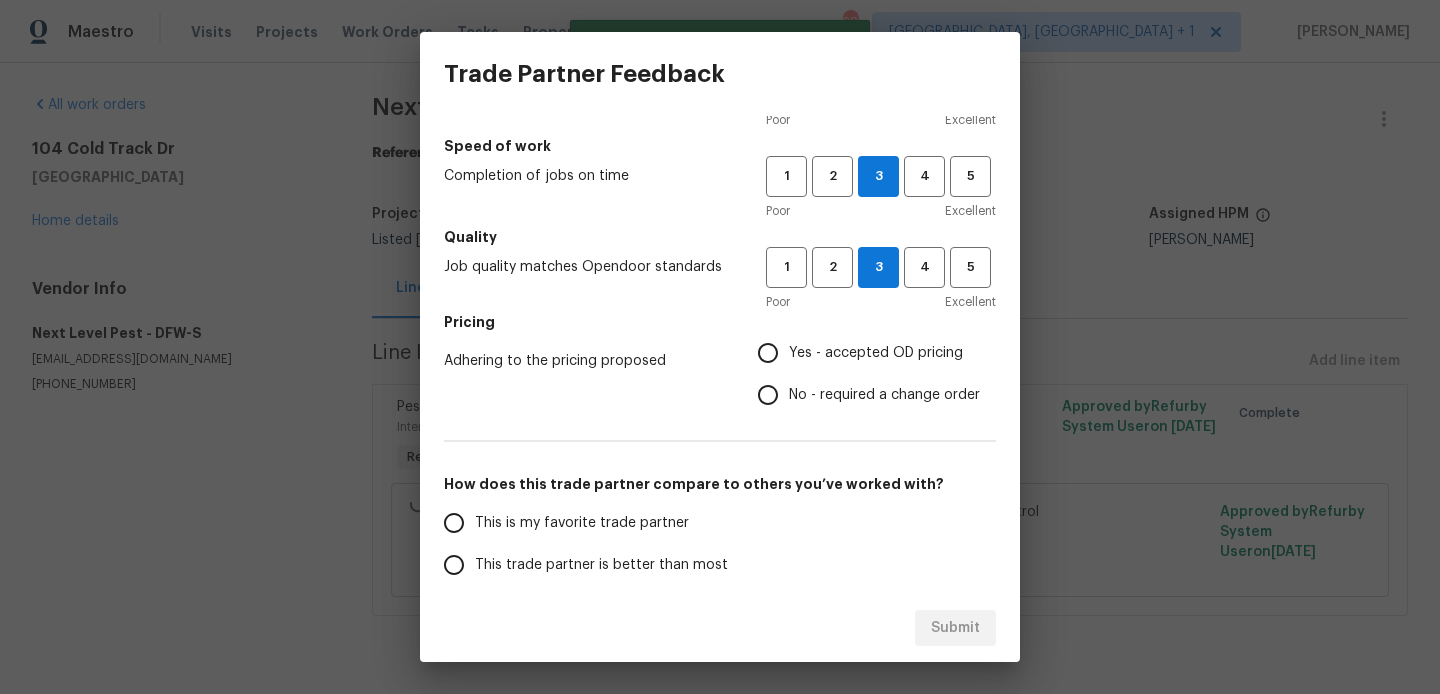 click on "No - required a change order" at bounding box center [884, 395] 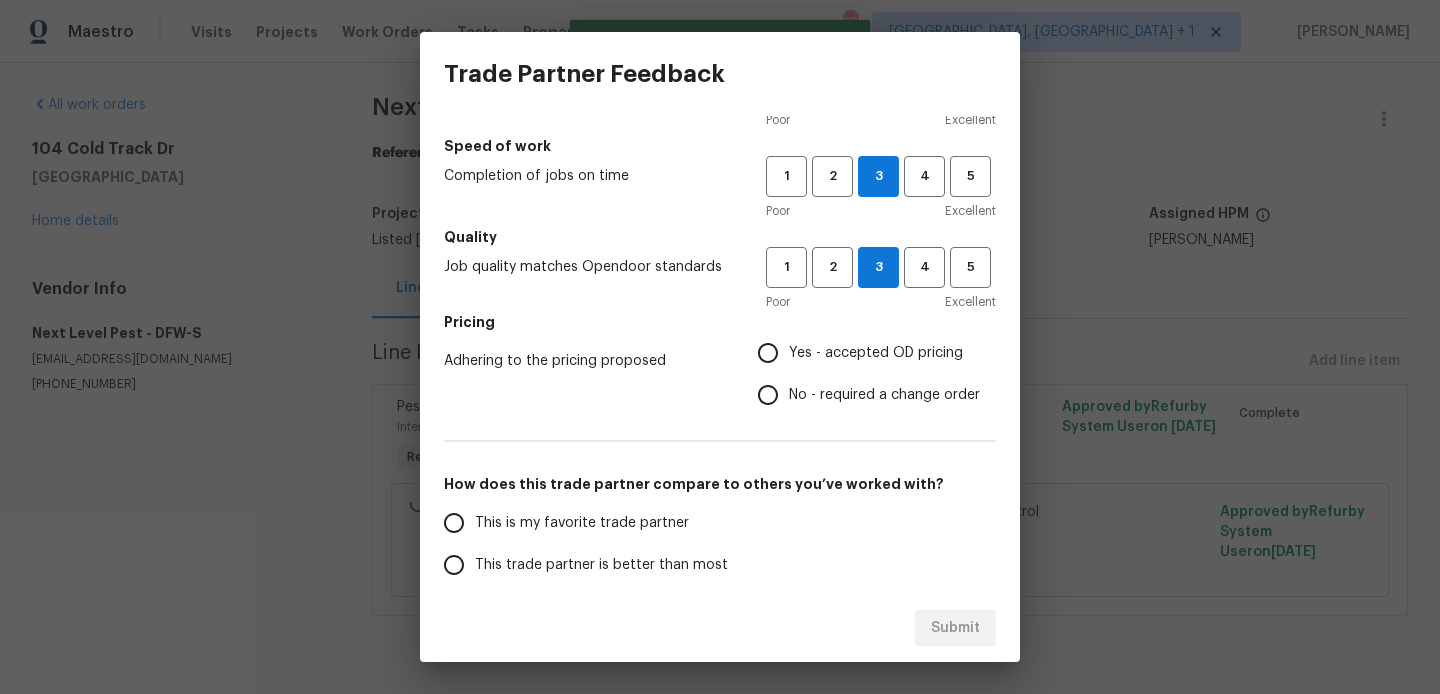 click on "No - required a change order" at bounding box center (768, 395) 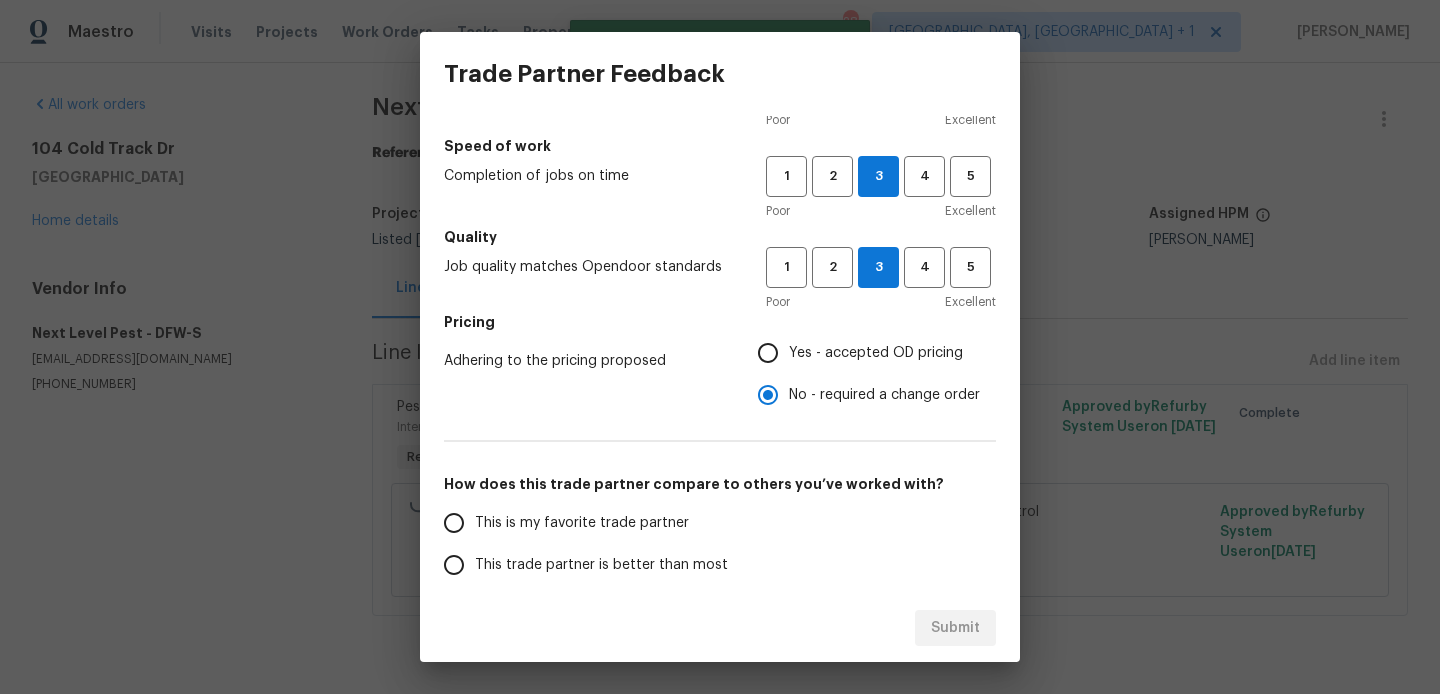 click on "This is my favorite trade partner" at bounding box center (582, 523) 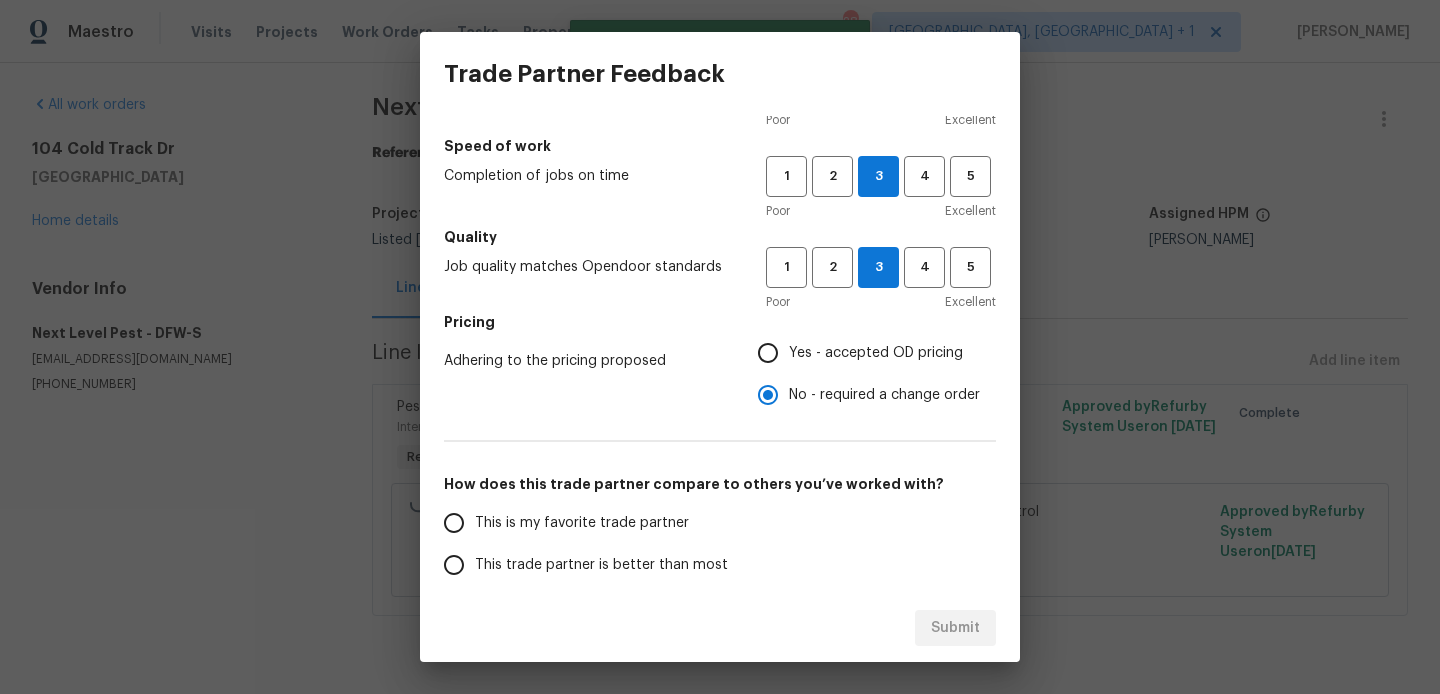 click on "This is my favorite trade partner" at bounding box center [454, 523] 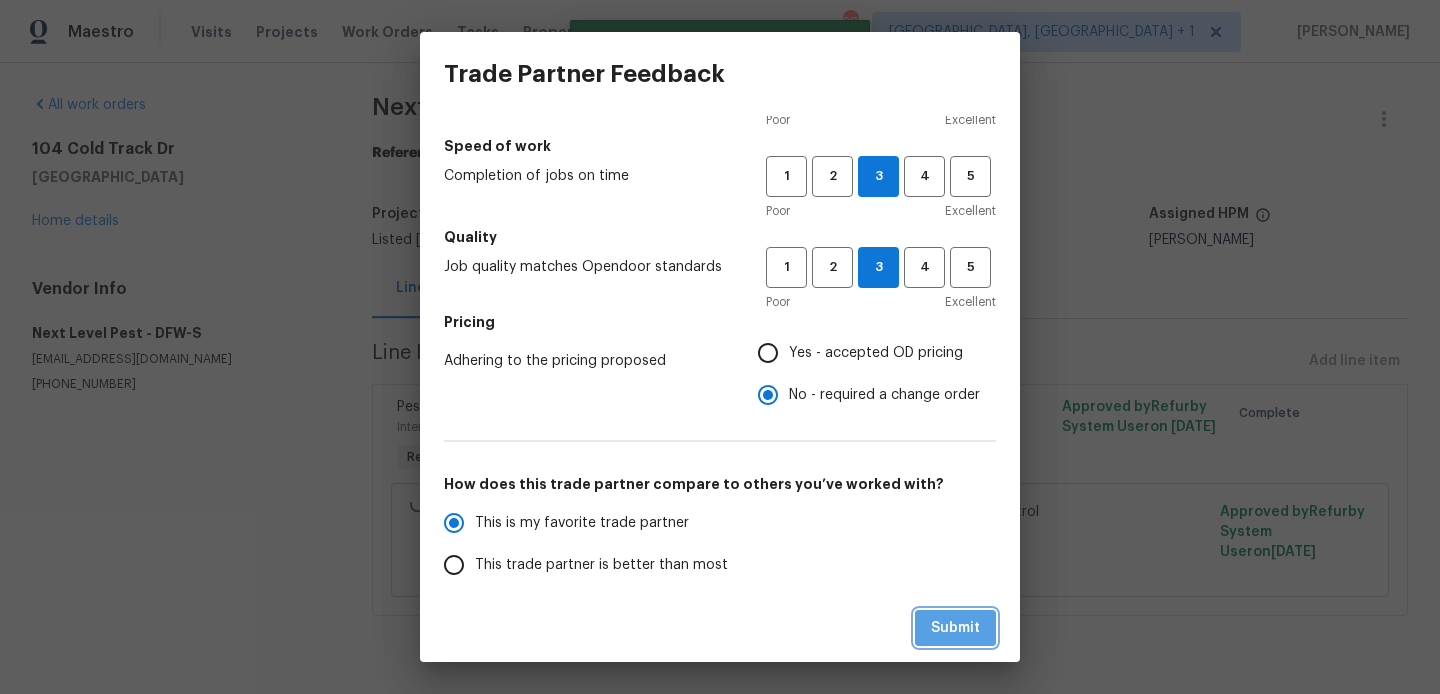 click on "Submit" at bounding box center [955, 628] 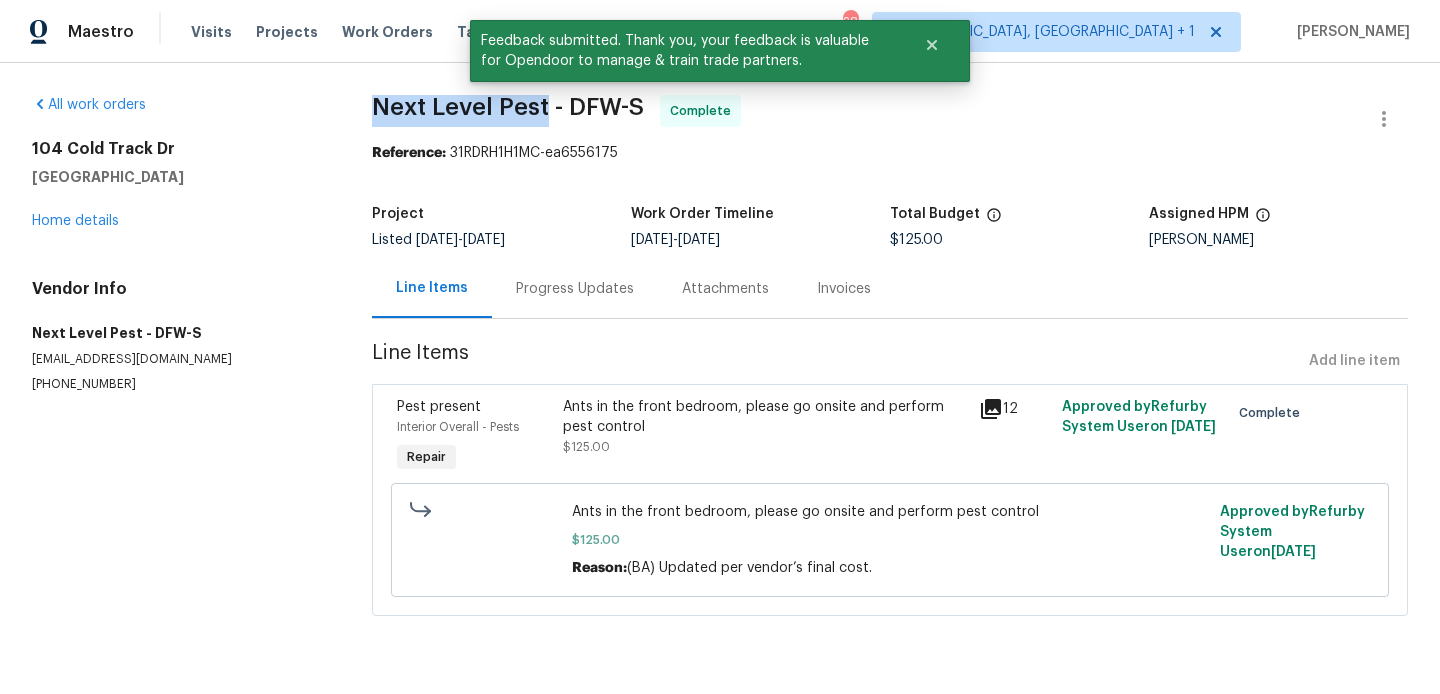 drag, startPoint x: 371, startPoint y: 111, endPoint x: 546, endPoint y: 114, distance: 175.02571 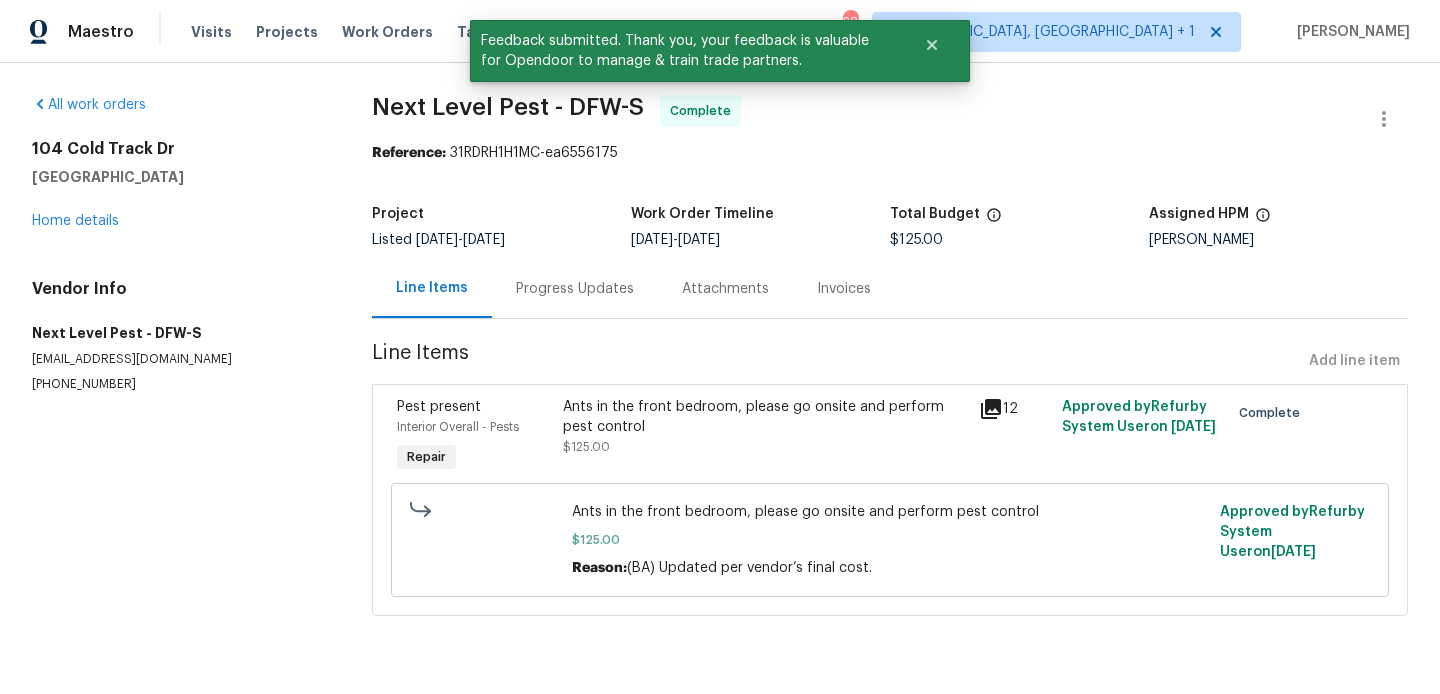 click on "Progress Updates" at bounding box center [575, 289] 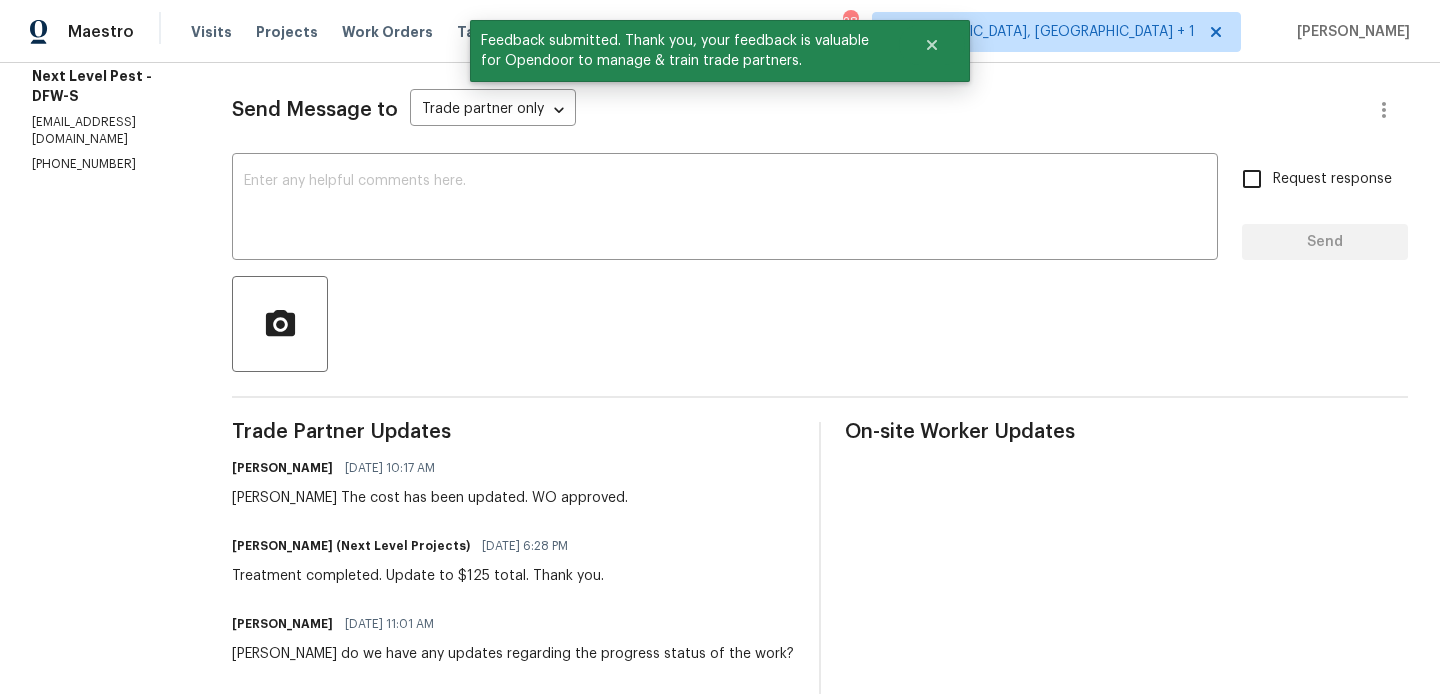 scroll, scrollTop: 261, scrollLeft: 0, axis: vertical 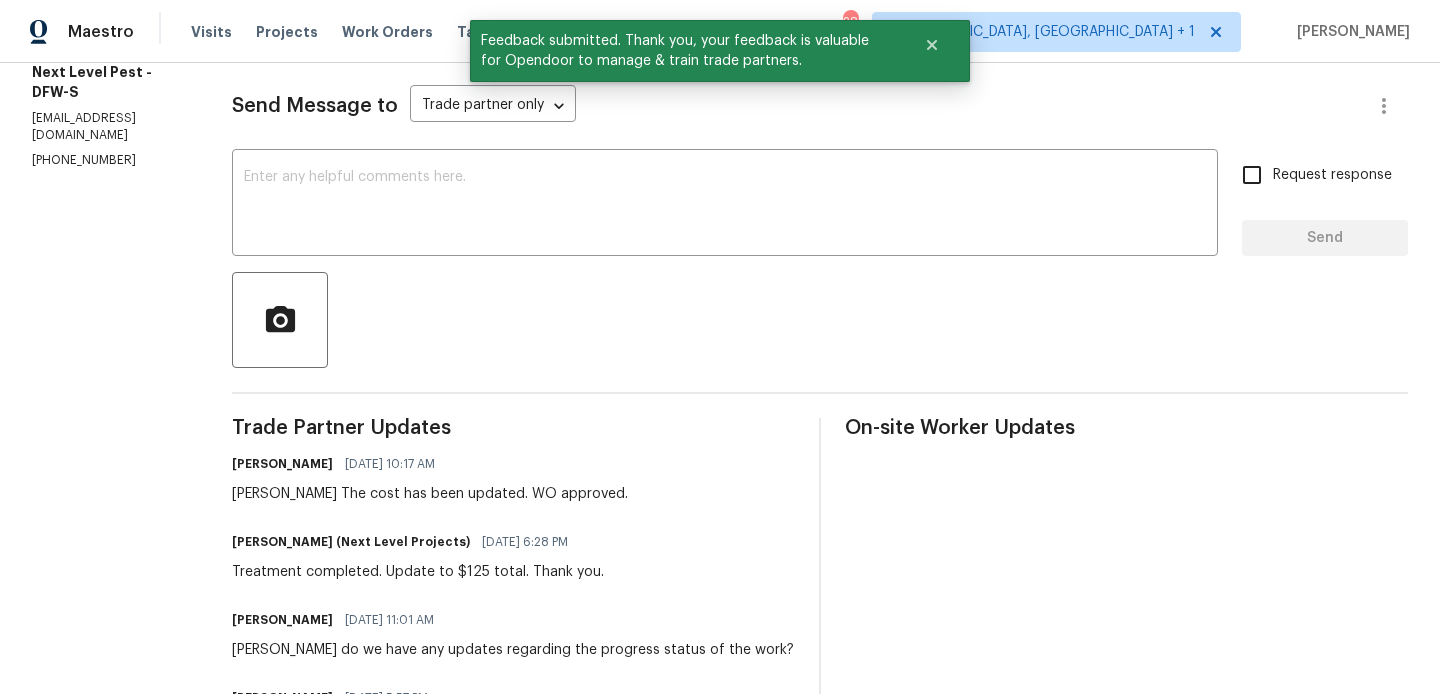 click on "Treatment completed. Update to $125 total. Thank you." at bounding box center [418, 572] 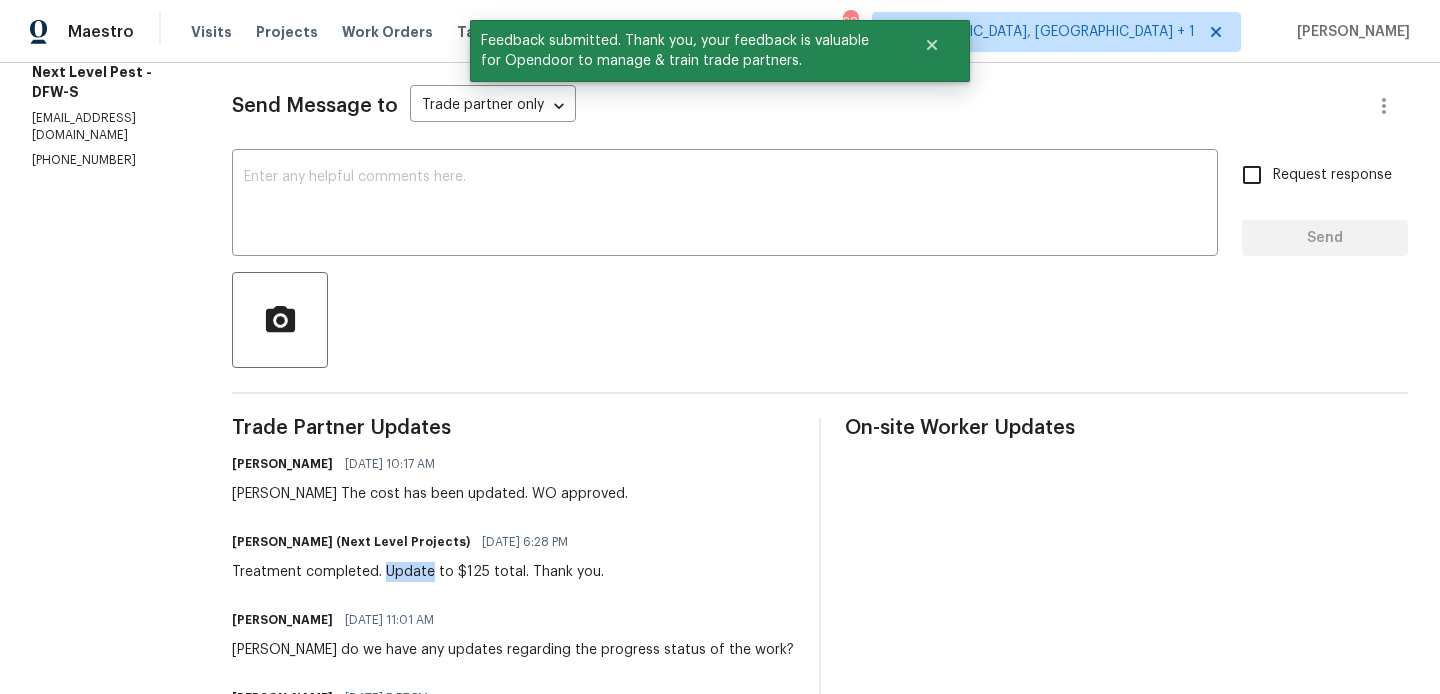 click on "Treatment completed. Update to $125 total. Thank you." at bounding box center (418, 572) 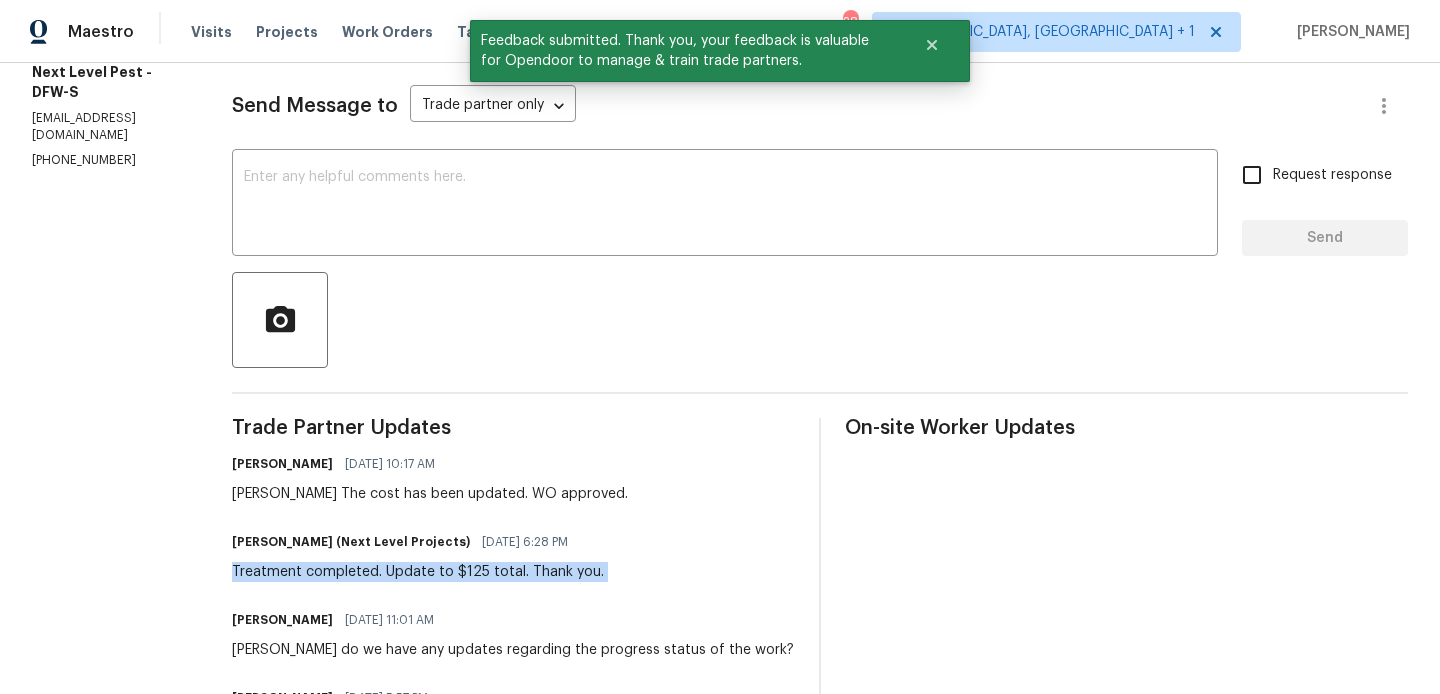 click on "Treatment completed. Update to $125 total. Thank you." at bounding box center (418, 572) 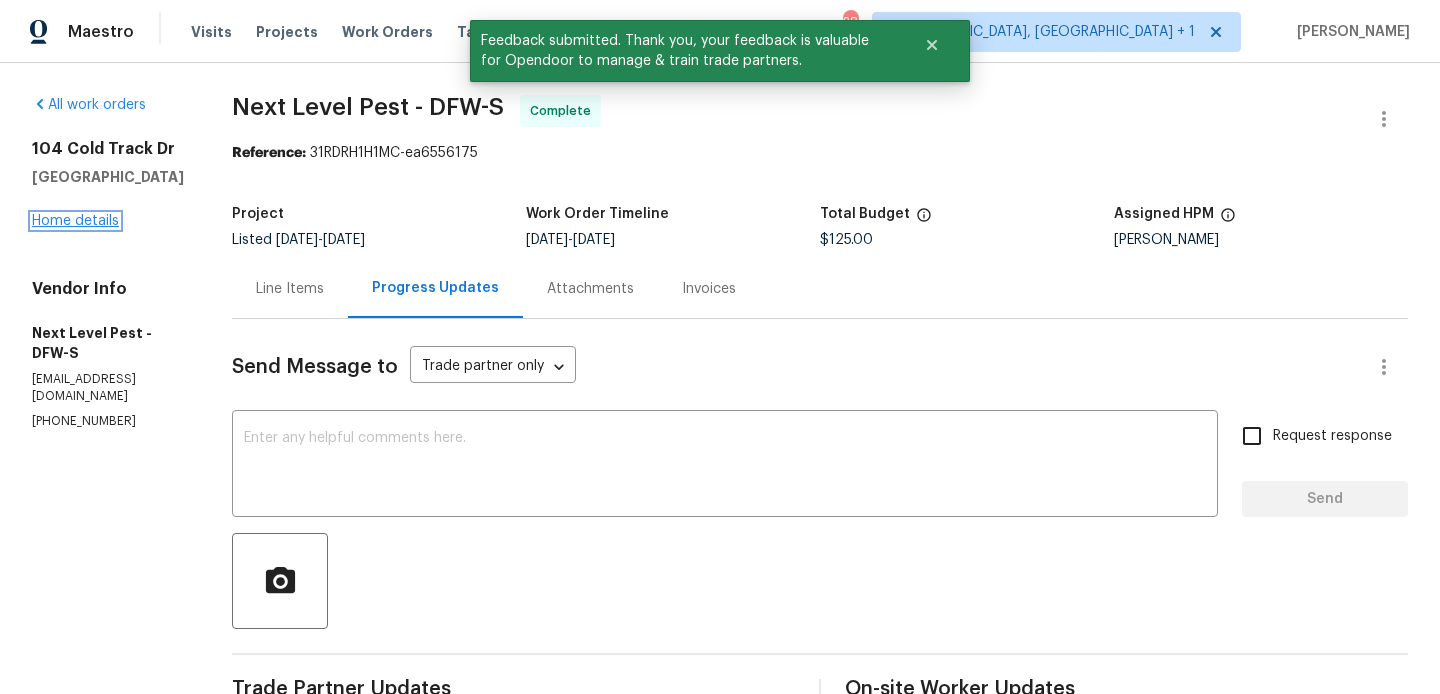 click on "Home details" at bounding box center [75, 221] 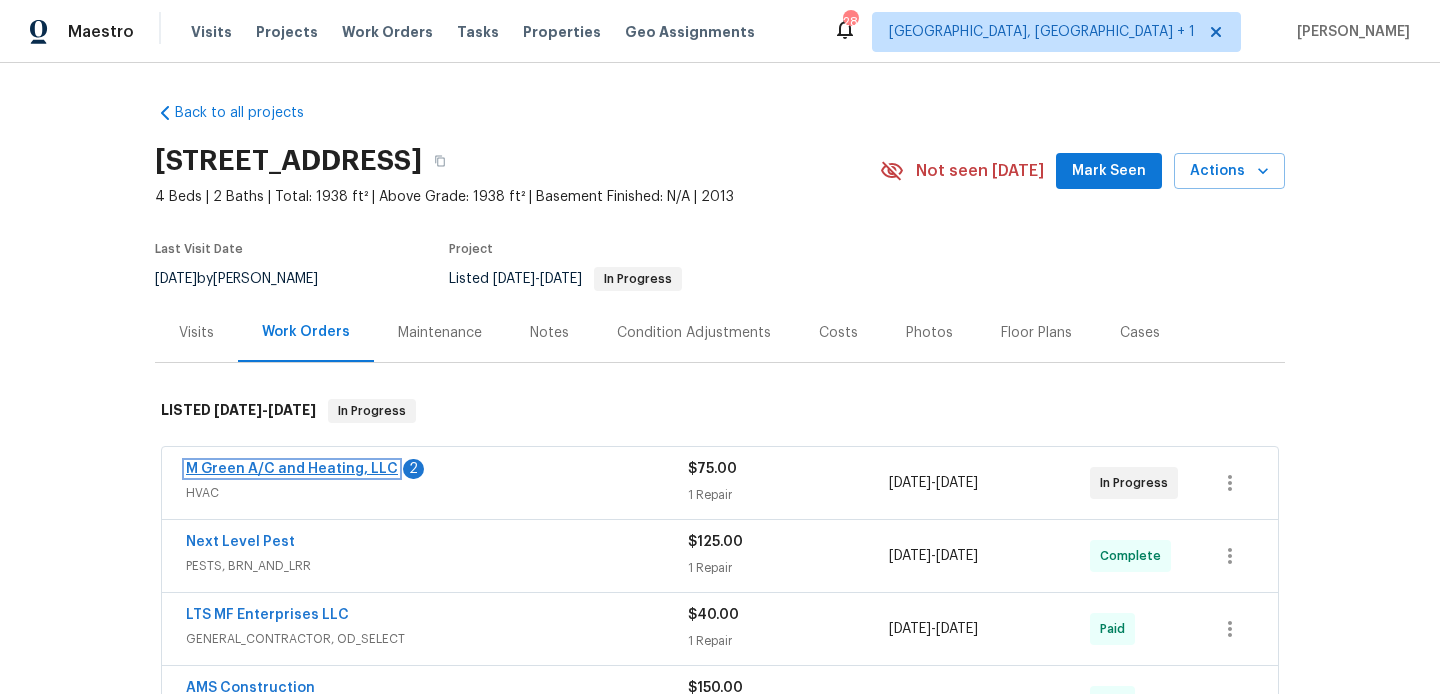click on "M Green A/C and Heating, LLC" at bounding box center [292, 469] 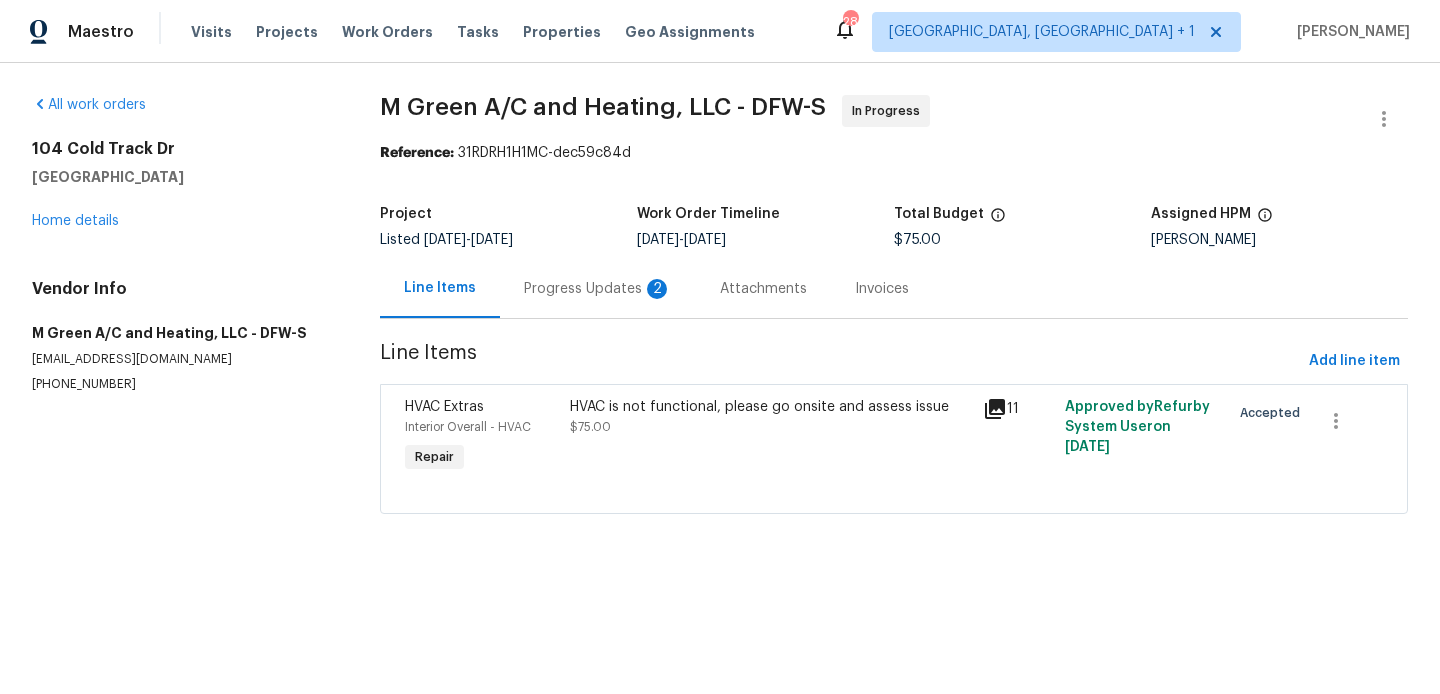 click on "Progress Updates 2" at bounding box center (598, 289) 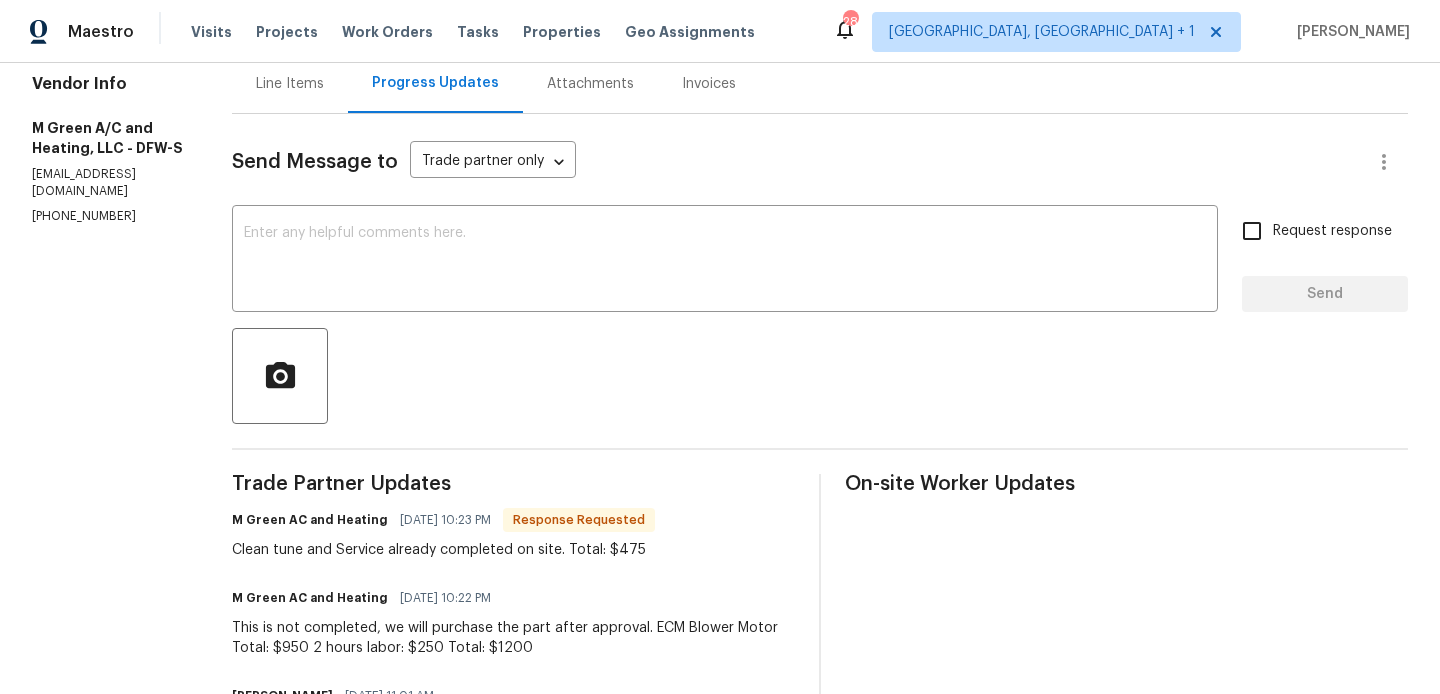 scroll, scrollTop: 205, scrollLeft: 0, axis: vertical 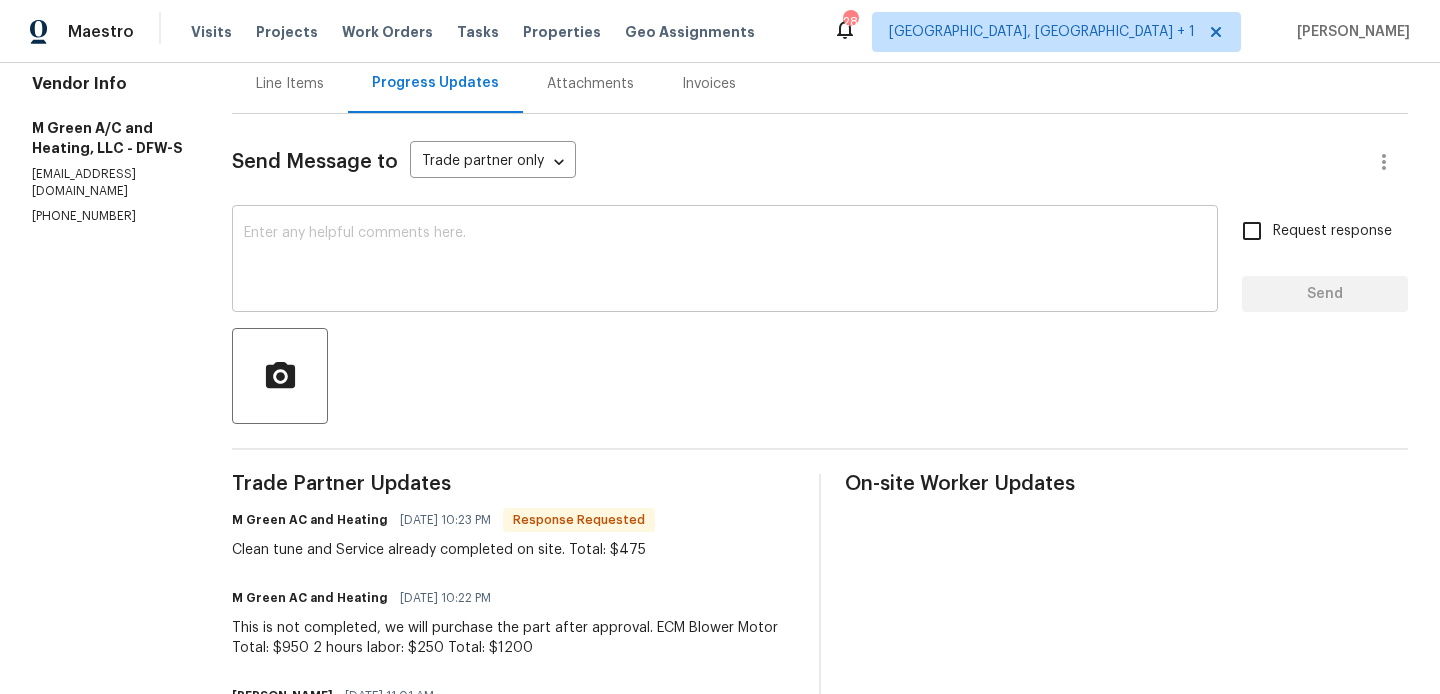click on "x ​" at bounding box center (725, 261) 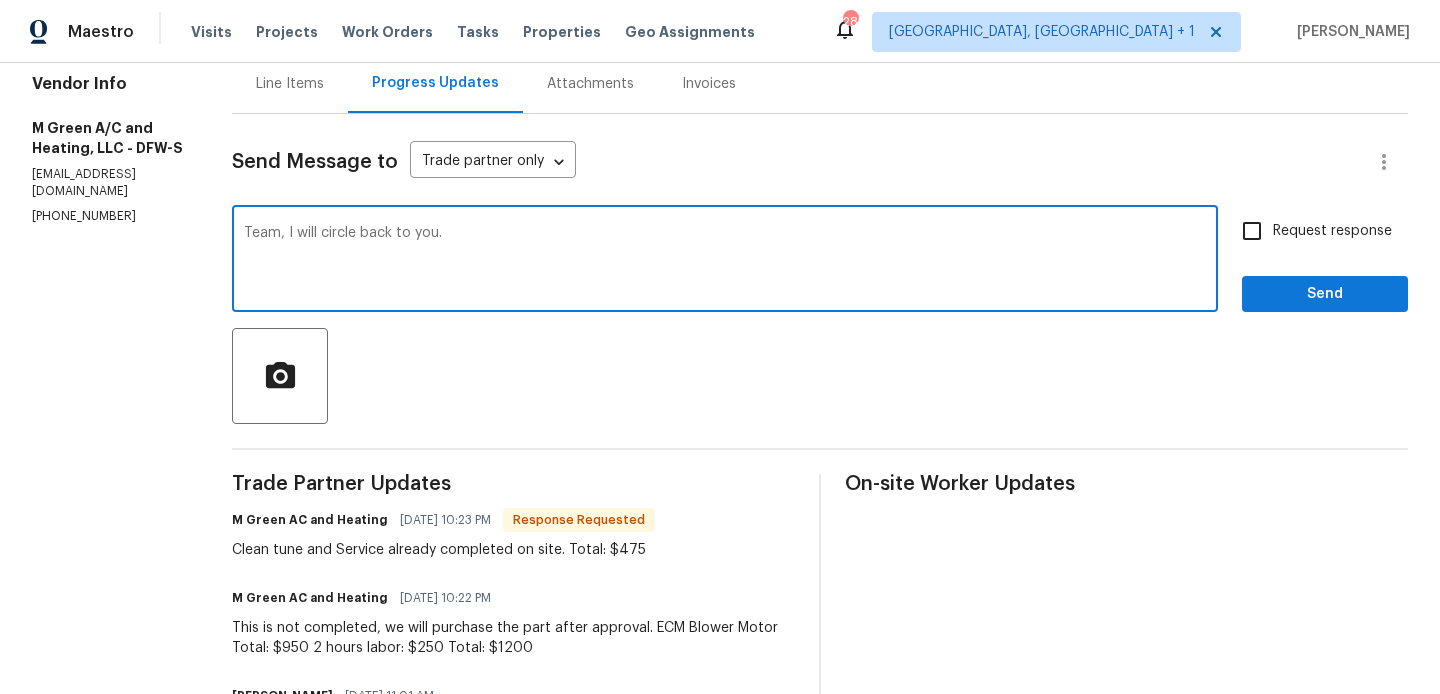 type on "Team, I will circle back to you." 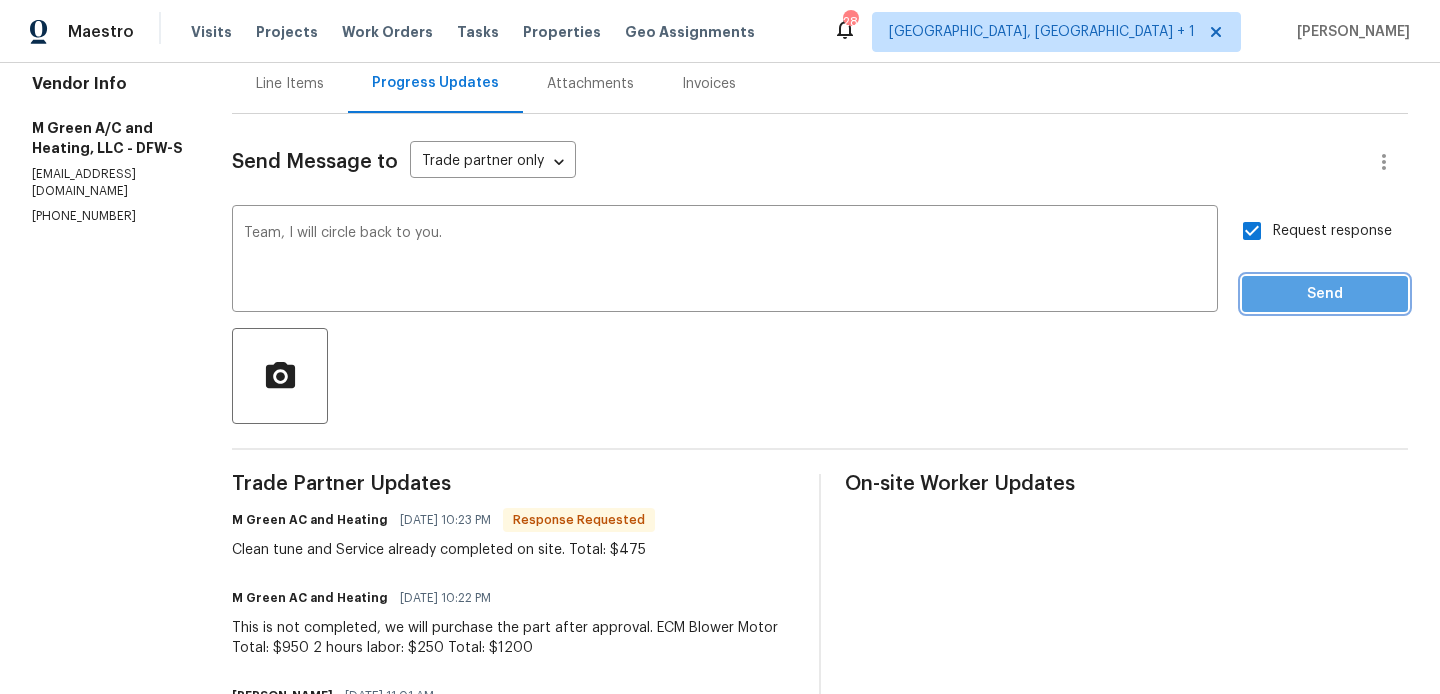 click on "Send" at bounding box center (1325, 294) 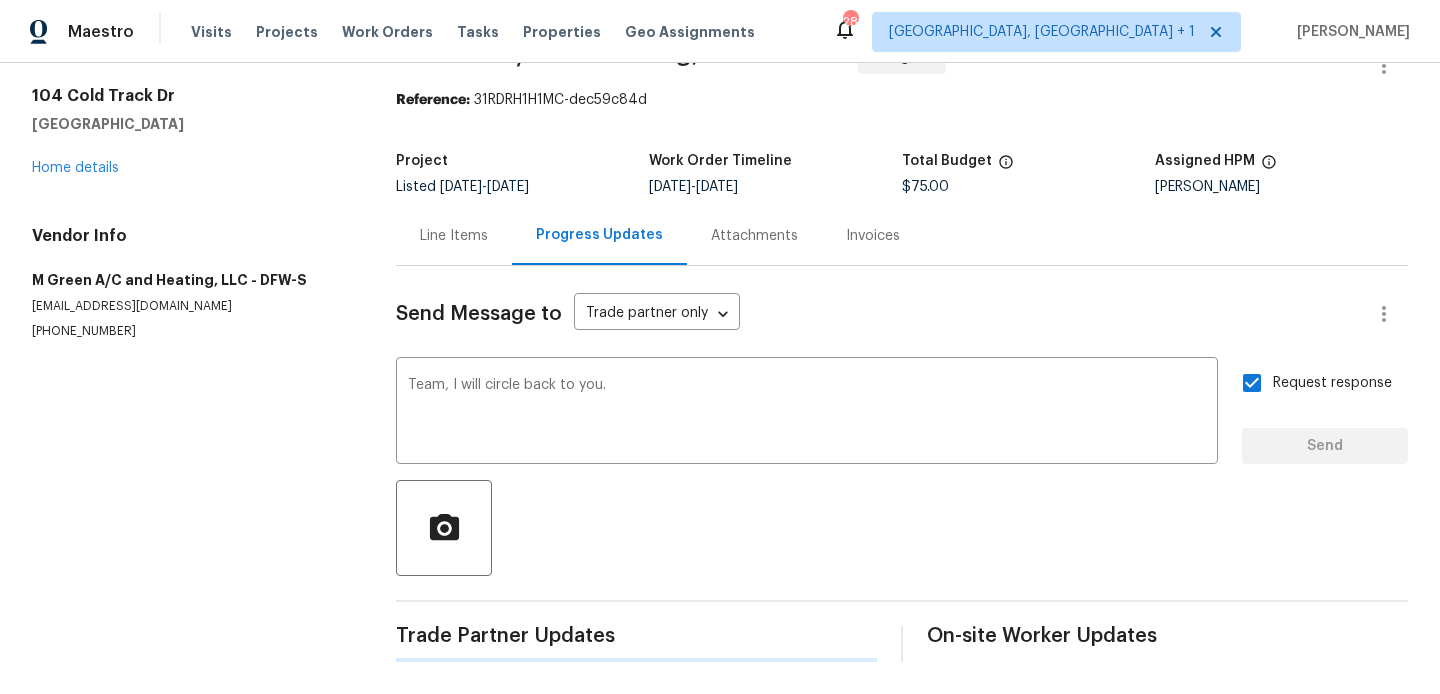 type 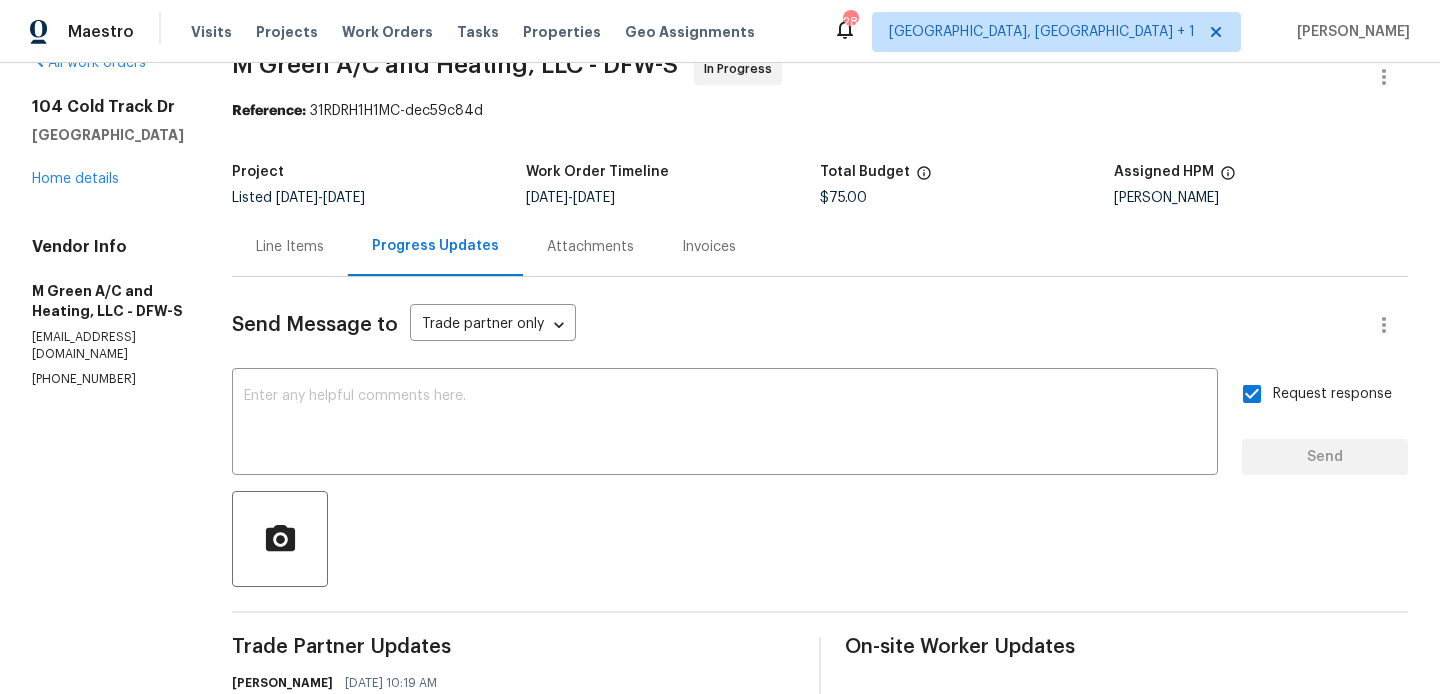 scroll, scrollTop: 0, scrollLeft: 0, axis: both 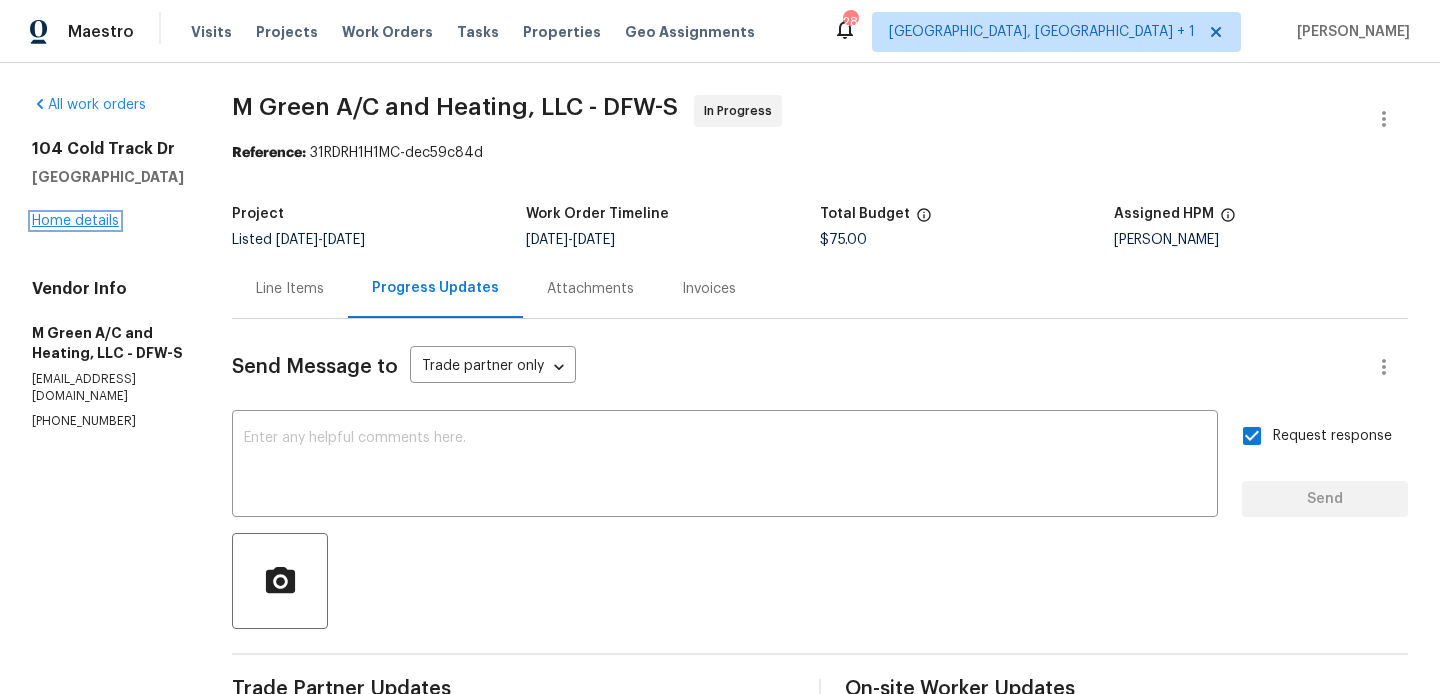 click on "Home details" at bounding box center (75, 221) 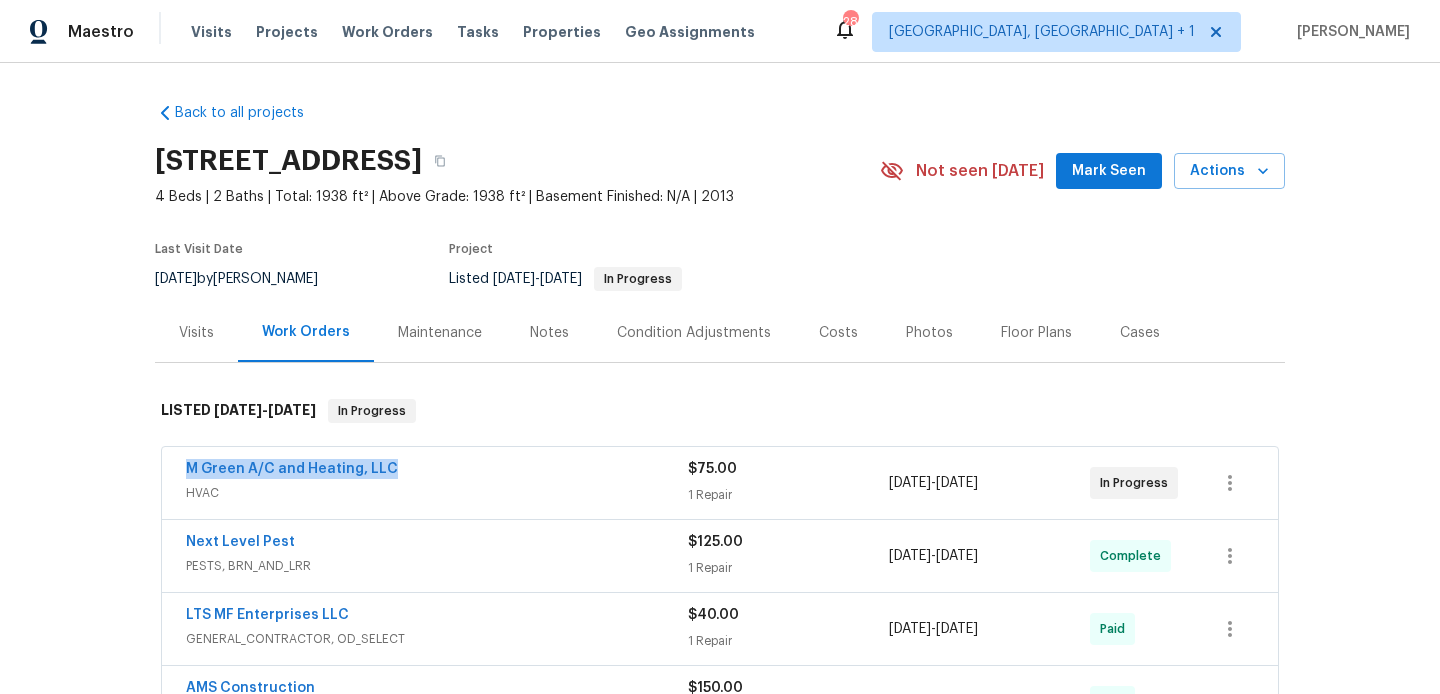 drag, startPoint x: 415, startPoint y: 471, endPoint x: 184, endPoint y: 464, distance: 231.10603 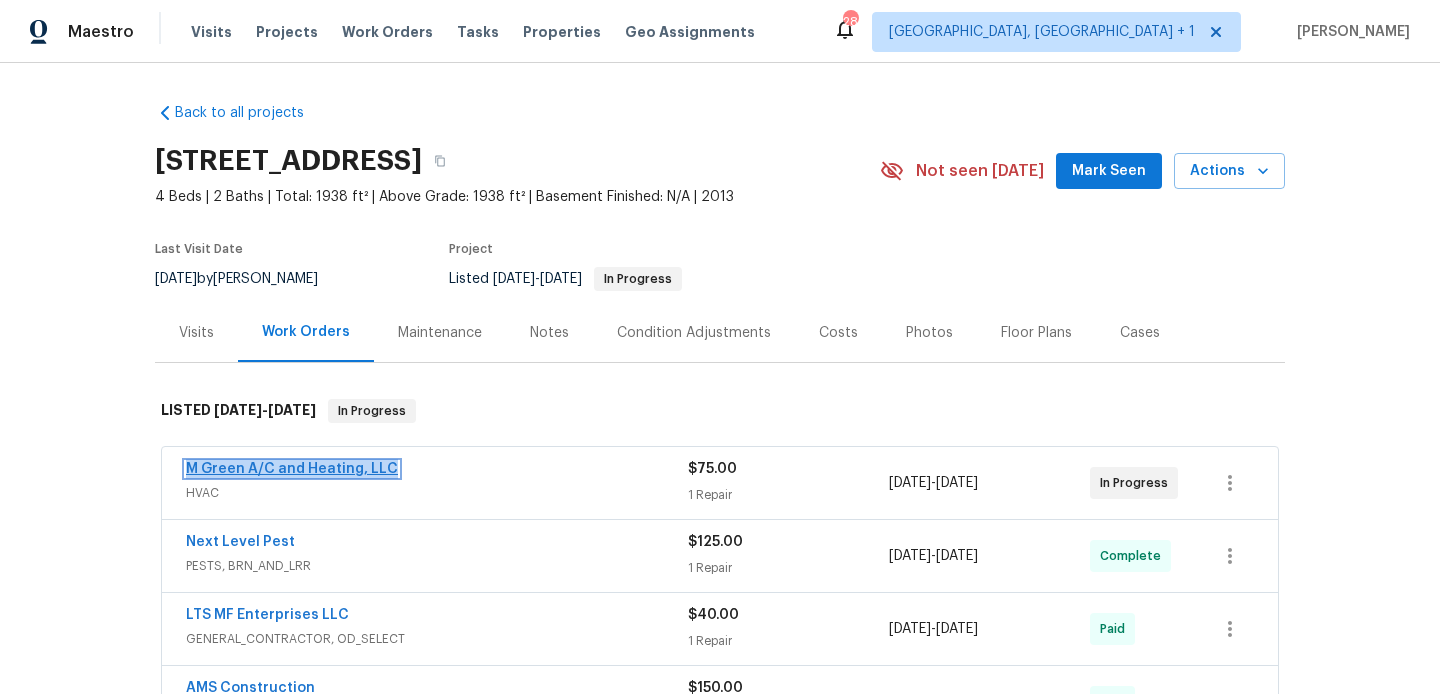 click on "M Green A/C and Heating, LLC" at bounding box center (292, 469) 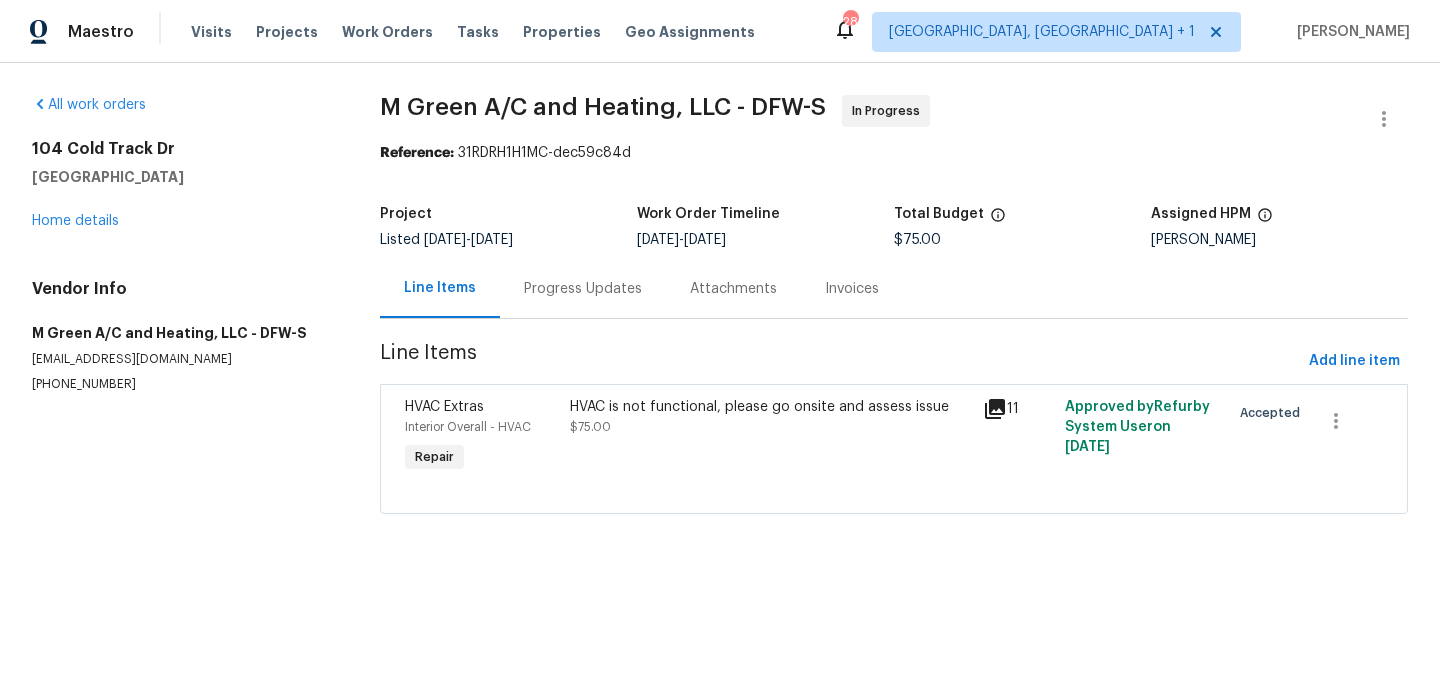 click on "HVAC is not functional, please go onsite and assess issue $75.00" at bounding box center [770, 417] 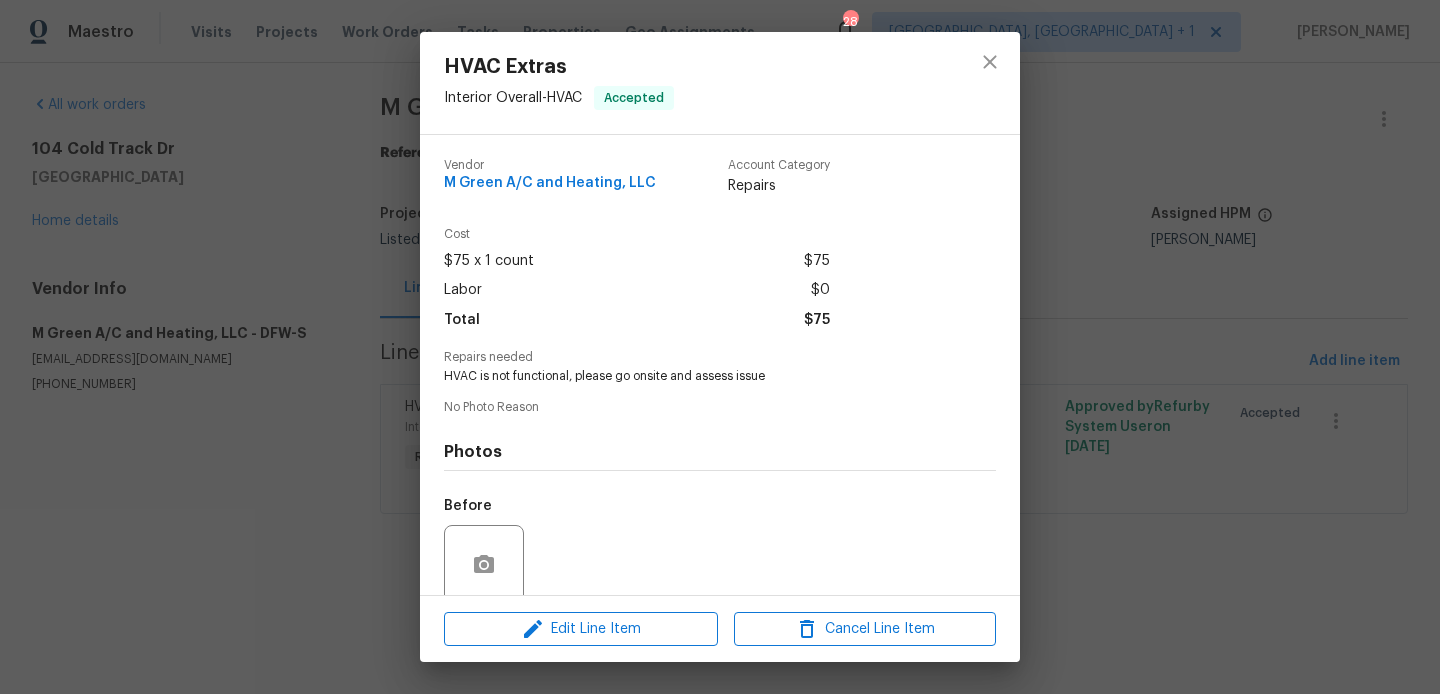 click on "HVAC is not functional, please go onsite and assess issue" at bounding box center (692, 376) 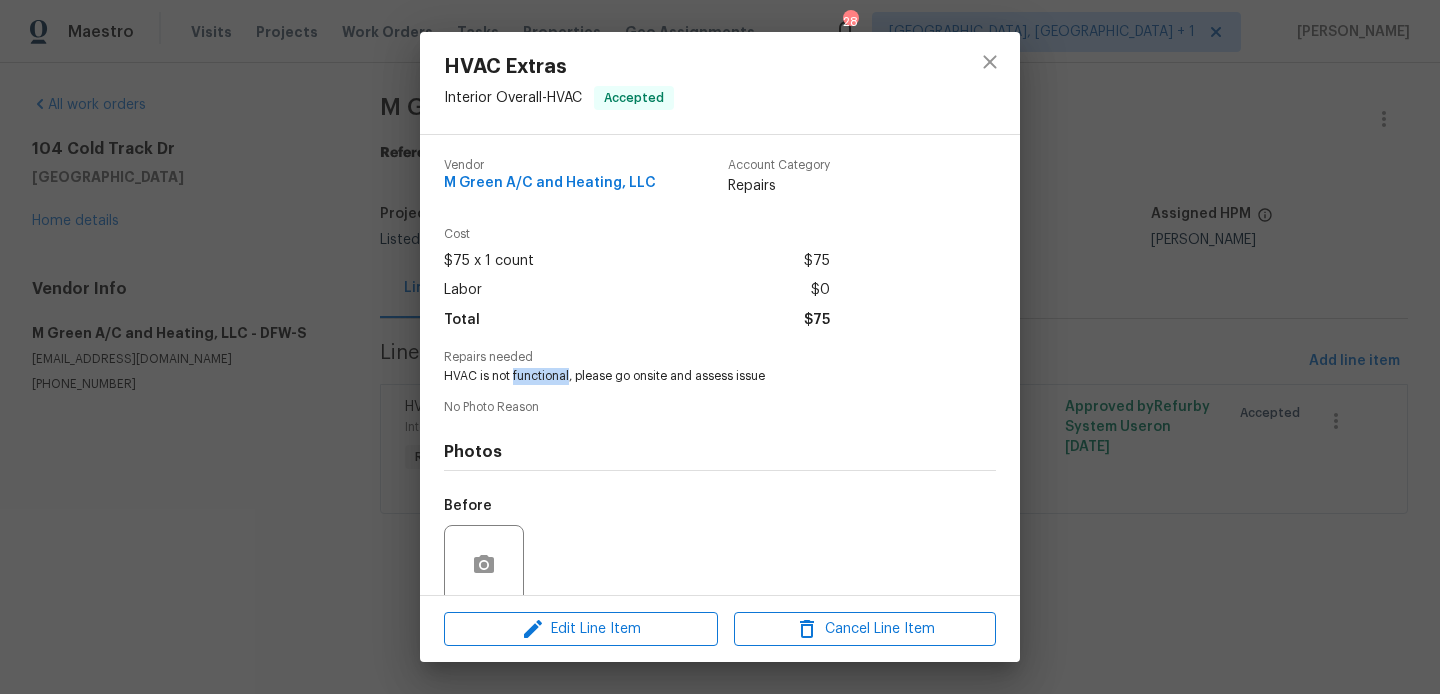 click on "HVAC is not functional, please go onsite and assess issue" at bounding box center (692, 376) 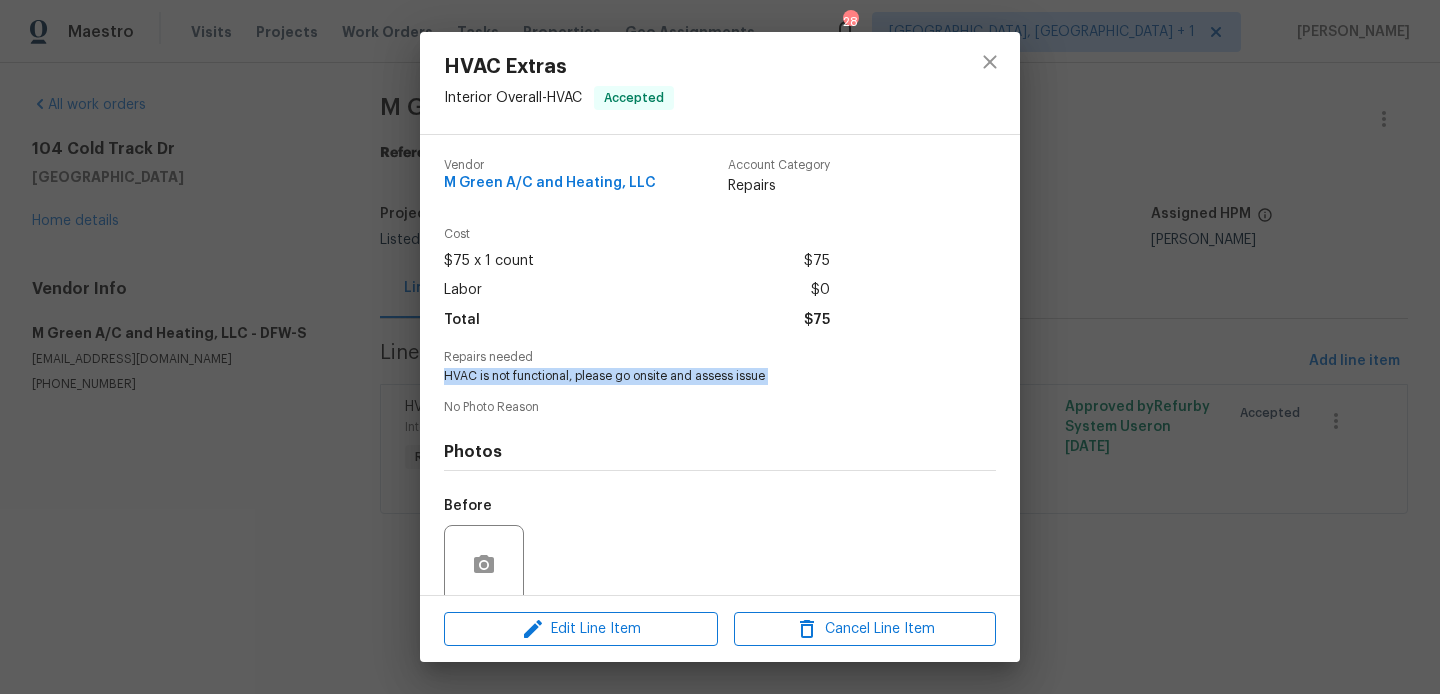 click on "HVAC is not functional, please go onsite and assess issue" at bounding box center [692, 376] 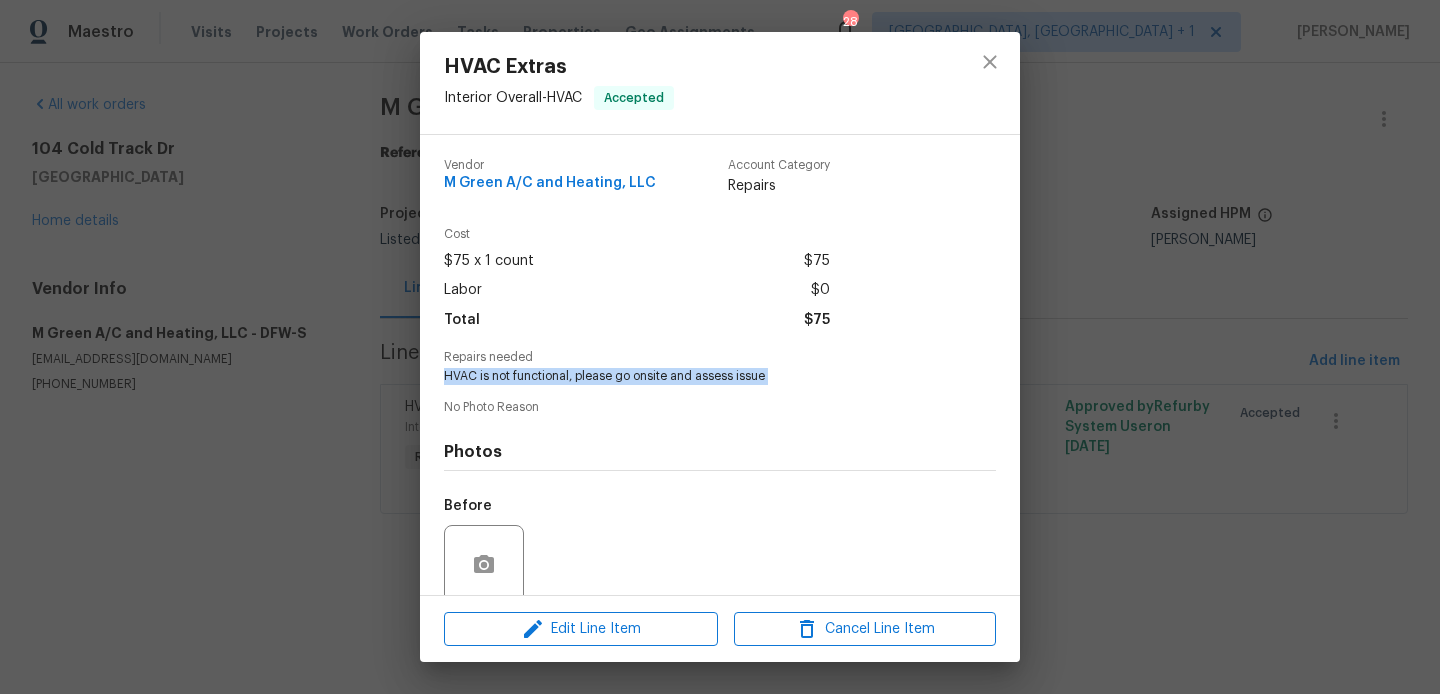 click on "HVAC Extras Interior Overall  -  HVAC Accepted Vendor M Green A/C and Heating, LLC Account Category Repairs Cost $75 x 1 count $75 Labor $0 Total $75 Repairs needed HVAC is not functional, please go onsite and assess issue No Photo Reason   Photos Before After  +7  Edit Line Item  Cancel Line Item" at bounding box center [720, 347] 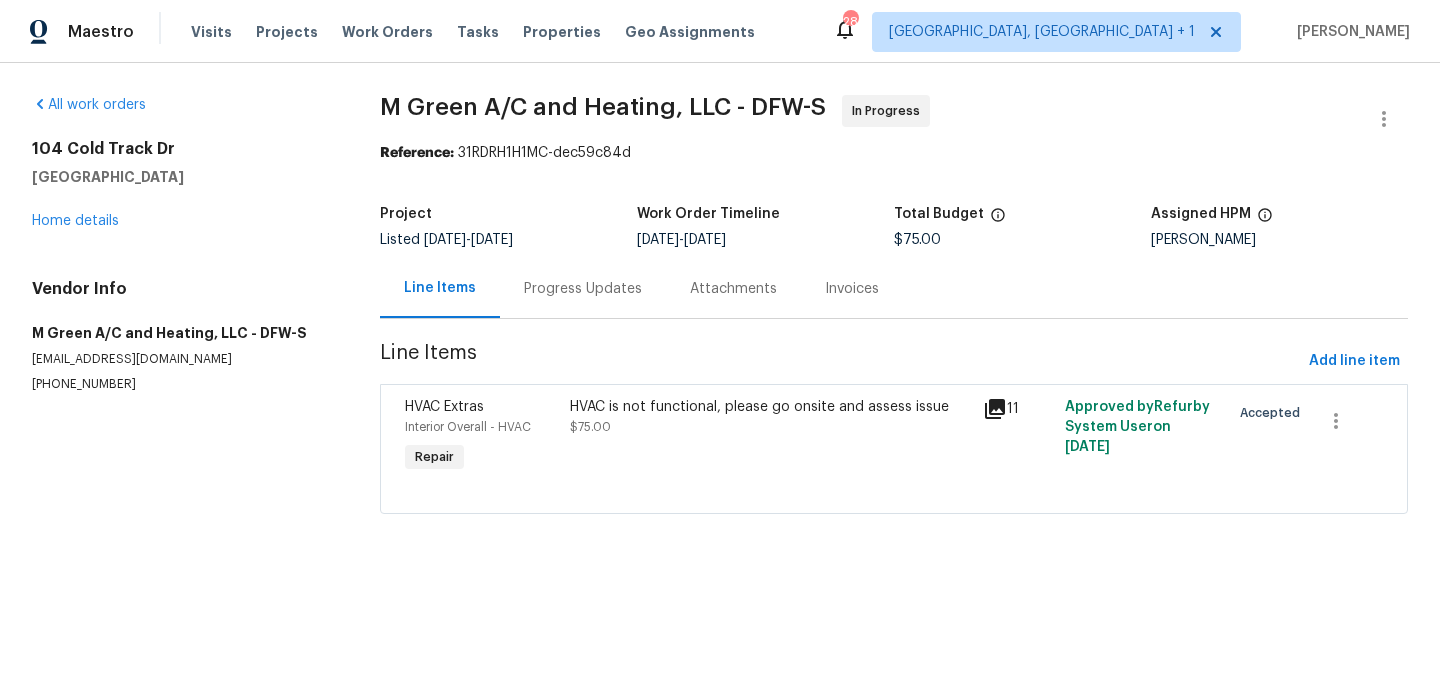 click on "Progress Updates" at bounding box center [583, 289] 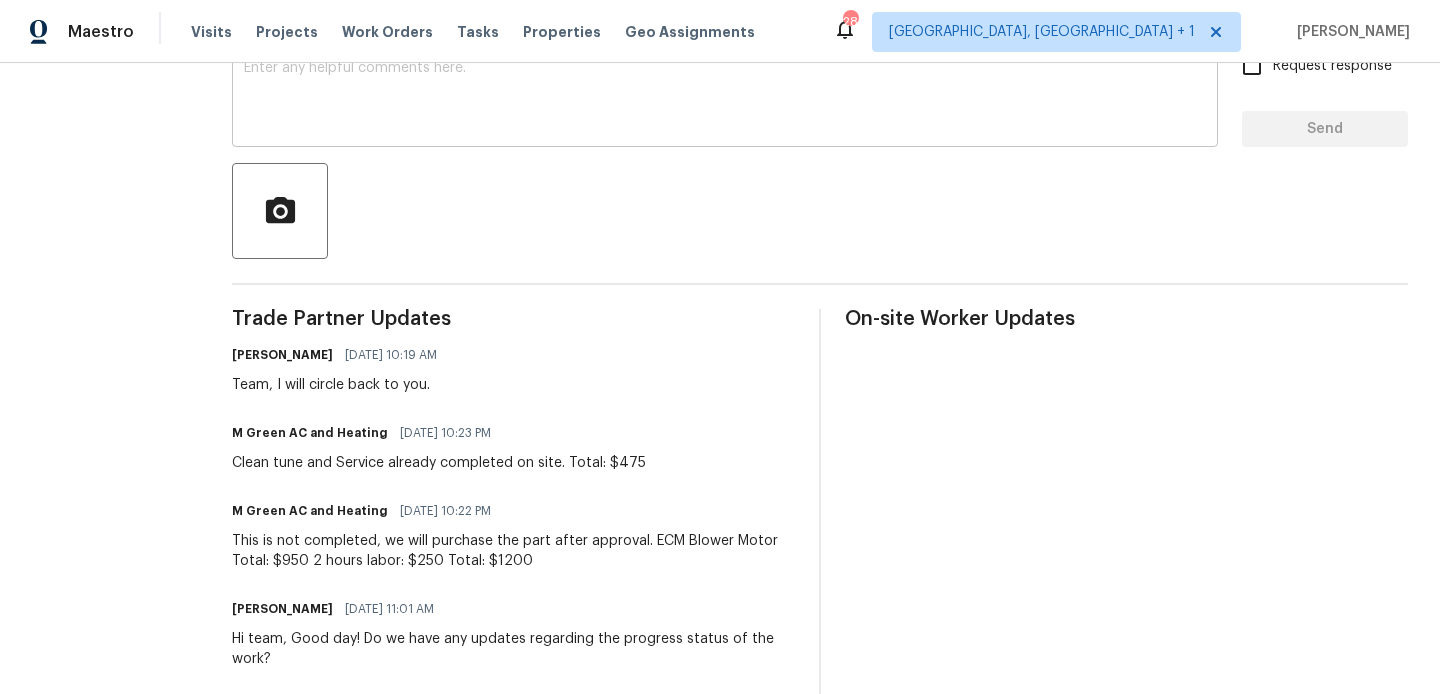 scroll, scrollTop: 410, scrollLeft: 0, axis: vertical 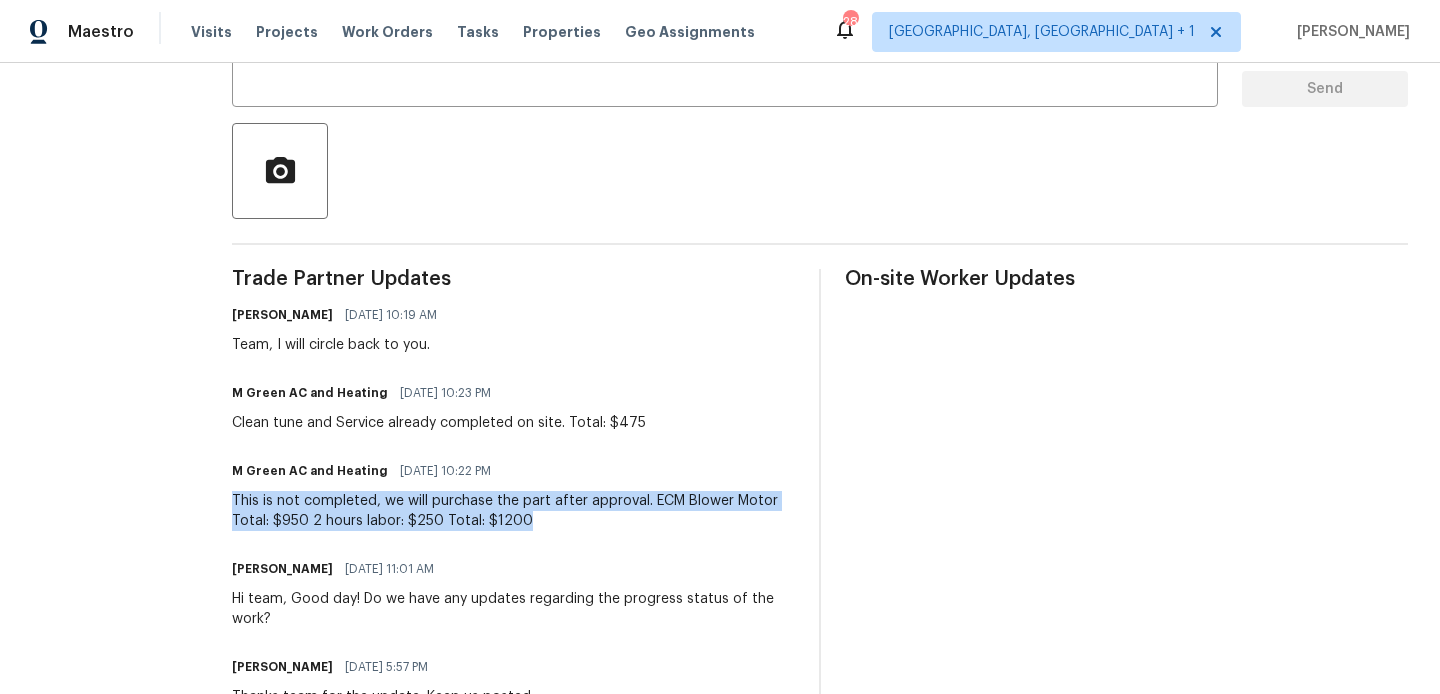 drag, startPoint x: 288, startPoint y: 494, endPoint x: 633, endPoint y: 516, distance: 345.70074 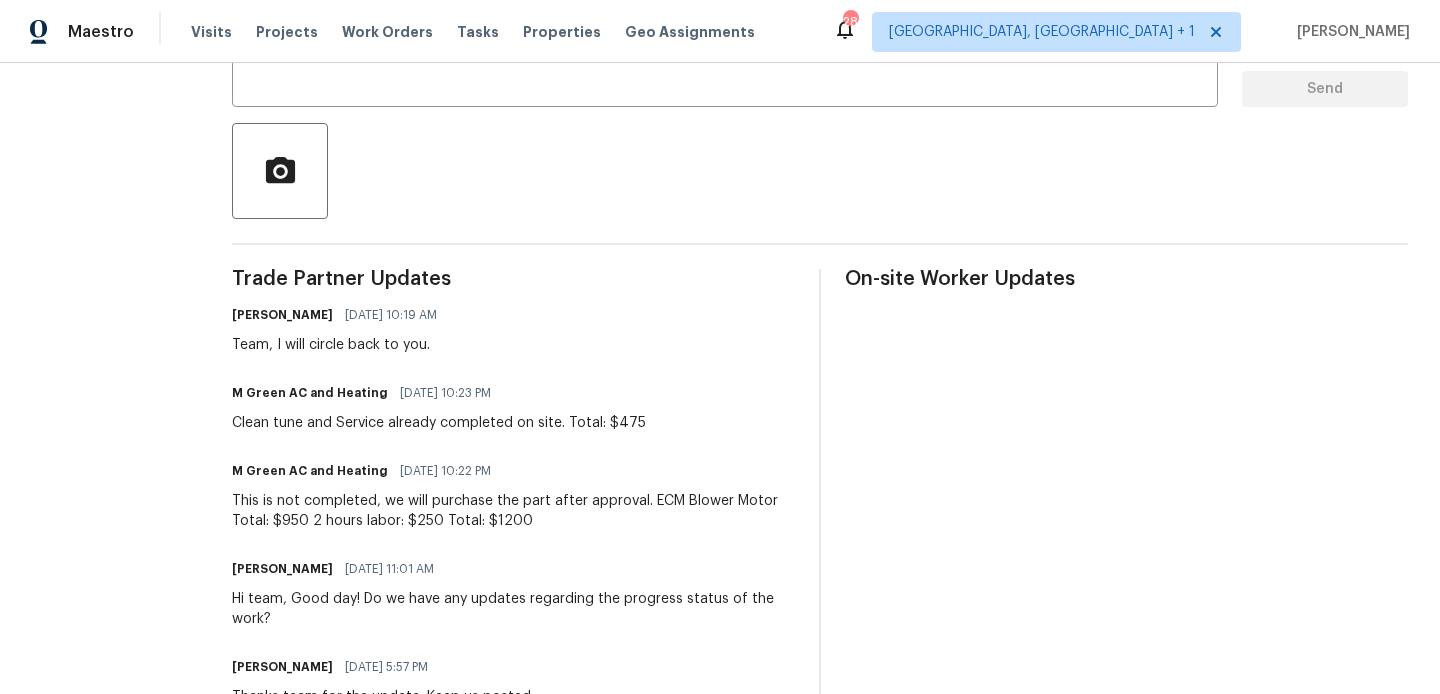 click on "Clean tune and Service already completed on site. Total: $475" at bounding box center [439, 423] 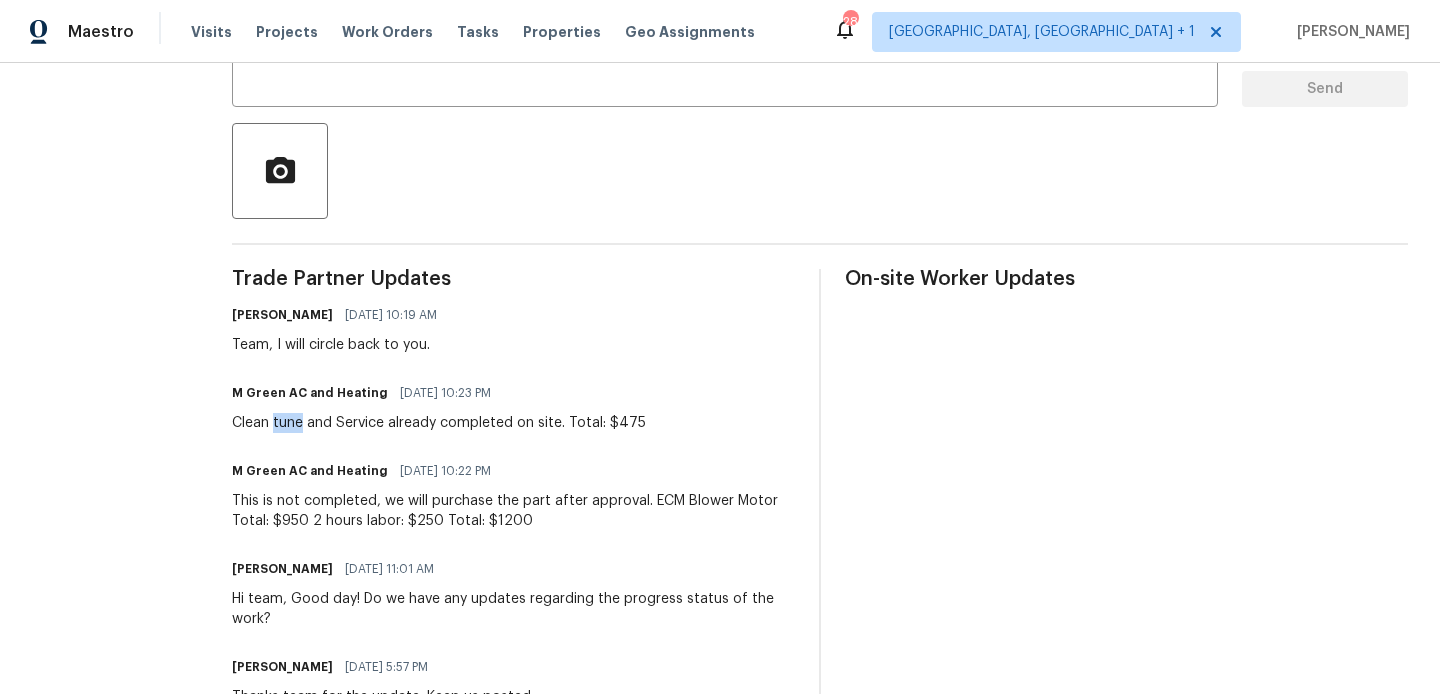 click on "Clean tune and Service already completed on site. Total: $475" at bounding box center (439, 423) 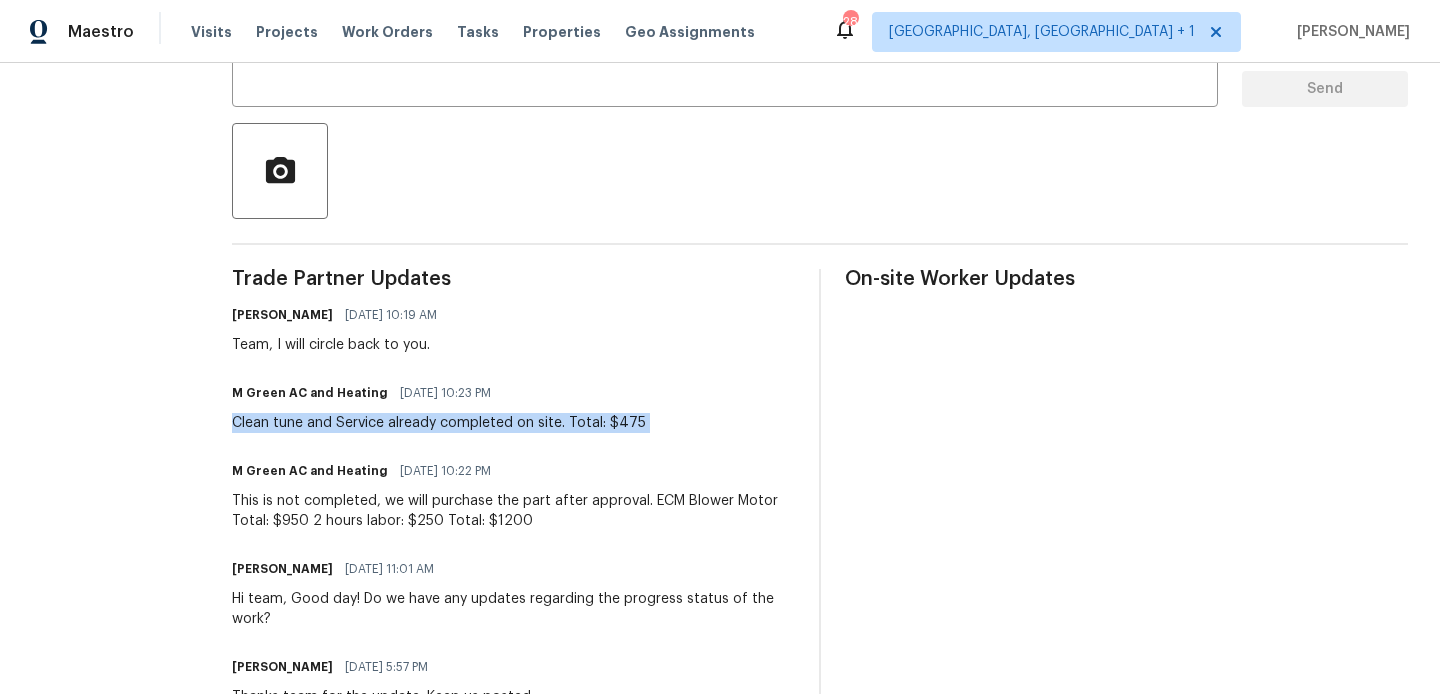 click on "Clean tune and Service already completed on site. Total: $475" at bounding box center [439, 423] 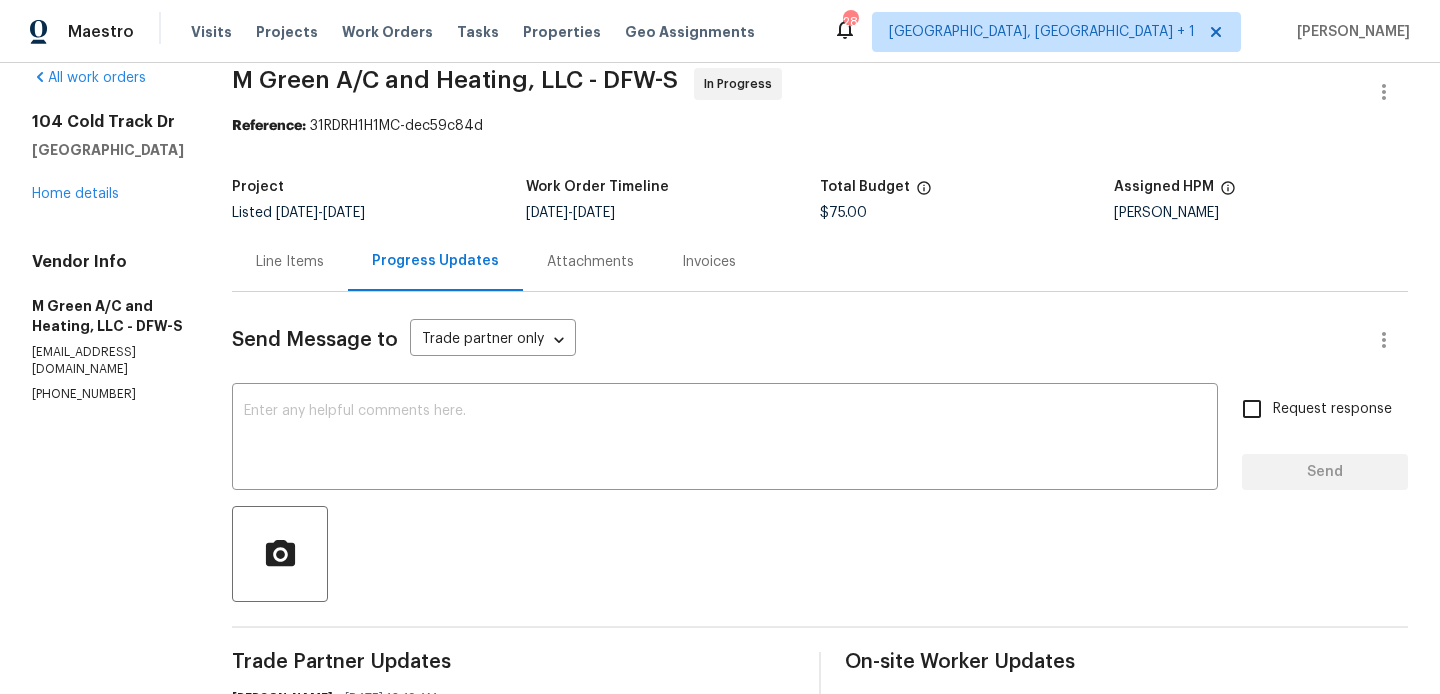 scroll, scrollTop: 0, scrollLeft: 0, axis: both 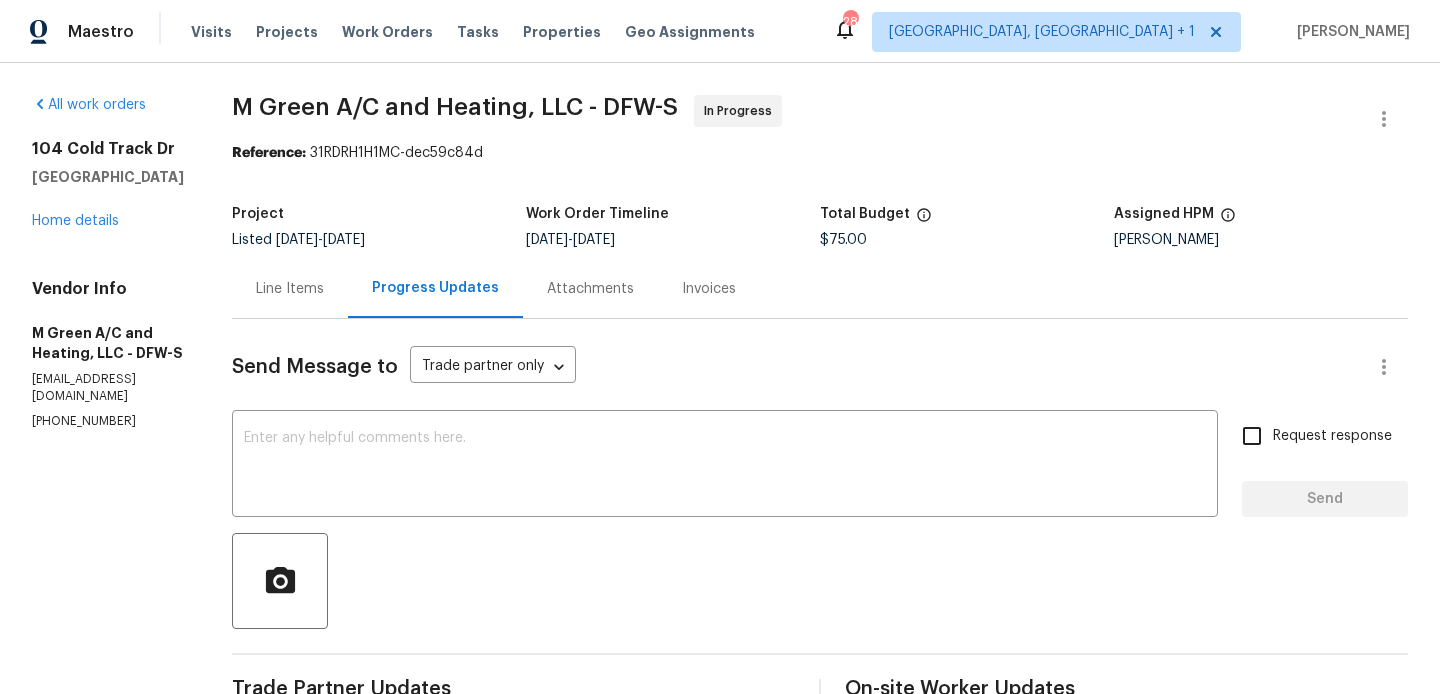 click on "Project Listed   [DATE]  -  [DATE] Work Order Timeline [DATE]  -  [DATE] Total Budget $75.00 Assigned HPM [PERSON_NAME]" at bounding box center [820, 227] 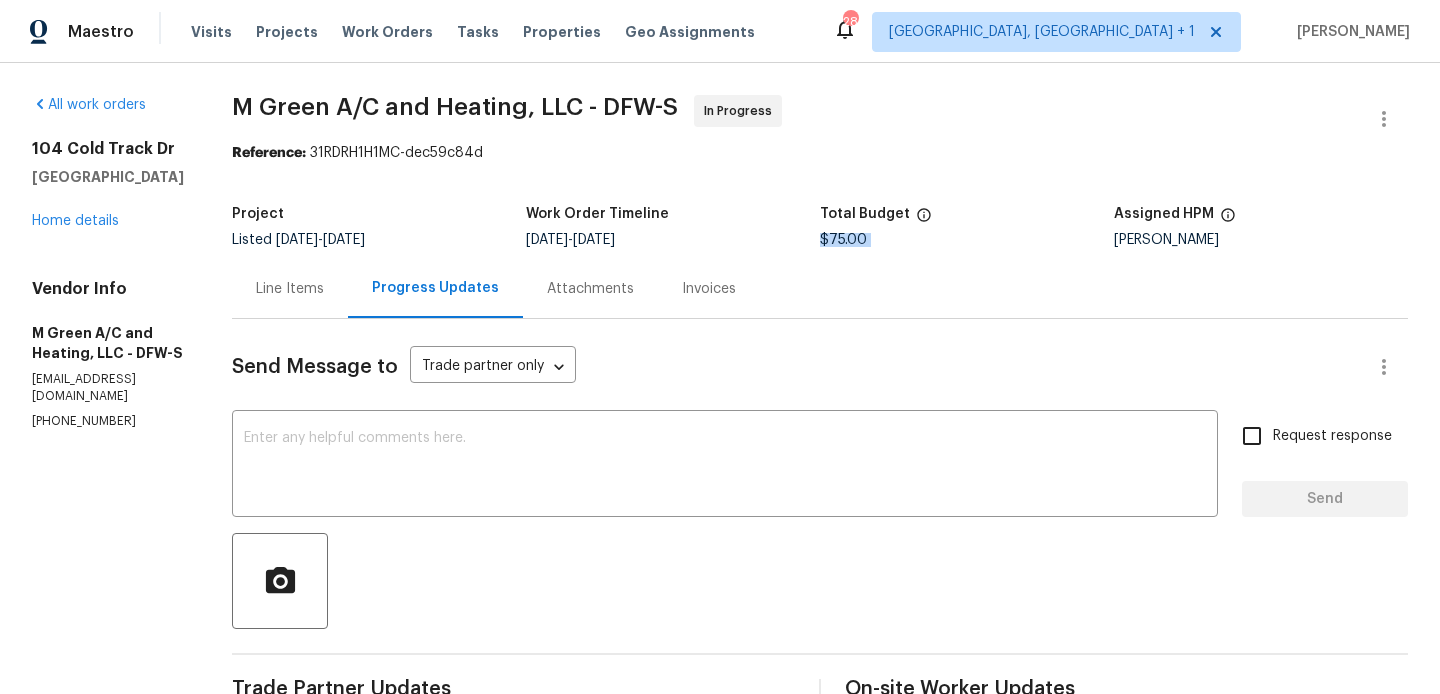 click on "Project Listed   [DATE]  -  [DATE] Work Order Timeline [DATE]  -  [DATE] Total Budget $75.00 Assigned HPM [PERSON_NAME]" at bounding box center (820, 227) 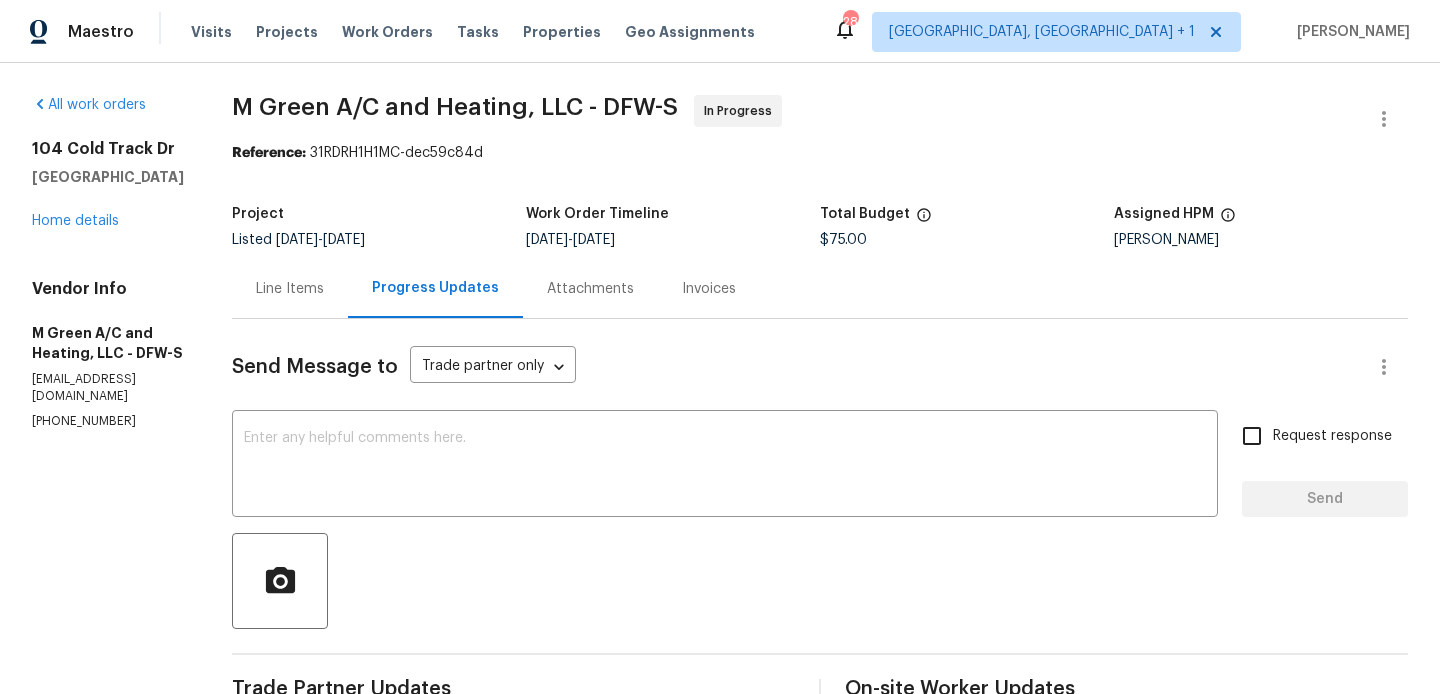 click on "Line Items" at bounding box center (290, 289) 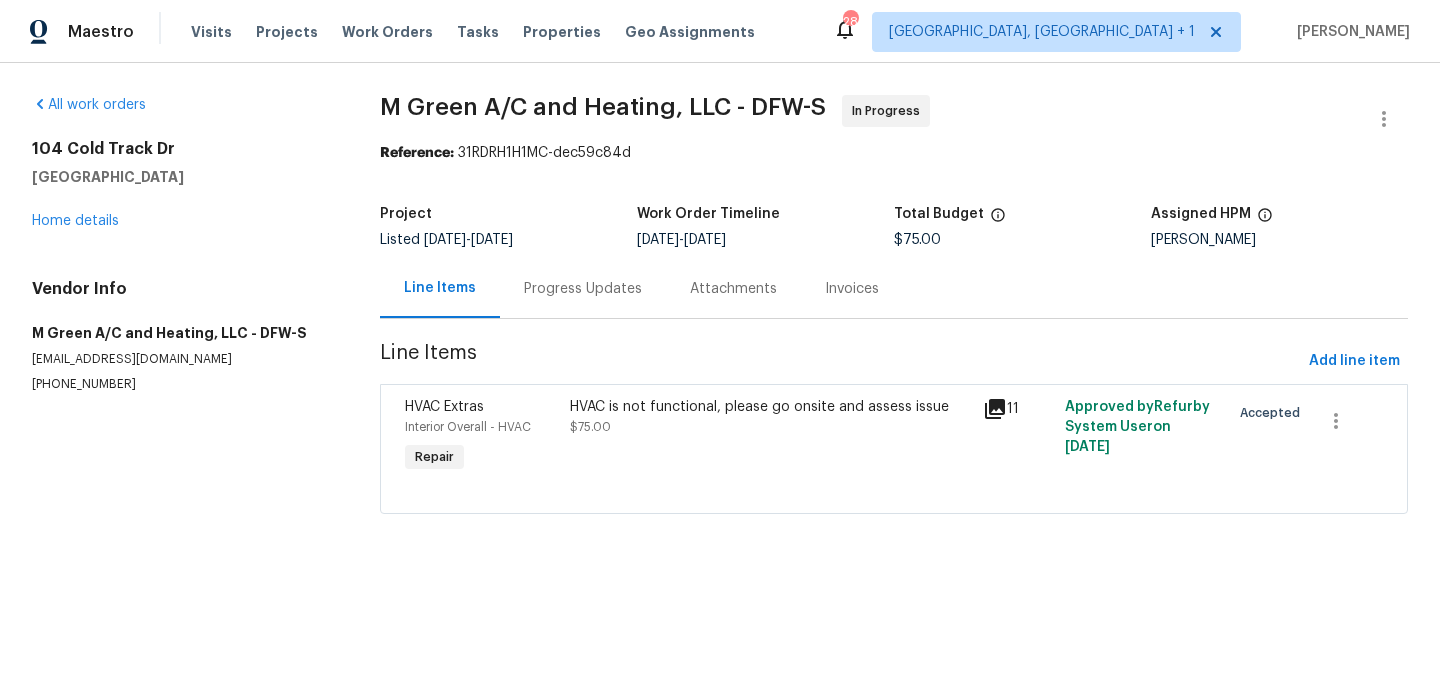 click on "HVAC is not functional, please go onsite and assess issue" at bounding box center [770, 407] 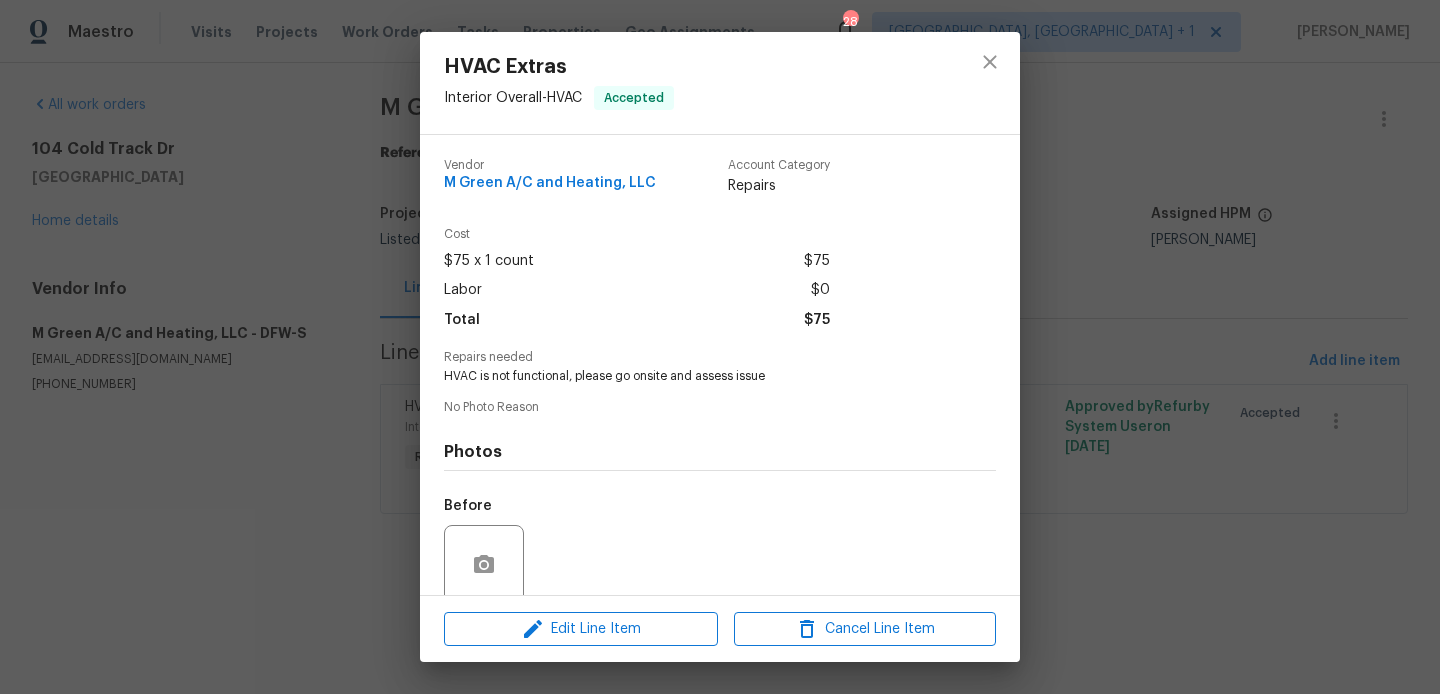 scroll, scrollTop: 159, scrollLeft: 0, axis: vertical 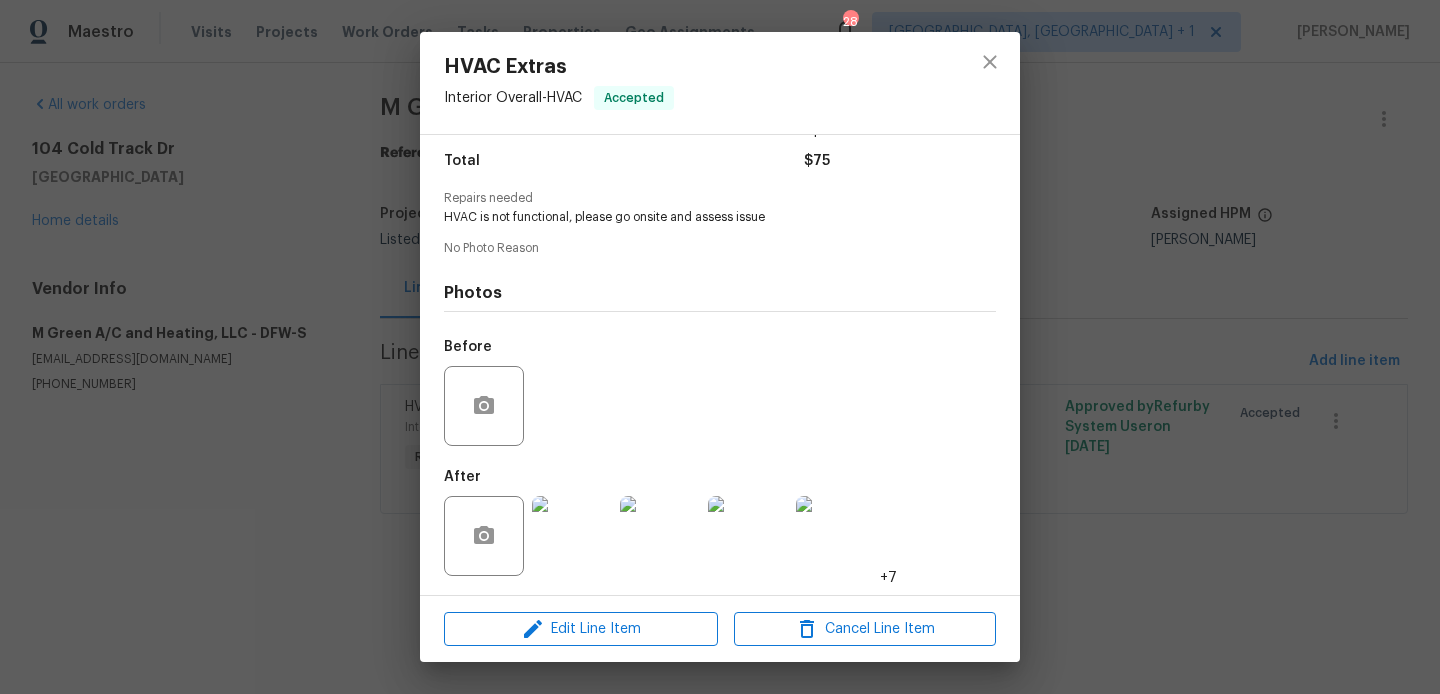 click at bounding box center [572, 536] 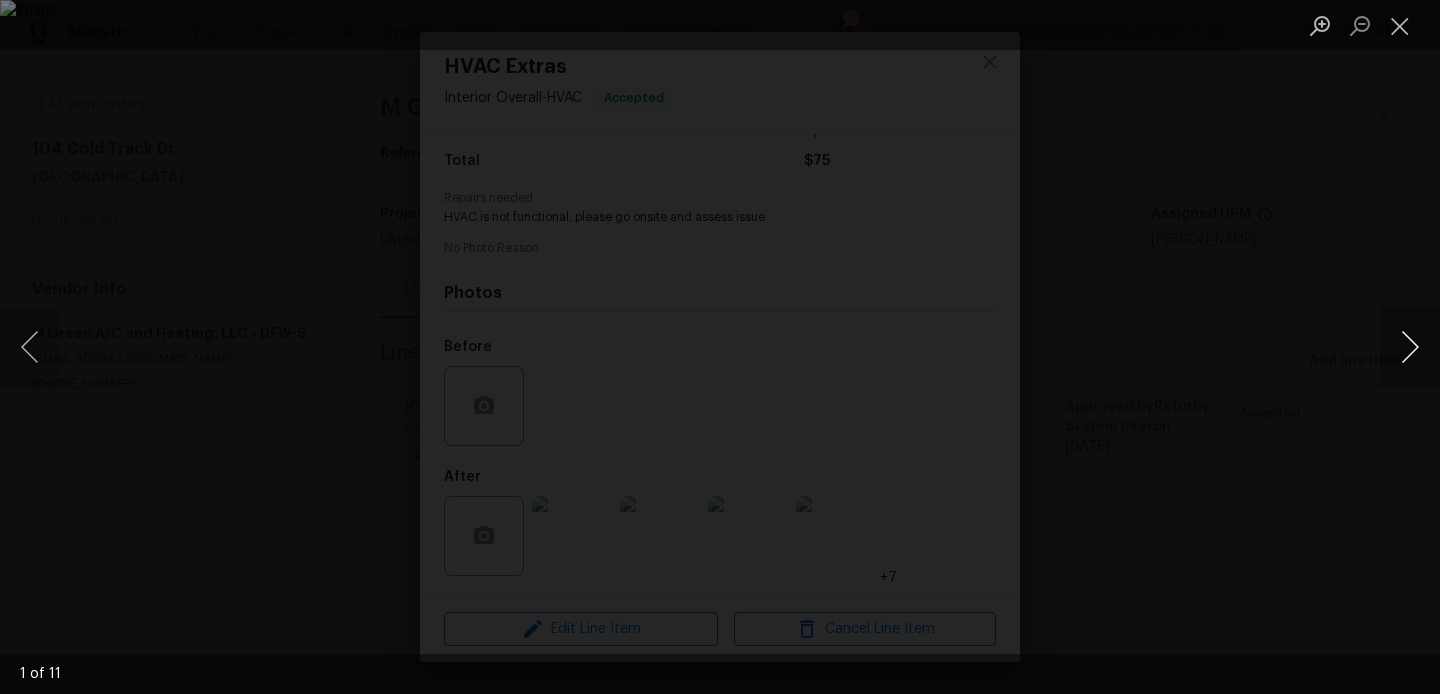 click at bounding box center [1410, 347] 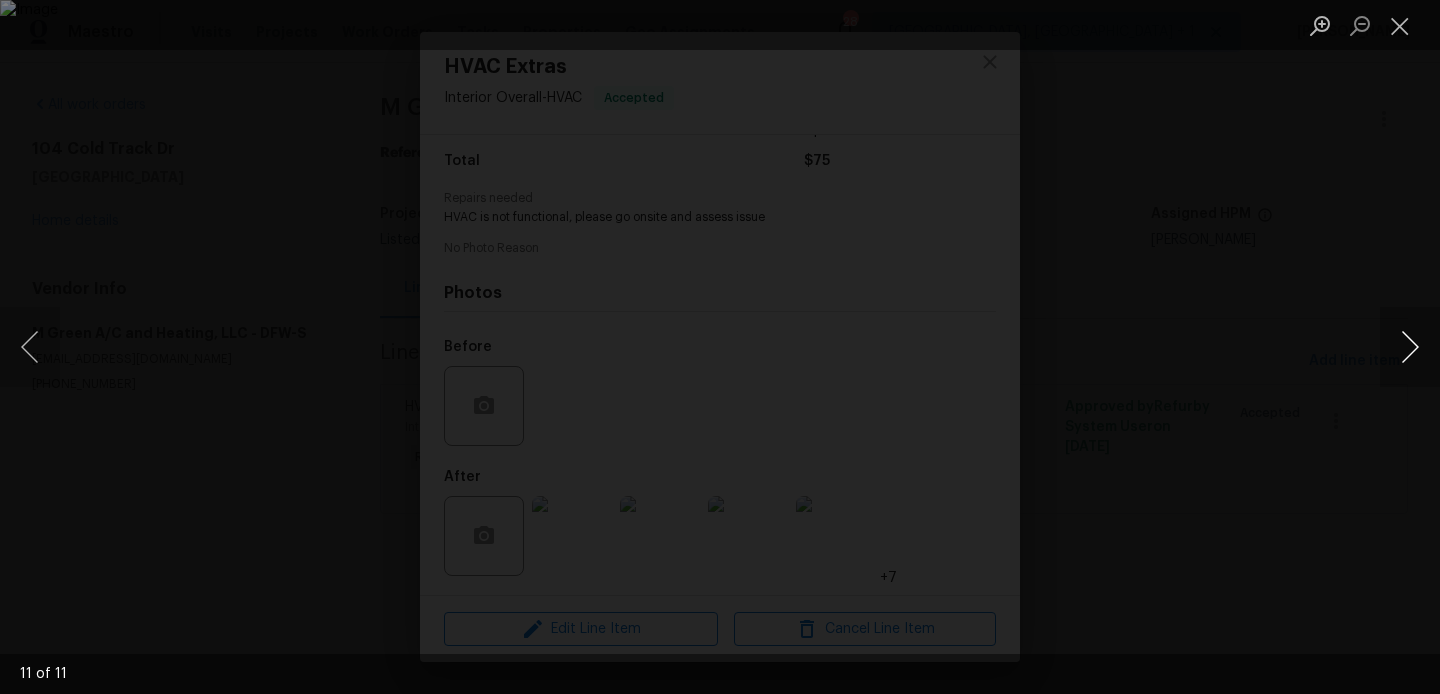 click at bounding box center (1410, 347) 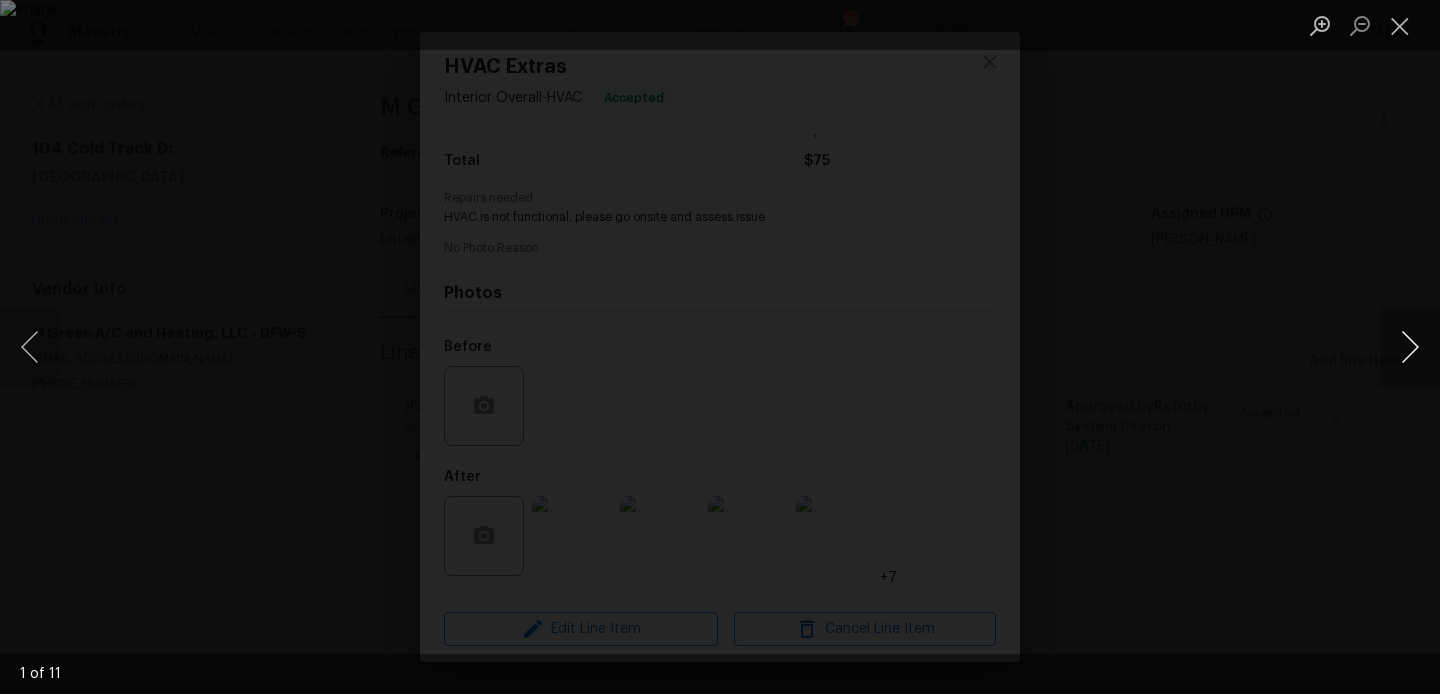 click at bounding box center [1410, 347] 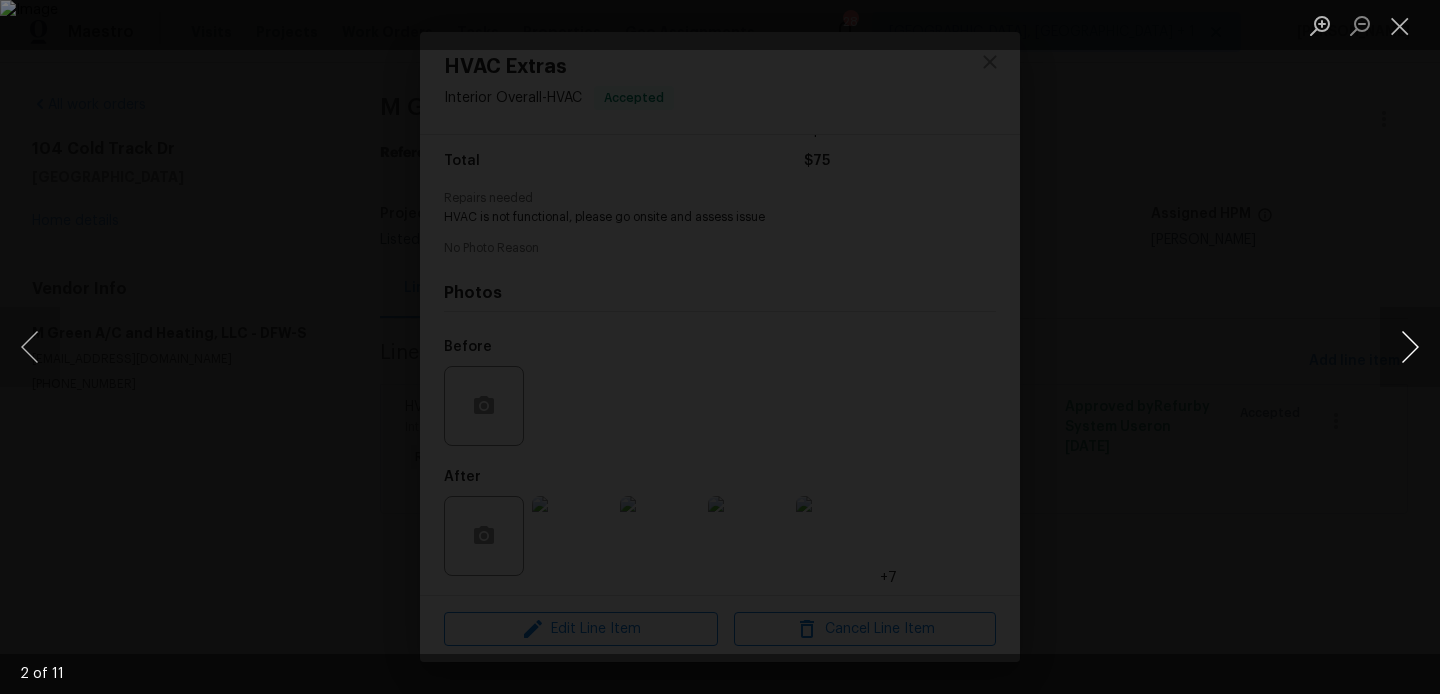 click at bounding box center (1410, 347) 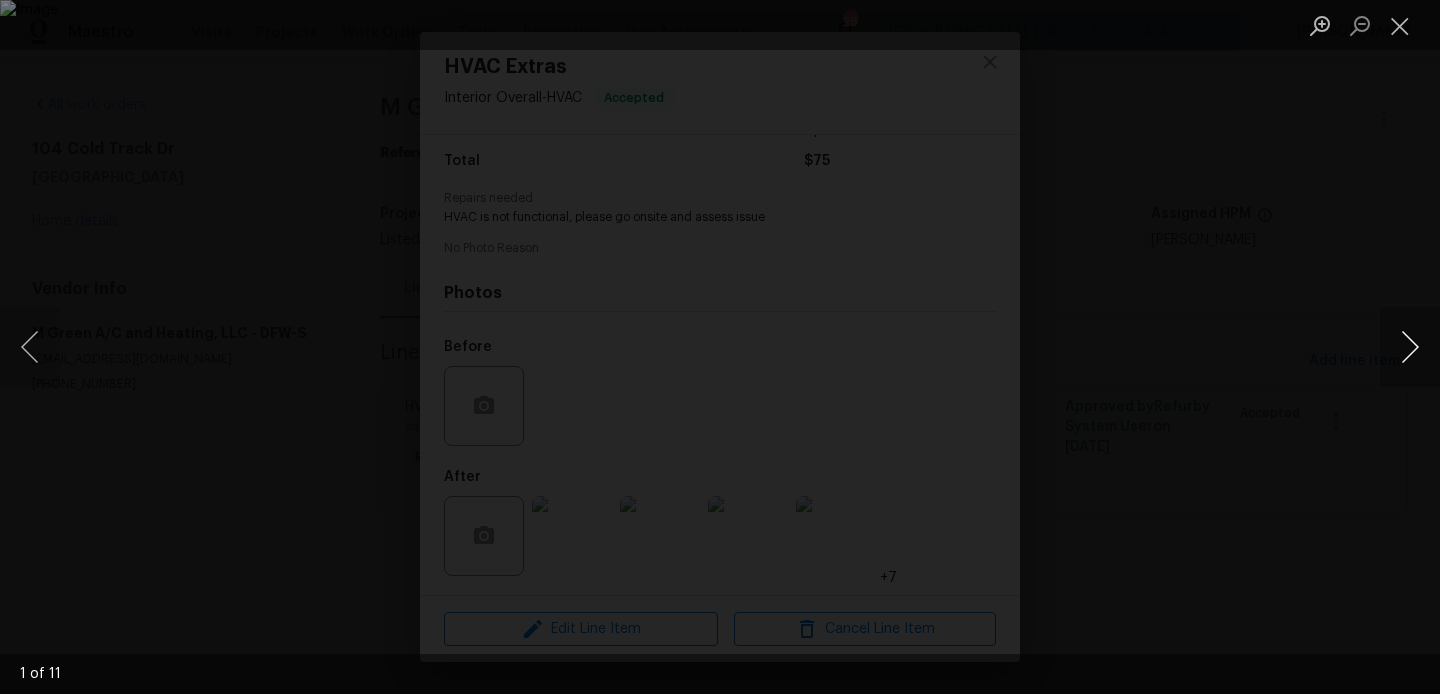 click at bounding box center (1410, 347) 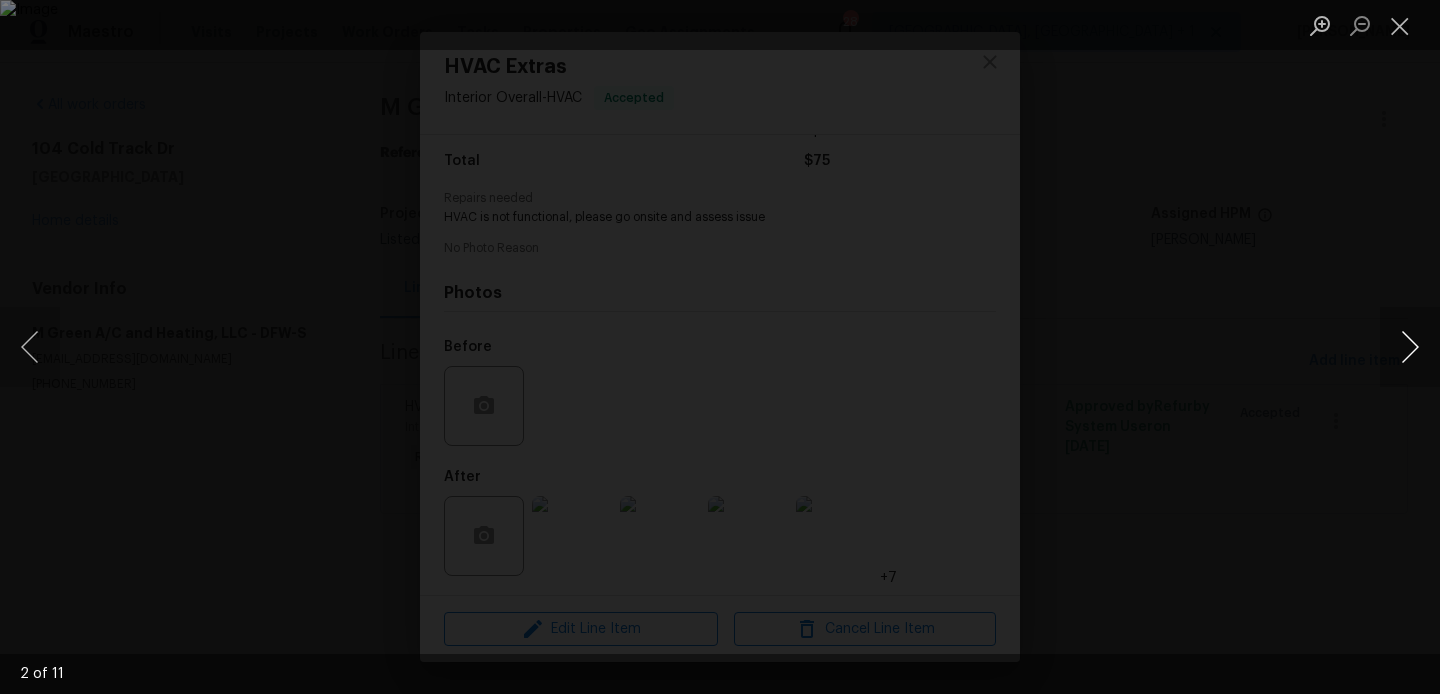 click at bounding box center (1410, 347) 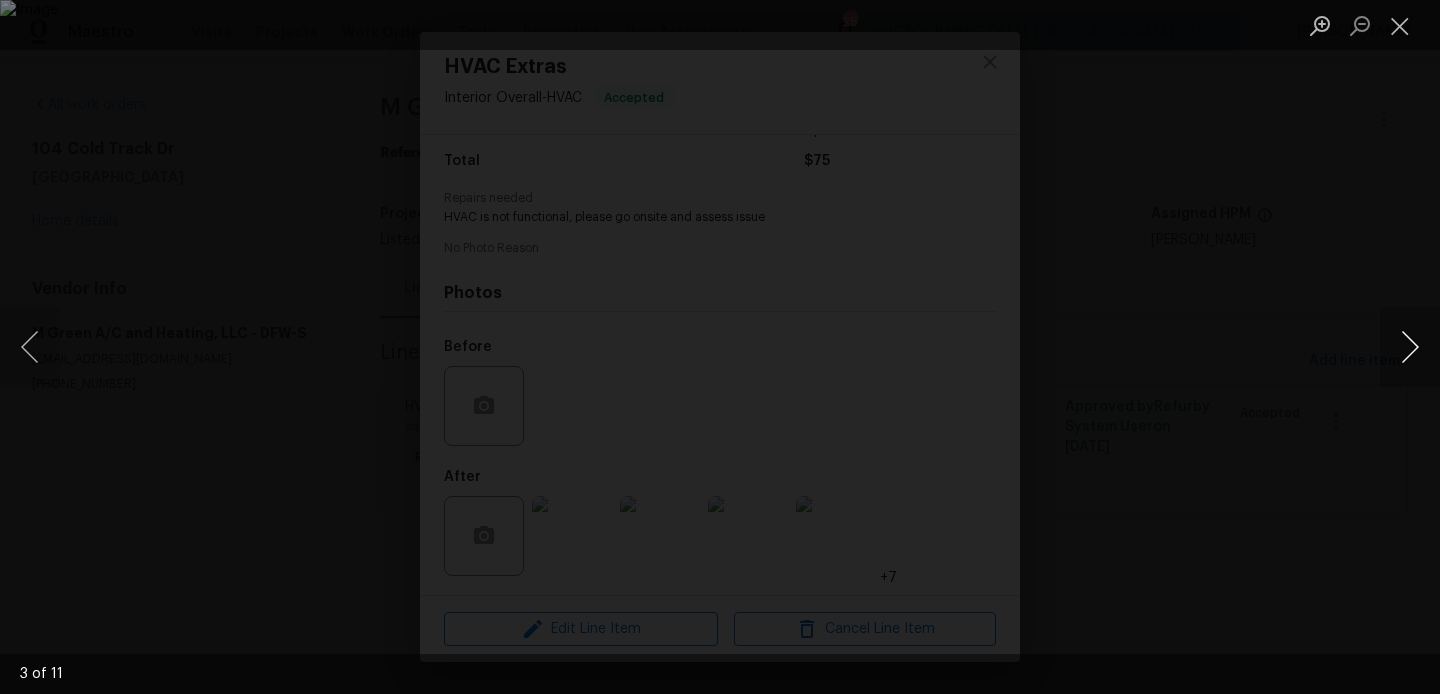 click at bounding box center [1410, 347] 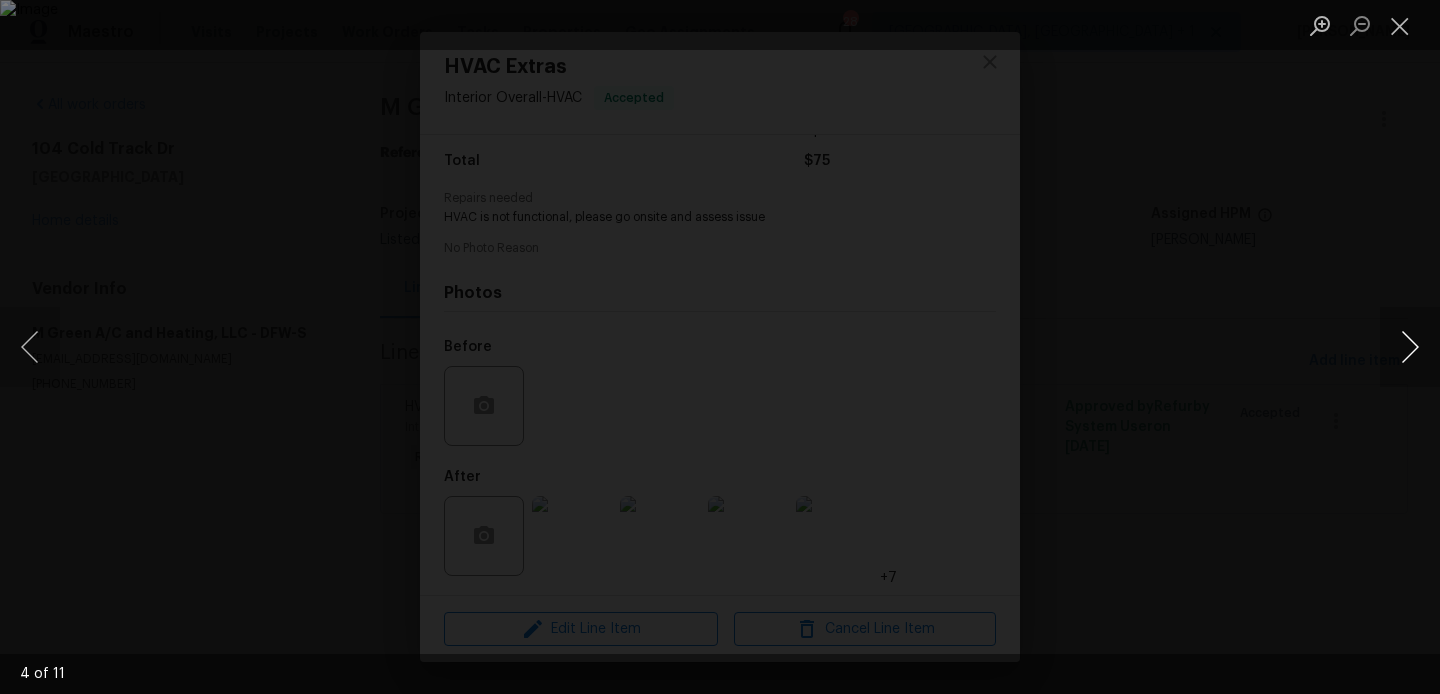 click at bounding box center (1410, 347) 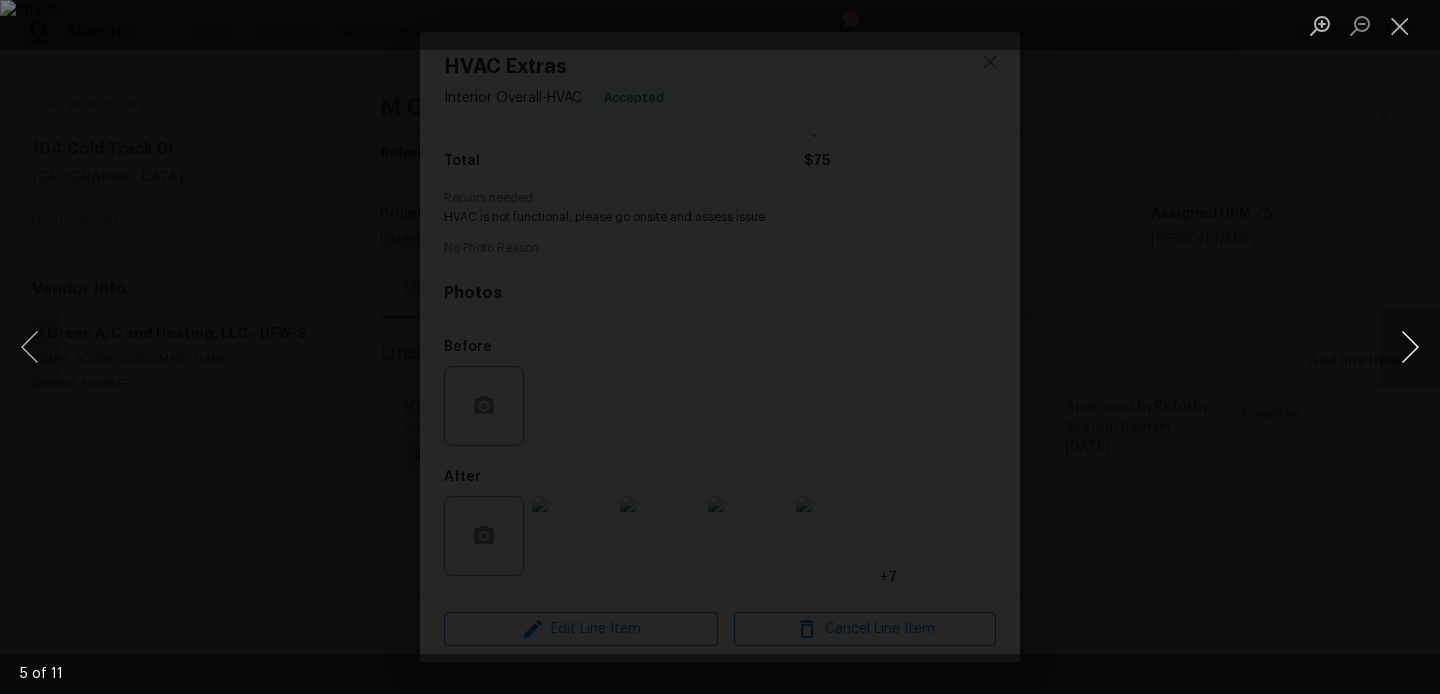 click at bounding box center (1410, 347) 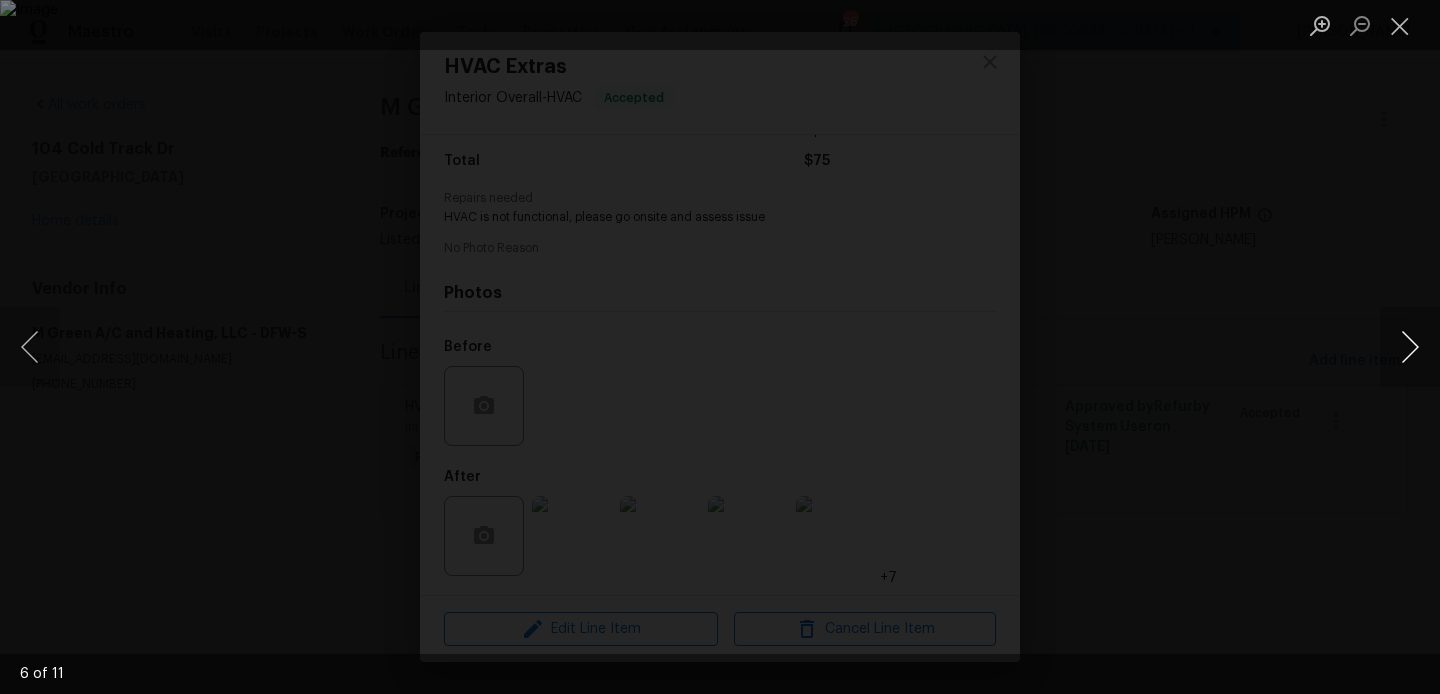click at bounding box center [1410, 347] 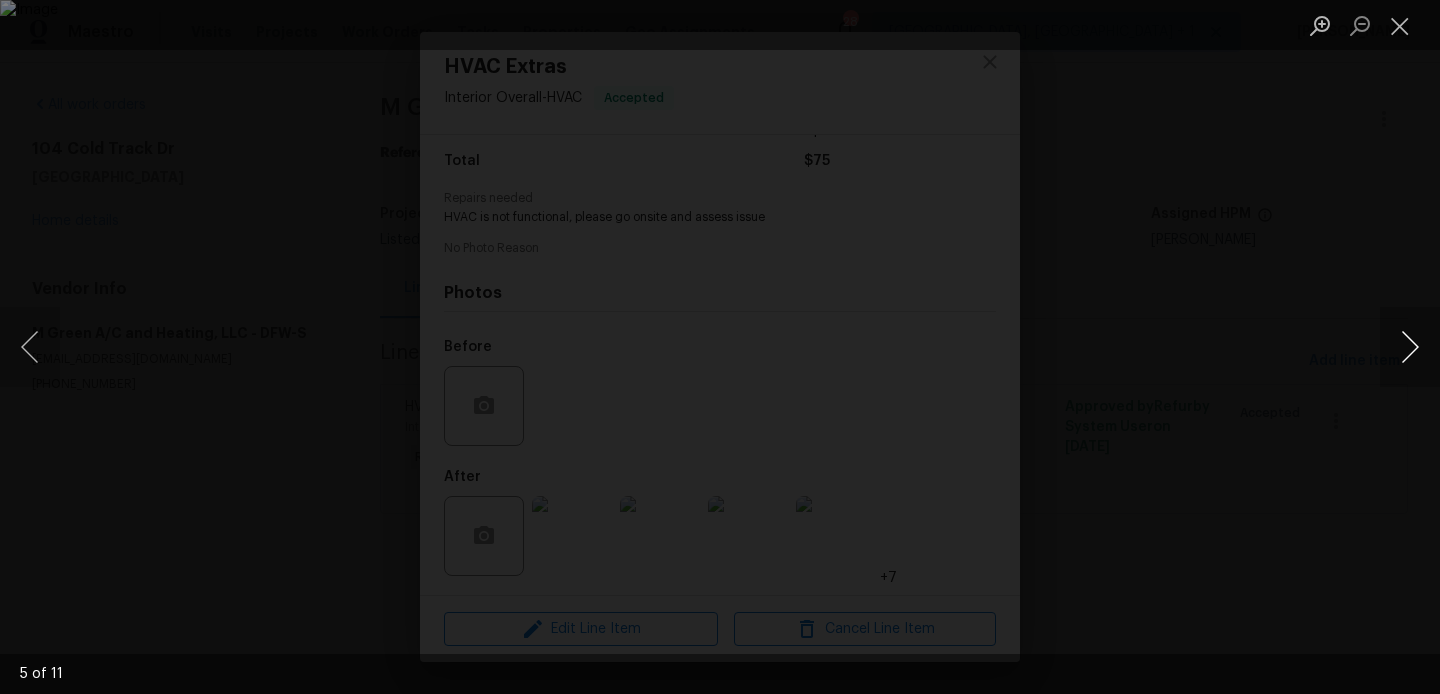 click at bounding box center (1410, 347) 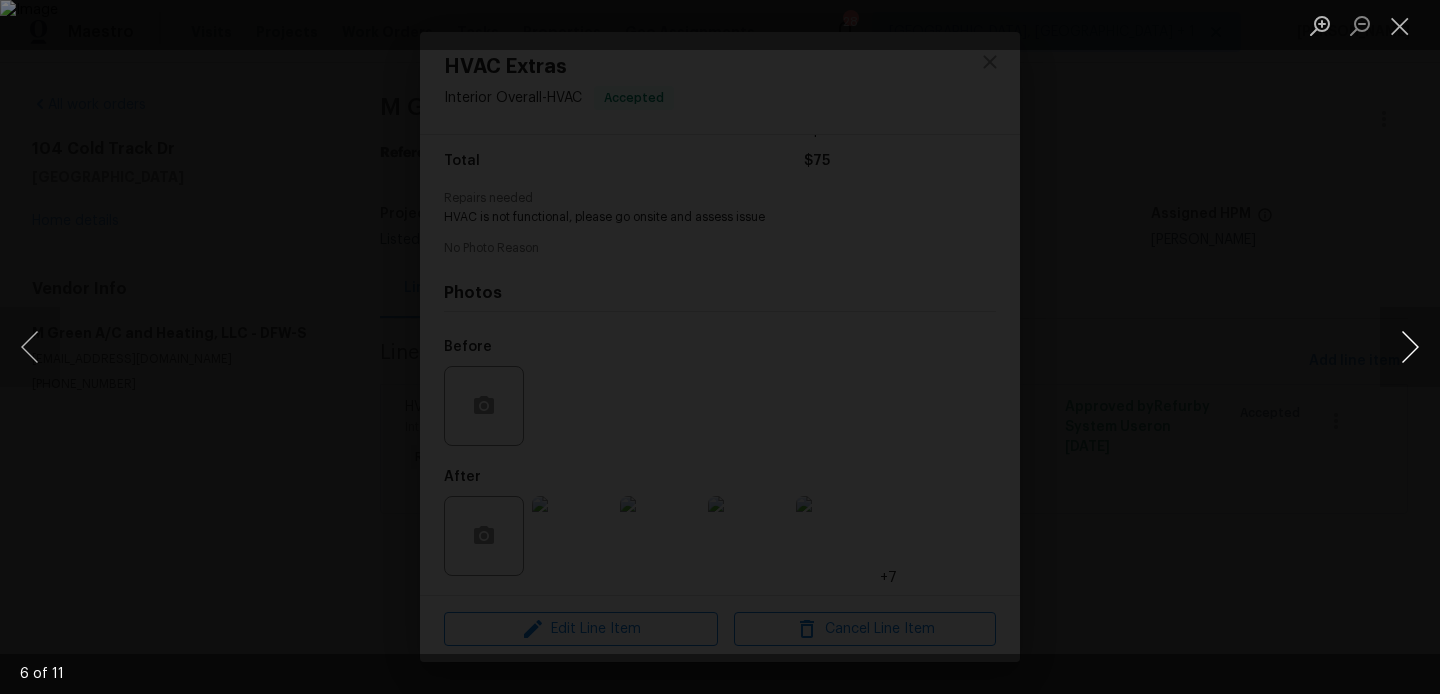 click at bounding box center (1410, 347) 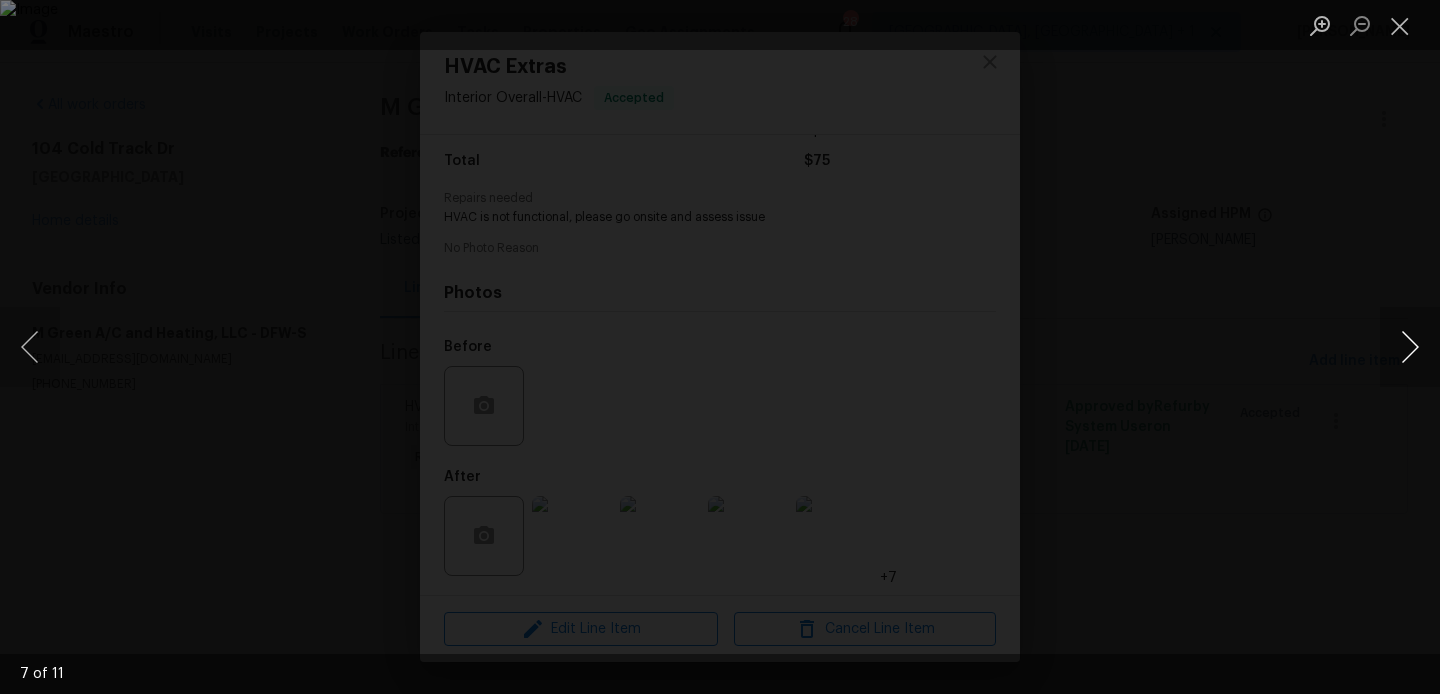 click at bounding box center (1410, 347) 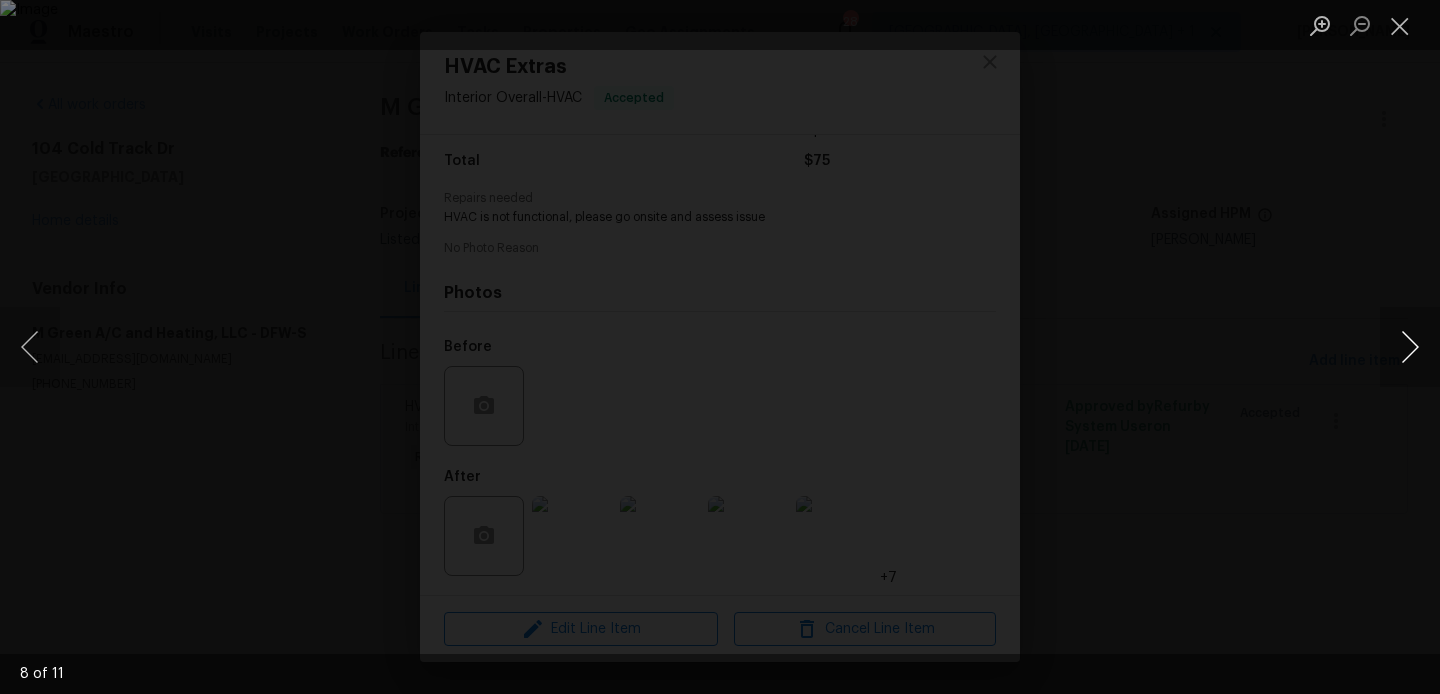 click at bounding box center [1410, 347] 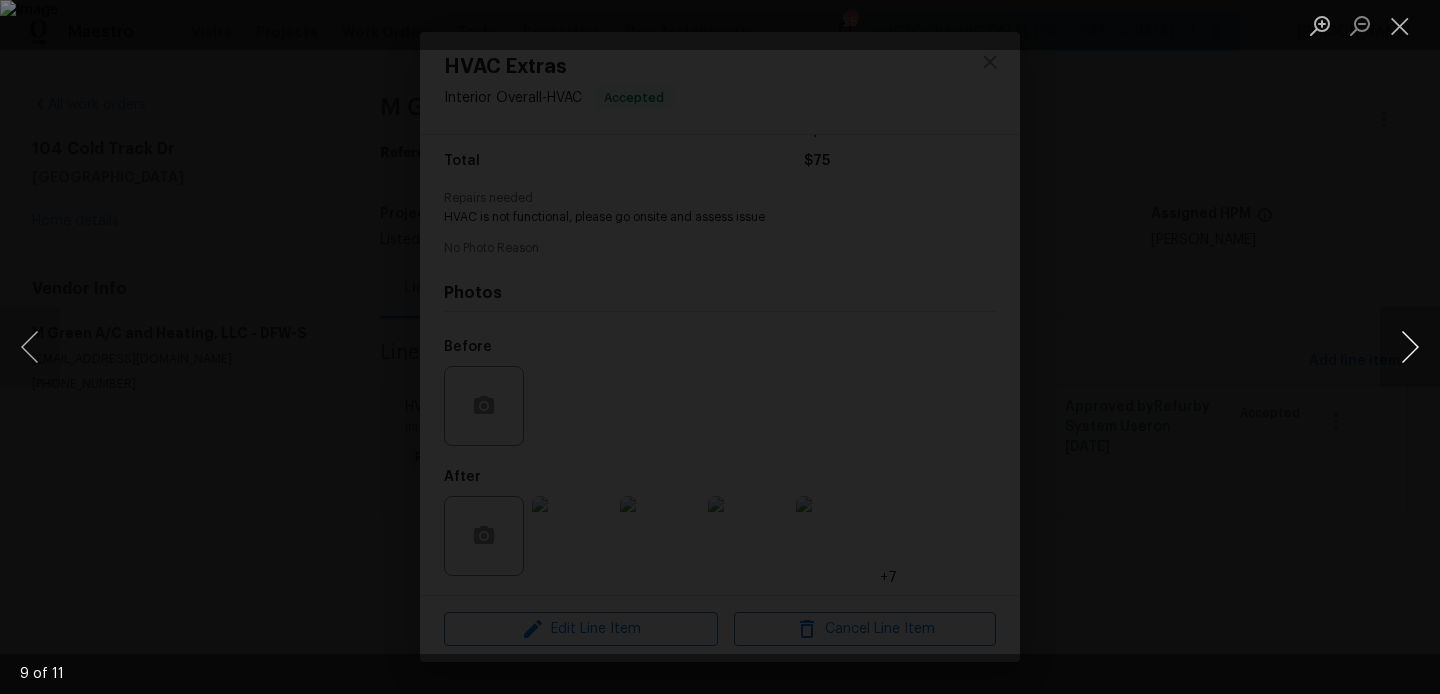 click at bounding box center [1410, 347] 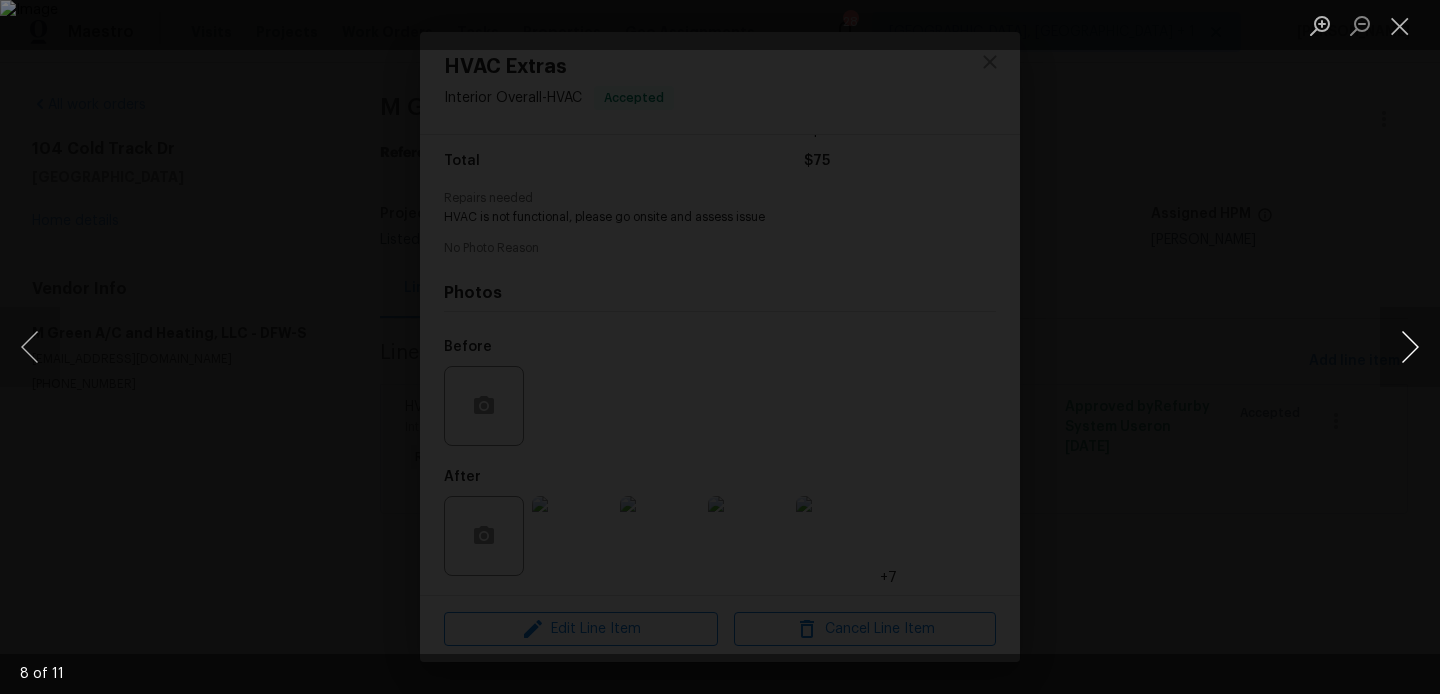 click at bounding box center [1410, 347] 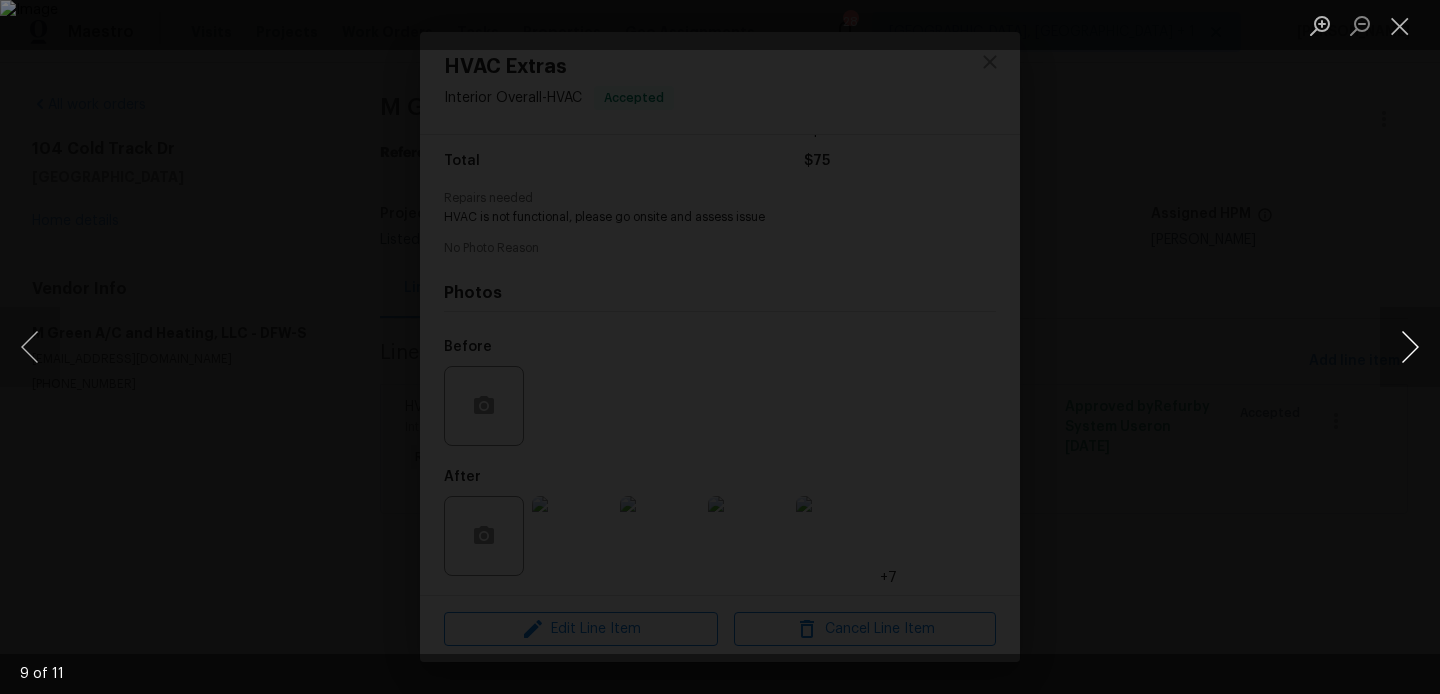 click at bounding box center [1410, 347] 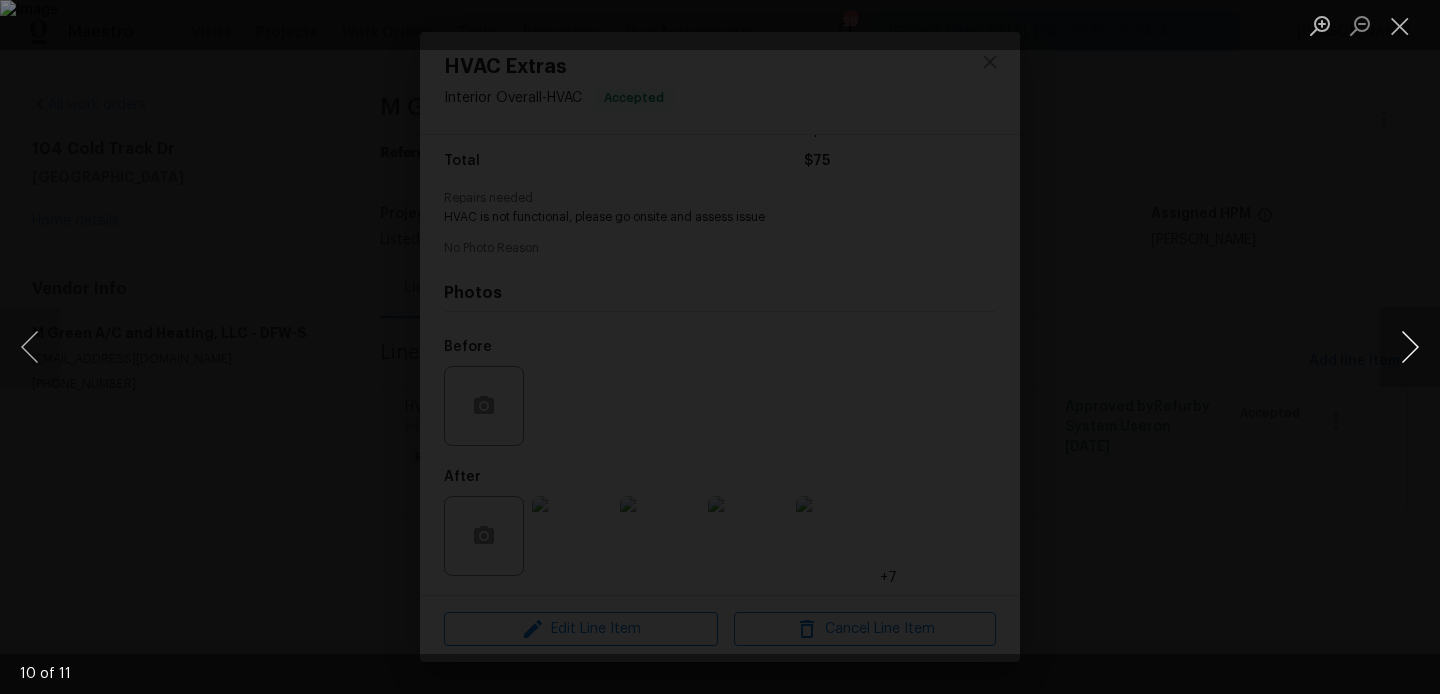 click at bounding box center [1410, 347] 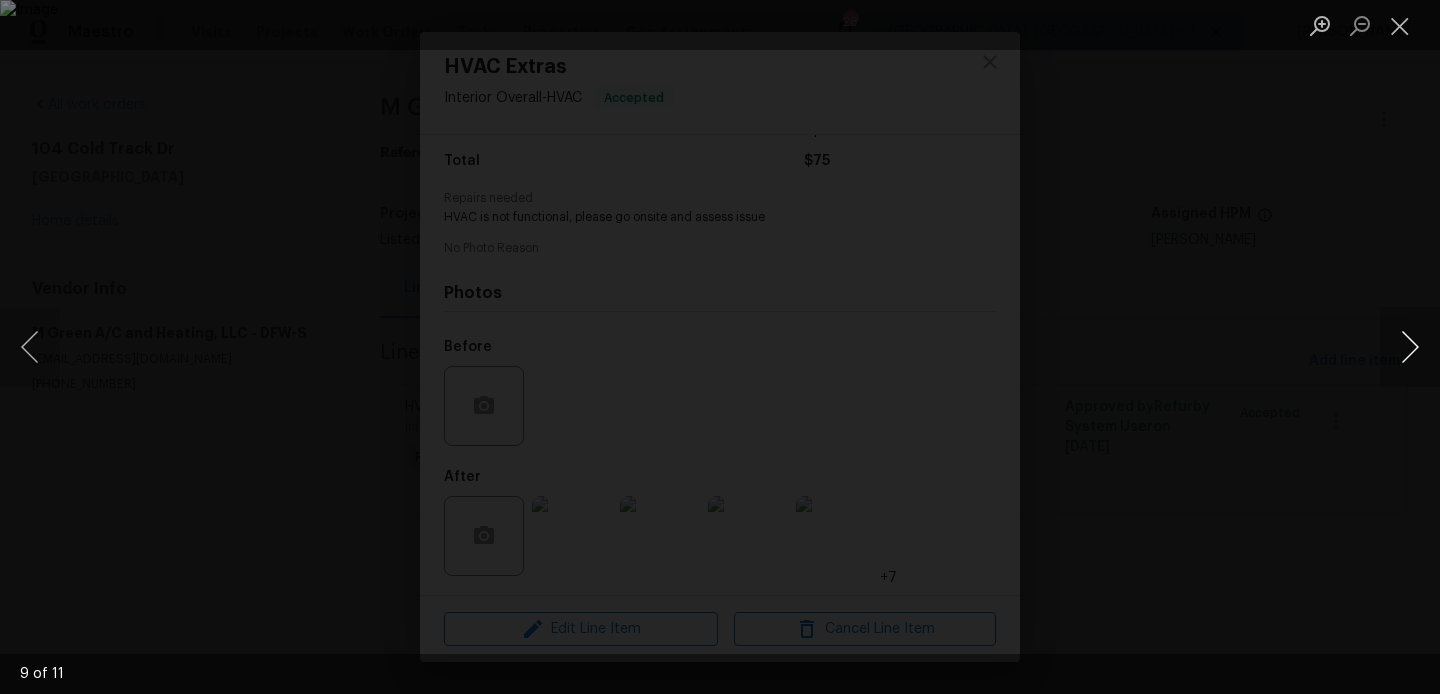click at bounding box center [1410, 347] 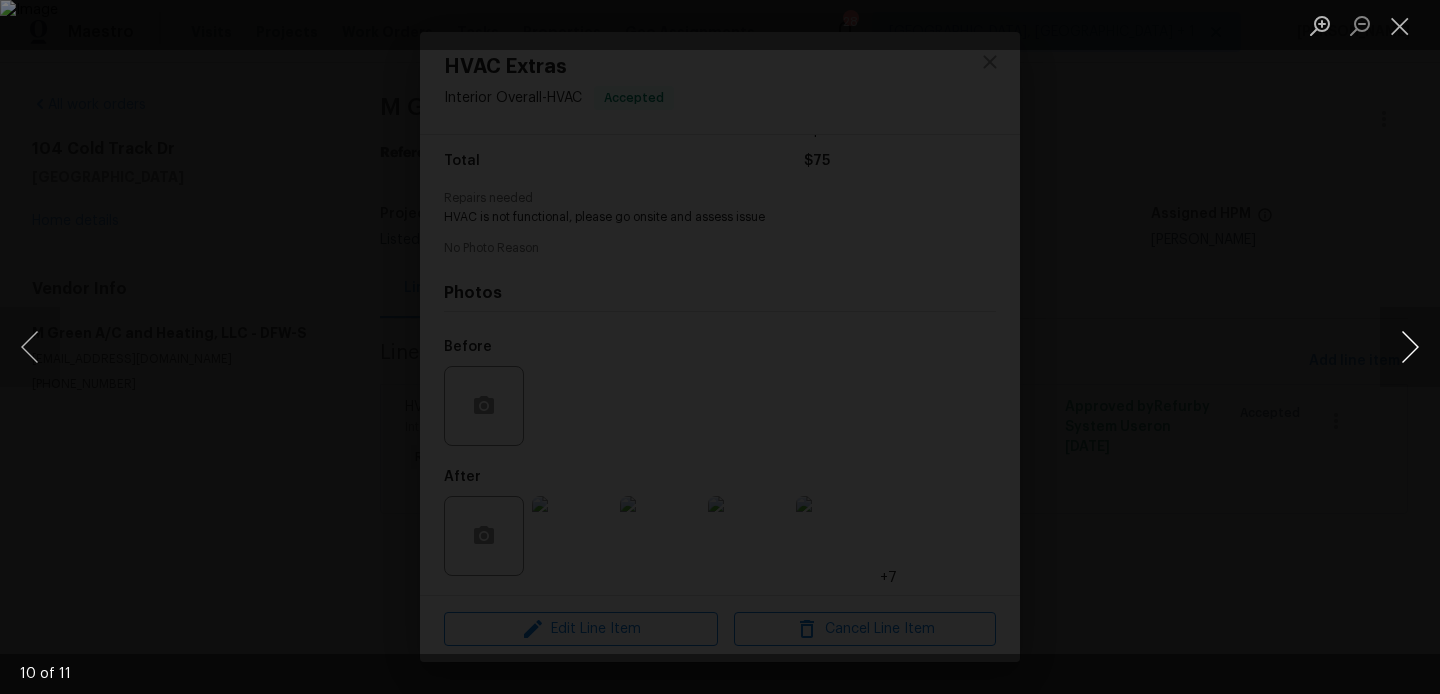 click at bounding box center [1410, 347] 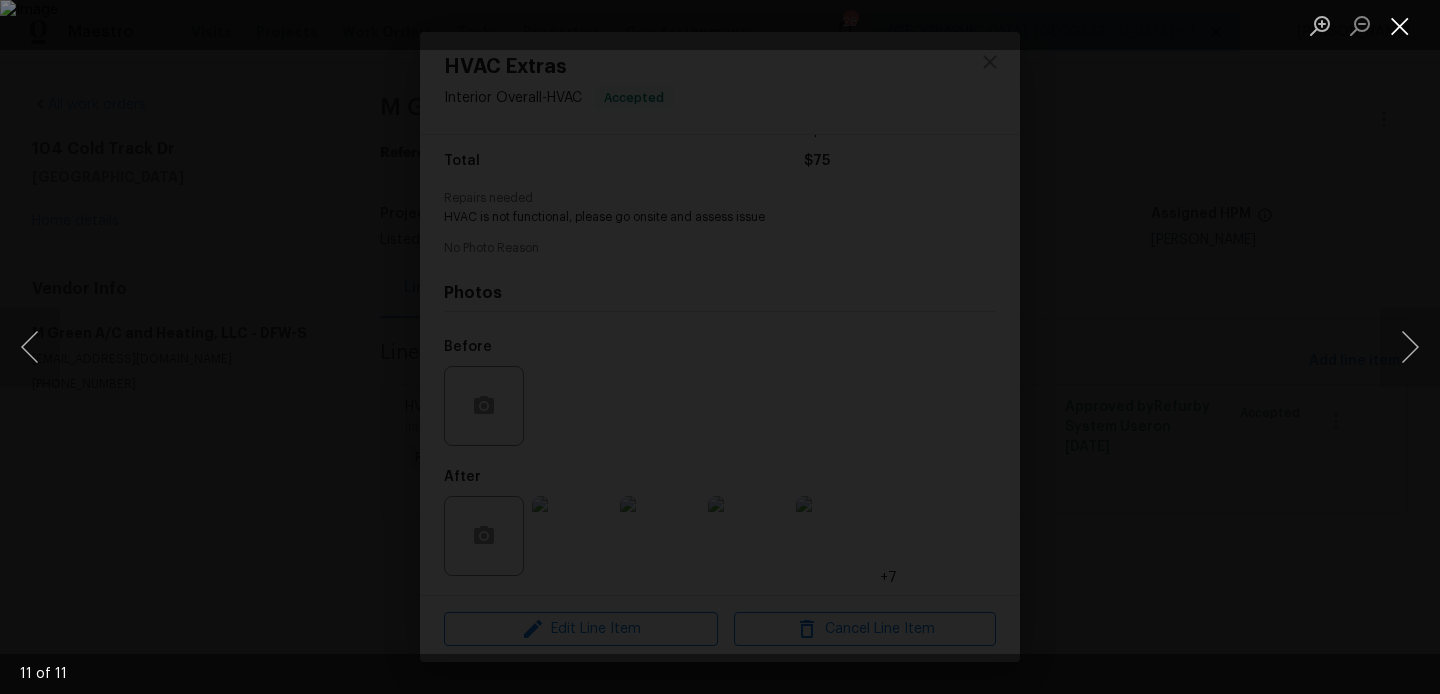 click at bounding box center (1400, 25) 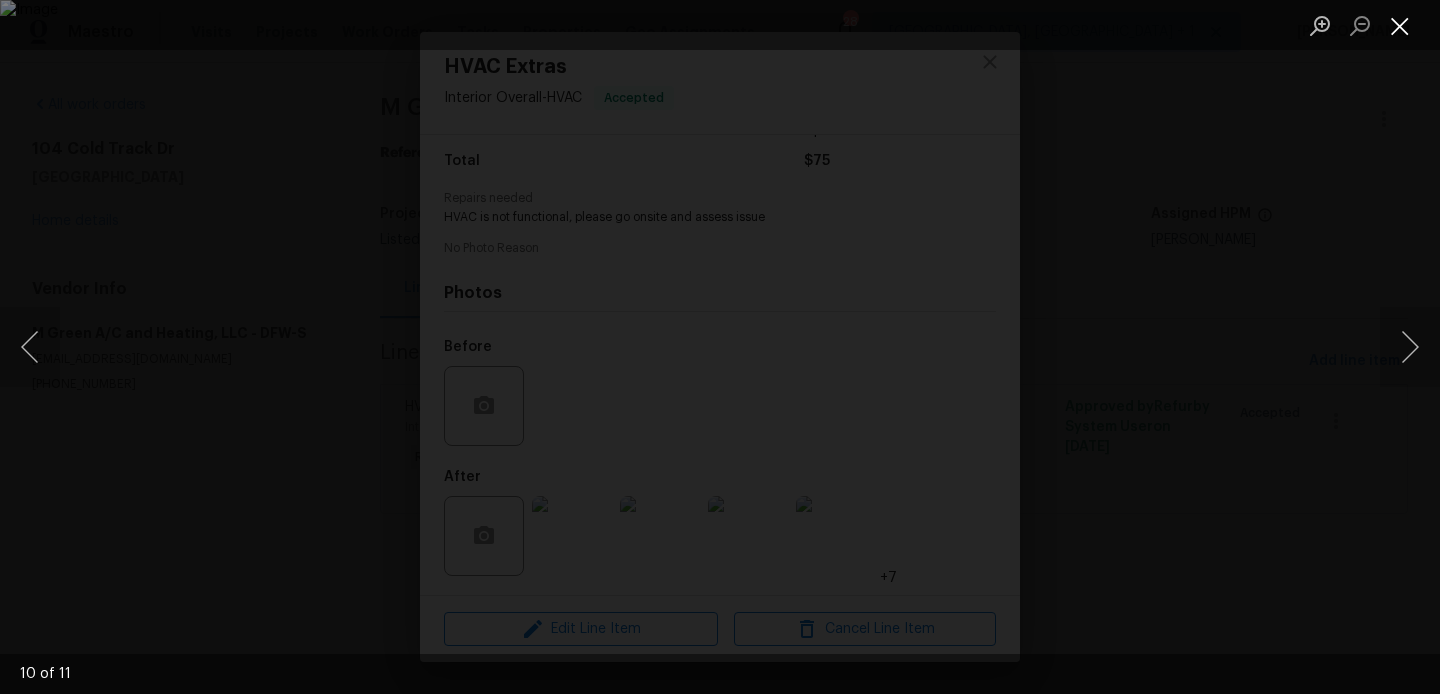 click at bounding box center [1400, 25] 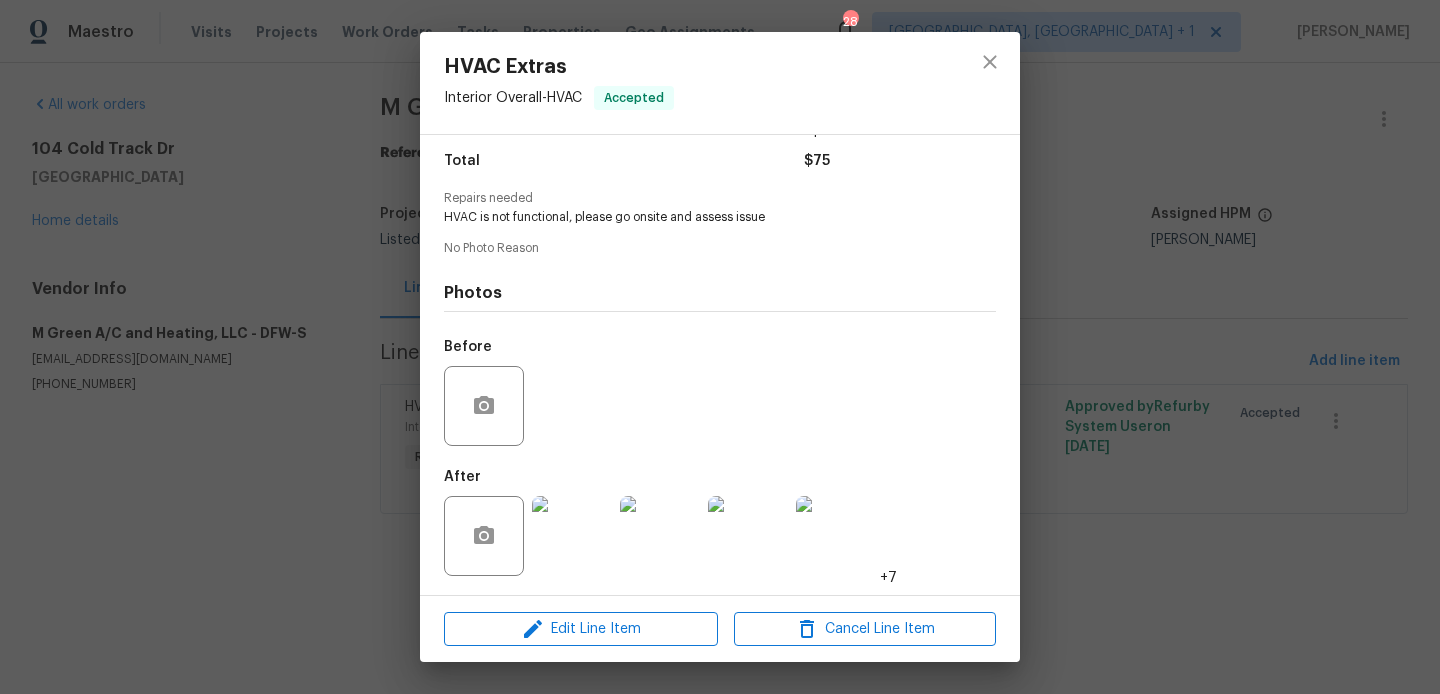 click on "HVAC Extras Interior Overall  -  HVAC Accepted Vendor M Green A/C and Heating, LLC Account Category Repairs Cost $75 x 1 count $75 Labor $0 Total $75 Repairs needed HVAC is not functional, please go onsite and assess issue No Photo Reason   Photos Before After  +7  Edit Line Item  Cancel Line Item" at bounding box center [720, 347] 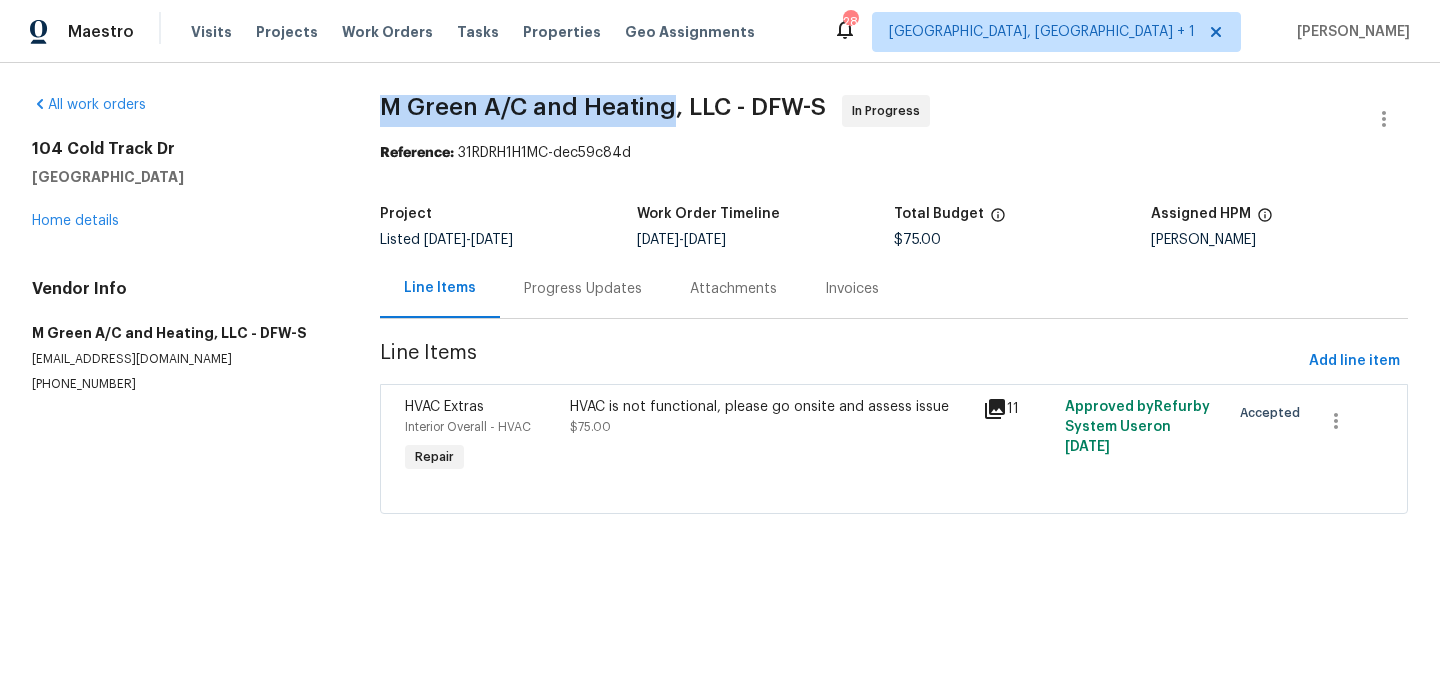 drag, startPoint x: 374, startPoint y: 114, endPoint x: 670, endPoint y: 111, distance: 296.0152 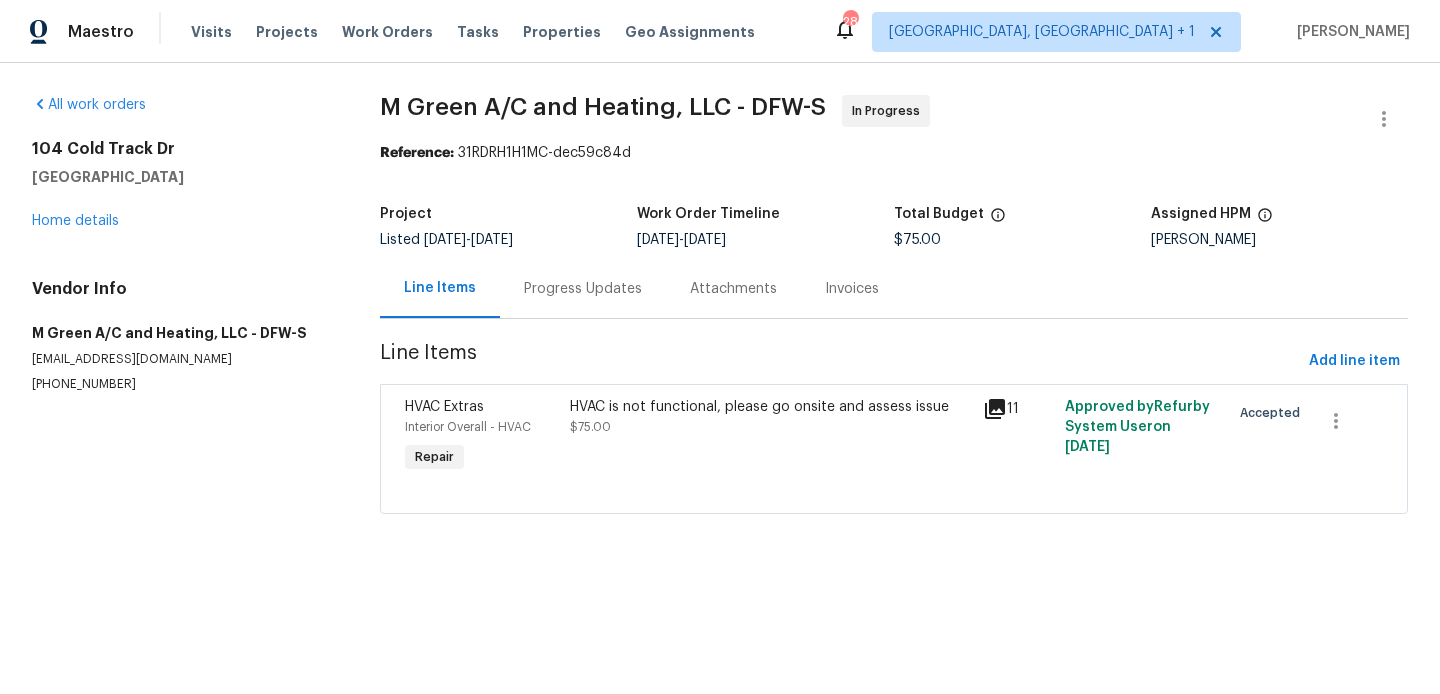 click on "Project Listed   11/1/2024  -  7/10/2025 Work Order Timeline 7/8/2025  -  7/10/2025 Total Budget $75.00 Assigned HPM Jason Fletcher" at bounding box center (894, 227) 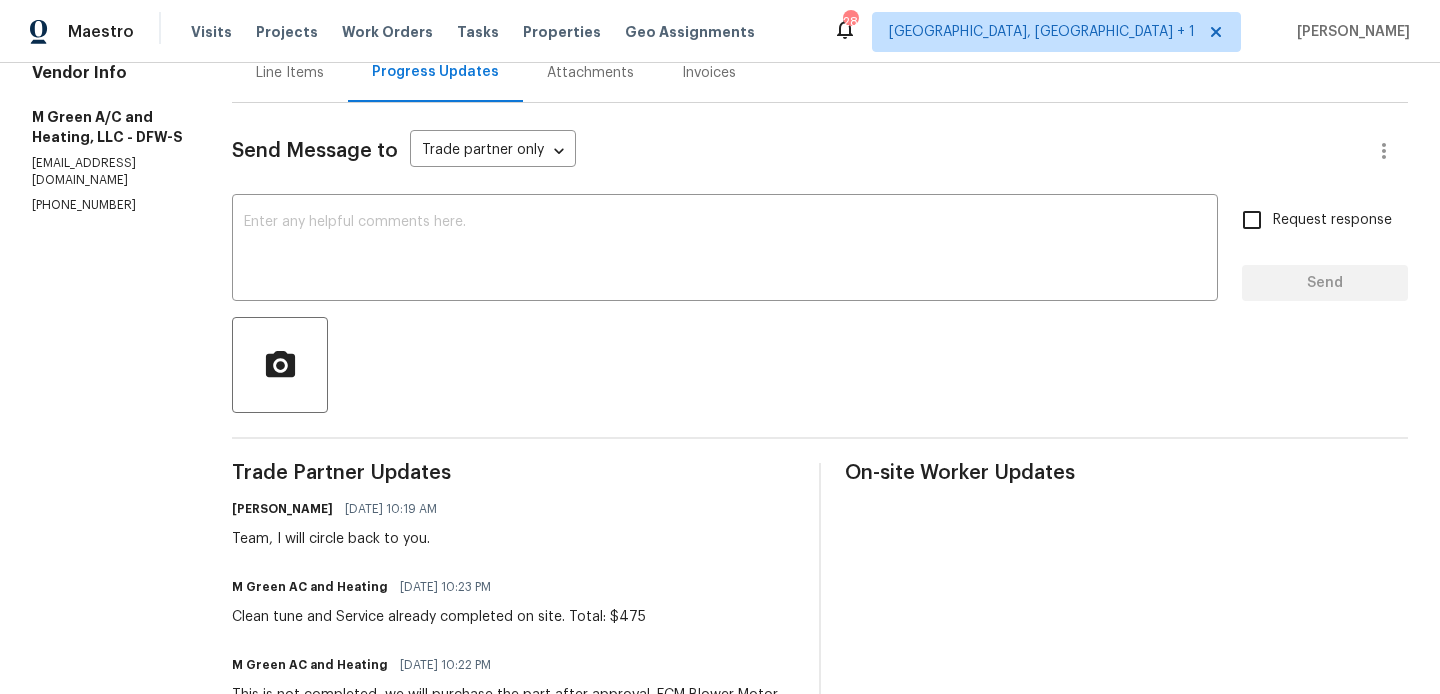 scroll, scrollTop: 425, scrollLeft: 0, axis: vertical 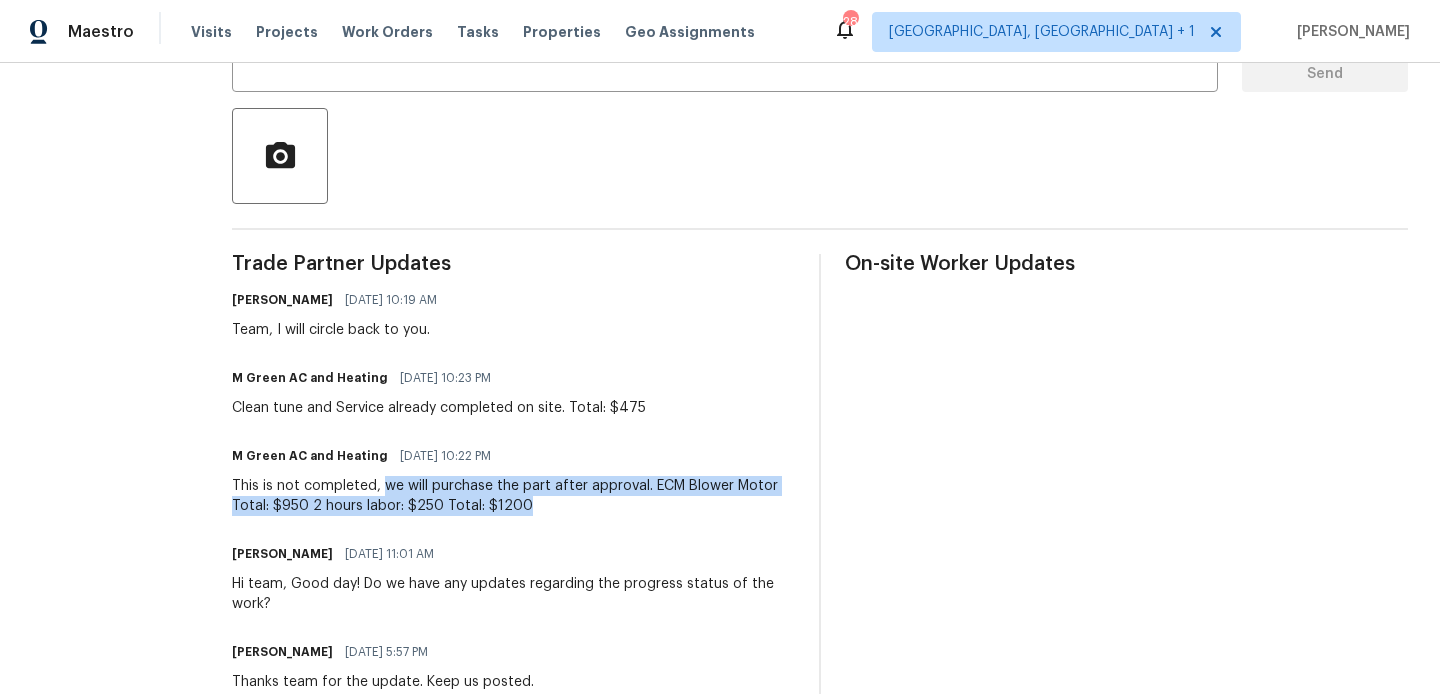 drag, startPoint x: 433, startPoint y: 485, endPoint x: 640, endPoint y: 512, distance: 208.75345 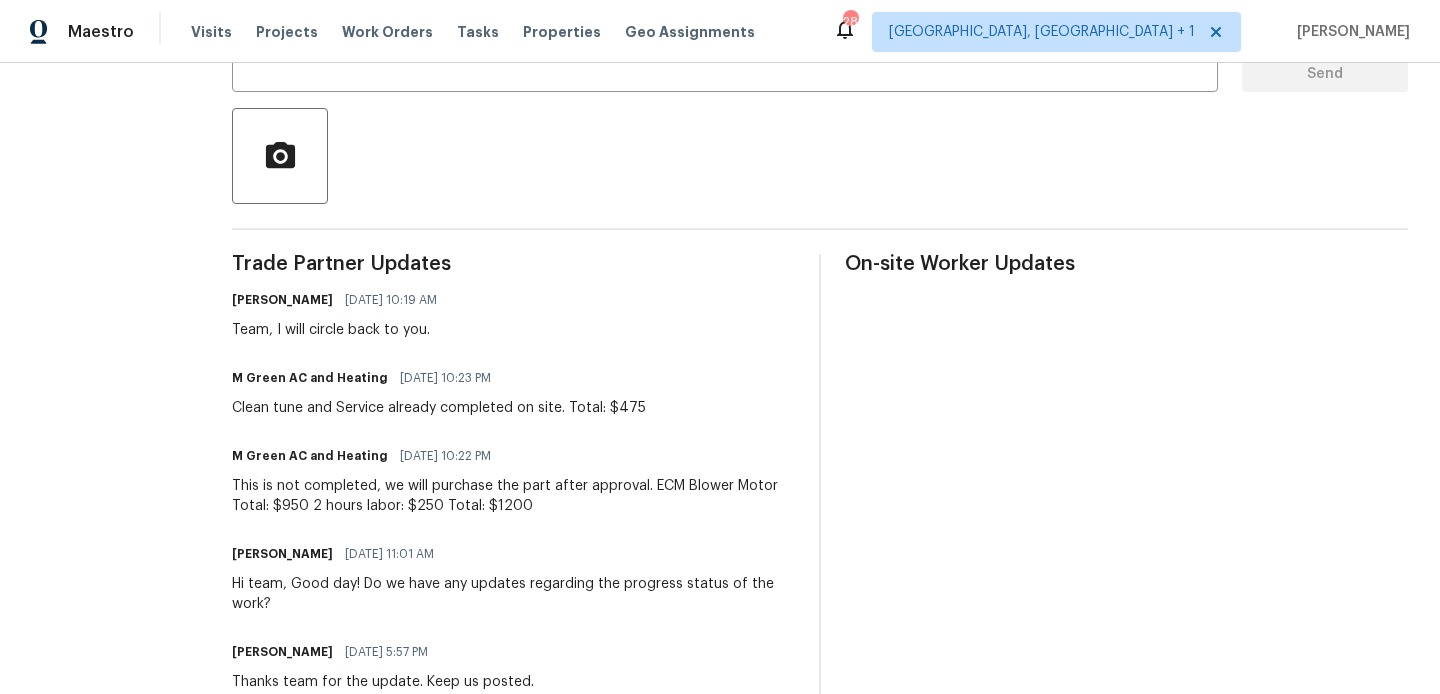click on "M Green AC and Heating 07/09/2025 10:23 PM Clean tune and Service already completed on site. Total: $475" at bounding box center [439, 391] 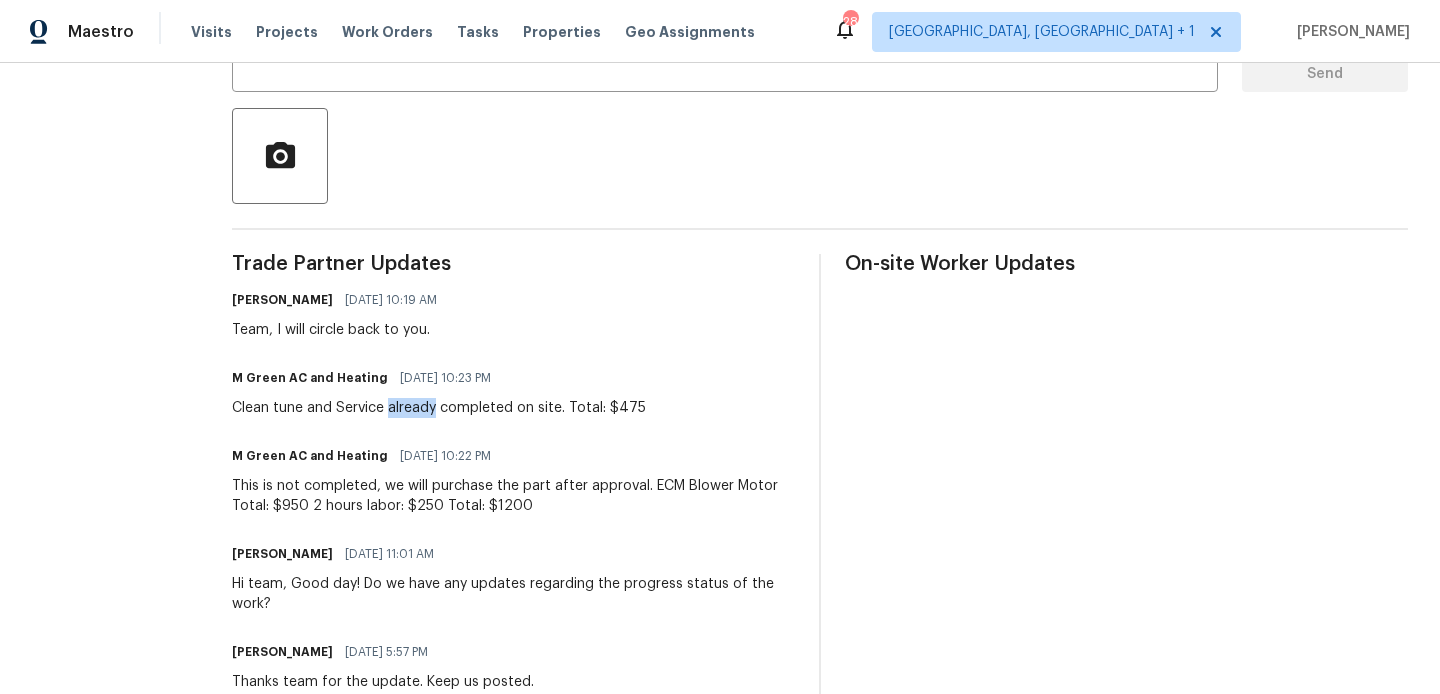 click on "Clean tune and Service already completed on site. Total: $475" at bounding box center [439, 408] 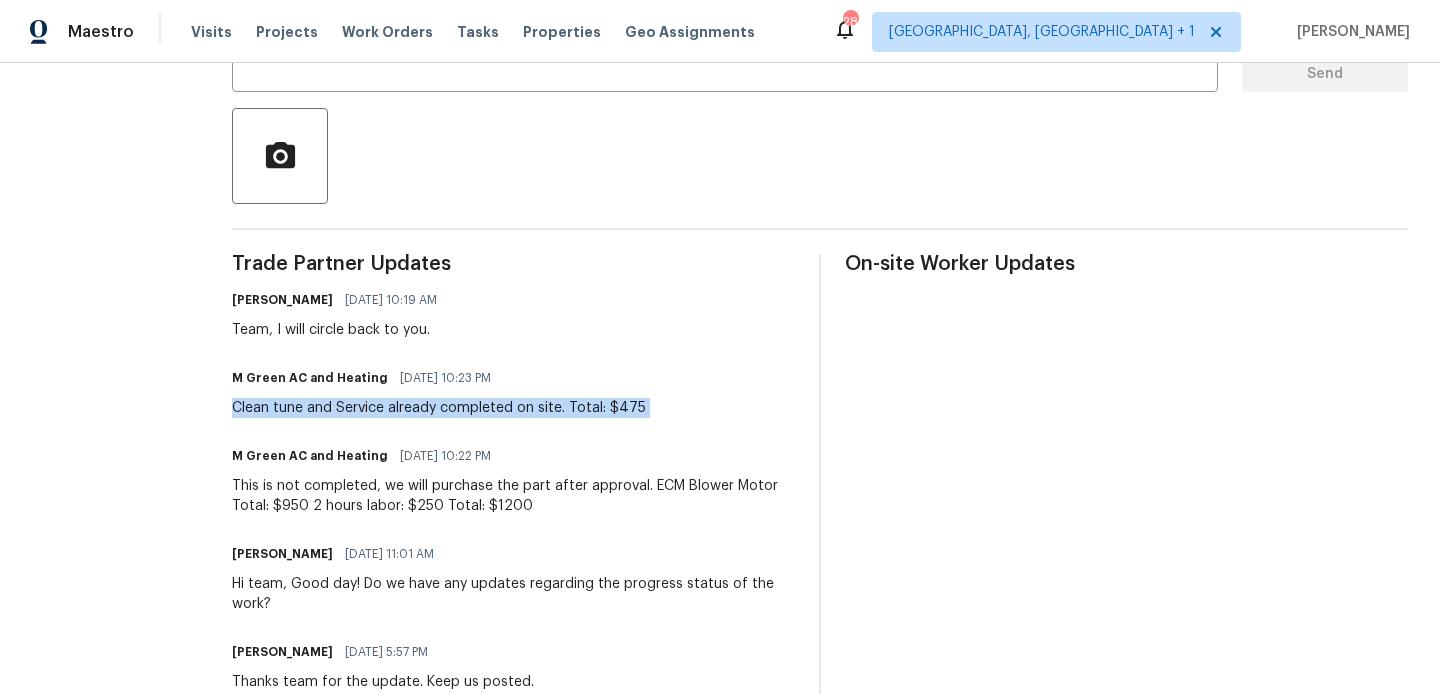 click on "Clean tune and Service already completed on site. Total: $475" at bounding box center (439, 408) 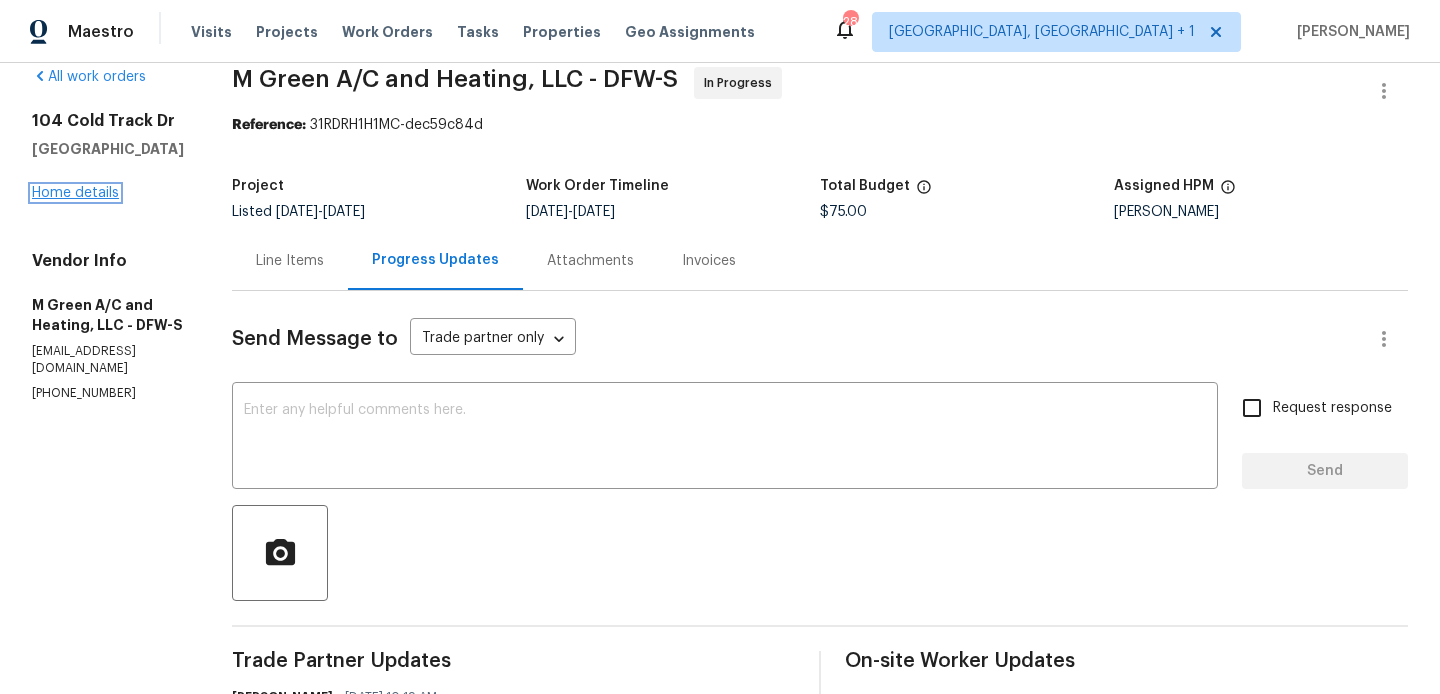 click on "Home details" at bounding box center [75, 193] 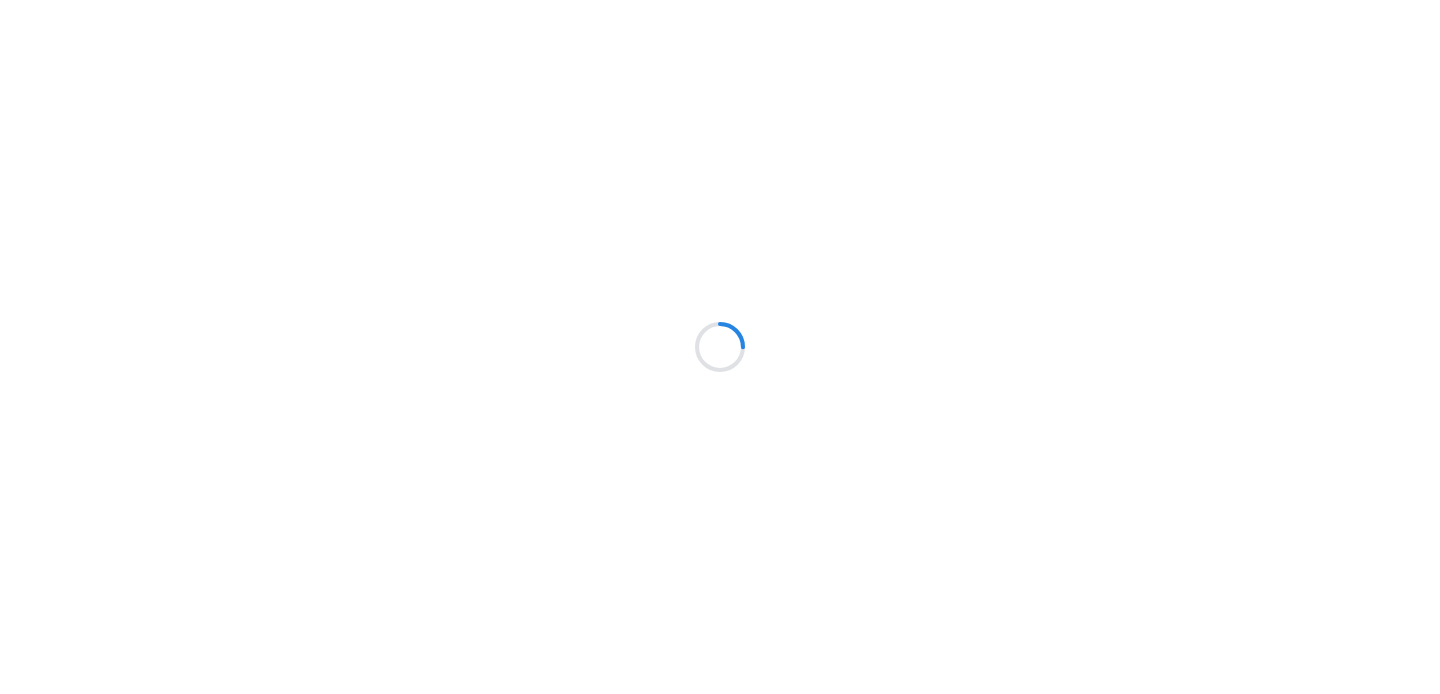 scroll, scrollTop: 0, scrollLeft: 0, axis: both 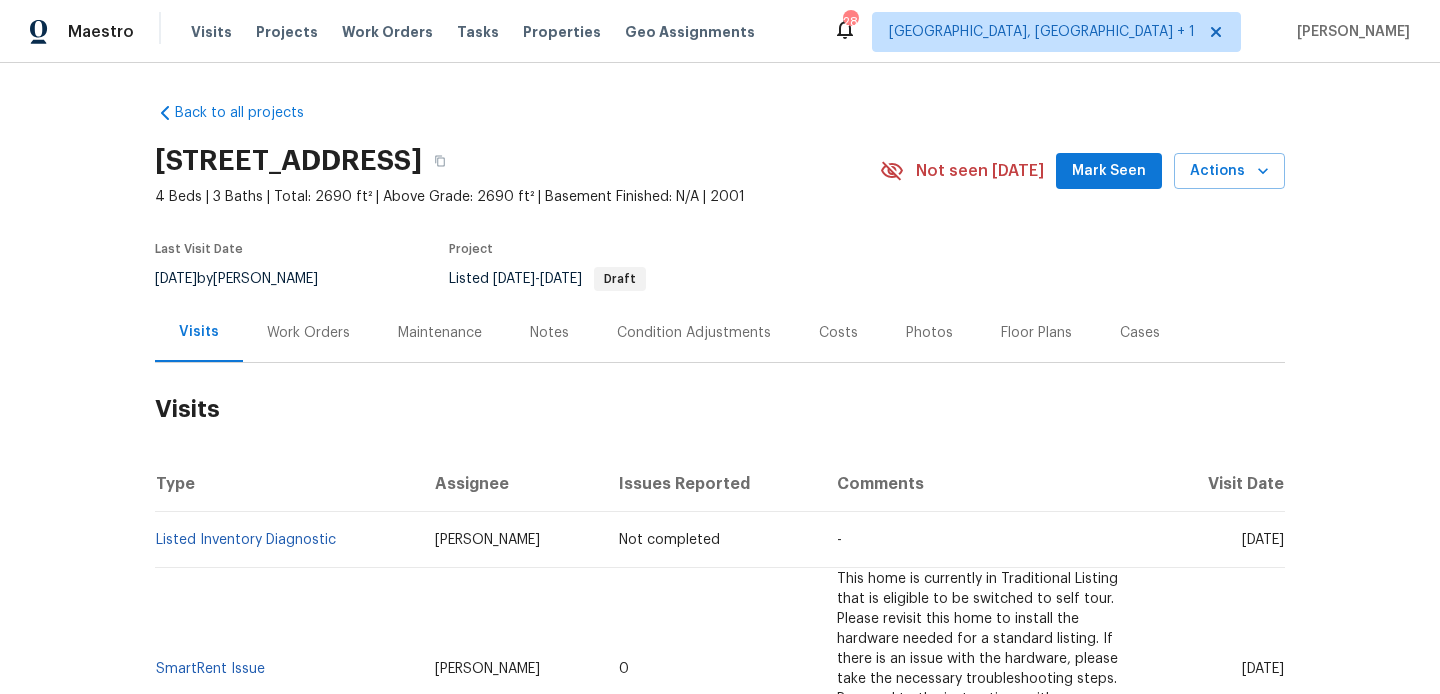 click on "Work Orders" at bounding box center (308, 333) 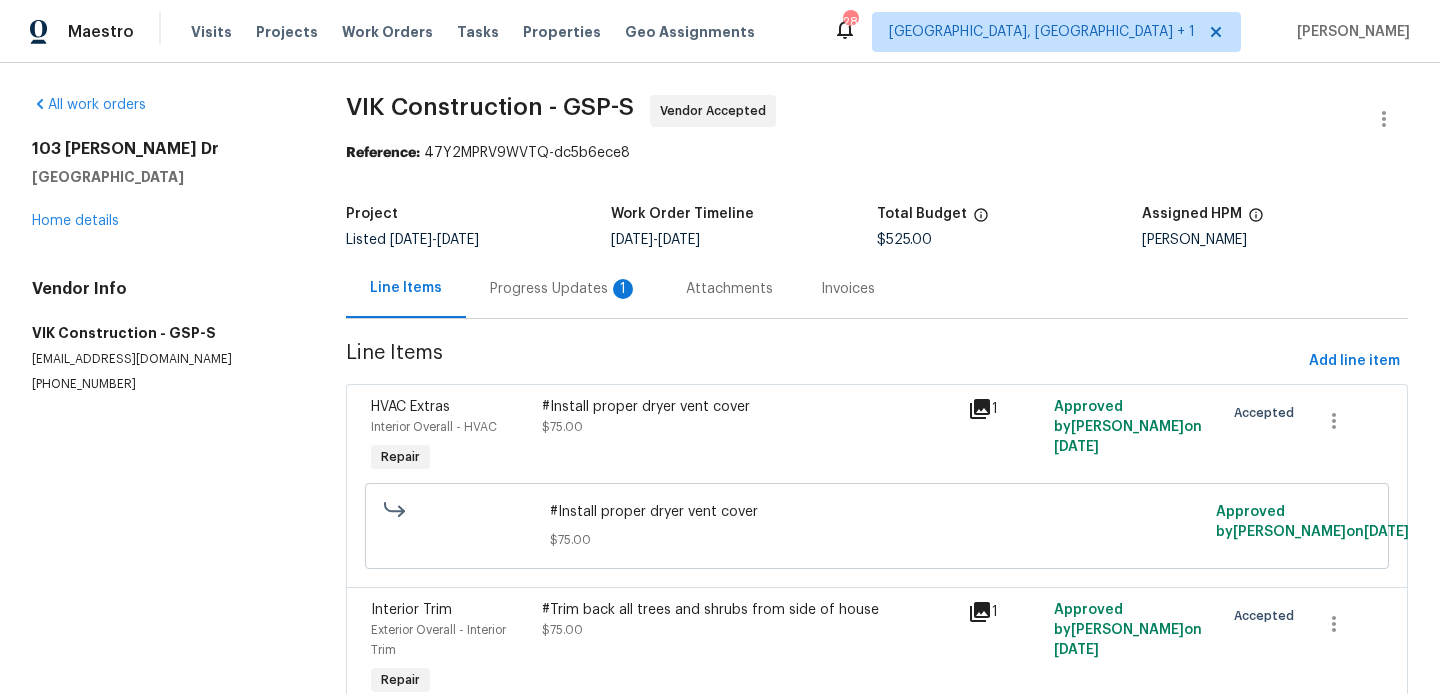 scroll, scrollTop: 0, scrollLeft: 0, axis: both 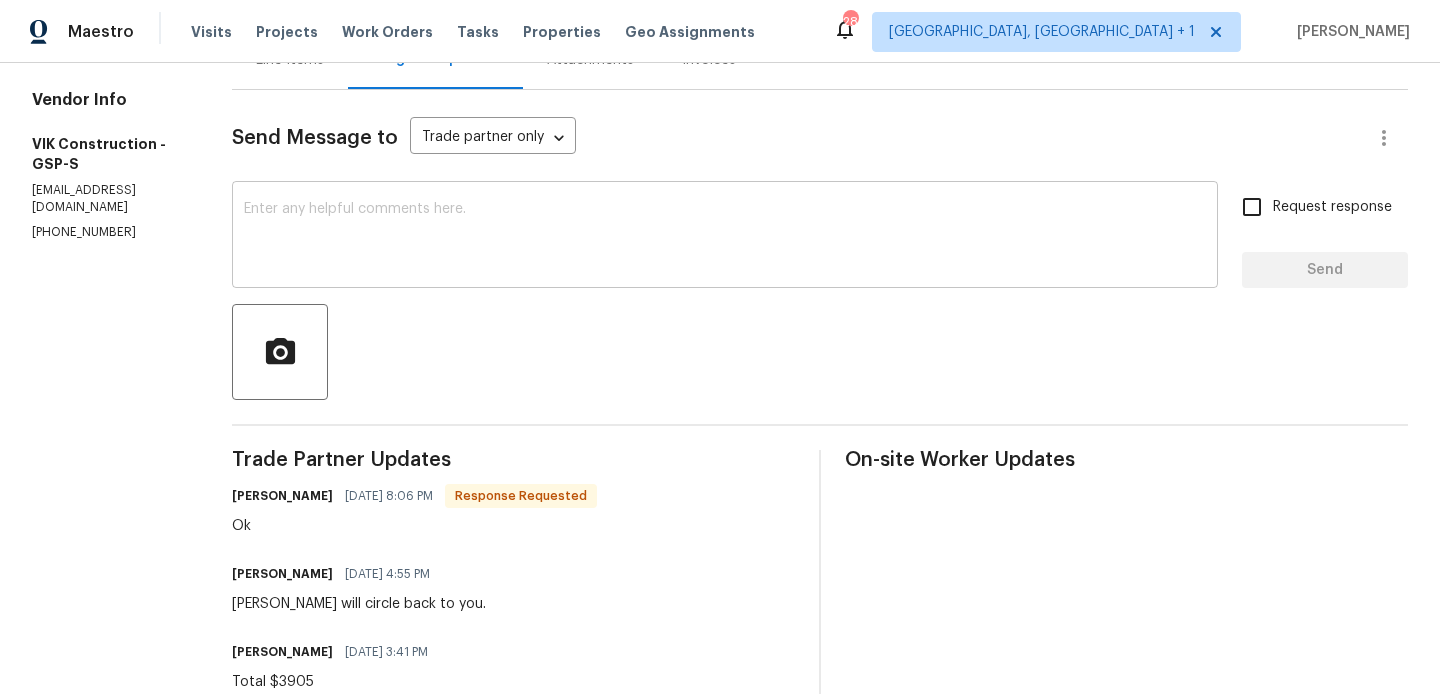 click at bounding box center [725, 237] 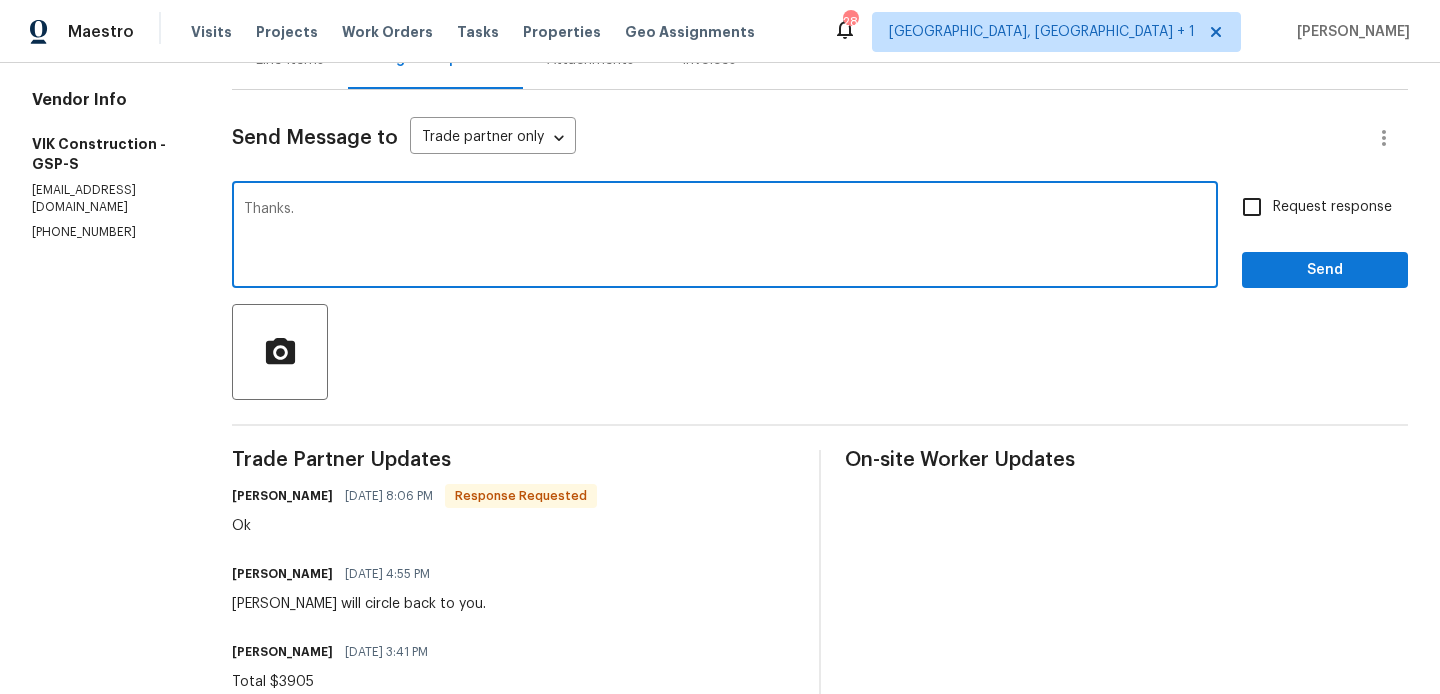 type on "Thanks." 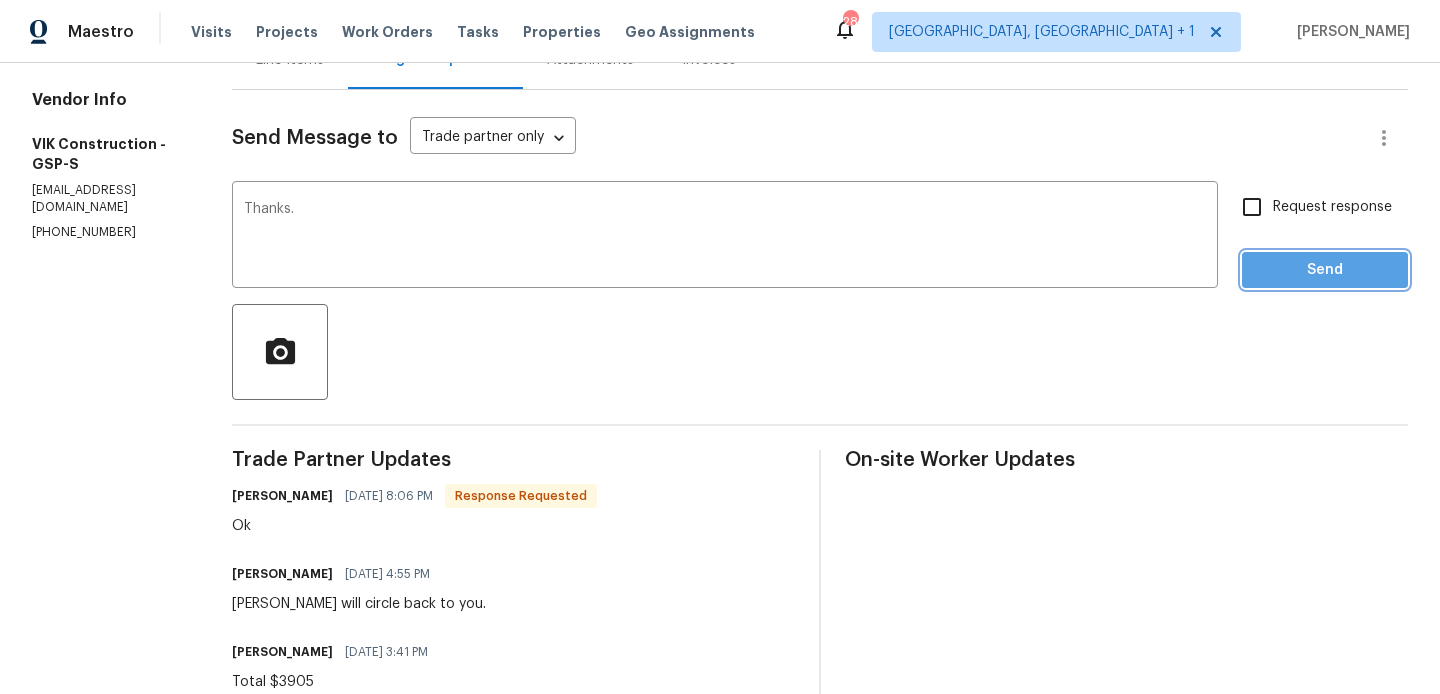 click on "Send" at bounding box center [1325, 270] 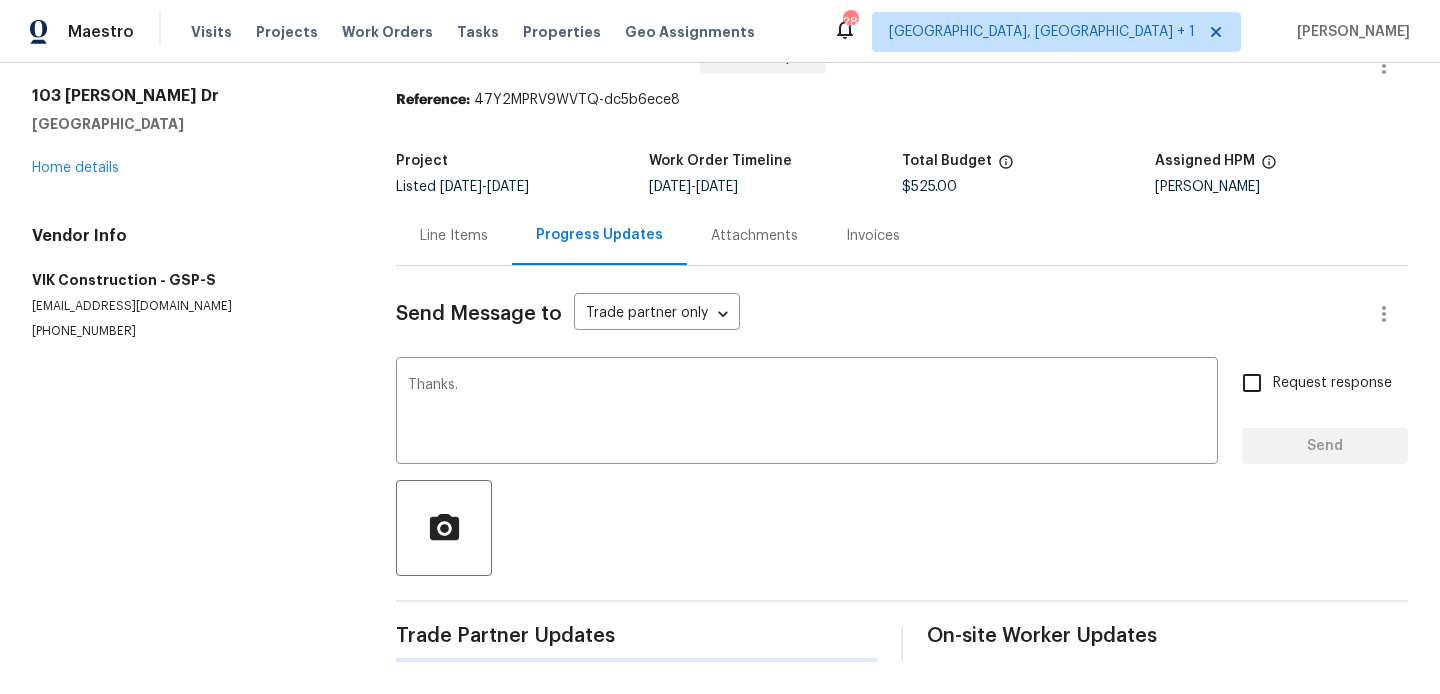 type 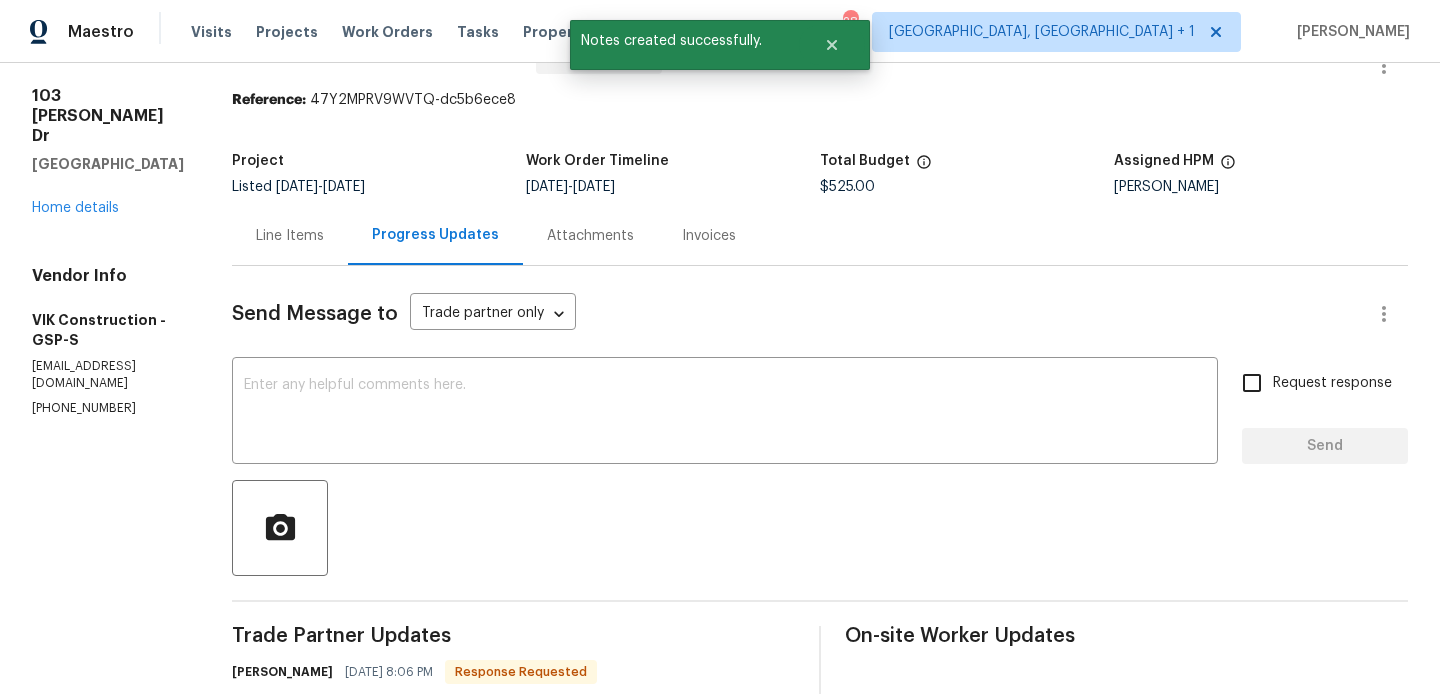 scroll, scrollTop: 229, scrollLeft: 0, axis: vertical 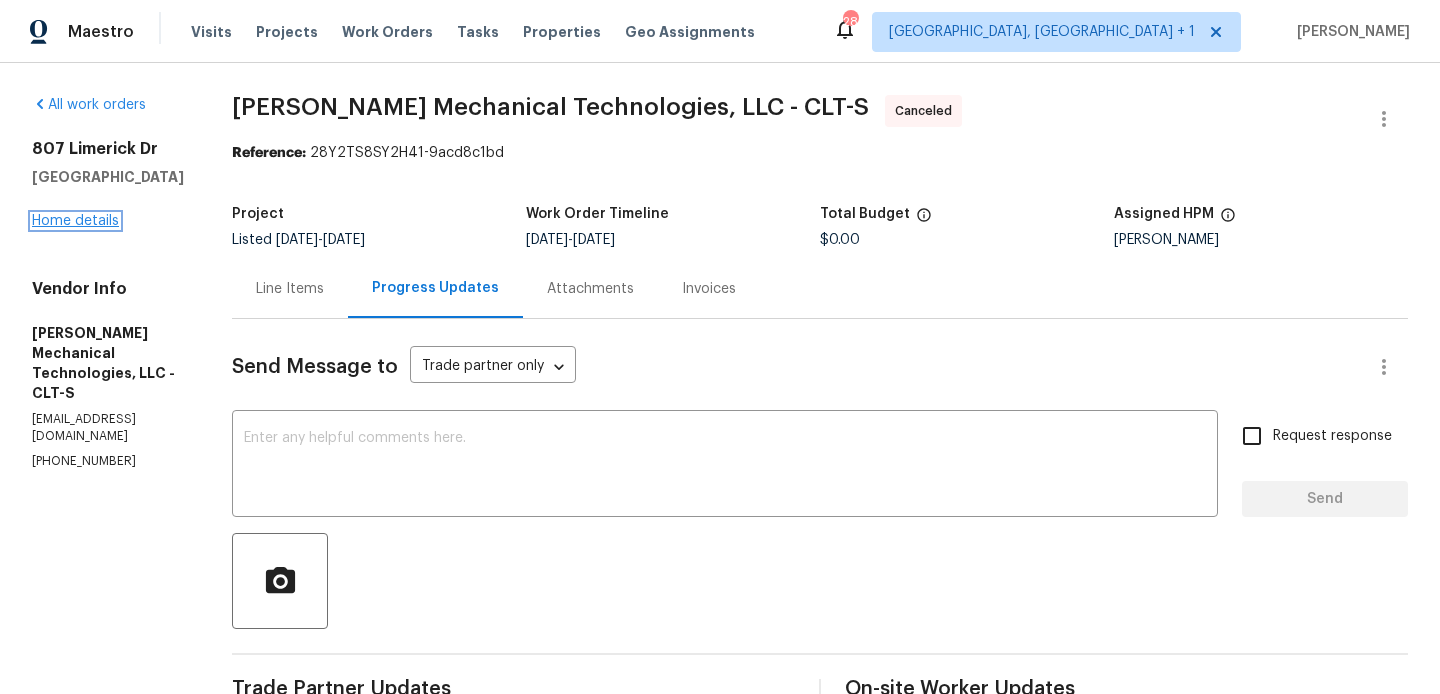 click on "Home details" at bounding box center [75, 221] 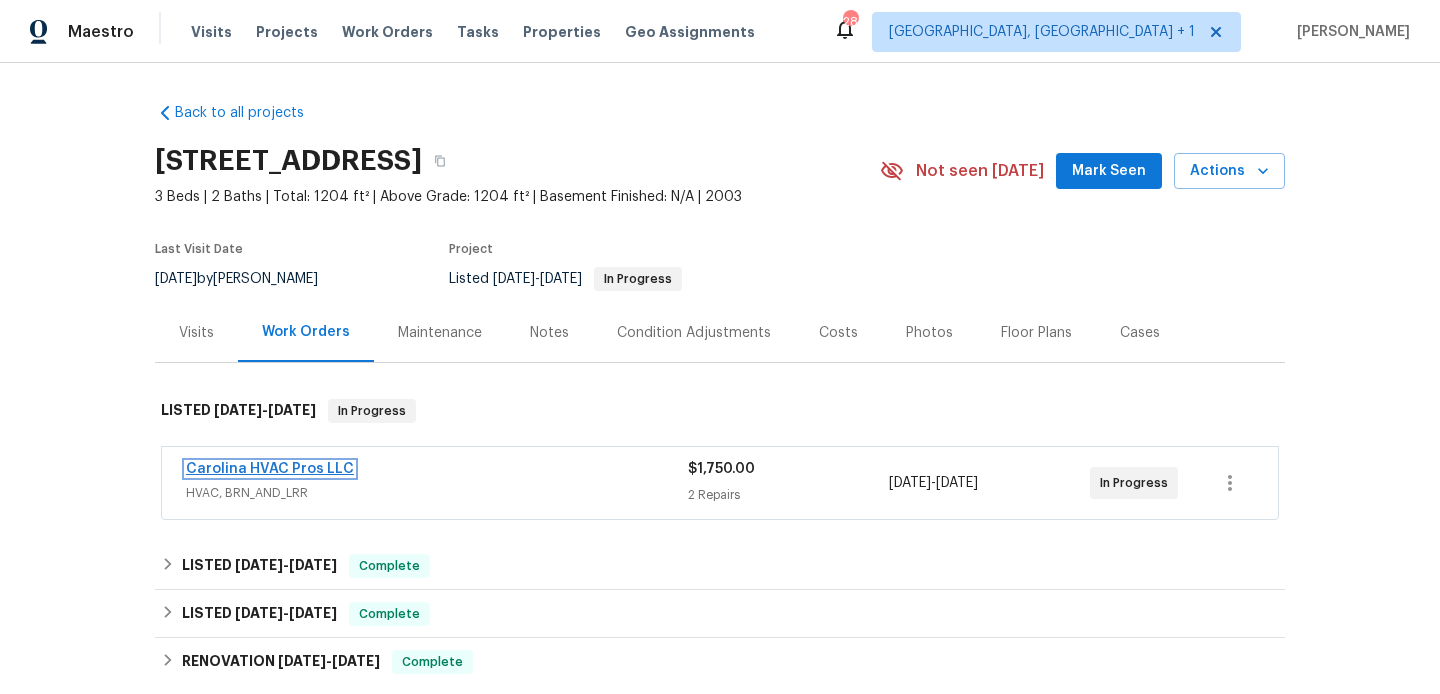 click on "Carolina HVAC Pros LLC" at bounding box center [270, 469] 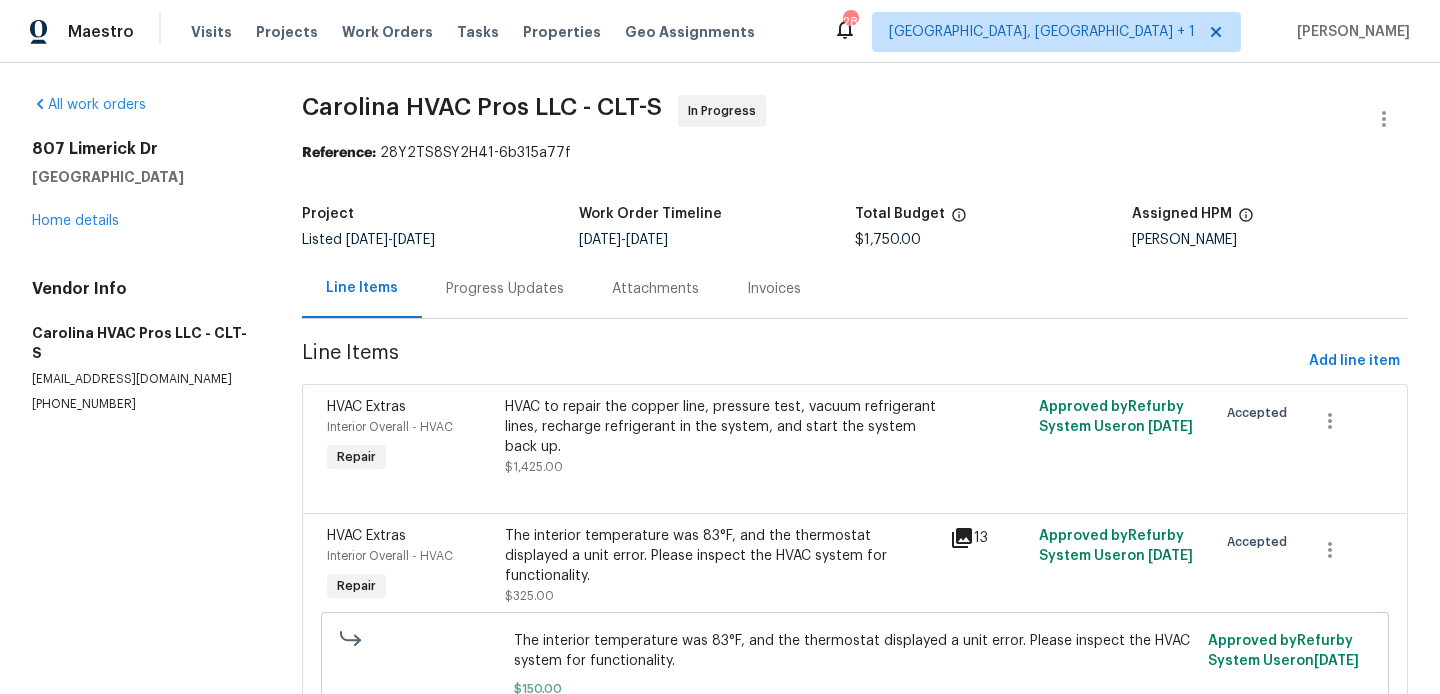 click on "Progress Updates" at bounding box center [505, 289] 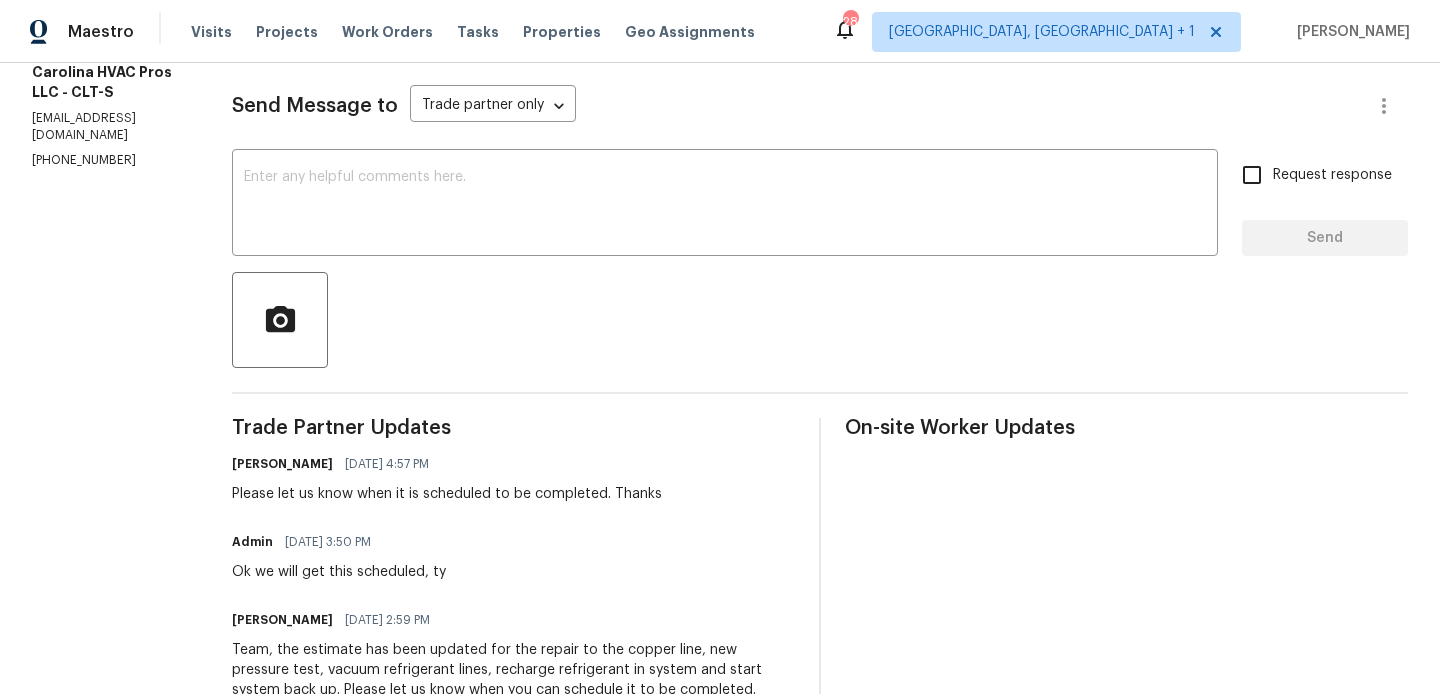scroll, scrollTop: 0, scrollLeft: 0, axis: both 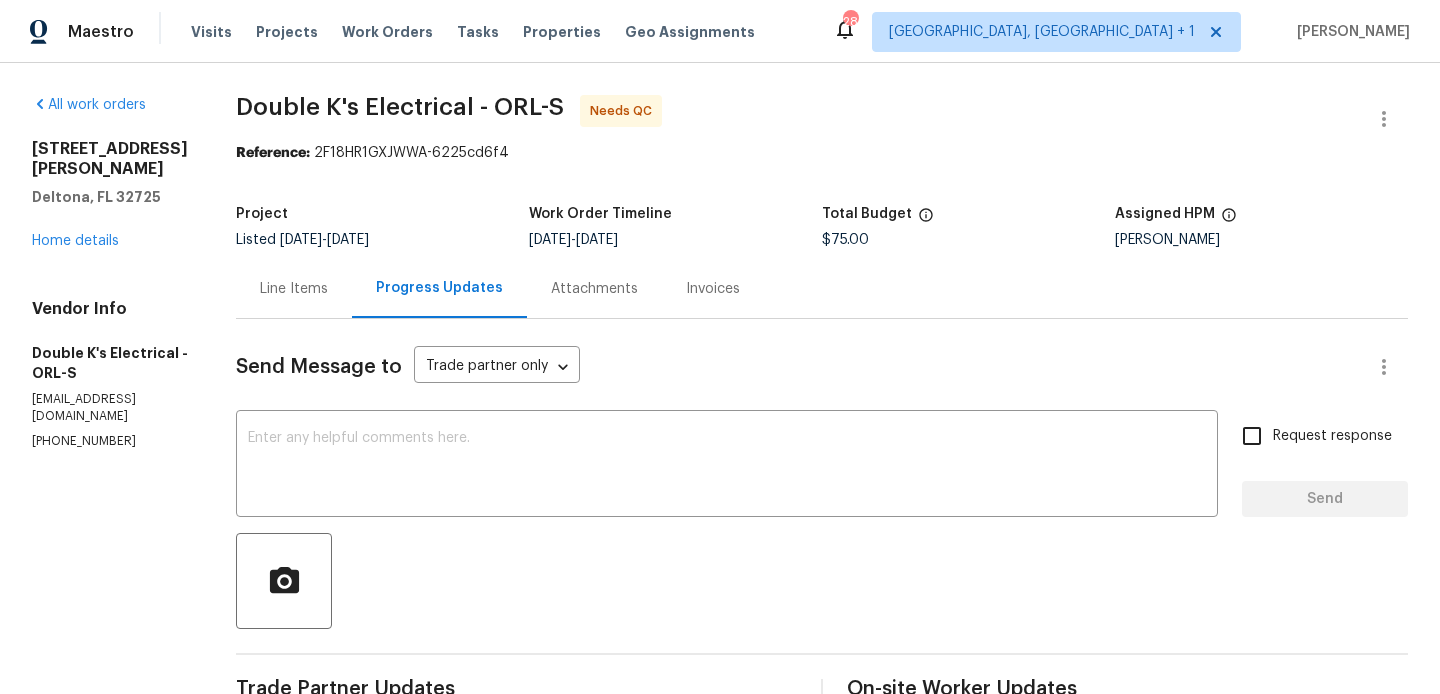 click on "Line Items" at bounding box center [294, 288] 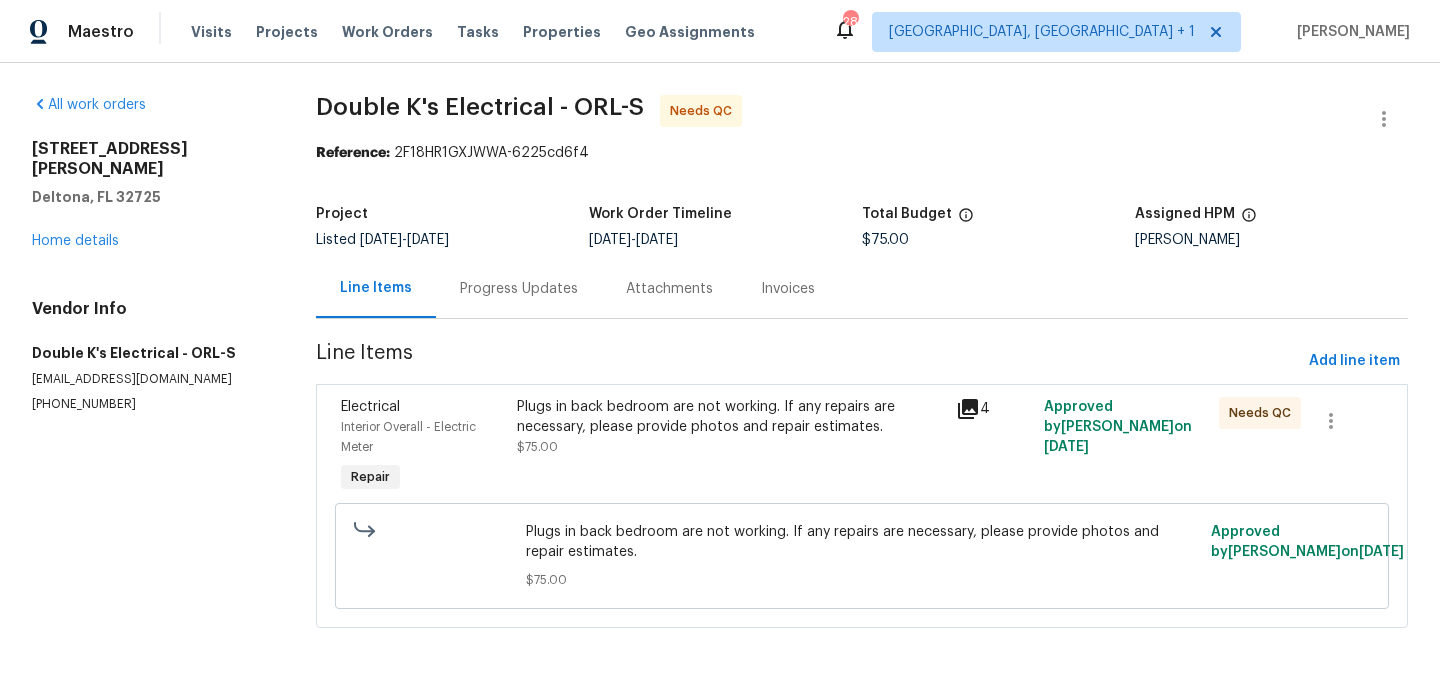 click on "Progress Updates" at bounding box center (519, 288) 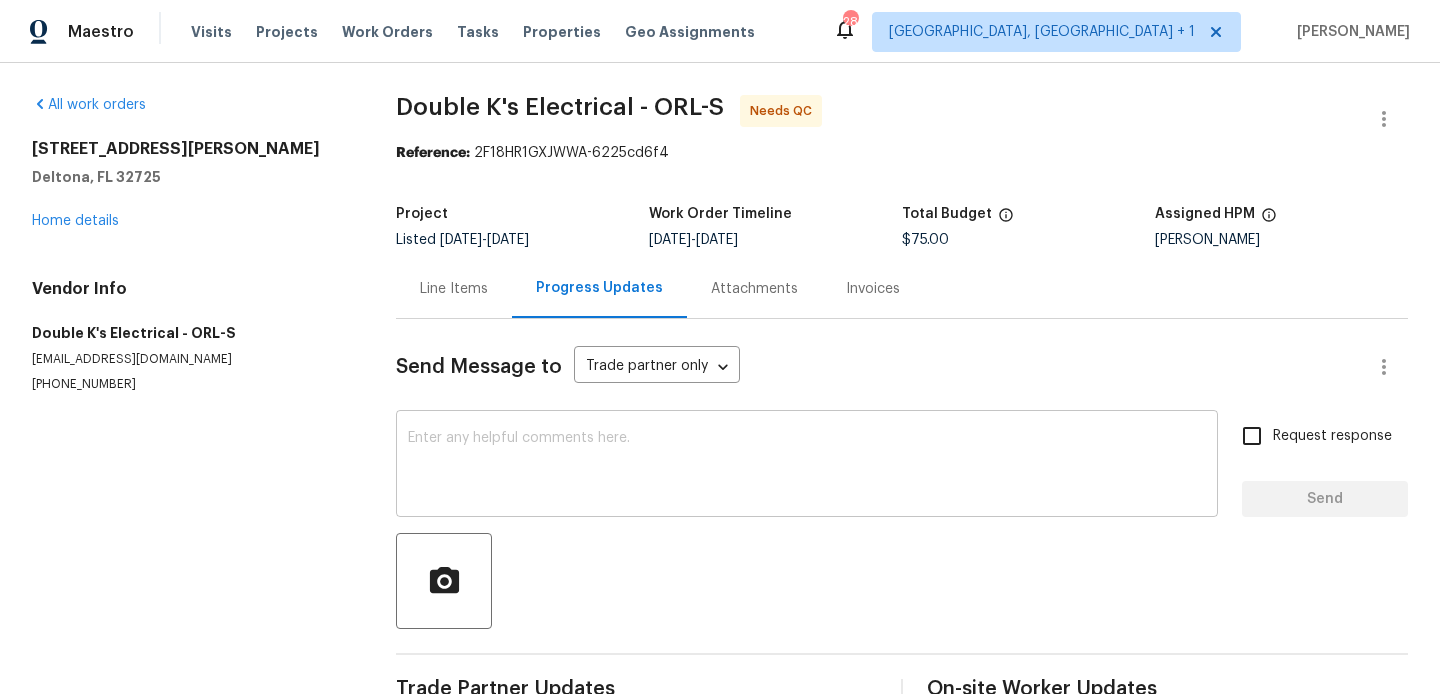 scroll, scrollTop: 325, scrollLeft: 0, axis: vertical 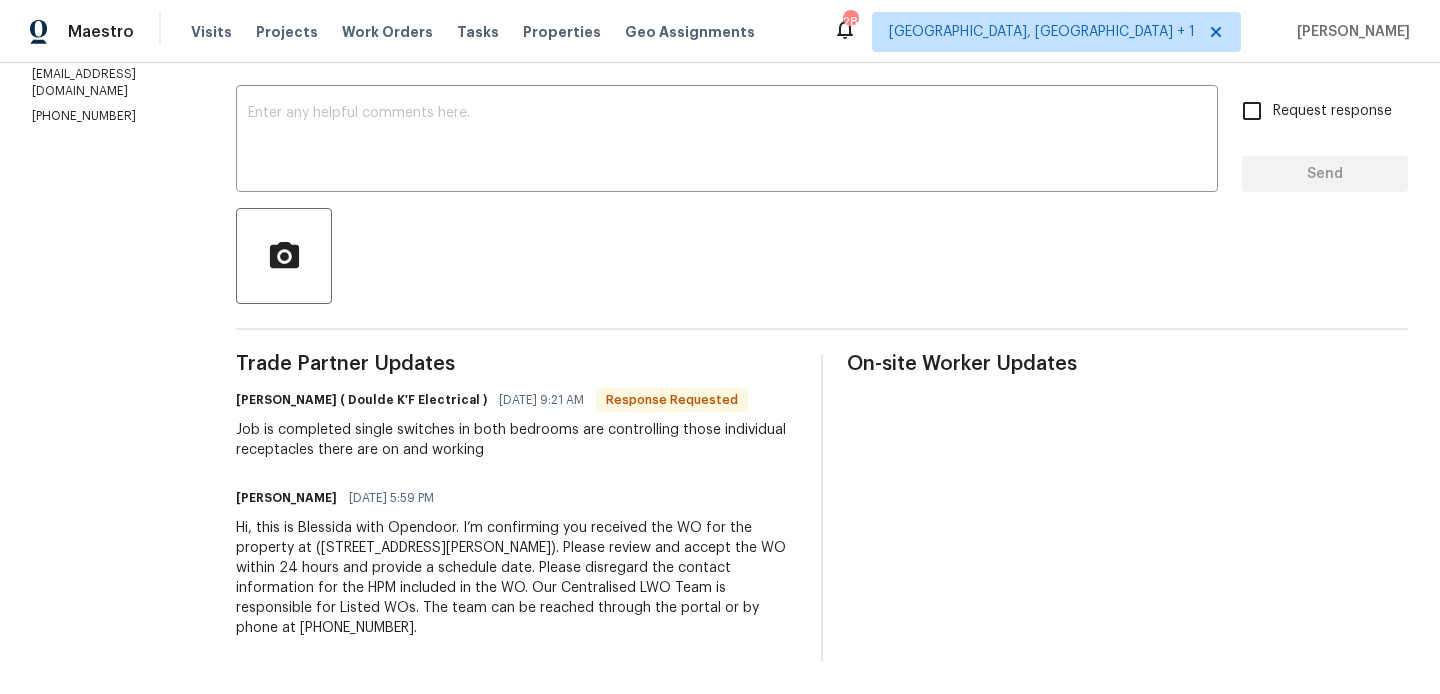 click on "[PERSON_NAME] ( Doulde K'F Electrical )" at bounding box center [361, 400] 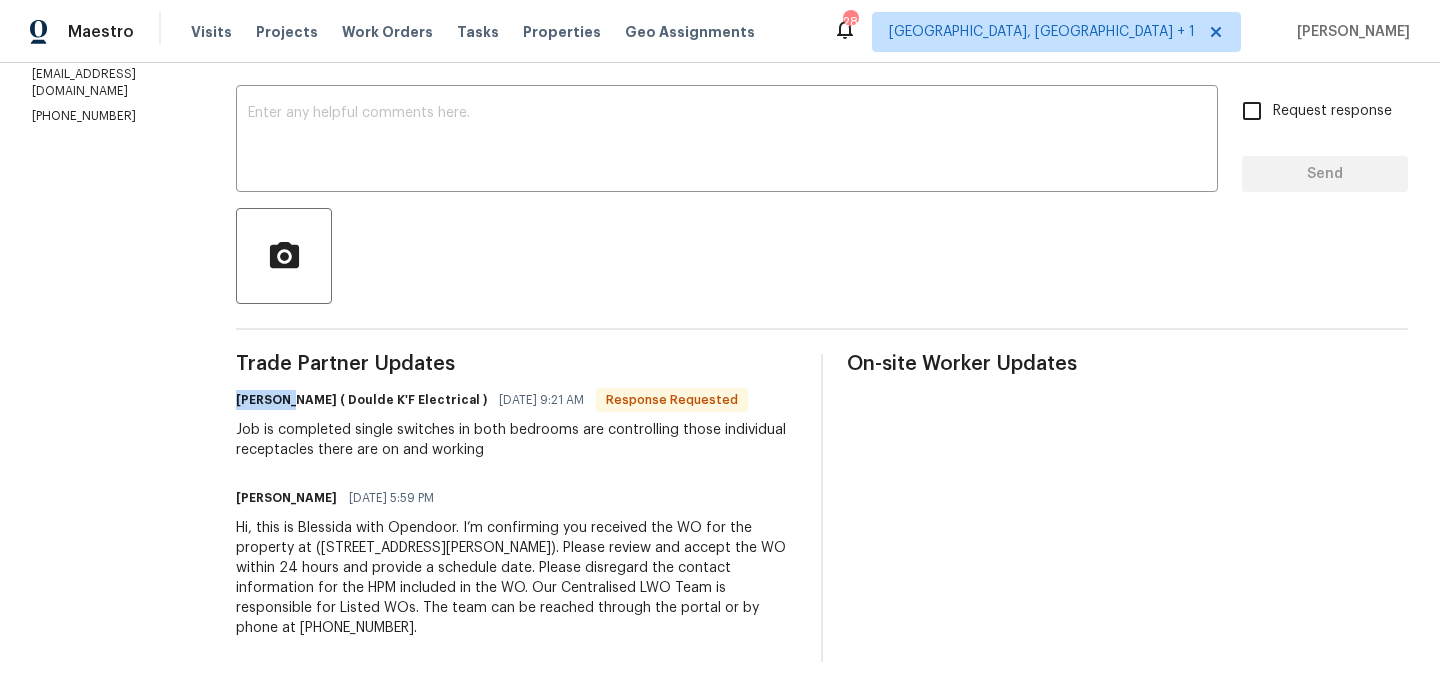 click on "[PERSON_NAME] ( Doulde K'F Electrical )" at bounding box center [361, 400] 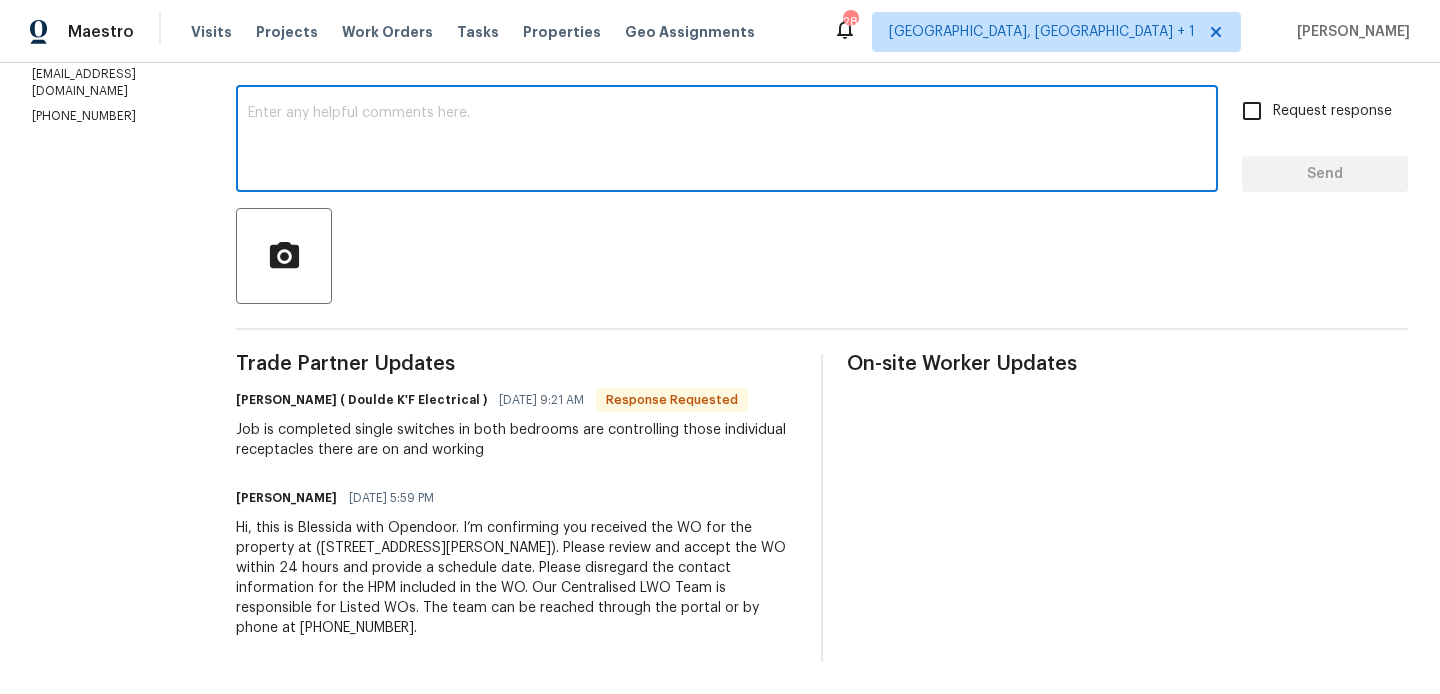 click at bounding box center [727, 141] 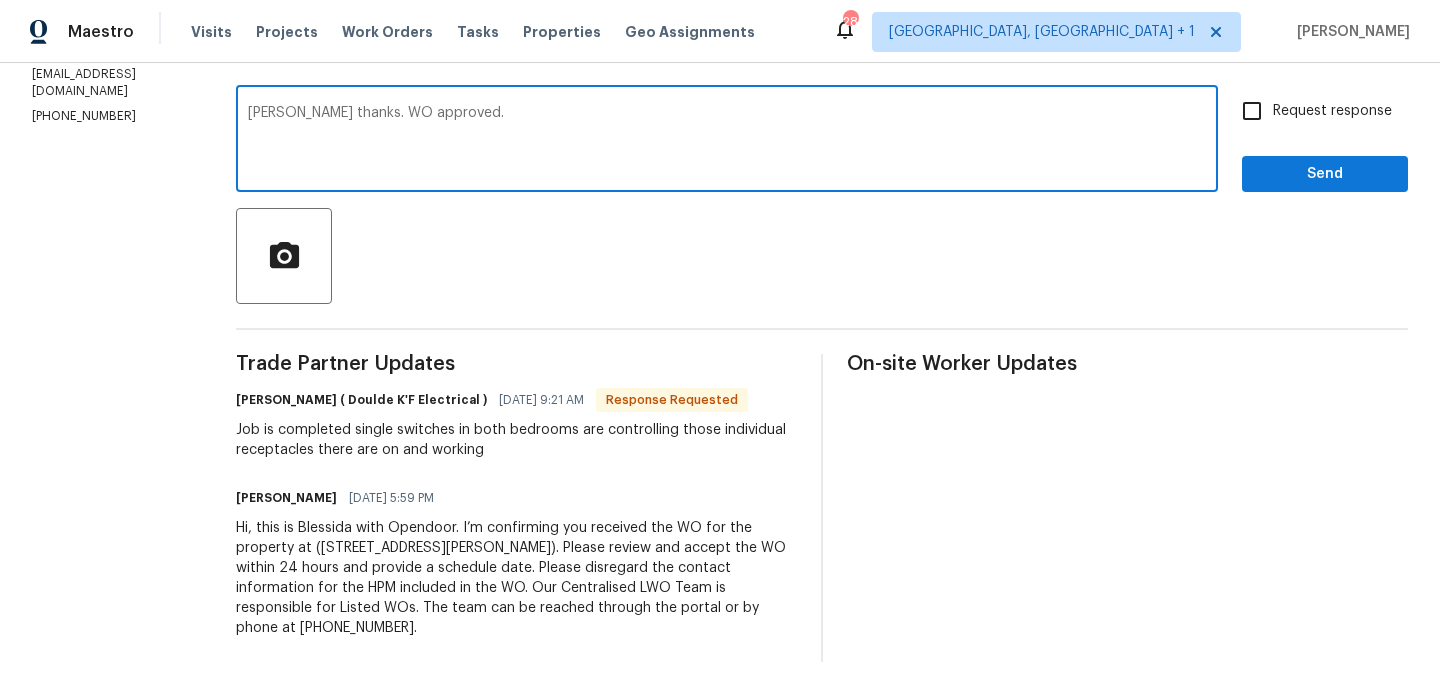 type on "[PERSON_NAME] thanks. WO approved." 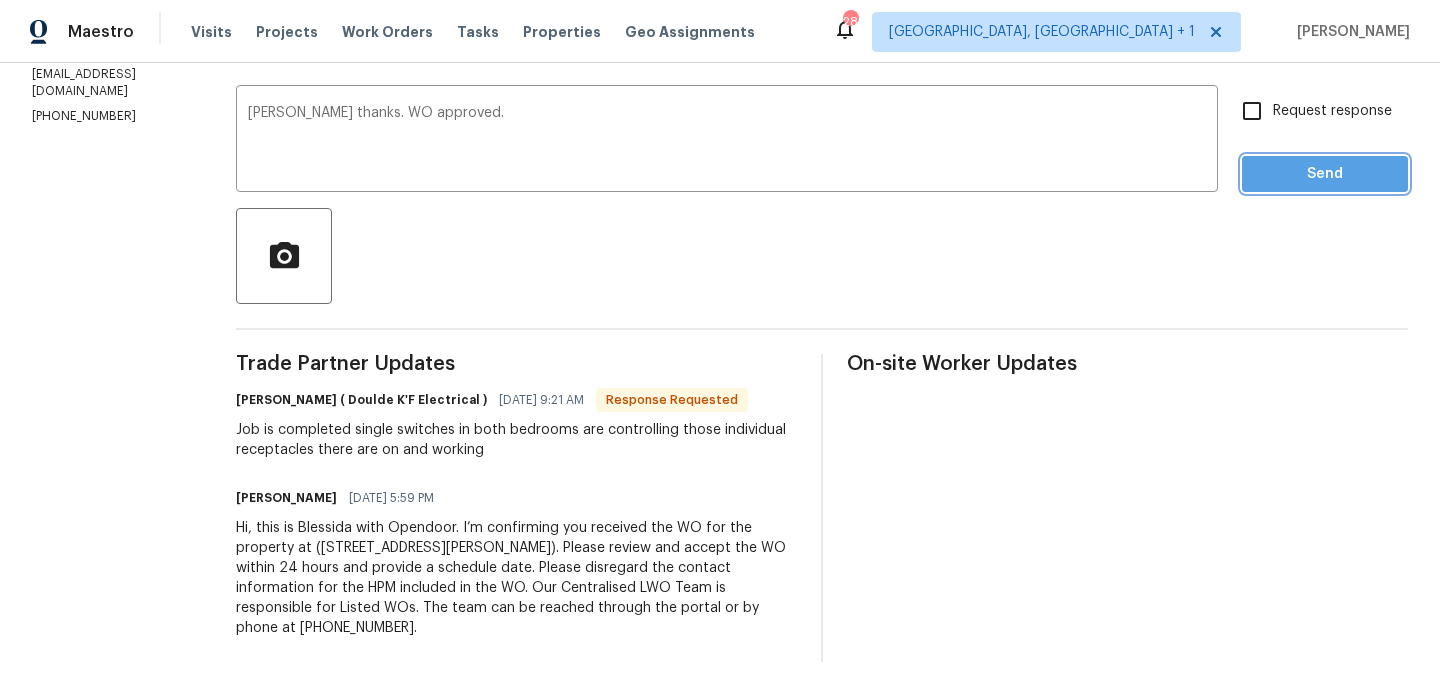 click on "Send" at bounding box center [1325, 174] 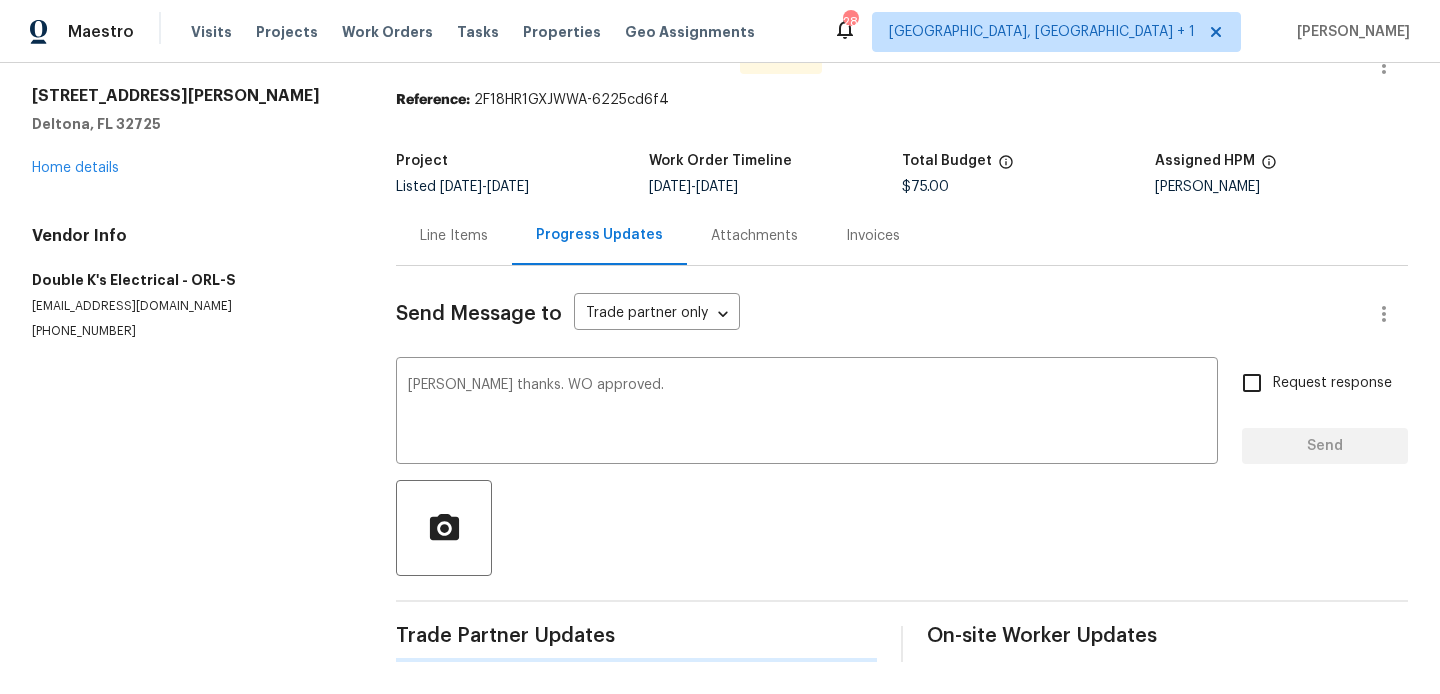 type 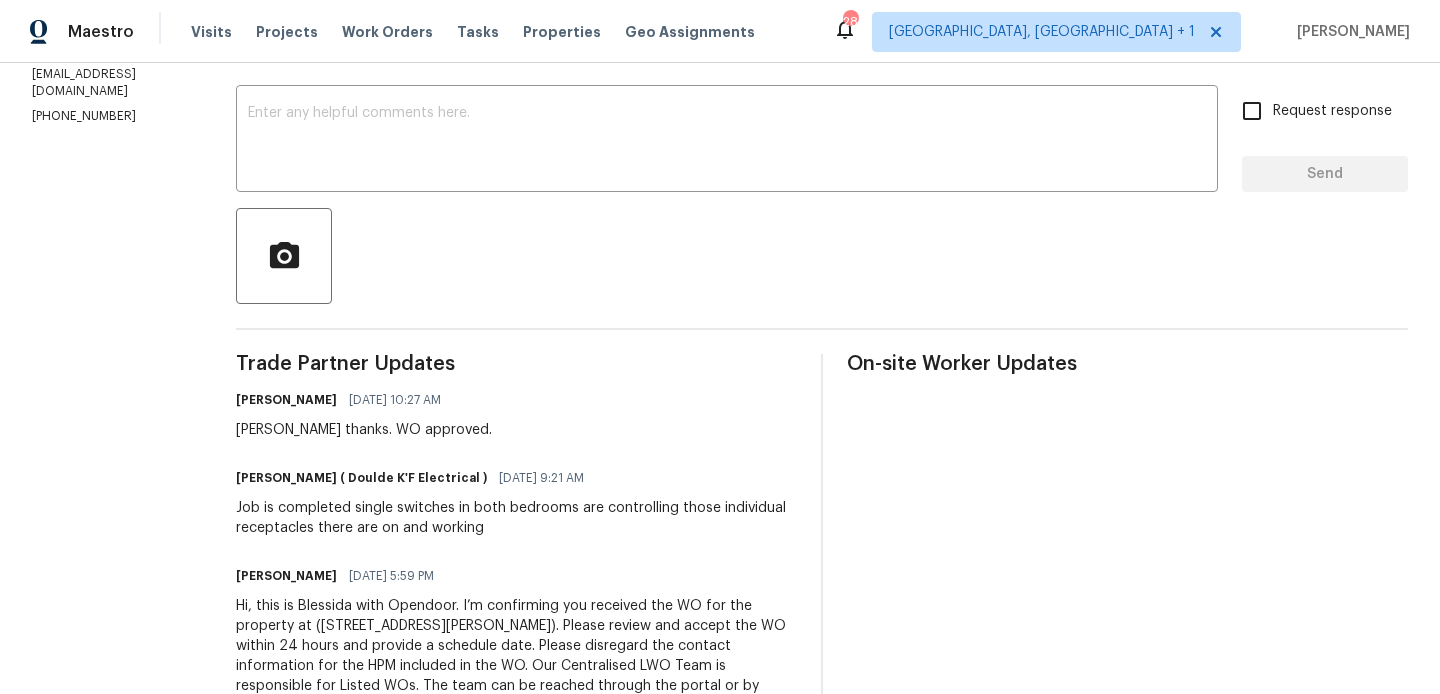 scroll, scrollTop: 0, scrollLeft: 0, axis: both 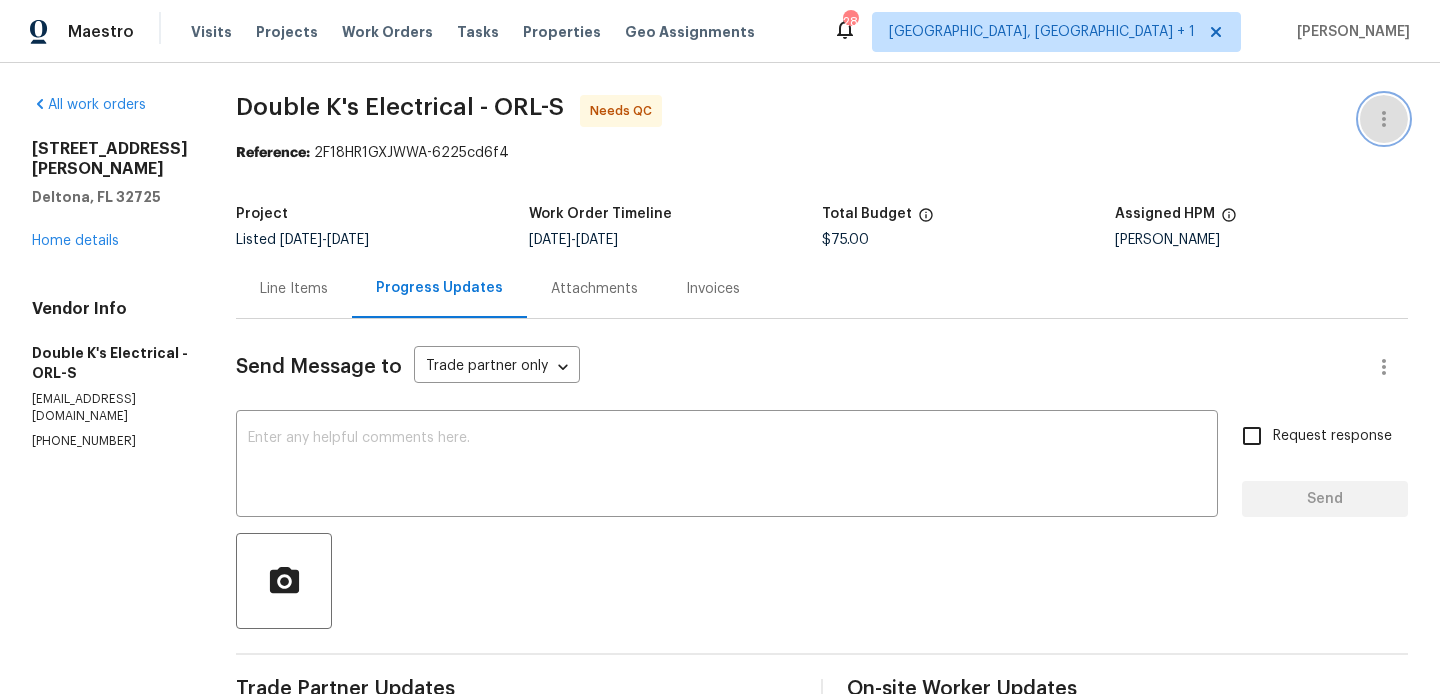 click 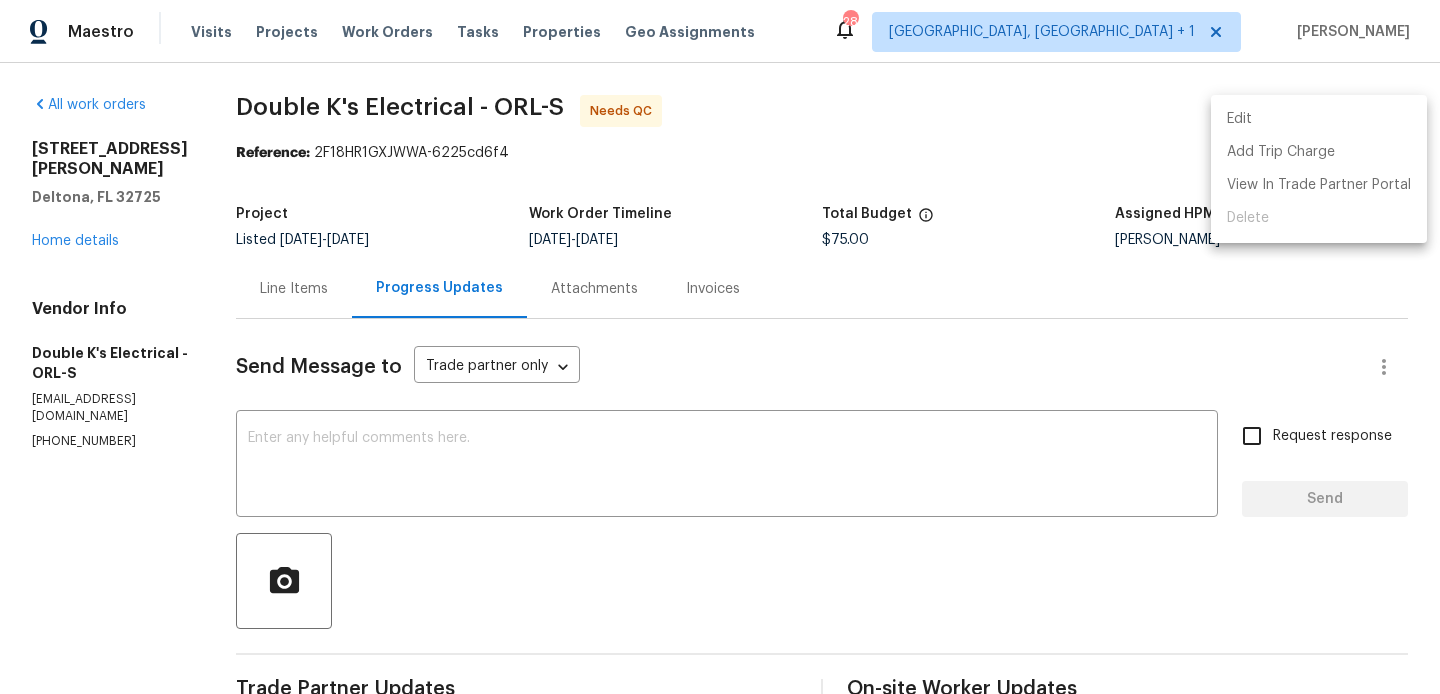 click on "Edit" at bounding box center (1319, 119) 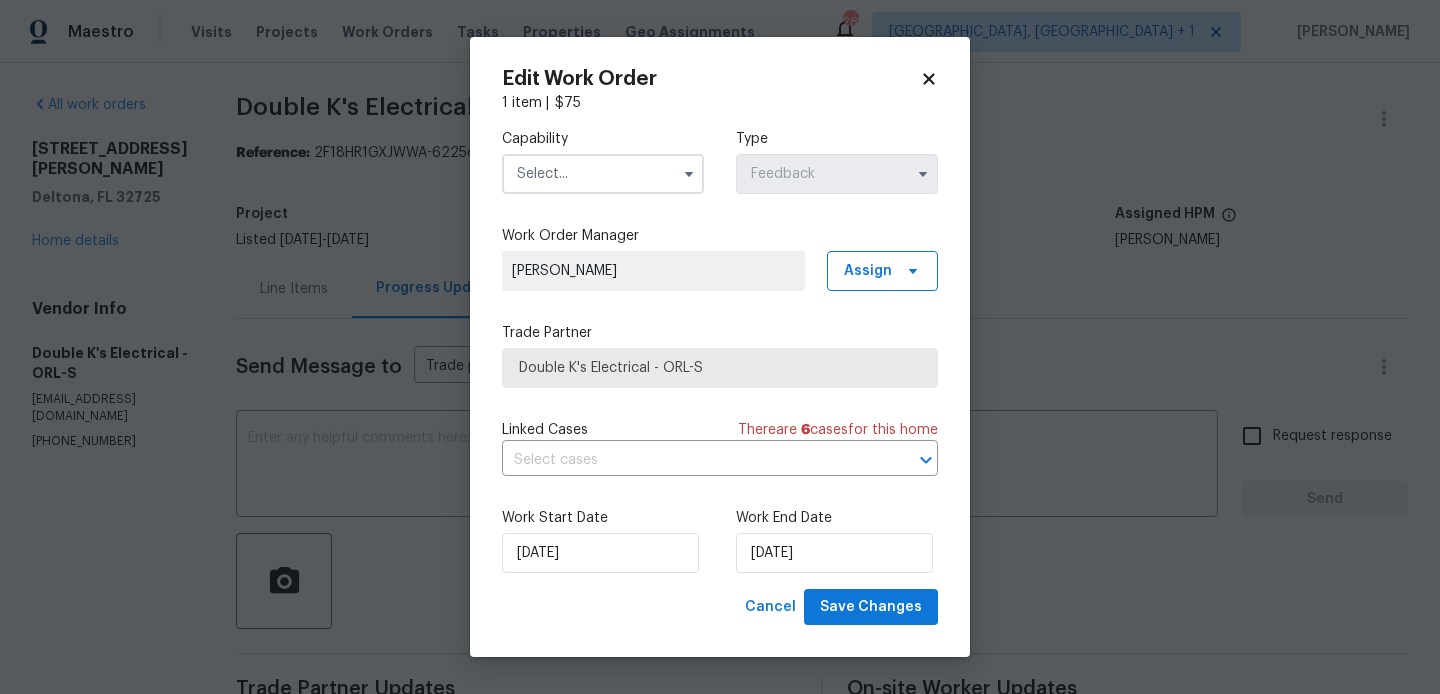 click at bounding box center [603, 174] 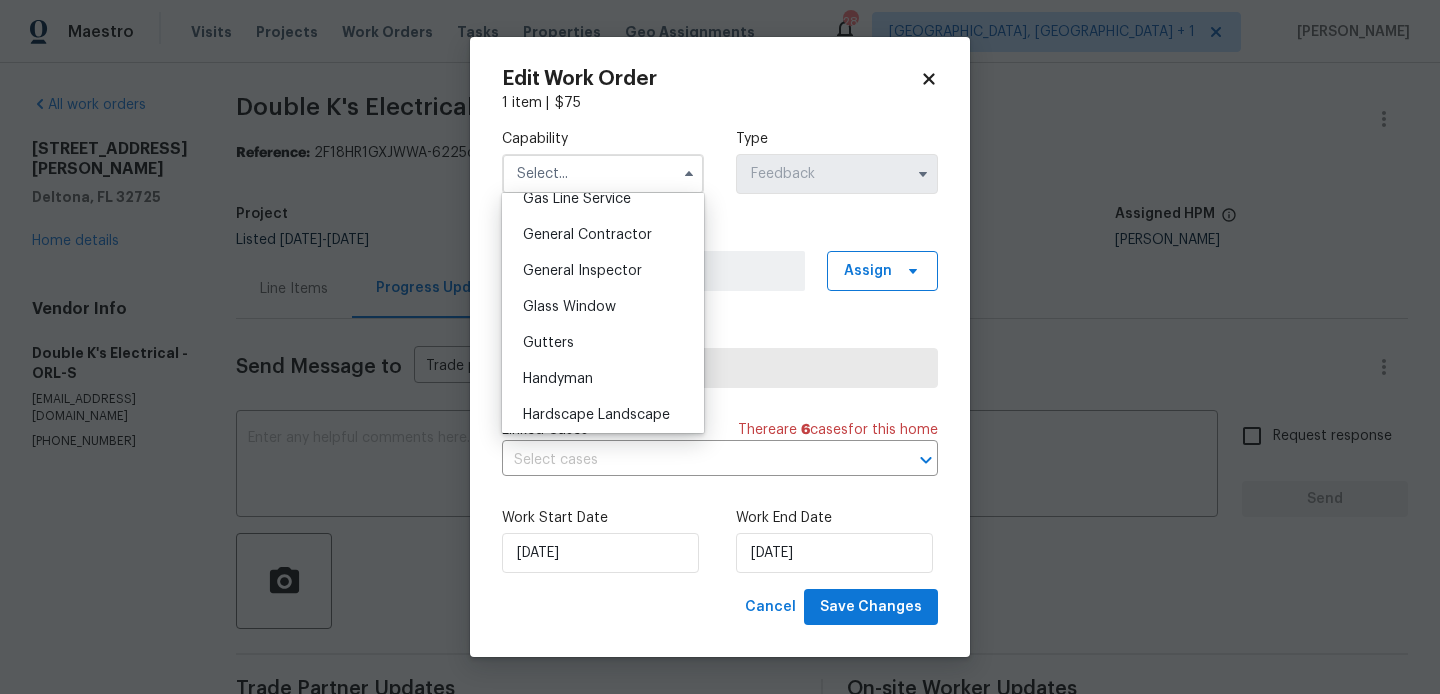 scroll, scrollTop: 940, scrollLeft: 0, axis: vertical 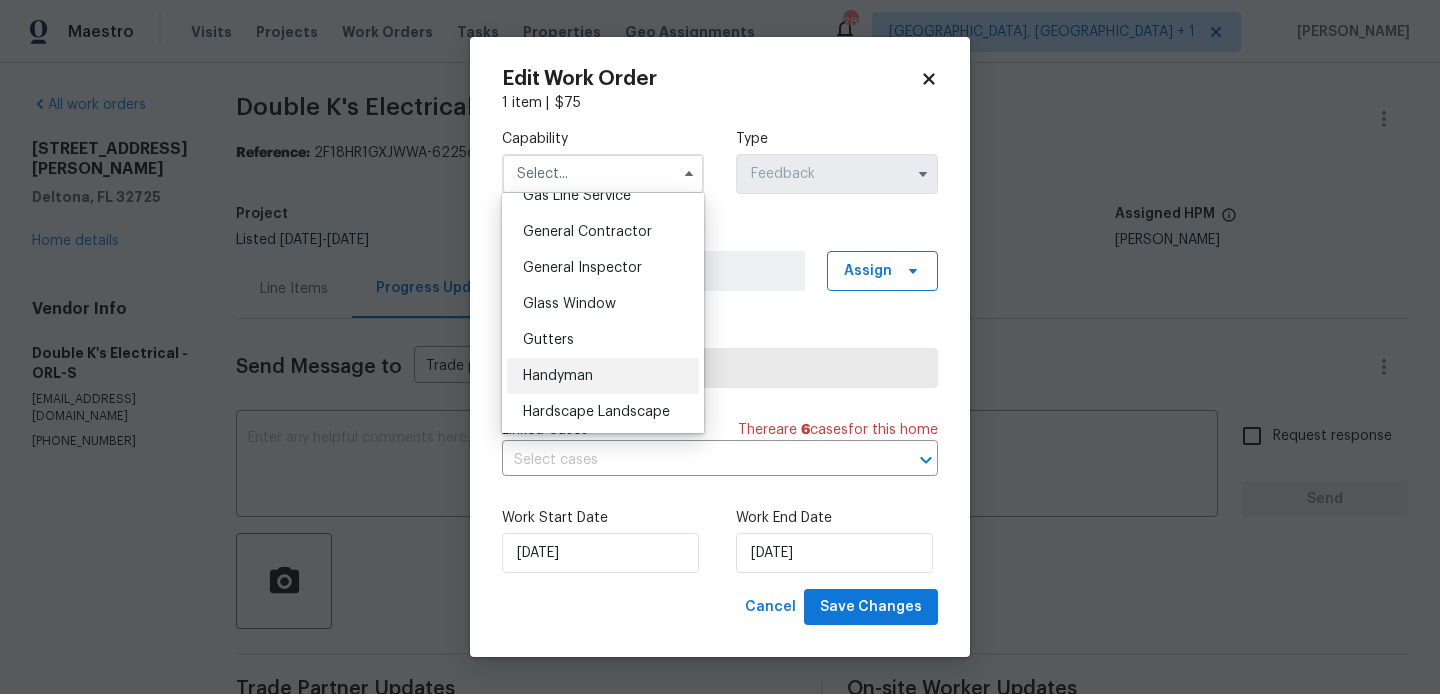 click on "Handyman" at bounding box center [558, 376] 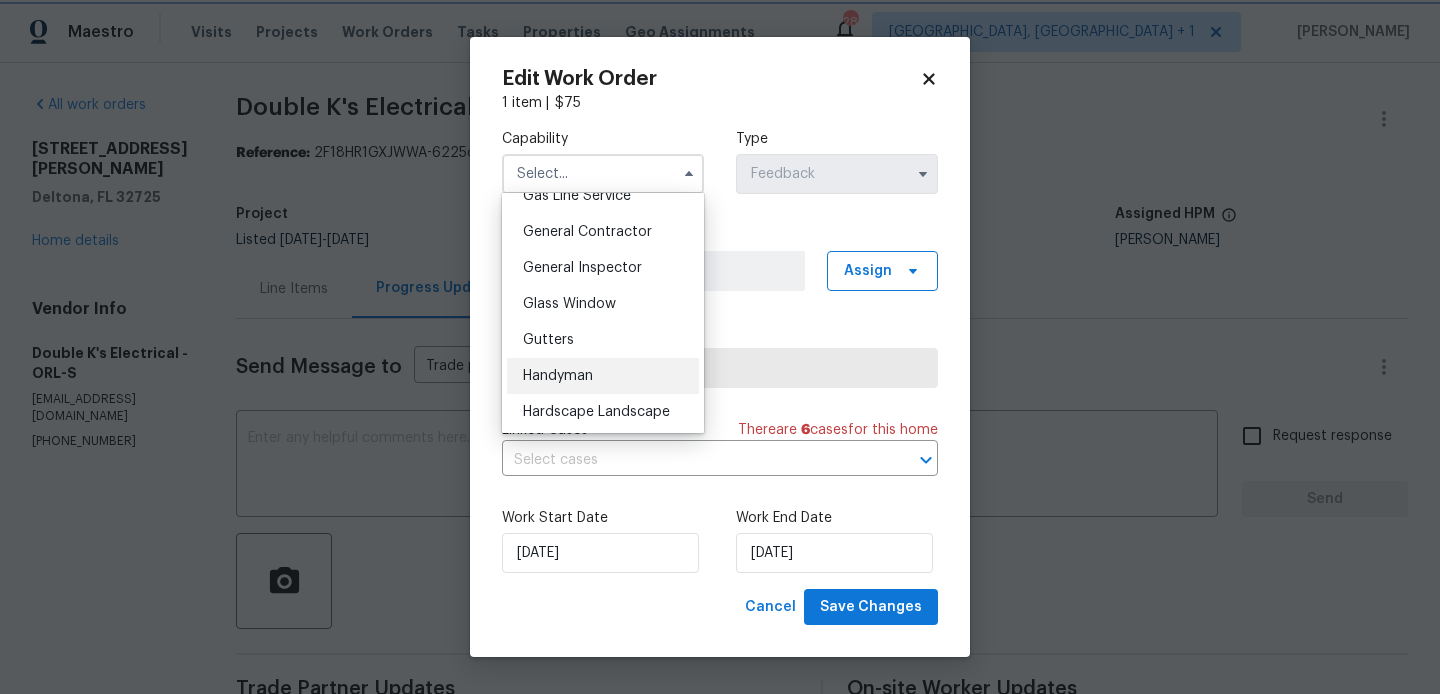 type on "Handyman" 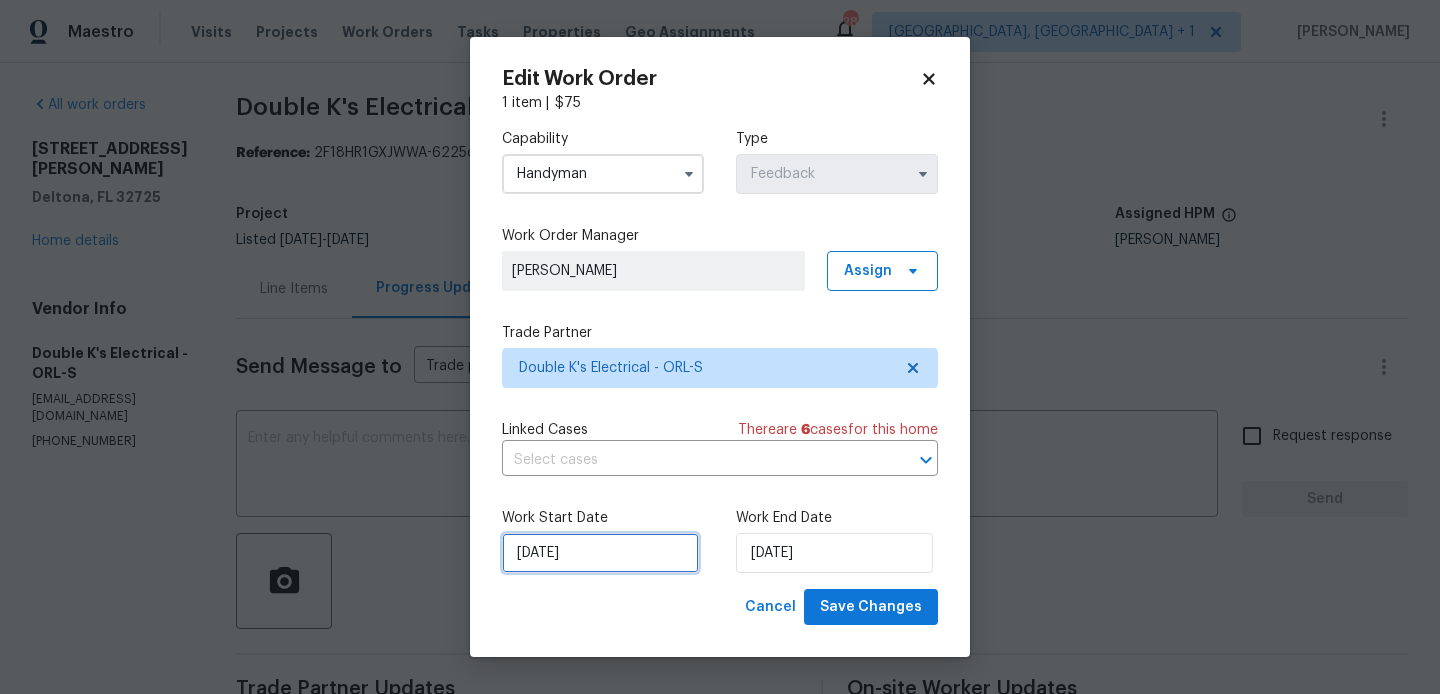 click on "[DATE]" at bounding box center (600, 553) 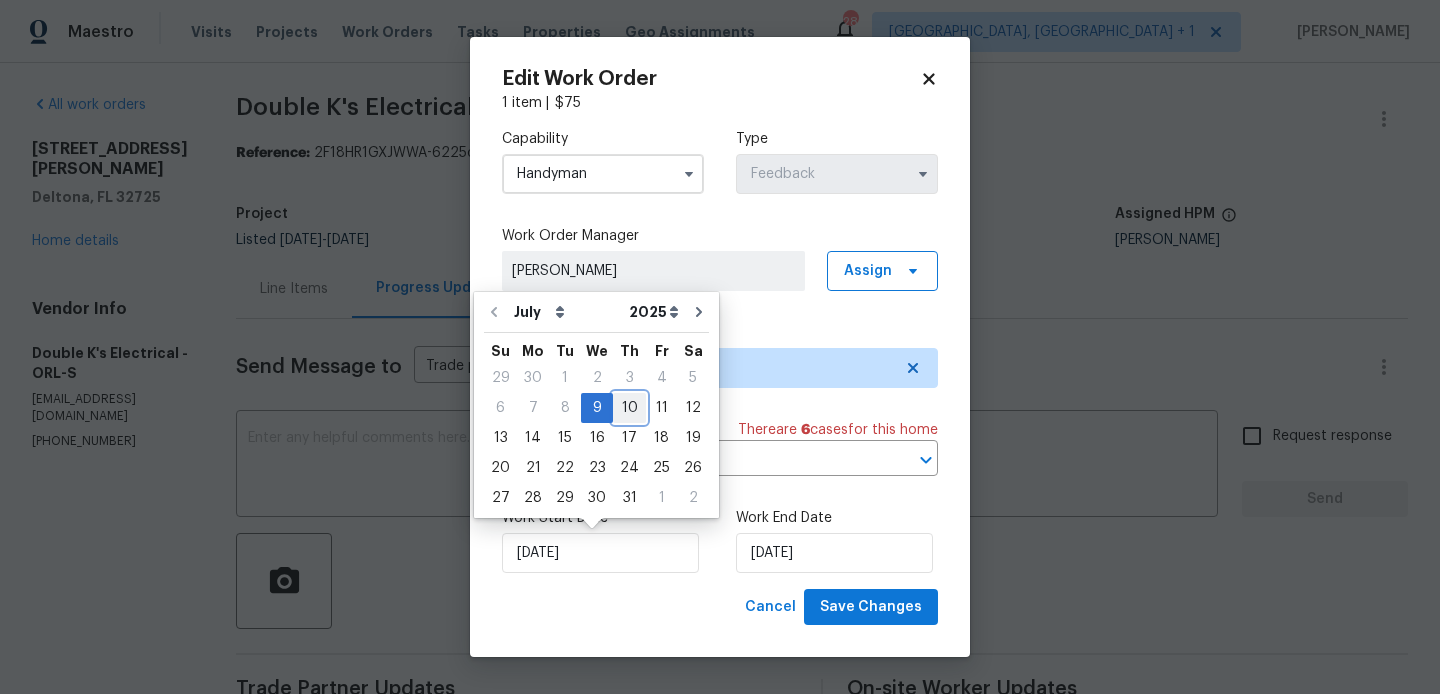 click on "10" at bounding box center (629, 408) 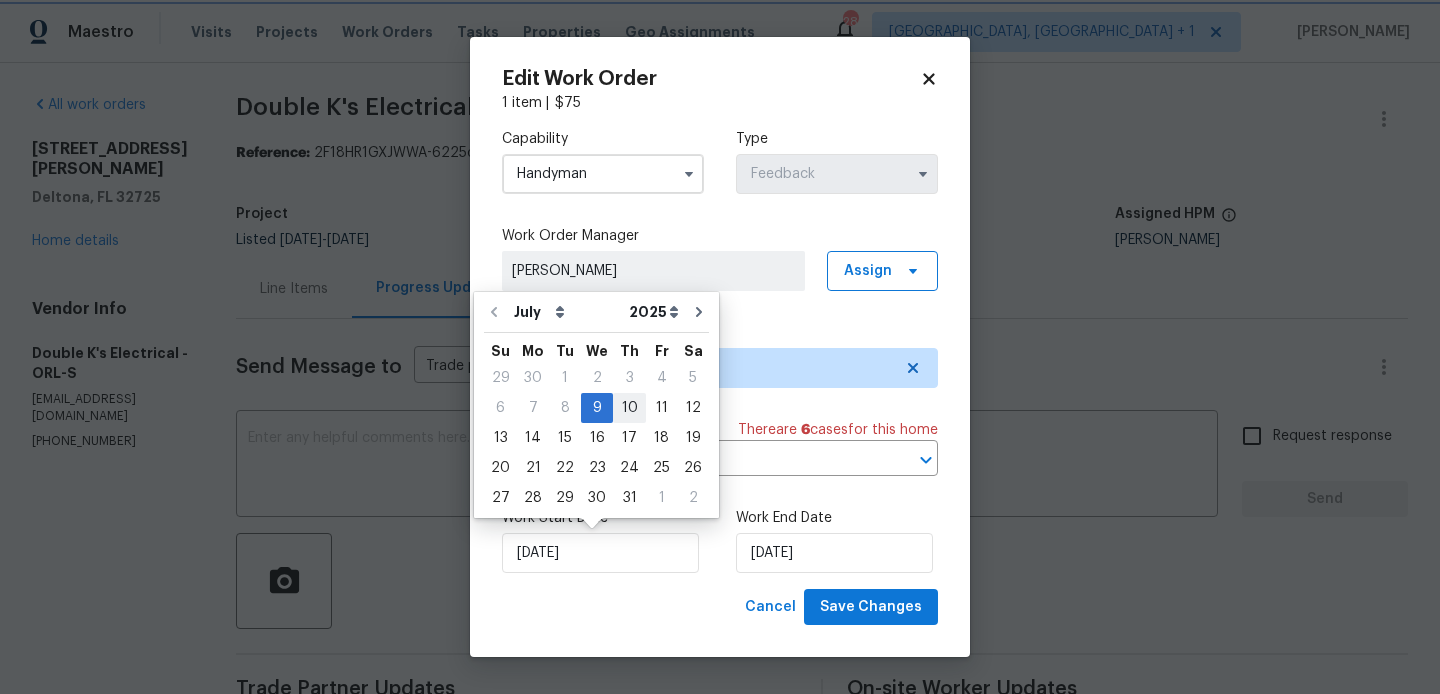 type on "10/07/2025" 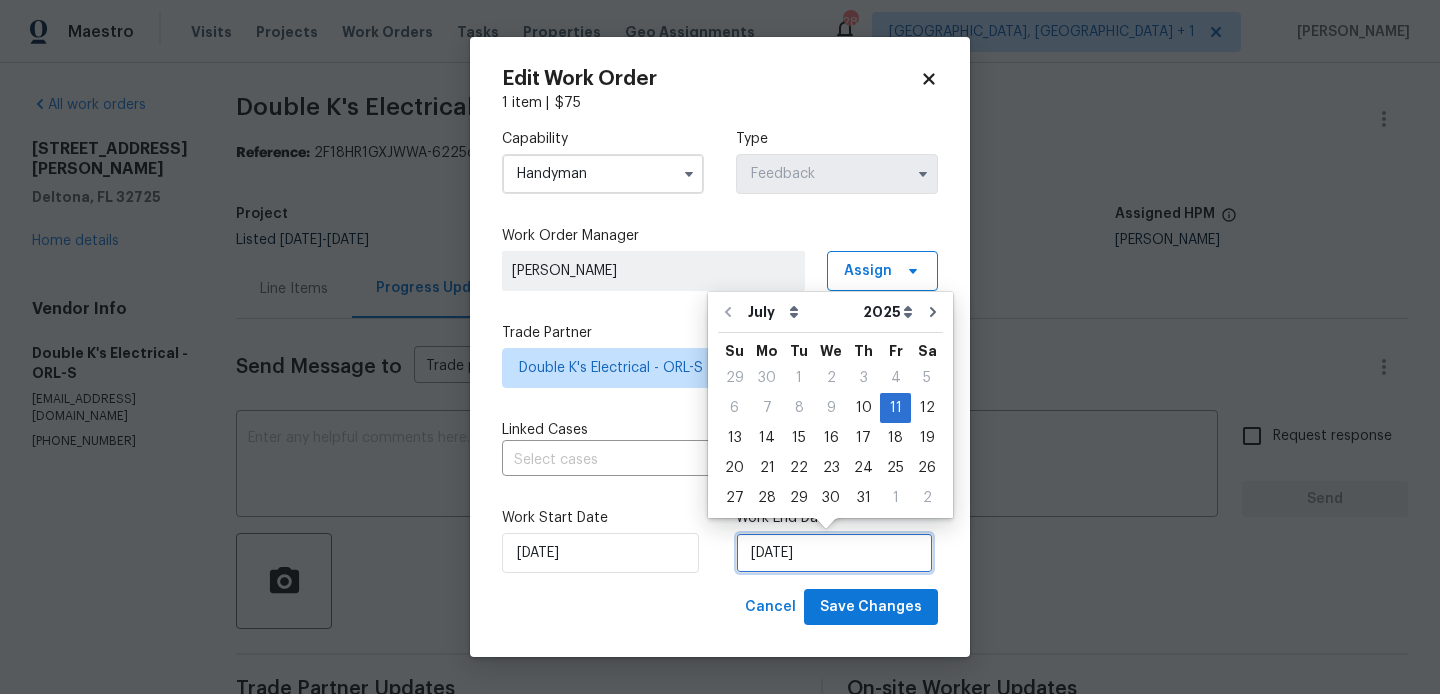 click on "11/07/2025" at bounding box center [834, 553] 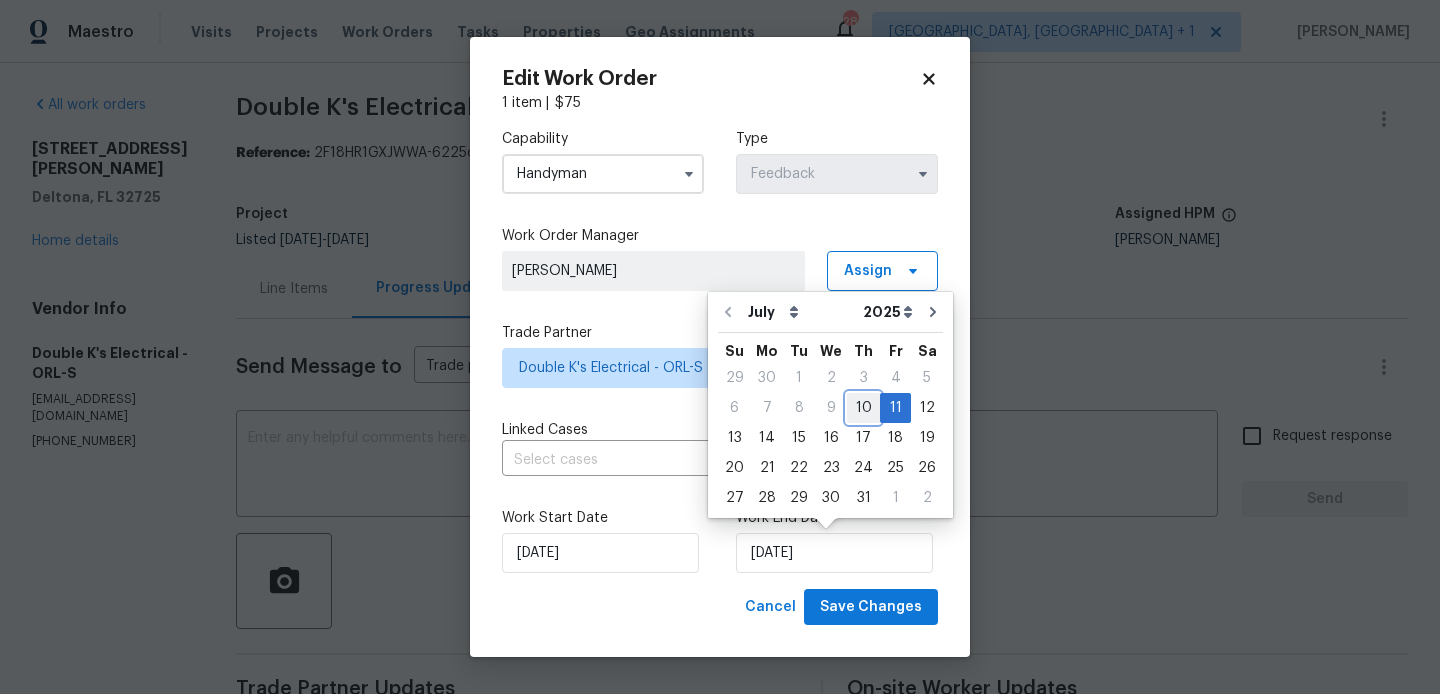 click on "10" at bounding box center [863, 408] 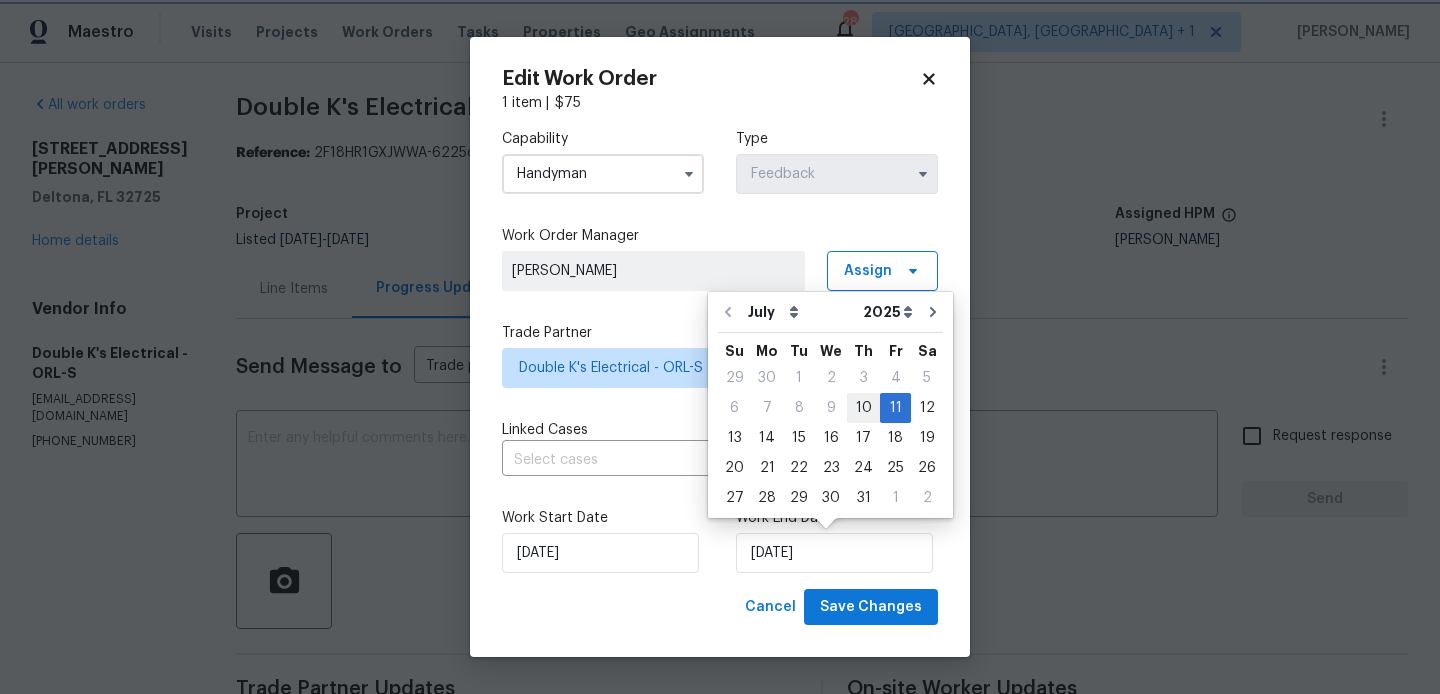 type on "10/07/2025" 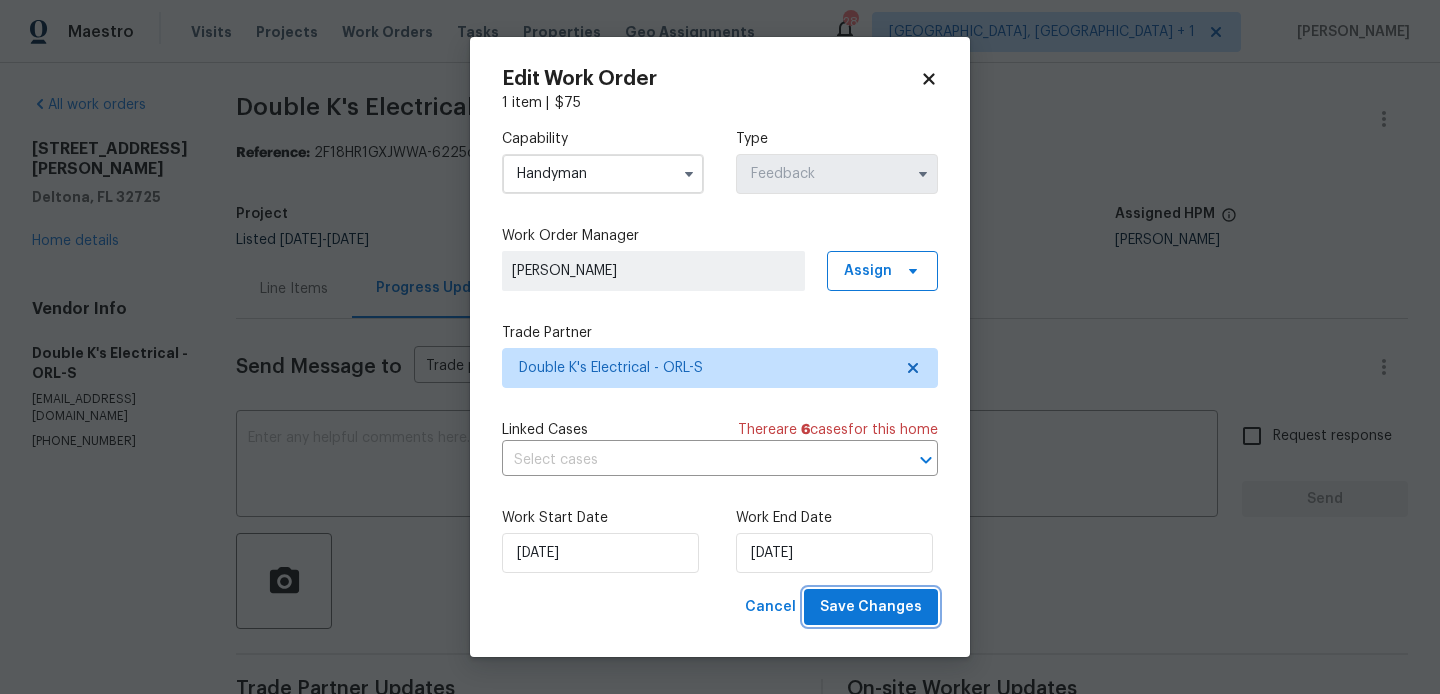 click on "Save Changes" at bounding box center [871, 607] 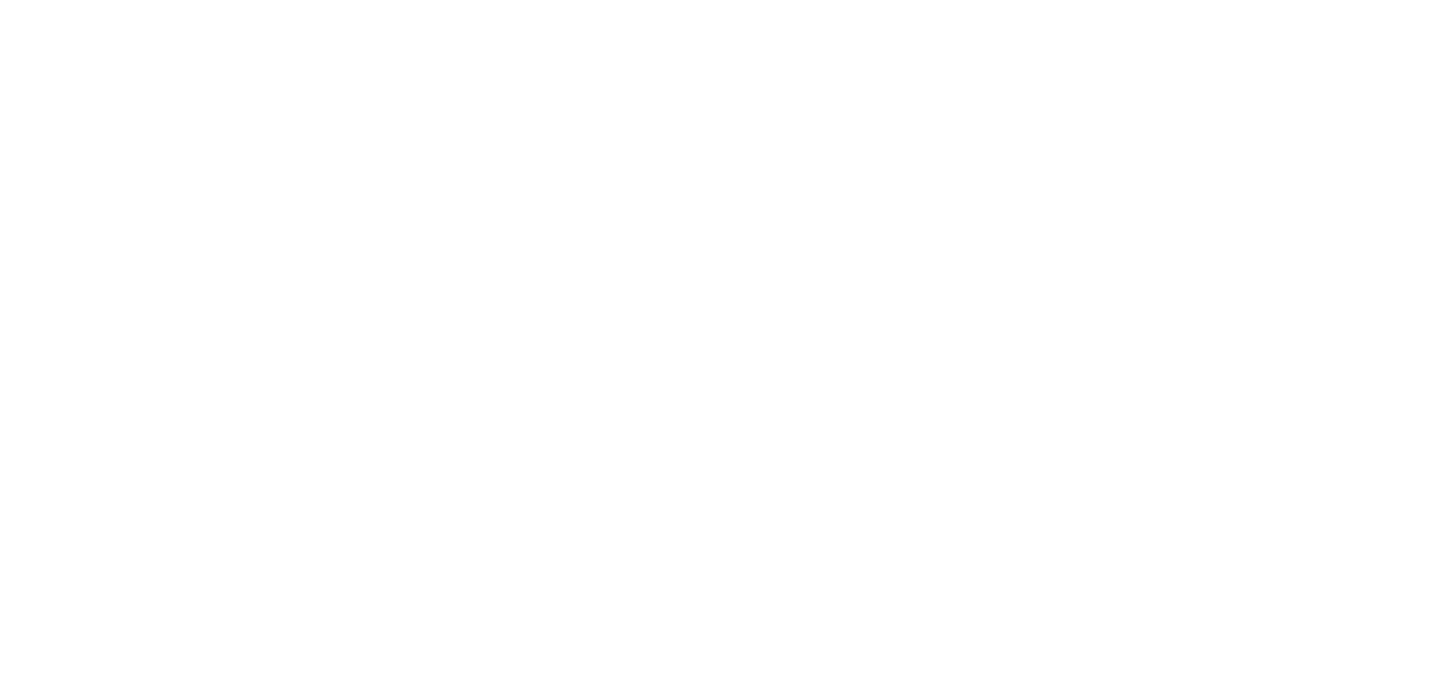 scroll, scrollTop: 0, scrollLeft: 0, axis: both 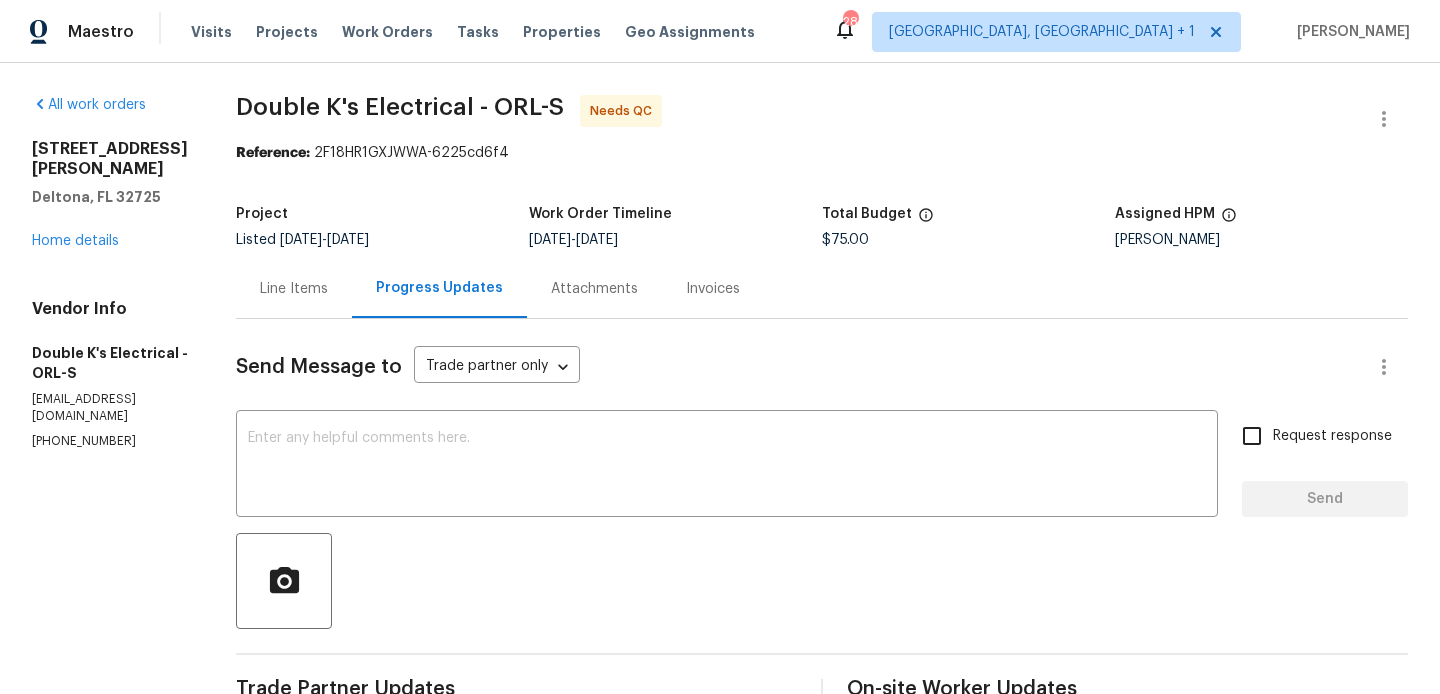 click on "Line Items" at bounding box center [294, 289] 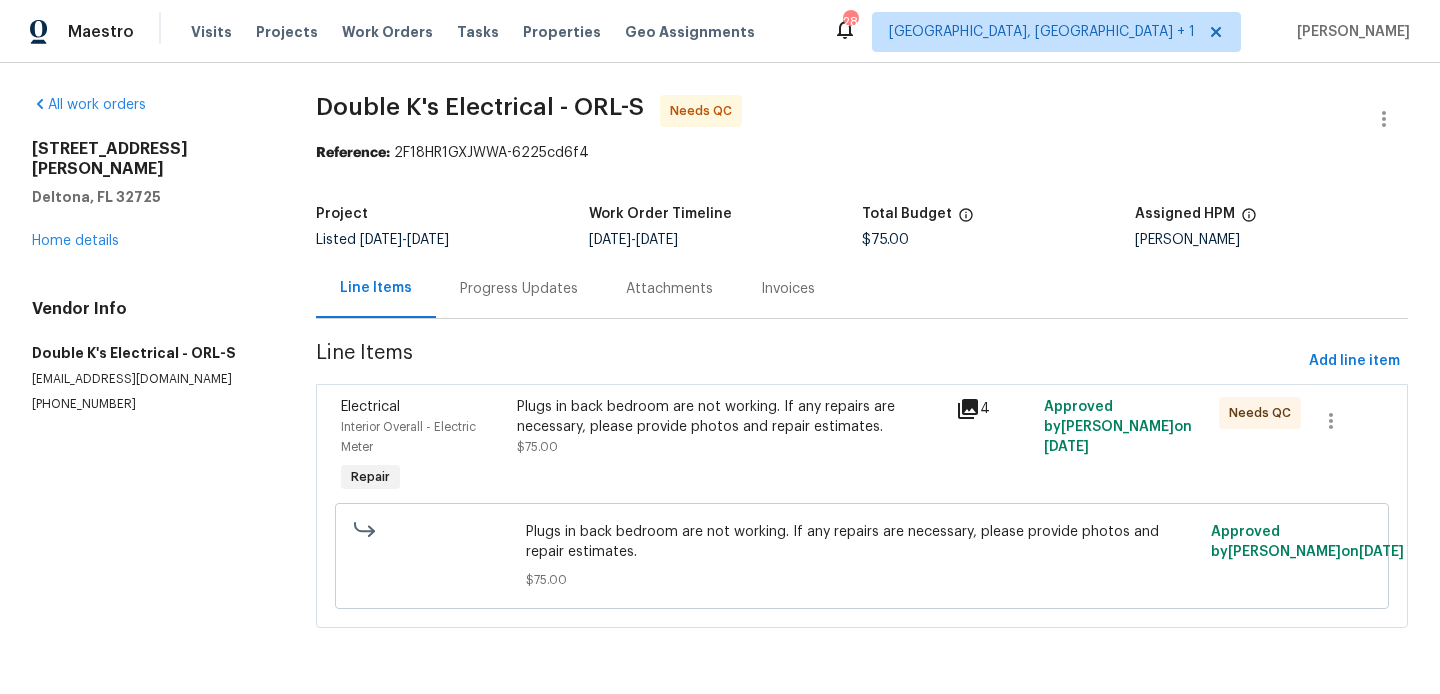 click on "Plugs in back bedroom are not working. If any repairs are necessary, please provide photos and repair estimates." at bounding box center [730, 417] 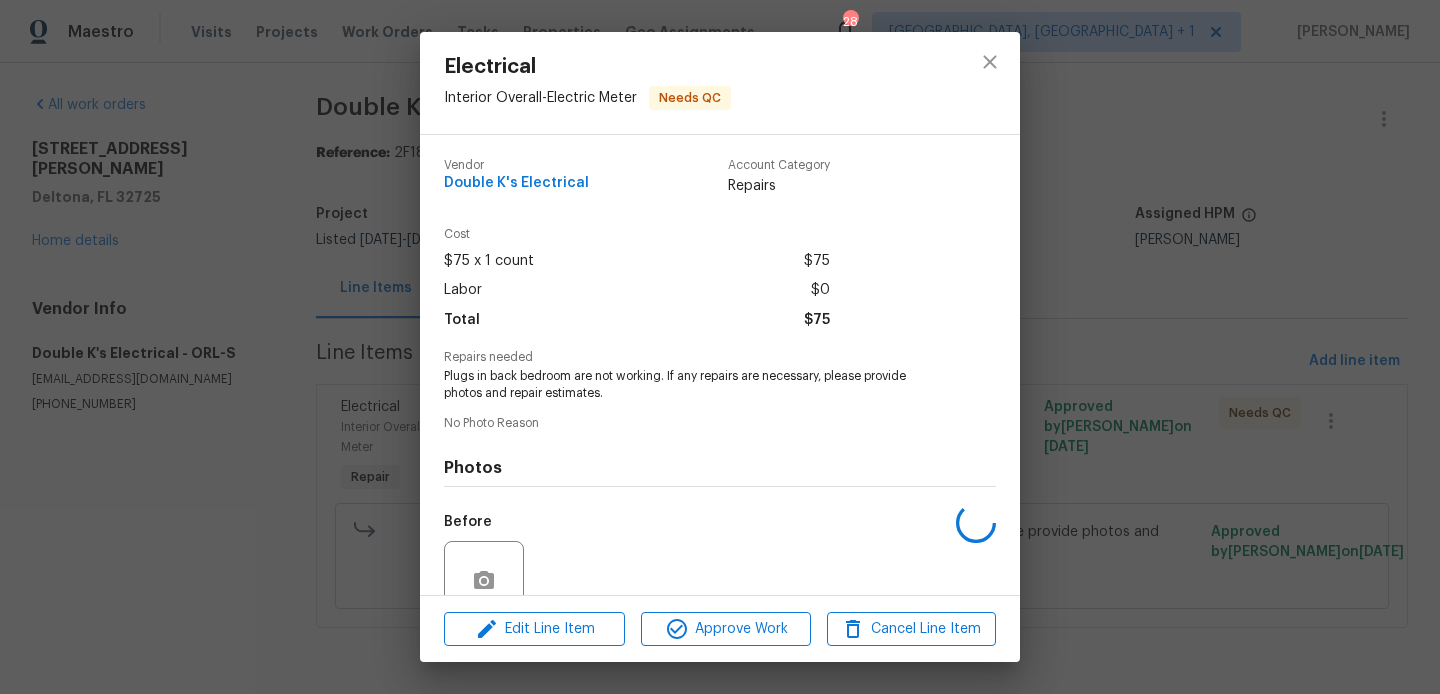 scroll, scrollTop: 176, scrollLeft: 0, axis: vertical 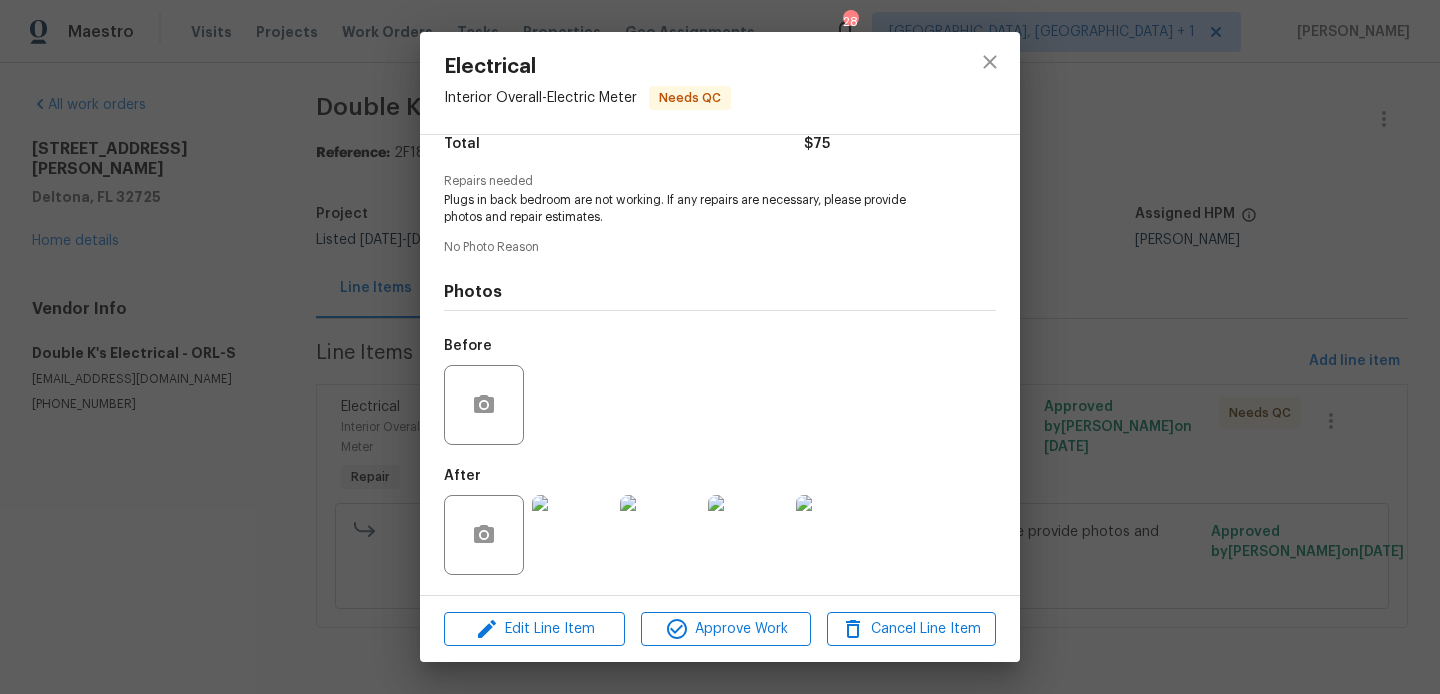 click on "Edit Line Item  Approve Work  Cancel Line Item" at bounding box center (720, 629) 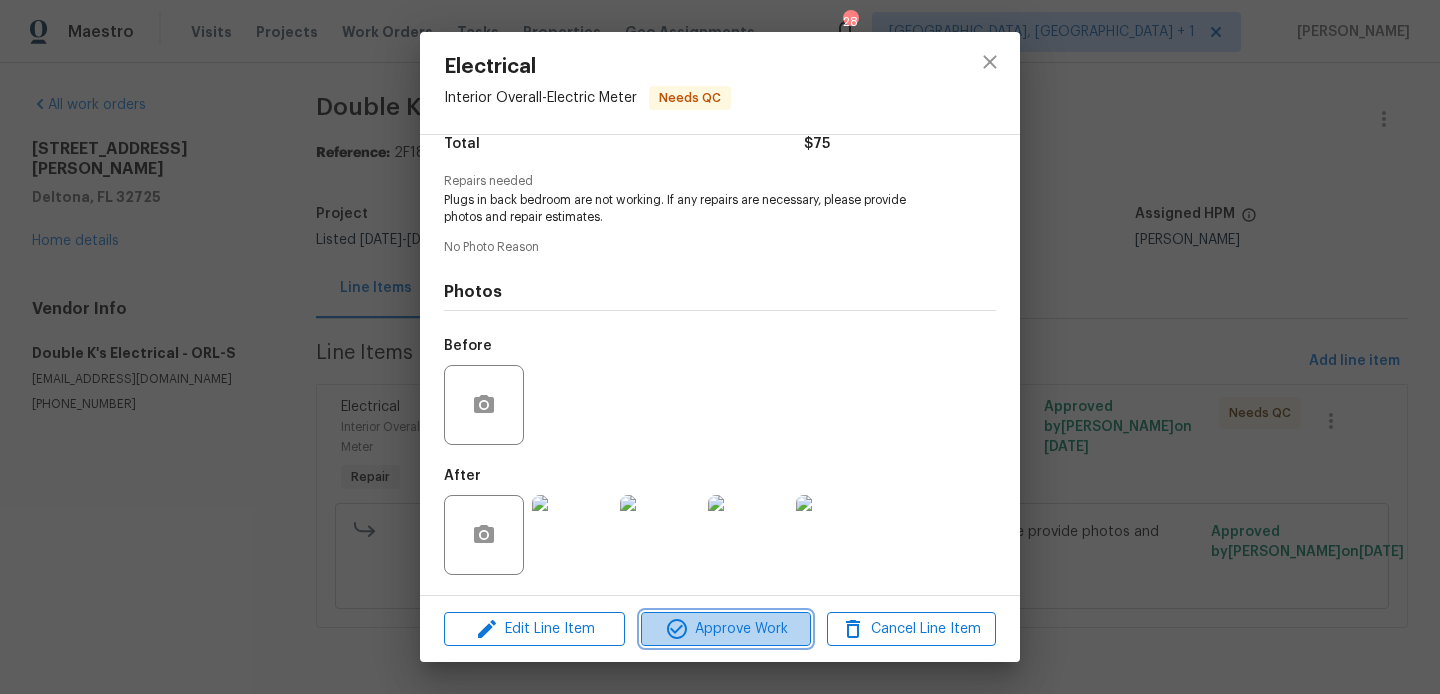 click on "Approve Work" at bounding box center [725, 629] 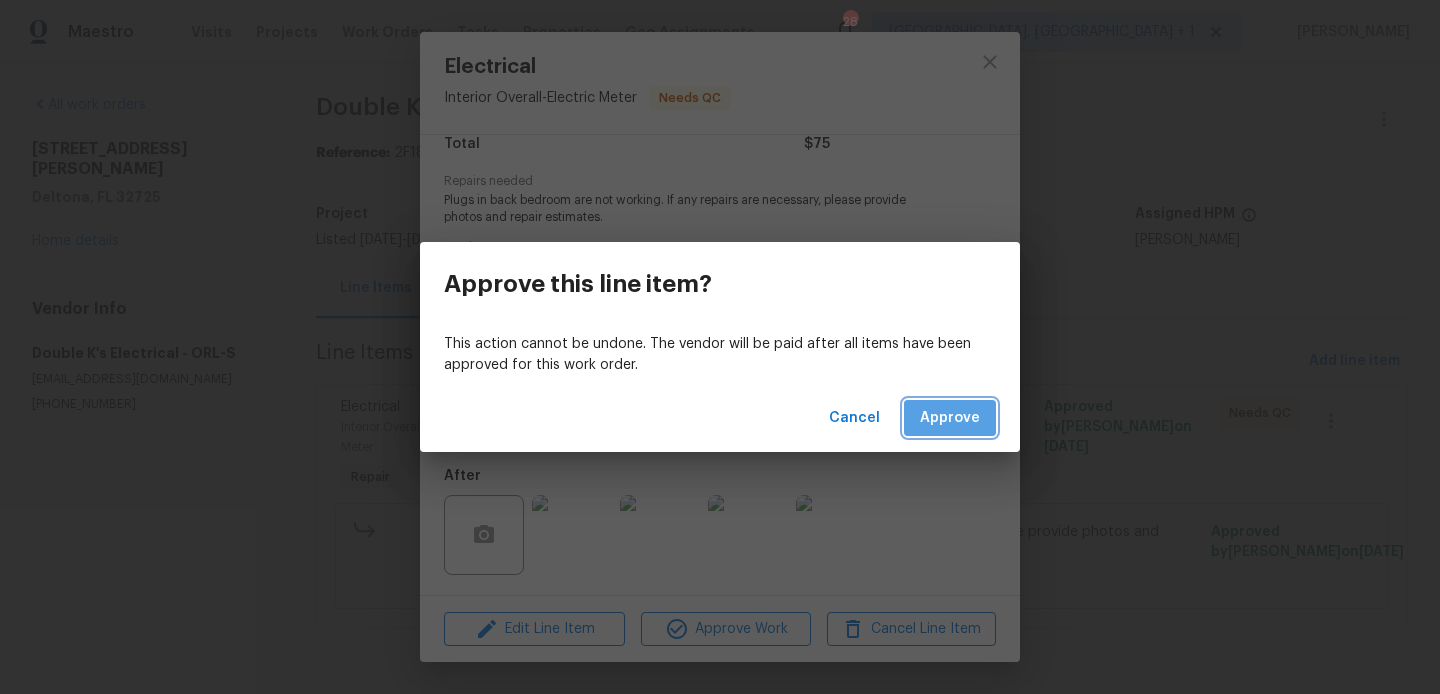 click on "Approve" at bounding box center [950, 418] 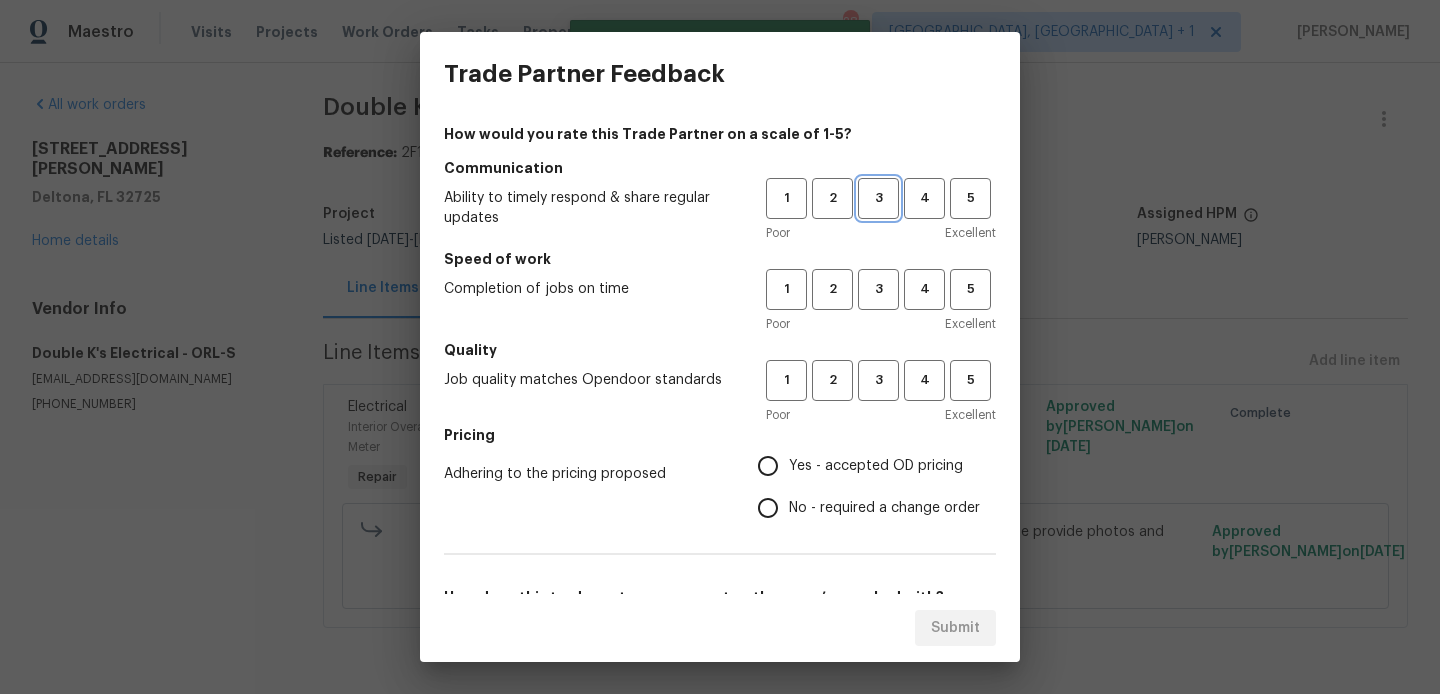 click on "3" at bounding box center [878, 198] 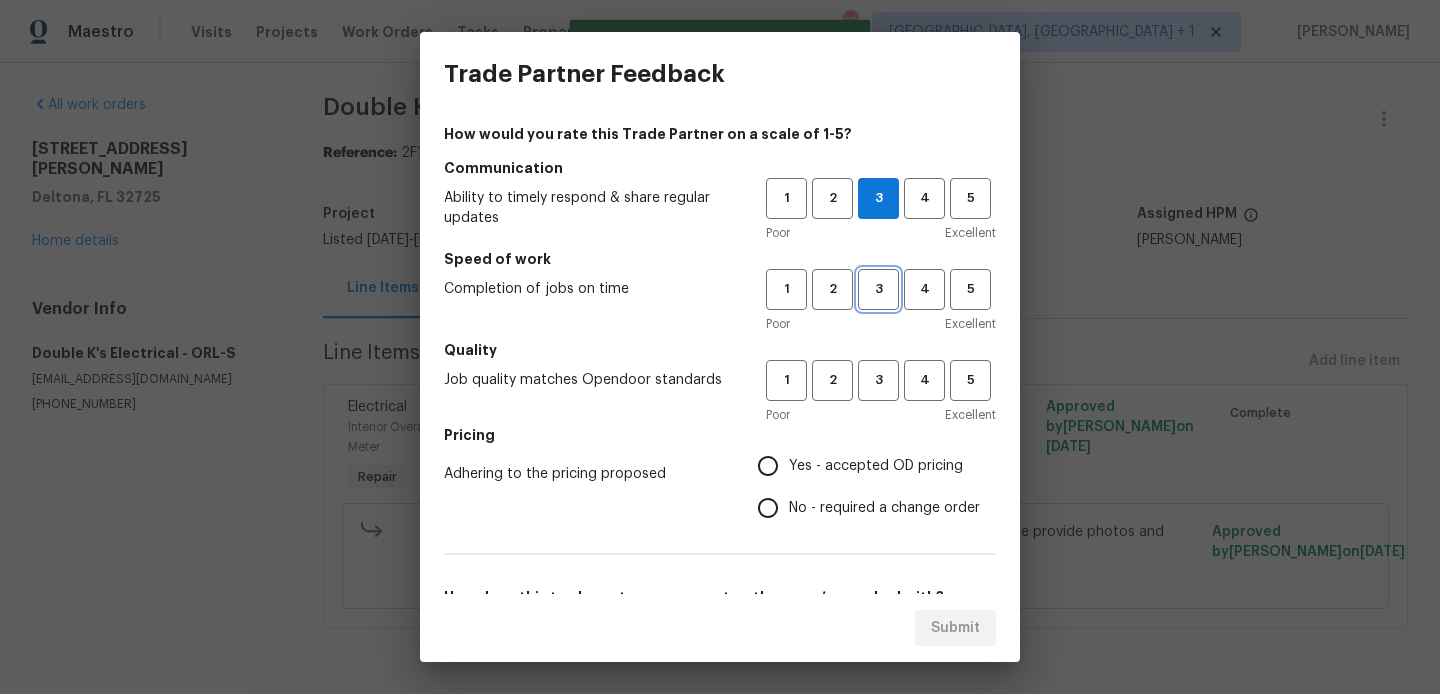 click on "3" at bounding box center (878, 289) 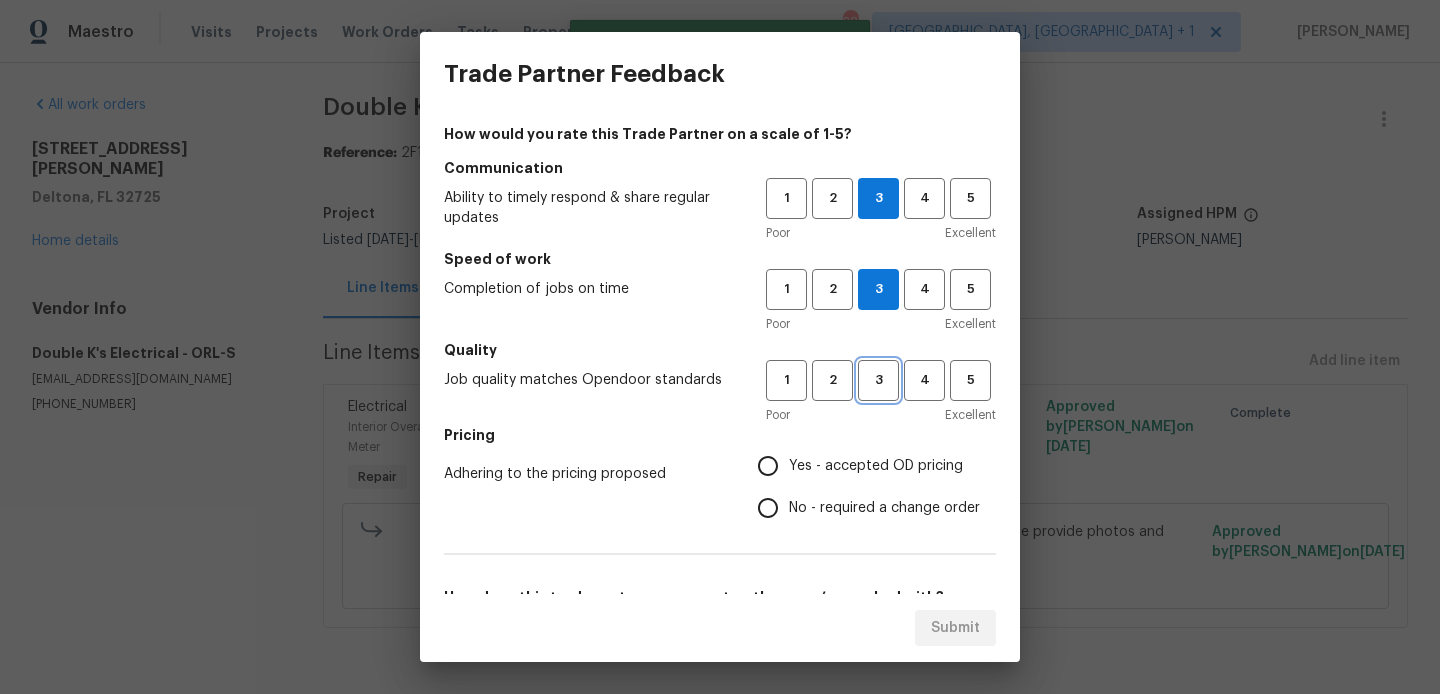 click on "3" at bounding box center [878, 380] 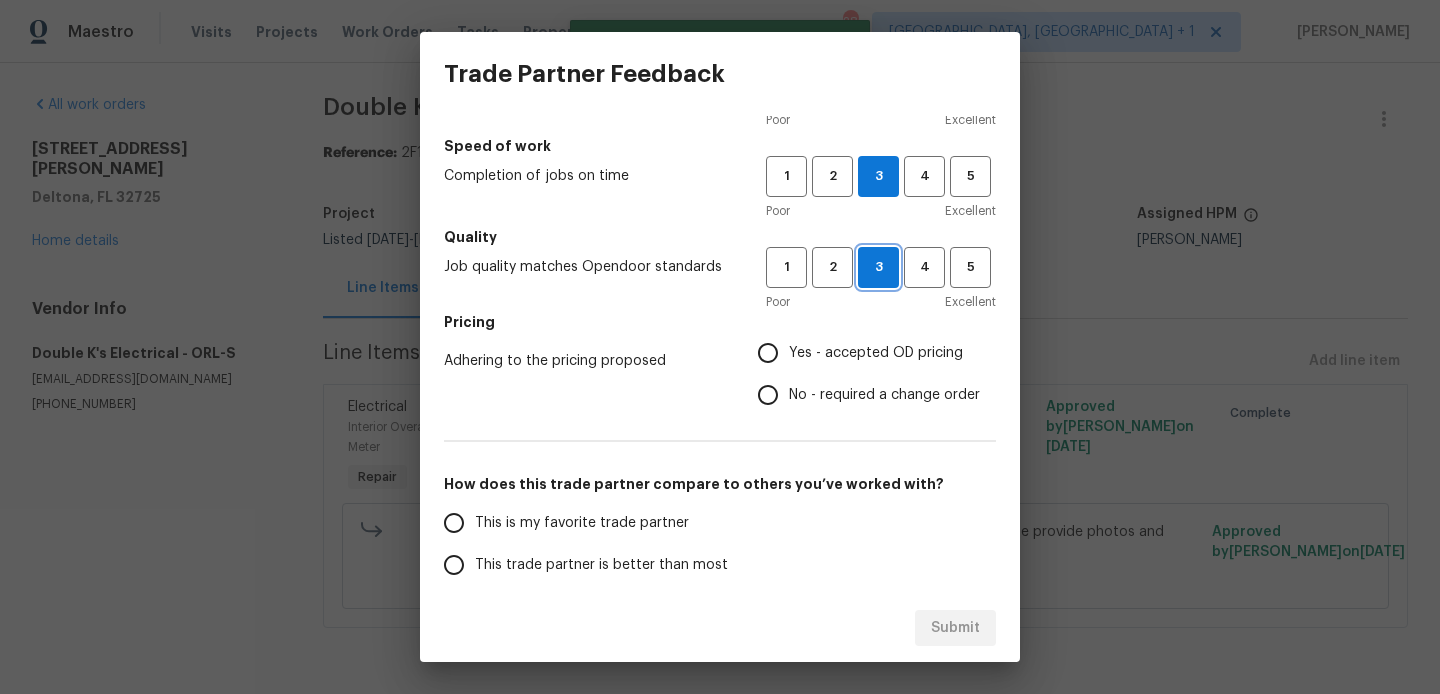 scroll, scrollTop: 144, scrollLeft: 0, axis: vertical 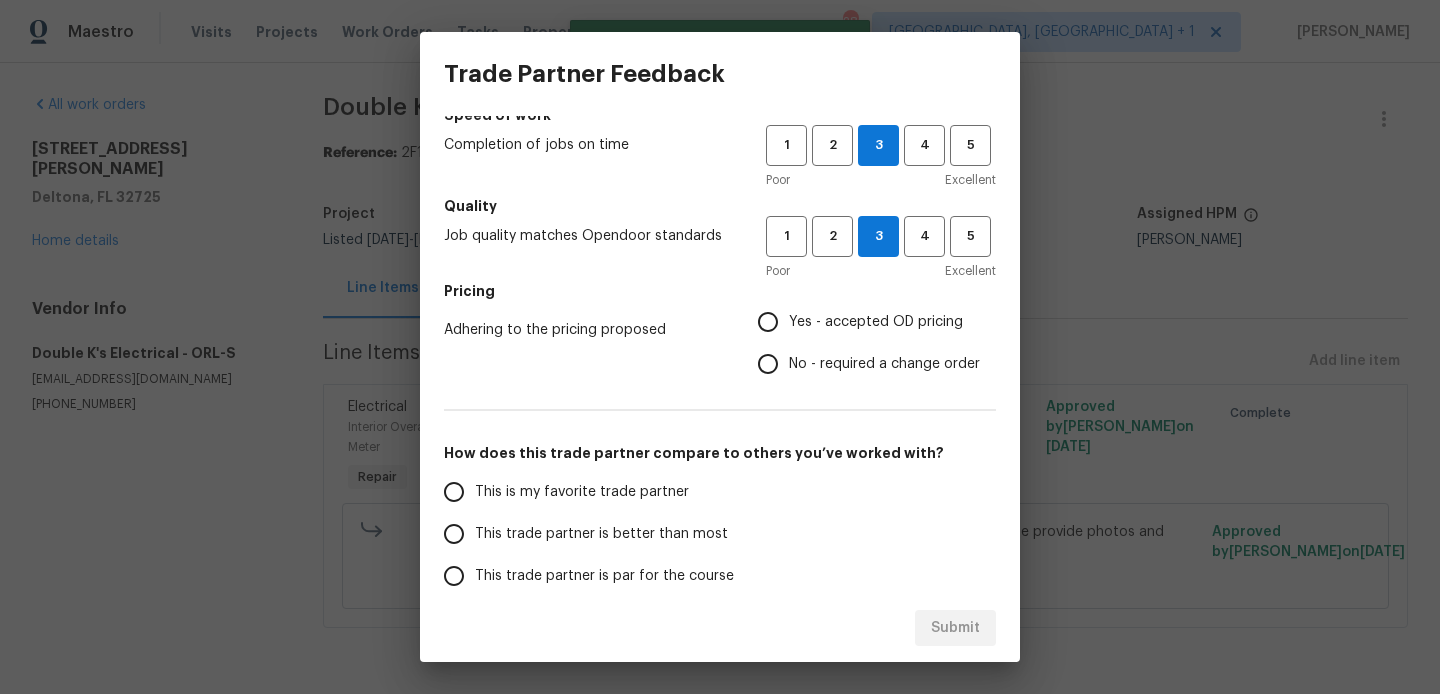 click on "No - required a change order" at bounding box center [863, 364] 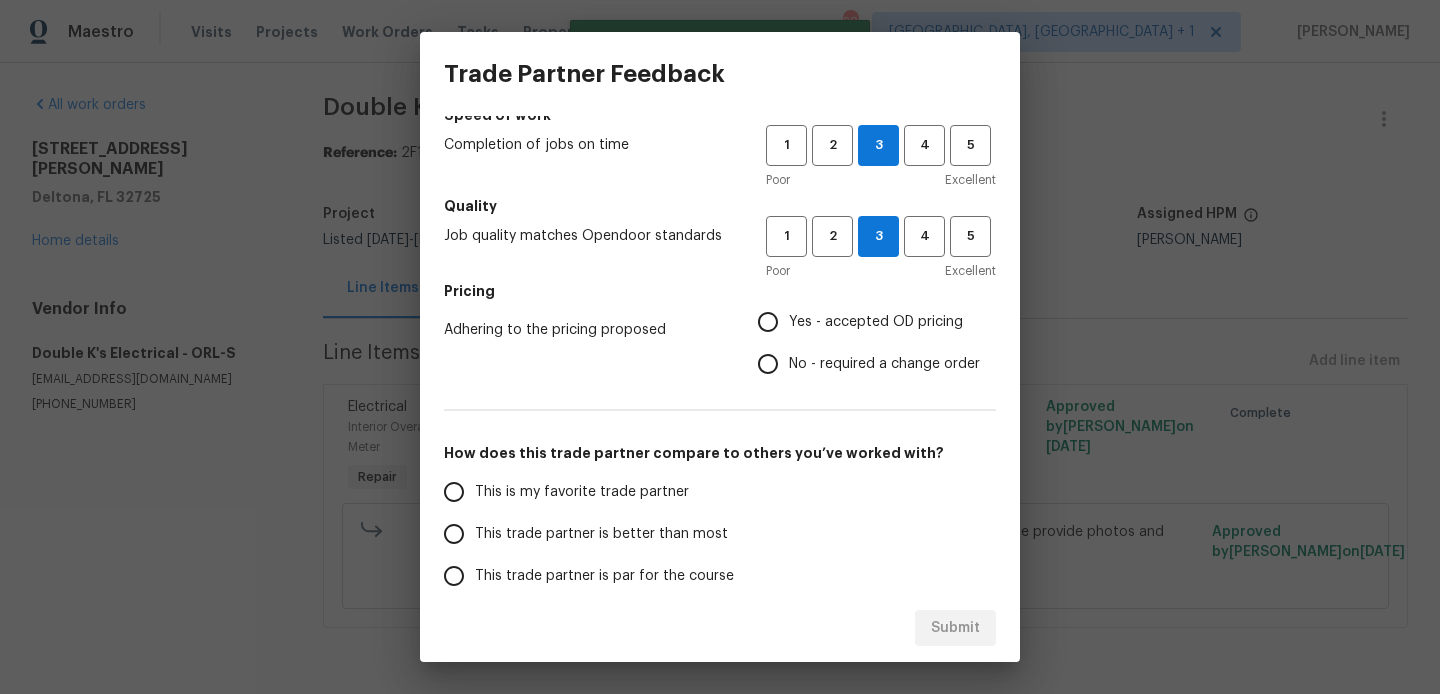 click on "No - required a change order" at bounding box center [768, 364] 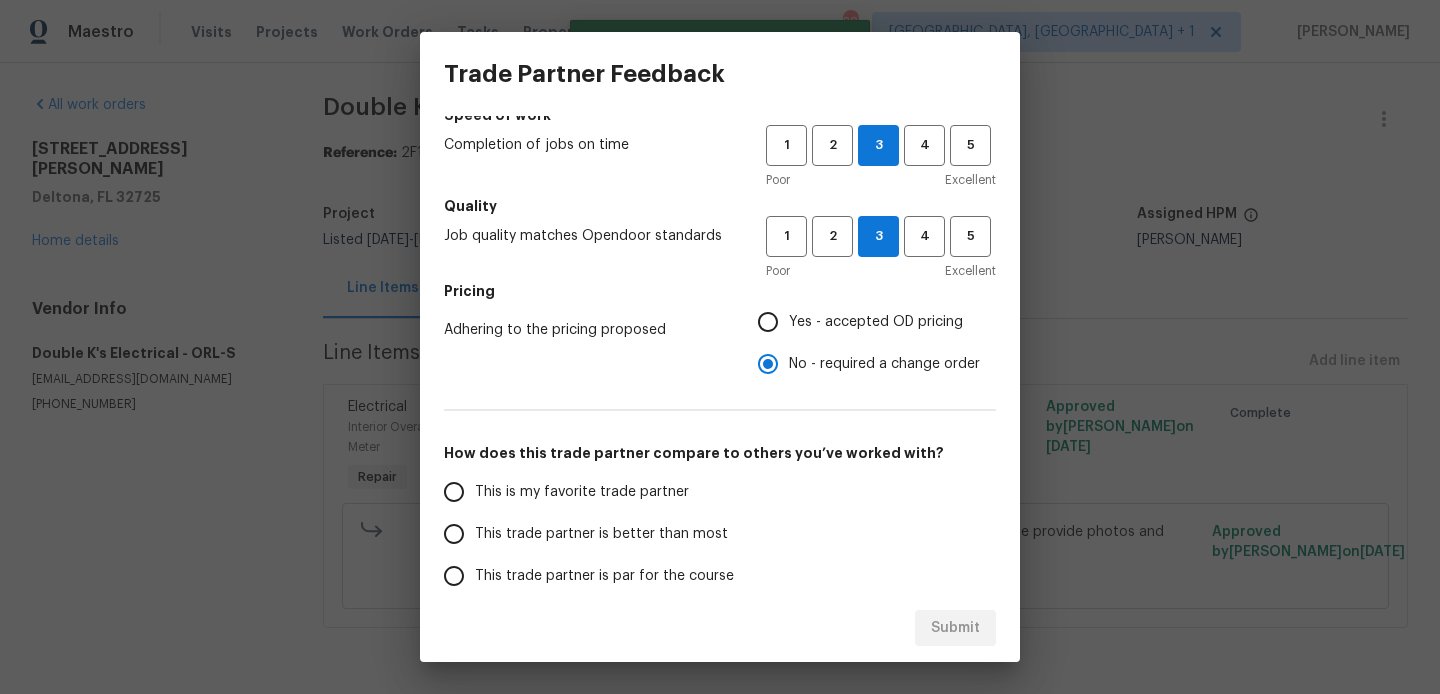 click on "Yes - accepted OD pricing" at bounding box center [876, 322] 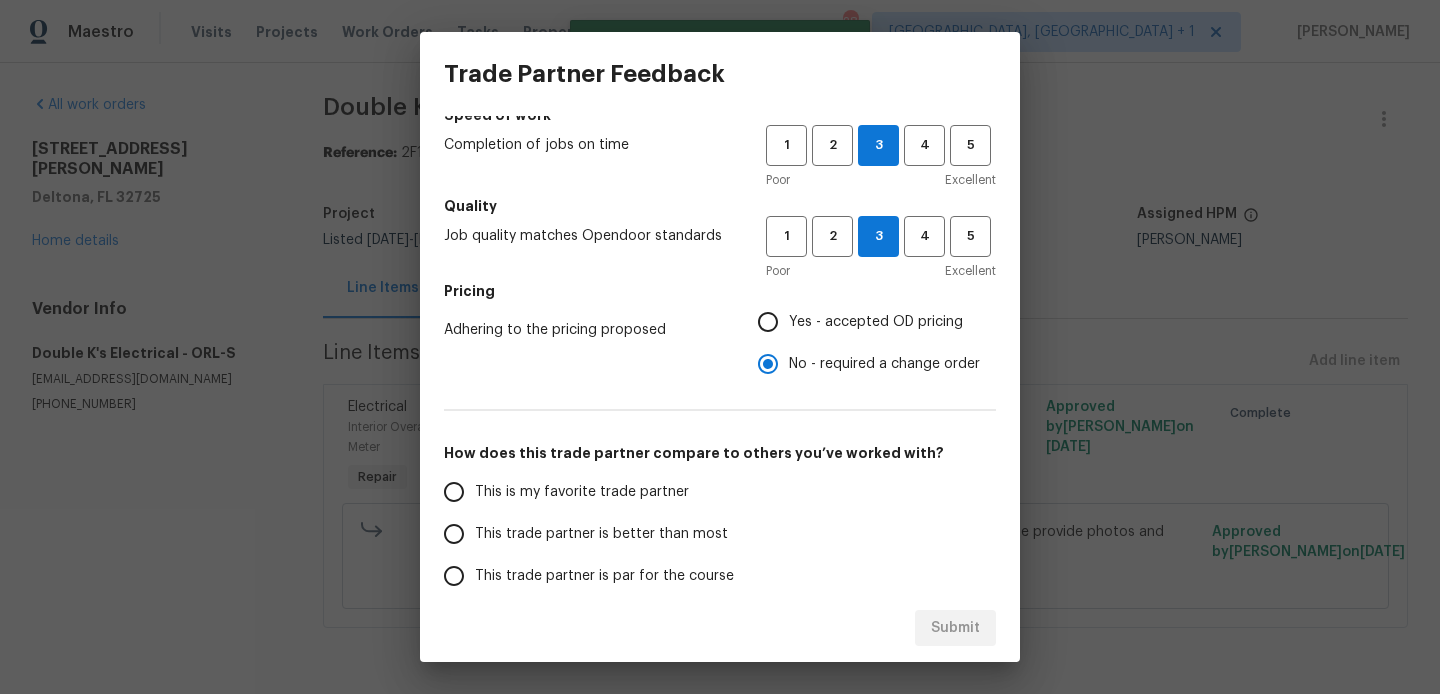 click on "Yes - accepted OD pricing" at bounding box center (768, 322) 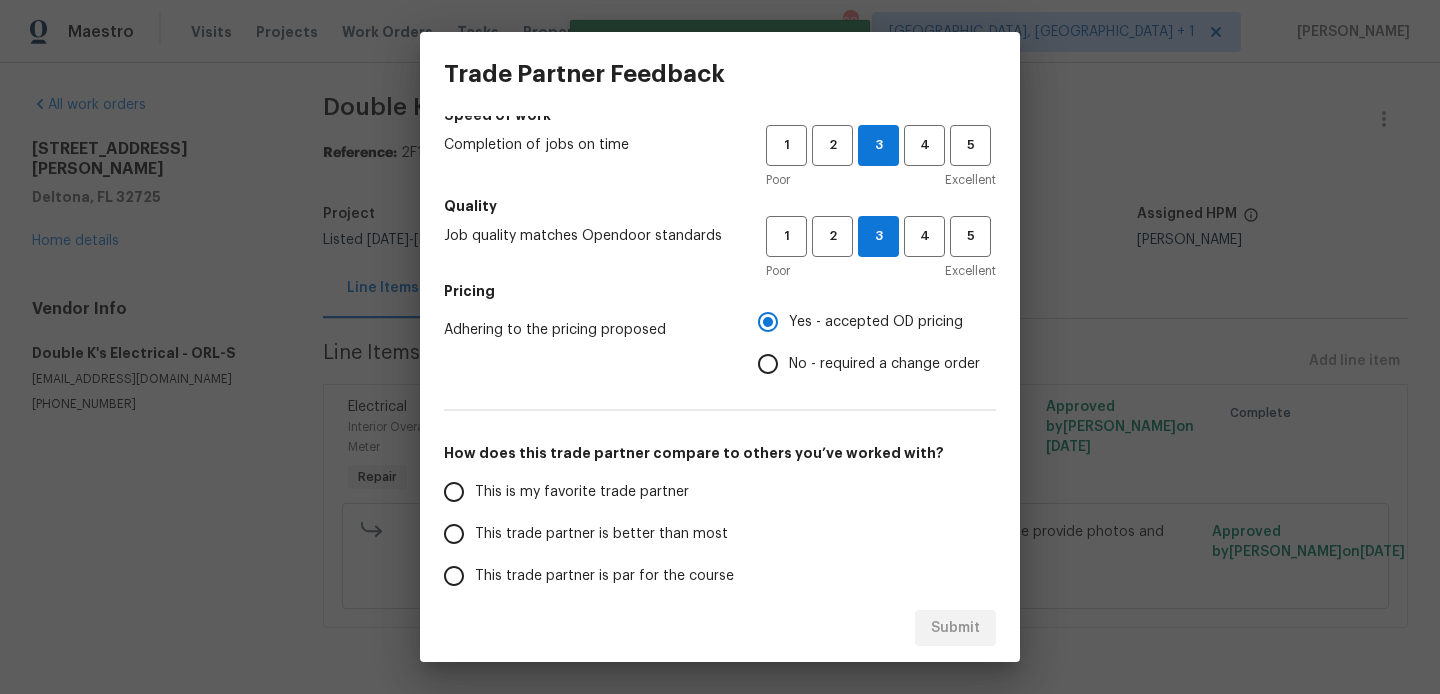 click on "This is my favorite trade partner" at bounding box center (582, 492) 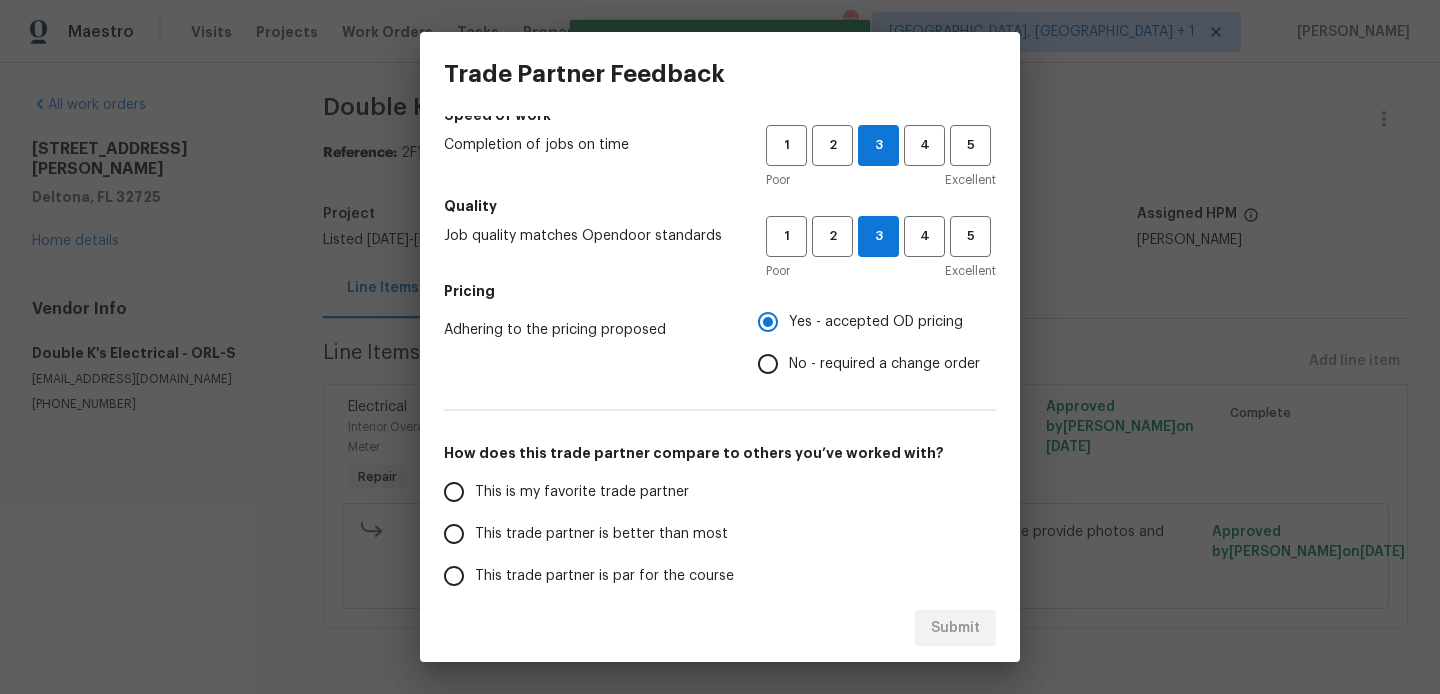 click on "This is my favorite trade partner" at bounding box center (454, 492) 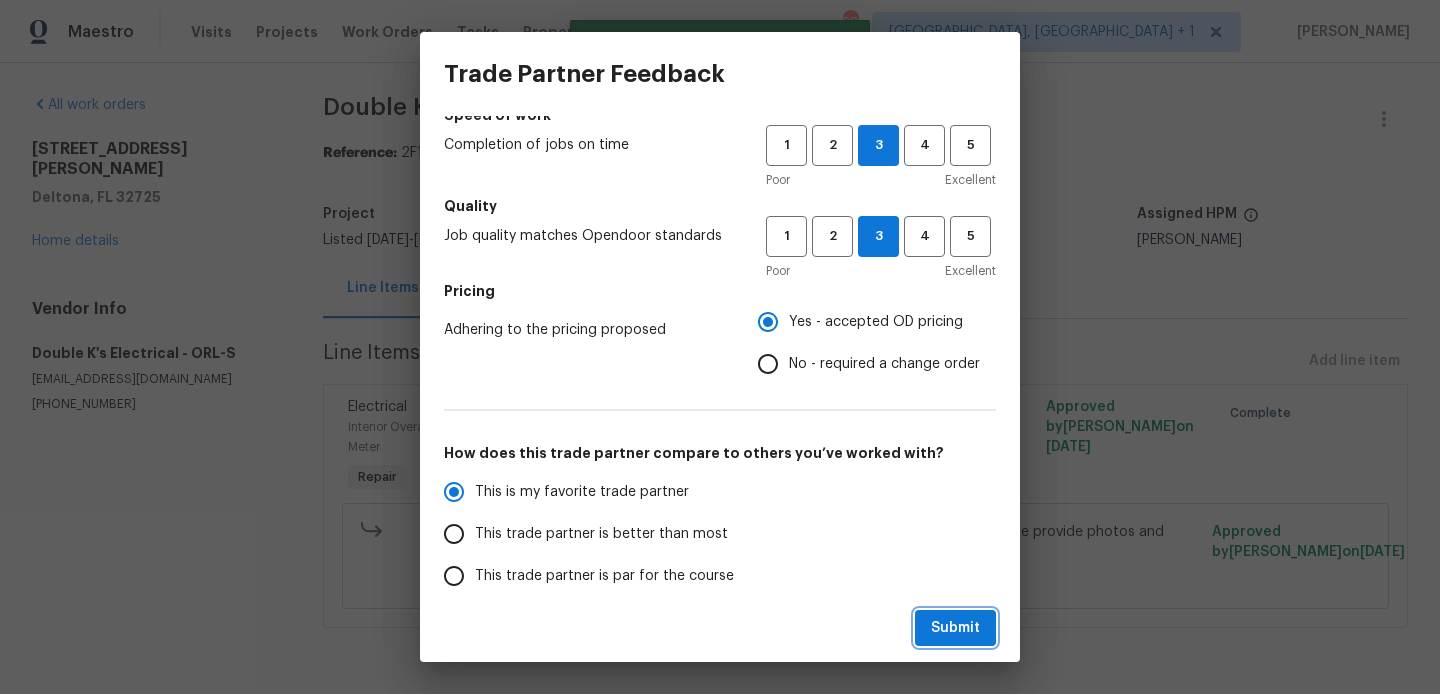 click on "Submit" at bounding box center [955, 628] 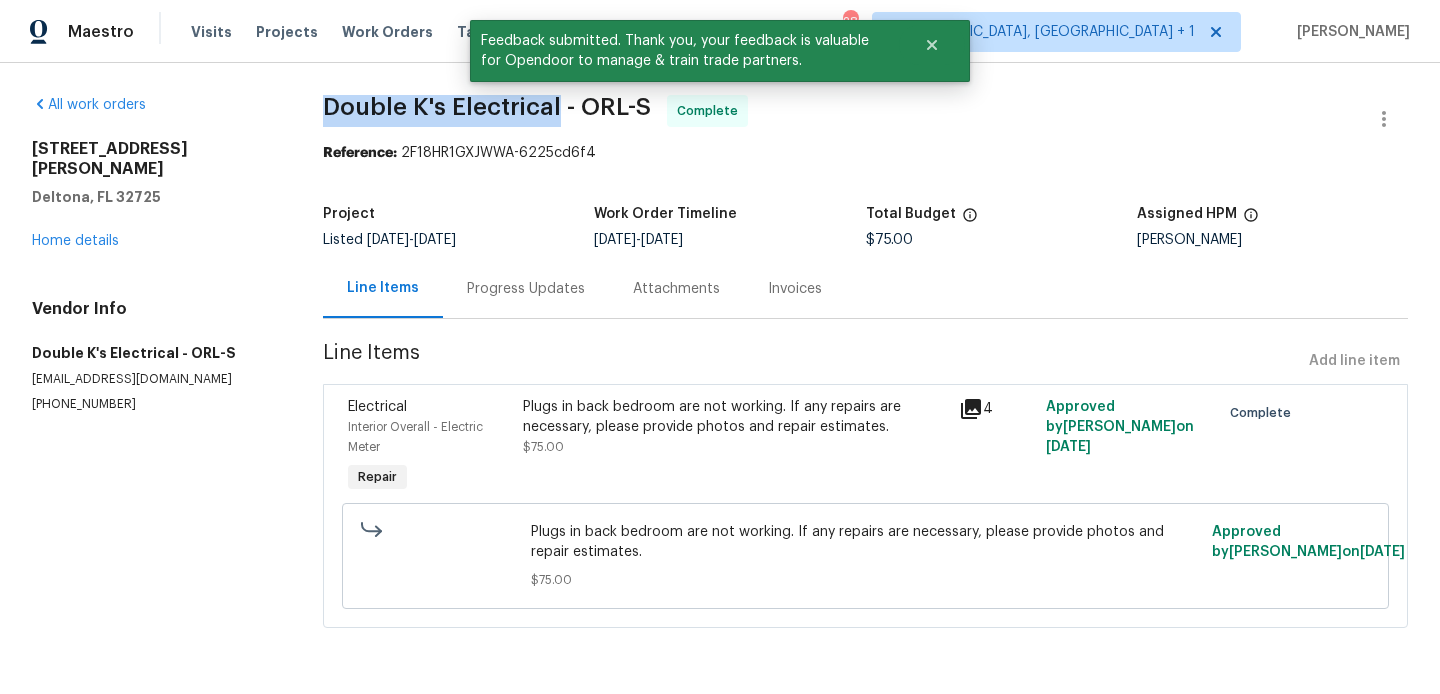 drag, startPoint x: 313, startPoint y: 107, endPoint x: 551, endPoint y: 100, distance: 238.10292 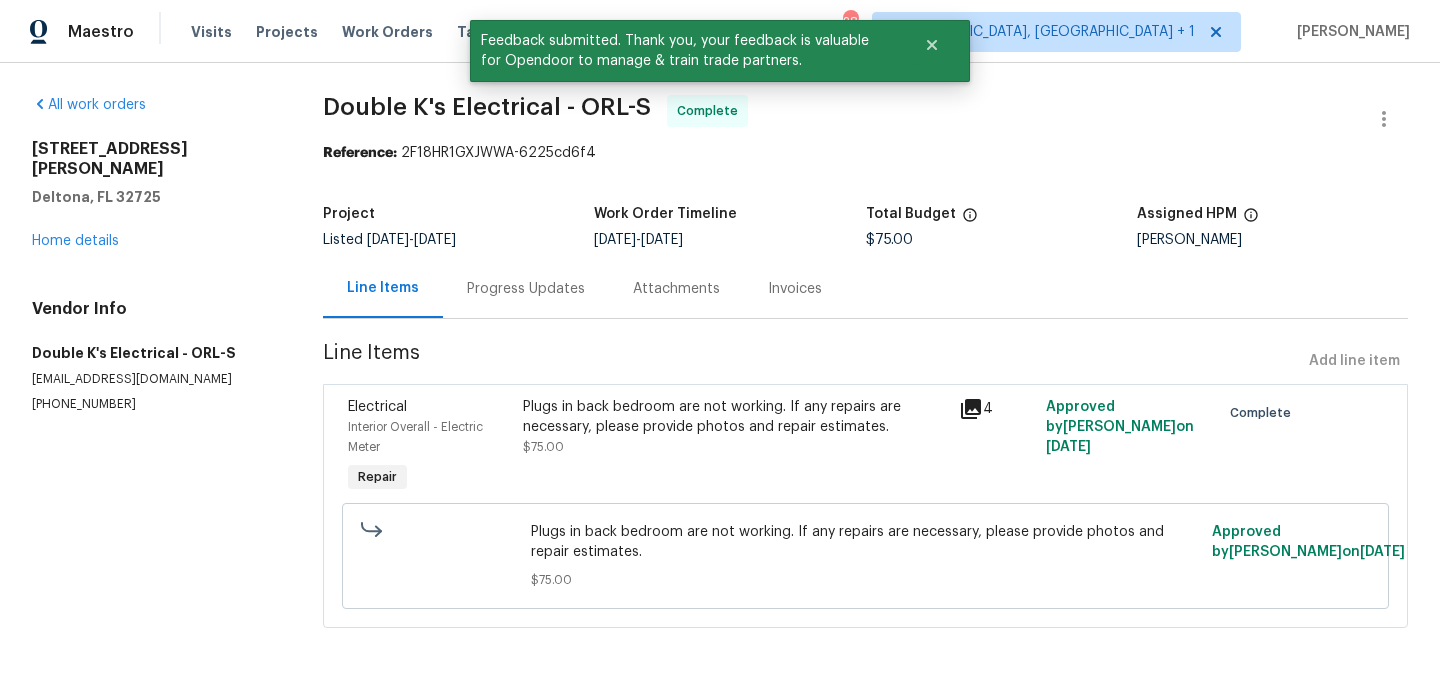 click on "Progress Updates" at bounding box center (526, 289) 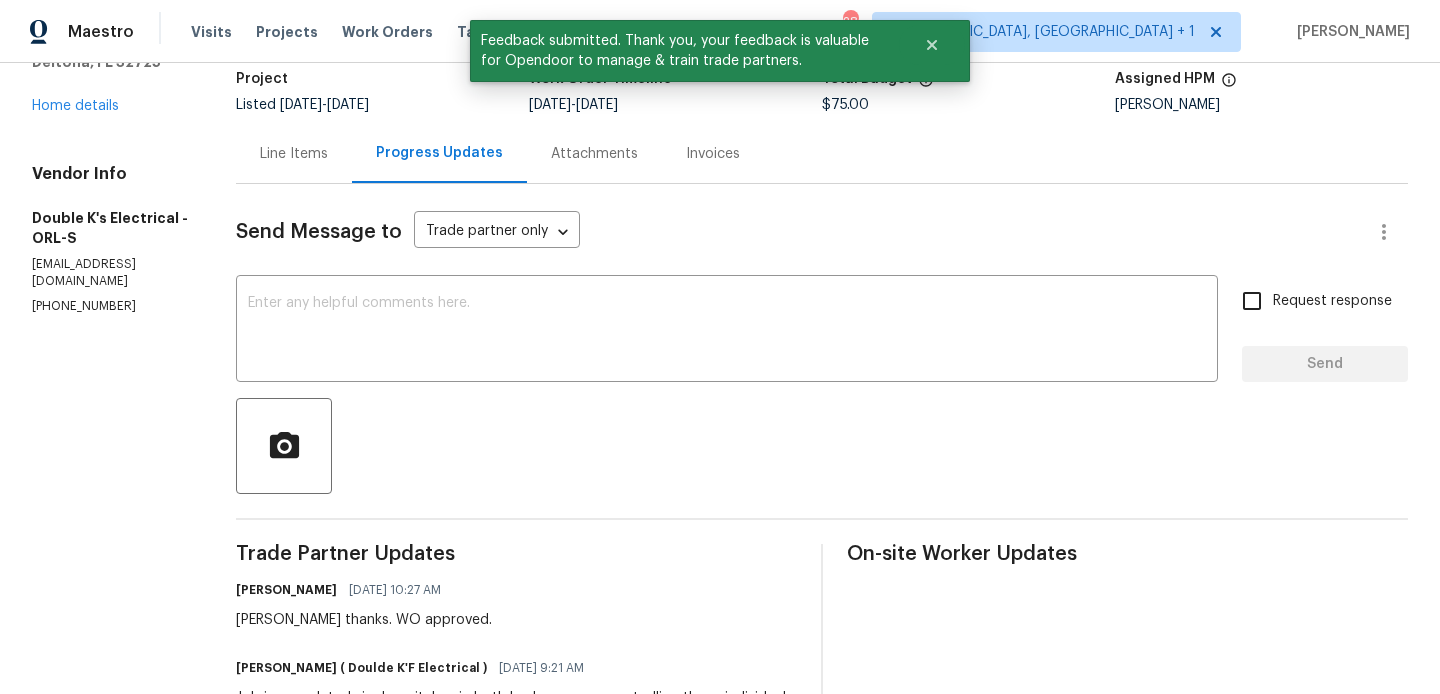 scroll, scrollTop: 403, scrollLeft: 0, axis: vertical 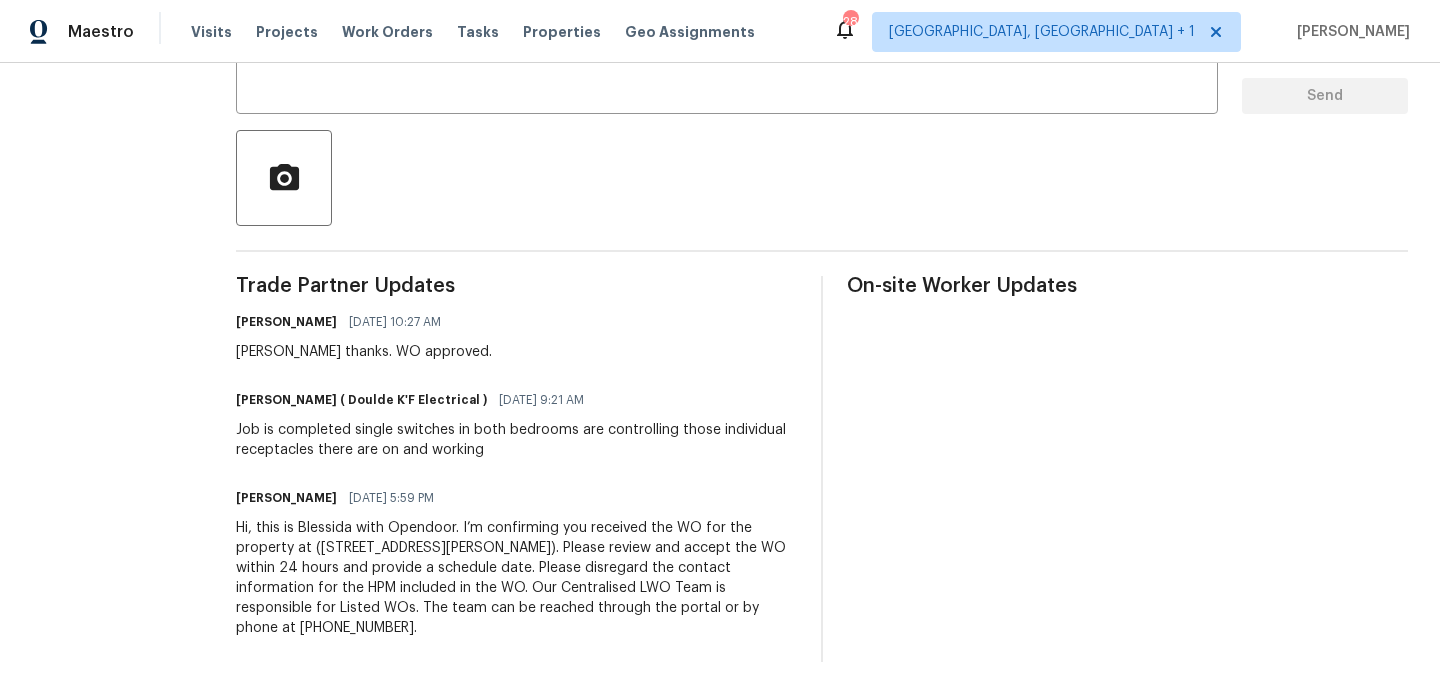 click on "Job is completed single switches in both bedrooms are controlling those individual receptacles there are on and working" at bounding box center (516, 440) 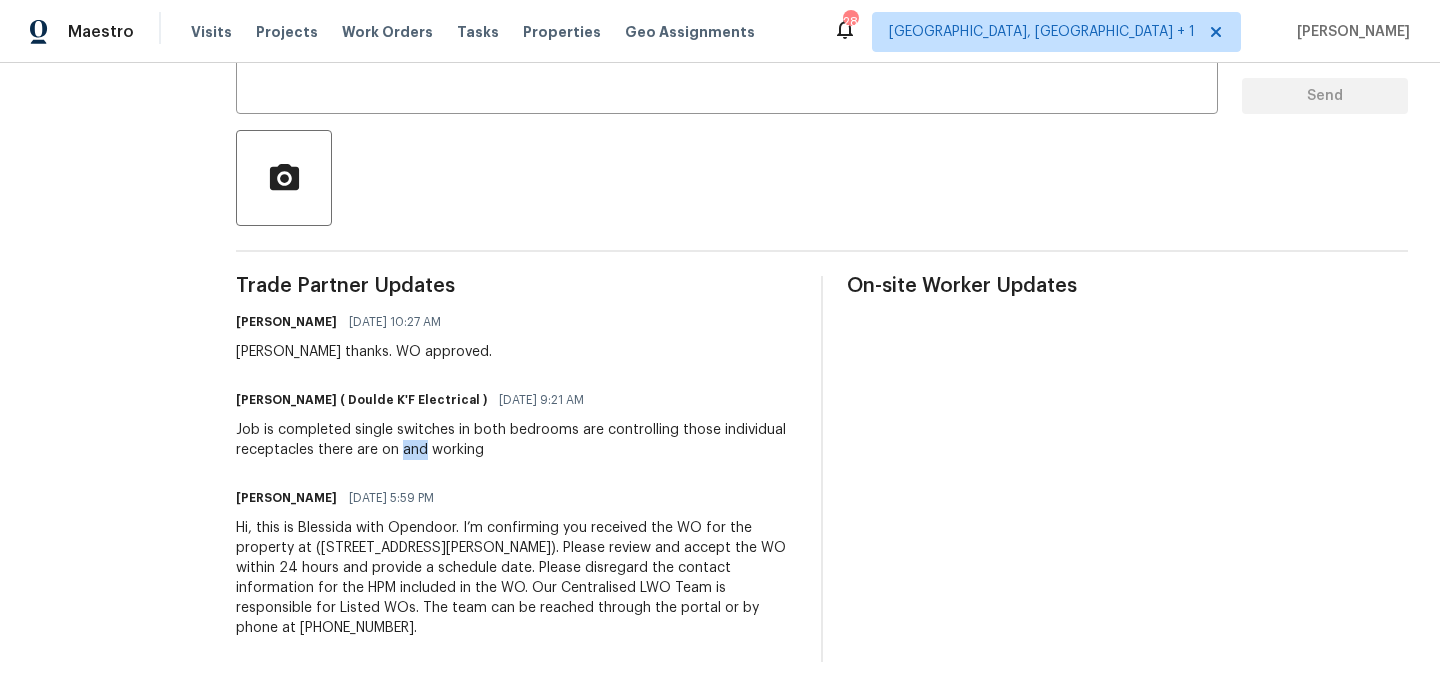 click on "Job is completed single switches in both bedrooms are controlling those individual receptacles there are on and working" at bounding box center (516, 440) 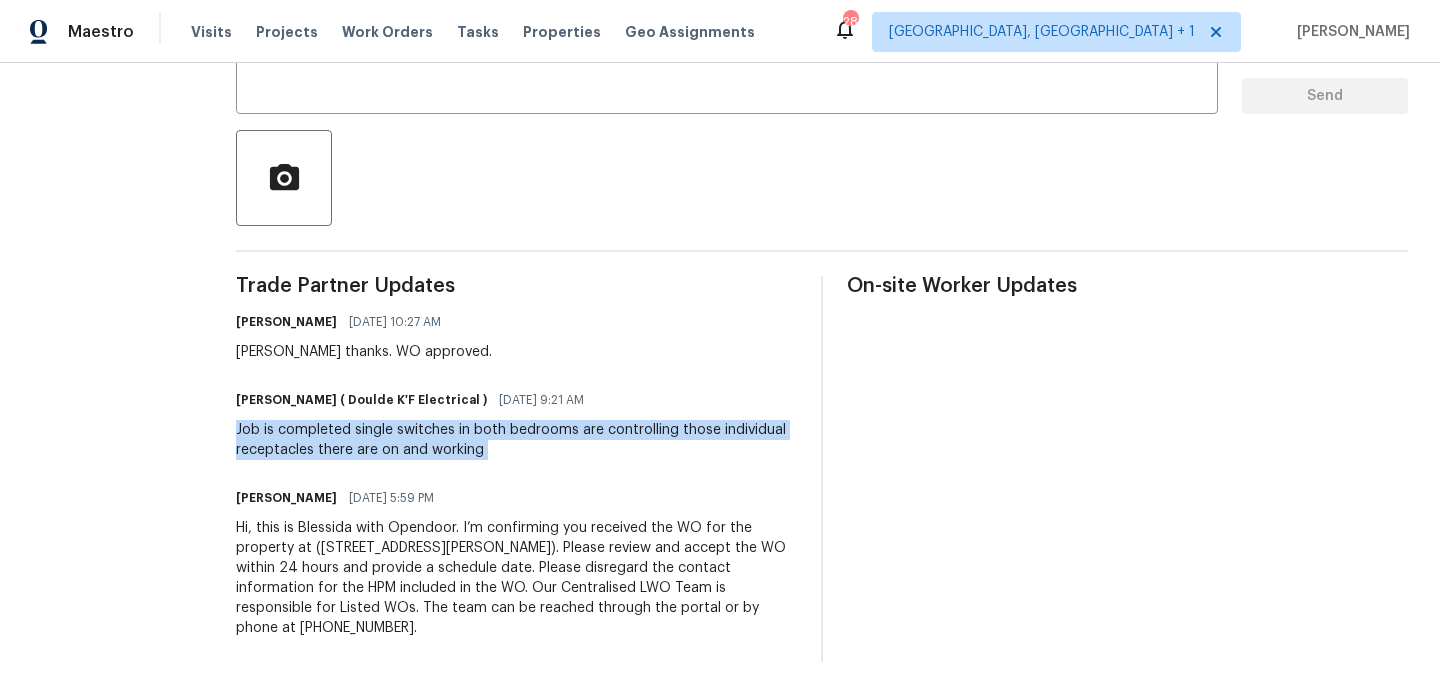 click on "Job is completed single switches in both bedrooms are controlling those individual receptacles there are on and working" at bounding box center [516, 440] 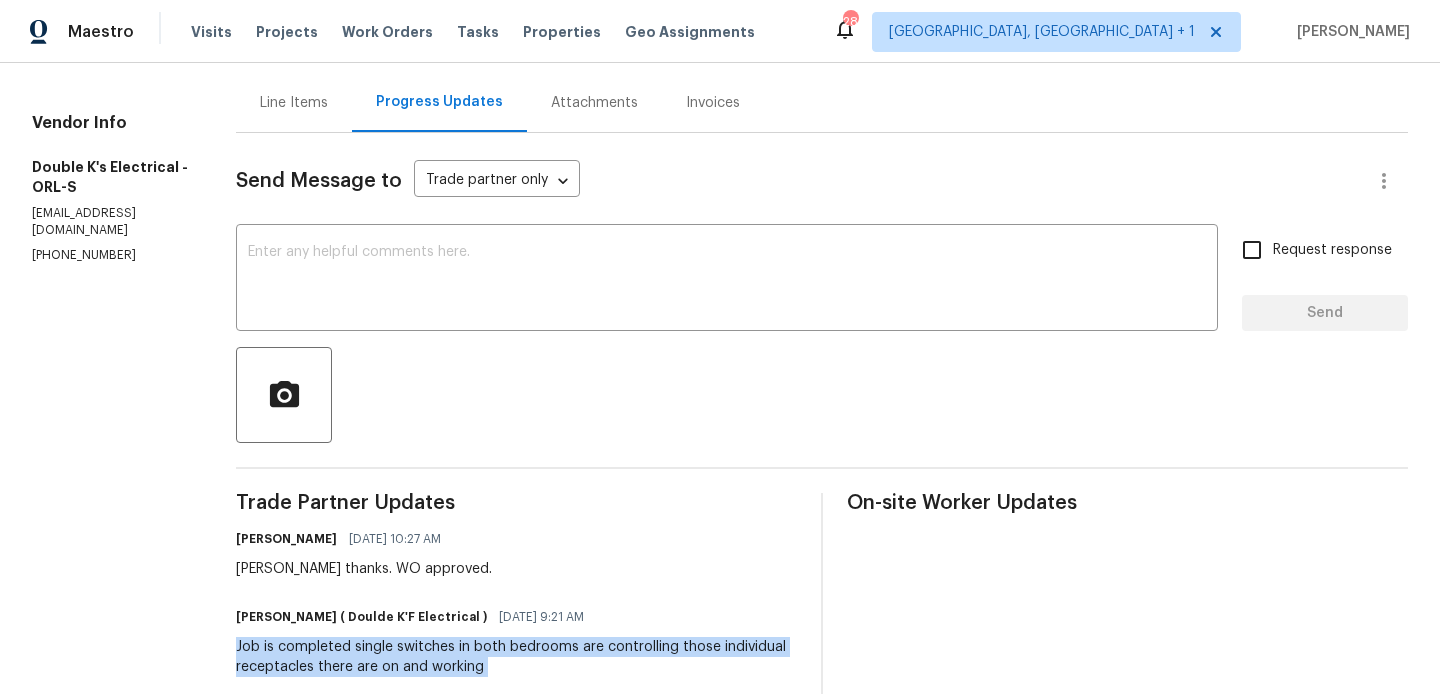 scroll, scrollTop: 0, scrollLeft: 0, axis: both 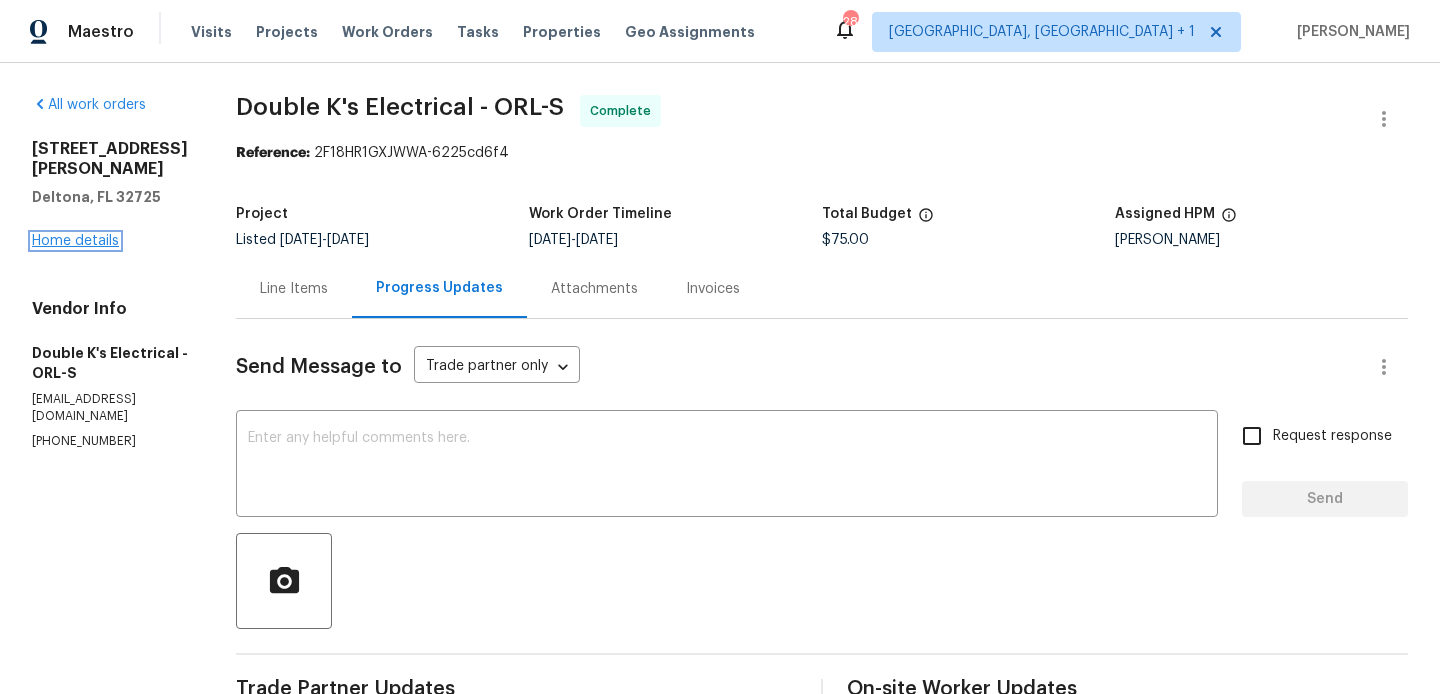 click on "Home details" at bounding box center [75, 241] 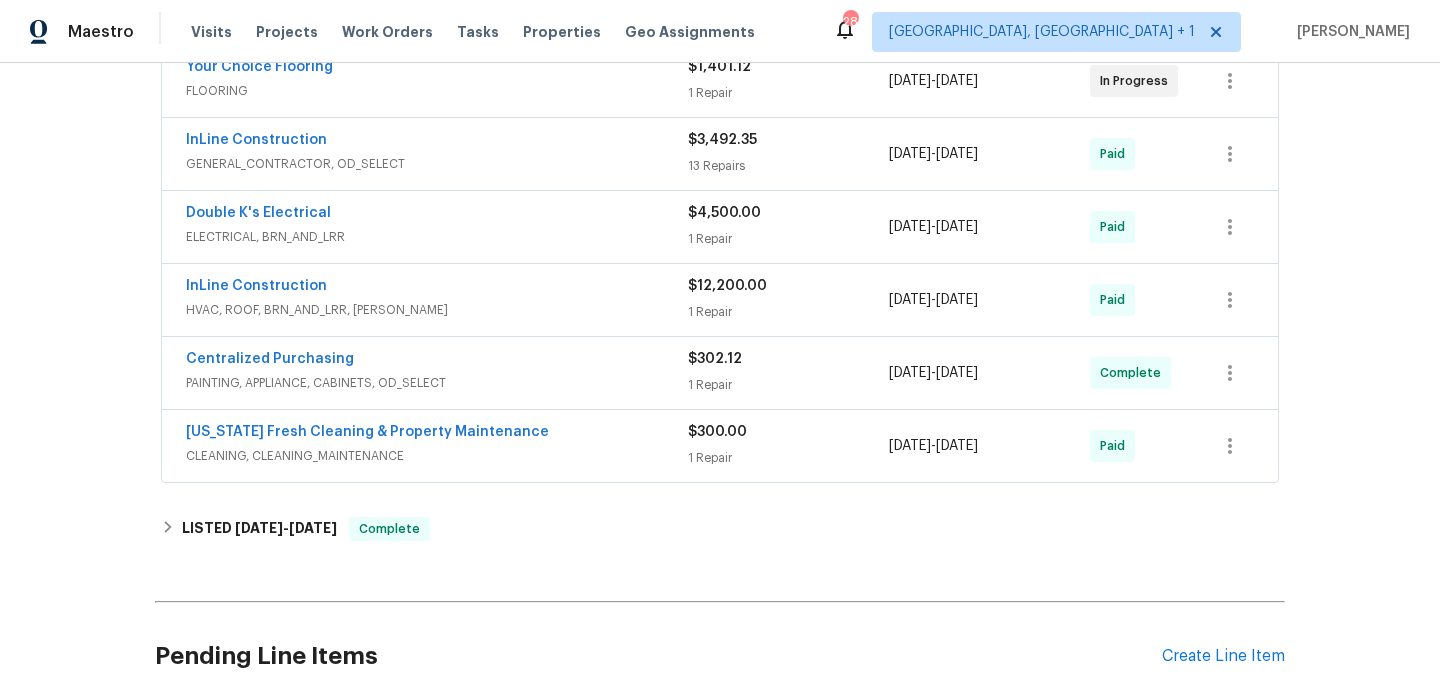scroll, scrollTop: 415, scrollLeft: 0, axis: vertical 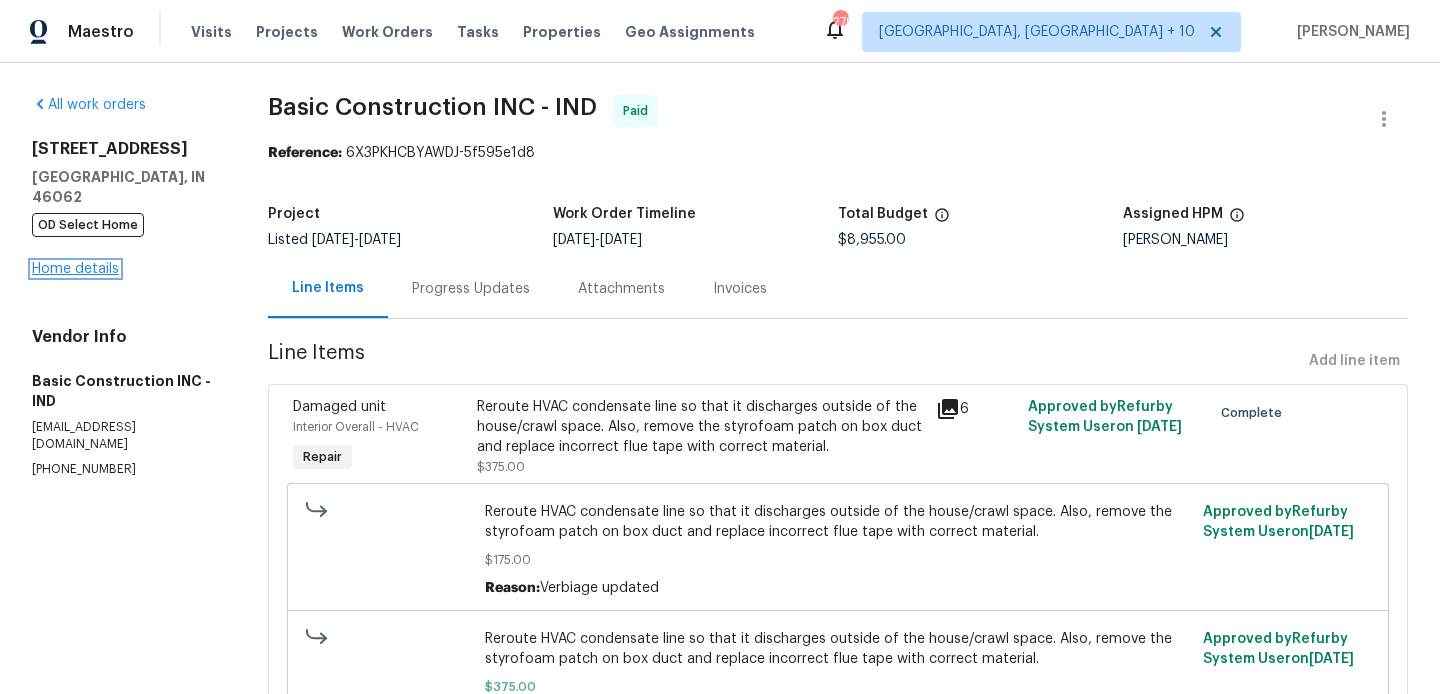 click on "Home details" at bounding box center [75, 269] 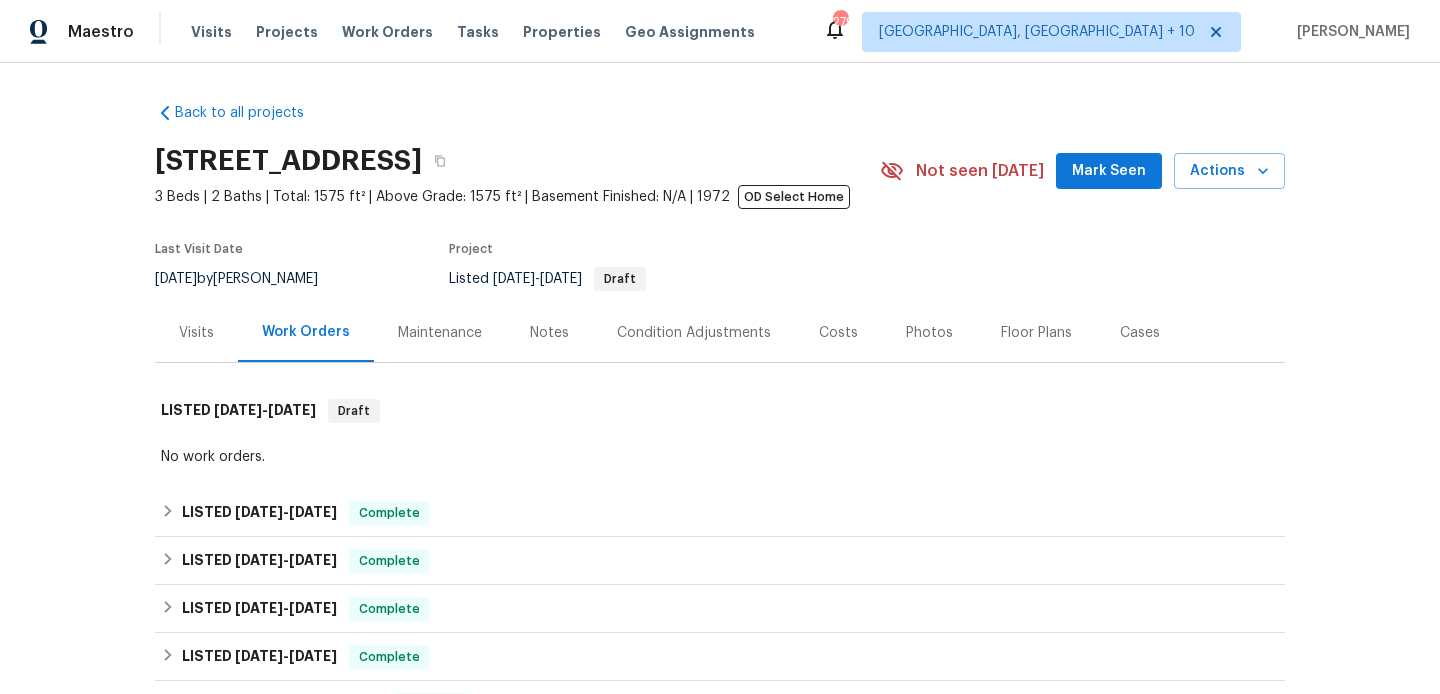 click on "Visits" at bounding box center (196, 333) 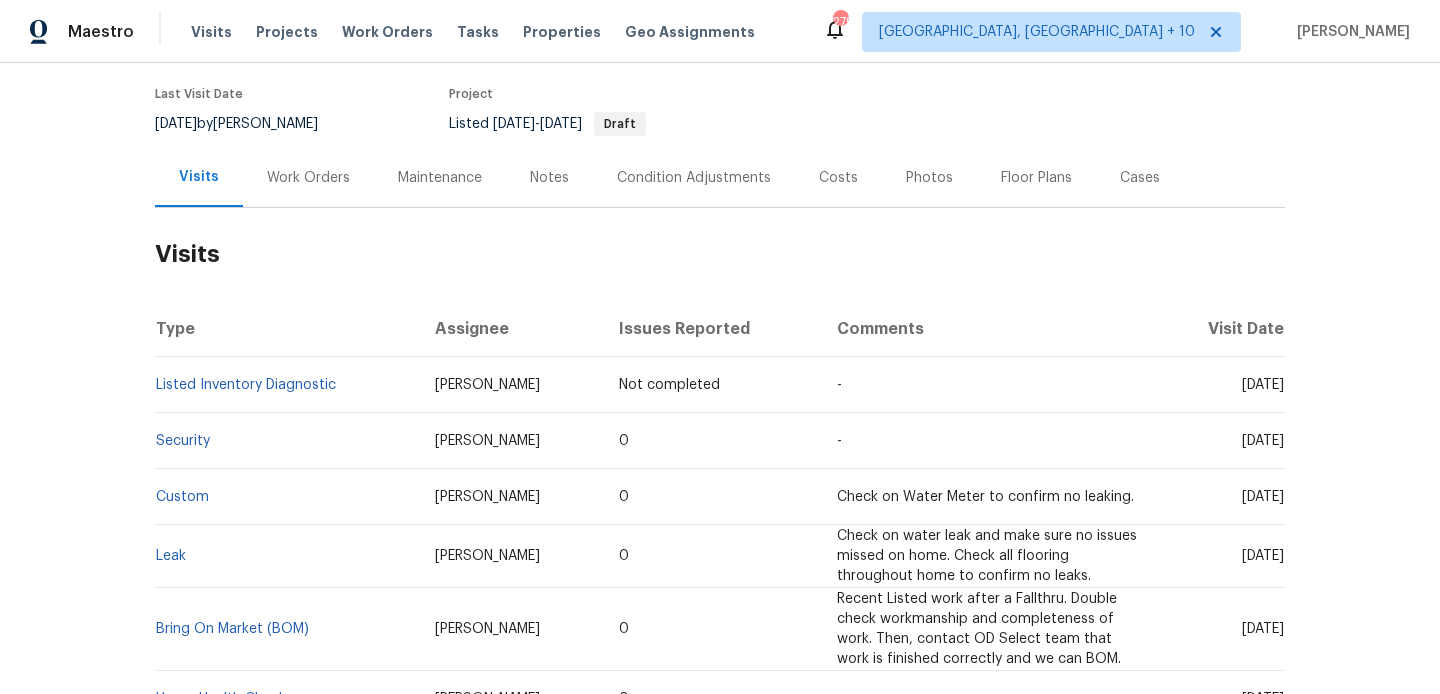 scroll, scrollTop: 156, scrollLeft: 0, axis: vertical 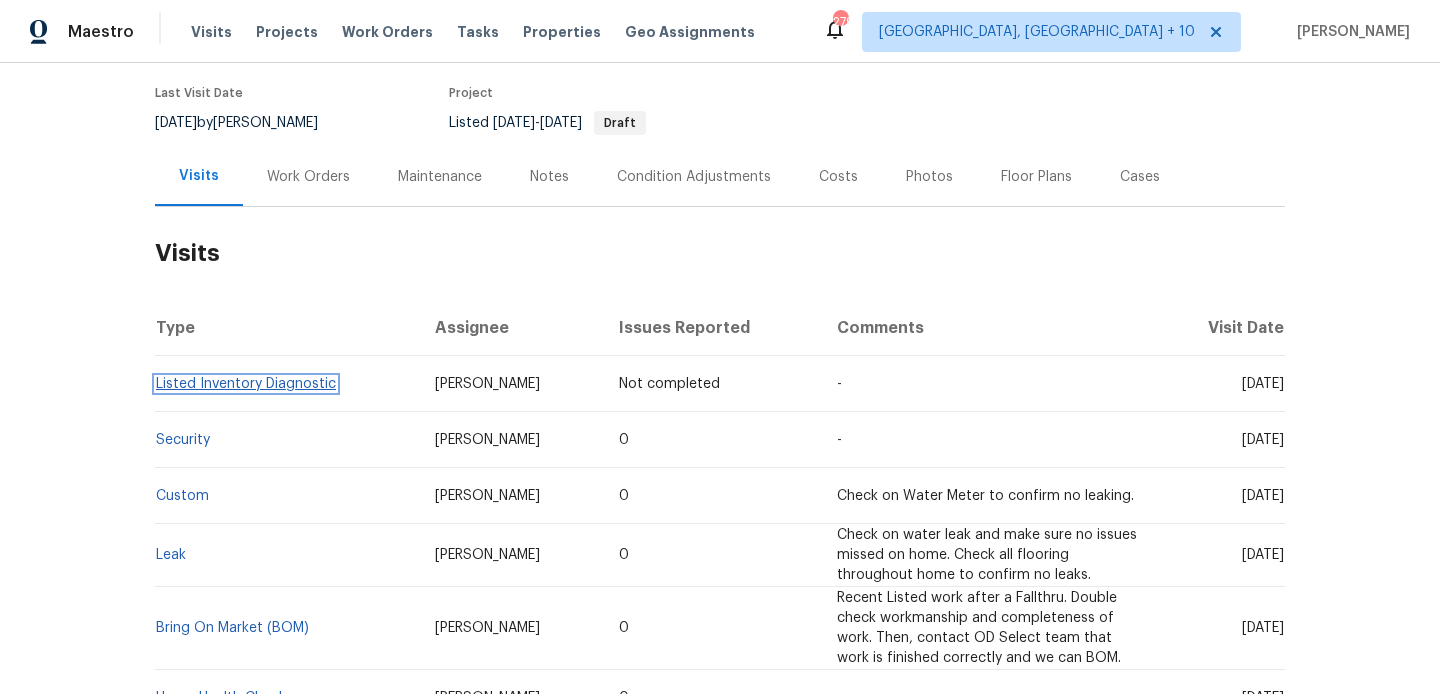 click on "Listed Inventory Diagnostic" at bounding box center [246, 384] 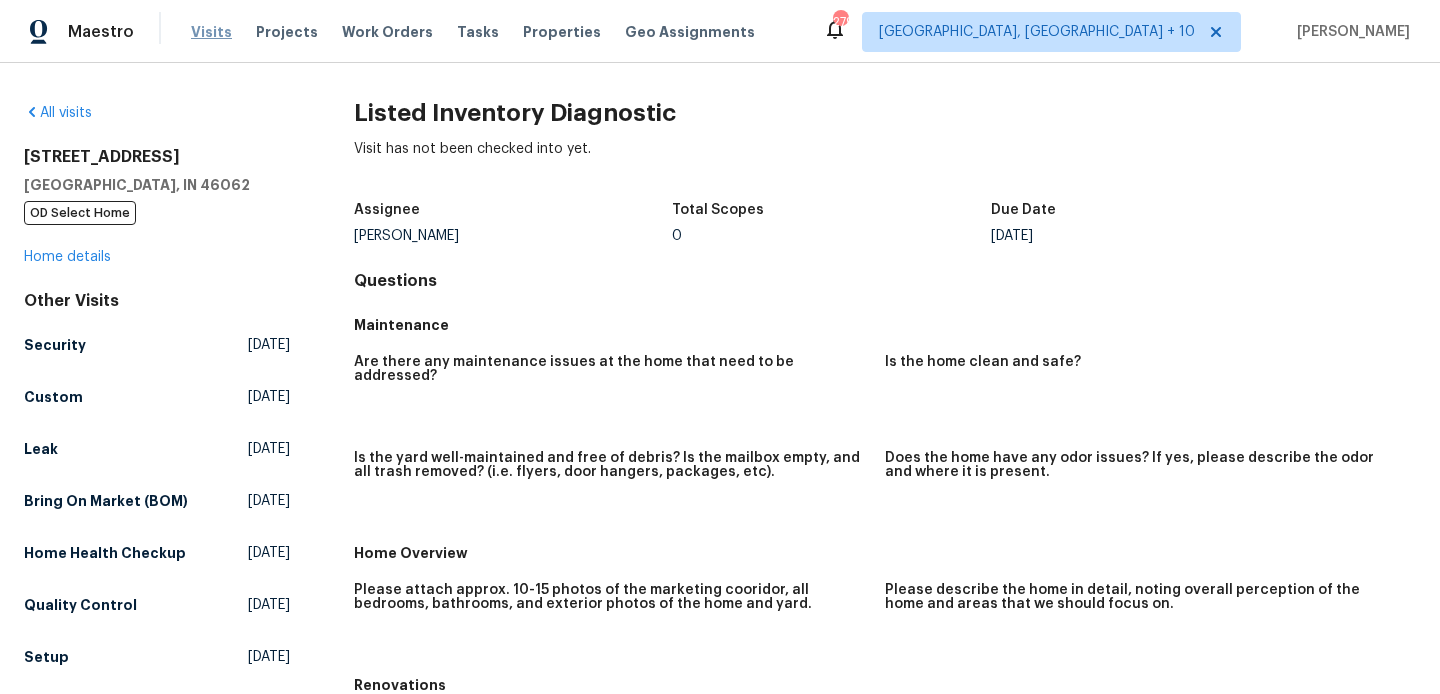 click on "Visits" at bounding box center (211, 32) 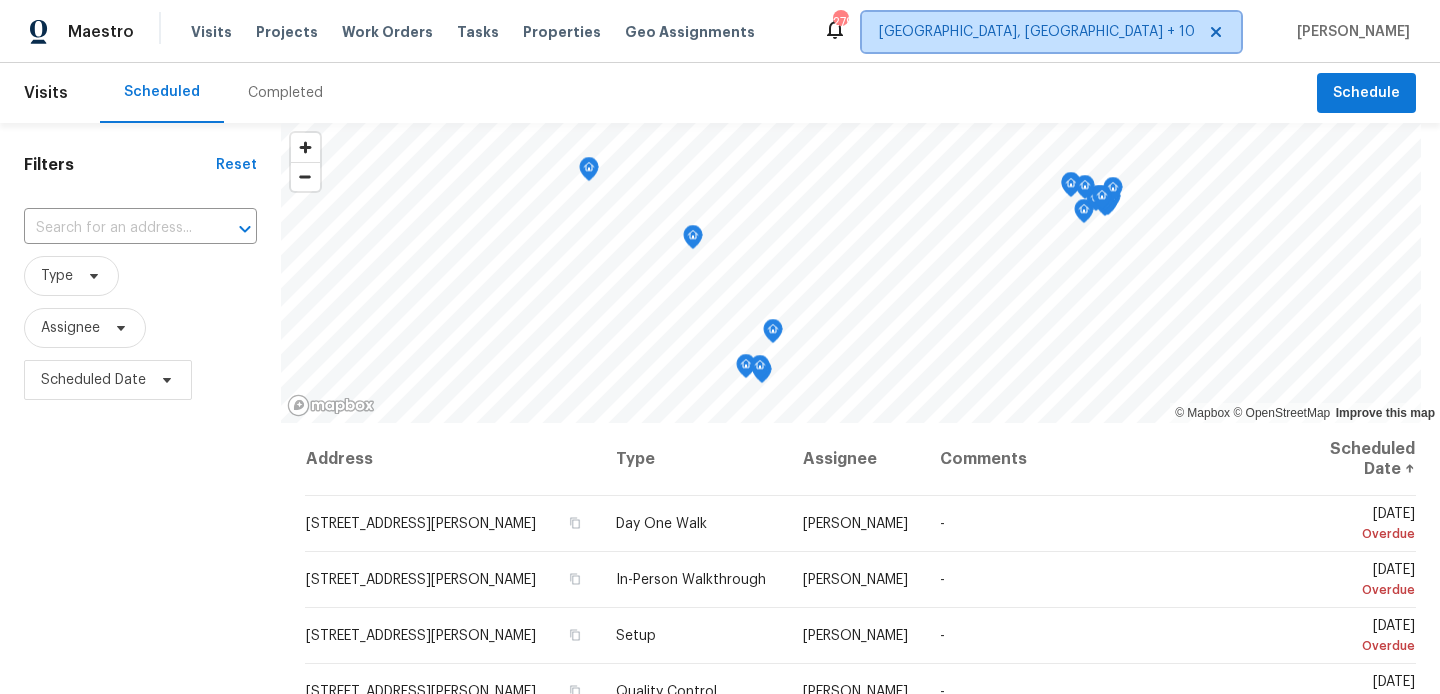 click on "[GEOGRAPHIC_DATA], [GEOGRAPHIC_DATA] + 10" at bounding box center (1037, 32) 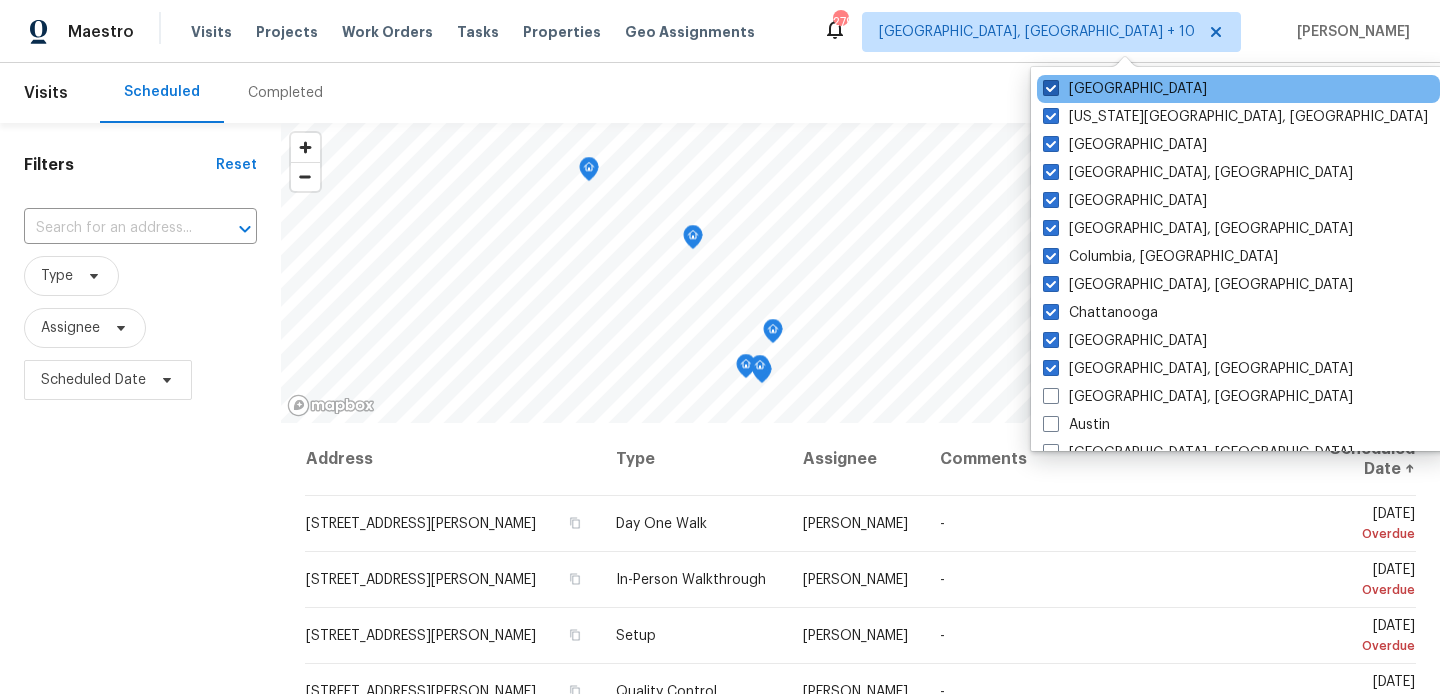 click on "[GEOGRAPHIC_DATA]" at bounding box center [1125, 89] 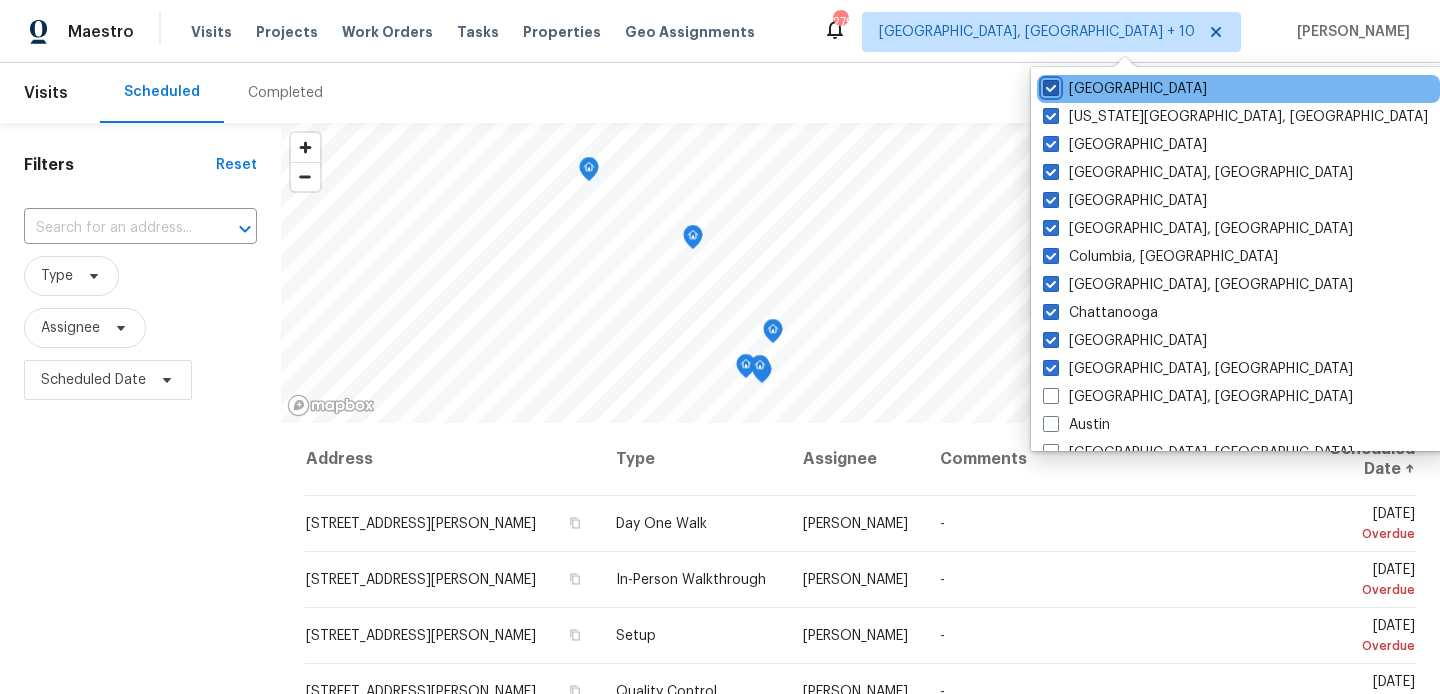 click on "[GEOGRAPHIC_DATA]" at bounding box center (1049, 85) 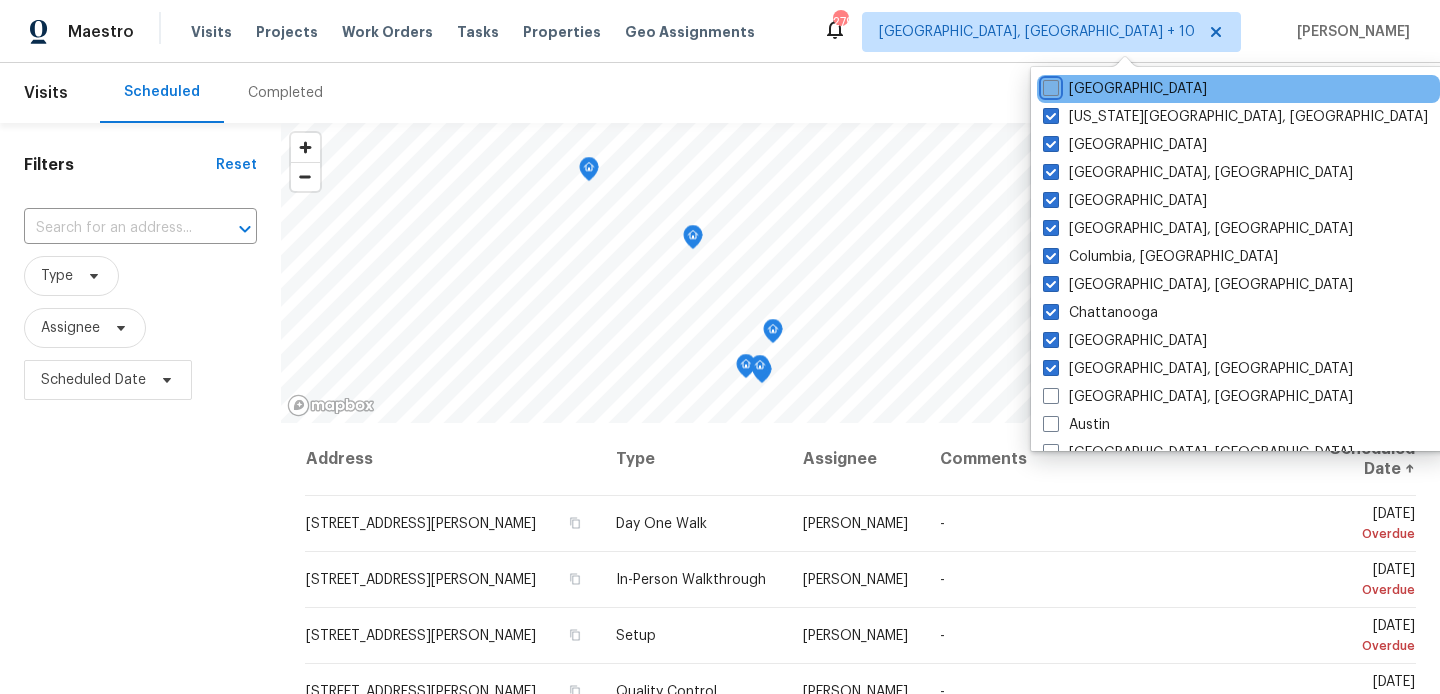 checkbox on "false" 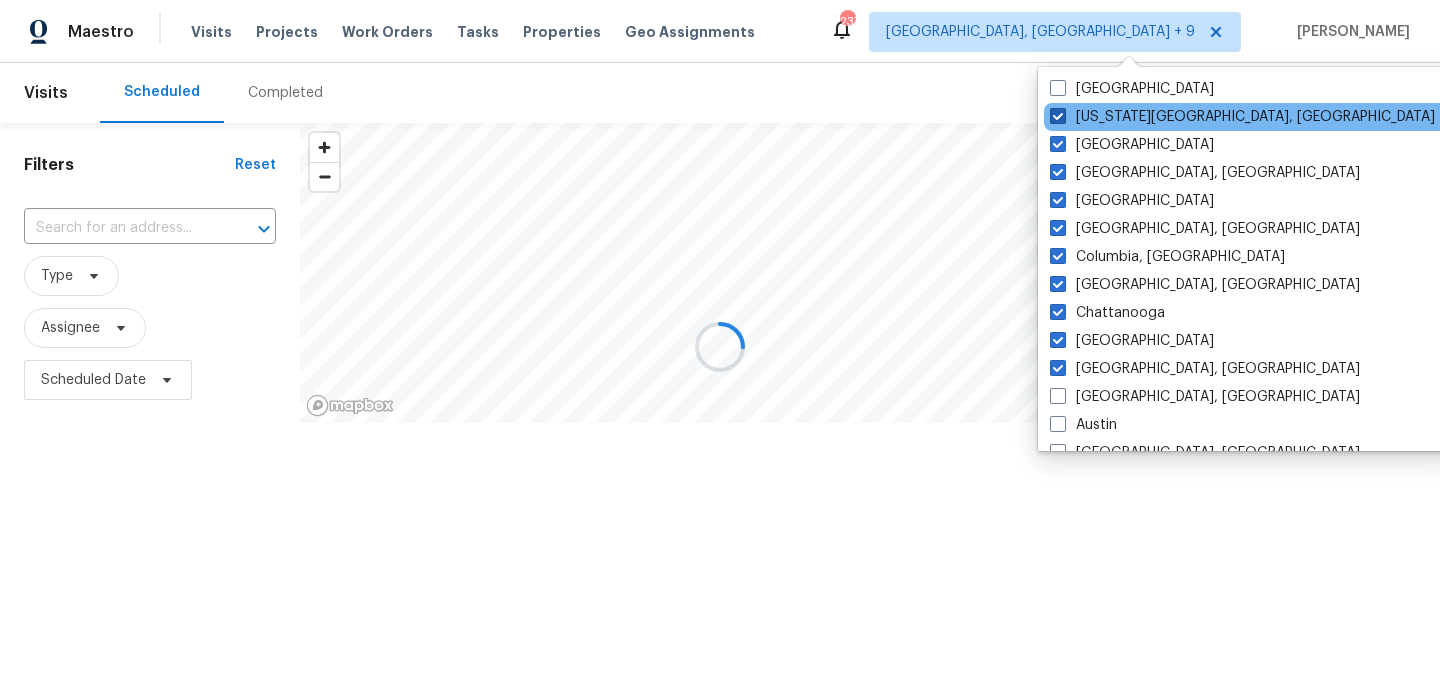 click at bounding box center [1058, 116] 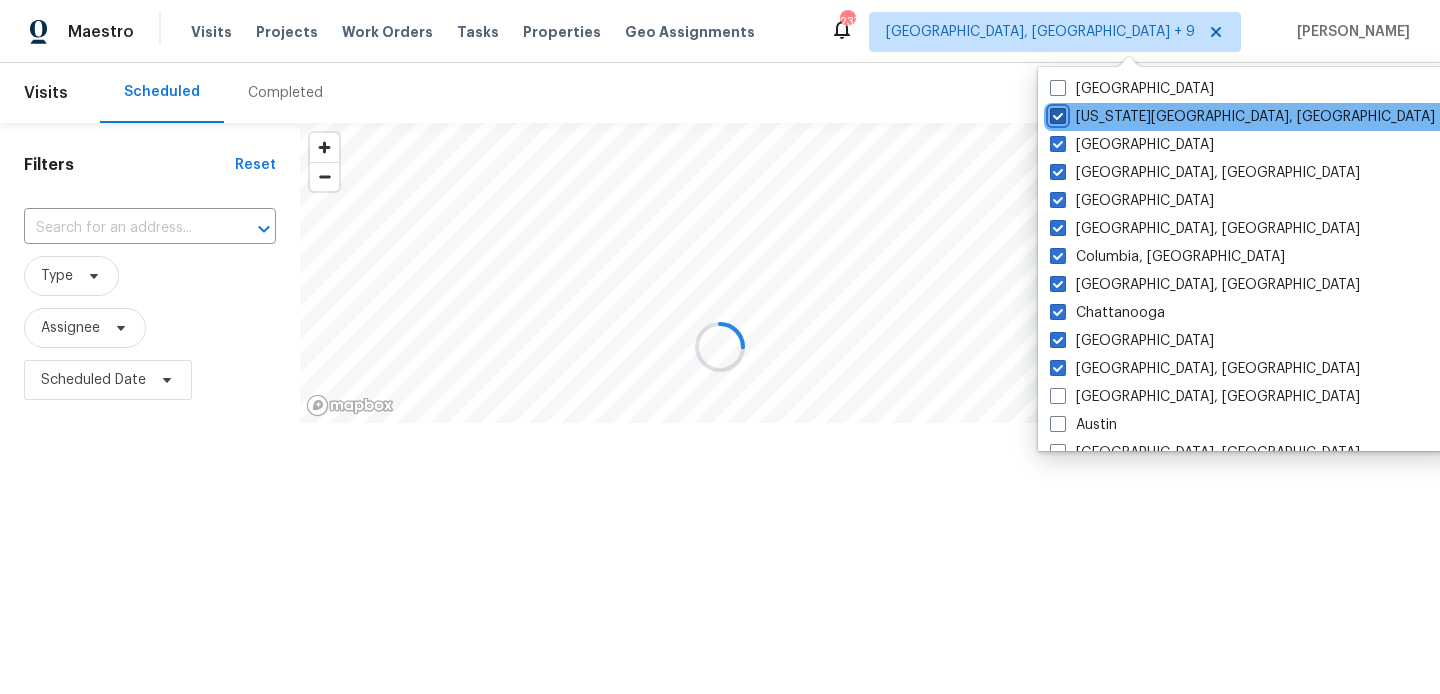 click on "[US_STATE][GEOGRAPHIC_DATA], [GEOGRAPHIC_DATA]" at bounding box center [1056, 113] 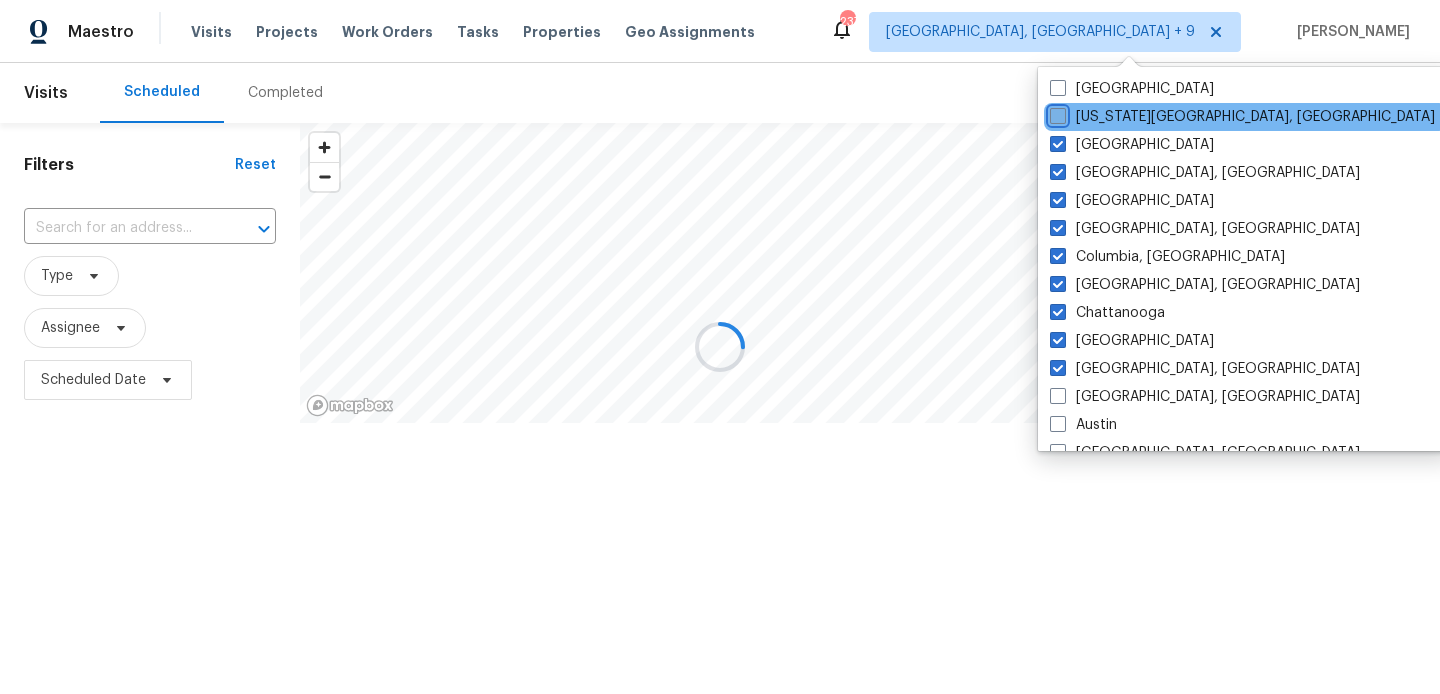 checkbox on "false" 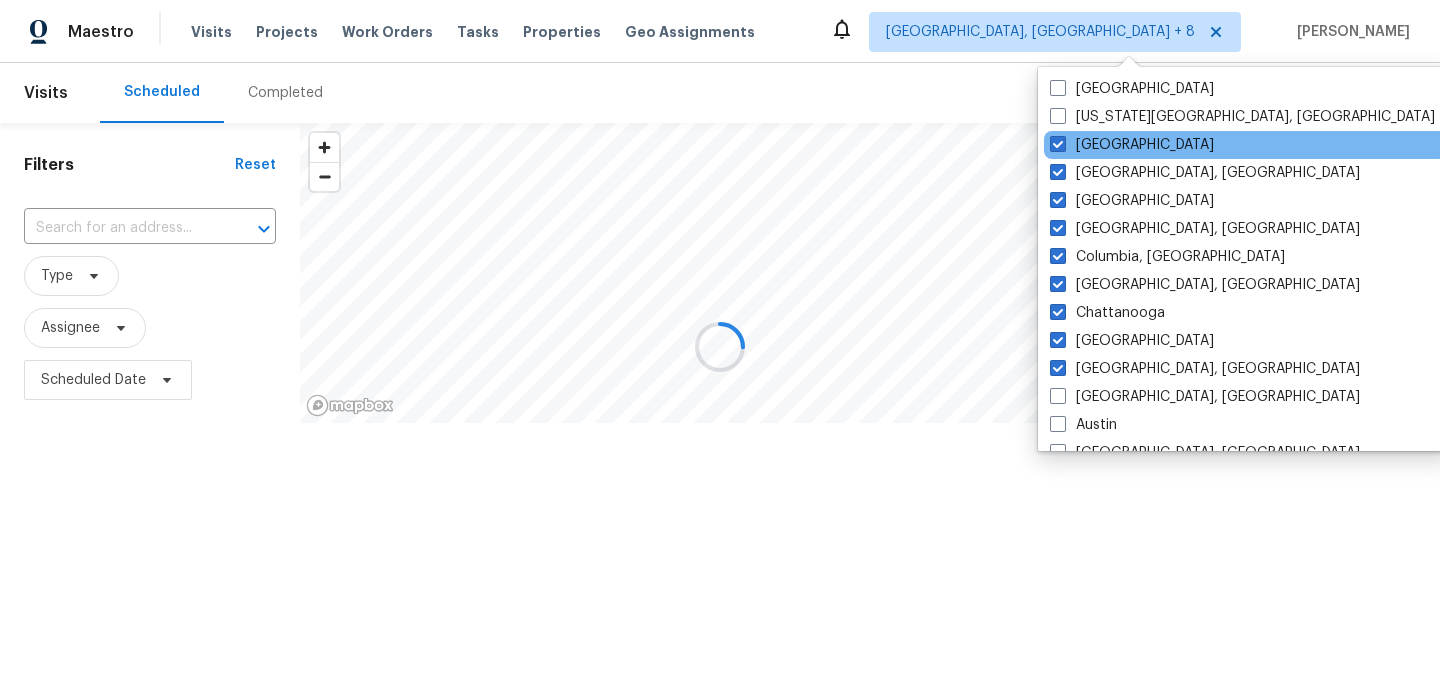 click on "[GEOGRAPHIC_DATA]" at bounding box center (1245, 145) 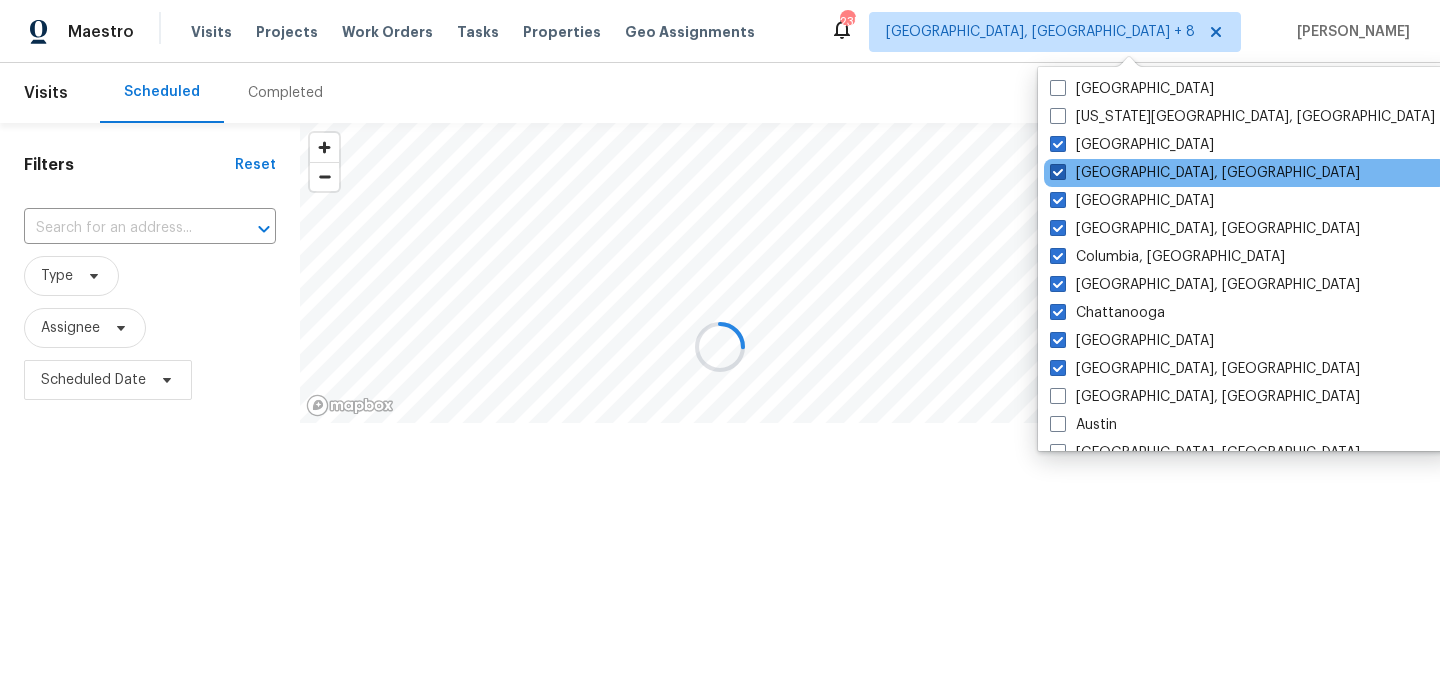 click on "[GEOGRAPHIC_DATA], [GEOGRAPHIC_DATA]" at bounding box center (1205, 173) 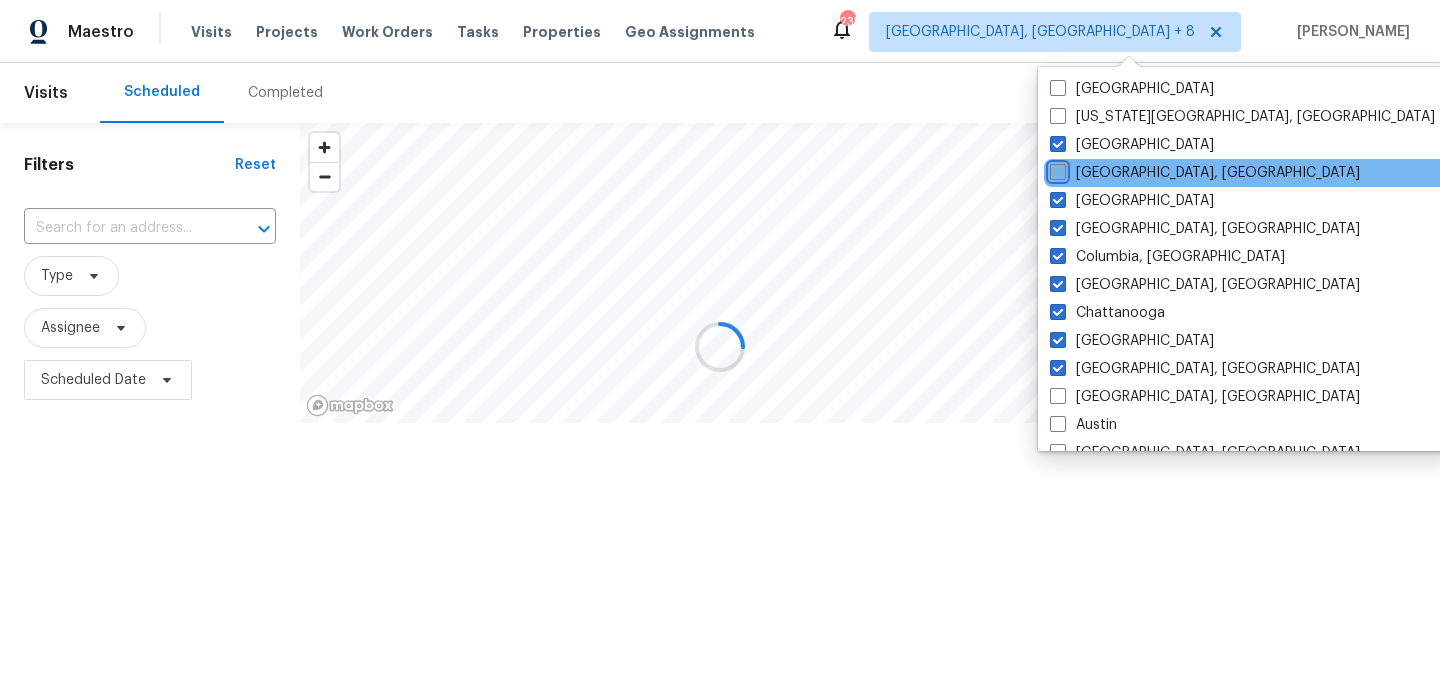 checkbox on "false" 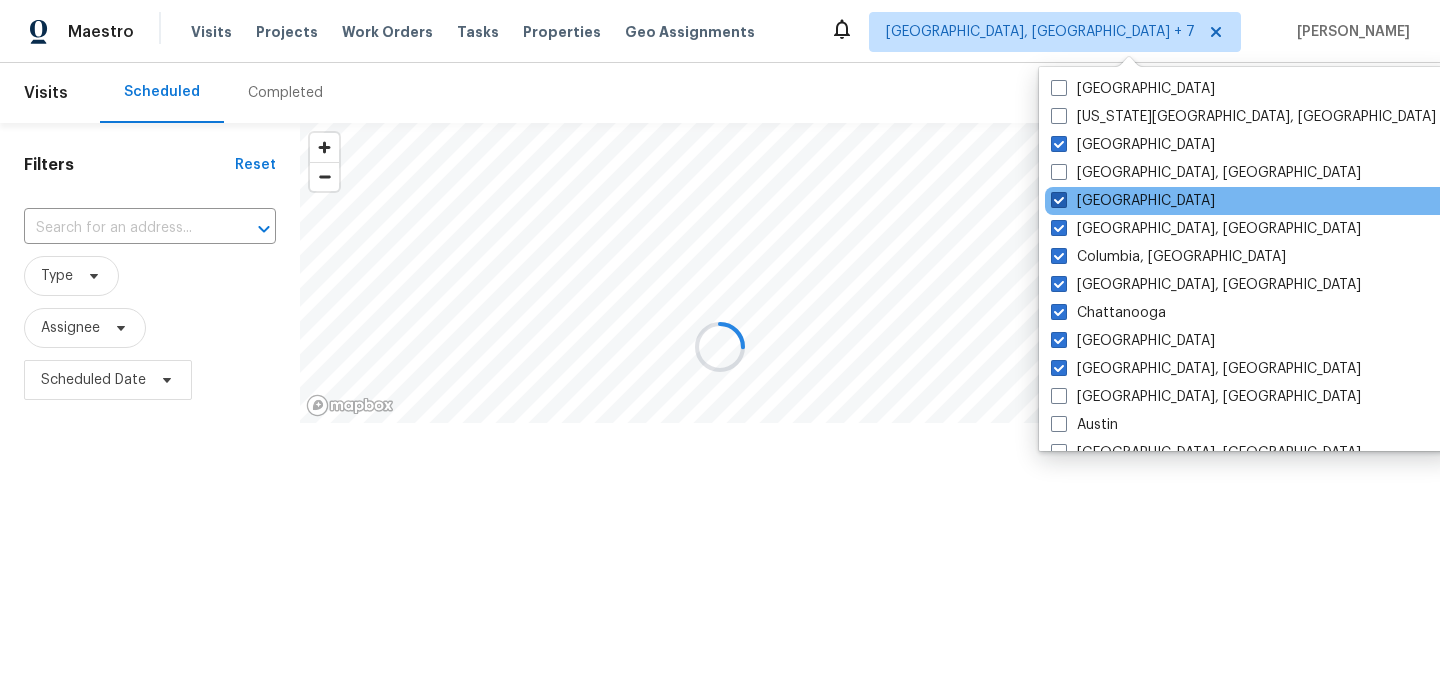 click on "[GEOGRAPHIC_DATA]" at bounding box center [1133, 201] 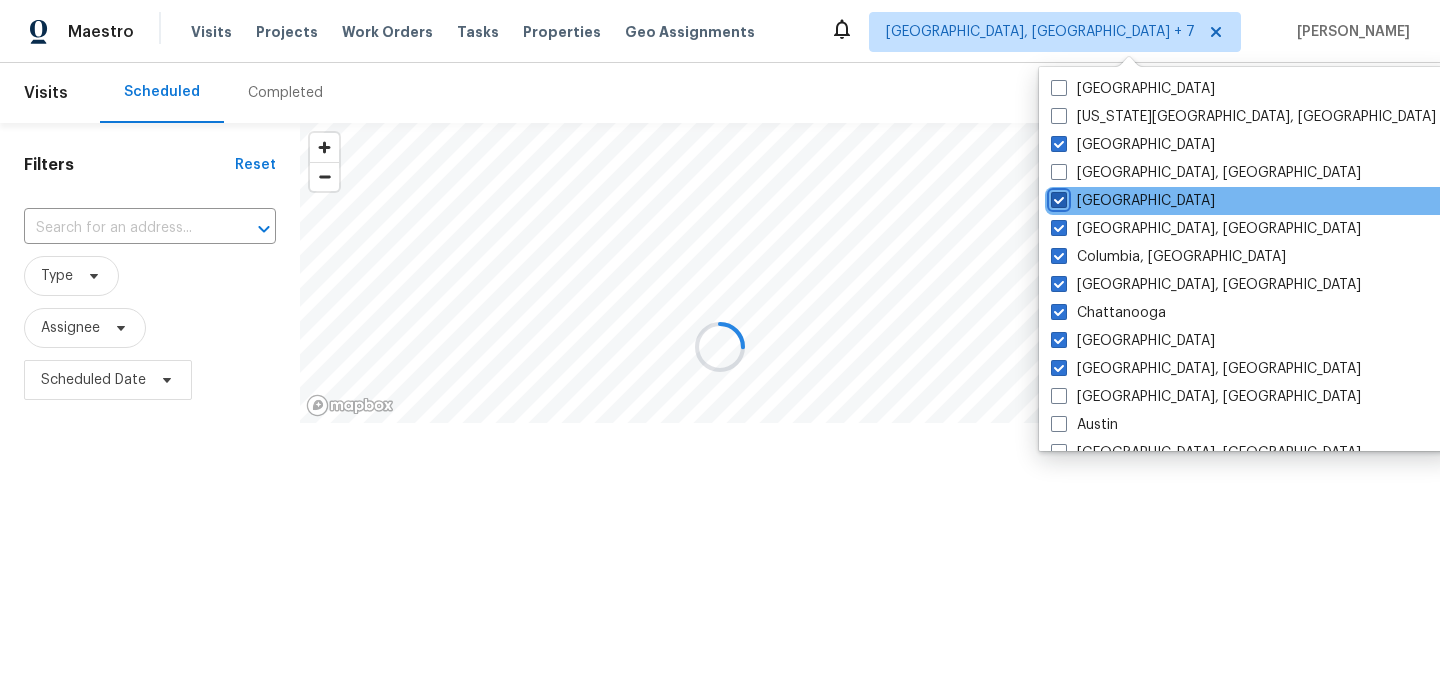 click on "[GEOGRAPHIC_DATA]" at bounding box center (1057, 197) 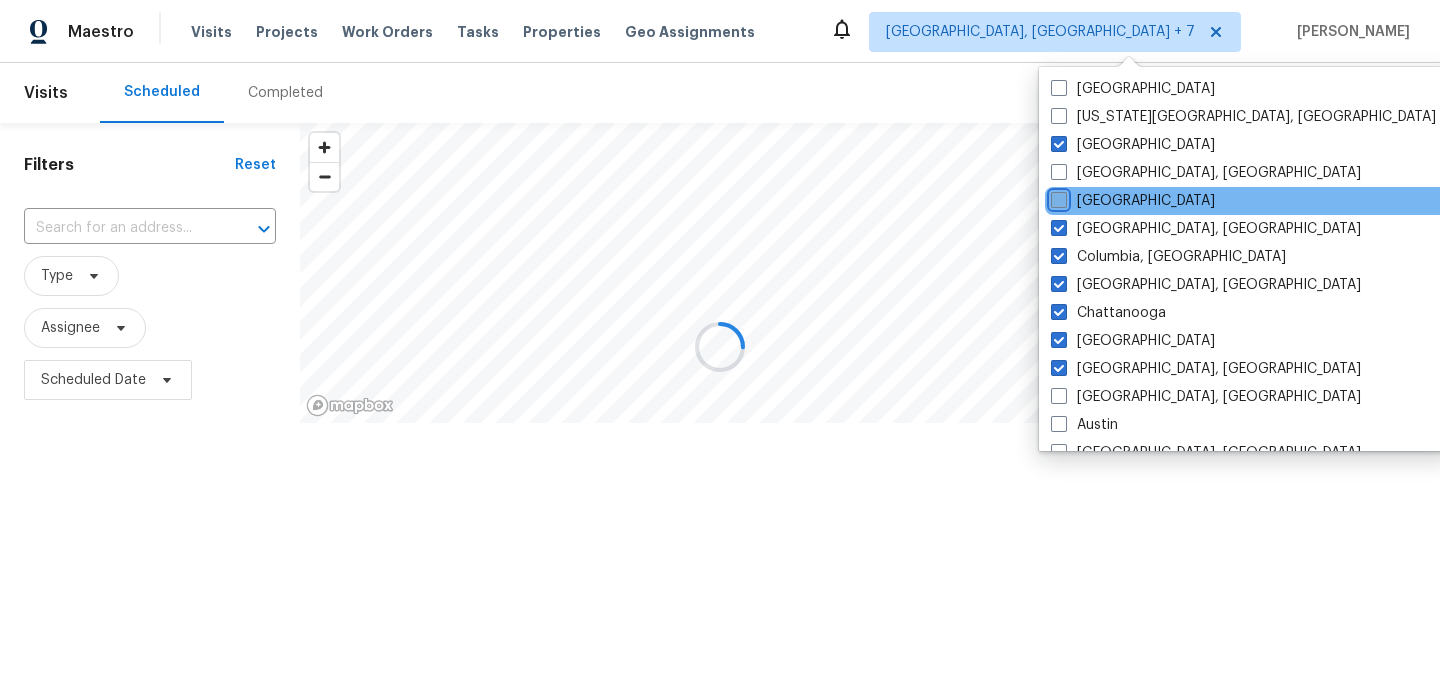 checkbox on "false" 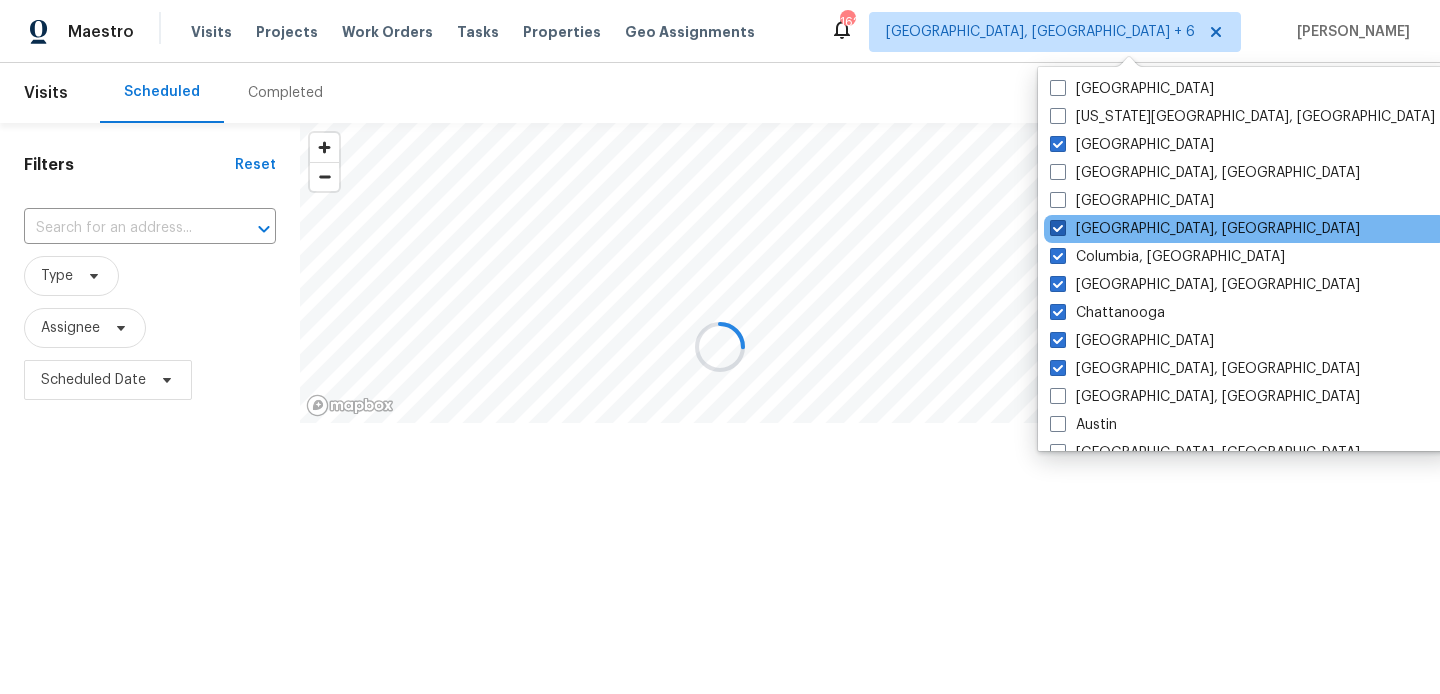 click on "[GEOGRAPHIC_DATA], [GEOGRAPHIC_DATA]" at bounding box center [1205, 229] 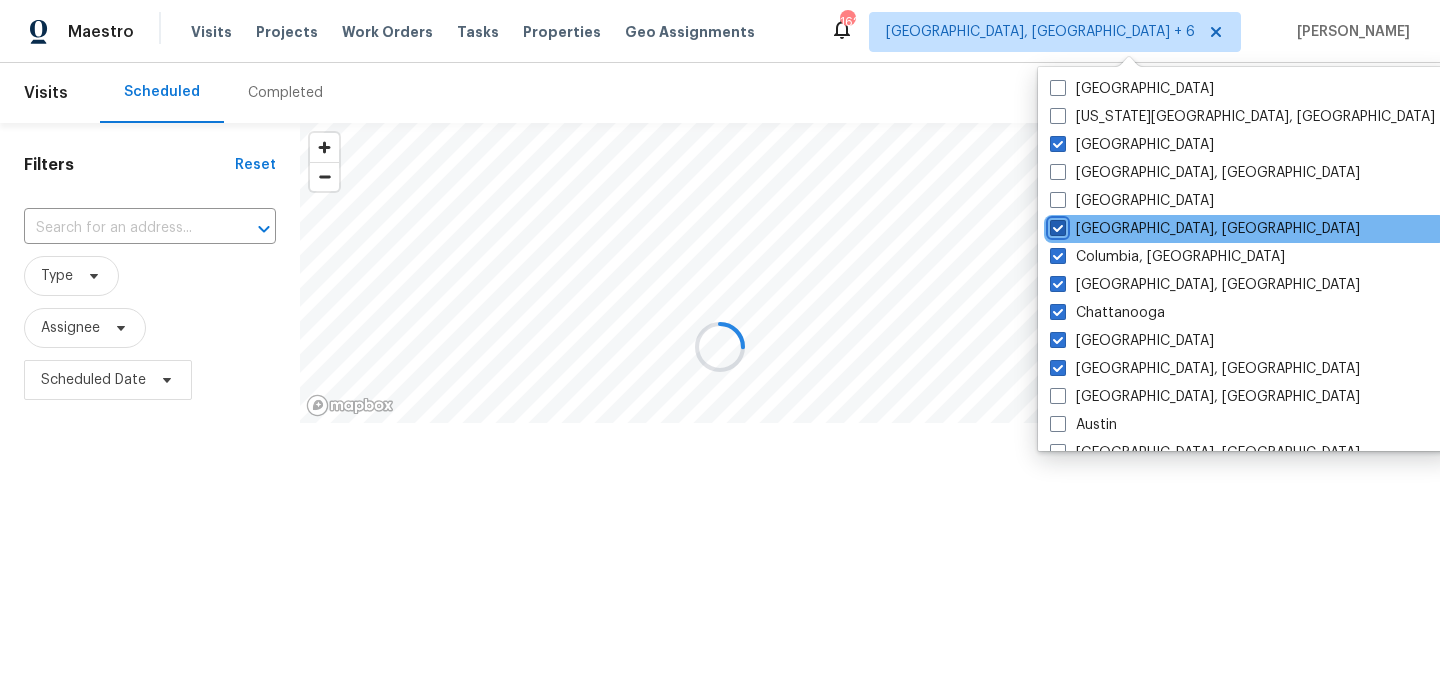 click on "[GEOGRAPHIC_DATA], [GEOGRAPHIC_DATA]" at bounding box center [1056, 225] 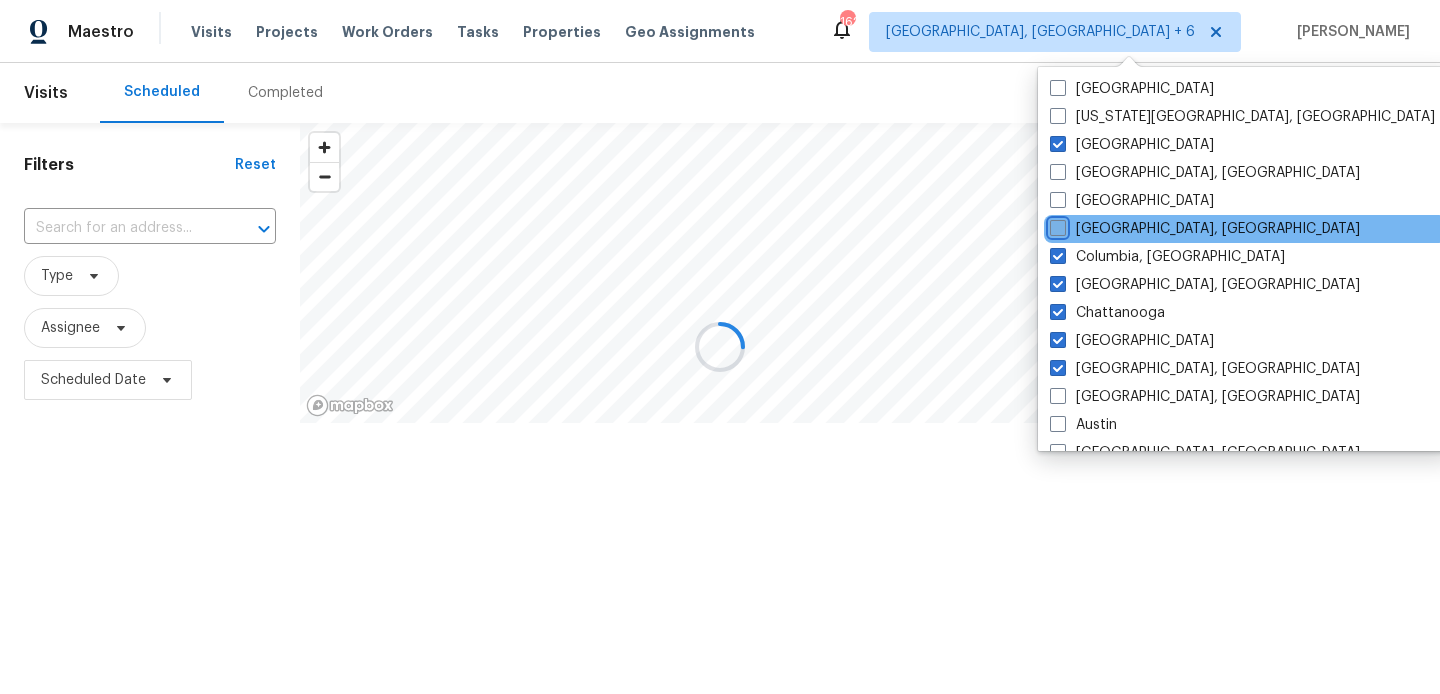 checkbox on "false" 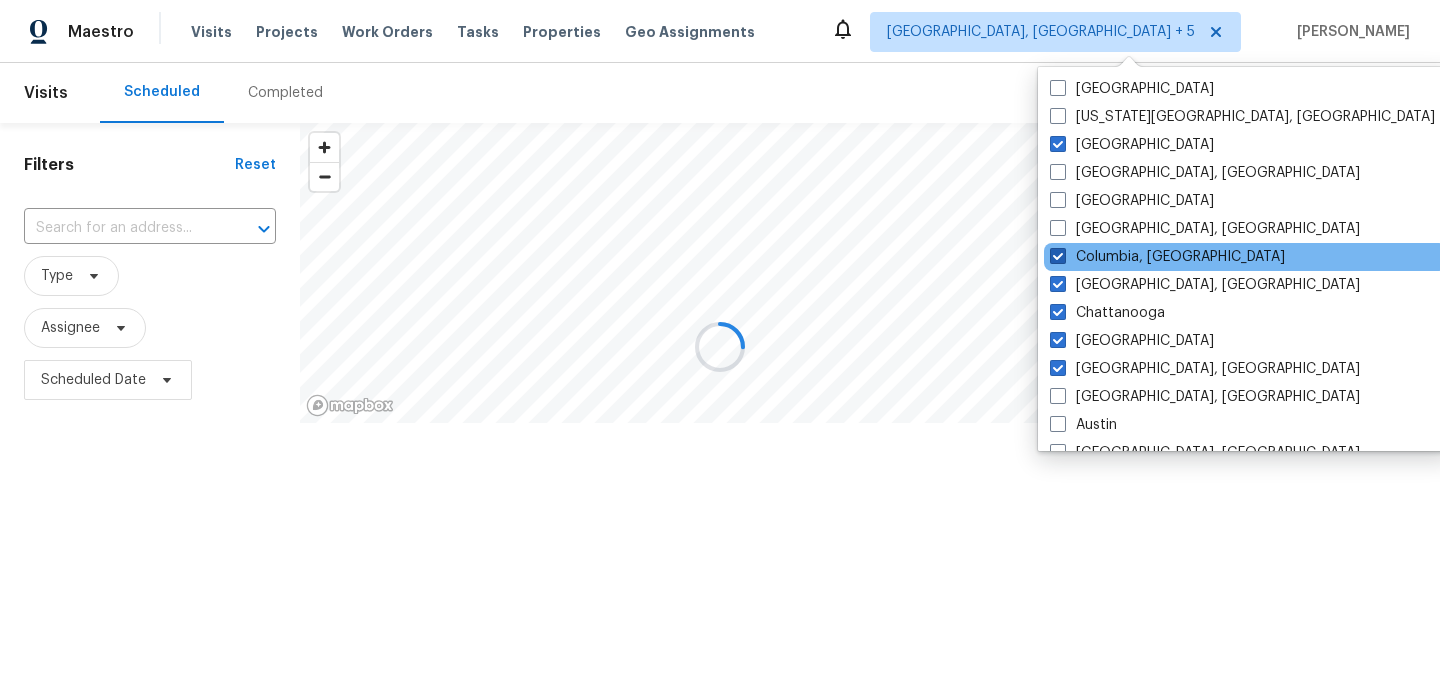 click on "Columbia, [GEOGRAPHIC_DATA]" at bounding box center (1167, 257) 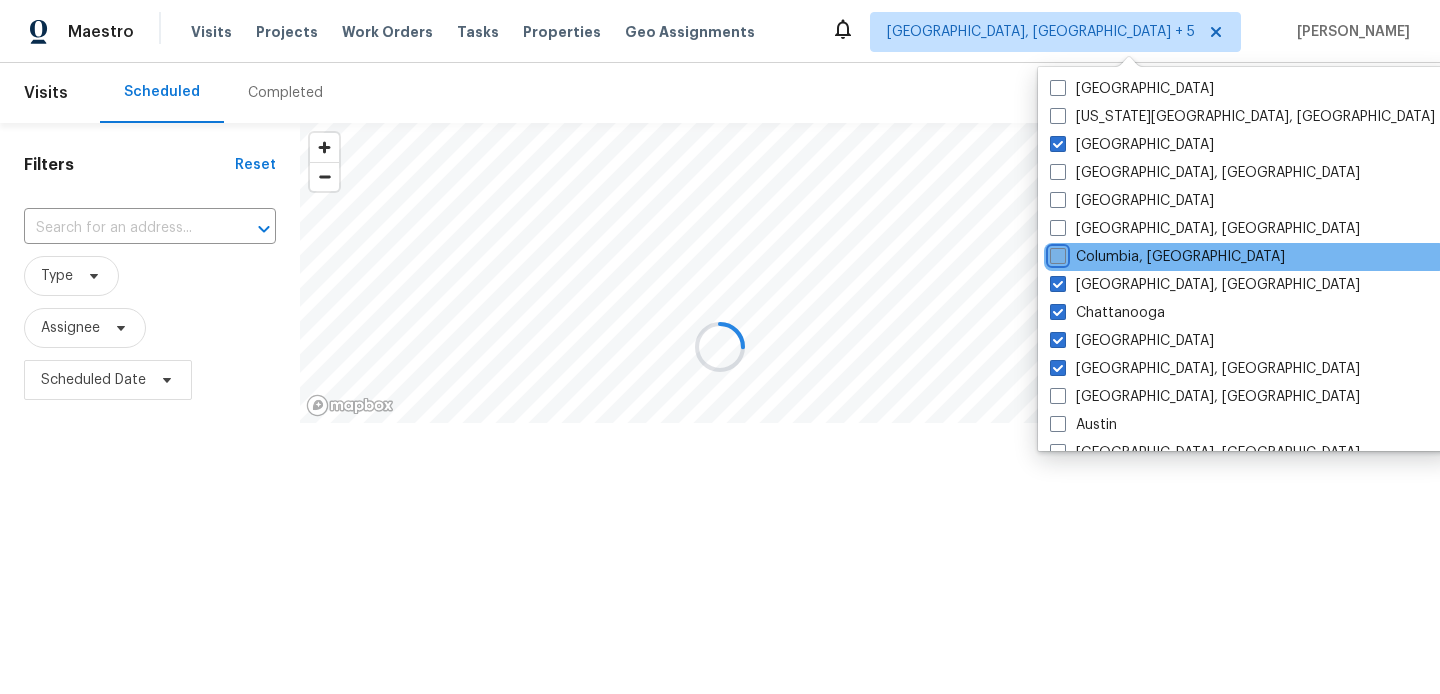 checkbox on "false" 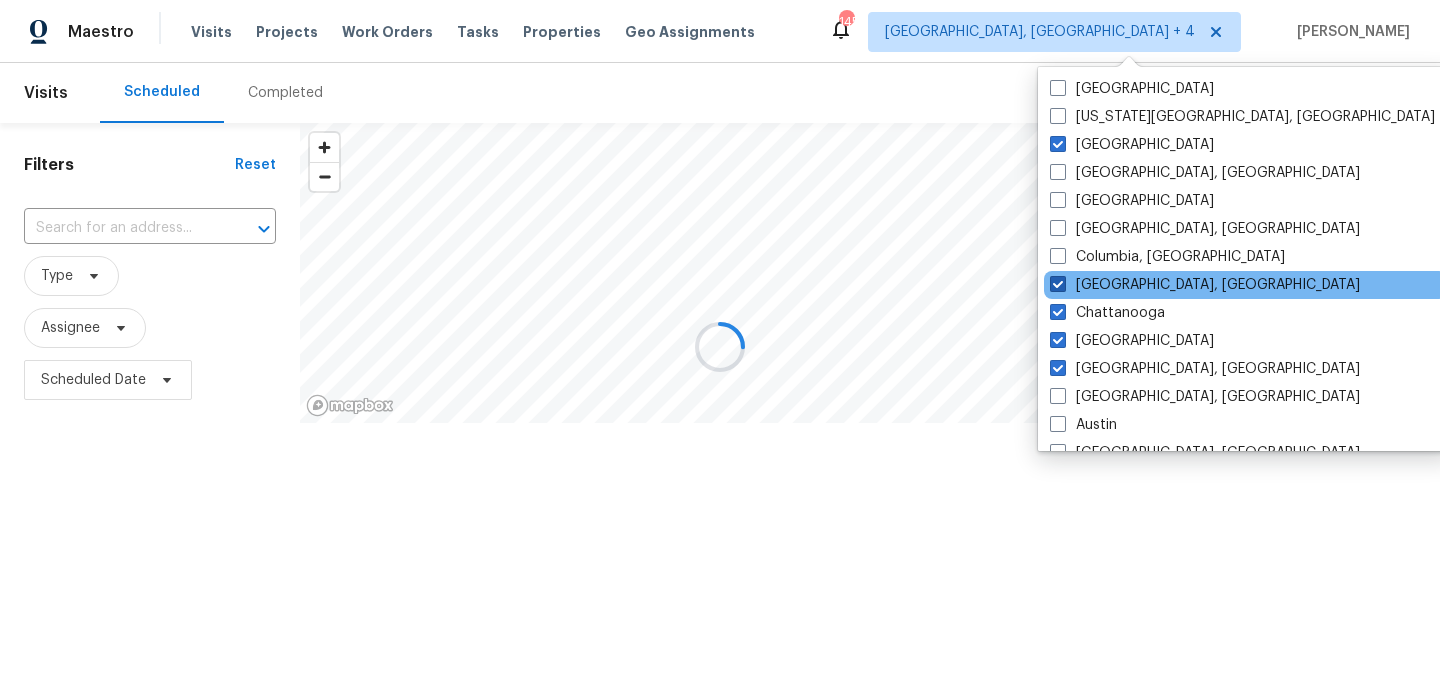click on "[GEOGRAPHIC_DATA], [GEOGRAPHIC_DATA]" at bounding box center [1205, 285] 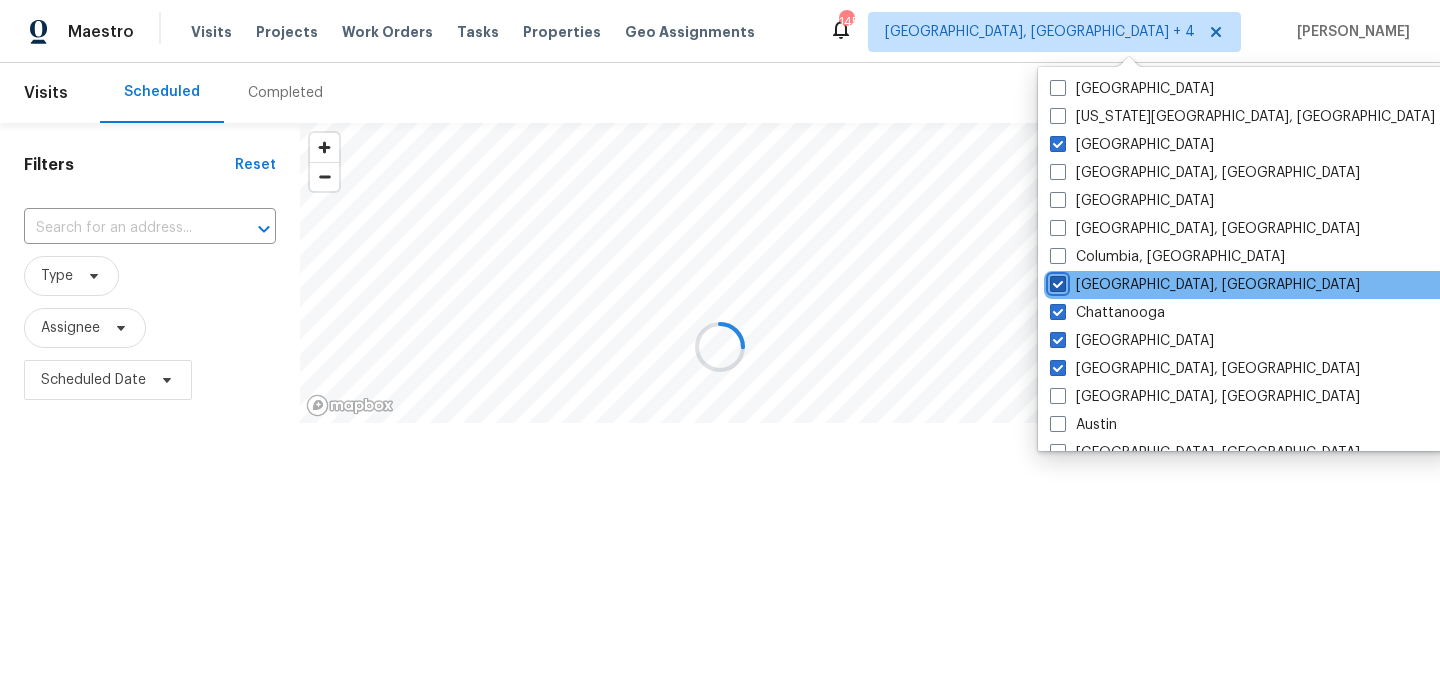 click on "[GEOGRAPHIC_DATA], [GEOGRAPHIC_DATA]" at bounding box center [1056, 281] 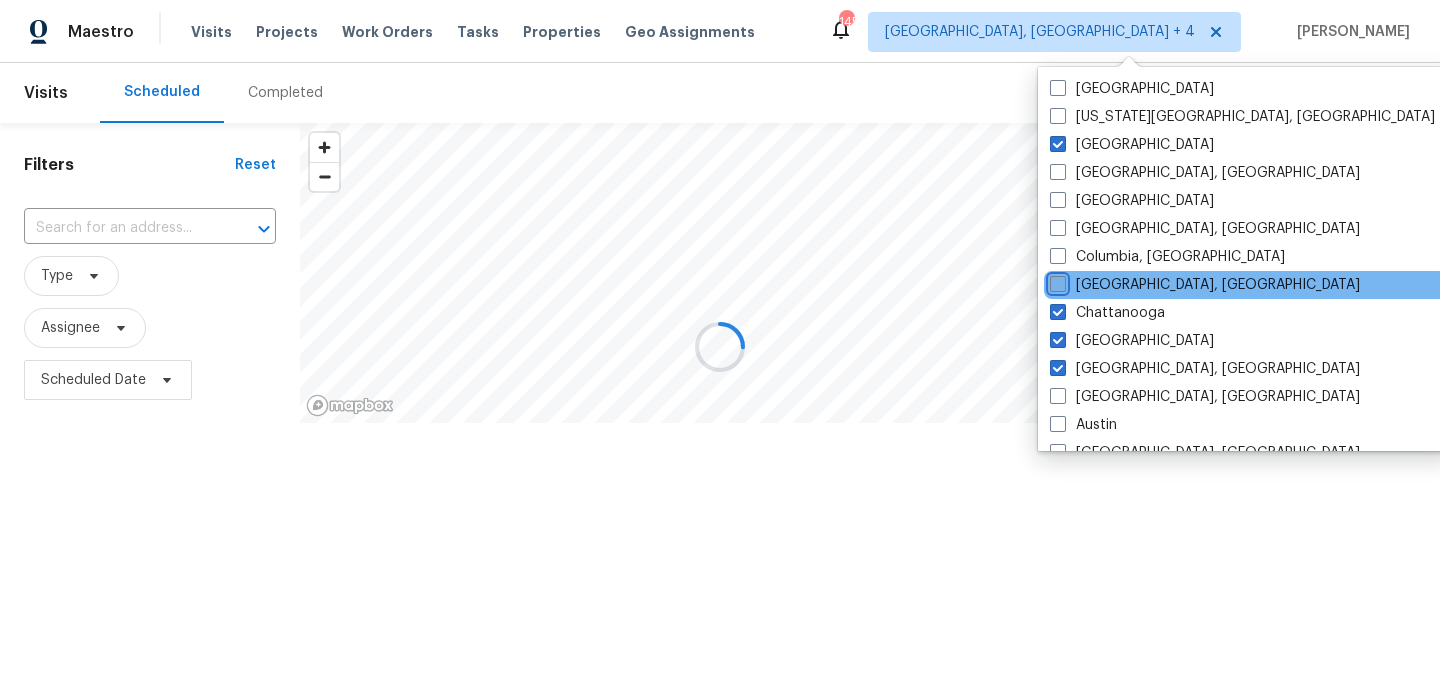 checkbox on "false" 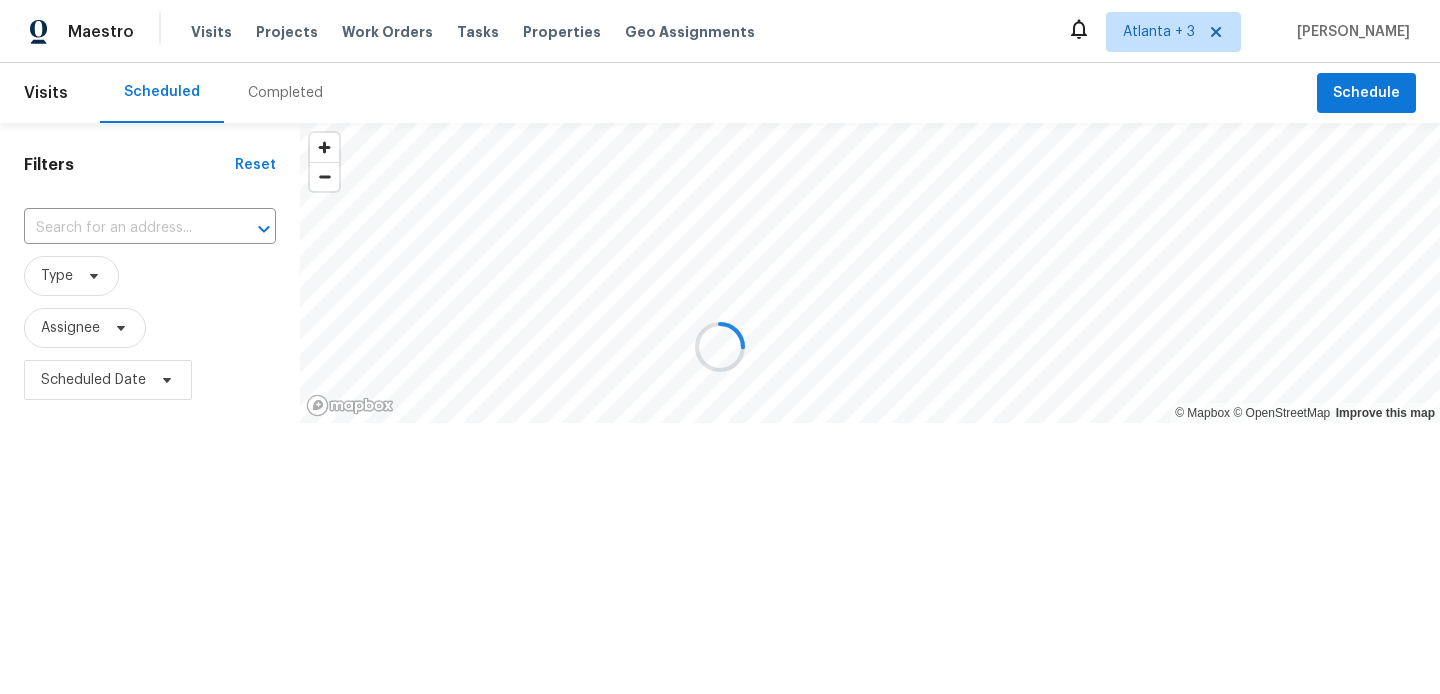 click at bounding box center [720, 347] 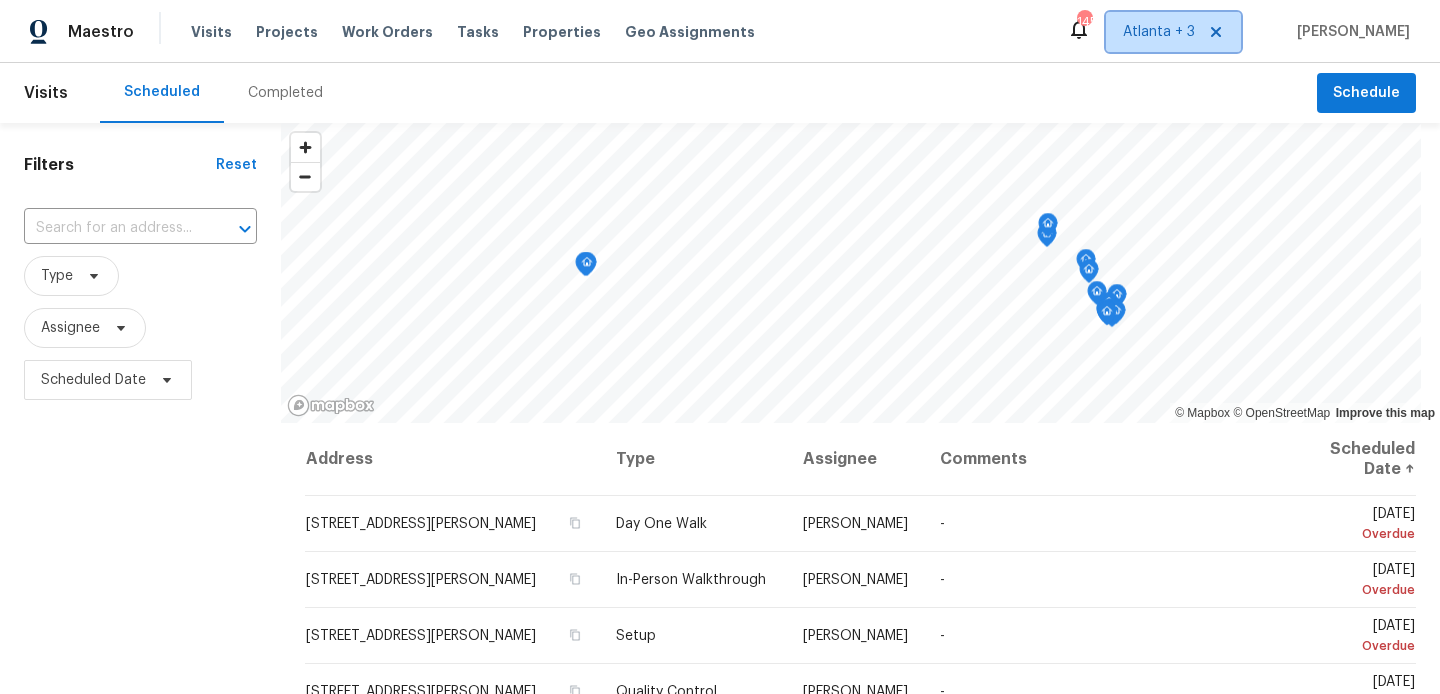 click on "Atlanta + 3" at bounding box center (1173, 32) 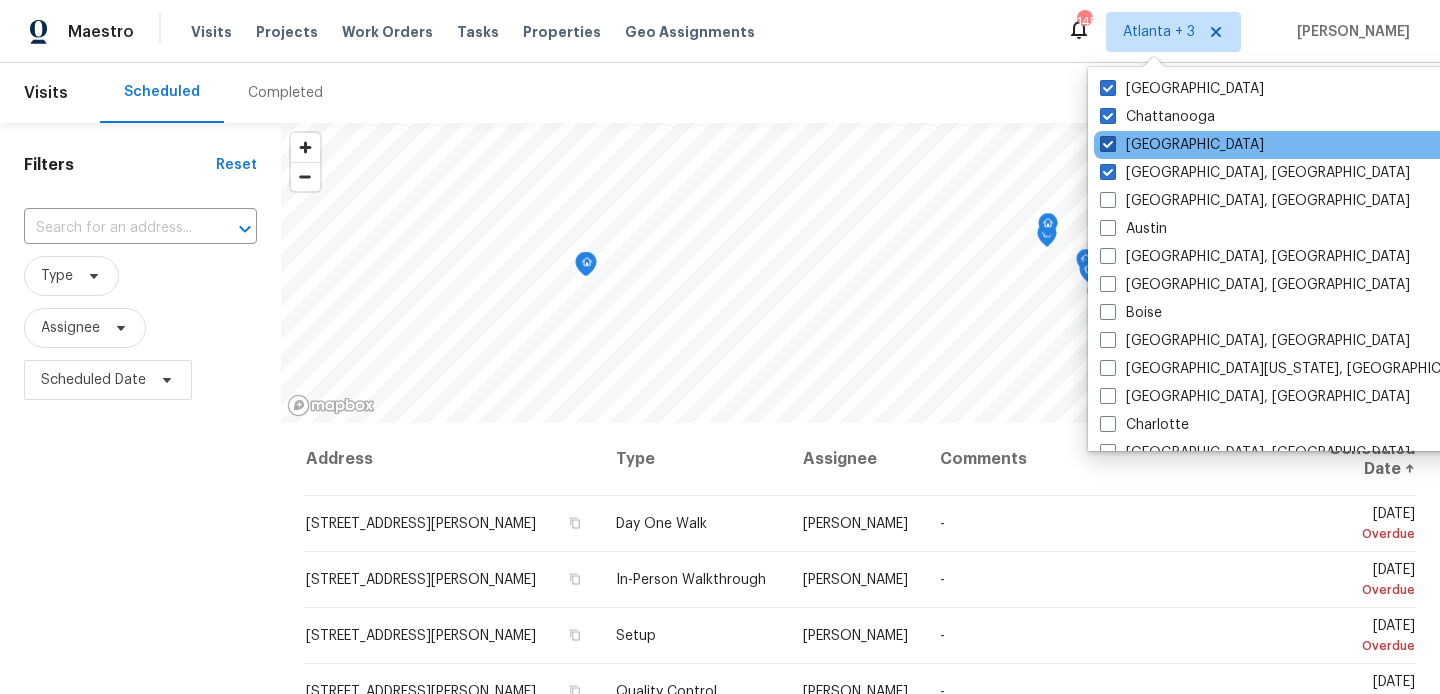 click on "[GEOGRAPHIC_DATA]" at bounding box center [1182, 145] 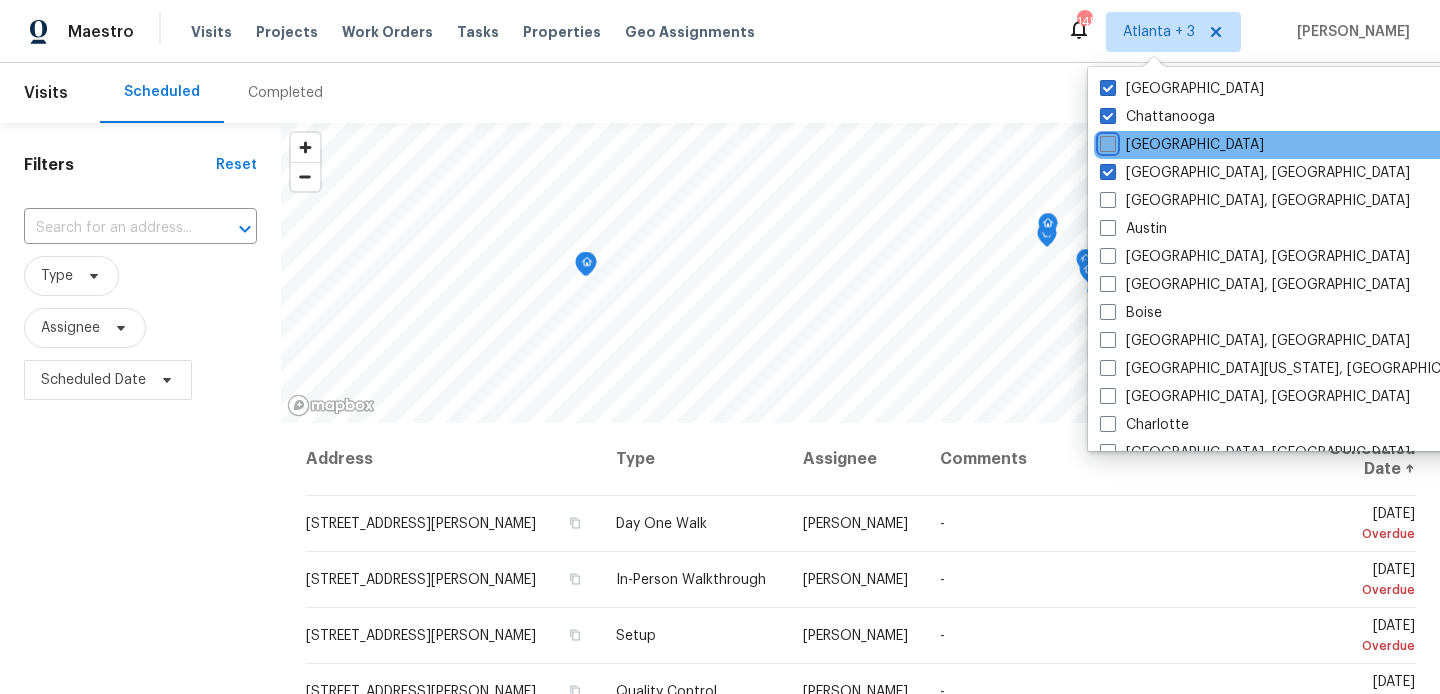 checkbox on "false" 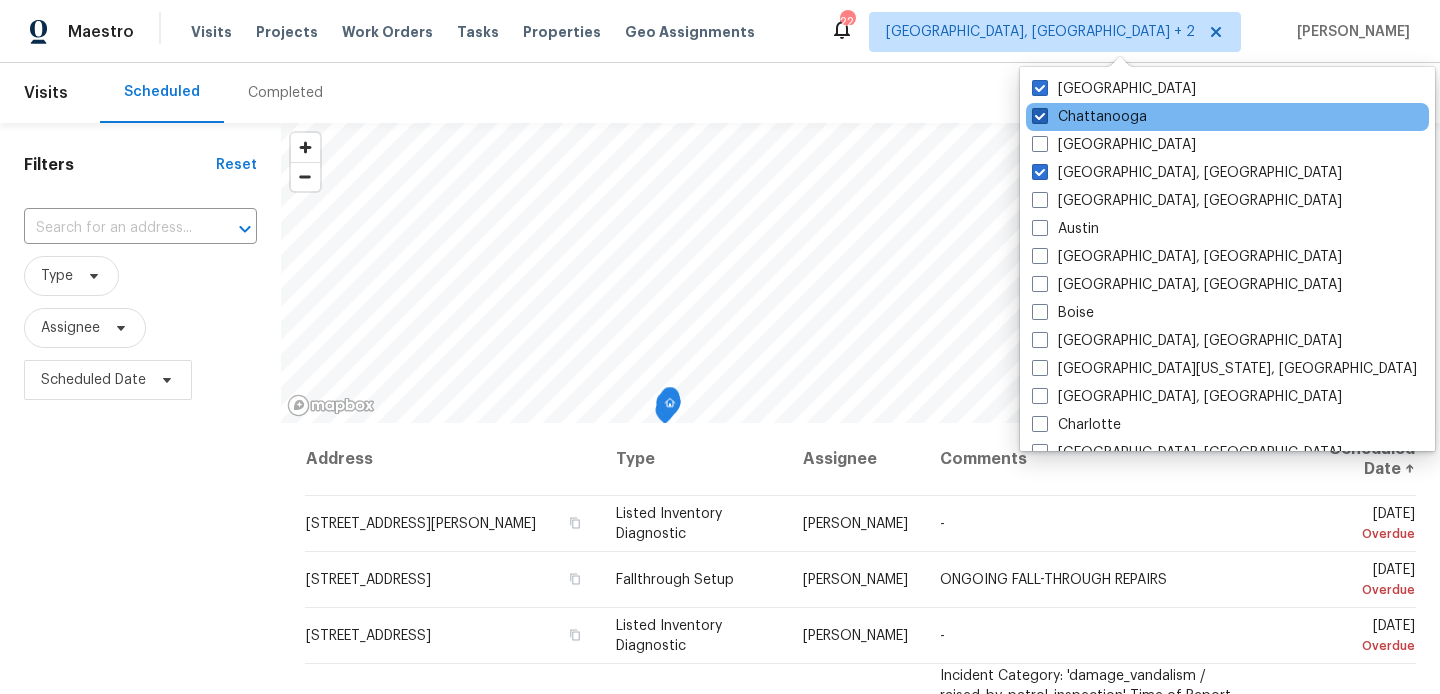 click on "Chattanooga" at bounding box center (1089, 117) 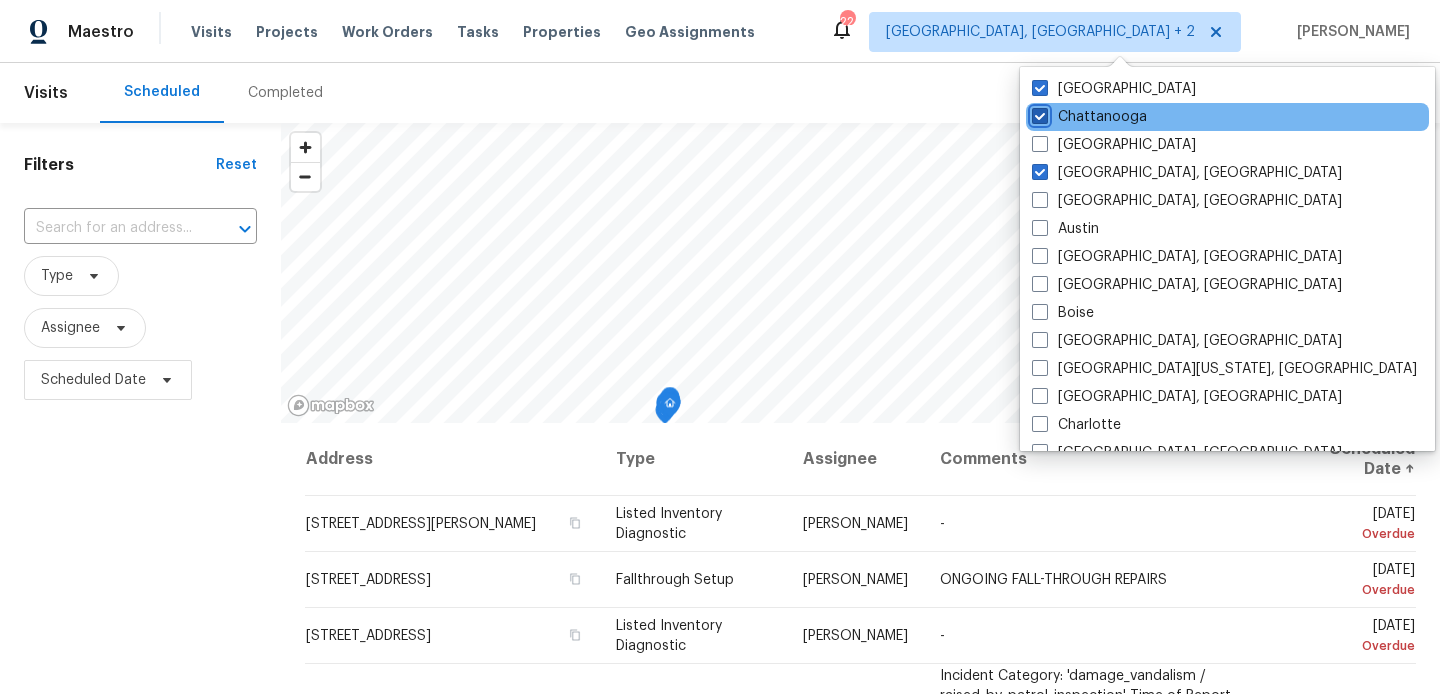 click on "Chattanooga" at bounding box center [1038, 113] 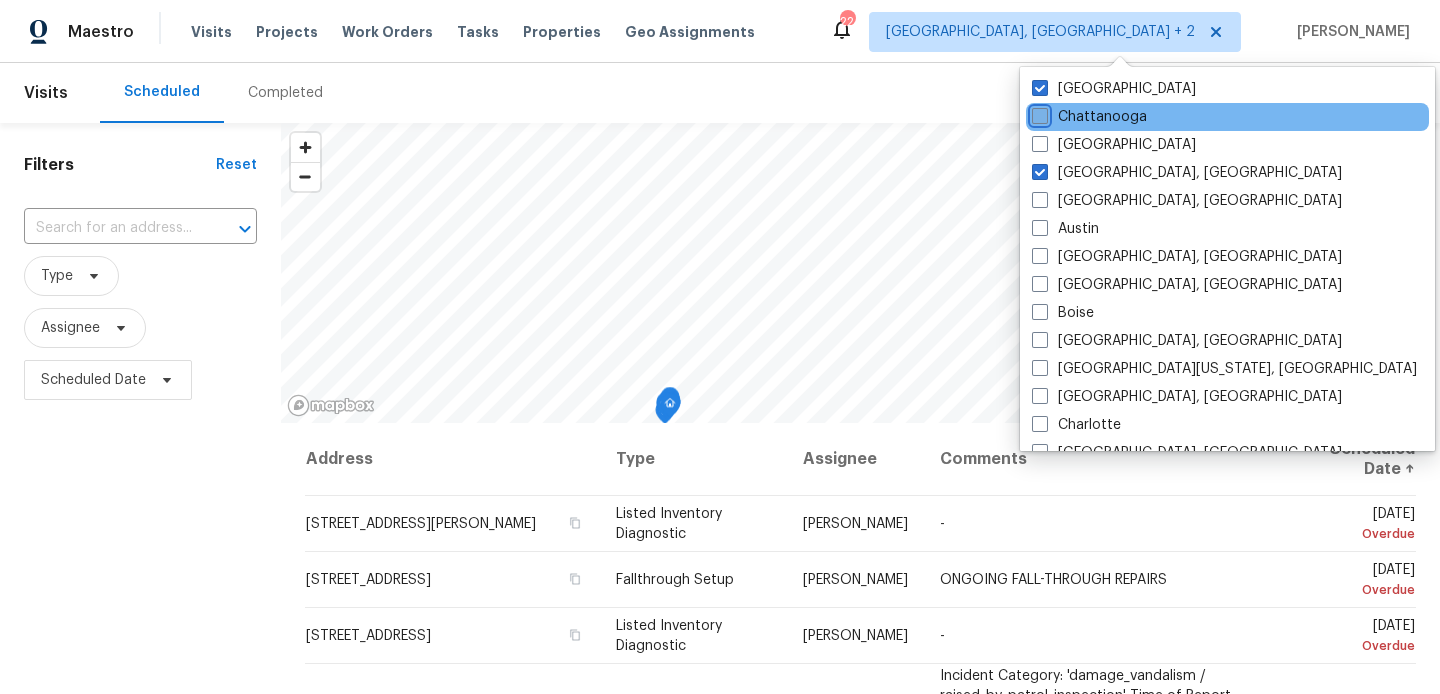 checkbox on "false" 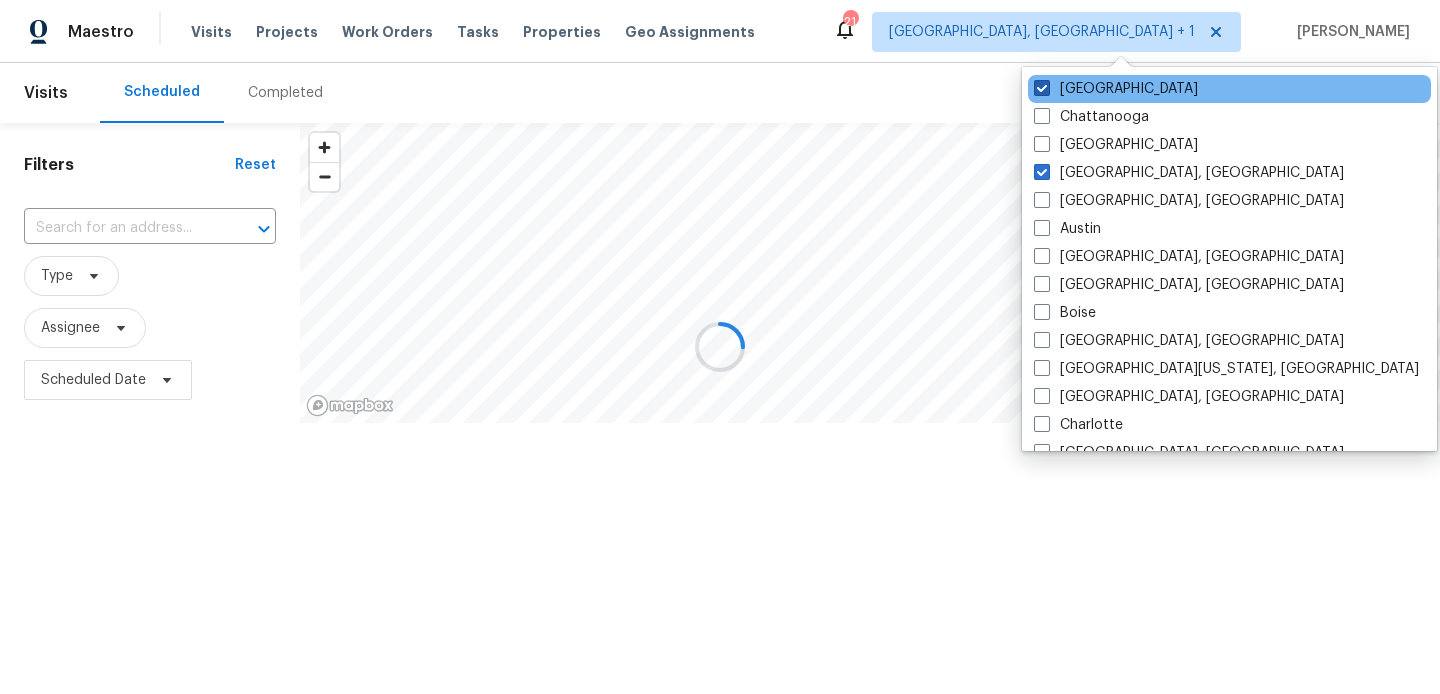 drag, startPoint x: 1099, startPoint y: 95, endPoint x: 1099, endPoint y: 164, distance: 69 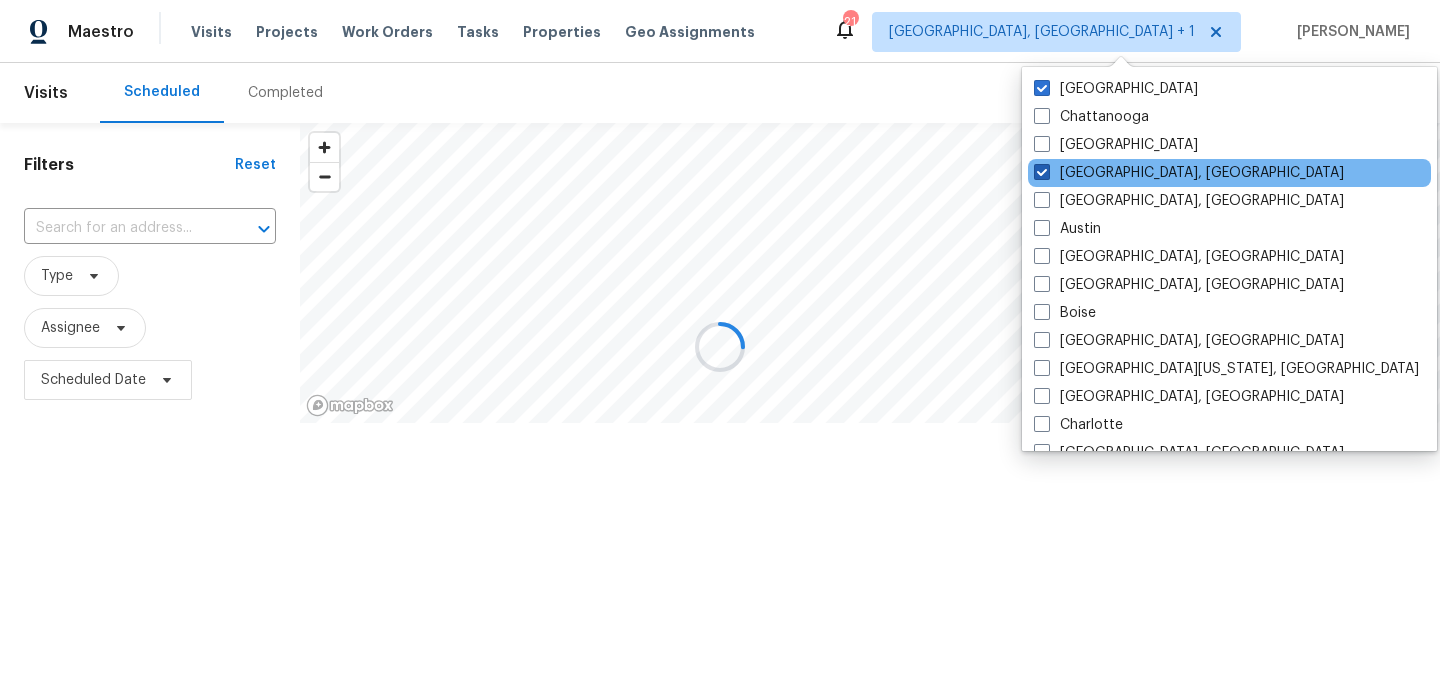 click on "[GEOGRAPHIC_DATA]" at bounding box center (1116, 89) 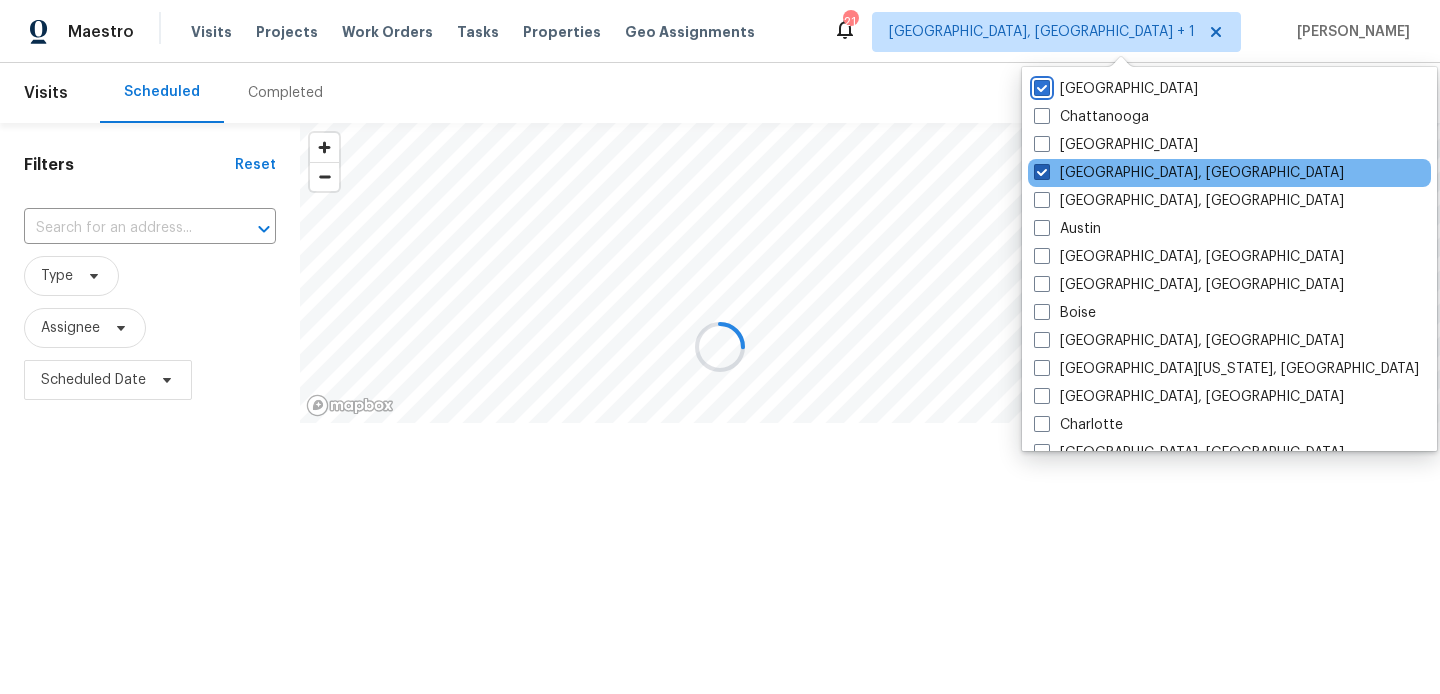 click on "[GEOGRAPHIC_DATA]" at bounding box center [1040, 85] 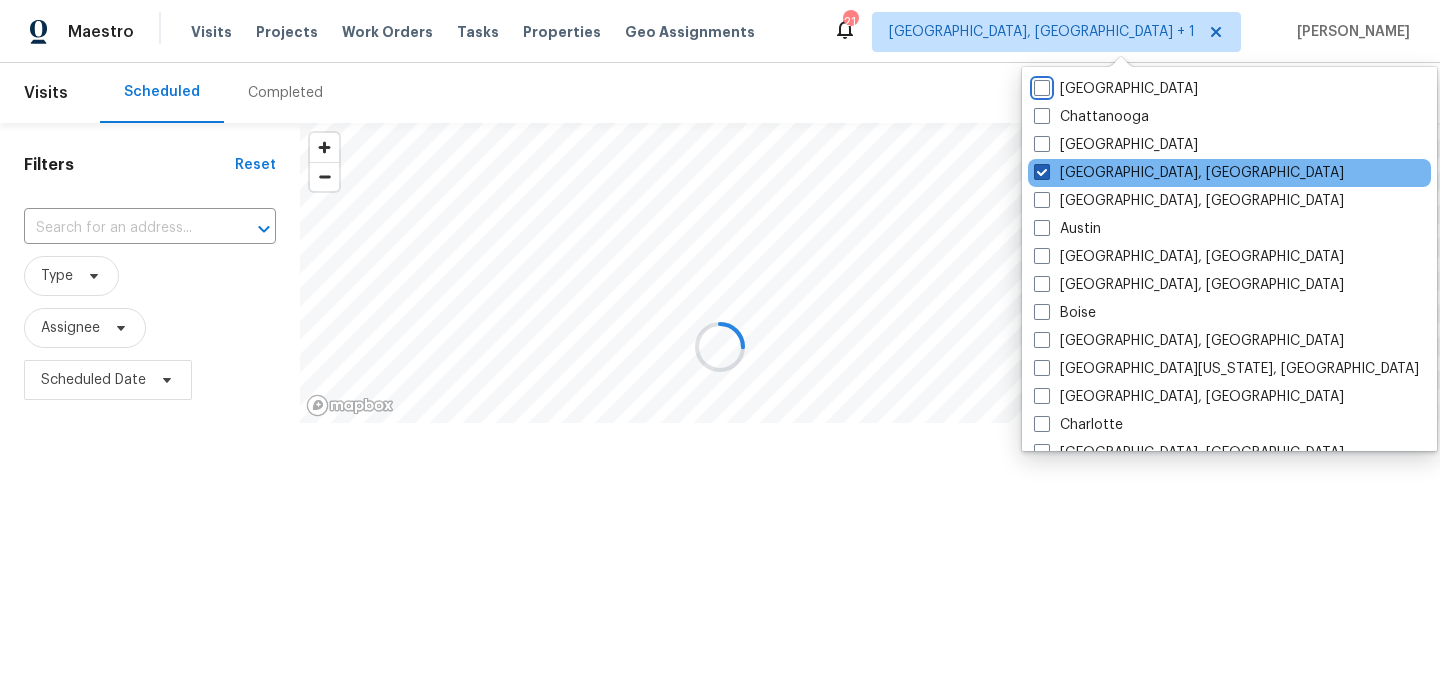 checkbox on "false" 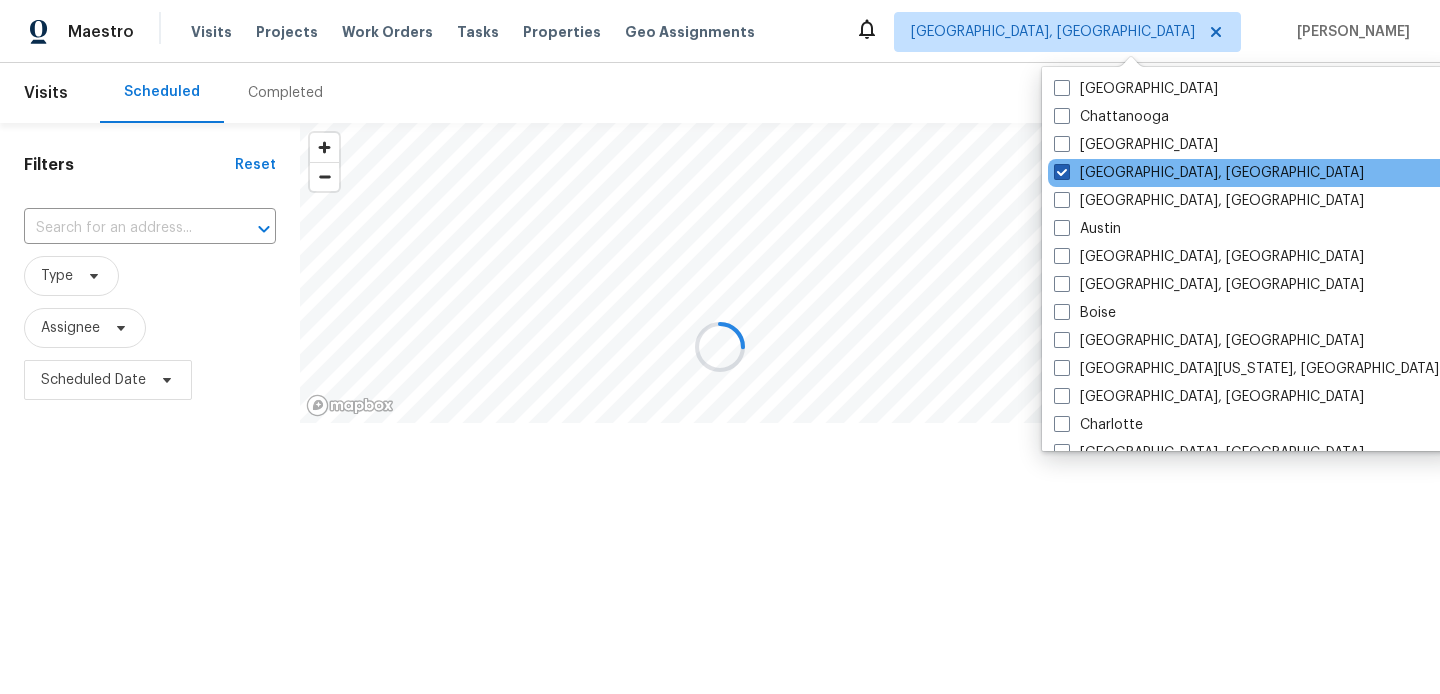 click on "[GEOGRAPHIC_DATA], [GEOGRAPHIC_DATA]" at bounding box center (1209, 173) 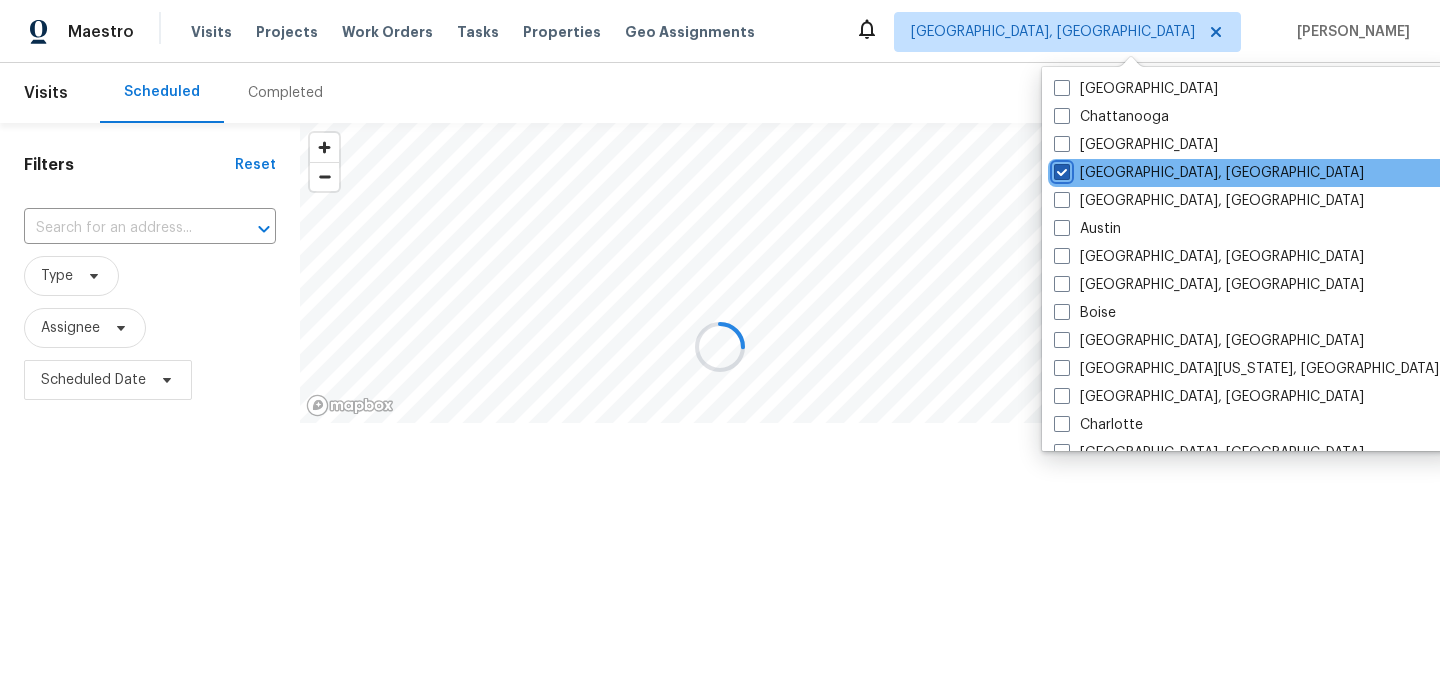 click on "[GEOGRAPHIC_DATA], [GEOGRAPHIC_DATA]" at bounding box center (1060, 169) 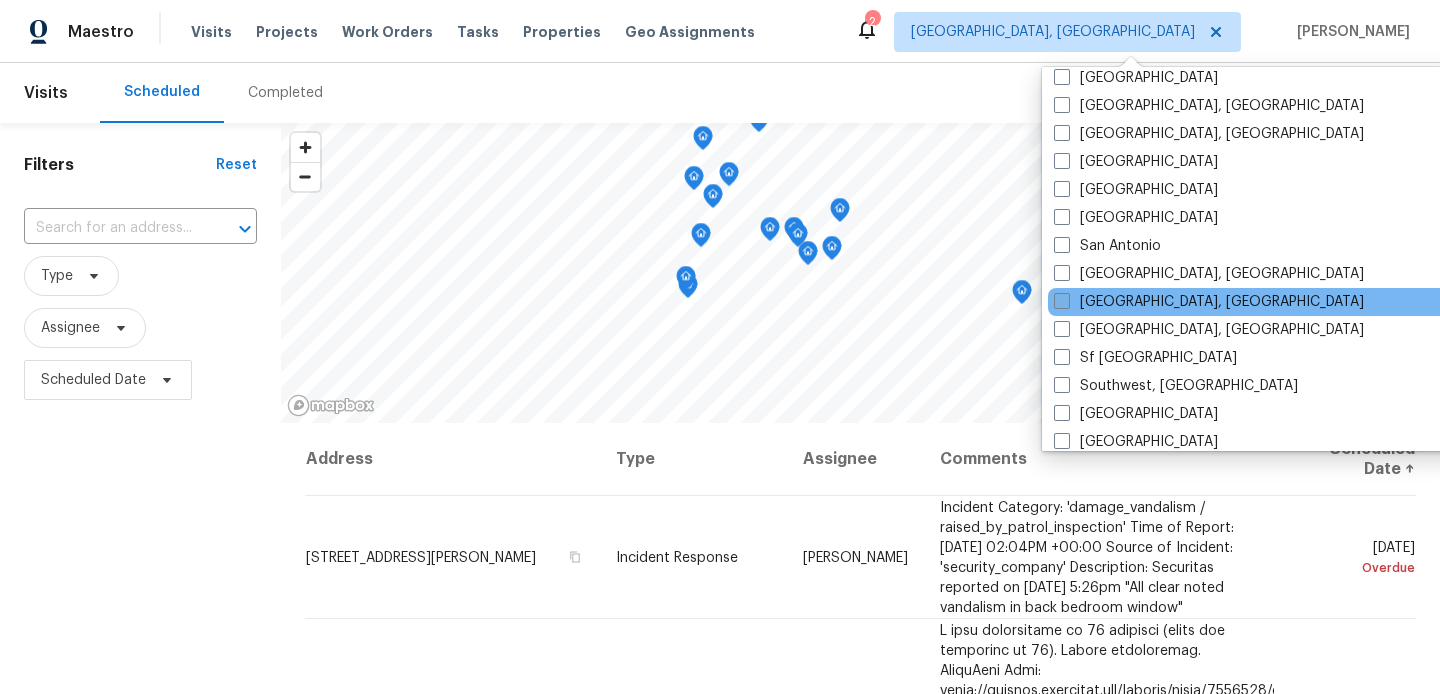 scroll, scrollTop: 1274, scrollLeft: 0, axis: vertical 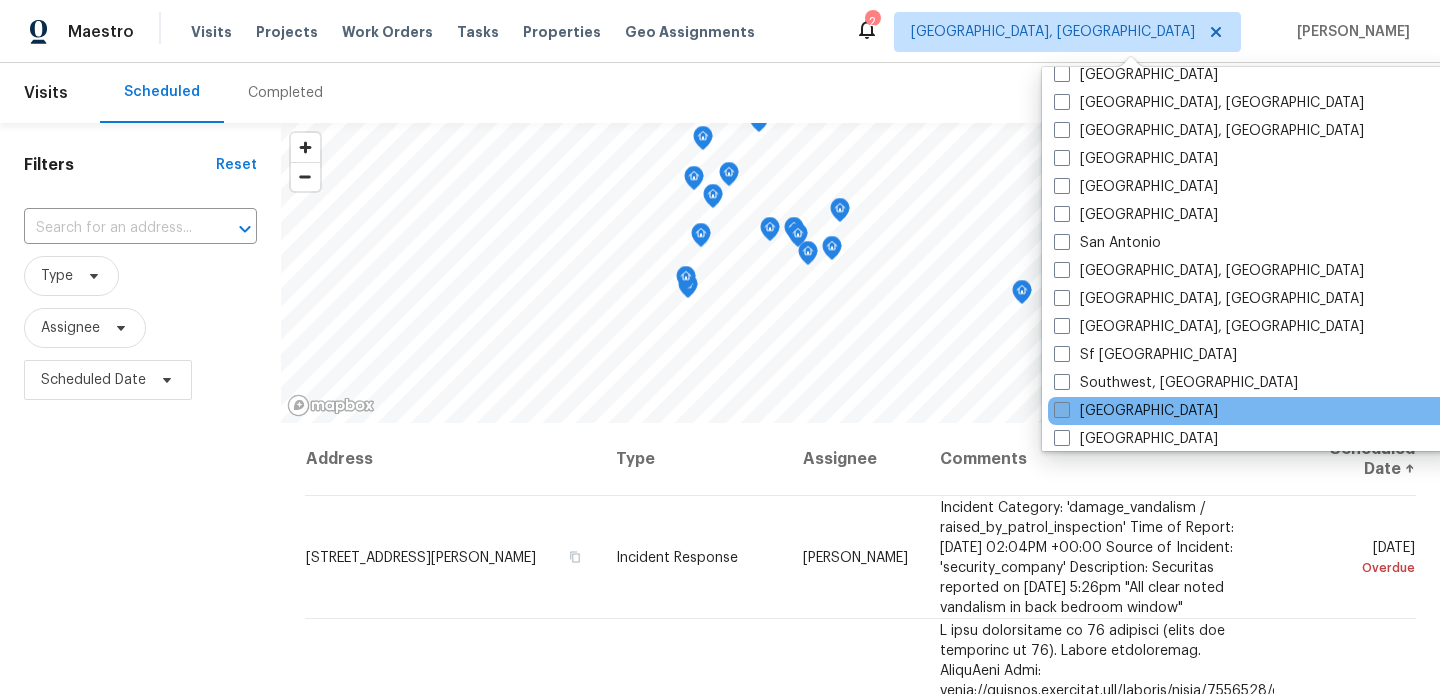 click on "[GEOGRAPHIC_DATA]" at bounding box center (1136, 411) 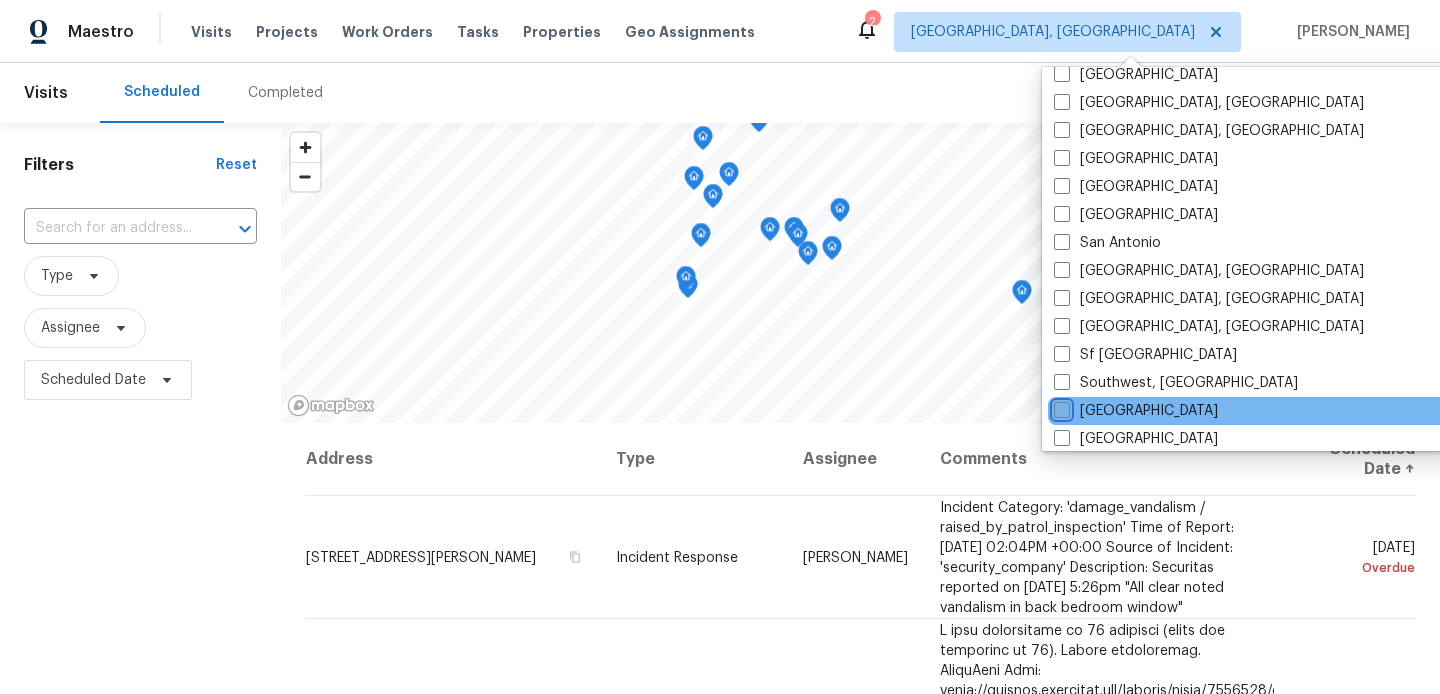 click on "[GEOGRAPHIC_DATA]" at bounding box center [1060, 407] 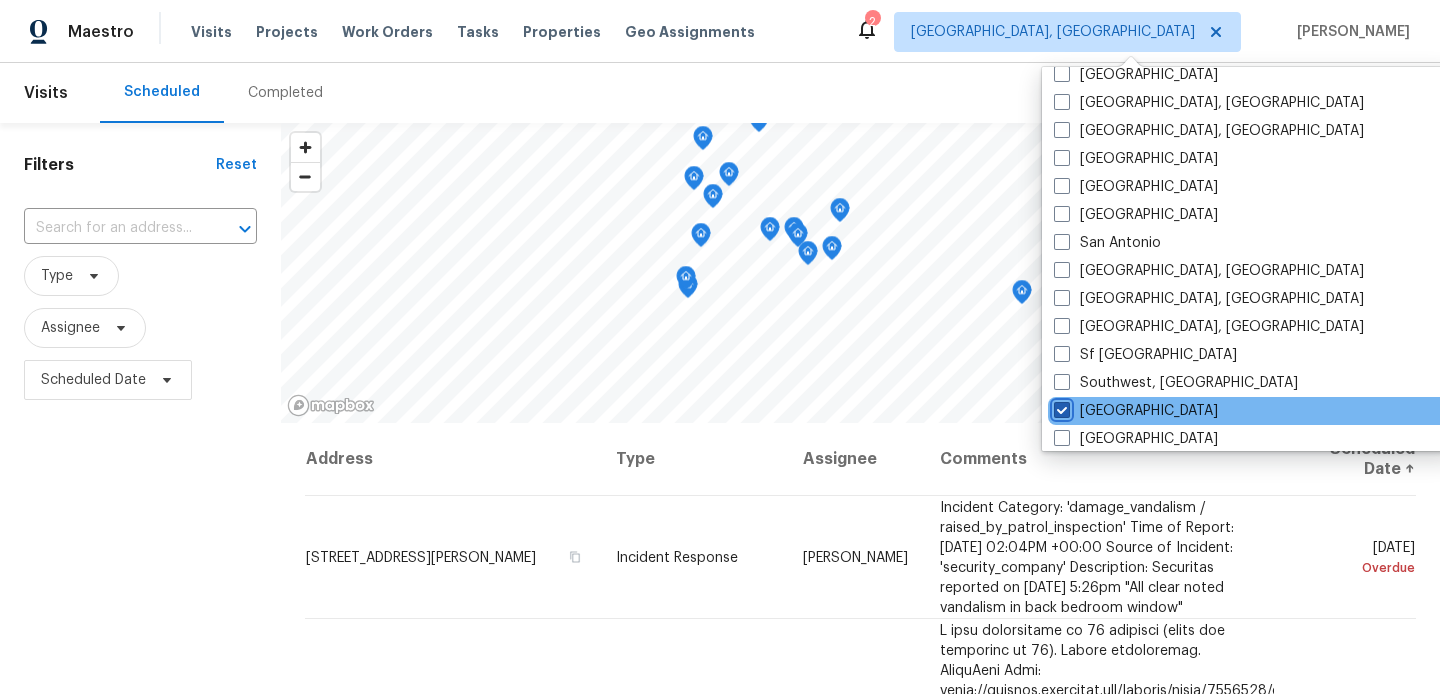checkbox on "true" 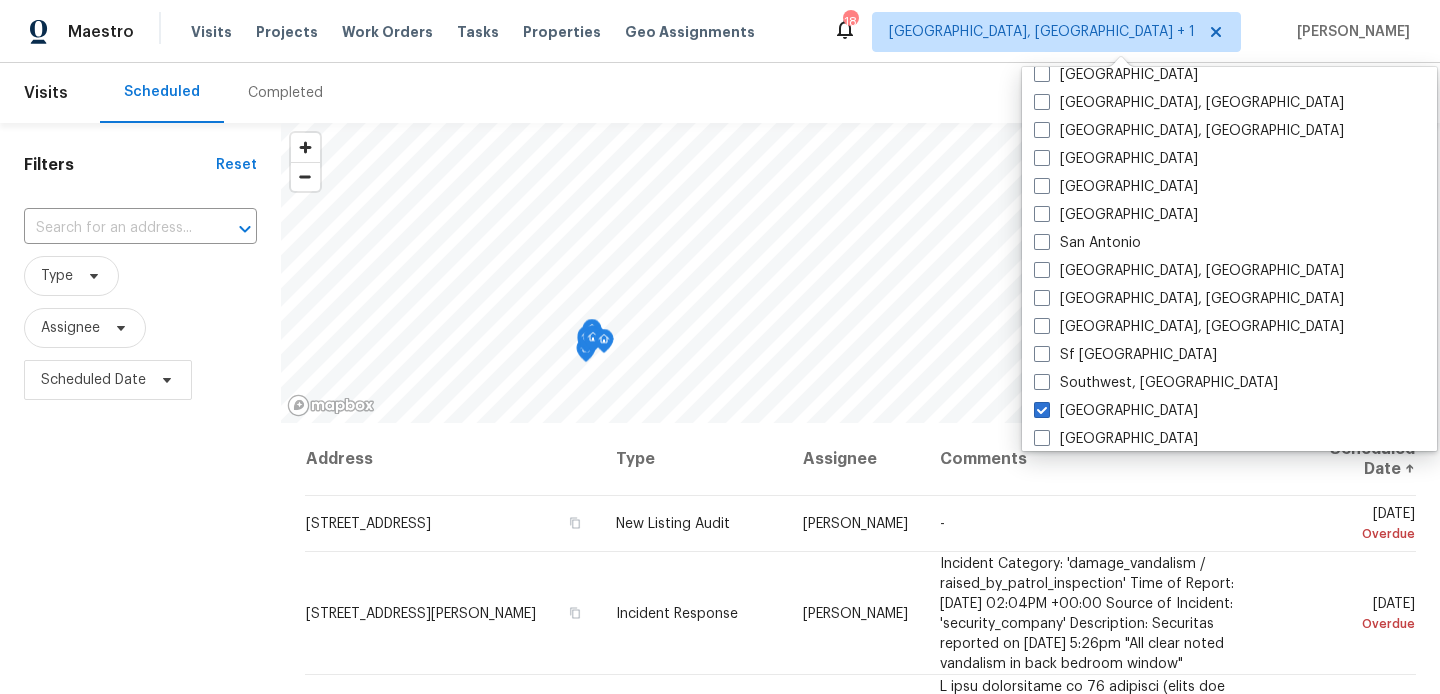 click on "Comments" at bounding box center (1099, 459) 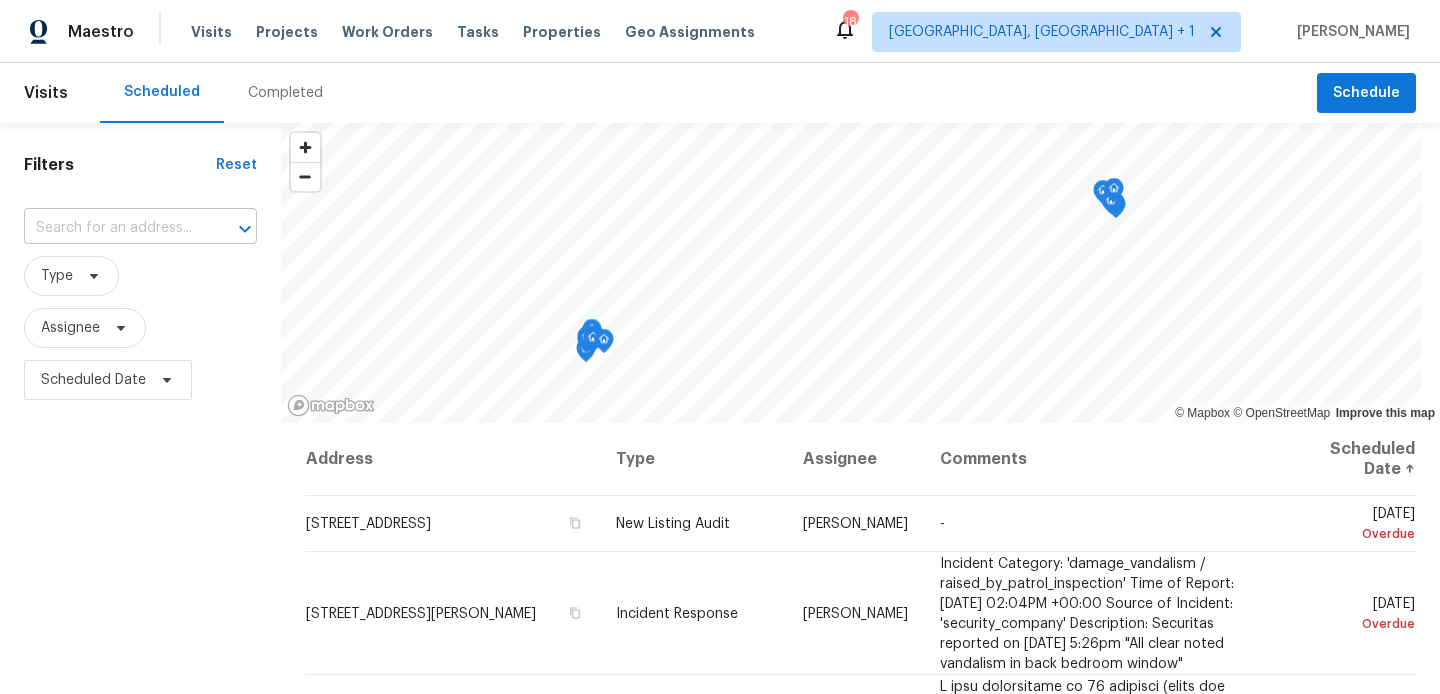 click at bounding box center [112, 228] 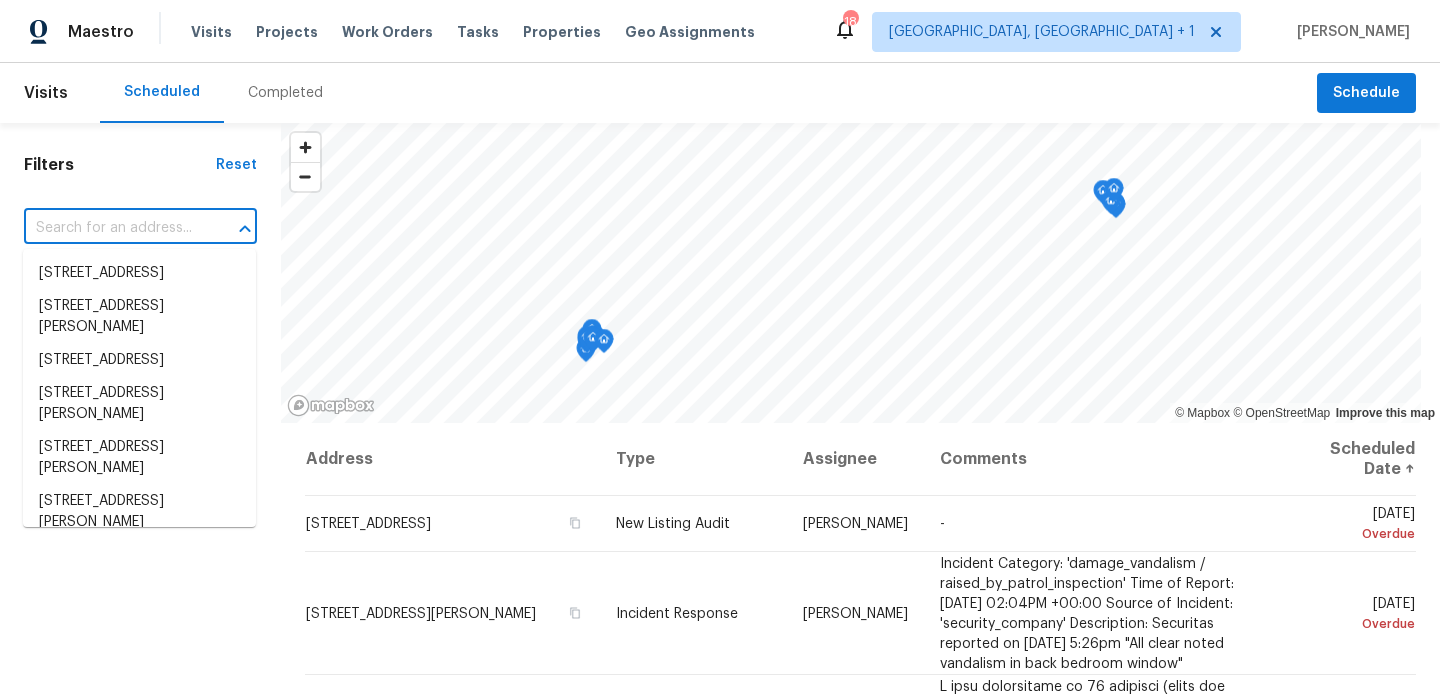 paste on "14449 Jamestown Bay Dr, Florissant, MO 63034" 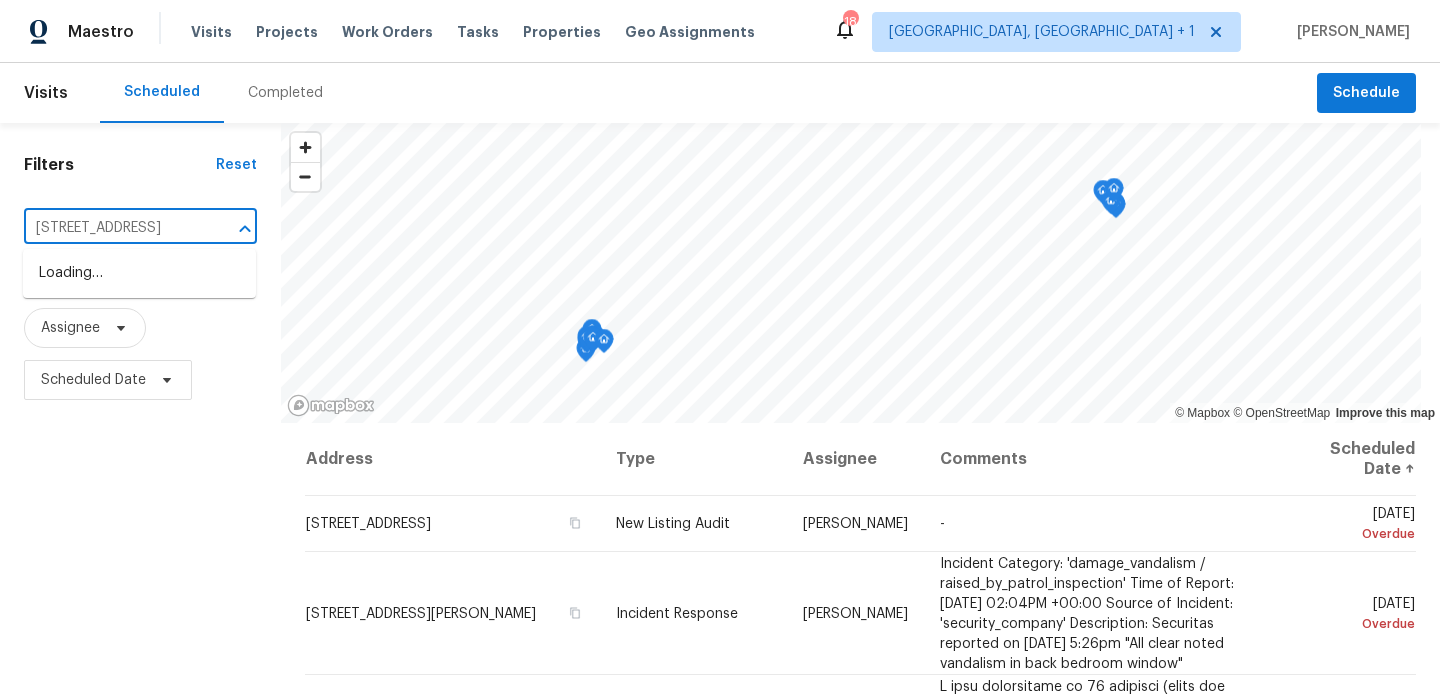scroll, scrollTop: 0, scrollLeft: 146, axis: horizontal 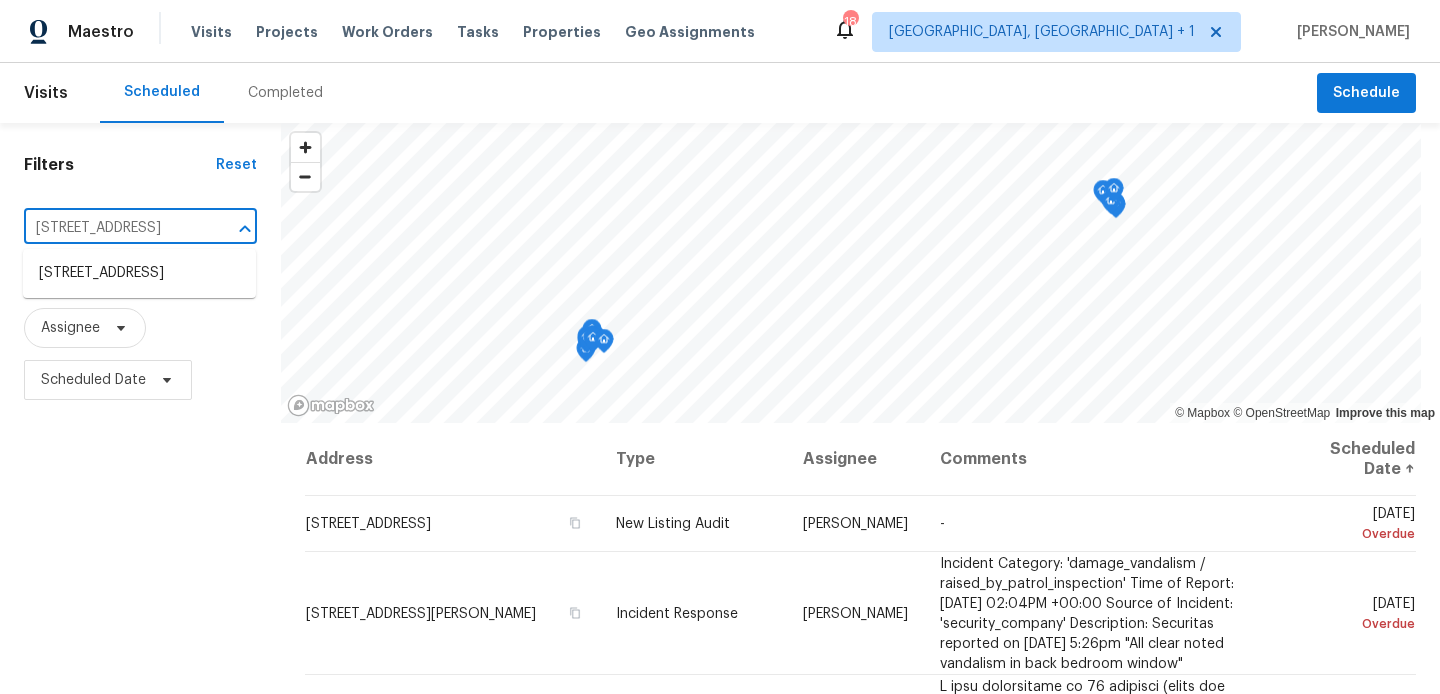 click on "14449 Jamestown Bay Dr, Florissant, MO 63034" at bounding box center (139, 273) 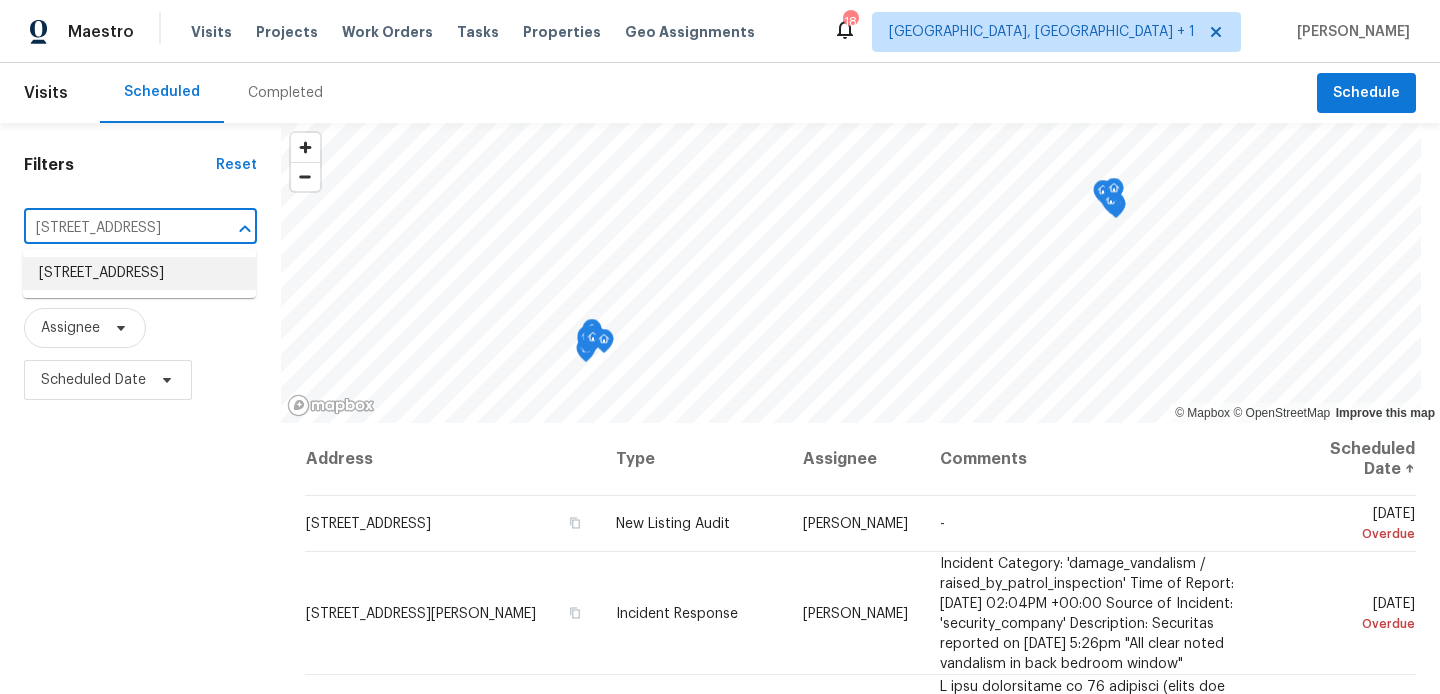 click on "14449 Jamestown Bay Dr, Florissant, MO 63034" at bounding box center (139, 273) 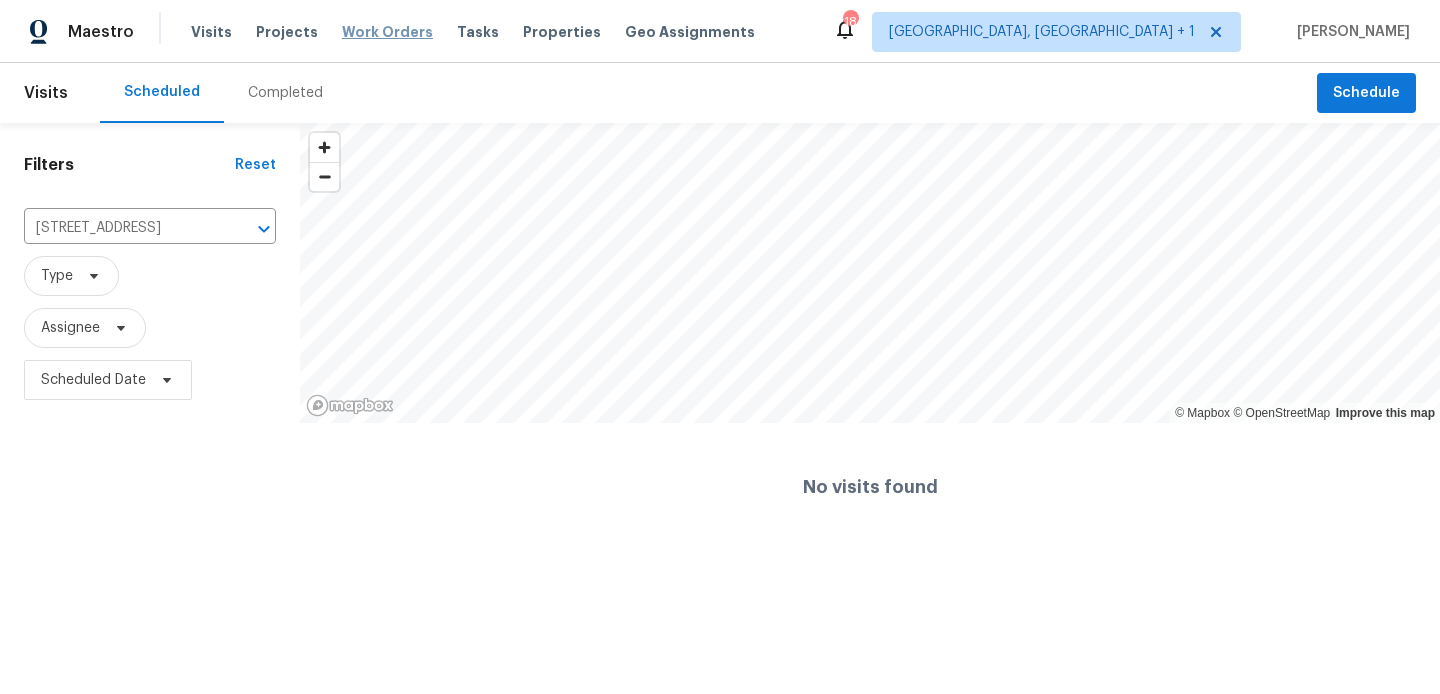 click on "Work Orders" at bounding box center (387, 32) 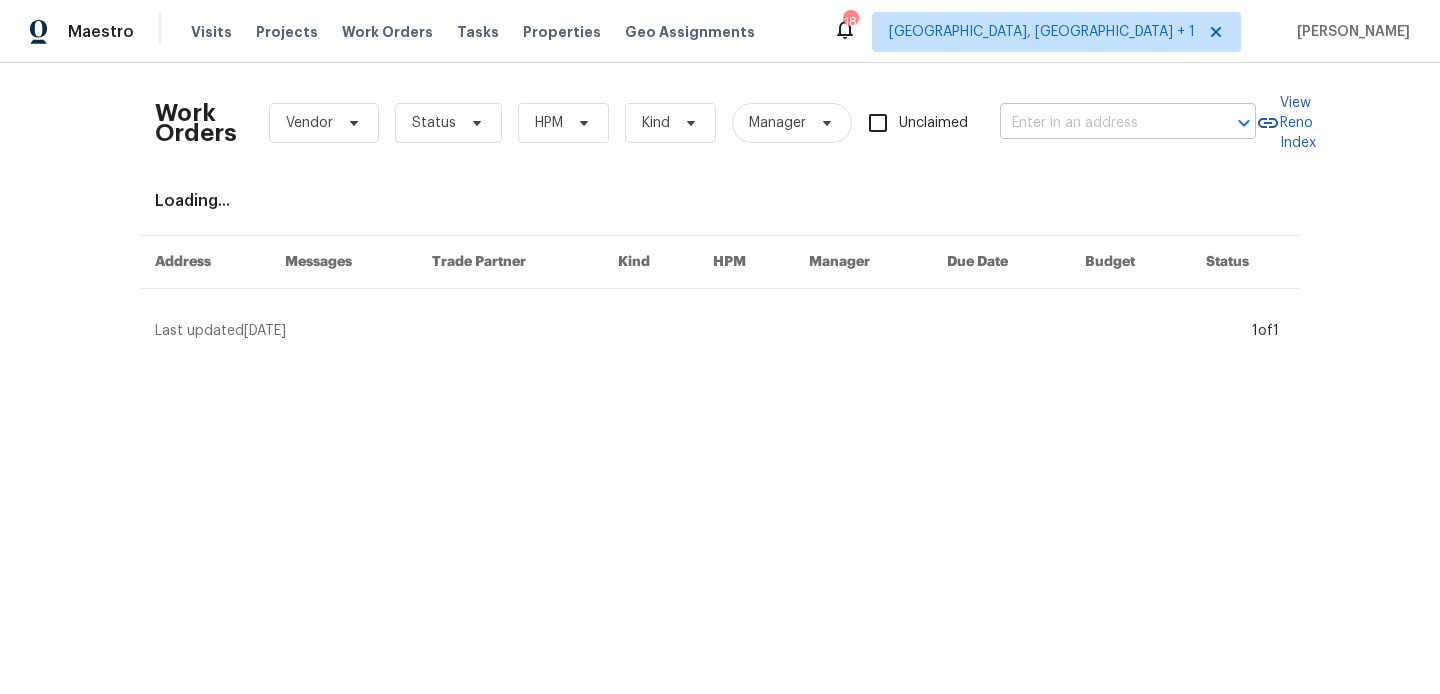 click at bounding box center [1100, 123] 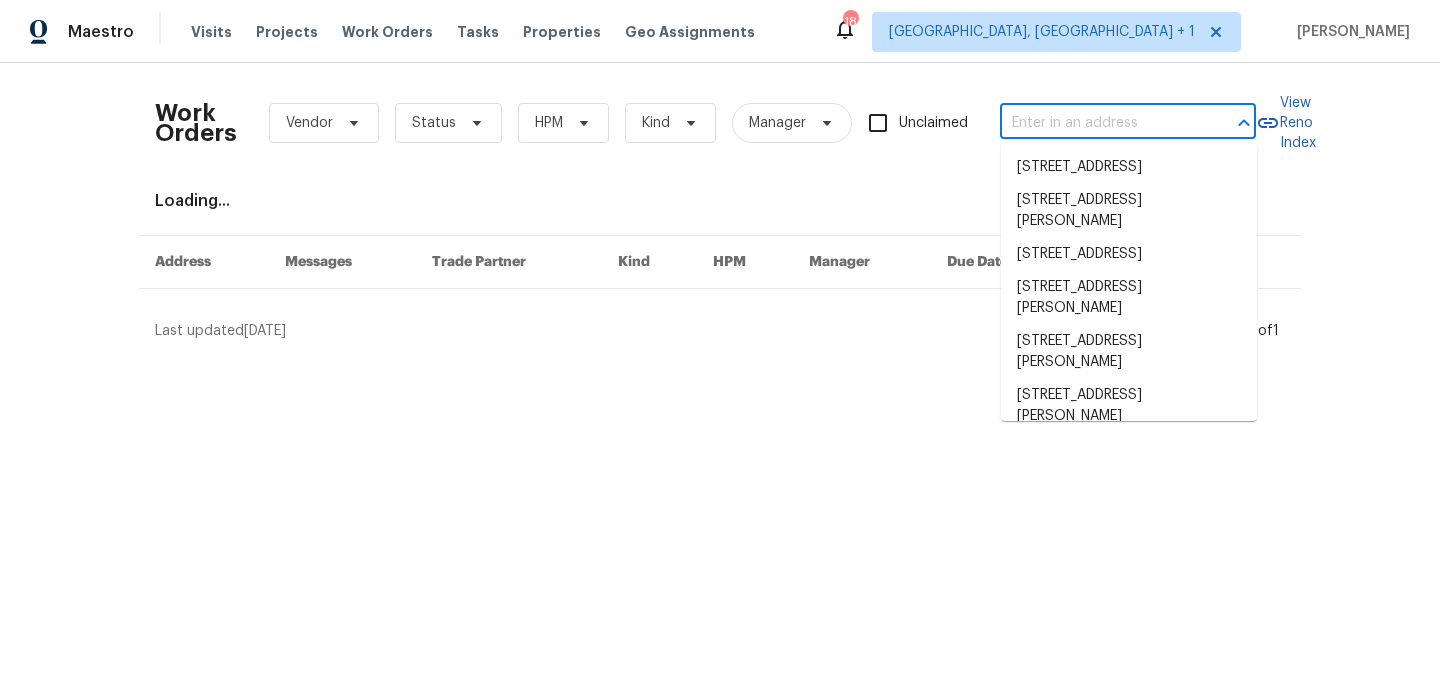 paste on "14449 Jamestown Bay Dr, Florissant, MO 63034" 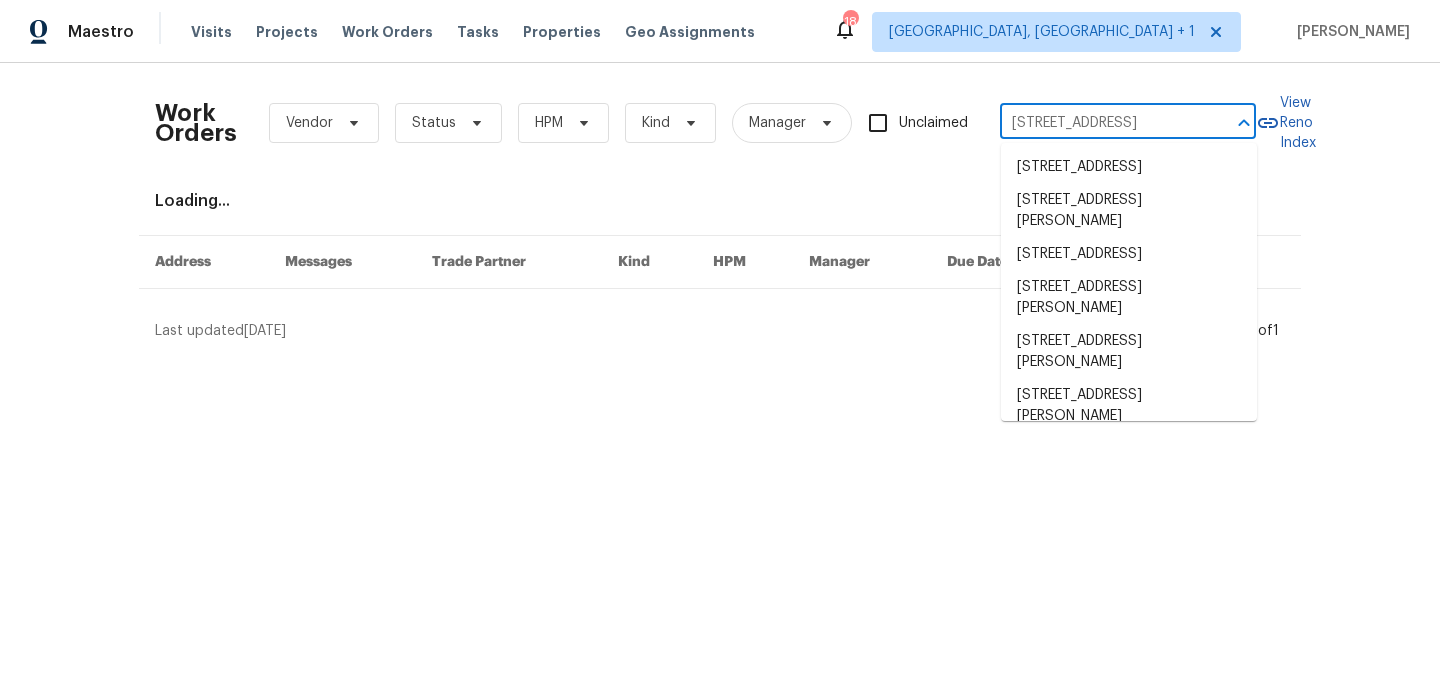 scroll, scrollTop: 0, scrollLeft: 123, axis: horizontal 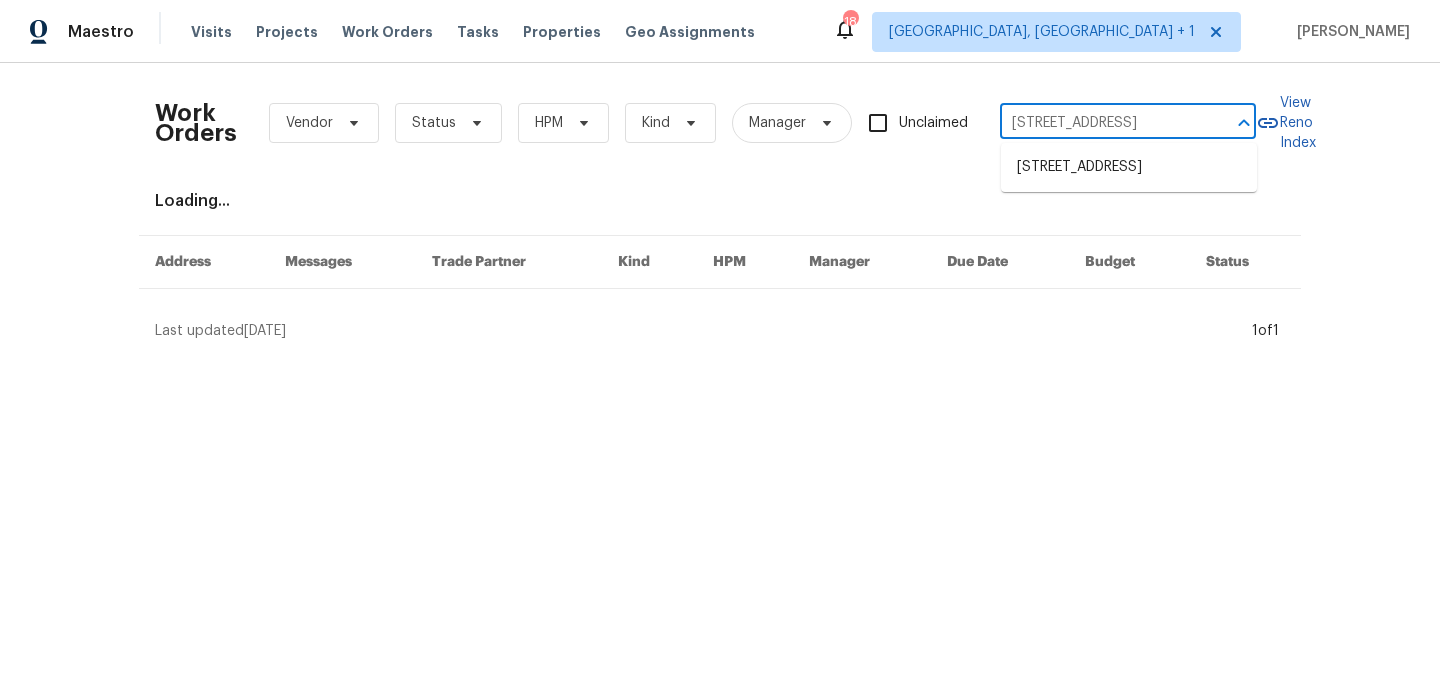type on "14449 Jamestown Bay Dr, Florissant, MO 63034" 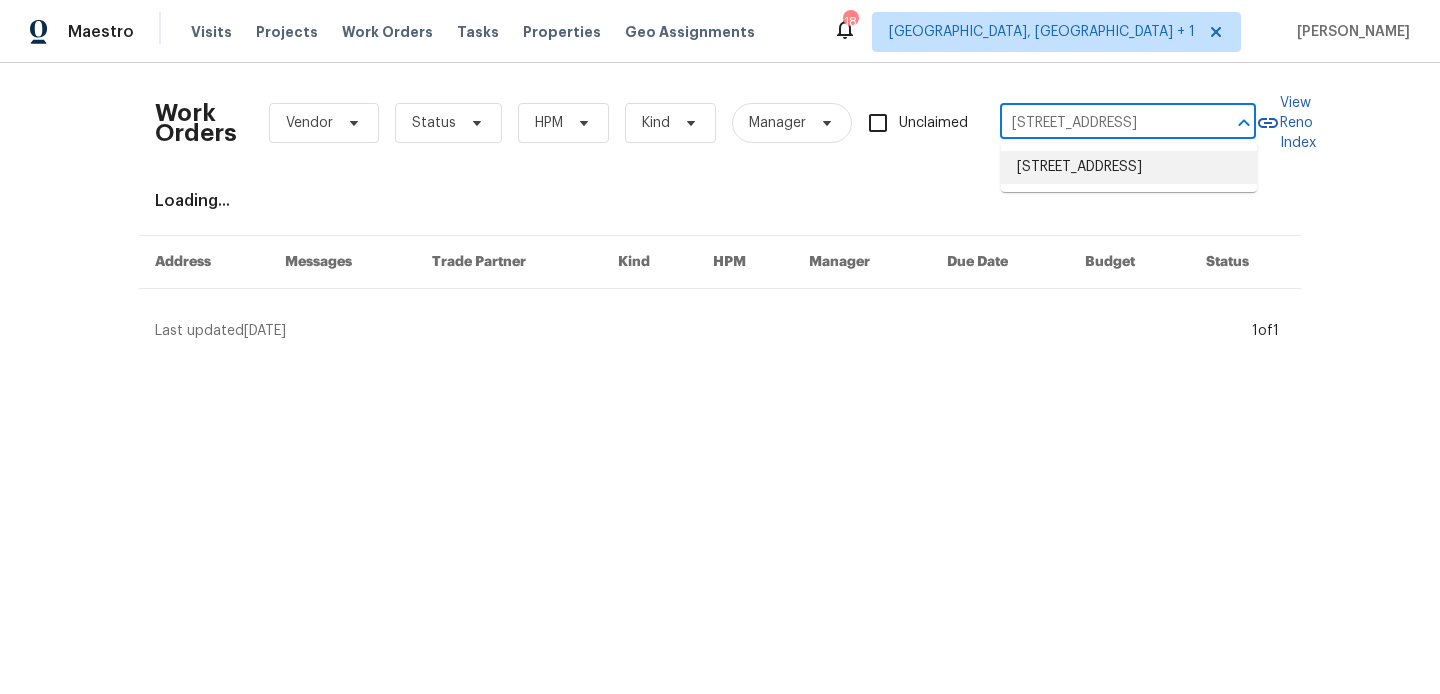 click on "14449 Jamestown Bay Dr, Florissant, MO 63034" at bounding box center [1129, 167] 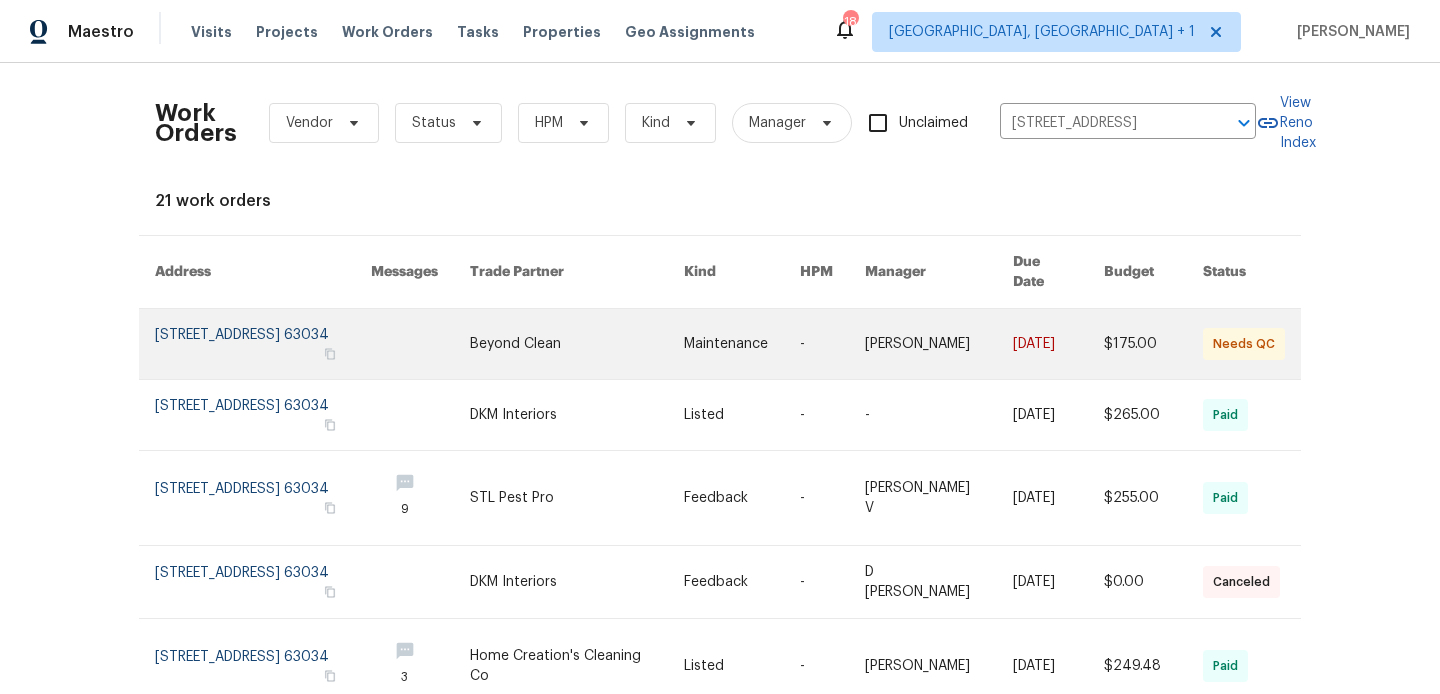 click at bounding box center [263, 344] 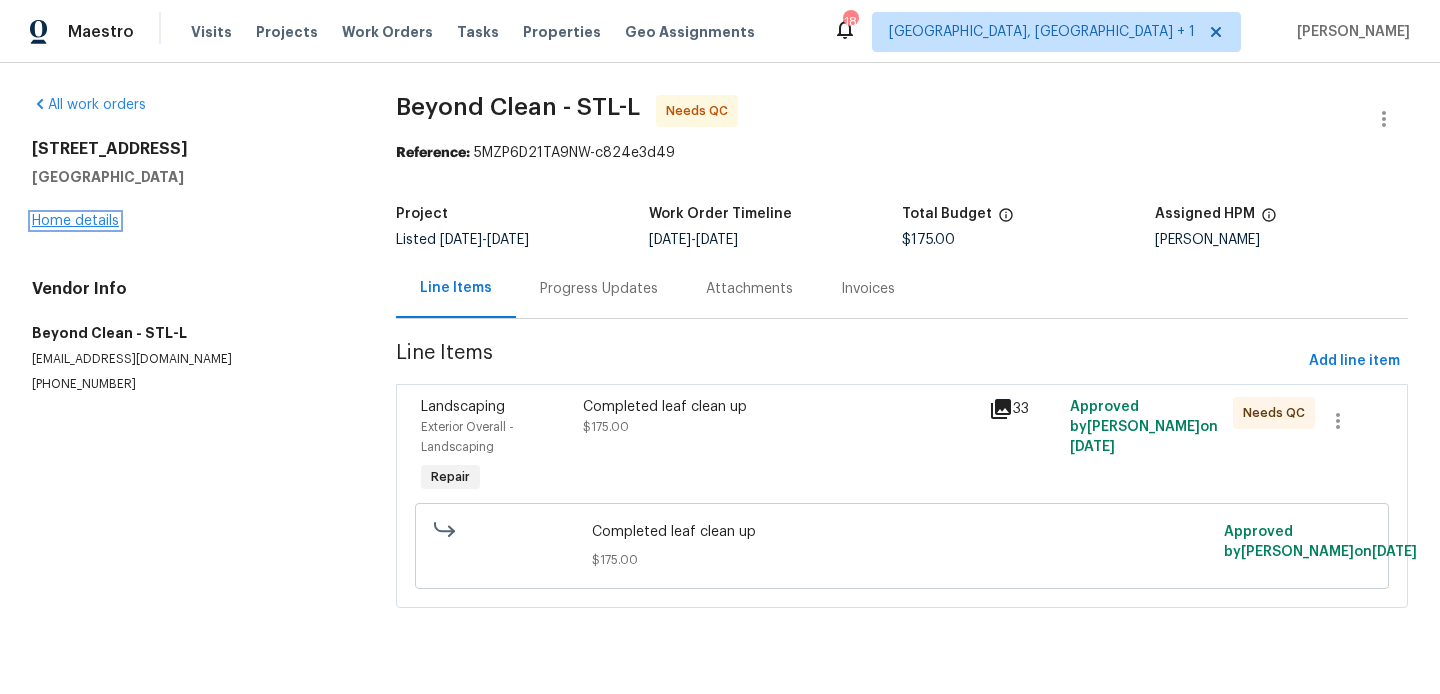 click on "Home details" at bounding box center (75, 221) 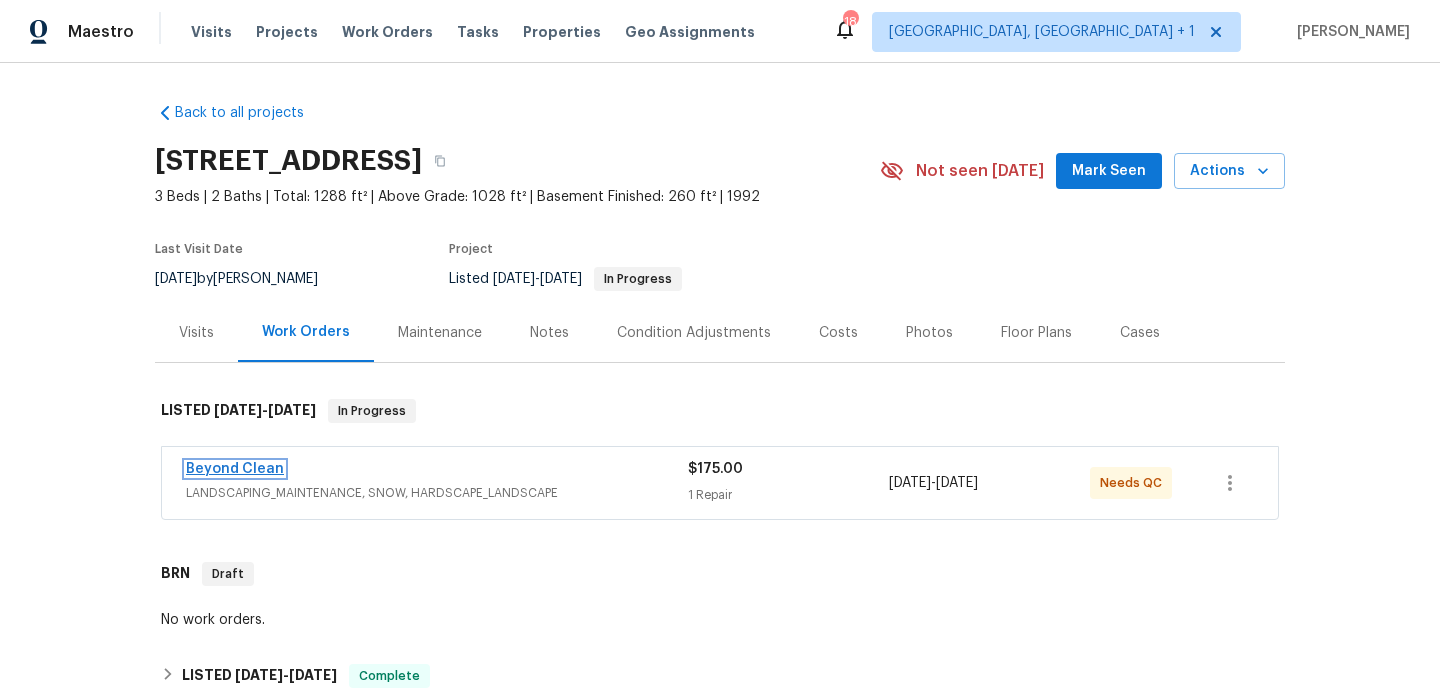 click on "Beyond Clean" at bounding box center [235, 469] 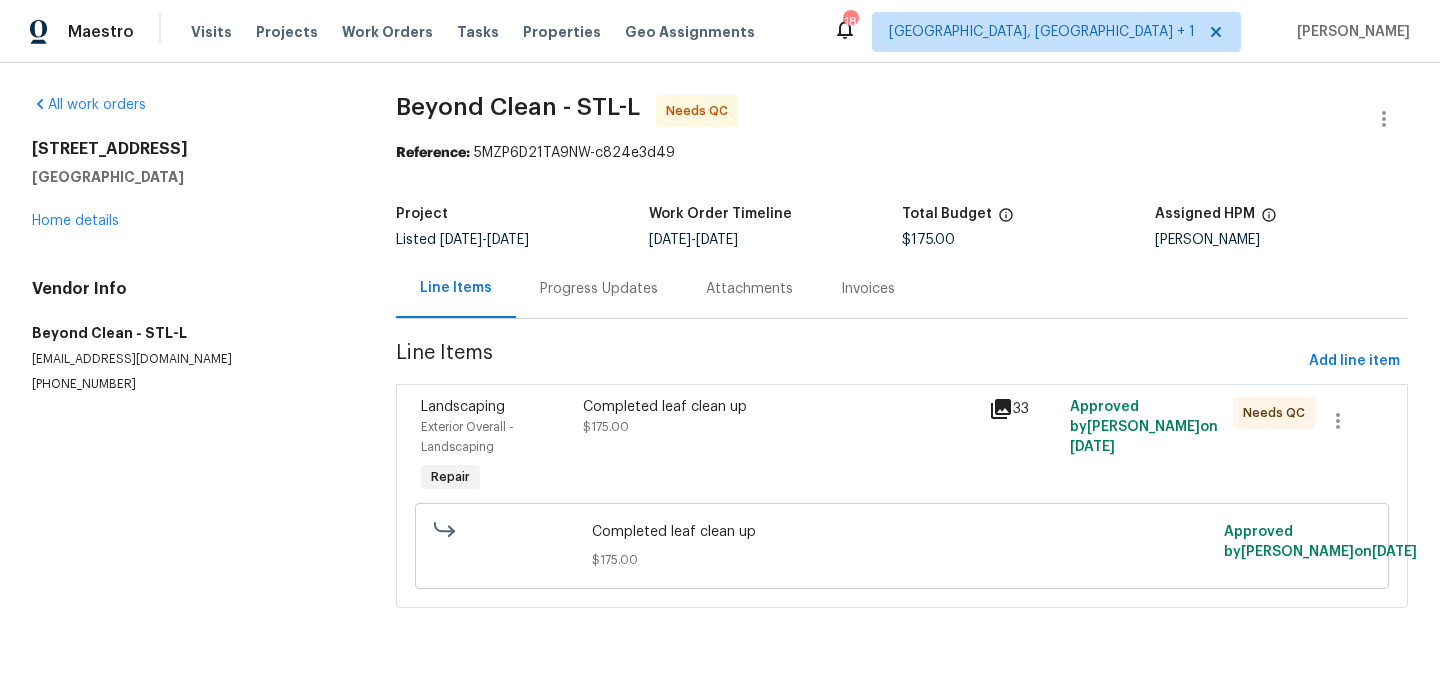 click on "Progress Updates" at bounding box center (599, 288) 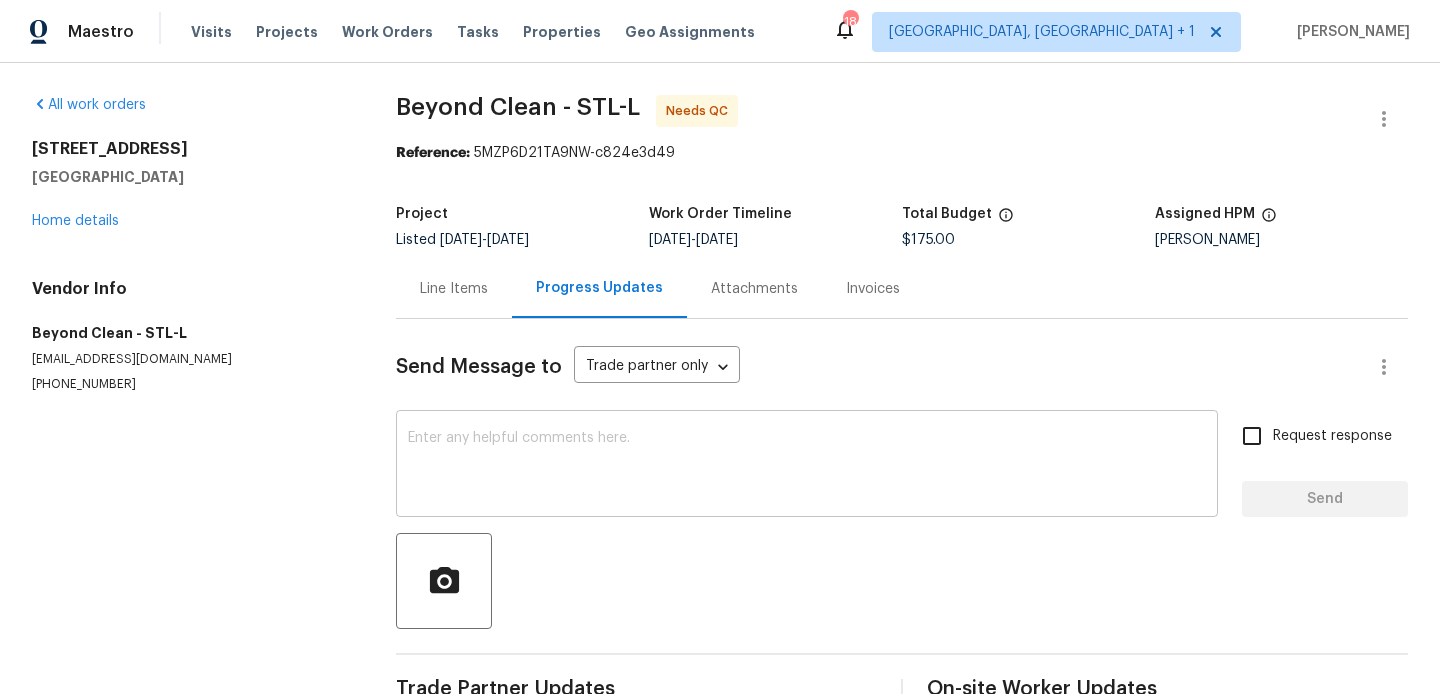 scroll, scrollTop: 49, scrollLeft: 0, axis: vertical 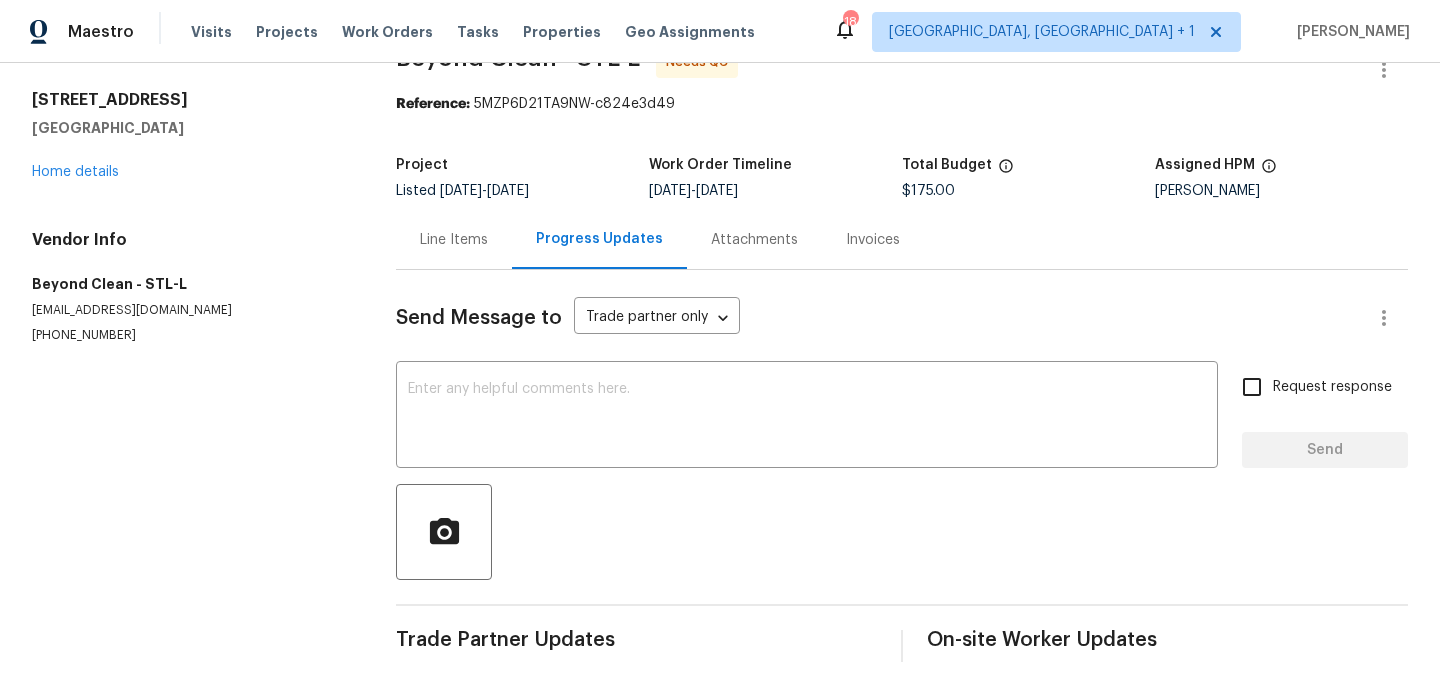 click on "Line Items" at bounding box center (454, 240) 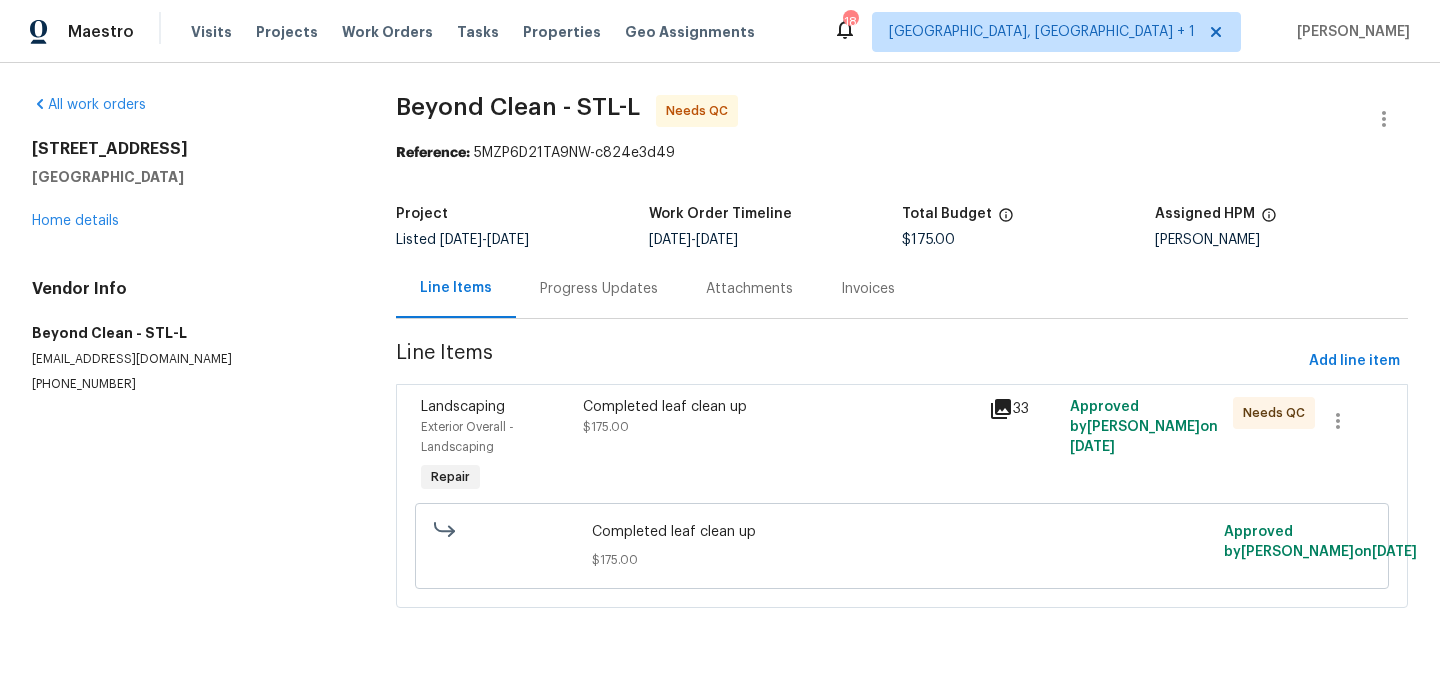 scroll, scrollTop: 0, scrollLeft: 0, axis: both 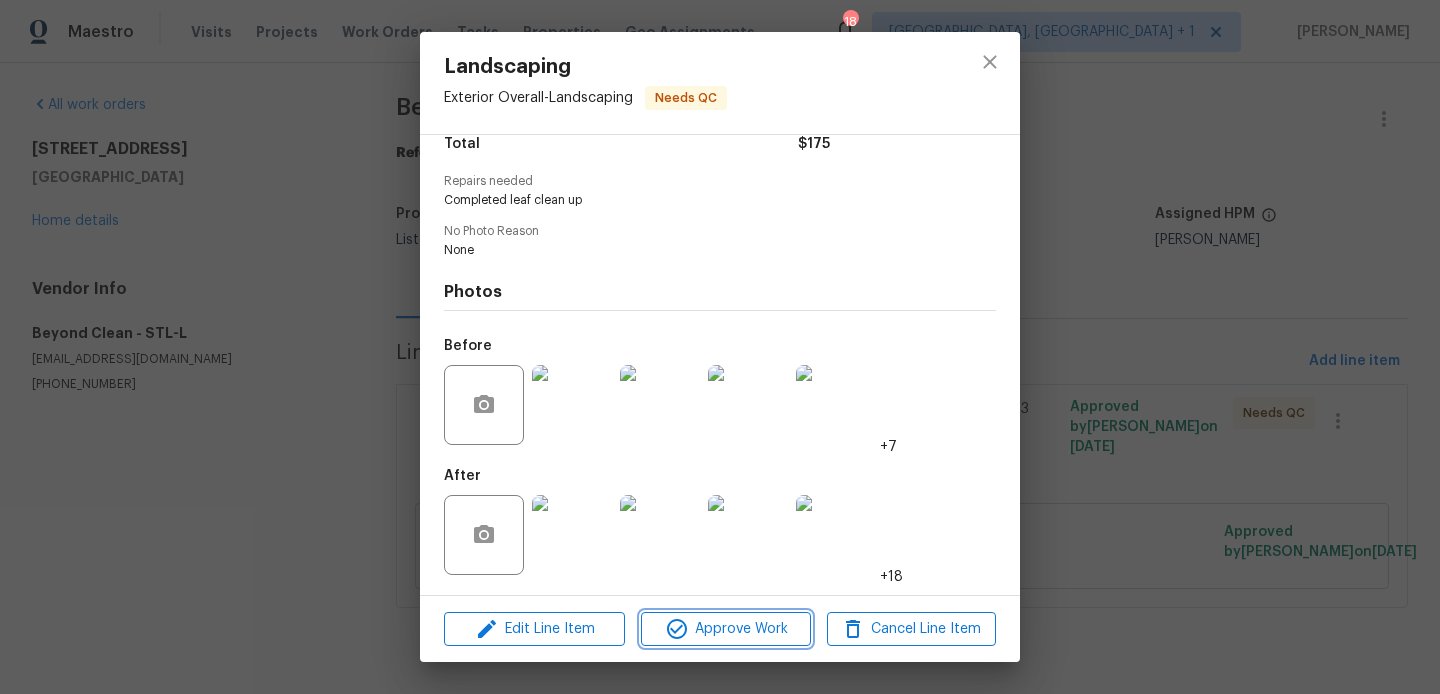 click on "Approve Work" at bounding box center [725, 629] 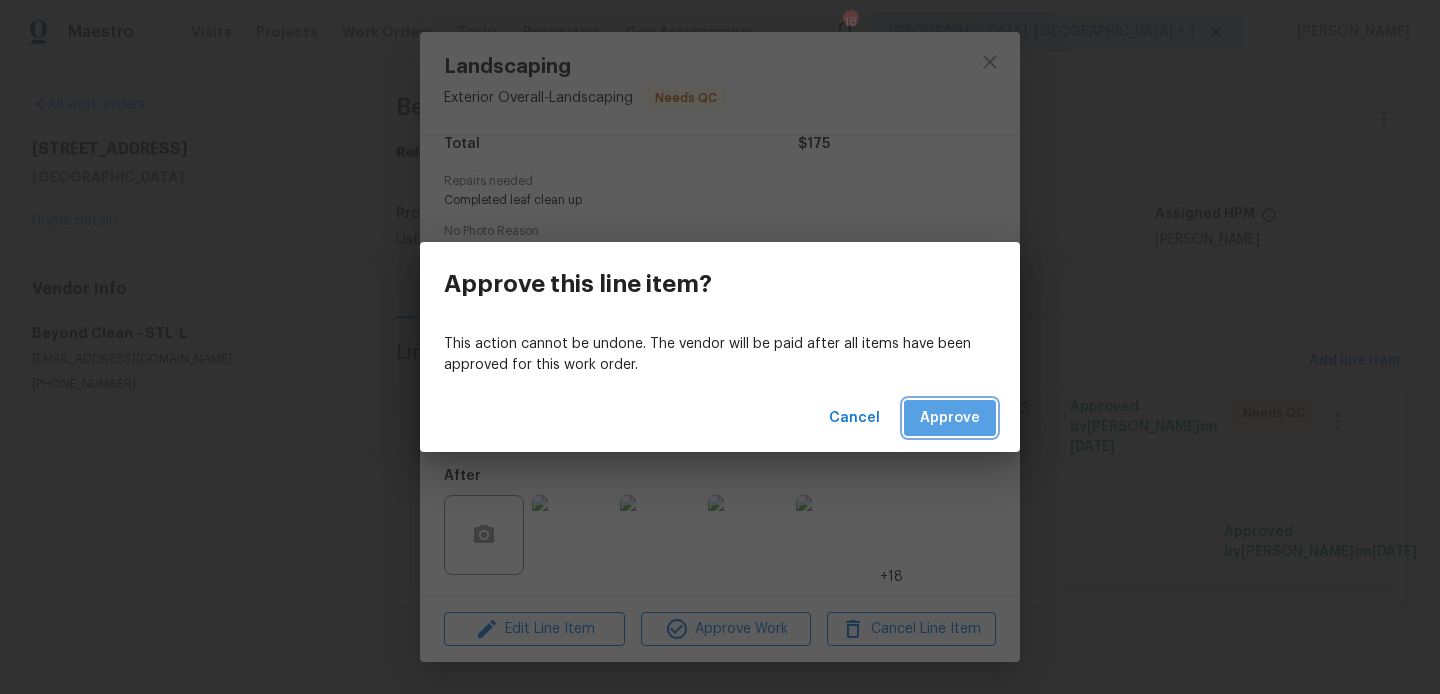 click on "Approve" at bounding box center [950, 418] 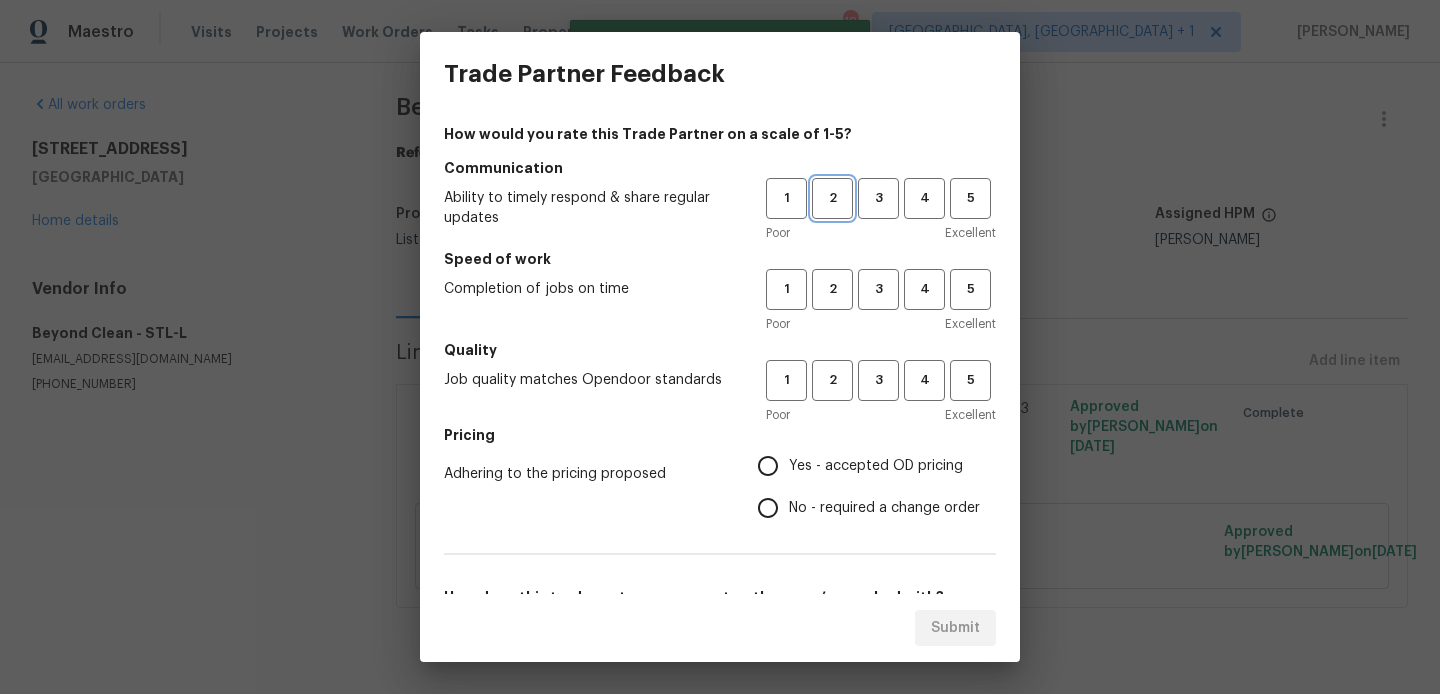 click on "2" at bounding box center [832, 198] 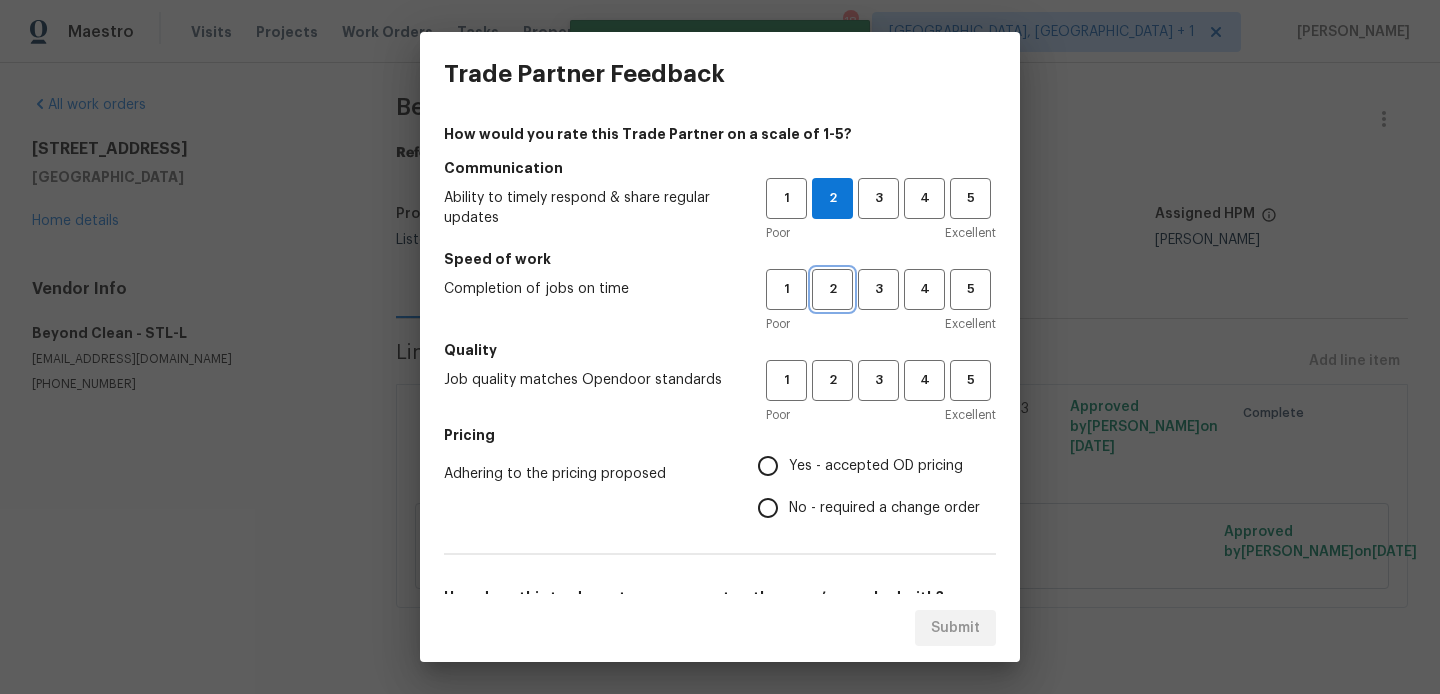 click on "2" at bounding box center [832, 289] 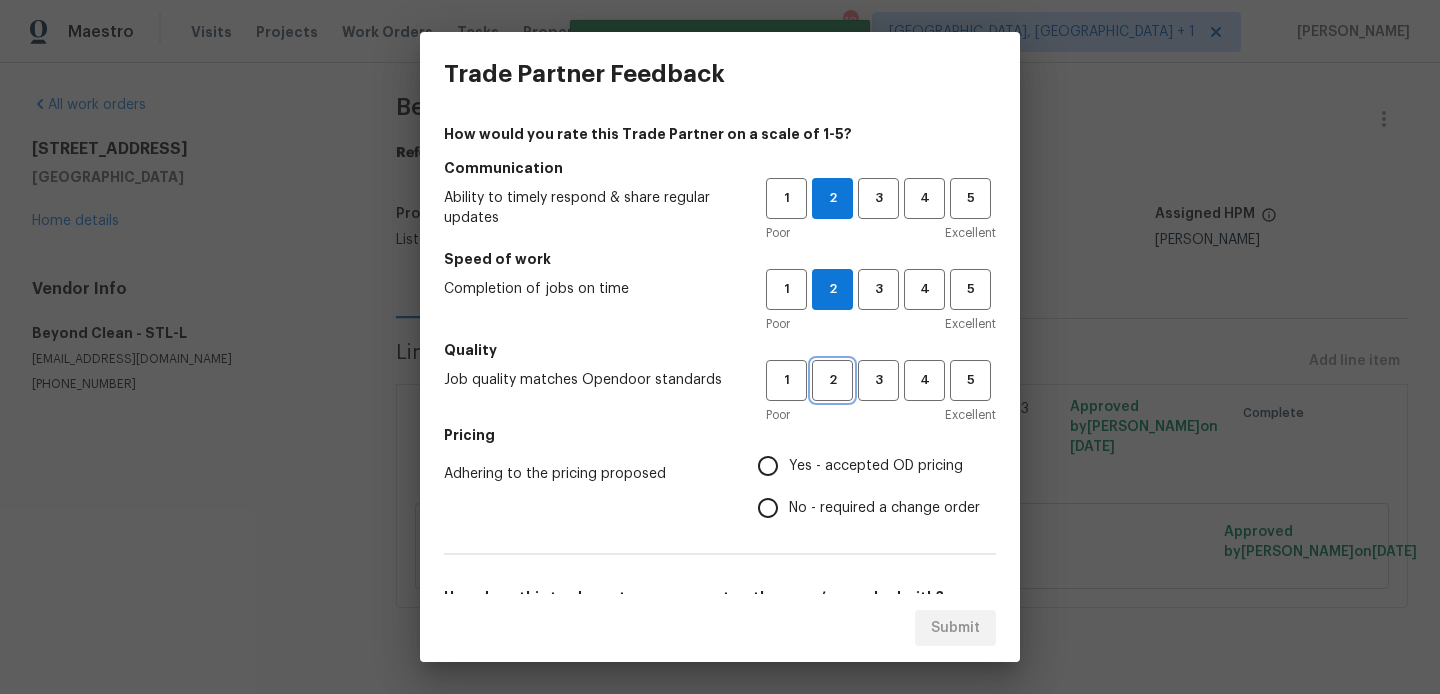 click on "2" at bounding box center (832, 380) 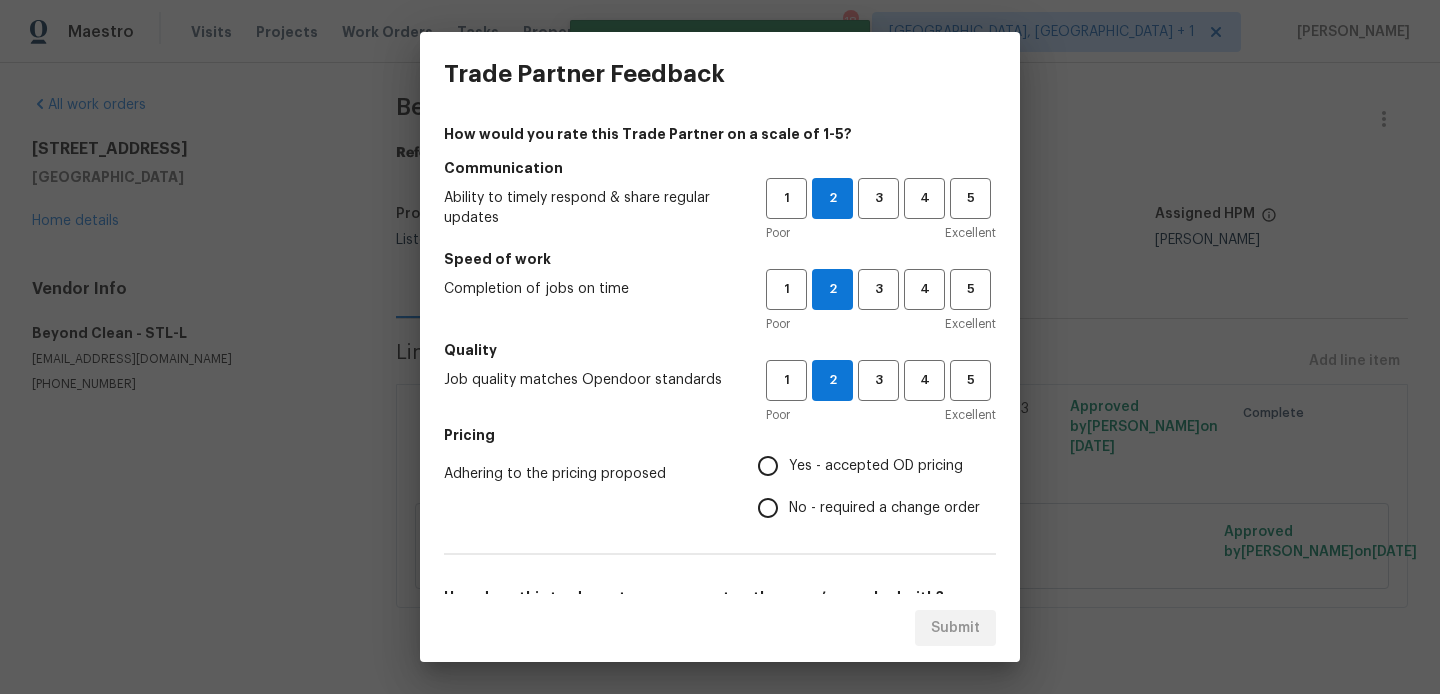 click on "No - required a change order" at bounding box center (884, 508) 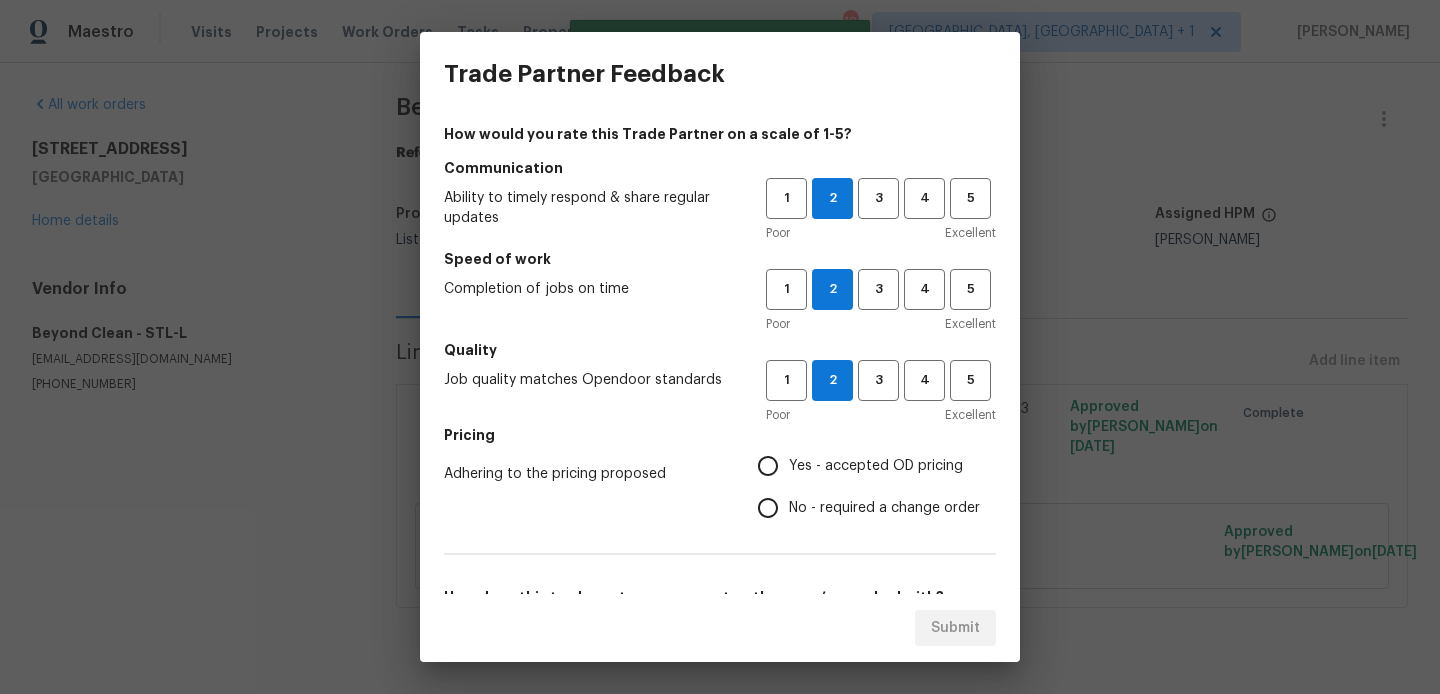 click on "No - required a change order" at bounding box center (768, 508) 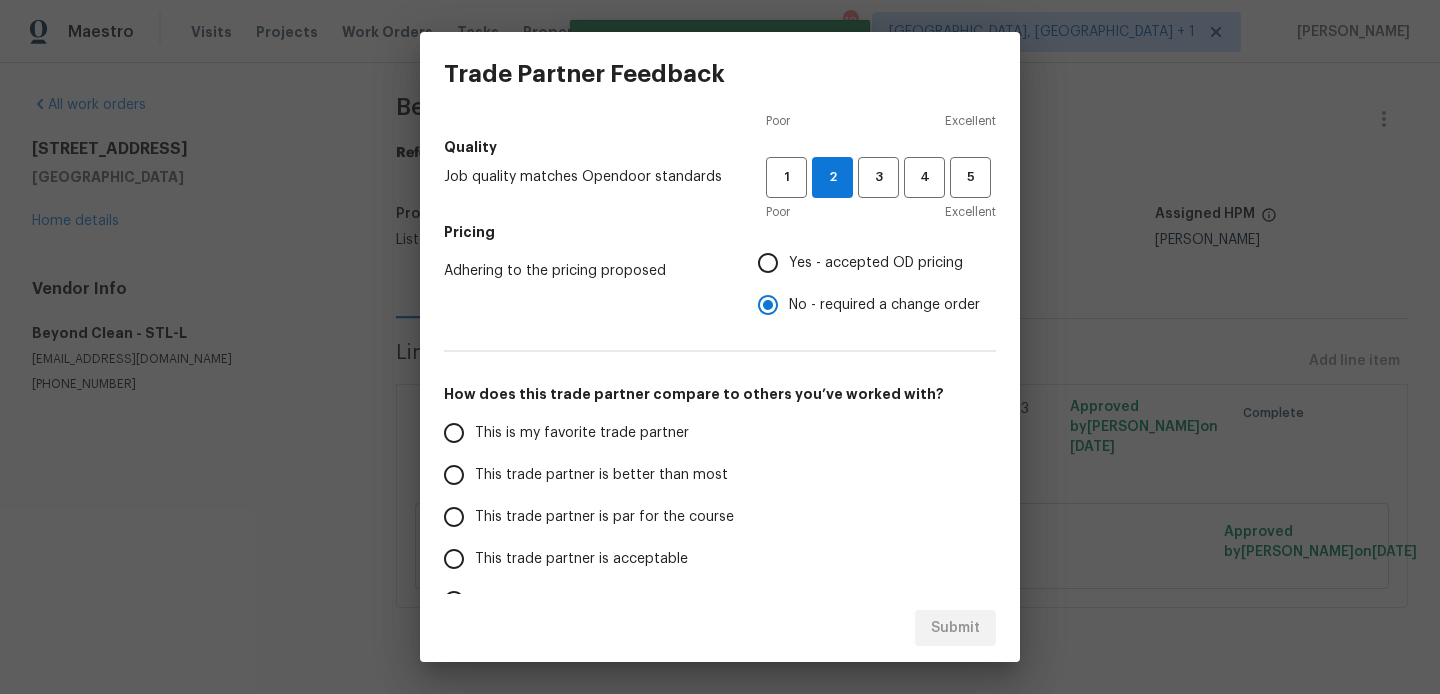 scroll, scrollTop: 205, scrollLeft: 0, axis: vertical 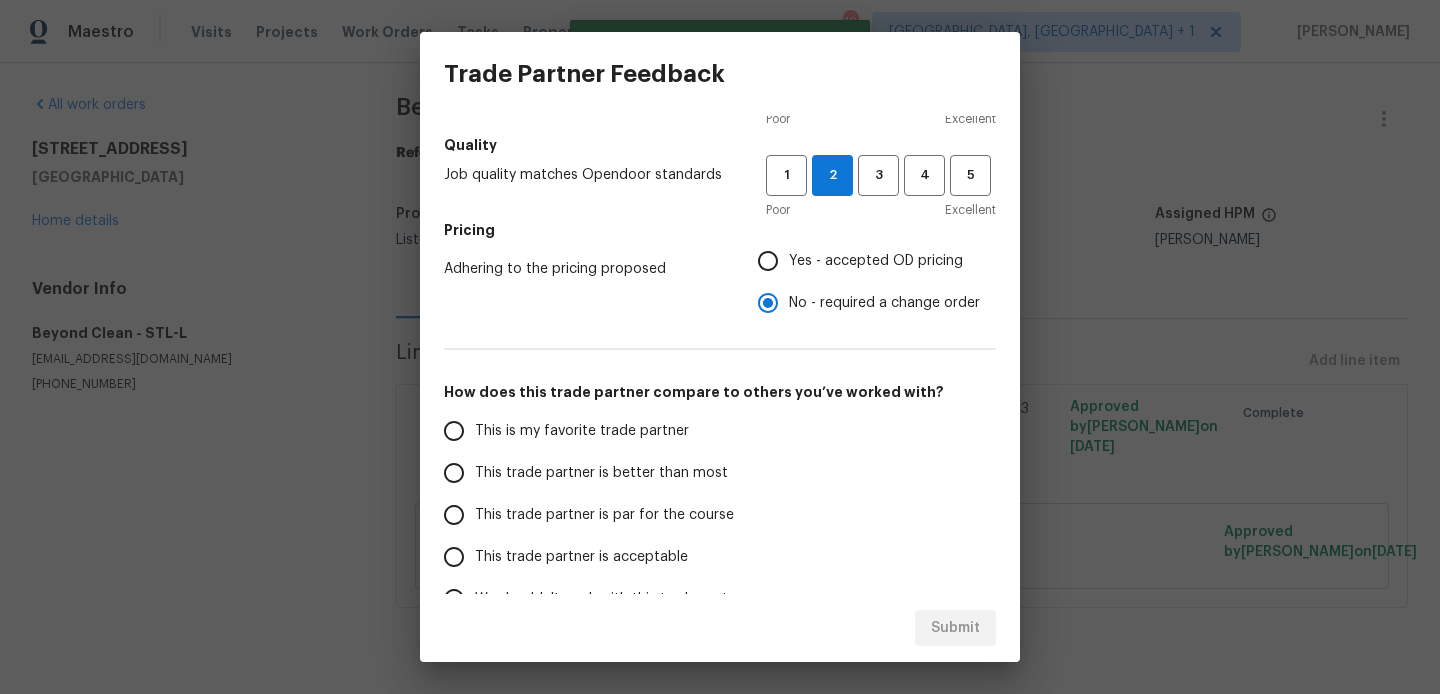 click on "This trade partner is better than most" at bounding box center (601, 473) 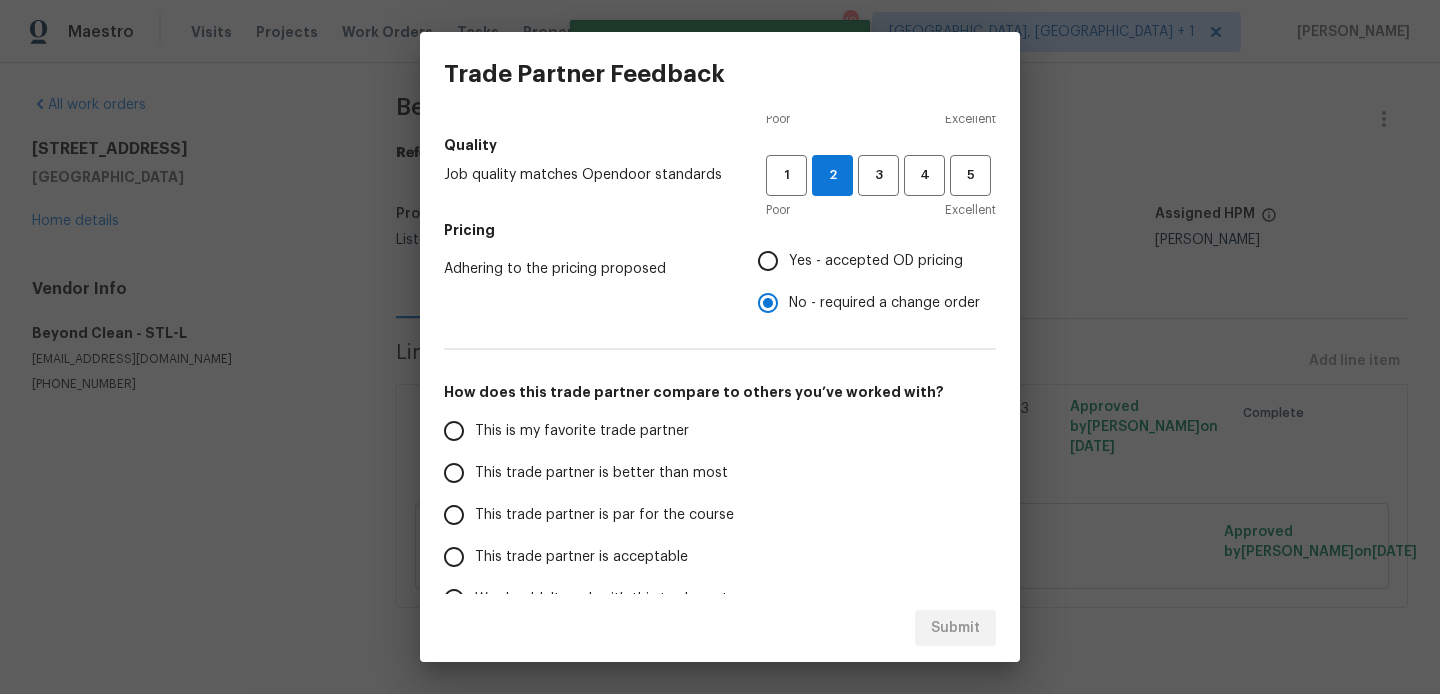 click on "This trade partner is better than most" at bounding box center (454, 473) 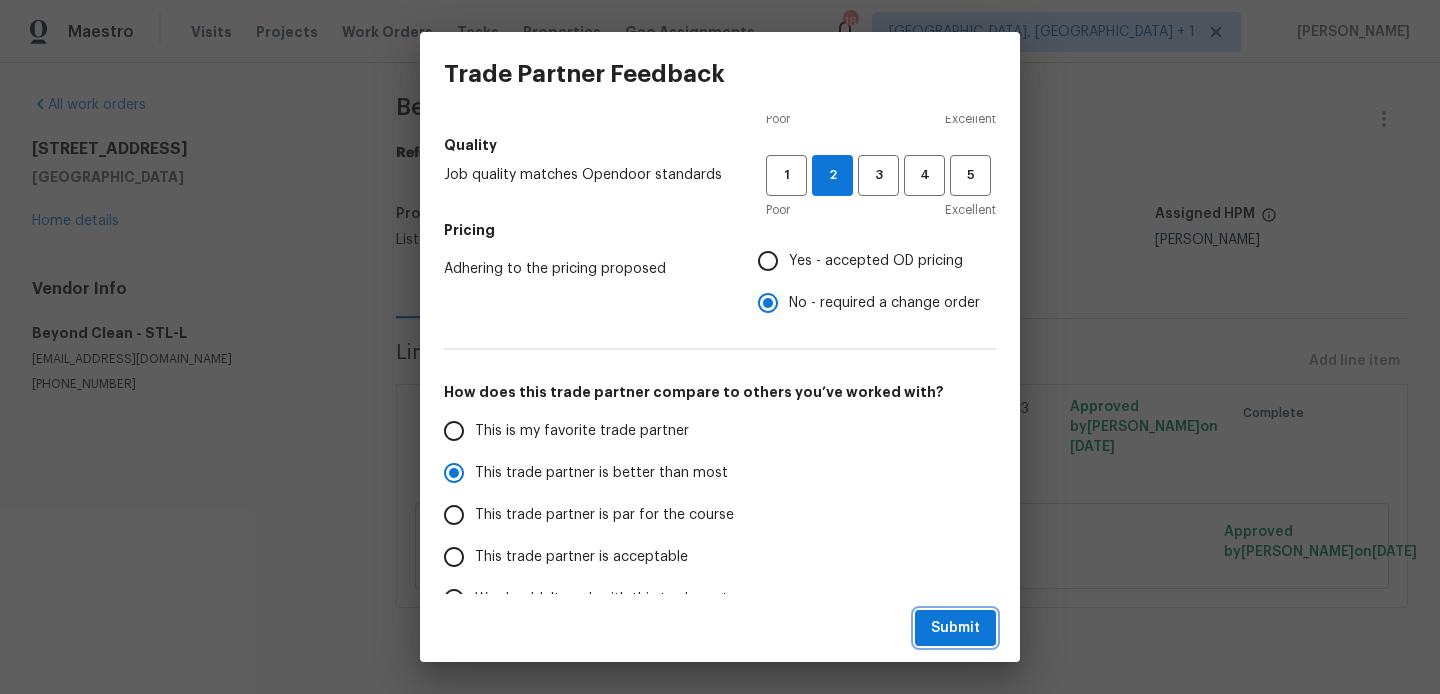 click on "Submit" at bounding box center [955, 628] 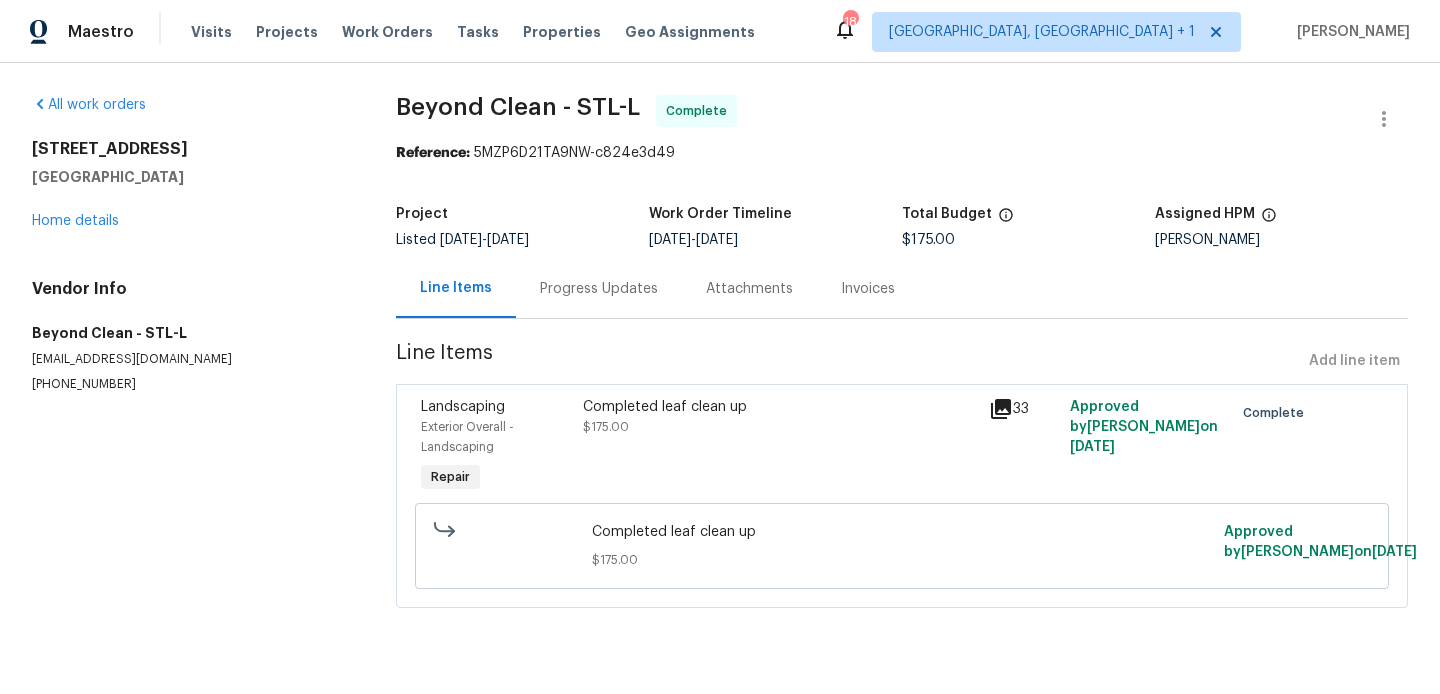 click on "Progress Updates" at bounding box center (599, 288) 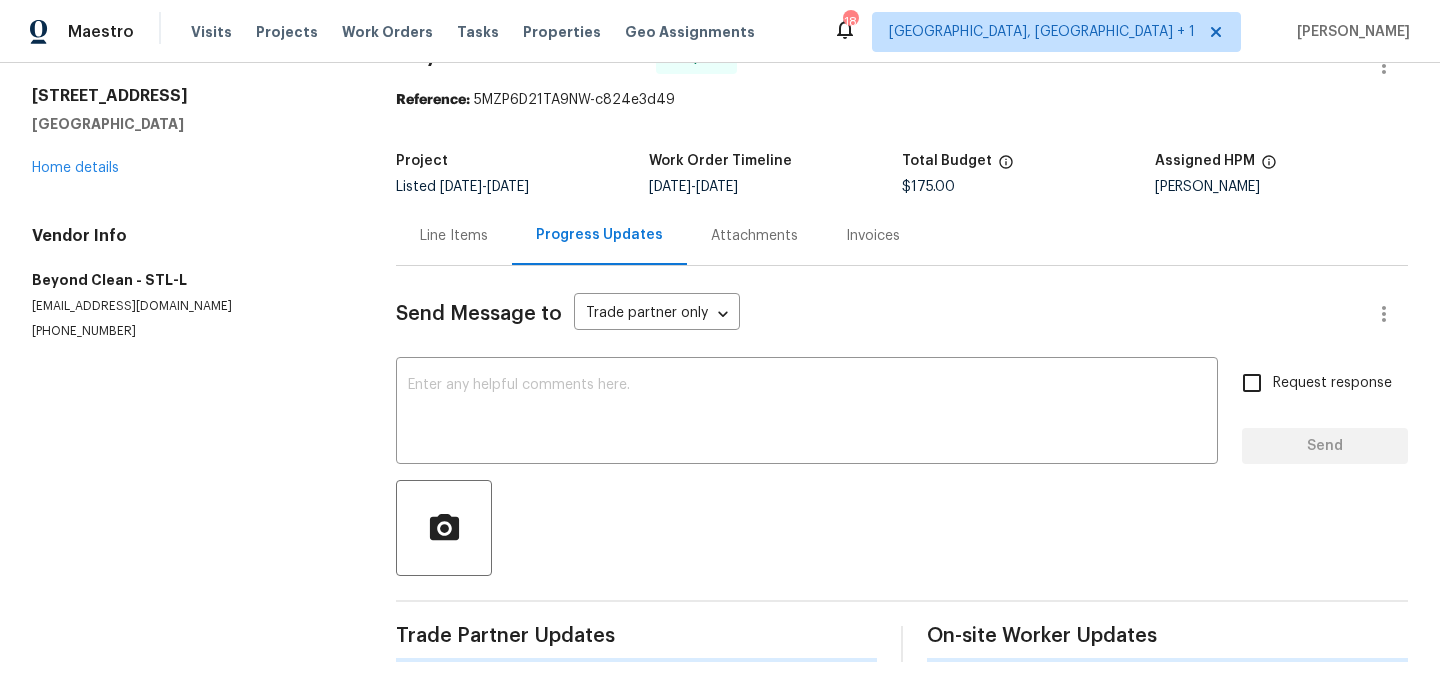 scroll, scrollTop: 49, scrollLeft: 0, axis: vertical 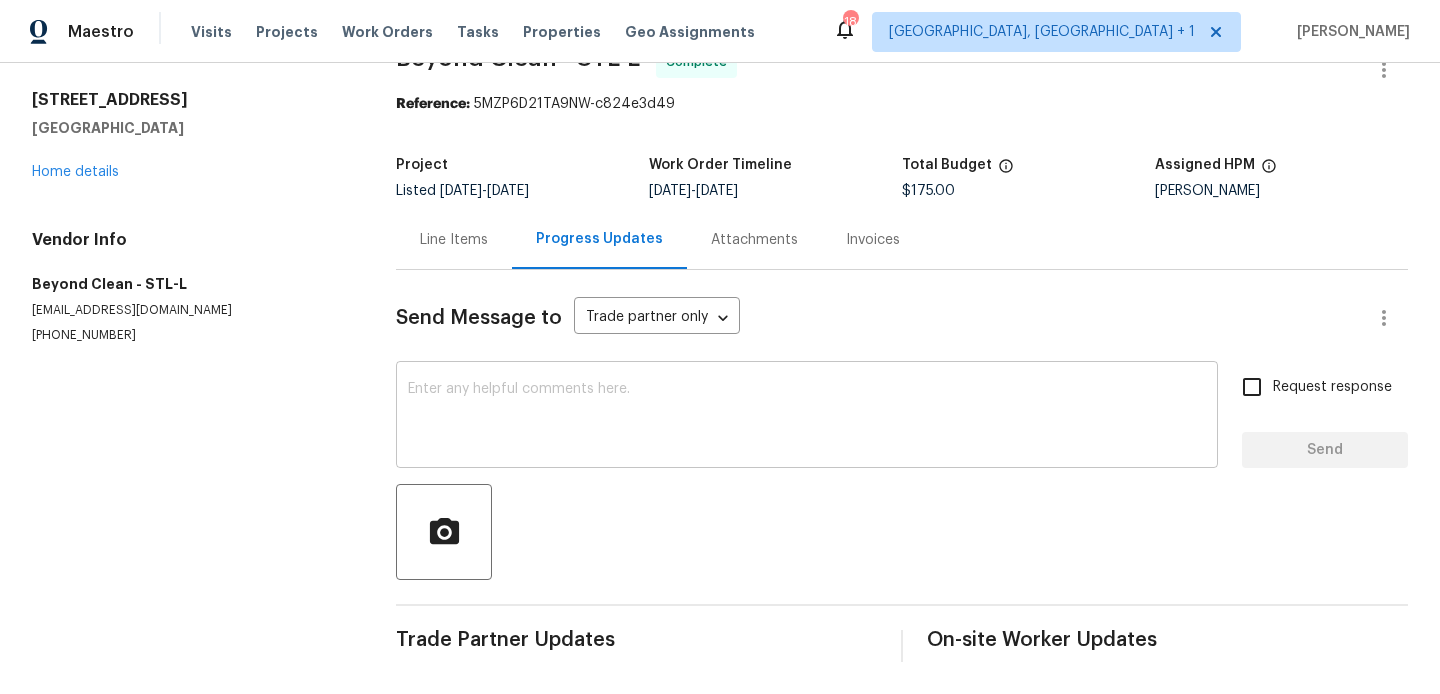 click at bounding box center [807, 417] 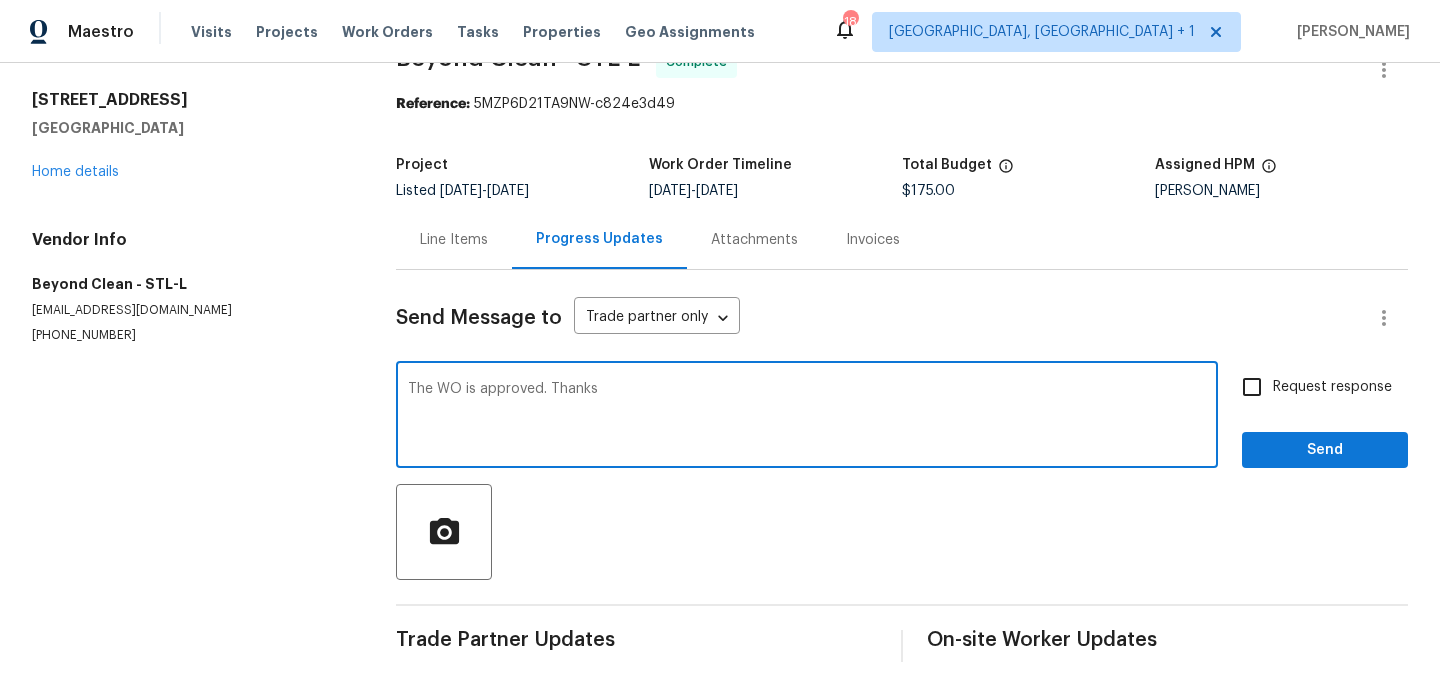 type on "The WO is approved. Thanks" 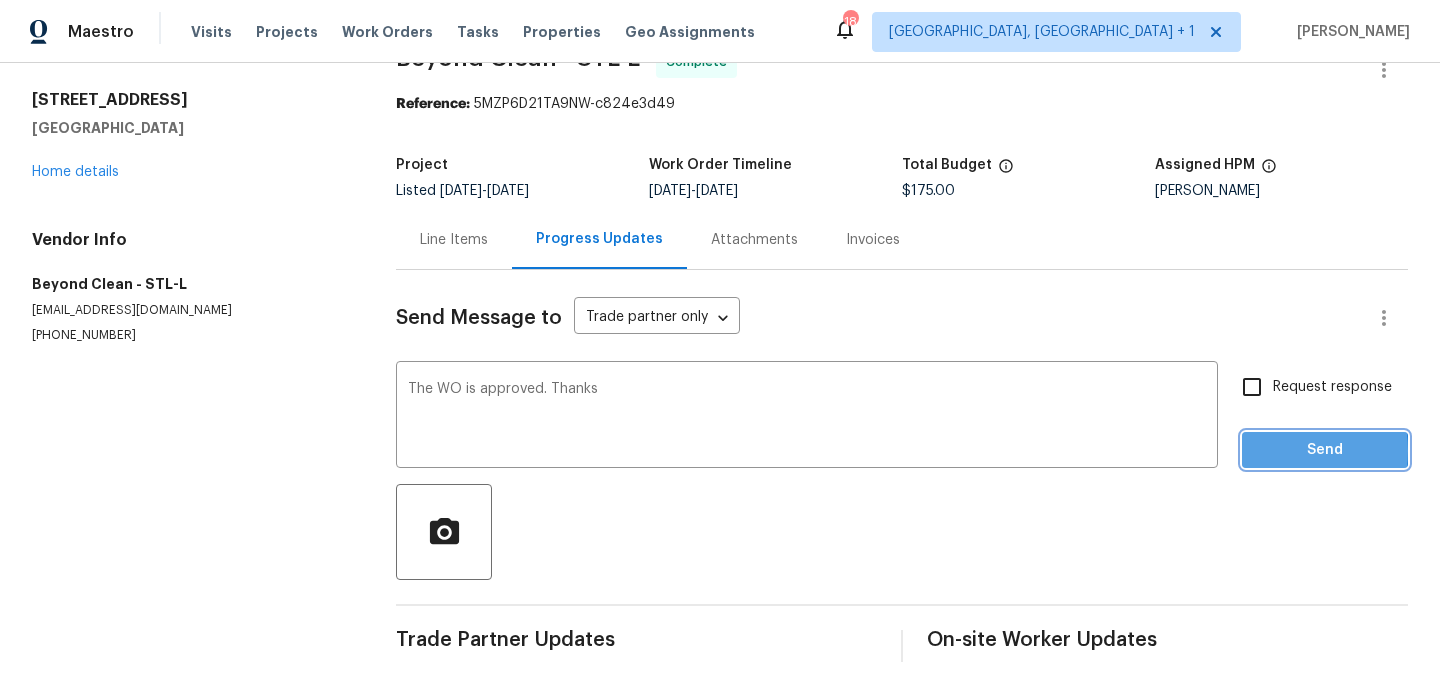 click on "Send" at bounding box center (1325, 450) 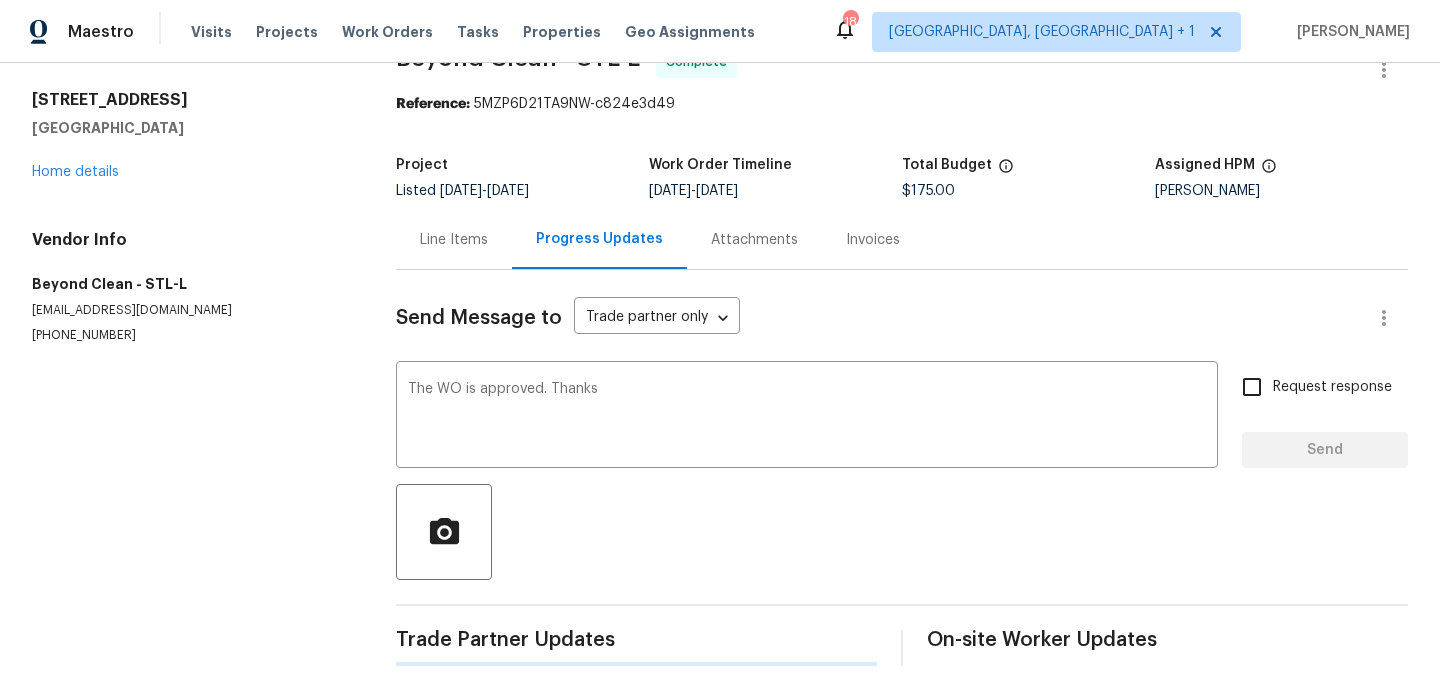 type 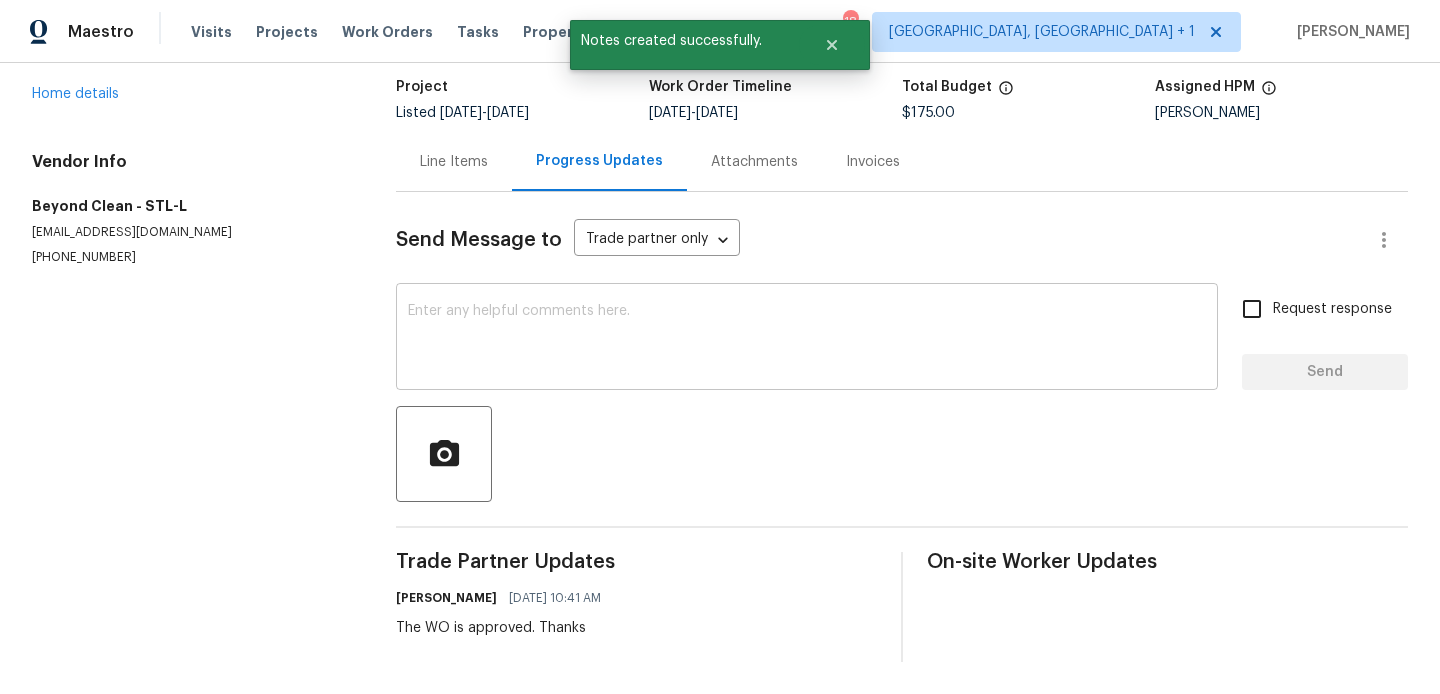 scroll, scrollTop: 0, scrollLeft: 0, axis: both 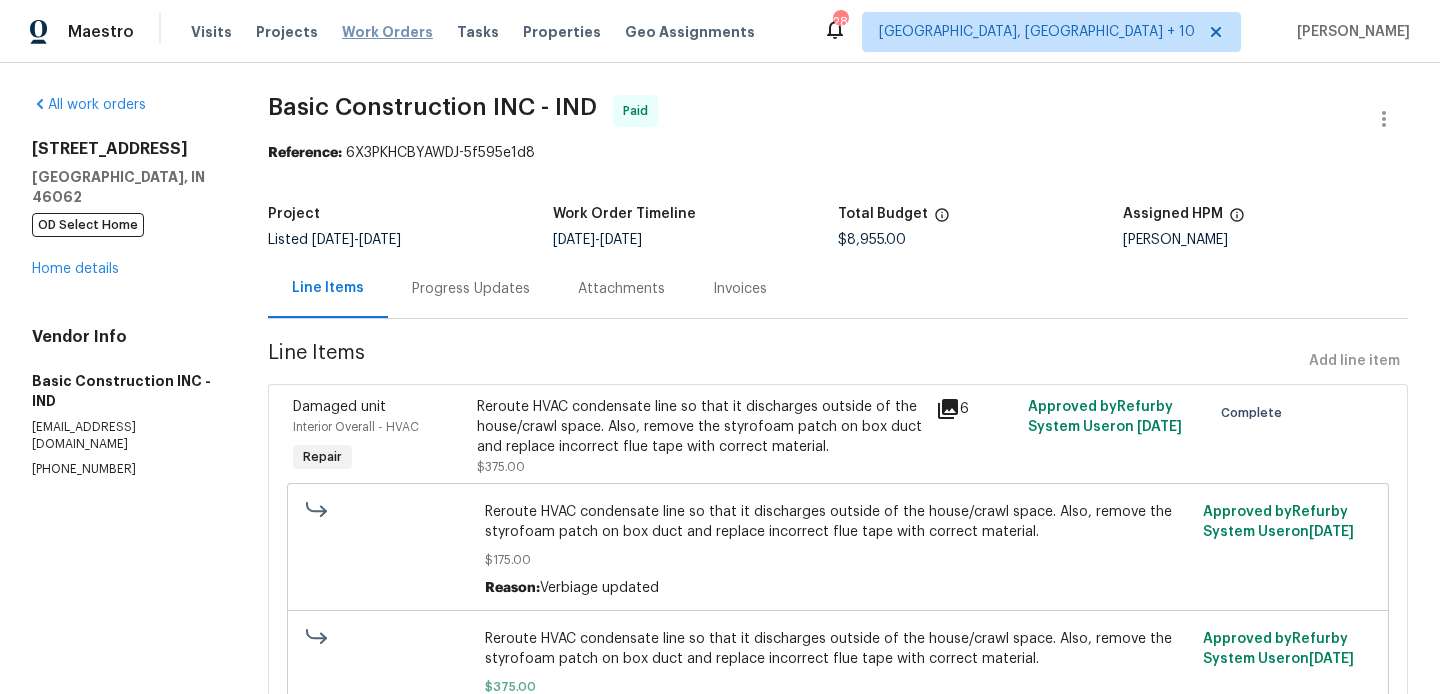 click on "Work Orders" at bounding box center (387, 32) 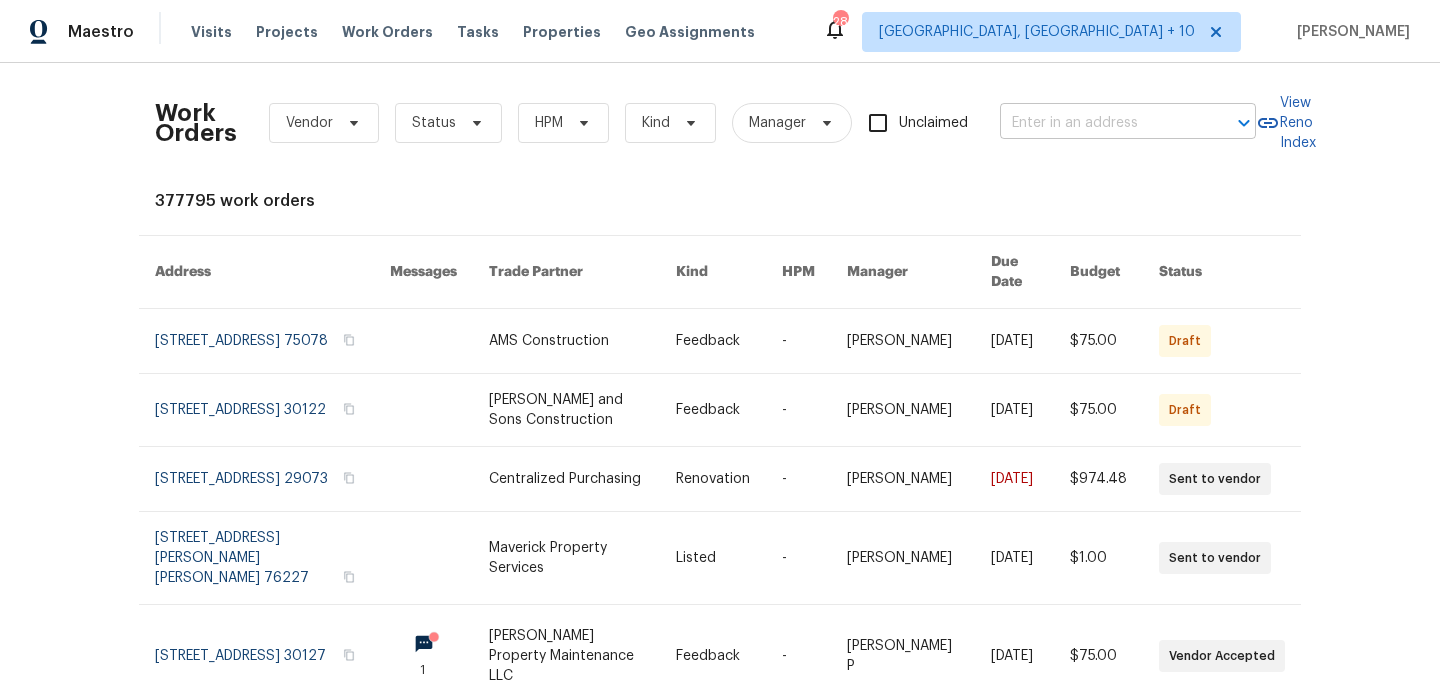 click at bounding box center [1100, 123] 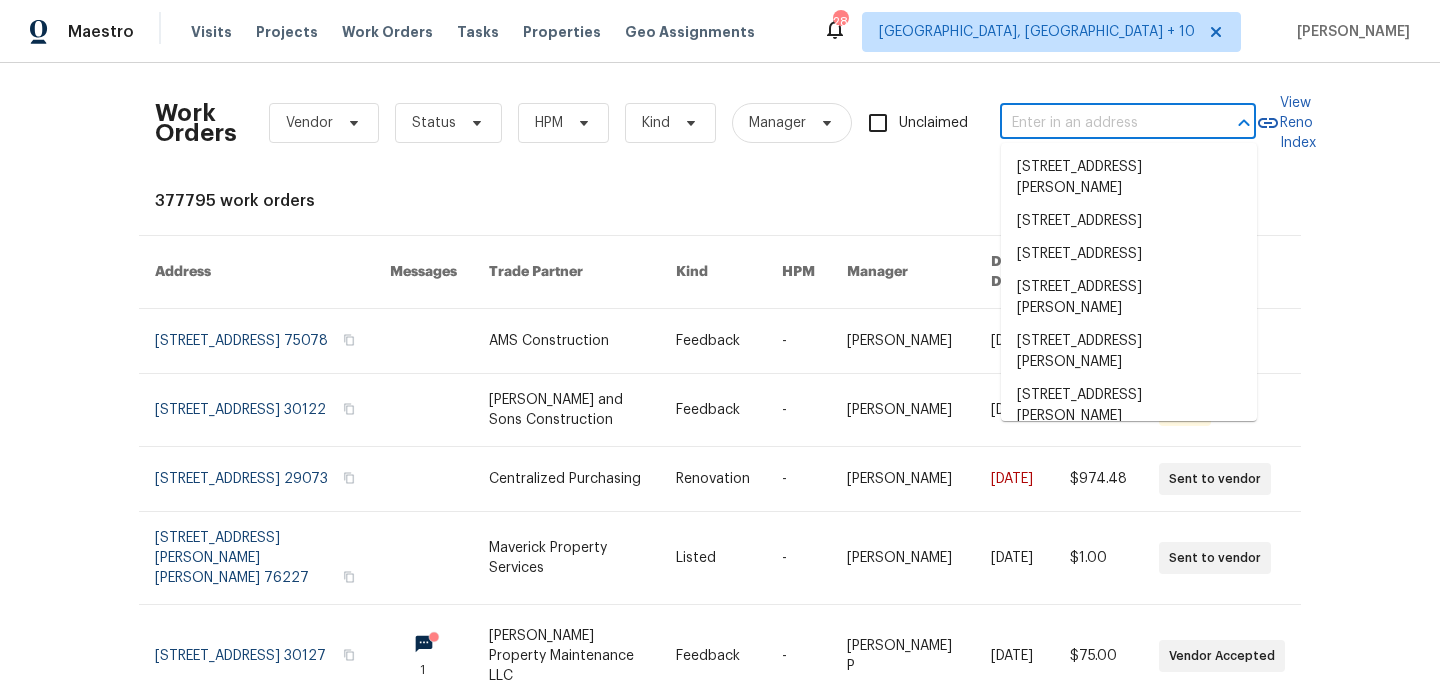 paste on "[STREET_ADDRESS][US_STATE]" 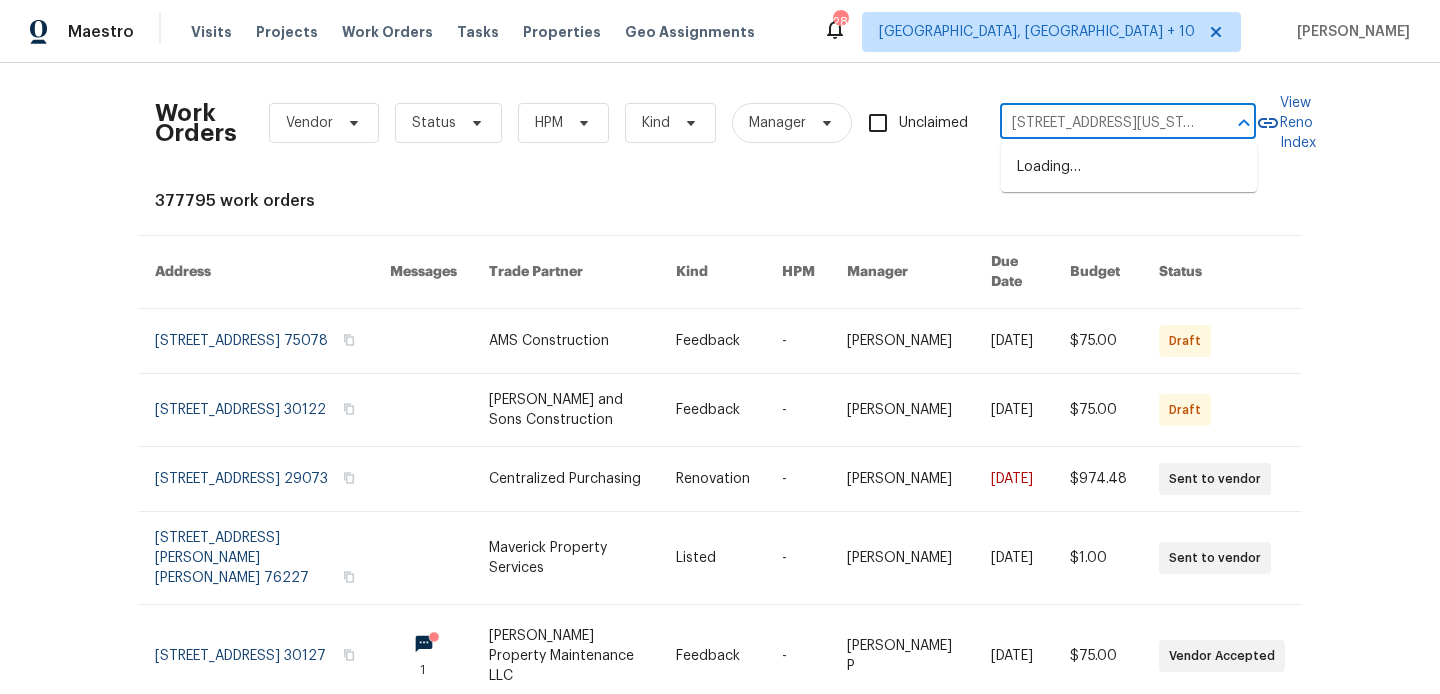 scroll, scrollTop: 0, scrollLeft: 132, axis: horizontal 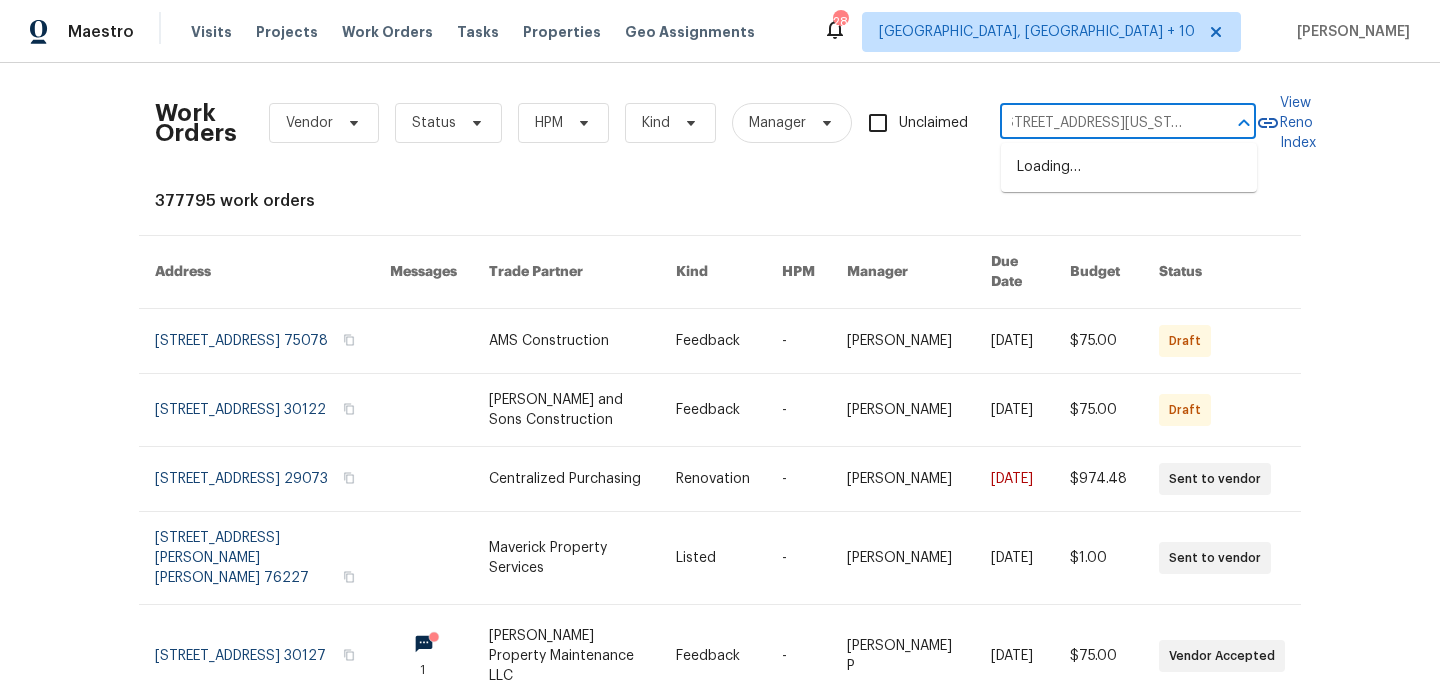 type on "[STREET_ADDRESS][US_STATE]" 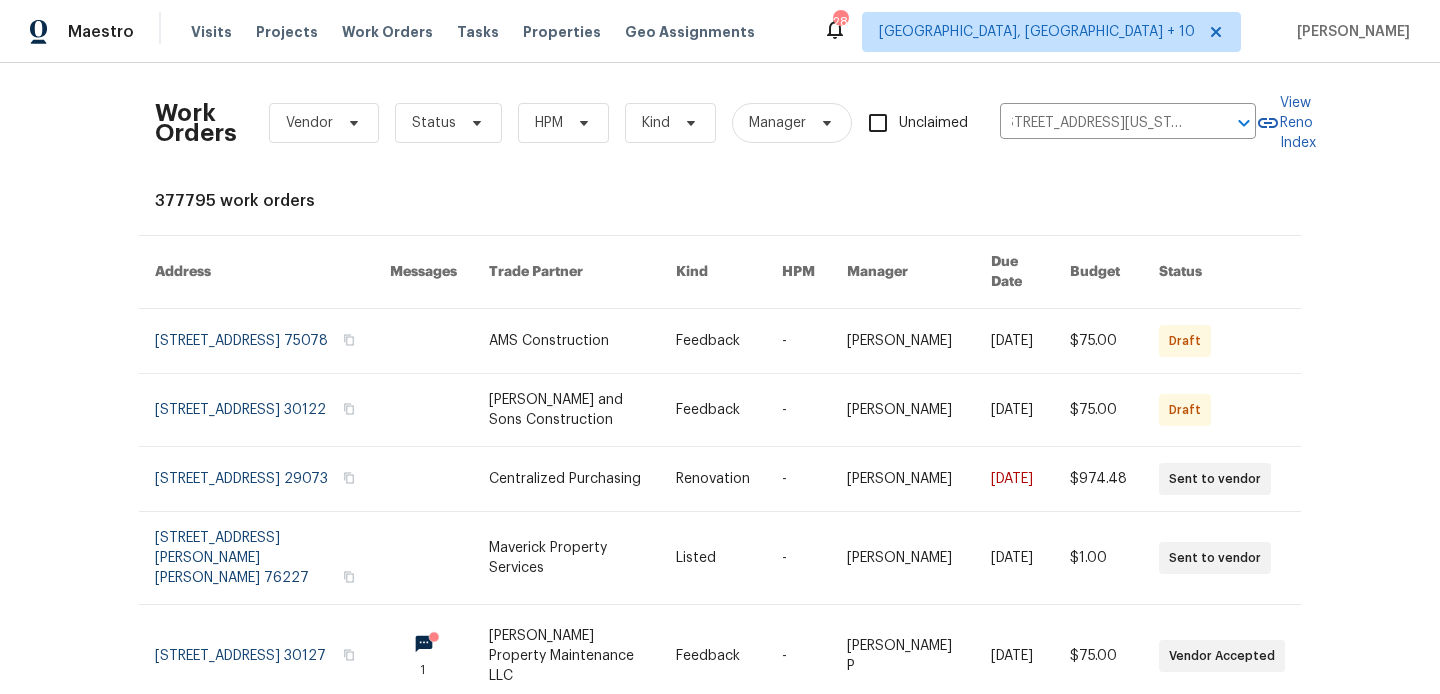 type 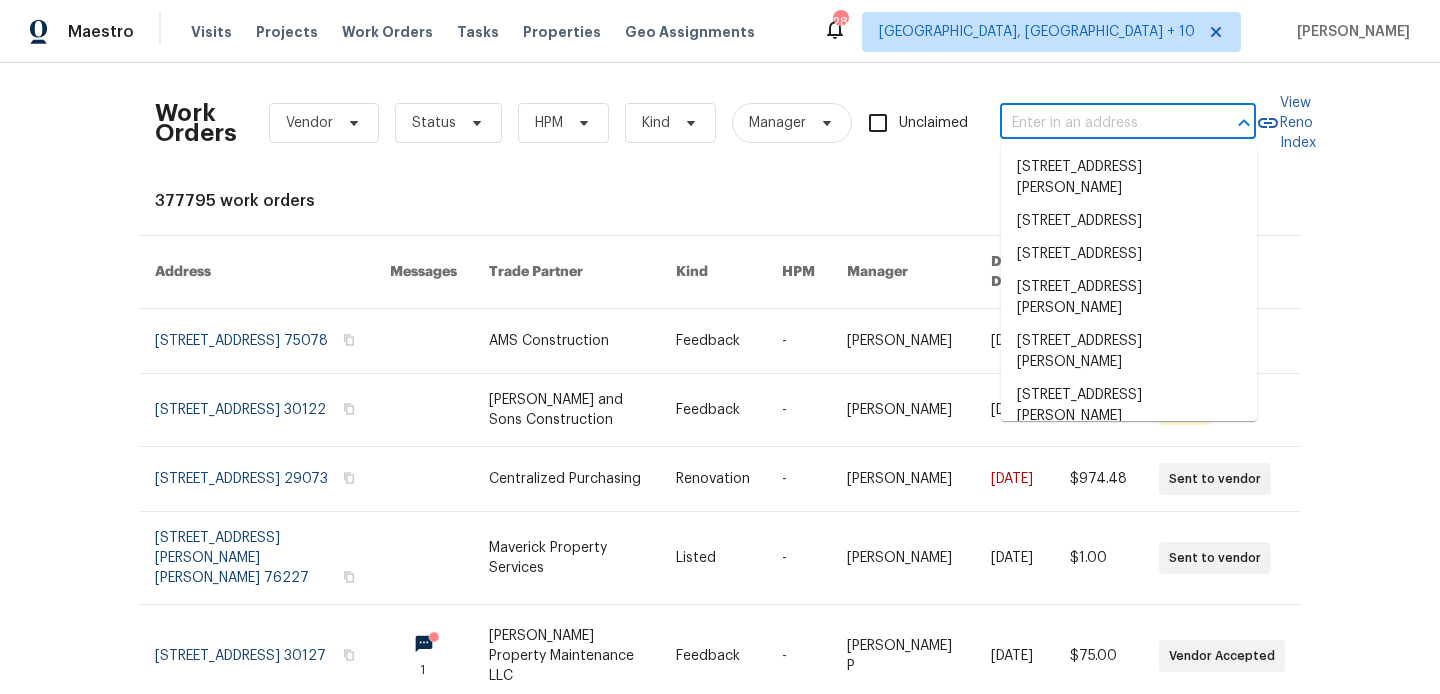 scroll, scrollTop: 0, scrollLeft: 0, axis: both 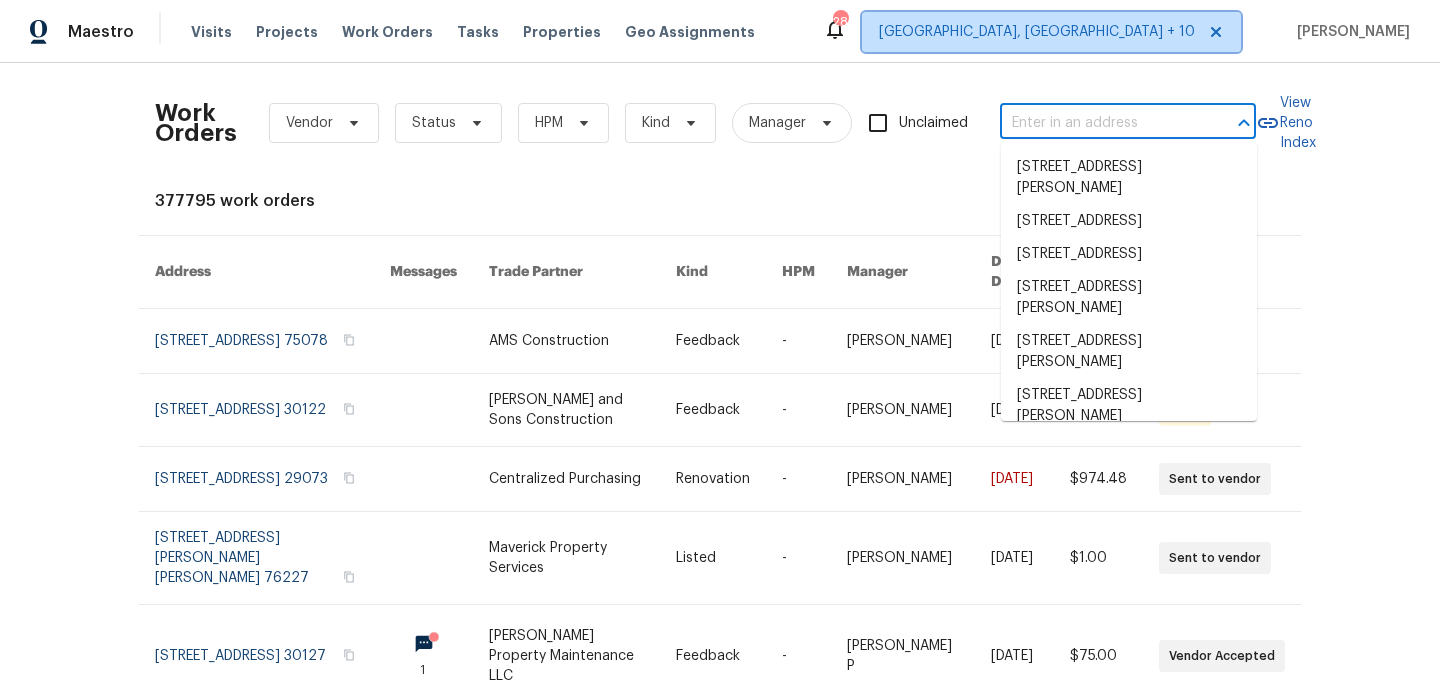 click on "[GEOGRAPHIC_DATA], [GEOGRAPHIC_DATA] + 10" at bounding box center (1037, 32) 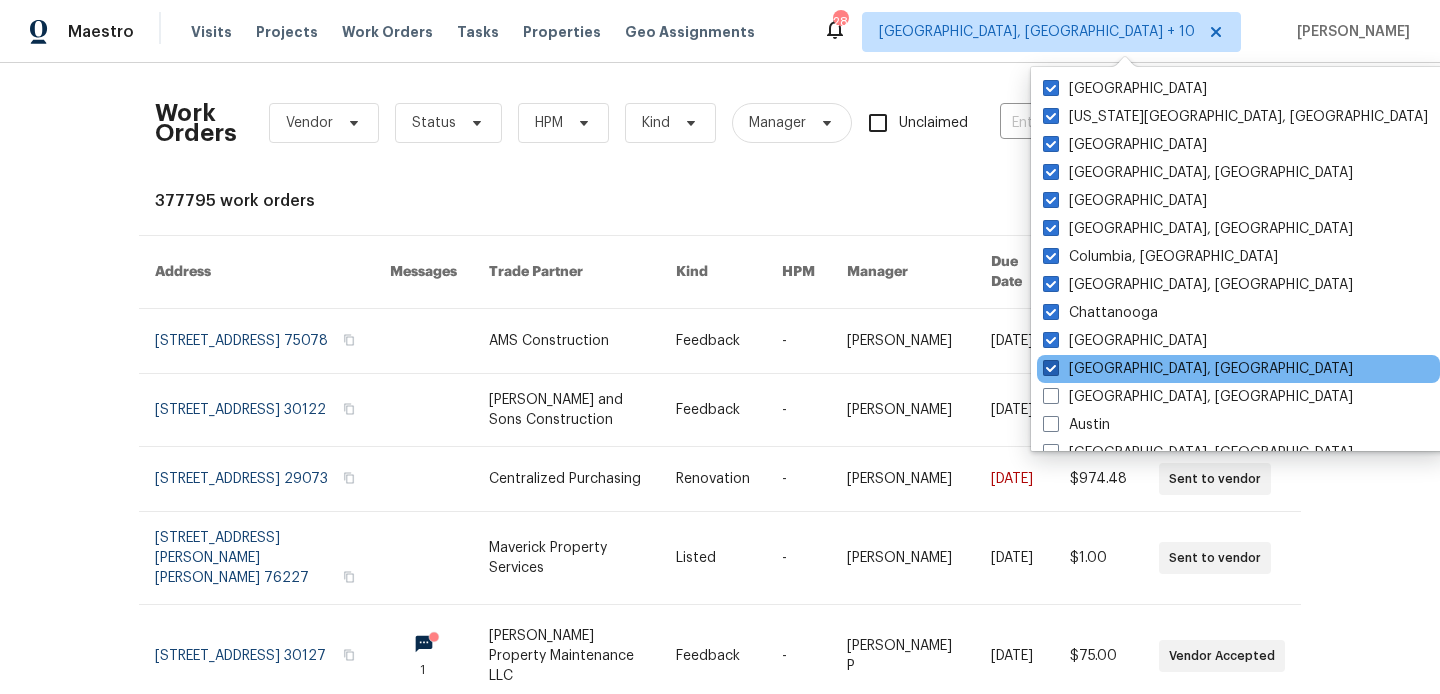 click on "[GEOGRAPHIC_DATA], [GEOGRAPHIC_DATA]" at bounding box center (1198, 369) 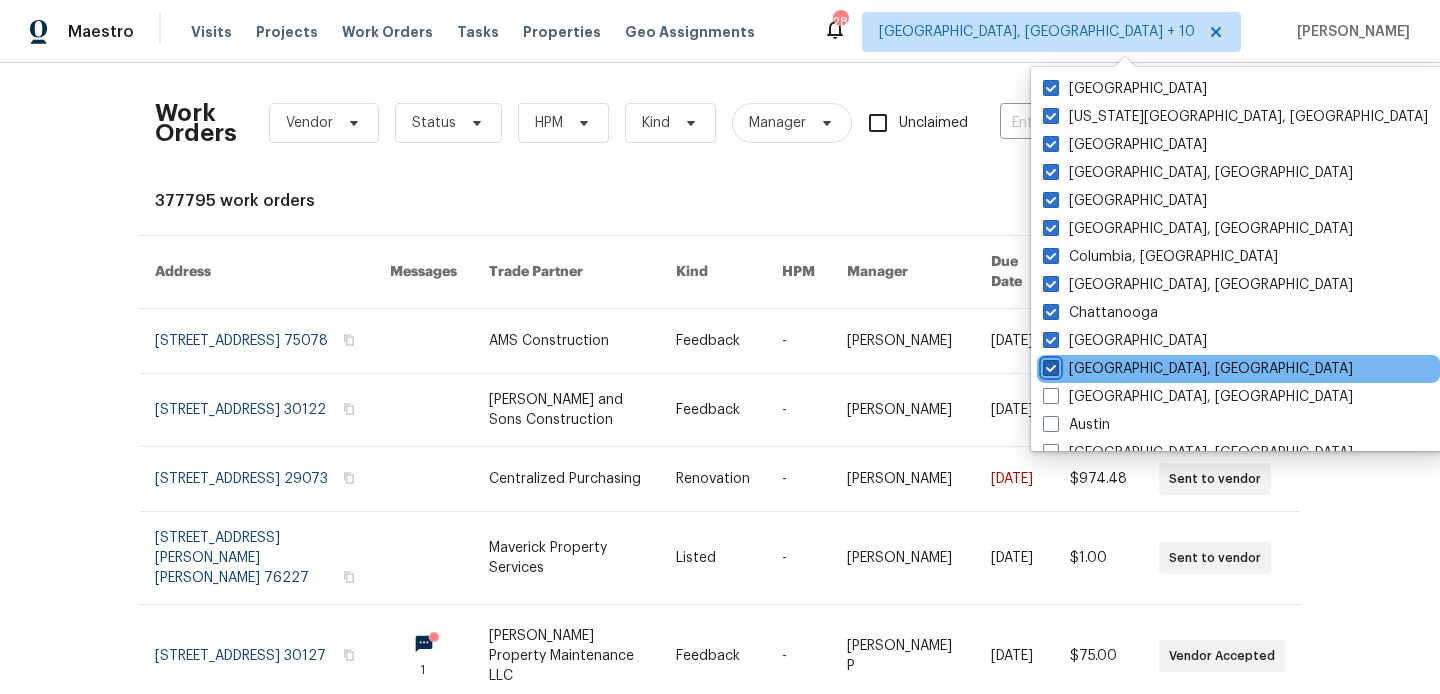 click on "[GEOGRAPHIC_DATA], [GEOGRAPHIC_DATA]" at bounding box center [1049, 365] 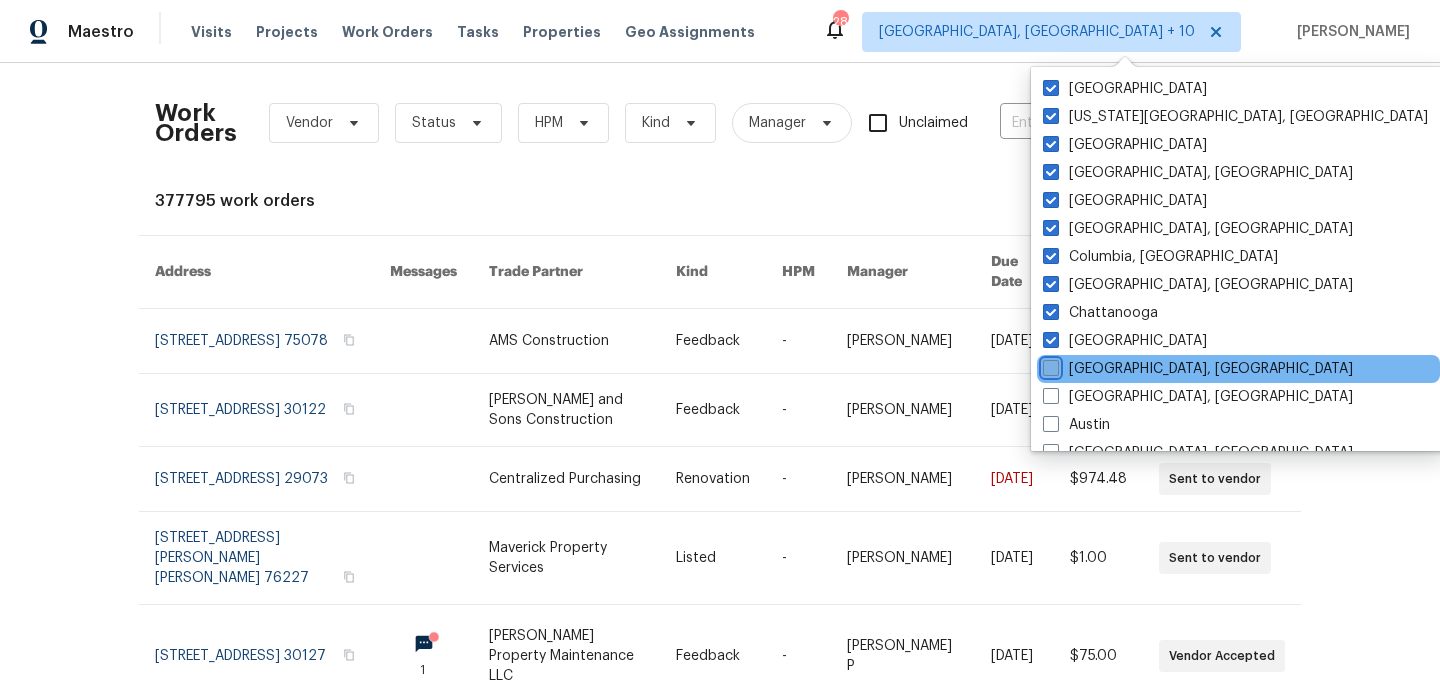 checkbox on "false" 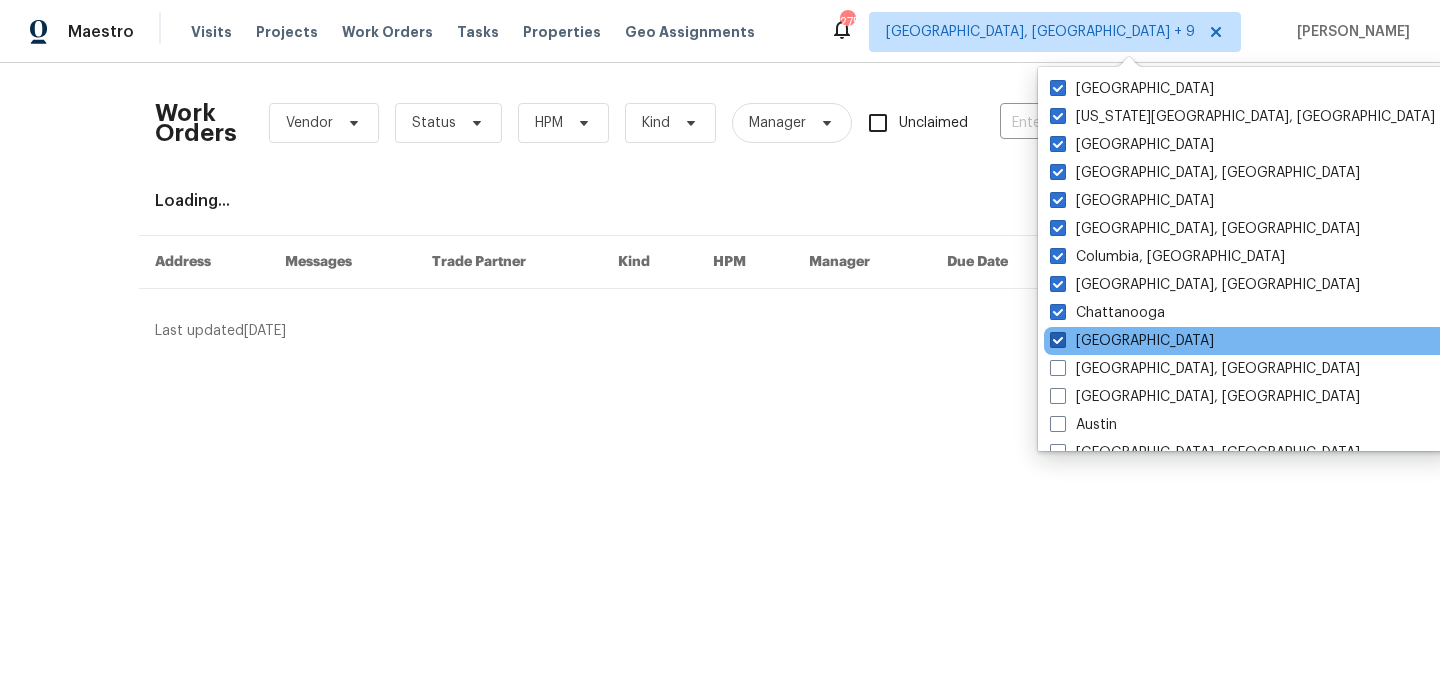 click on "[GEOGRAPHIC_DATA]" at bounding box center (1132, 341) 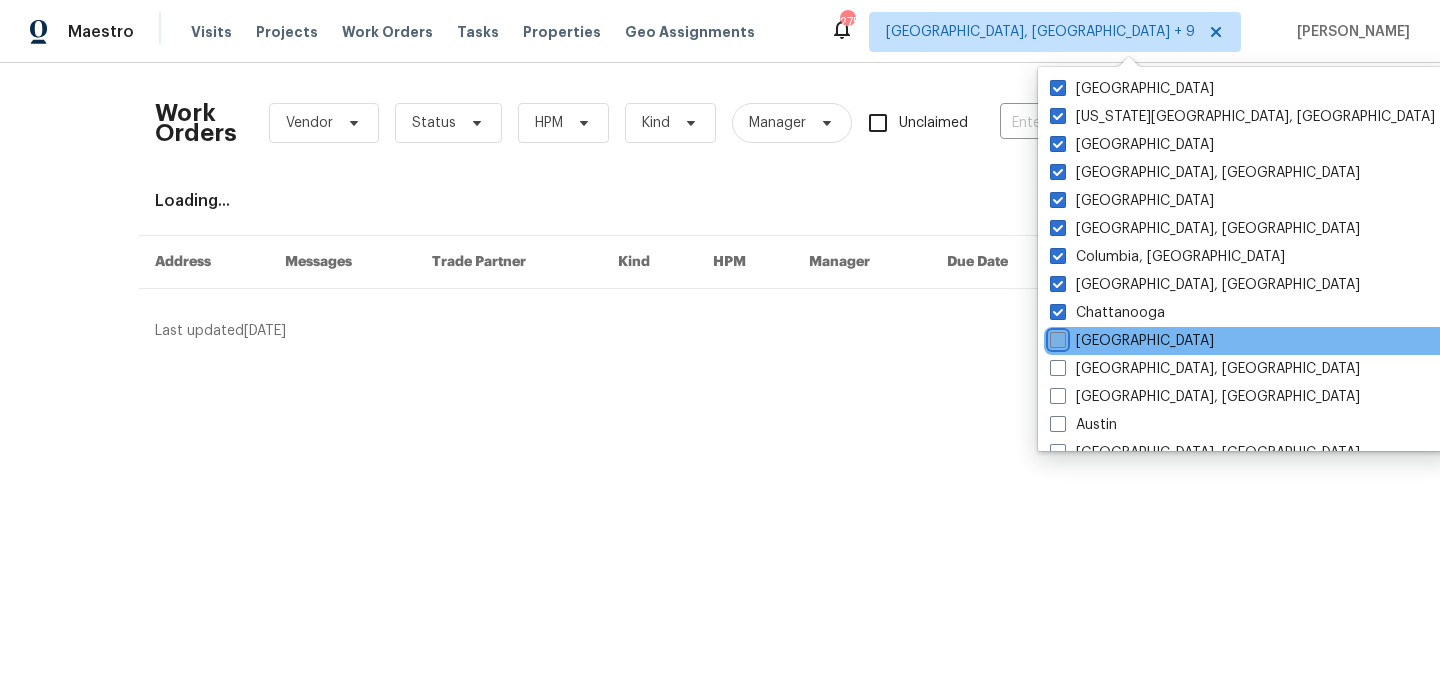 checkbox on "false" 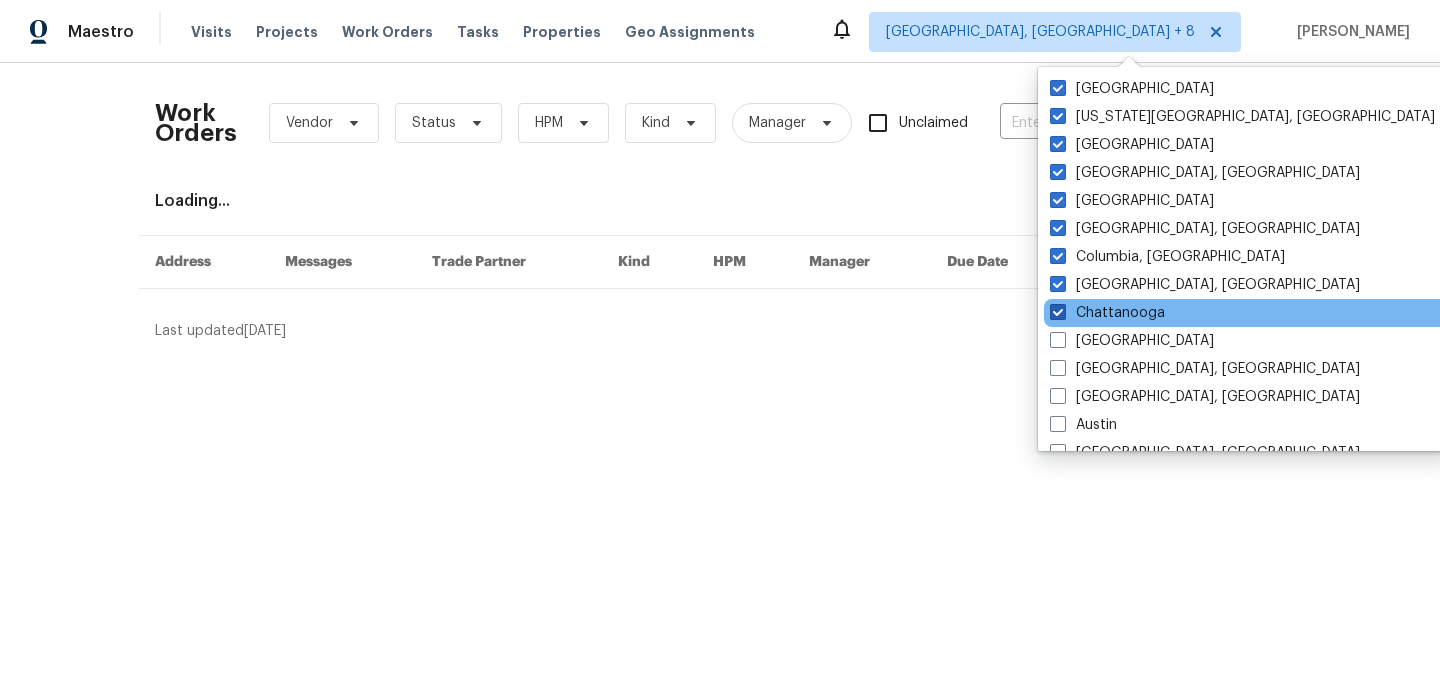 click on "Chattanooga" at bounding box center [1107, 313] 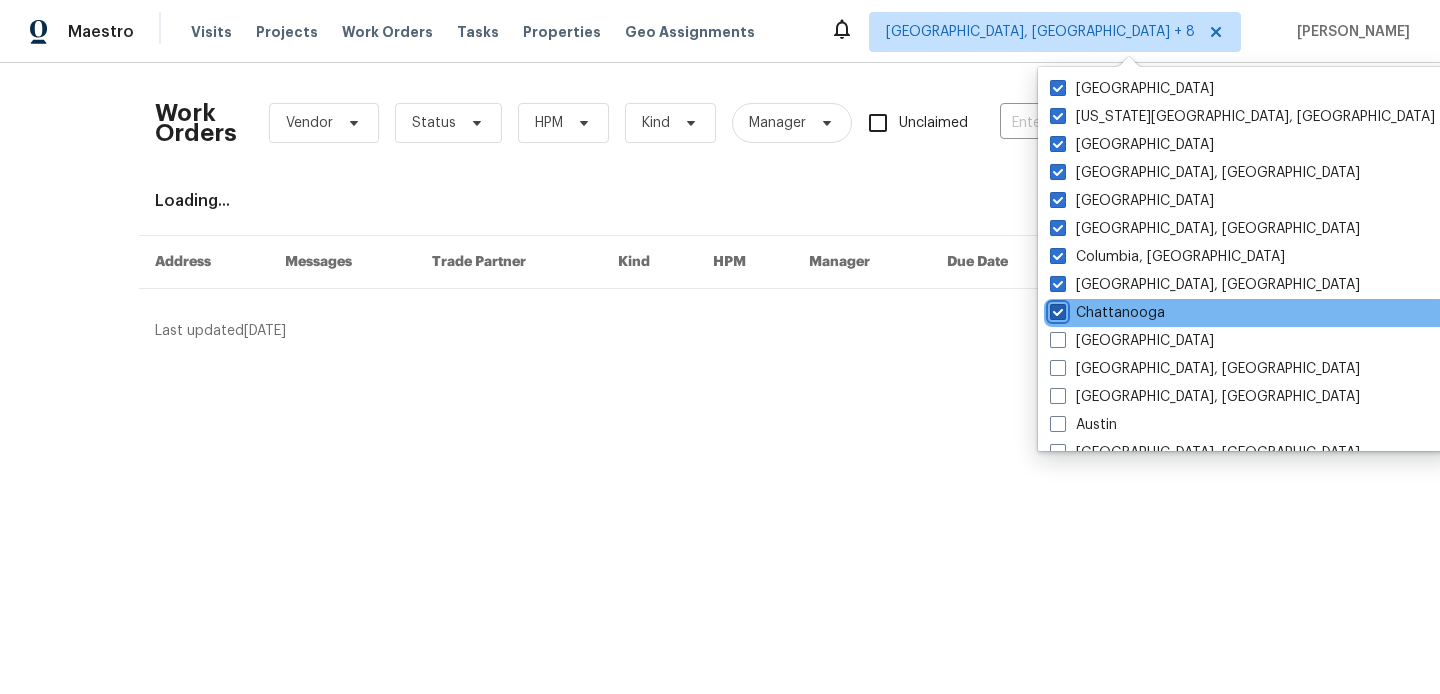 click on "Chattanooga" at bounding box center (1056, 309) 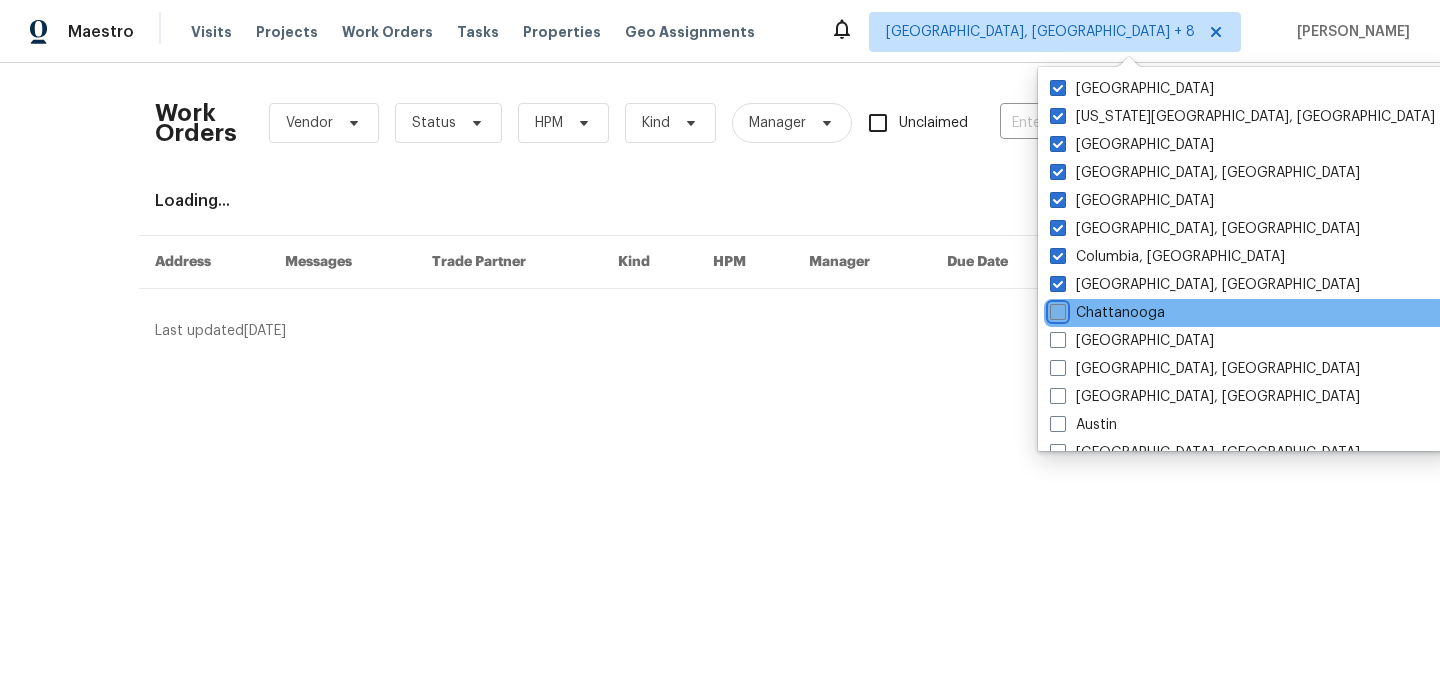 checkbox on "false" 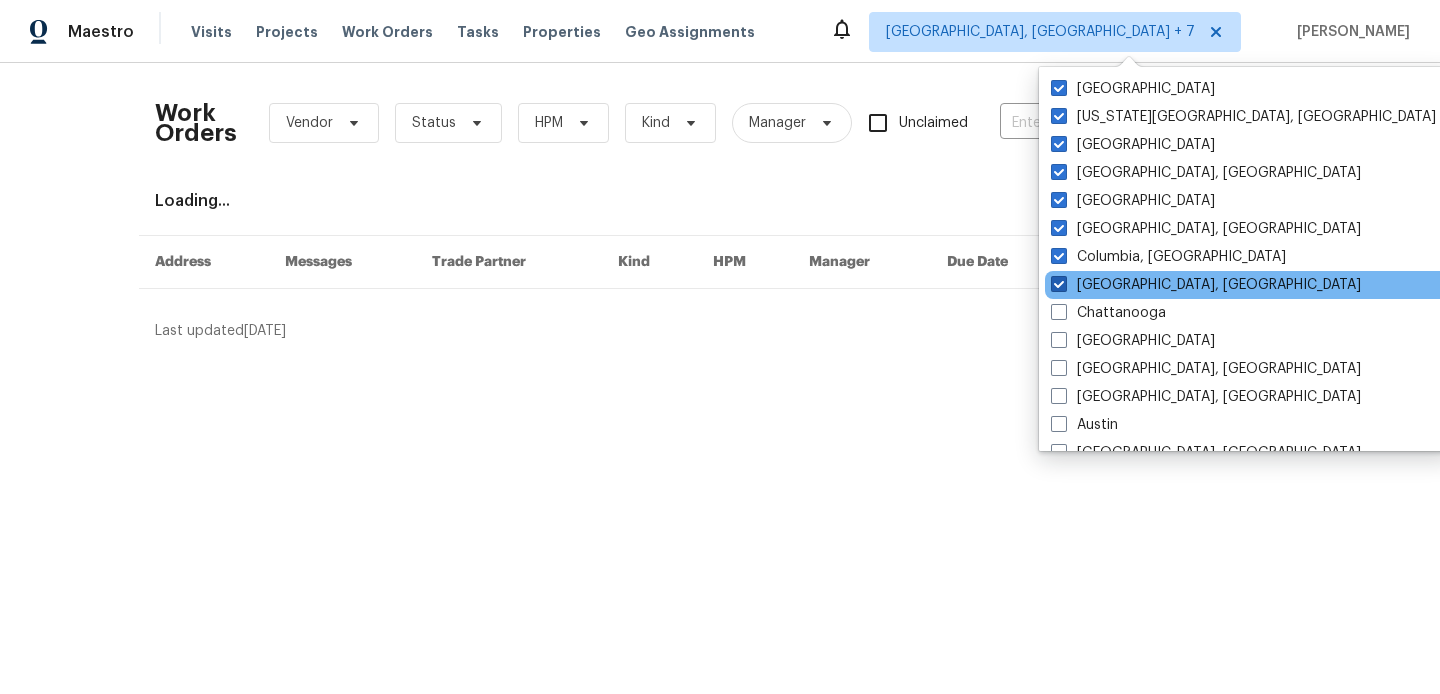 click on "[GEOGRAPHIC_DATA], [GEOGRAPHIC_DATA]" at bounding box center [1206, 285] 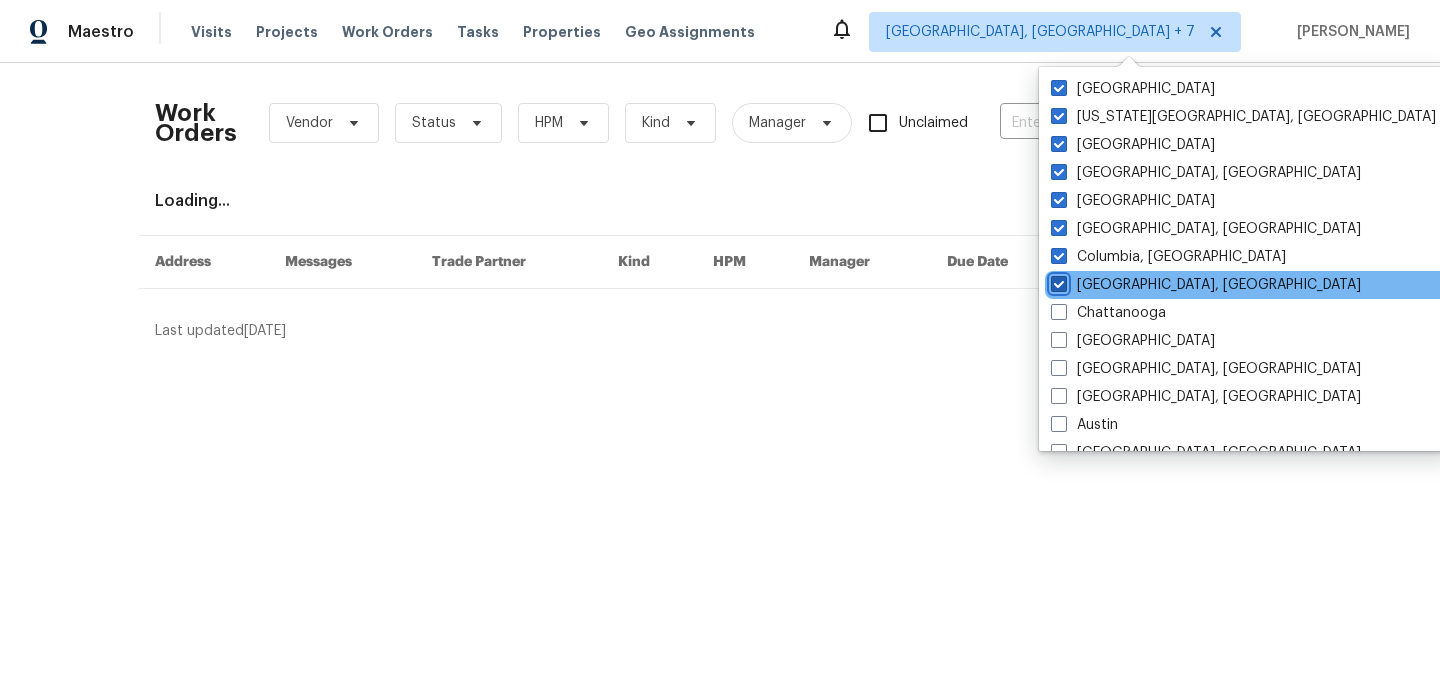 click on "[GEOGRAPHIC_DATA], [GEOGRAPHIC_DATA]" at bounding box center (1057, 281) 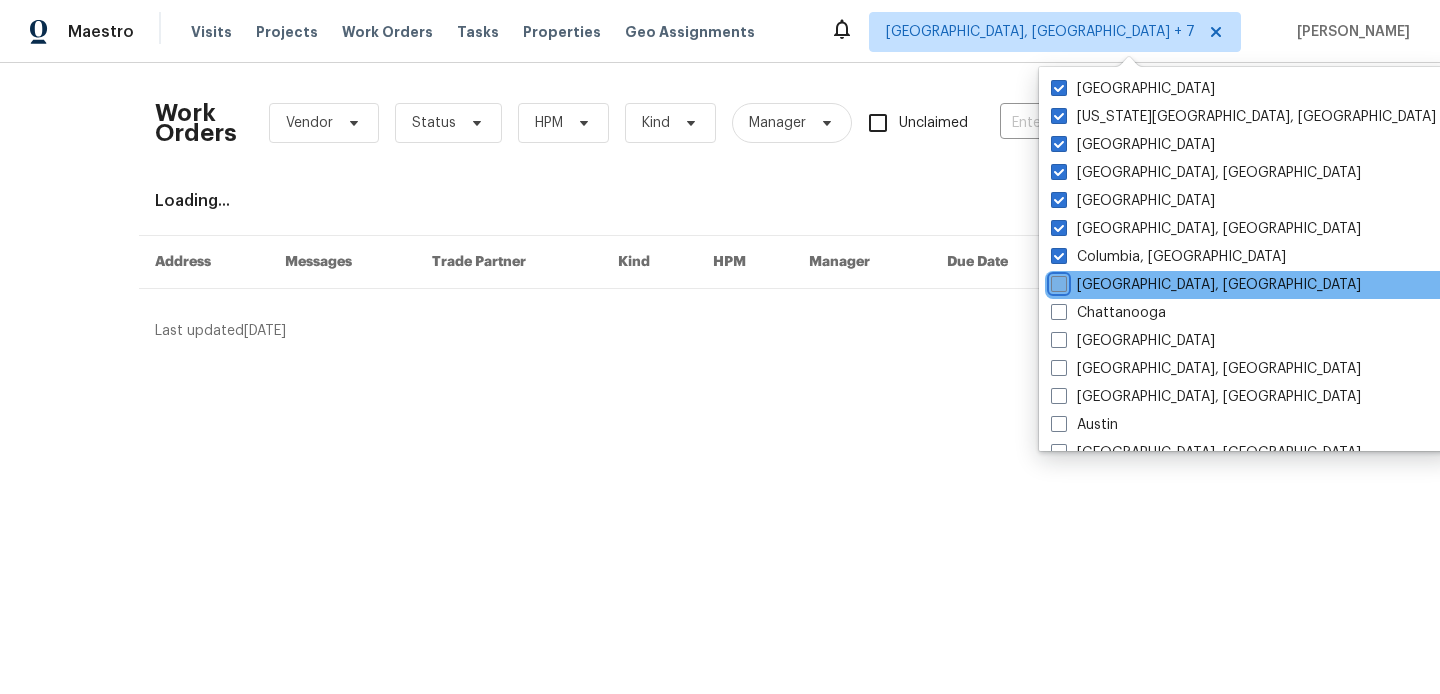 checkbox on "false" 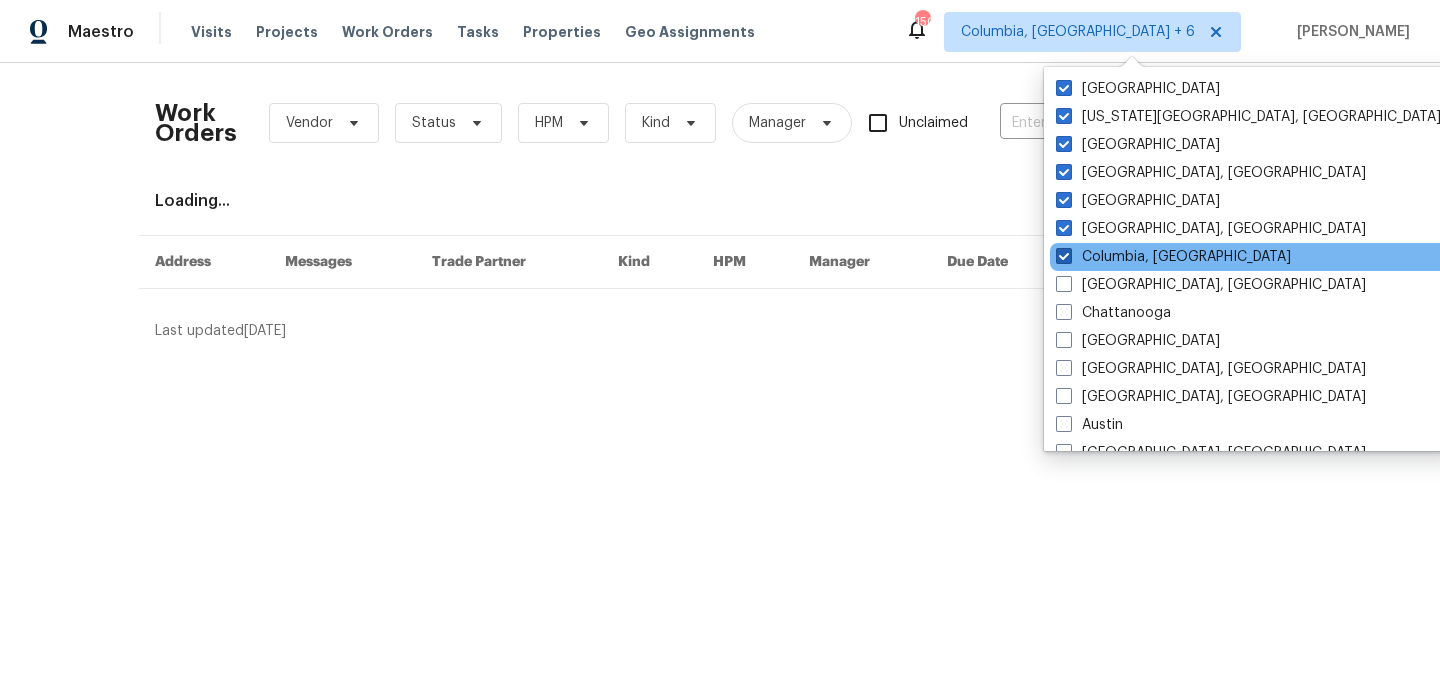 click on "Columbia, [GEOGRAPHIC_DATA]" at bounding box center [1173, 257] 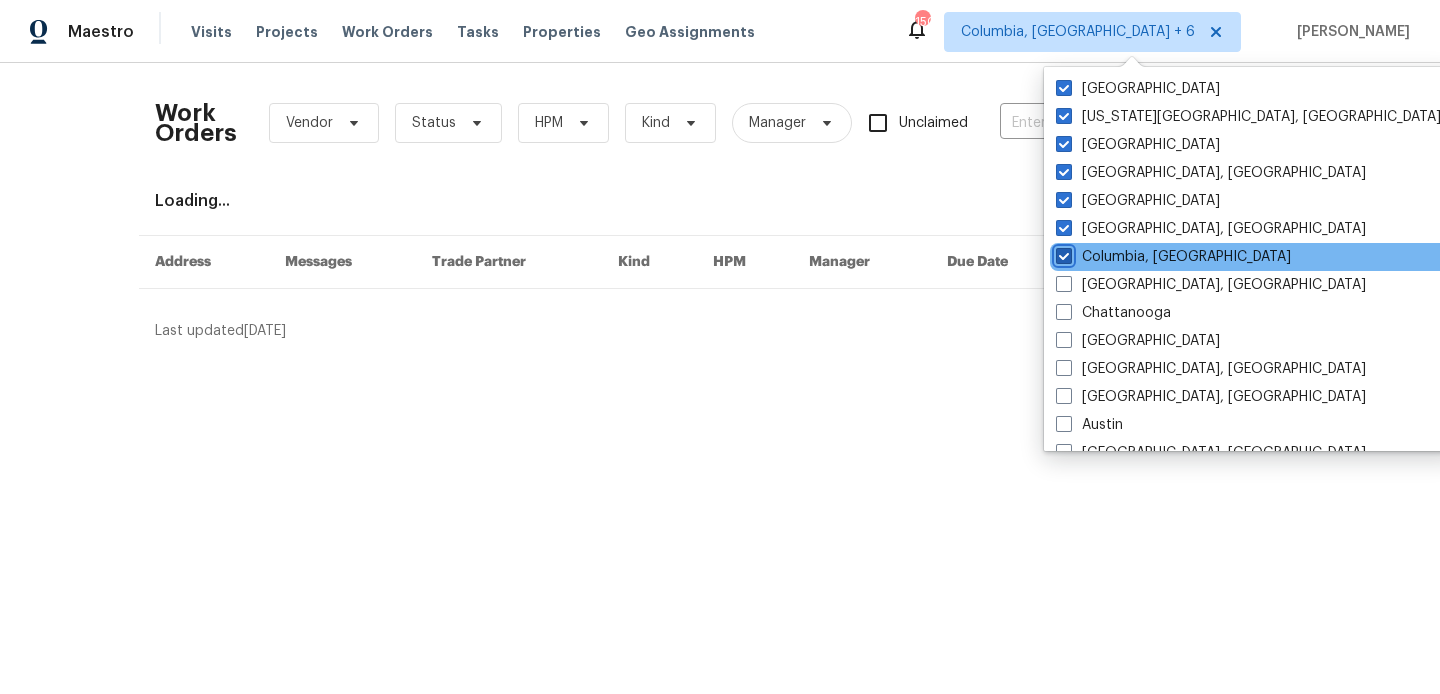 click on "Columbia, [GEOGRAPHIC_DATA]" at bounding box center (1062, 253) 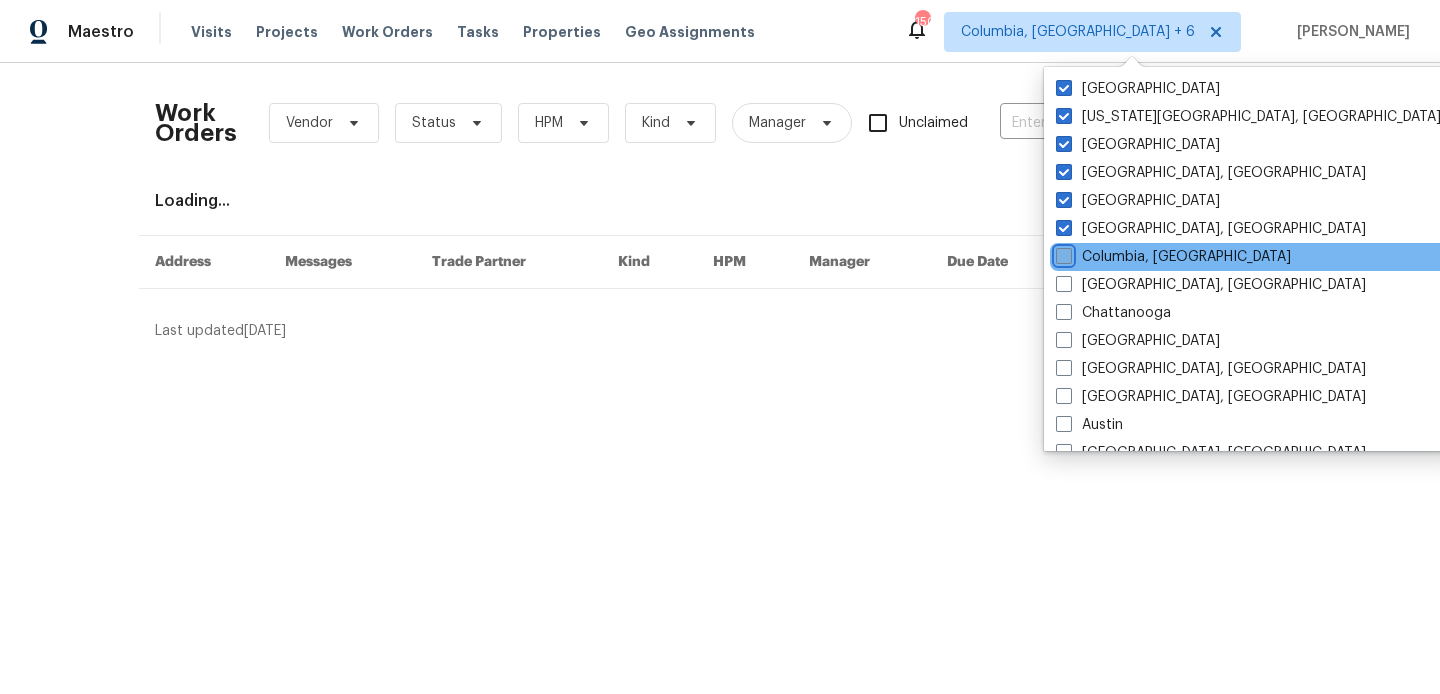 checkbox on "false" 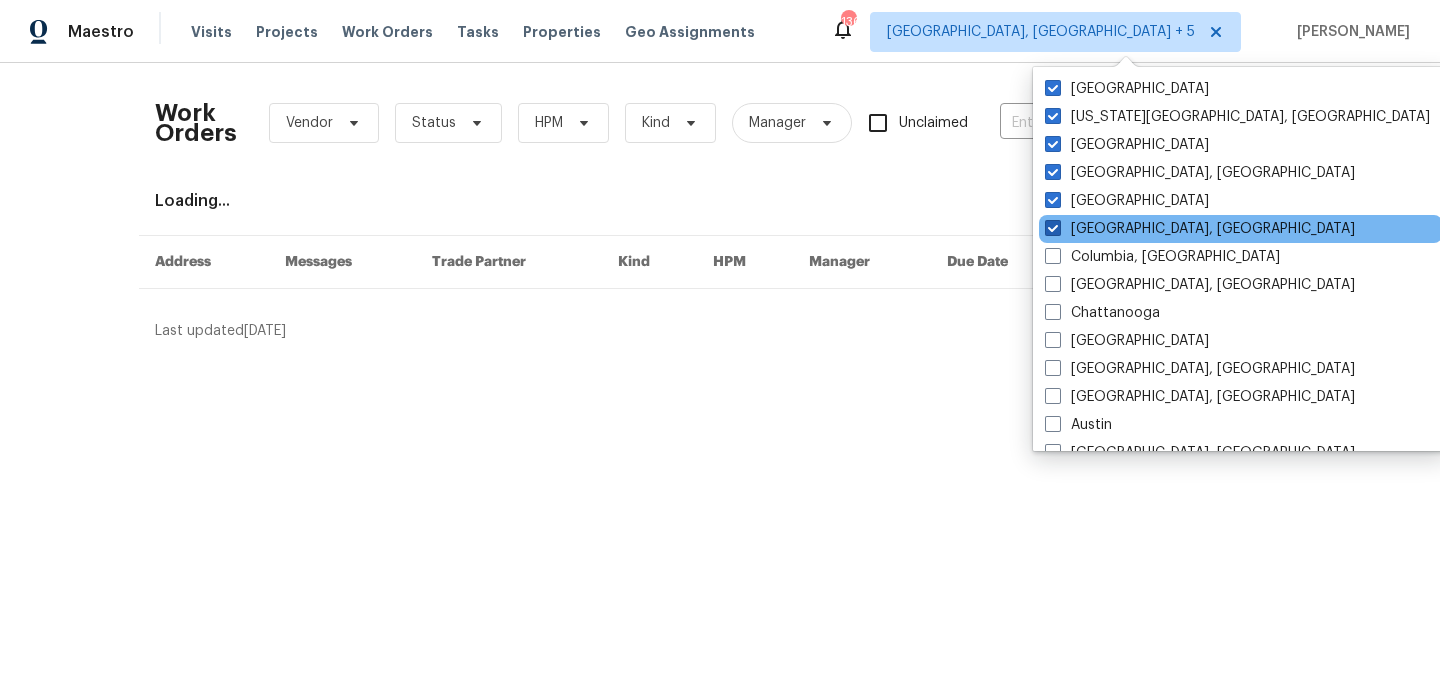 click on "[GEOGRAPHIC_DATA], [GEOGRAPHIC_DATA]" at bounding box center [1200, 229] 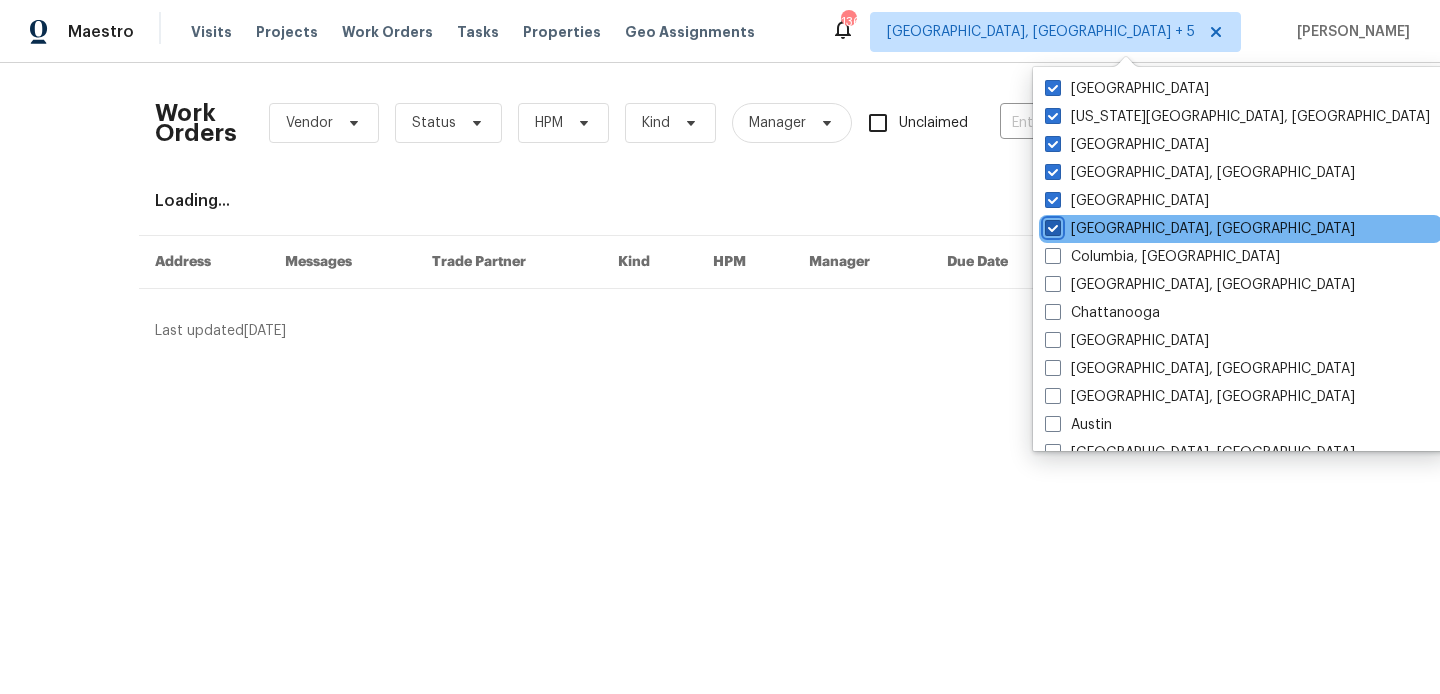 click on "[GEOGRAPHIC_DATA], [GEOGRAPHIC_DATA]" at bounding box center [1051, 225] 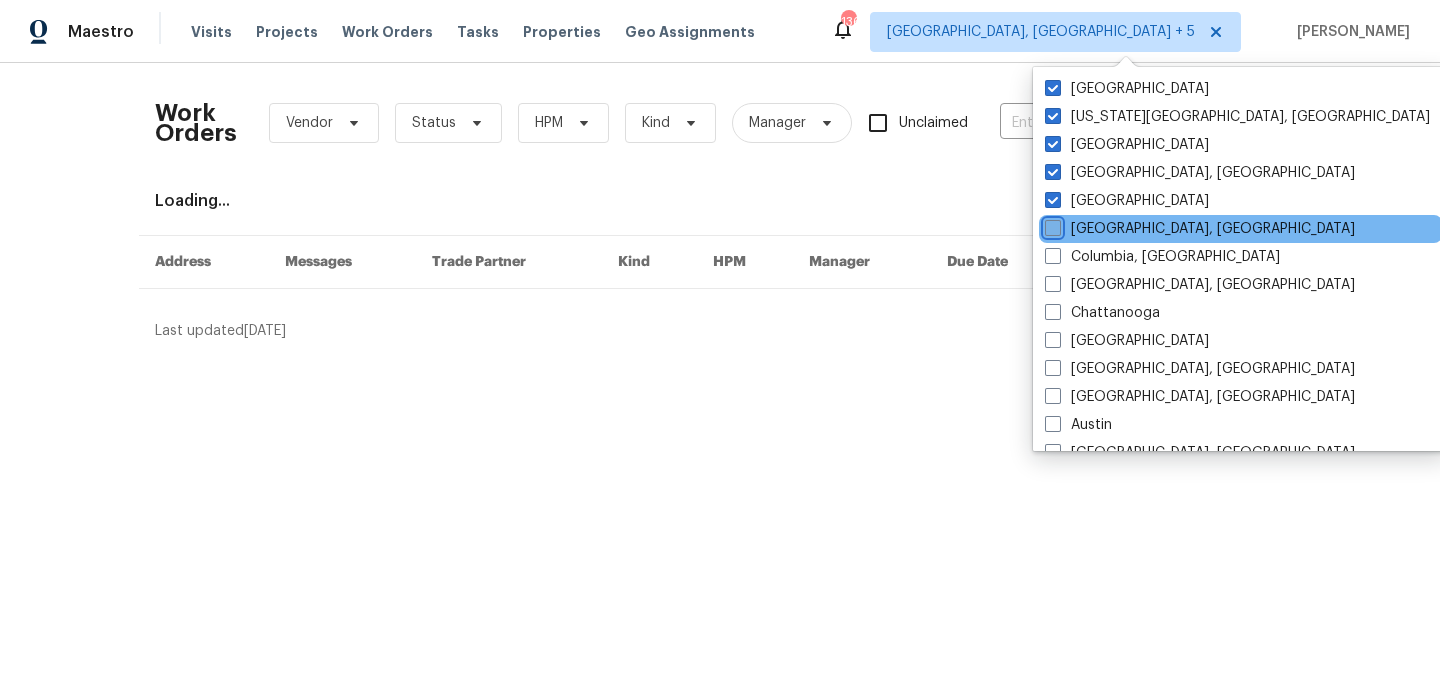checkbox on "false" 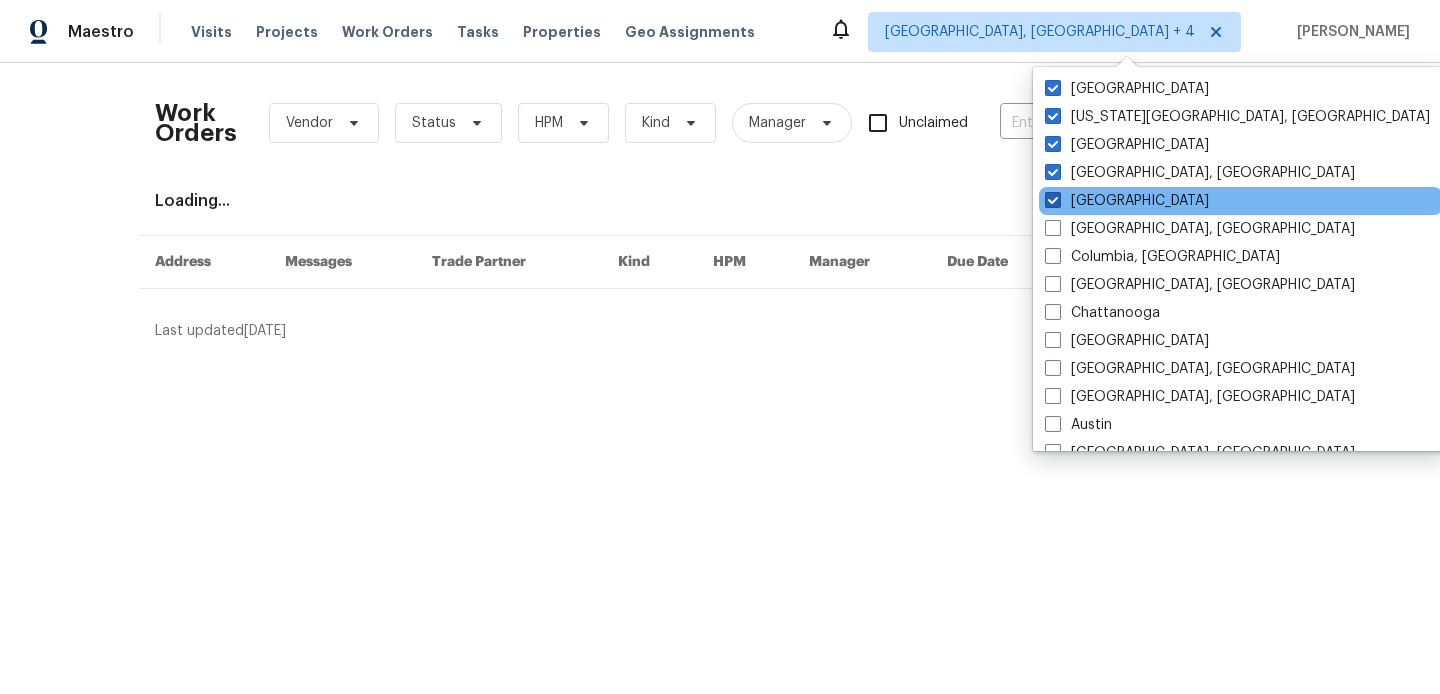 click on "[GEOGRAPHIC_DATA]" at bounding box center (1127, 201) 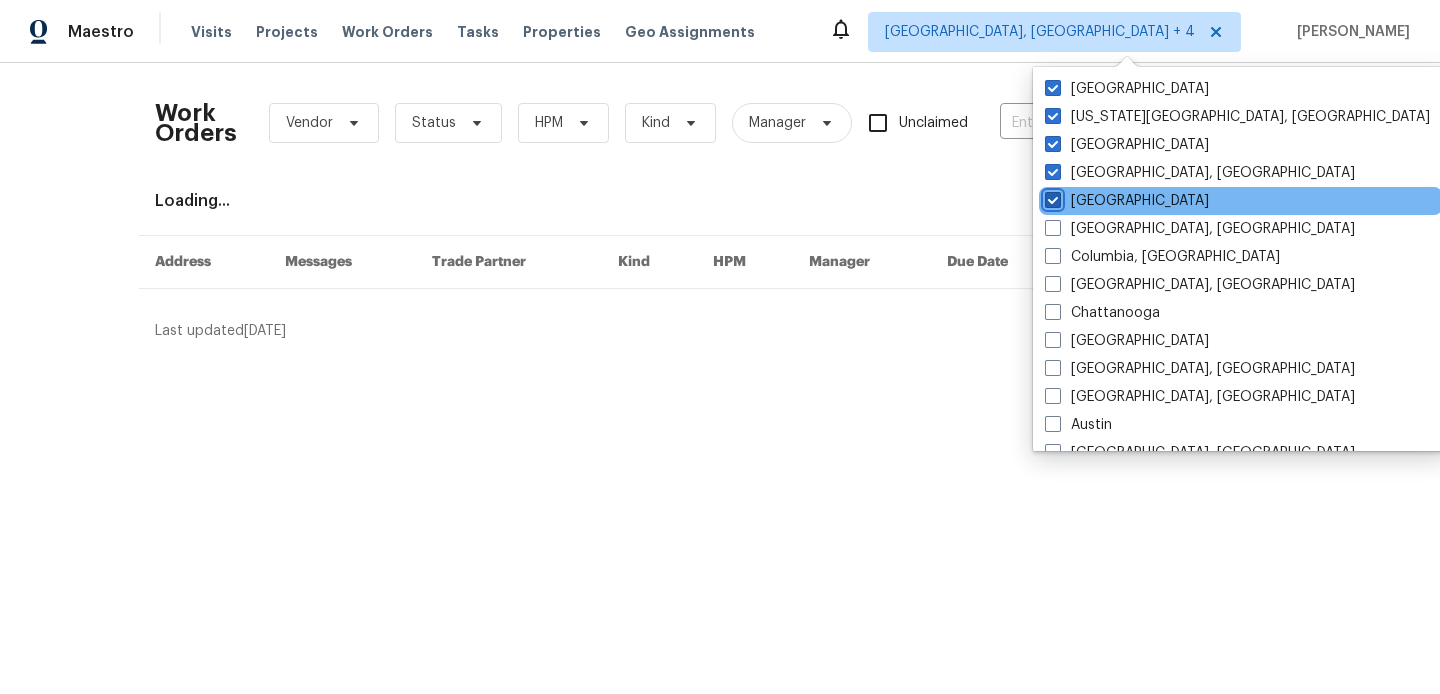 click on "[GEOGRAPHIC_DATA]" at bounding box center [1051, 197] 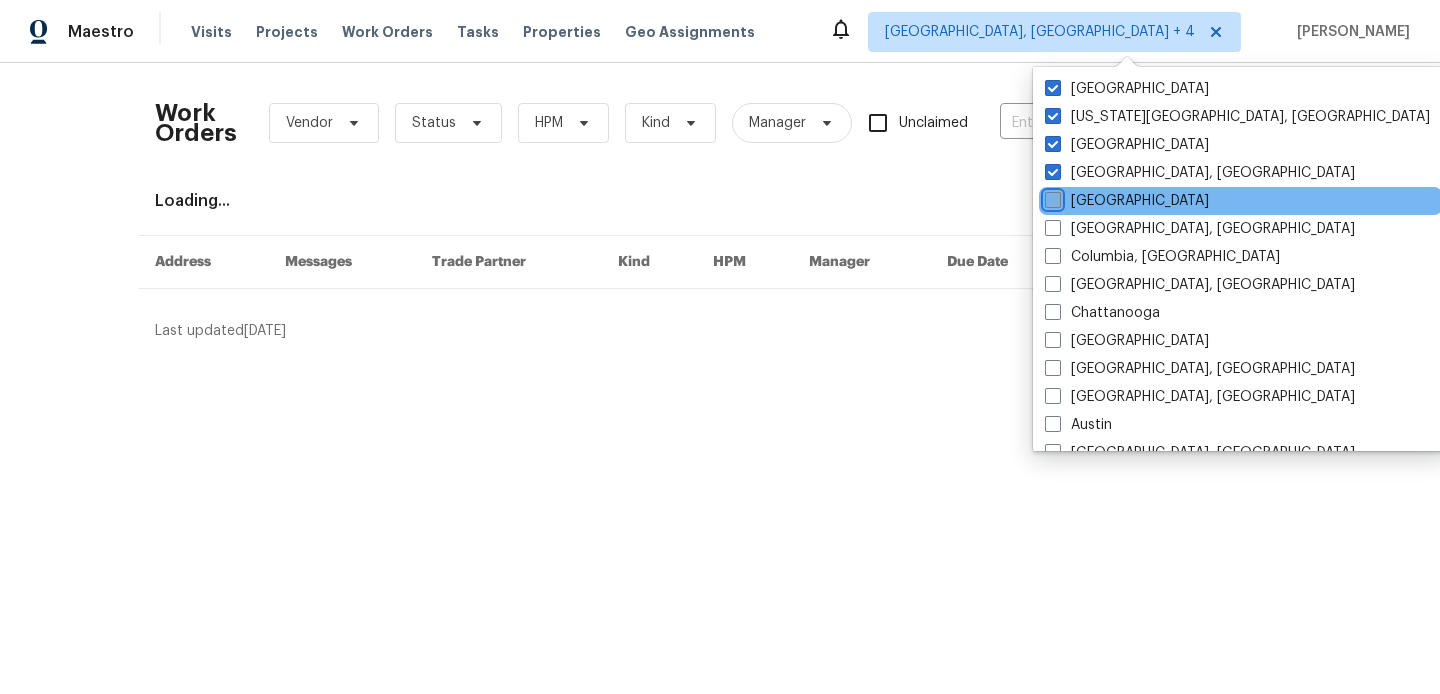 checkbox on "false" 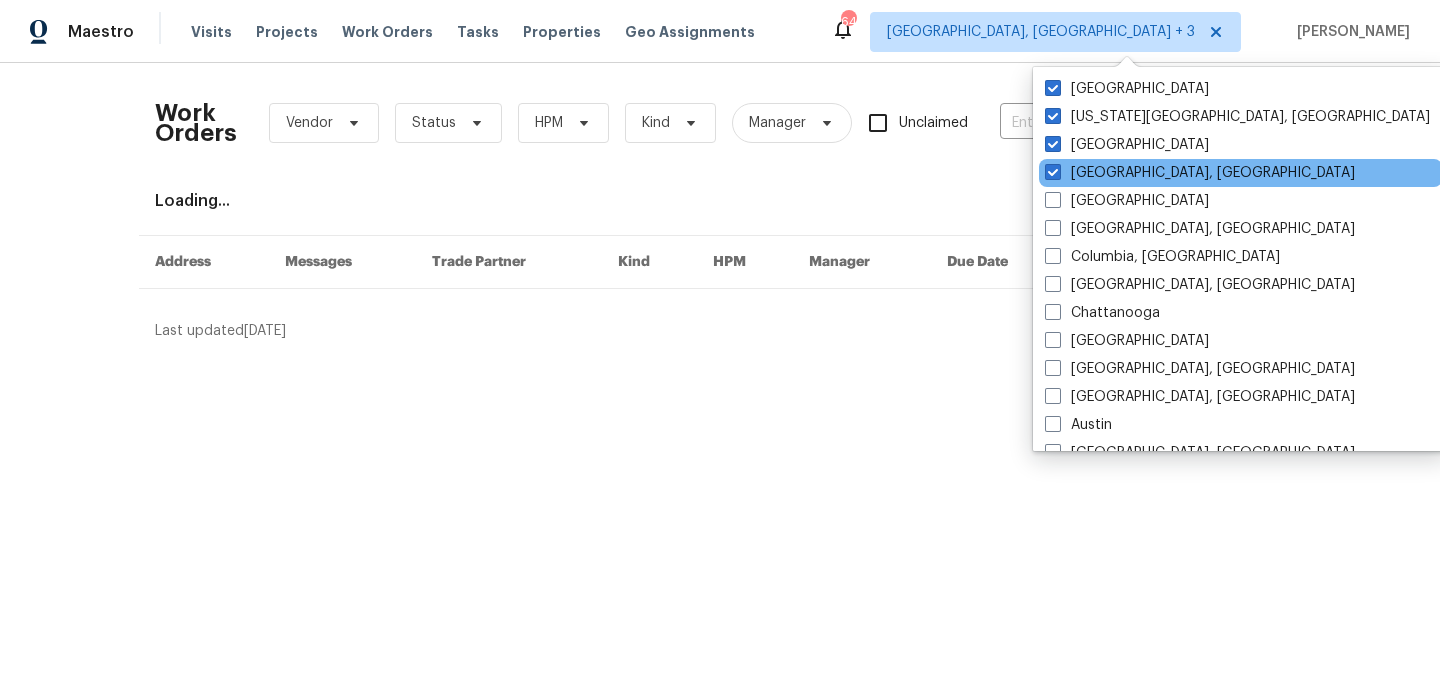 click on "[GEOGRAPHIC_DATA], [GEOGRAPHIC_DATA]" at bounding box center (1240, 173) 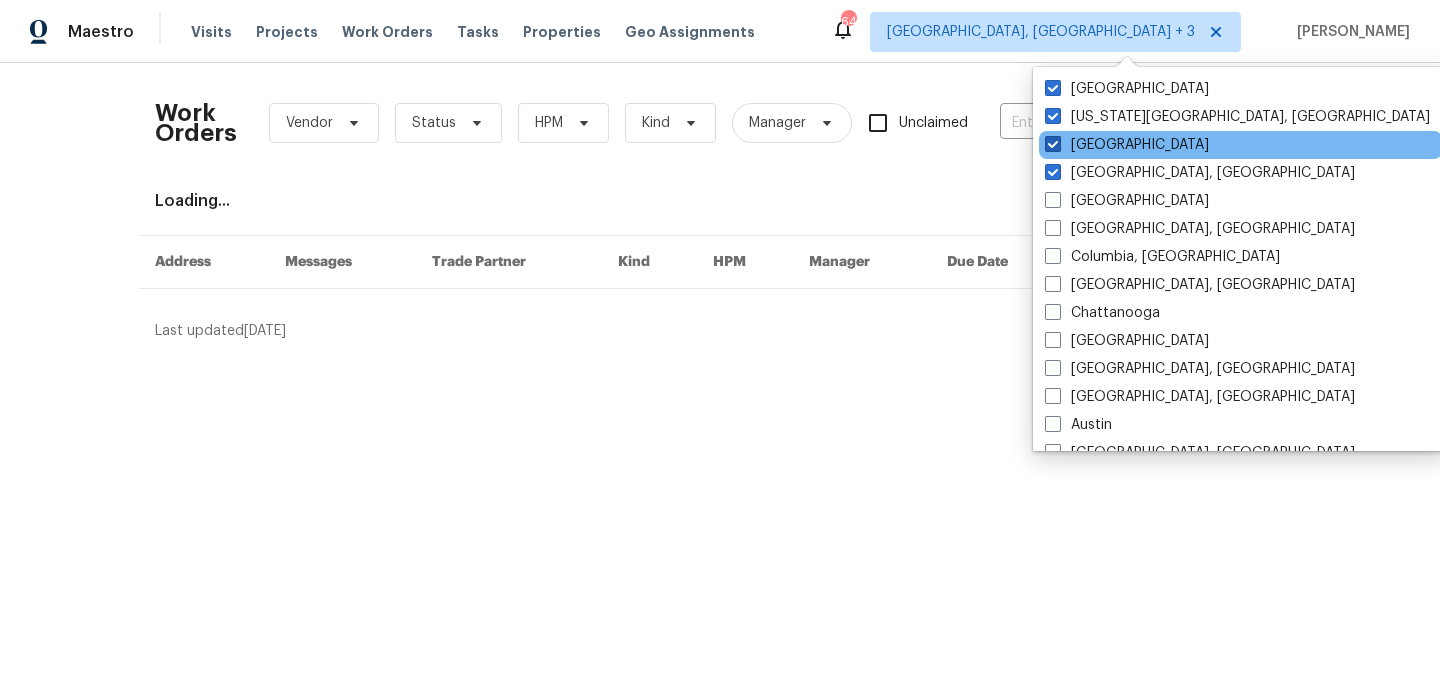 click on "[GEOGRAPHIC_DATA]" at bounding box center (1127, 145) 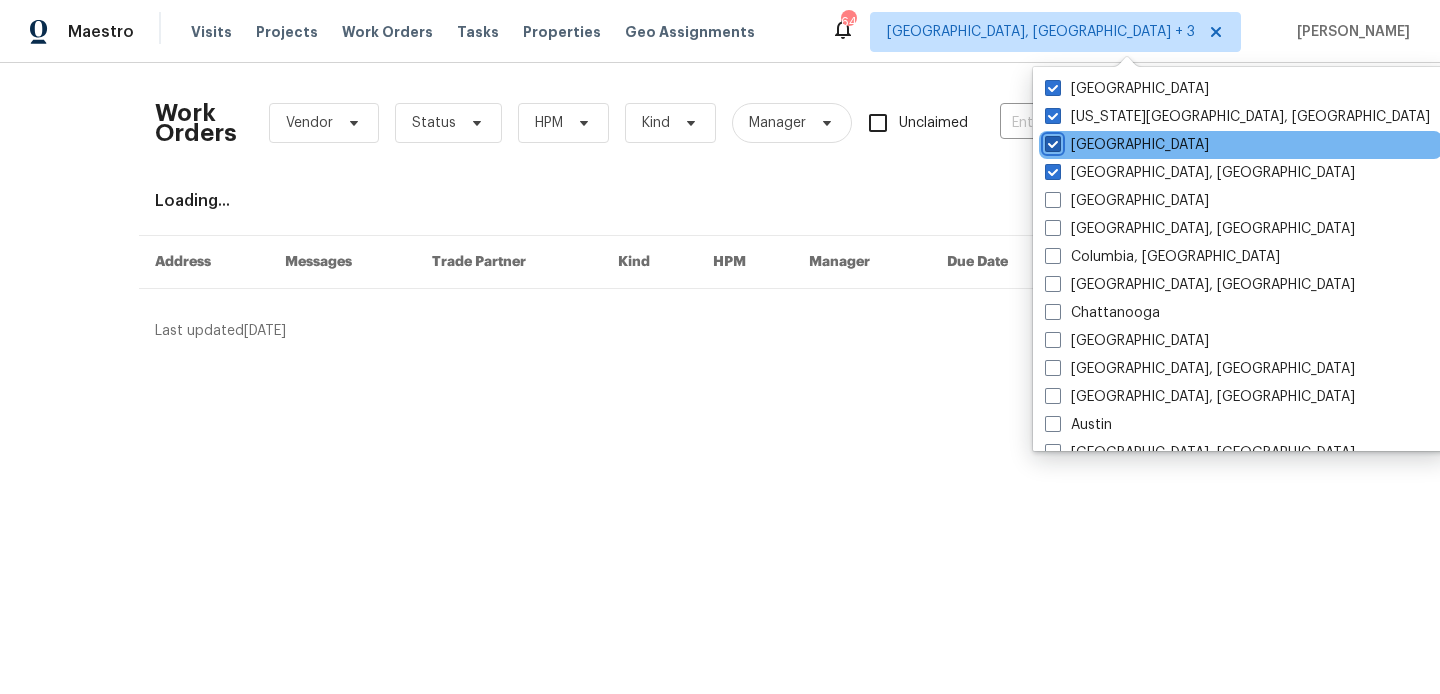 click on "[GEOGRAPHIC_DATA]" at bounding box center [1051, 141] 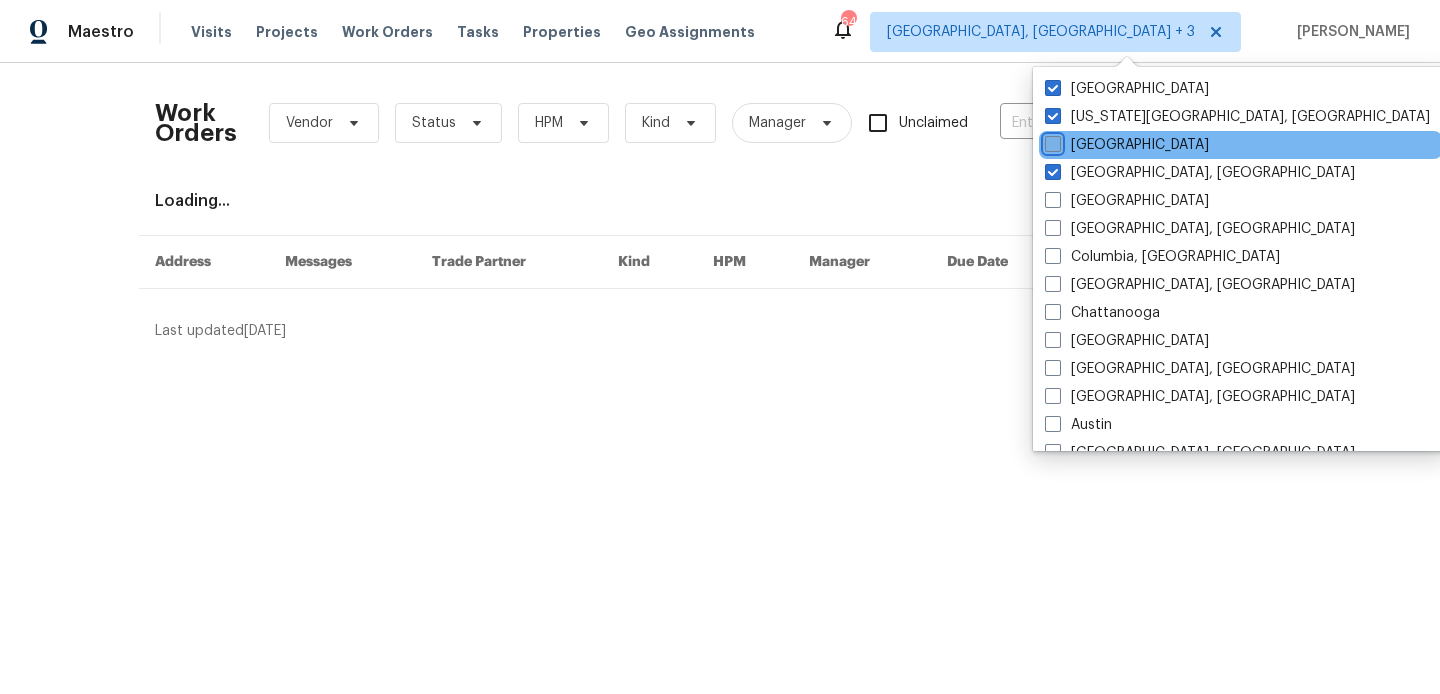checkbox on "false" 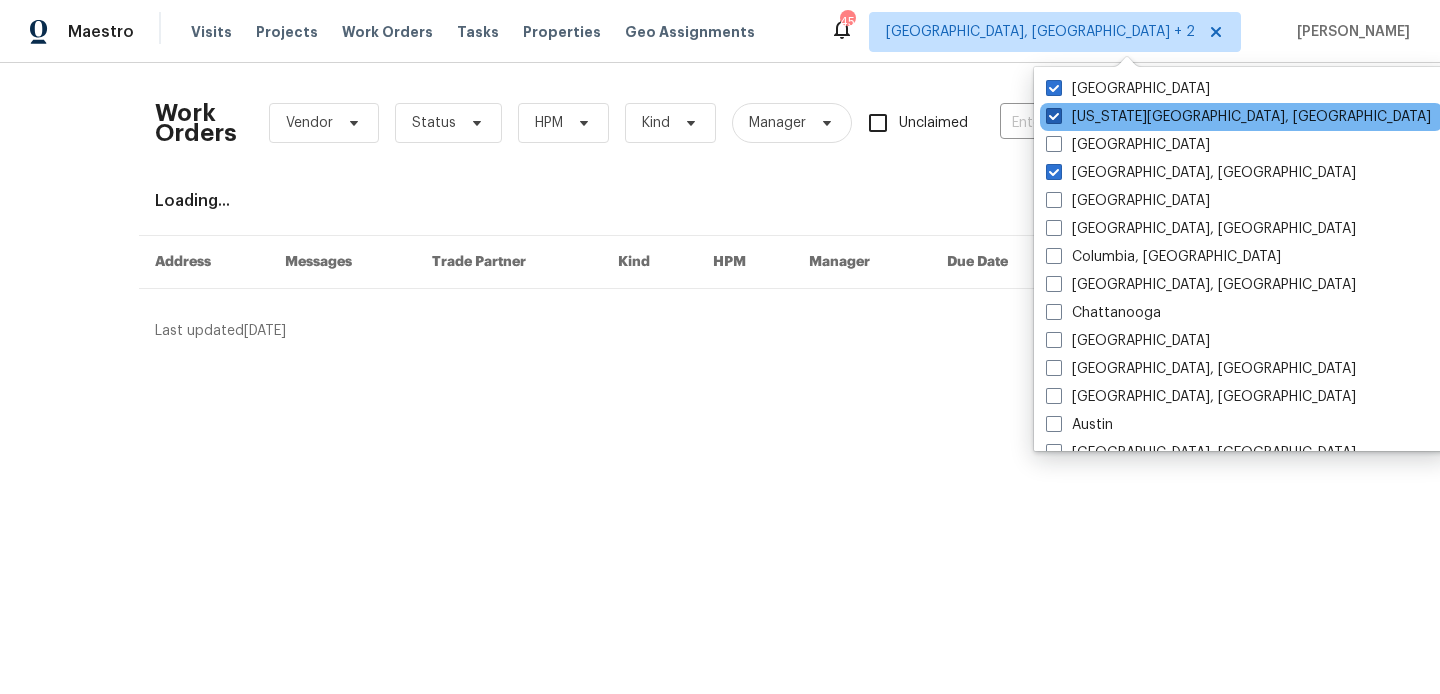 click on "[US_STATE][GEOGRAPHIC_DATA], [GEOGRAPHIC_DATA]" at bounding box center [1238, 117] 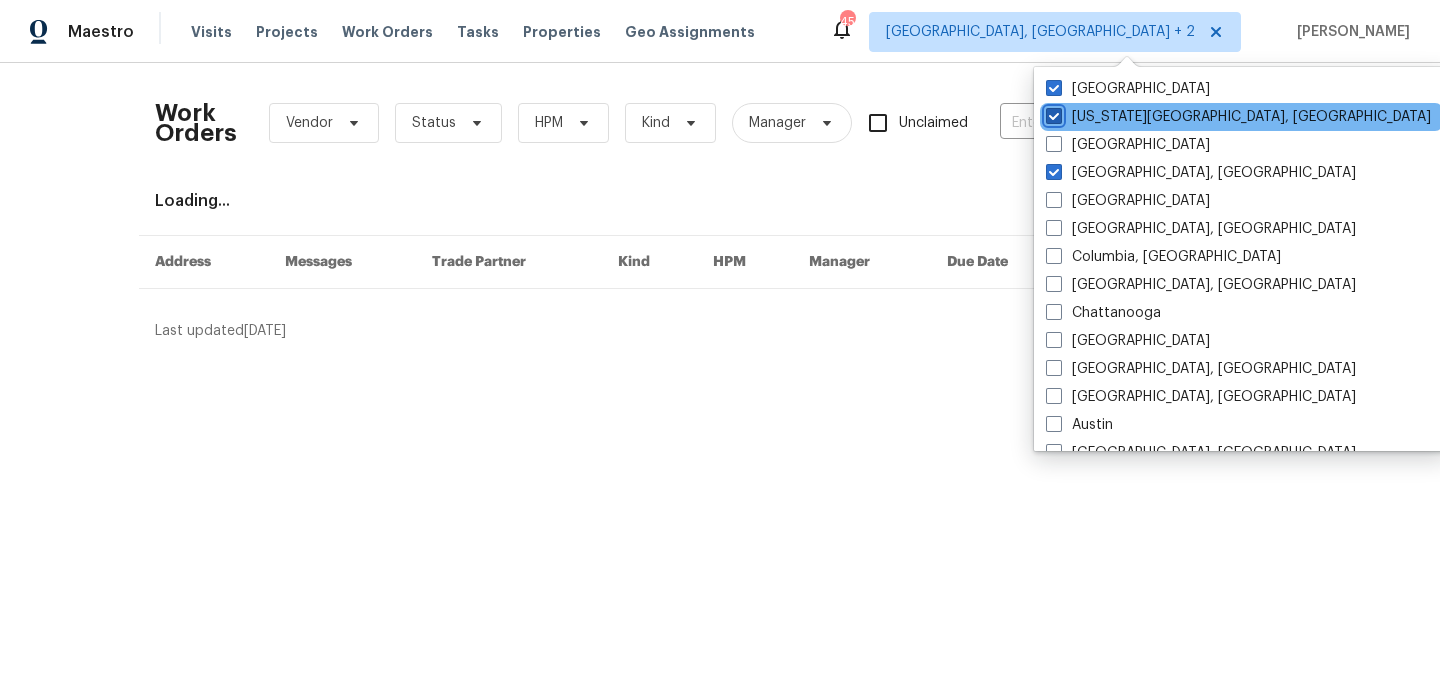 click on "[US_STATE][GEOGRAPHIC_DATA], [GEOGRAPHIC_DATA]" at bounding box center (1052, 113) 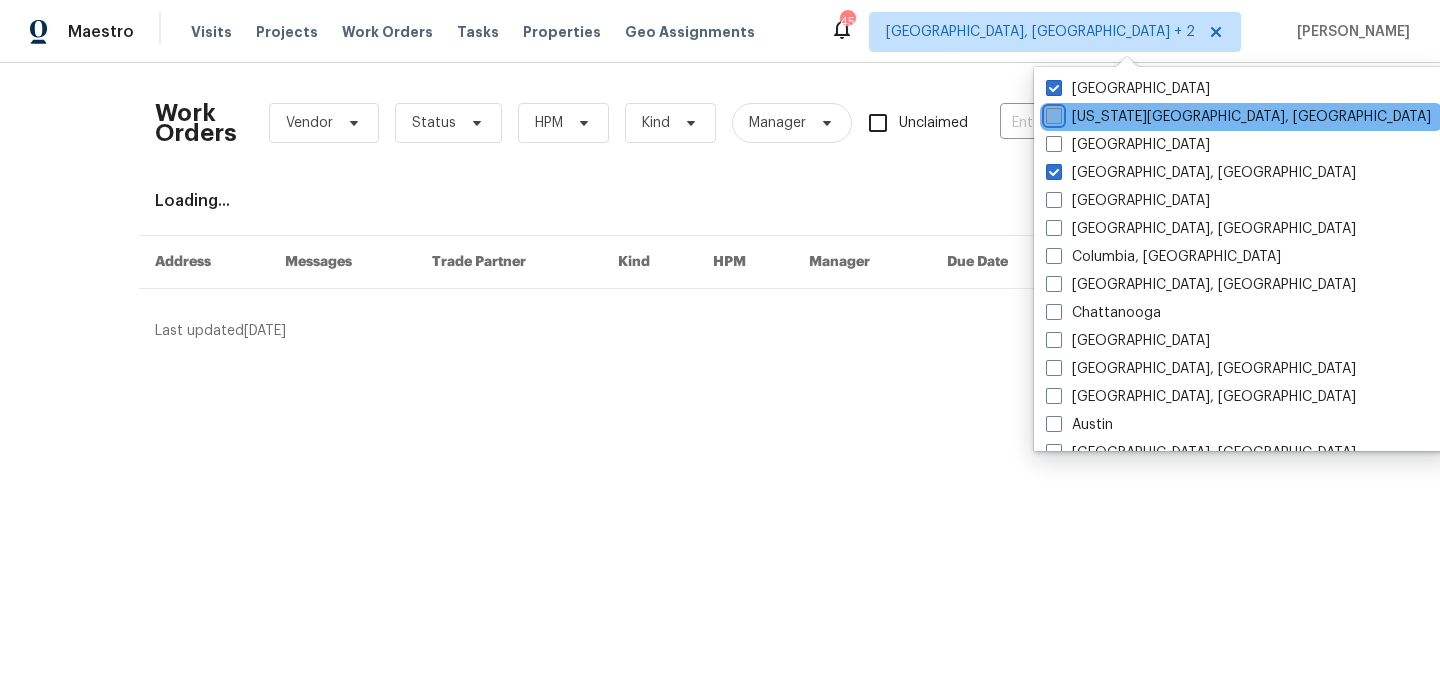checkbox on "false" 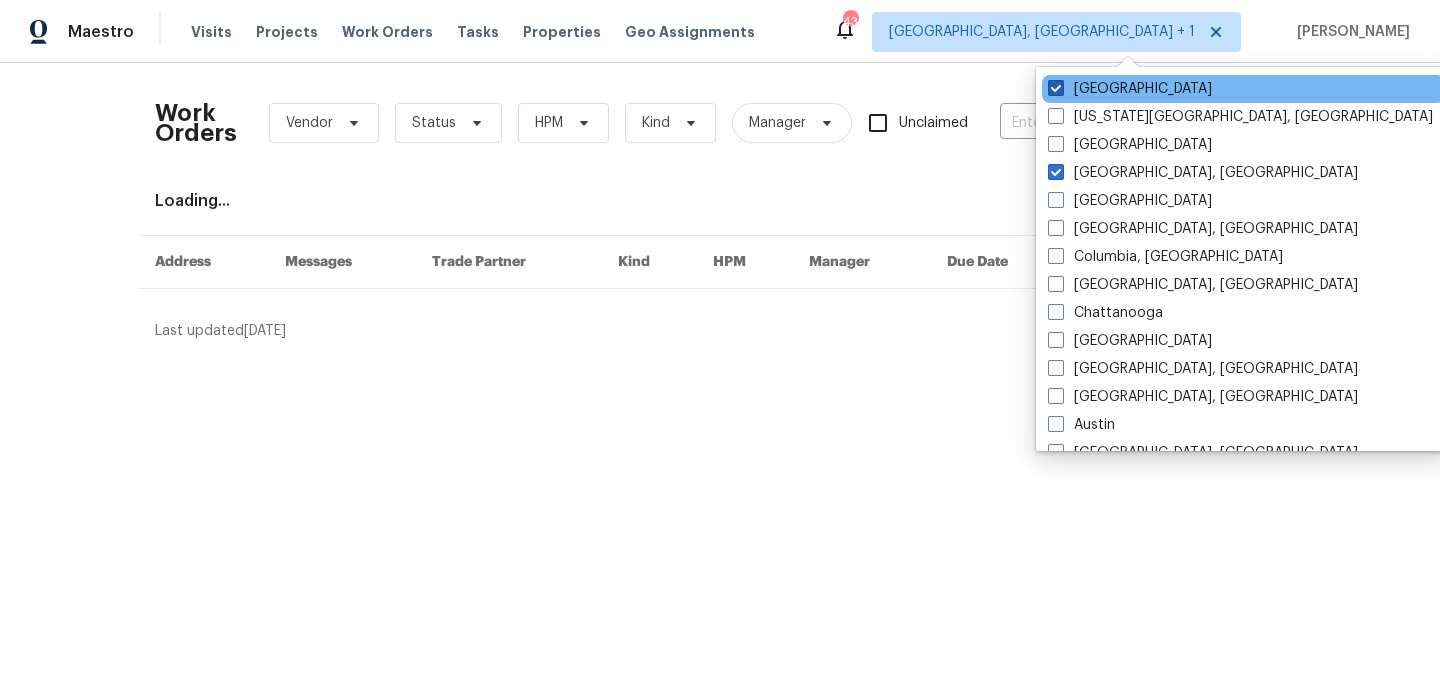 click on "[GEOGRAPHIC_DATA]" at bounding box center (1130, 89) 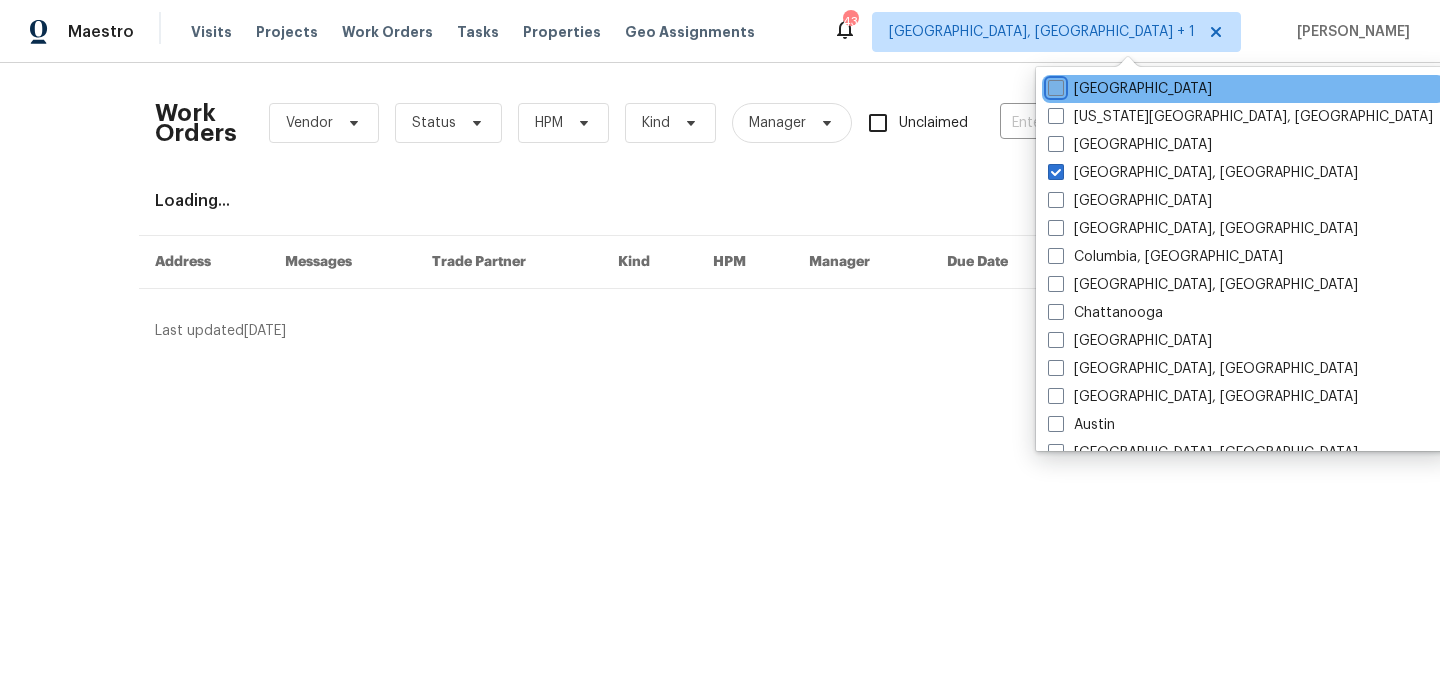 checkbox on "false" 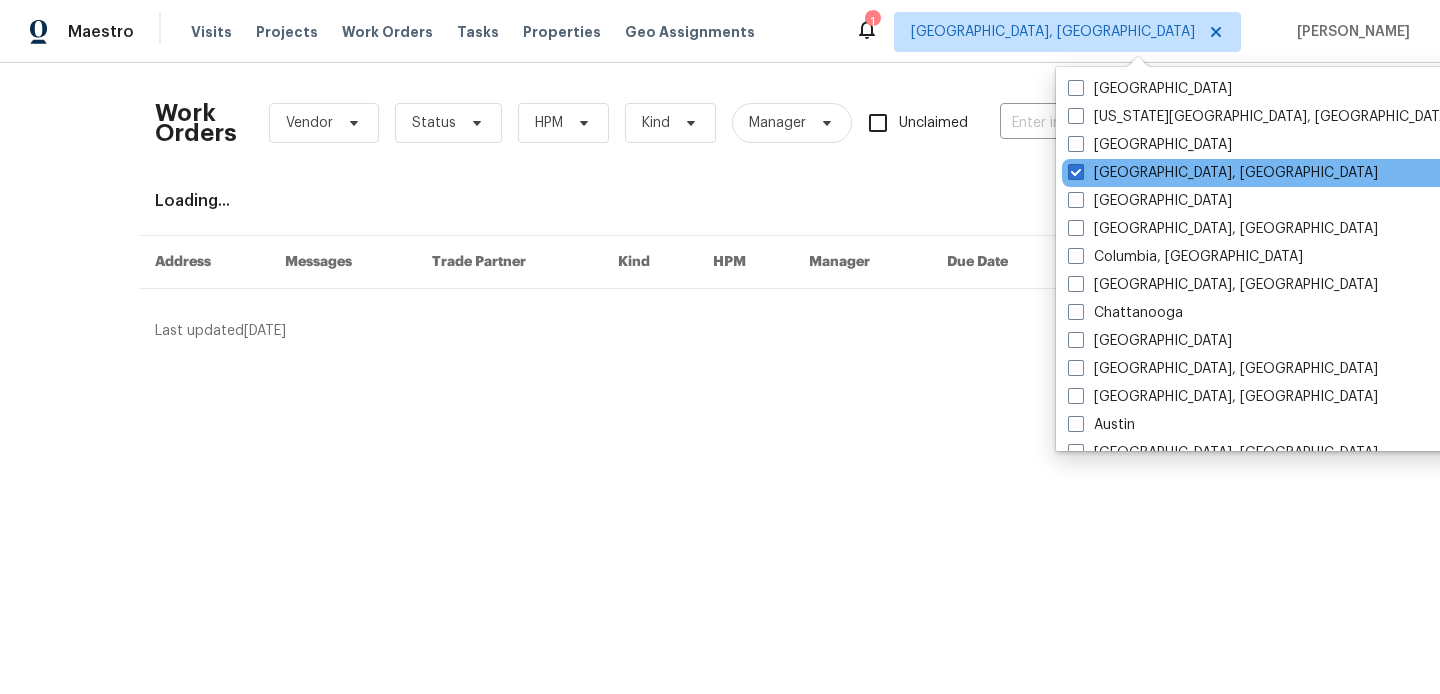 click on "[GEOGRAPHIC_DATA], [GEOGRAPHIC_DATA]" at bounding box center (1263, 173) 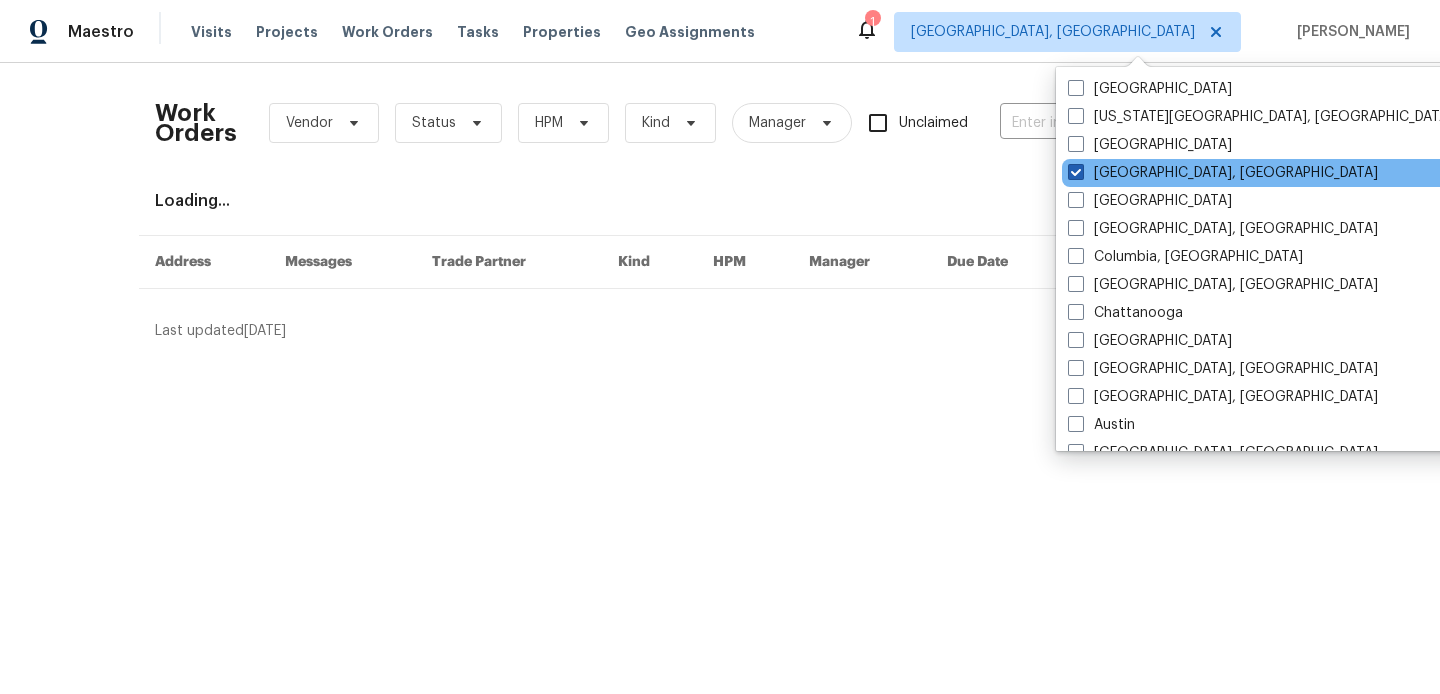 click on "[GEOGRAPHIC_DATA], [GEOGRAPHIC_DATA]" at bounding box center (1223, 173) 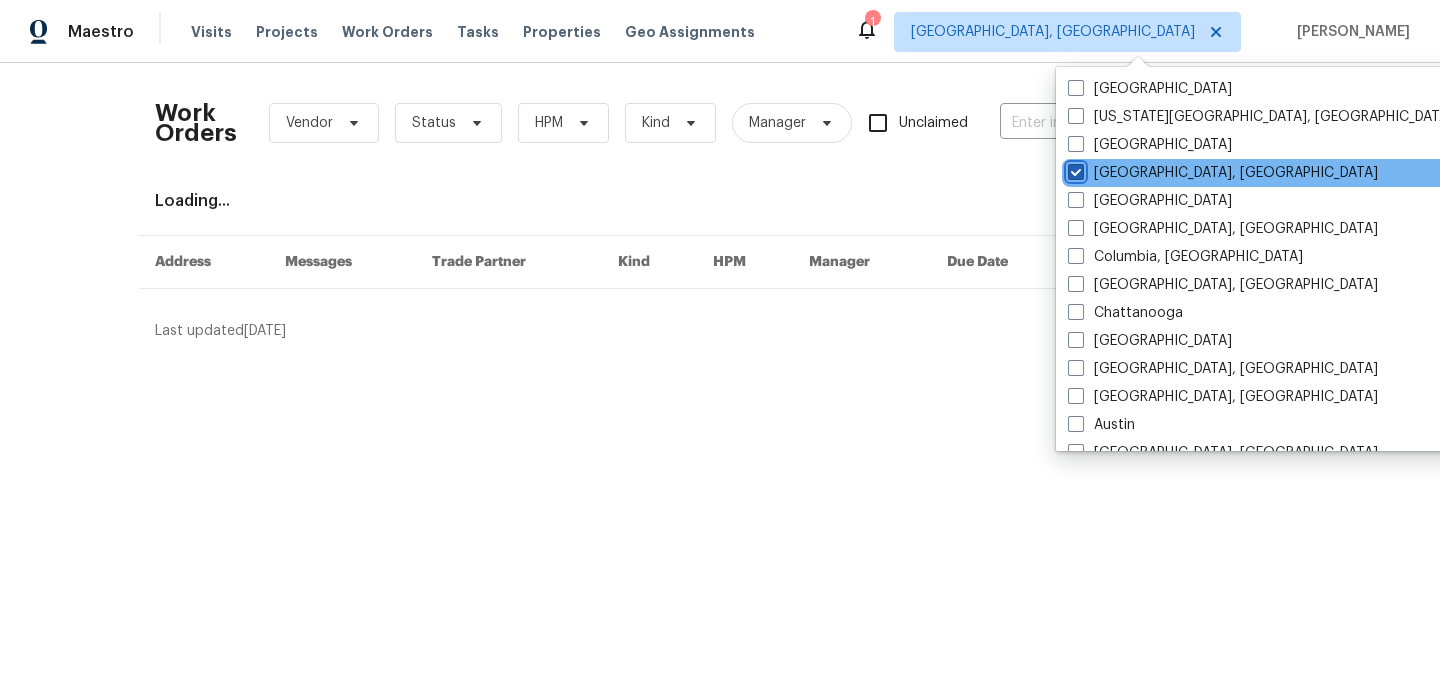 click on "[GEOGRAPHIC_DATA], [GEOGRAPHIC_DATA]" at bounding box center [1074, 169] 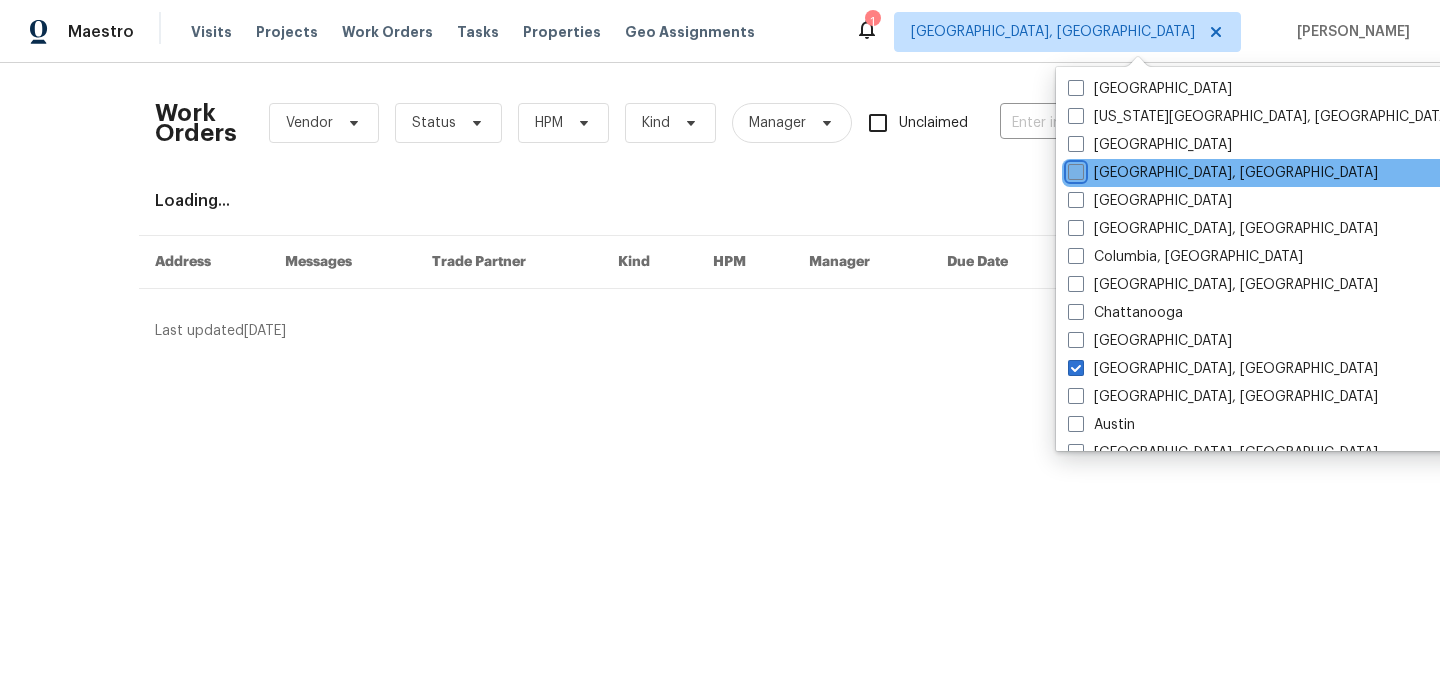 checkbox on "false" 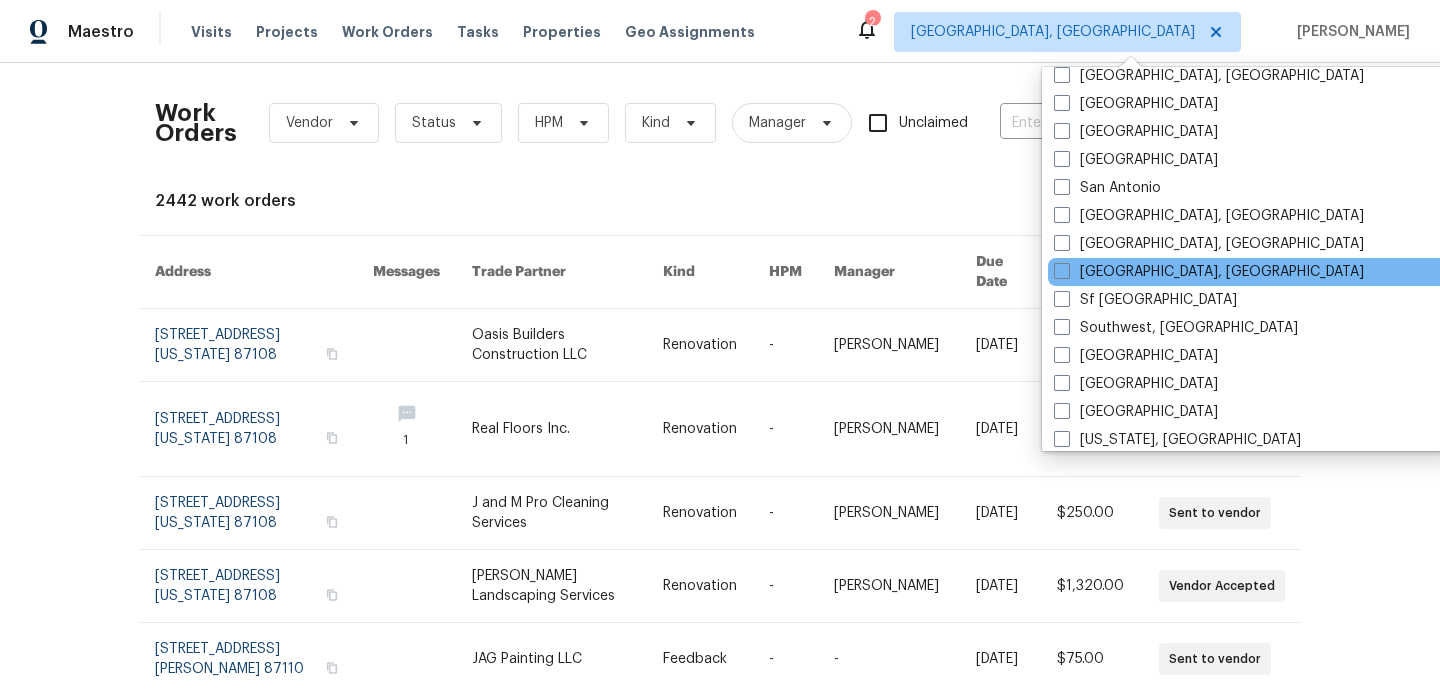 scroll, scrollTop: 1331, scrollLeft: 0, axis: vertical 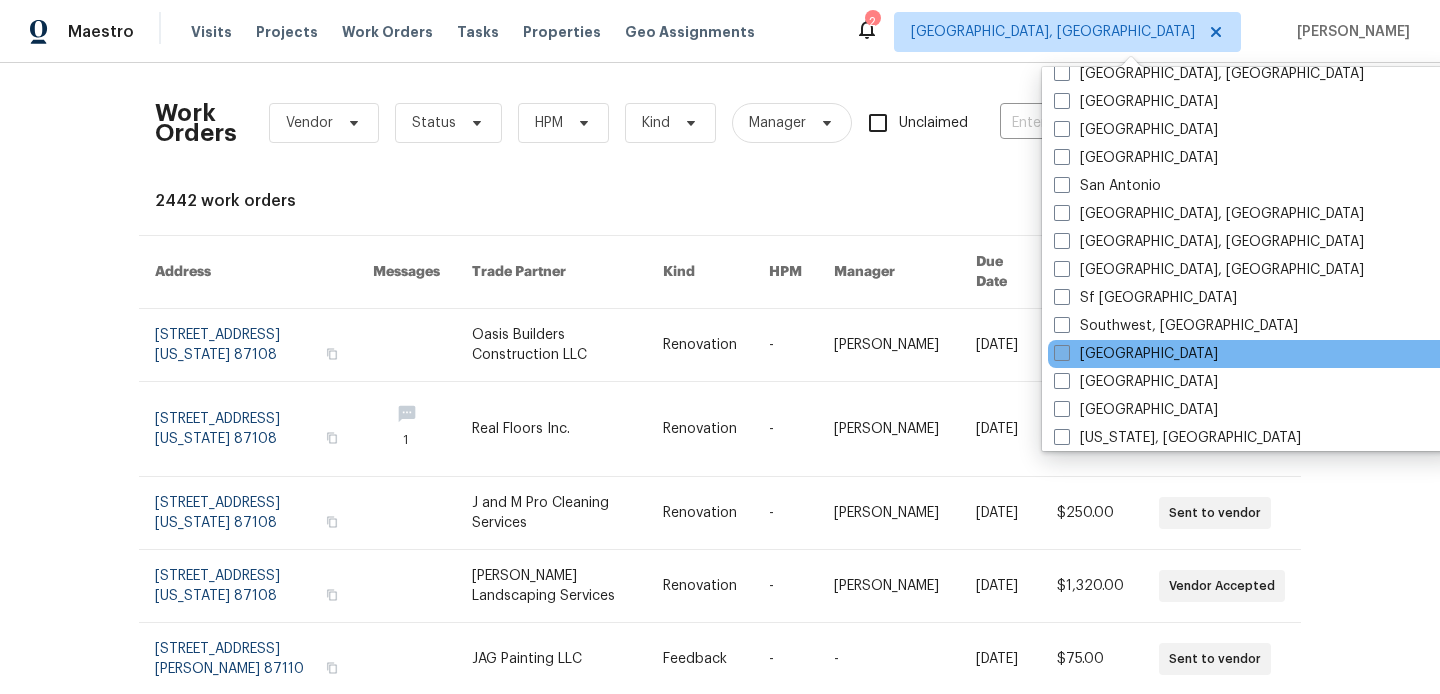 click on "[GEOGRAPHIC_DATA]" at bounding box center (1136, 354) 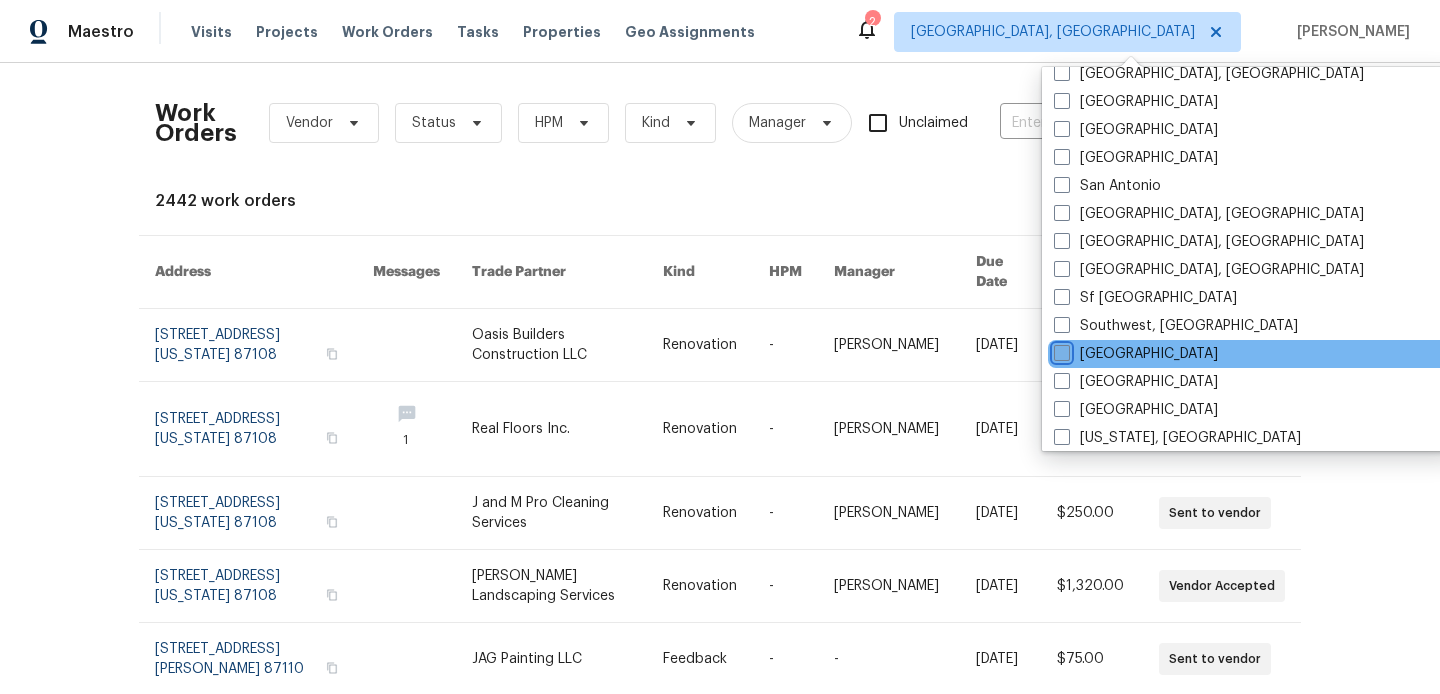 click on "[GEOGRAPHIC_DATA]" at bounding box center [1060, 350] 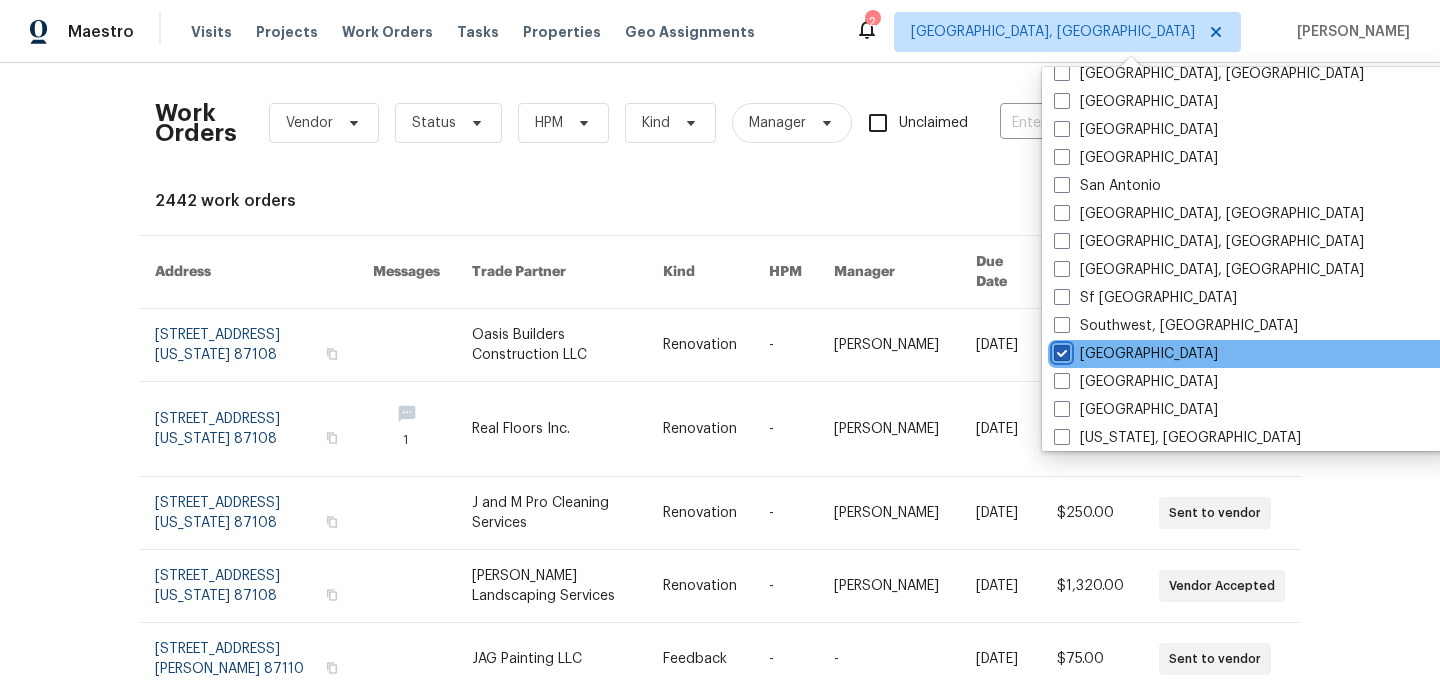 checkbox on "true" 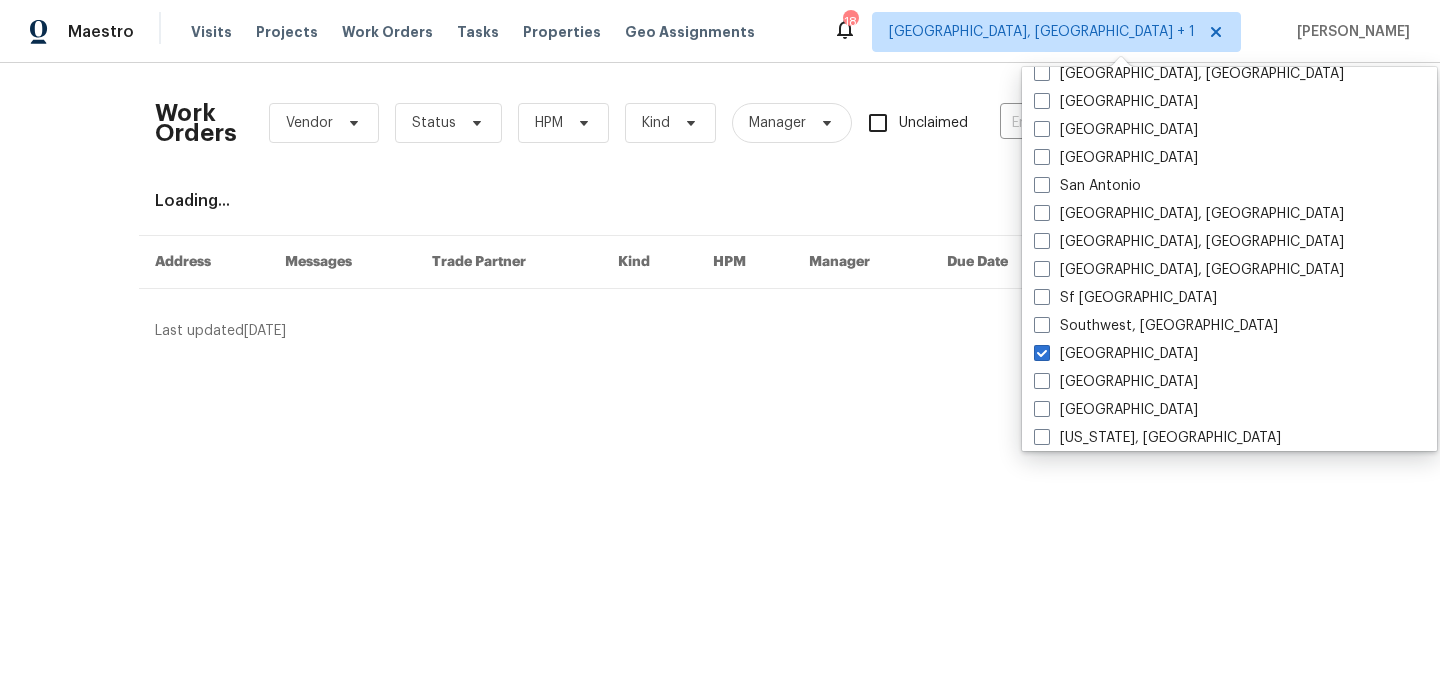 click on "Work Orders Vendor Status HPM Kind Manager Unclaimed ​ View Reno Index Loading... Address Messages Trade Partner Kind HPM Manager Due Date Budget Status Last updated  [DATE] 1  of  1" at bounding box center [720, 210] 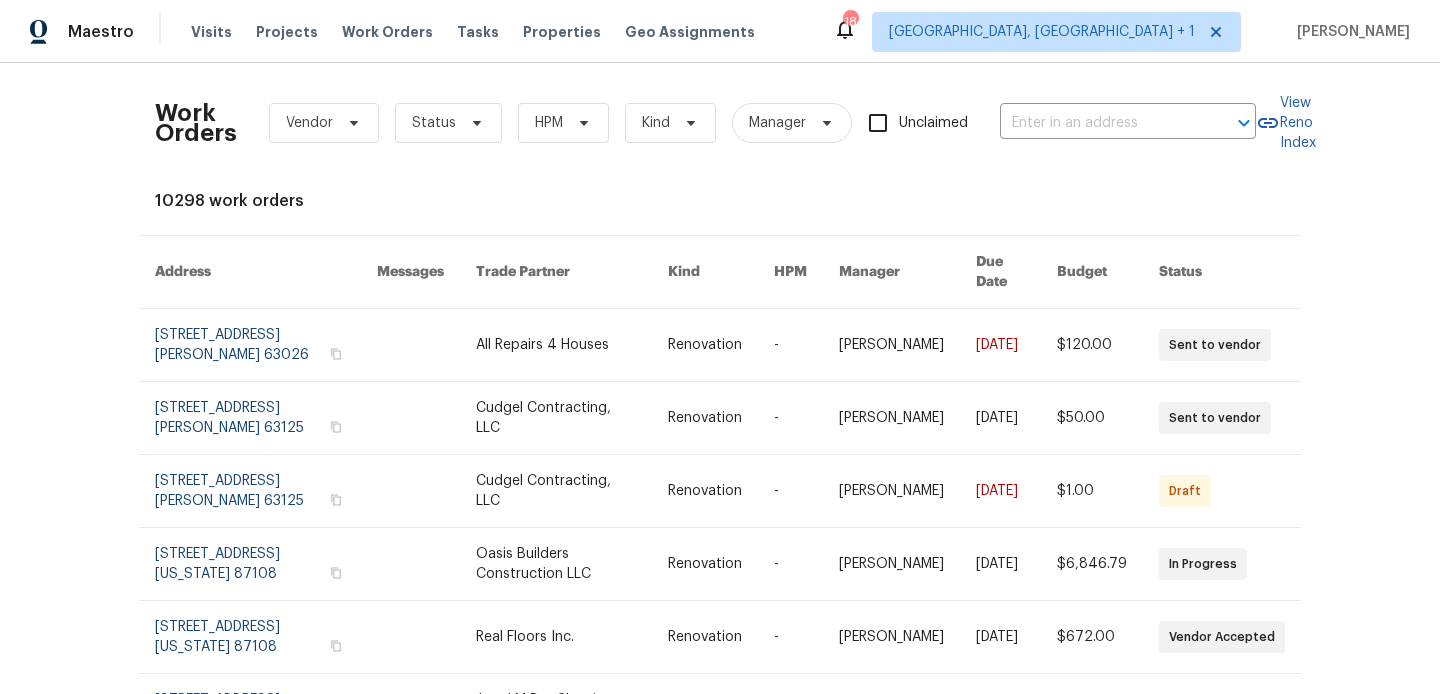 click on "Work Orders Vendor Status HPM Kind Manager Unclaimed ​" at bounding box center (705, 123) 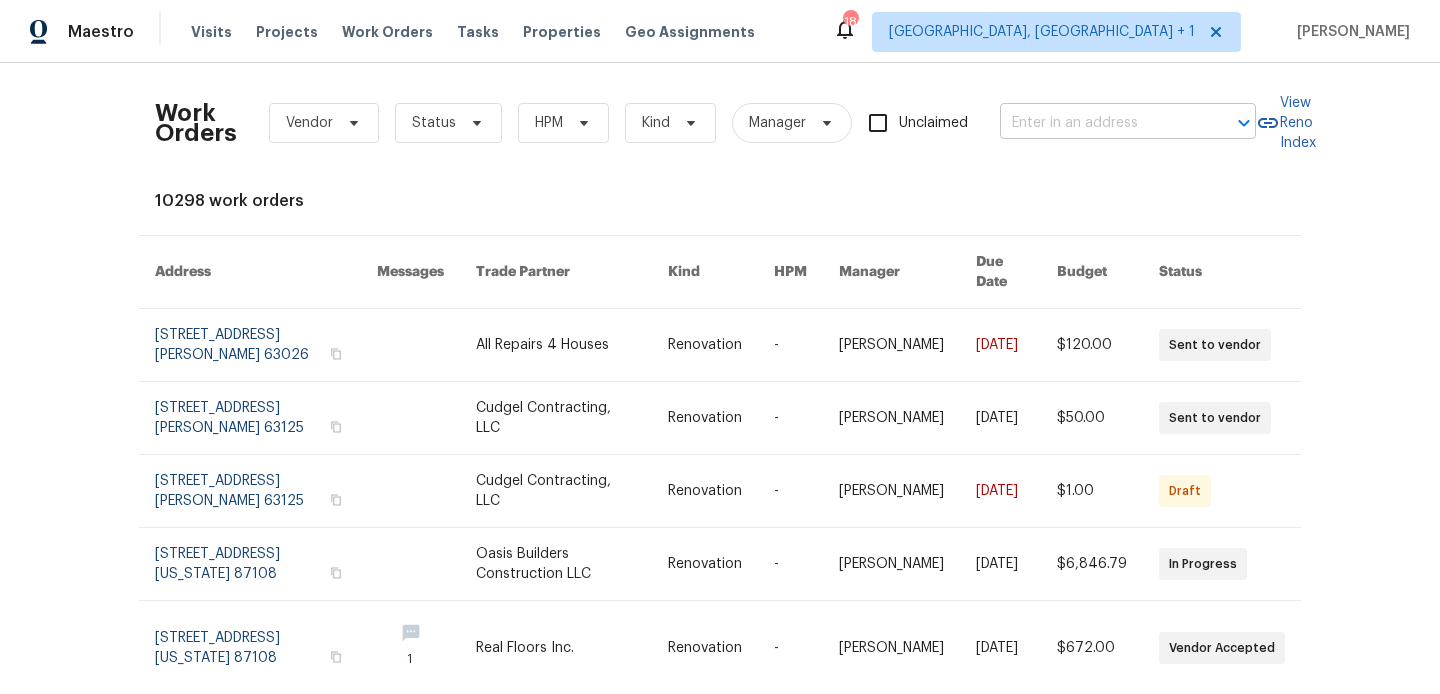click at bounding box center (1100, 123) 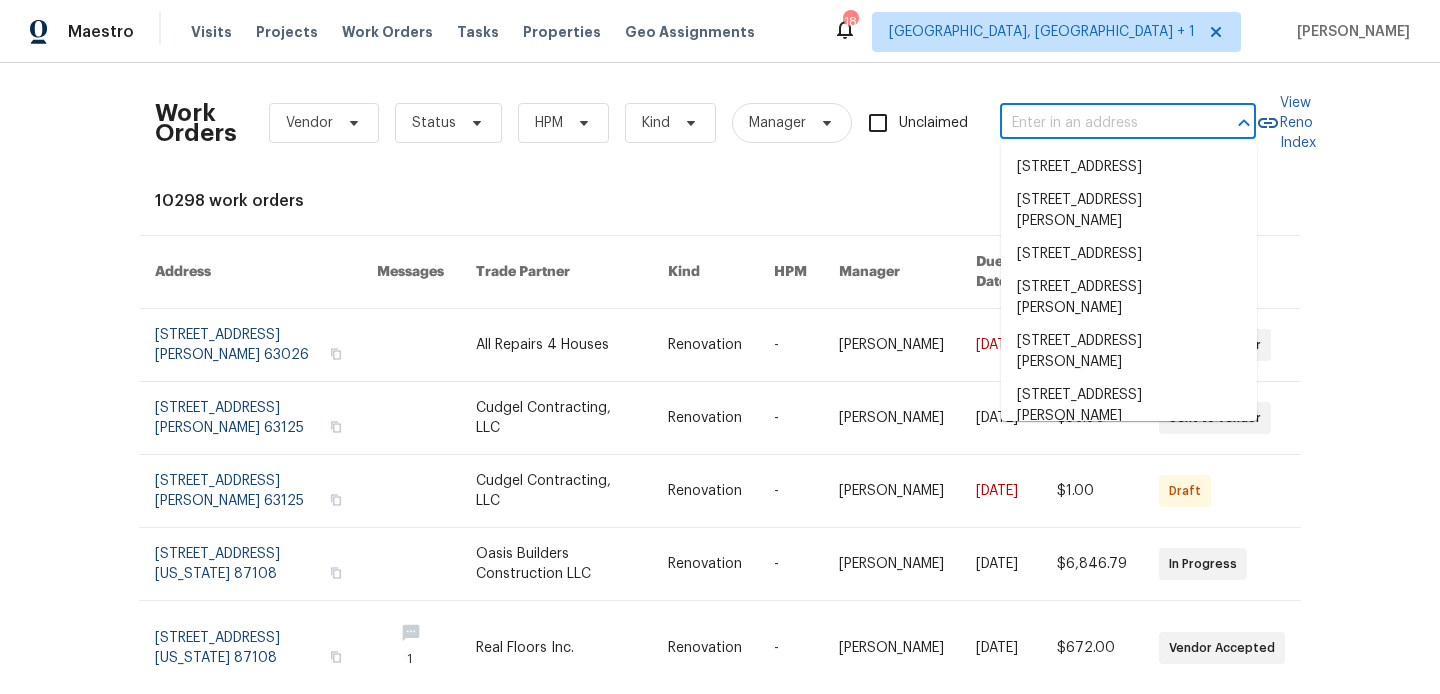 paste on "12133 Parkwood Pl, Maryland Heights, MO 63043" 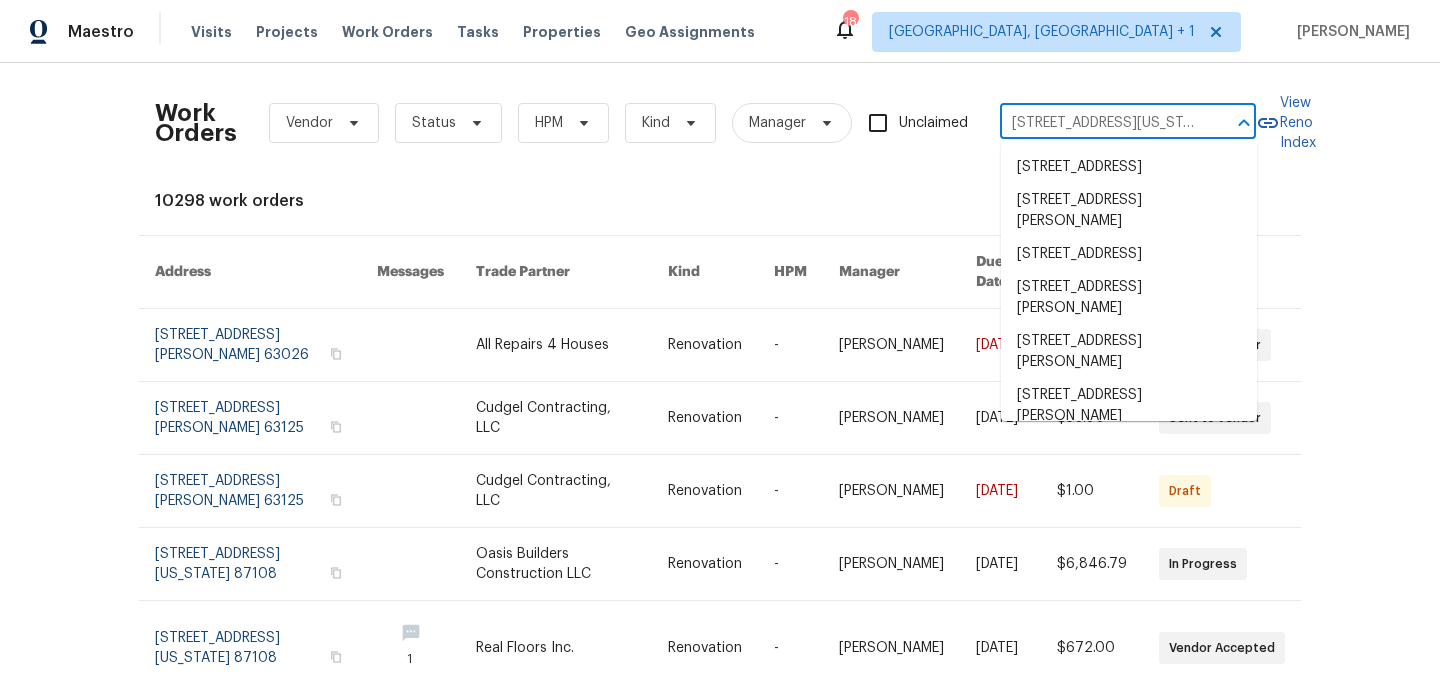 scroll, scrollTop: 0, scrollLeft: 132, axis: horizontal 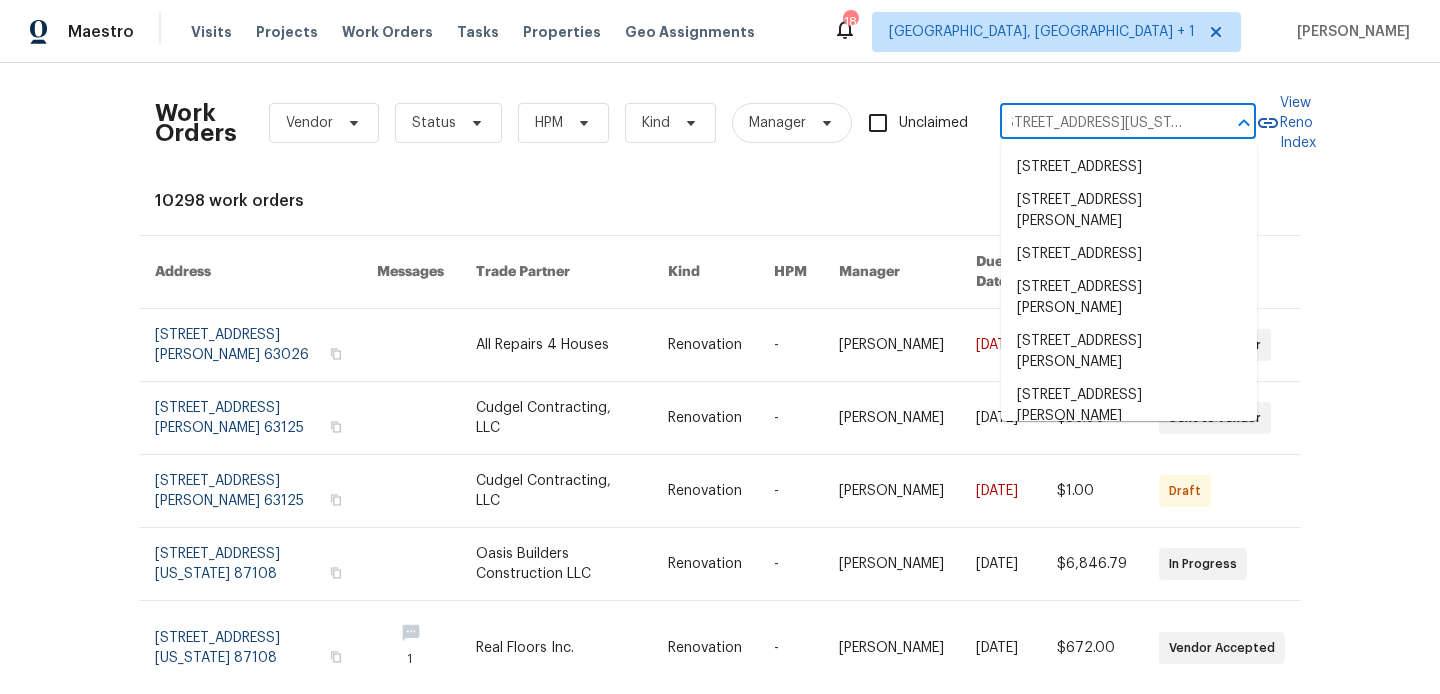type on "12133 Parkwood Pl, Maryland Heights, MO 63043" 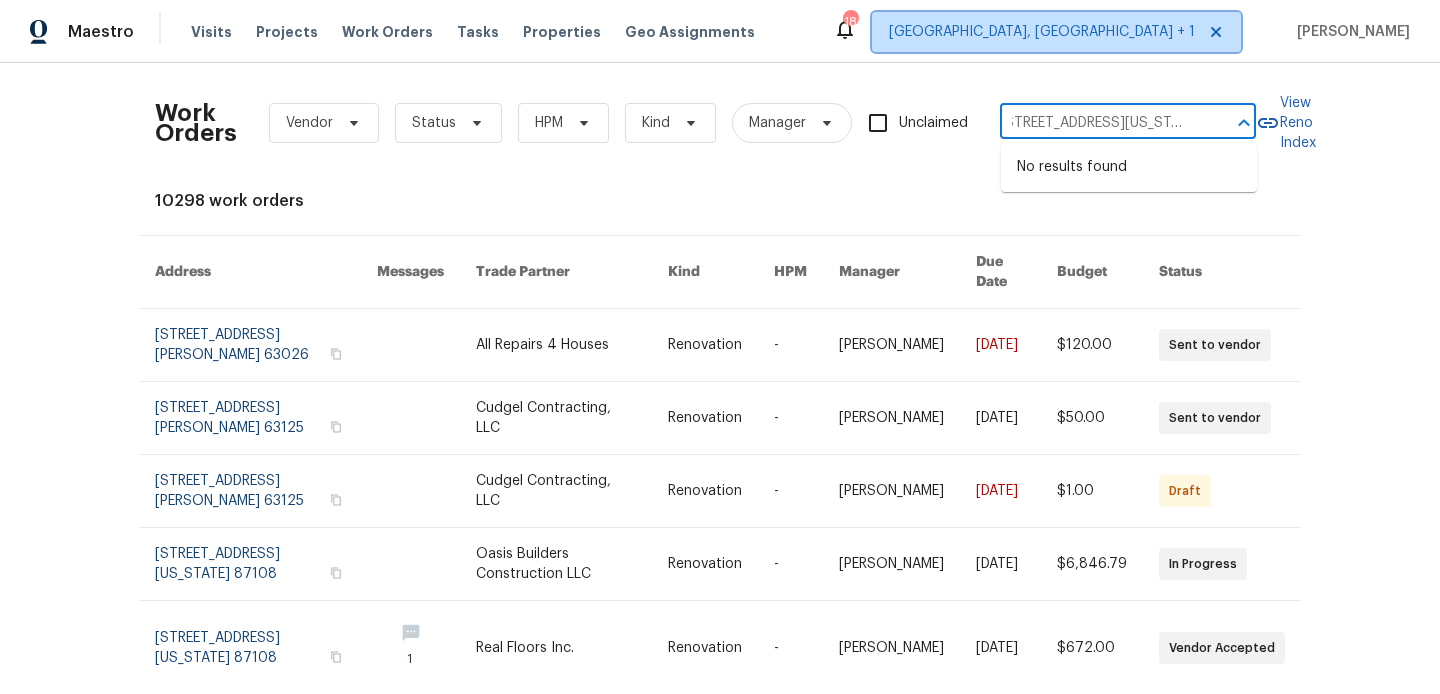 type 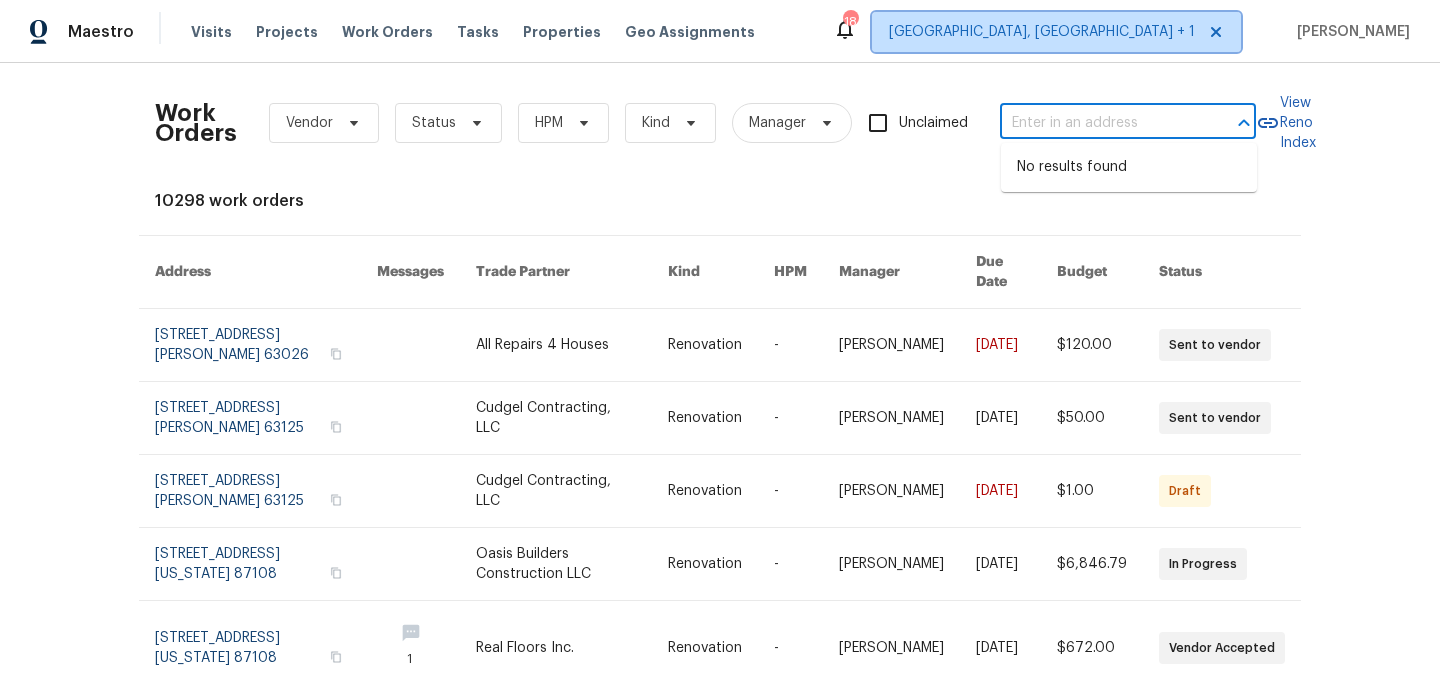 click on "Albuquerque, NM + 1" at bounding box center (1042, 32) 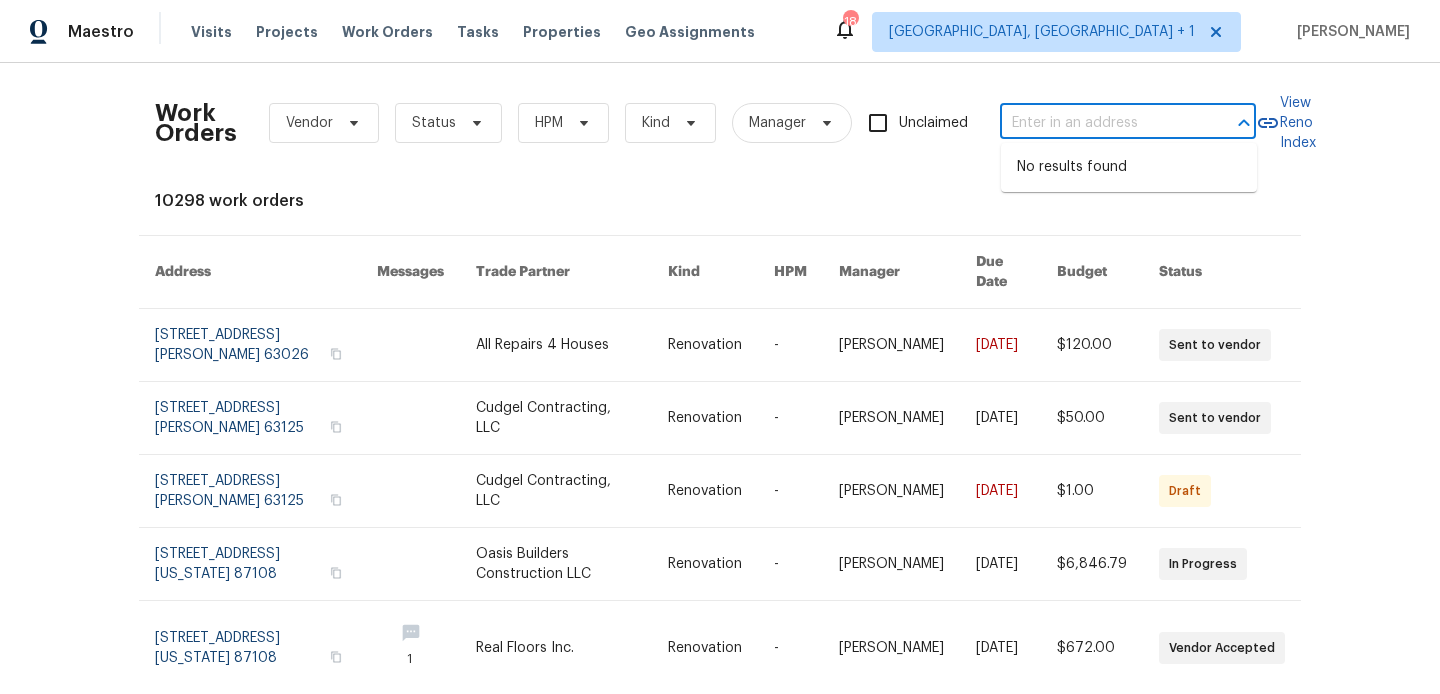 scroll, scrollTop: 0, scrollLeft: 0, axis: both 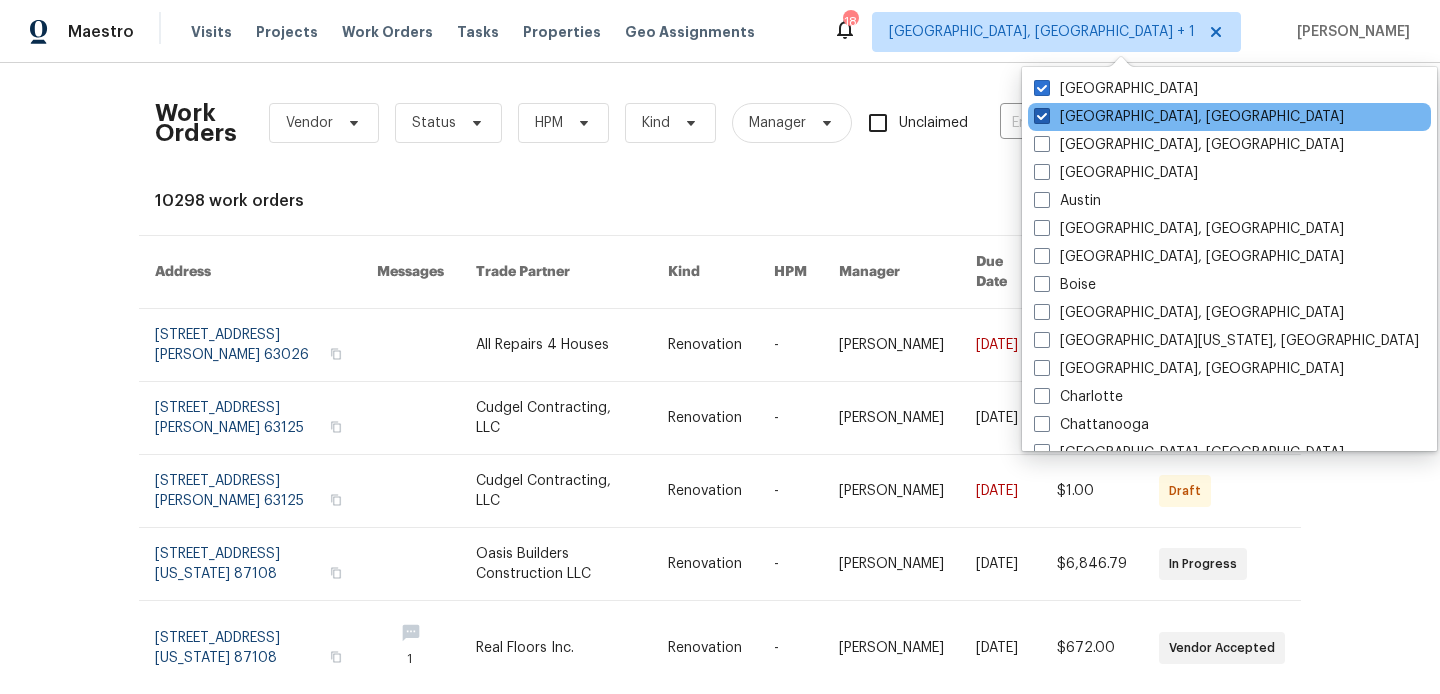 click at bounding box center (1042, 116) 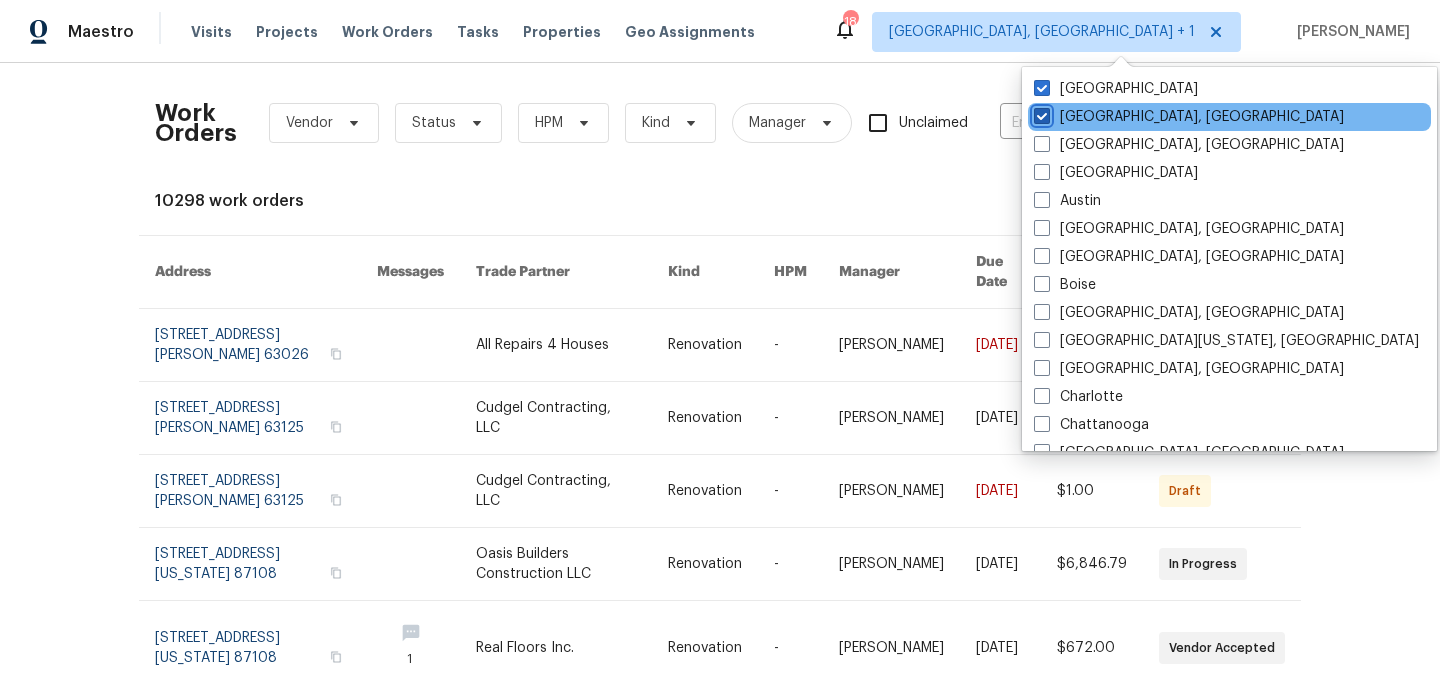 click on "Albuquerque, NM" at bounding box center [1040, 113] 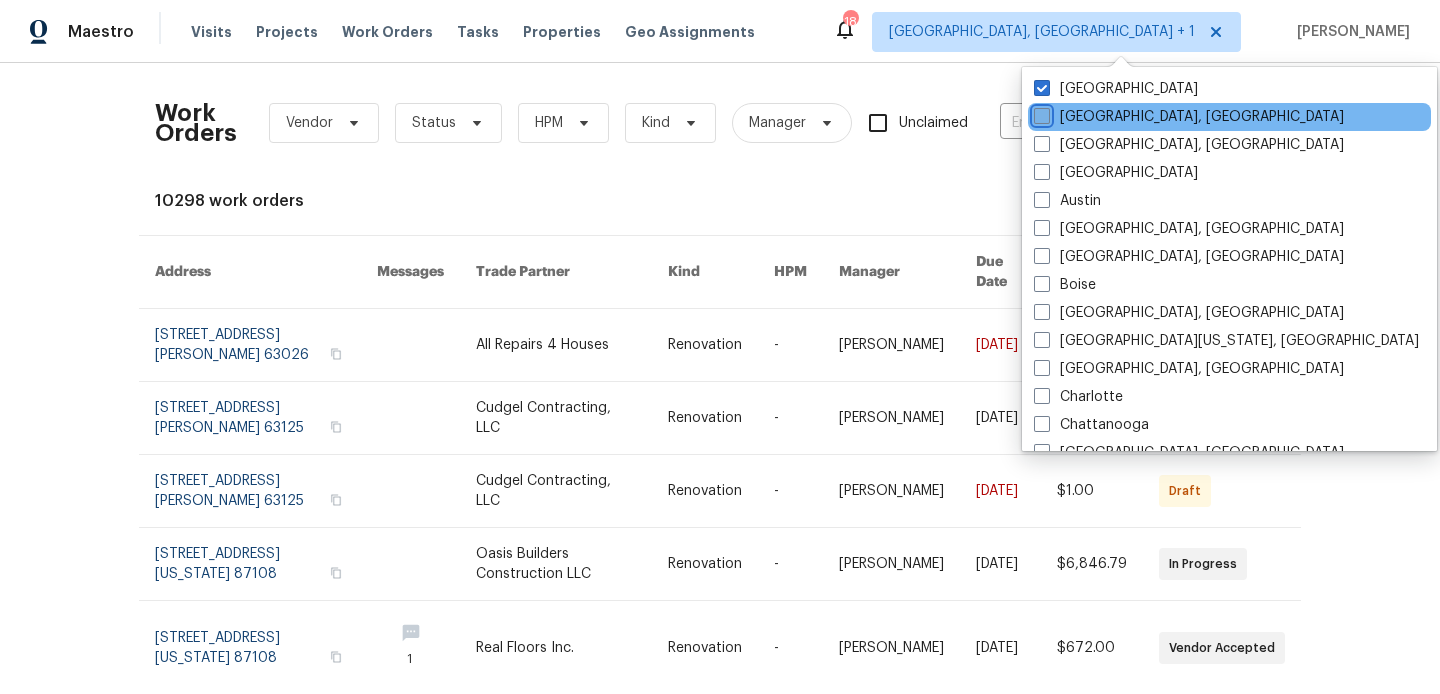 checkbox on "false" 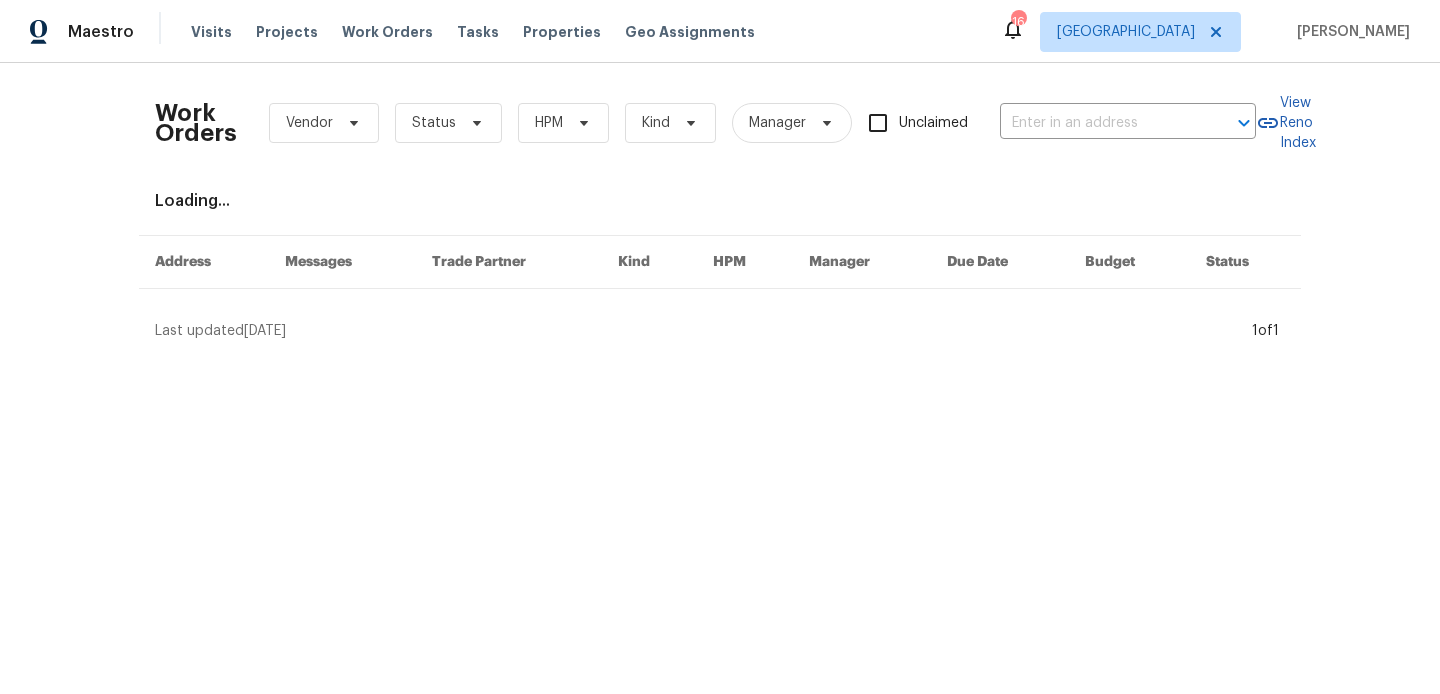 click on "Work Orders Vendor Status HPM Kind Manager Unclaimed ​" at bounding box center (705, 123) 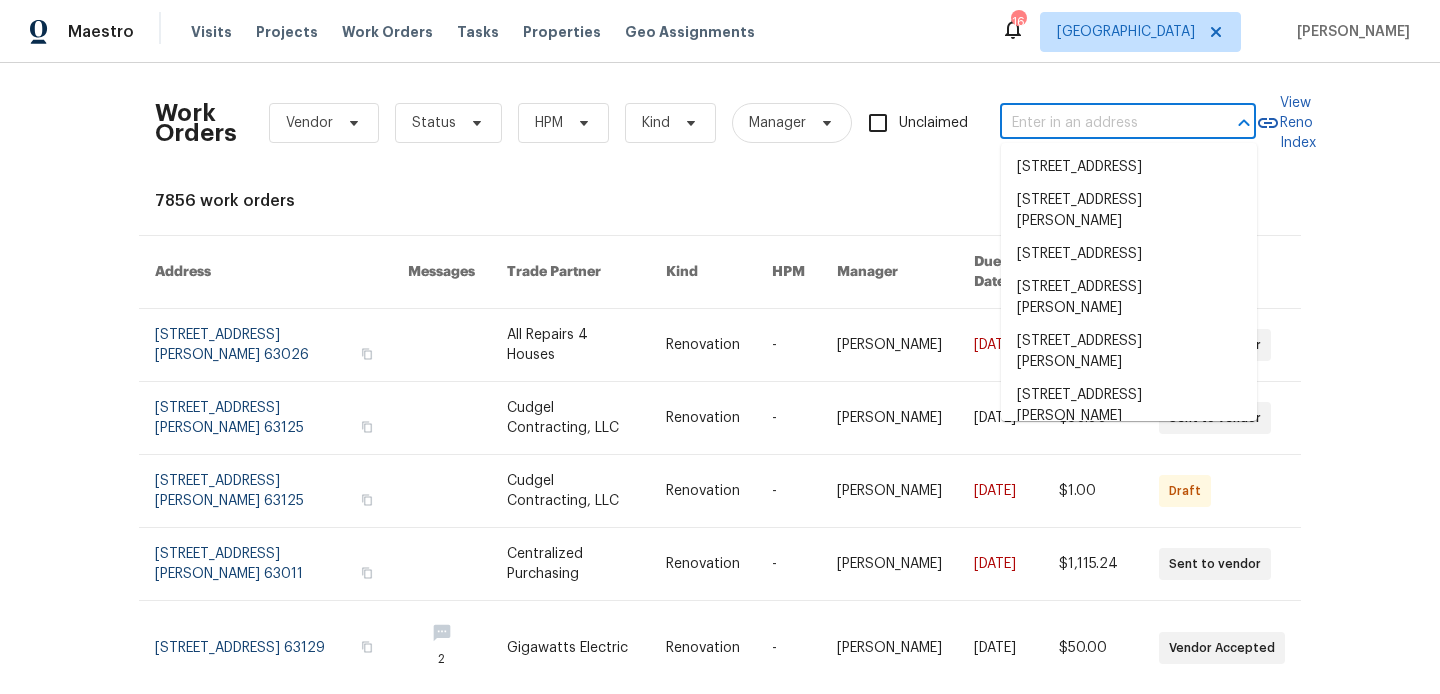 click at bounding box center [1100, 123] 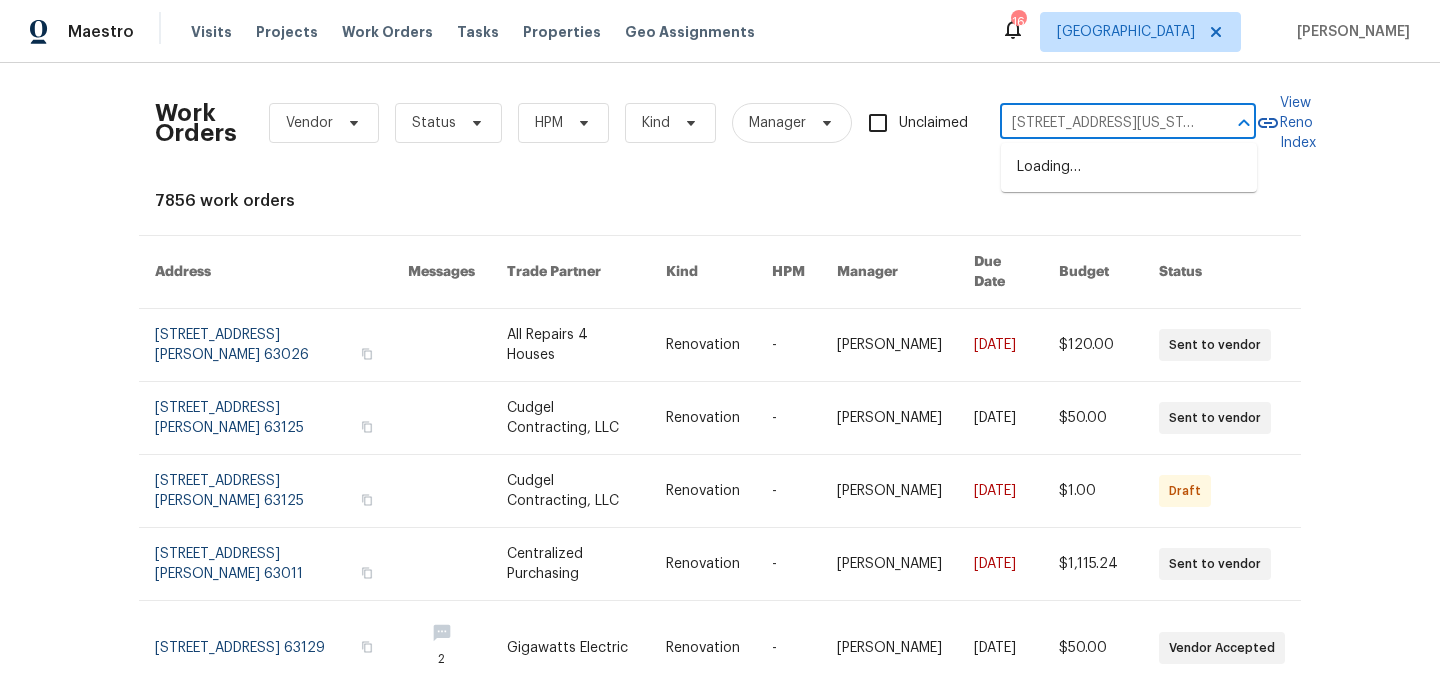 scroll, scrollTop: 0, scrollLeft: 132, axis: horizontal 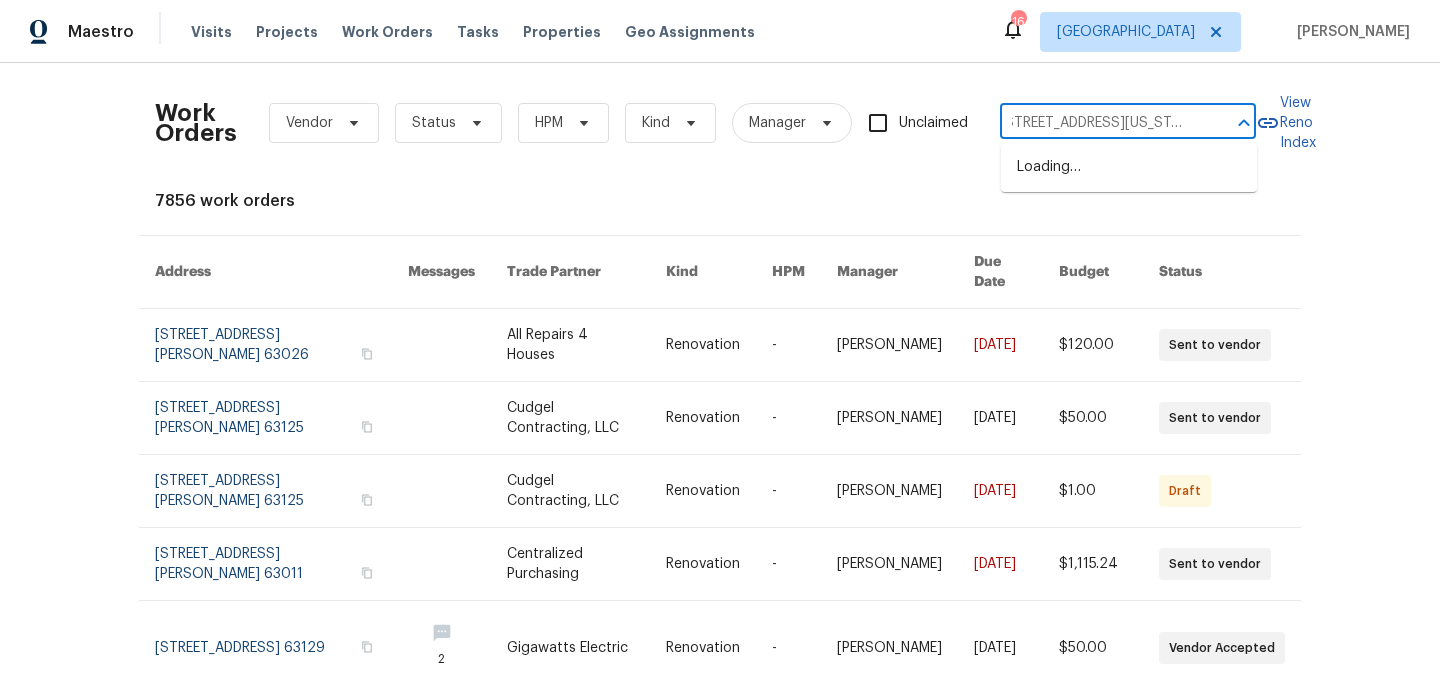 type on "12133 Parkwood Pl, Maryland Heights, MO 63043" 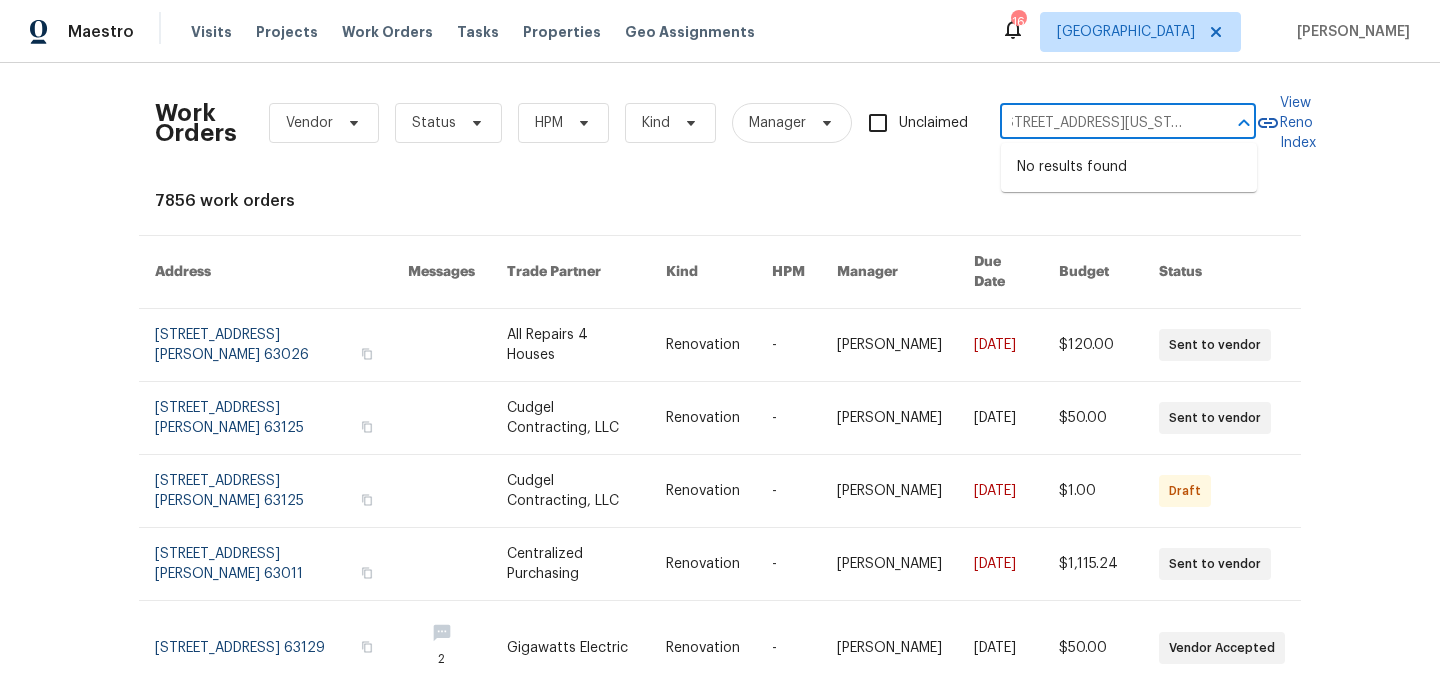 click on "12133 Parkwood Pl, Maryland Heights, MO 63043" at bounding box center (1100, 123) 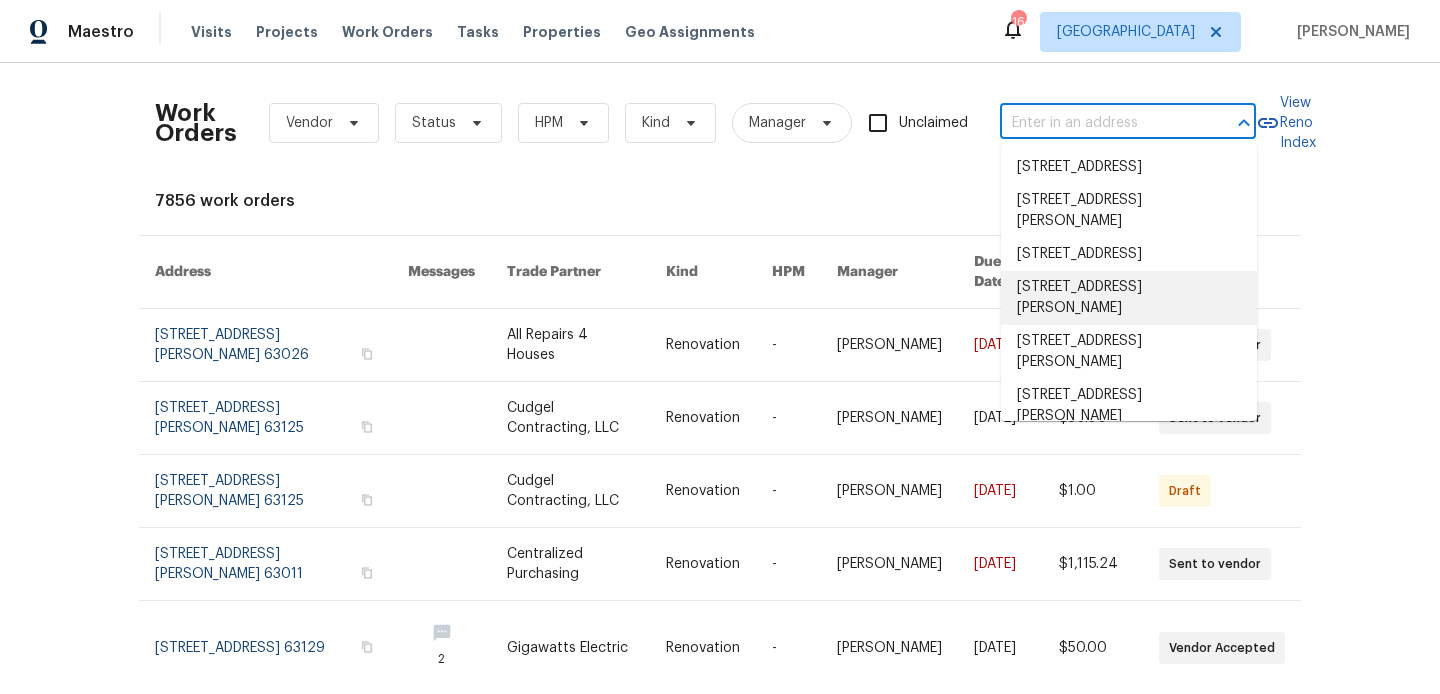 paste on "12133 Parkwood Pl, Maryland Heights, MO 63043" 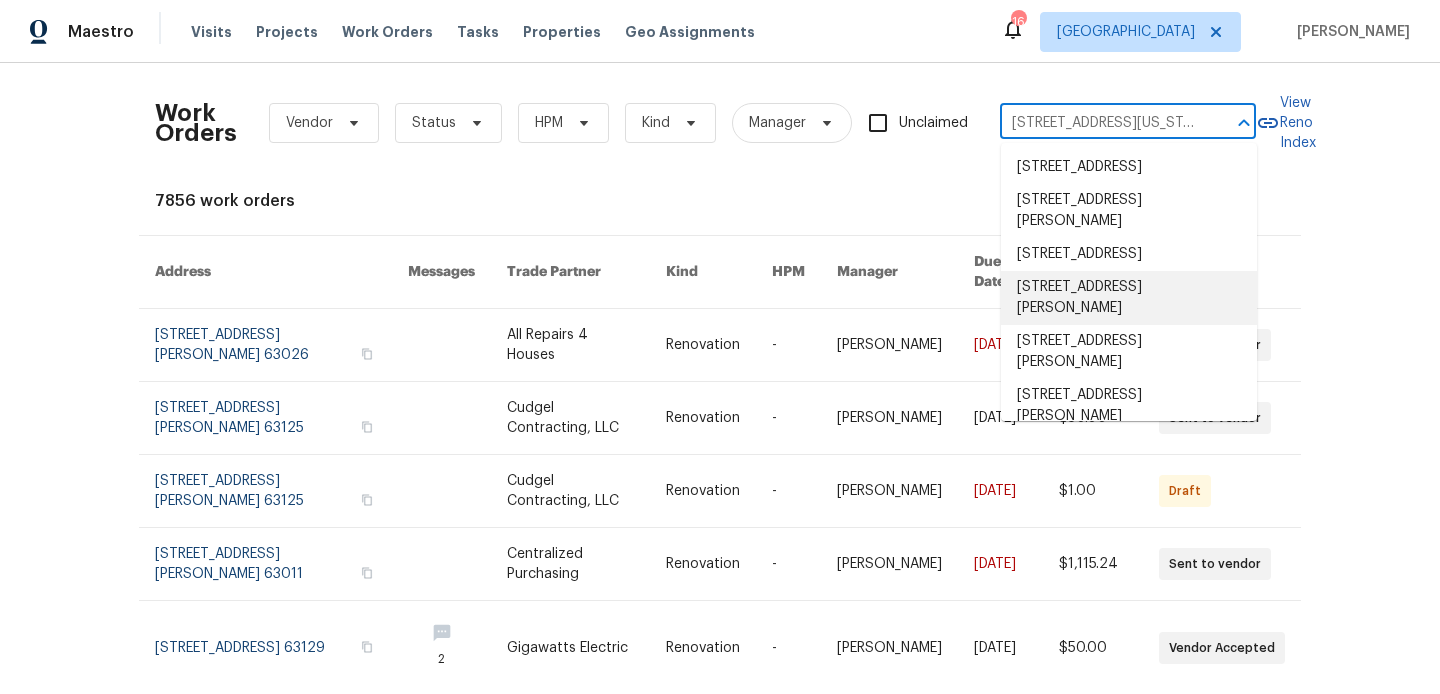 scroll, scrollTop: 0, scrollLeft: 132, axis: horizontal 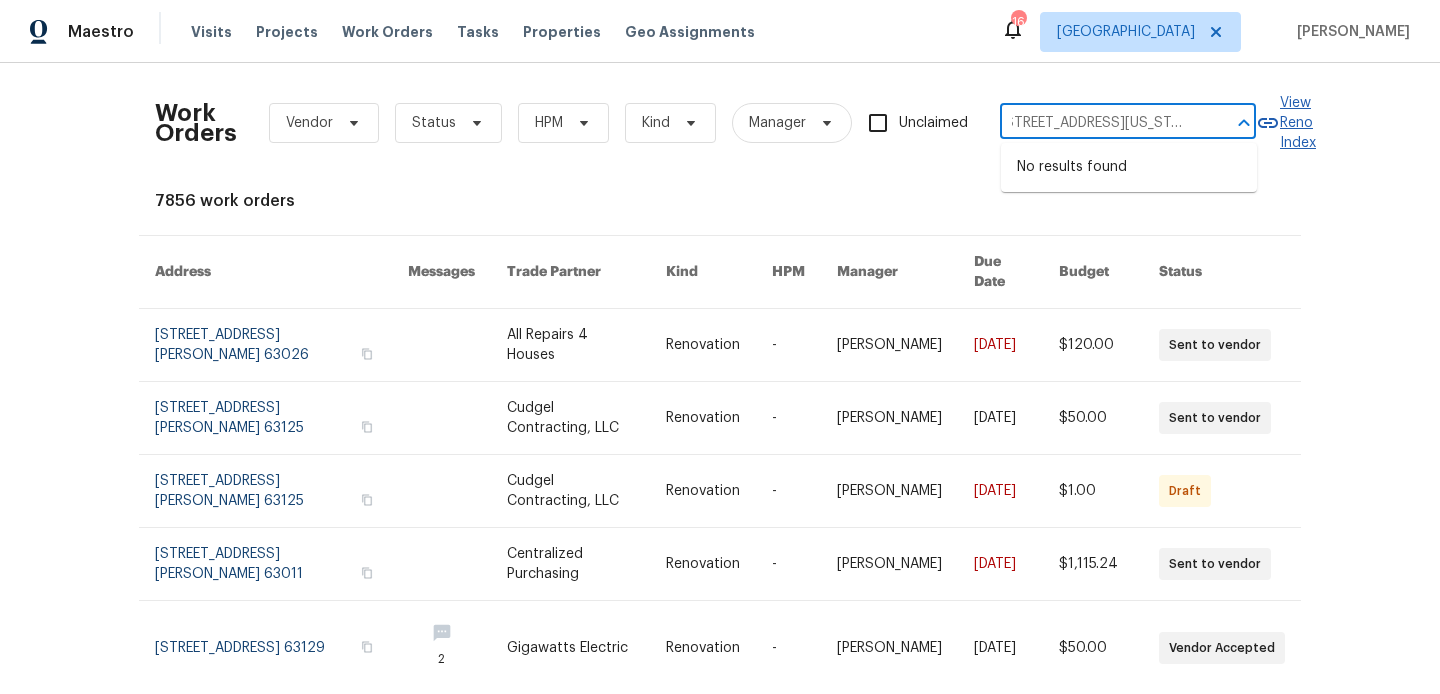type on "12133 Parkwood Pl, Maryland Heights, MO 63043" 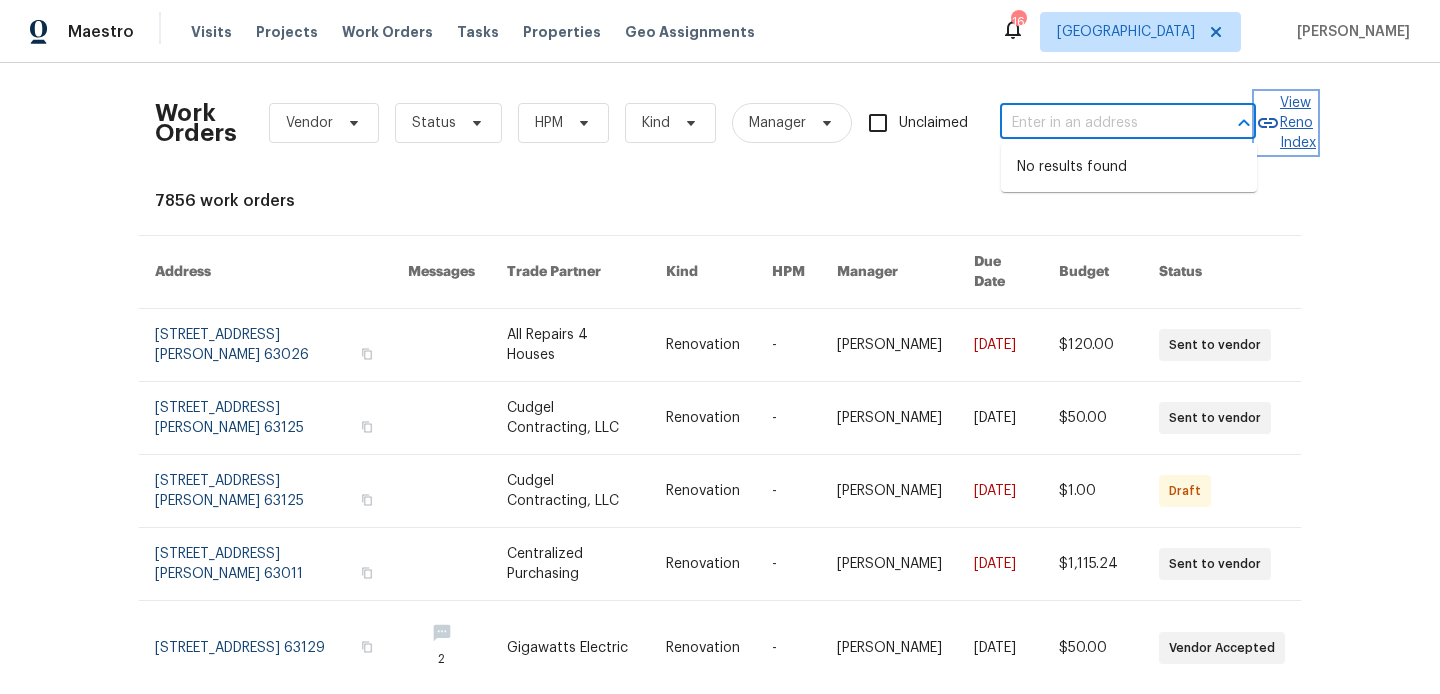 click 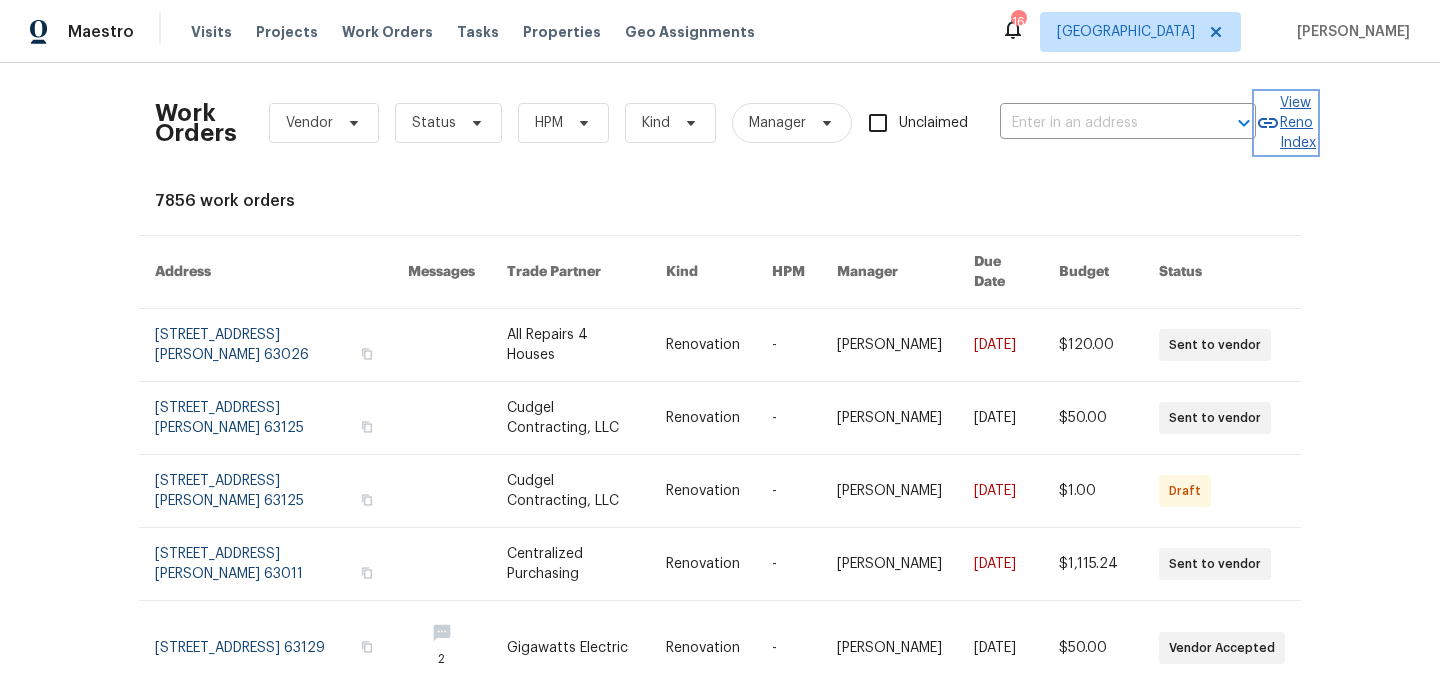 scroll, scrollTop: 0, scrollLeft: 0, axis: both 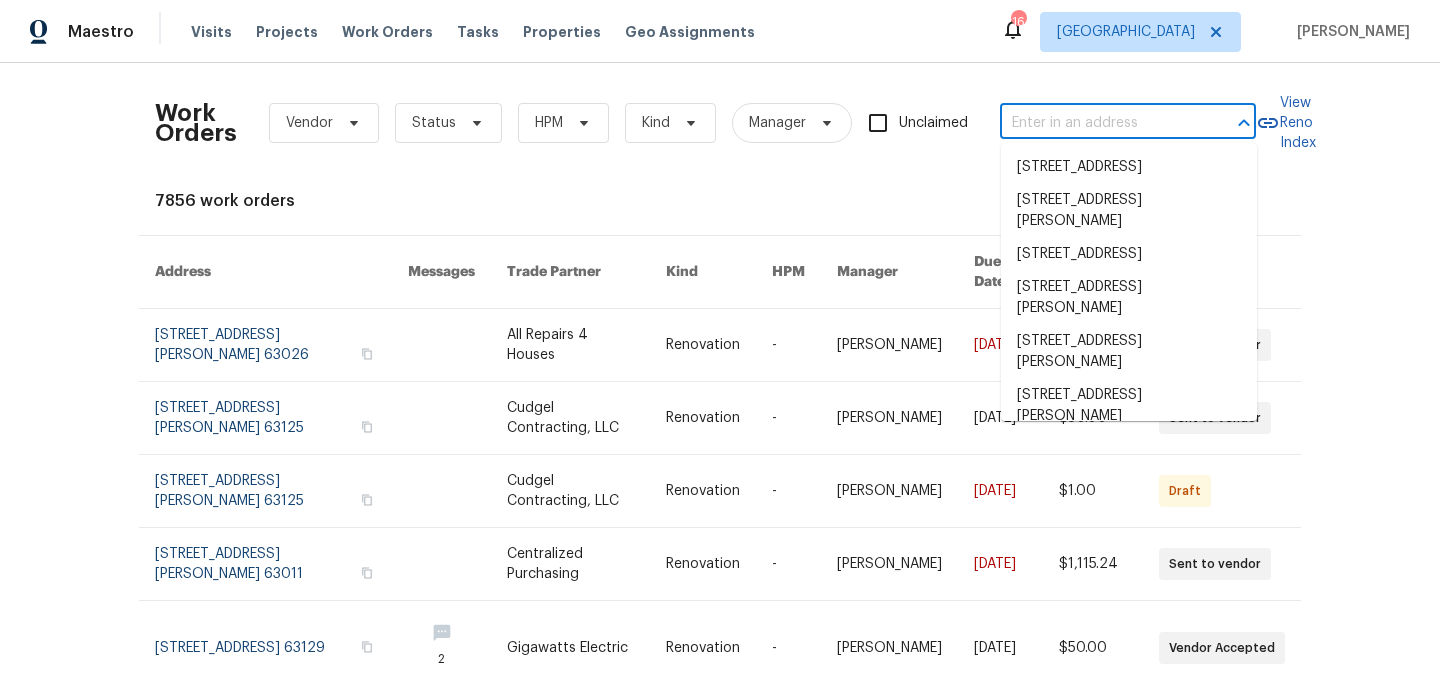 click at bounding box center (1100, 123) 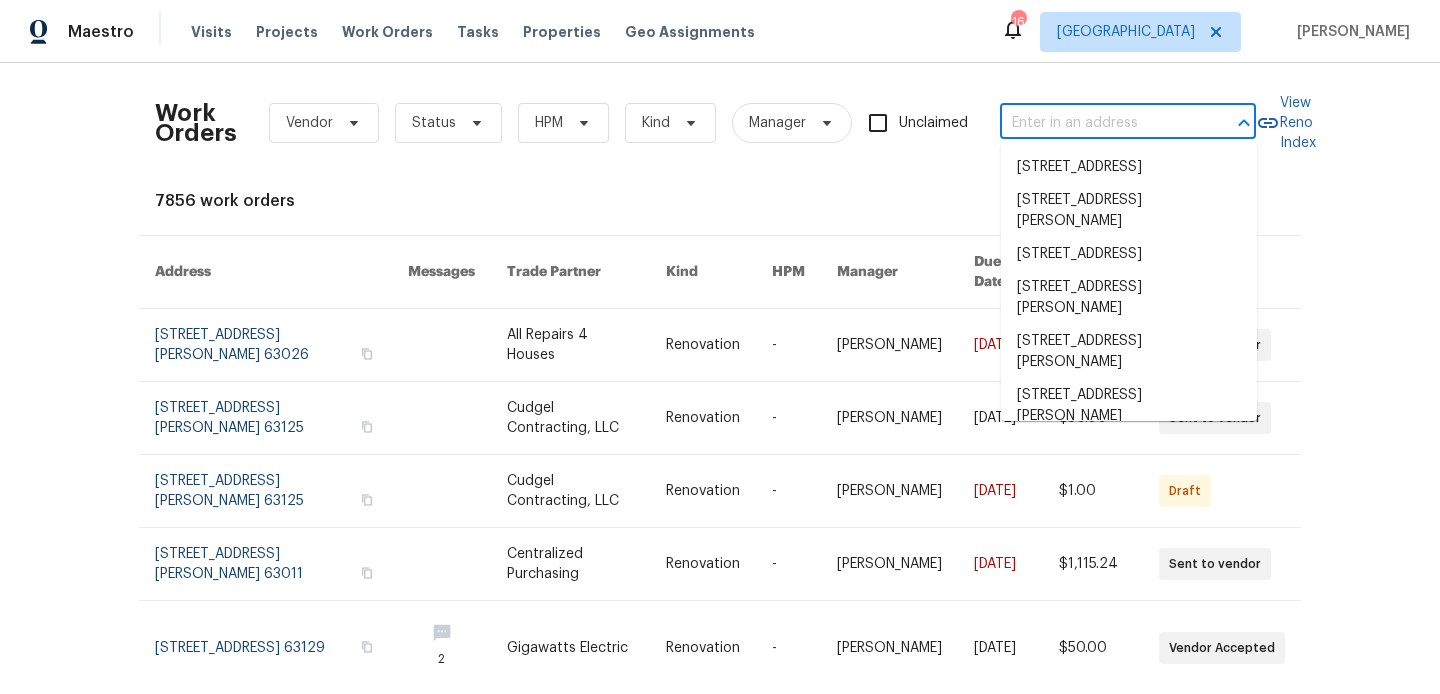 paste on "12133 Parkwood Pl, Maryland Heights, MO 63043" 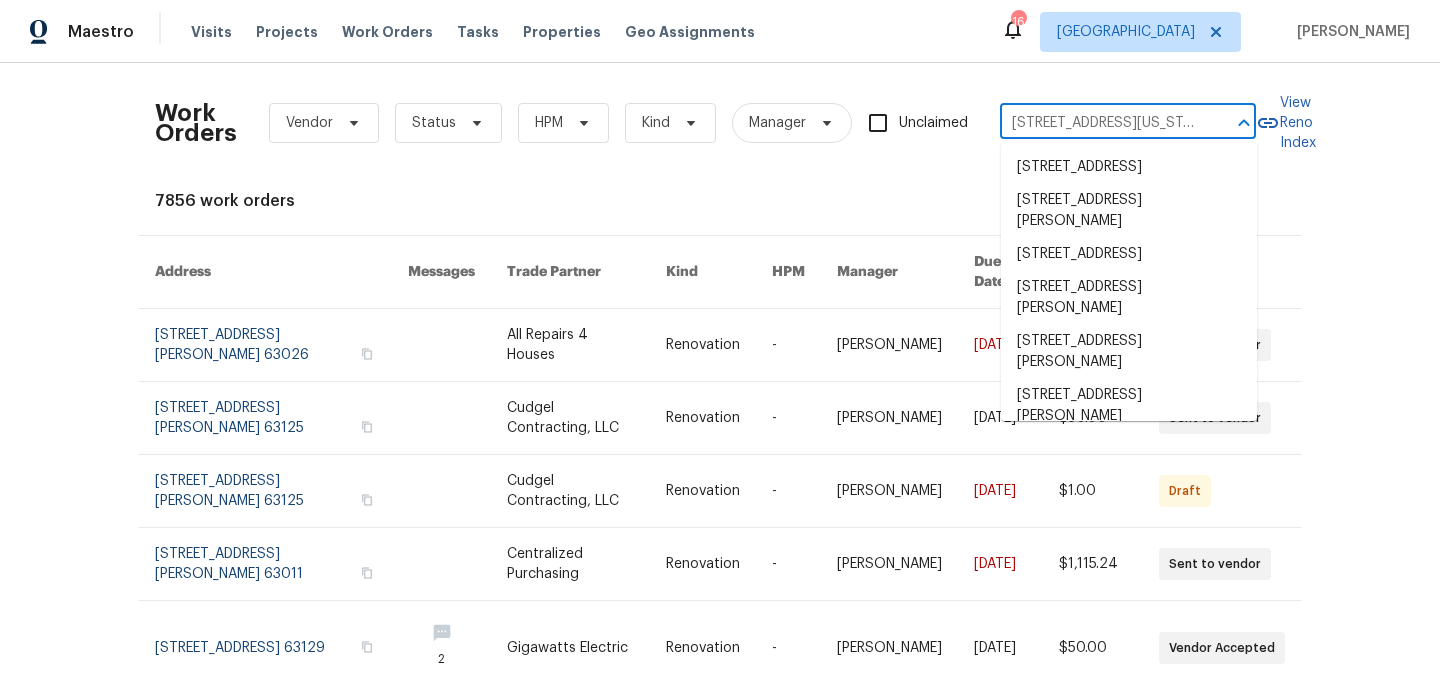 scroll, scrollTop: 0, scrollLeft: 132, axis: horizontal 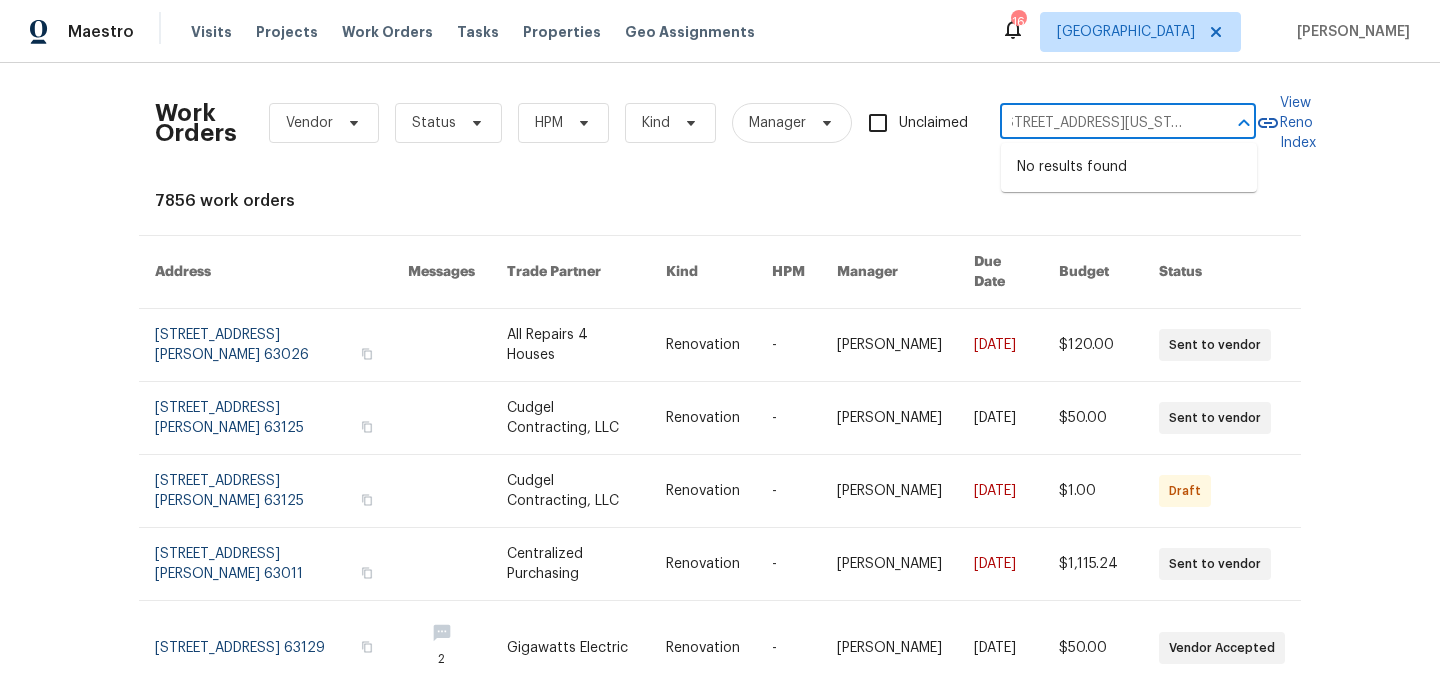 type on "12133 Parkwood Pl, Maryland Heights, MO 63043" 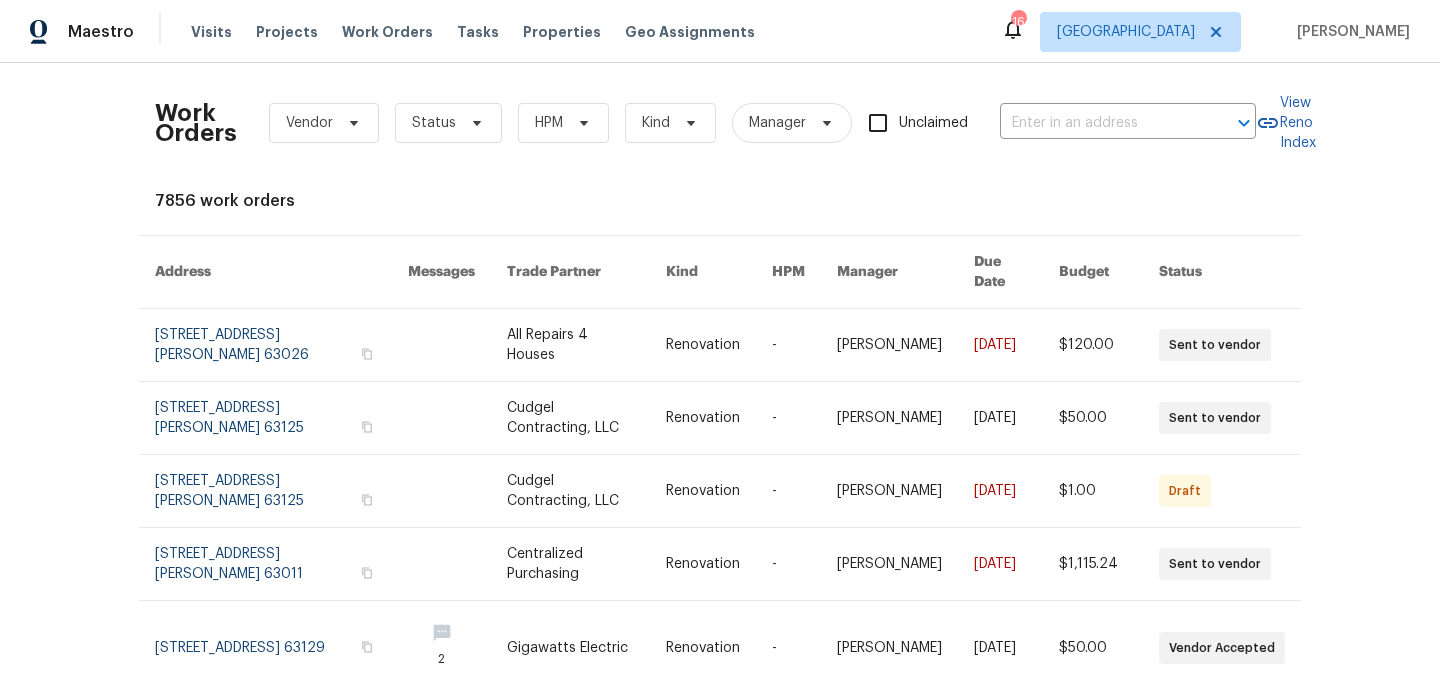 scroll, scrollTop: 0, scrollLeft: 0, axis: both 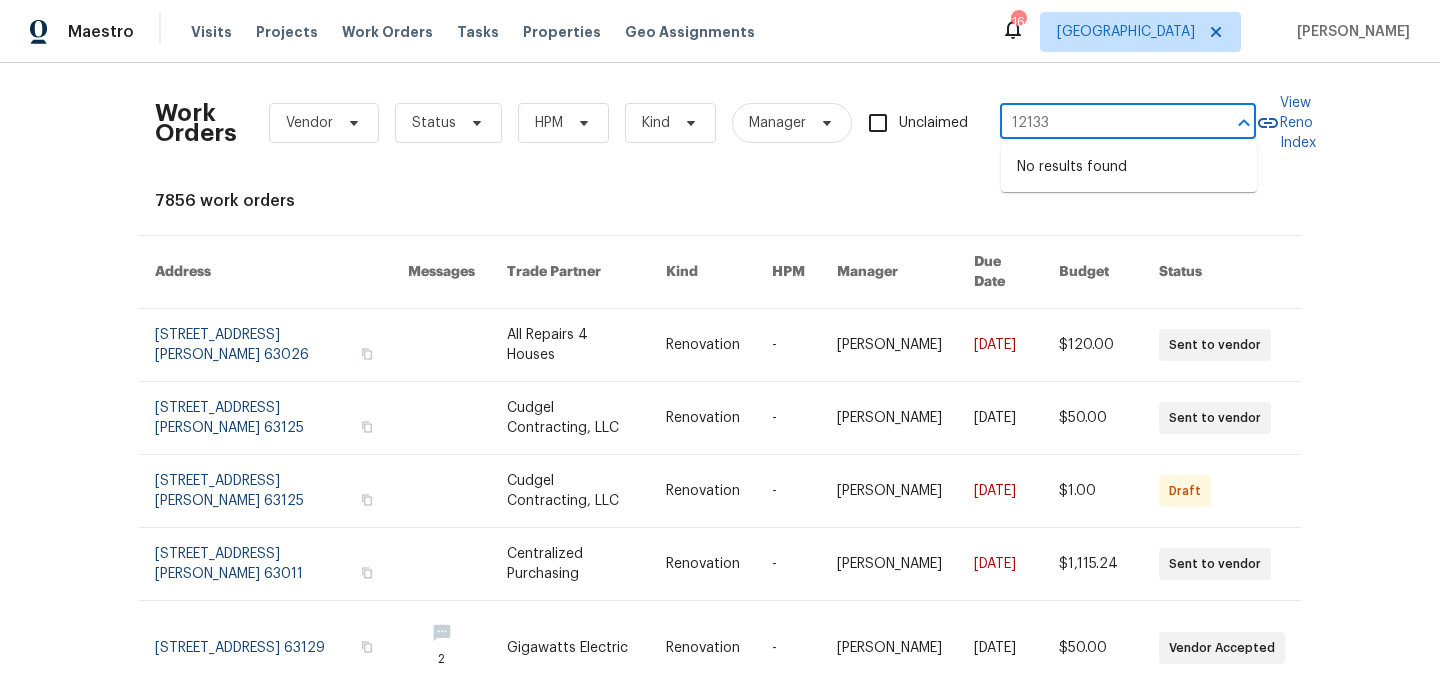 type on "12133" 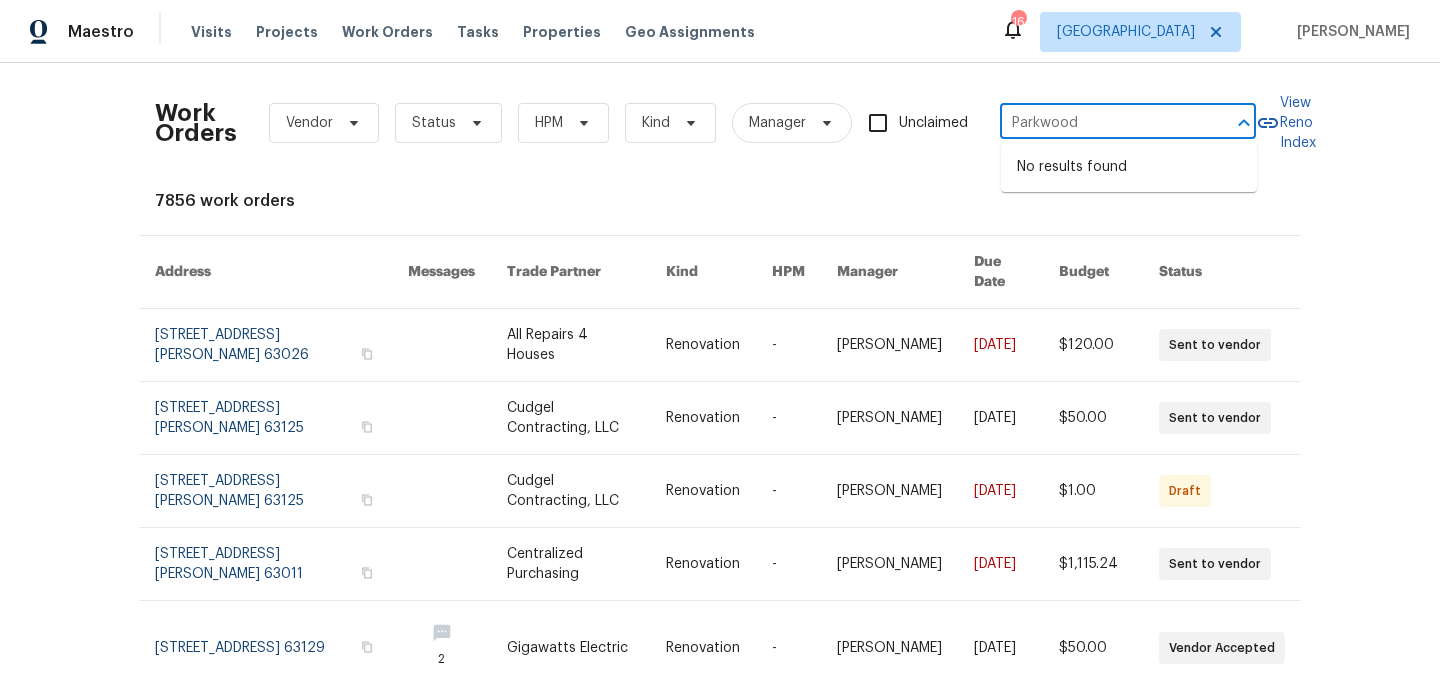 type on "Parkwood" 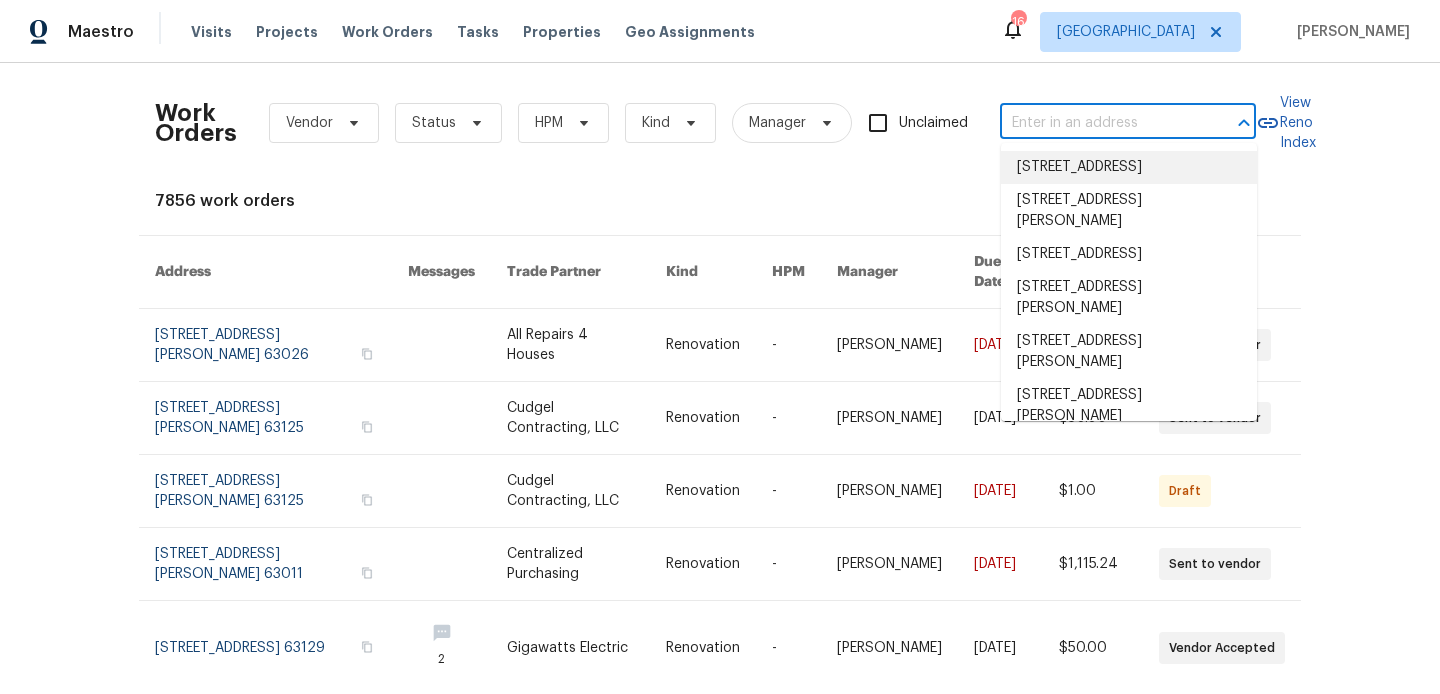 paste on "12133 Parkwood Pl, Maryland Heights, MO 63043" 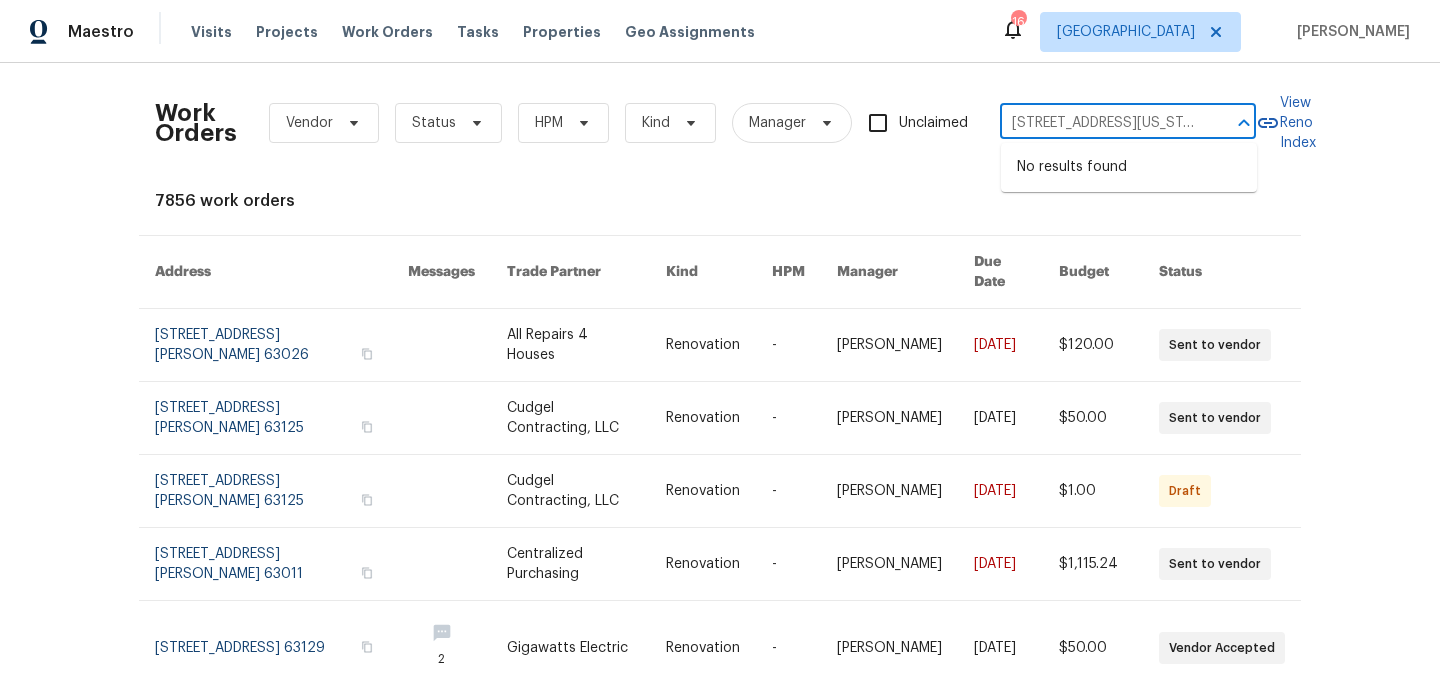 scroll, scrollTop: 0, scrollLeft: 132, axis: horizontal 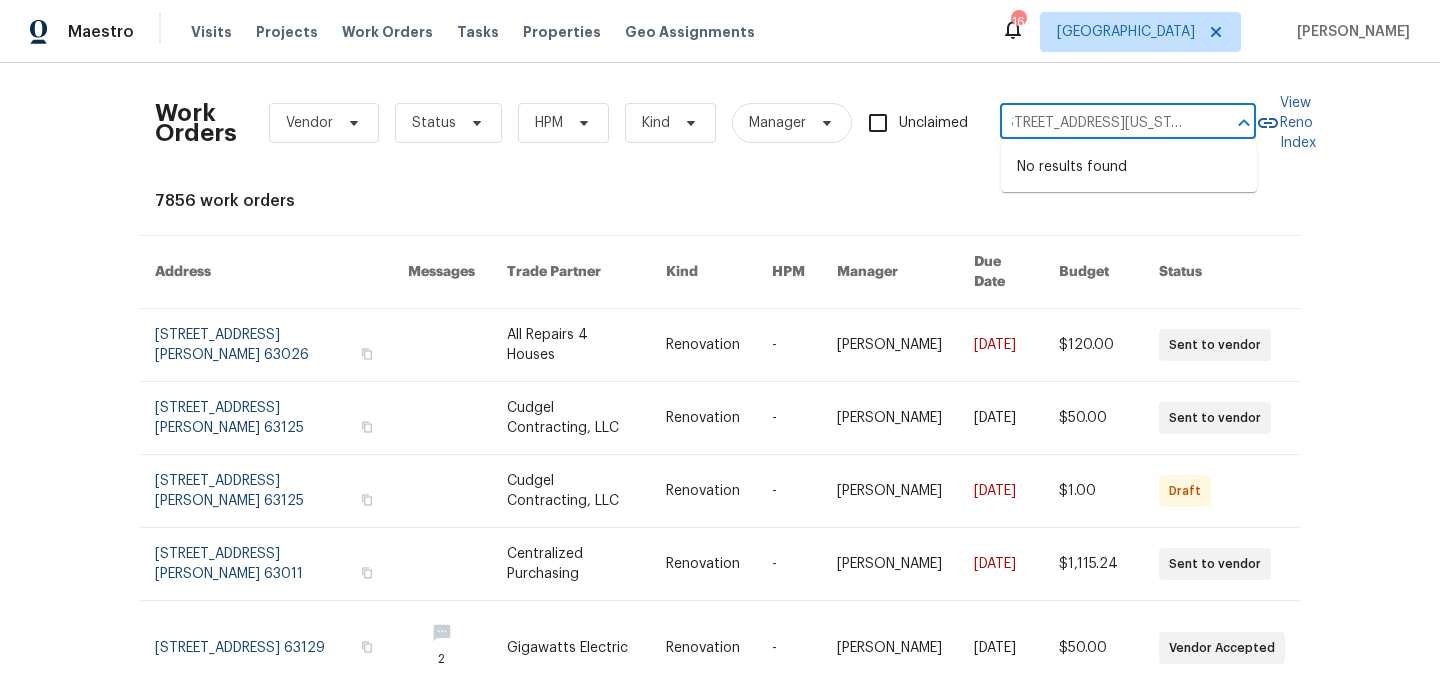 type on "12133 Parkwood Pl, Maryland Heights, MO 63043" 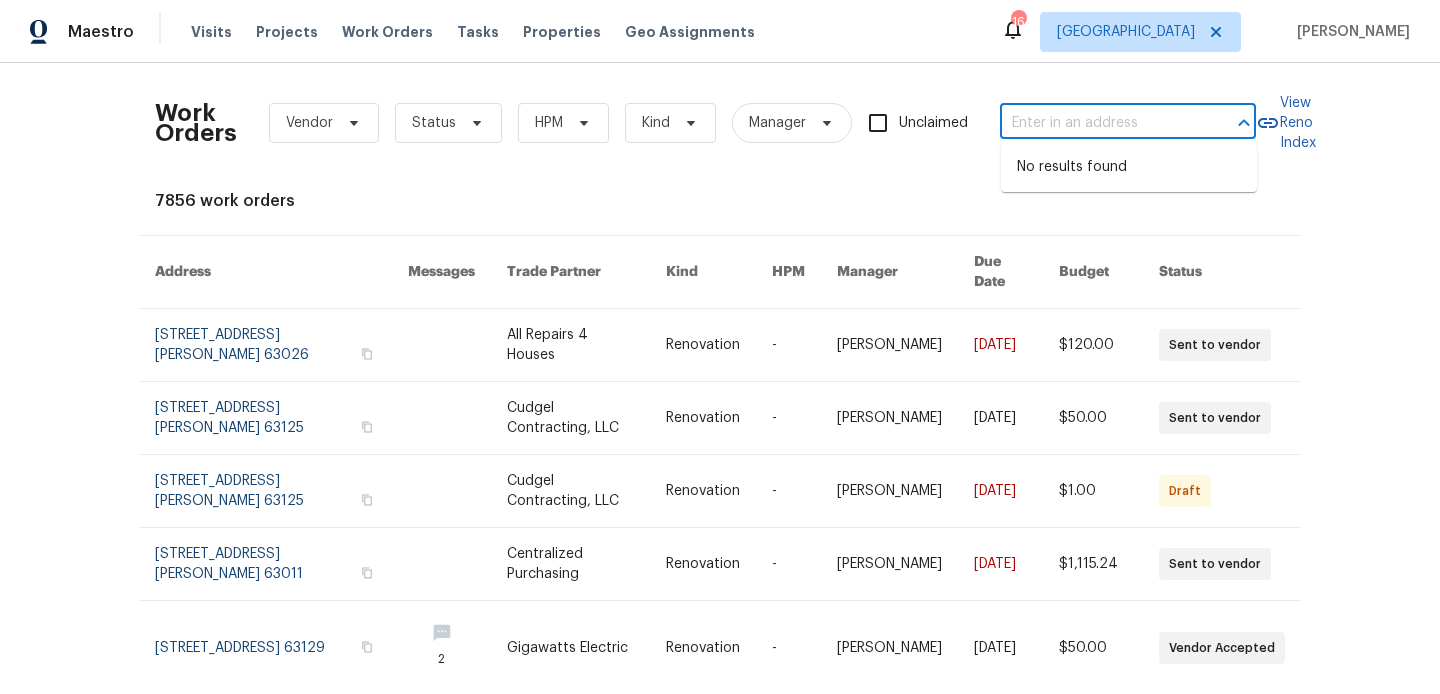 scroll, scrollTop: 0, scrollLeft: 0, axis: both 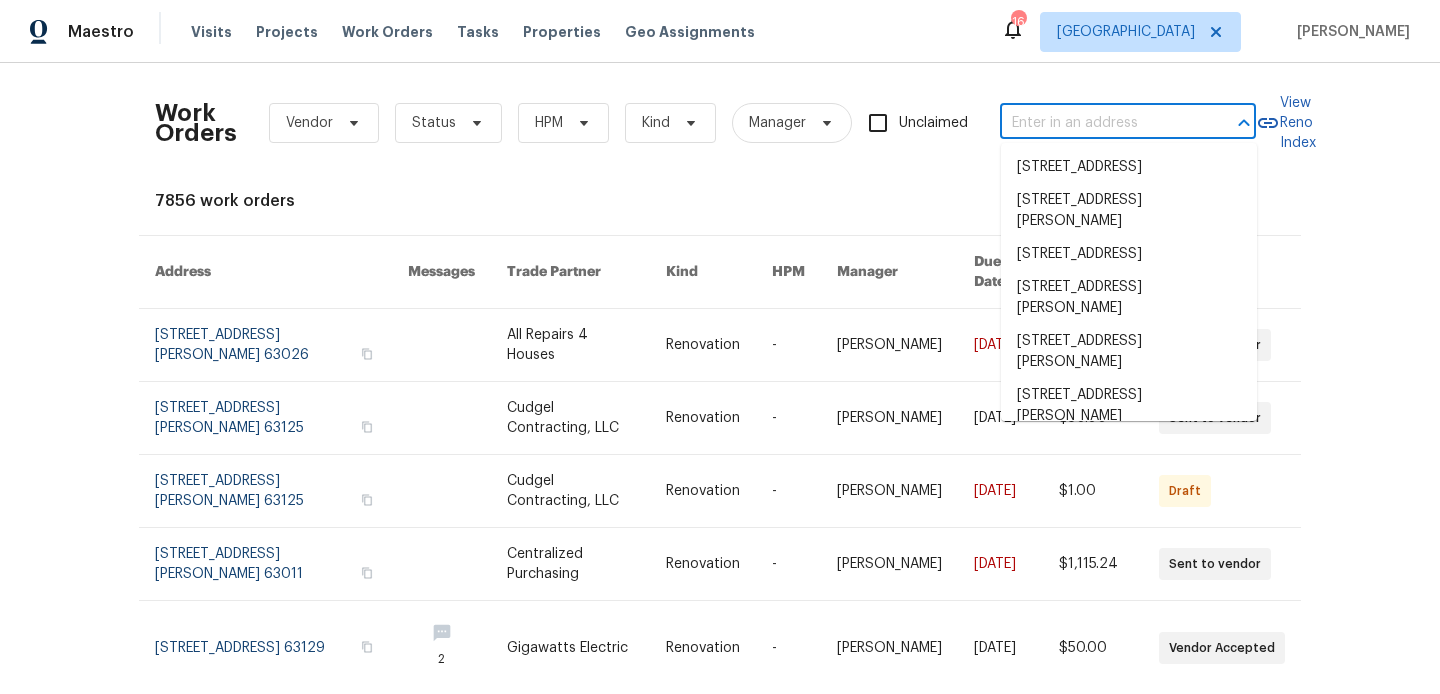 click at bounding box center [1100, 123] 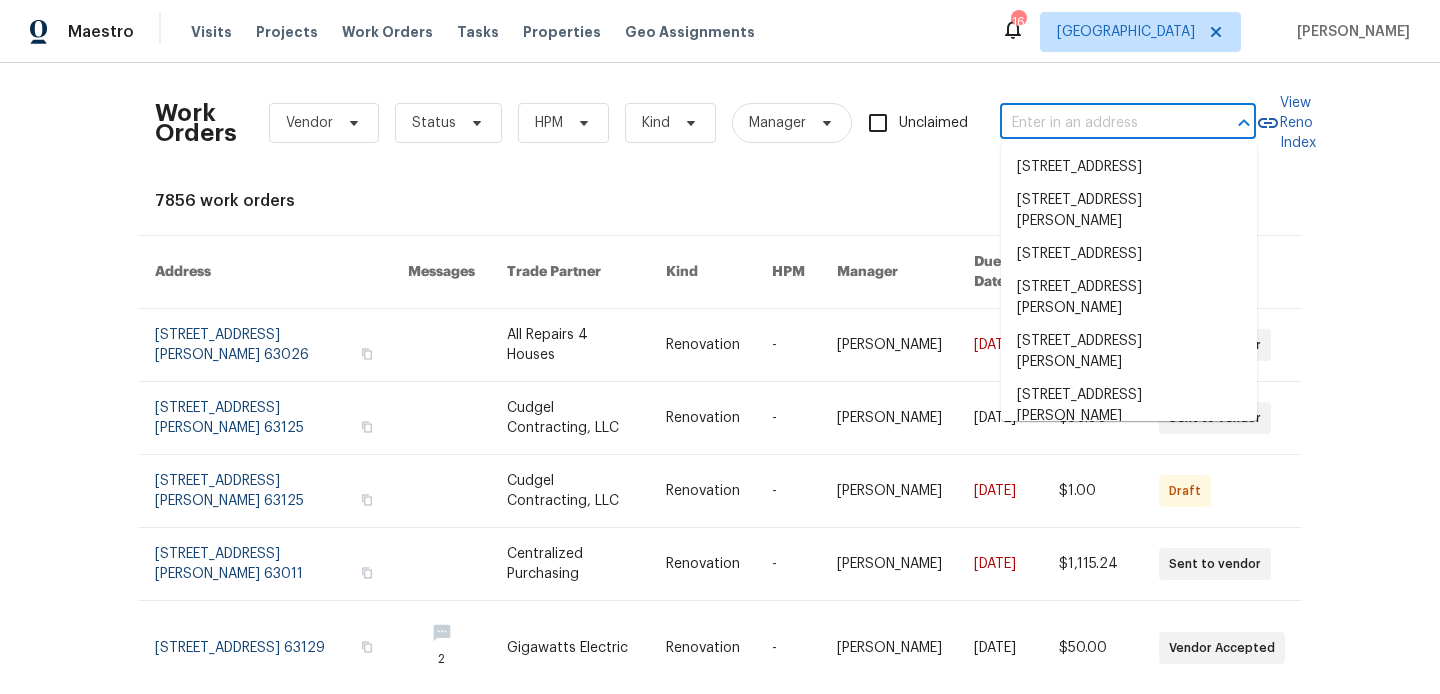 paste on "3369 Clemens Ct, Saint Charles, MO 63301" 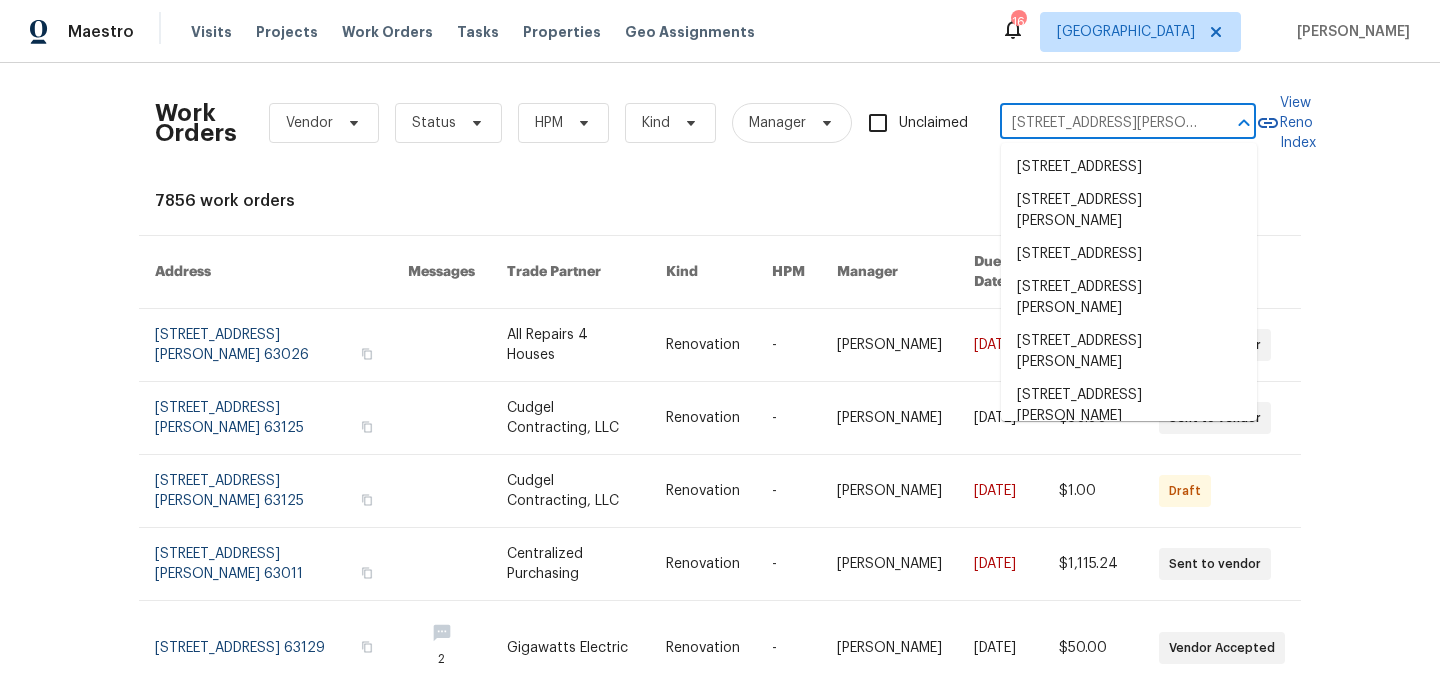 scroll, scrollTop: 0, scrollLeft: 96, axis: horizontal 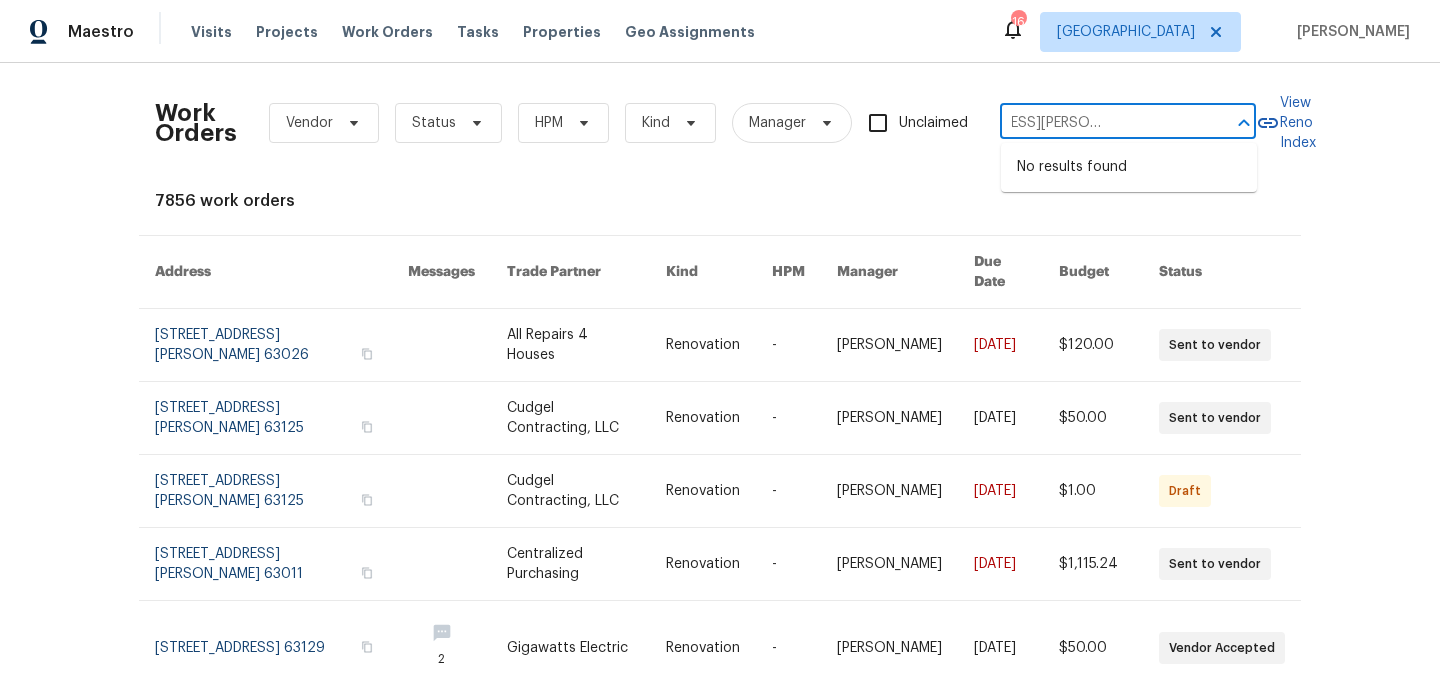 type on "3369 Clemens Ct, Saint Charles, MO 63301" 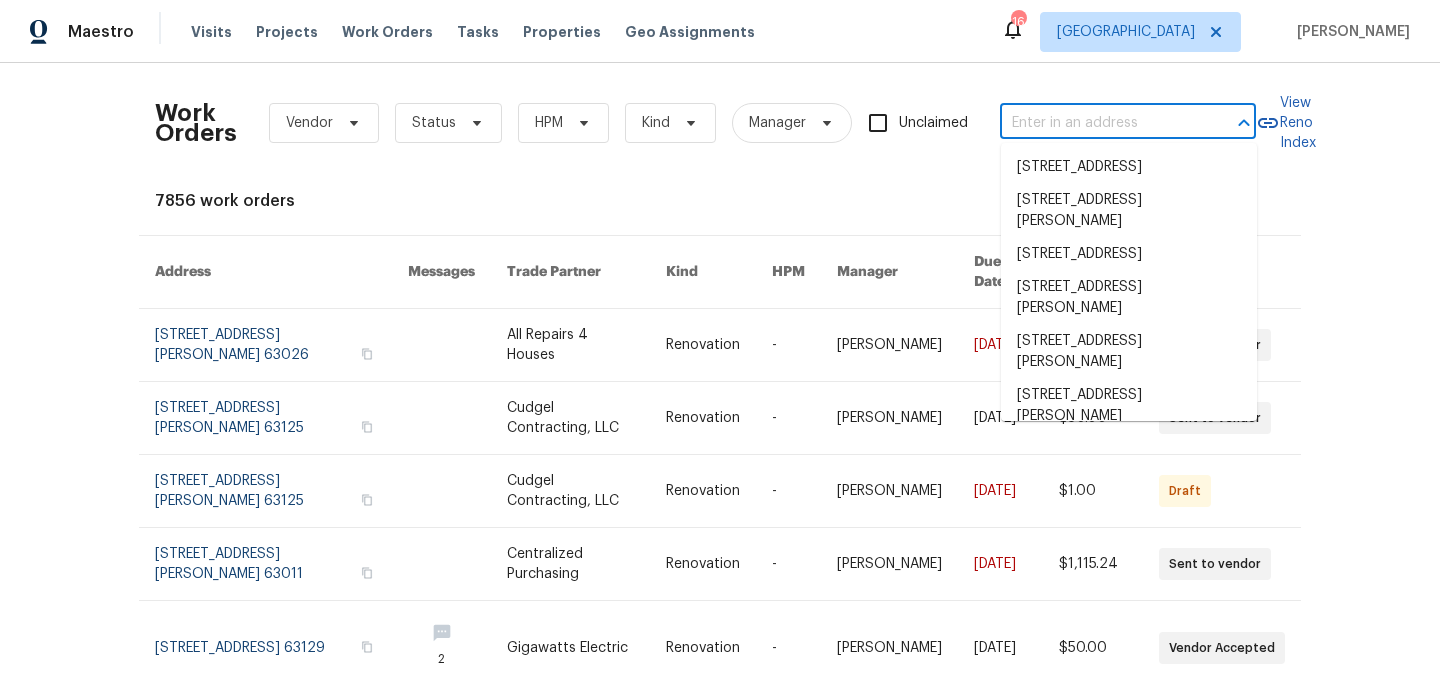 scroll, scrollTop: 0, scrollLeft: 0, axis: both 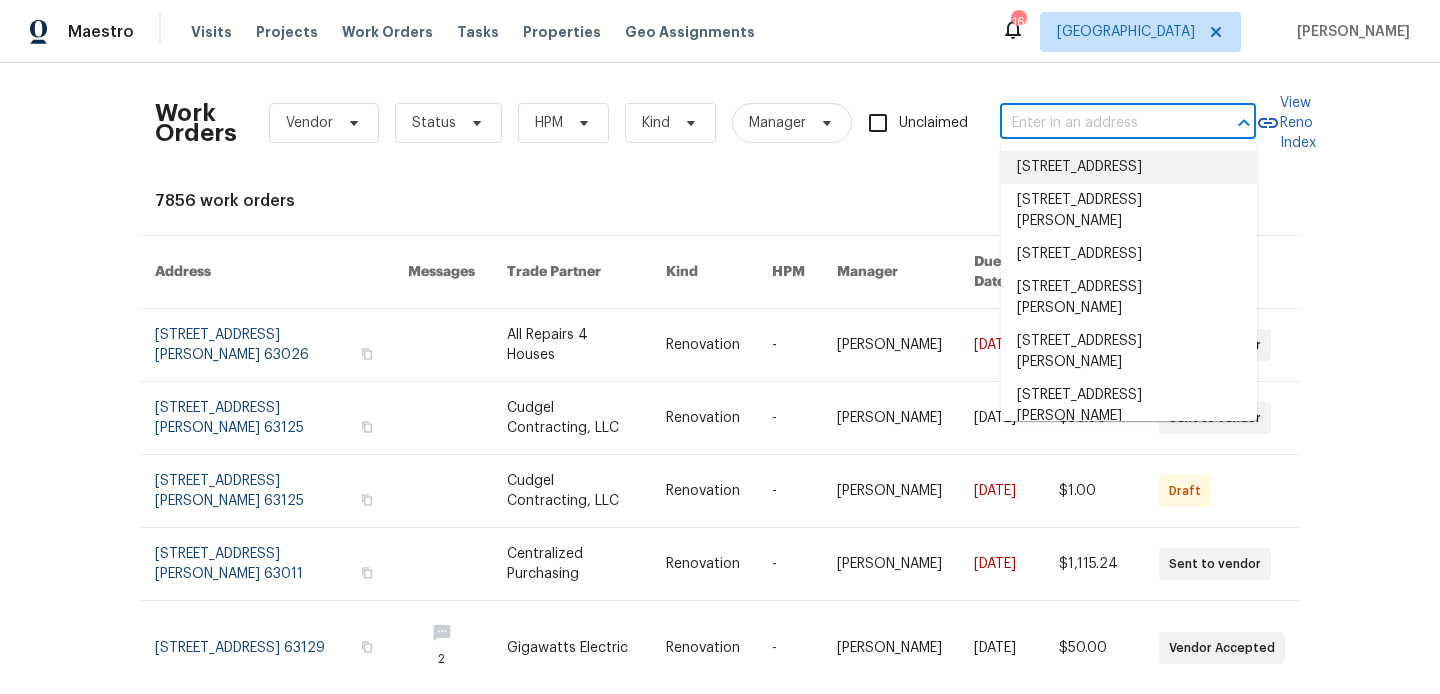 paste on "3369 Clemens Ct, Saint Charles, MO 63301" 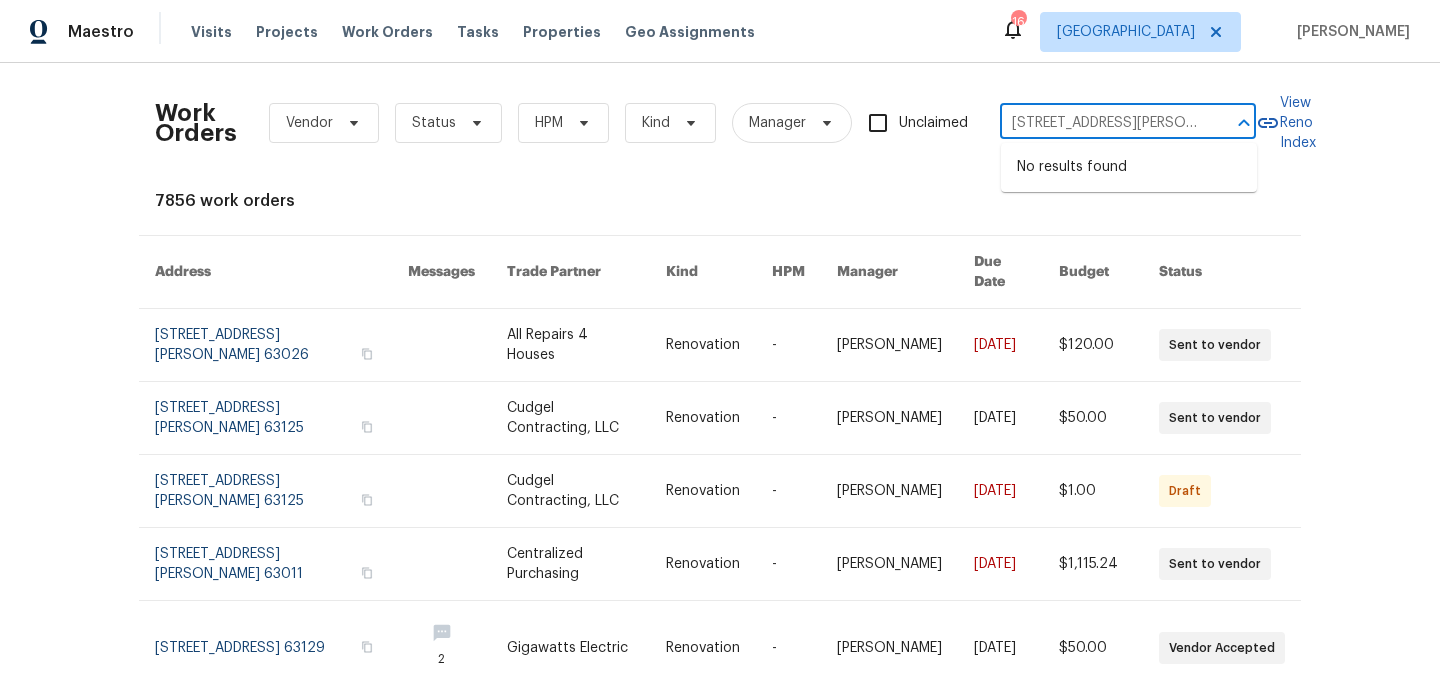 scroll, scrollTop: 0, scrollLeft: 96, axis: horizontal 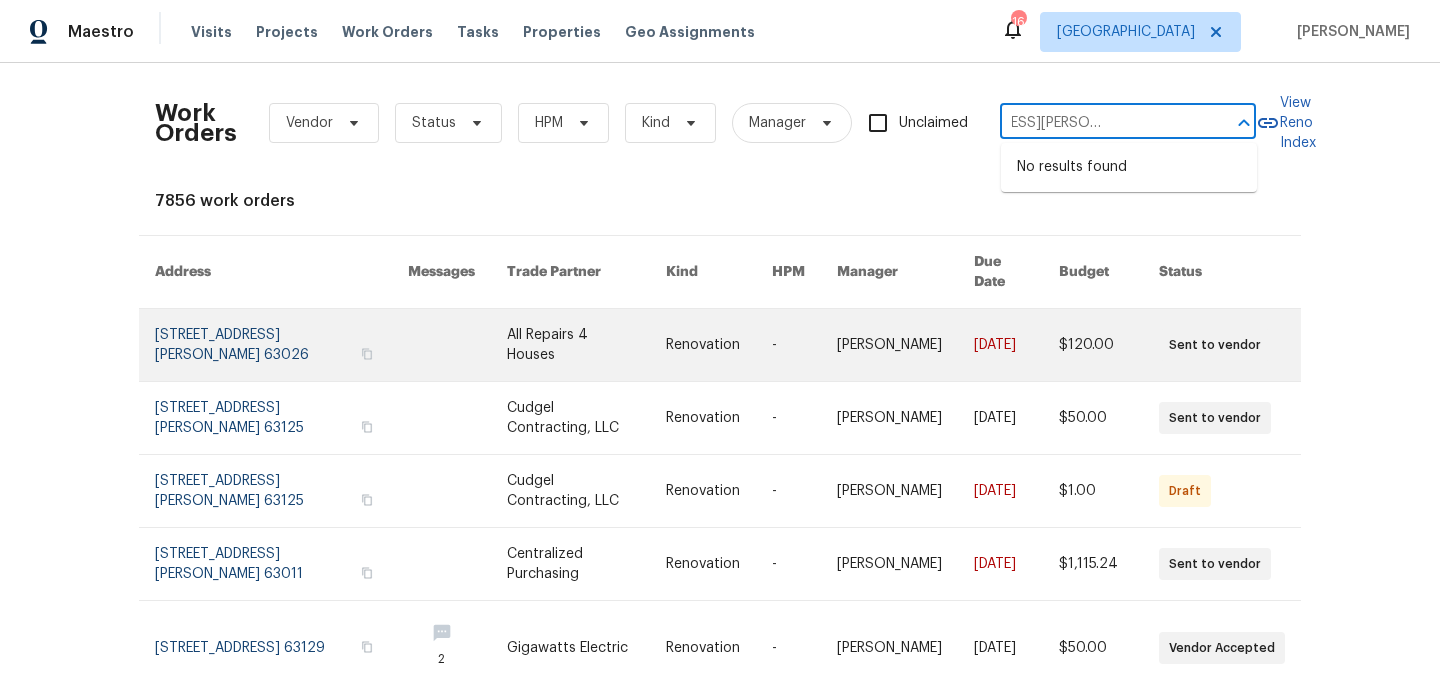 type on "3369 Clemens Ct, Saint Charles, MO 63301" 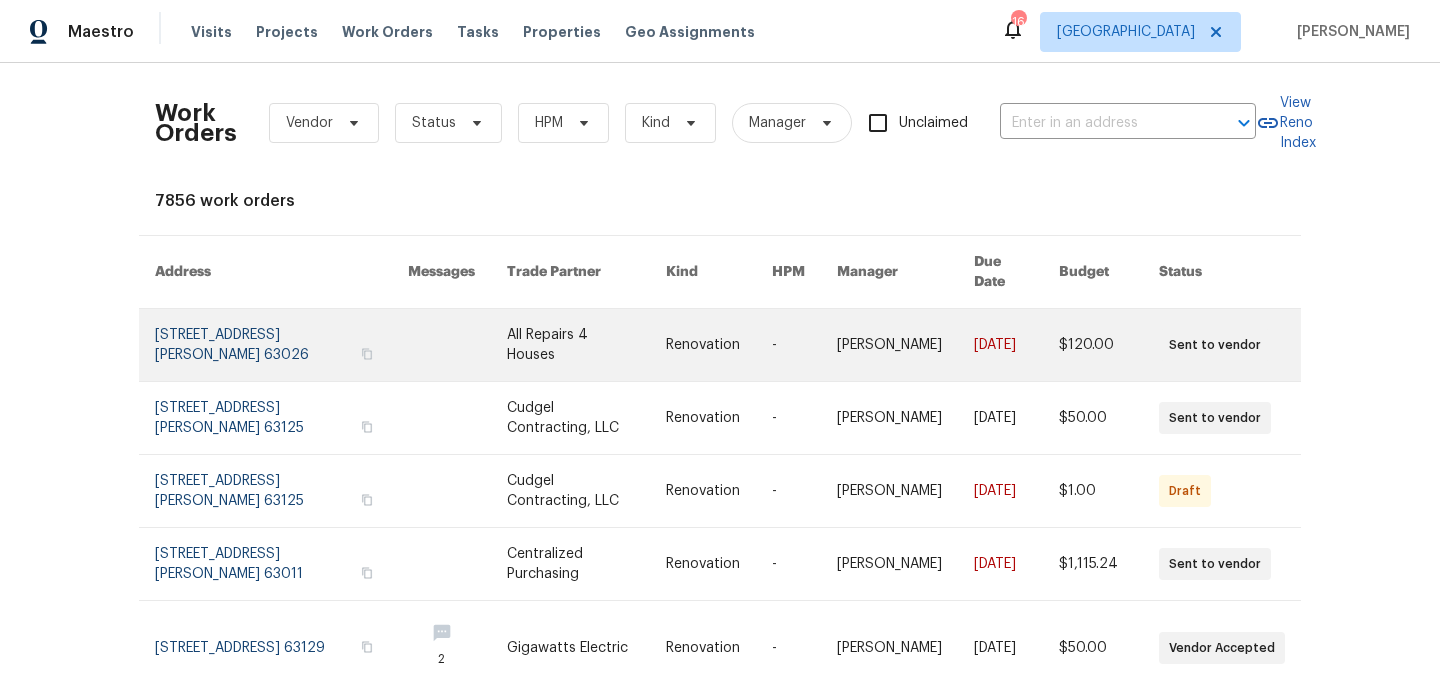 scroll, scrollTop: 0, scrollLeft: 0, axis: both 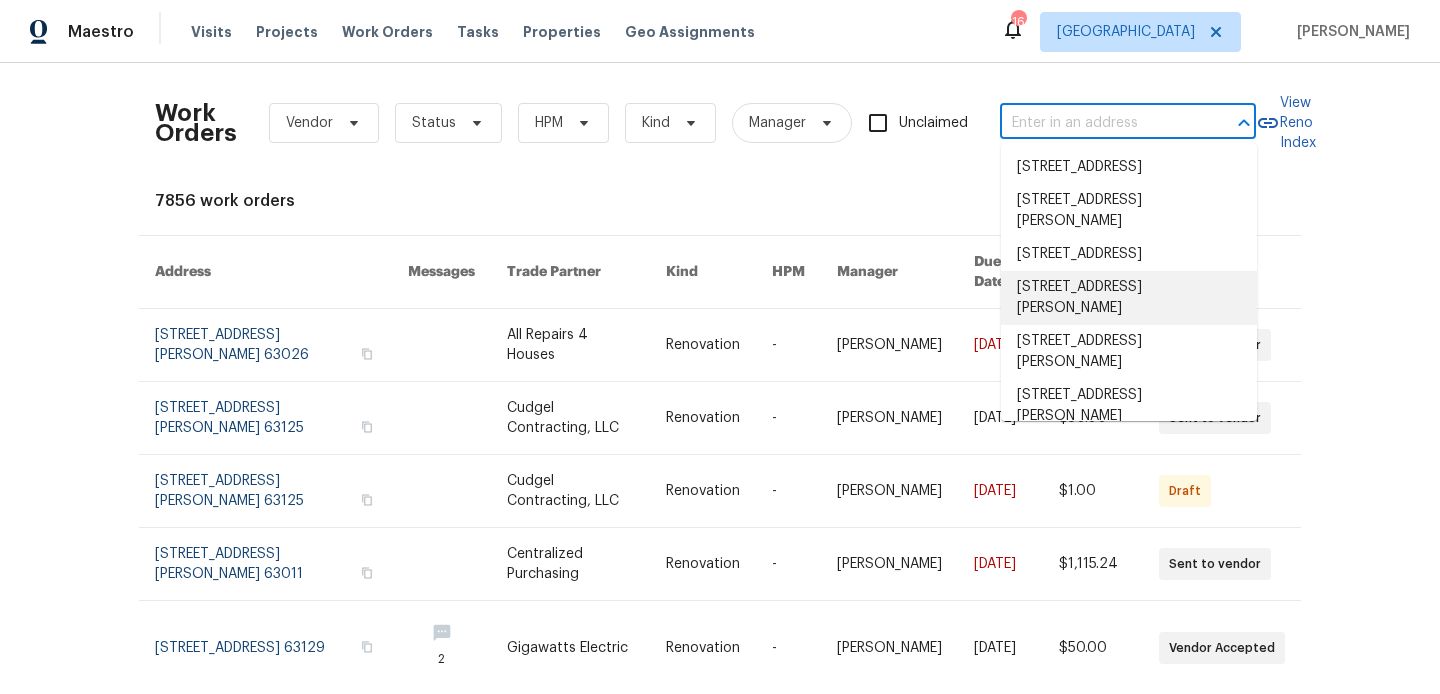 paste on "1303 Colby Dr, Saint Peters, MO 63376" 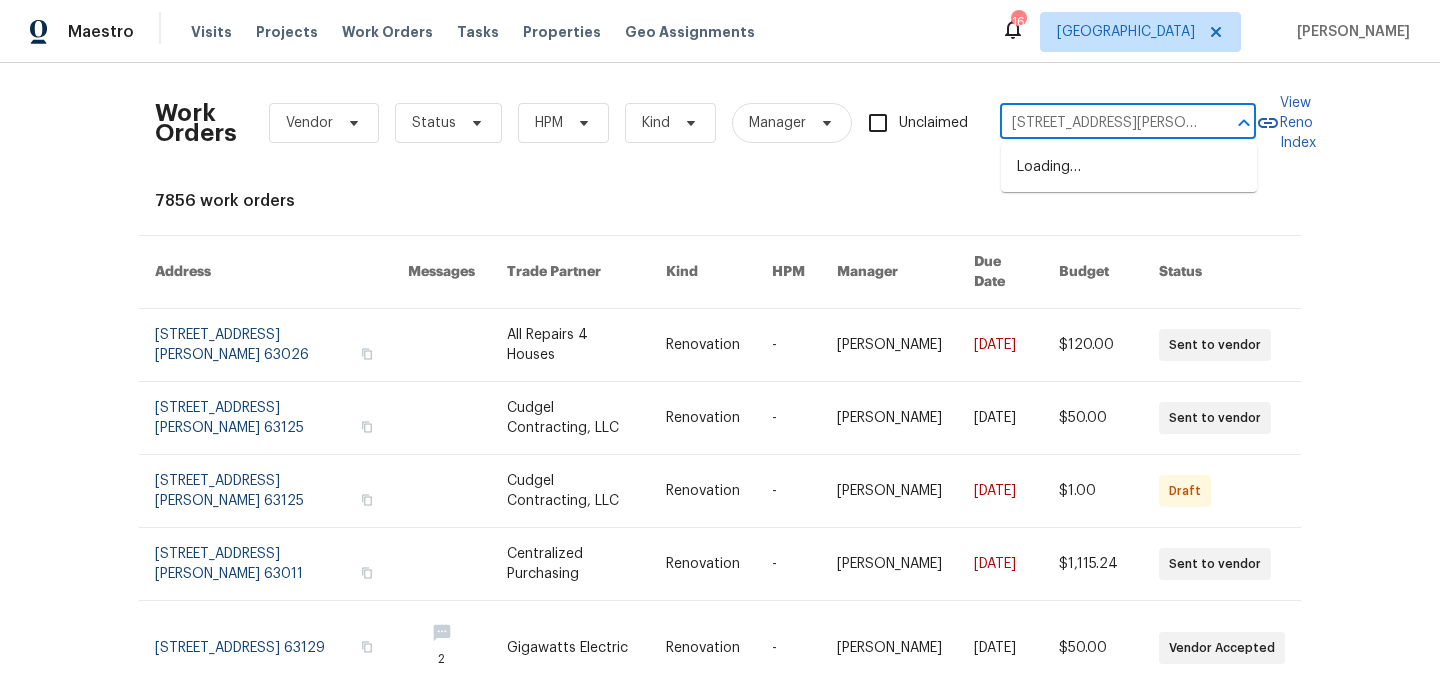 scroll, scrollTop: 0, scrollLeft: 64, axis: horizontal 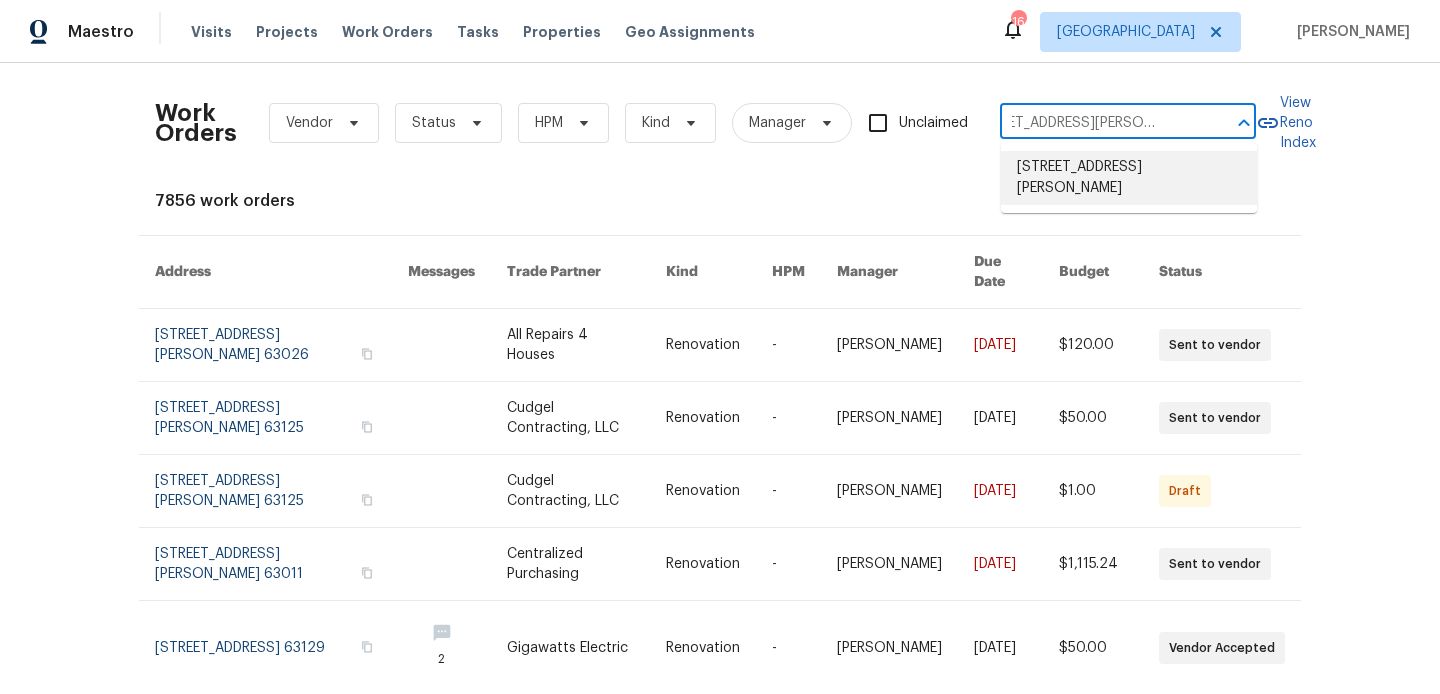 click on "1303 Colby Dr, Saint Peters, MO 63376" at bounding box center (1129, 178) 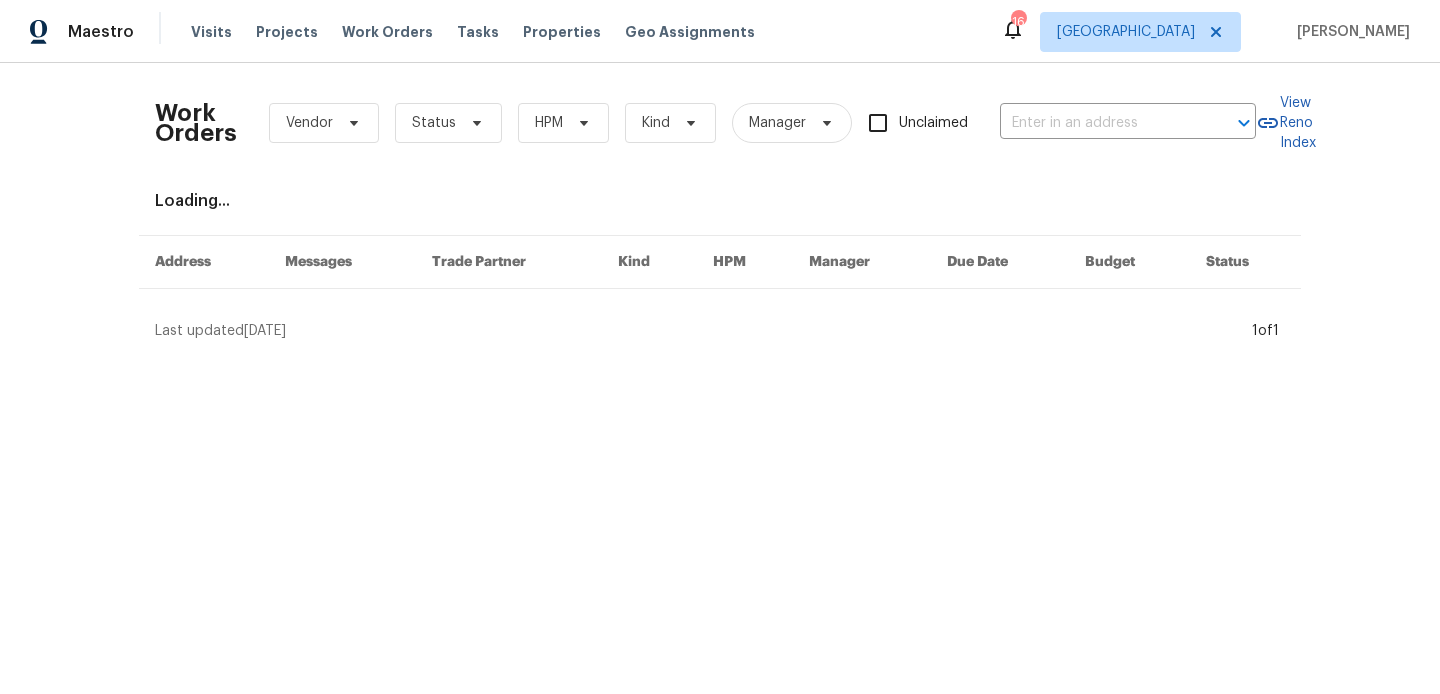 type on "1303 Colby Dr, Saint Peters, MO 63376" 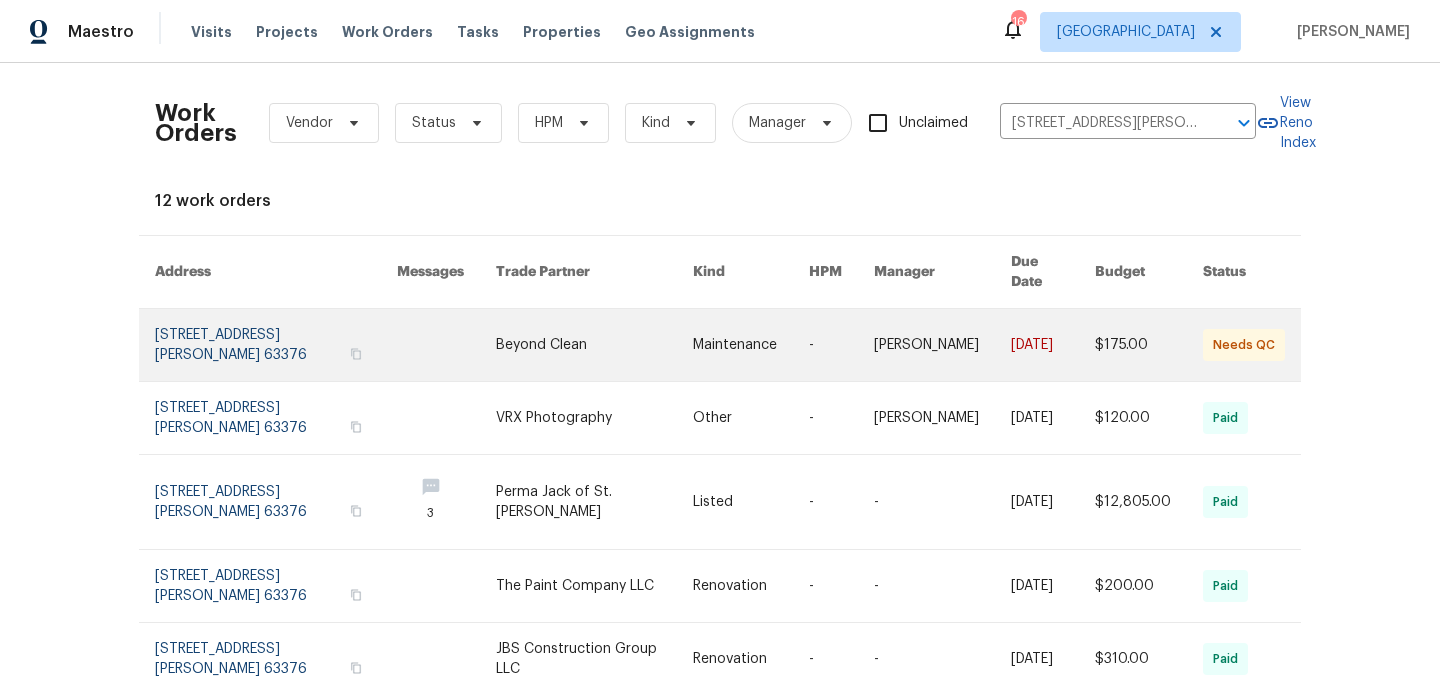 click at bounding box center (276, 345) 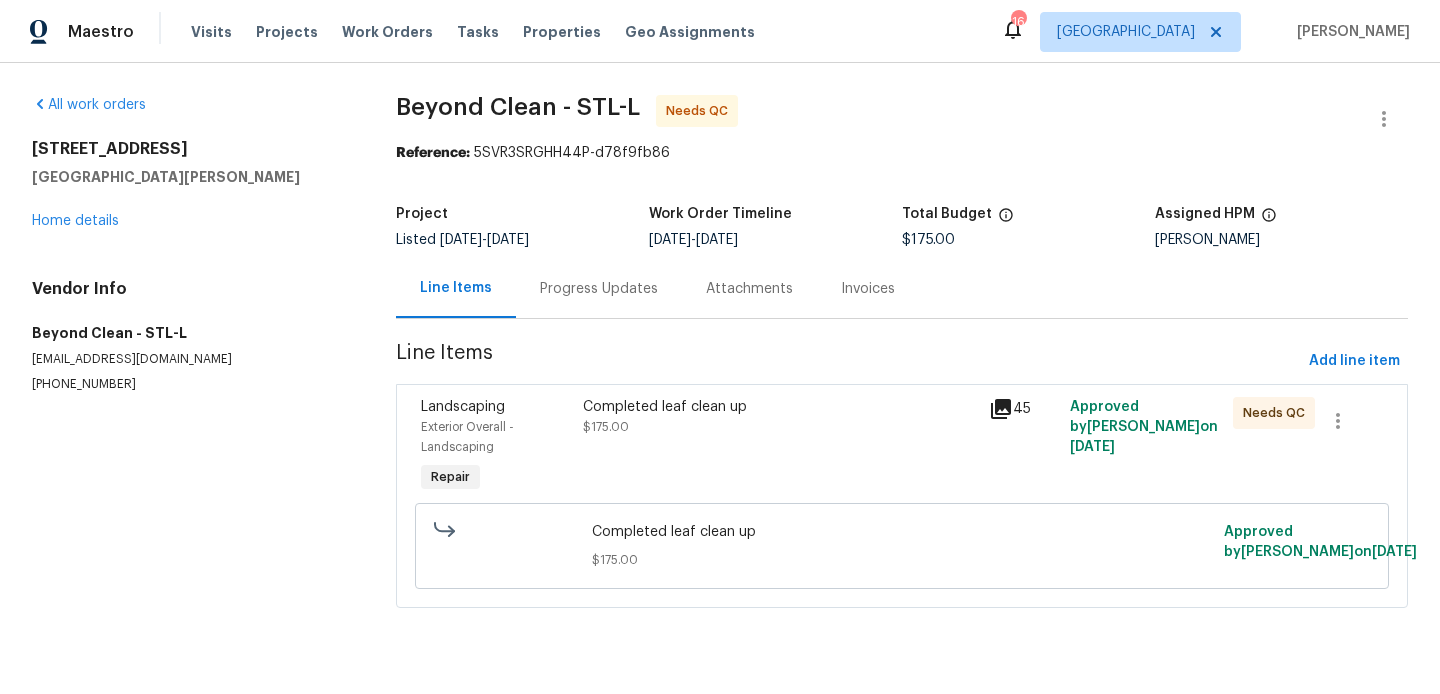 click on "Completed leaf clean up" at bounding box center (780, 407) 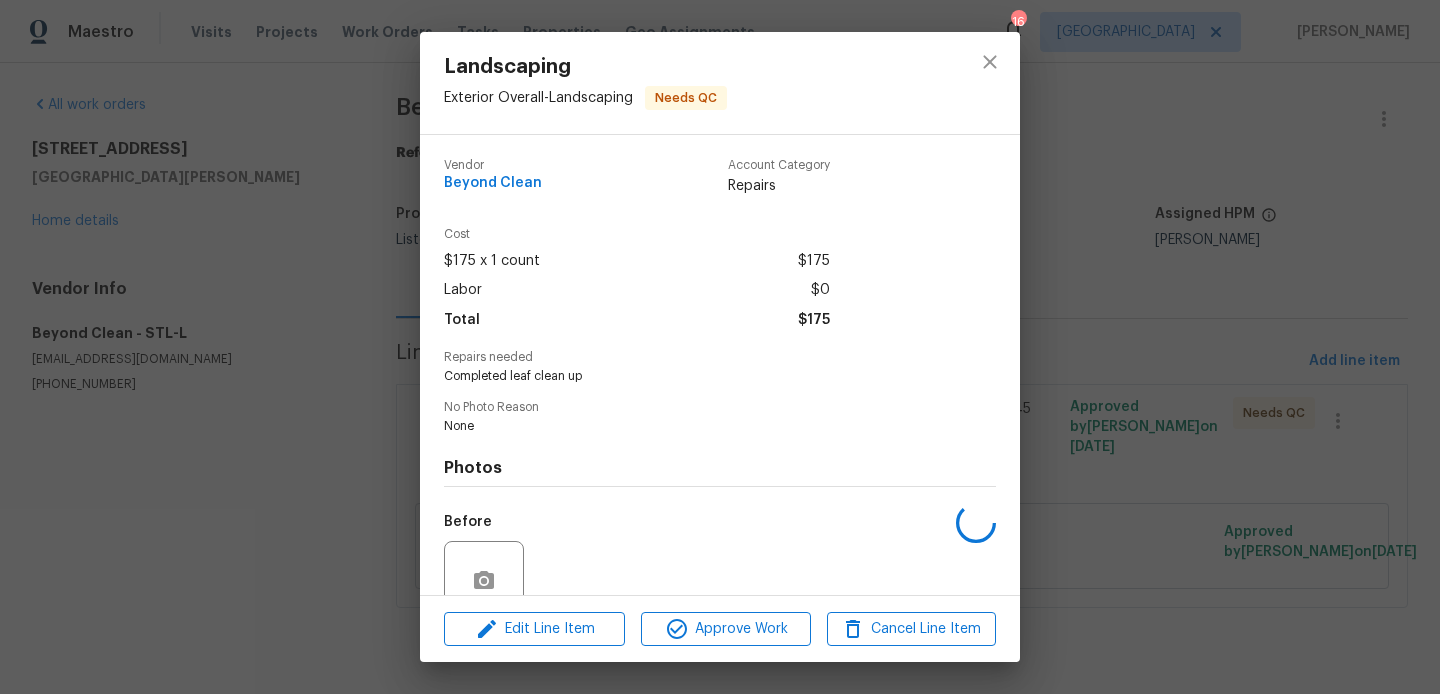 scroll, scrollTop: 176, scrollLeft: 0, axis: vertical 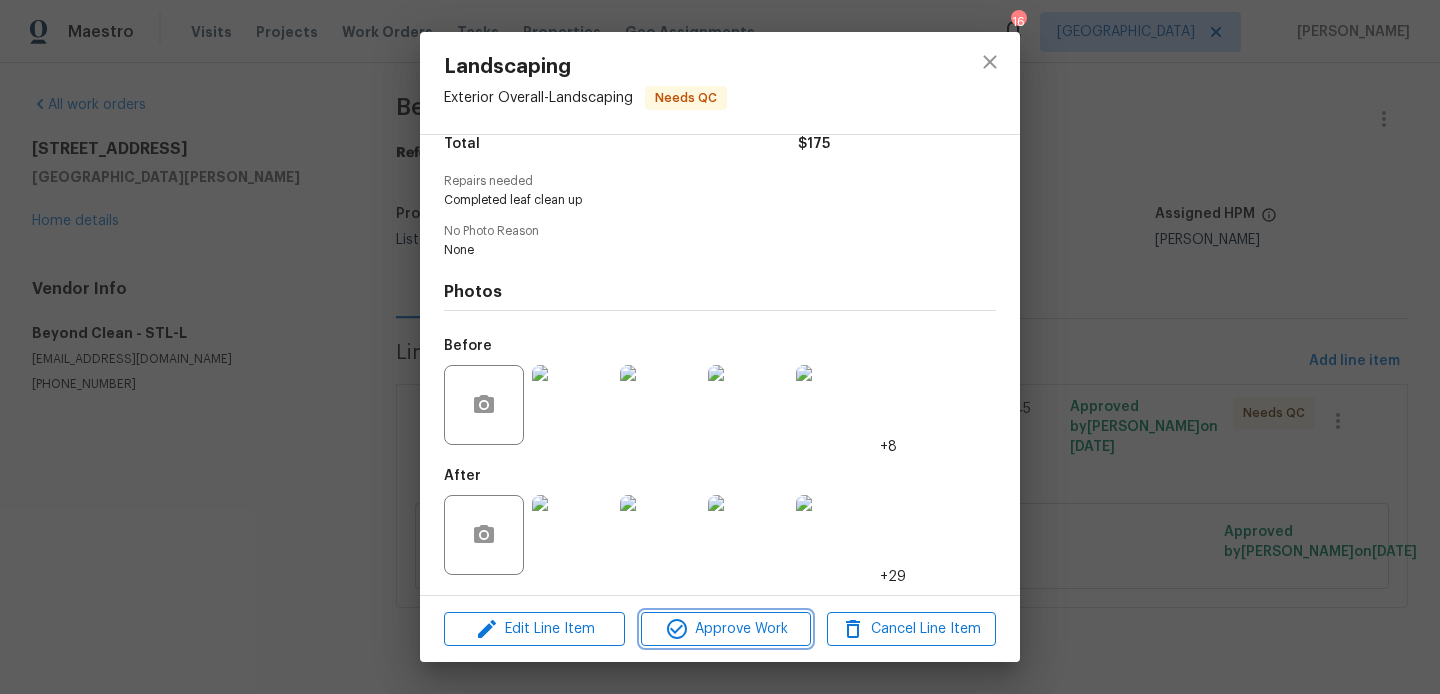 click on "Approve Work" at bounding box center (725, 629) 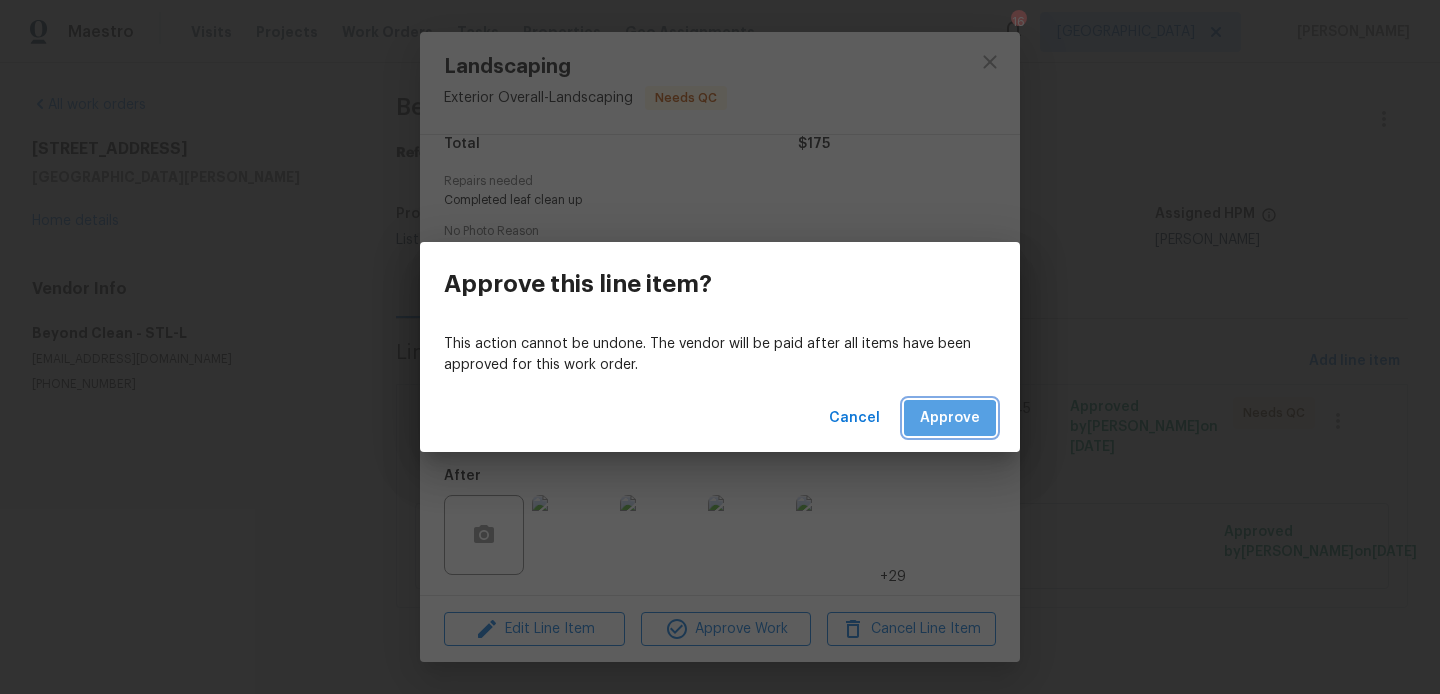 click on "Approve" at bounding box center (950, 418) 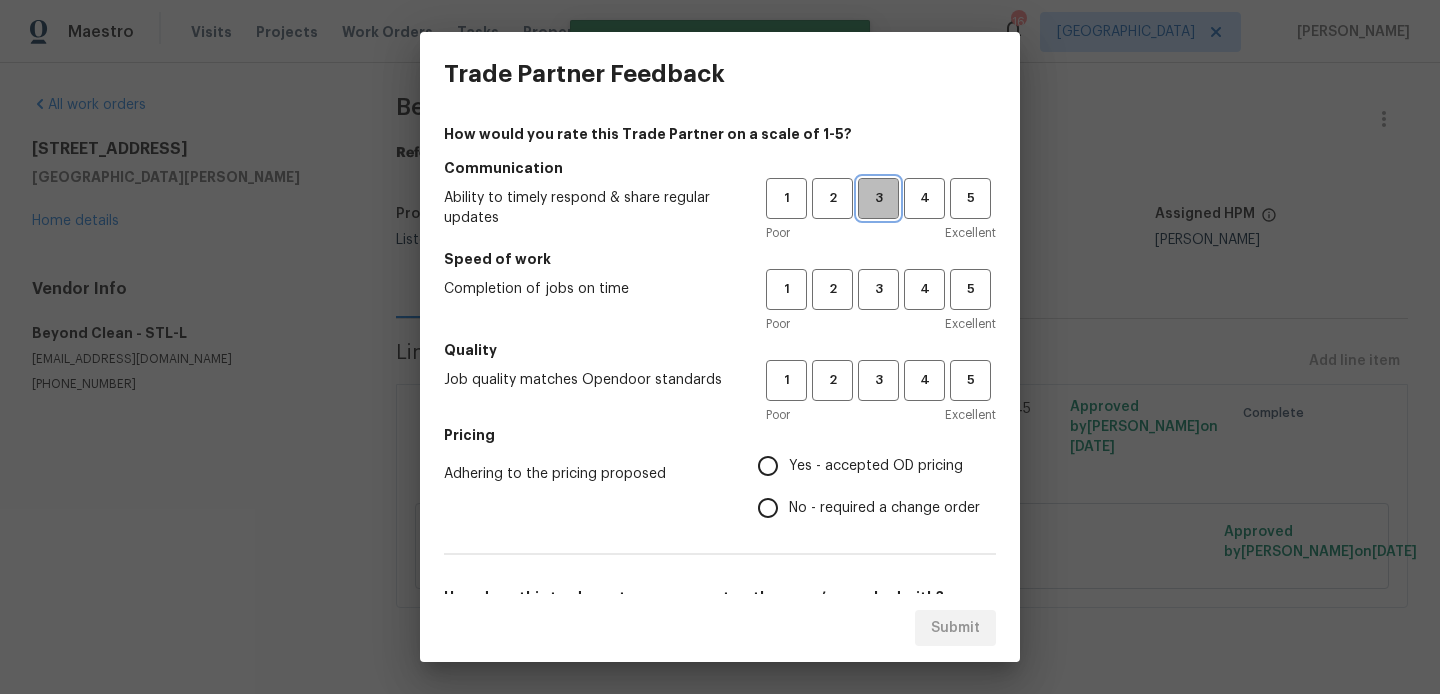 click on "3" at bounding box center (878, 198) 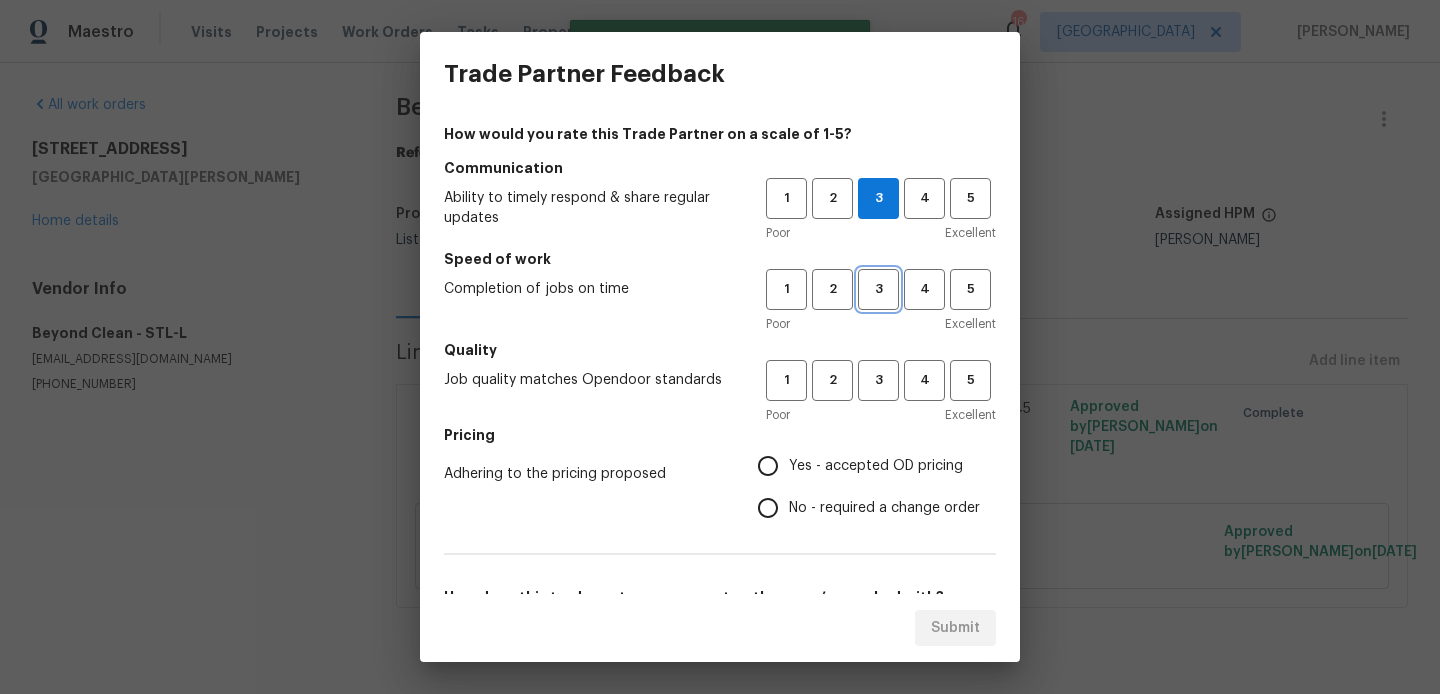 click on "3" at bounding box center [878, 289] 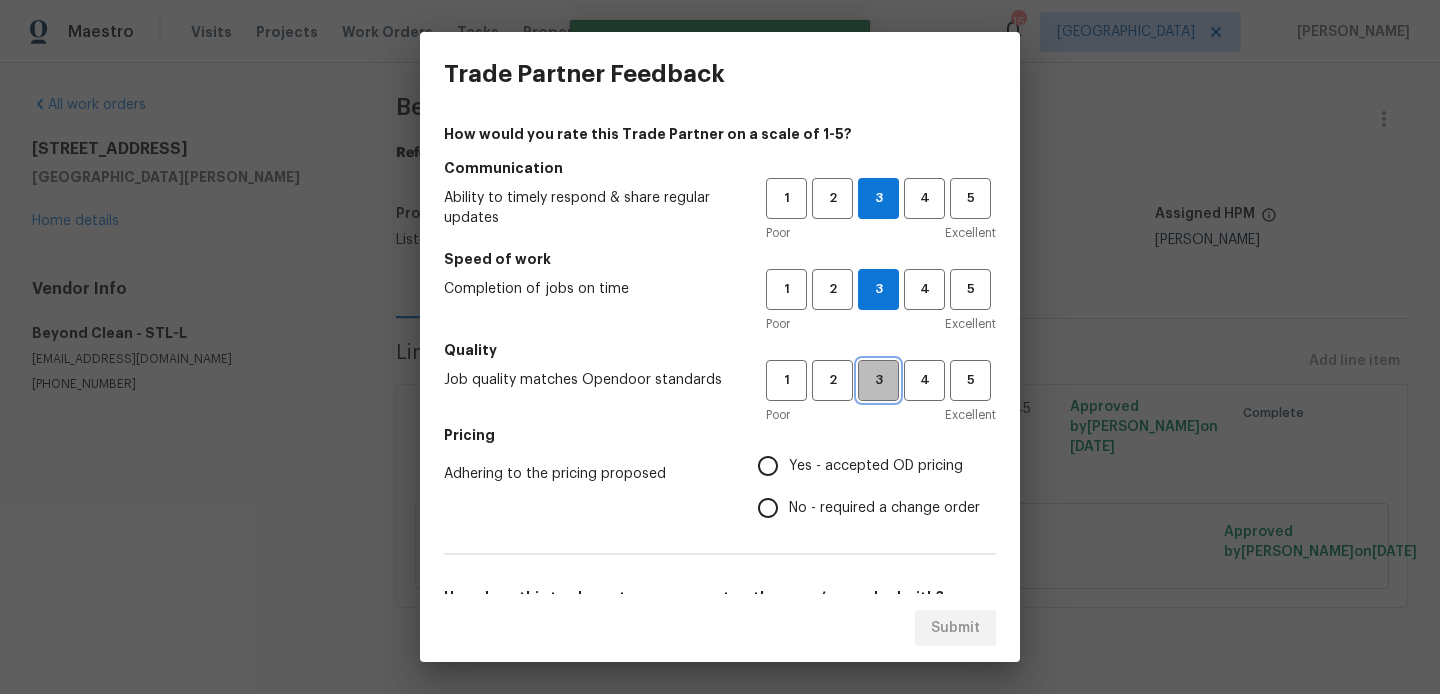 click on "3" at bounding box center [878, 380] 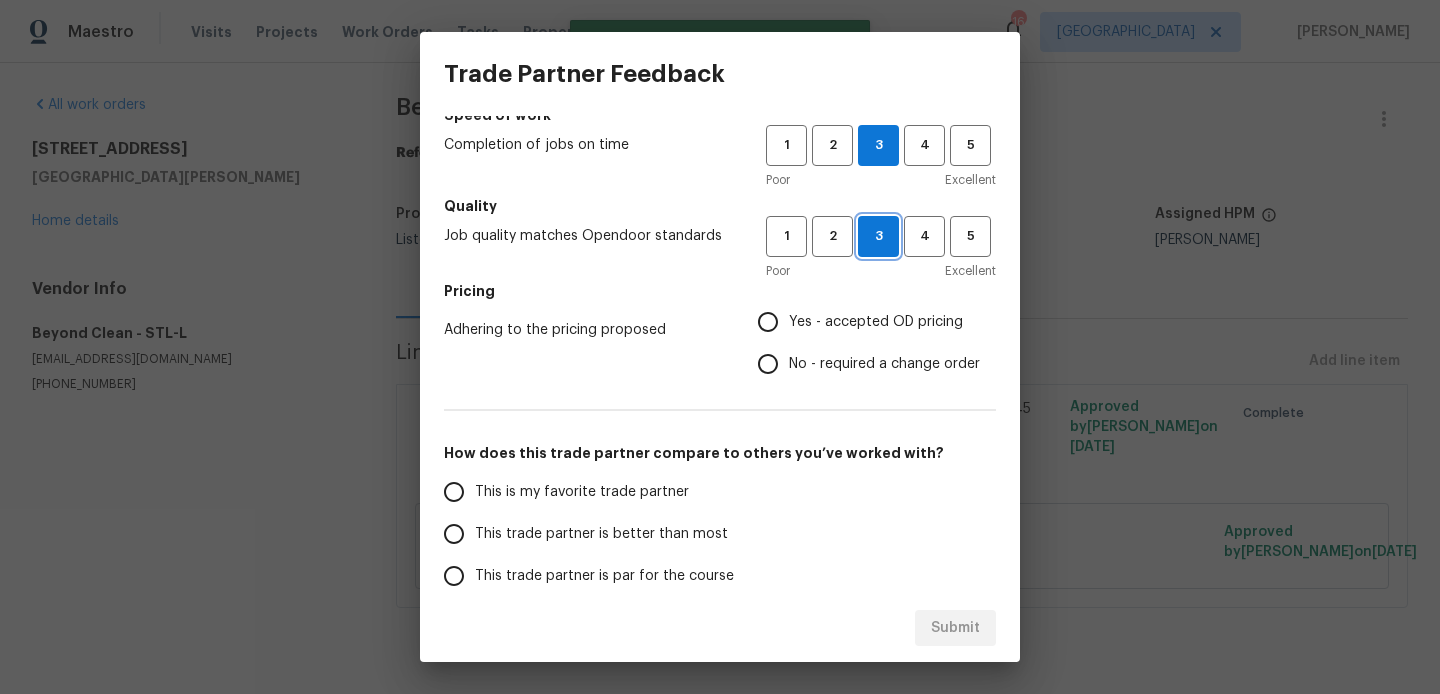 scroll, scrollTop: 147, scrollLeft: 0, axis: vertical 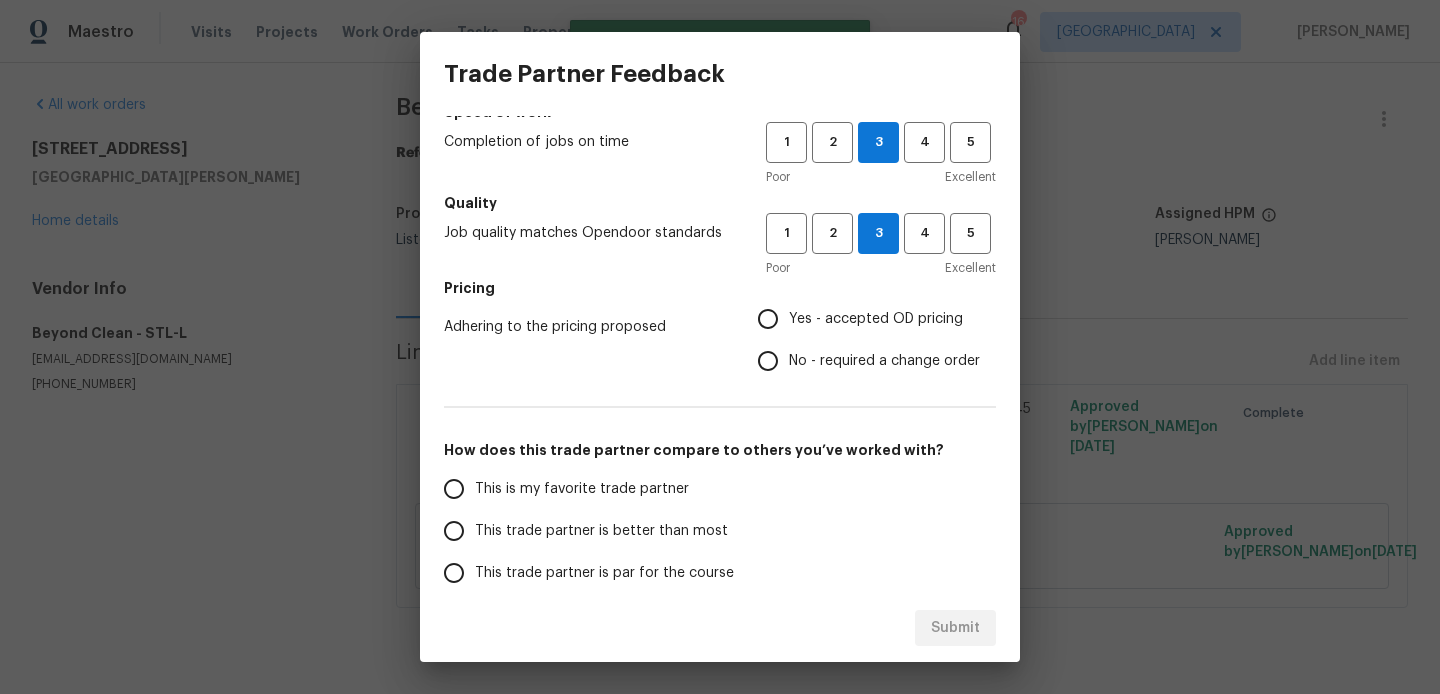 click on "Yes - accepted OD pricing" at bounding box center [876, 319] 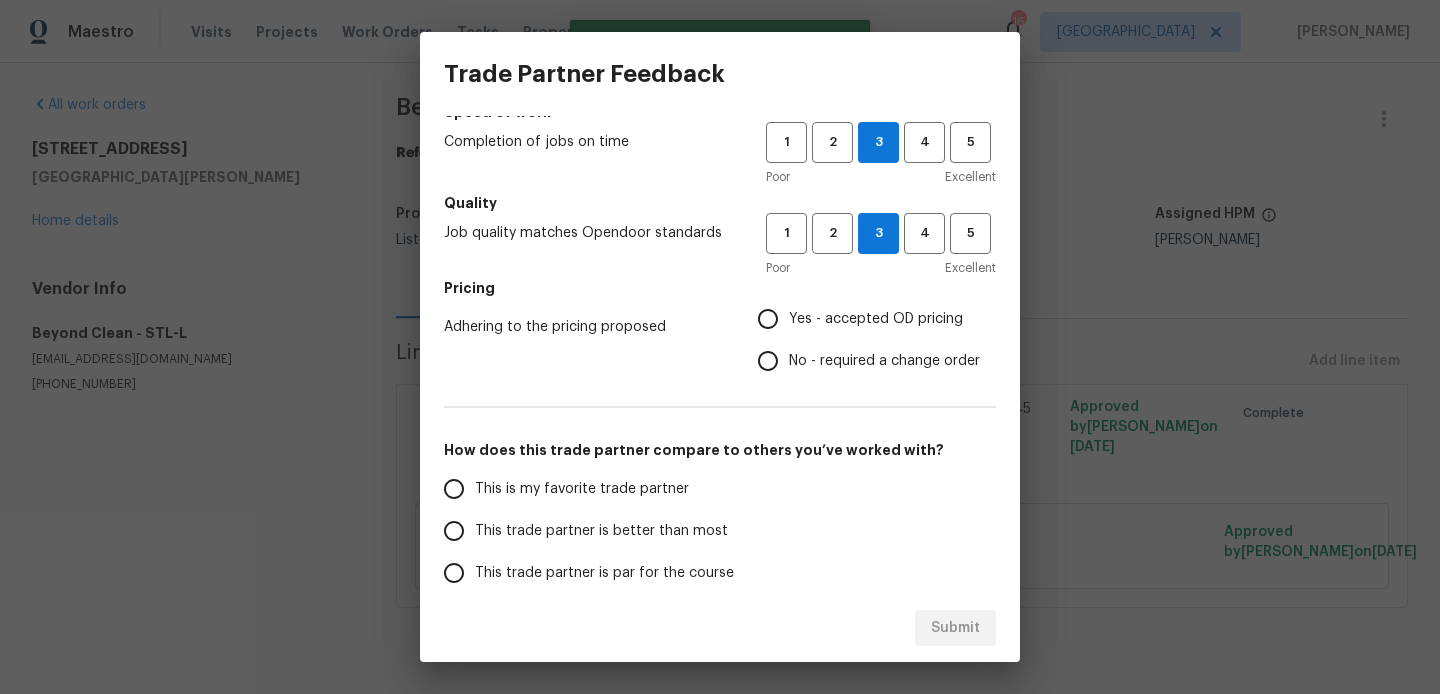 radio on "true" 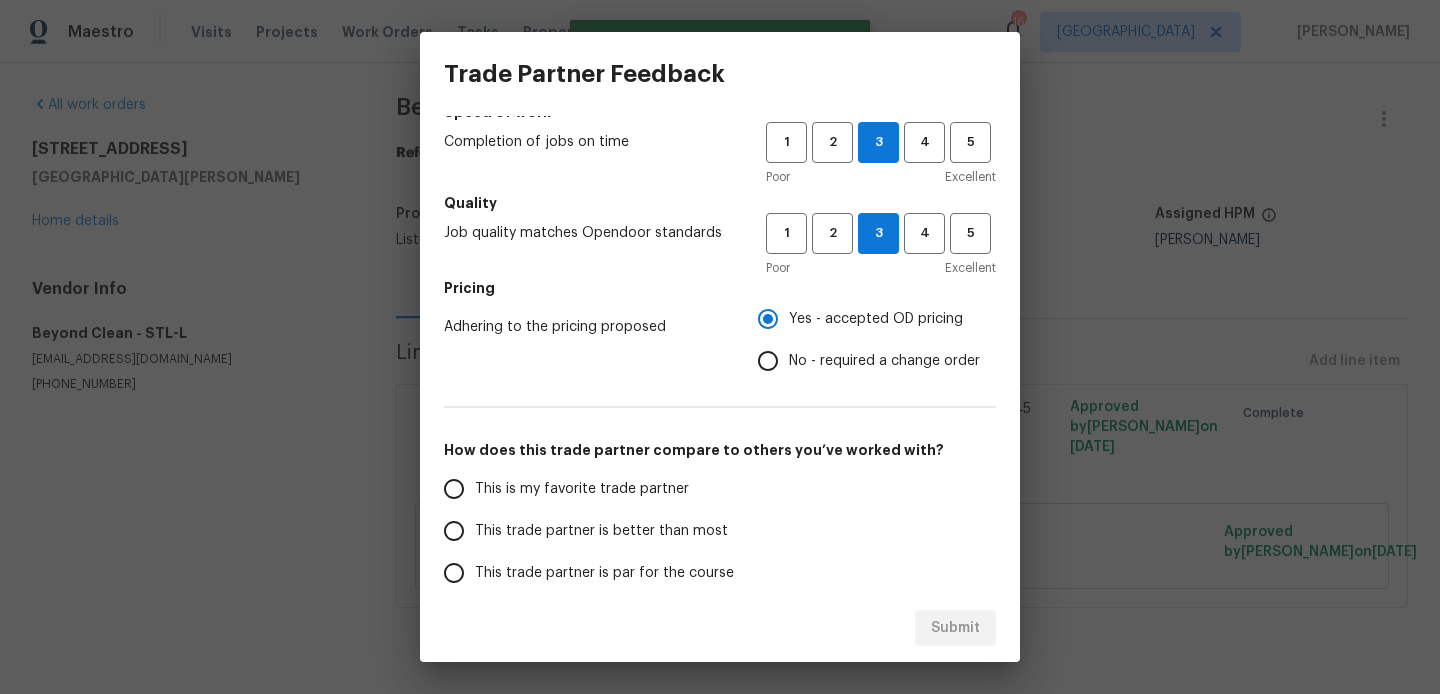 click on "This trade partner is better than most" at bounding box center (601, 531) 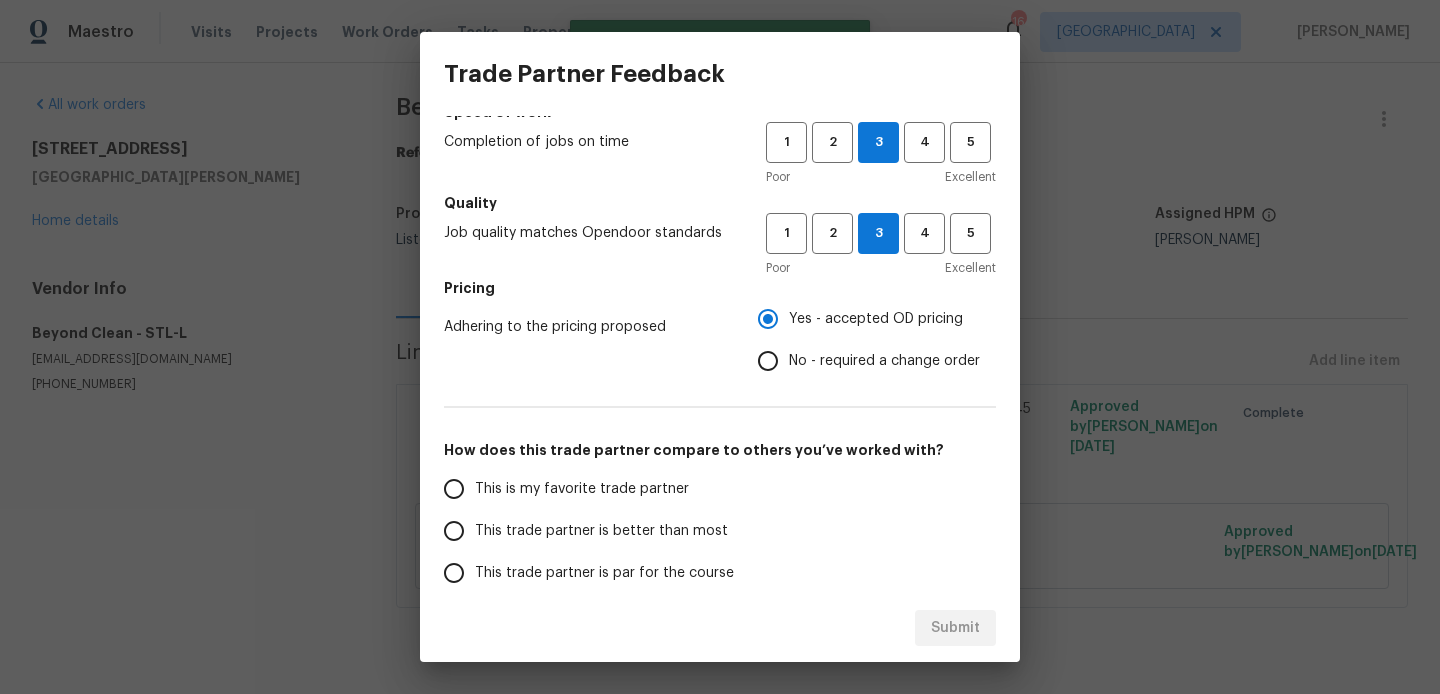 click on "This trade partner is better than most" at bounding box center [454, 531] 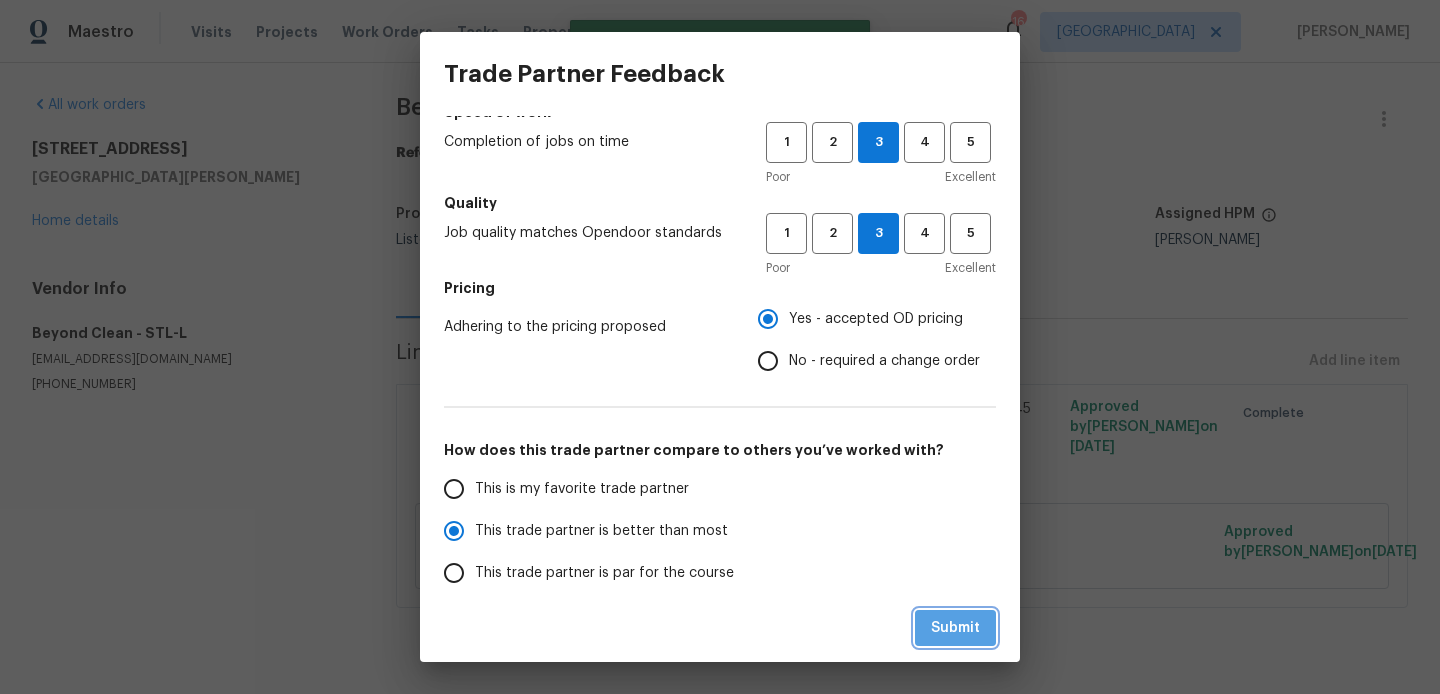 click on "Submit" at bounding box center [955, 628] 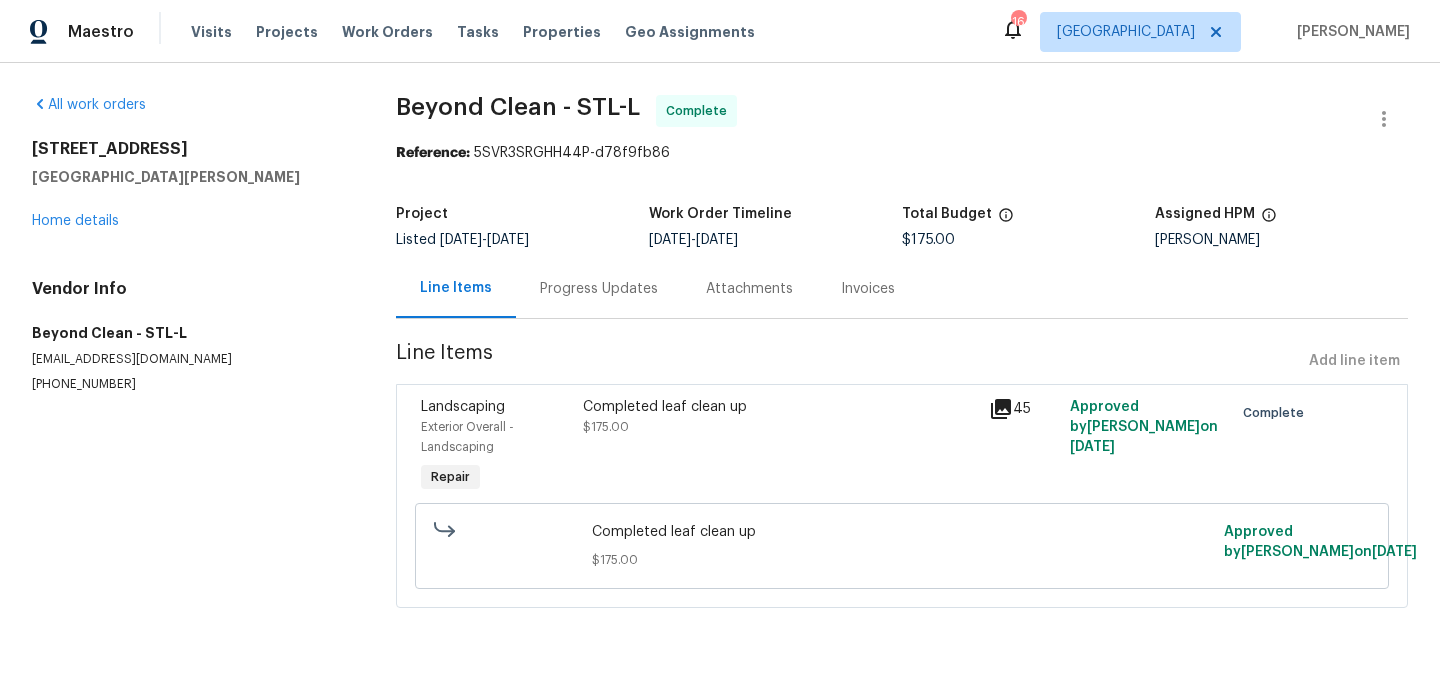 click on "Progress Updates" at bounding box center [599, 289] 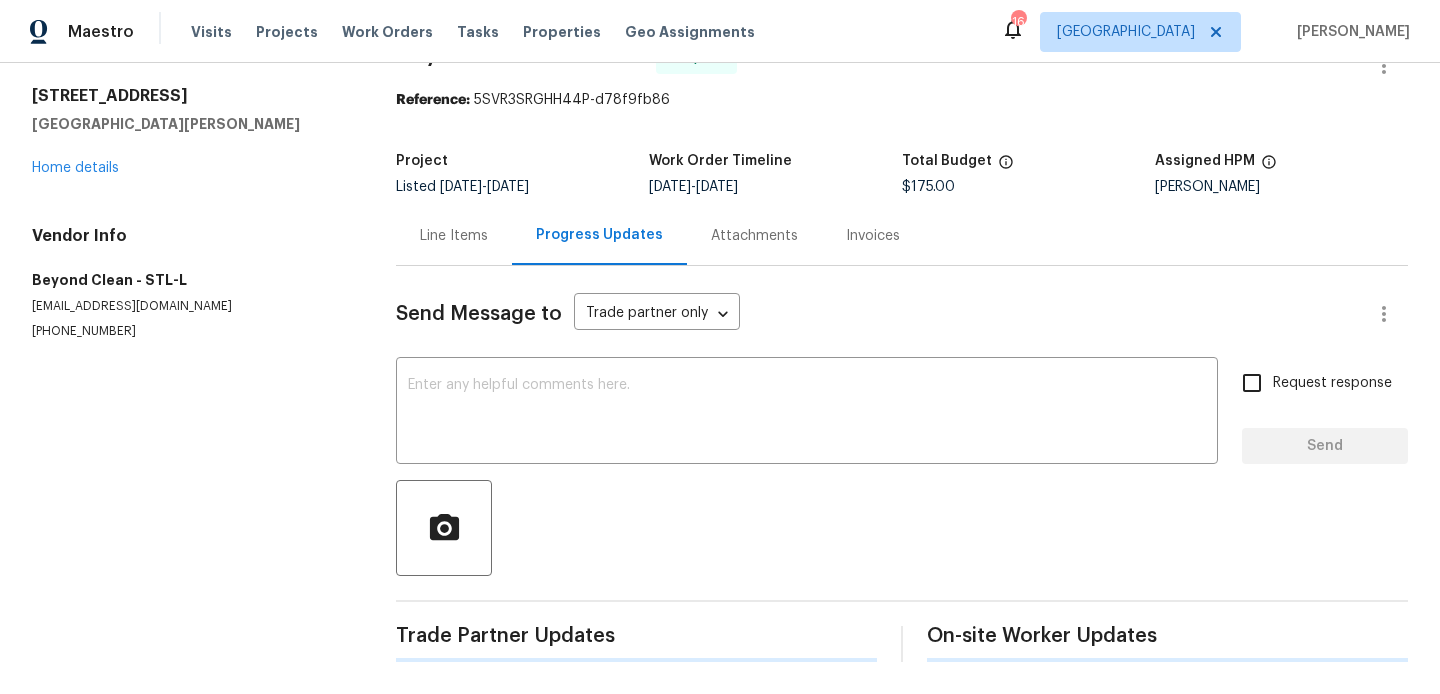 scroll, scrollTop: 49, scrollLeft: 0, axis: vertical 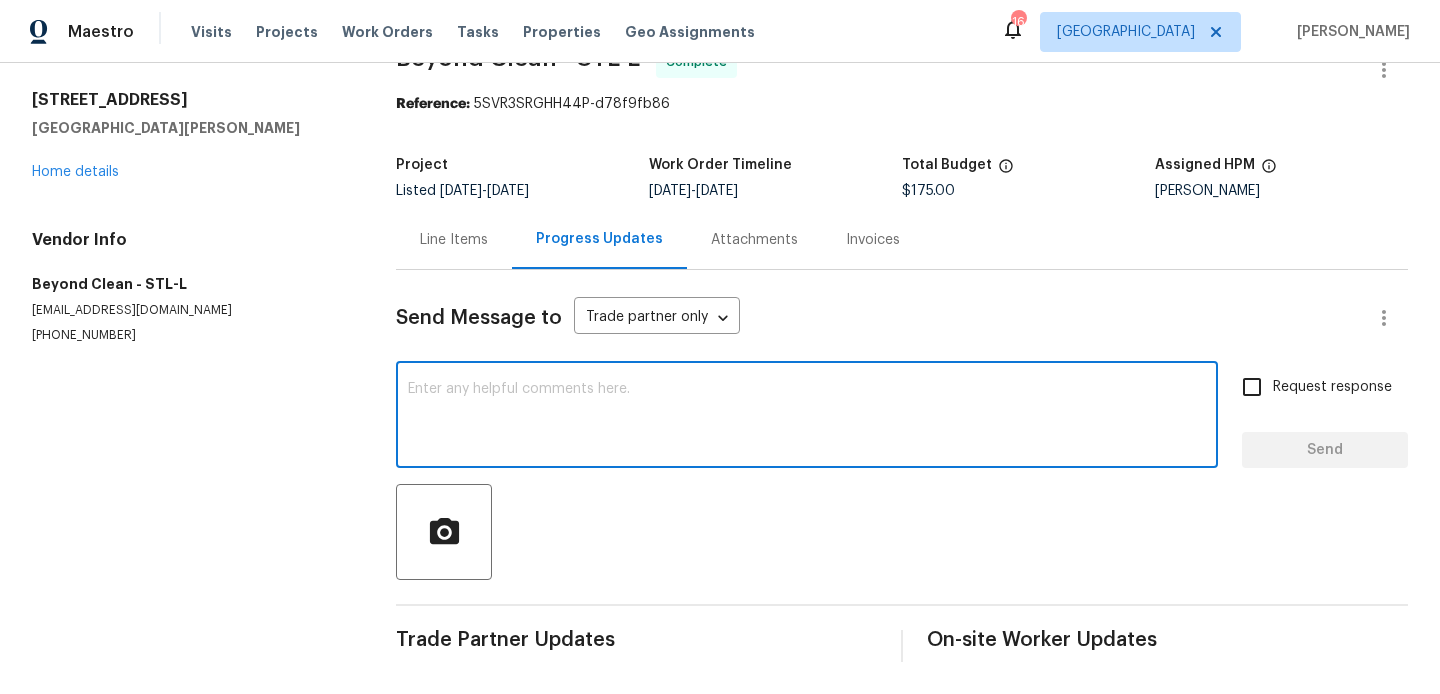 click at bounding box center [807, 417] 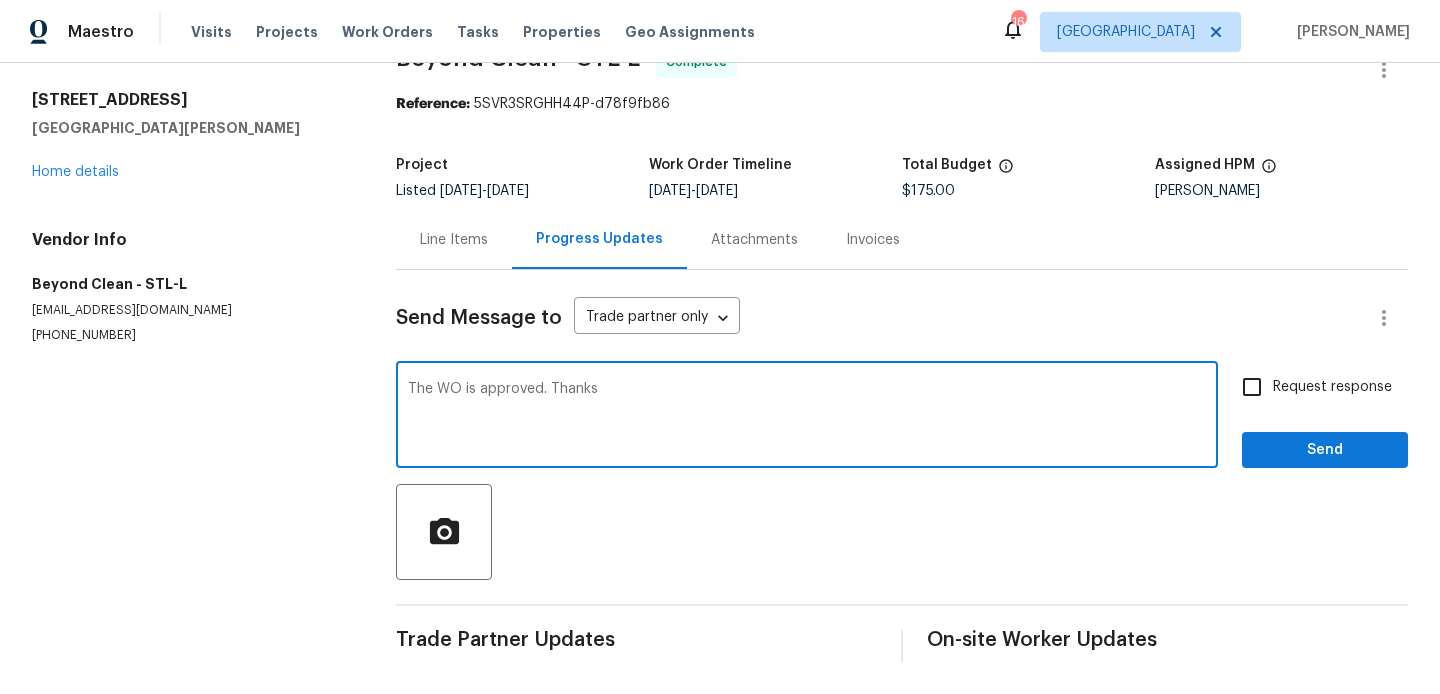 type on "The WO is approved. Thanks" 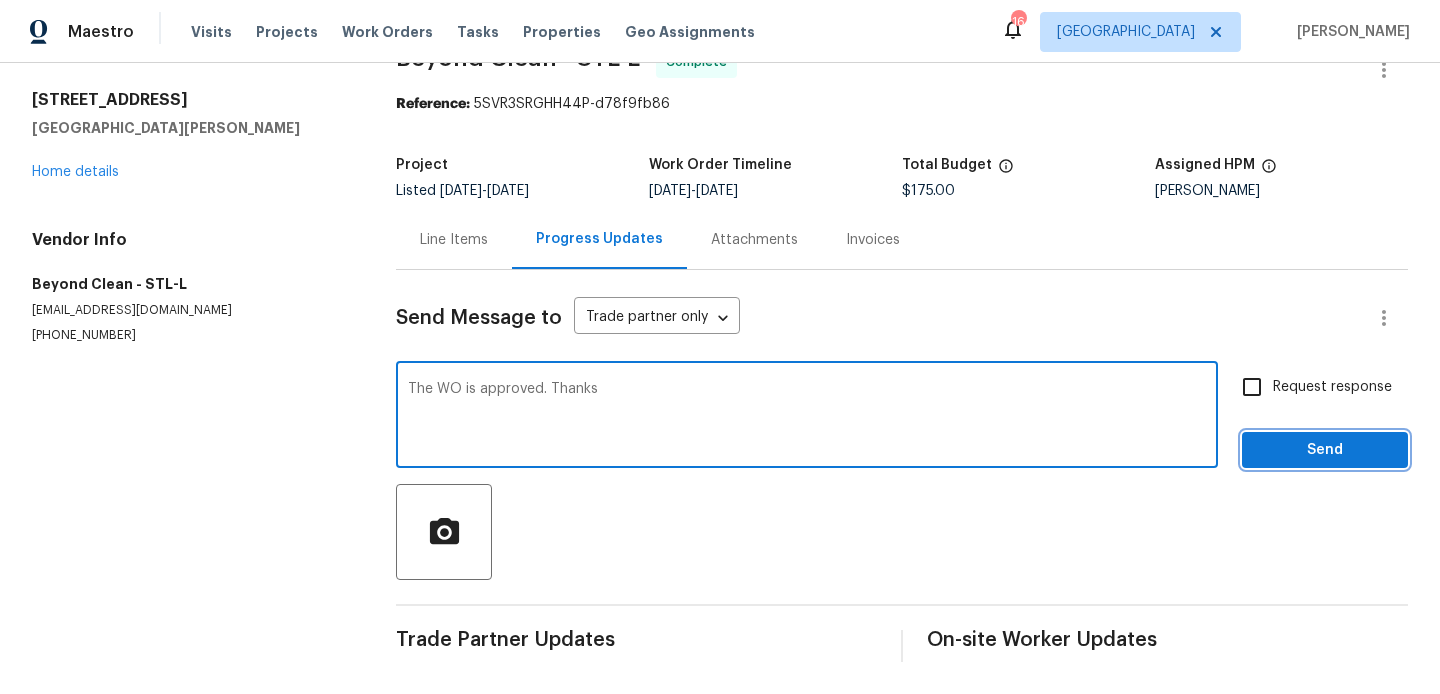 click on "Send" at bounding box center (1325, 450) 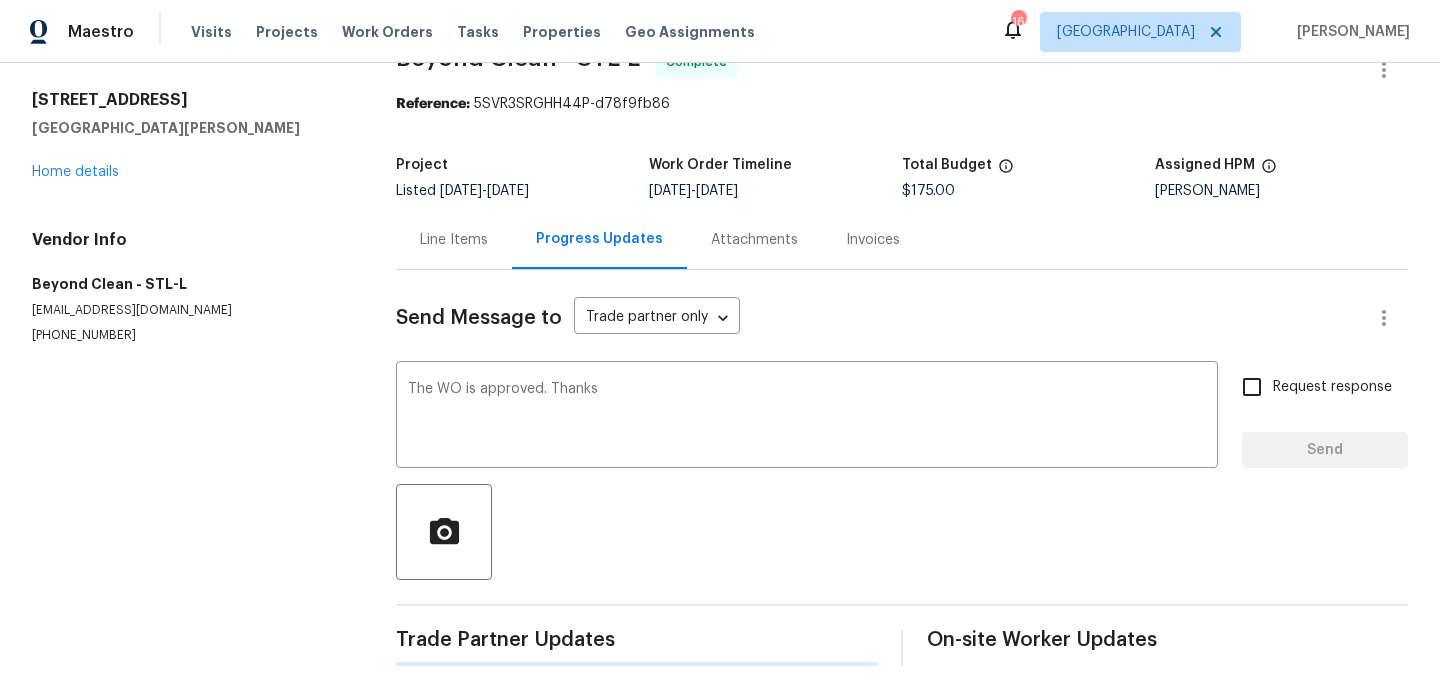 type 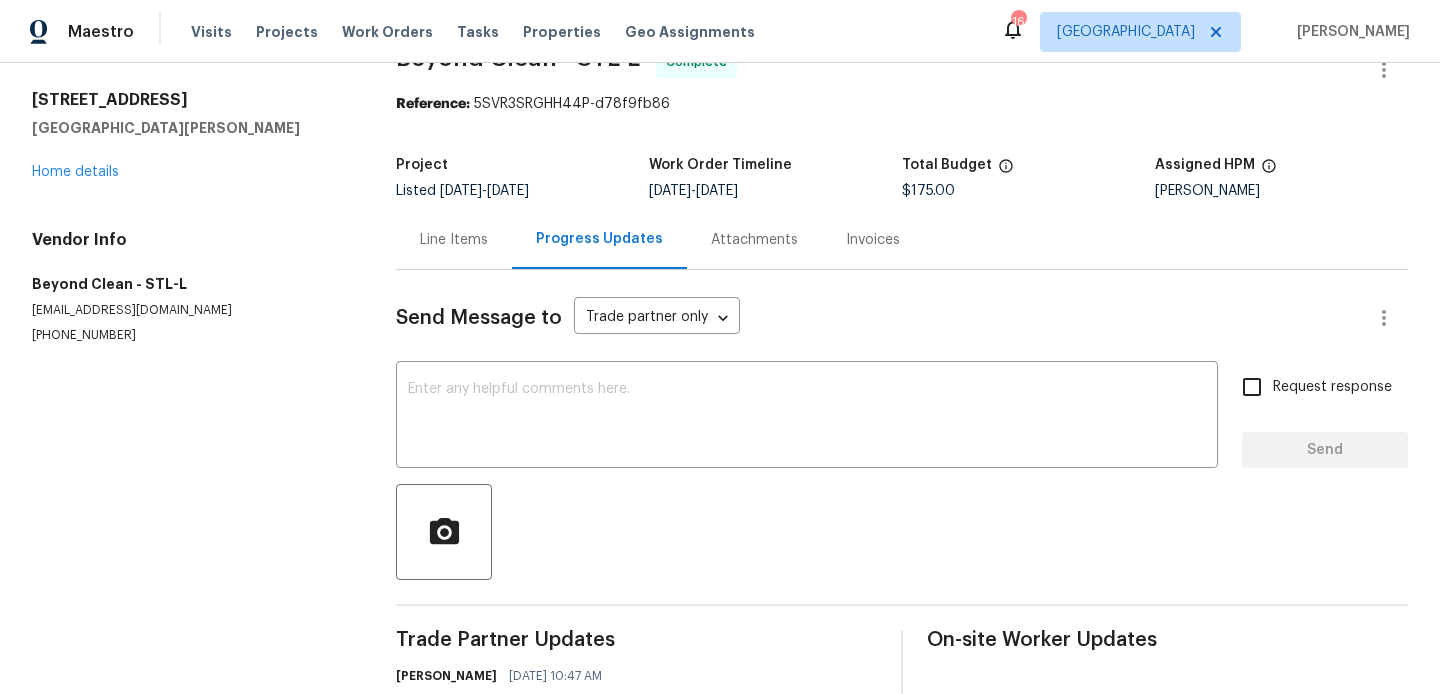 scroll, scrollTop: 0, scrollLeft: 0, axis: both 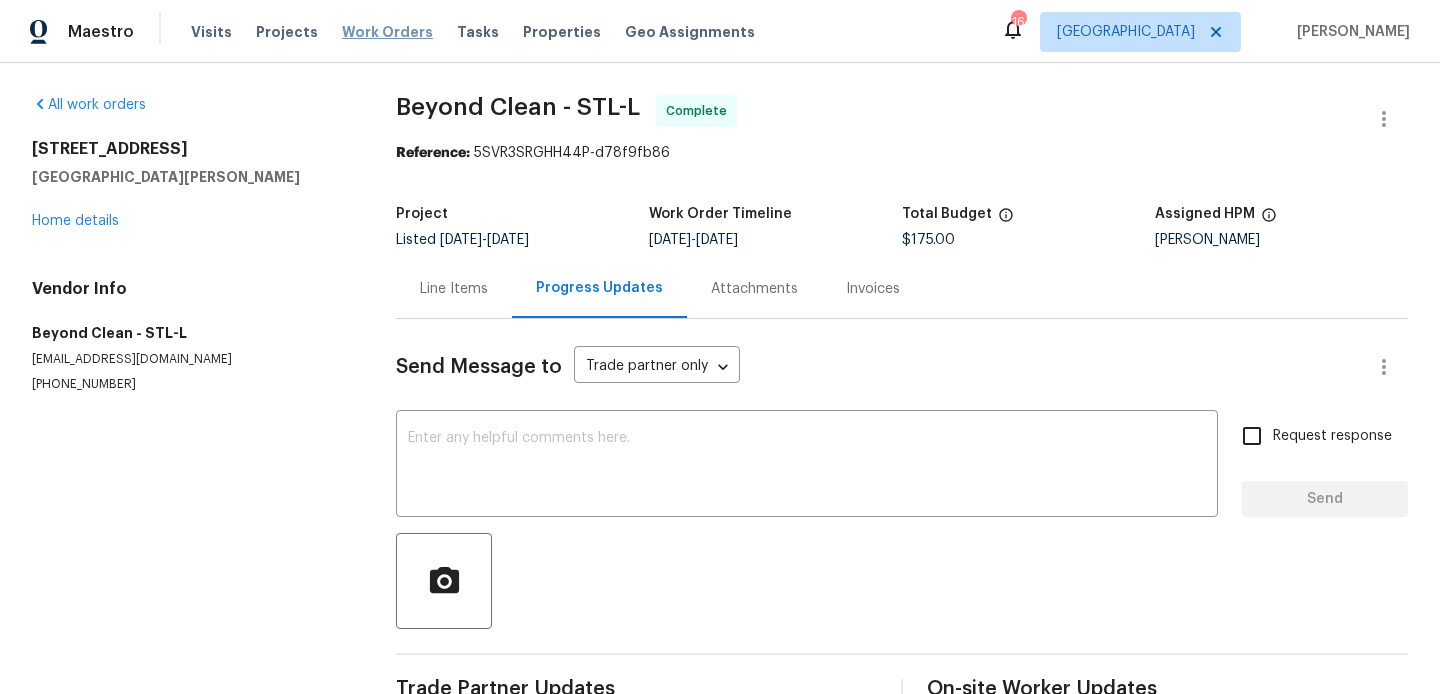 click on "Work Orders" at bounding box center (387, 32) 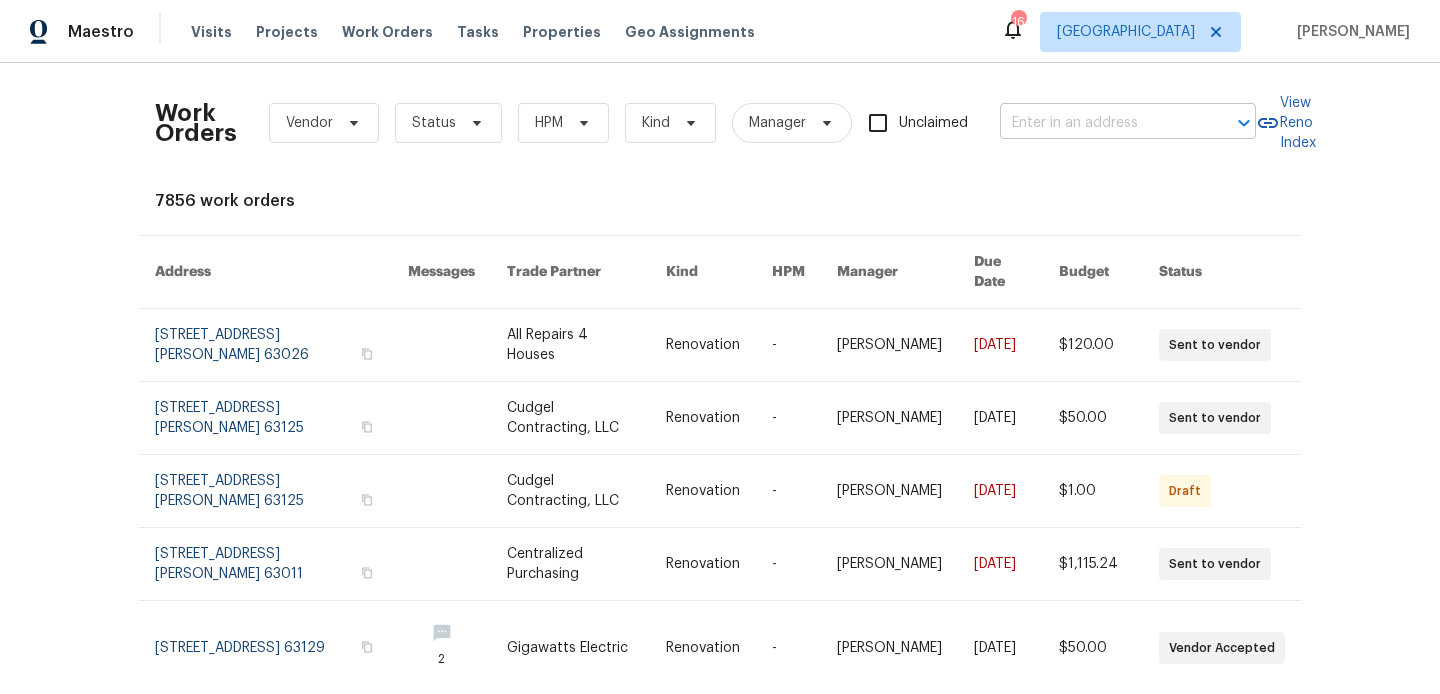 click at bounding box center (1100, 123) 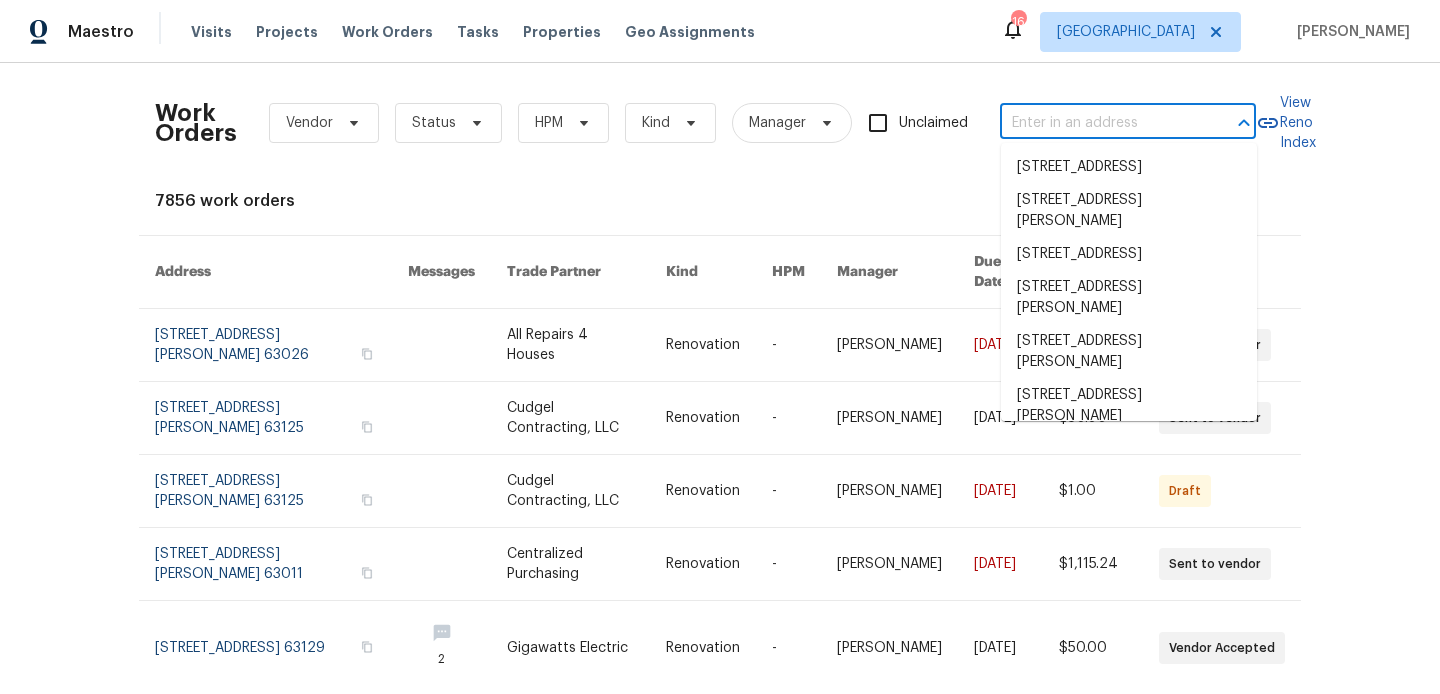 paste on "1114 Wedgewood Dr, Saint Charles, MO 63303" 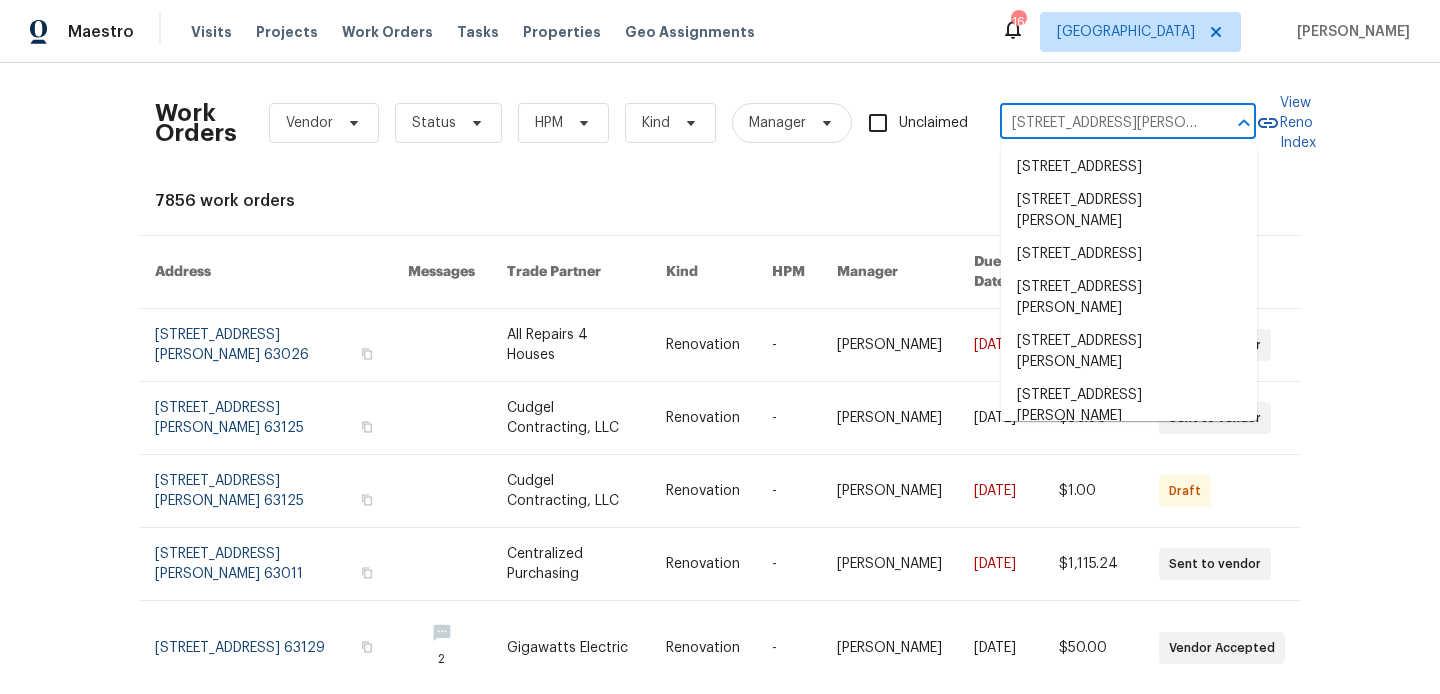 scroll, scrollTop: 0, scrollLeft: 113, axis: horizontal 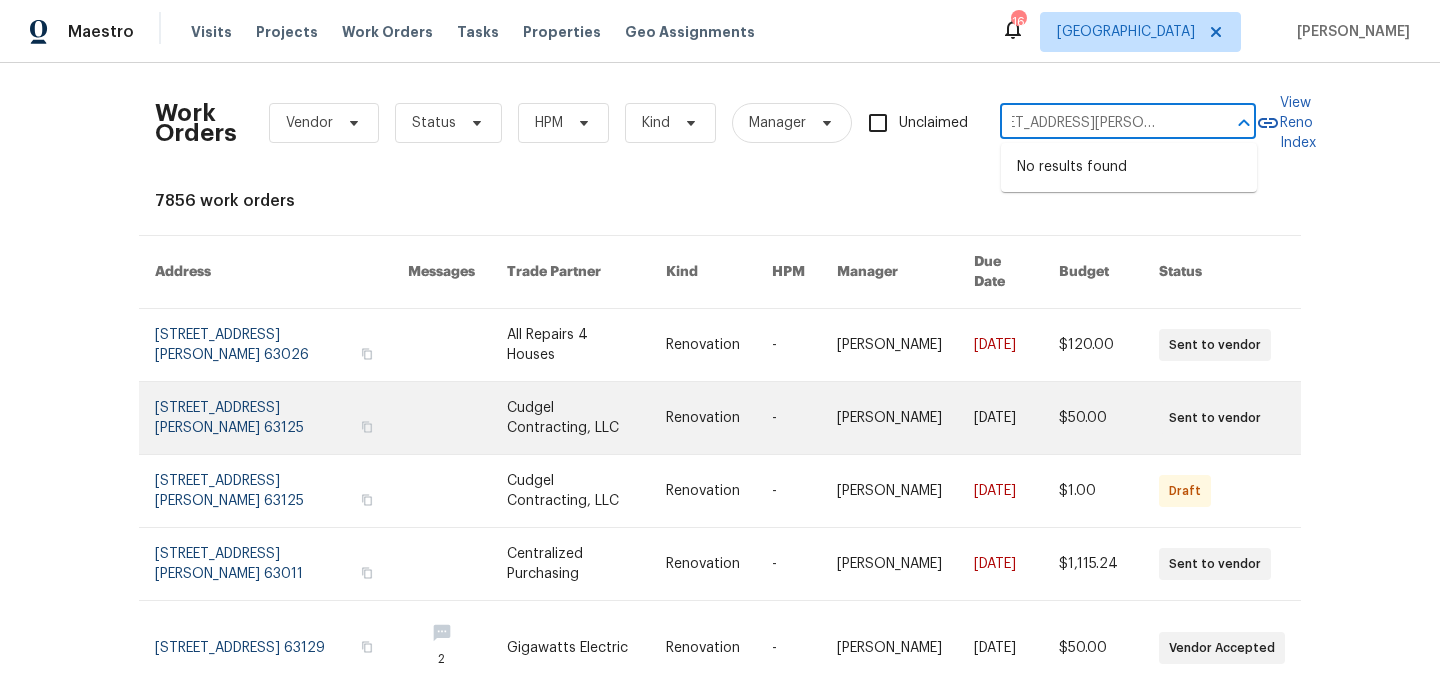 type on "1114 Wedgewood Dr, Saint Charles, MO 63303" 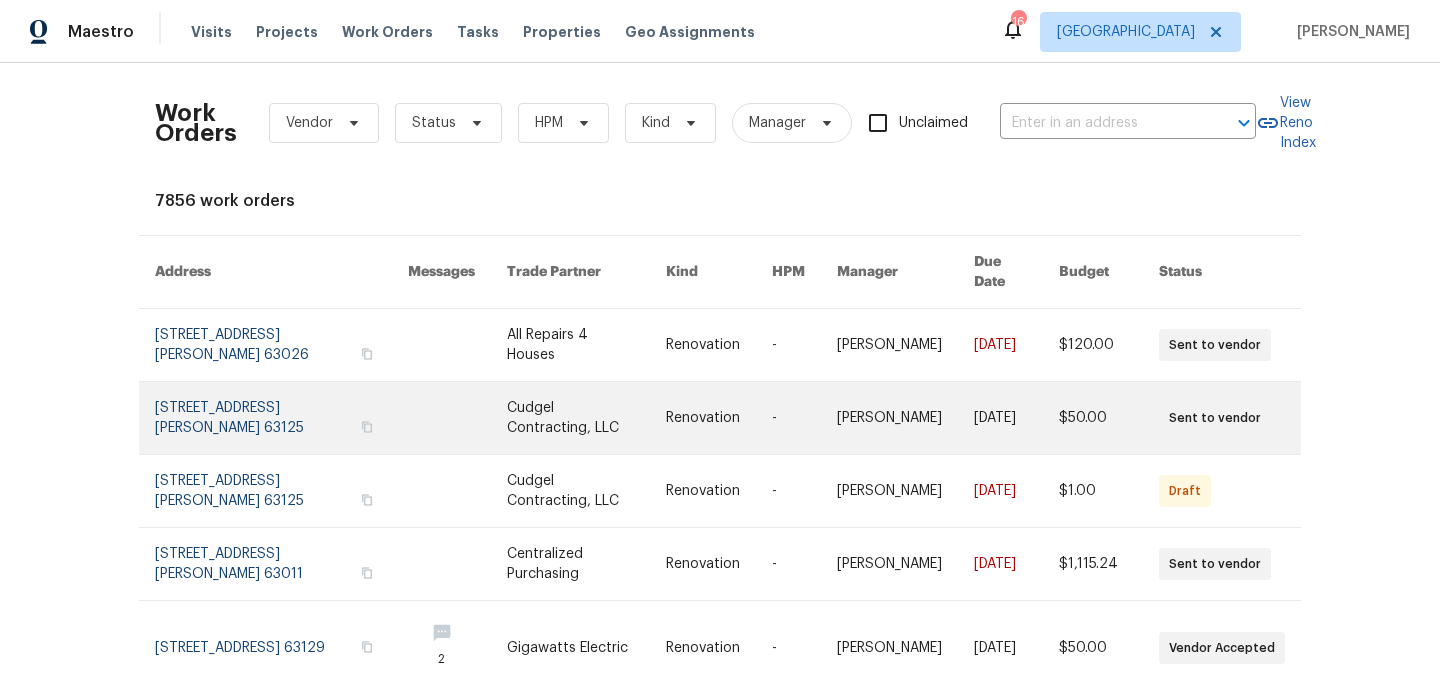 scroll, scrollTop: 0, scrollLeft: 0, axis: both 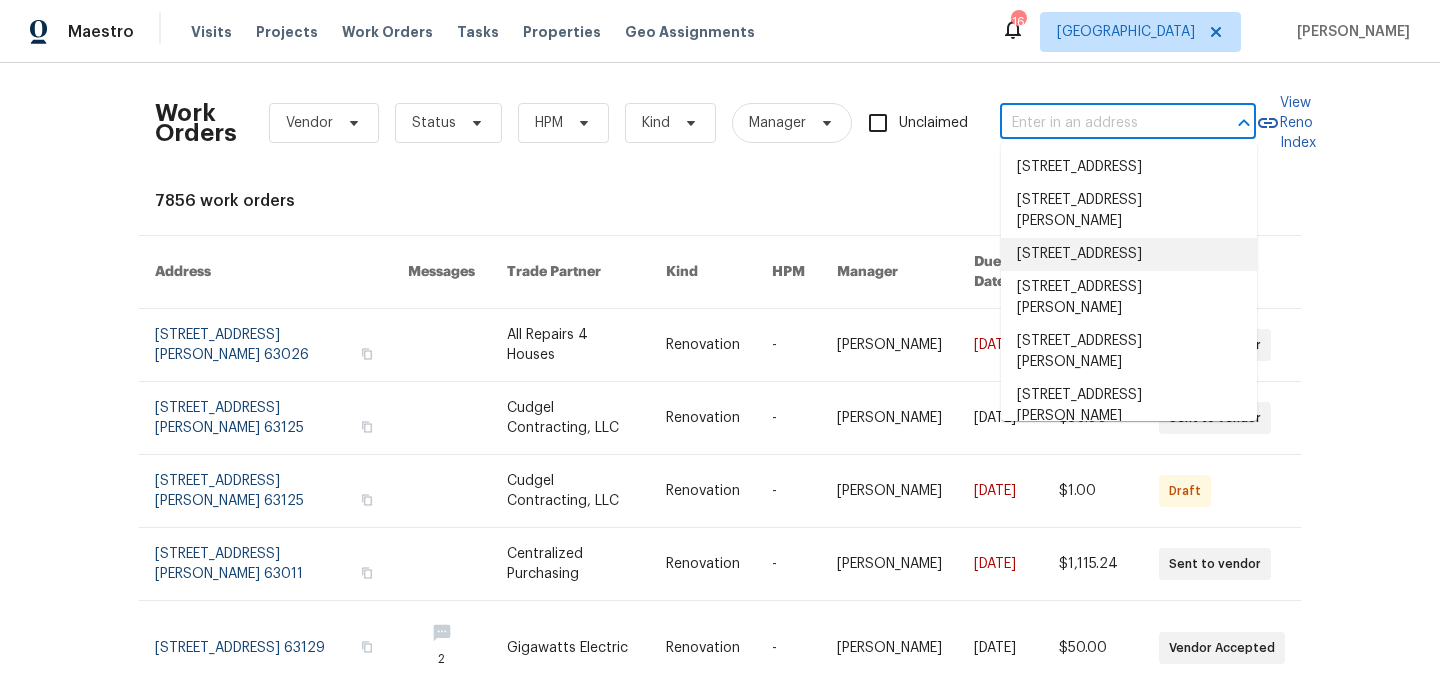 paste on "805 Borgia Ln, Florissant, MO 63031" 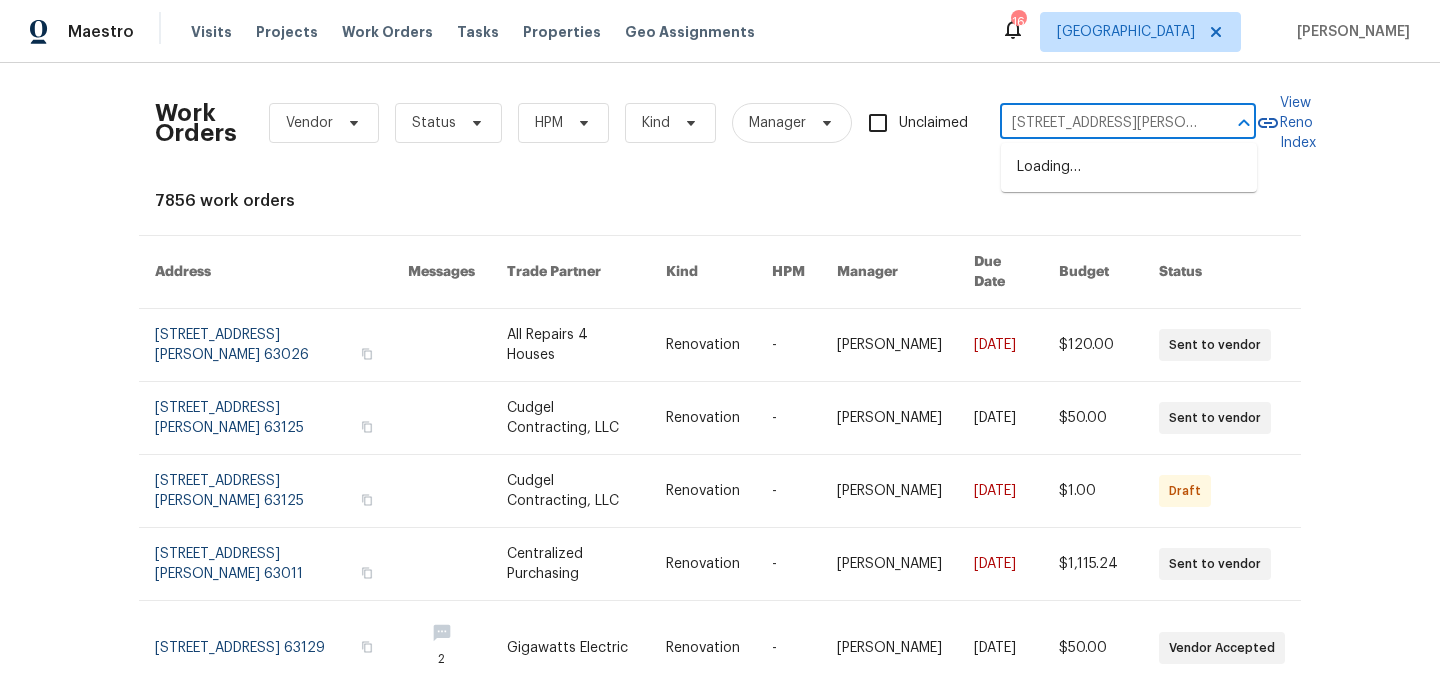 scroll, scrollTop: 0, scrollLeft: 49, axis: horizontal 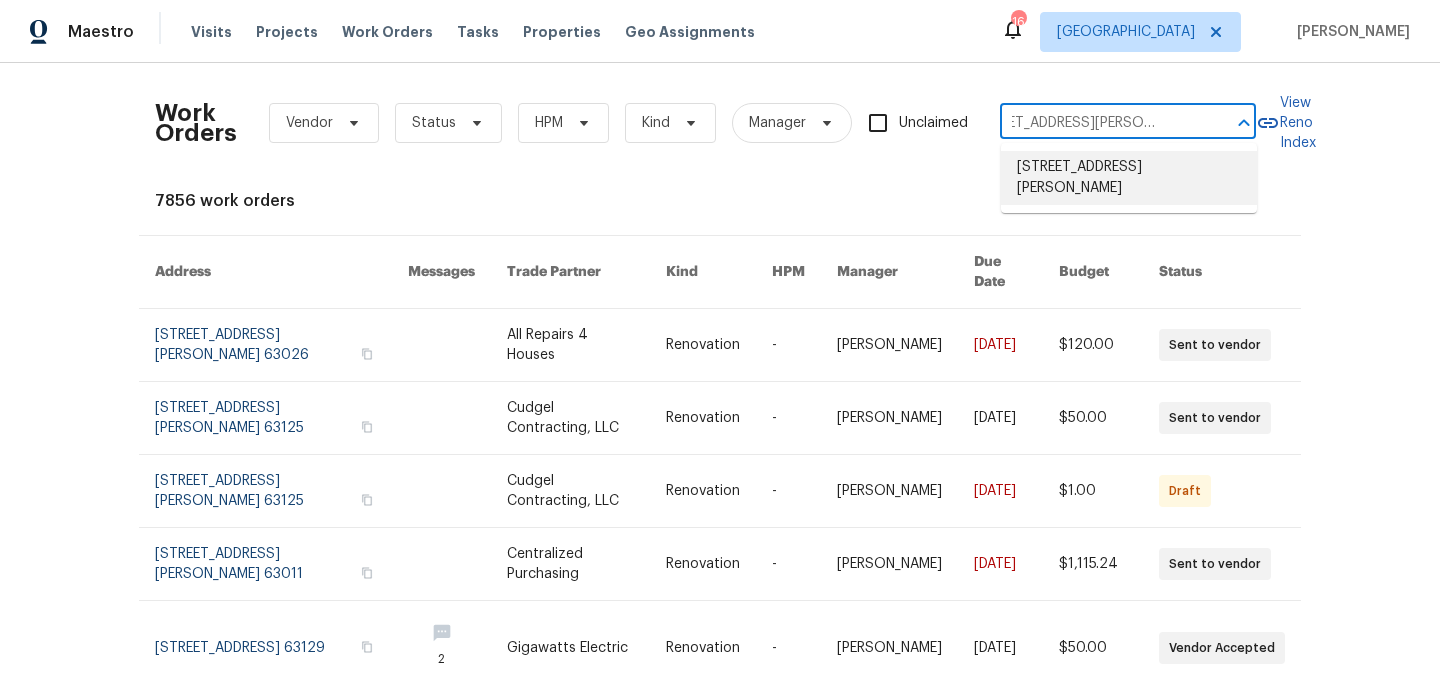 click on "805 Borgia Ln, Florissant, MO 63031" at bounding box center (1129, 178) 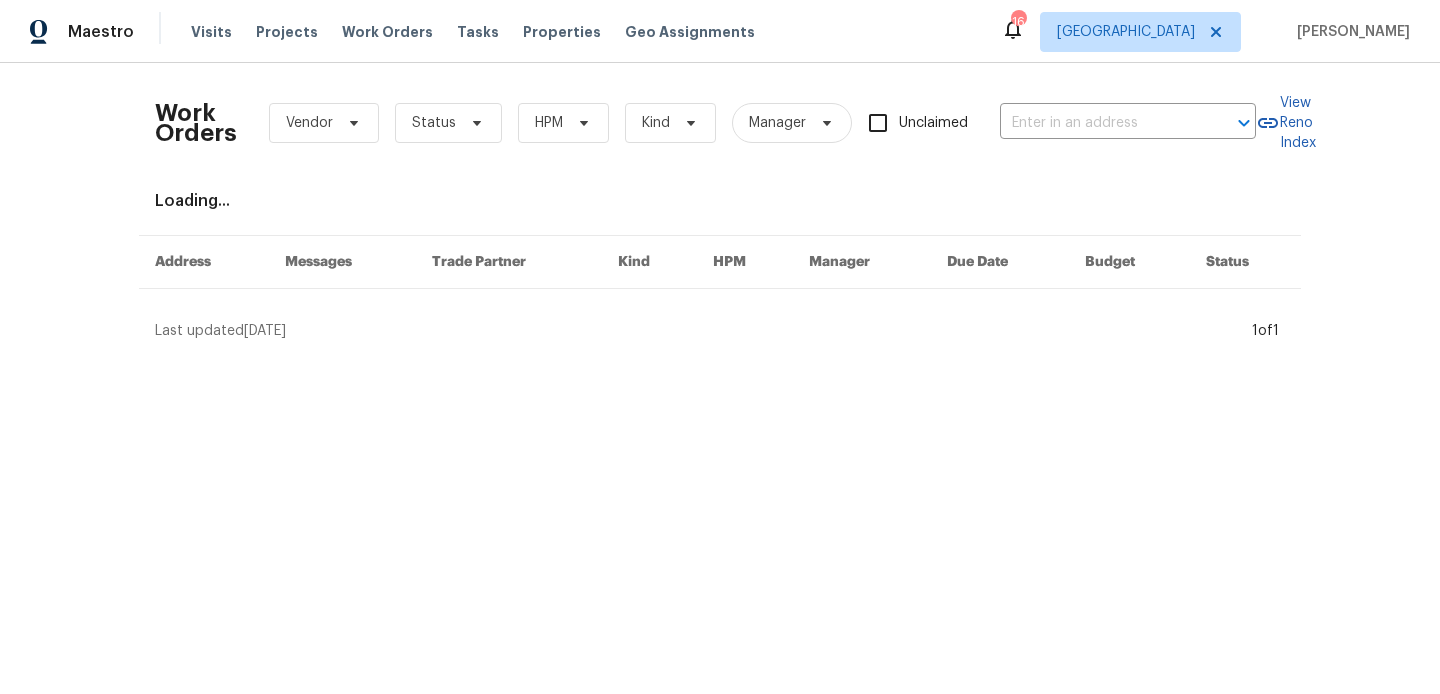 type on "805 Borgia Ln, Florissant, MO 63031" 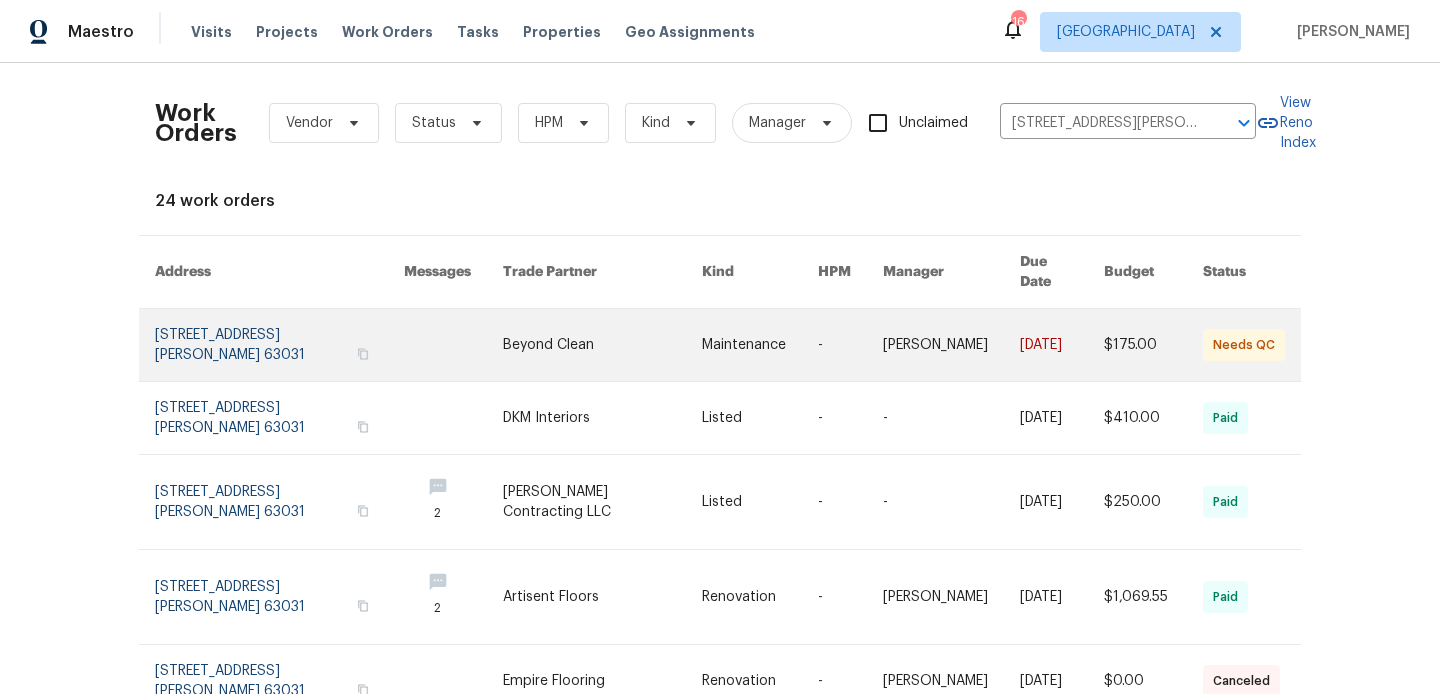 click at bounding box center (279, 345) 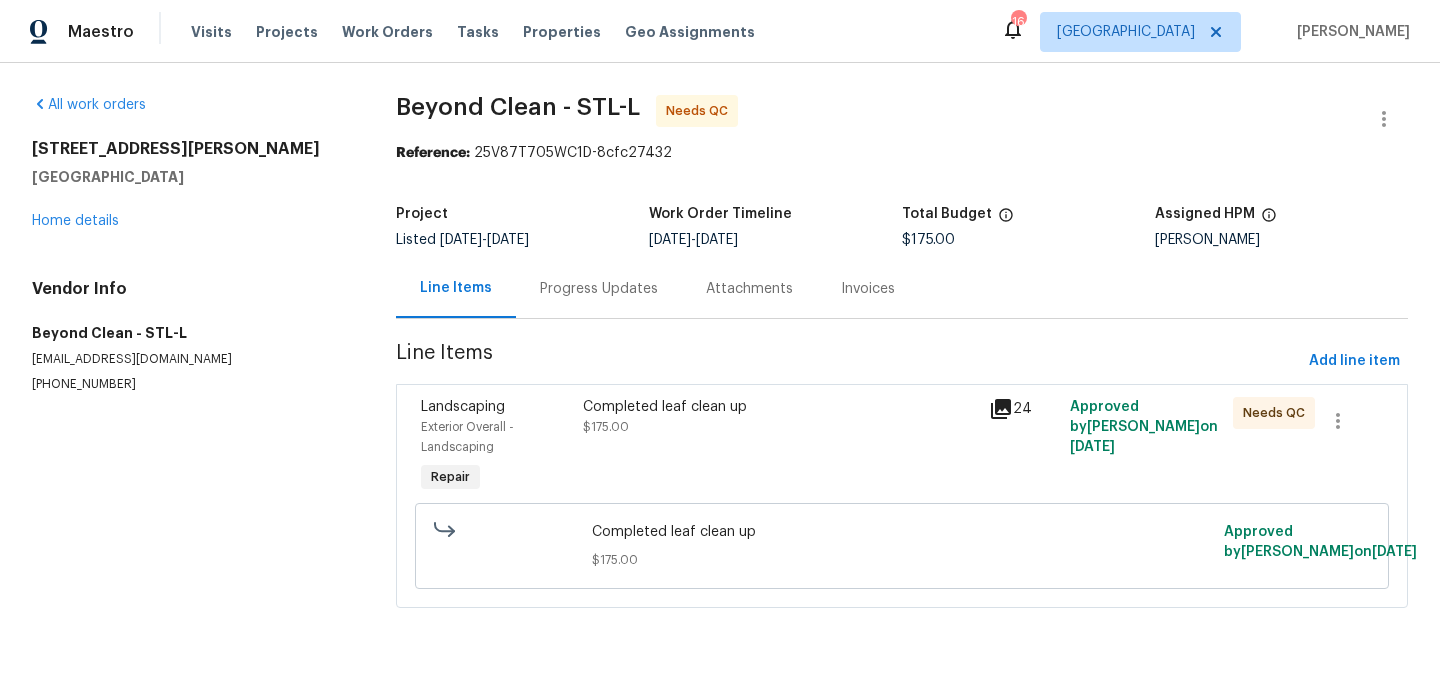 click on "$175.00" at bounding box center (606, 427) 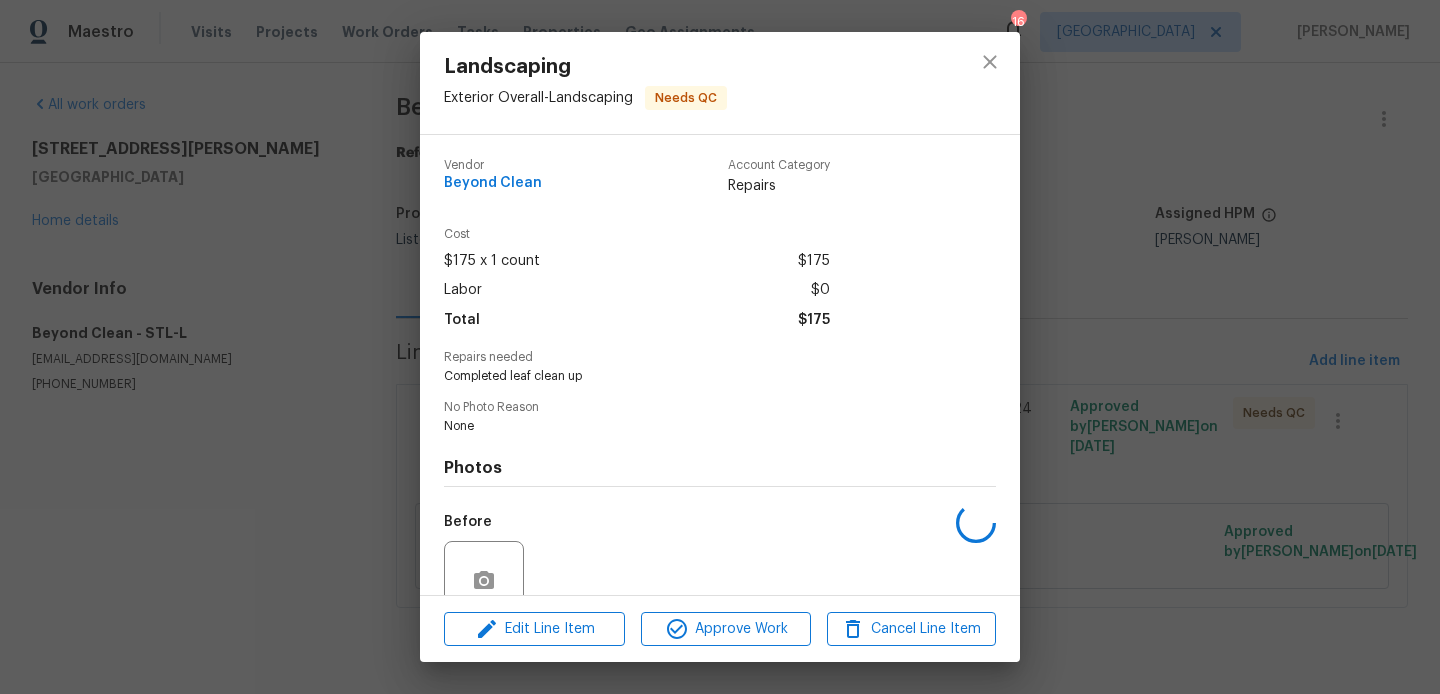 scroll, scrollTop: 176, scrollLeft: 0, axis: vertical 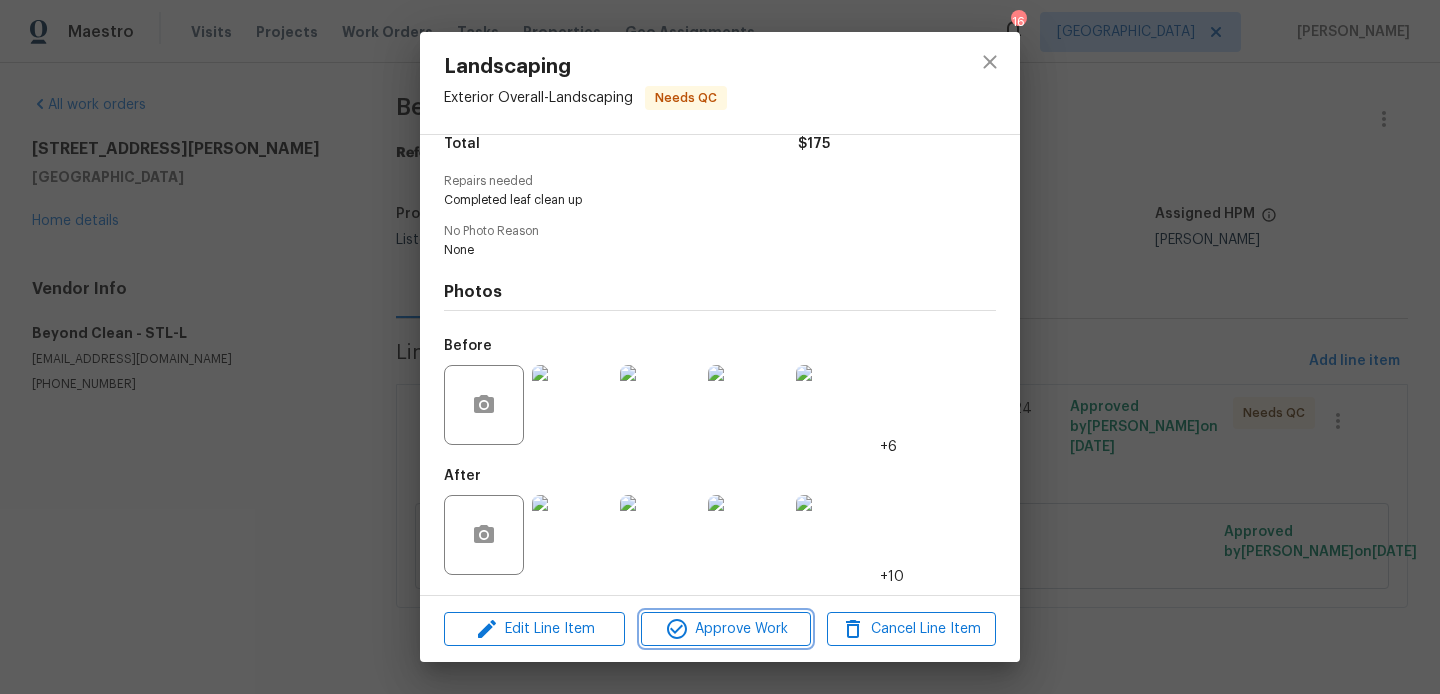 click on "Approve Work" at bounding box center [725, 629] 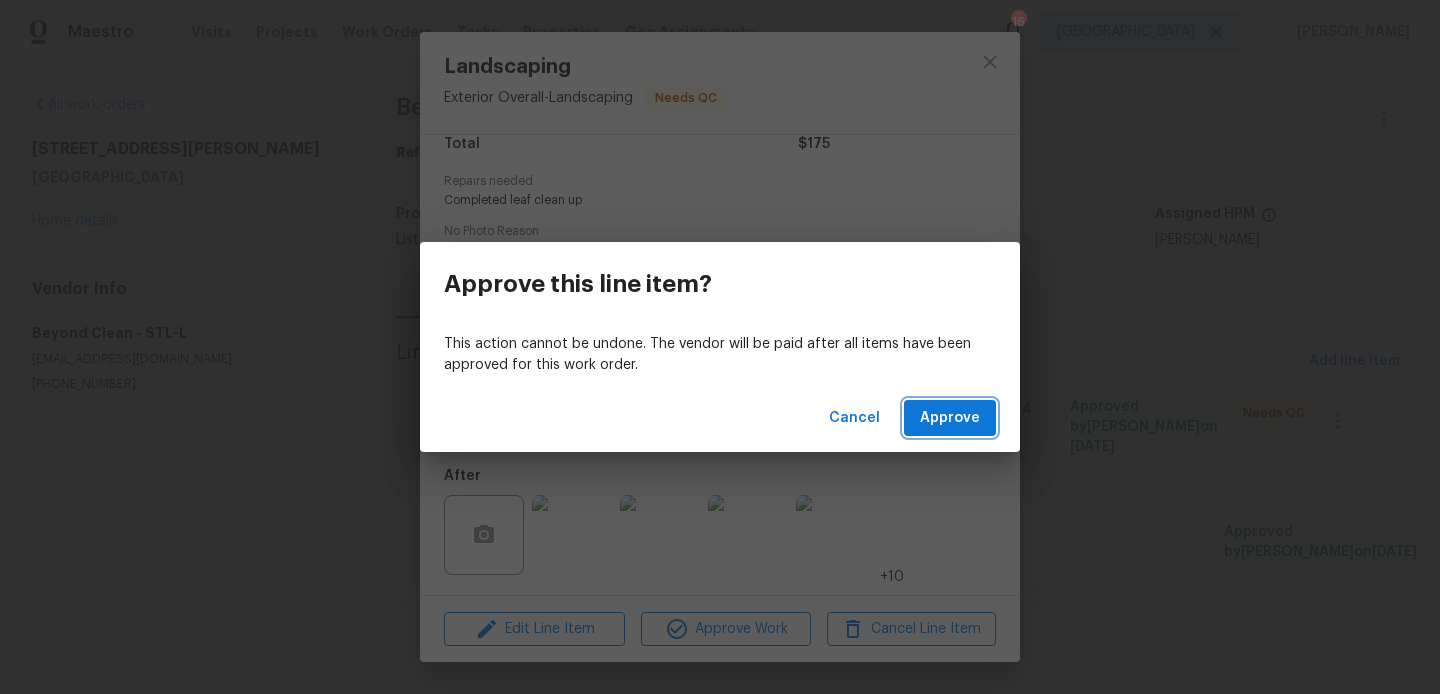 click on "Approve" at bounding box center (950, 418) 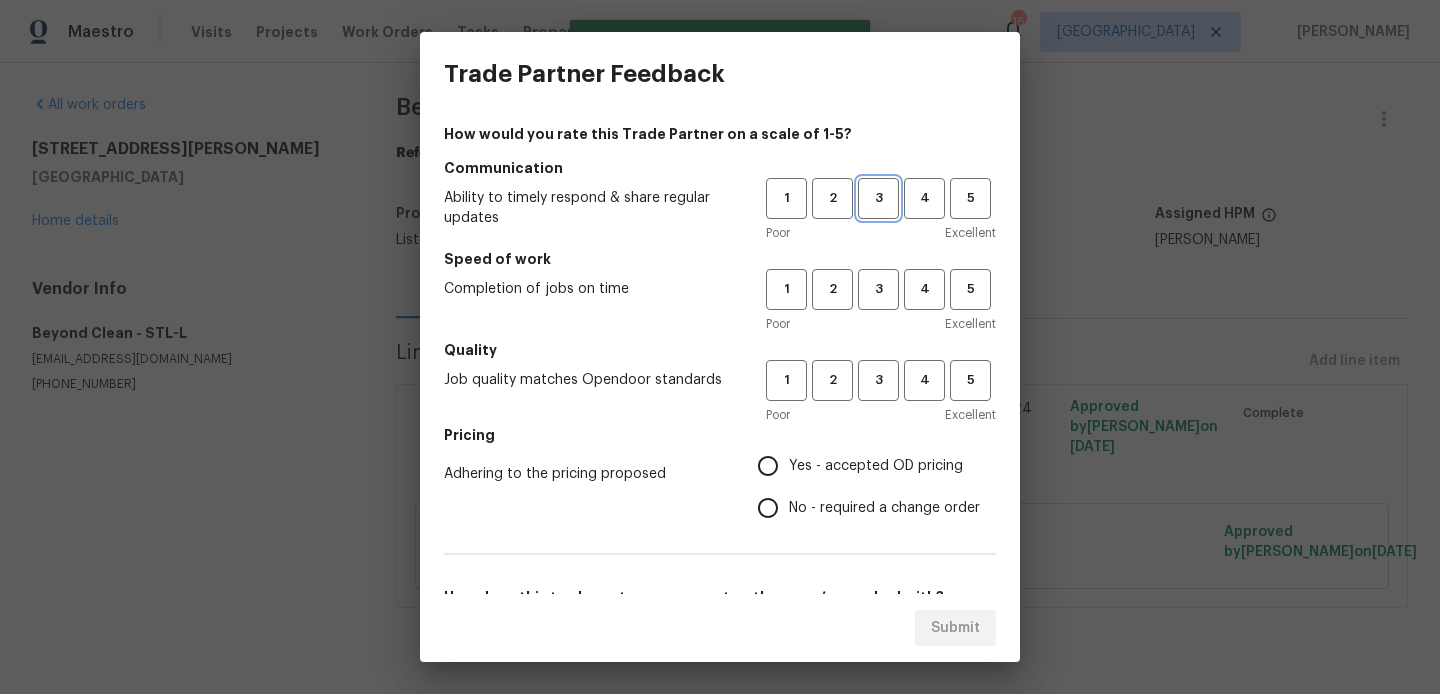 click on "3" at bounding box center (878, 198) 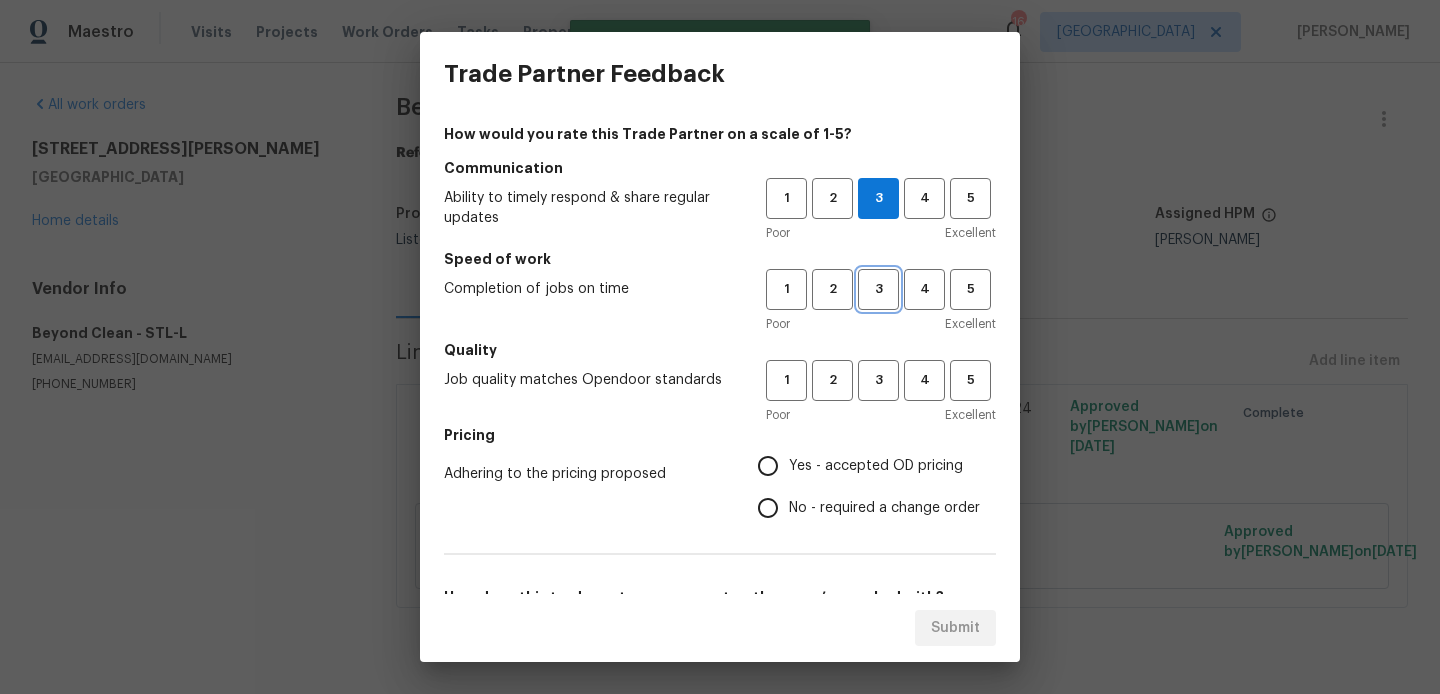 click on "3" at bounding box center [878, 289] 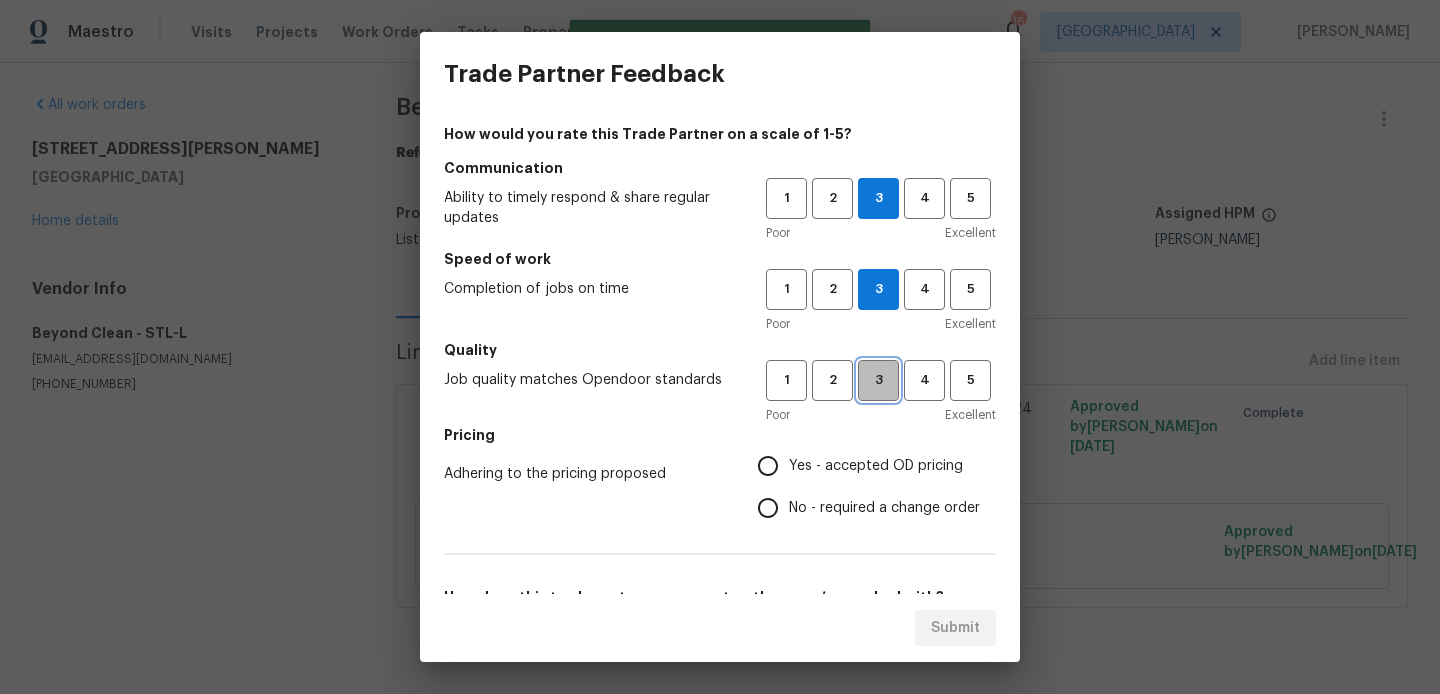 click on "3" at bounding box center [878, 380] 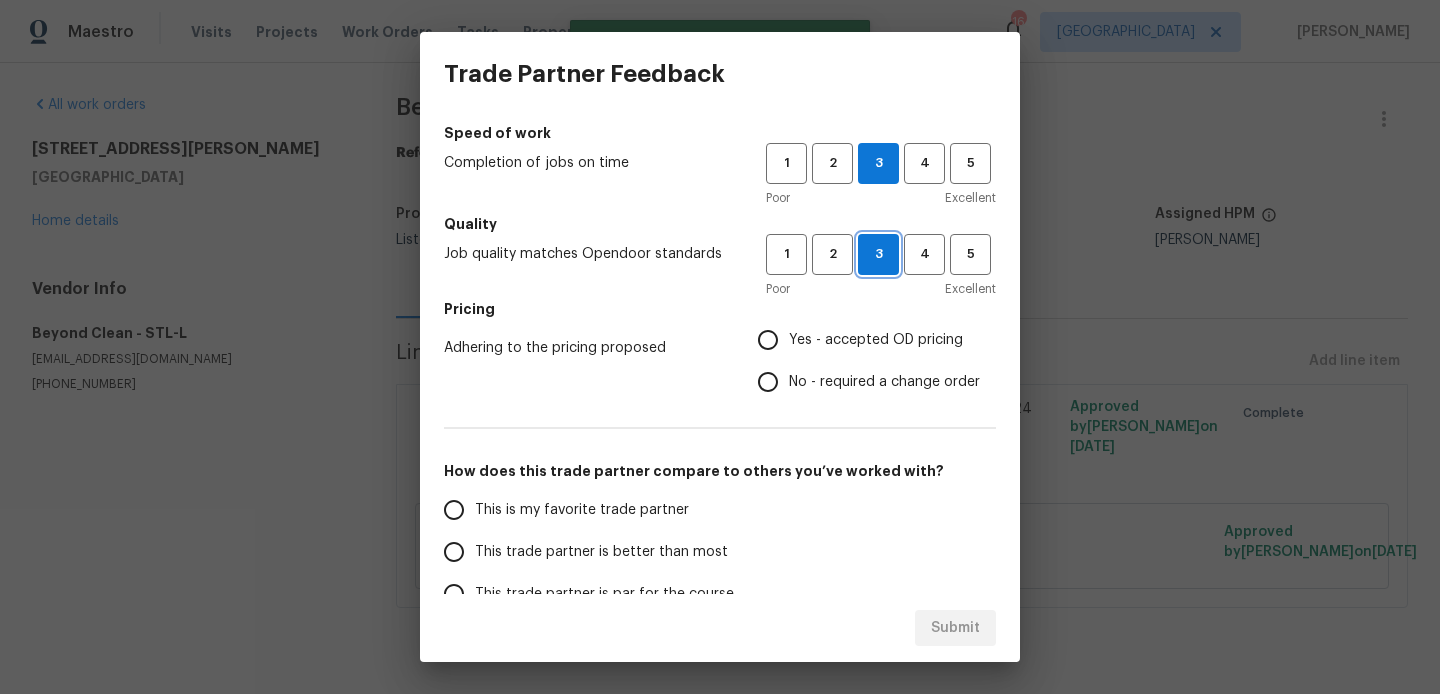 scroll, scrollTop: 127, scrollLeft: 0, axis: vertical 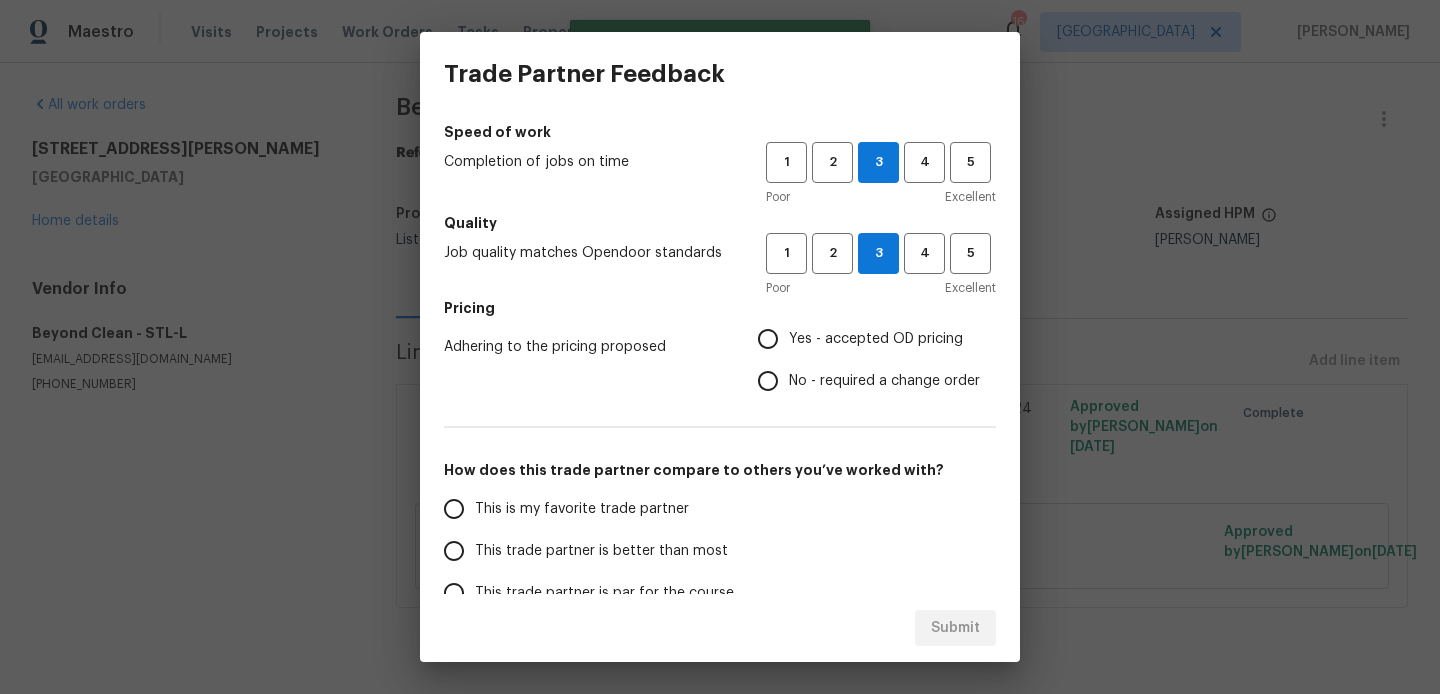 click on "Yes - accepted OD pricing" at bounding box center [876, 339] 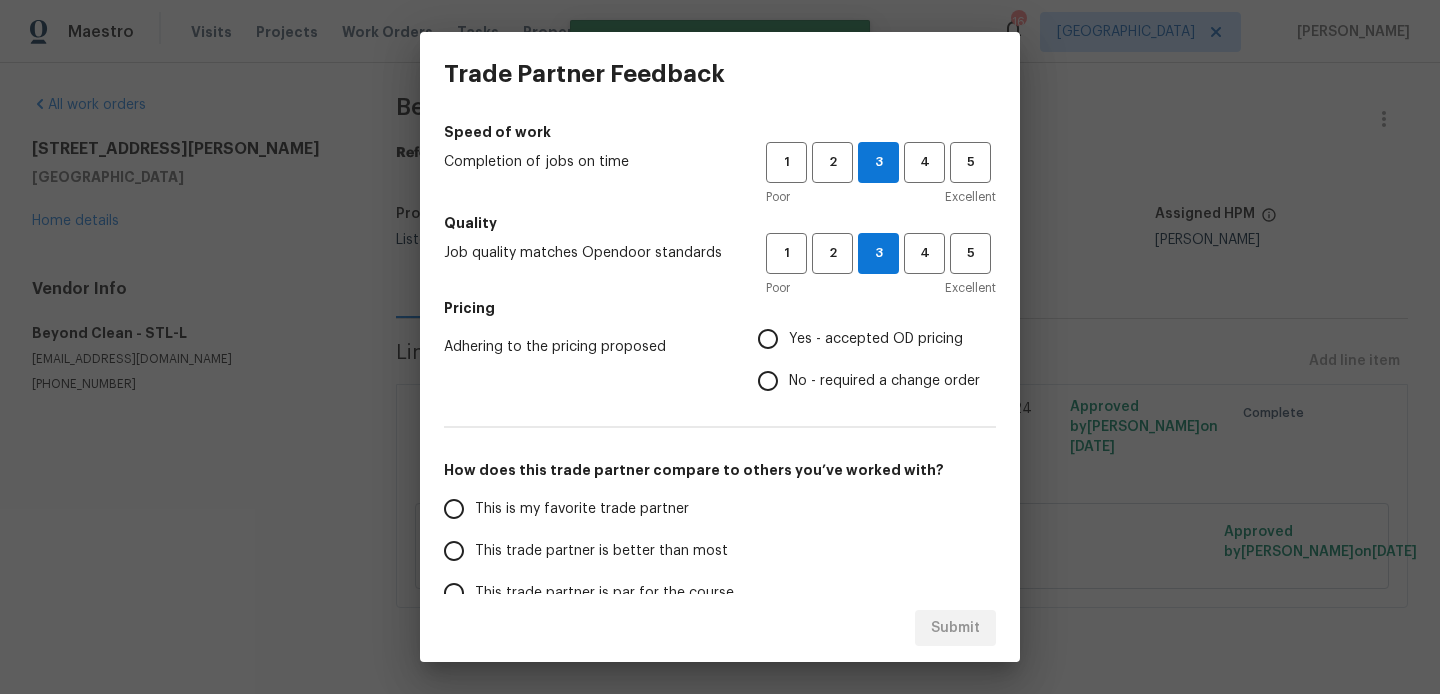 radio on "true" 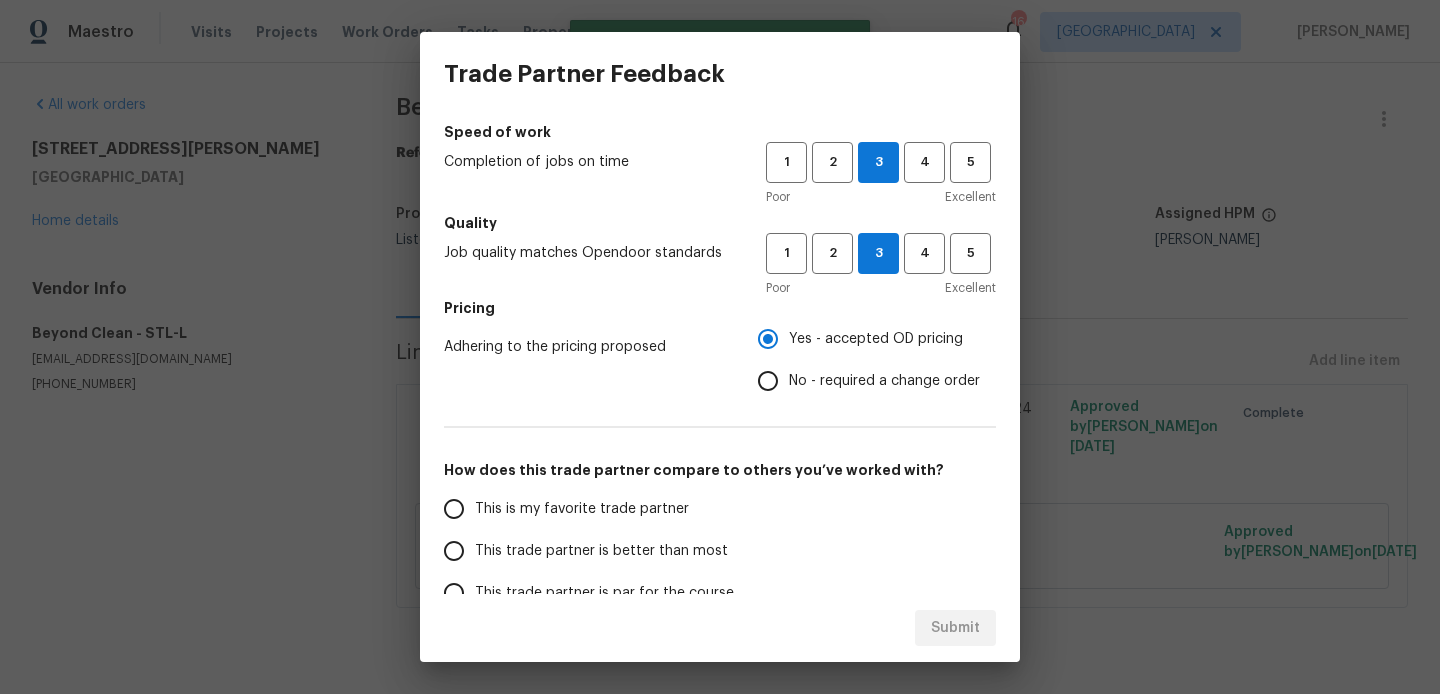 click on "This is my favorite trade partner" at bounding box center (582, 509) 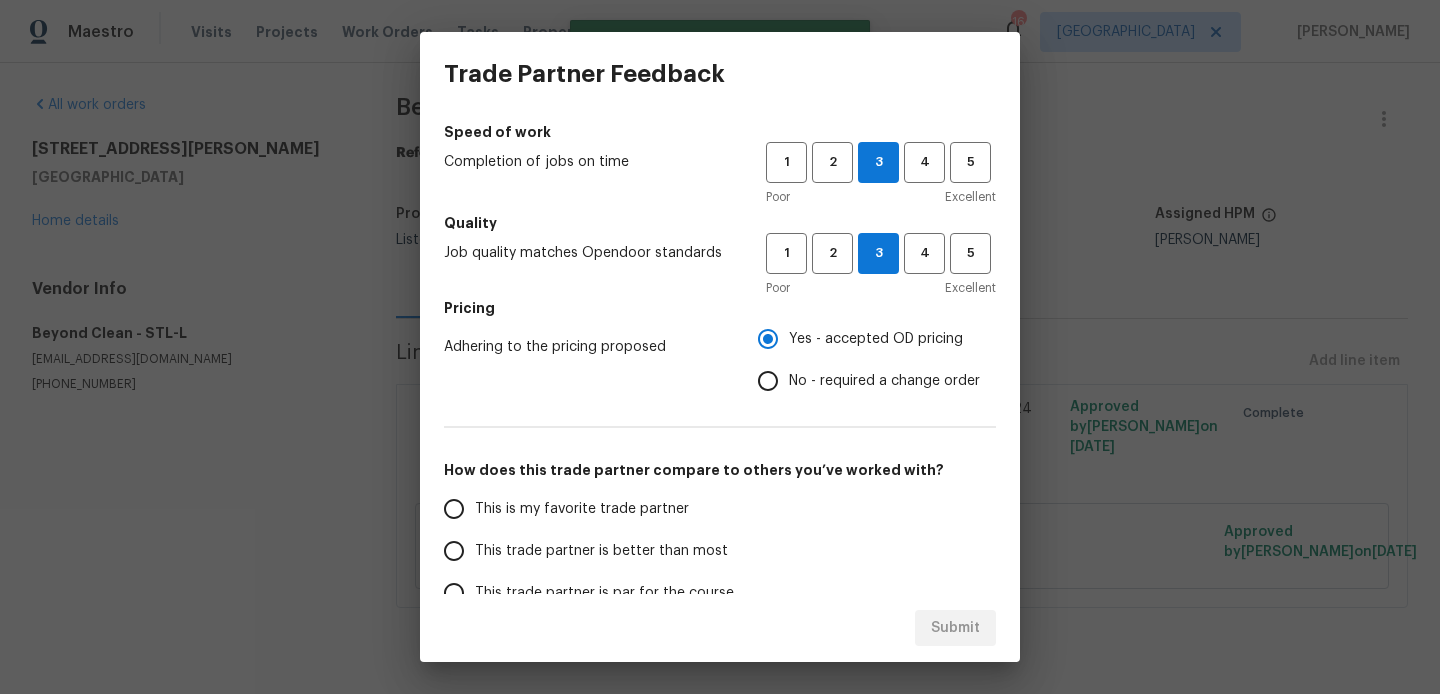 click on "This is my favorite trade partner" at bounding box center [454, 509] 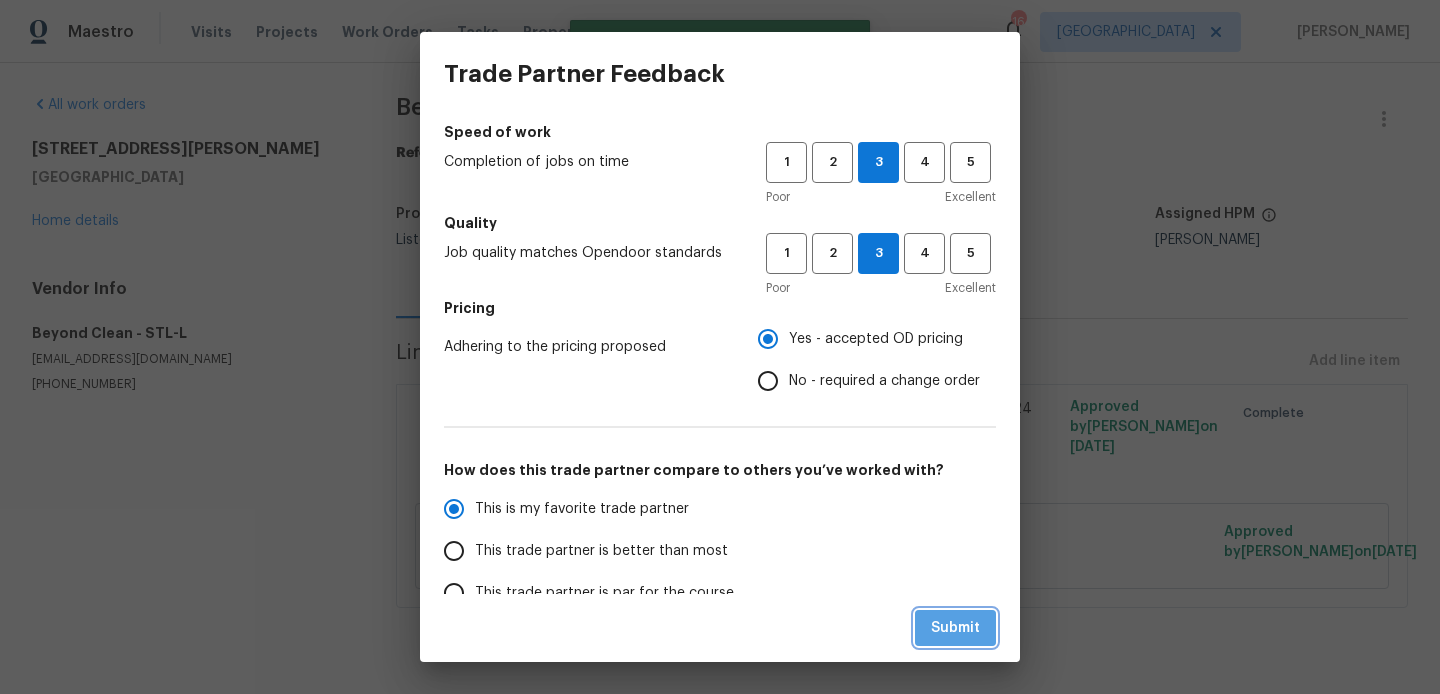 click on "Submit" at bounding box center [955, 628] 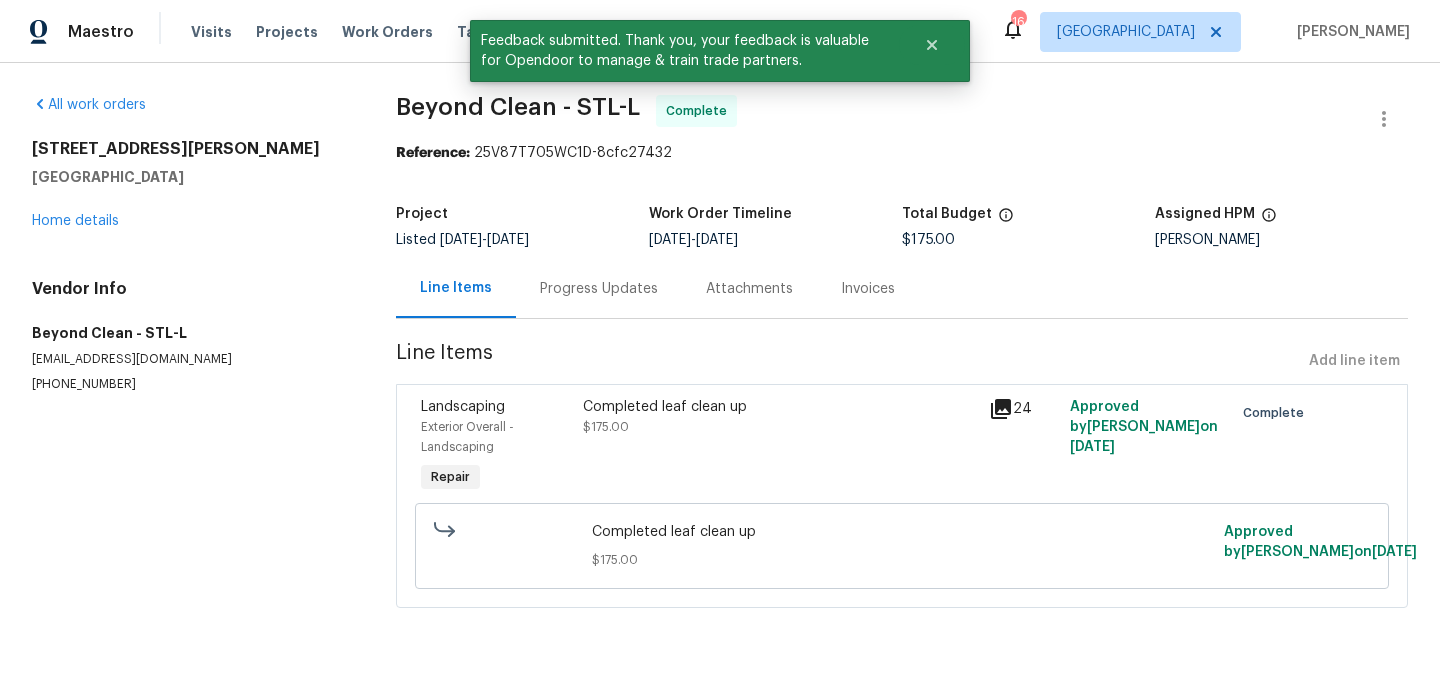 drag, startPoint x: 575, startPoint y: 300, endPoint x: 575, endPoint y: 312, distance: 12 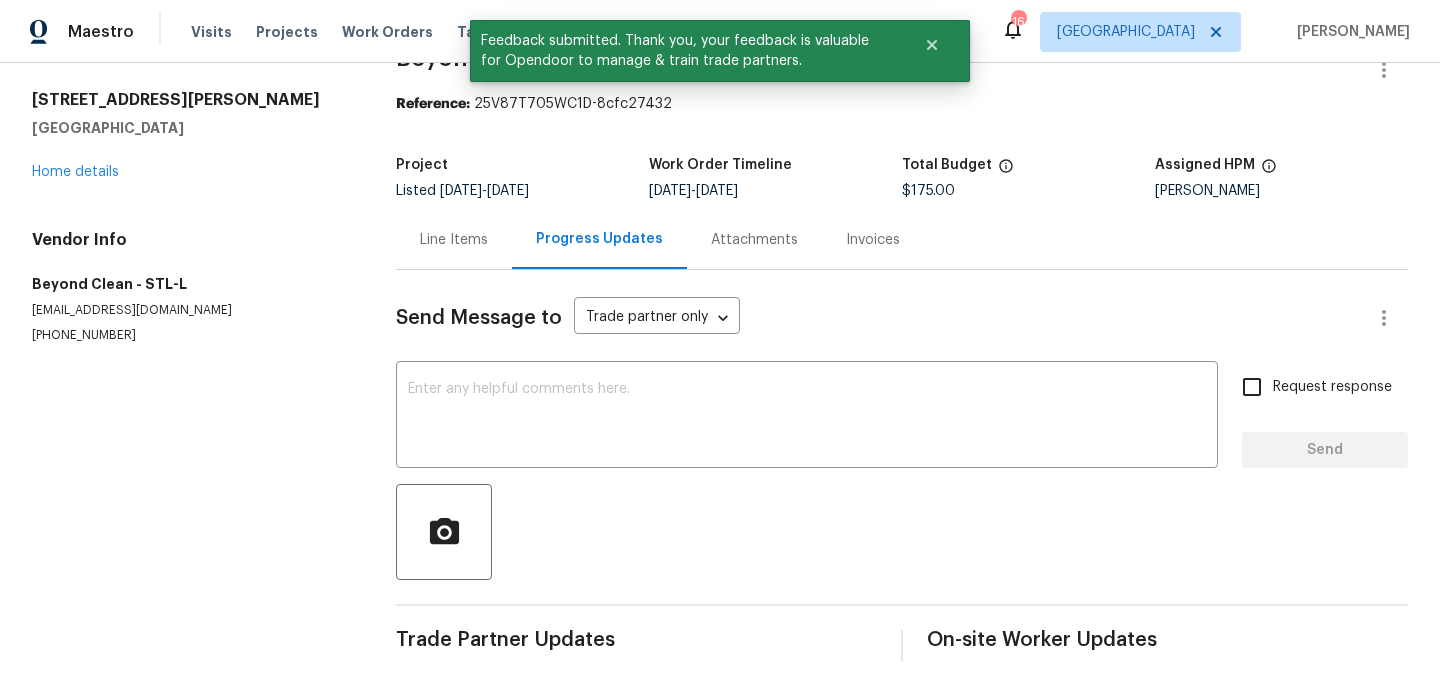 scroll, scrollTop: 49, scrollLeft: 0, axis: vertical 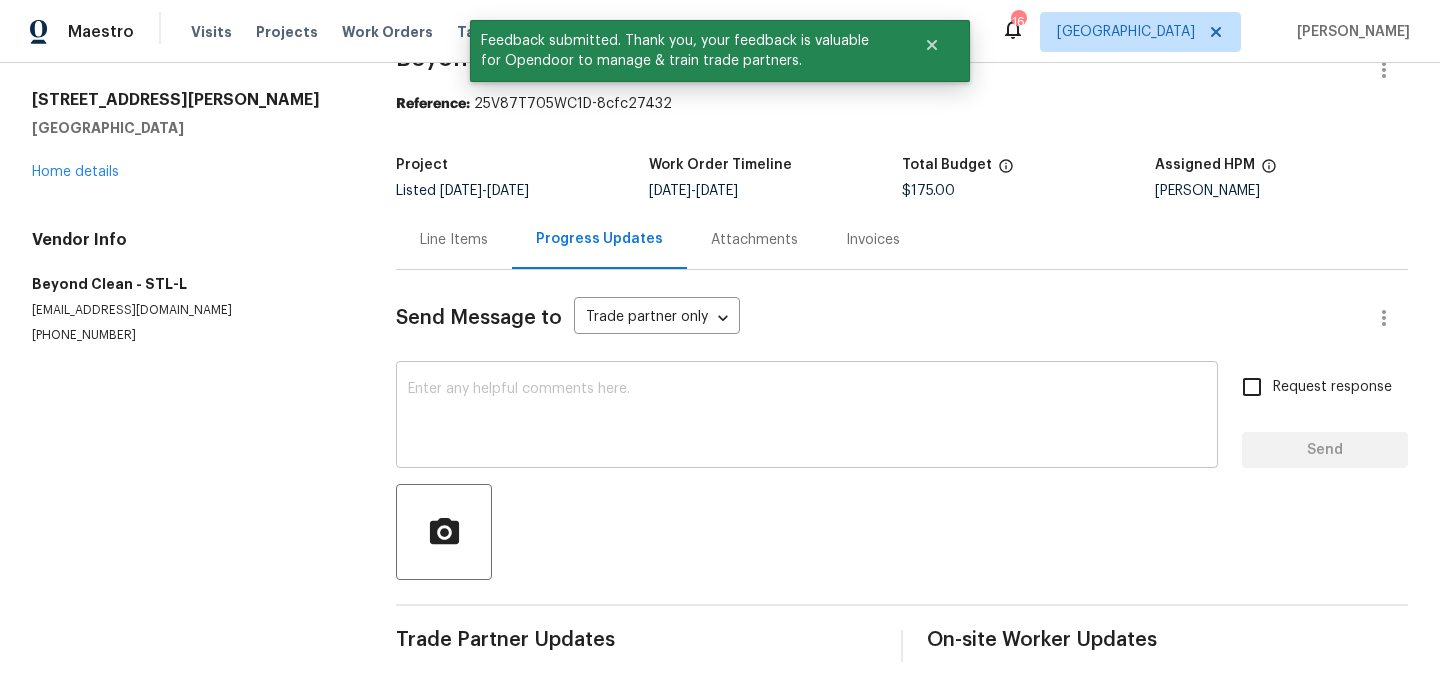 click at bounding box center [807, 417] 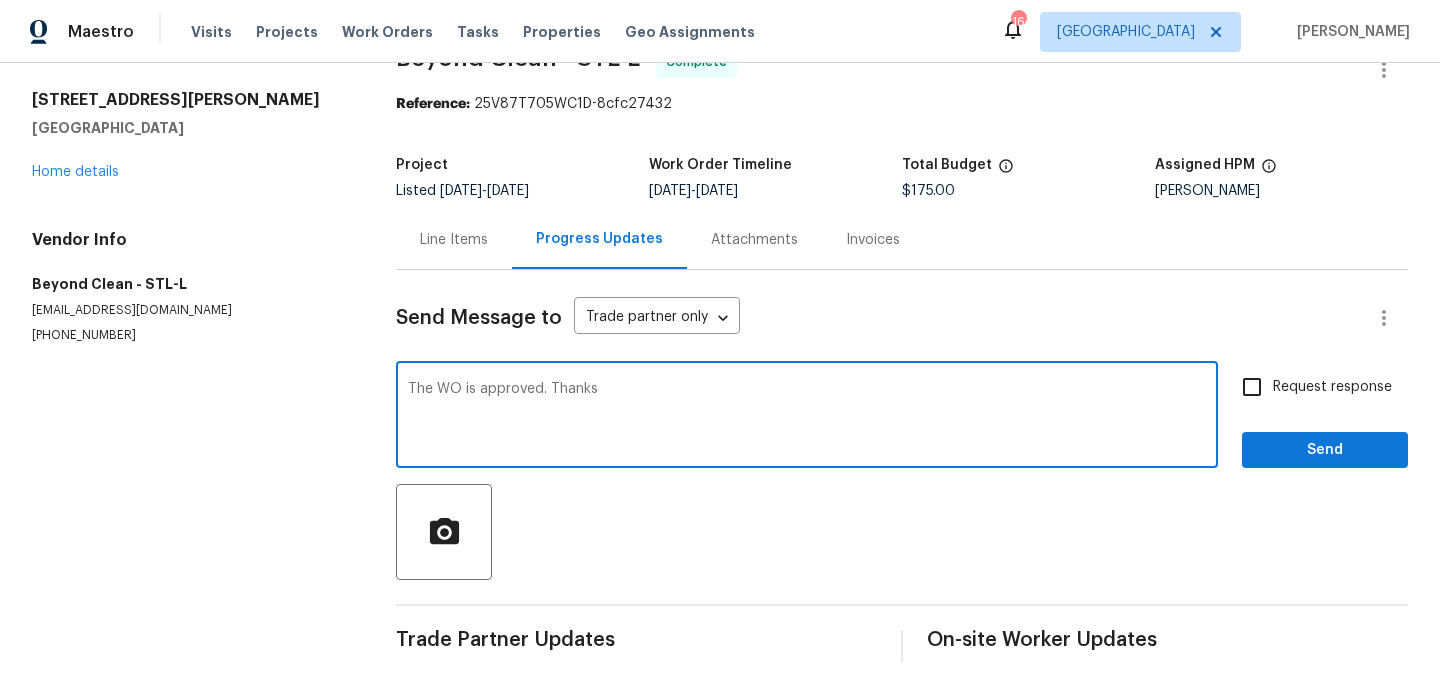 type on "The WO is approved. Thanks" 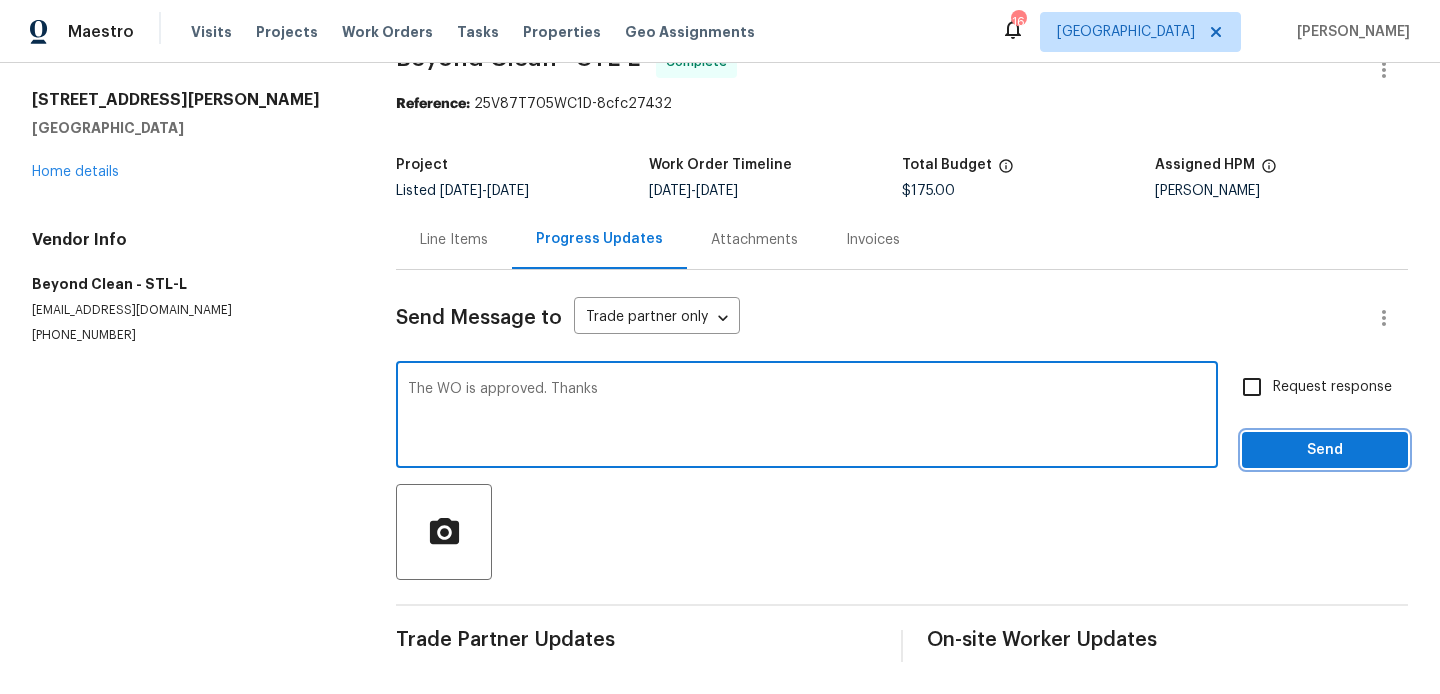 click on "Send" at bounding box center (1325, 450) 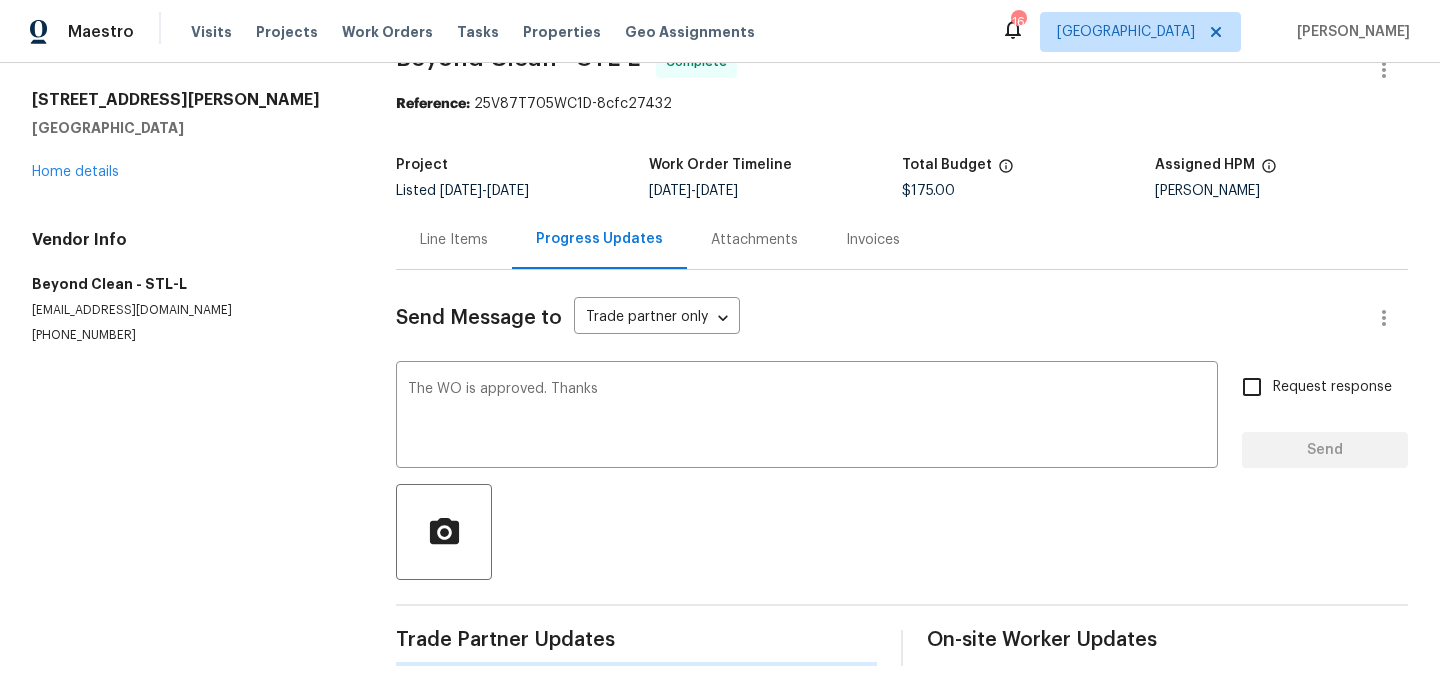 type 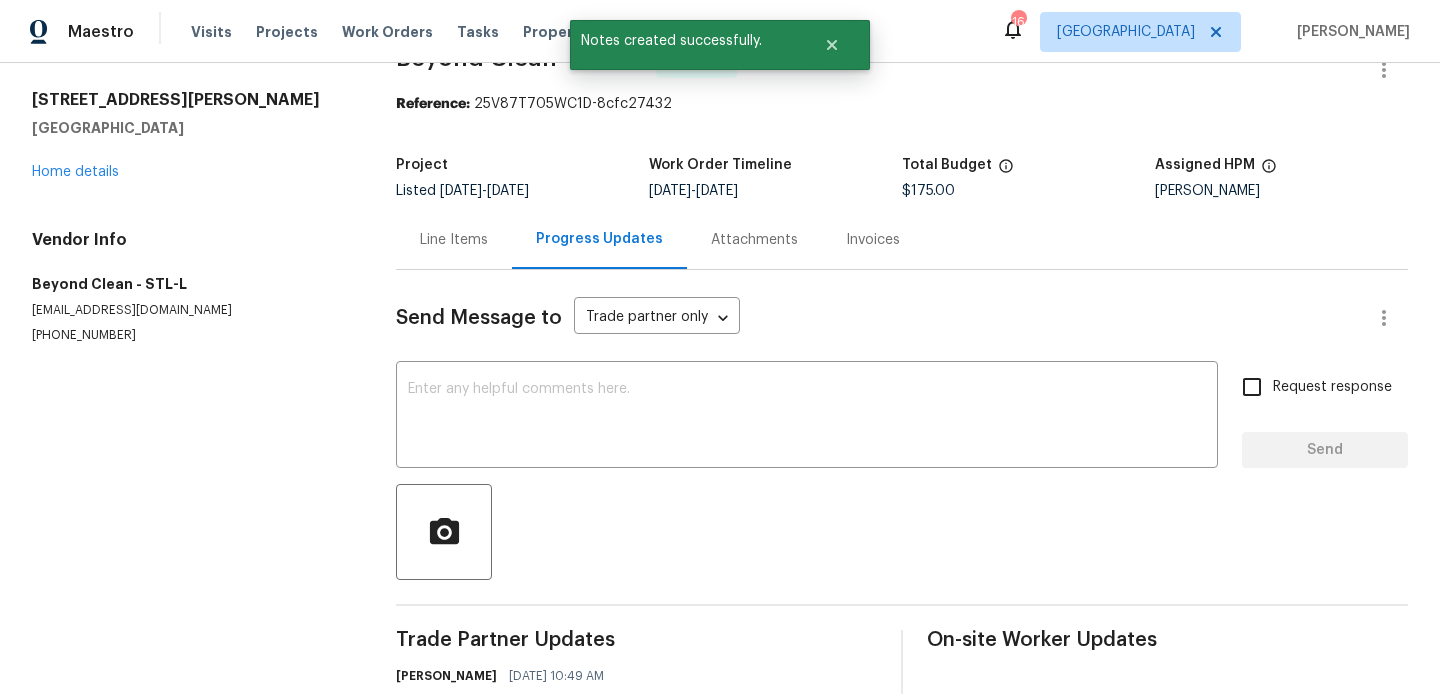 scroll, scrollTop: 0, scrollLeft: 0, axis: both 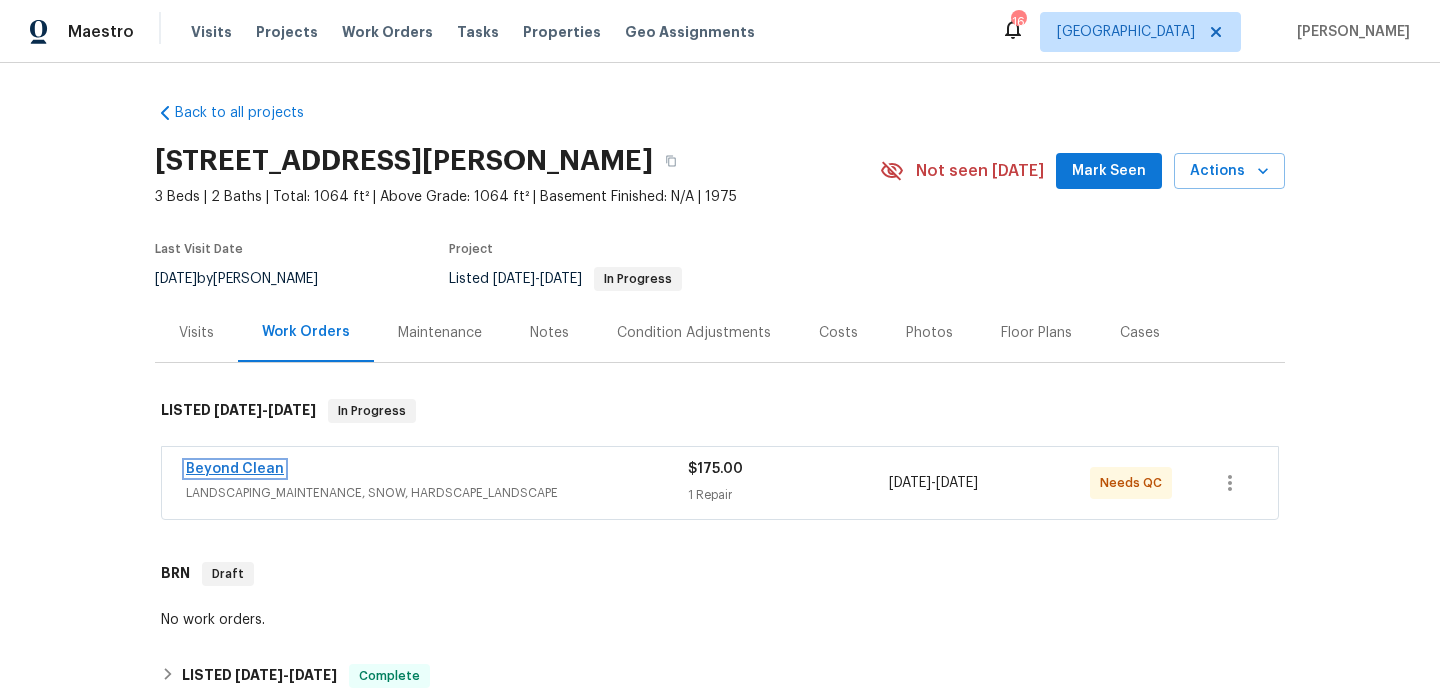 click on "Beyond Clean" at bounding box center (235, 469) 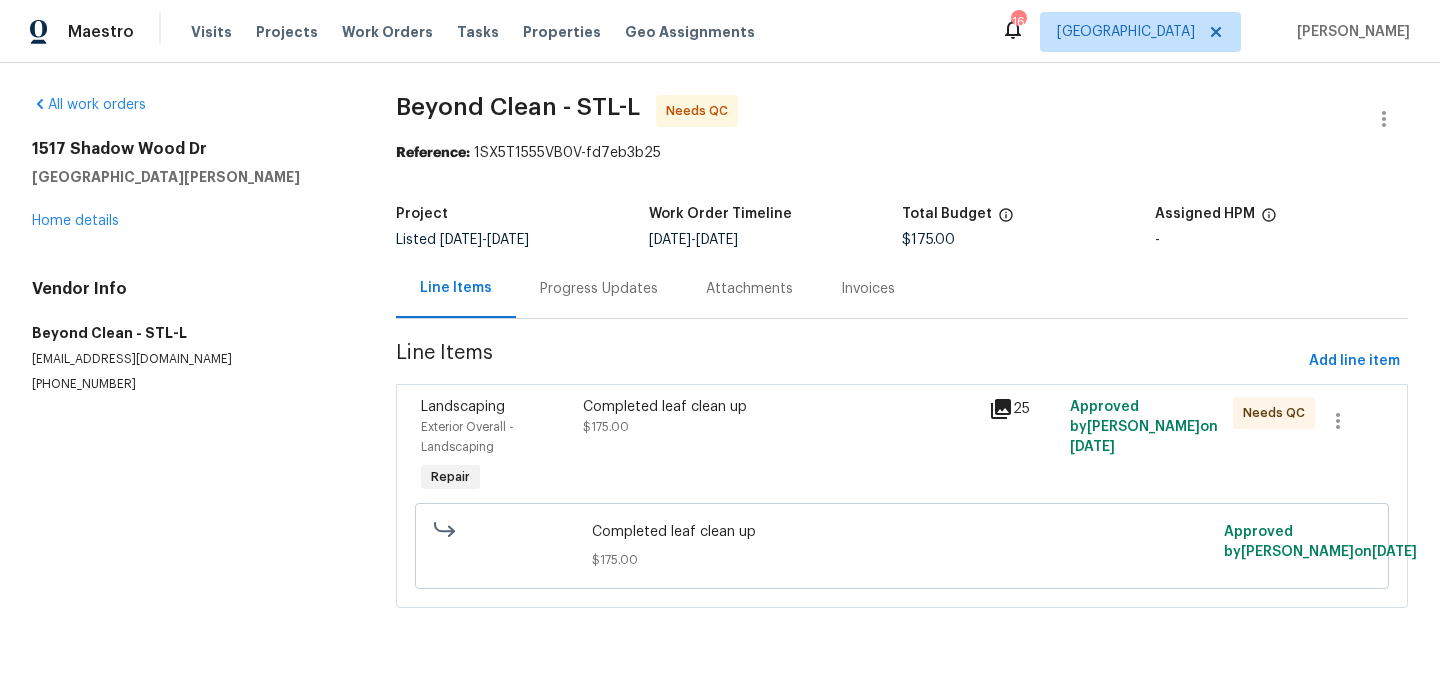 click on "Completed leaf clean up" at bounding box center (780, 407) 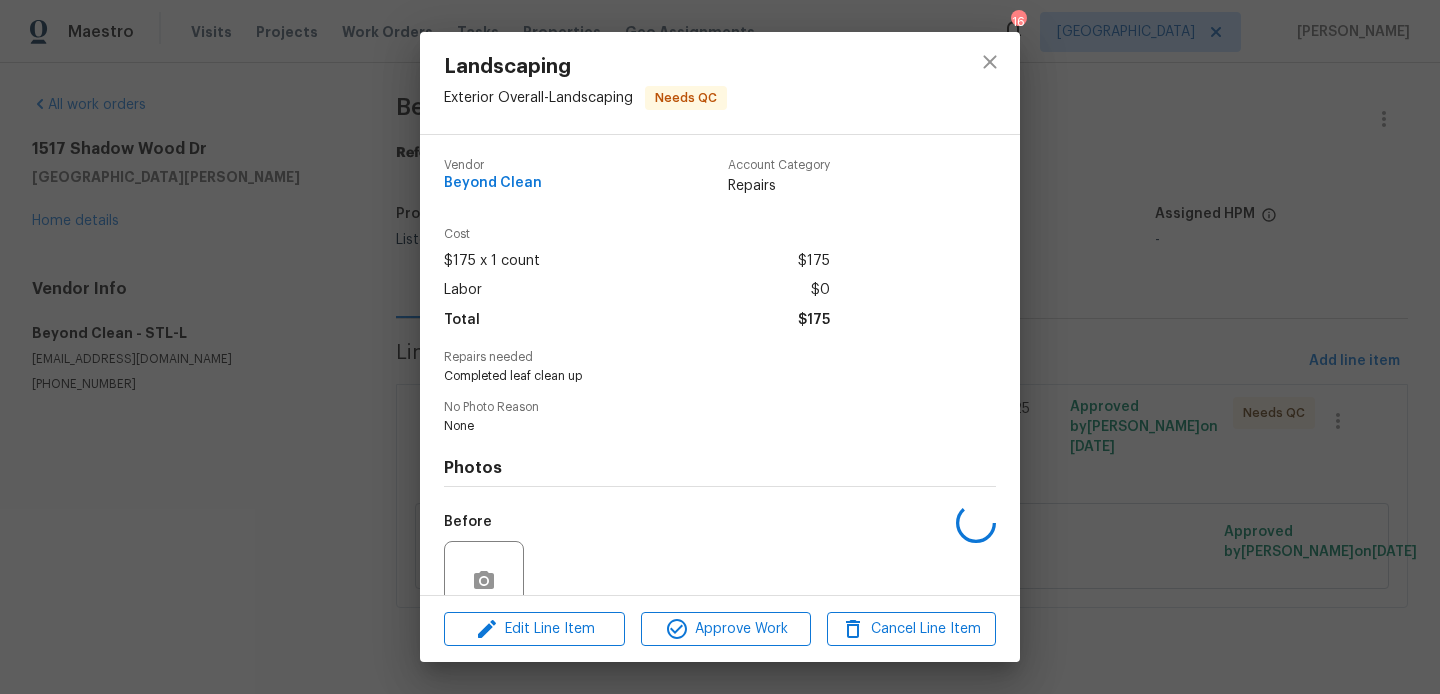 scroll, scrollTop: 176, scrollLeft: 0, axis: vertical 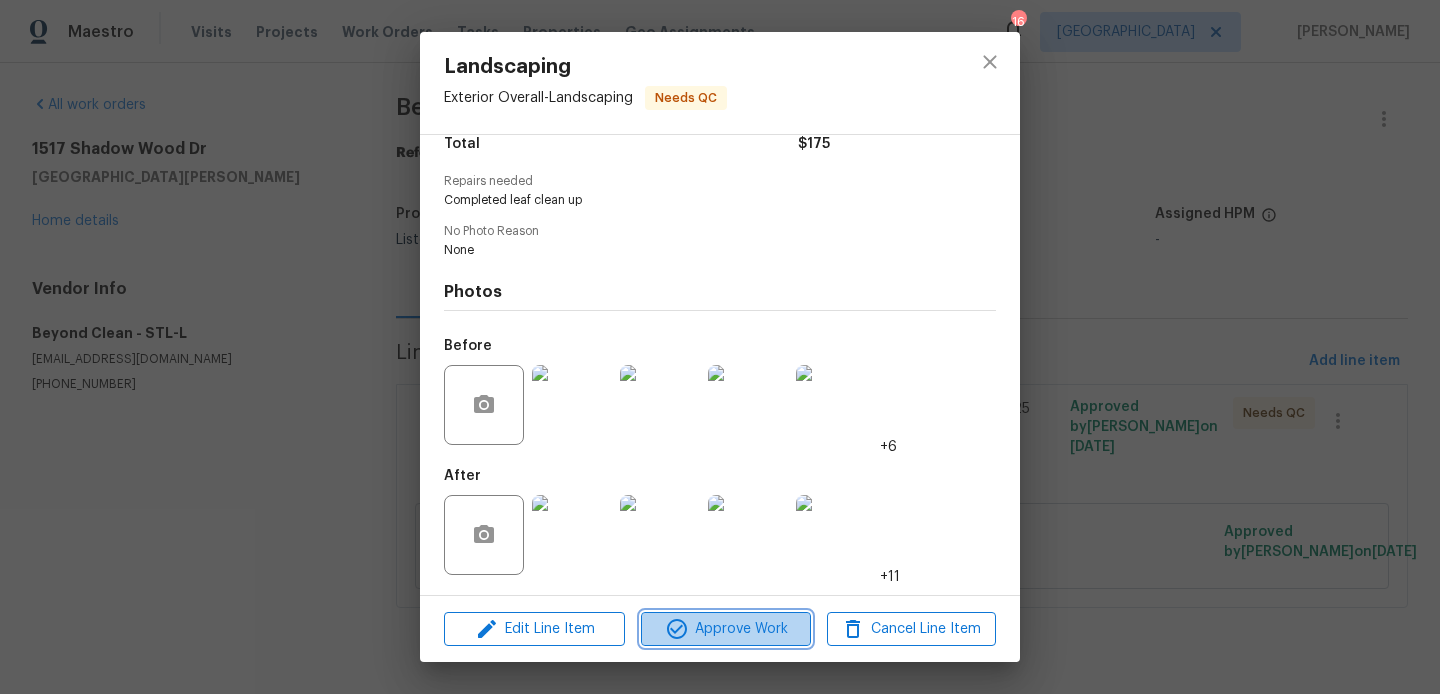 click 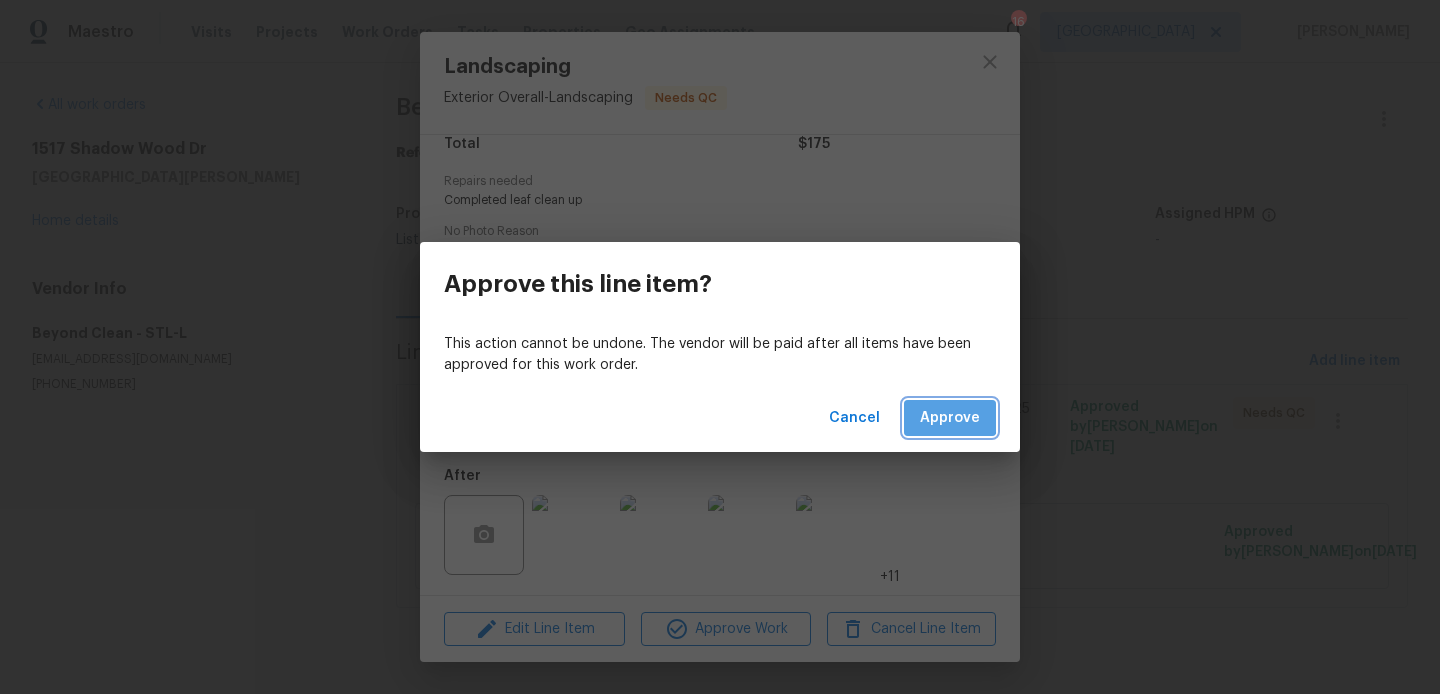 click on "Approve" at bounding box center [950, 418] 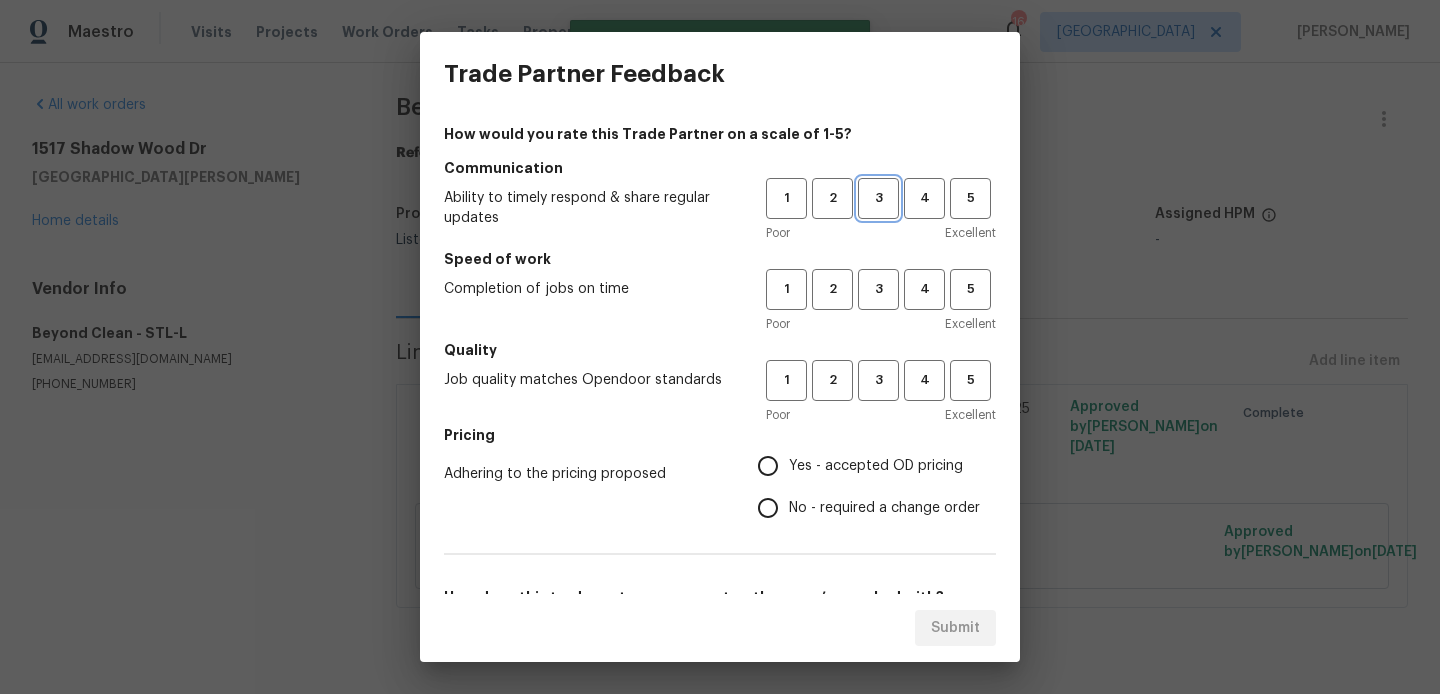 drag, startPoint x: 882, startPoint y: 205, endPoint x: 881, endPoint y: 295, distance: 90.005554 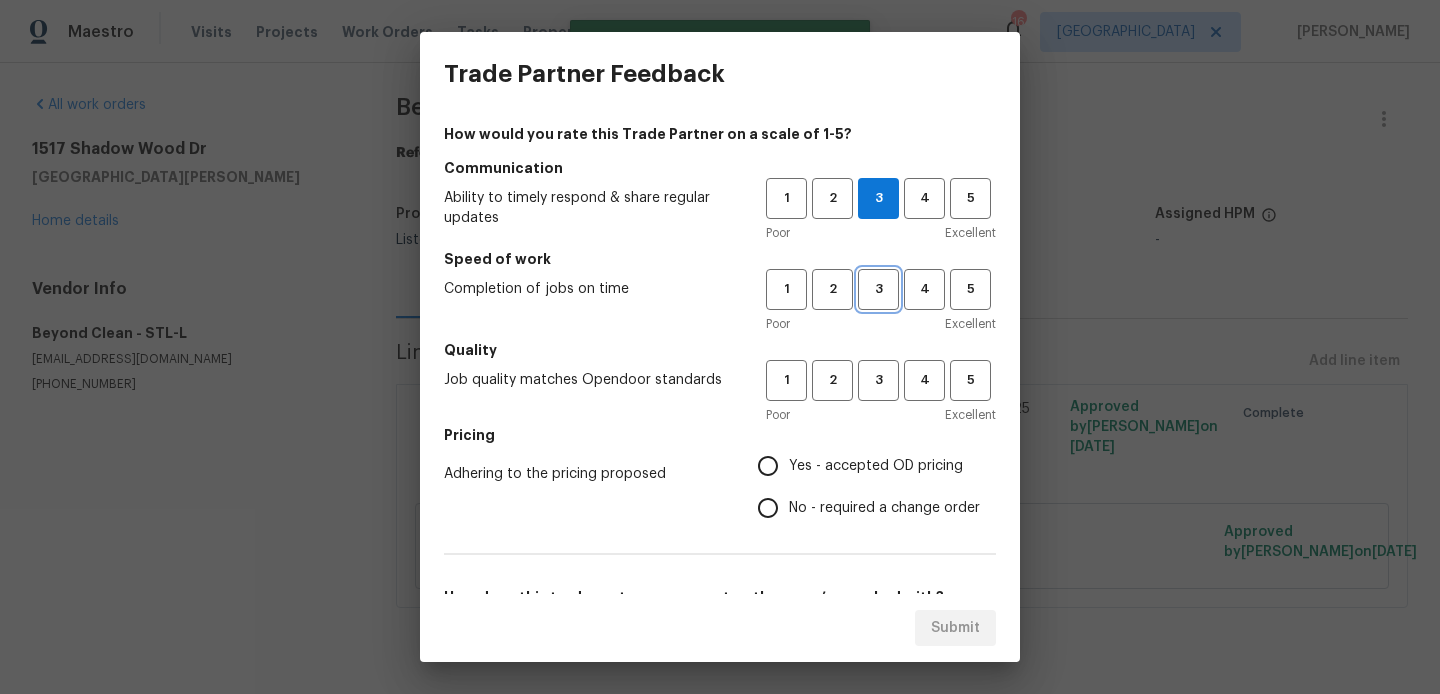 click on "3" at bounding box center (878, 289) 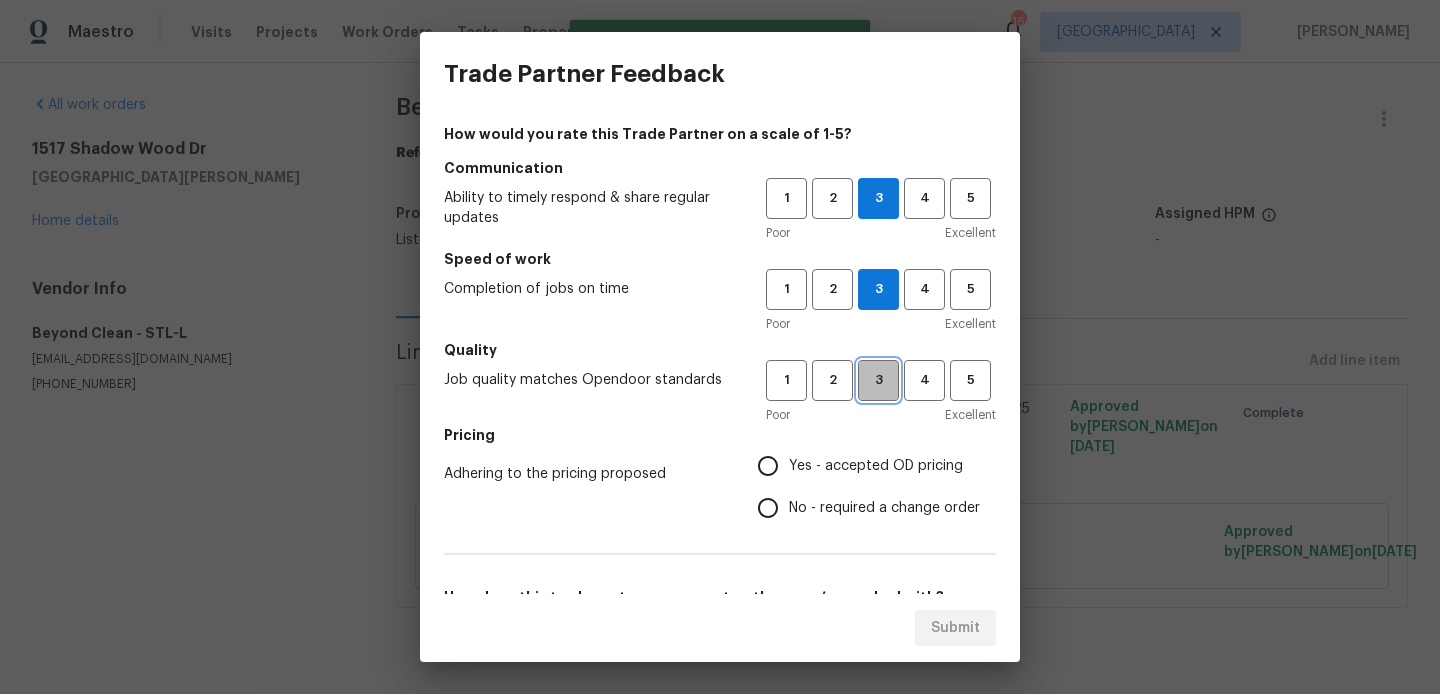 click on "3" at bounding box center (878, 380) 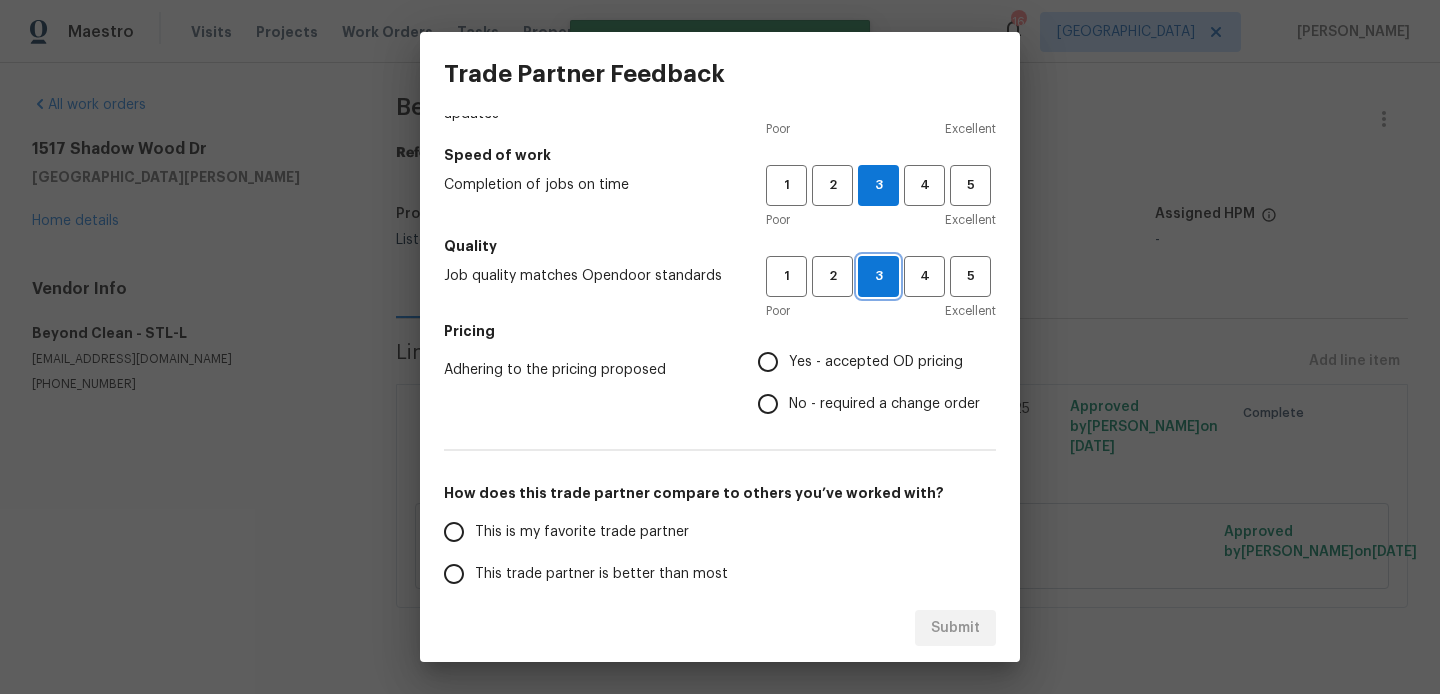 scroll, scrollTop: 125, scrollLeft: 0, axis: vertical 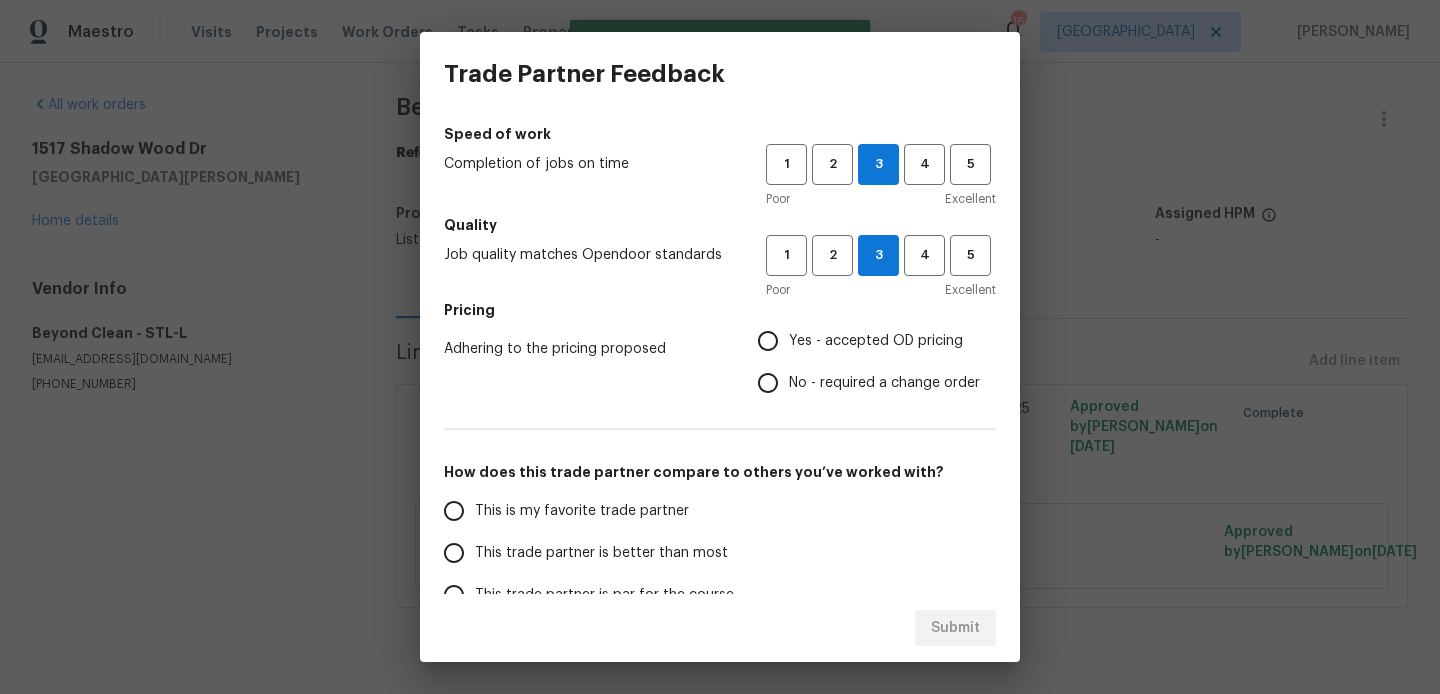click on "Yes - accepted OD pricing" at bounding box center [876, 341] 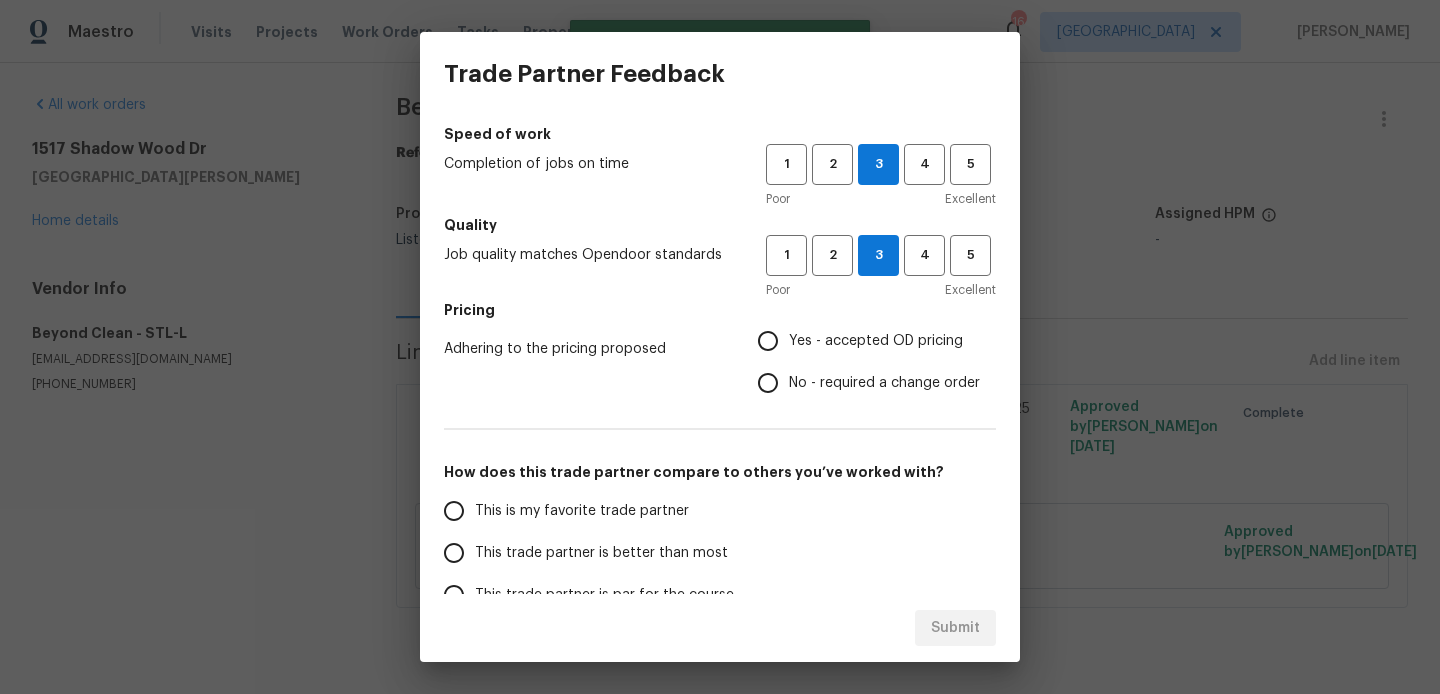 click on "Yes - accepted OD pricing" at bounding box center [768, 341] 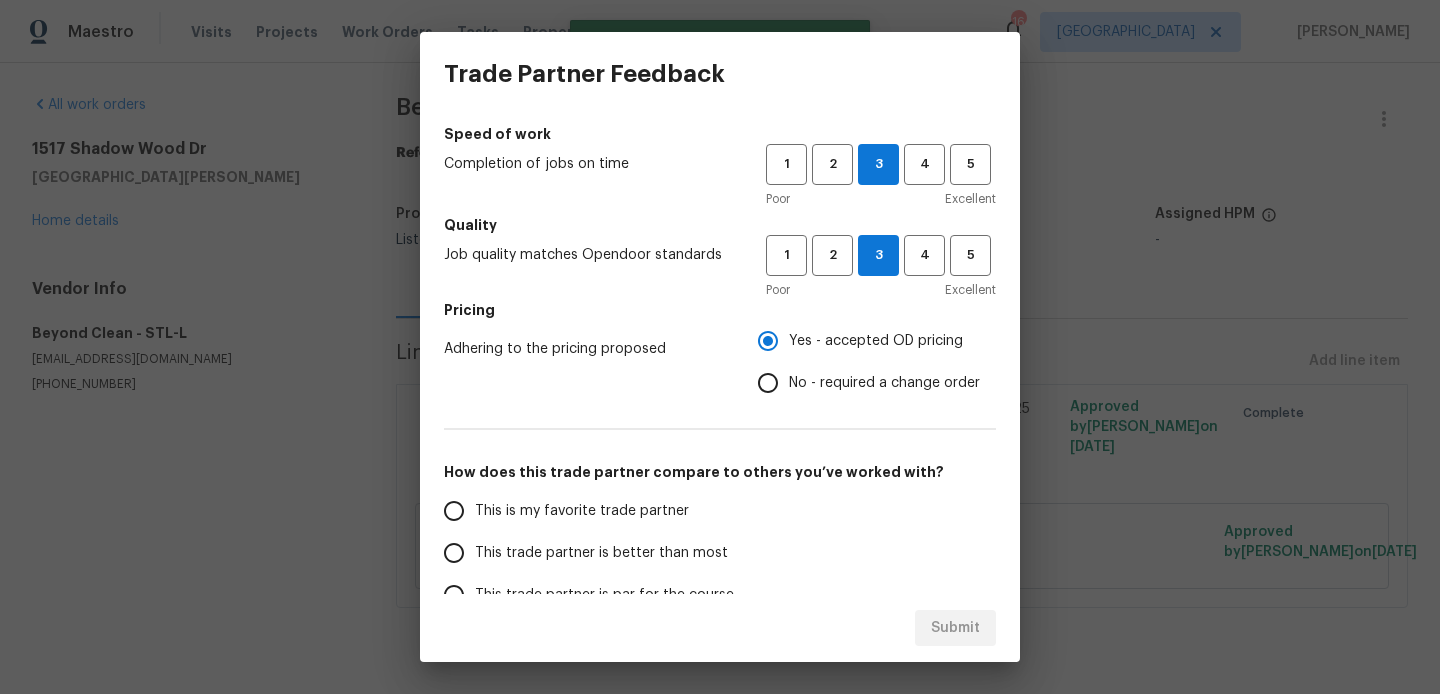 click on "This is my favorite trade partner" at bounding box center [582, 511] 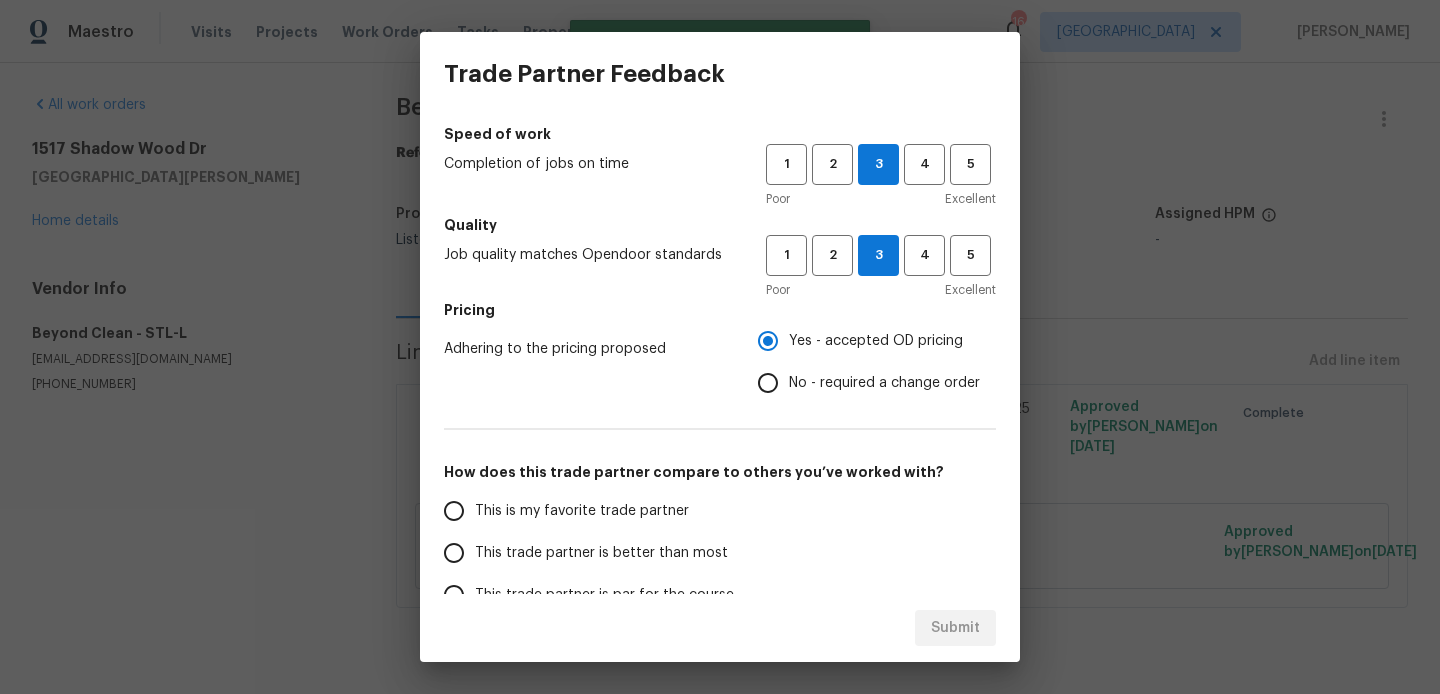 click on "This is my favorite trade partner" at bounding box center [454, 511] 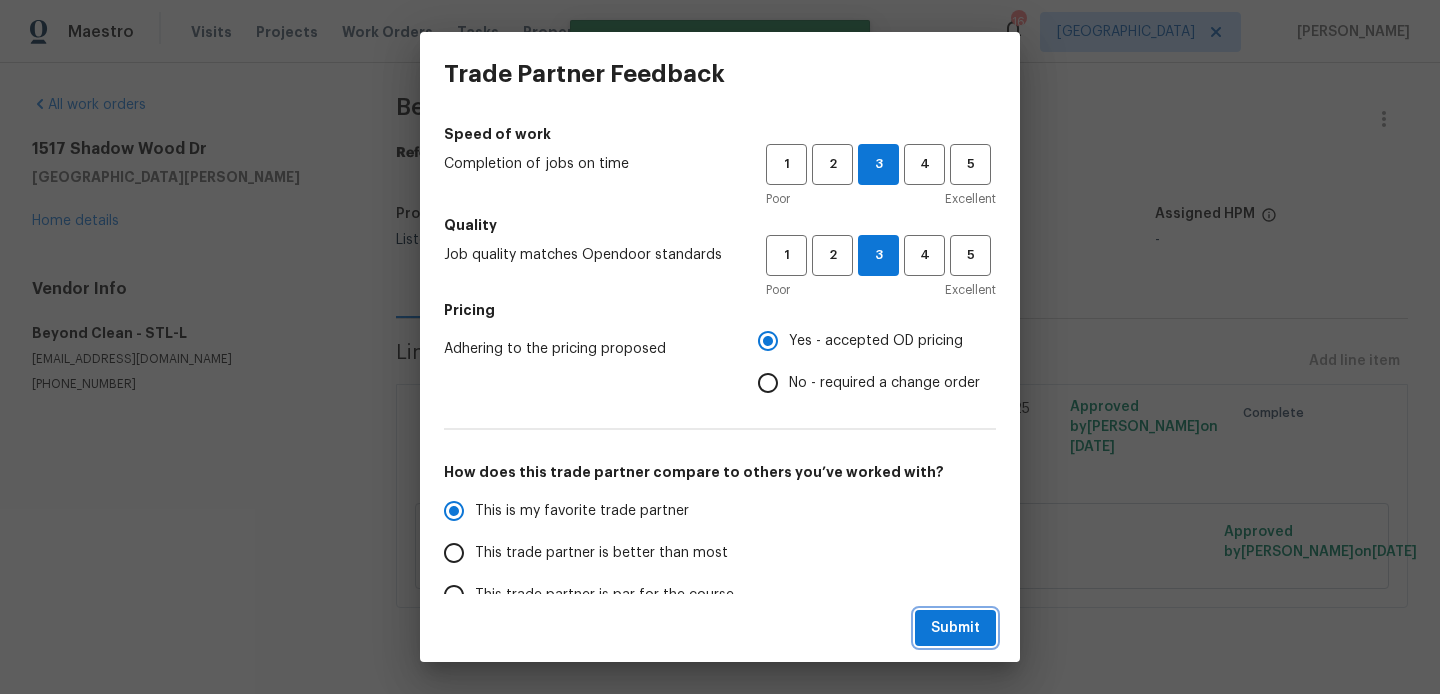click on "Submit" at bounding box center (955, 628) 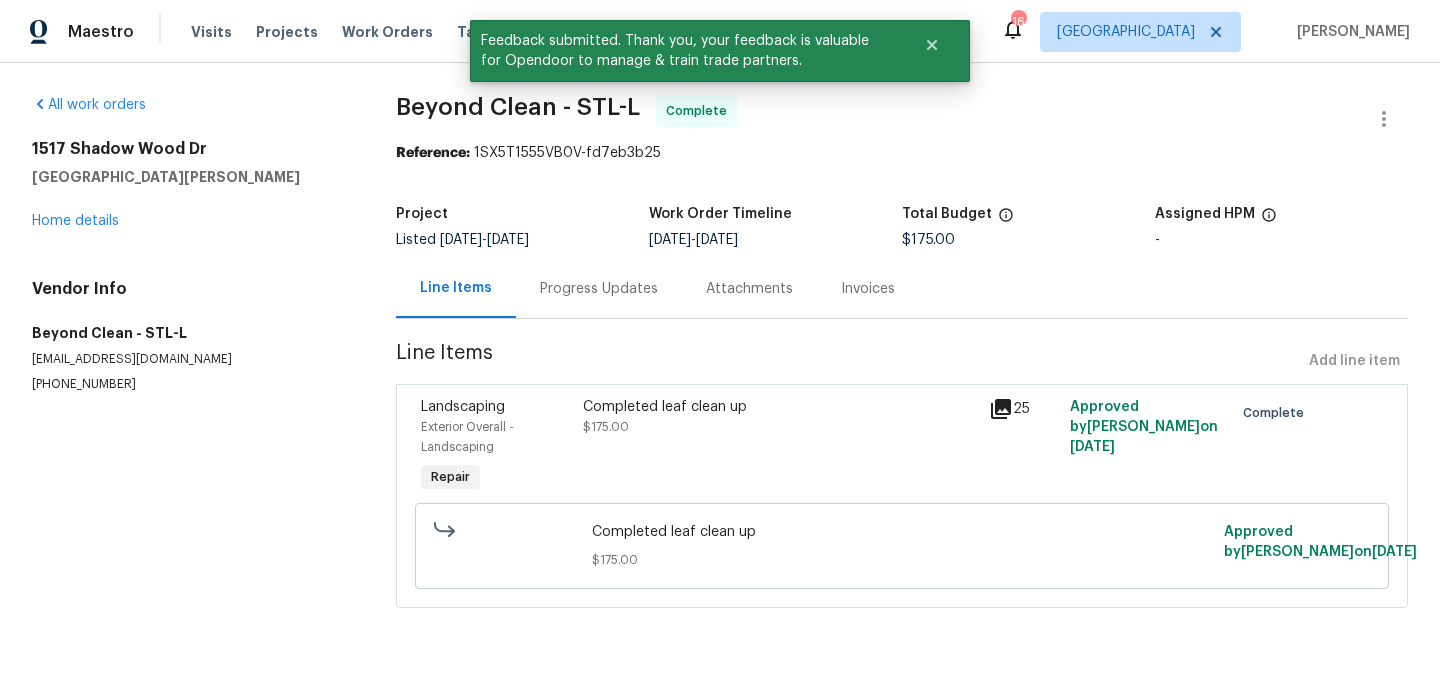 click on "Progress Updates" at bounding box center (599, 288) 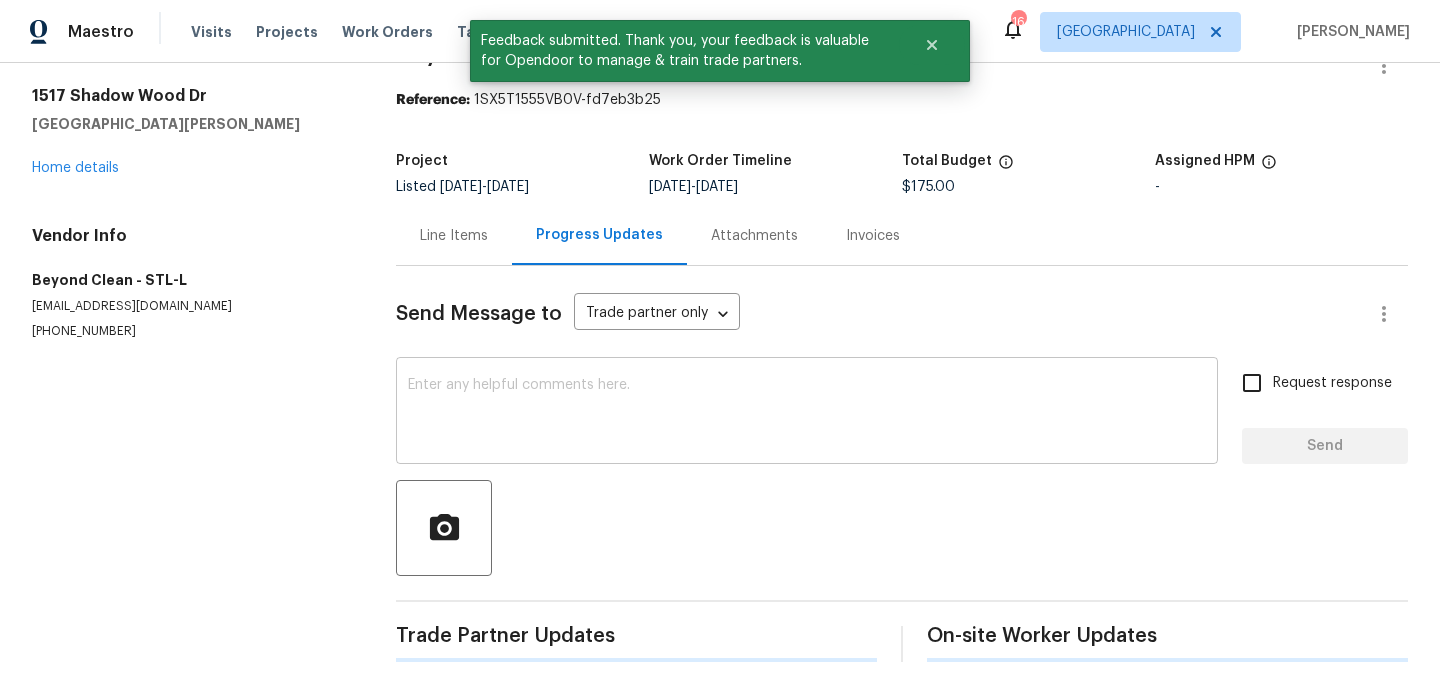 scroll, scrollTop: 49, scrollLeft: 0, axis: vertical 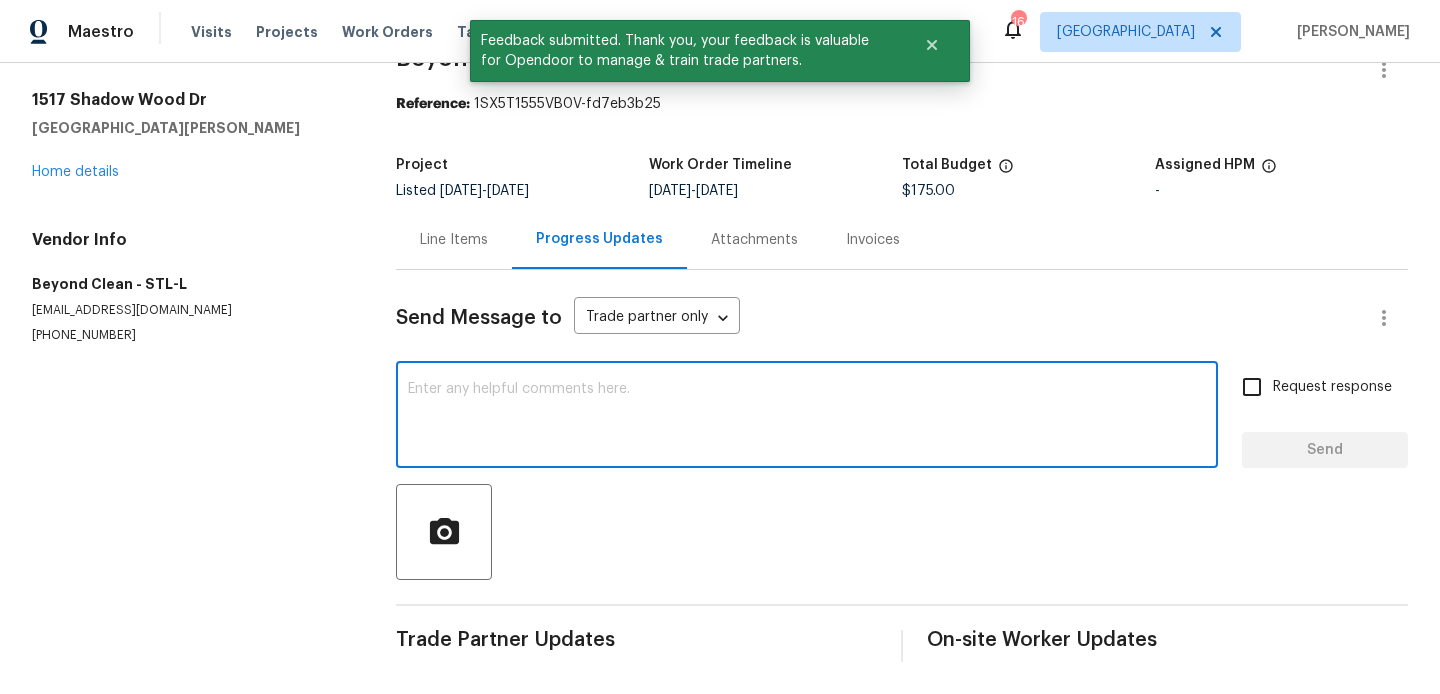 click at bounding box center (807, 417) 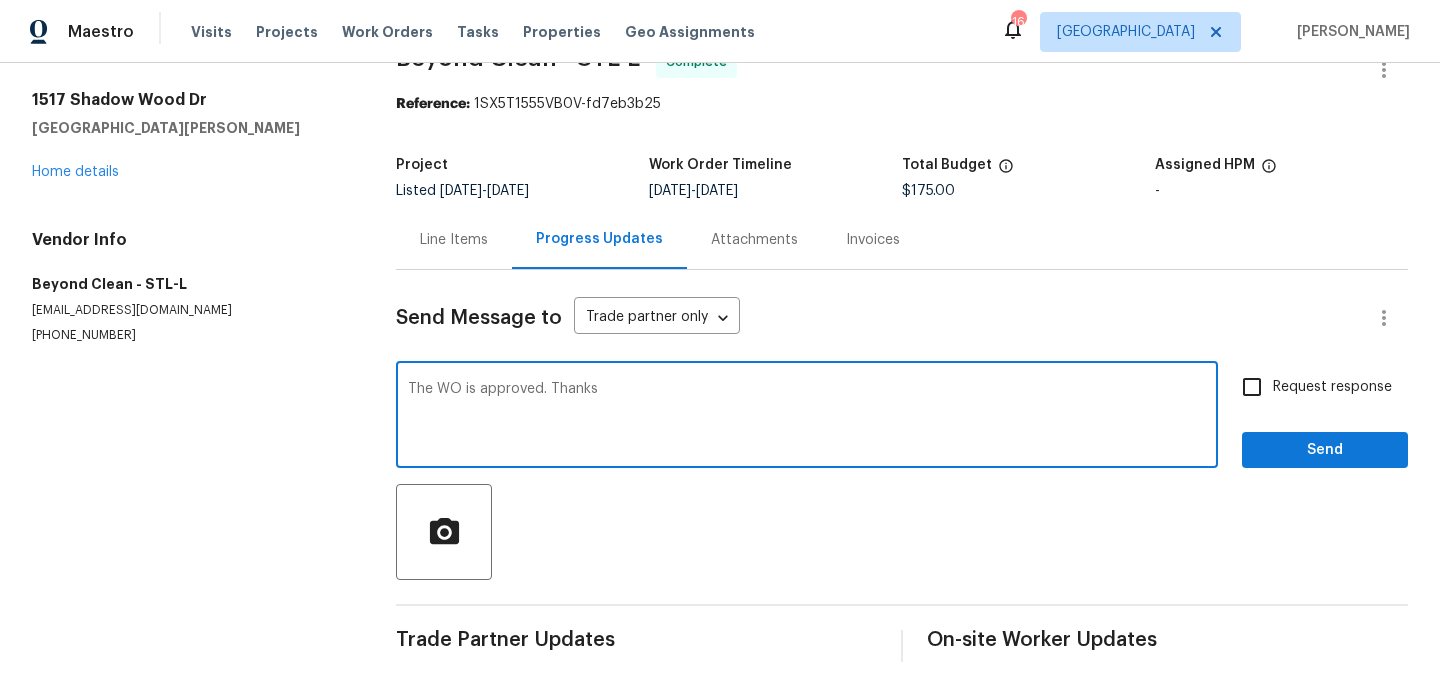 type on "The WO is approved. Thanks" 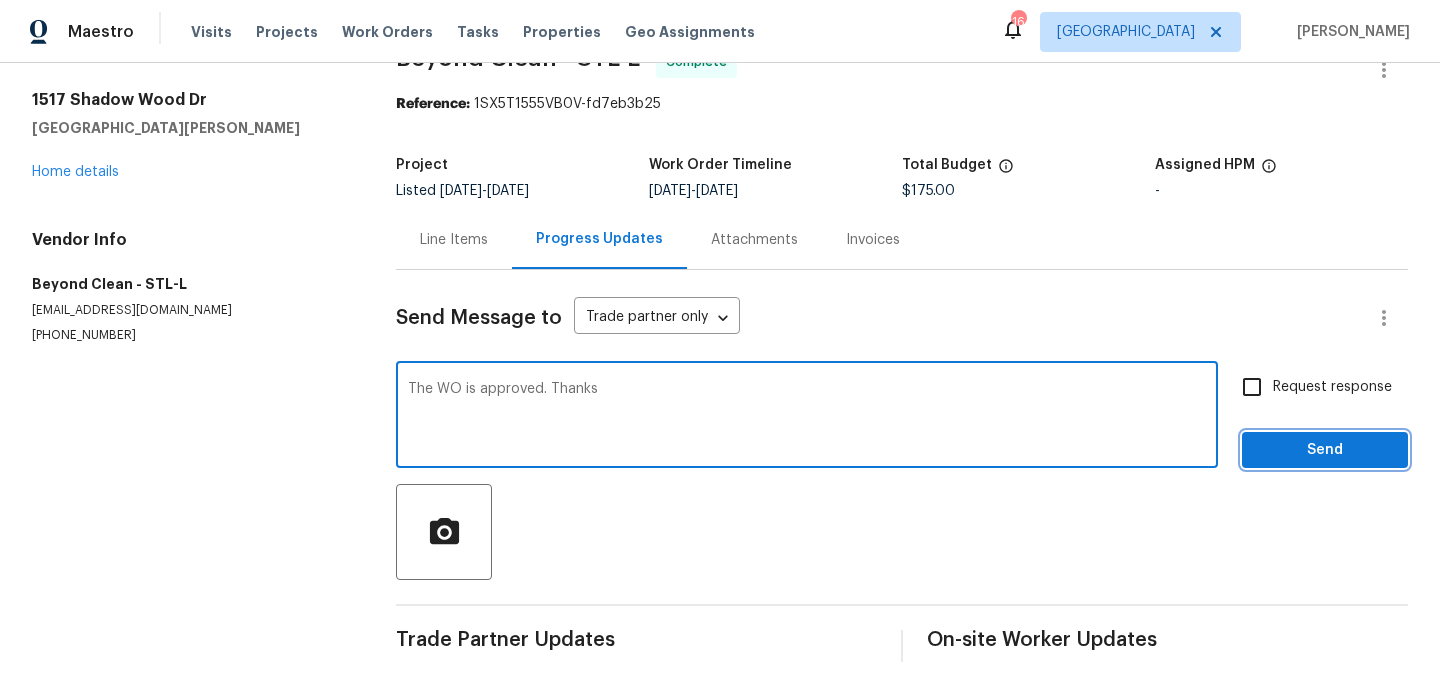 click on "Send" at bounding box center [1325, 450] 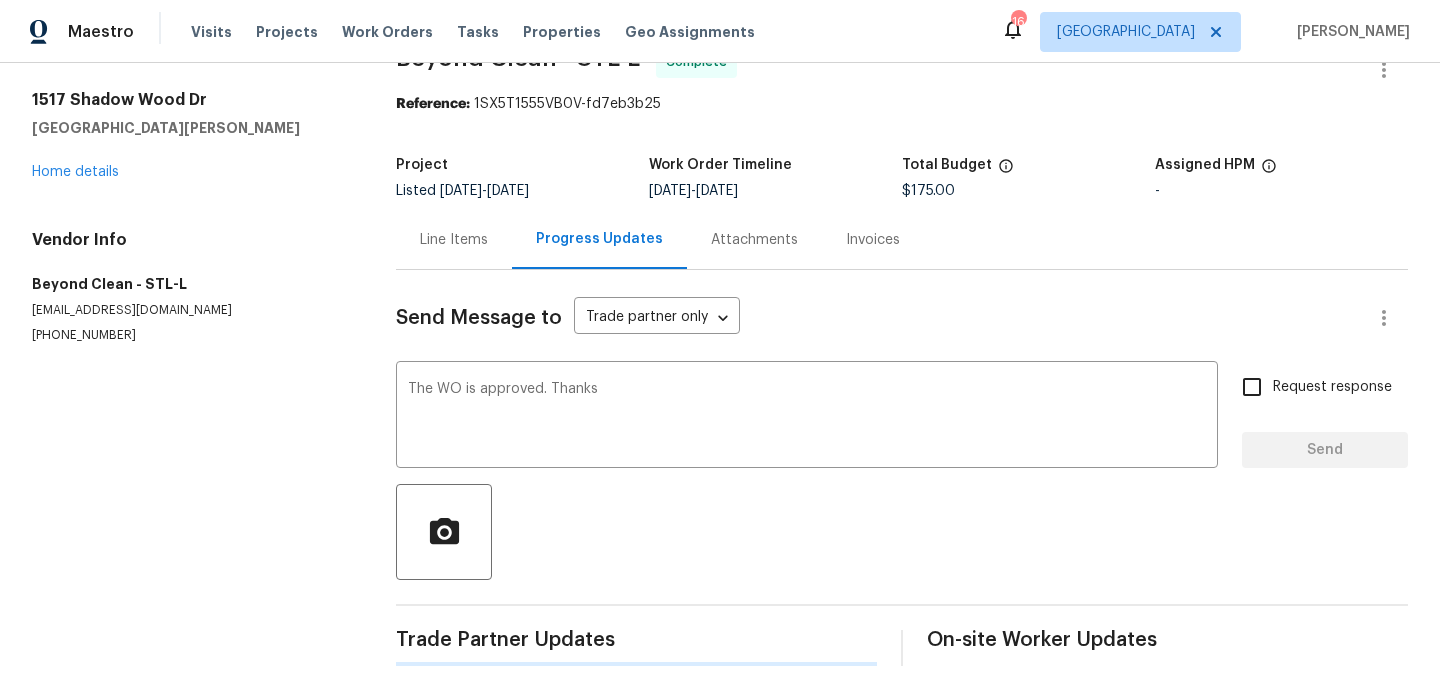 type 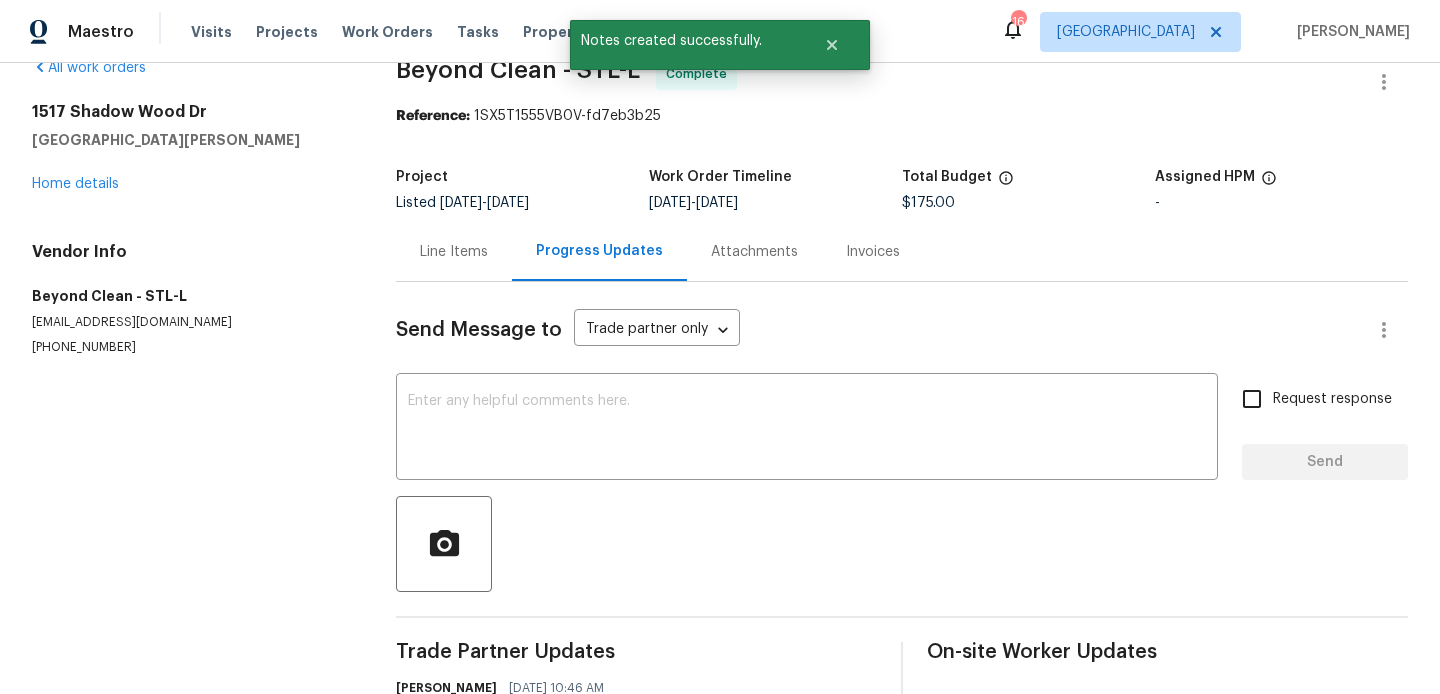 scroll, scrollTop: 0, scrollLeft: 0, axis: both 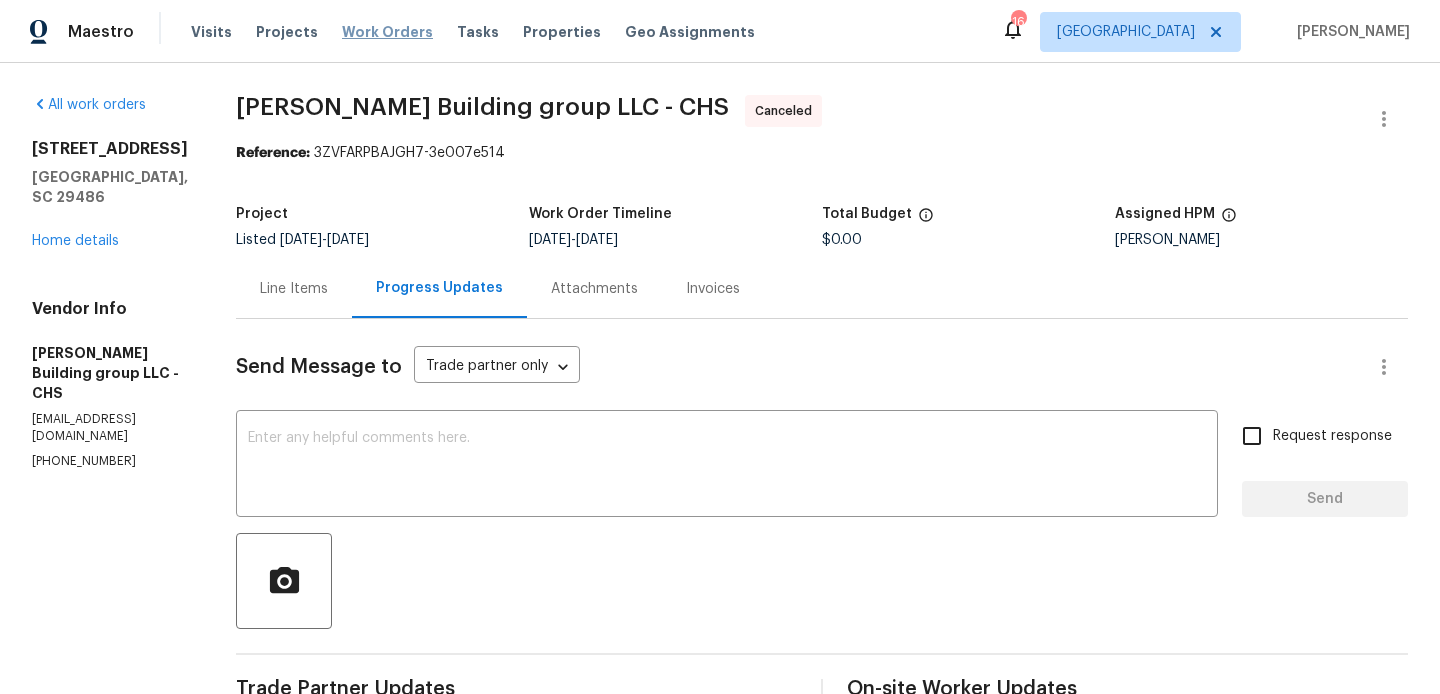 click on "Work Orders" at bounding box center [387, 32] 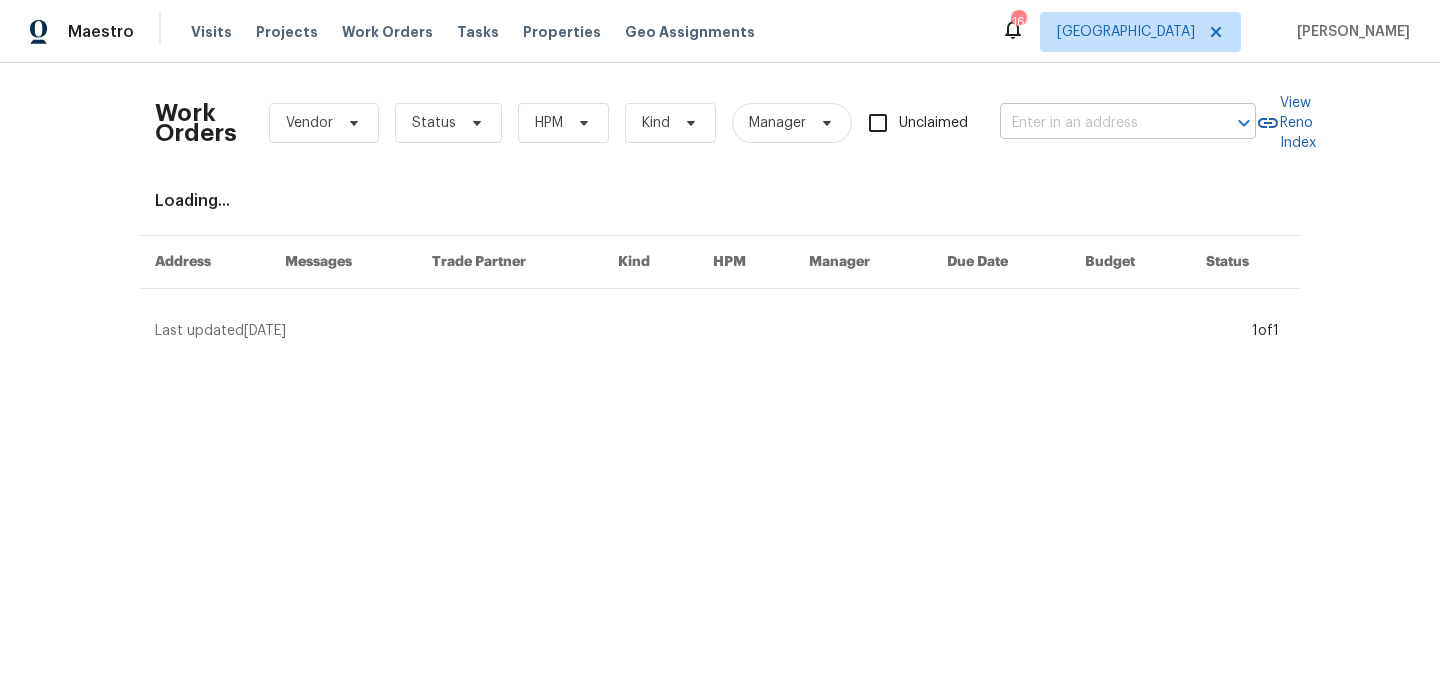 click at bounding box center (1100, 123) 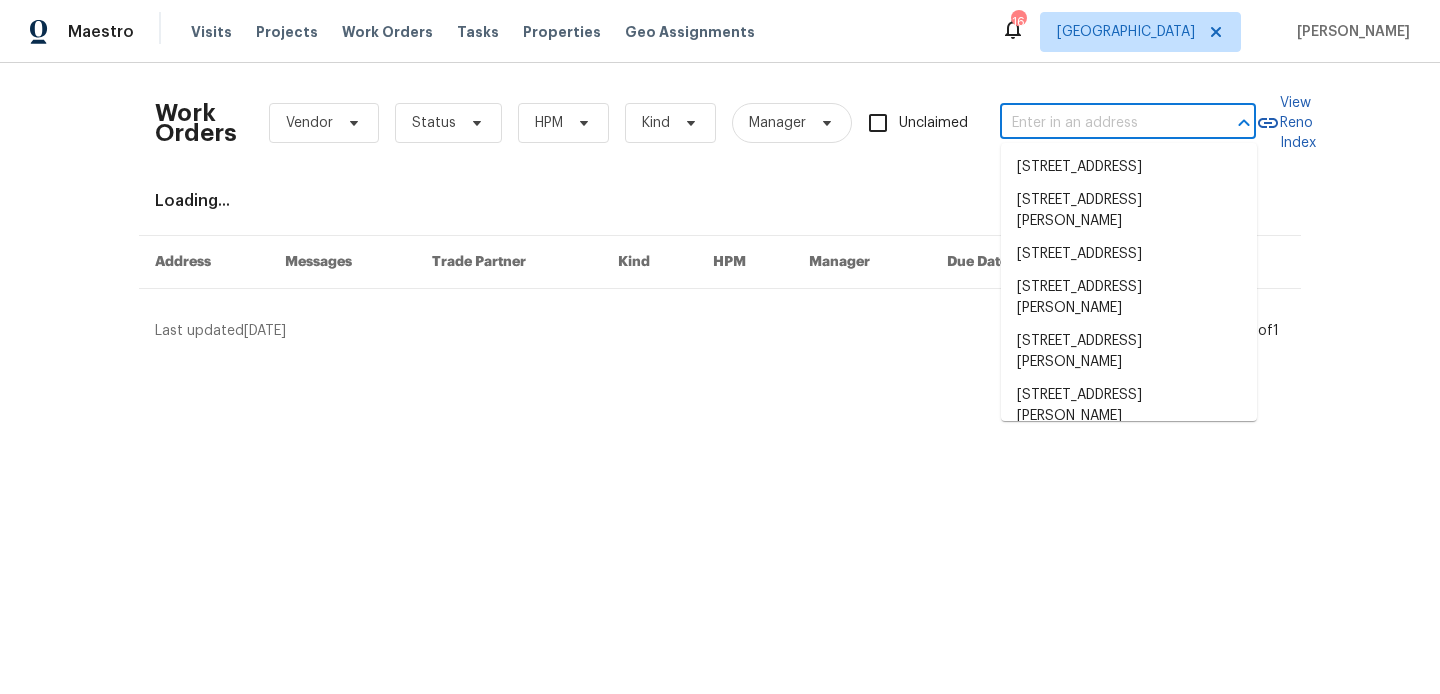 paste on "[STREET_ADDRESS][PERSON_NAME]" 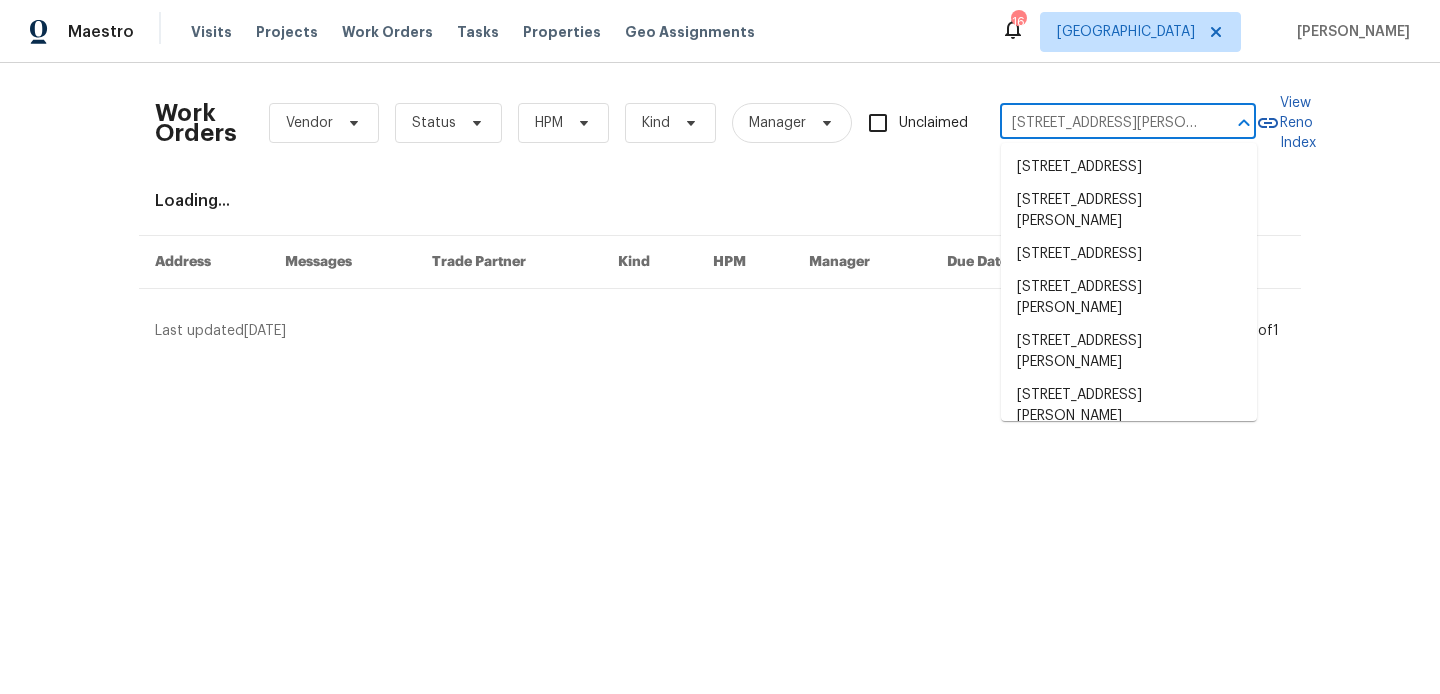 scroll, scrollTop: 0, scrollLeft: 97, axis: horizontal 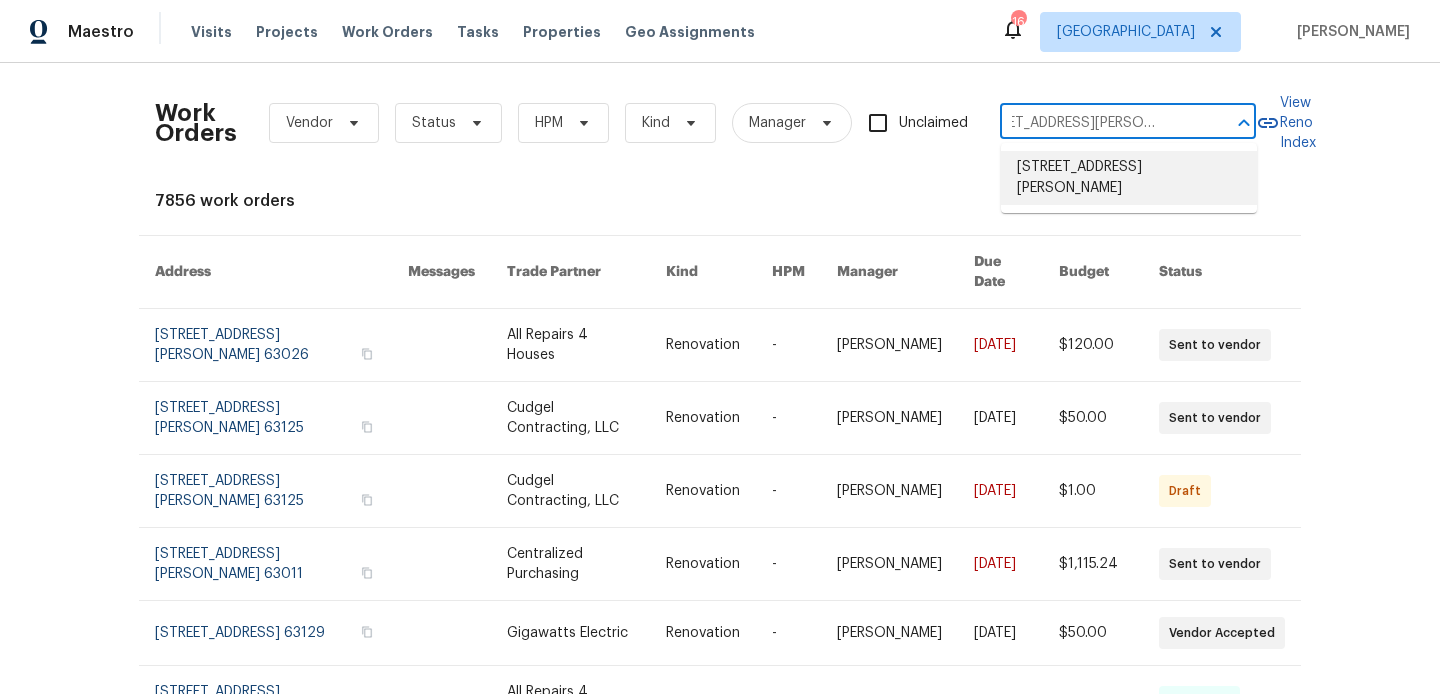 click on "[STREET_ADDRESS][PERSON_NAME]" at bounding box center [1129, 178] 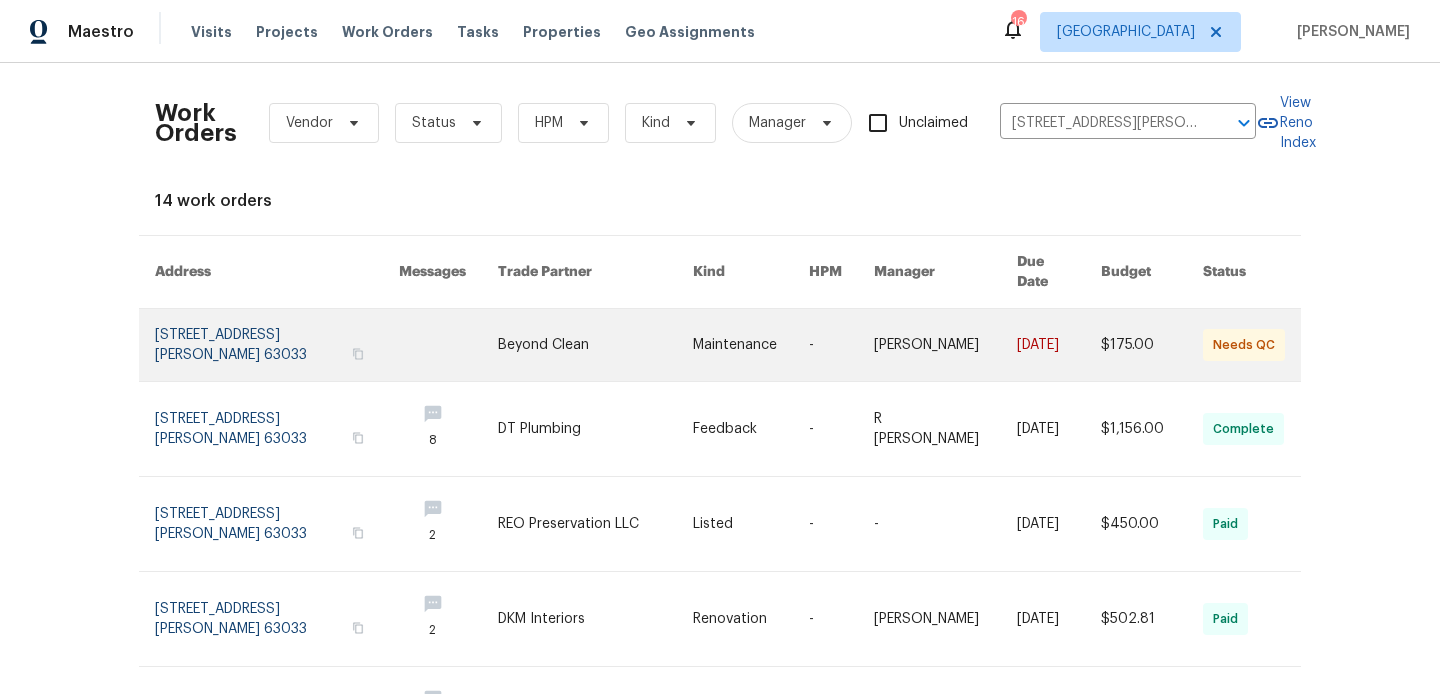 click at bounding box center [277, 345] 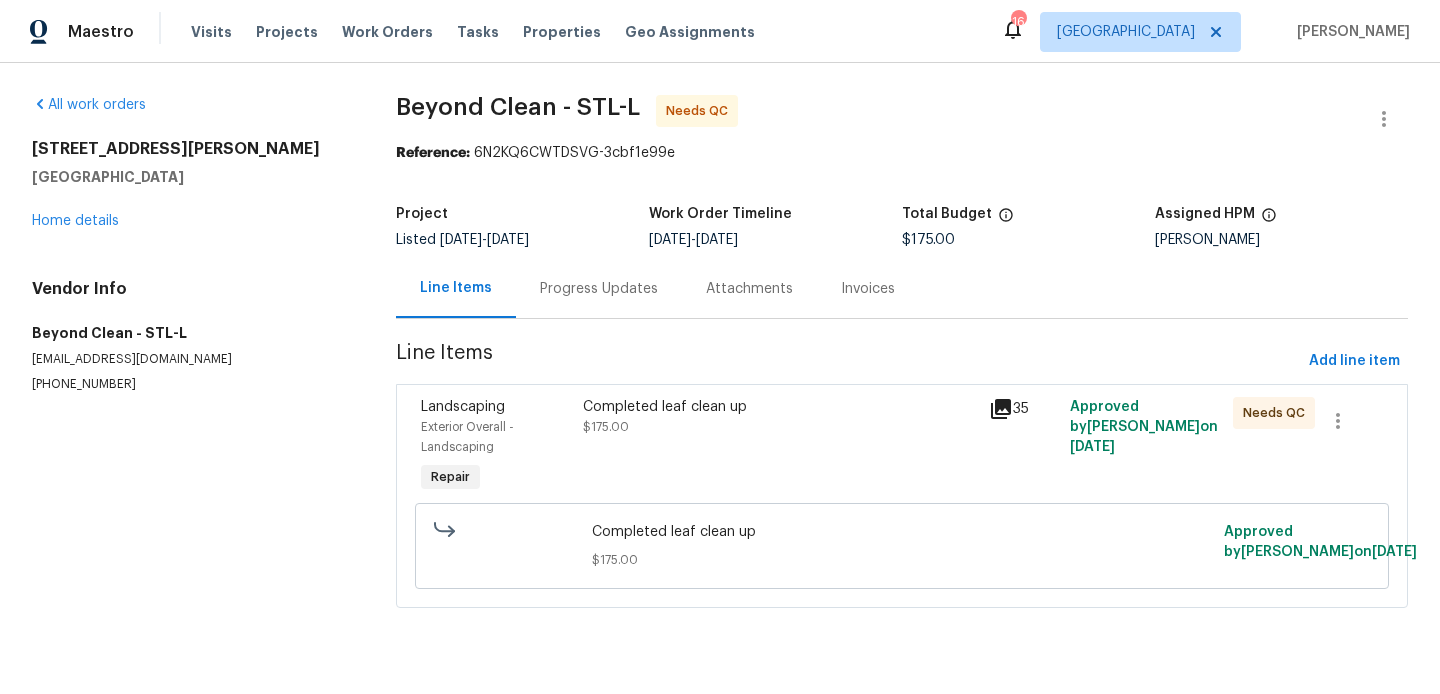 click on "Progress Updates" at bounding box center (599, 289) 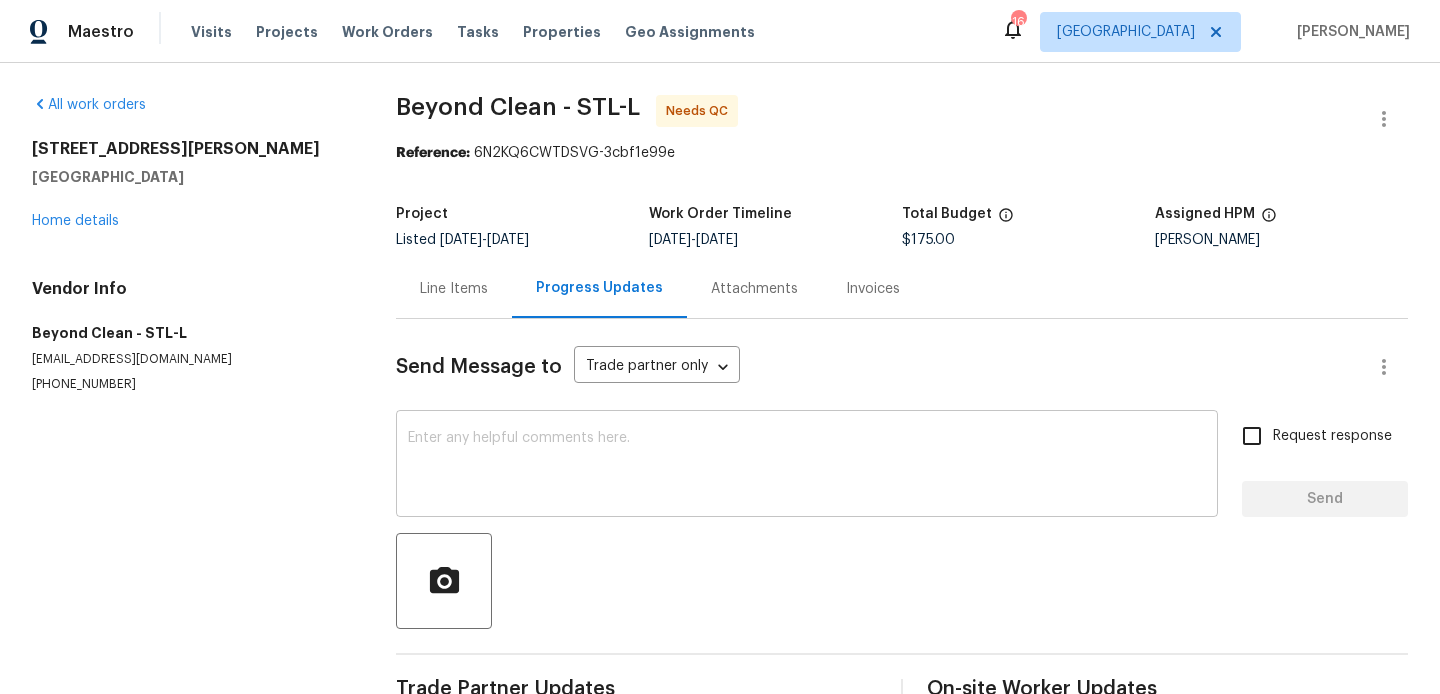 scroll, scrollTop: 49, scrollLeft: 0, axis: vertical 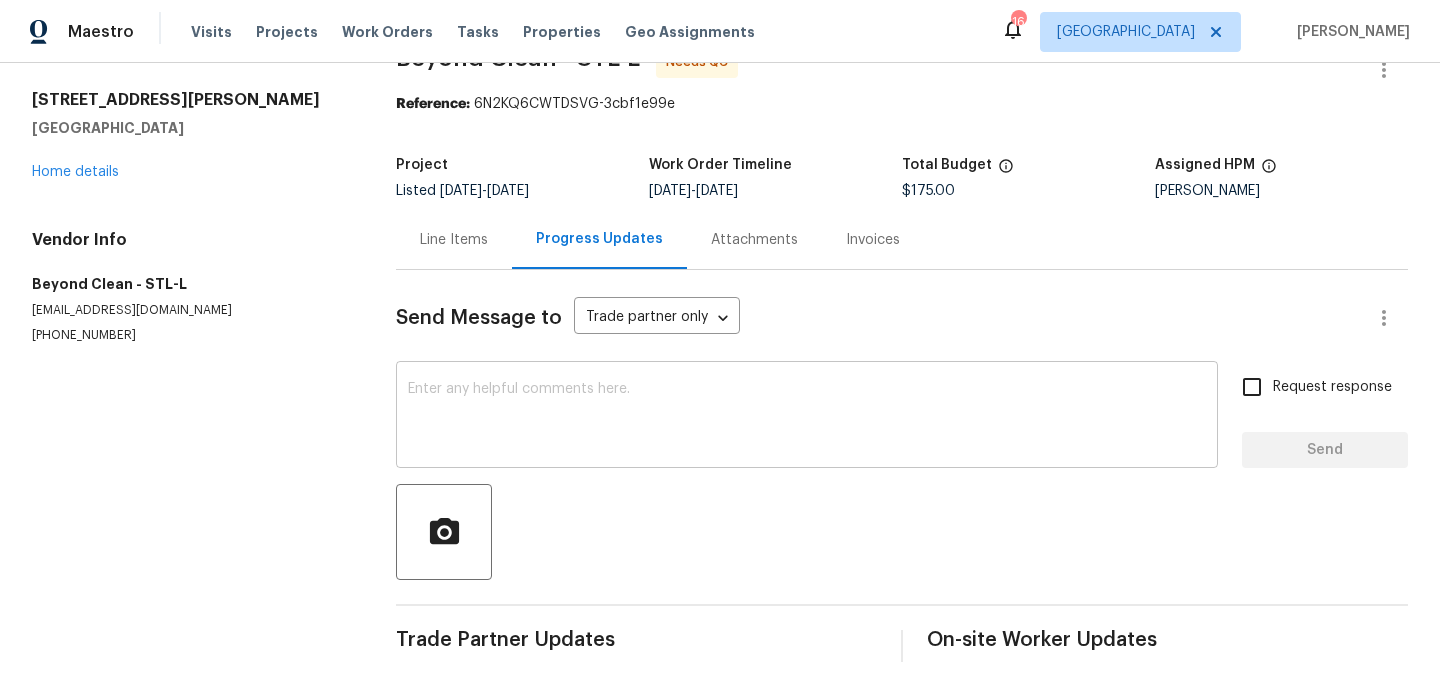 click at bounding box center [807, 417] 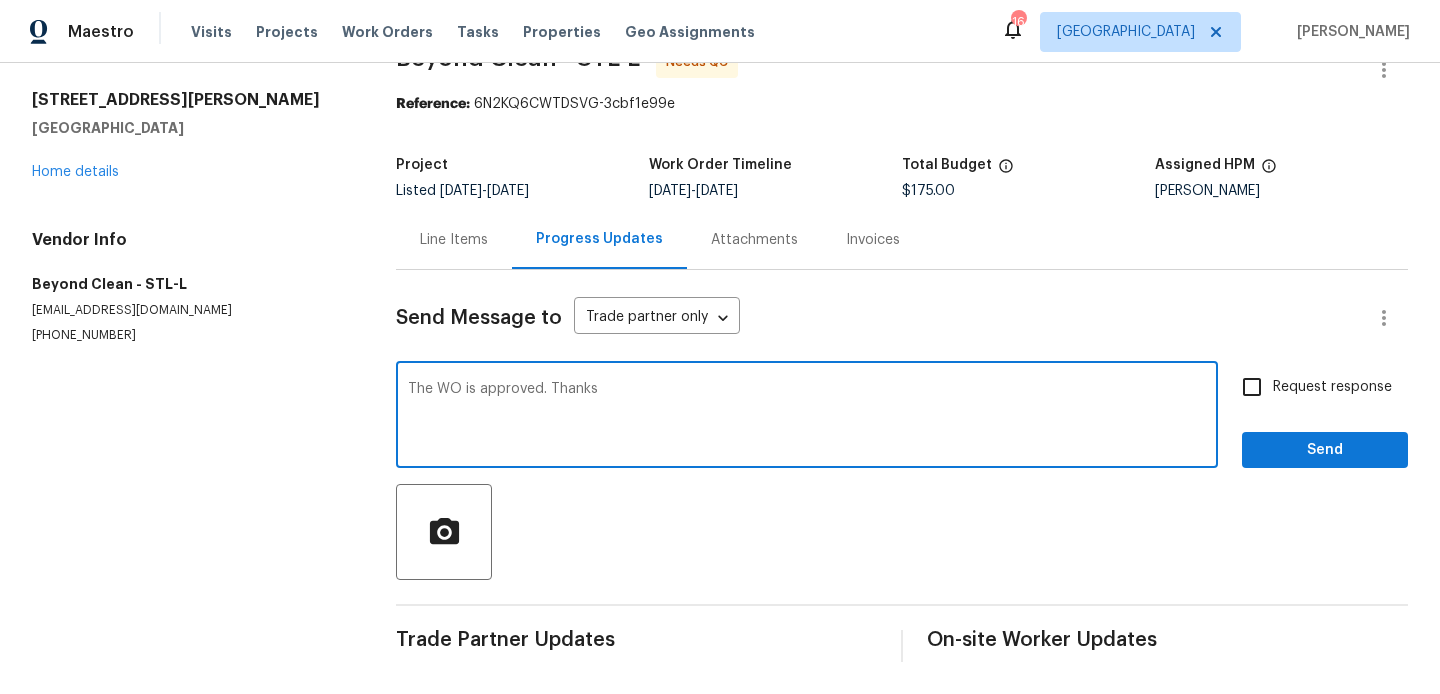 type on "The WO is approved. Thanks" 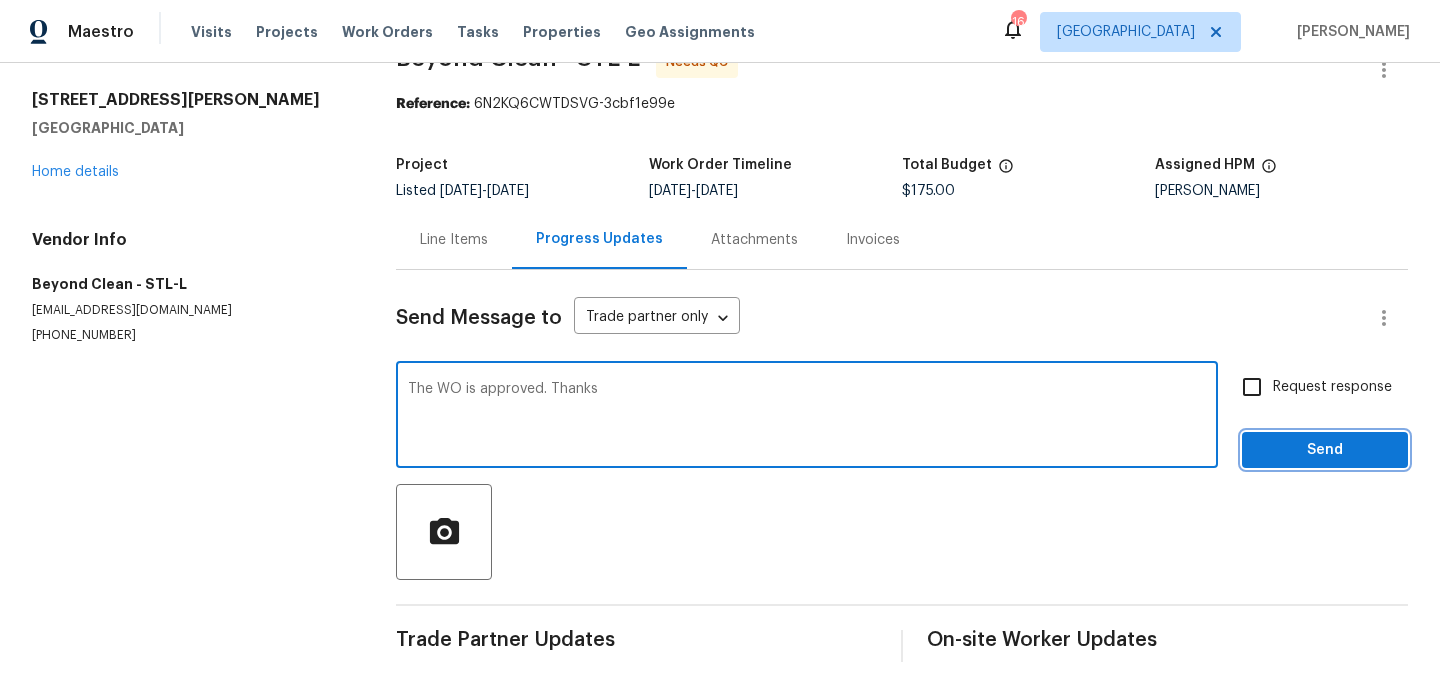 click on "Send" at bounding box center (1325, 450) 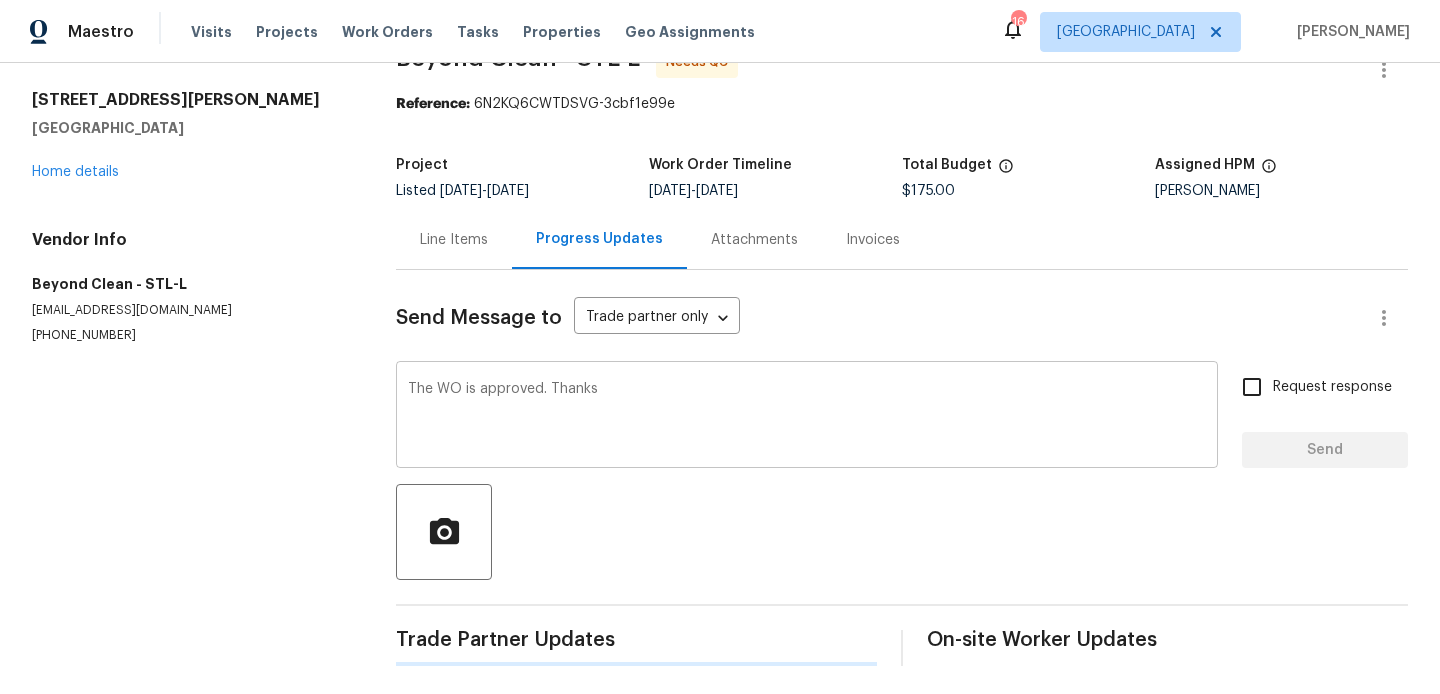 type 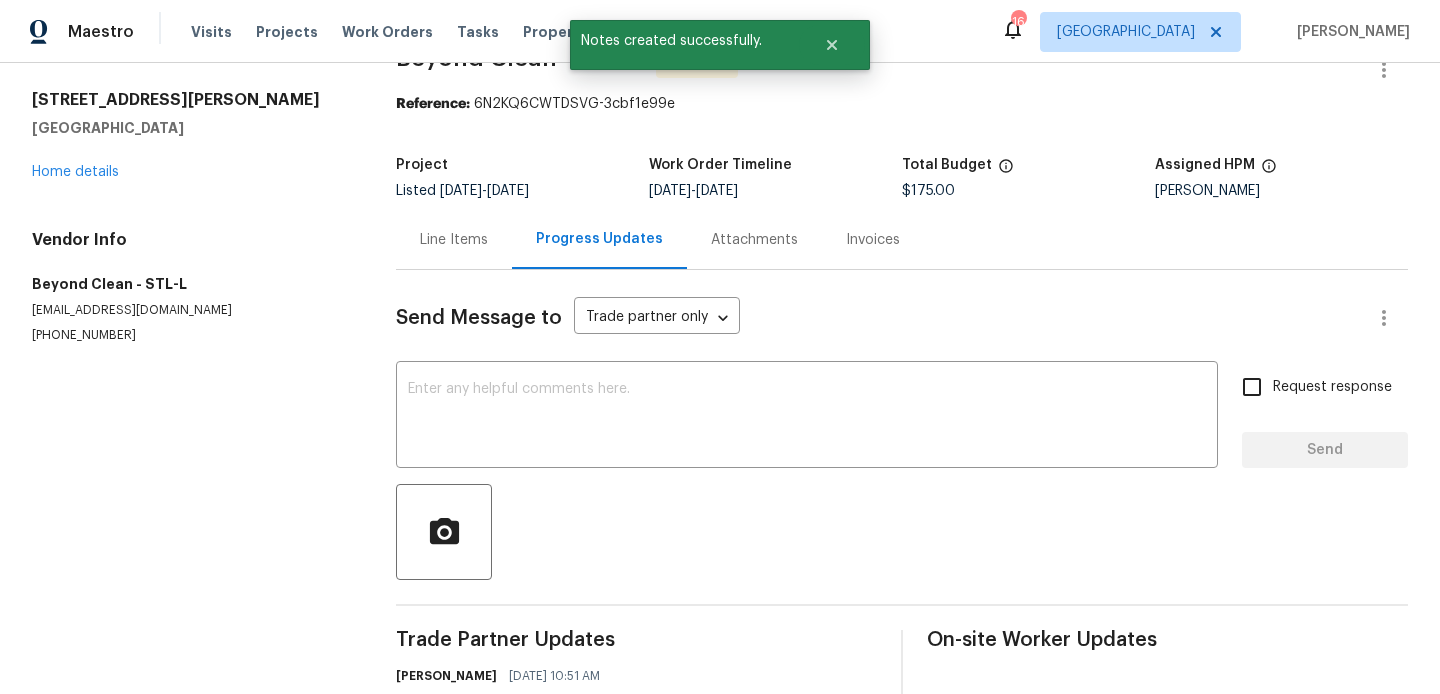 click on "Line Items" at bounding box center [454, 240] 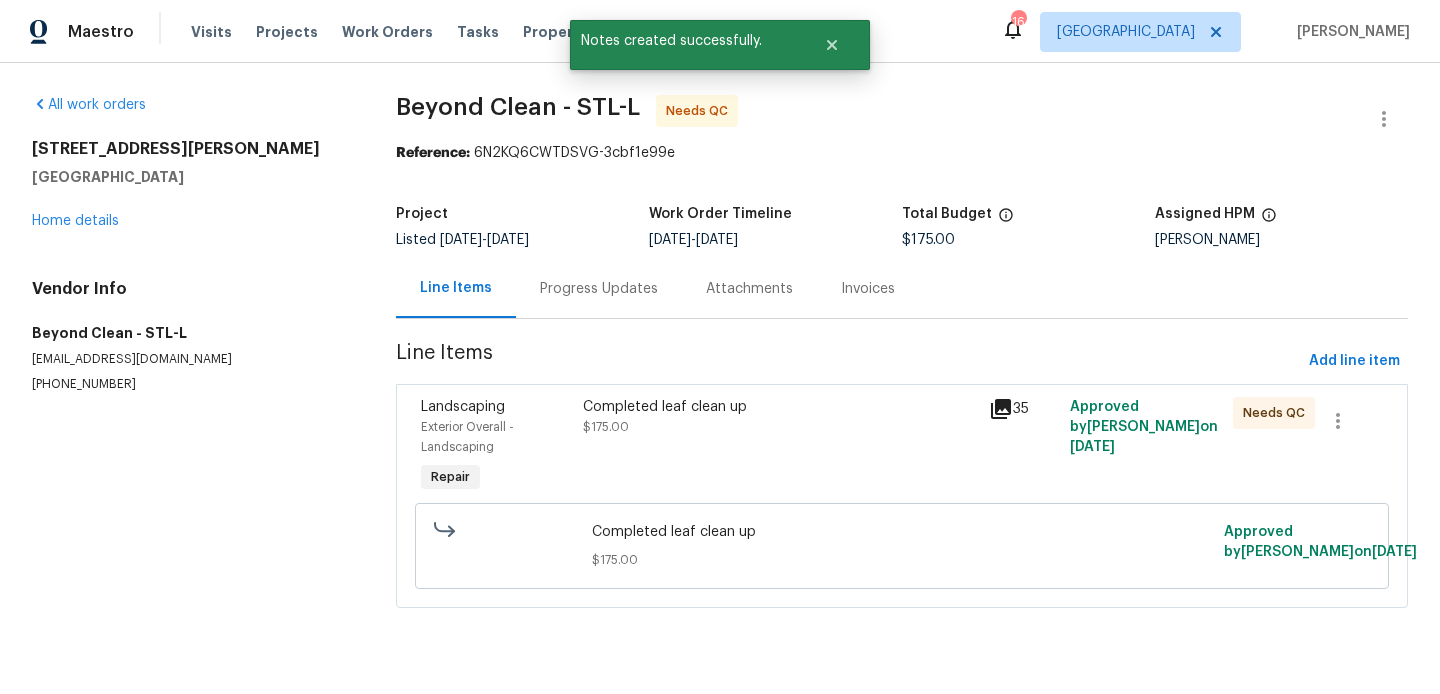 click on "Completed leaf clean up $175.00" at bounding box center (780, 417) 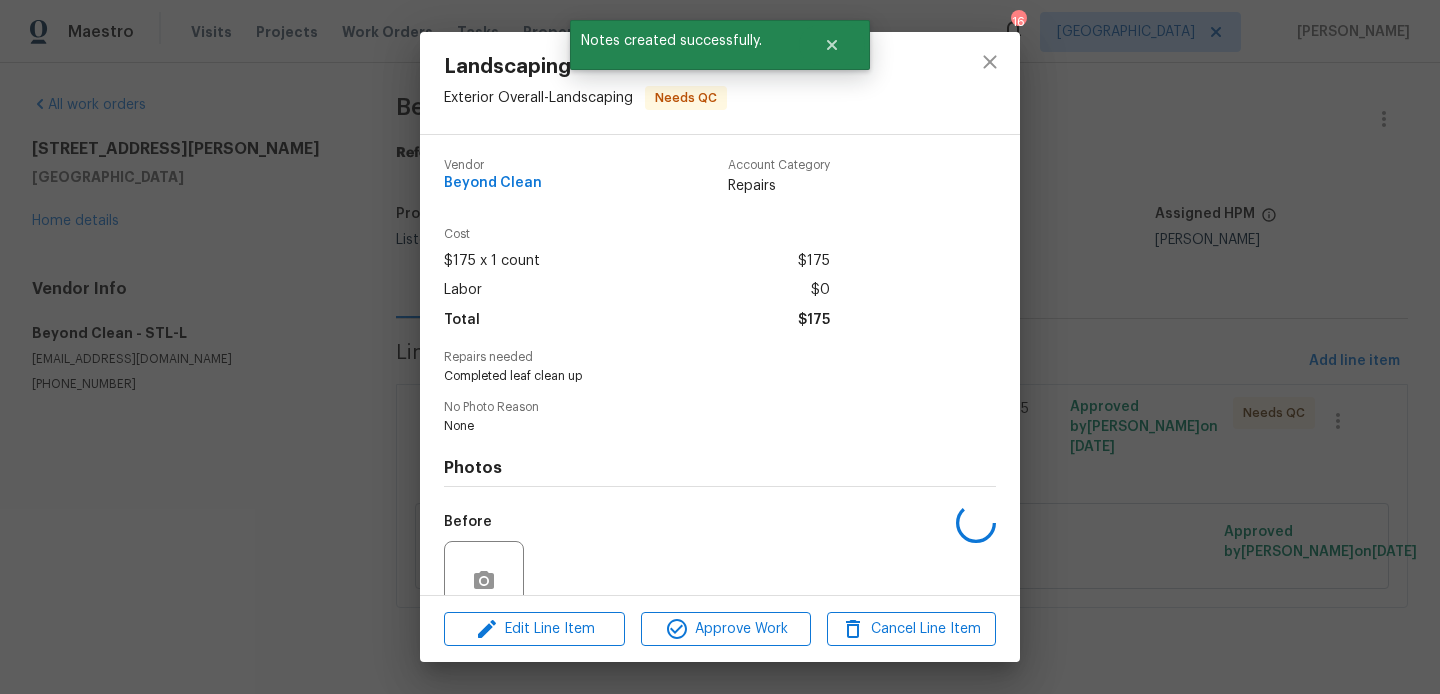 scroll, scrollTop: 176, scrollLeft: 0, axis: vertical 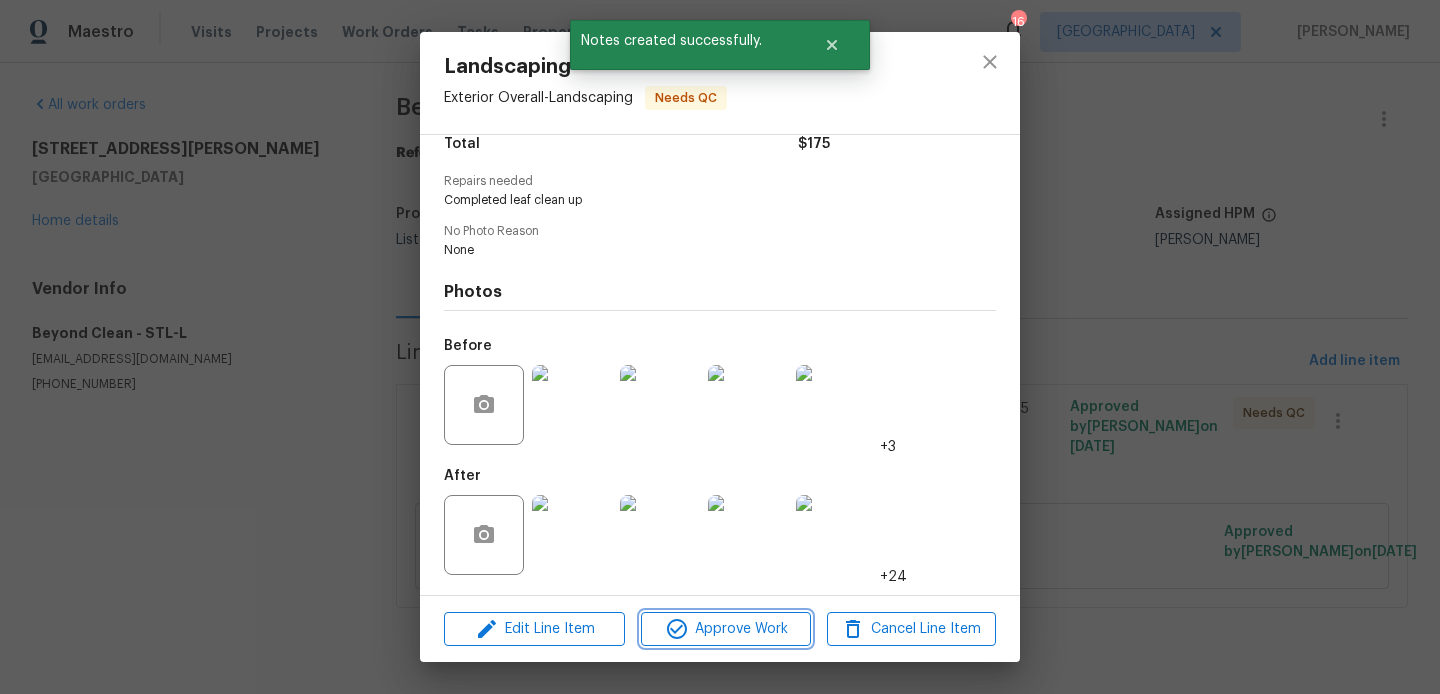 click on "Approve Work" at bounding box center [725, 629] 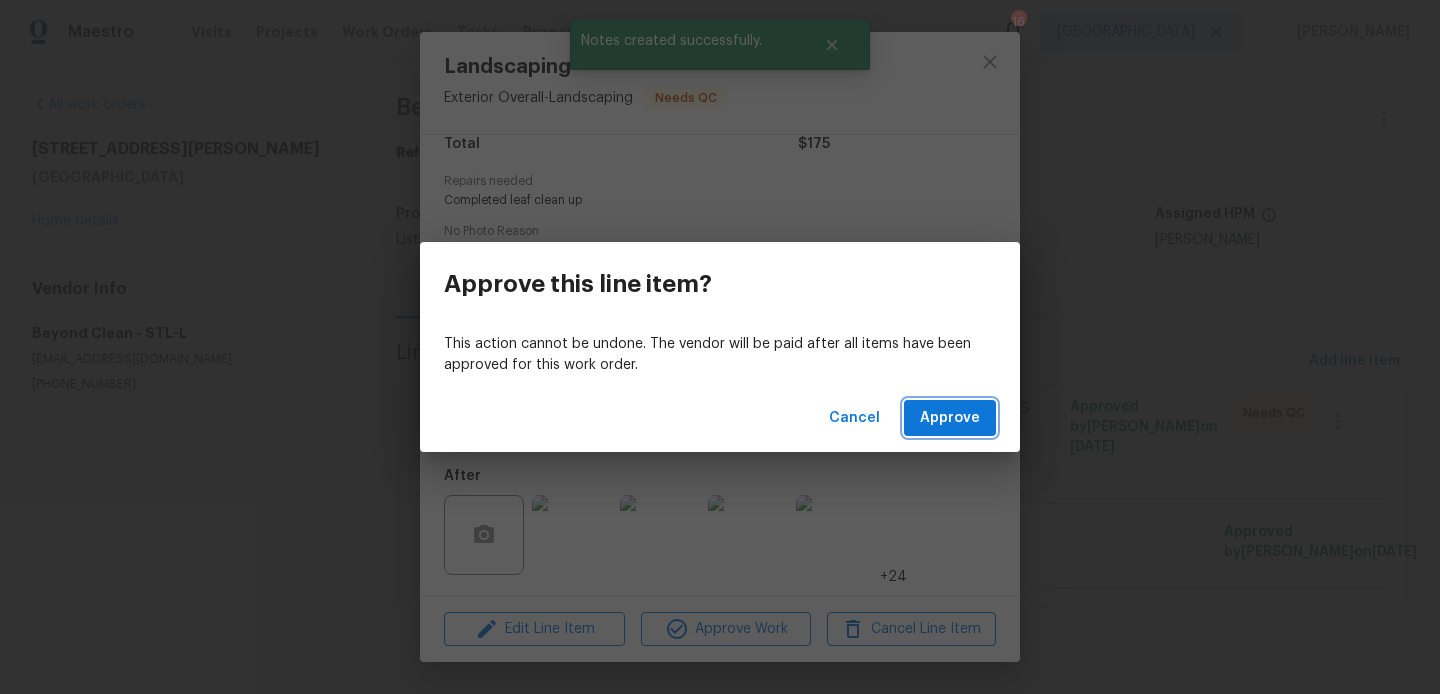 click on "Approve" at bounding box center (950, 418) 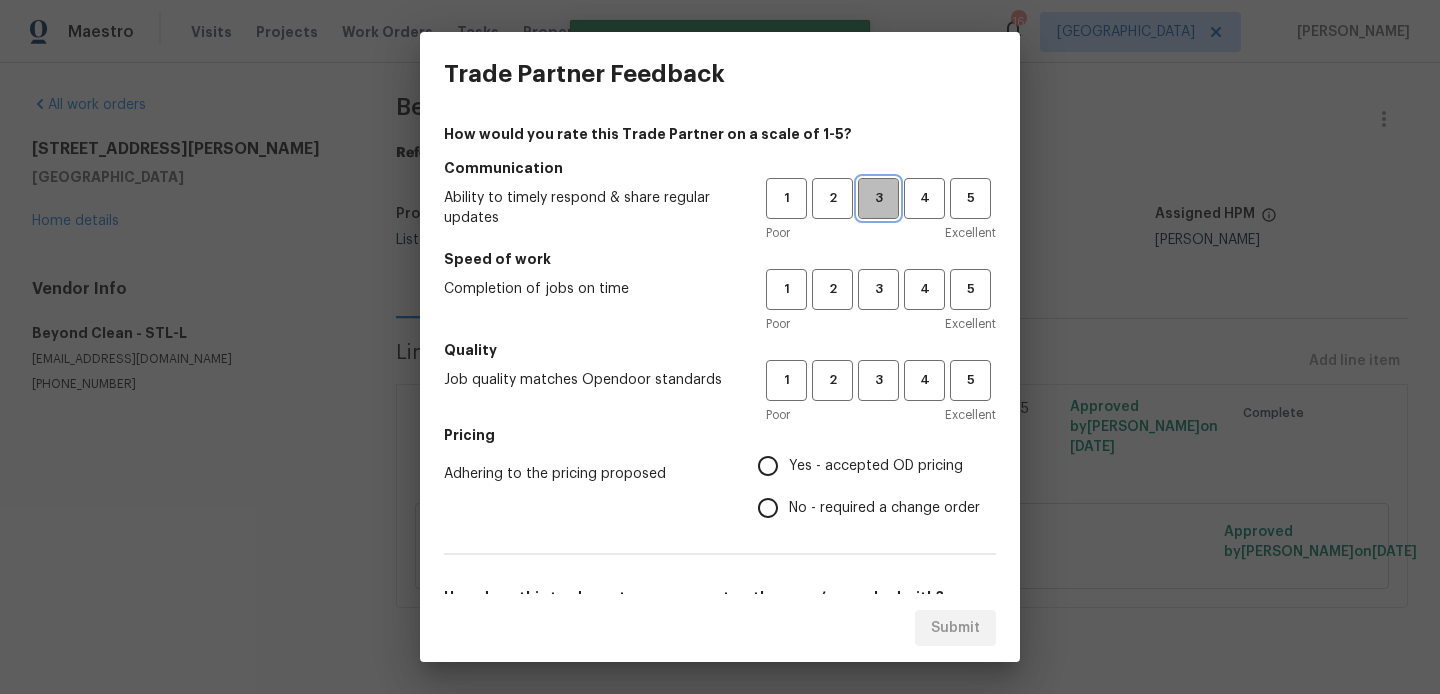 click on "3" at bounding box center (878, 198) 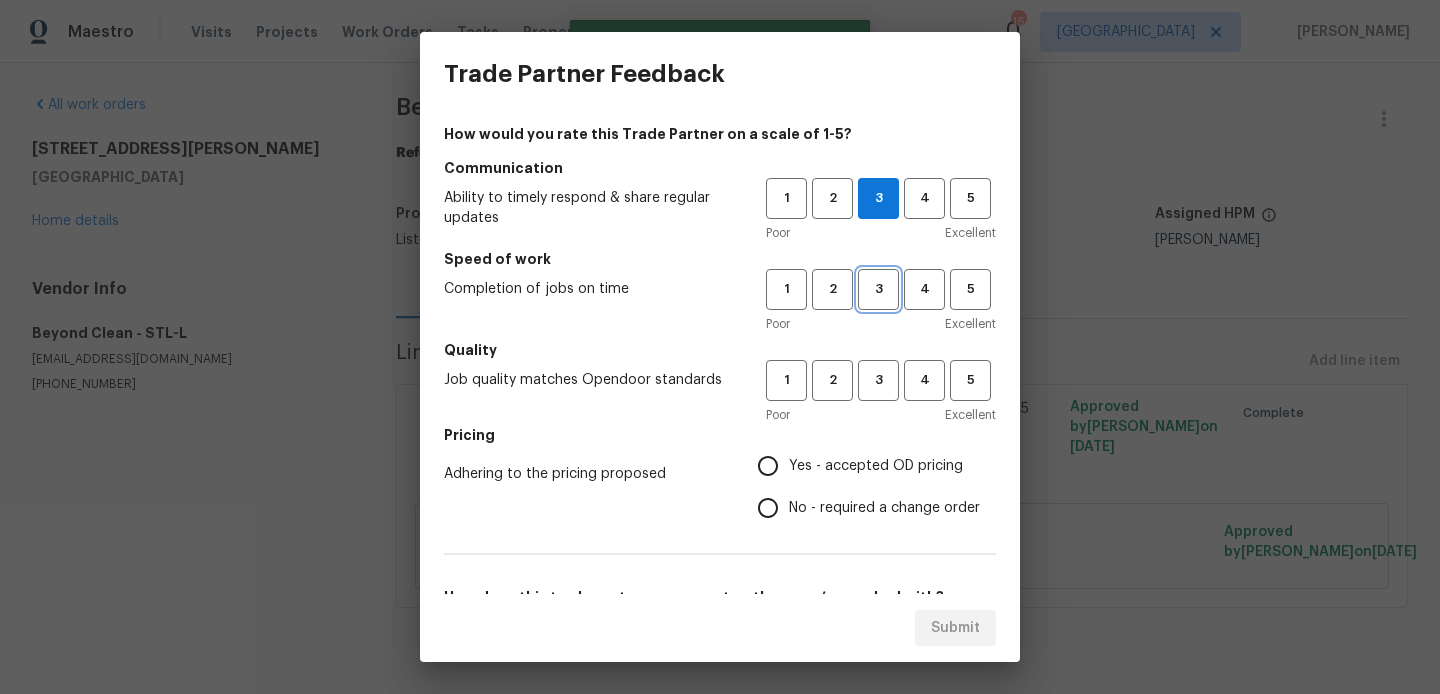 click on "3" at bounding box center [878, 289] 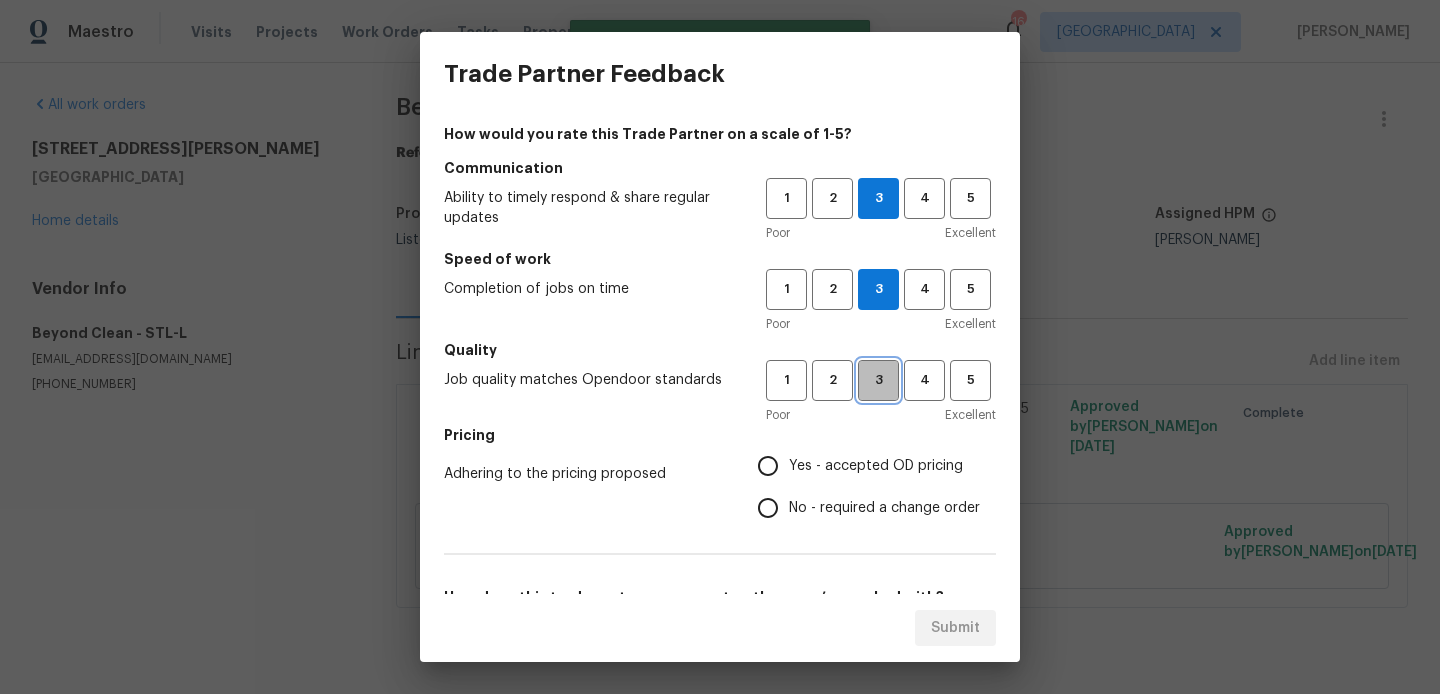 click on "3" at bounding box center (878, 380) 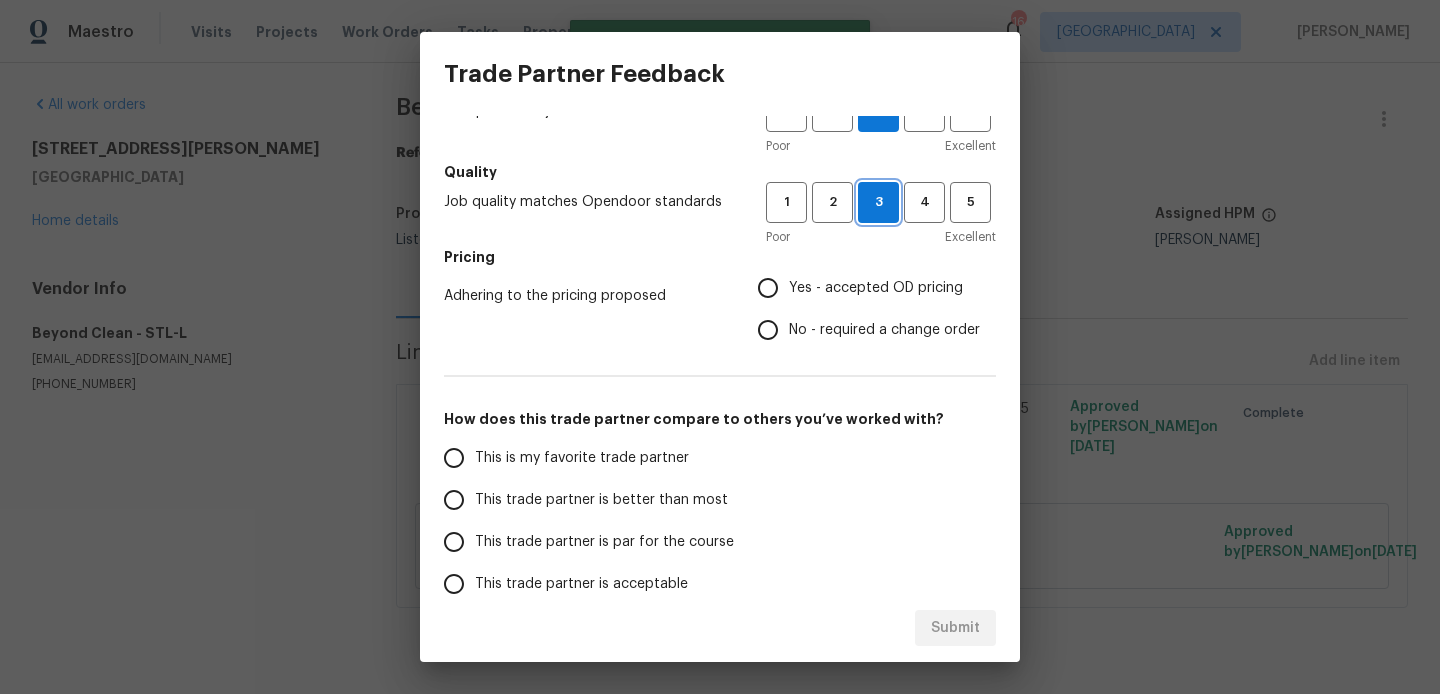 scroll, scrollTop: 179, scrollLeft: 0, axis: vertical 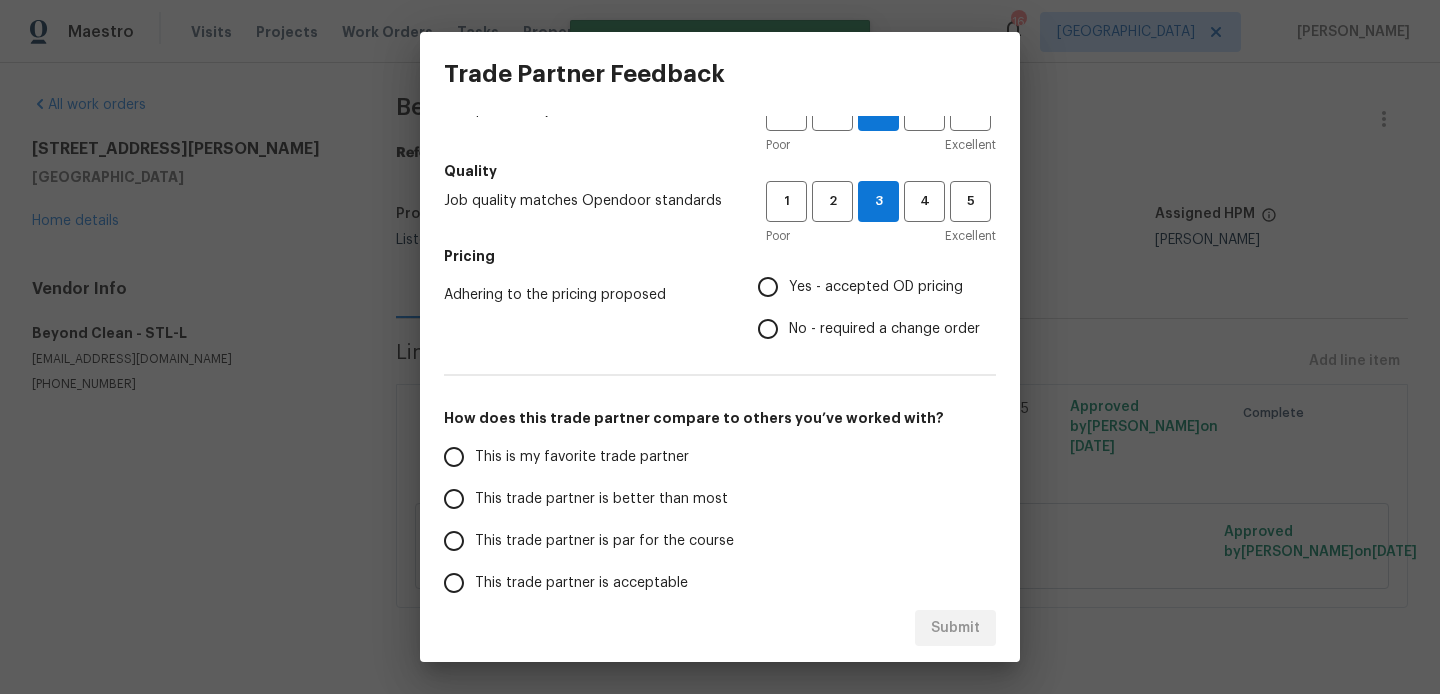 click on "This is my favorite trade partner" at bounding box center [582, 457] 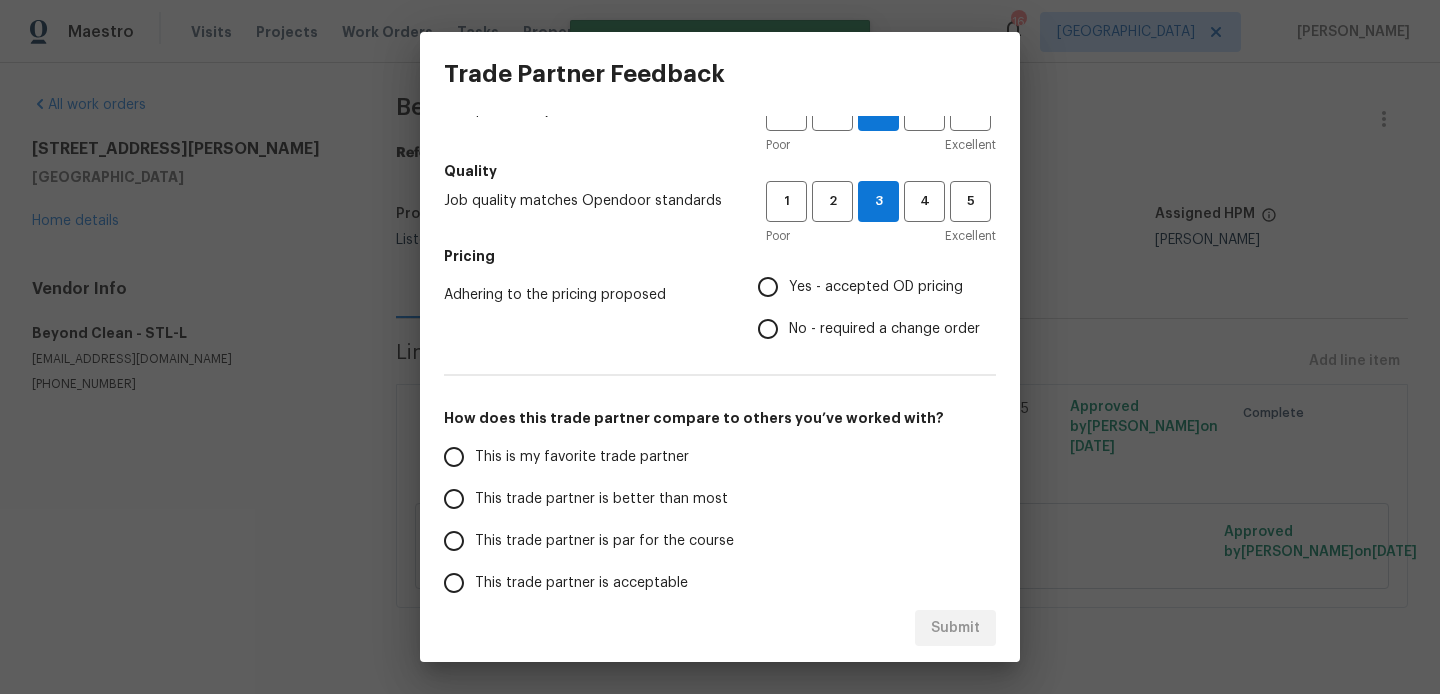 radio on "true" 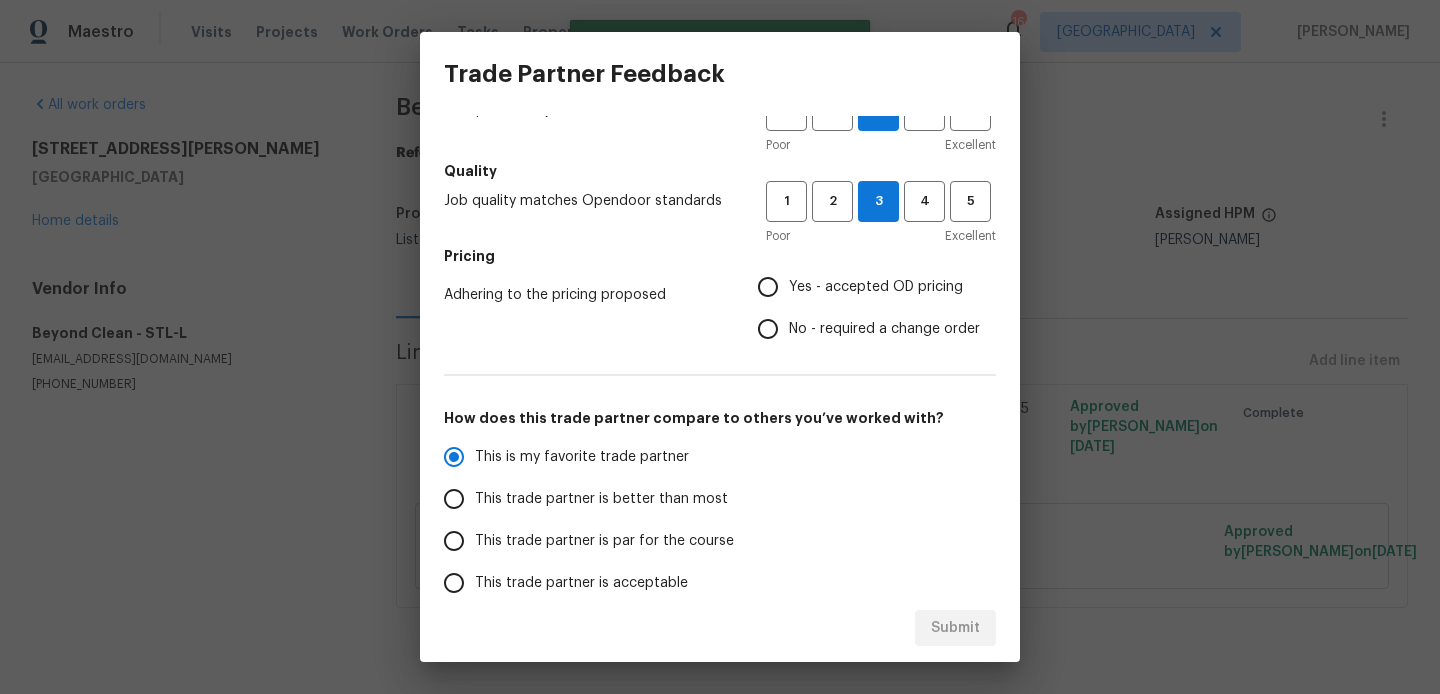 click on "Submit" at bounding box center (720, 628) 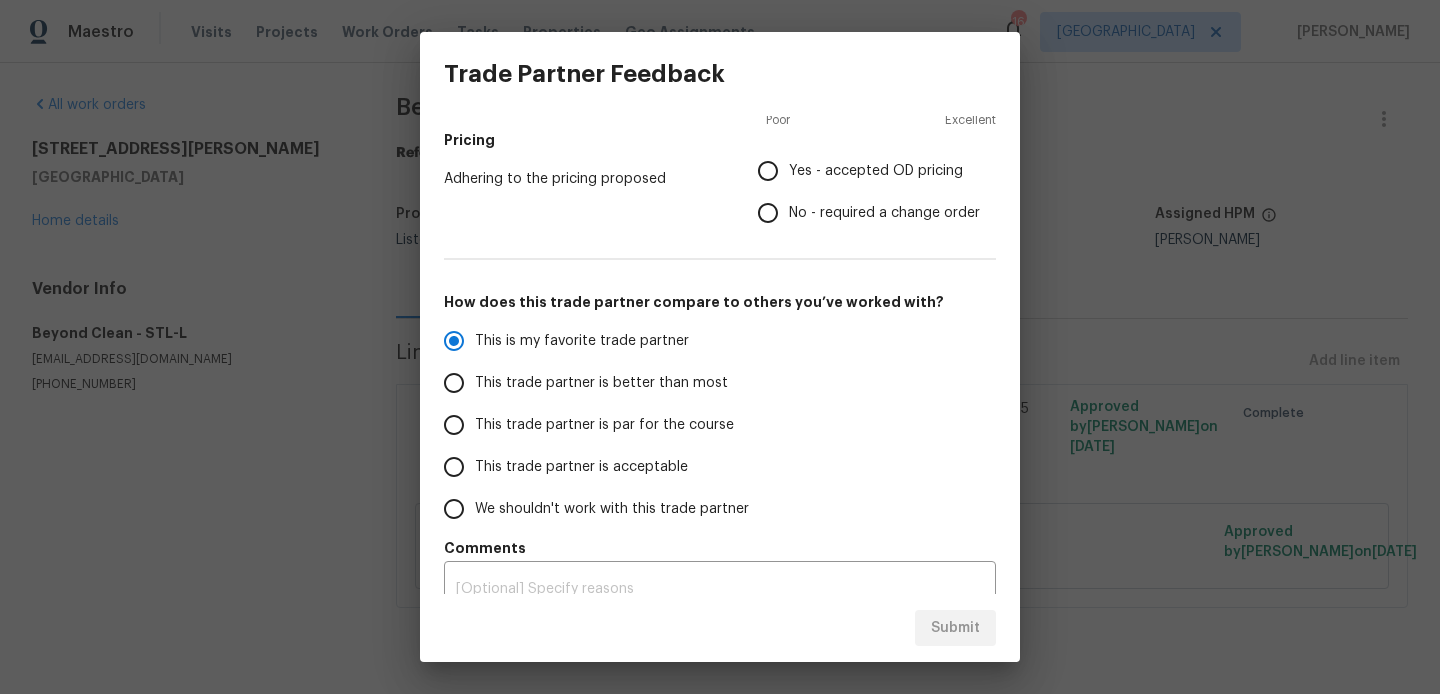 scroll, scrollTop: 321, scrollLeft: 0, axis: vertical 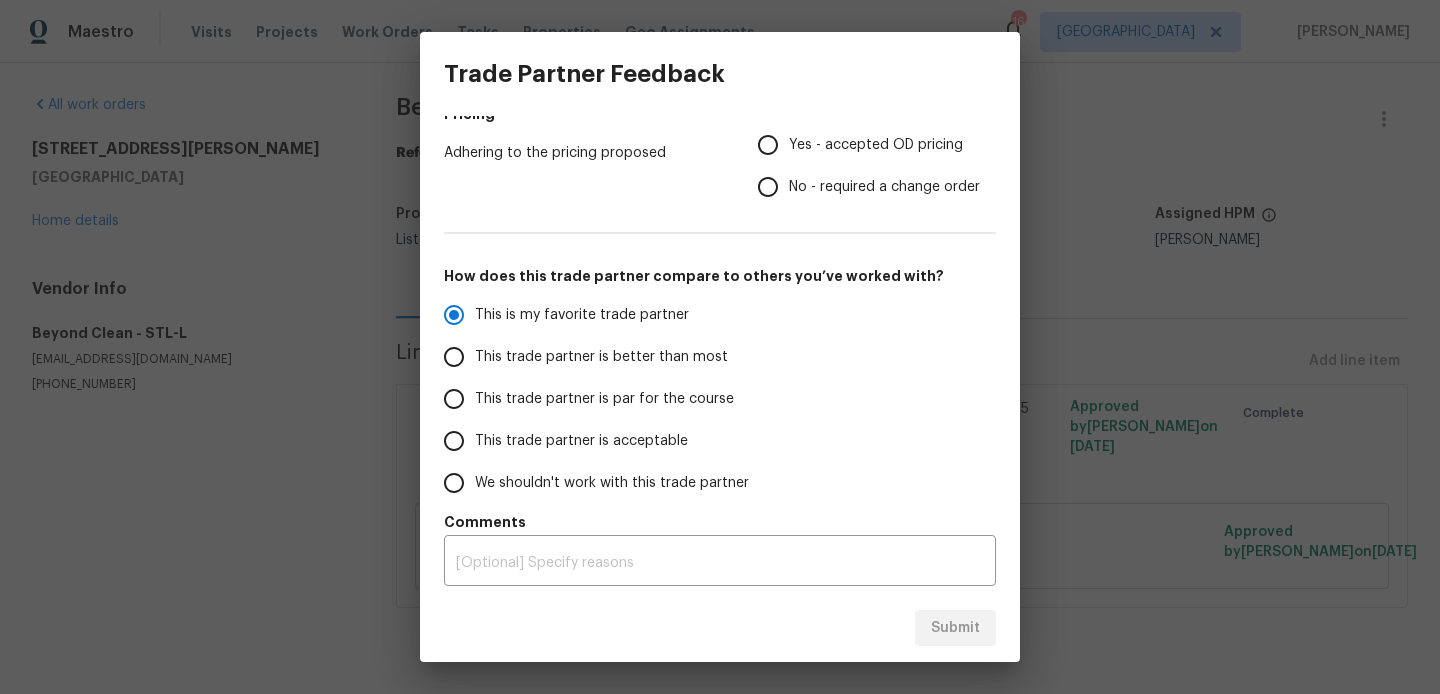 click on "Yes - accepted OD pricing" at bounding box center (876, 145) 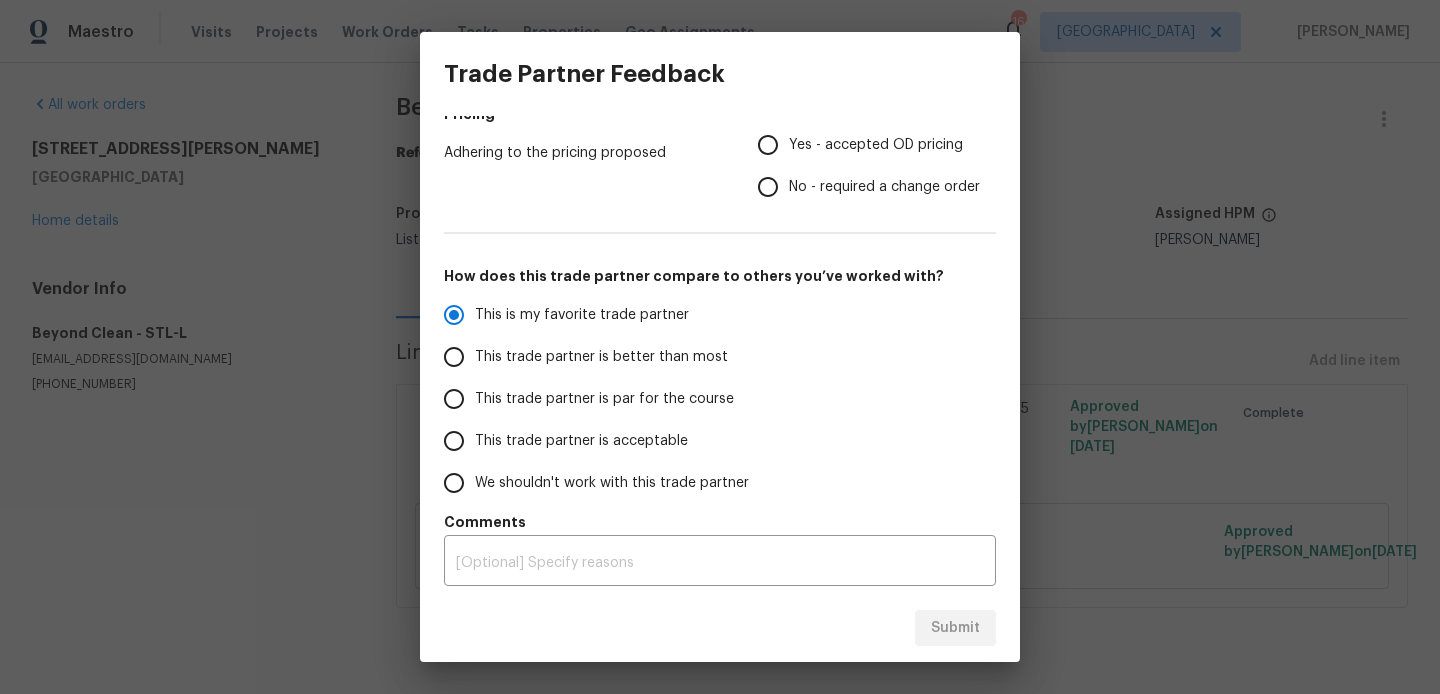click on "Yes - accepted OD pricing" at bounding box center (768, 145) 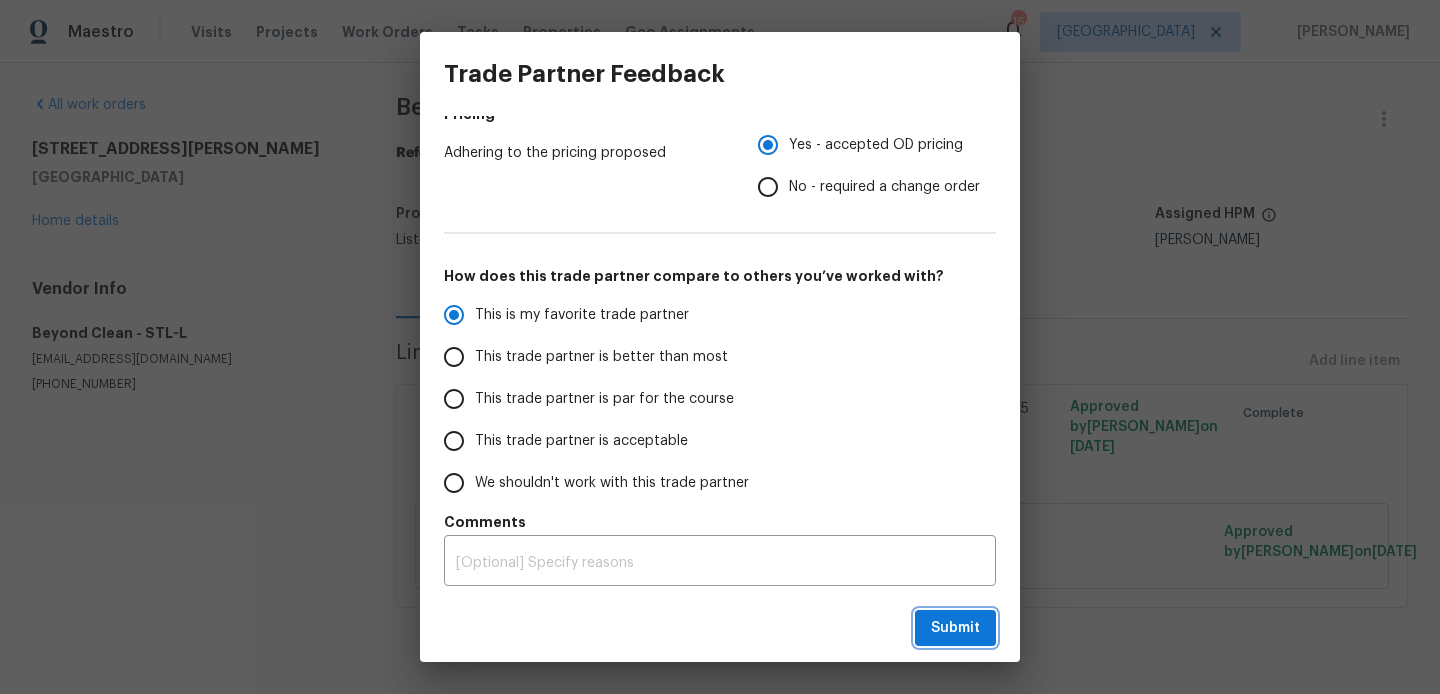 click on "Submit" at bounding box center (955, 628) 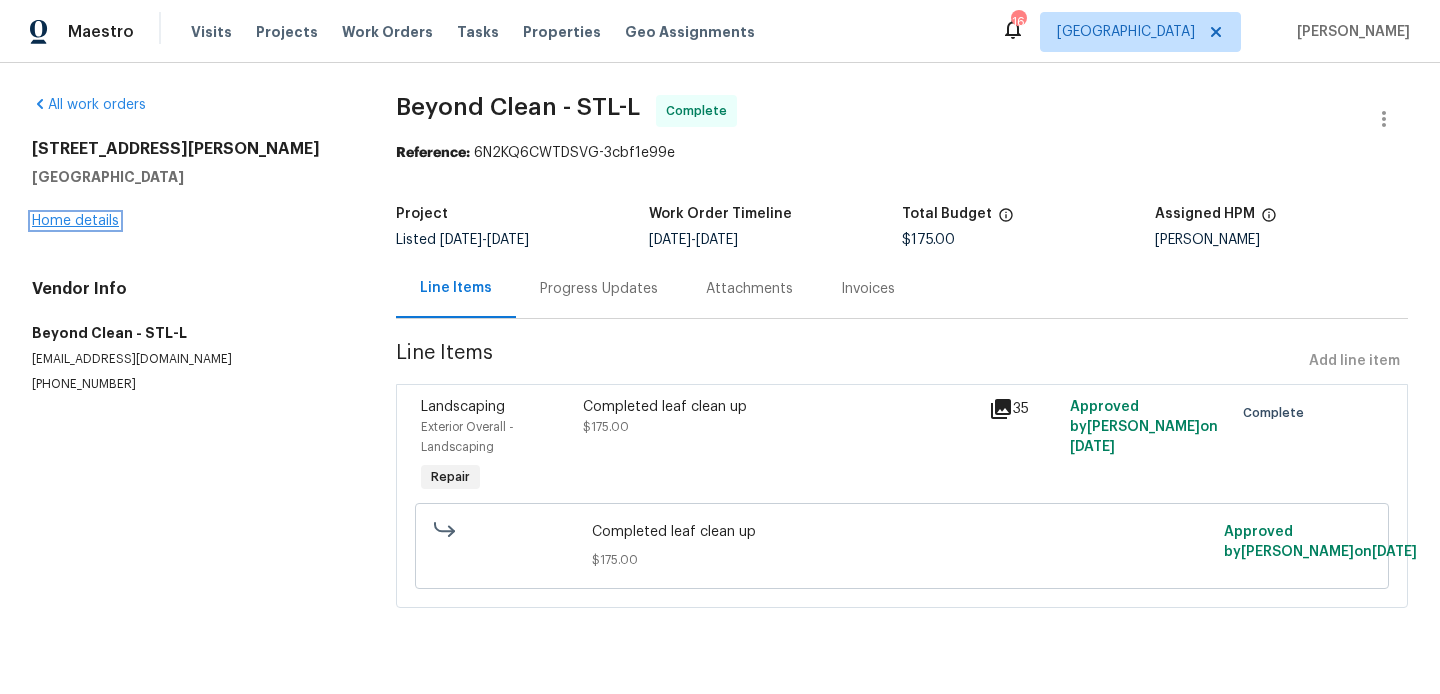 click on "Home details" at bounding box center (75, 221) 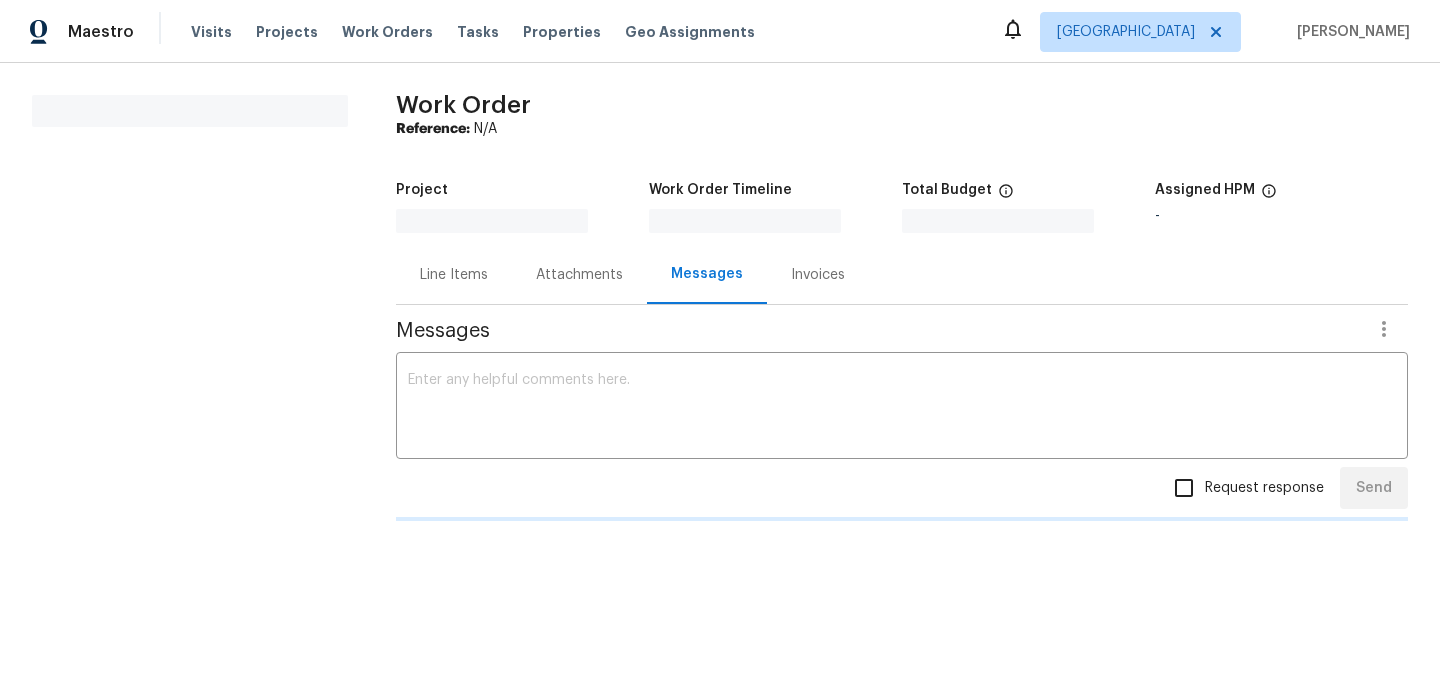 scroll, scrollTop: 0, scrollLeft: 0, axis: both 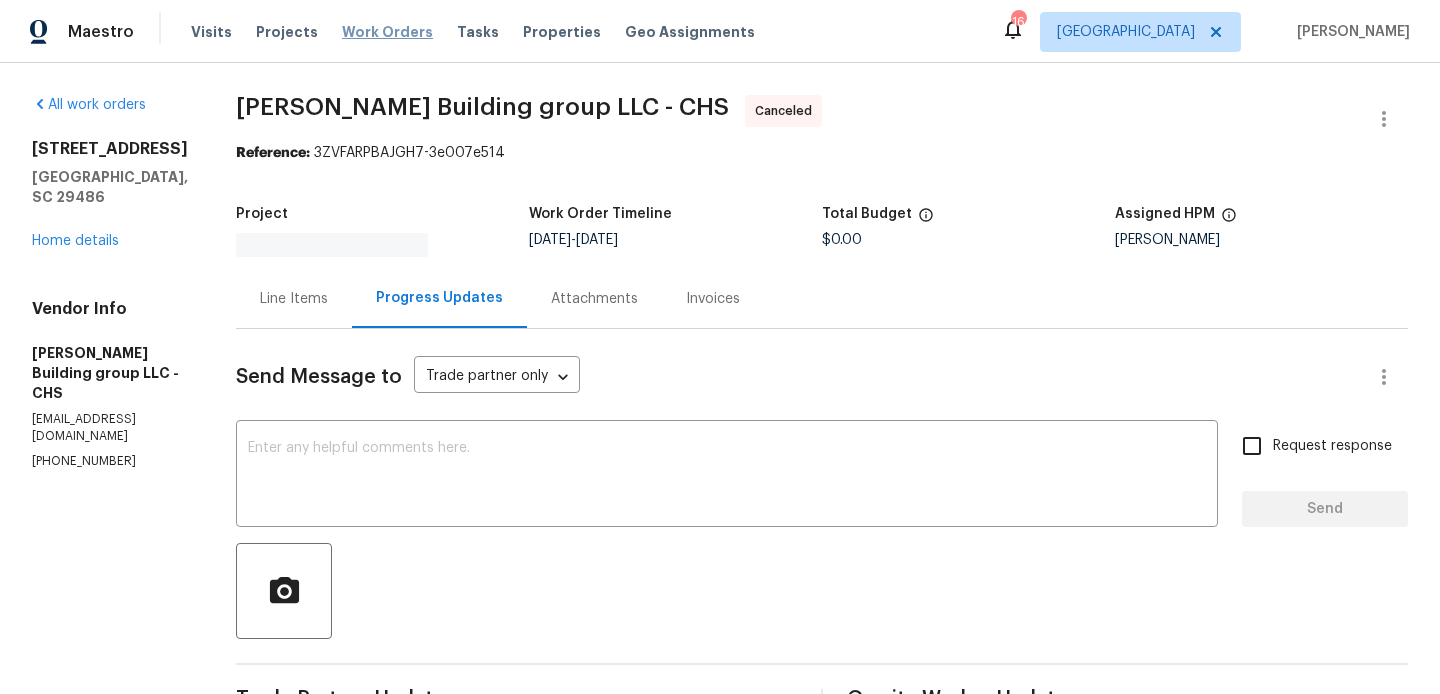 click on "Work Orders" at bounding box center (387, 32) 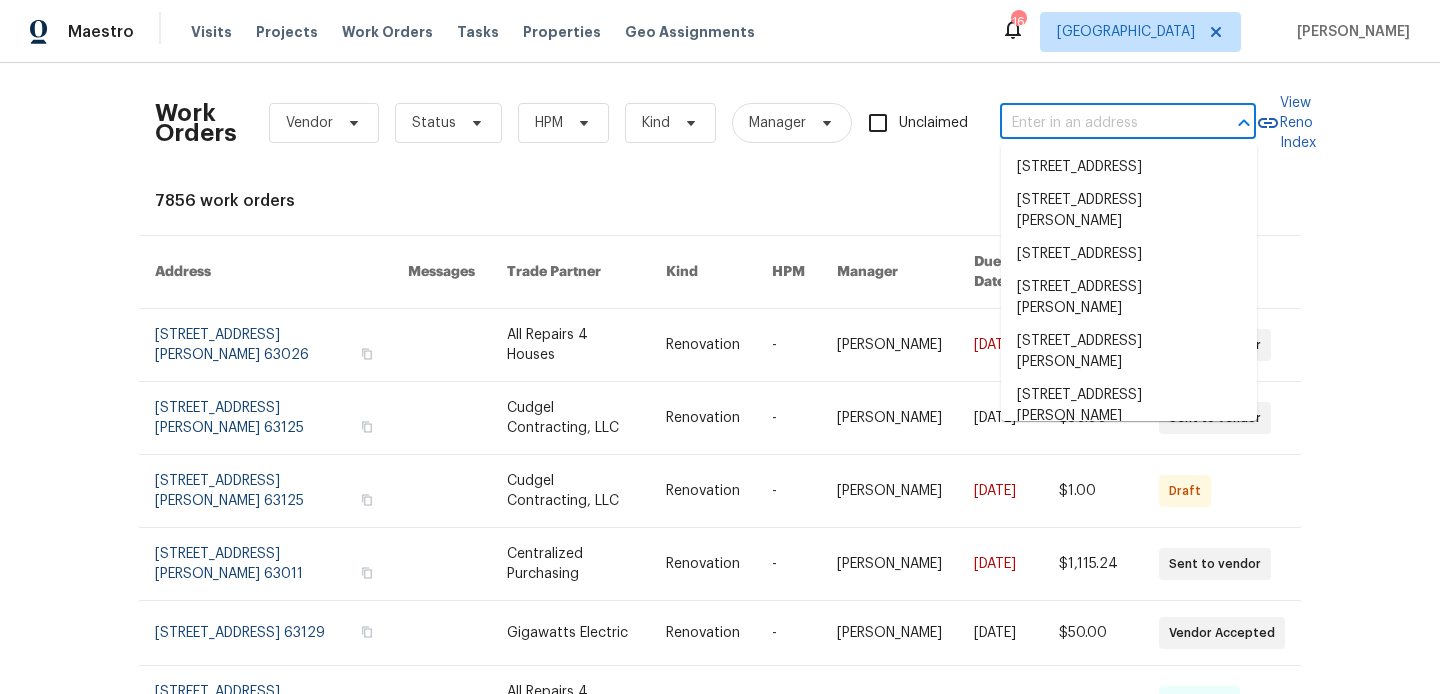 click at bounding box center [1100, 123] 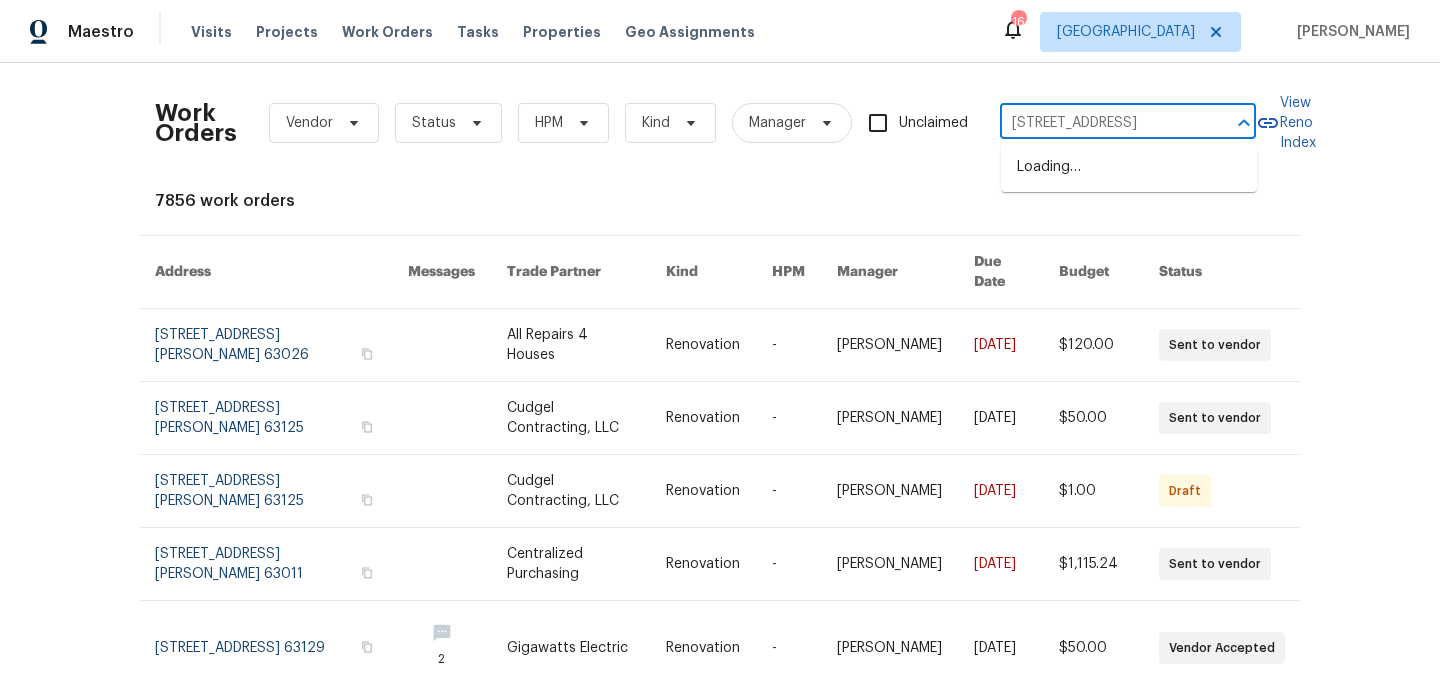 scroll, scrollTop: 0, scrollLeft: 29, axis: horizontal 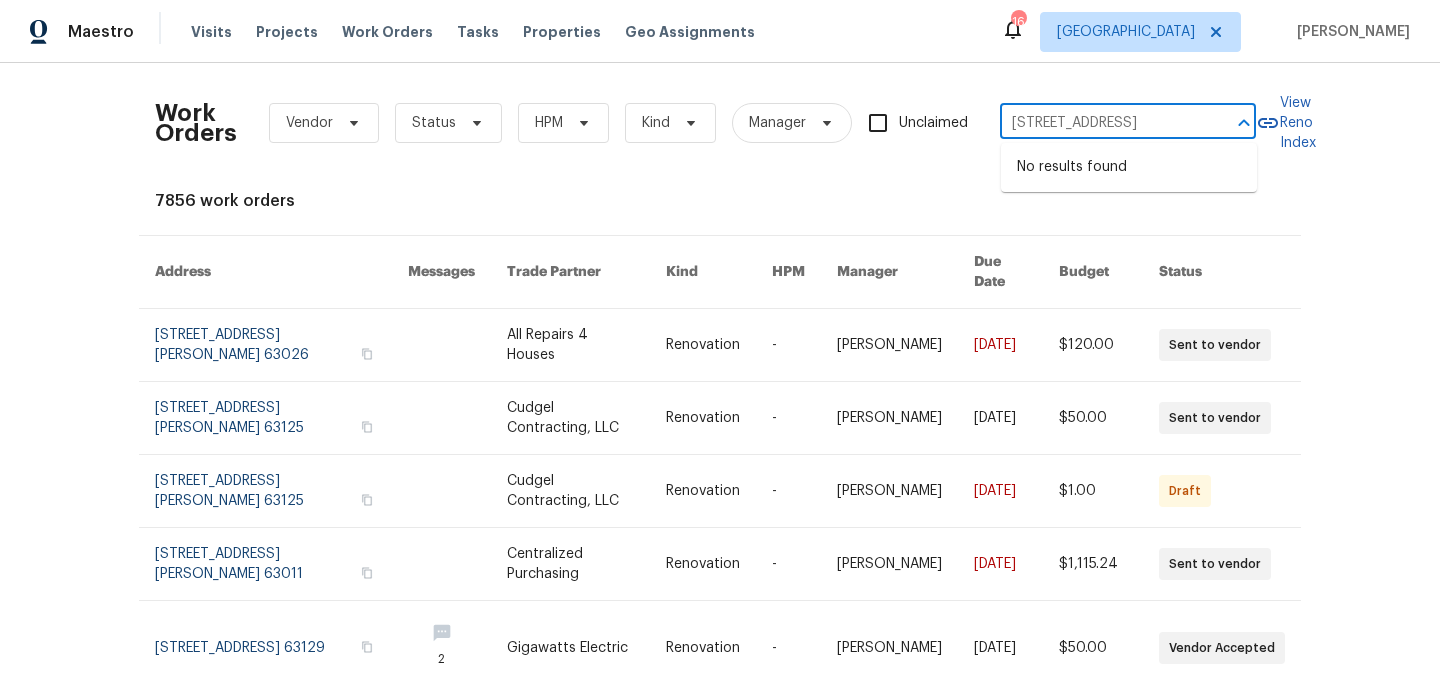 type on "[STREET_ADDRESS]" 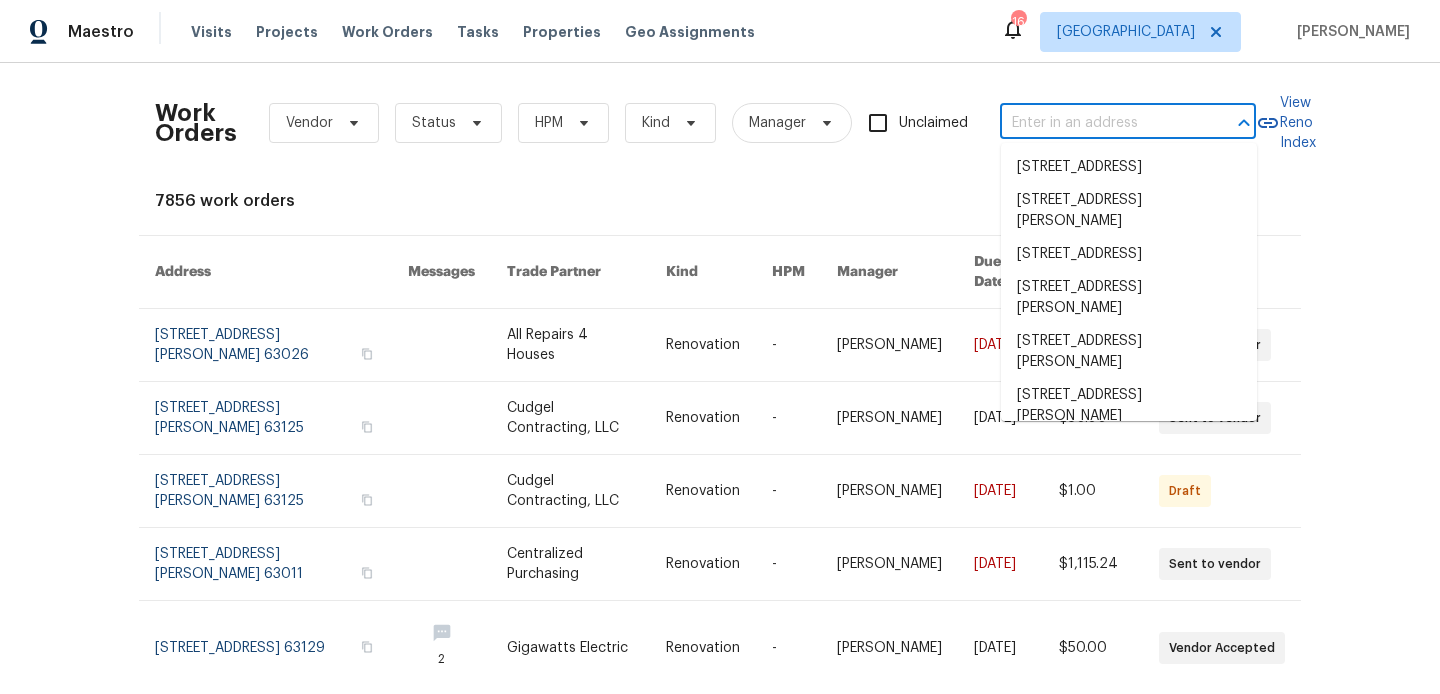 scroll, scrollTop: 0, scrollLeft: 0, axis: both 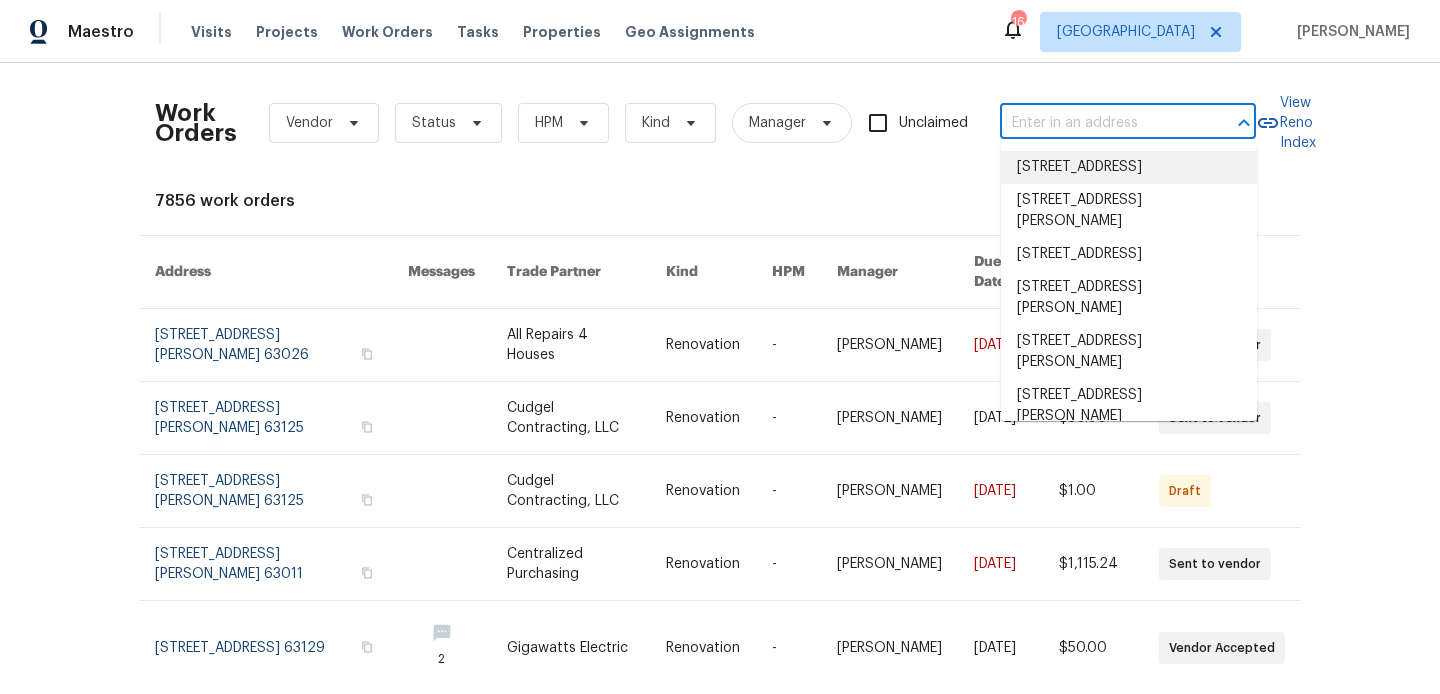 paste on "[STREET_ADDRESS]" 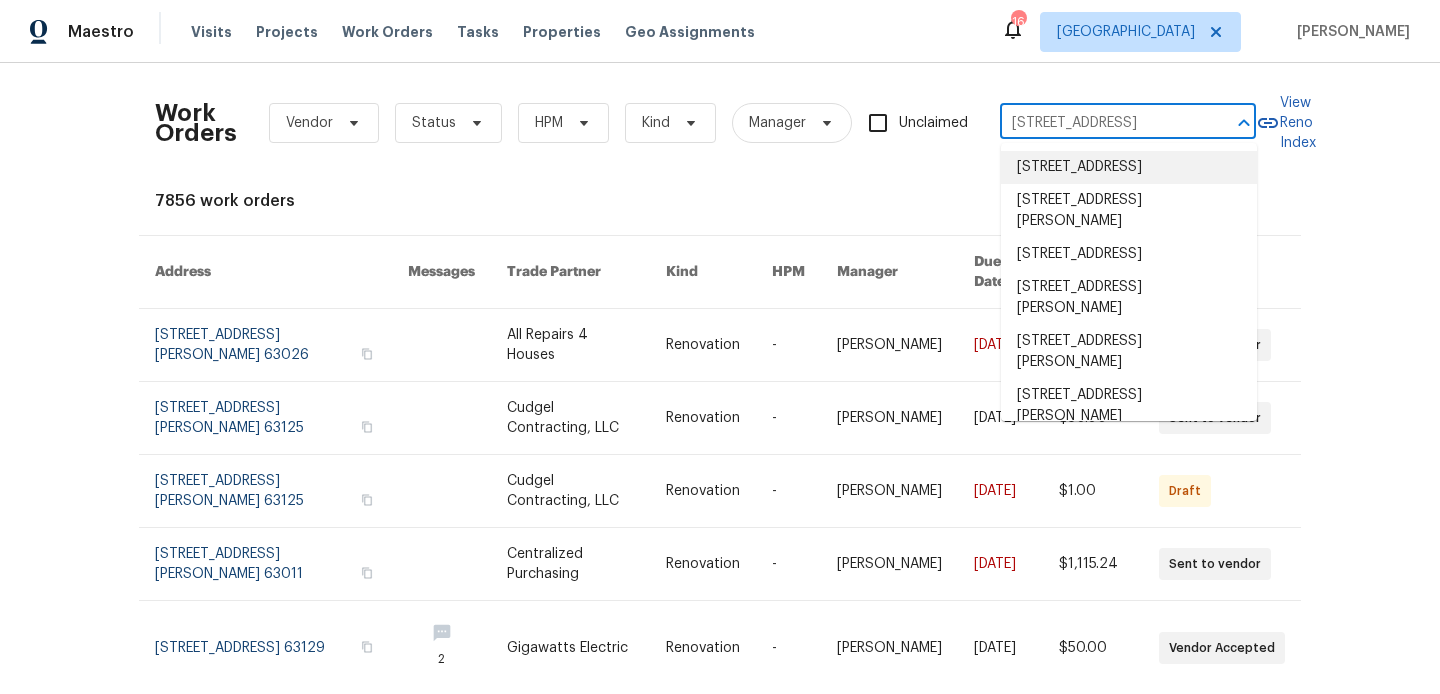 scroll, scrollTop: 0, scrollLeft: 29, axis: horizontal 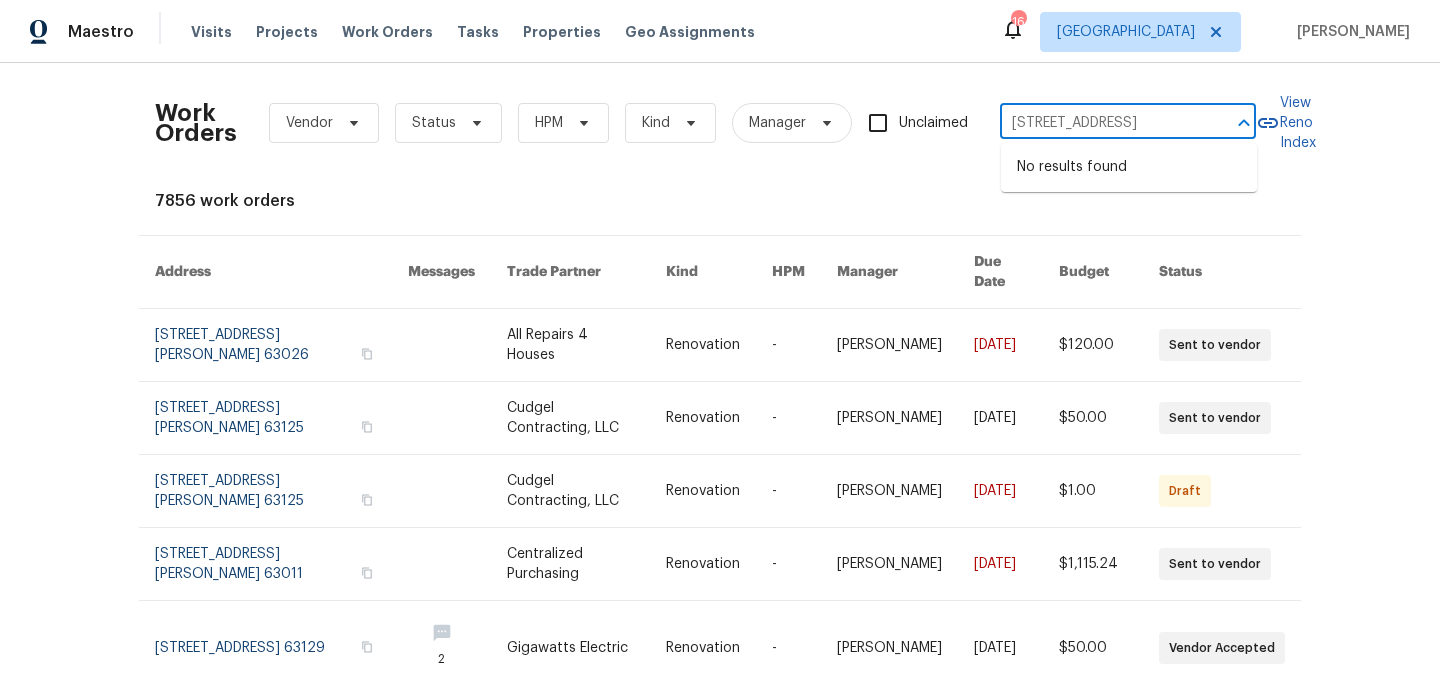 type on "[STREET_ADDRESS]" 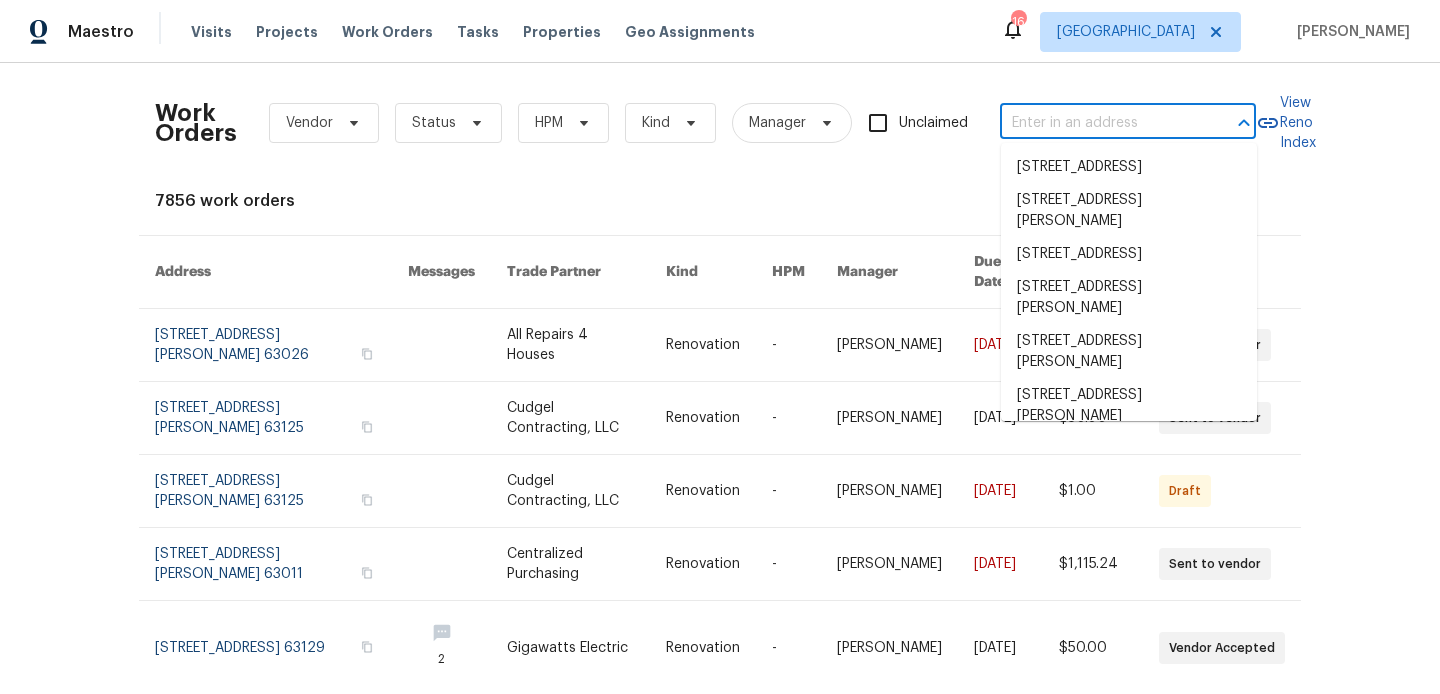scroll, scrollTop: 0, scrollLeft: 0, axis: both 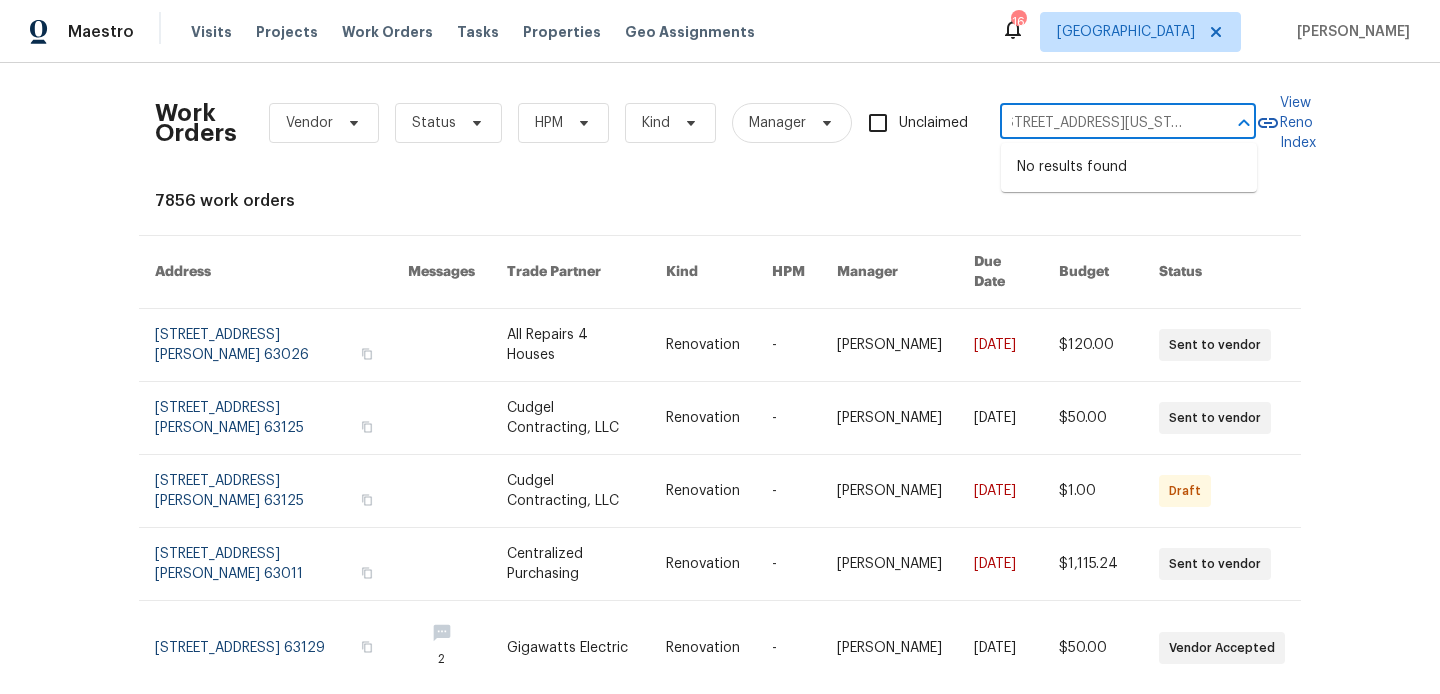 type on "12133 Parkwood Pl, Maryland Heights, MO 63043" 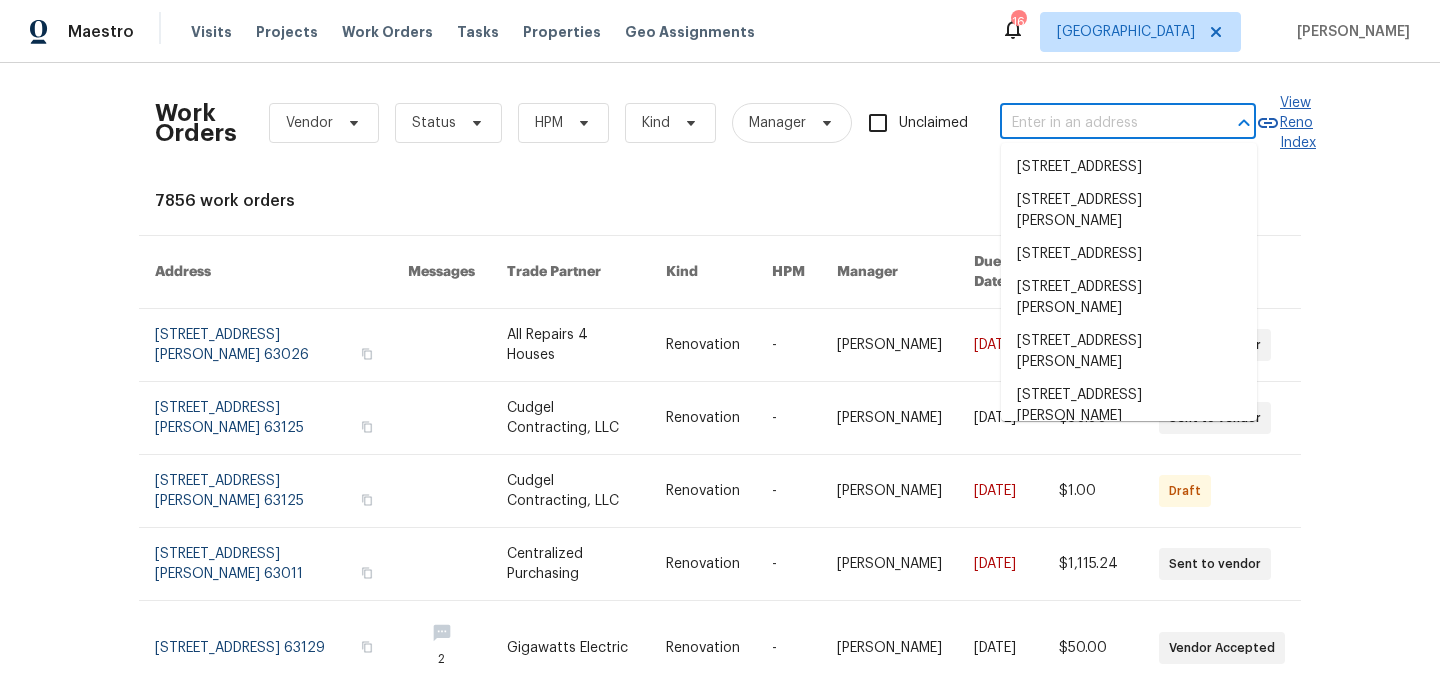 scroll, scrollTop: 0, scrollLeft: 0, axis: both 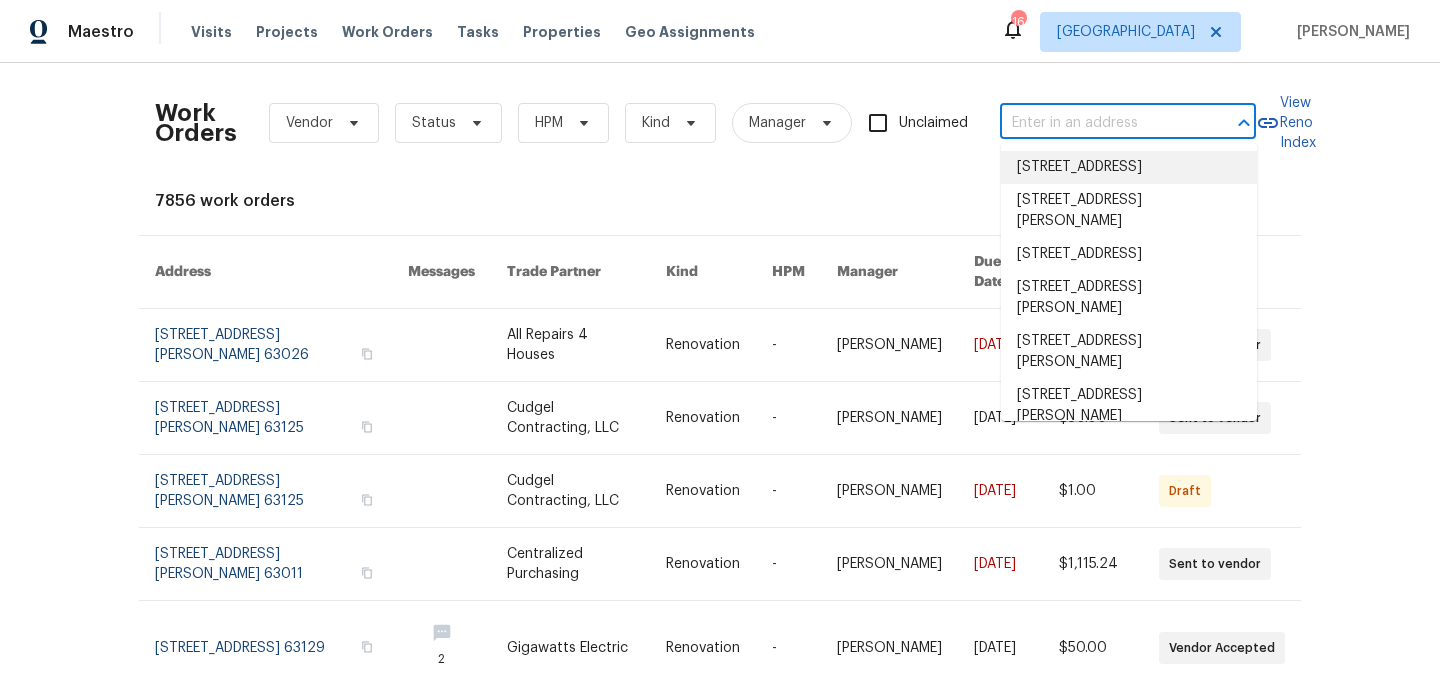 paste on "1114 Wedgewood Dr, Saint Charles, MO 63303" 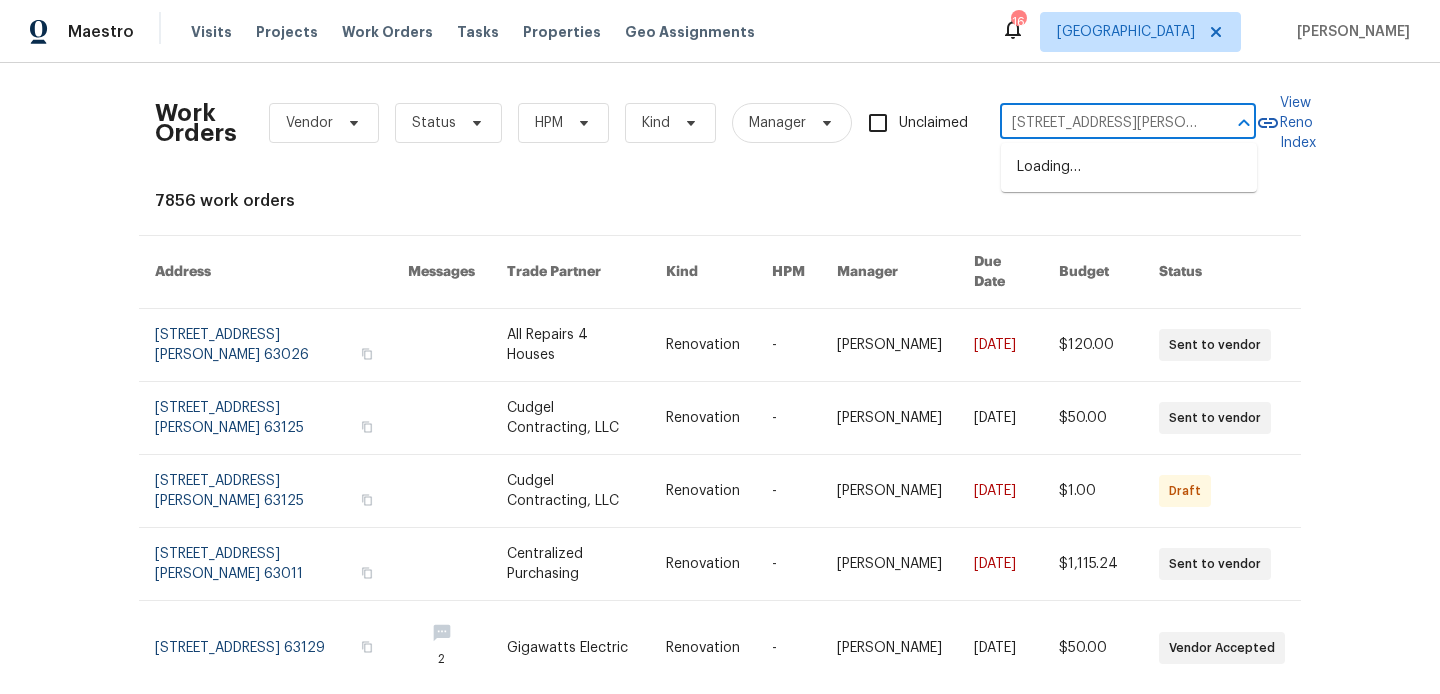 scroll, scrollTop: 0, scrollLeft: 113, axis: horizontal 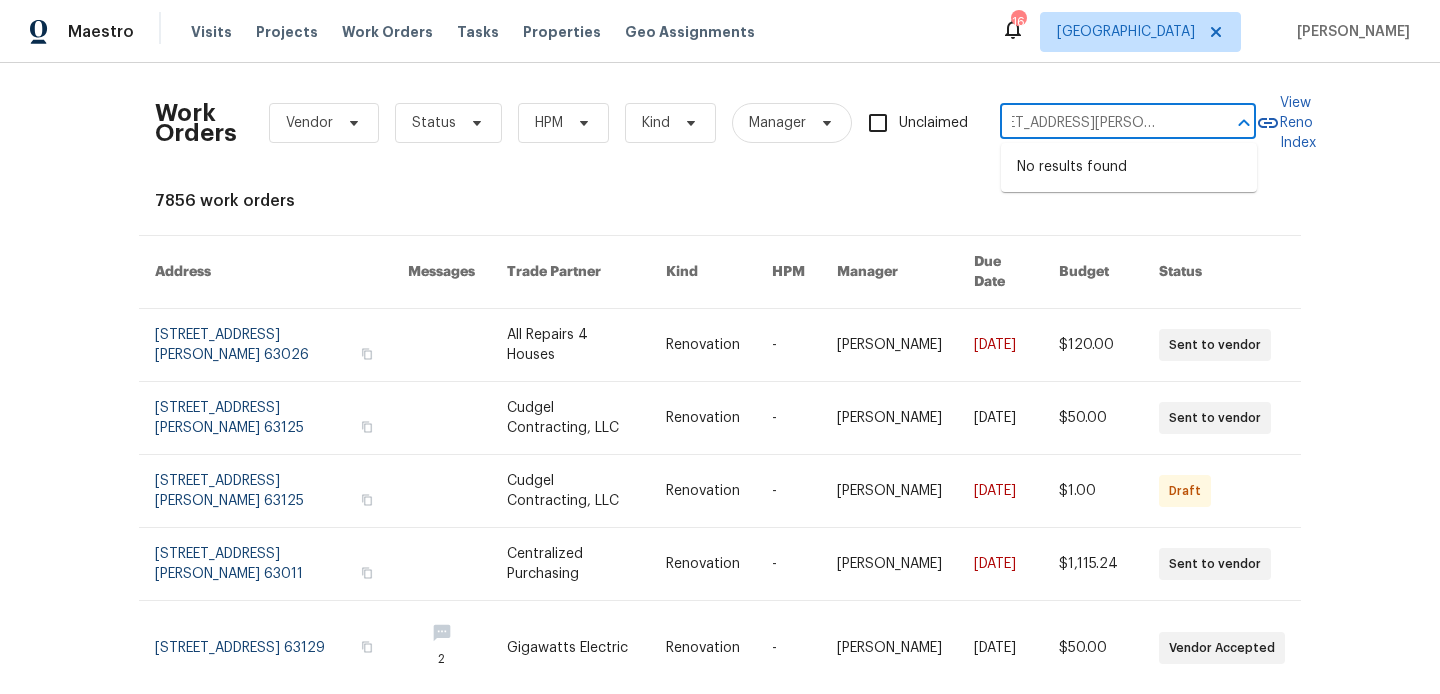 type on "1114 Wedgewood Dr, Saint Charles, MO 63303" 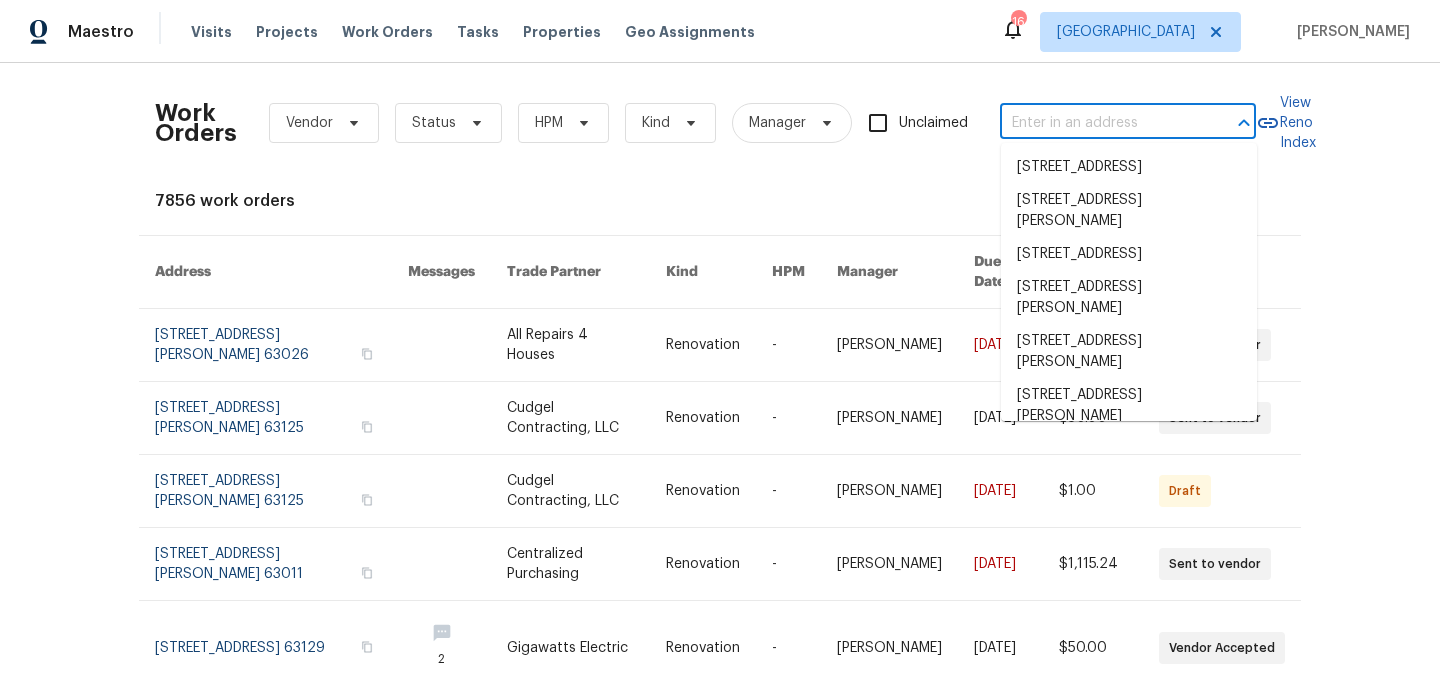 scroll, scrollTop: 0, scrollLeft: 0, axis: both 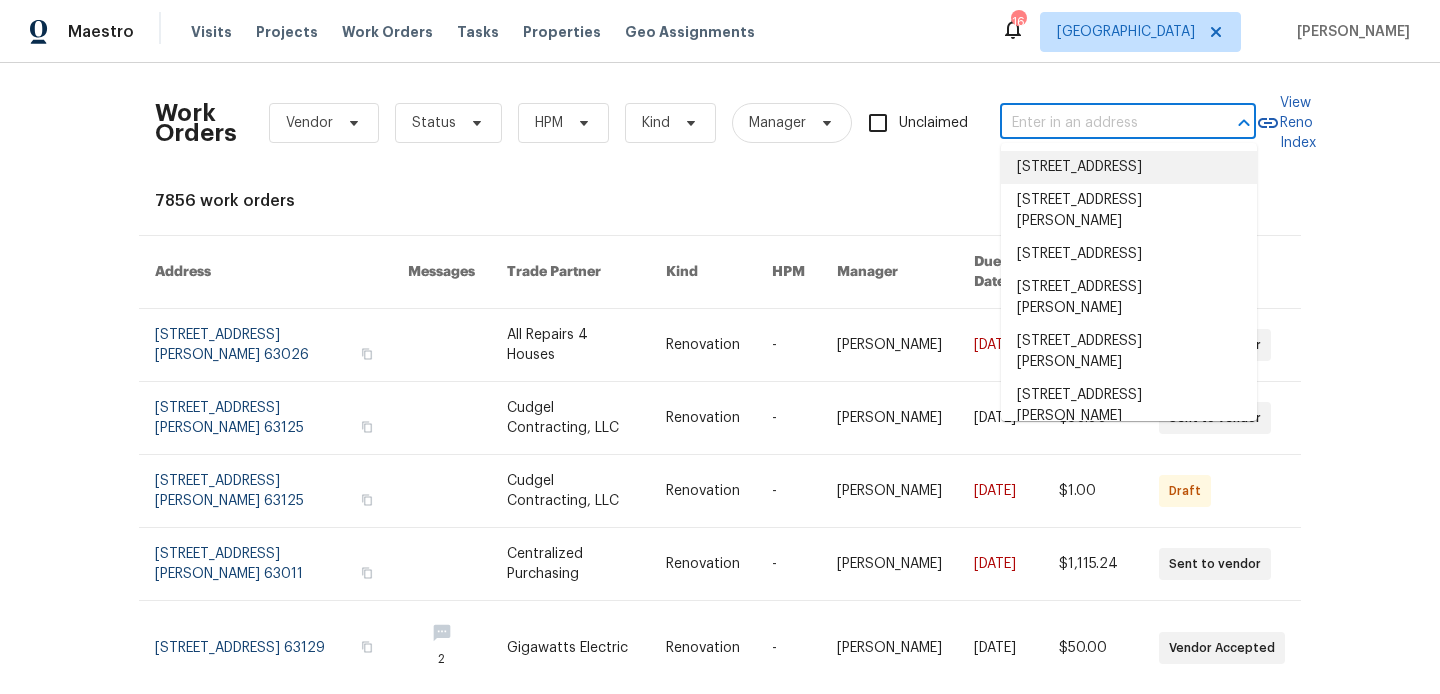 paste on "12133 Parkwood Pl, Maryland Heights, MO 63043" 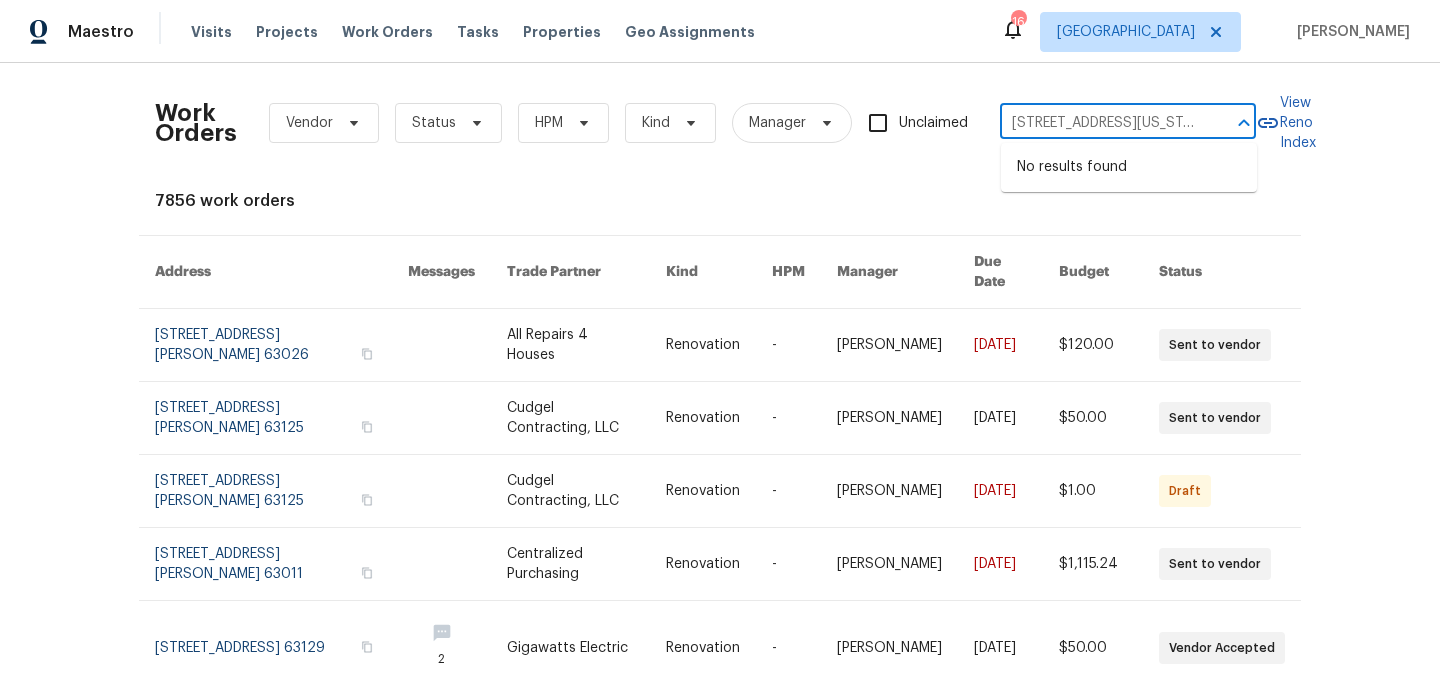 scroll, scrollTop: 0, scrollLeft: 132, axis: horizontal 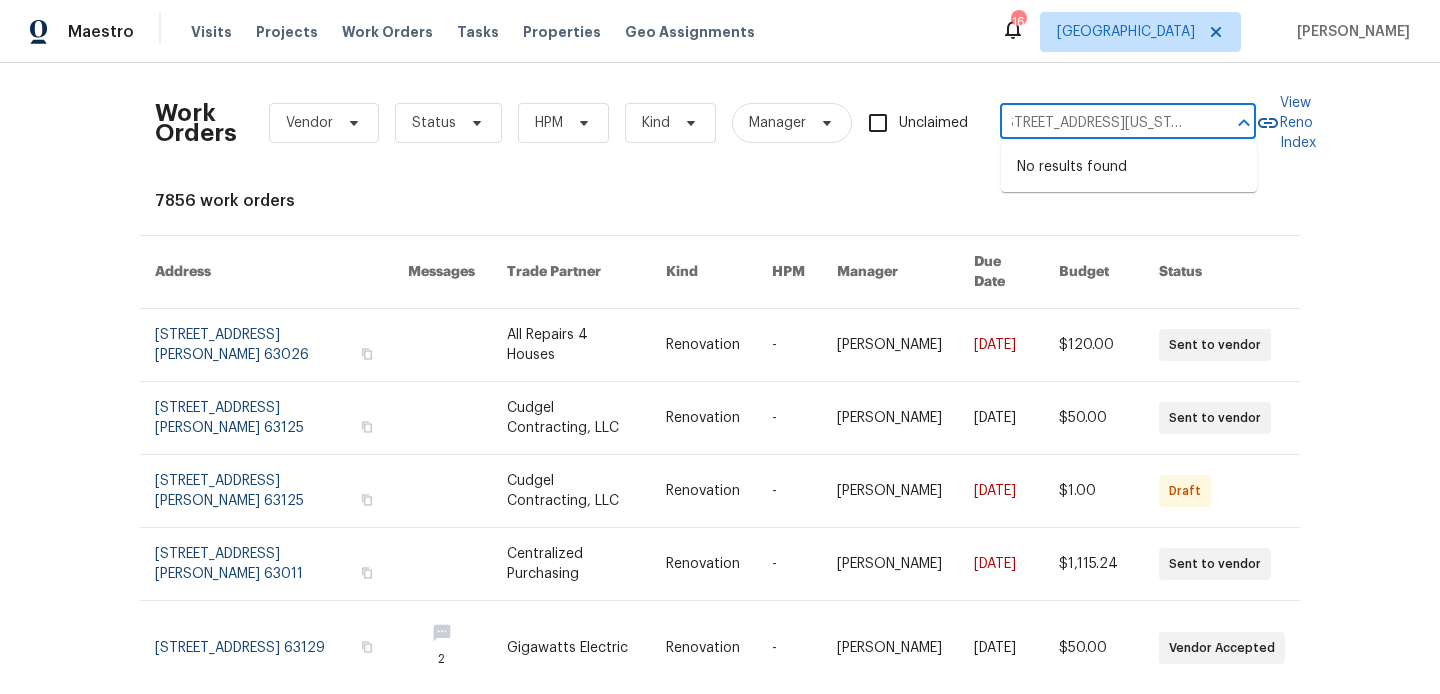 type on "12133 Parkwood Pl, Maryland Heights, MO 63043" 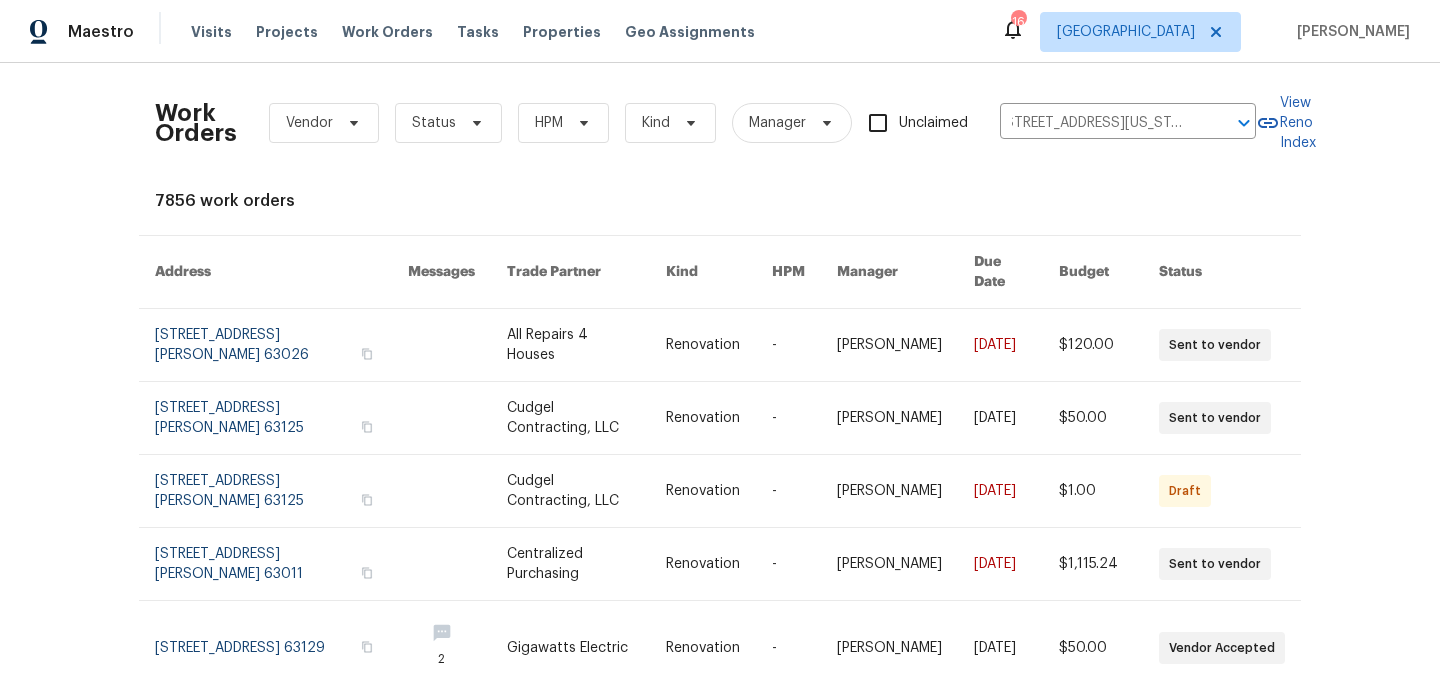 type 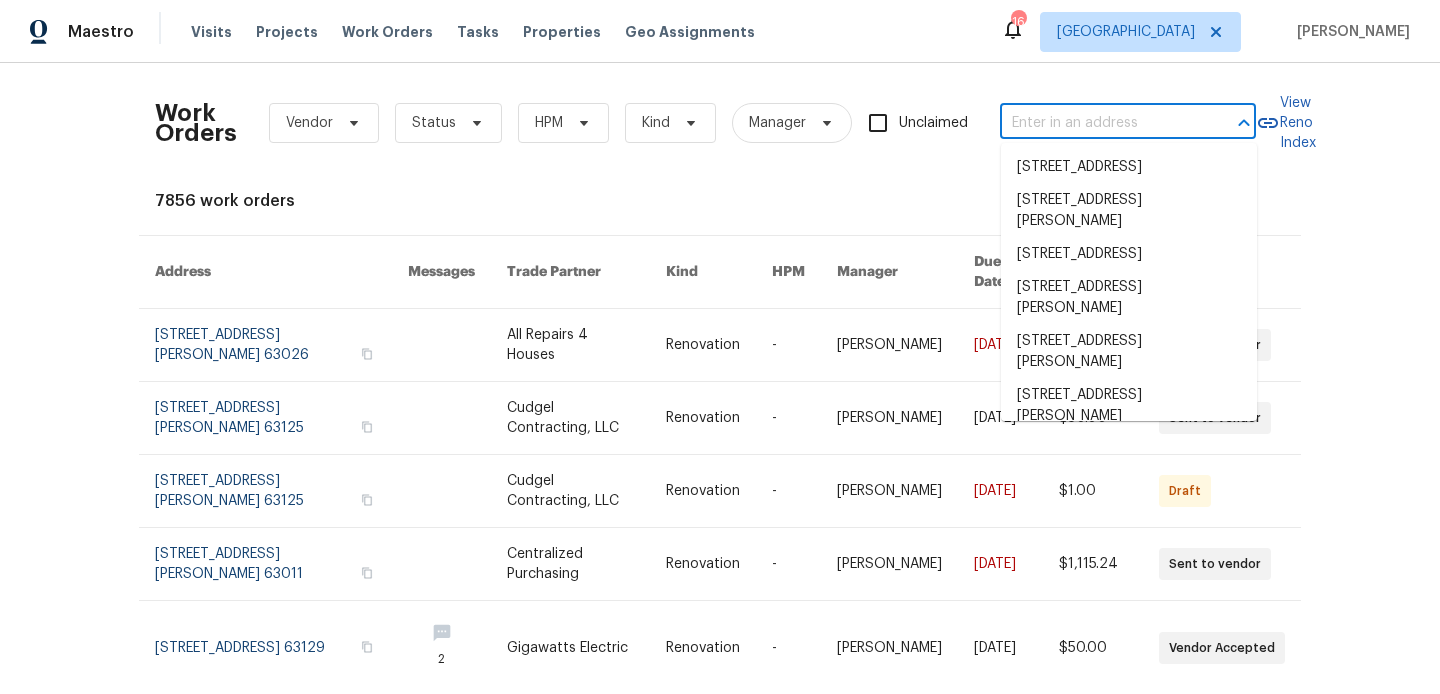 scroll, scrollTop: 0, scrollLeft: 0, axis: both 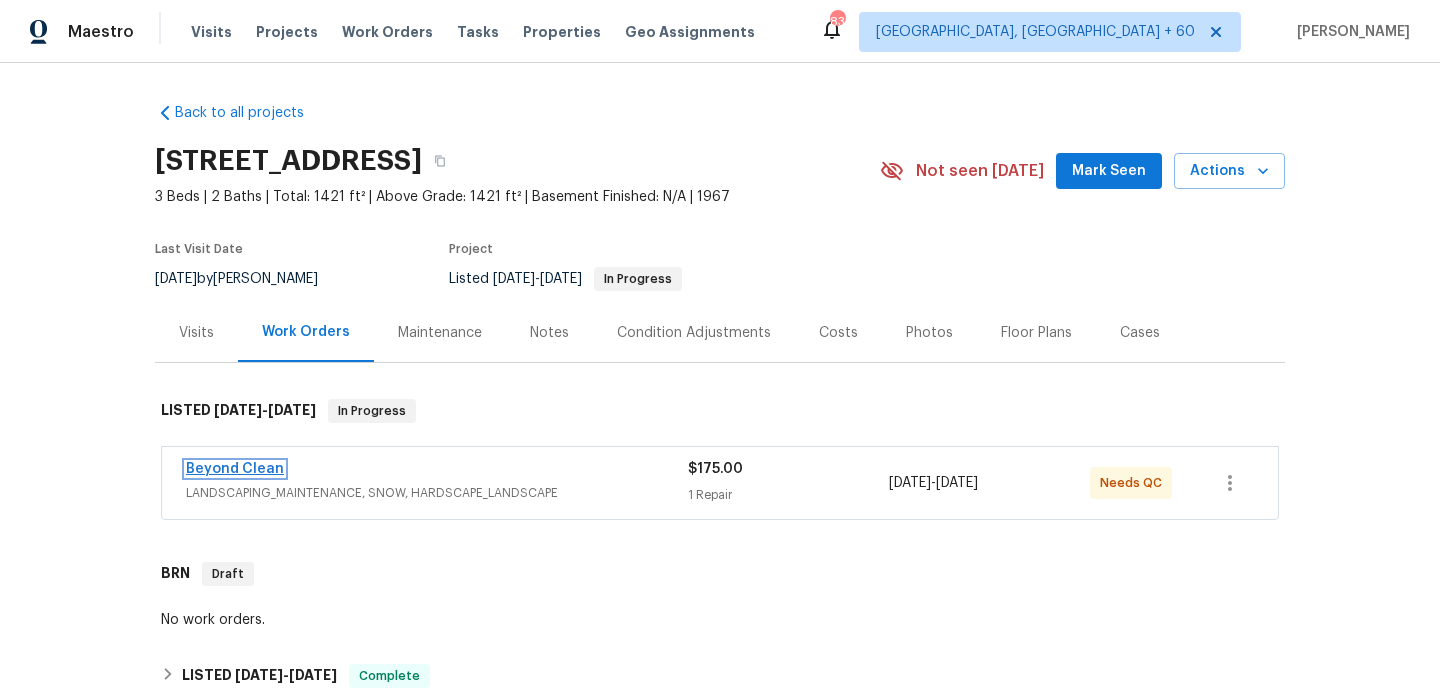 click on "Beyond Clean" at bounding box center [235, 469] 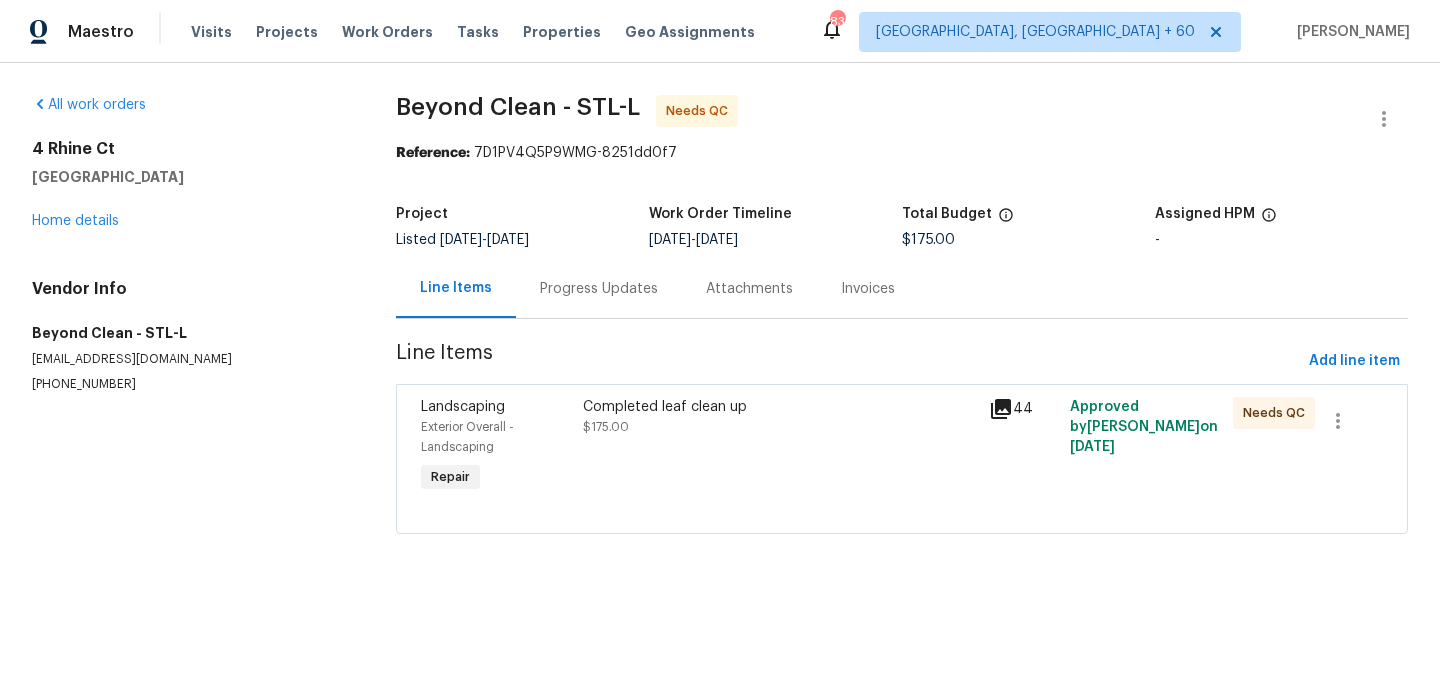 click on "Progress Updates" at bounding box center (599, 289) 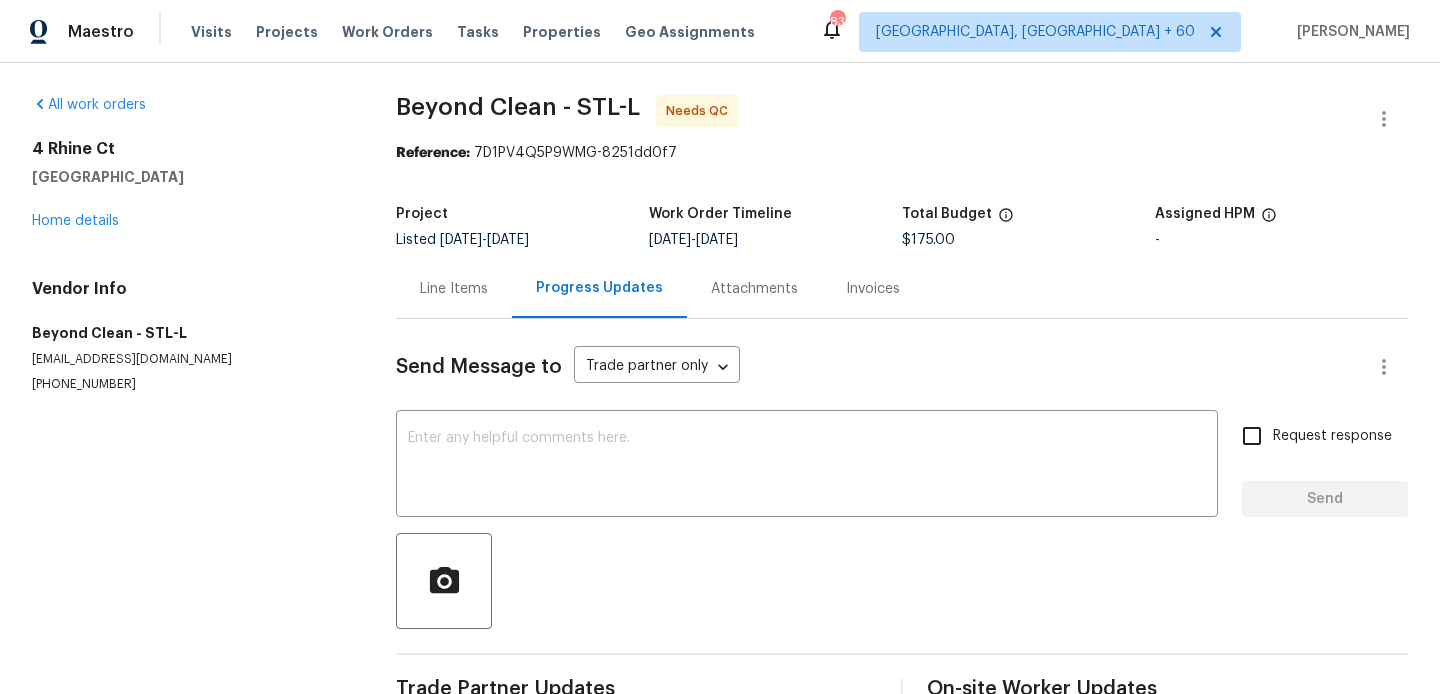 scroll, scrollTop: 49, scrollLeft: 0, axis: vertical 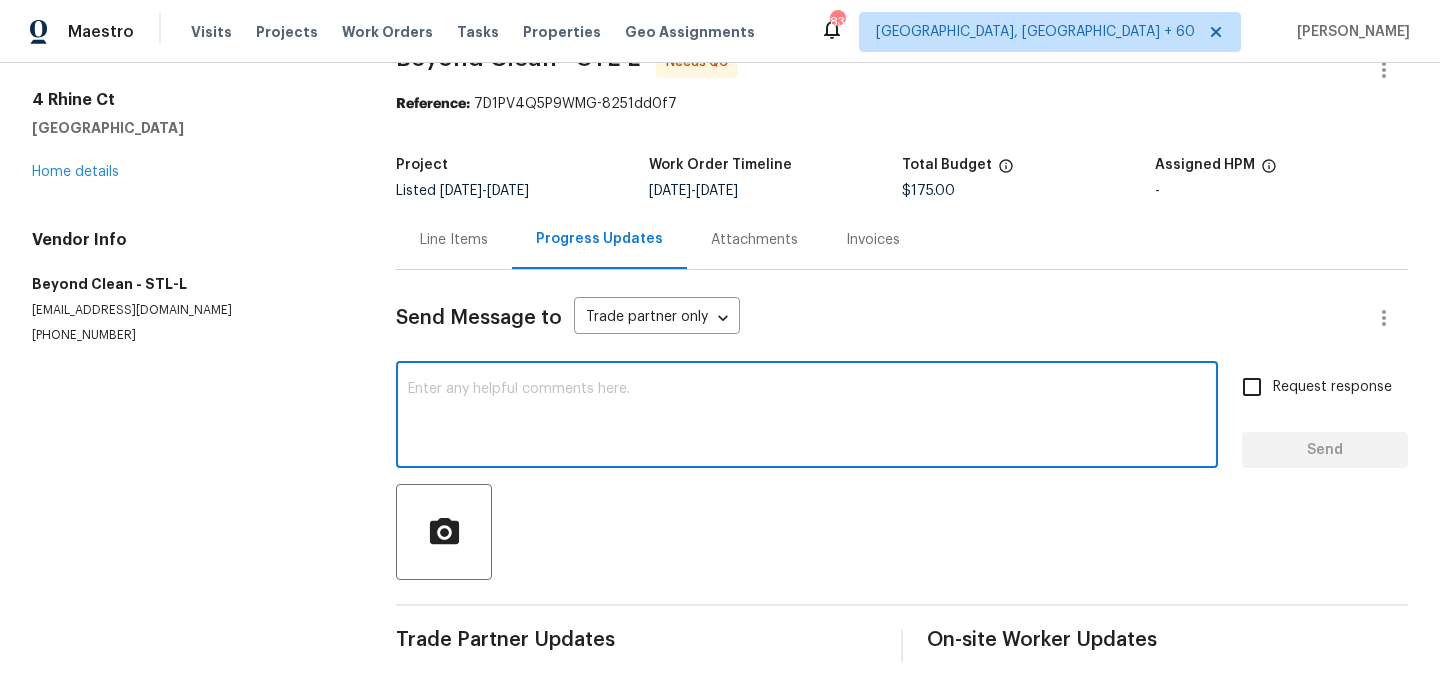 click at bounding box center (807, 417) 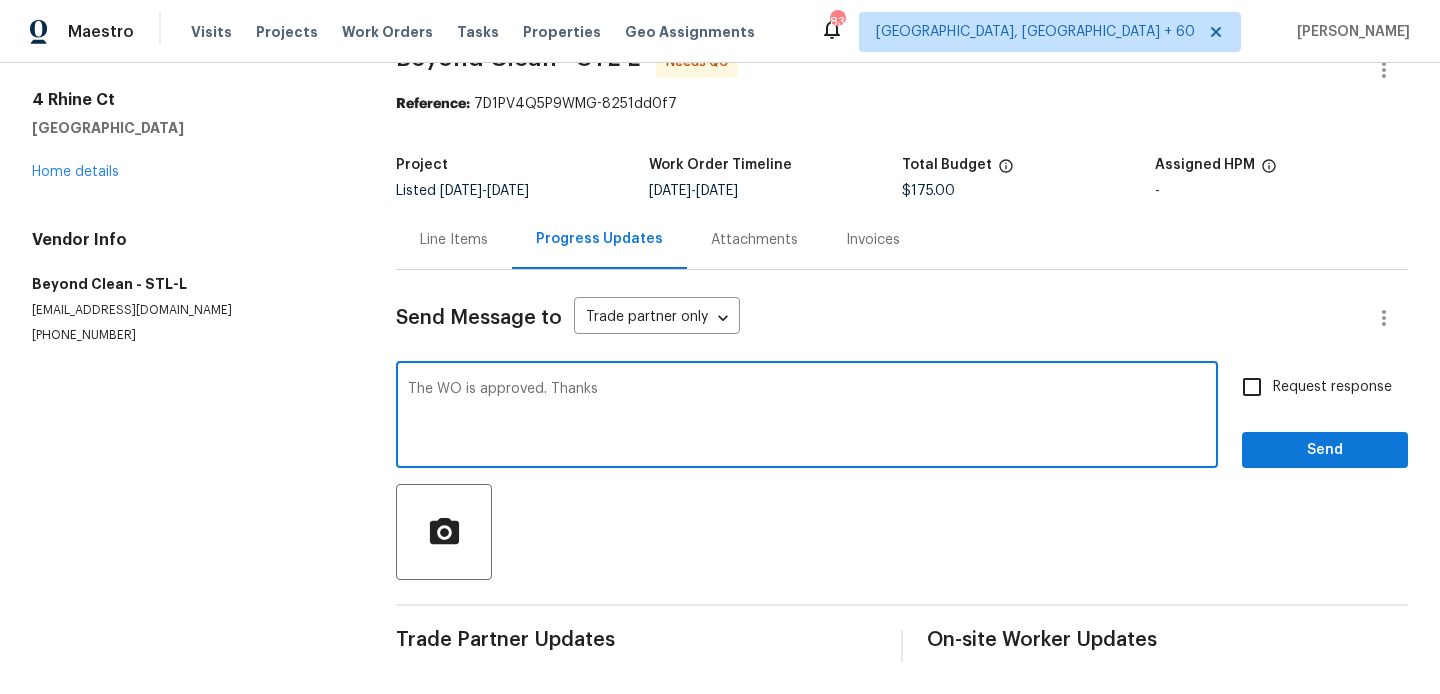 type on "The WO is approved. Thanks" 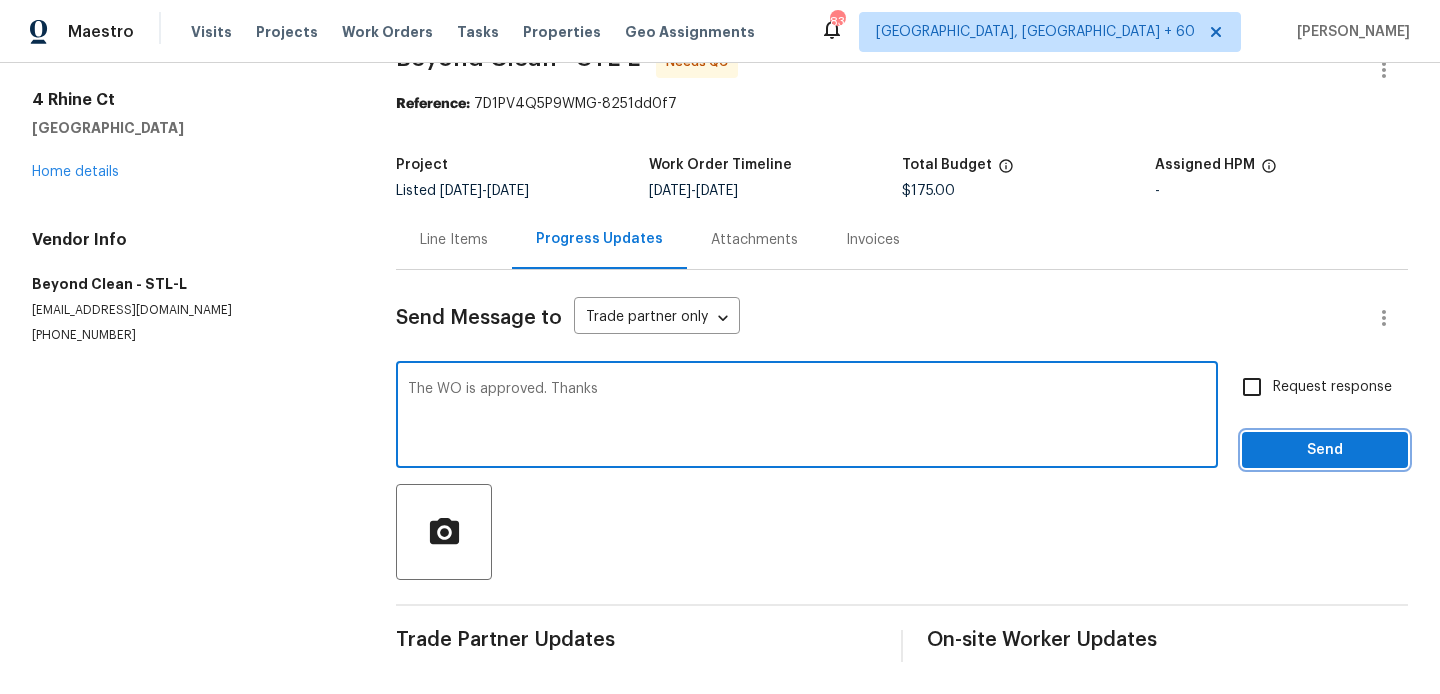 click on "Send" at bounding box center [1325, 450] 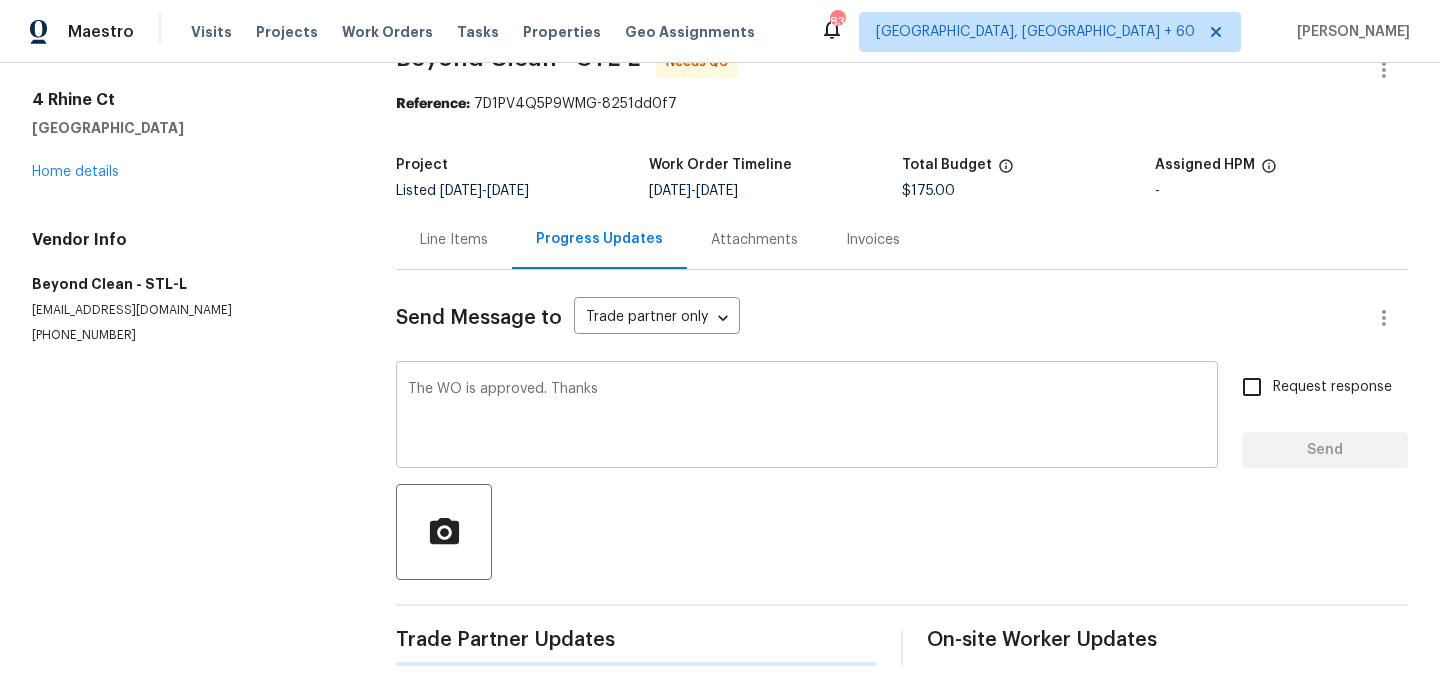 type 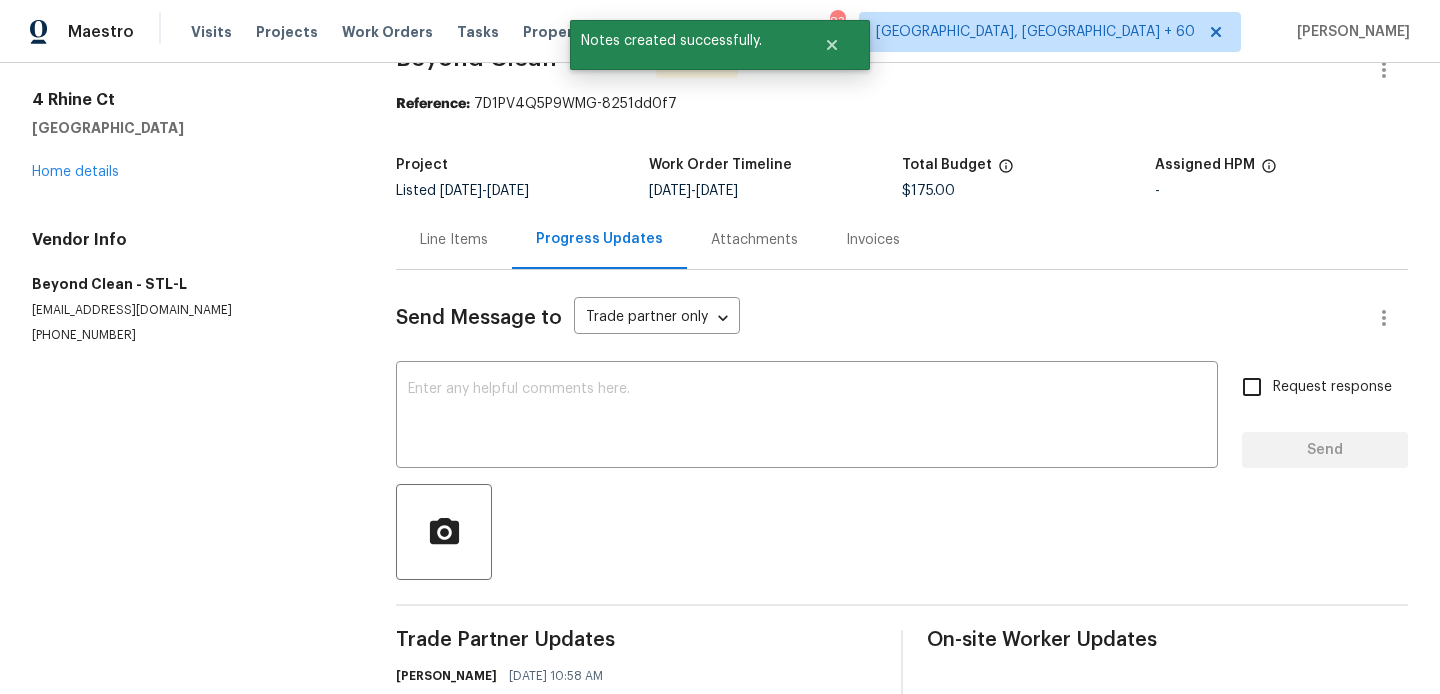 click on "Line Items" at bounding box center [454, 240] 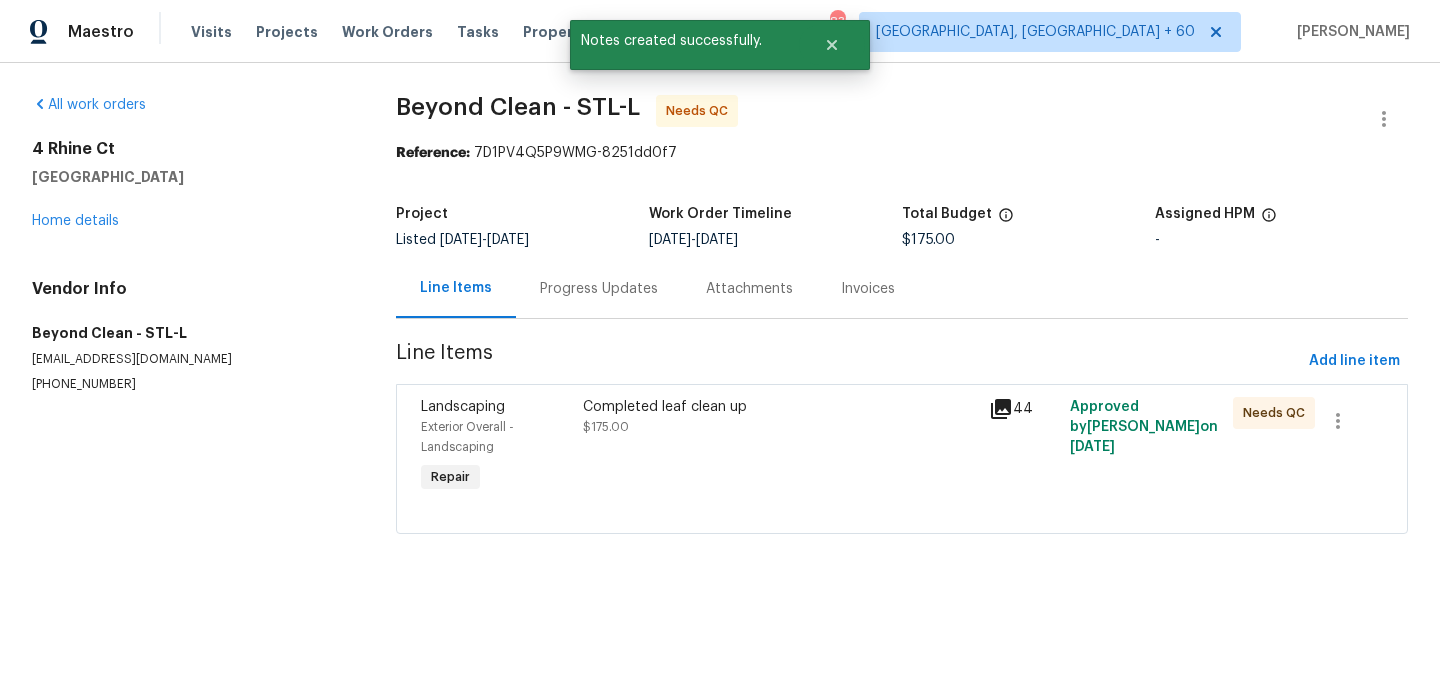 scroll, scrollTop: 0, scrollLeft: 0, axis: both 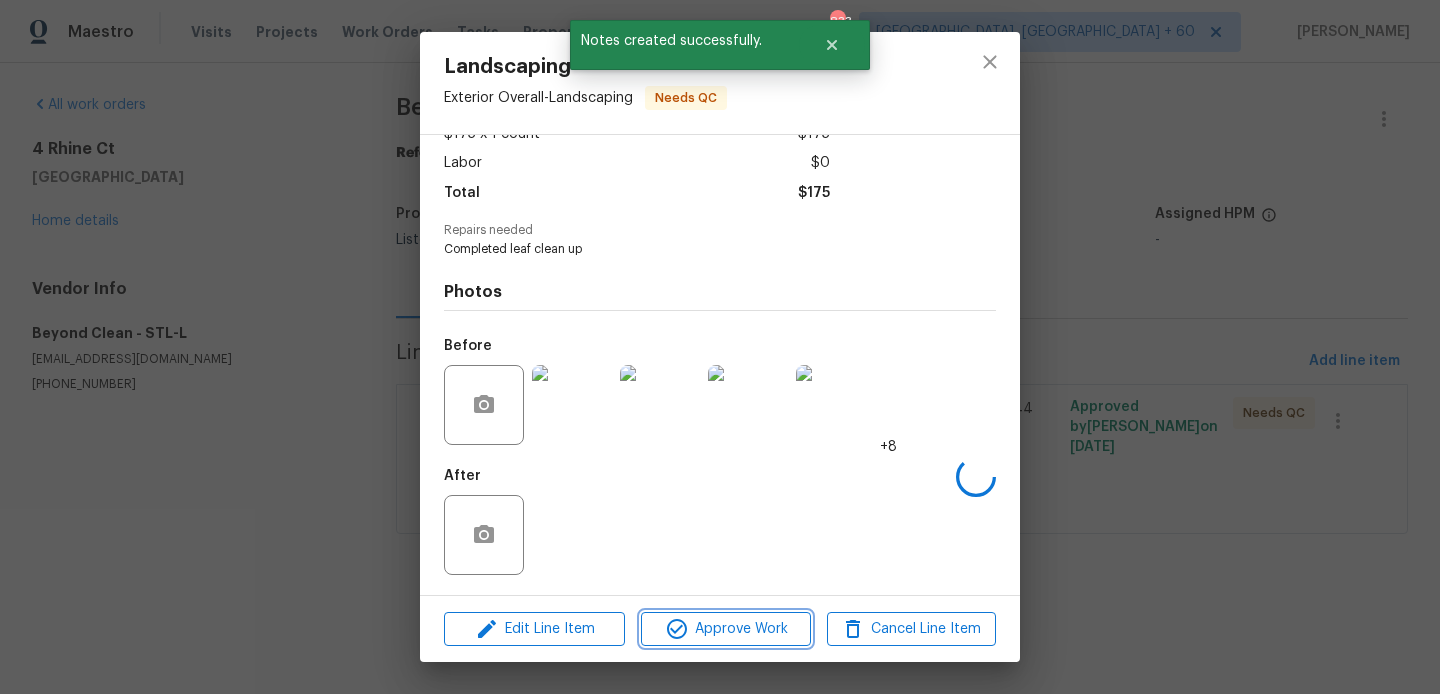 click on "Approve Work" at bounding box center (725, 629) 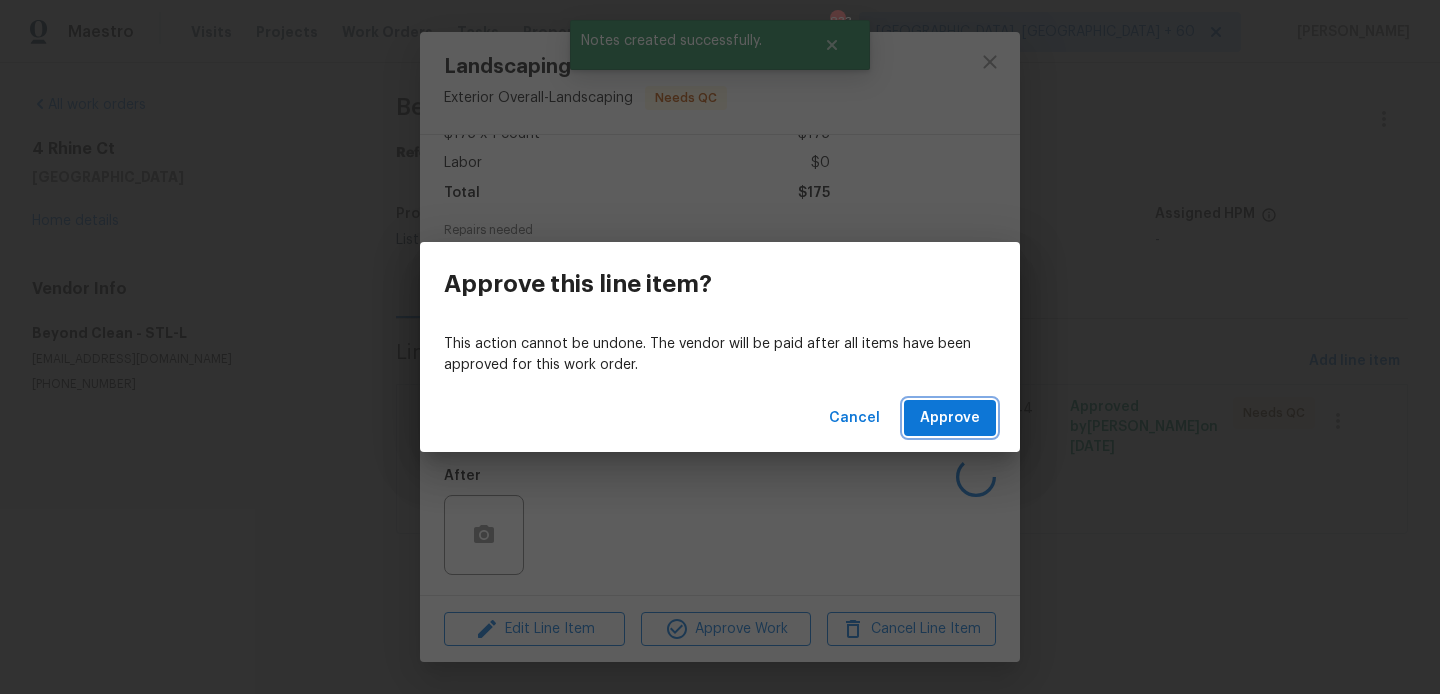click on "Approve" at bounding box center (950, 418) 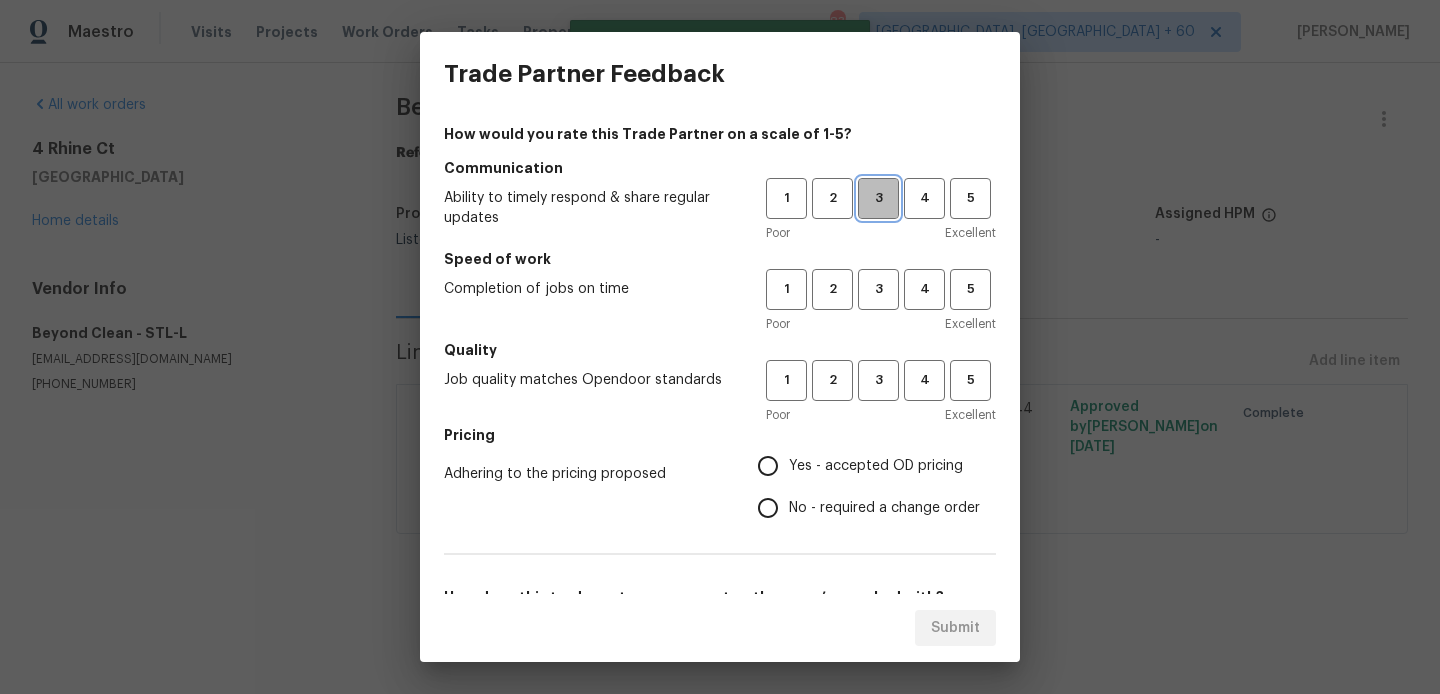 click on "3" at bounding box center [878, 198] 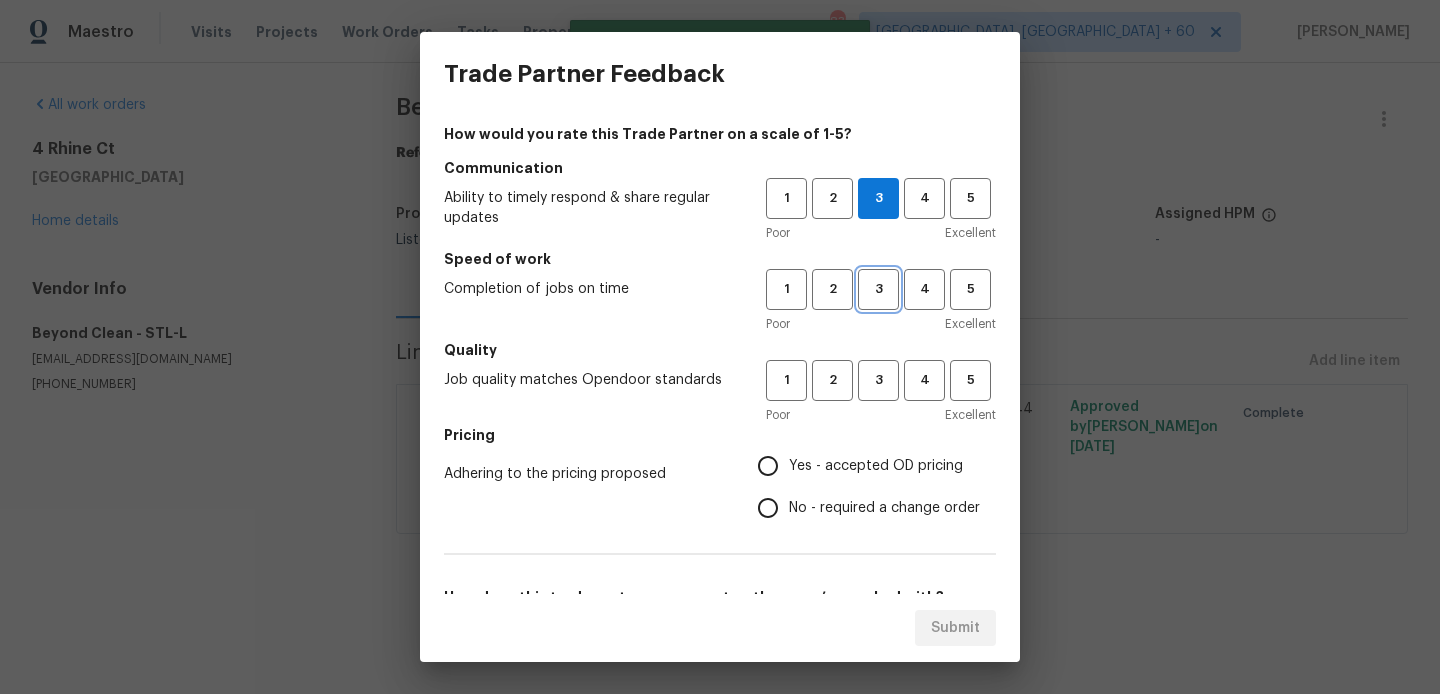 click on "3" at bounding box center [878, 289] 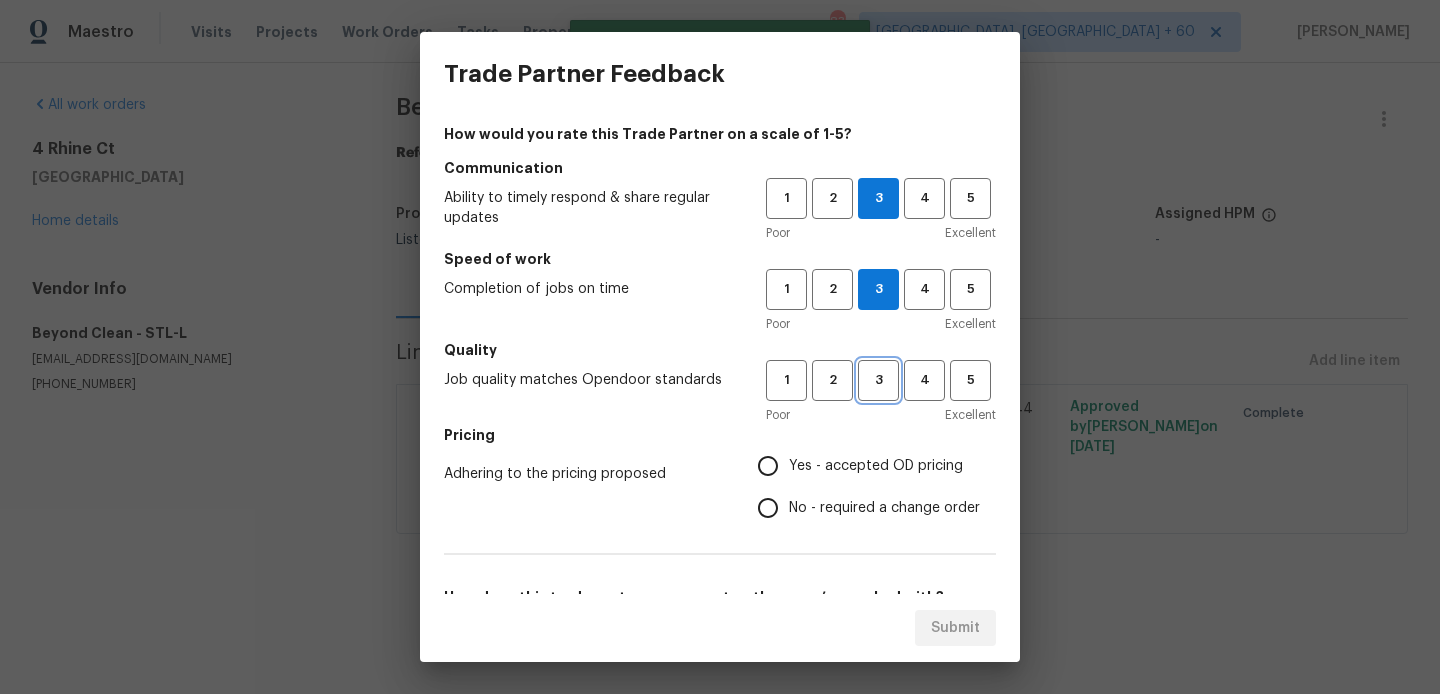 click on "3" at bounding box center (878, 380) 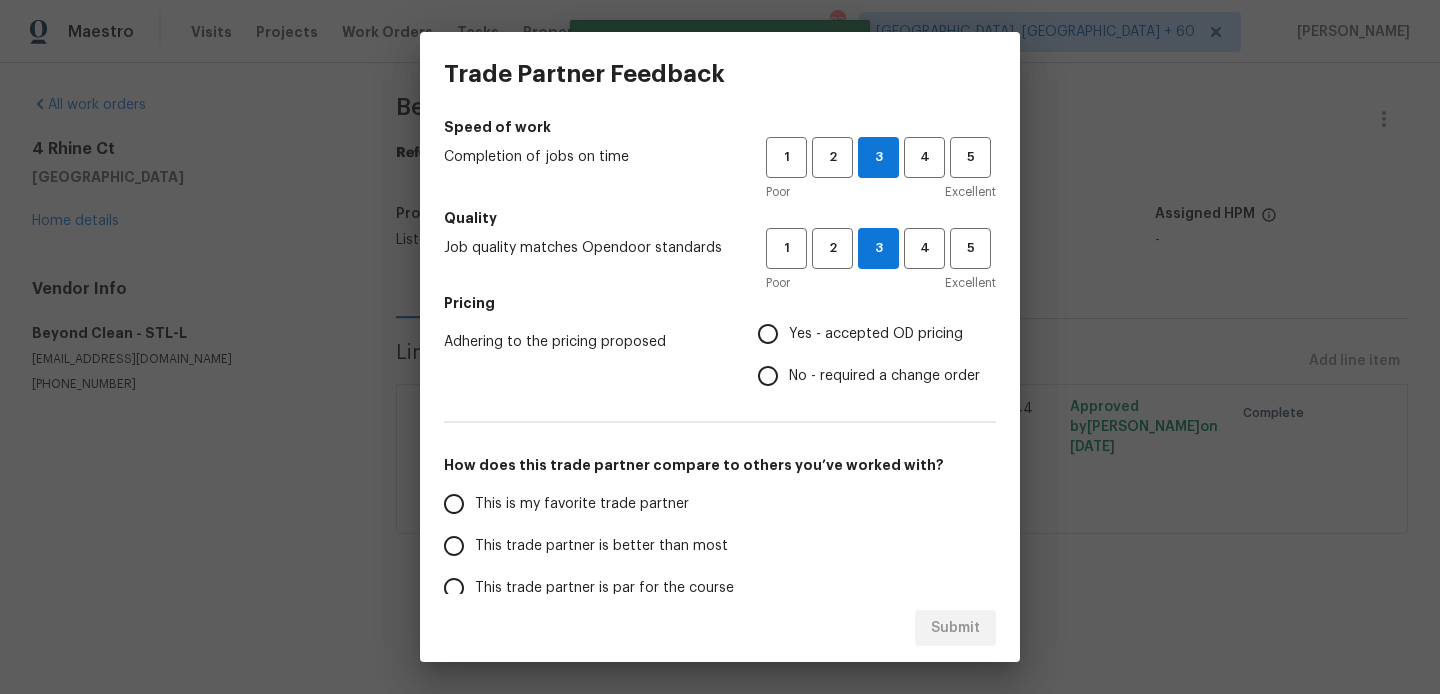 click on "No - required a change order" at bounding box center (884, 376) 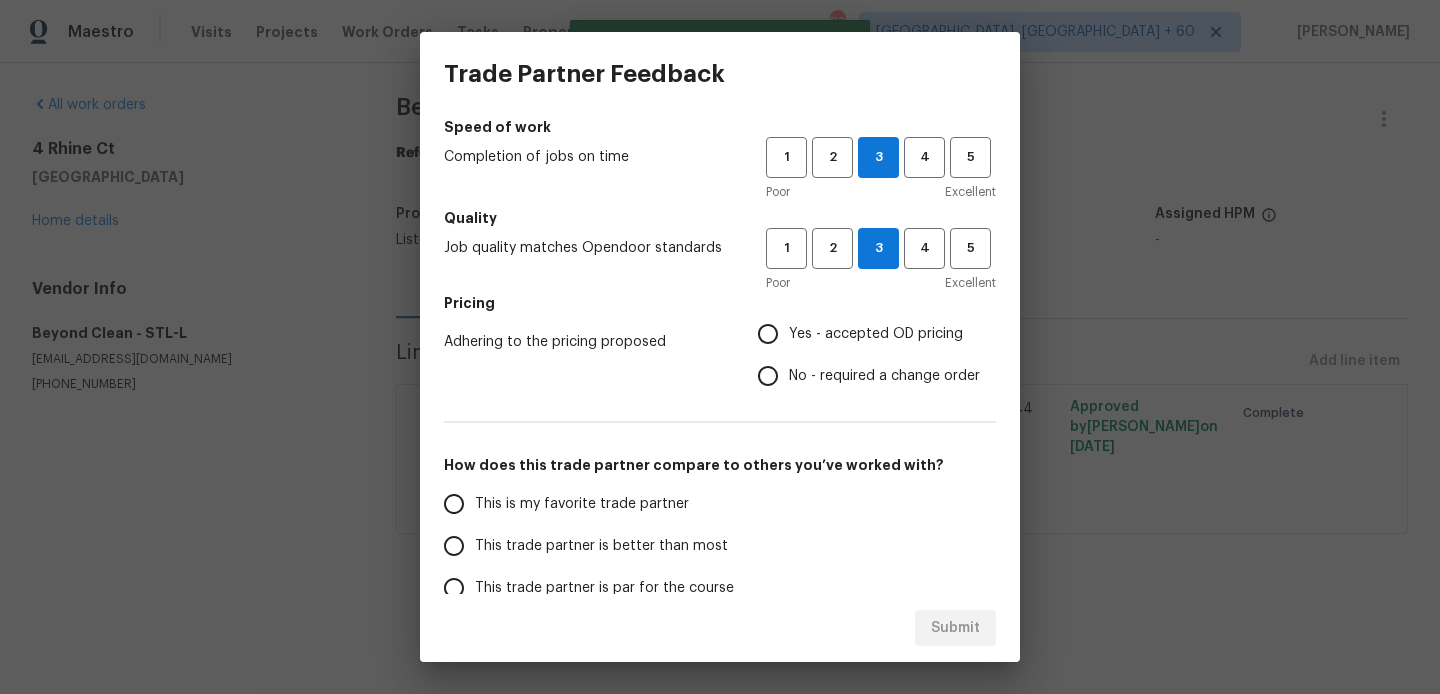 click on "No - required a change order" at bounding box center [768, 376] 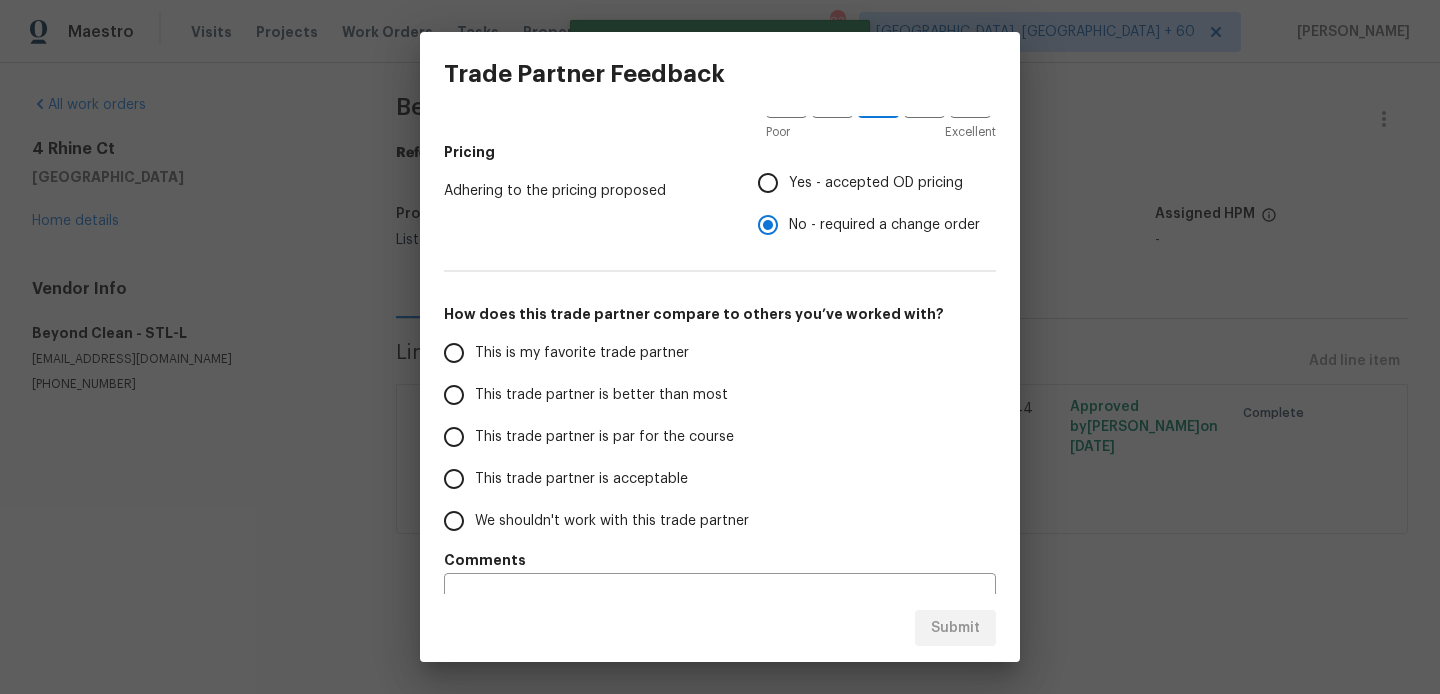 scroll, scrollTop: 286, scrollLeft: 0, axis: vertical 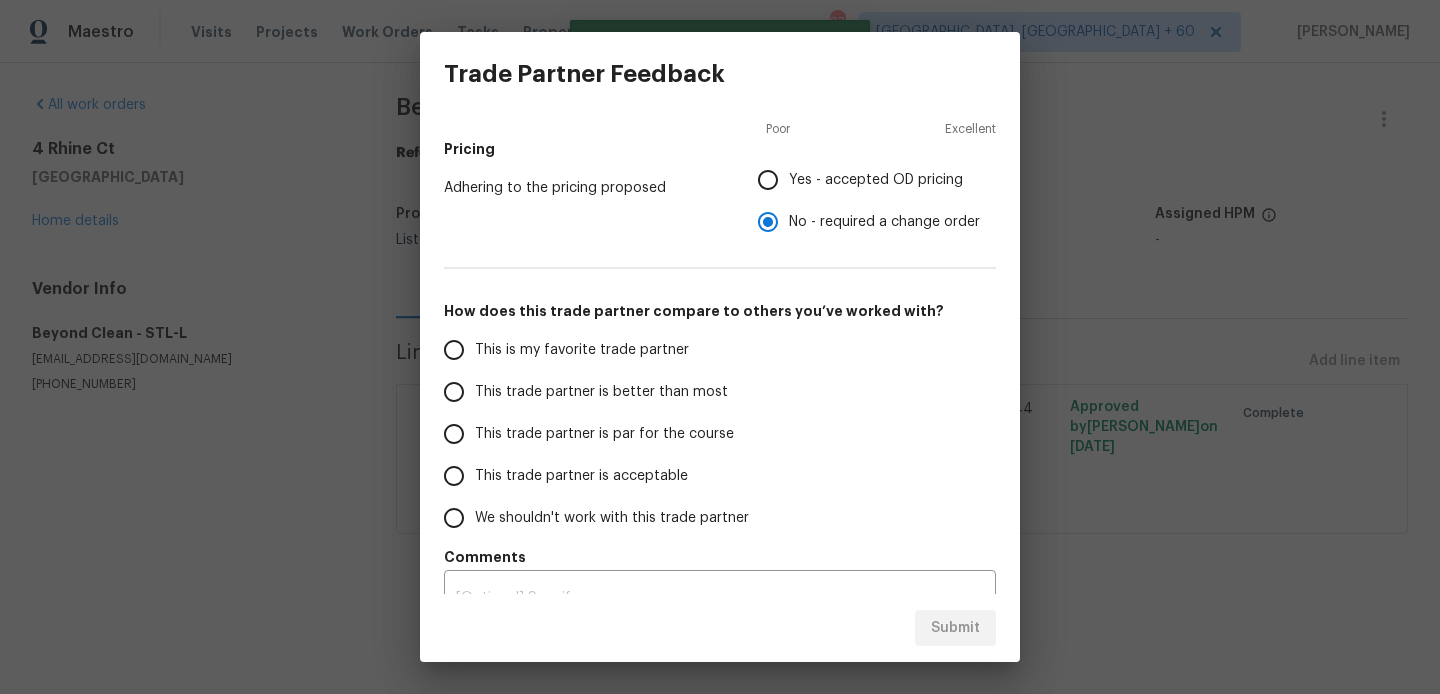 click on "This is my favorite trade partner" at bounding box center [591, 350] 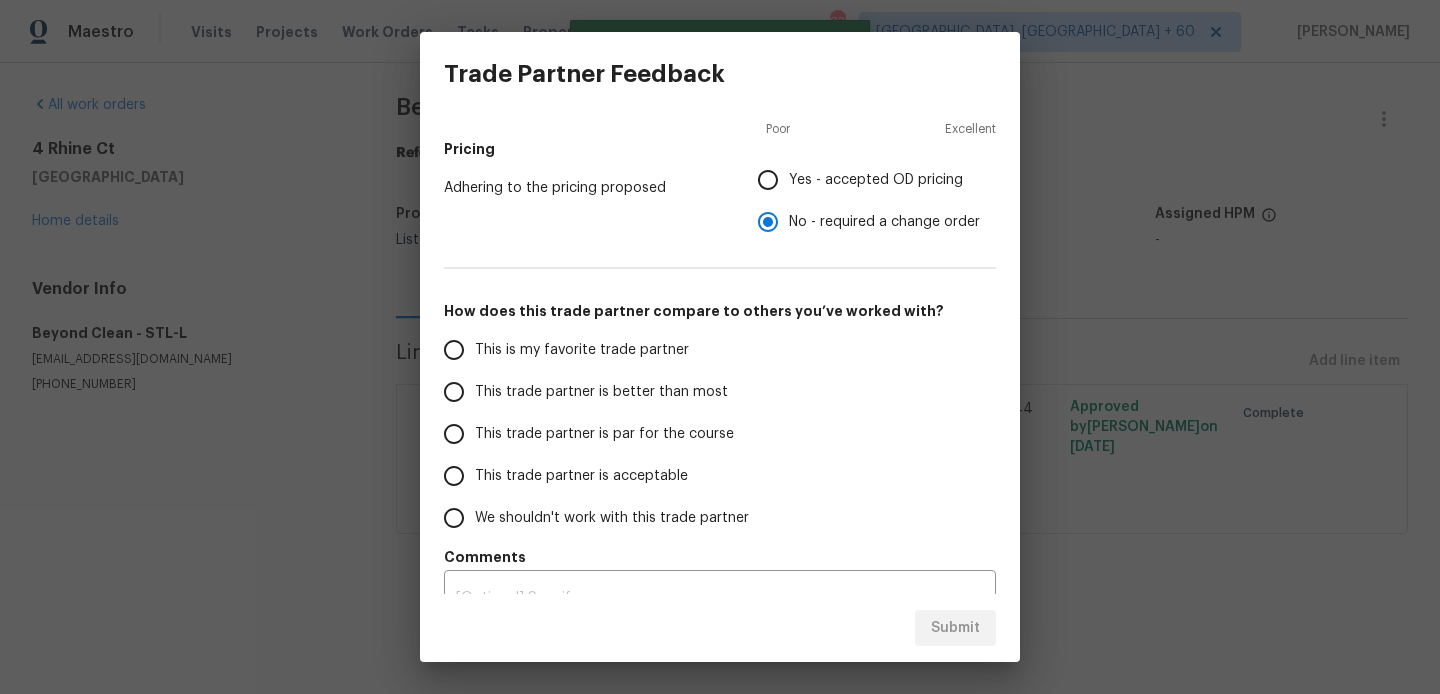 click on "This is my favorite trade partner" at bounding box center [454, 350] 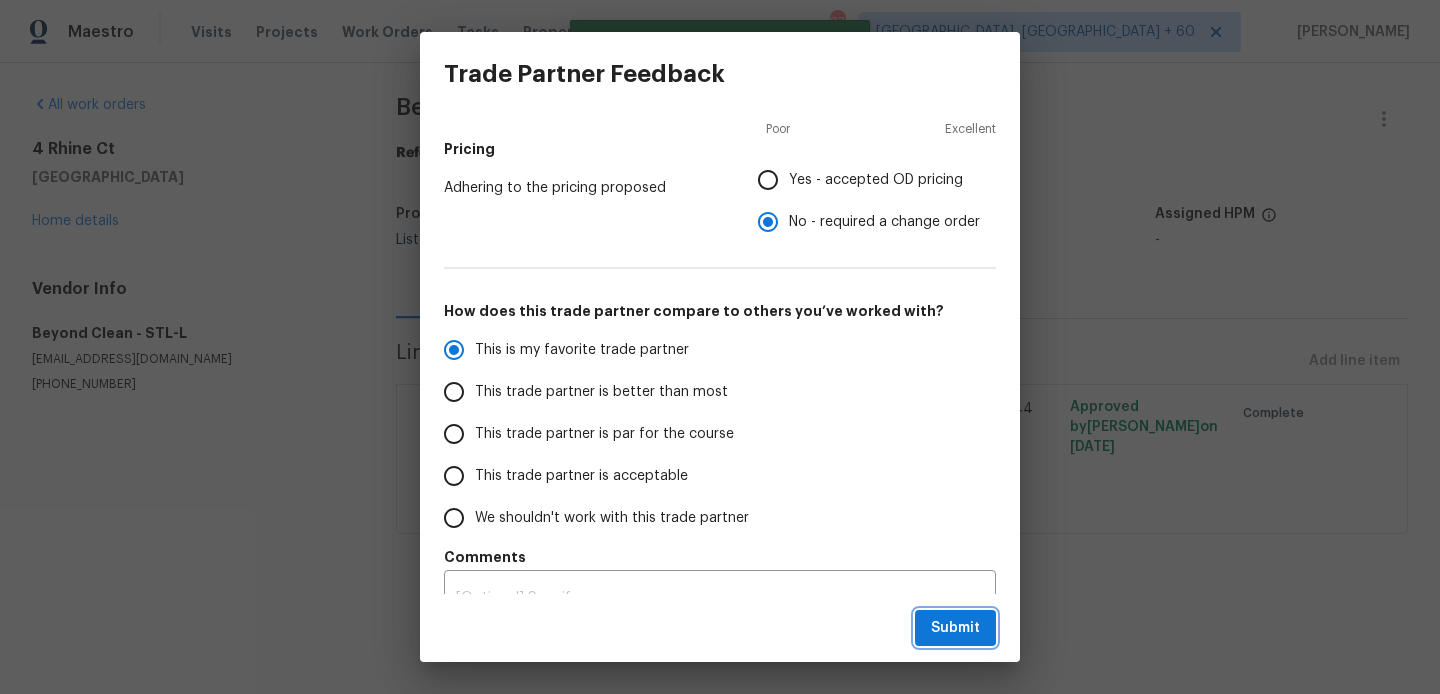click on "Submit" at bounding box center [955, 628] 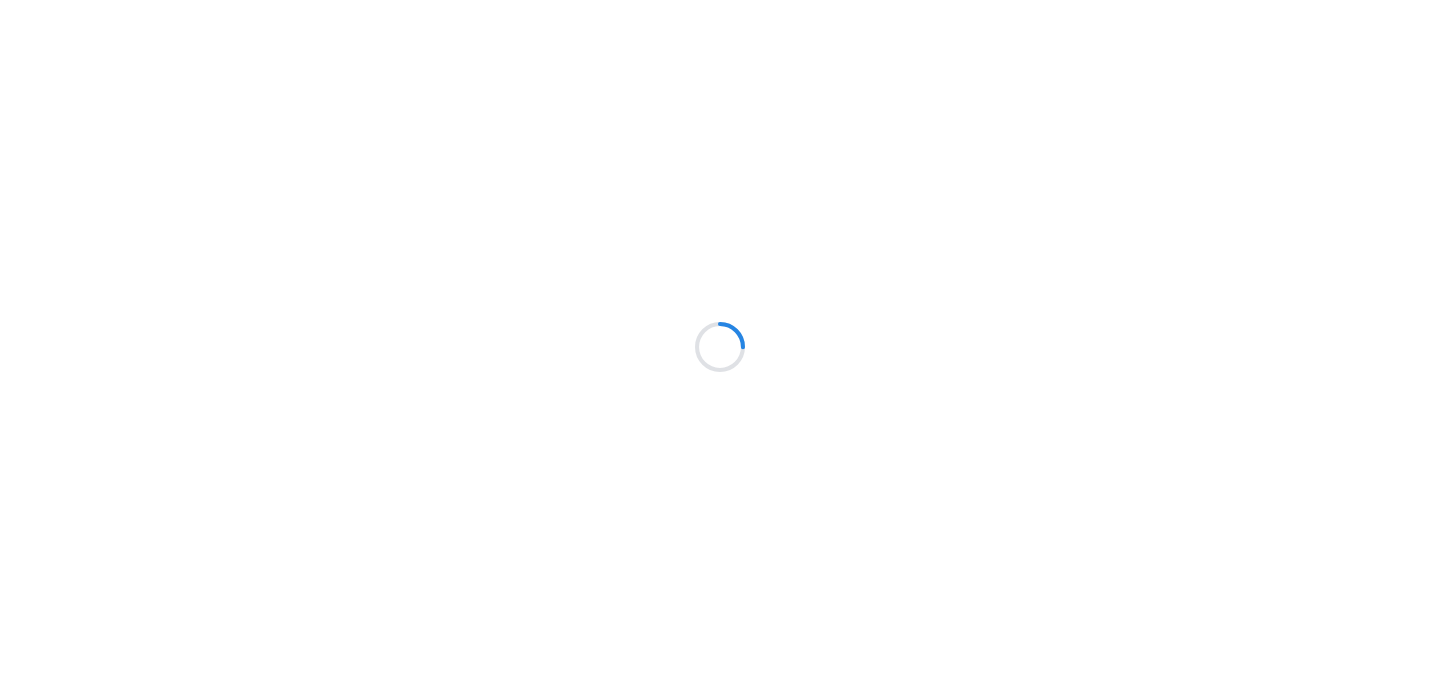 scroll, scrollTop: 0, scrollLeft: 0, axis: both 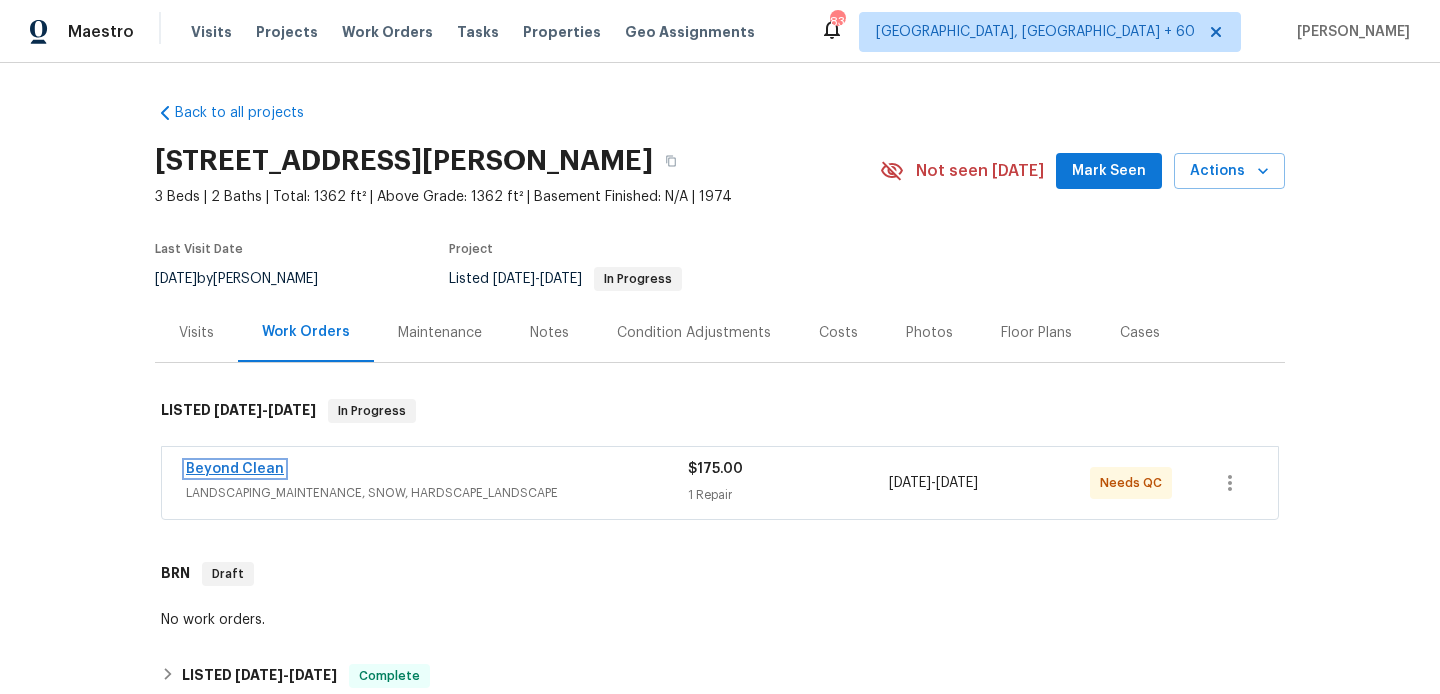 click on "Beyond Clean" at bounding box center (235, 469) 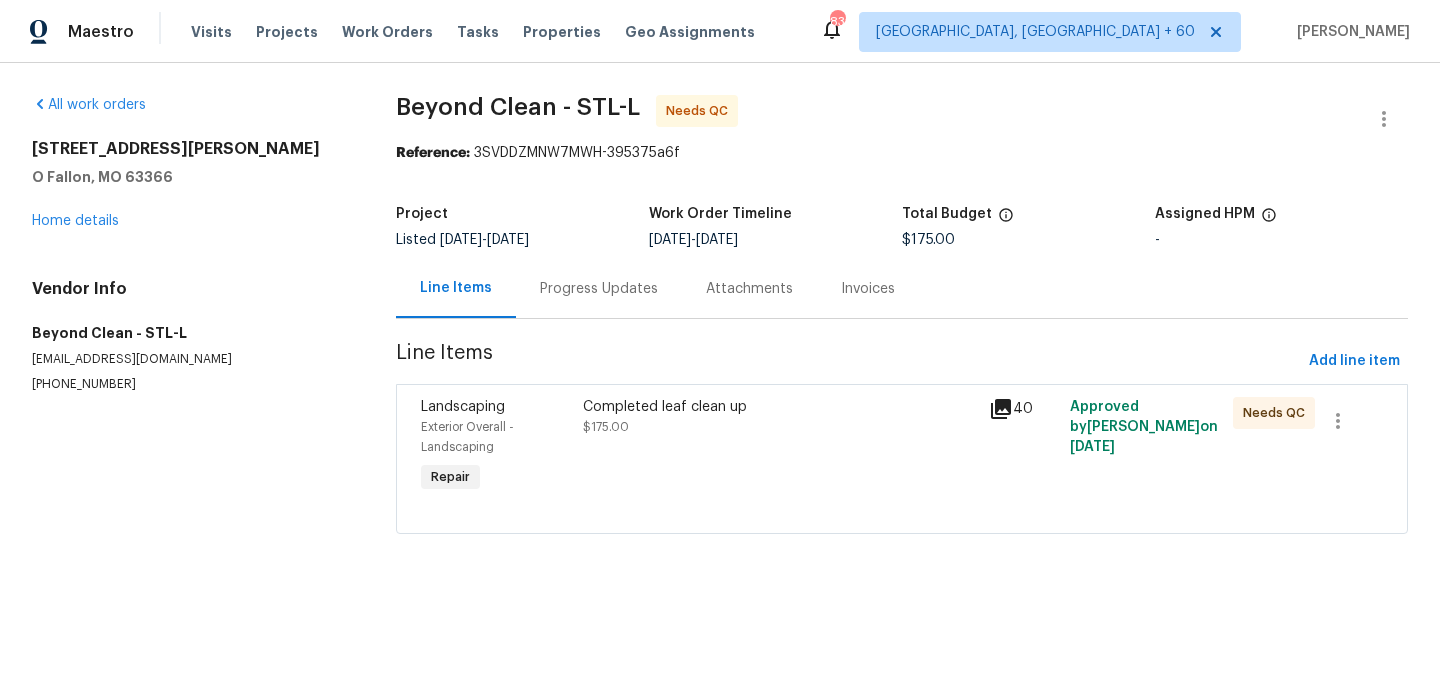 click on "Progress Updates" at bounding box center [599, 289] 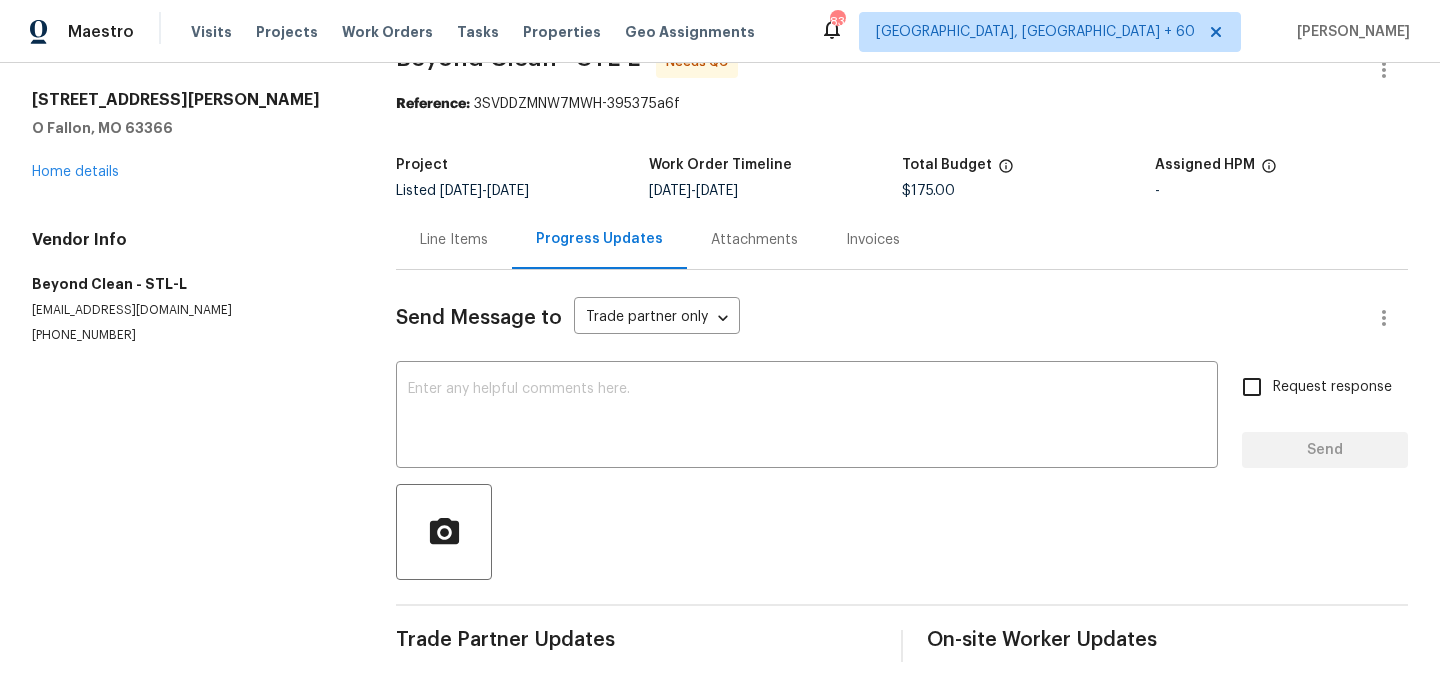 scroll, scrollTop: 49, scrollLeft: 0, axis: vertical 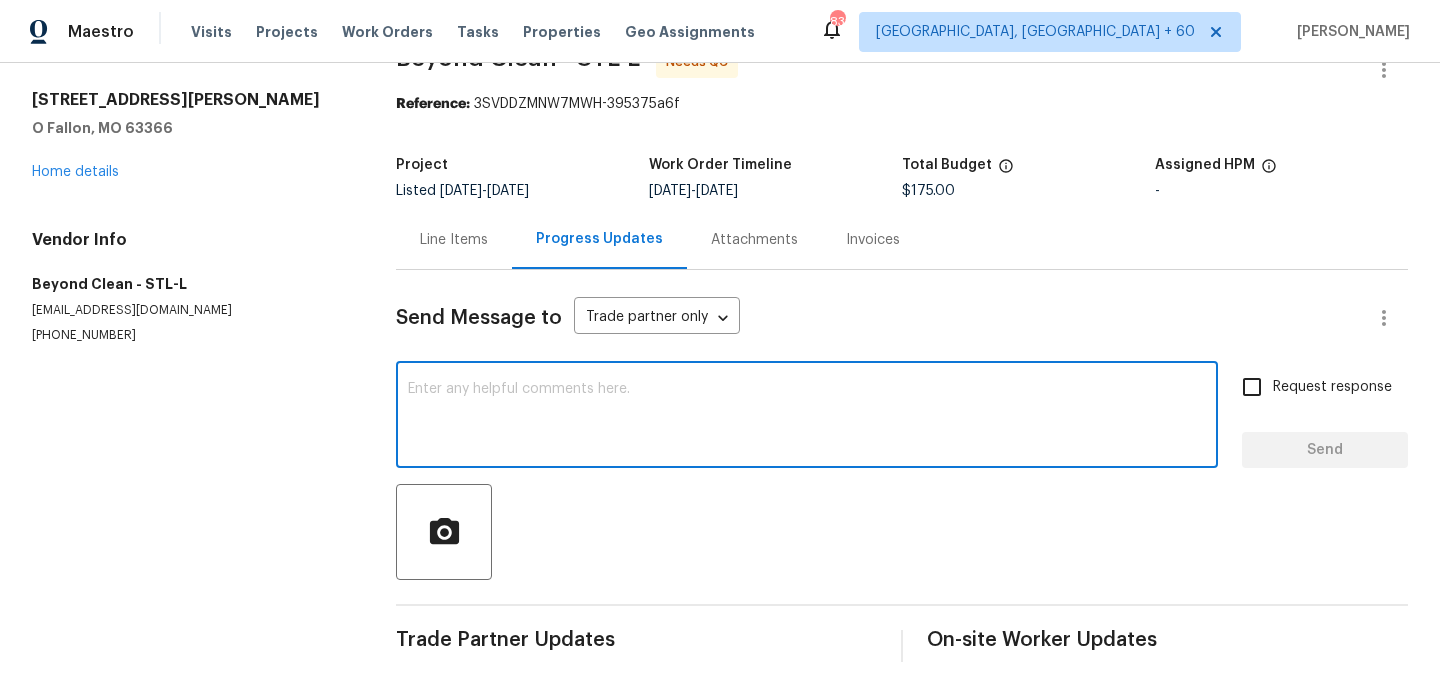 click at bounding box center [807, 417] 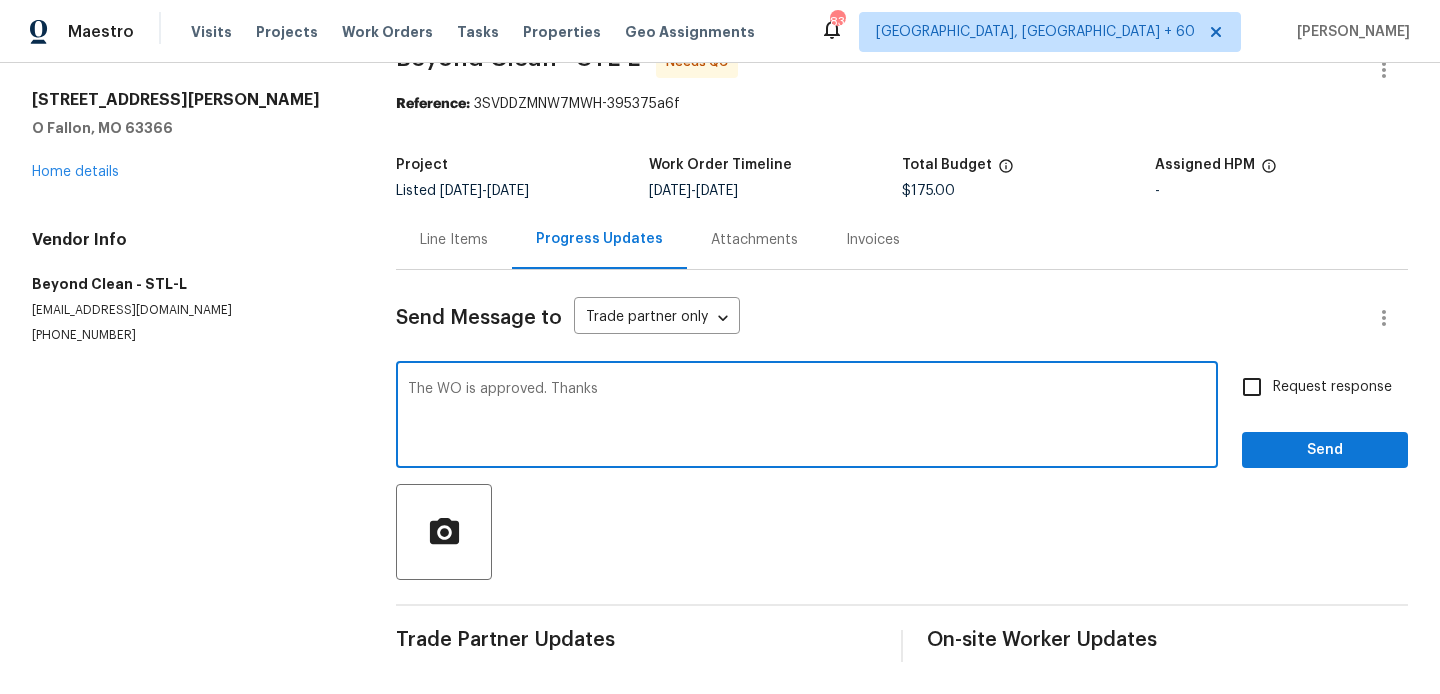 type on "The WO is approved. Thanks" 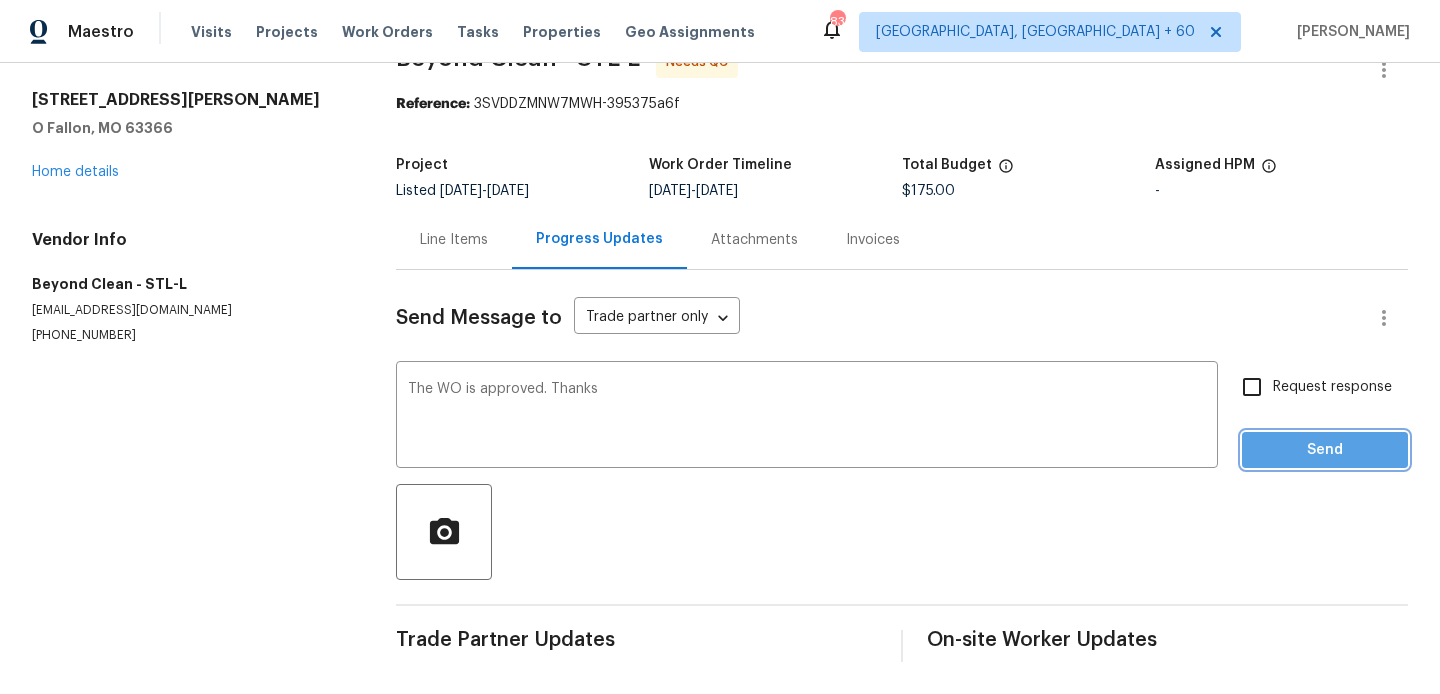 click on "Send" at bounding box center [1325, 450] 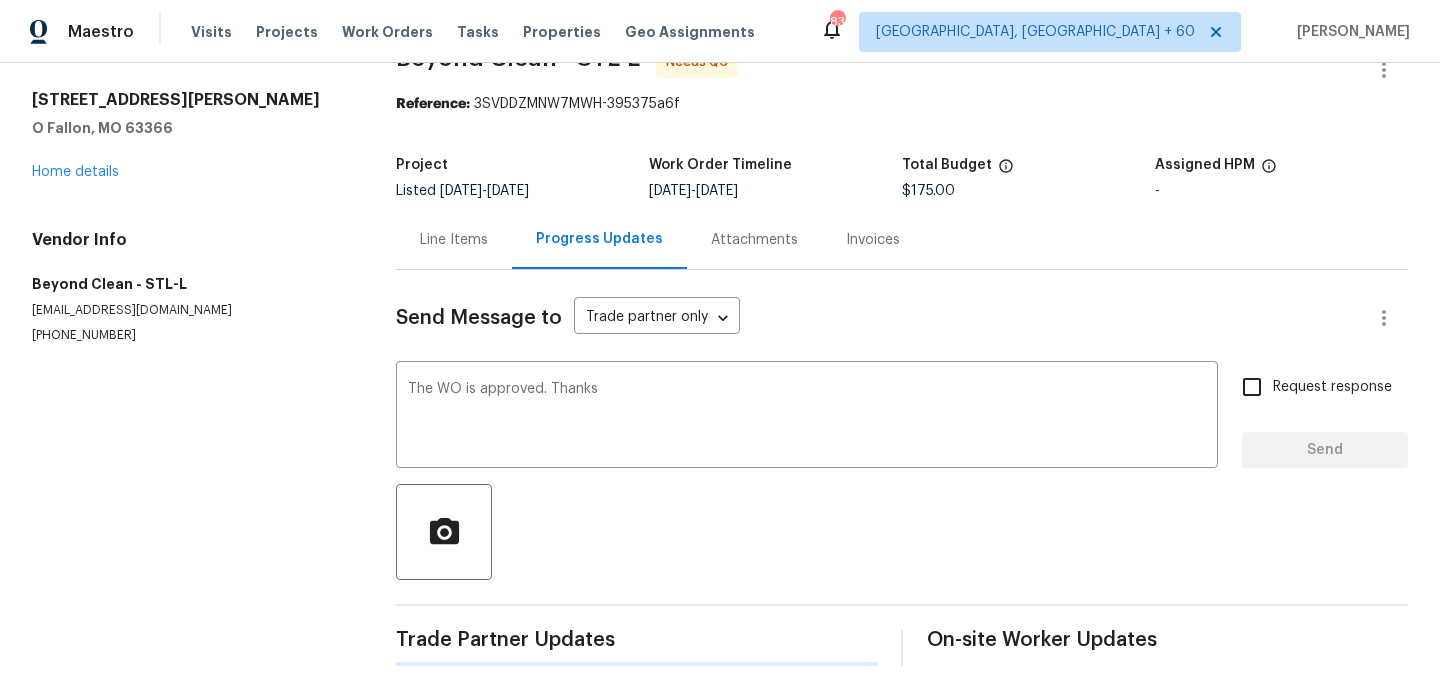 type 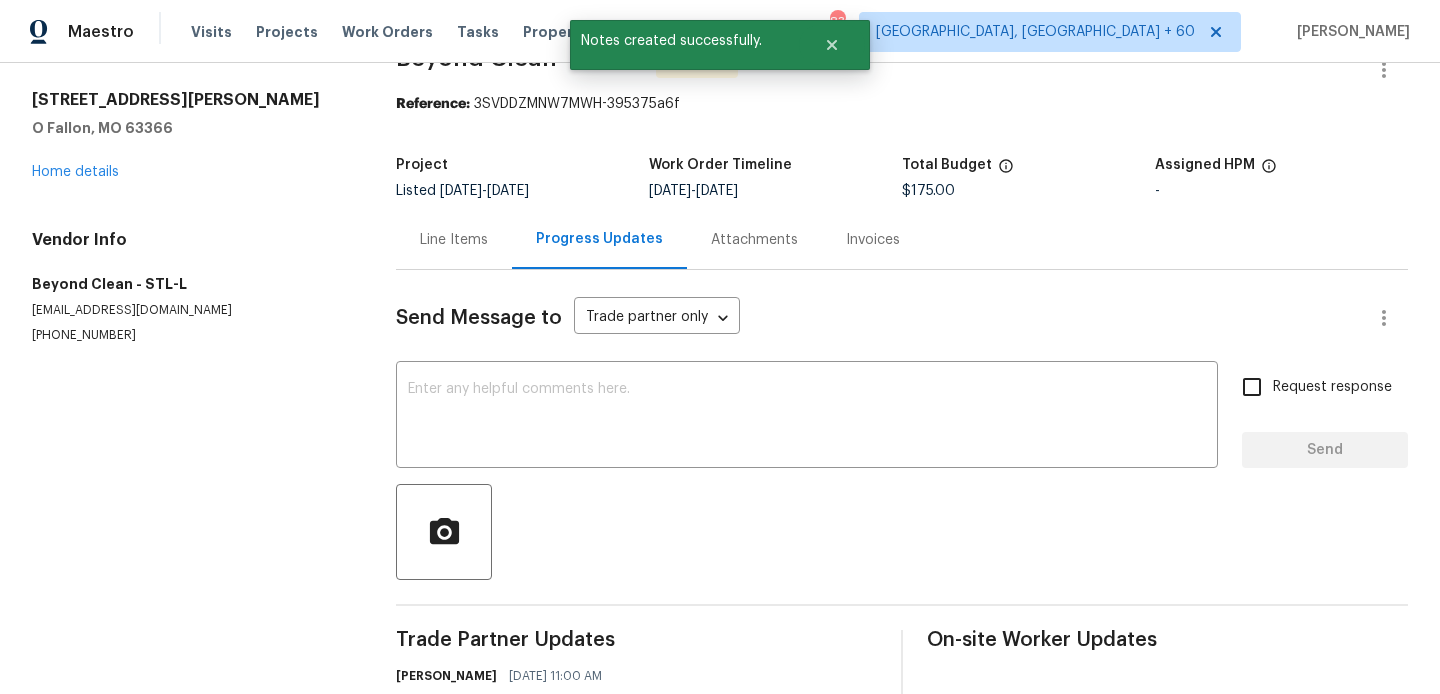click on "Project Listed   5/19/2025  -  5/19/2025 Work Order Timeline 5/19/2025  -  5/19/2025 Total Budget $175.00 Assigned HPM -" at bounding box center [902, 178] 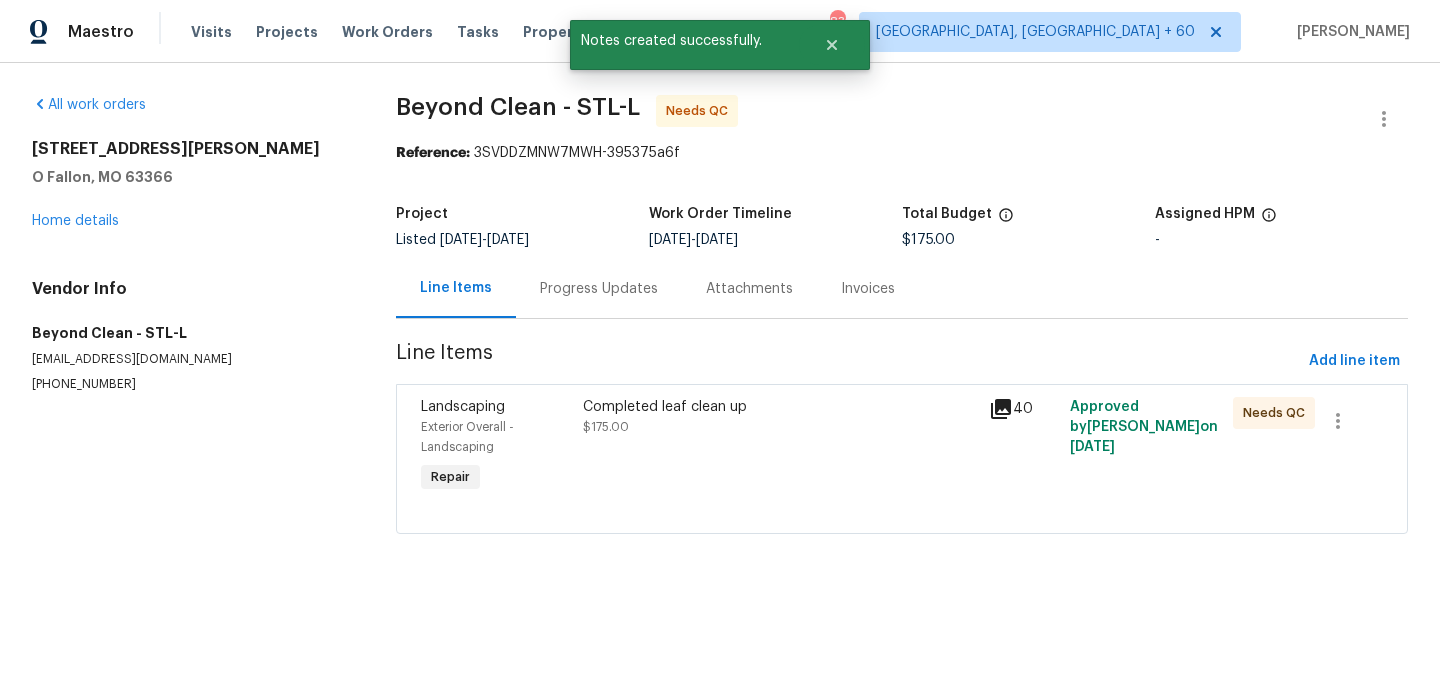 scroll, scrollTop: 0, scrollLeft: 0, axis: both 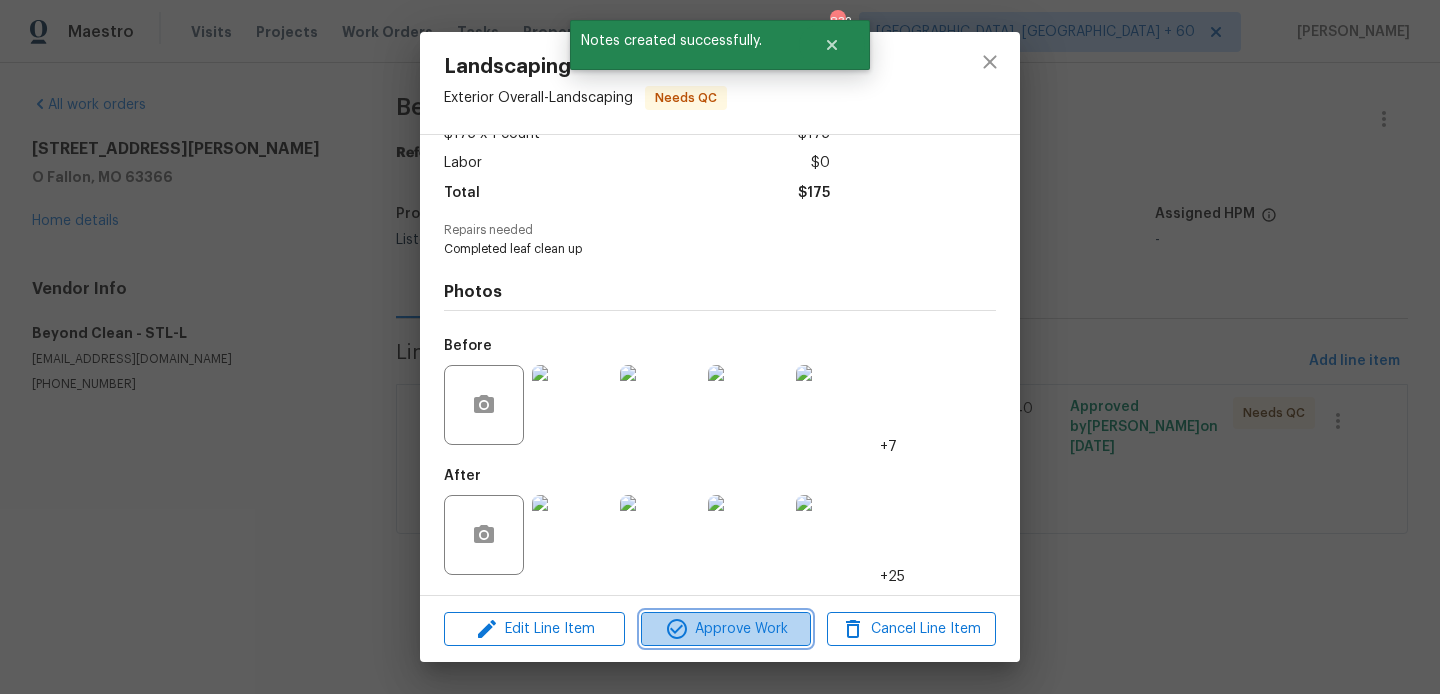 click on "Approve Work" at bounding box center [725, 629] 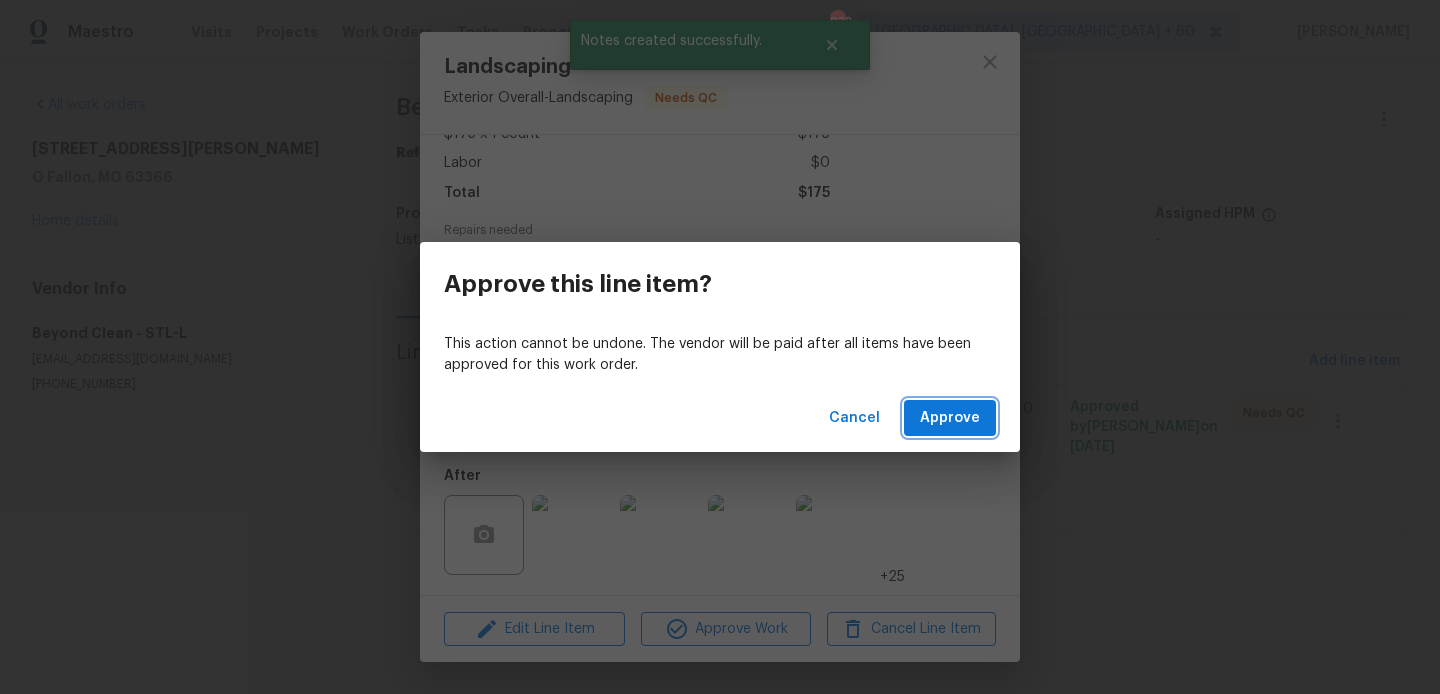 click on "Approve" at bounding box center [950, 418] 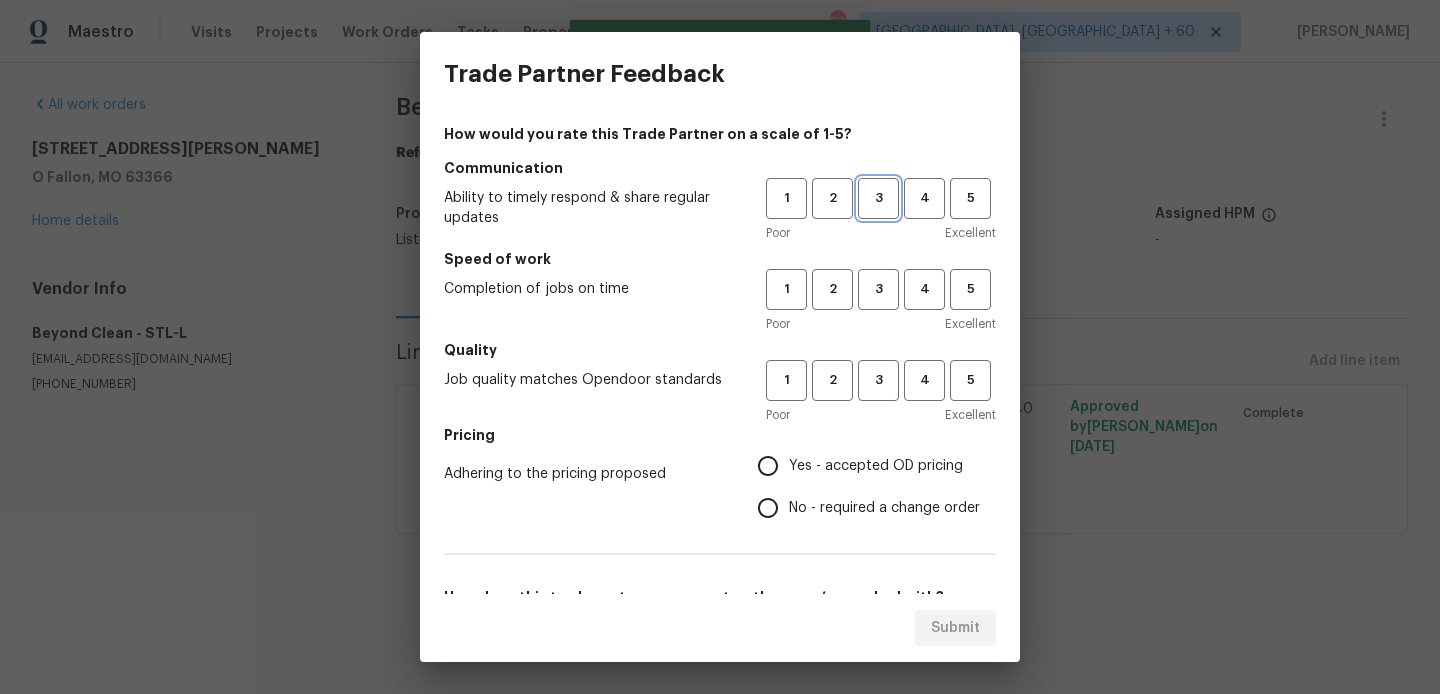 click on "3" at bounding box center (878, 198) 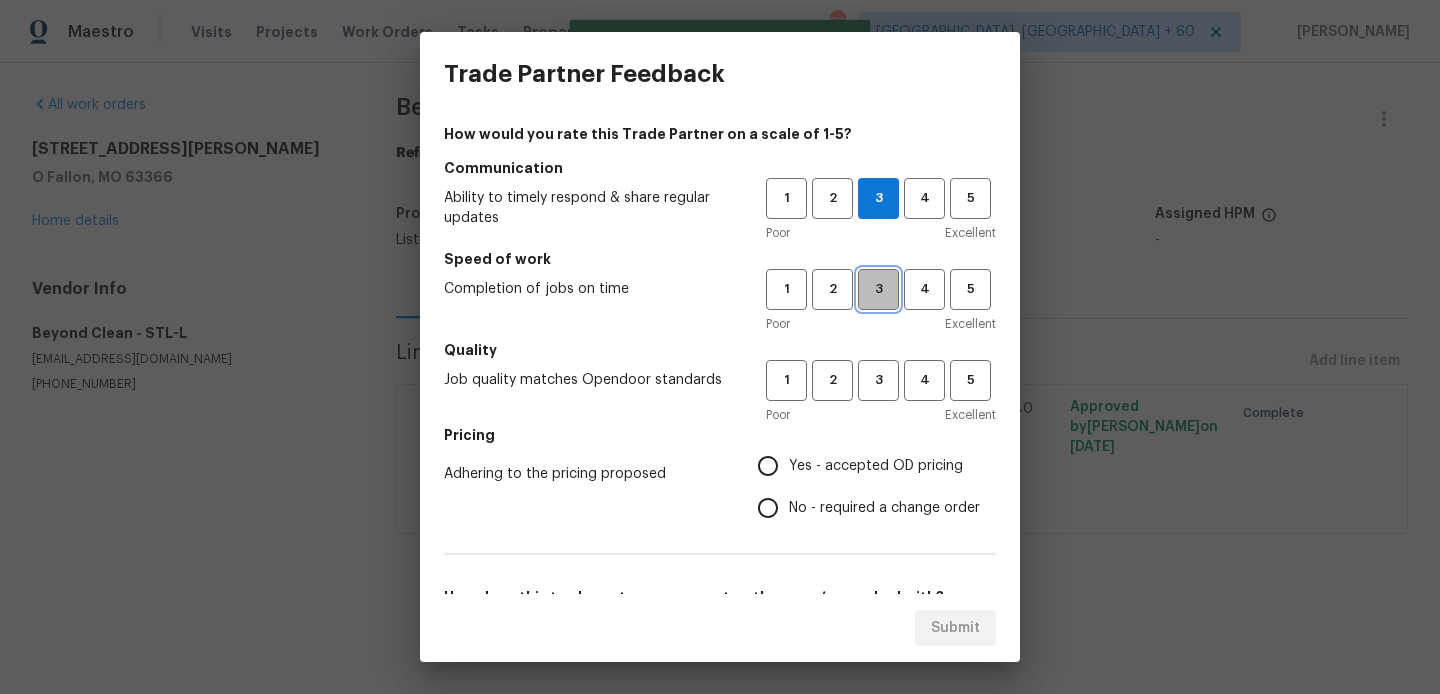 click on "3" at bounding box center (878, 289) 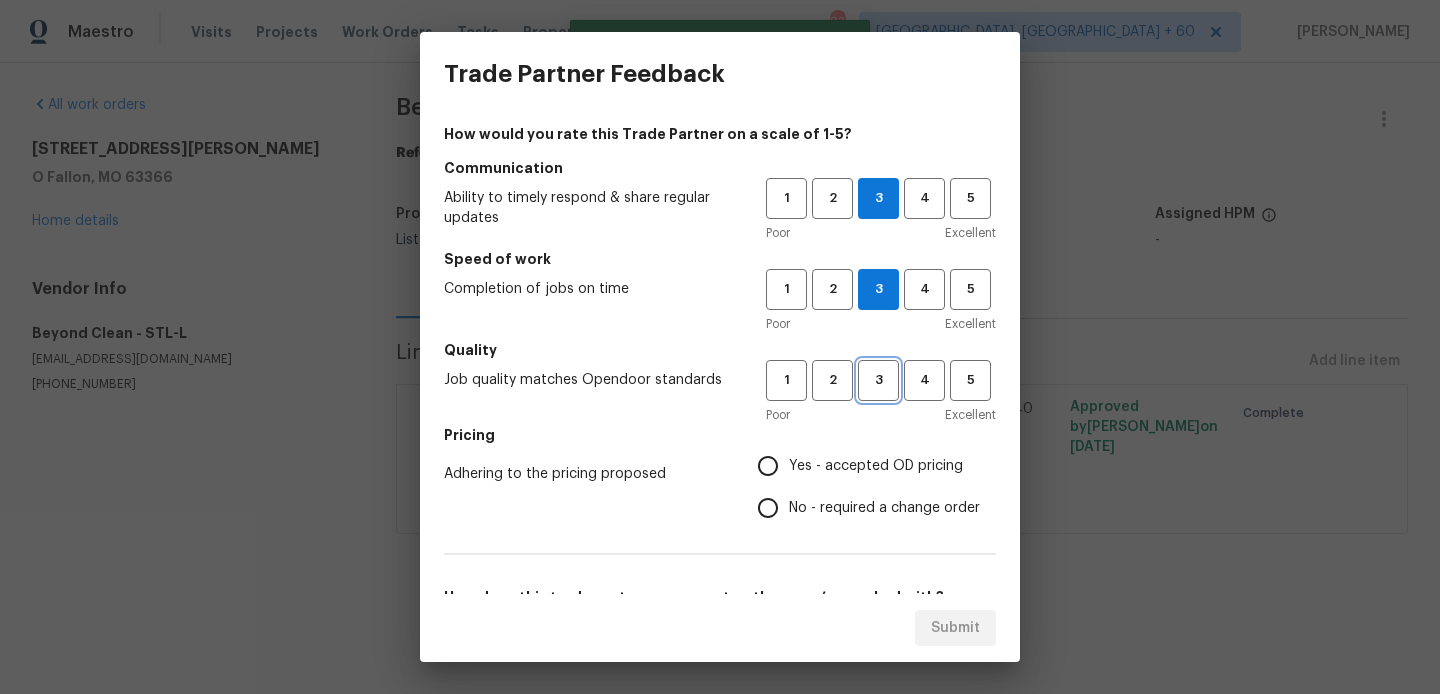 click on "3" at bounding box center (878, 380) 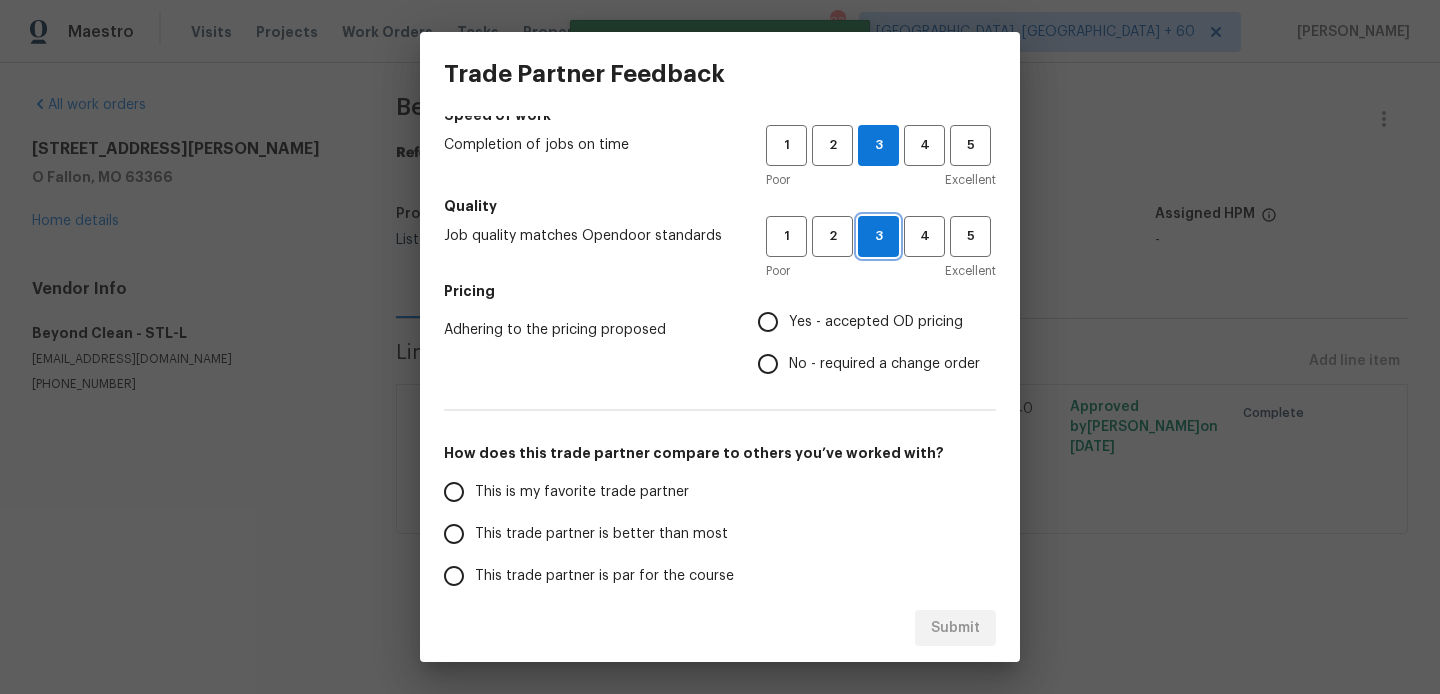 scroll, scrollTop: 145, scrollLeft: 0, axis: vertical 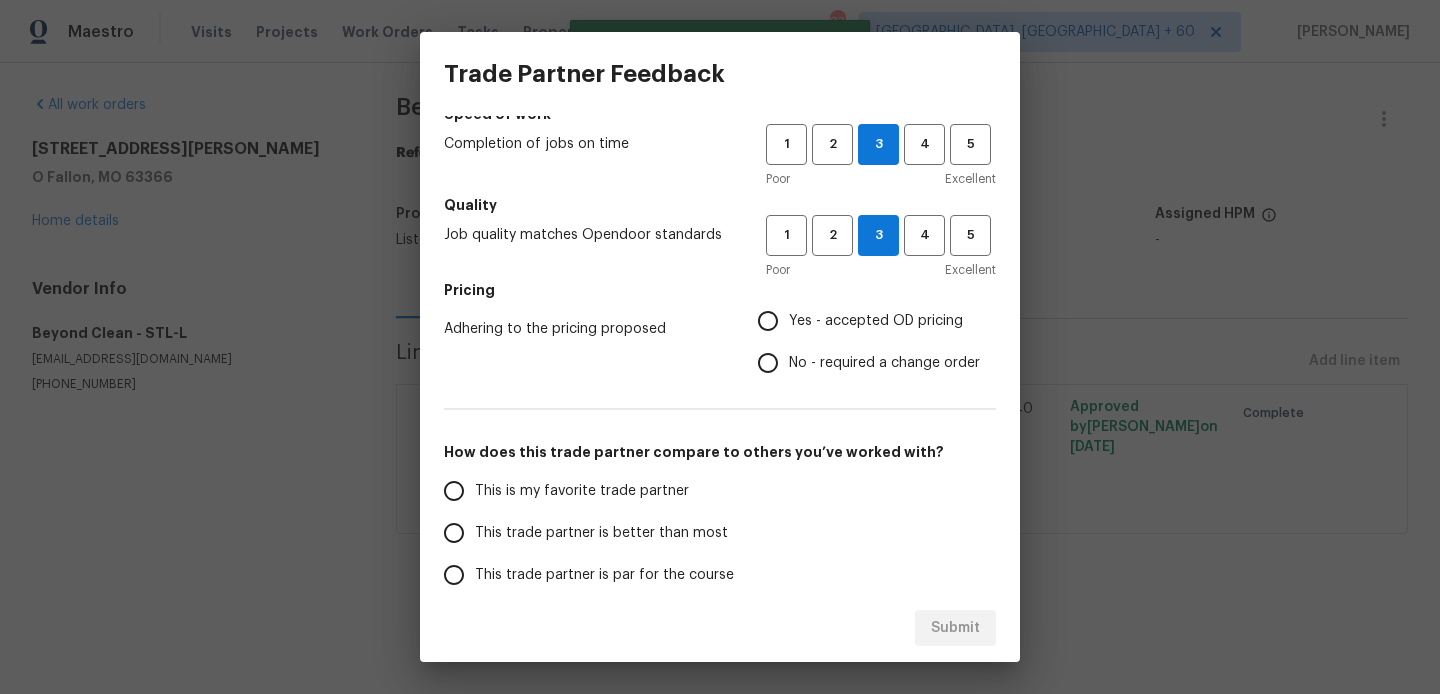 click on "Yes - accepted OD pricing" at bounding box center [876, 321] 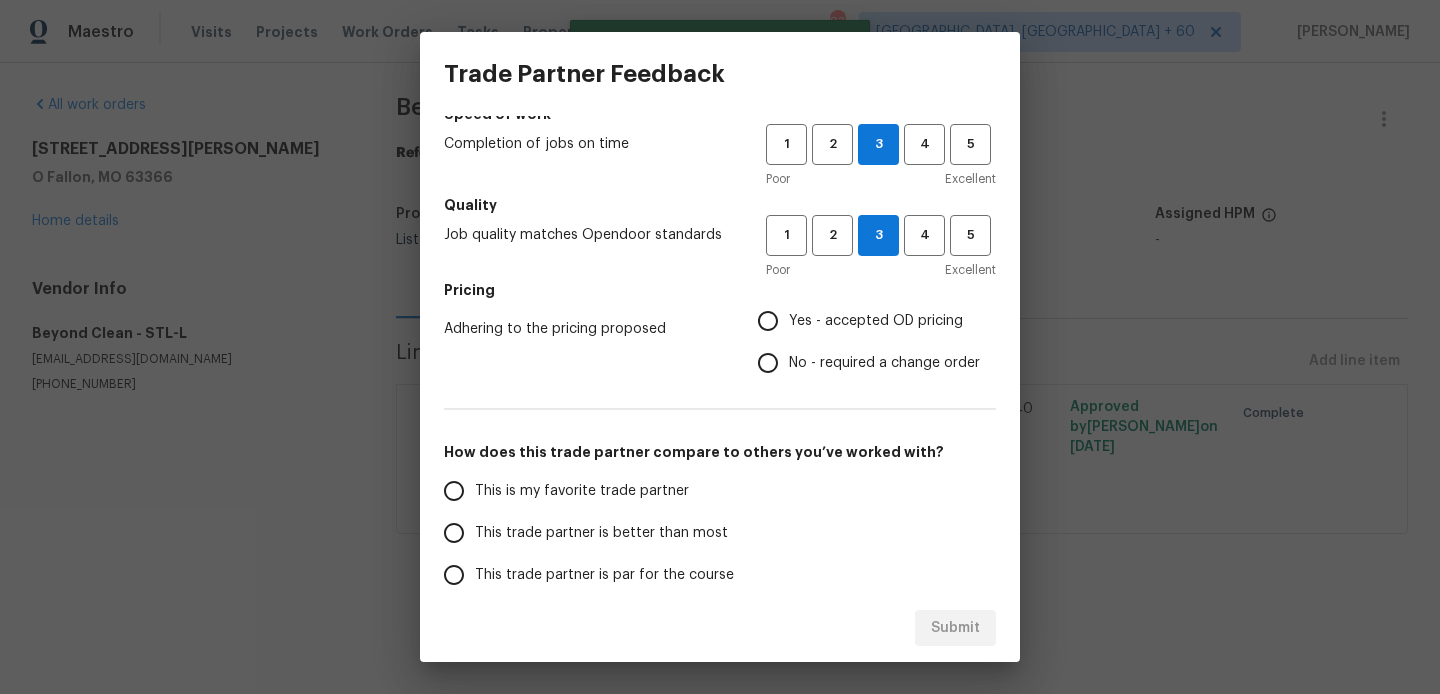 radio on "true" 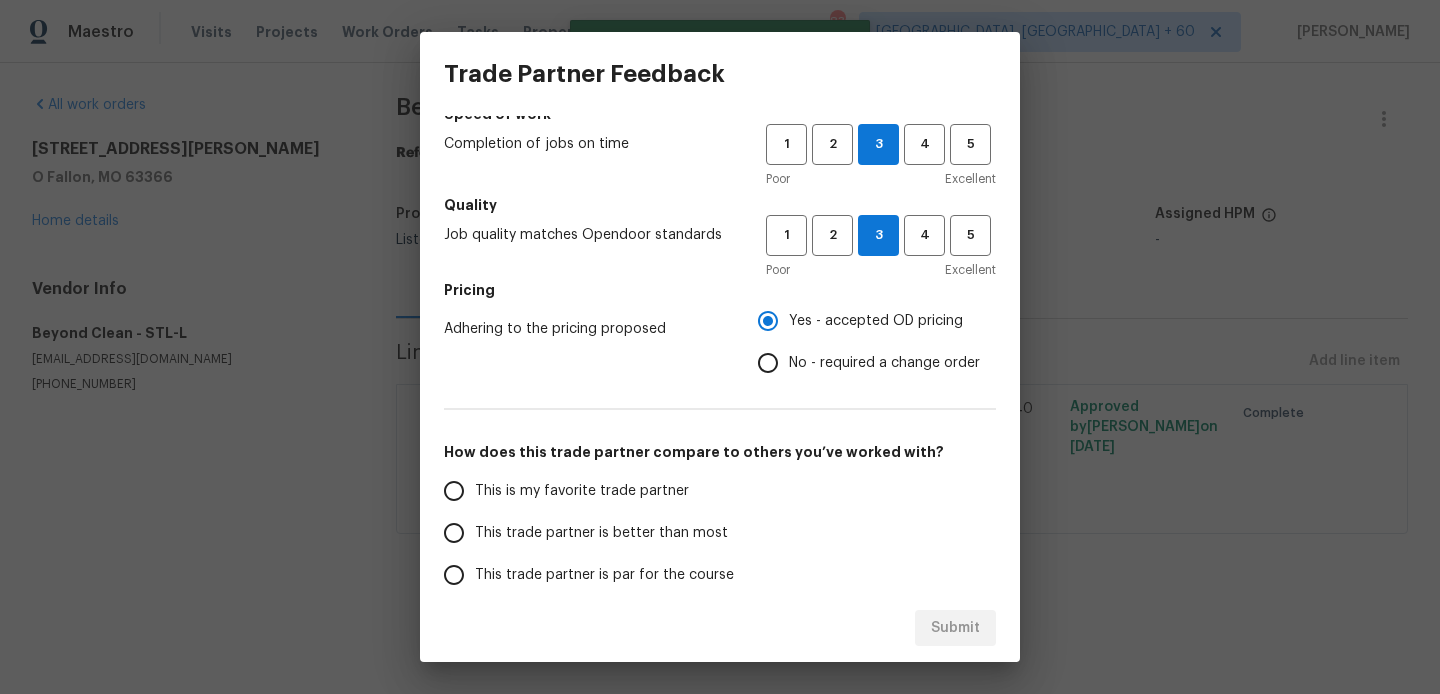 click on "This is my favorite trade partner" at bounding box center (582, 491) 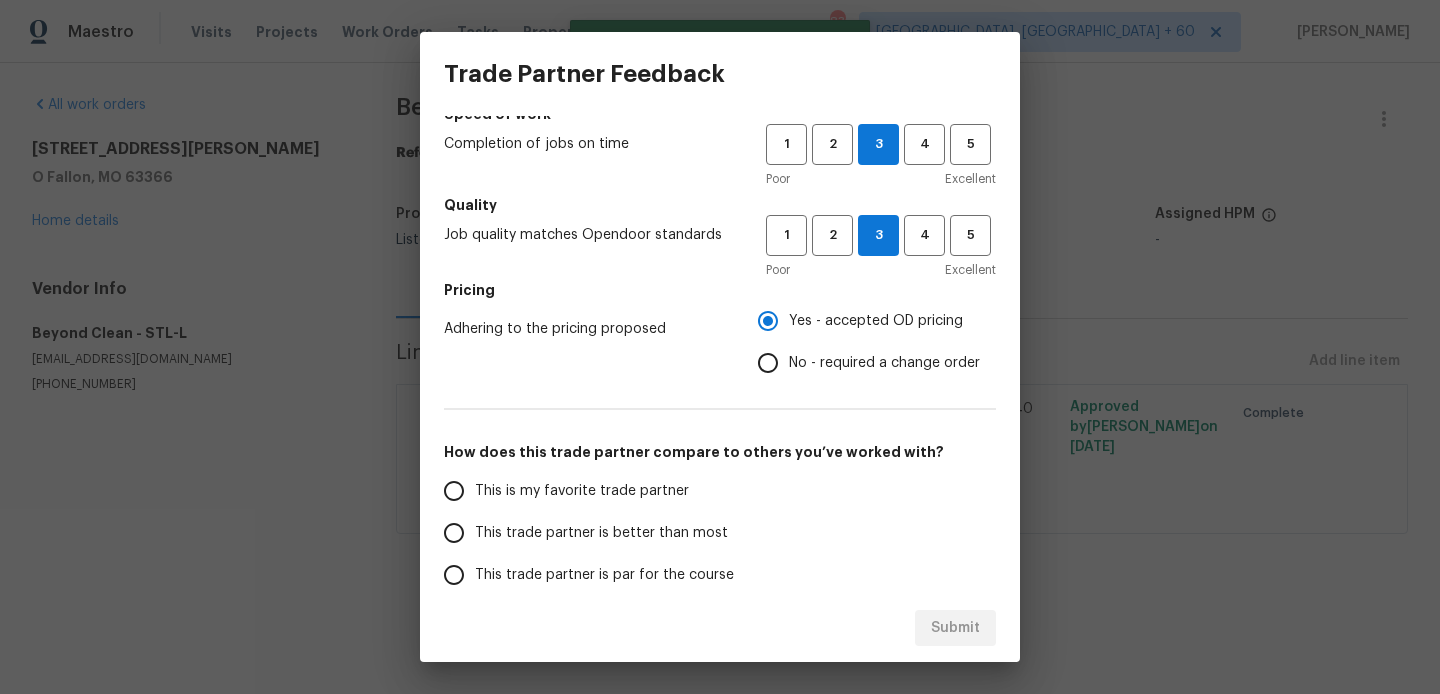 click on "This is my favorite trade partner" at bounding box center [454, 491] 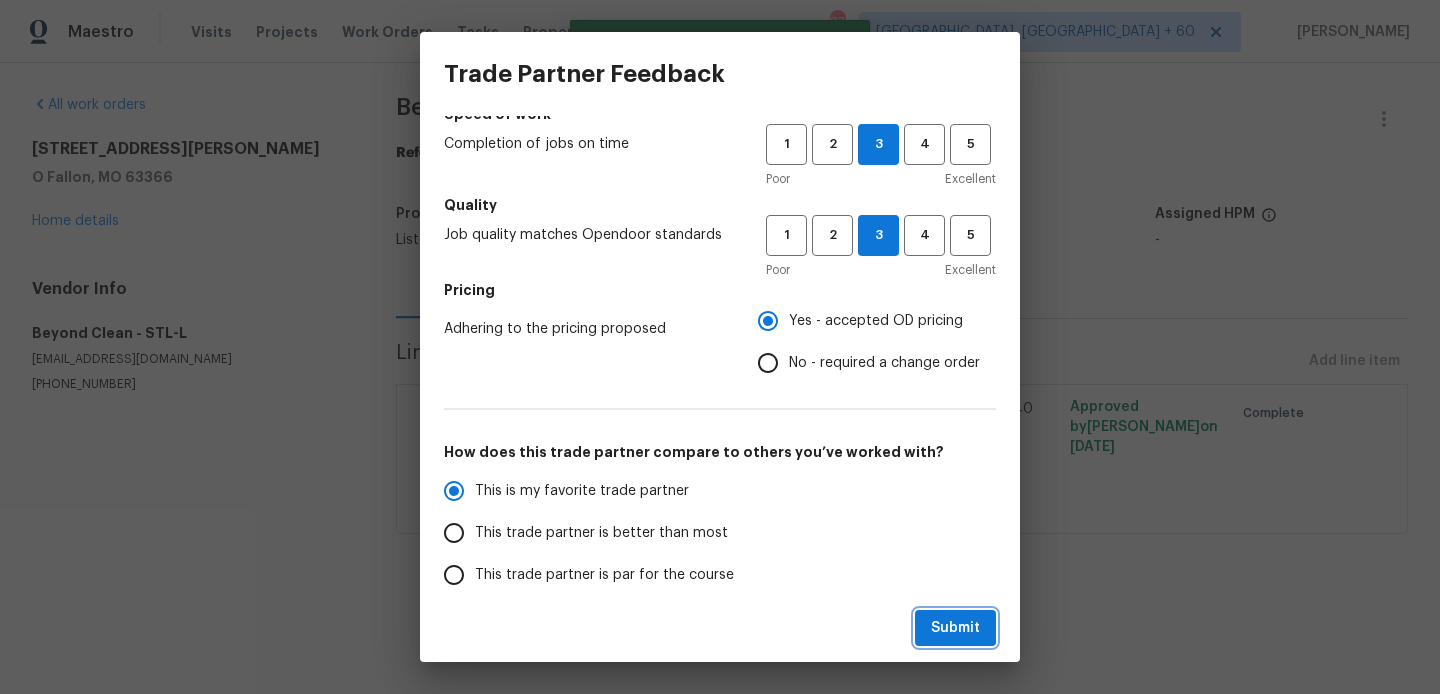 click on "Submit" at bounding box center [955, 628] 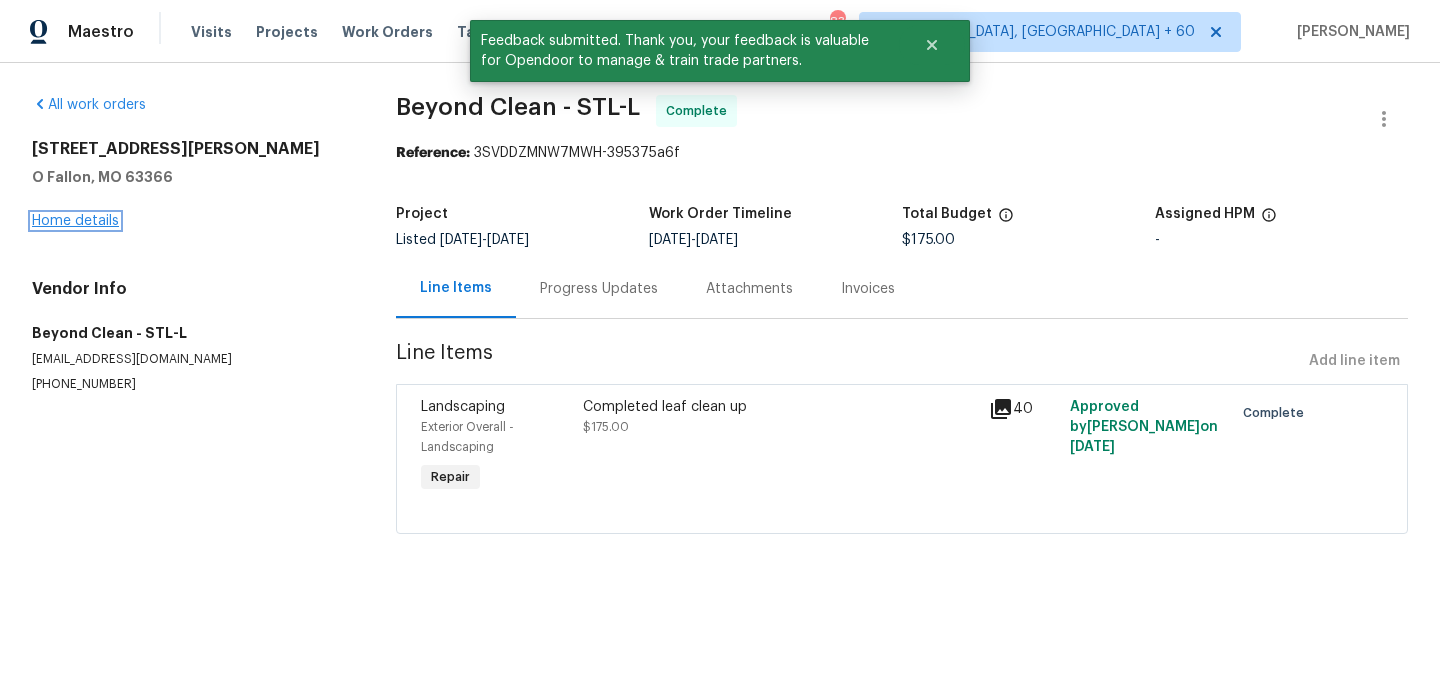 click on "Home details" at bounding box center [75, 221] 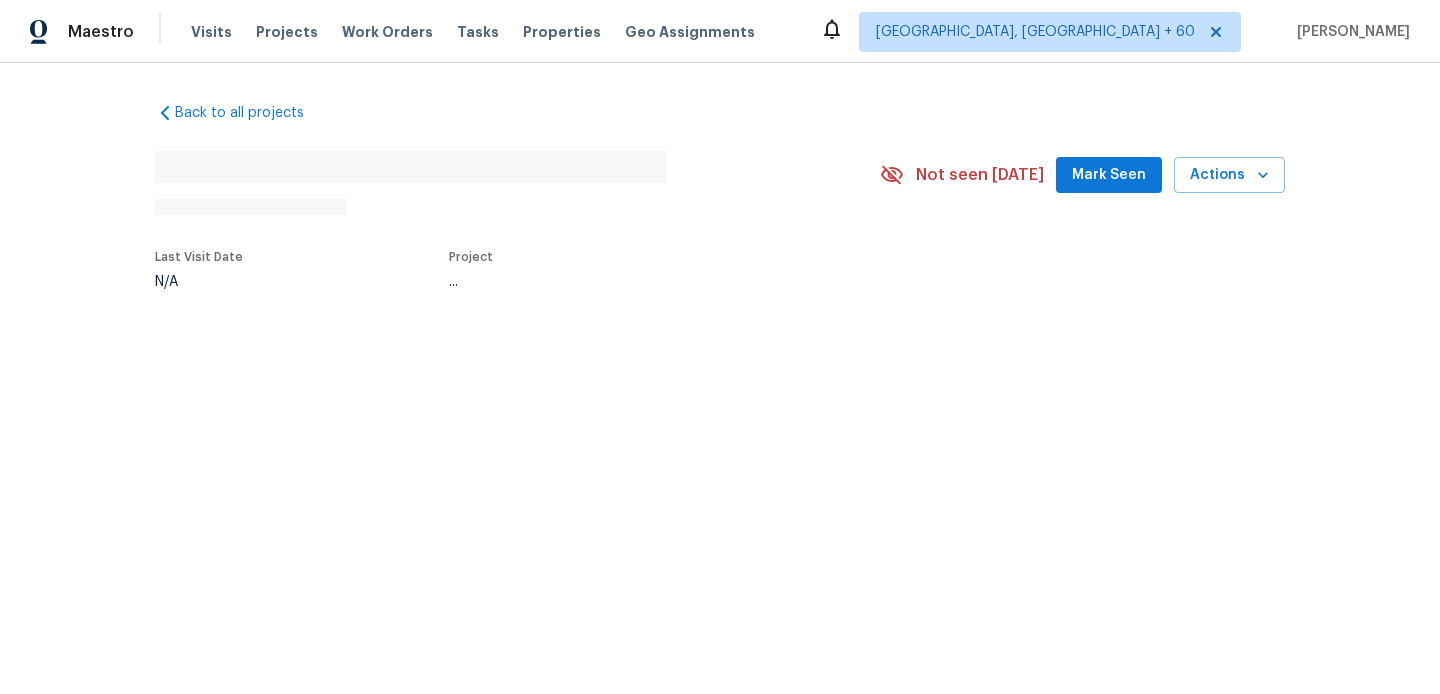 scroll, scrollTop: 0, scrollLeft: 0, axis: both 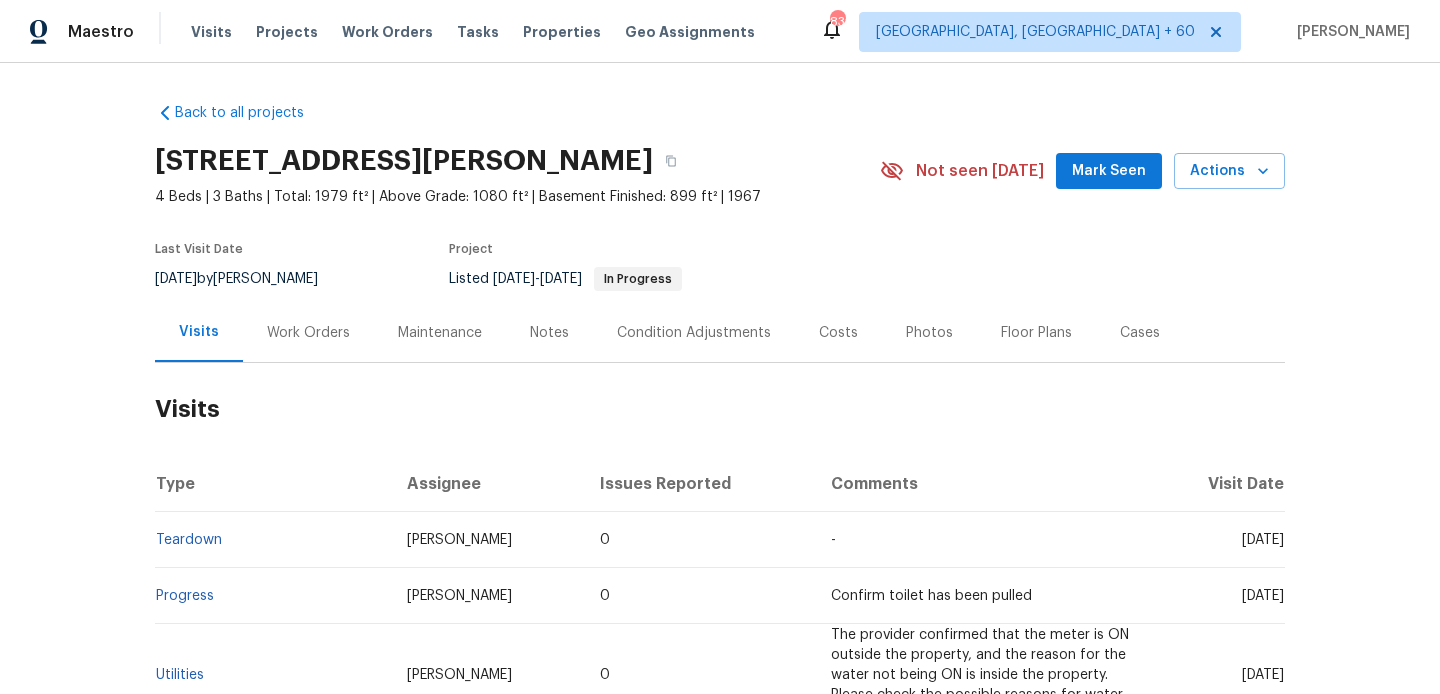 click on "Visits Work Orders Maintenance Notes Condition Adjustments Costs Photos Floor Plans Cases" at bounding box center (720, 333) 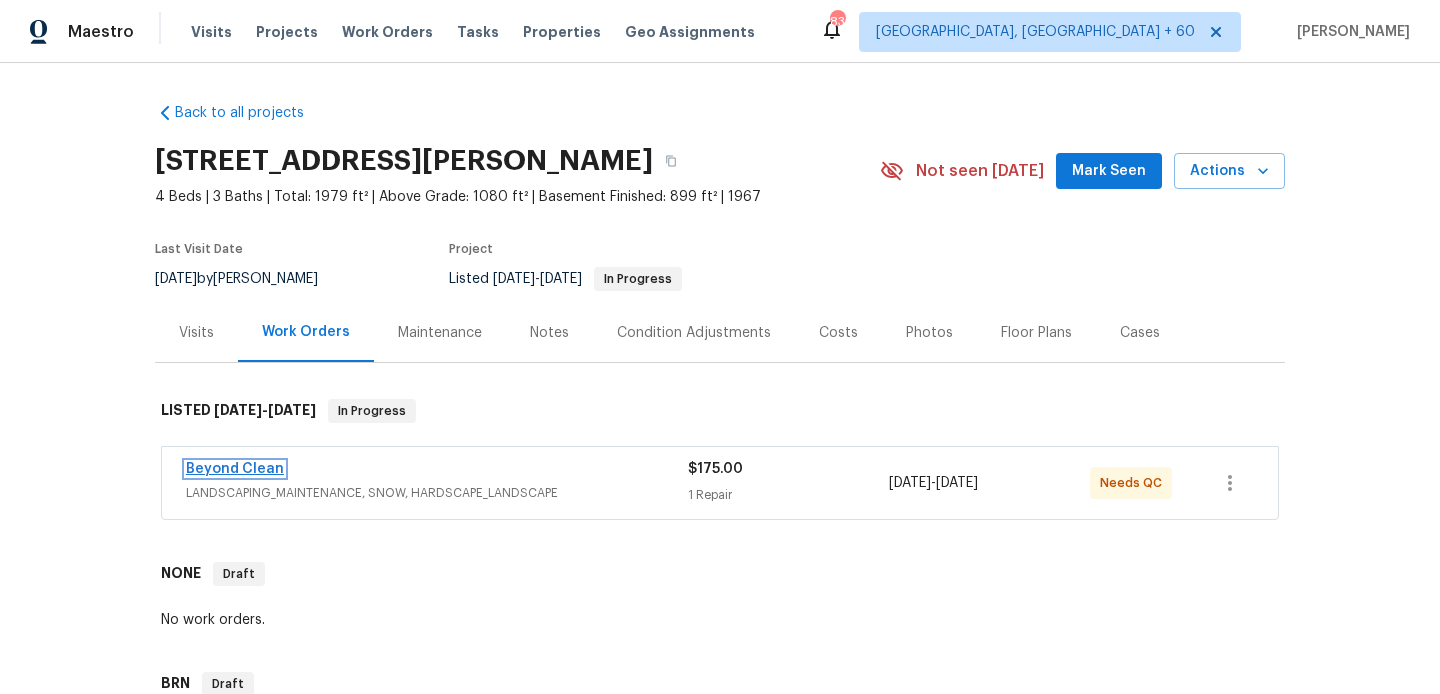click on "Beyond Clean" at bounding box center [235, 469] 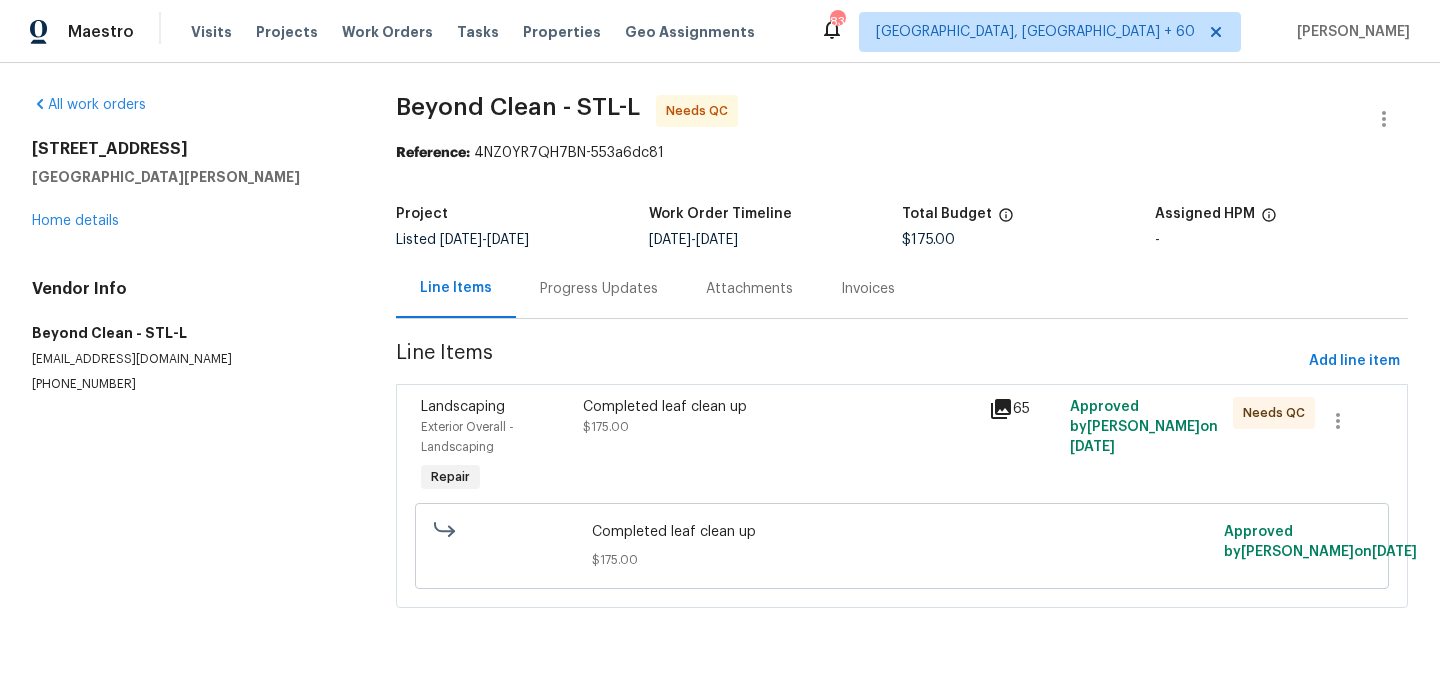 click on "Progress Updates" at bounding box center (599, 288) 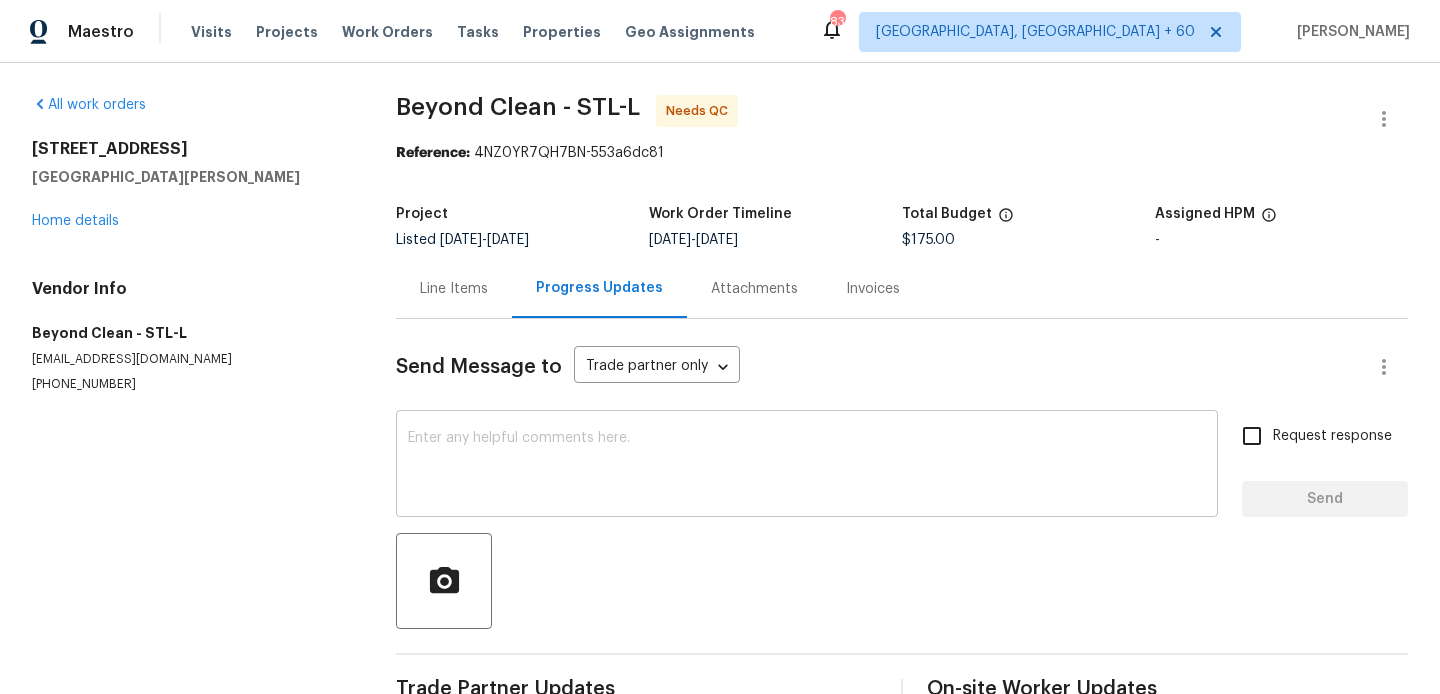 scroll, scrollTop: 49, scrollLeft: 0, axis: vertical 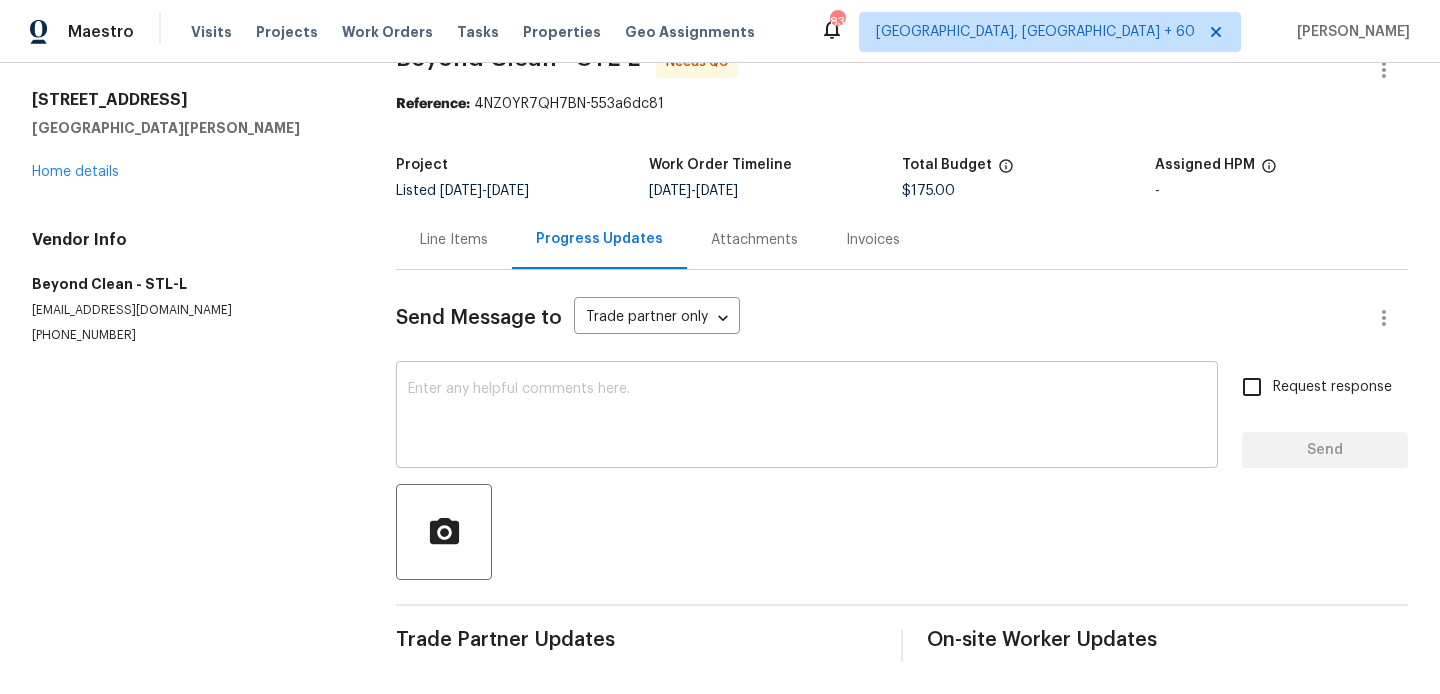 click on "x ​" at bounding box center [807, 417] 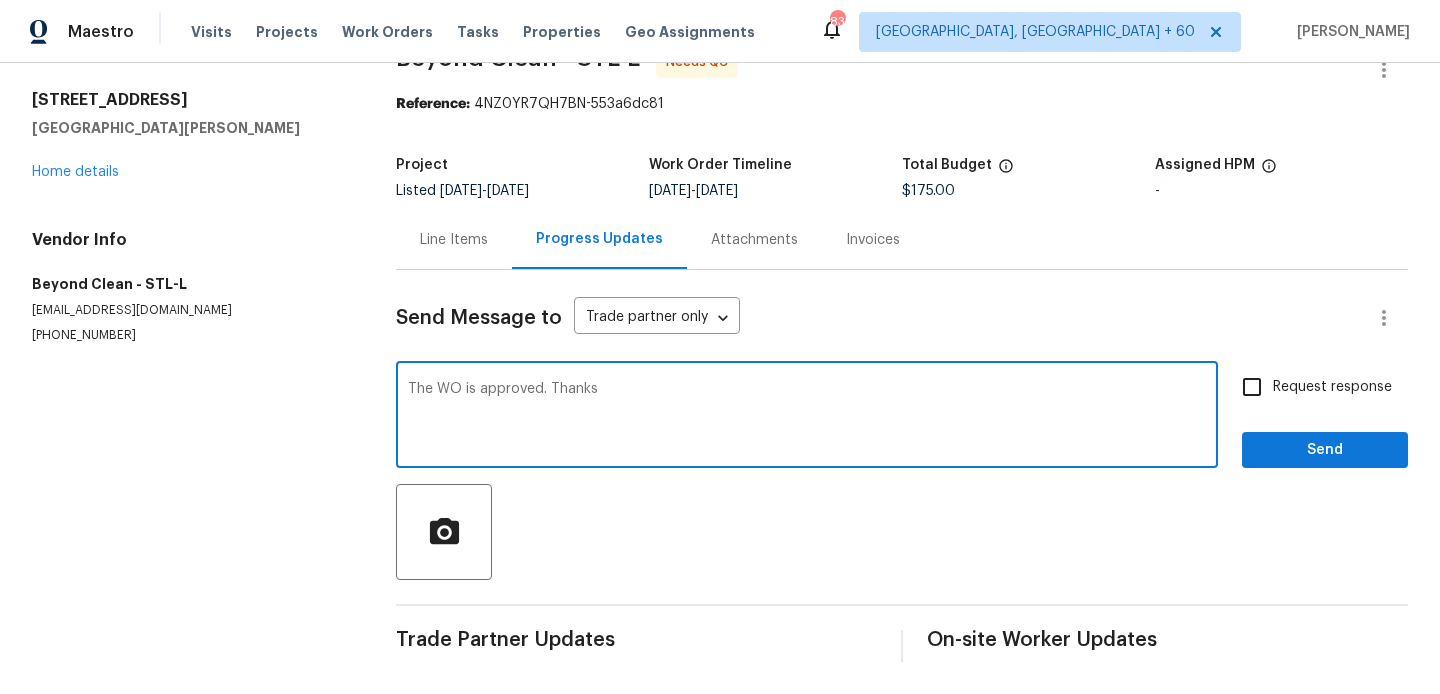 type on "The WO is approved. Thanks" 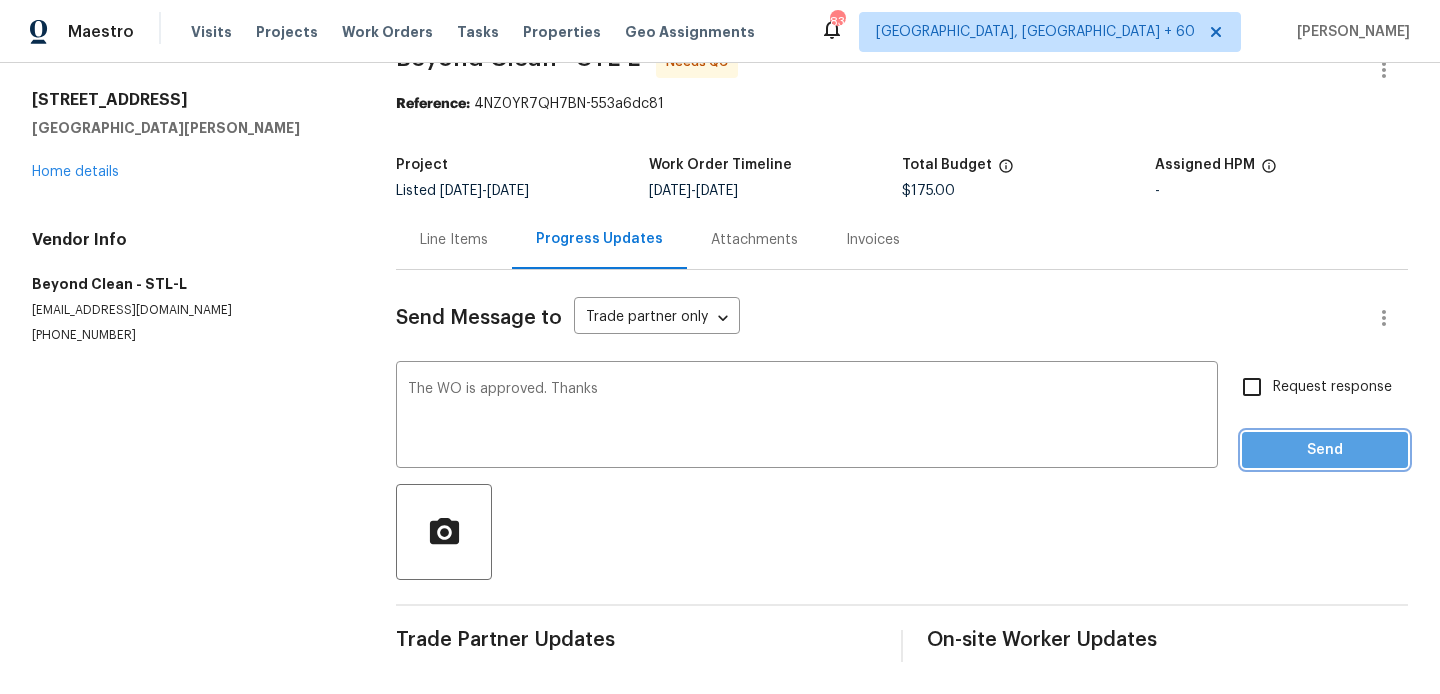 click on "Send" at bounding box center [1325, 450] 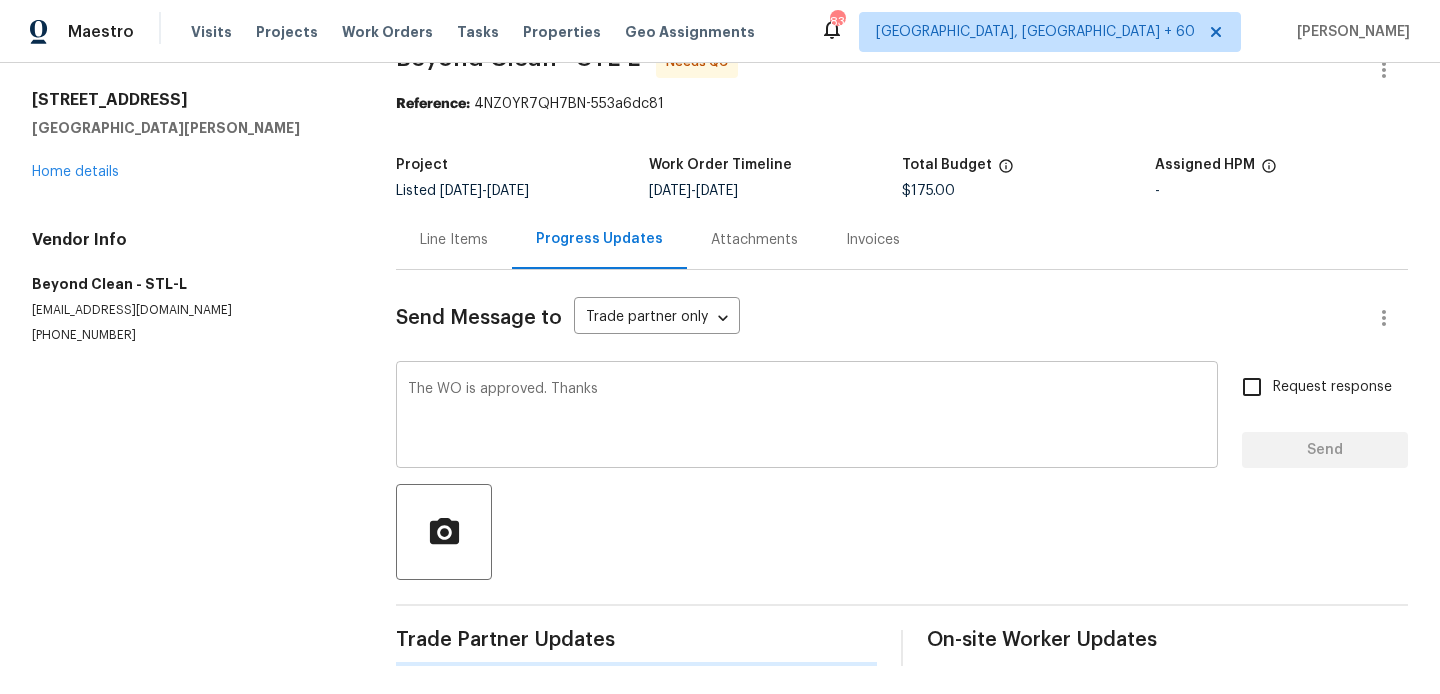 type 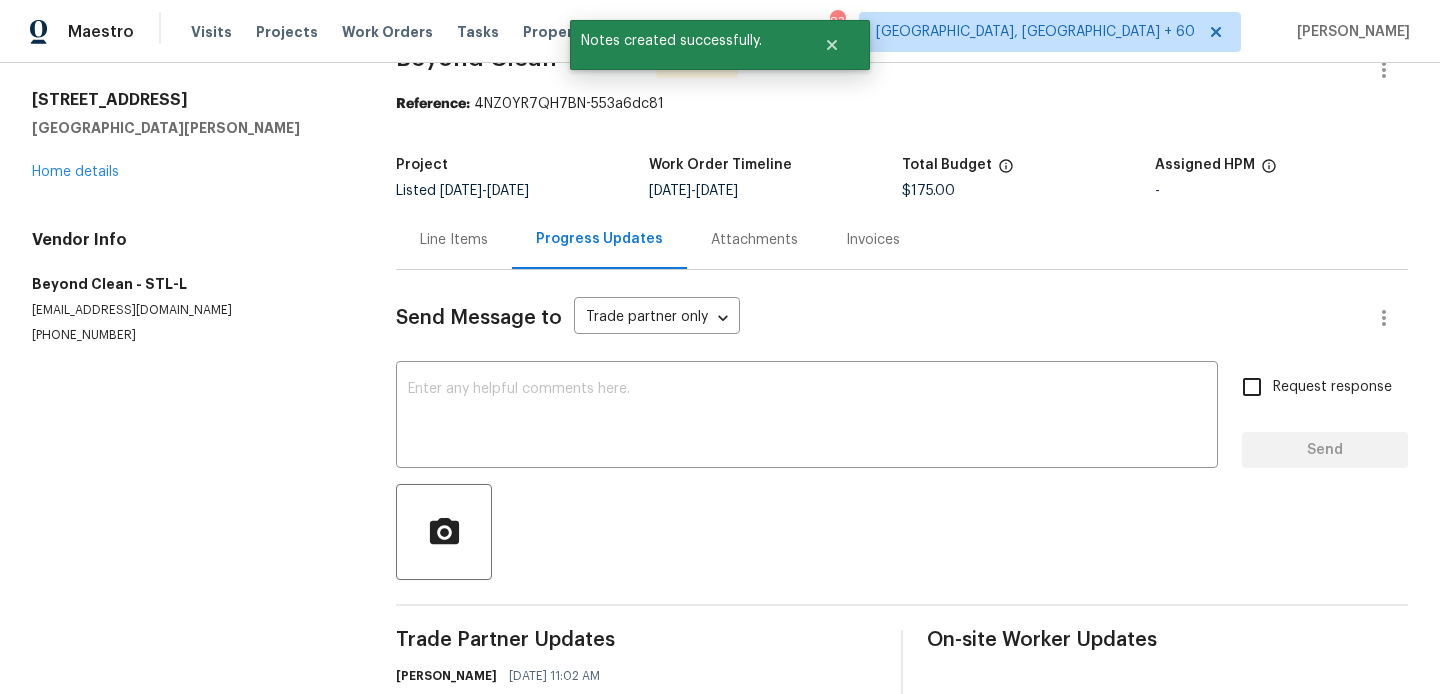 click on "Line Items" at bounding box center (454, 240) 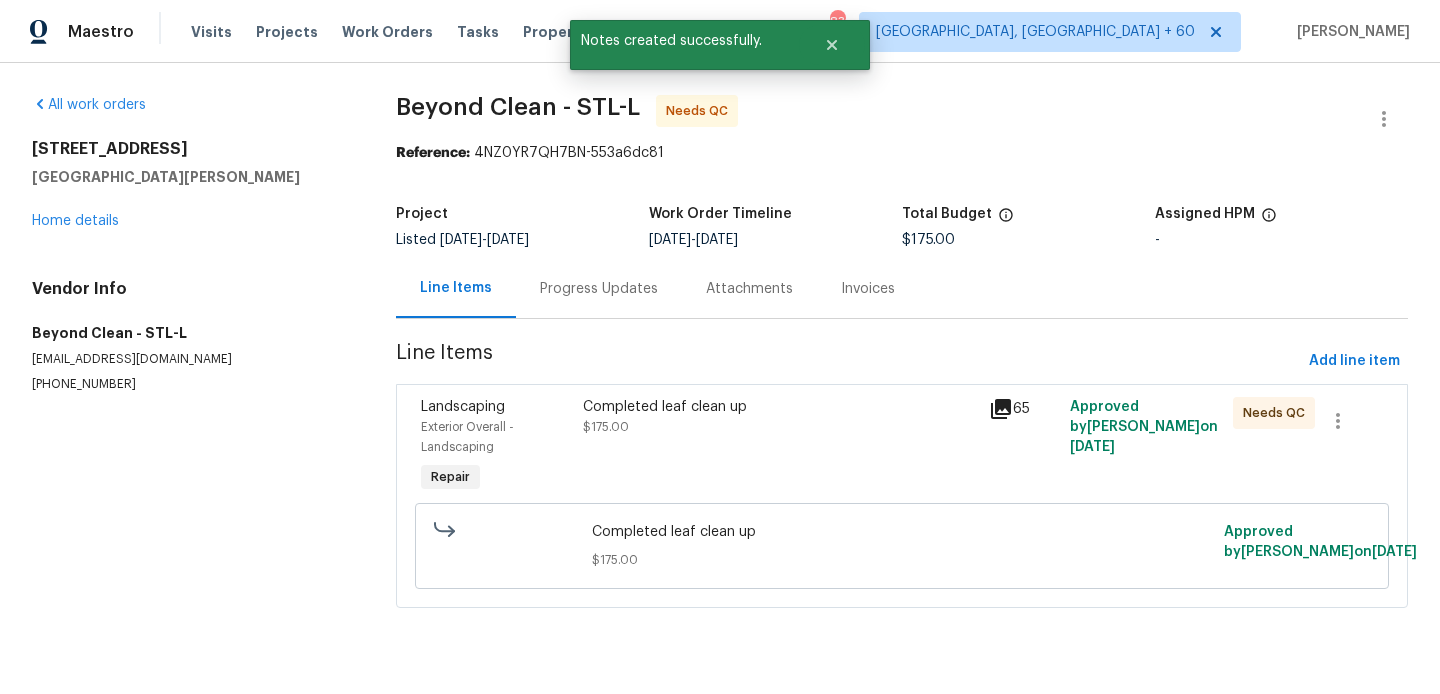 scroll, scrollTop: 0, scrollLeft: 0, axis: both 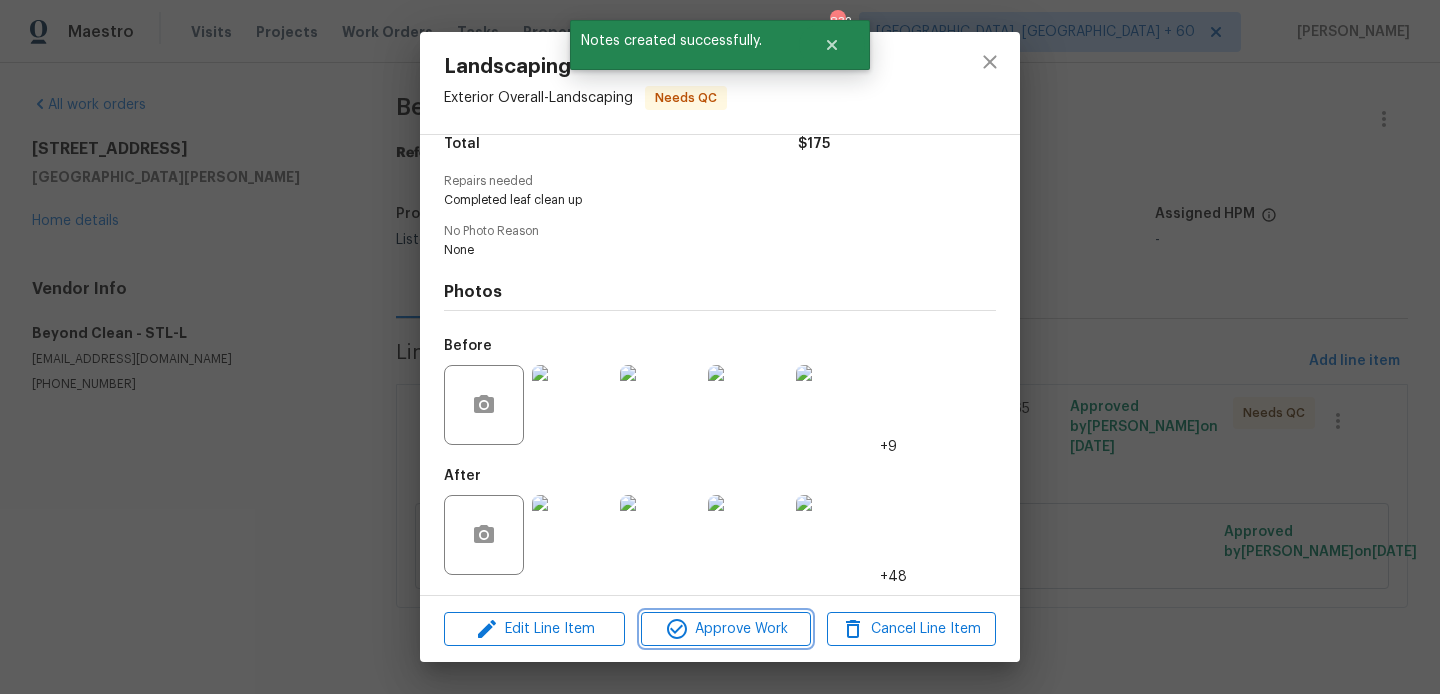 click on "Approve Work" at bounding box center (725, 629) 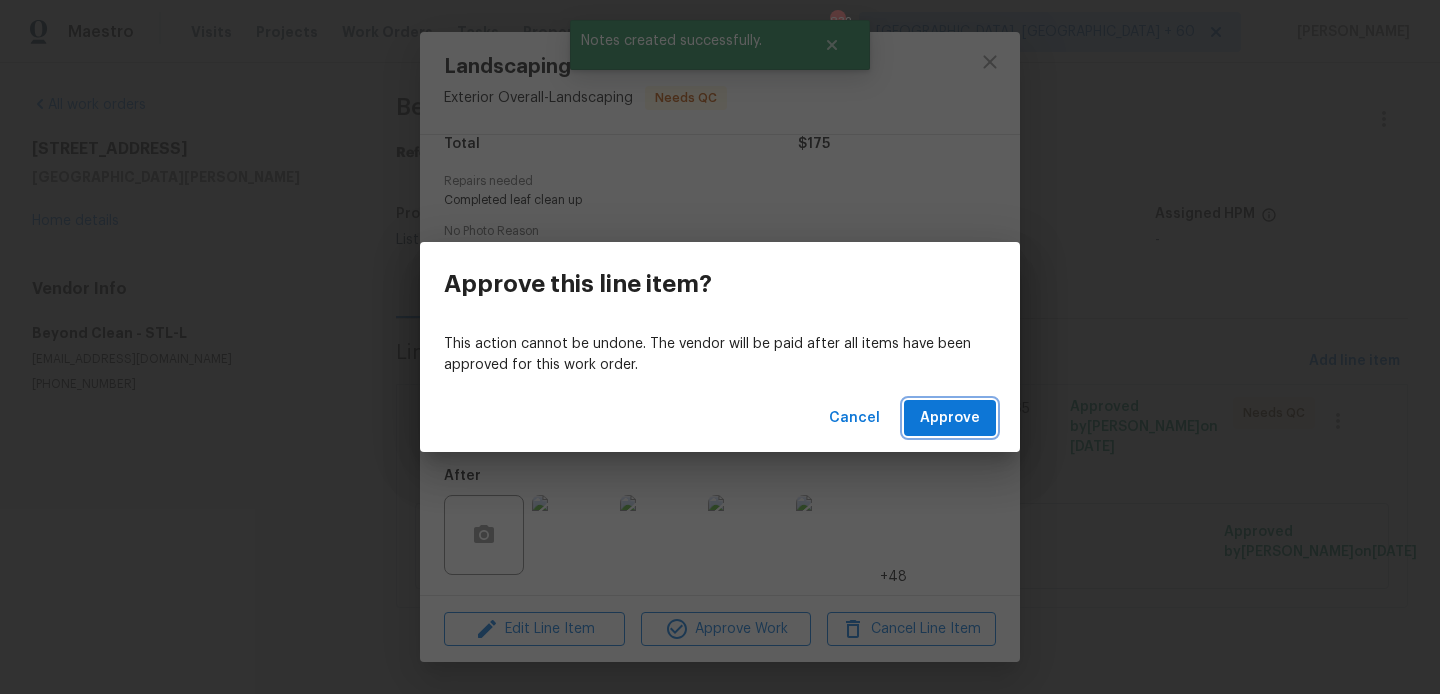 click on "Approve" at bounding box center [950, 418] 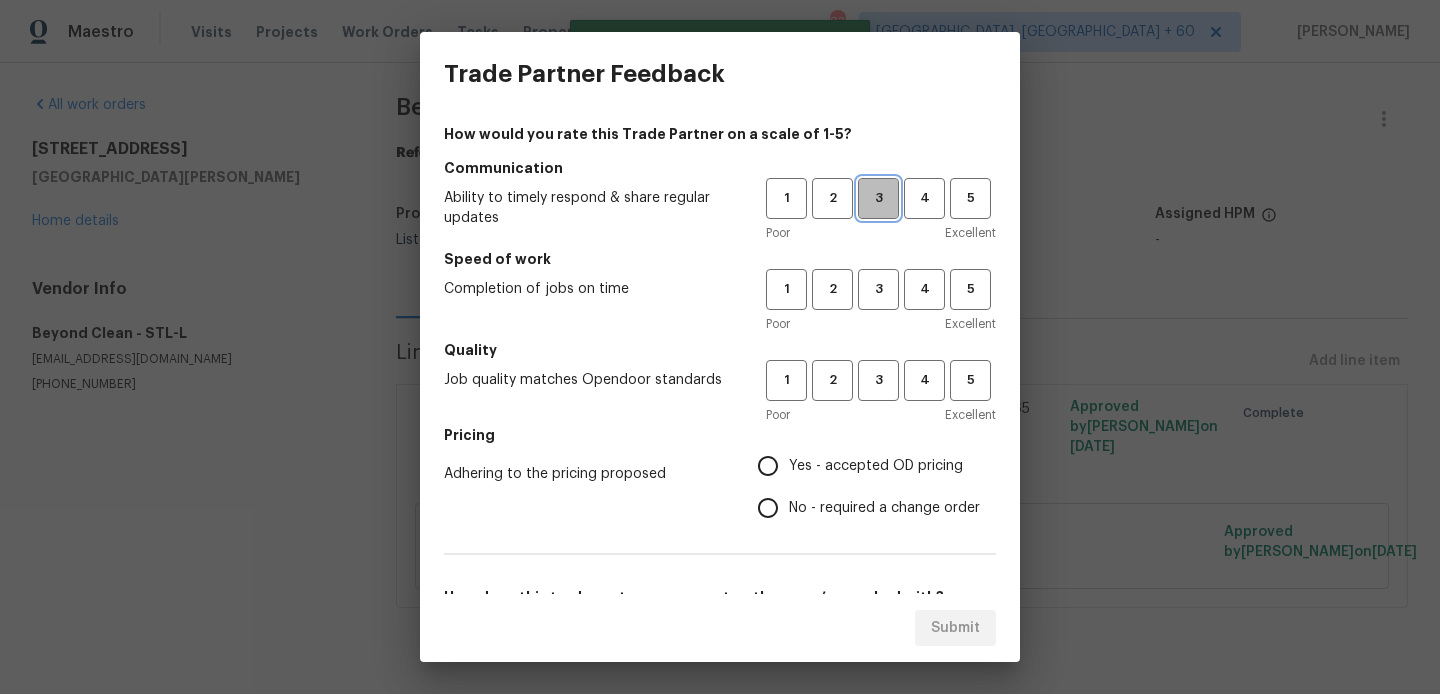click on "3" at bounding box center (878, 198) 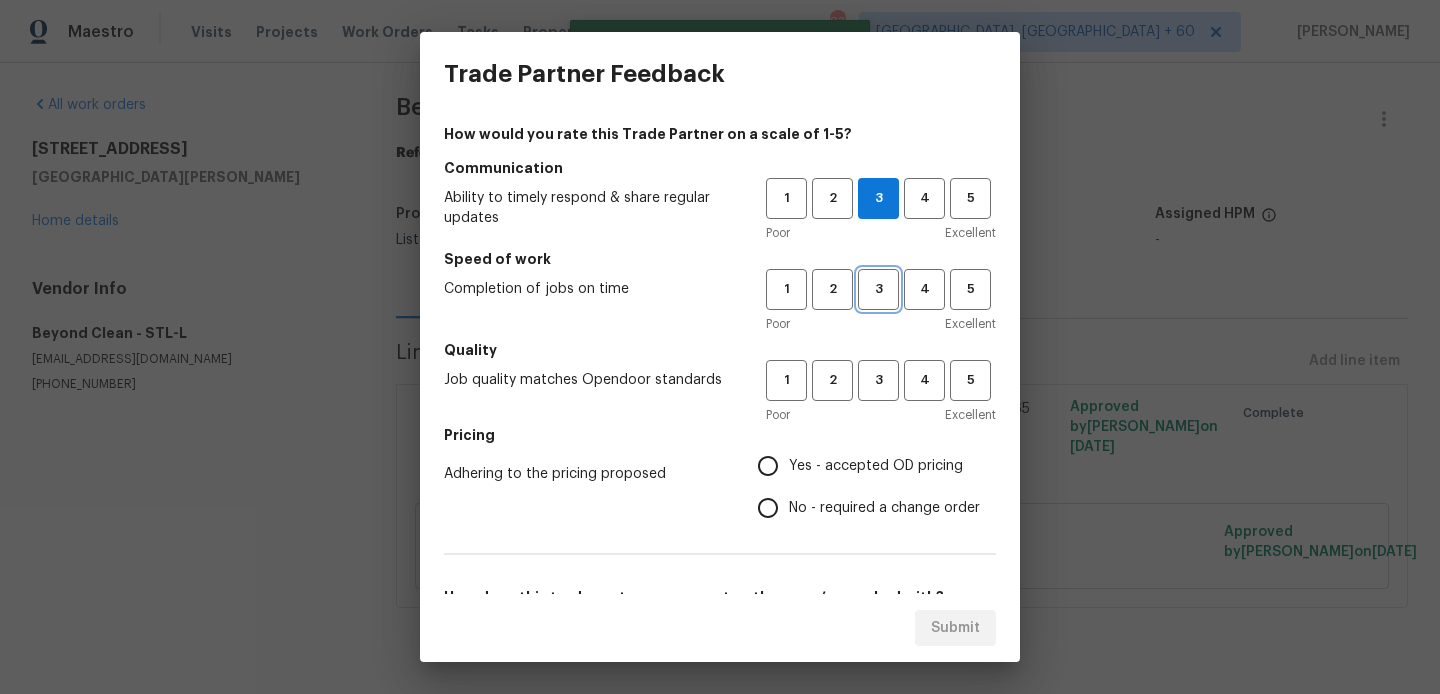 click on "3" at bounding box center [878, 289] 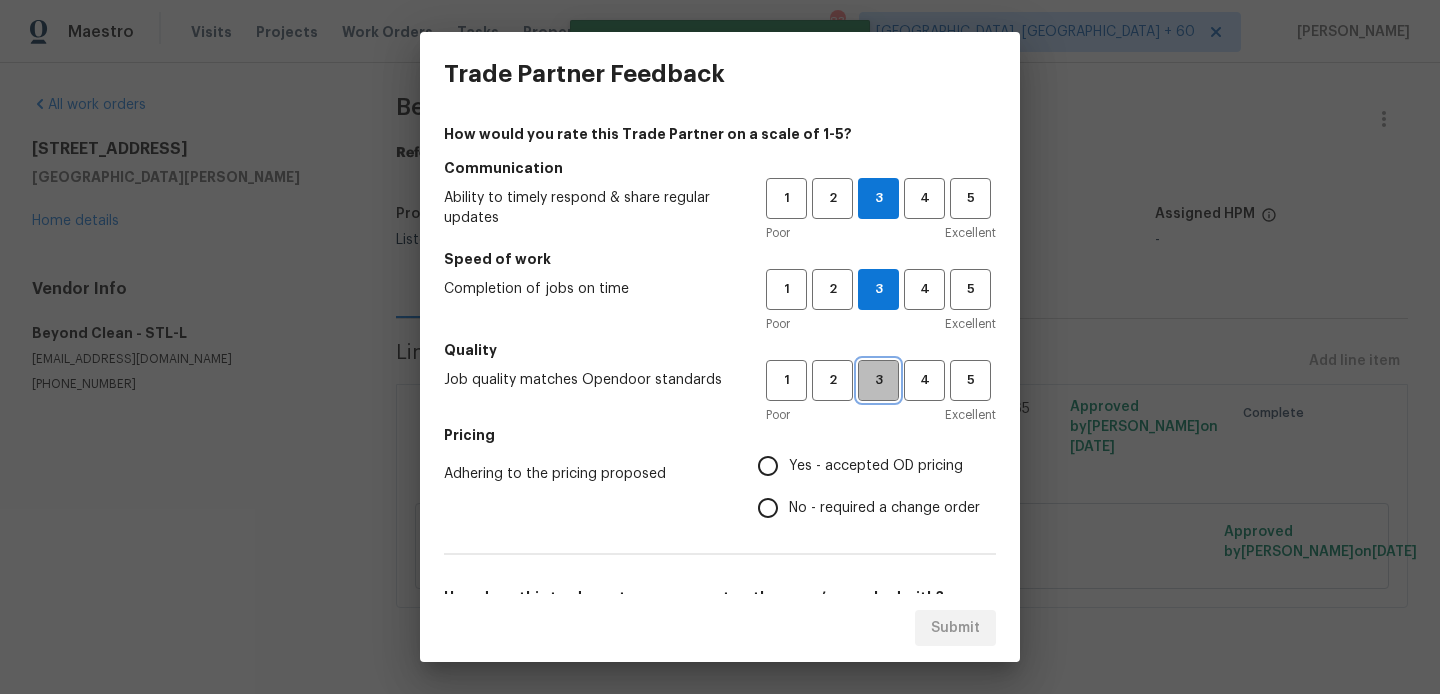 click on "3" at bounding box center (878, 380) 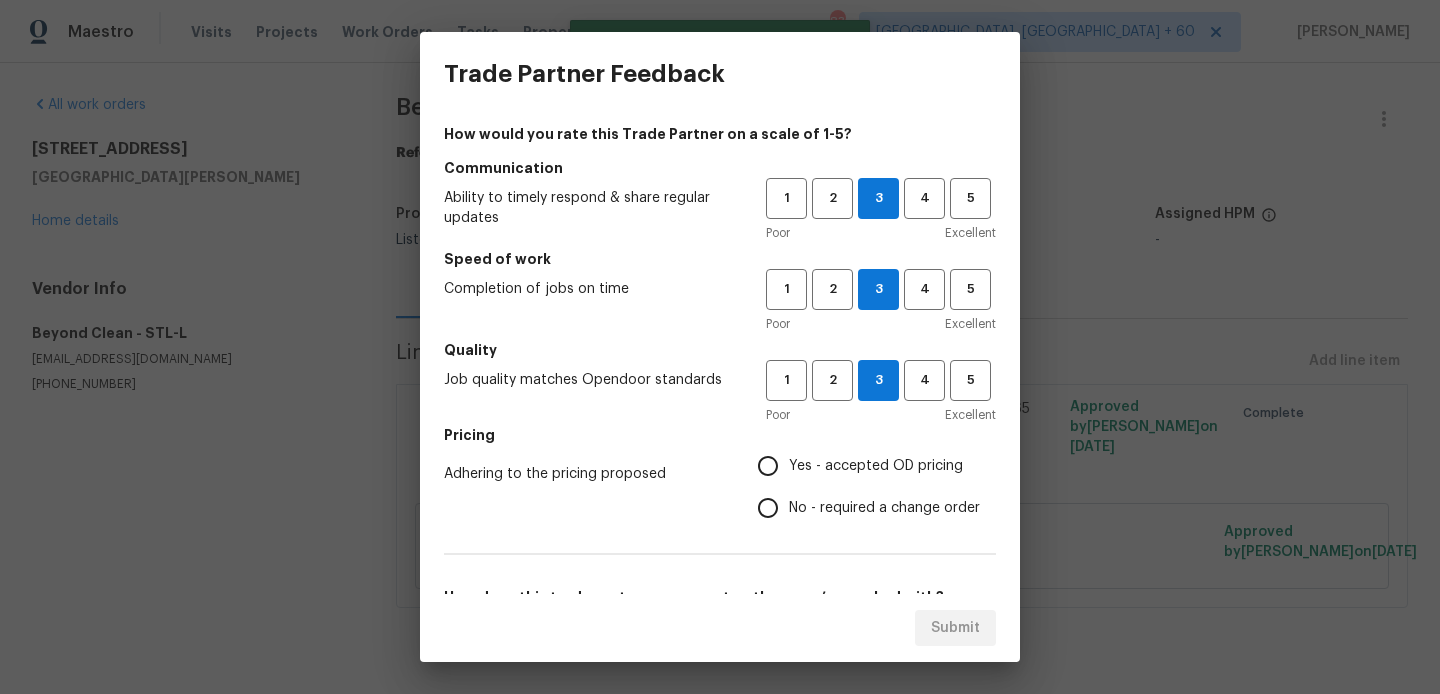 click on "No - required a change order" at bounding box center [884, 508] 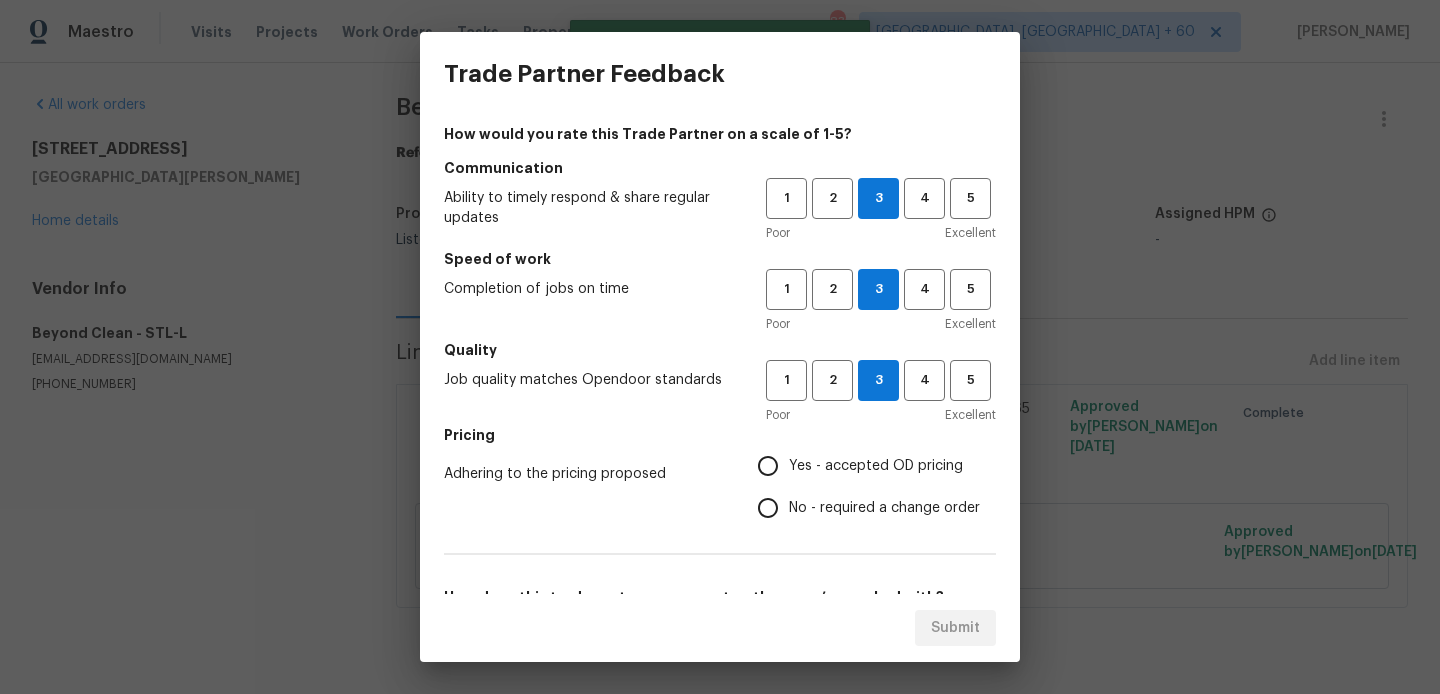 click on "No - required a change order" at bounding box center [768, 508] 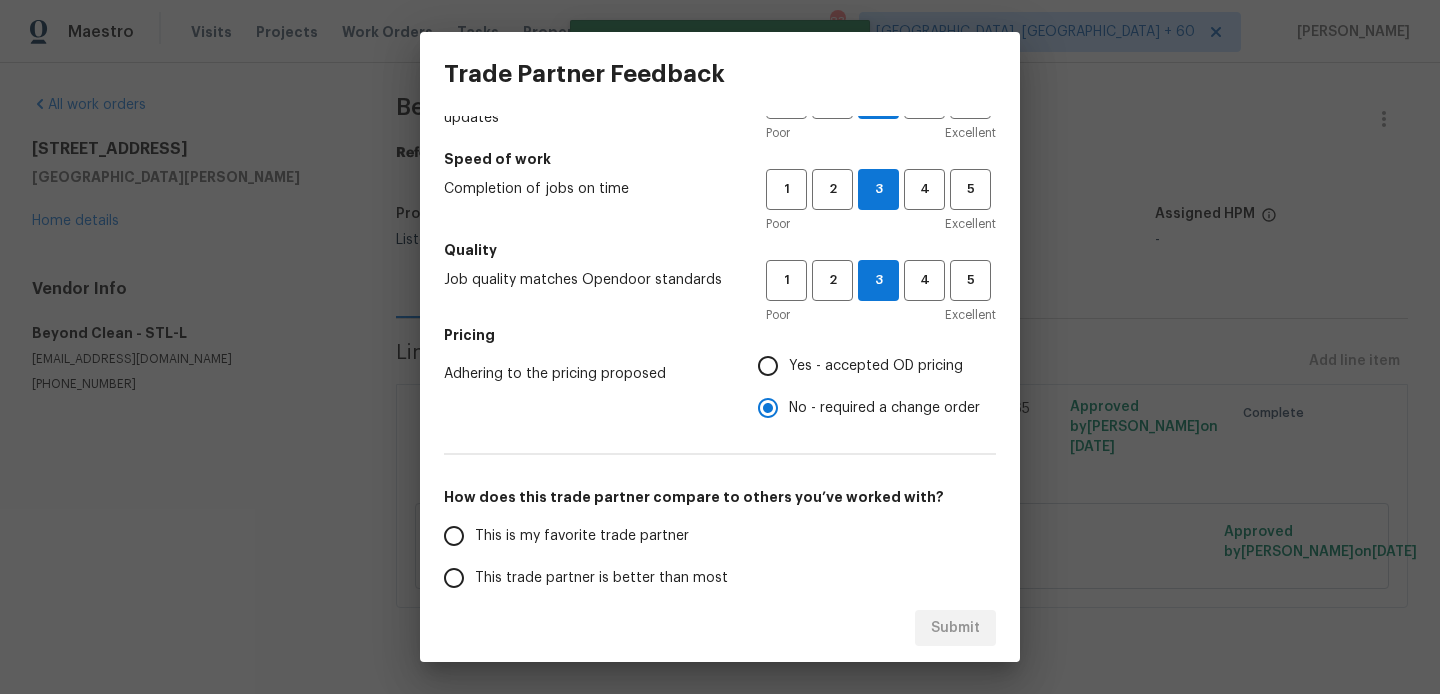 scroll, scrollTop: 104, scrollLeft: 0, axis: vertical 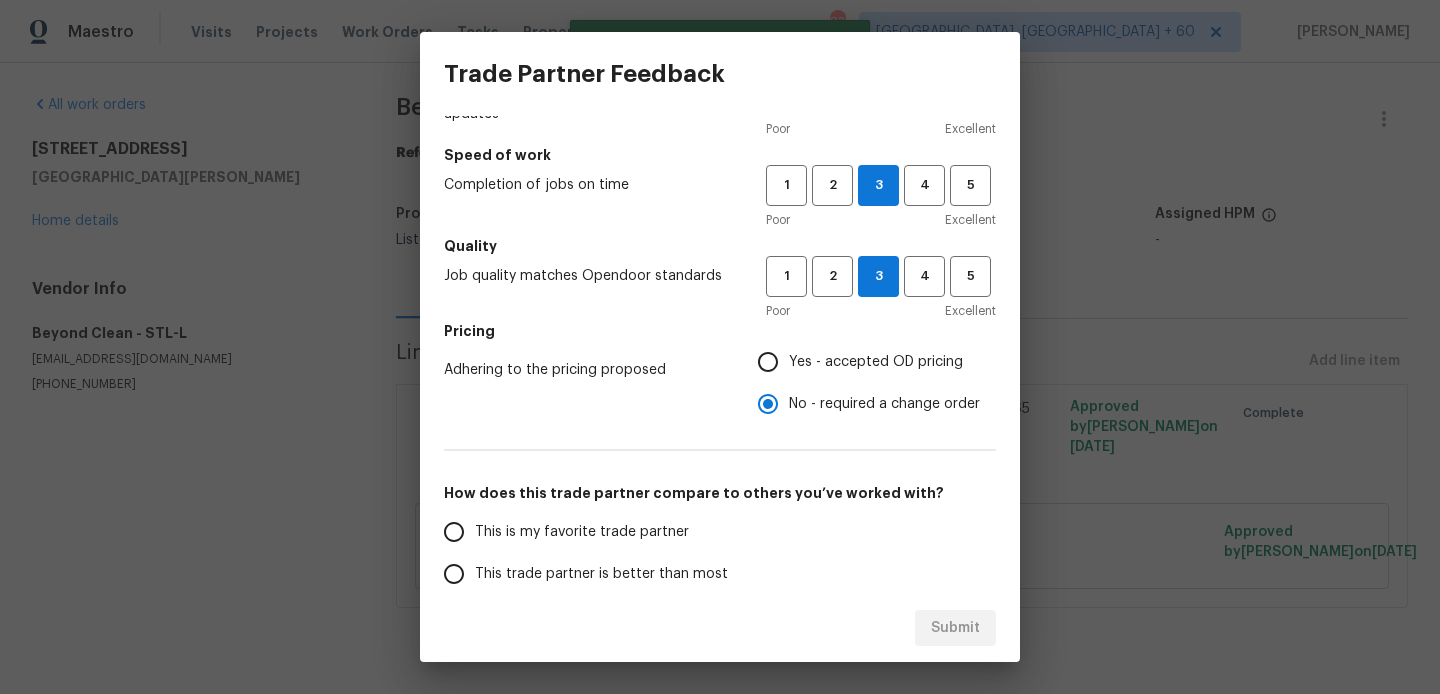 click on "Yes - accepted OD pricing" at bounding box center (876, 362) 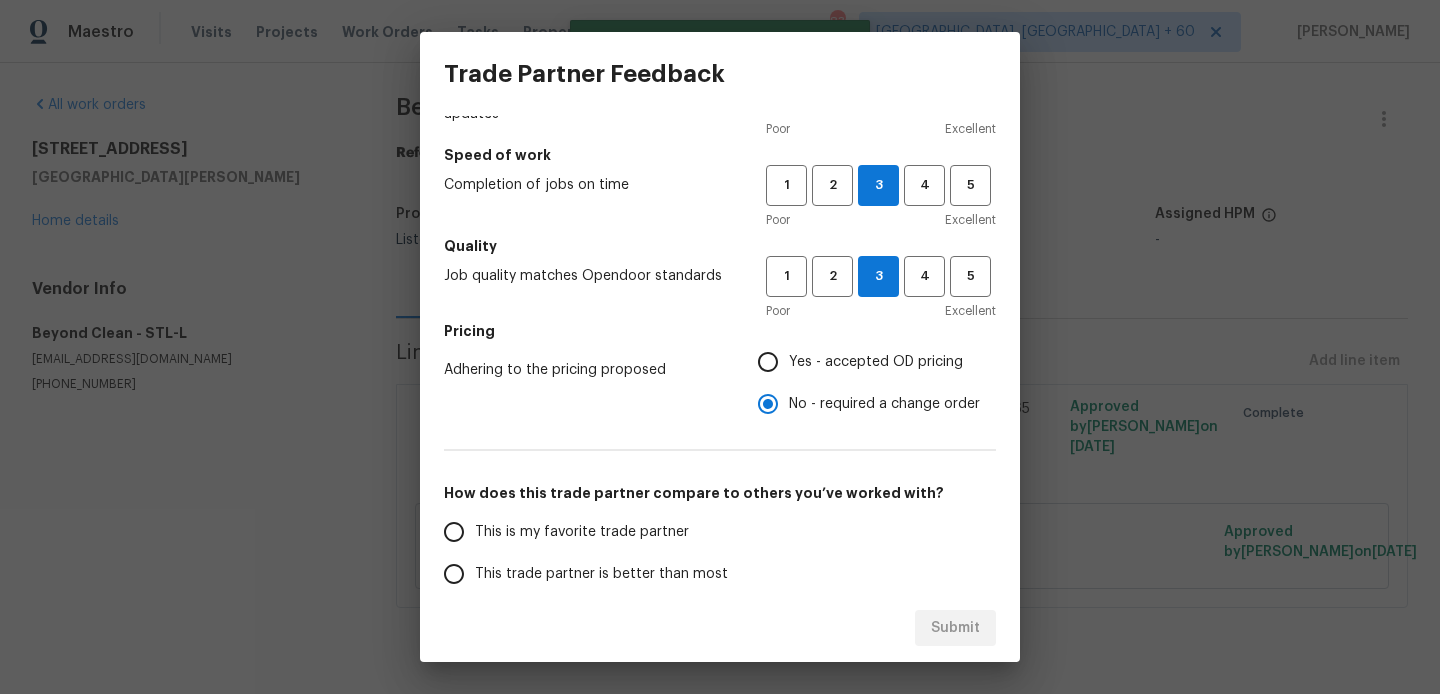 click on "Yes - accepted OD pricing" at bounding box center [768, 362] 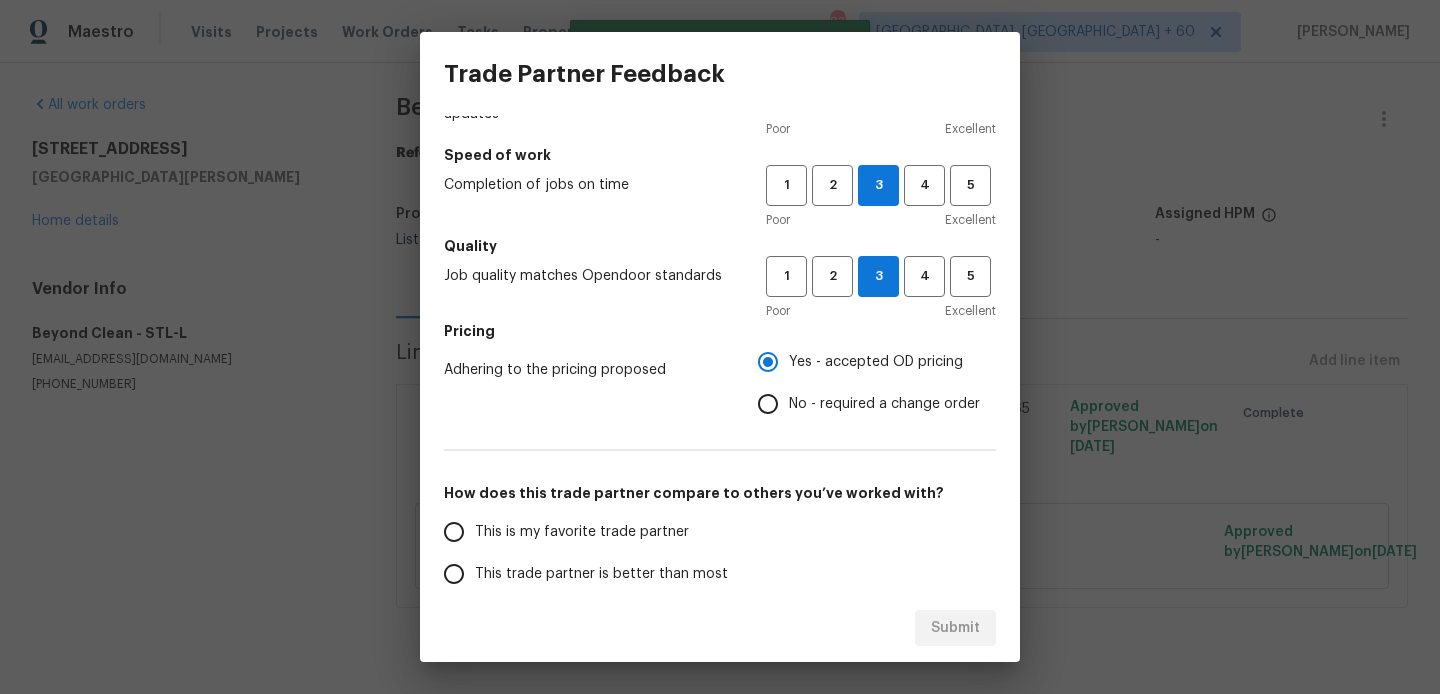 click on "This is my favorite trade partner" at bounding box center (582, 532) 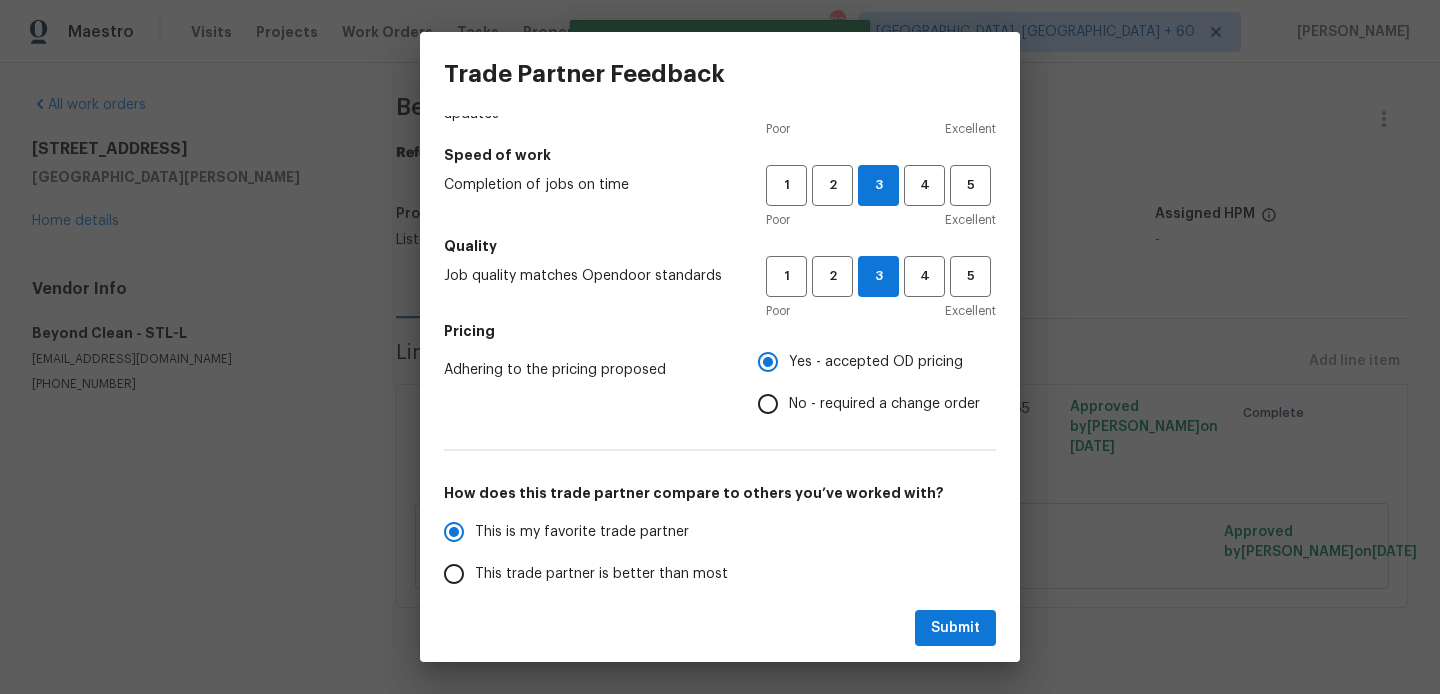 click on "Submit" at bounding box center (720, 628) 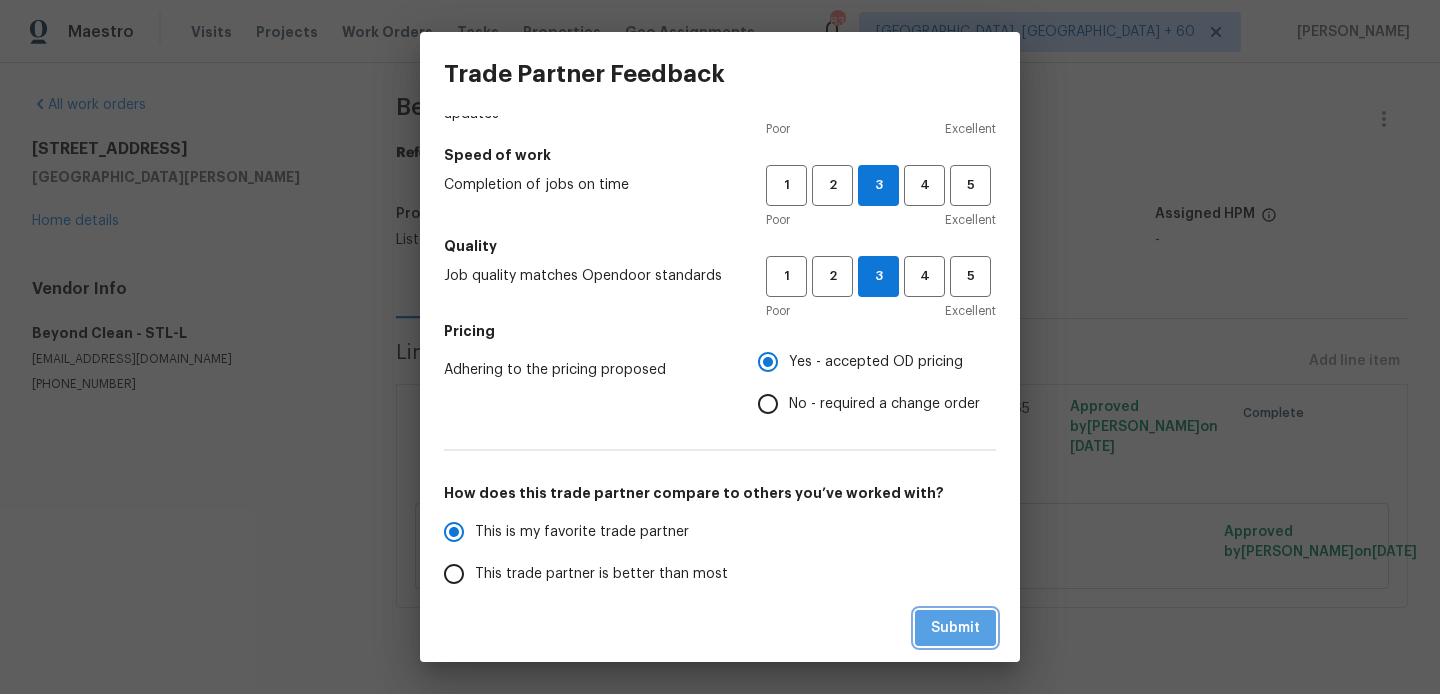 click on "Submit" at bounding box center (955, 628) 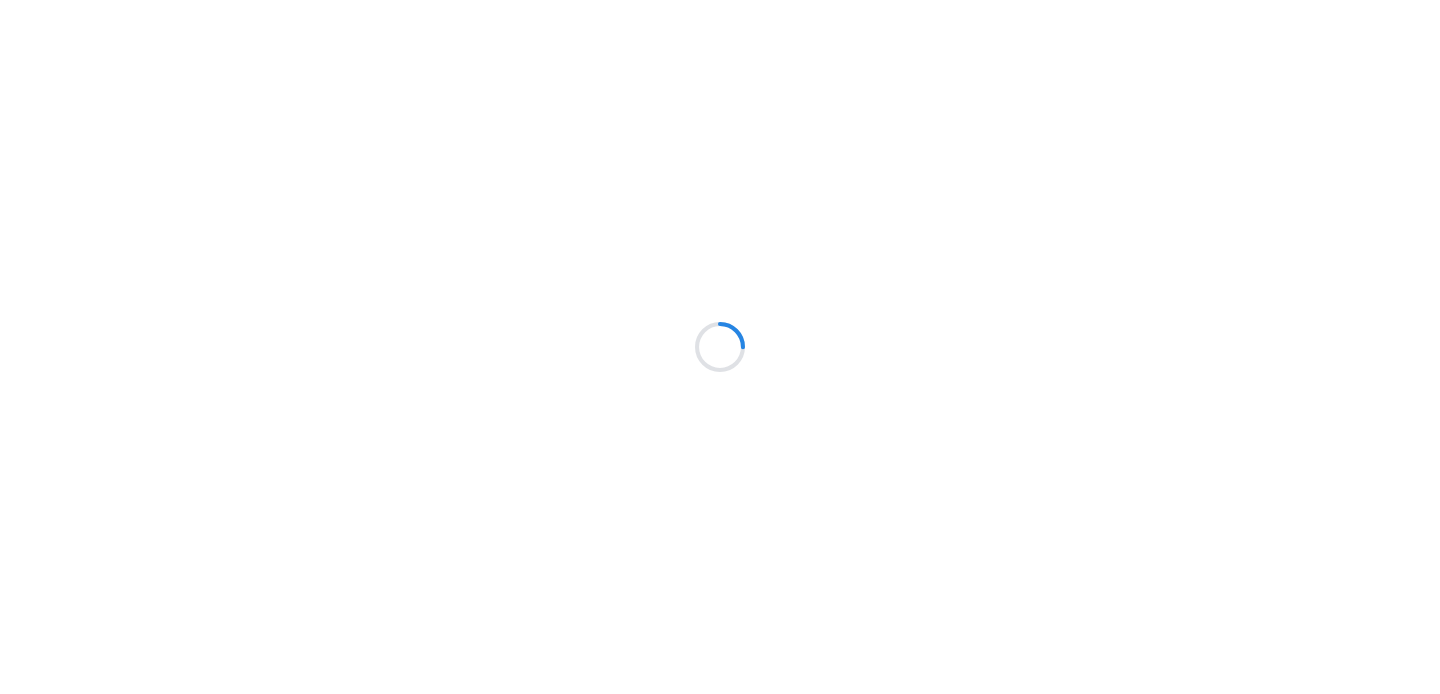 scroll, scrollTop: 0, scrollLeft: 0, axis: both 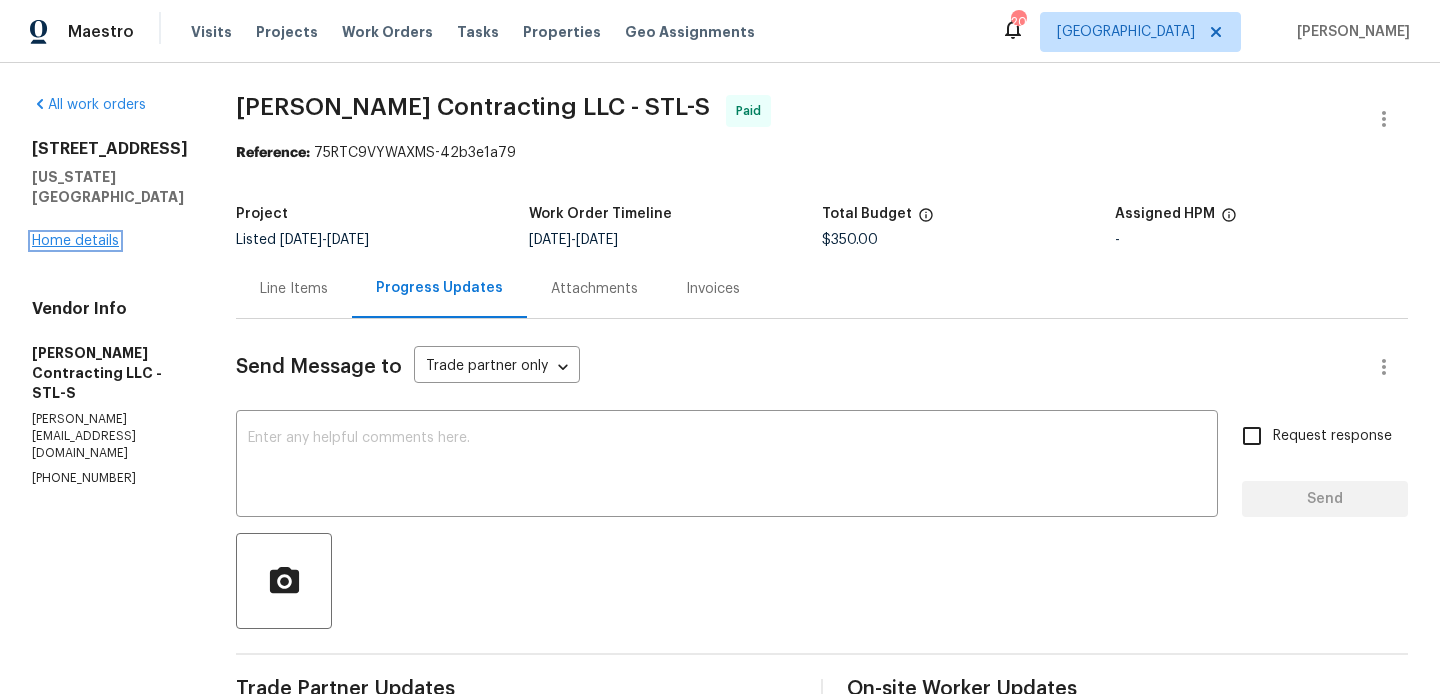 click on "Home details" at bounding box center (75, 241) 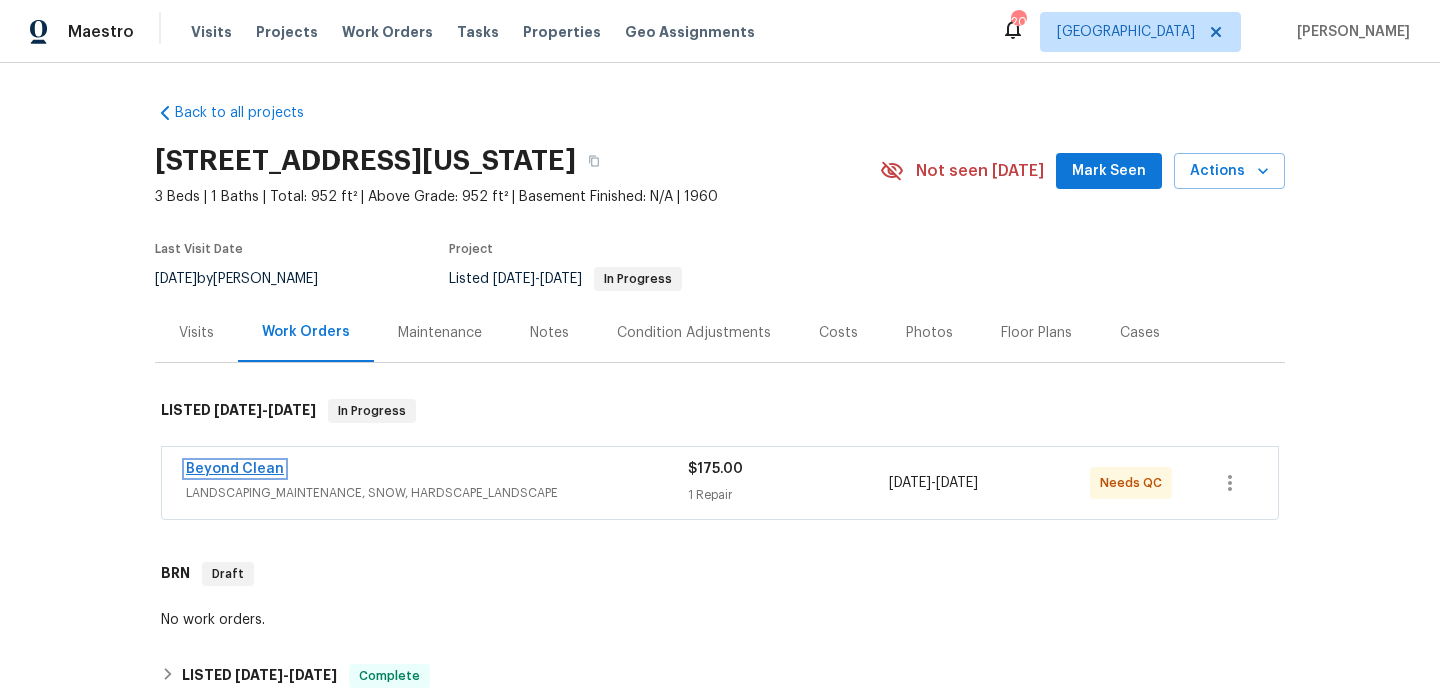 click on "Beyond Clean" at bounding box center [235, 469] 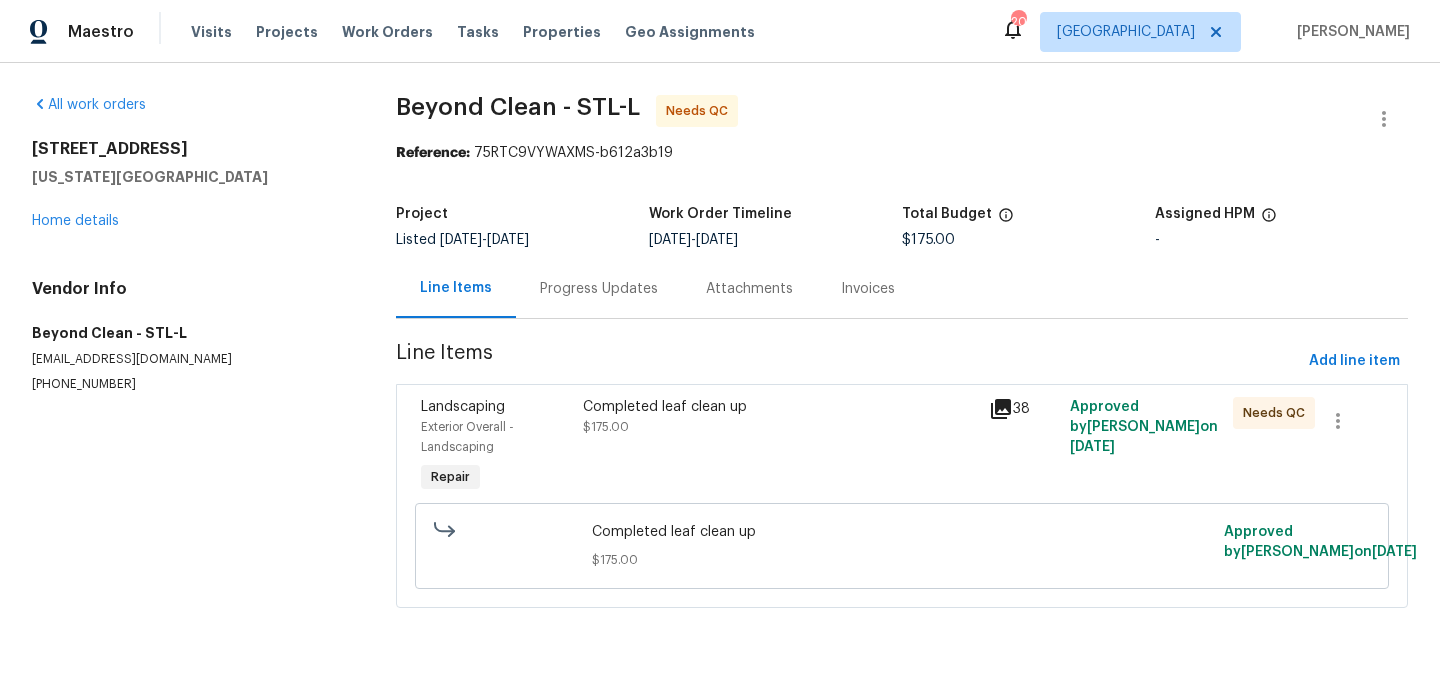 click on "Progress Updates" at bounding box center [599, 289] 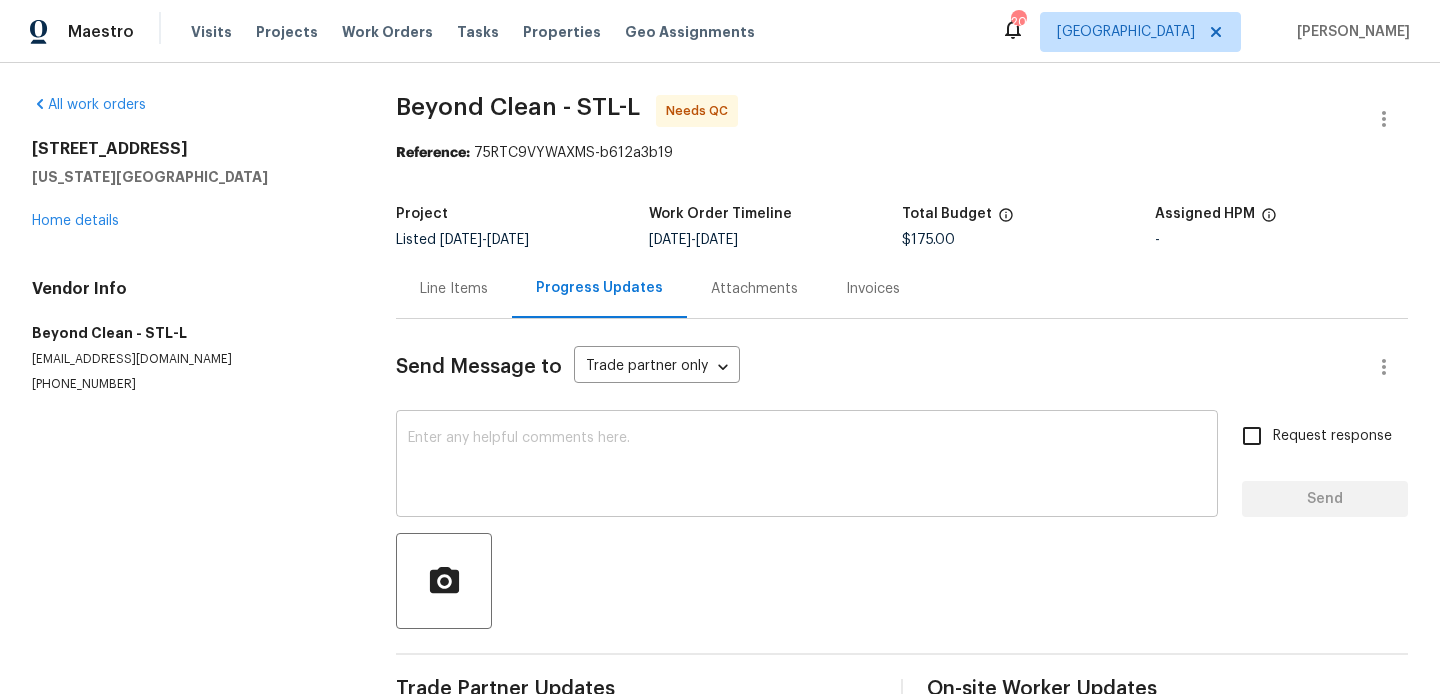 scroll, scrollTop: 49, scrollLeft: 0, axis: vertical 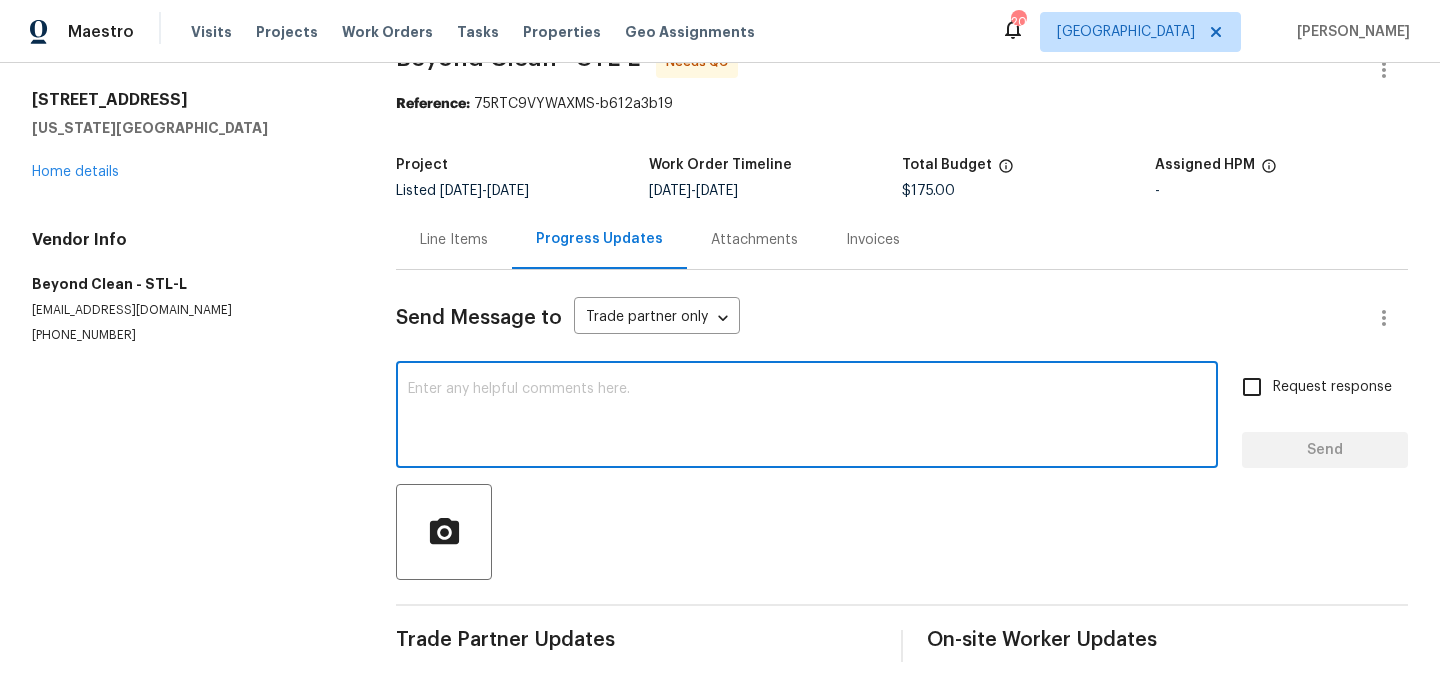 click at bounding box center (807, 417) 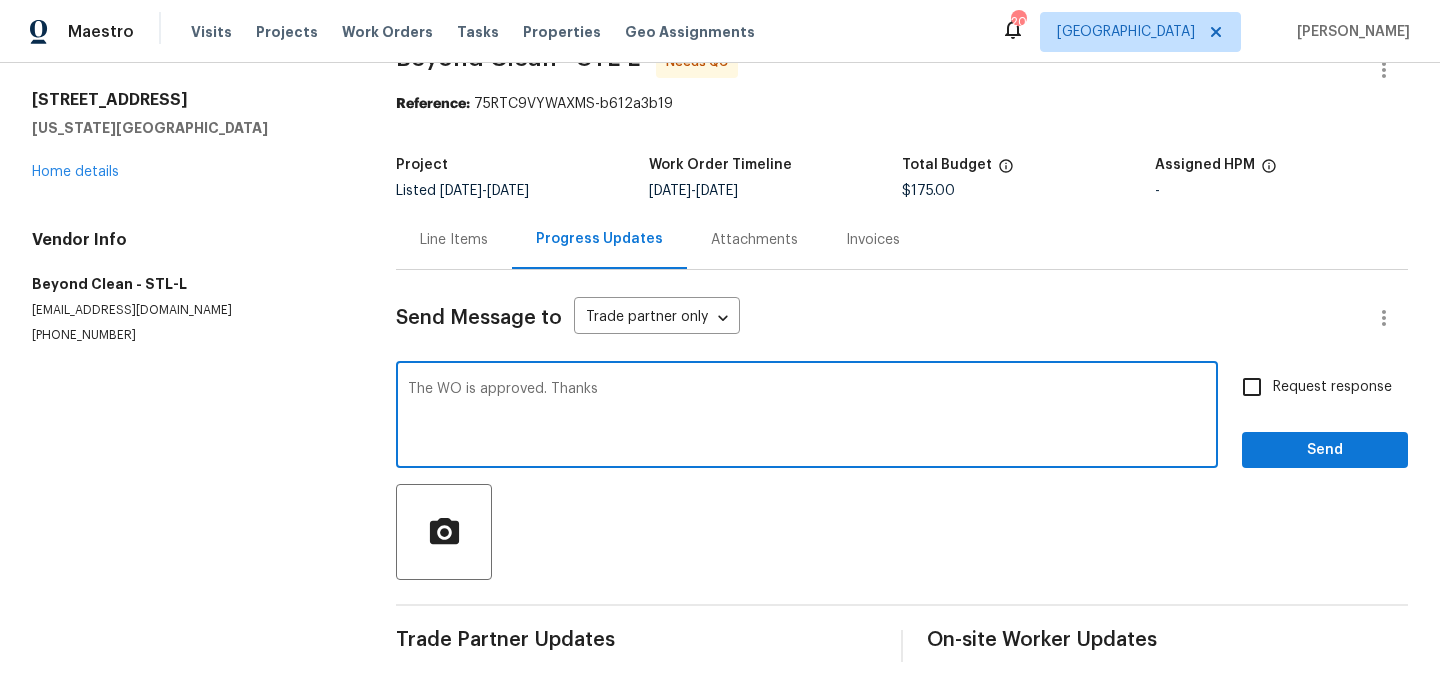 type on "The WO is approved. Thanks" 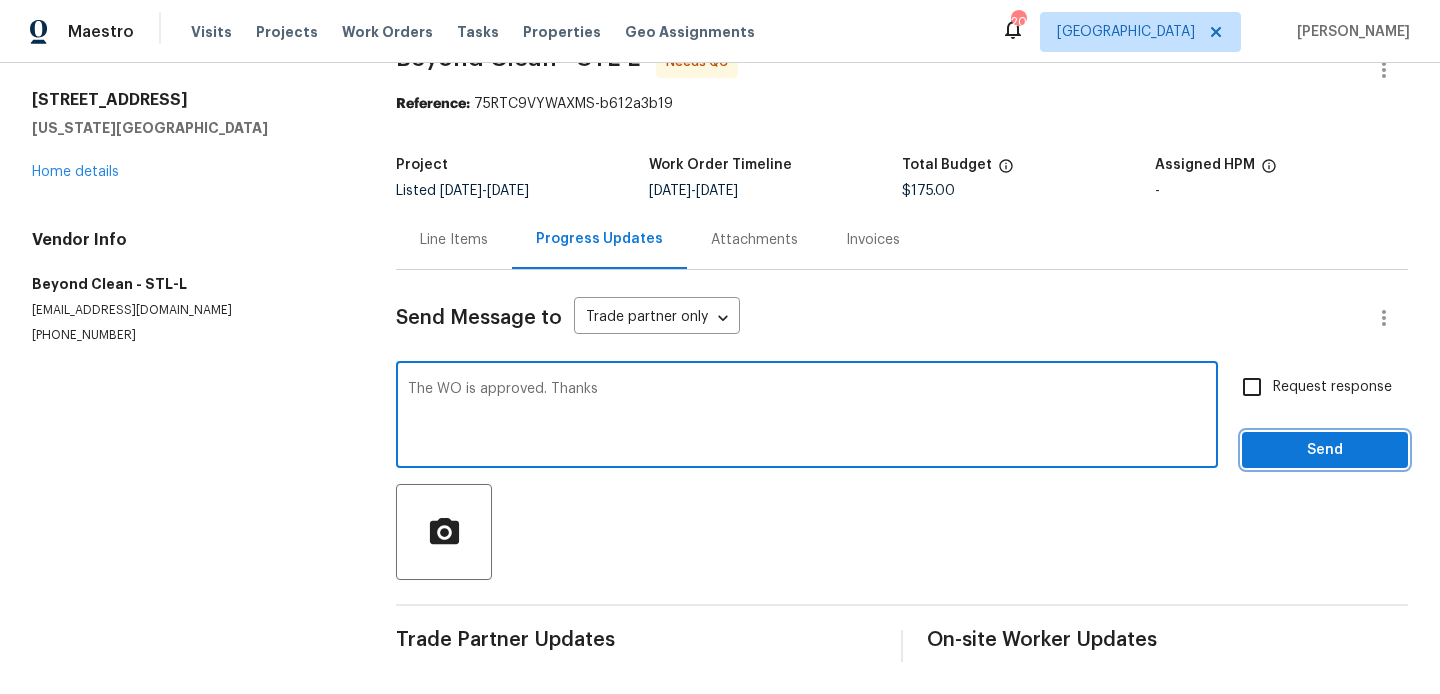 click on "Send" at bounding box center [1325, 450] 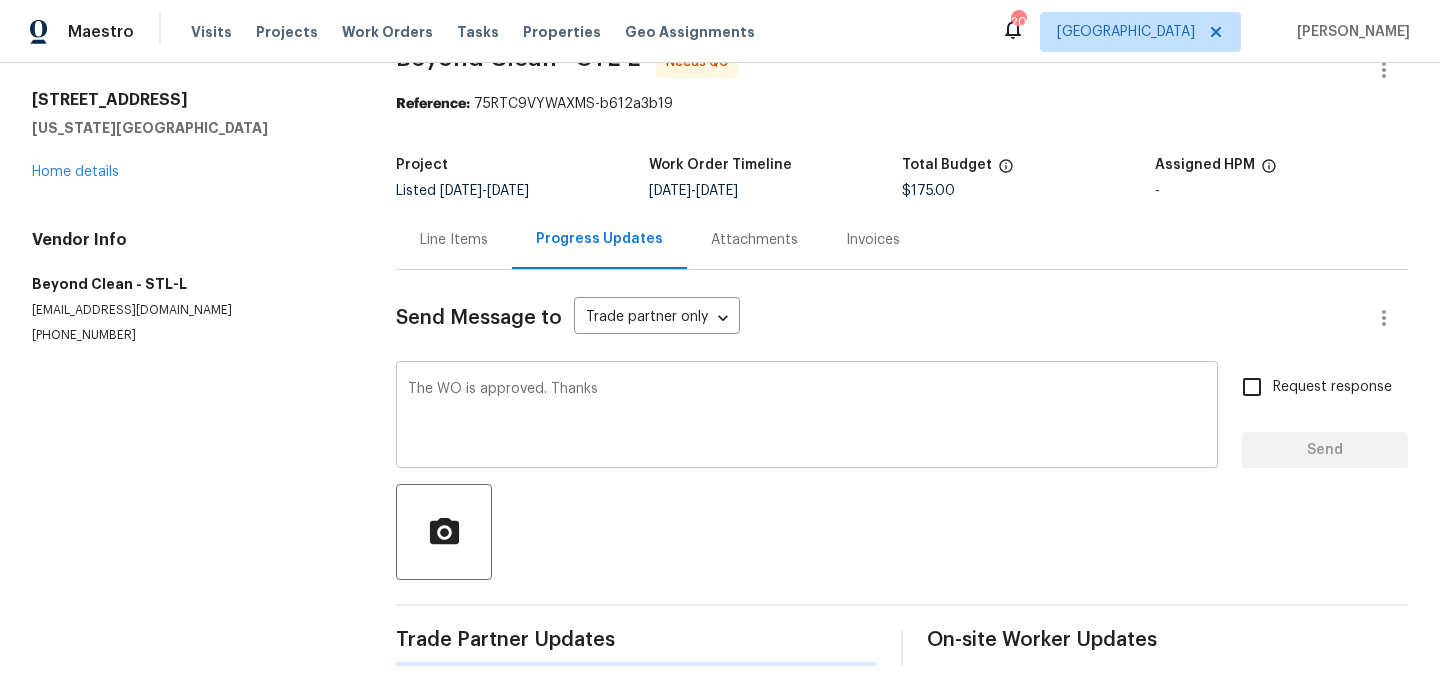 type 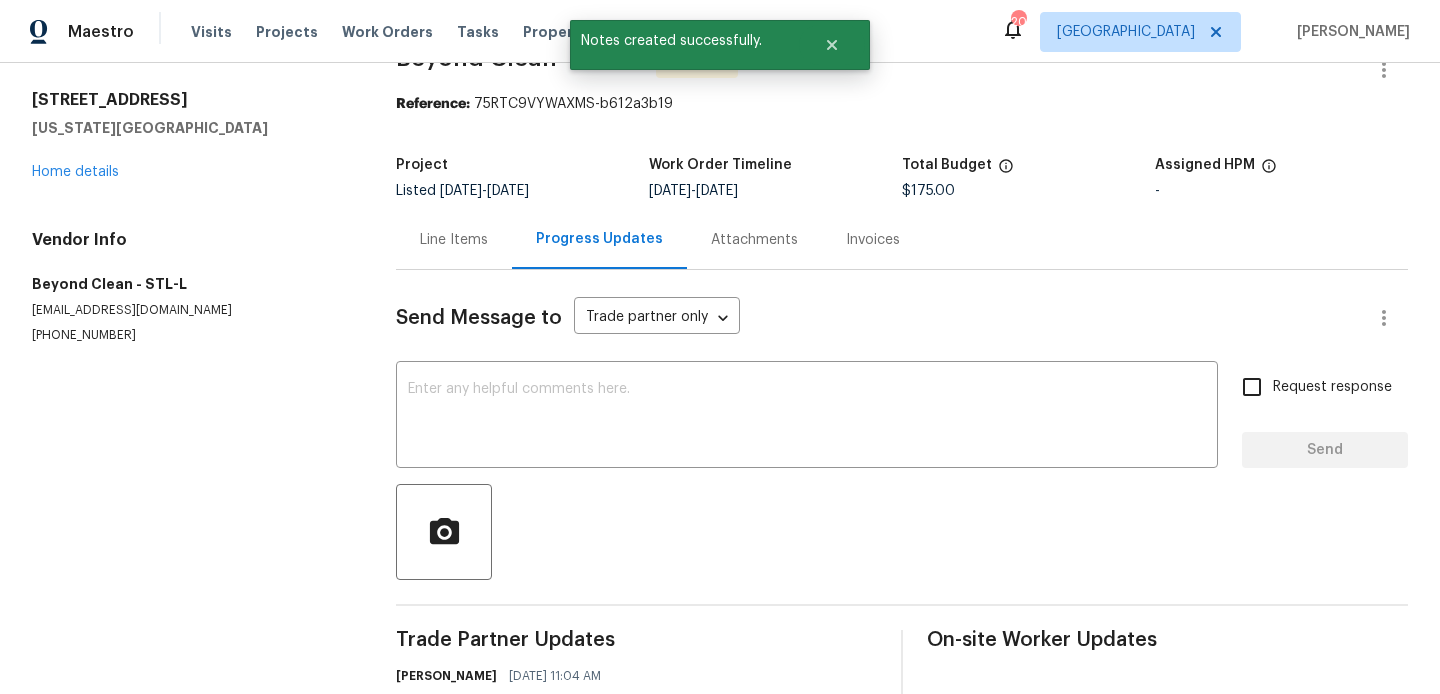 click on "Line Items" at bounding box center (454, 239) 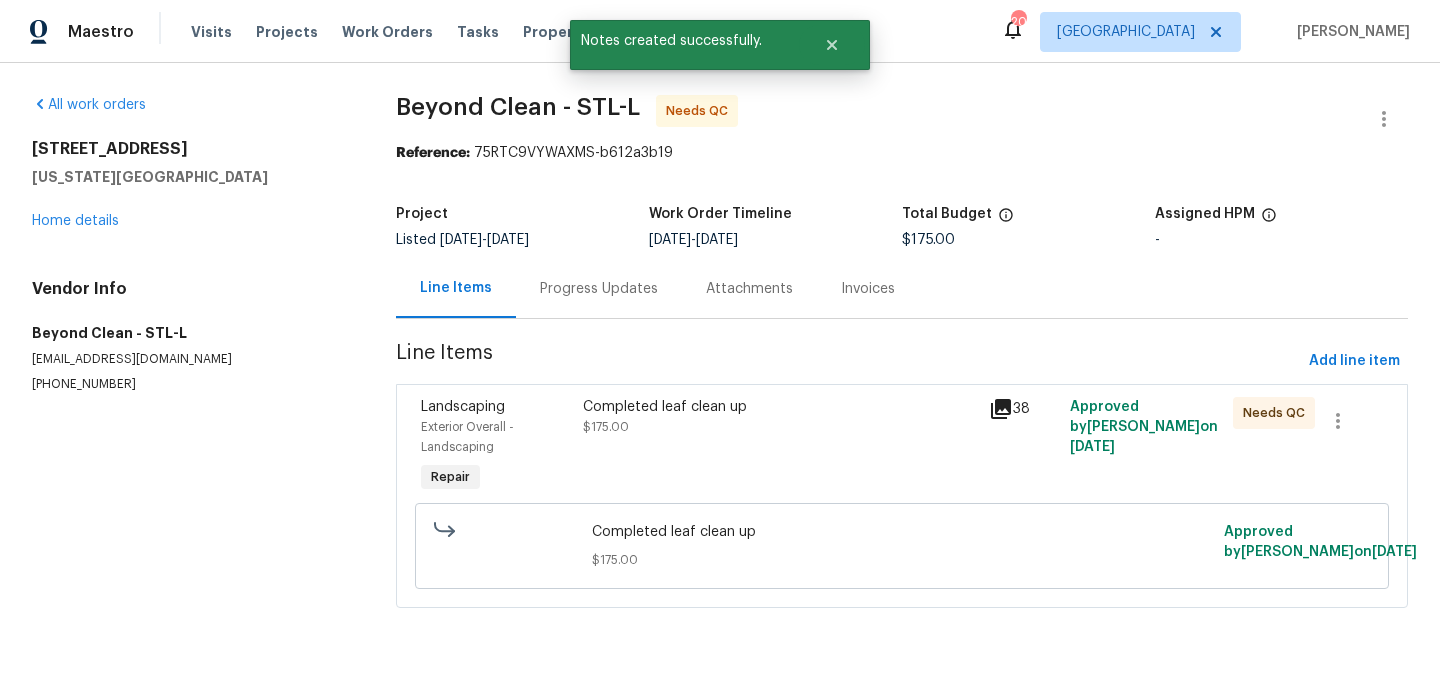 click on "Completed leaf clean up" at bounding box center (780, 407) 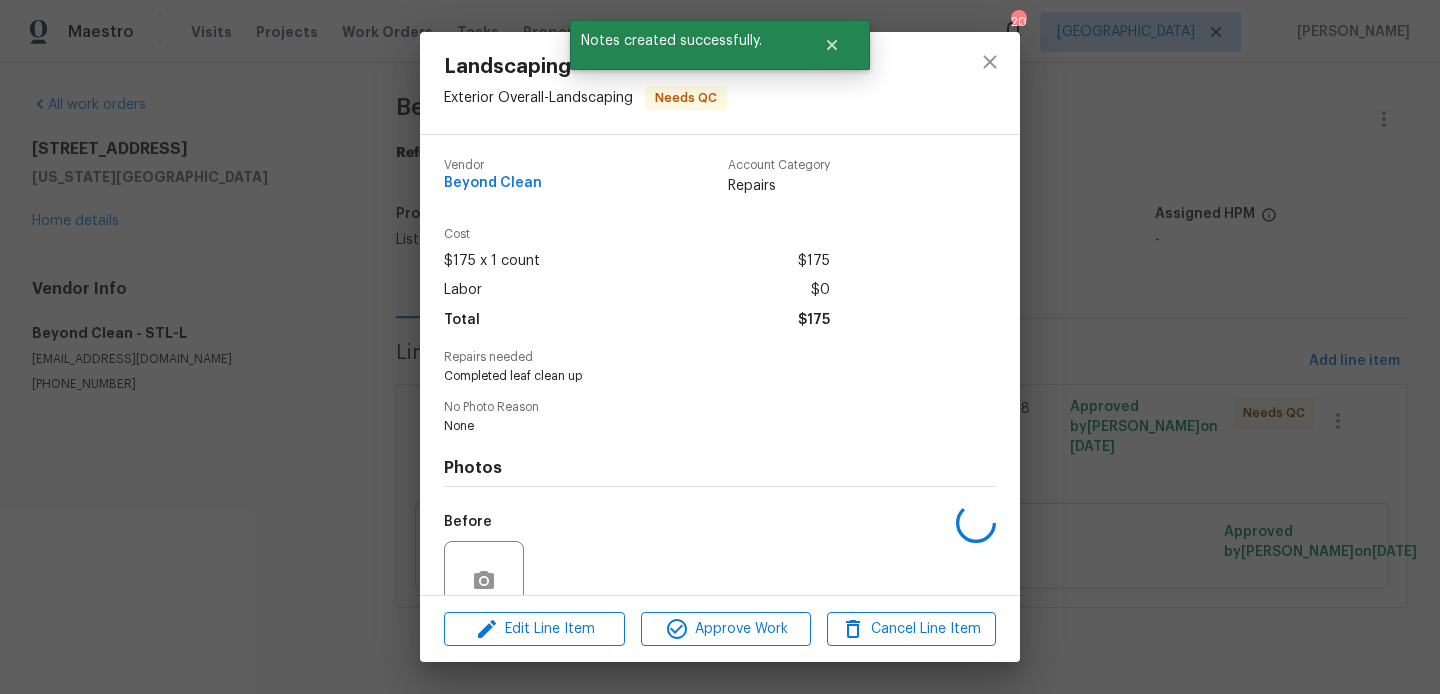 scroll, scrollTop: 176, scrollLeft: 0, axis: vertical 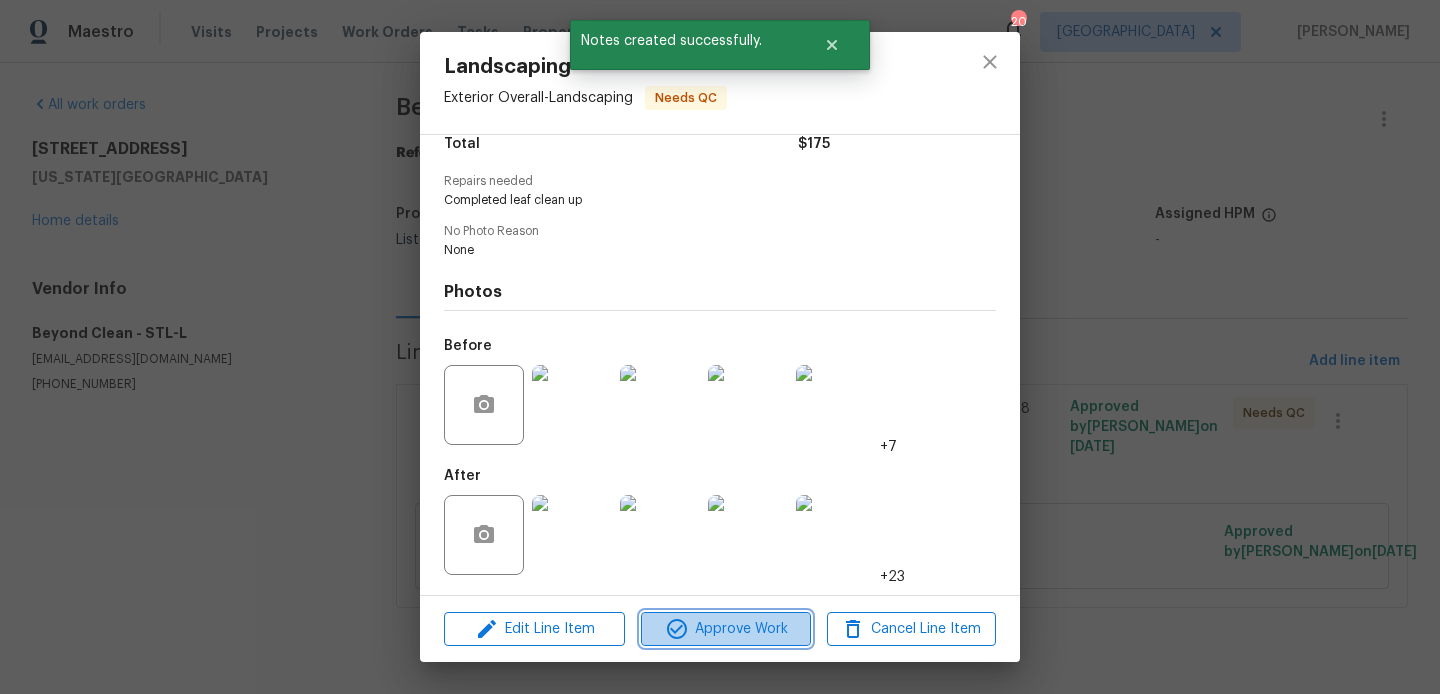 click 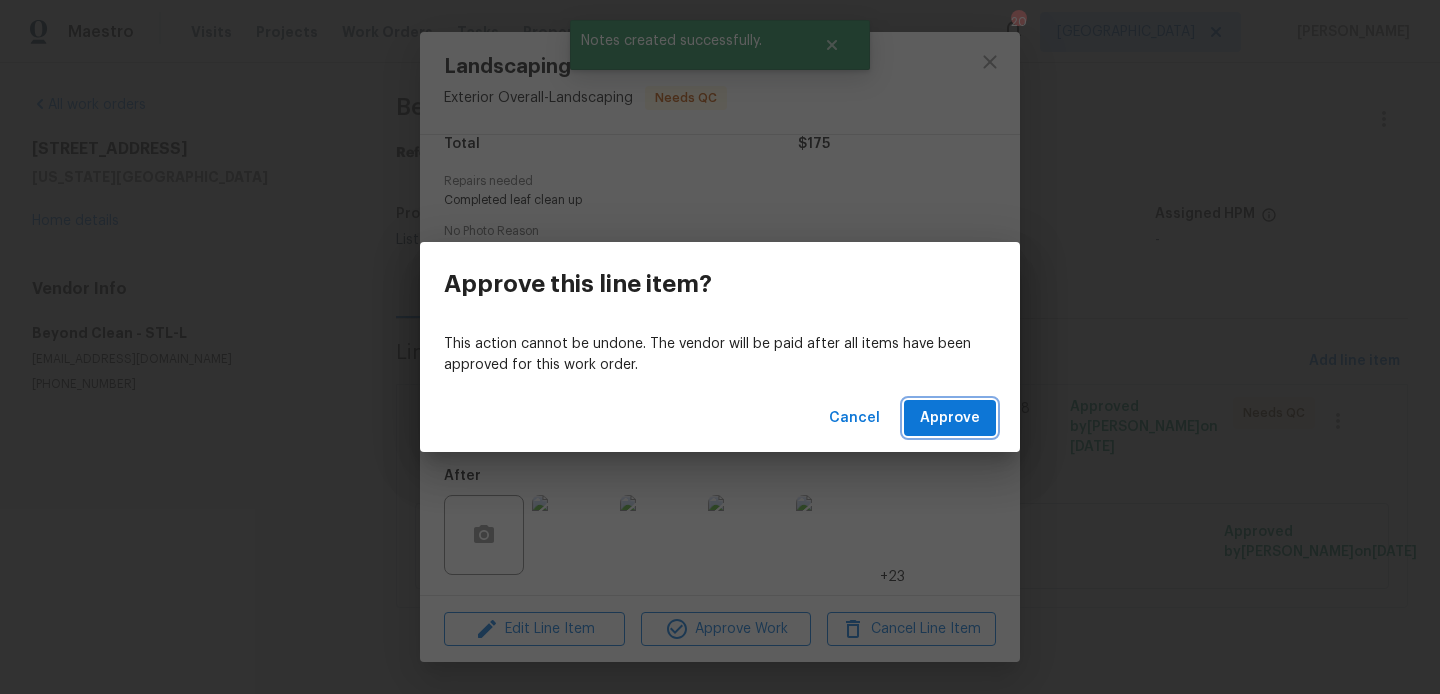 click on "Approve" at bounding box center (950, 418) 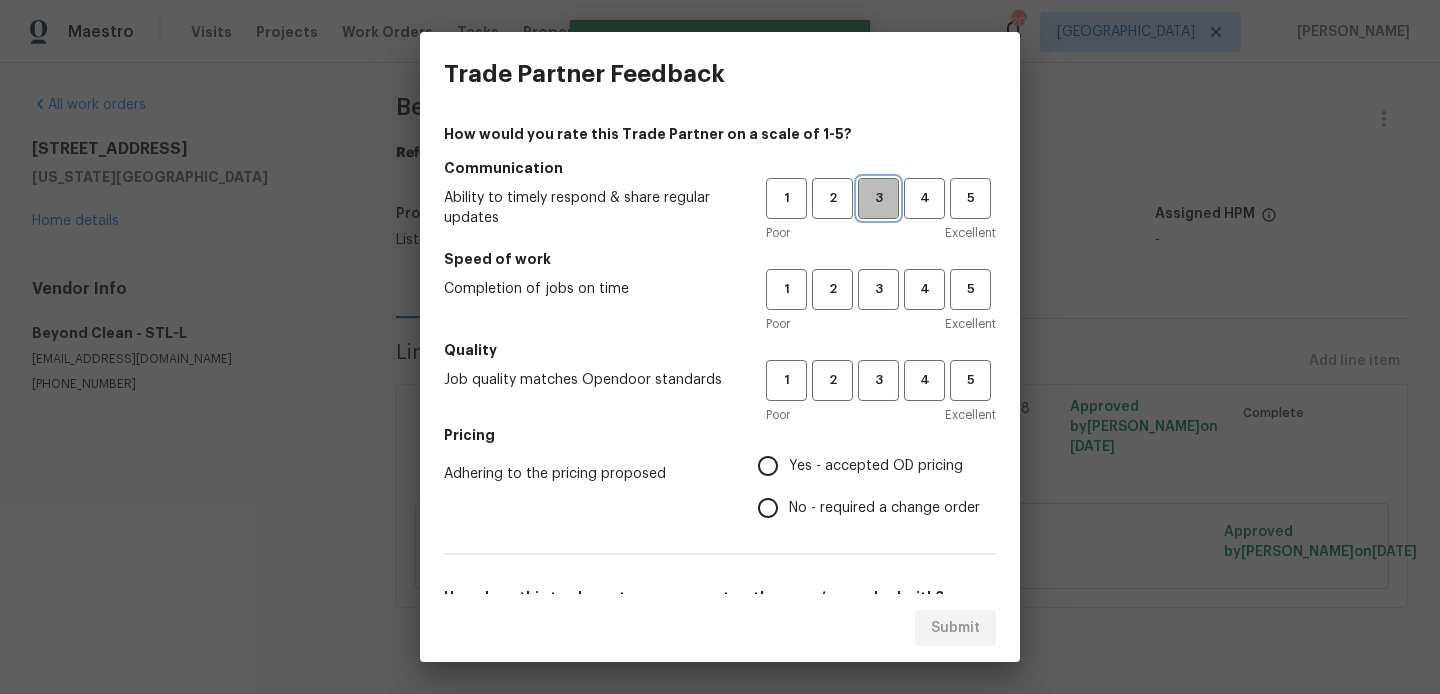click on "3" at bounding box center (878, 198) 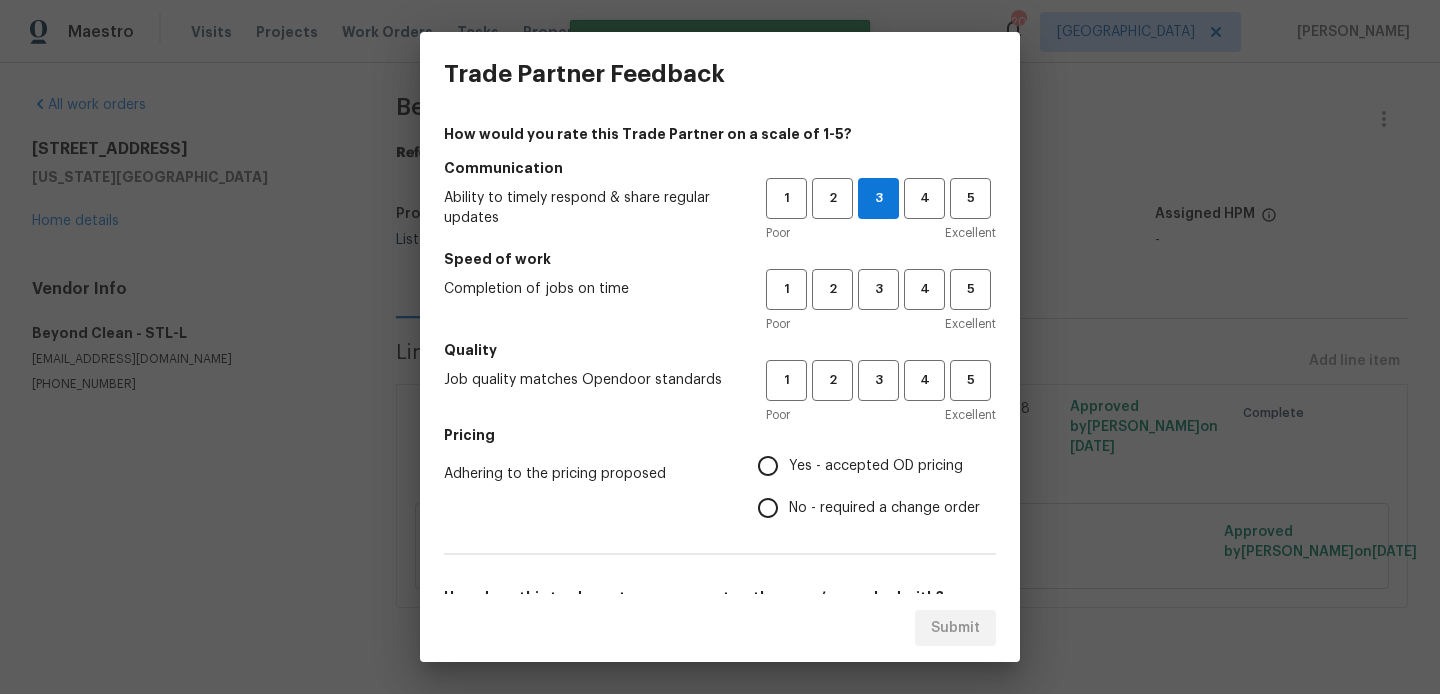 click on "Speed of work" at bounding box center (720, 259) 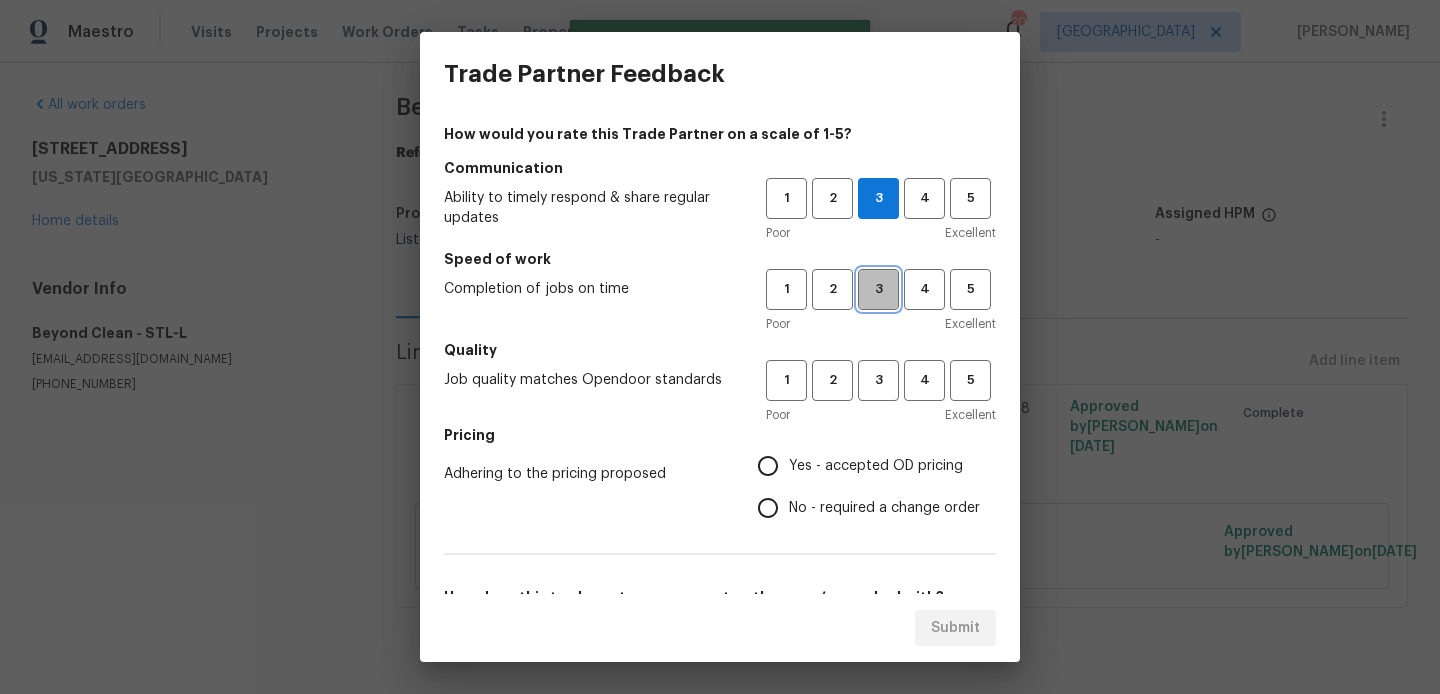 click on "3" at bounding box center (878, 289) 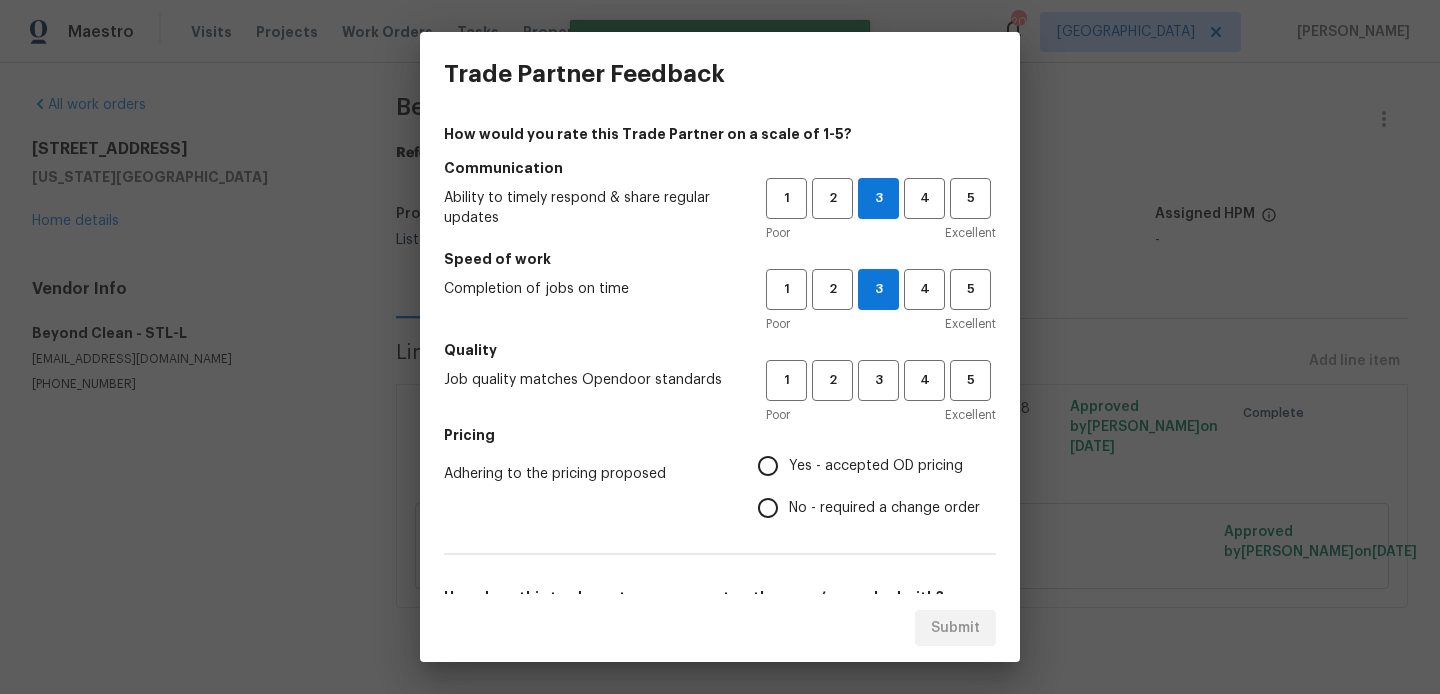 click on "Pricing" at bounding box center (720, 435) 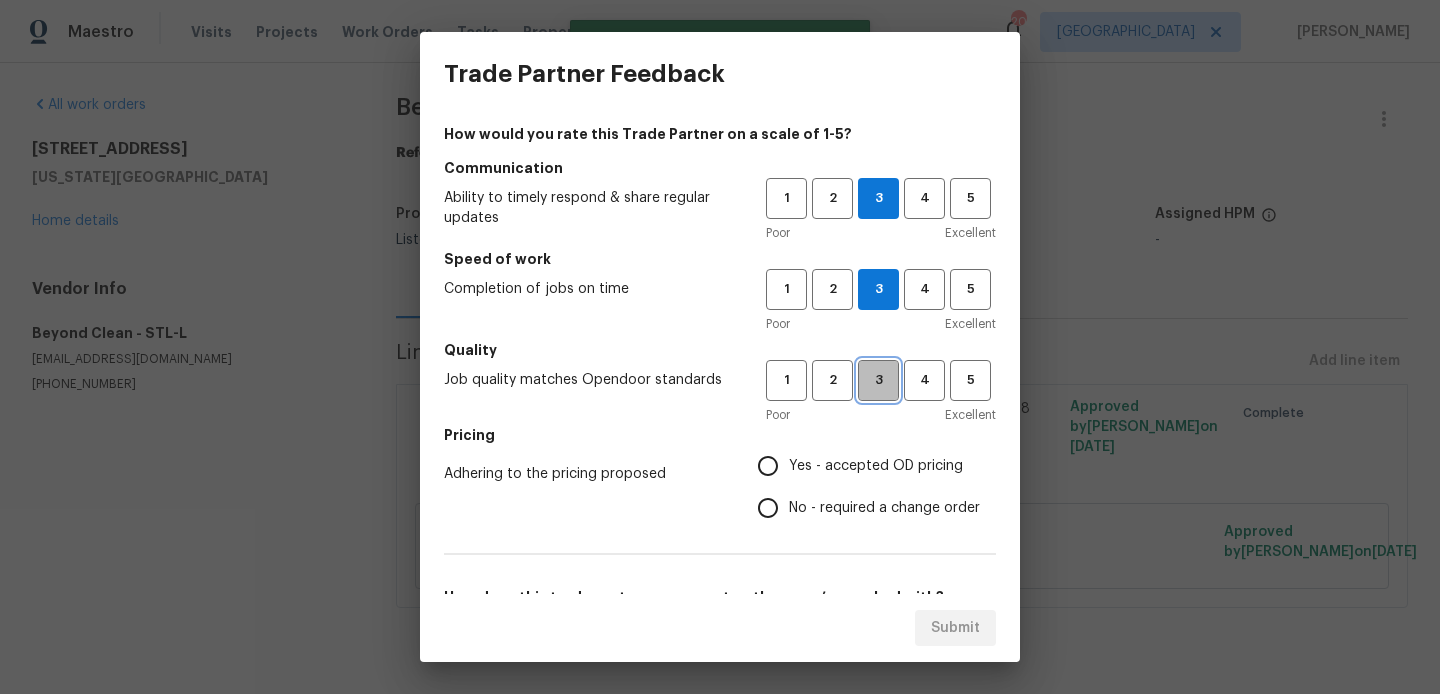click on "3" at bounding box center (878, 380) 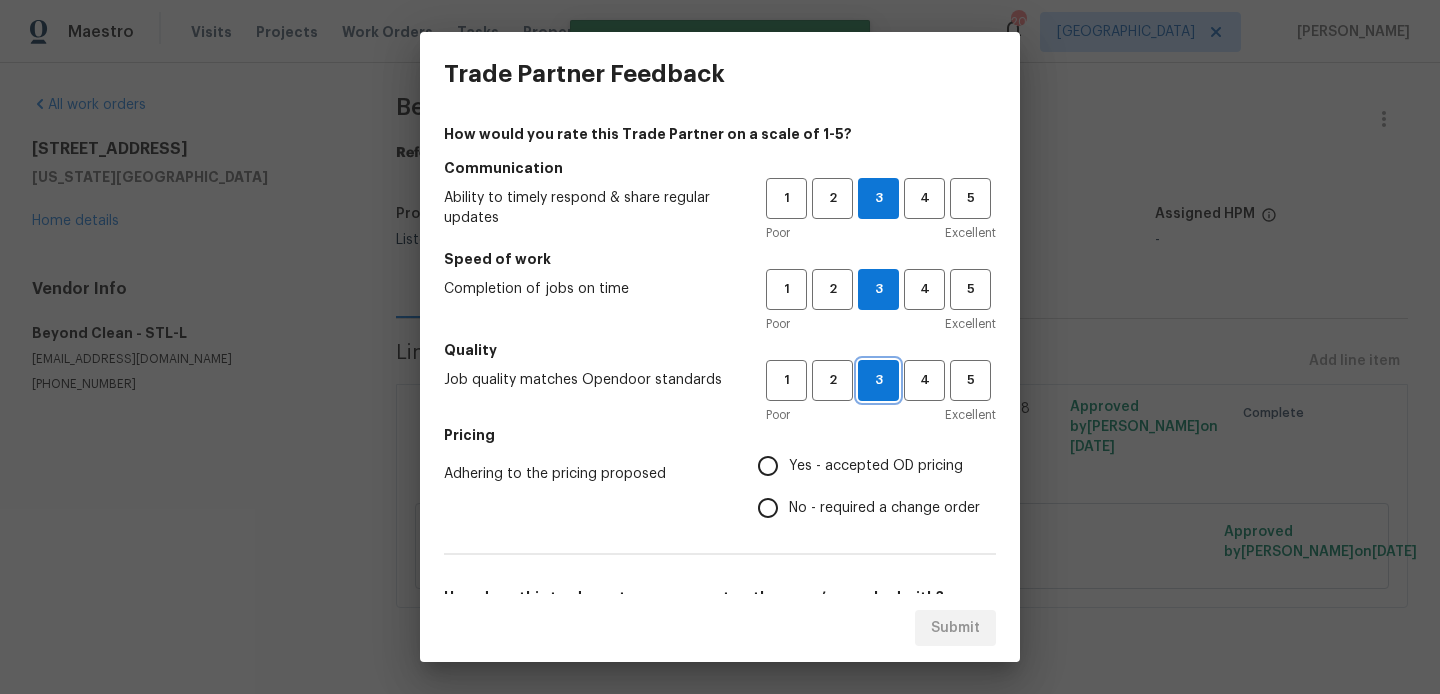 scroll, scrollTop: 89, scrollLeft: 0, axis: vertical 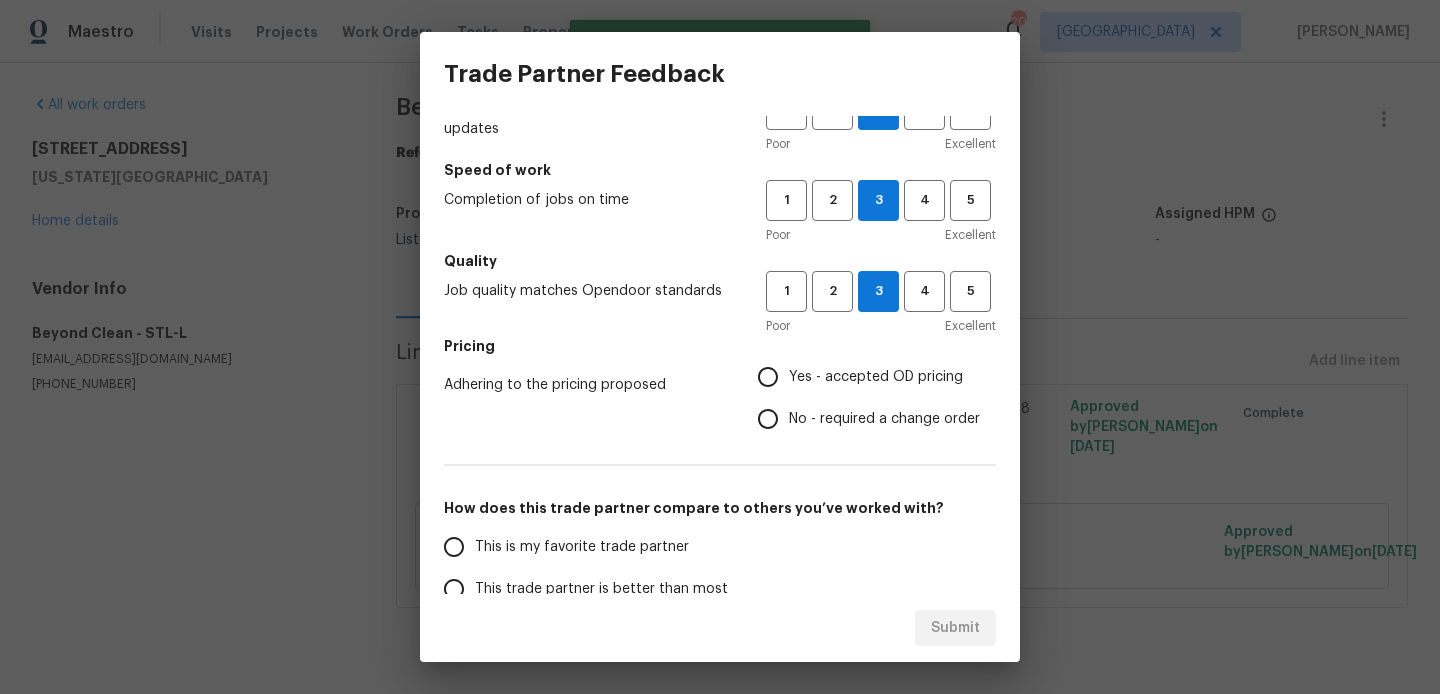 click on "Yes - accepted OD pricing" at bounding box center (876, 377) 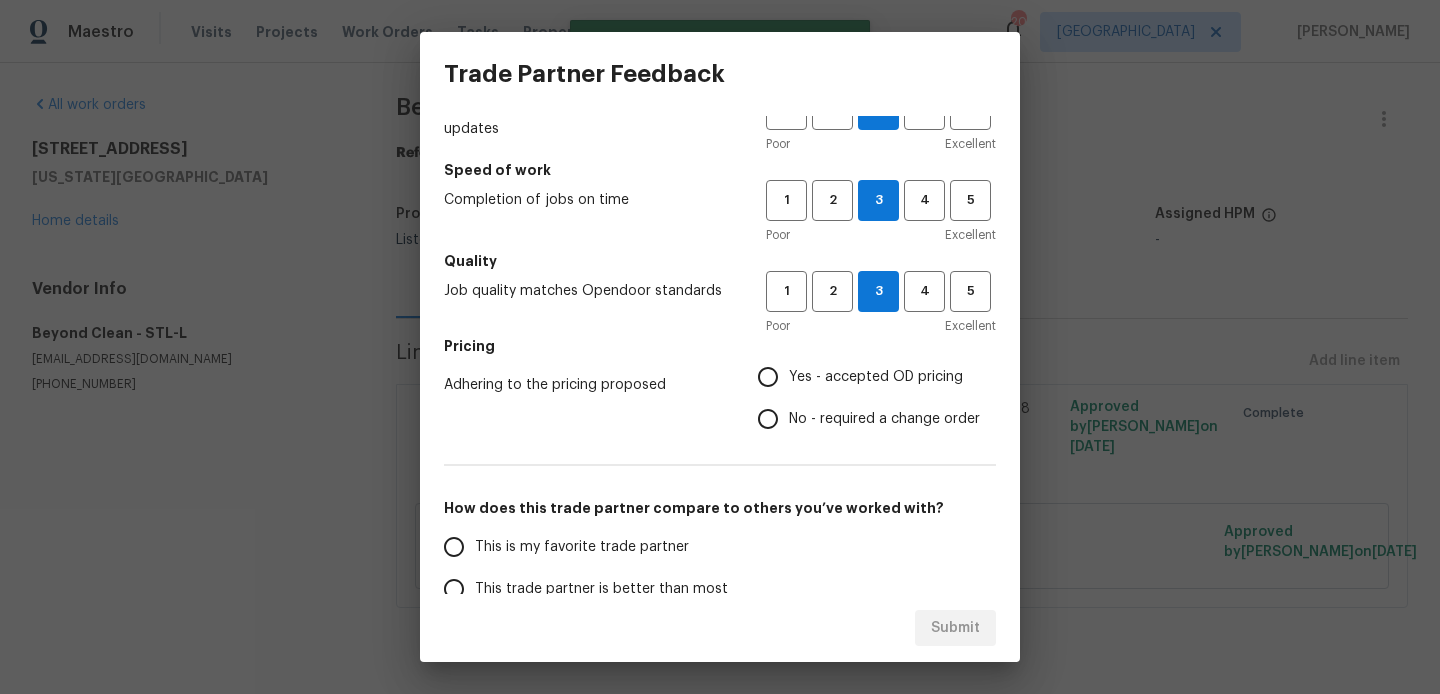 click on "Yes - accepted OD pricing" at bounding box center [768, 377] 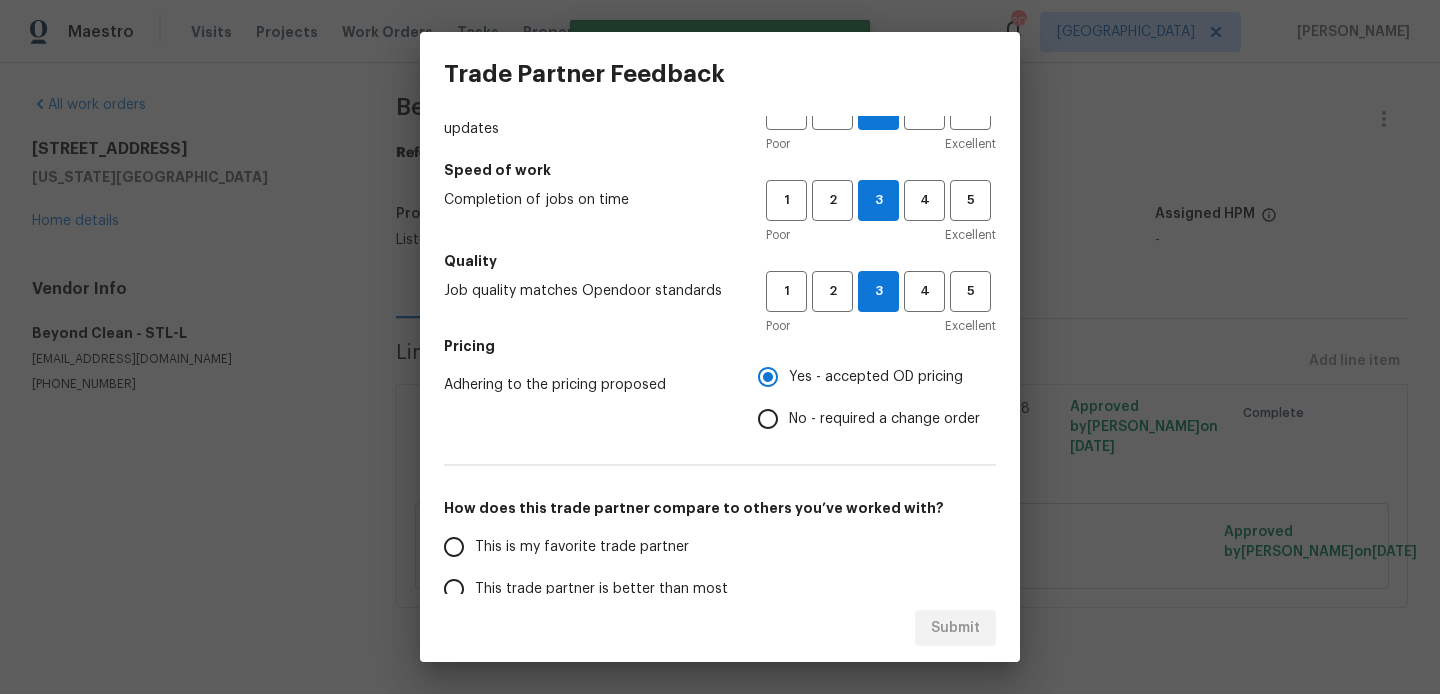 click on "This is my favorite trade partner" at bounding box center [582, 547] 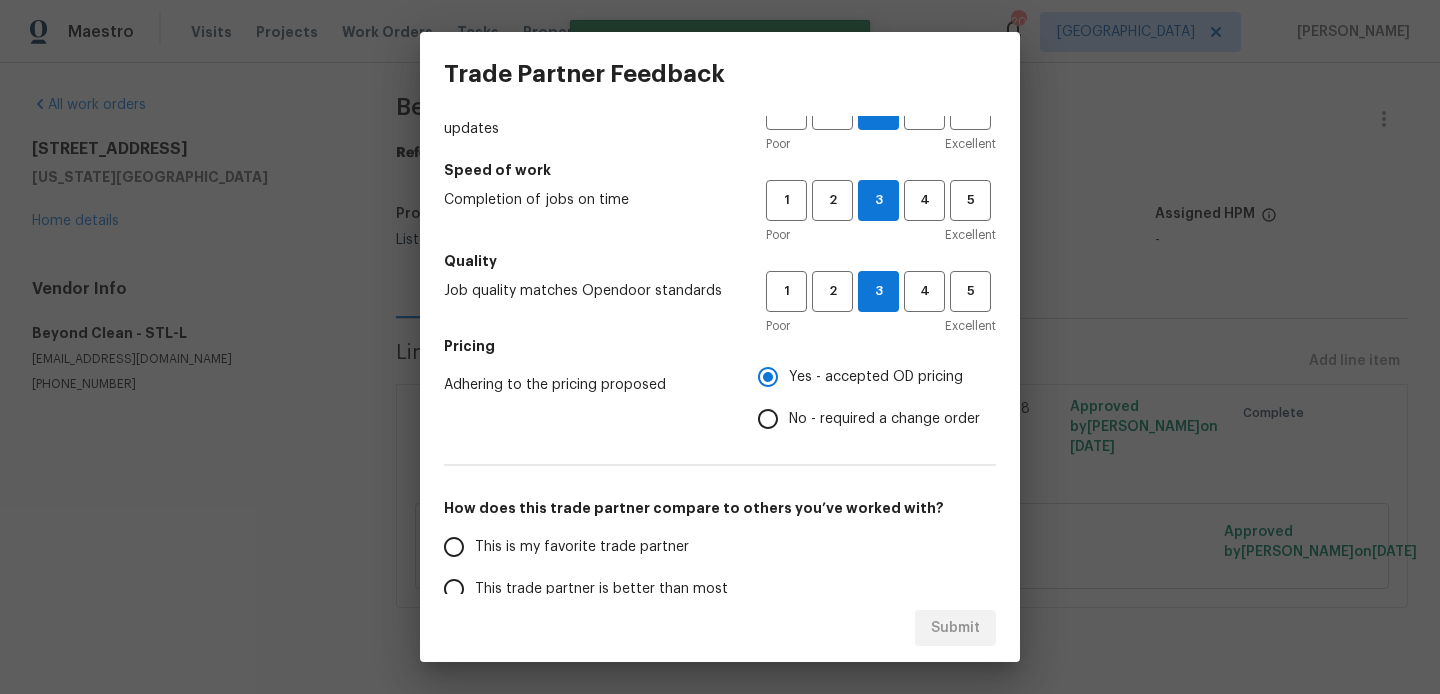 click on "This is my favorite trade partner" at bounding box center [454, 547] 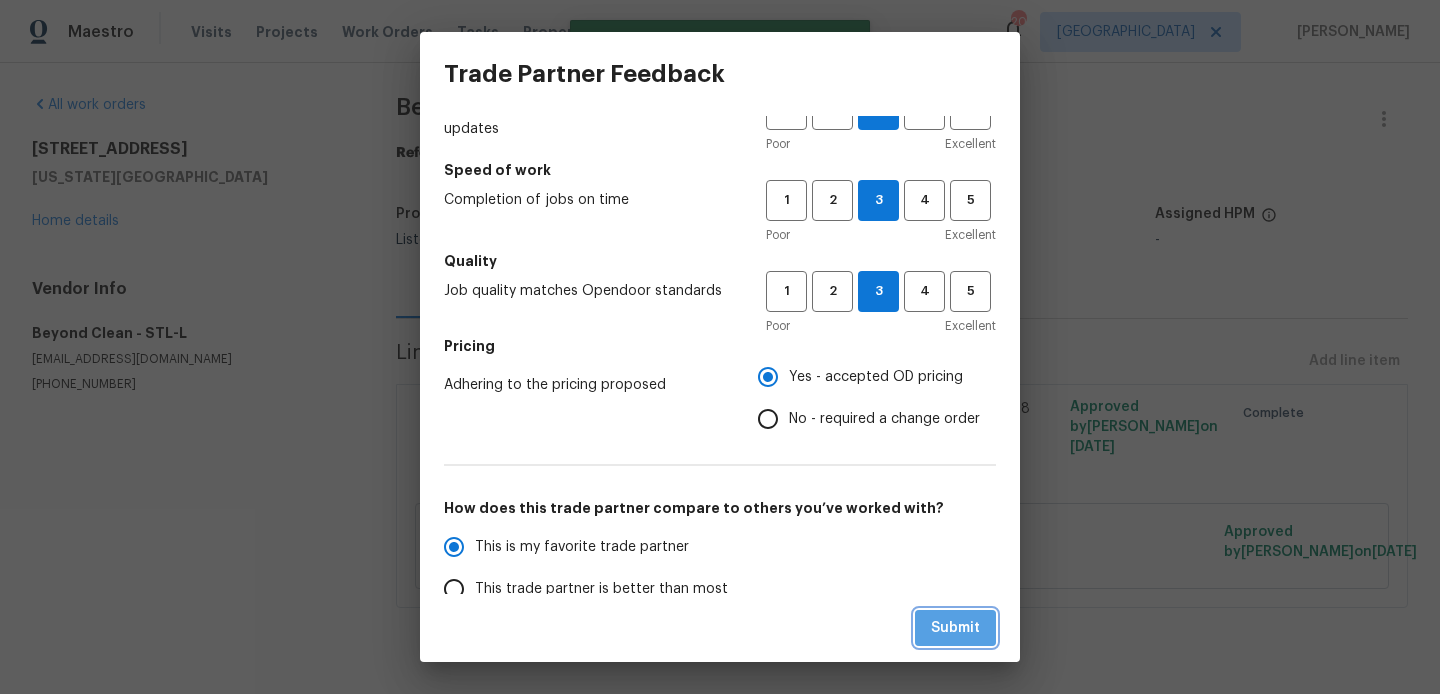 click on "Submit" at bounding box center (955, 628) 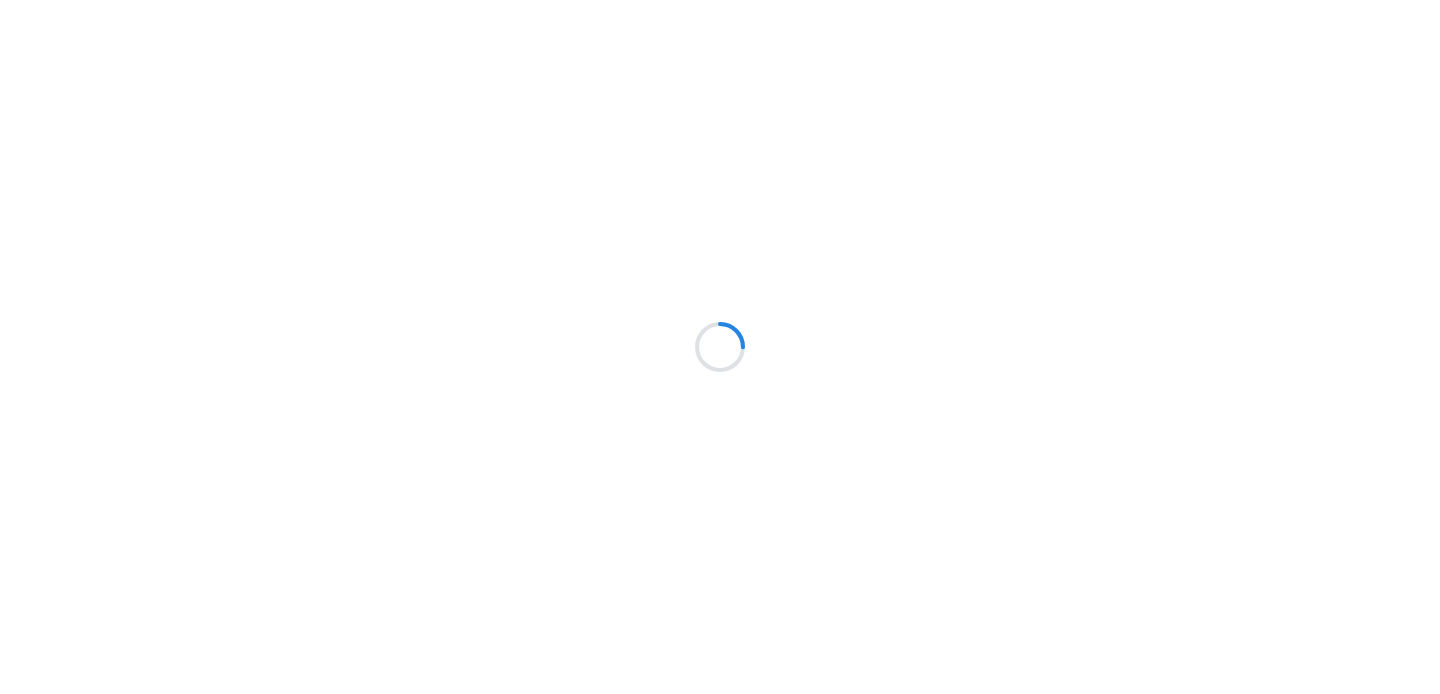 scroll, scrollTop: 0, scrollLeft: 0, axis: both 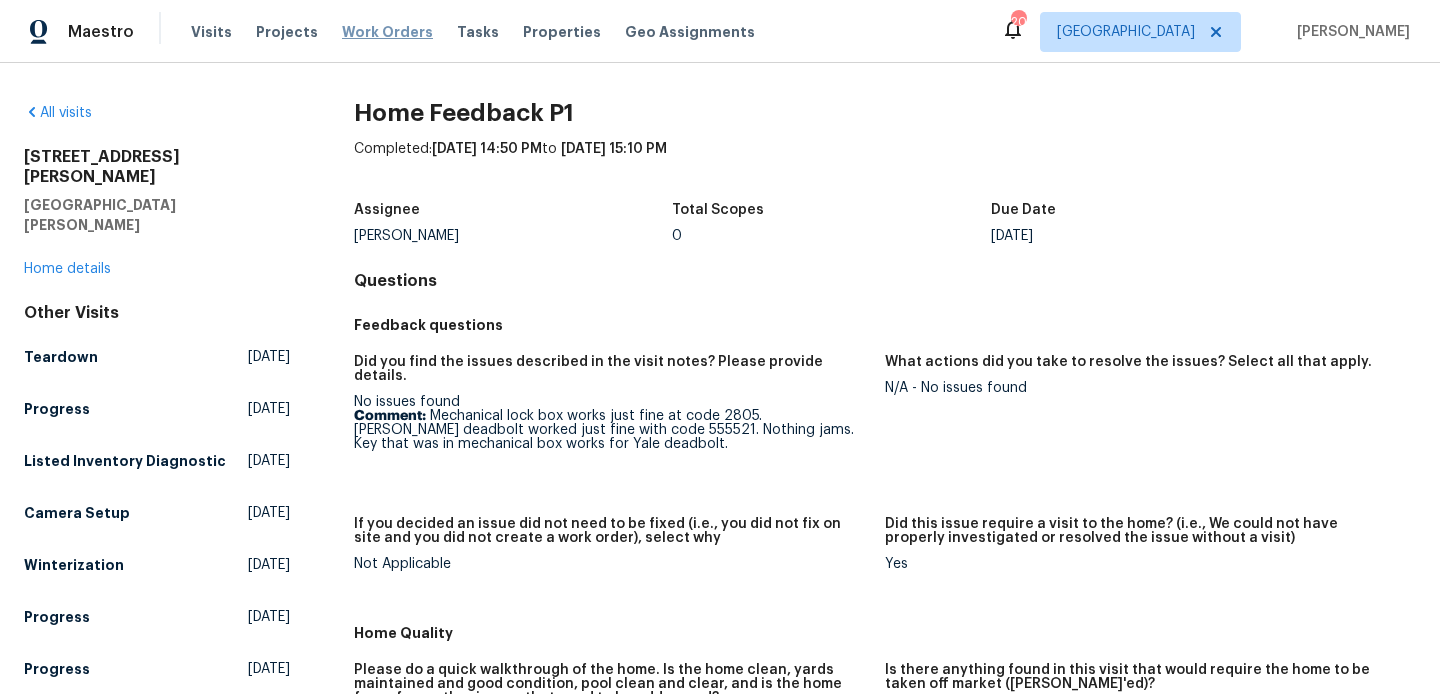 click on "Work Orders" at bounding box center [387, 32] 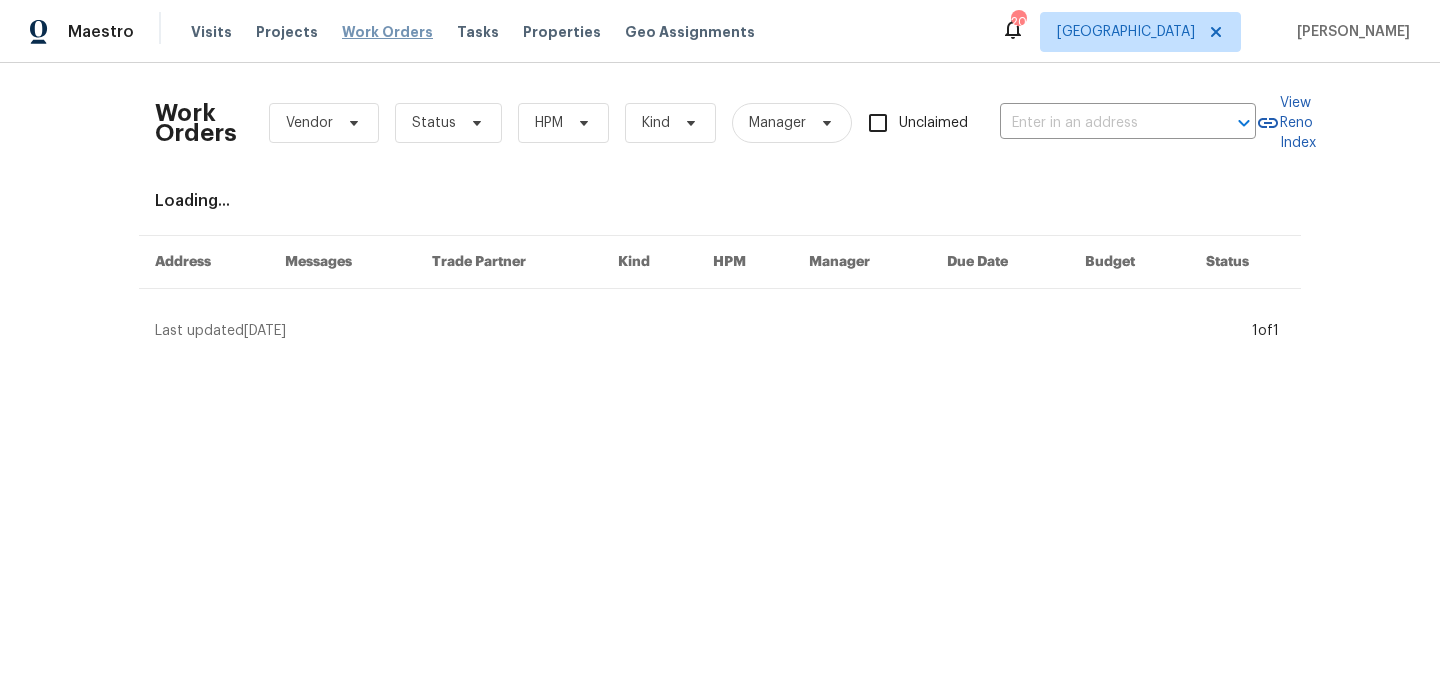 click on "Work Orders" at bounding box center [387, 32] 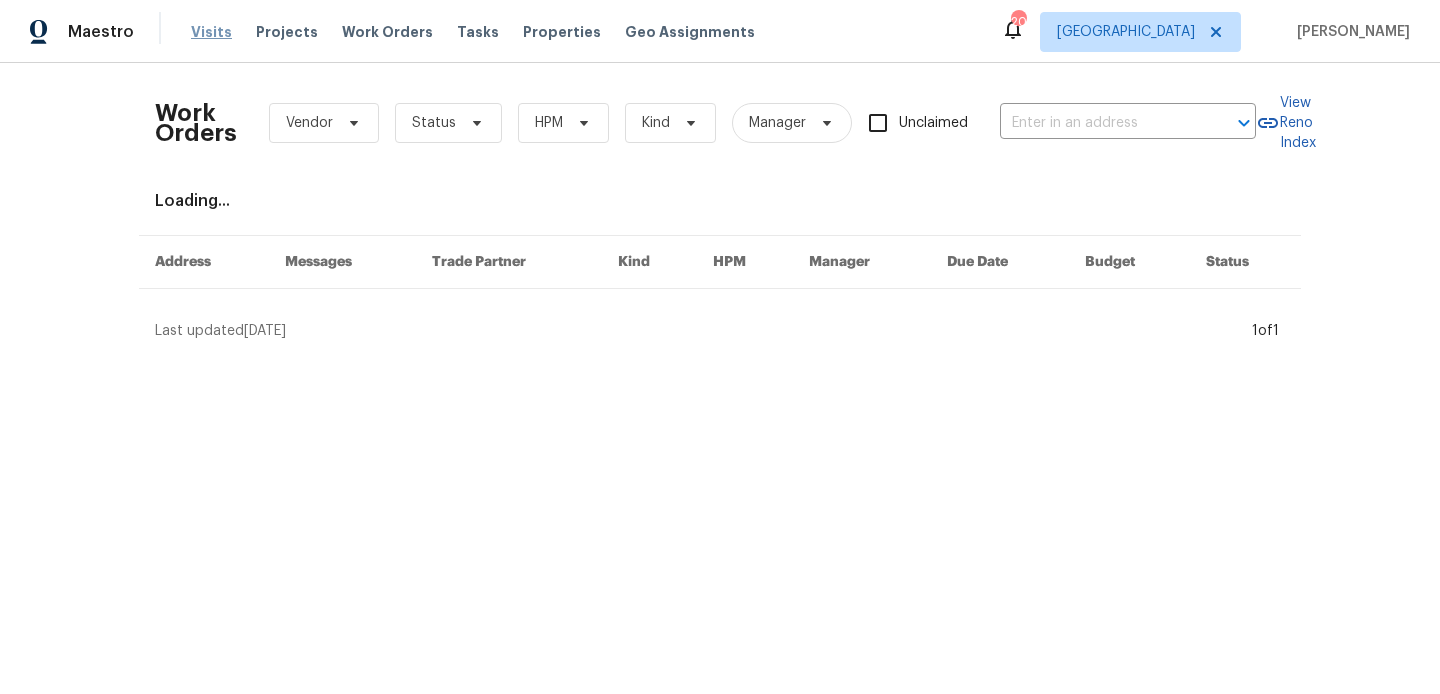 click on "Visits" at bounding box center (211, 32) 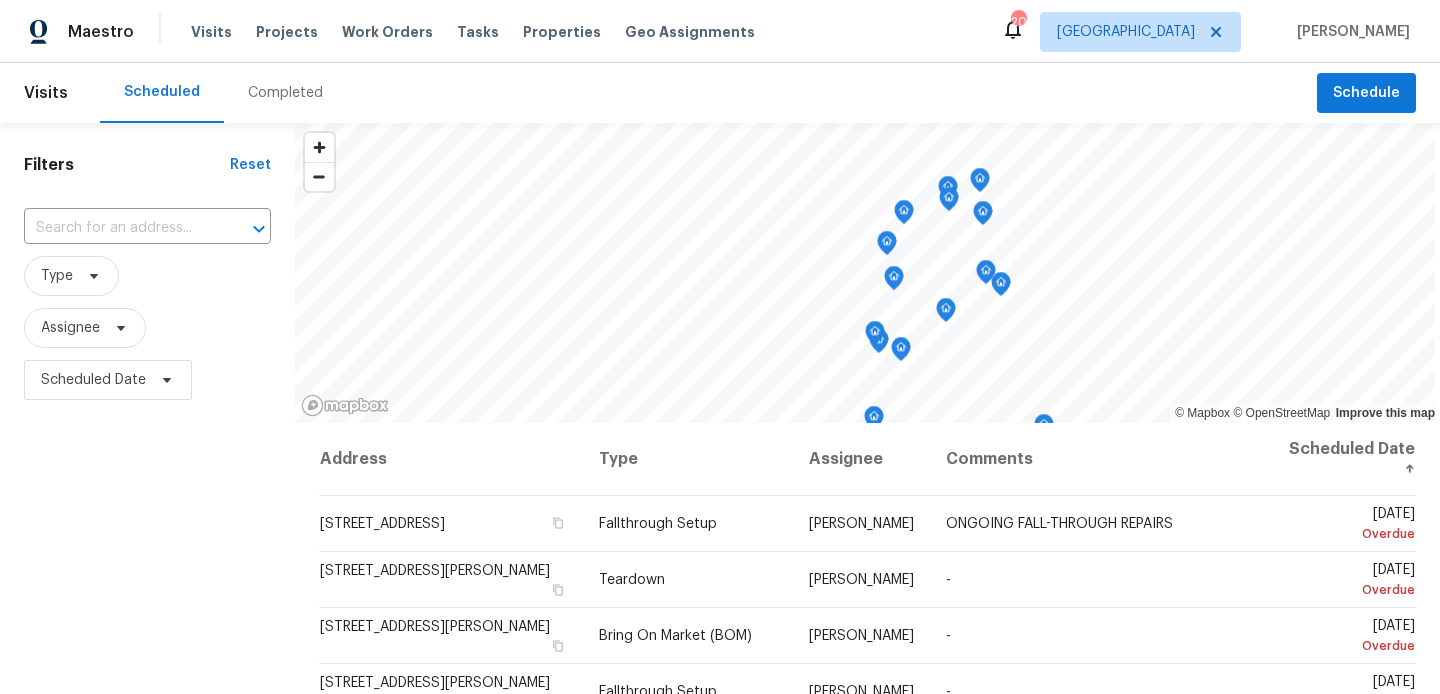 click on "Visits Projects Work Orders Tasks Properties Geo Assignments" at bounding box center [485, 32] 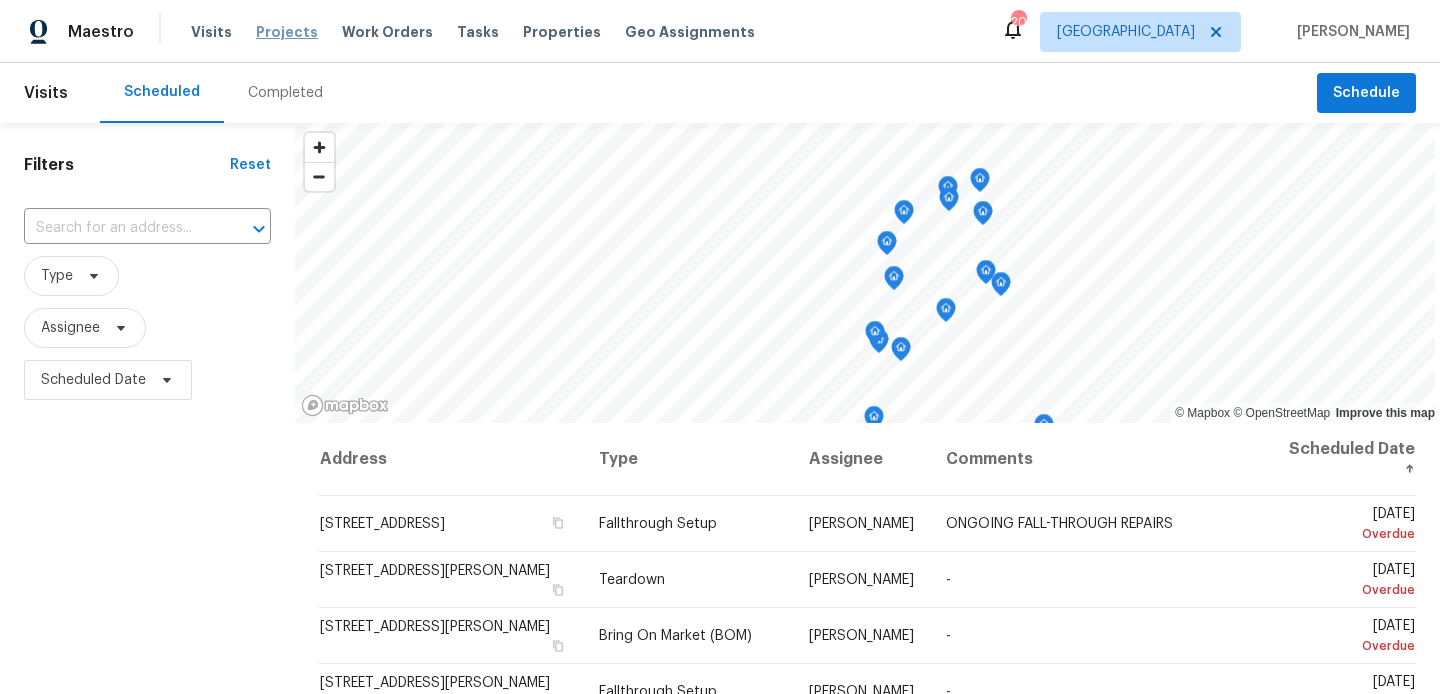 click on "Projects" at bounding box center (287, 32) 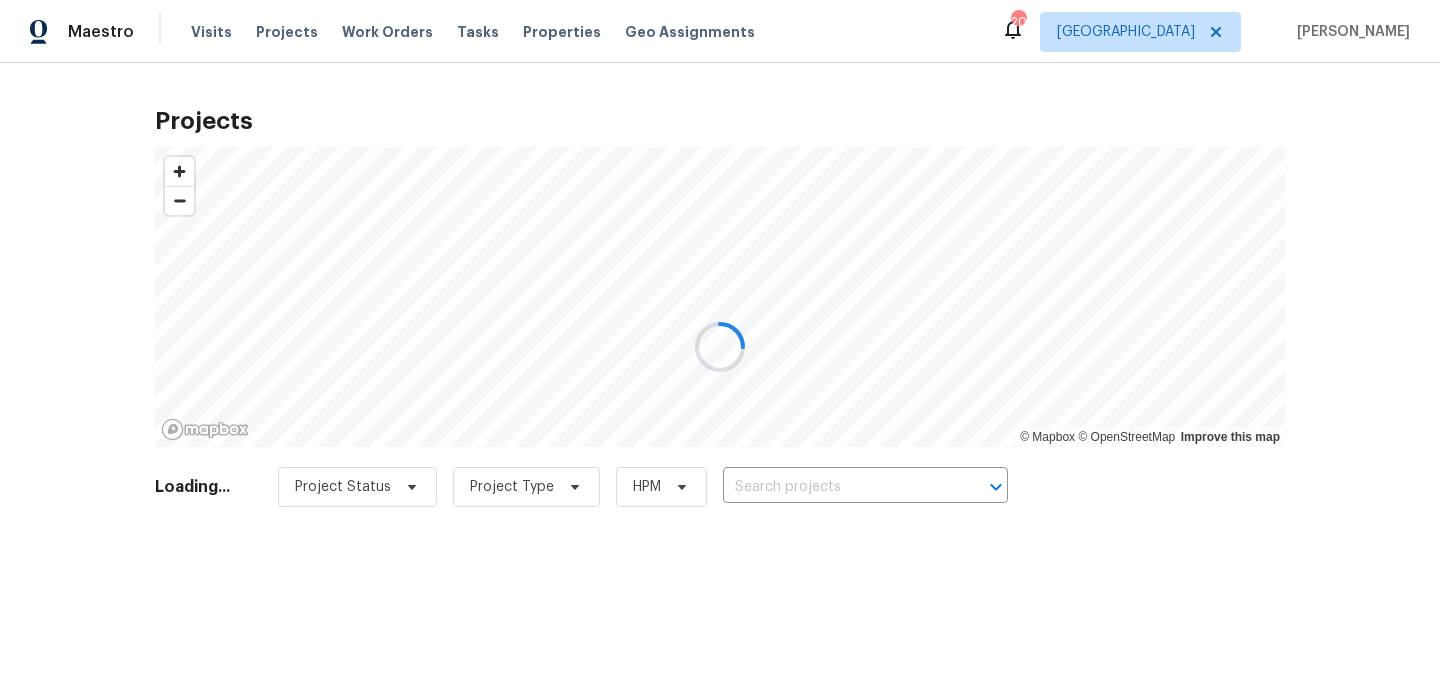 click at bounding box center [720, 347] 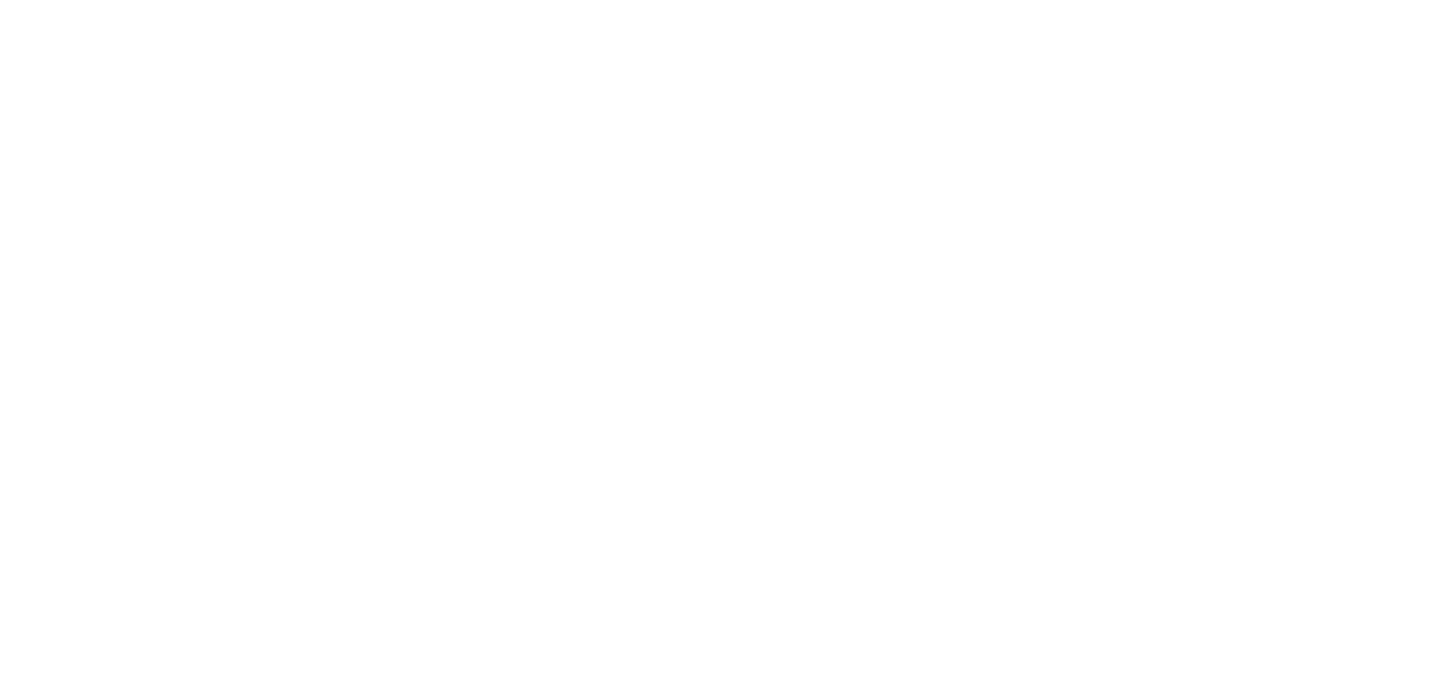 scroll, scrollTop: 0, scrollLeft: 0, axis: both 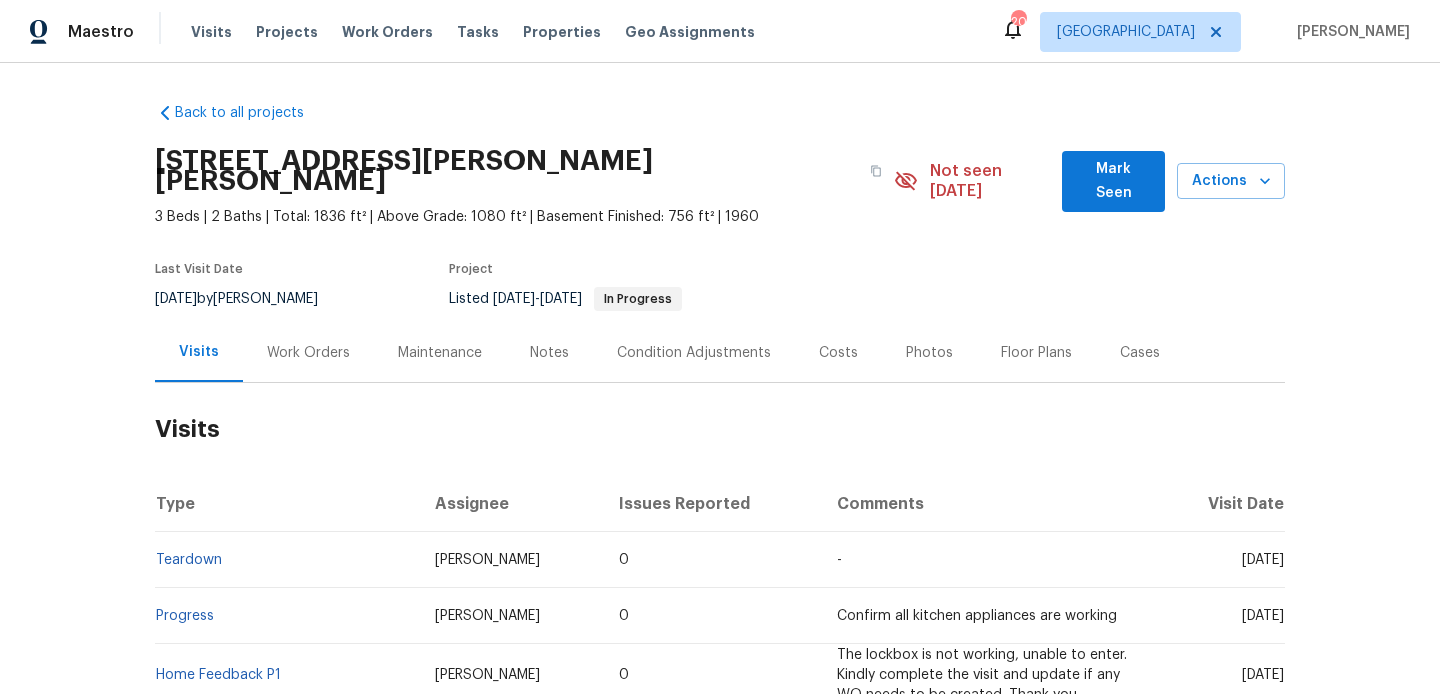 click on "Work Orders" at bounding box center [308, 353] 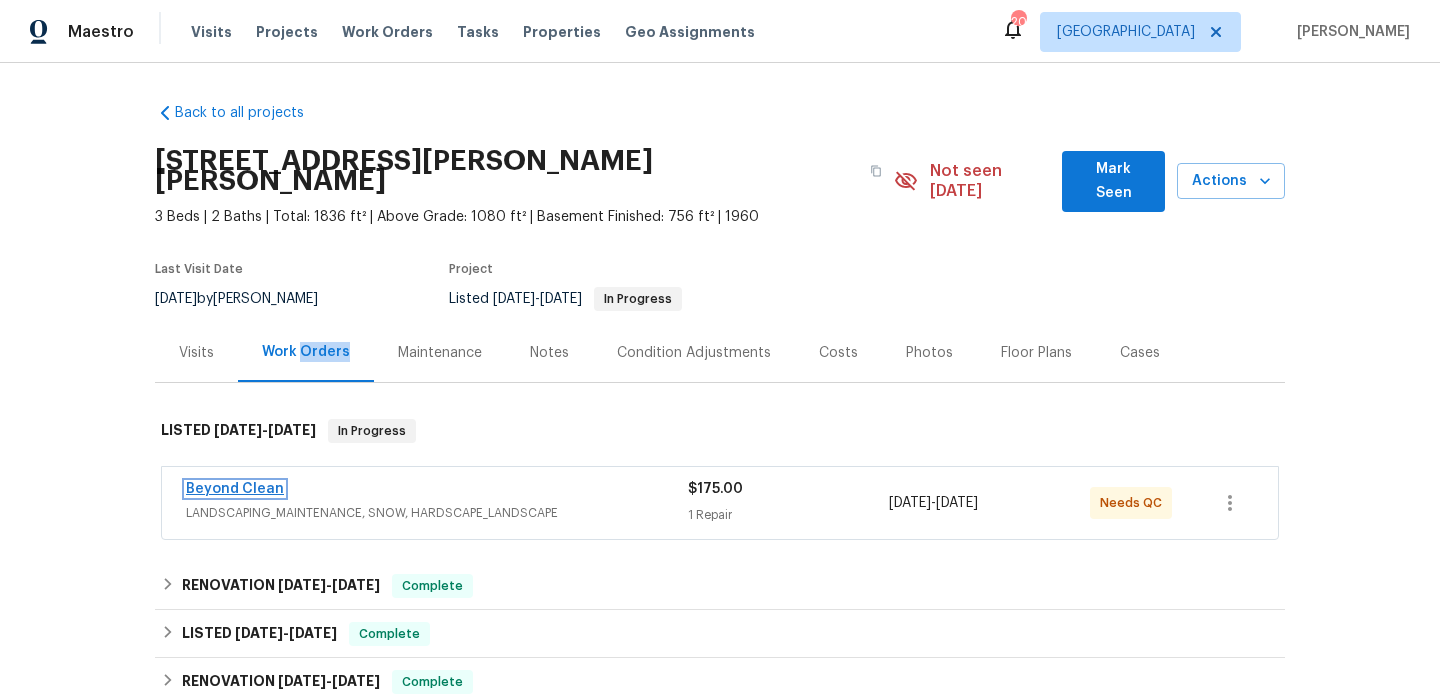 click on "Beyond Clean" at bounding box center [235, 489] 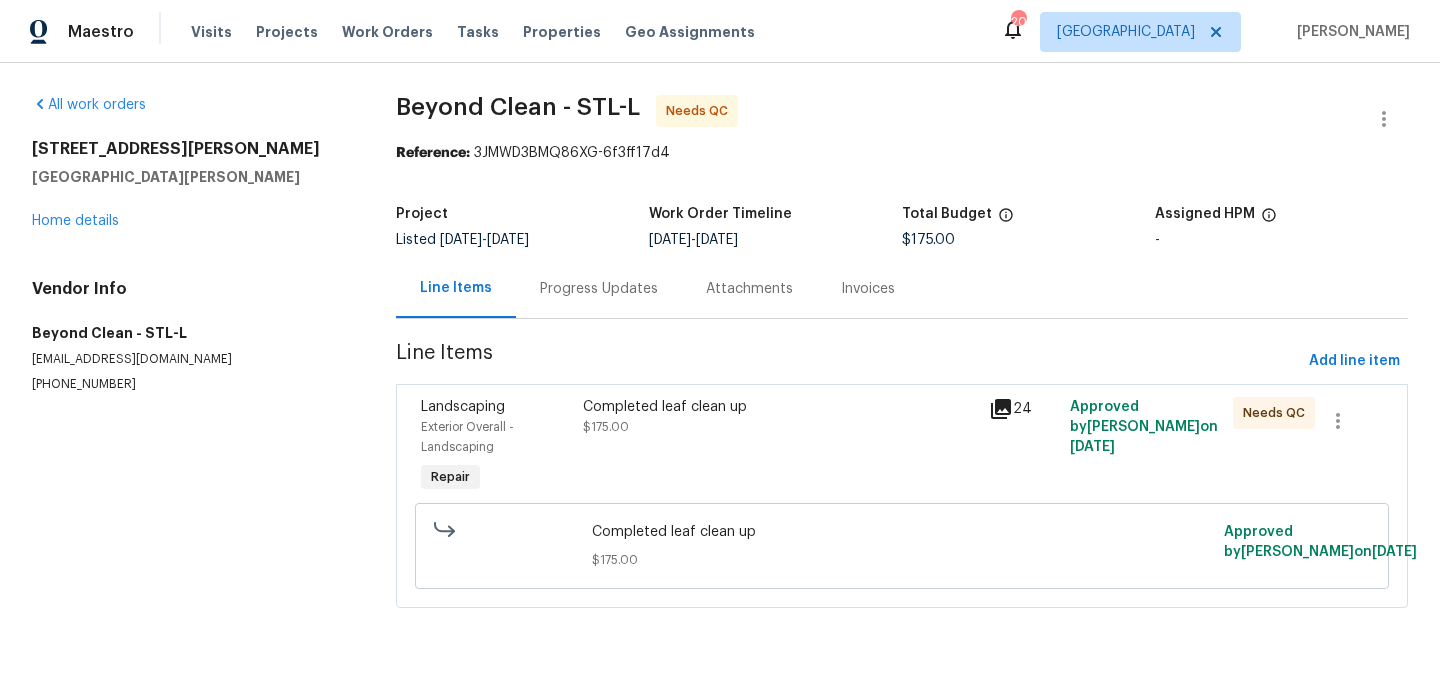 click on "Progress Updates" at bounding box center [599, 289] 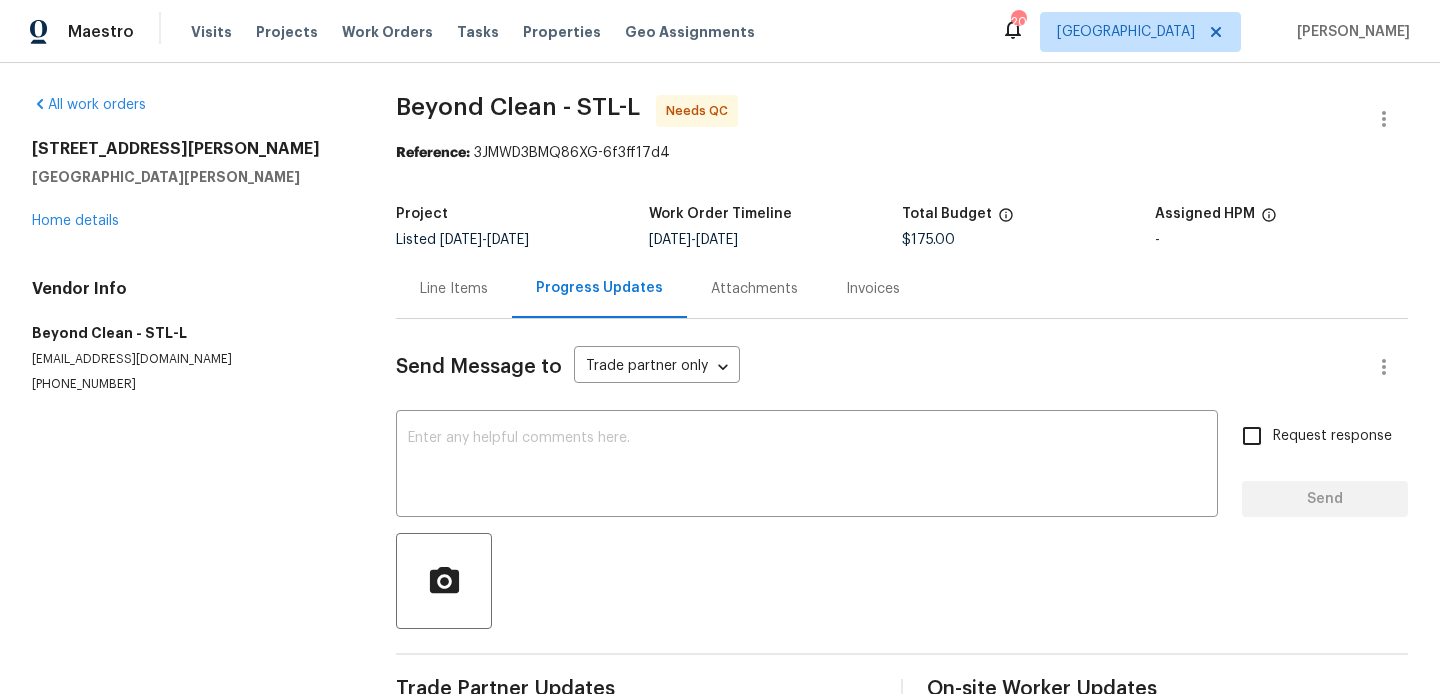 scroll, scrollTop: 49, scrollLeft: 0, axis: vertical 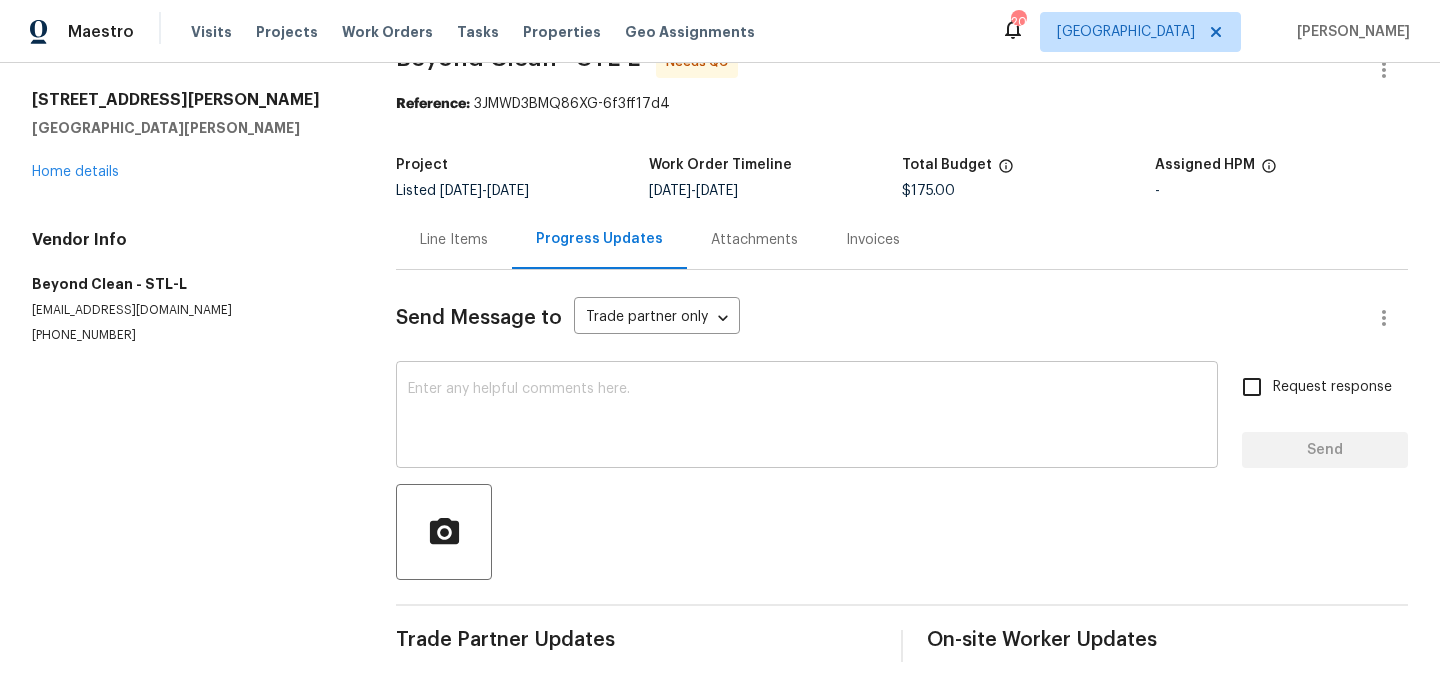 click at bounding box center (807, 417) 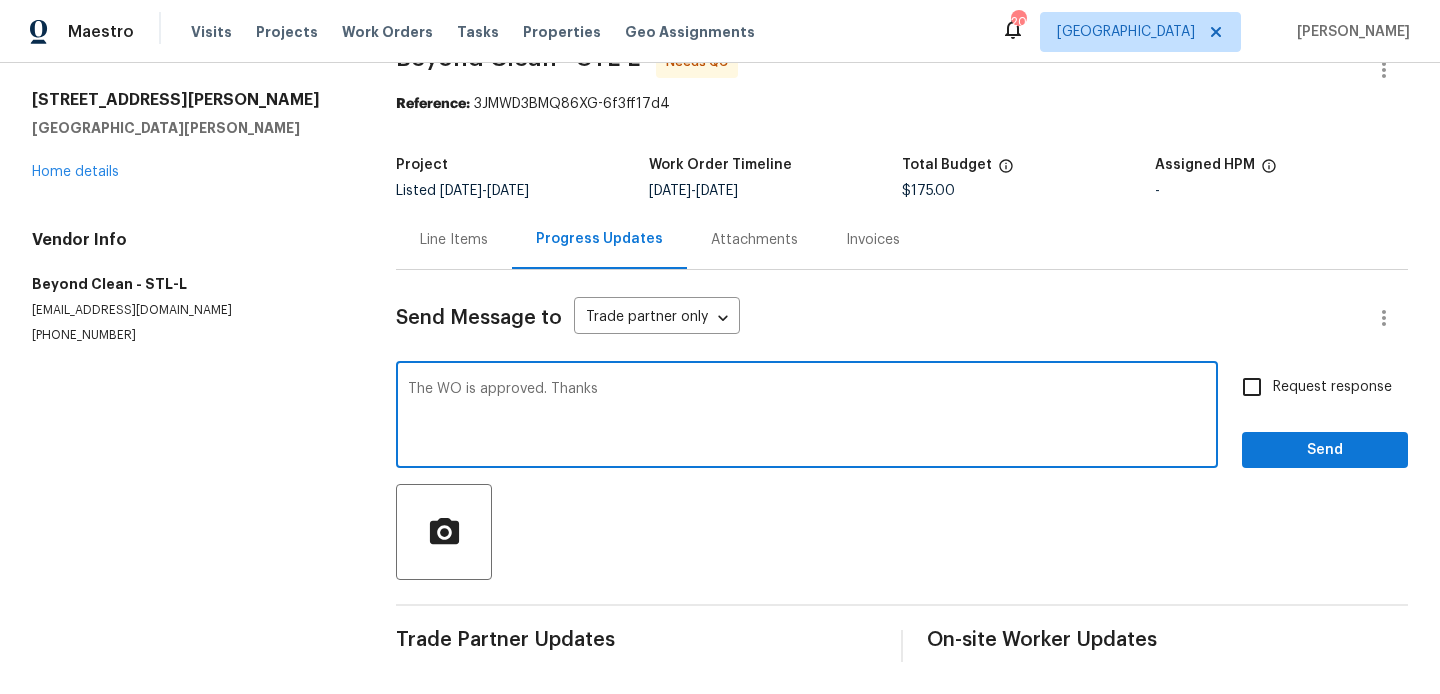 type on "The WO is approved. Thanks" 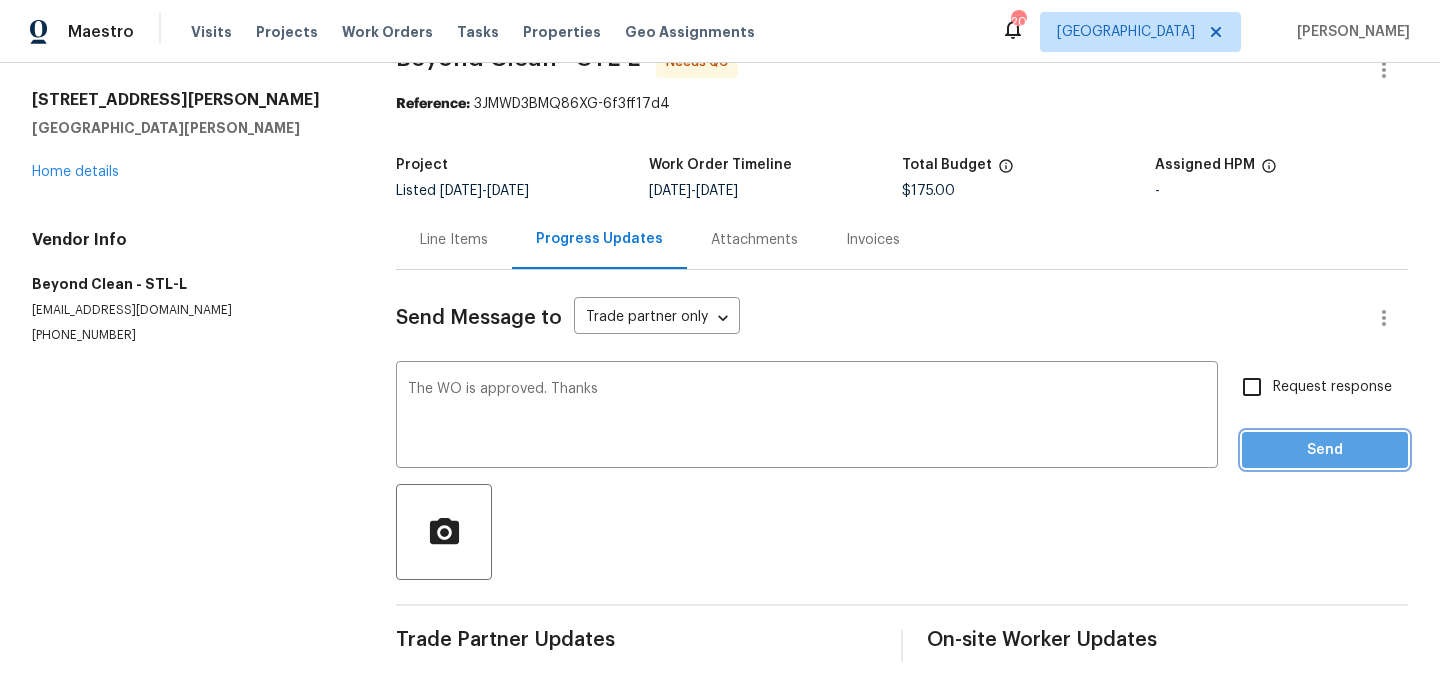 click on "Send" at bounding box center (1325, 450) 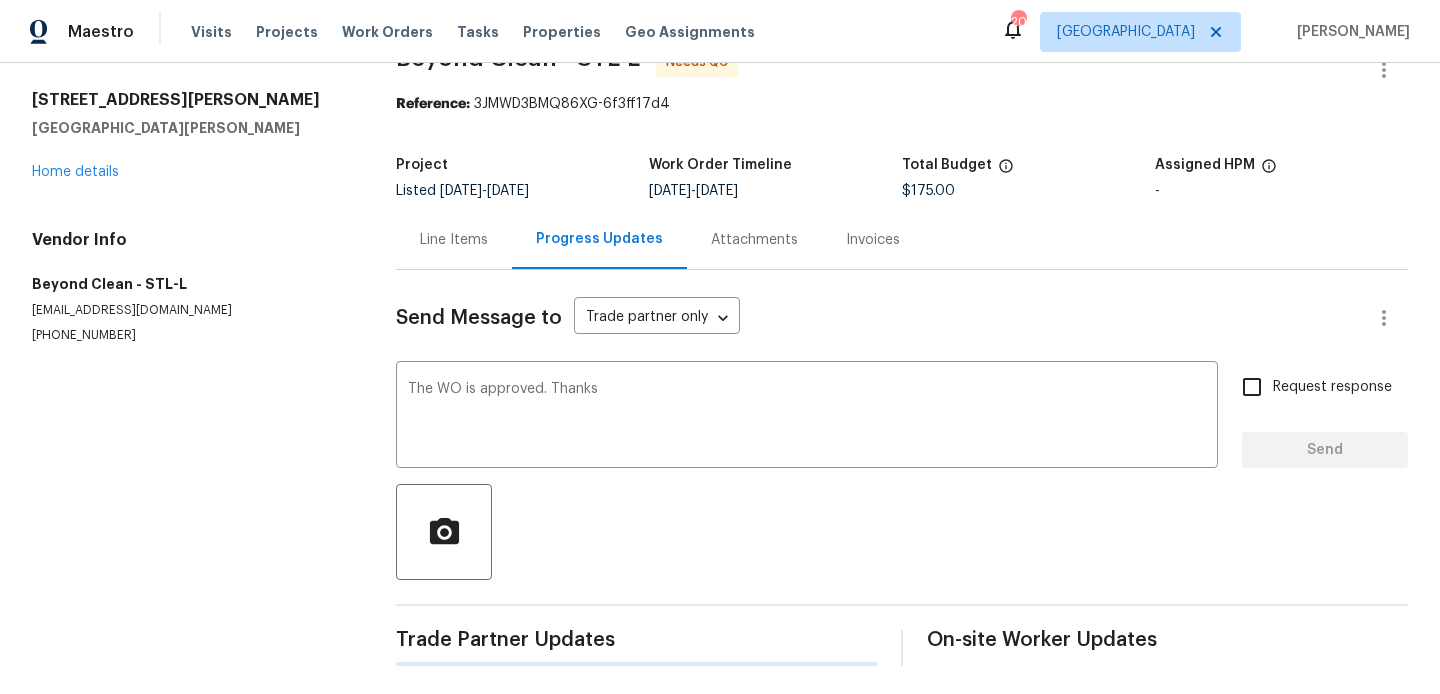click on "Request response Send" at bounding box center (1325, 417) 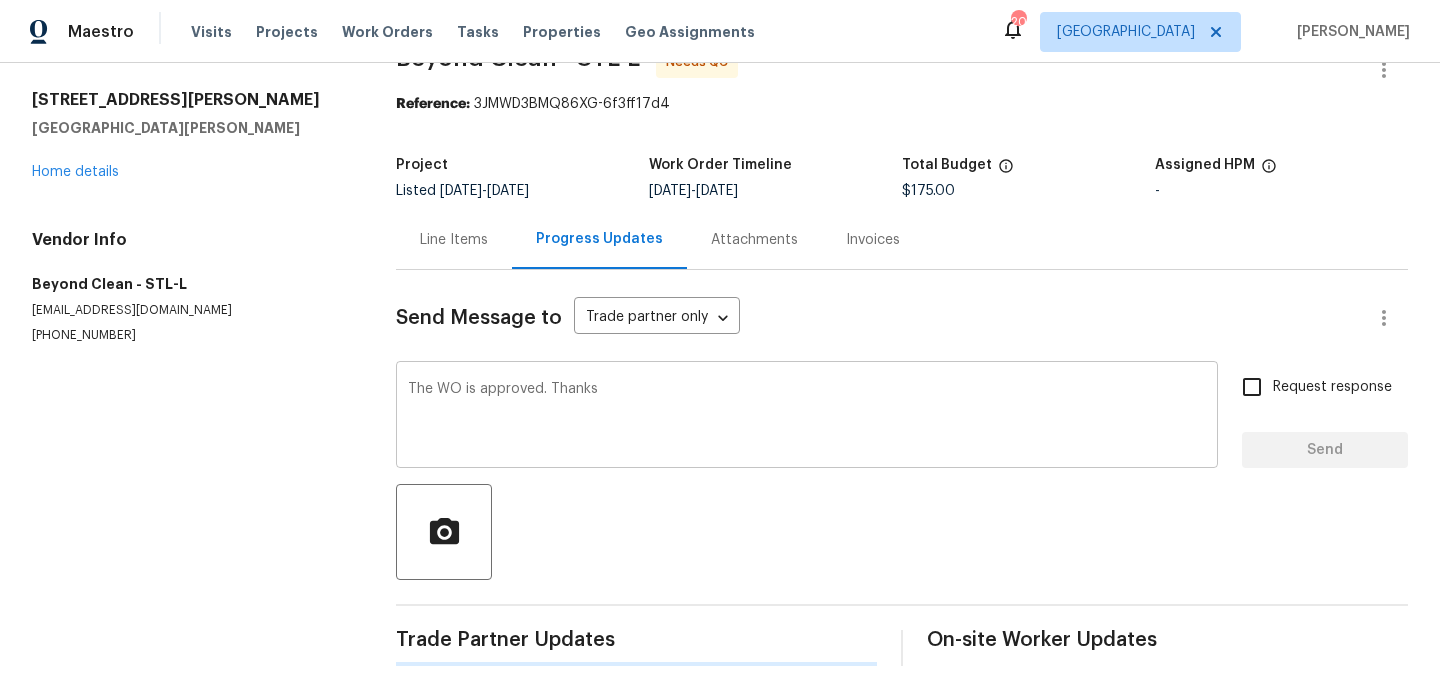 type 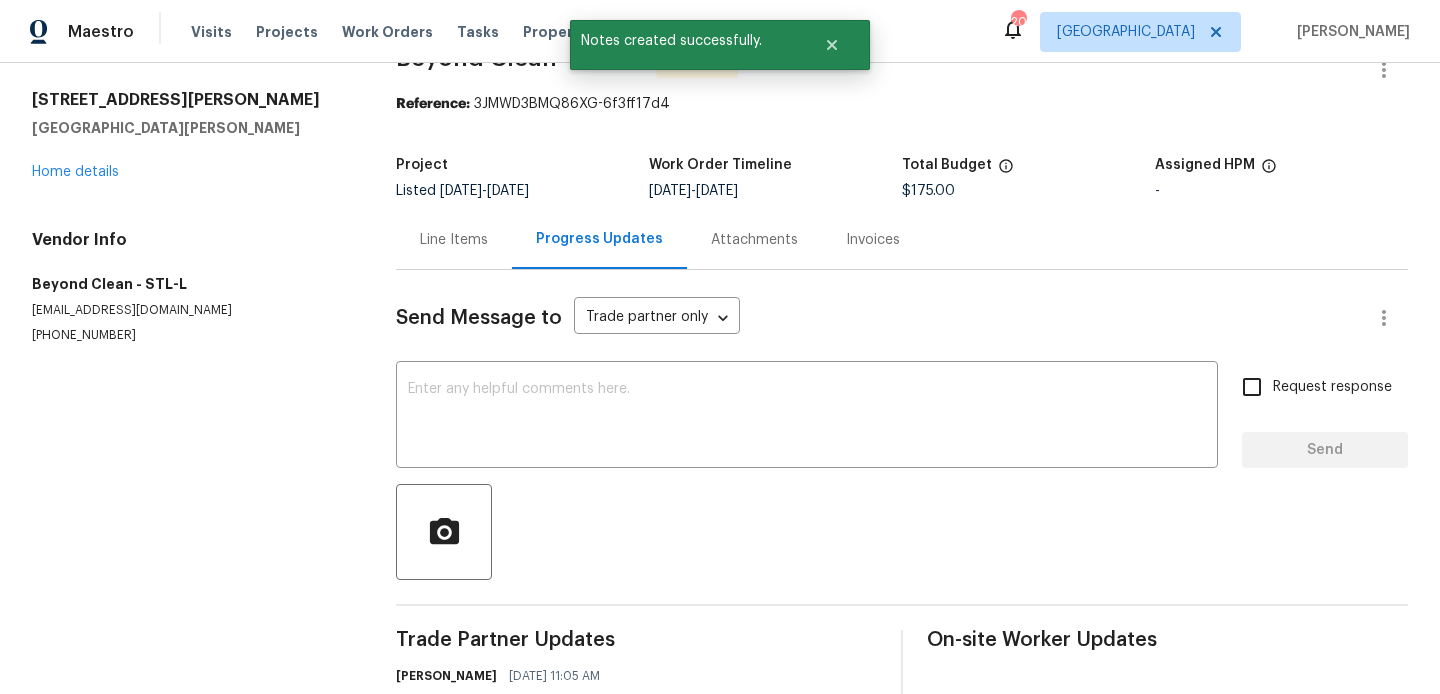 click on "Line Items" at bounding box center [454, 240] 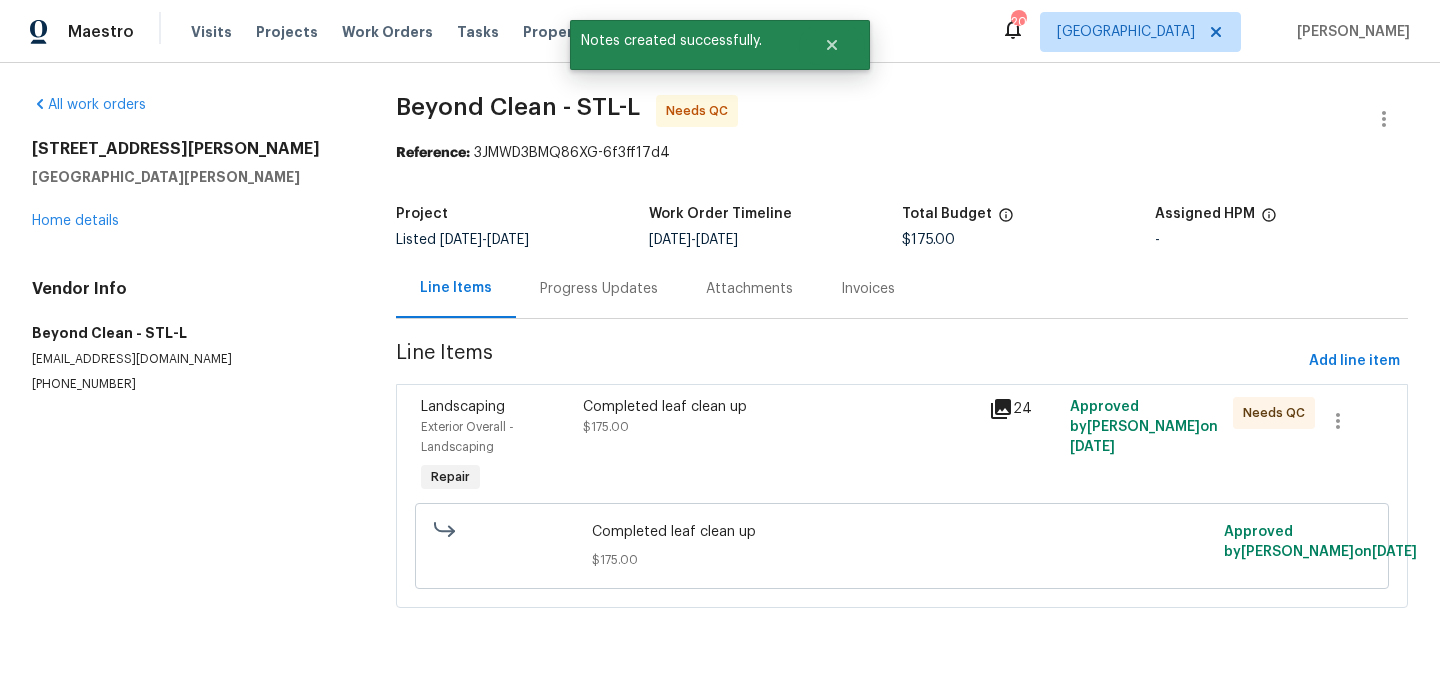 click on "Completed leaf clean up" at bounding box center [780, 407] 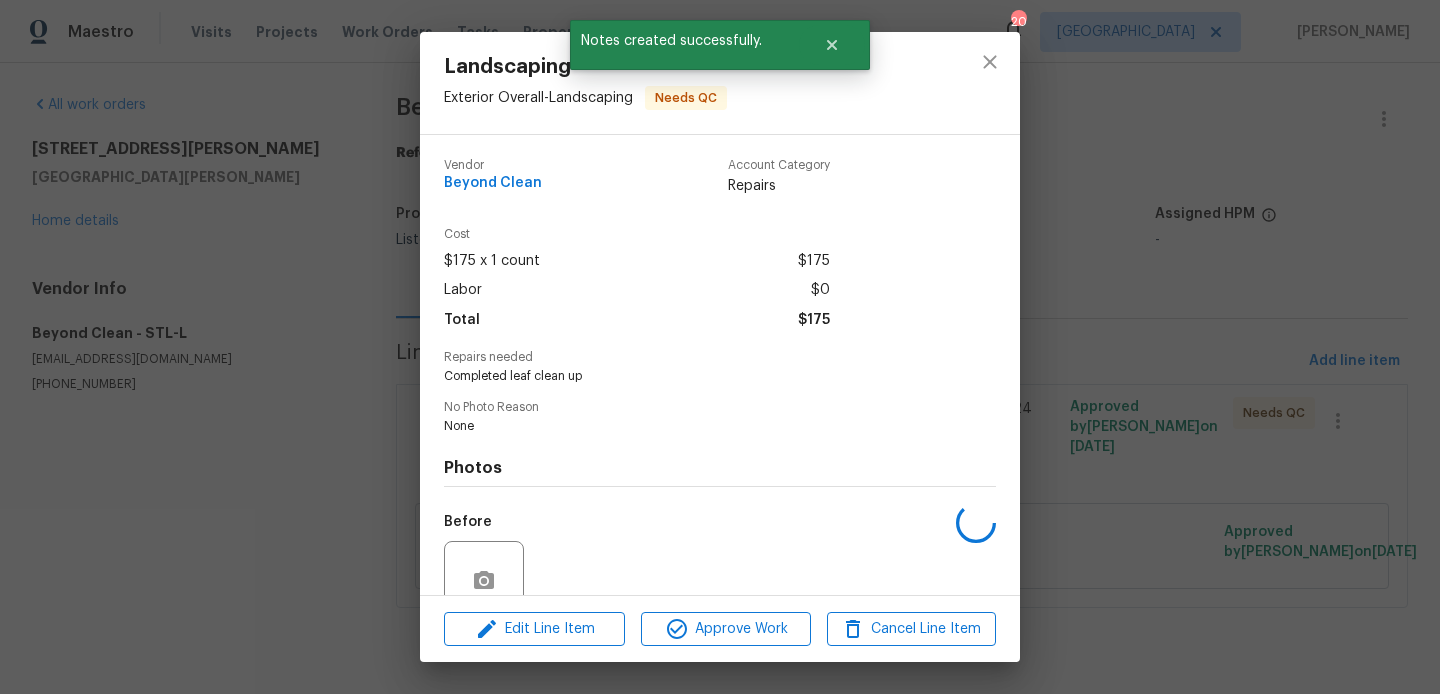 scroll, scrollTop: 176, scrollLeft: 0, axis: vertical 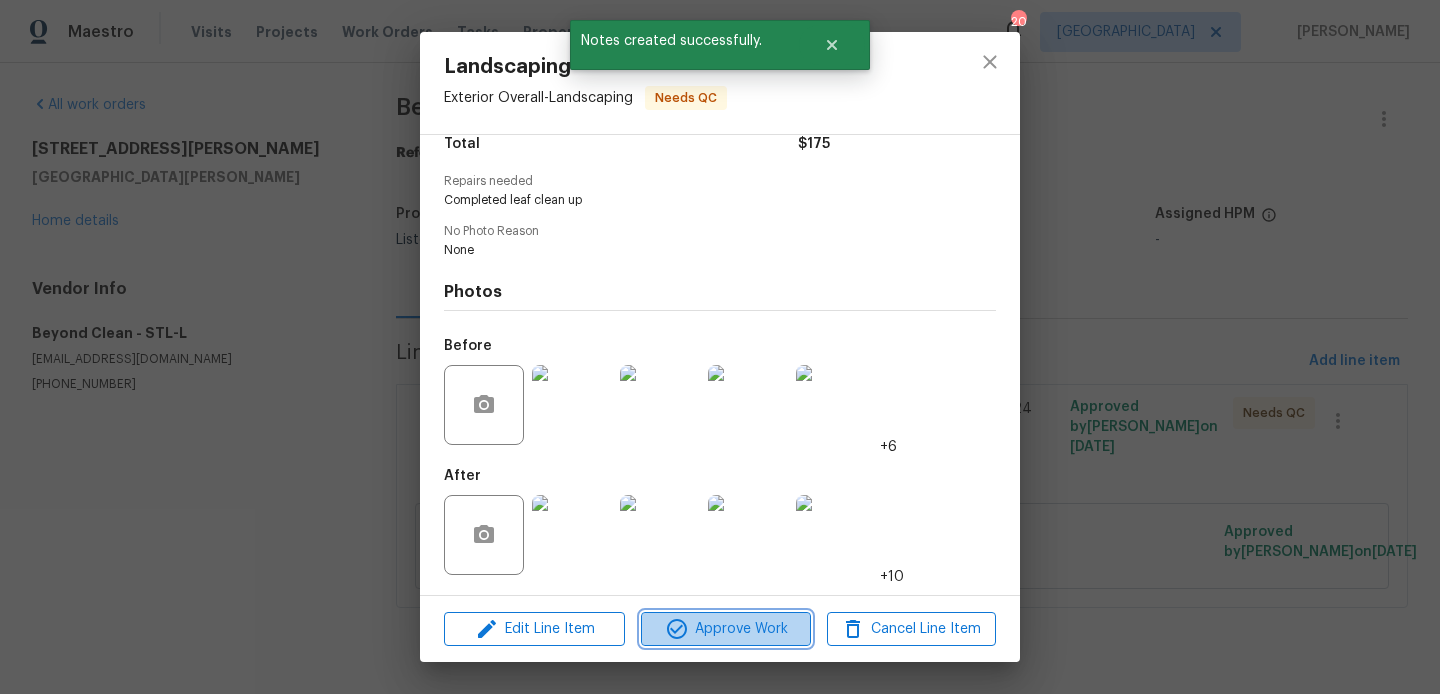 click 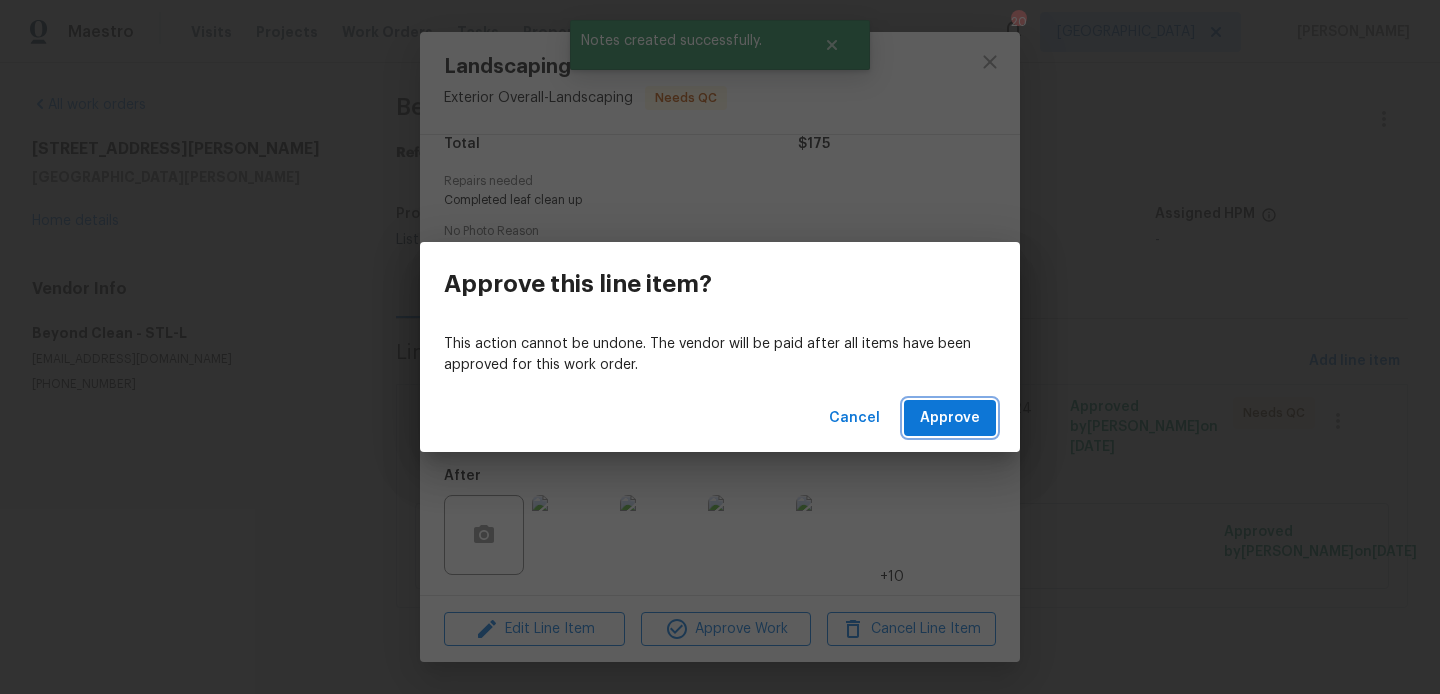 click on "Approve" at bounding box center [950, 418] 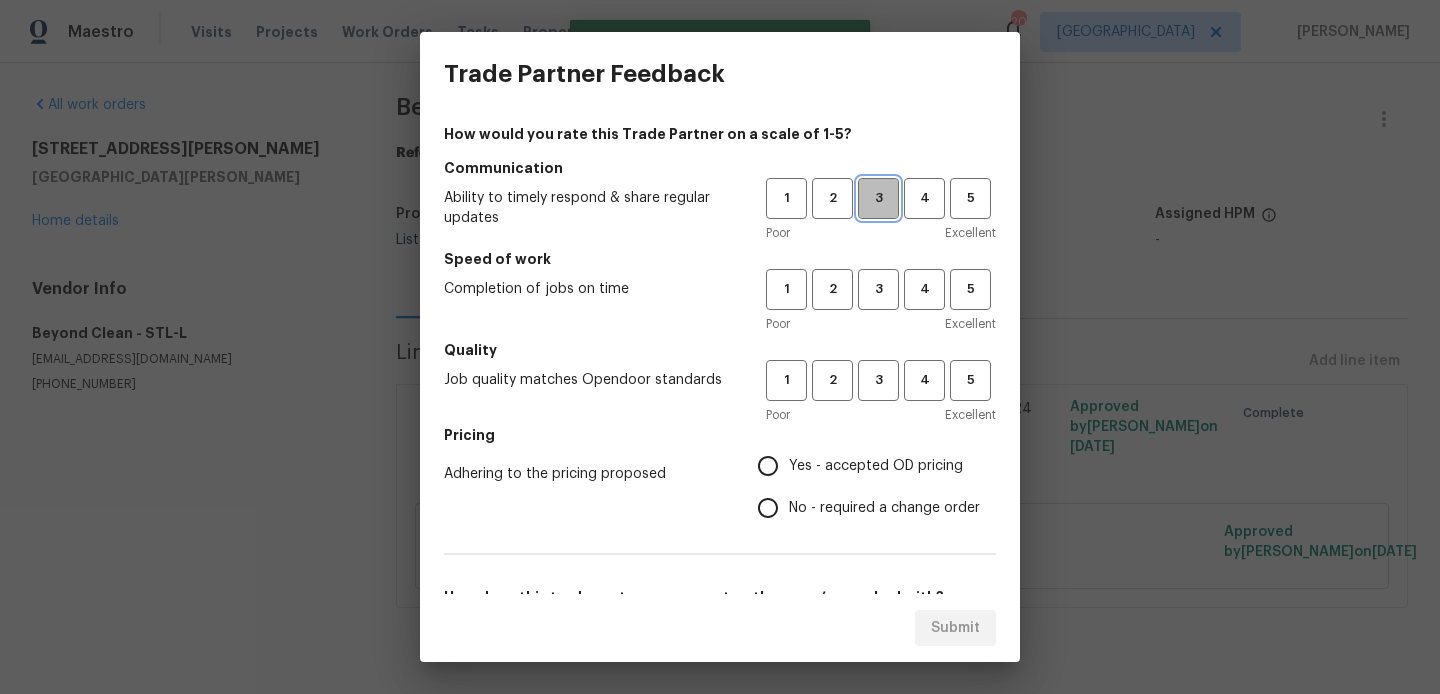 drag, startPoint x: 876, startPoint y: 197, endPoint x: 876, endPoint y: 258, distance: 61 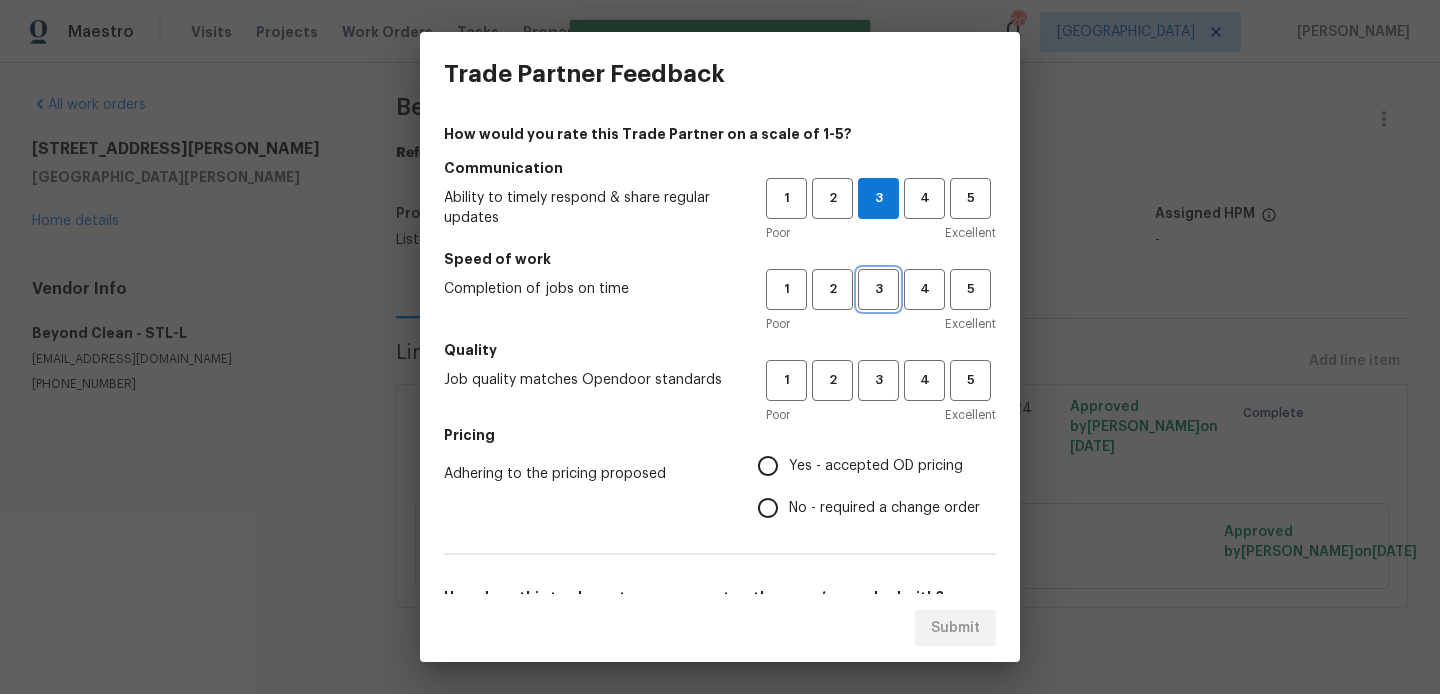 click on "3" at bounding box center (878, 289) 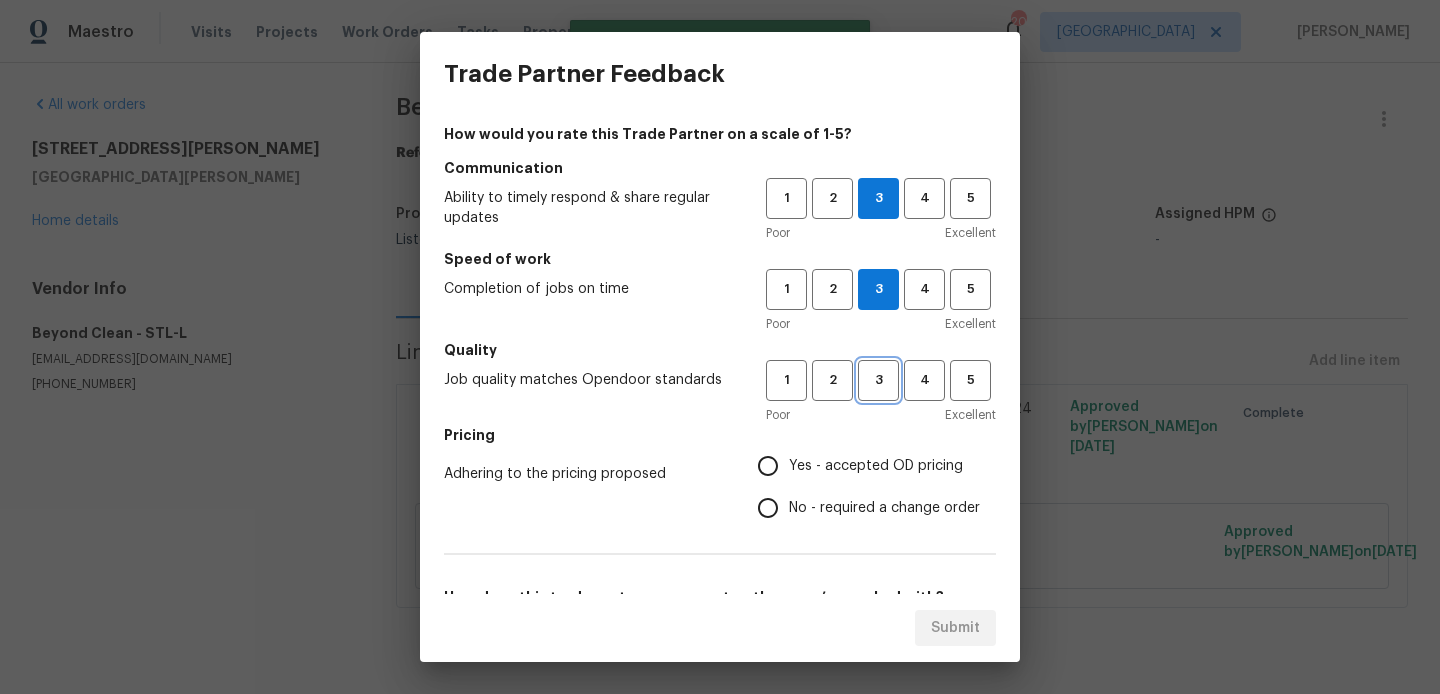 click on "3" at bounding box center [878, 380] 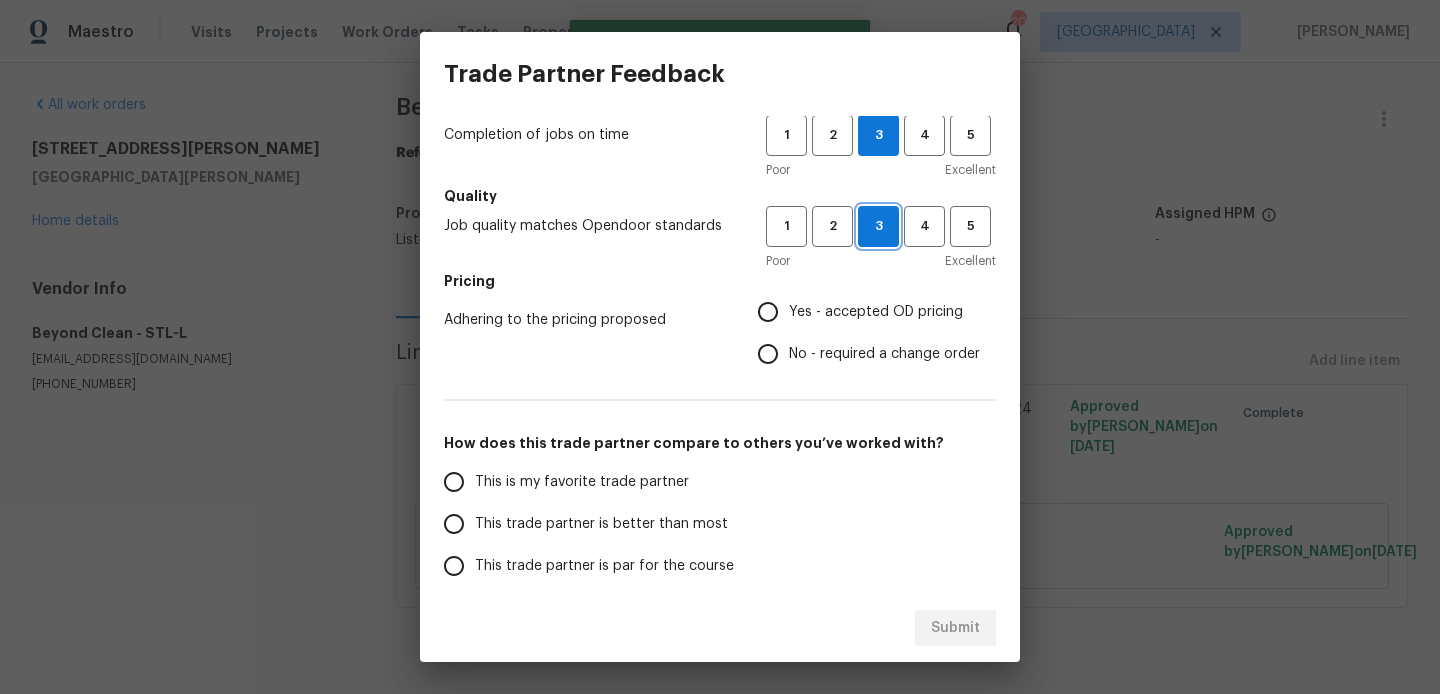 scroll, scrollTop: 156, scrollLeft: 0, axis: vertical 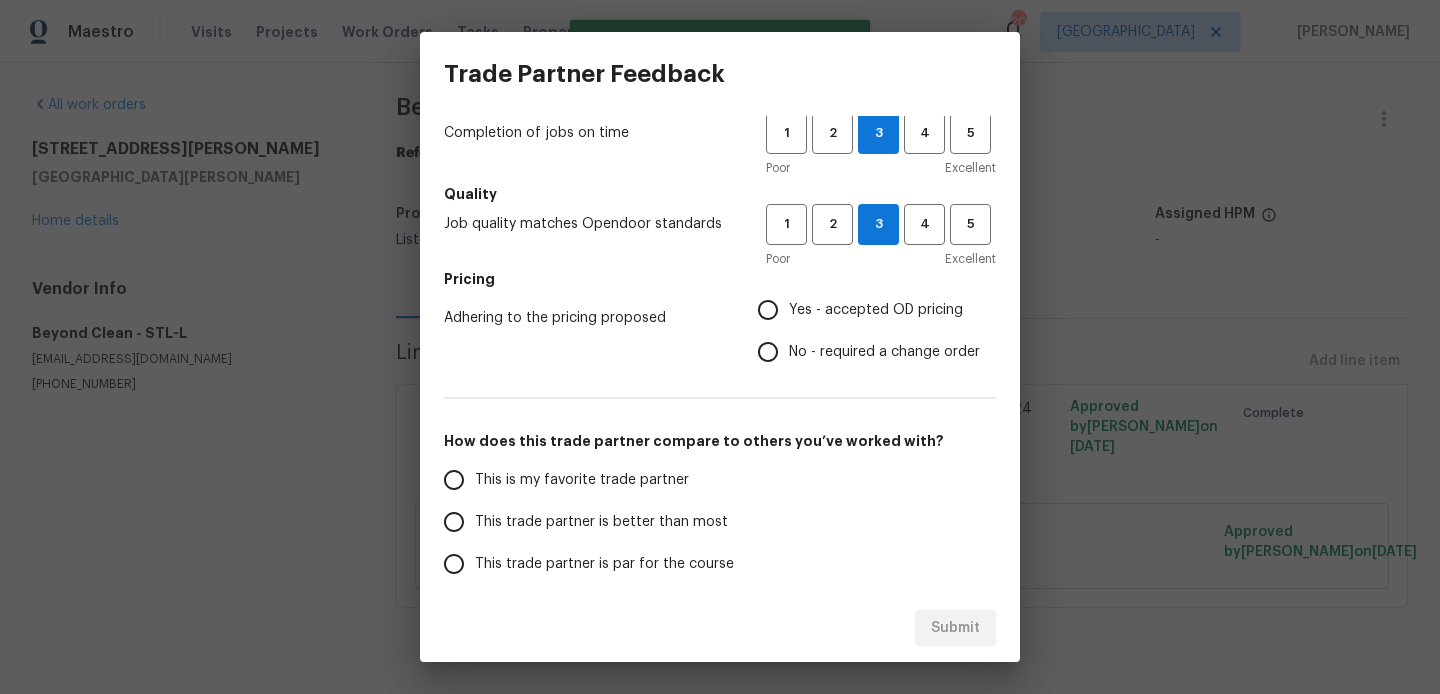 click on "No - required a change order" at bounding box center [884, 352] 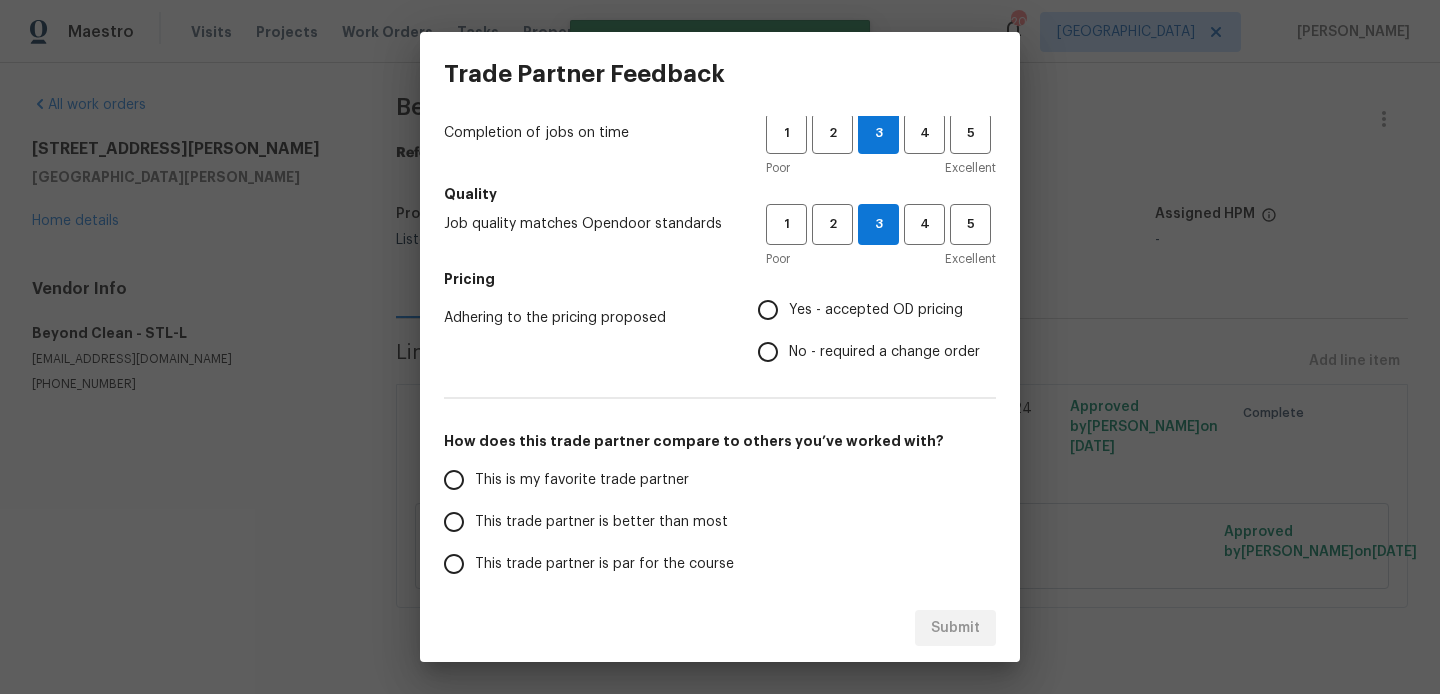 click on "No - required a change order" at bounding box center (768, 352) 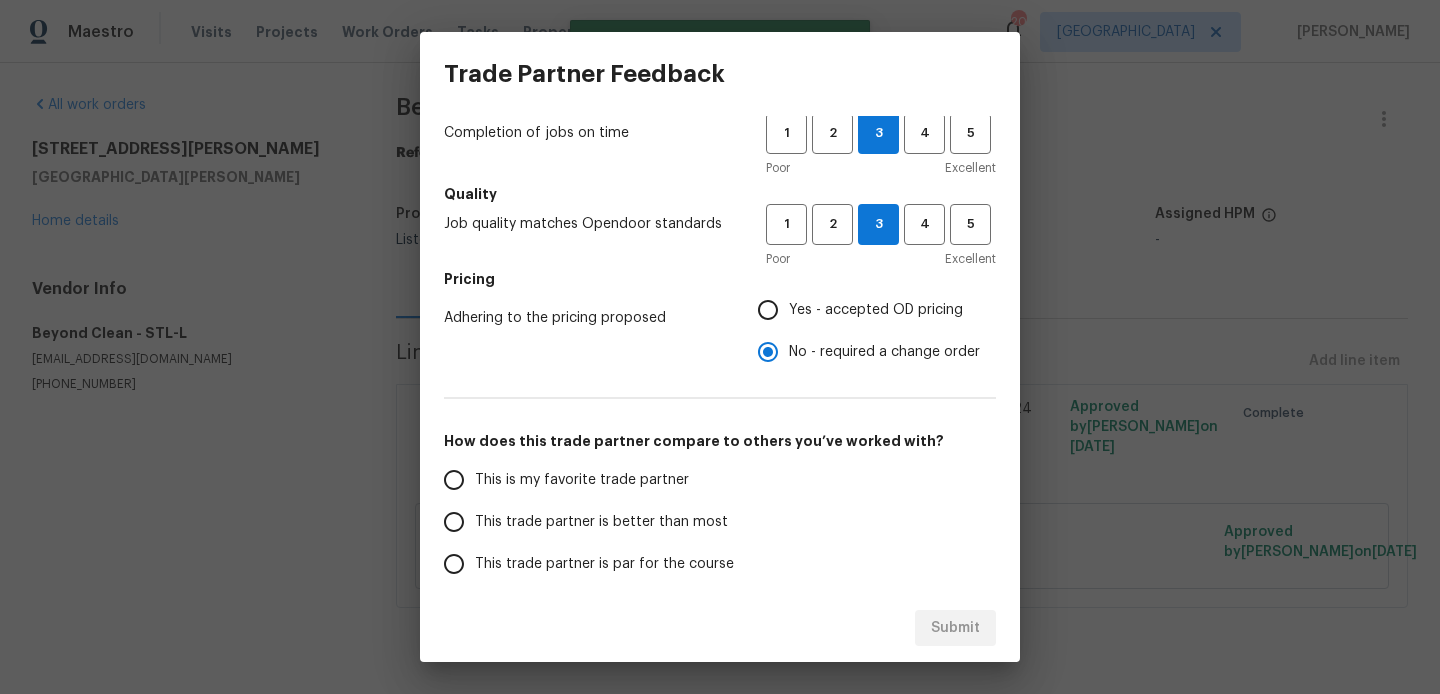 click on "Yes - accepted OD pricing" at bounding box center (876, 310) 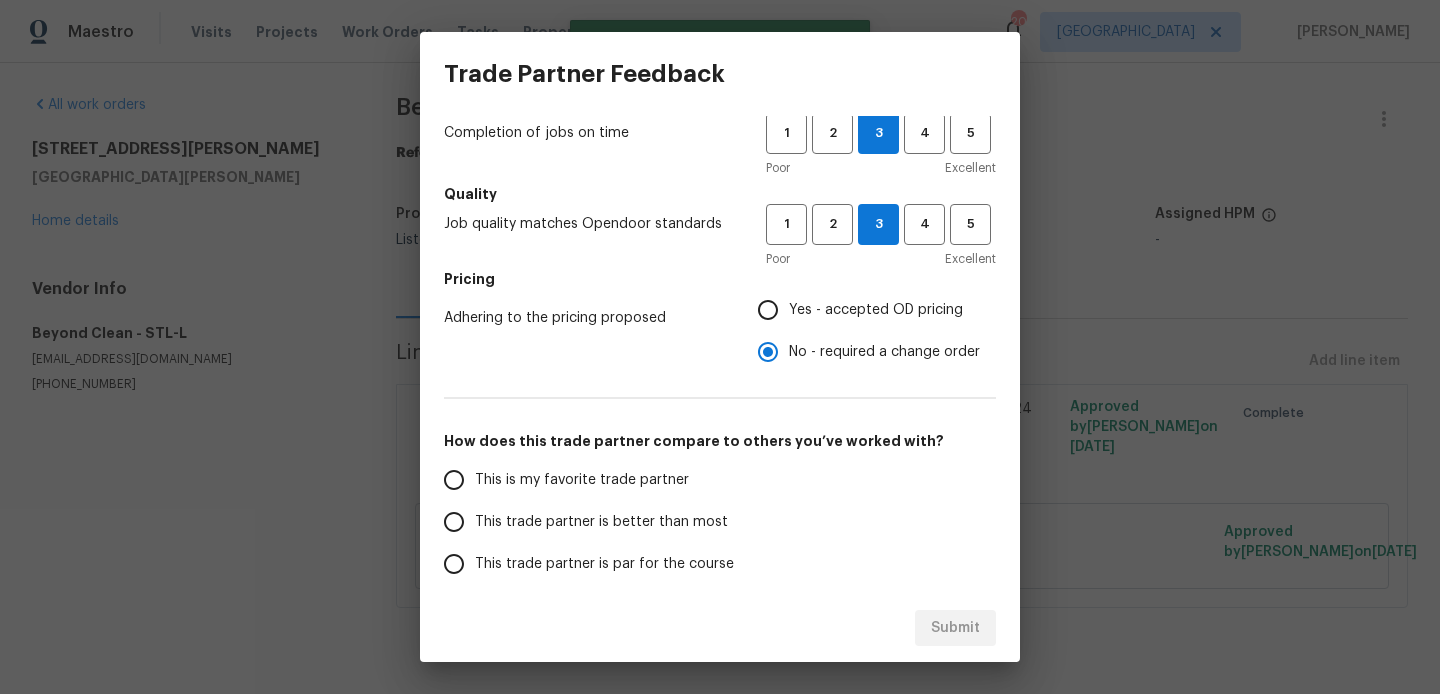 click on "Yes - accepted OD pricing" at bounding box center (768, 310) 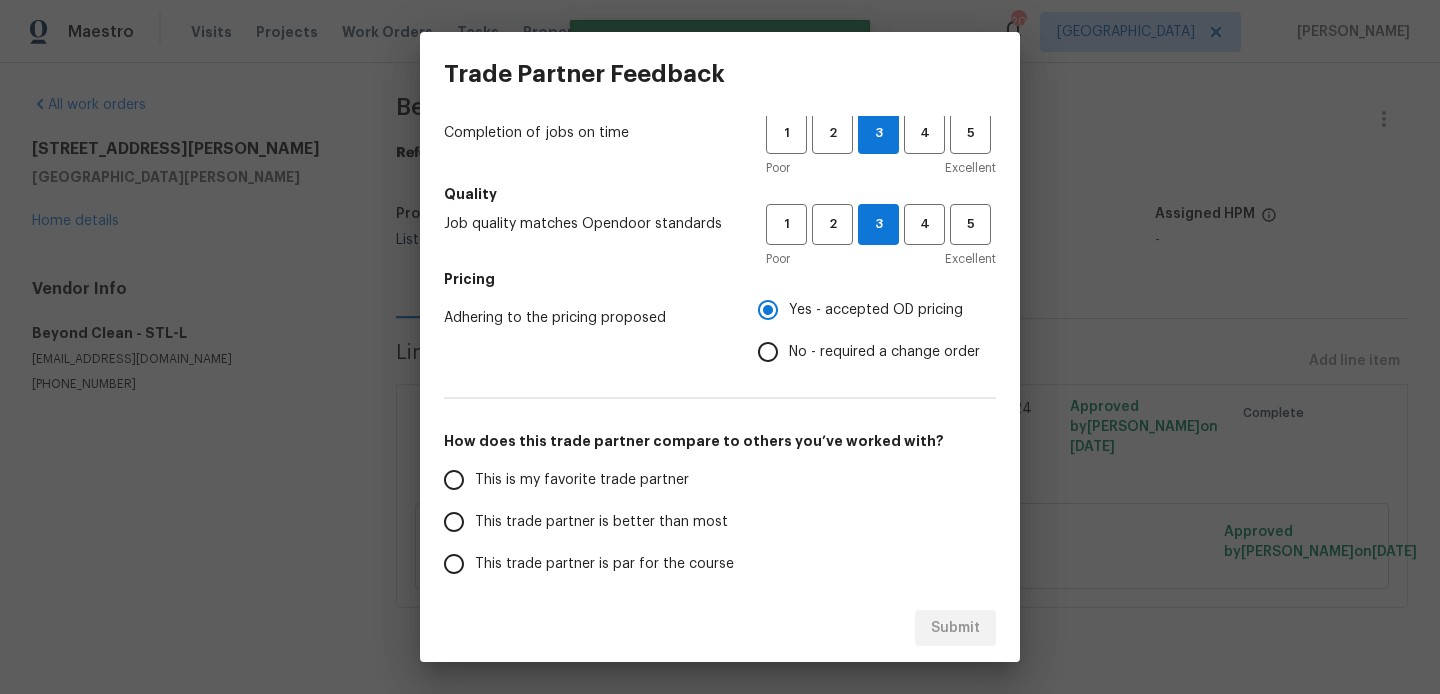 click on "This is my favorite trade partner" at bounding box center (582, 480) 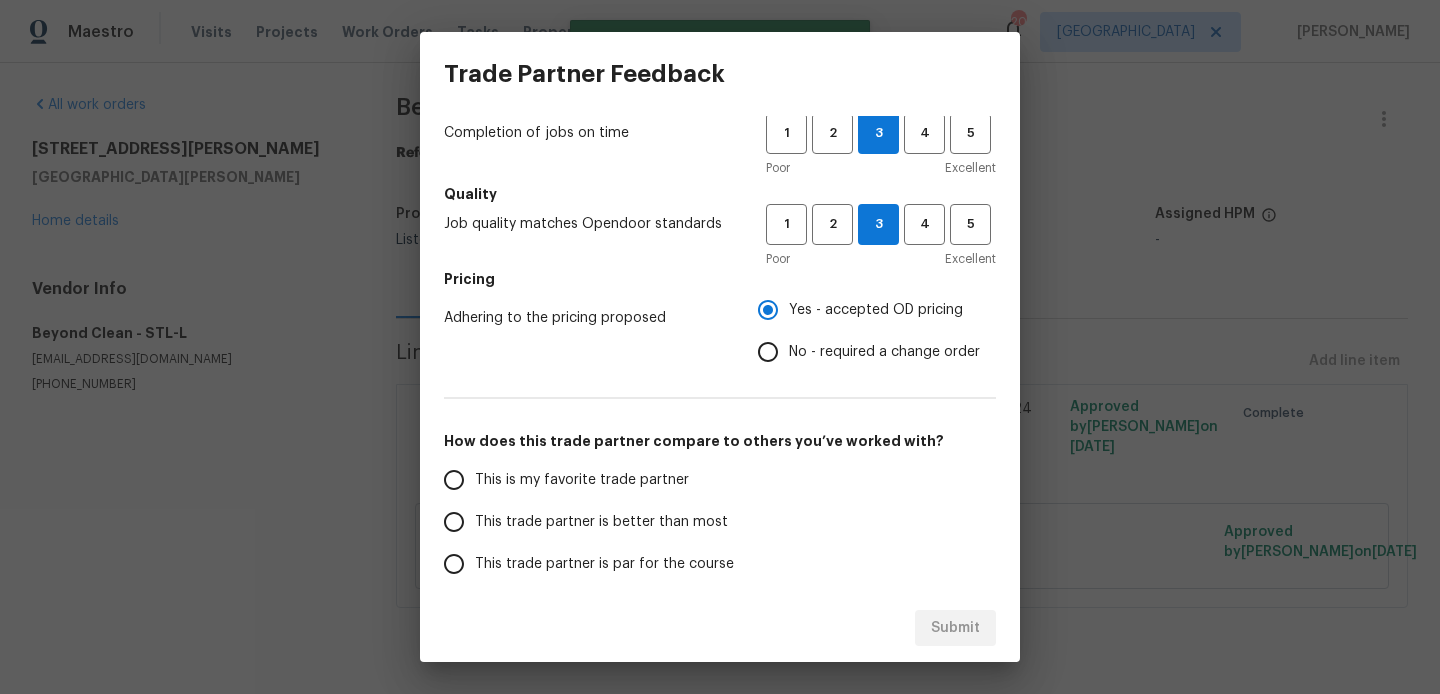 click on "This is my favorite trade partner" at bounding box center (454, 480) 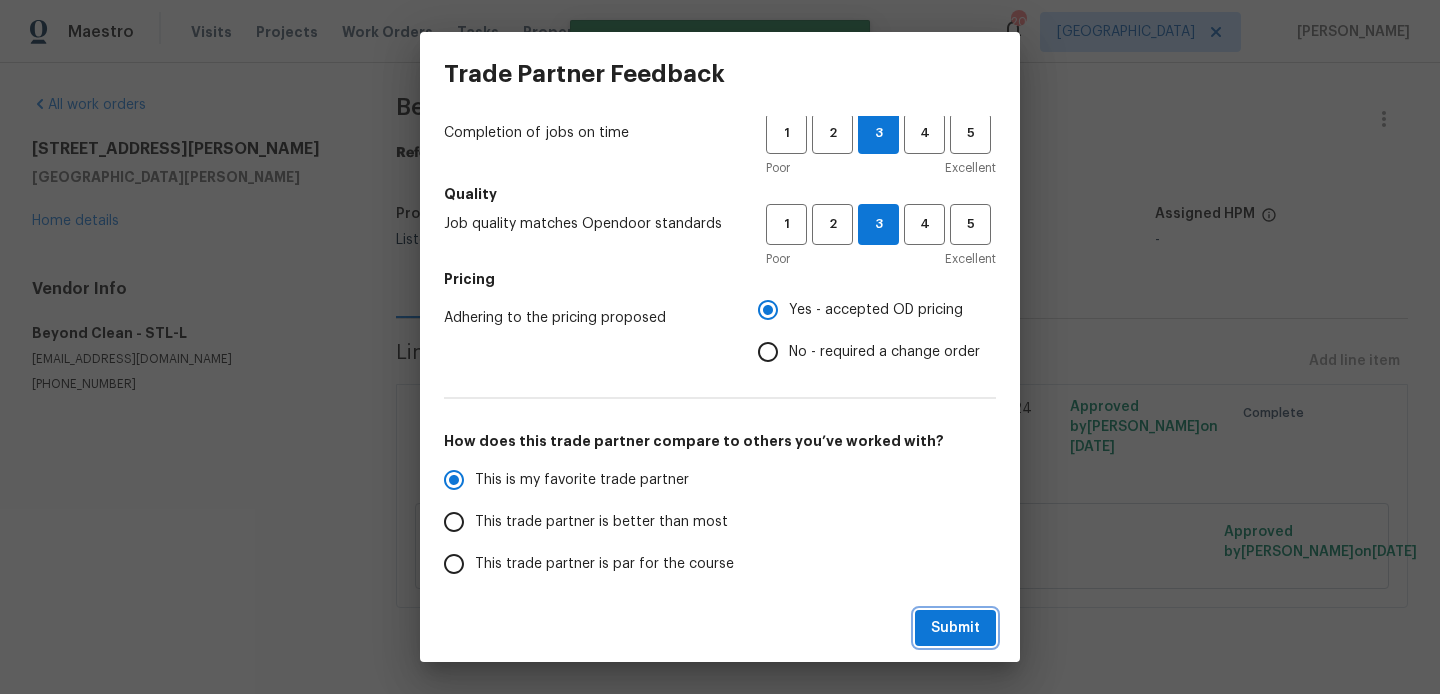 click on "Submit" at bounding box center (955, 628) 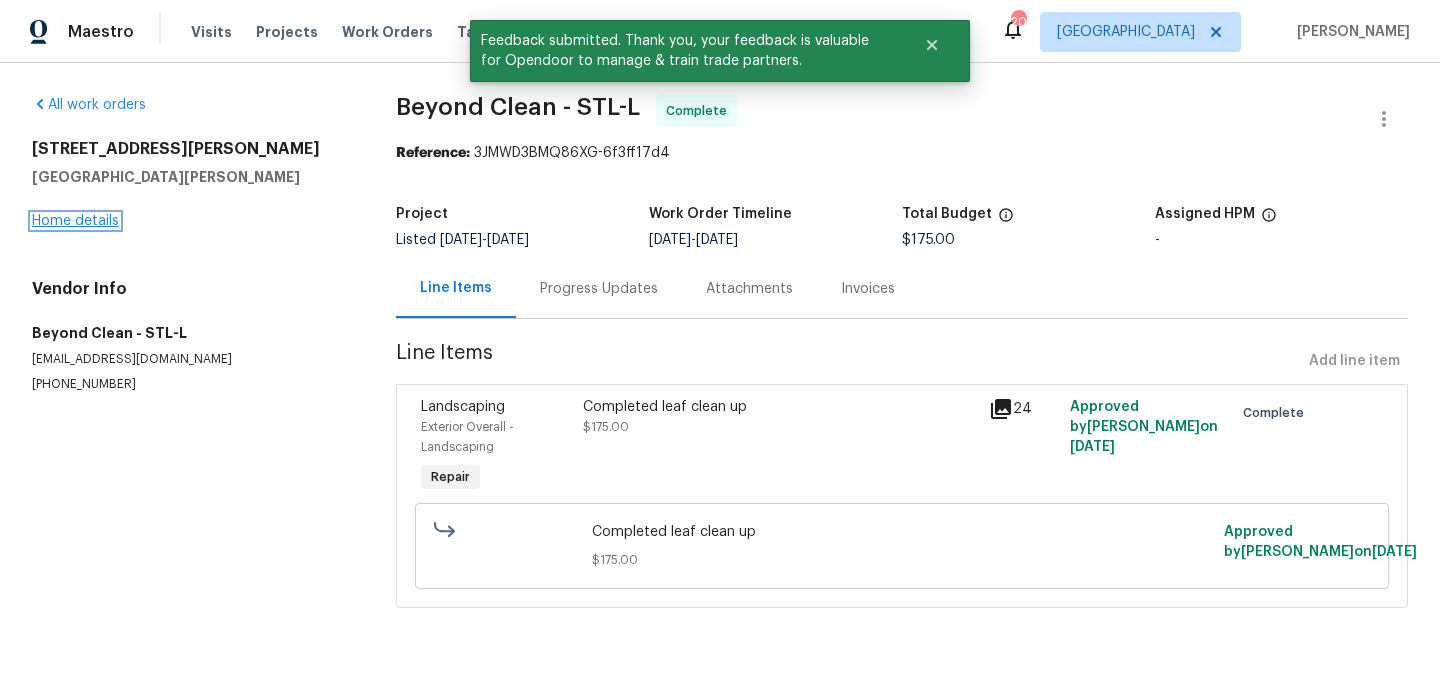 click on "Home details" at bounding box center (75, 221) 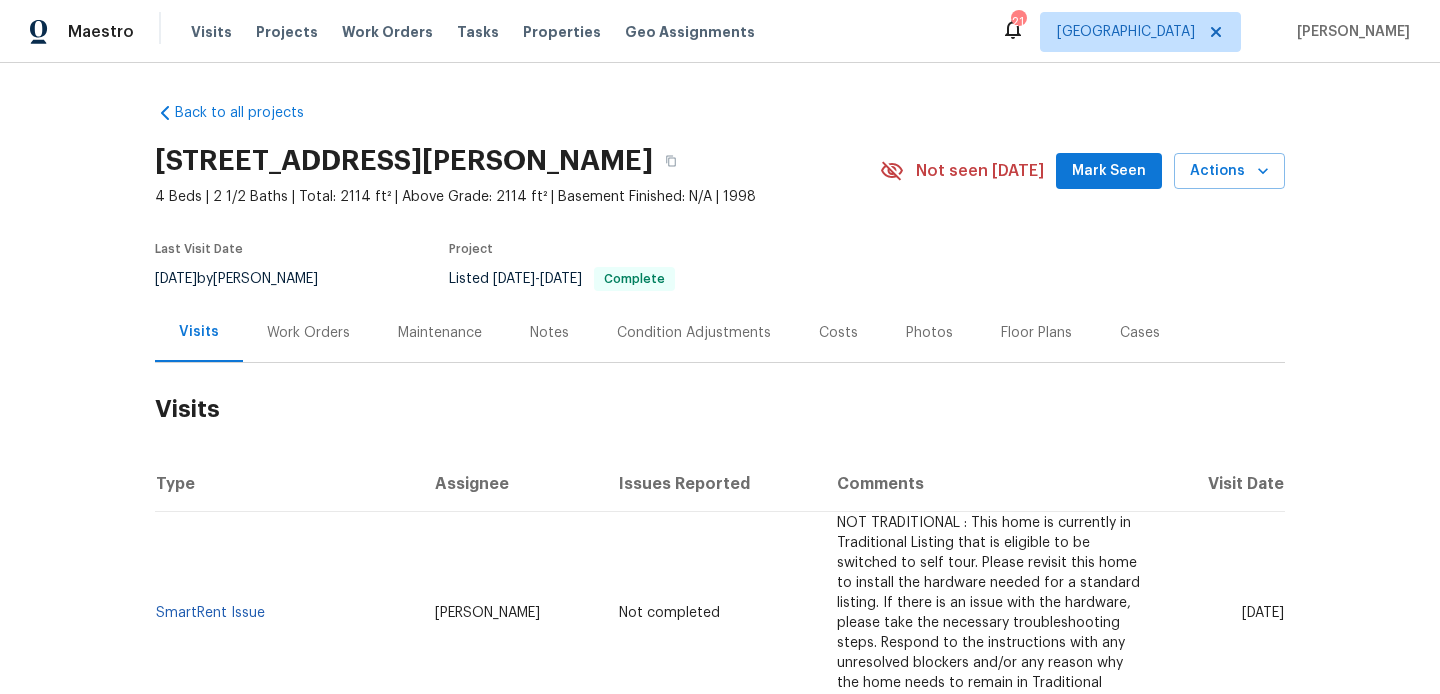 scroll, scrollTop: 0, scrollLeft: 0, axis: both 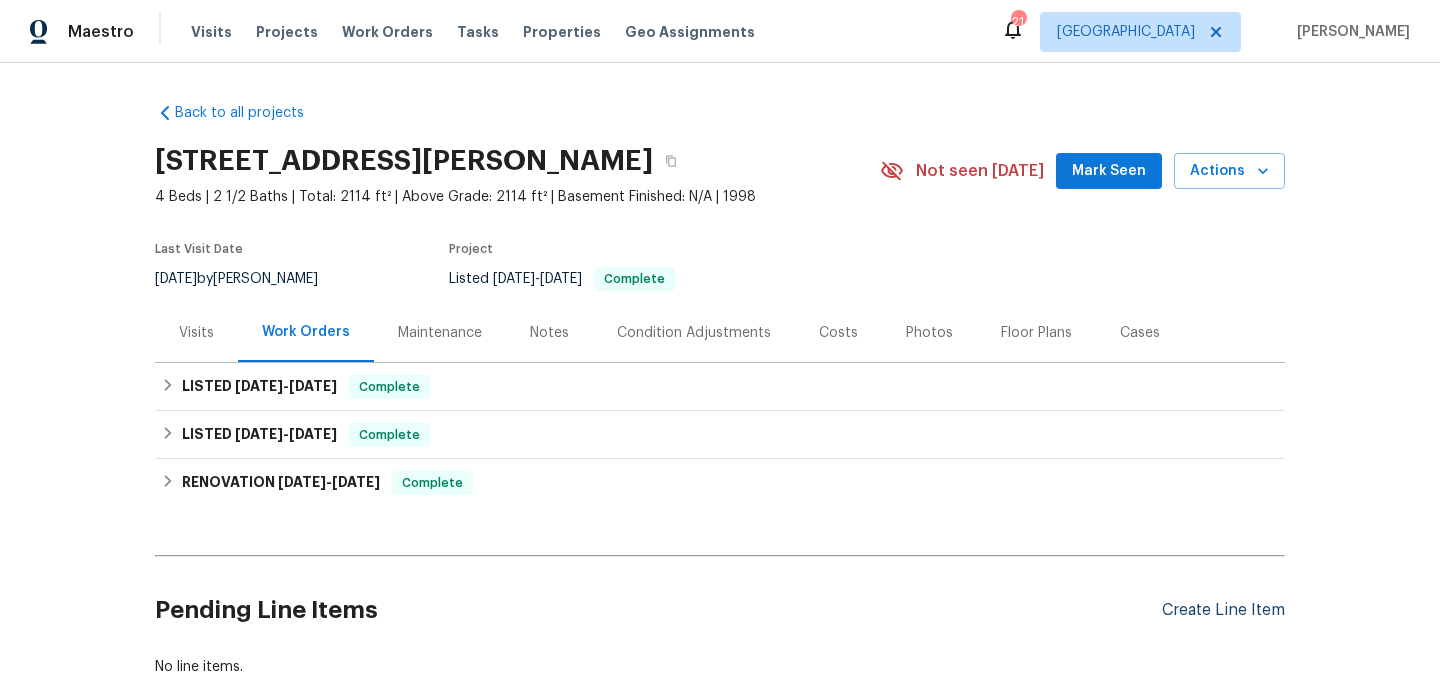 click on "Create Line Item" at bounding box center [1223, 610] 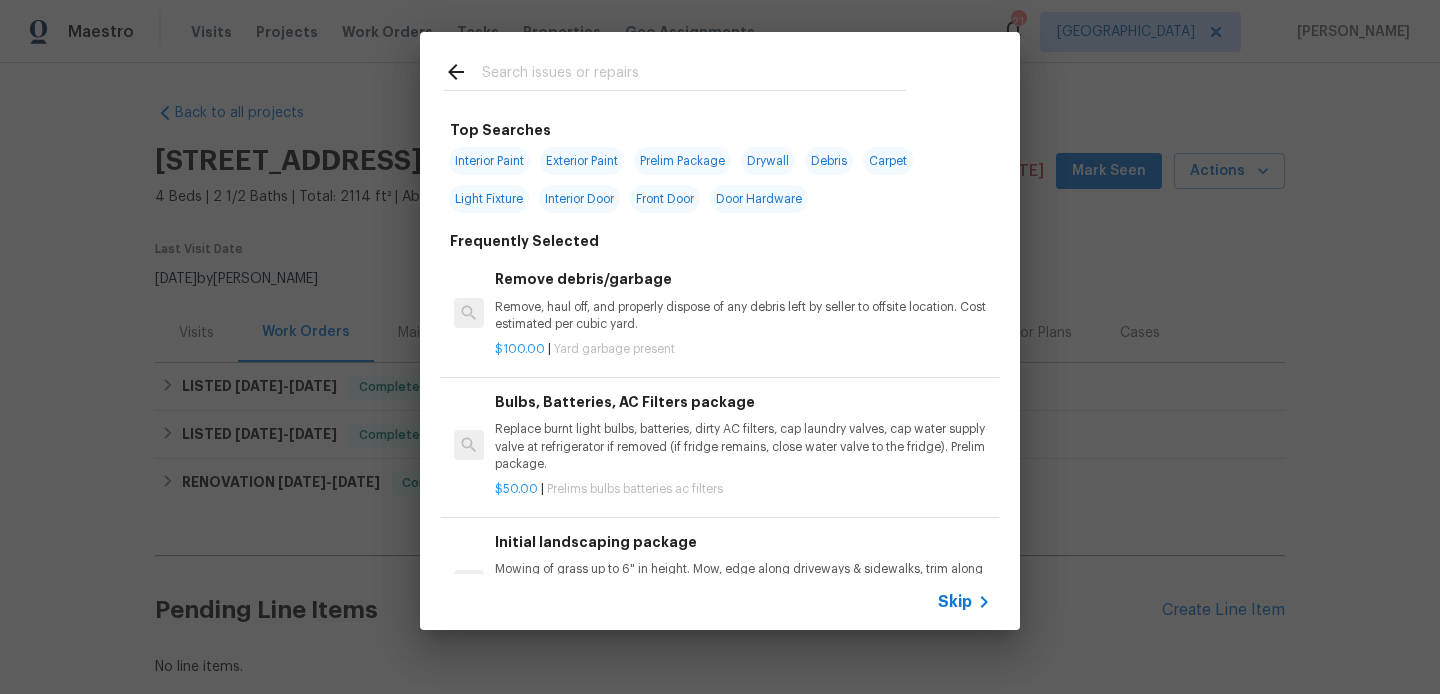 click on "Skip" at bounding box center [955, 602] 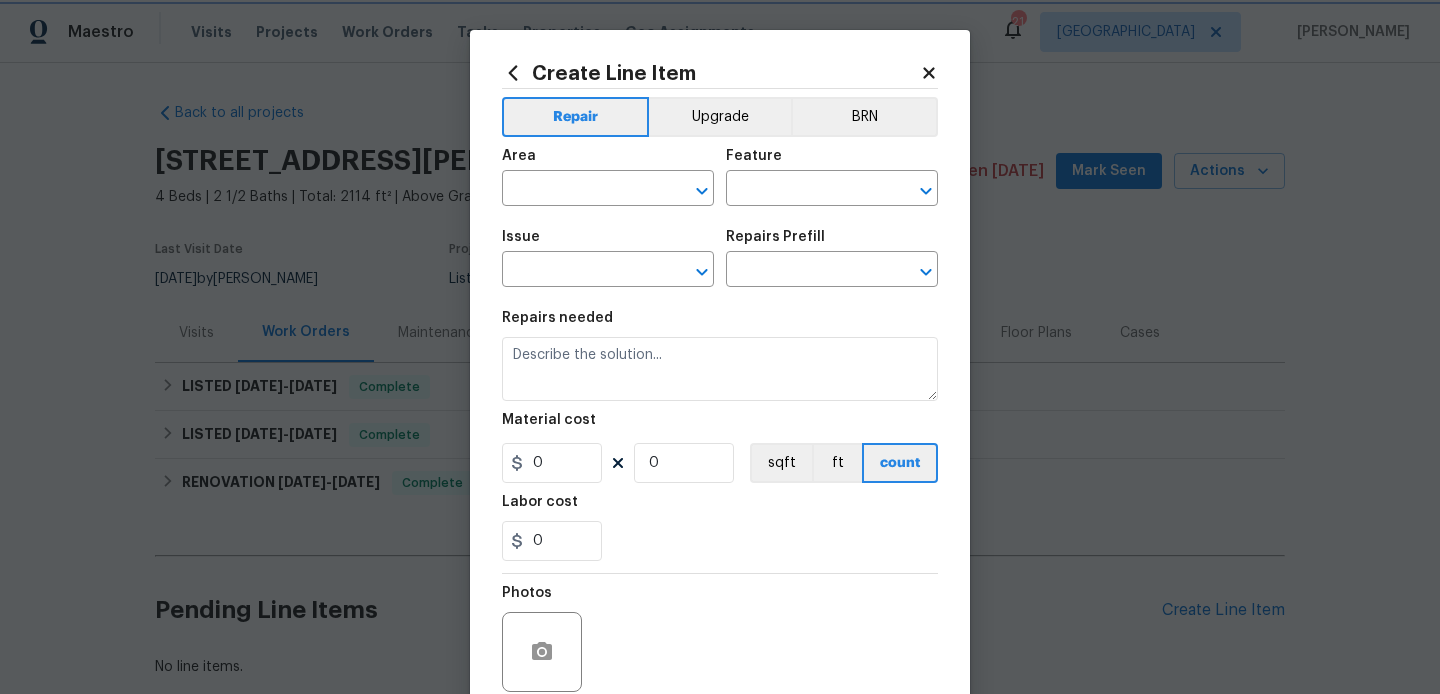 scroll, scrollTop: 168, scrollLeft: 0, axis: vertical 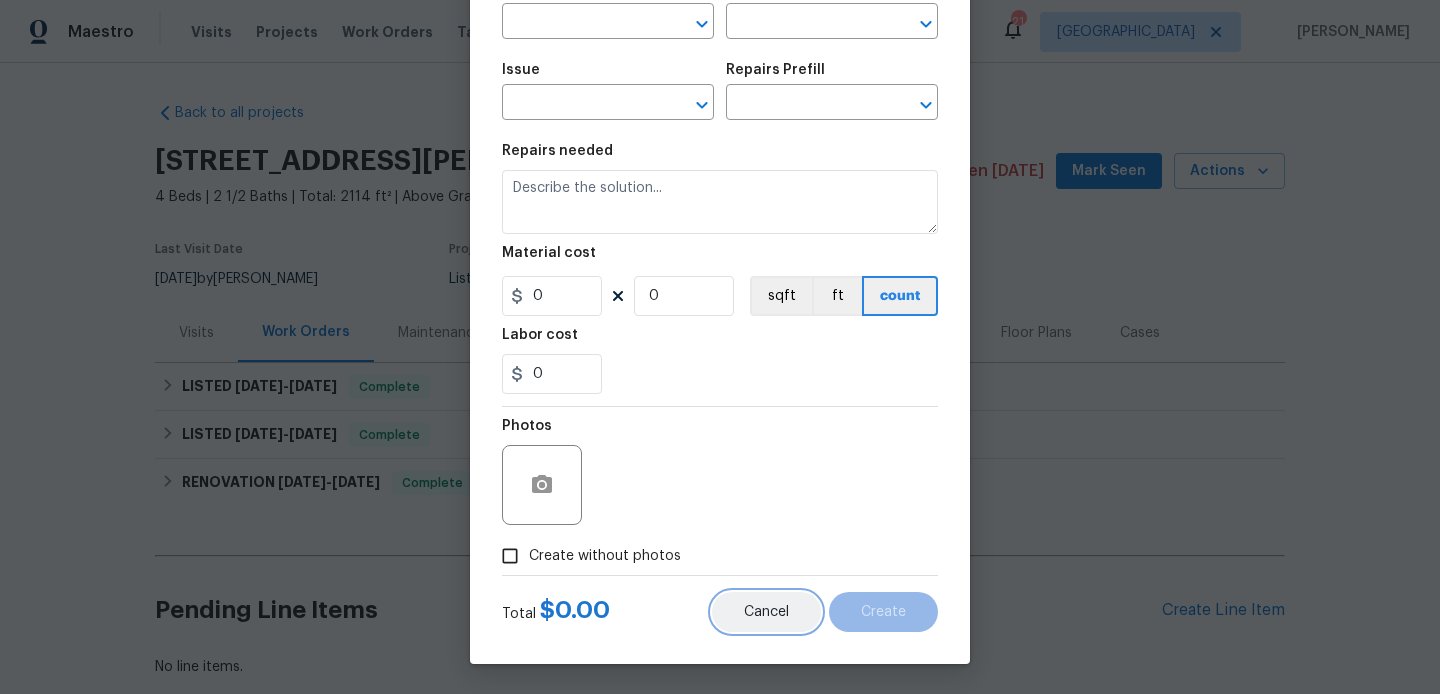 click on "Cancel" at bounding box center [766, 612] 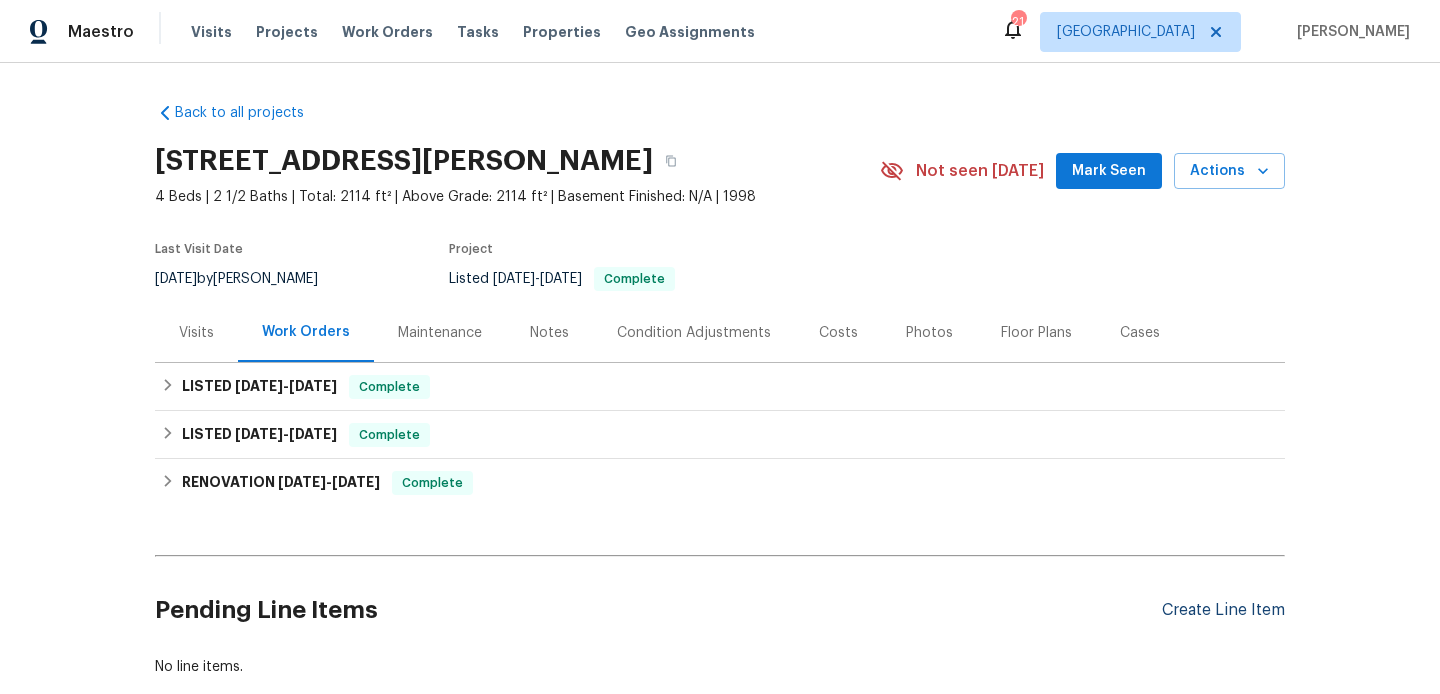 click on "Create Line Item" at bounding box center [1223, 610] 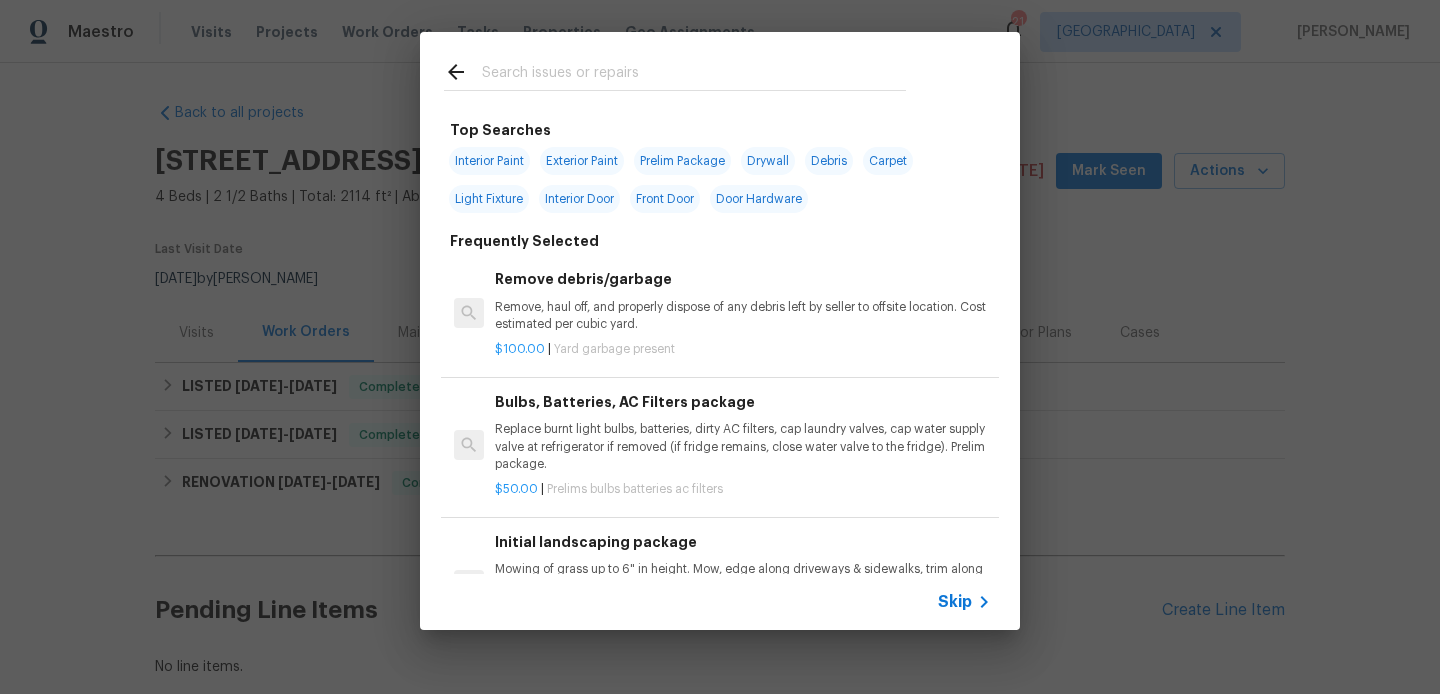 click at bounding box center (694, 75) 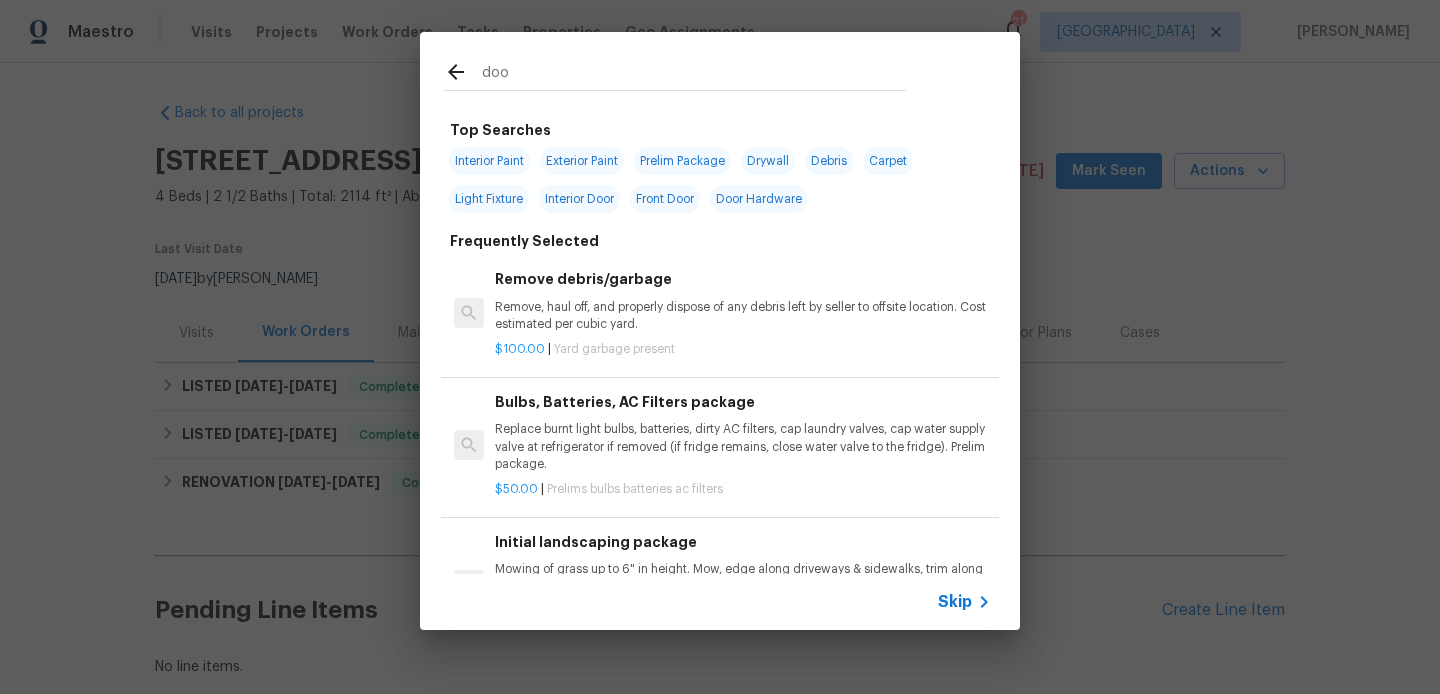 type on "door" 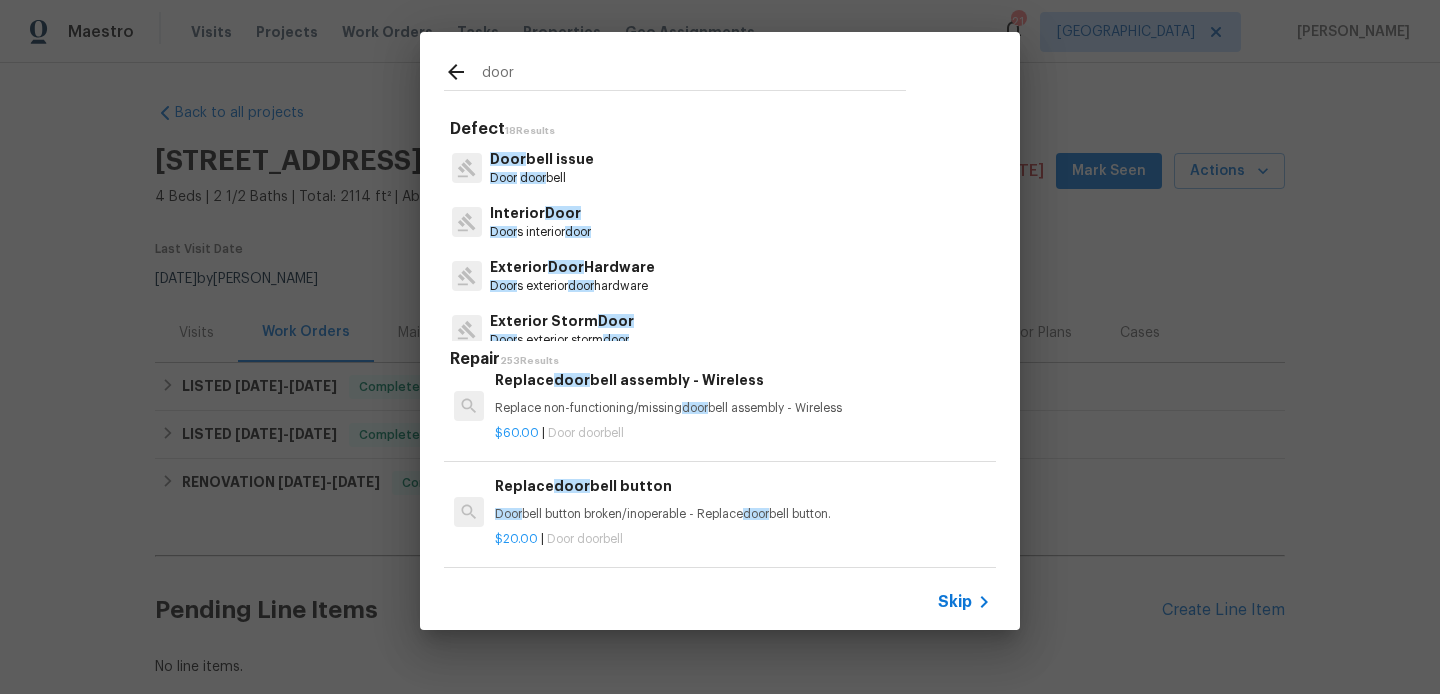 scroll, scrollTop: 246, scrollLeft: 0, axis: vertical 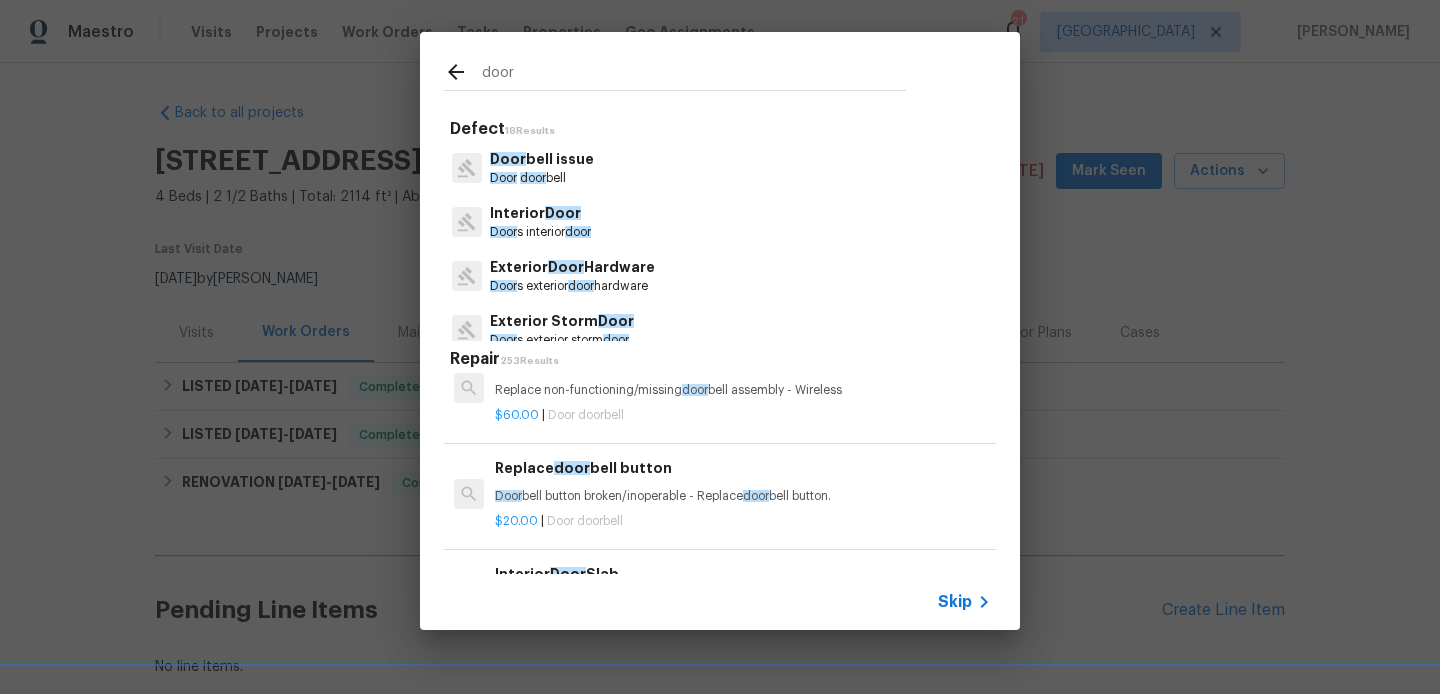 click on "Door s interior  door" at bounding box center (540, 232) 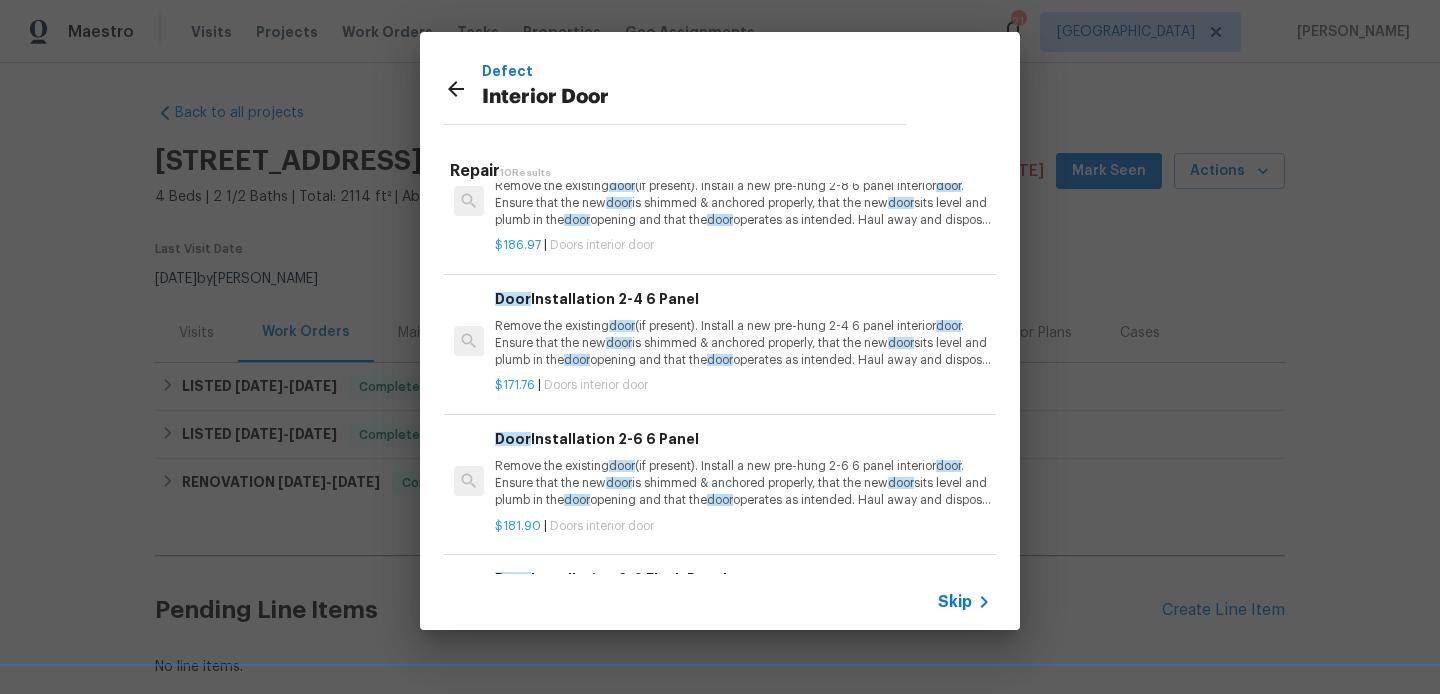 scroll, scrollTop: 0, scrollLeft: 0, axis: both 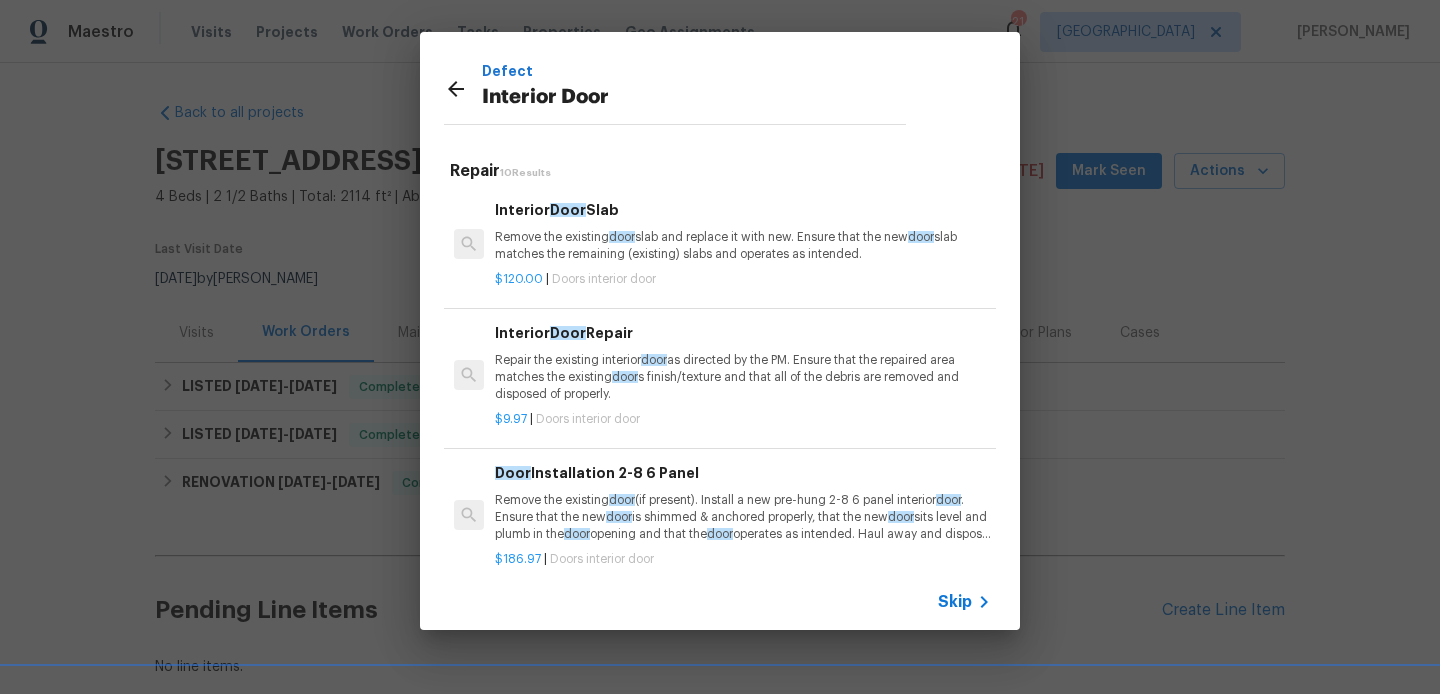 click on "Remove the existing  door  slab and replace it with new. Ensure that the new  door  slab matches the remaining (existing) slabs and operates as intended." at bounding box center [743, 246] 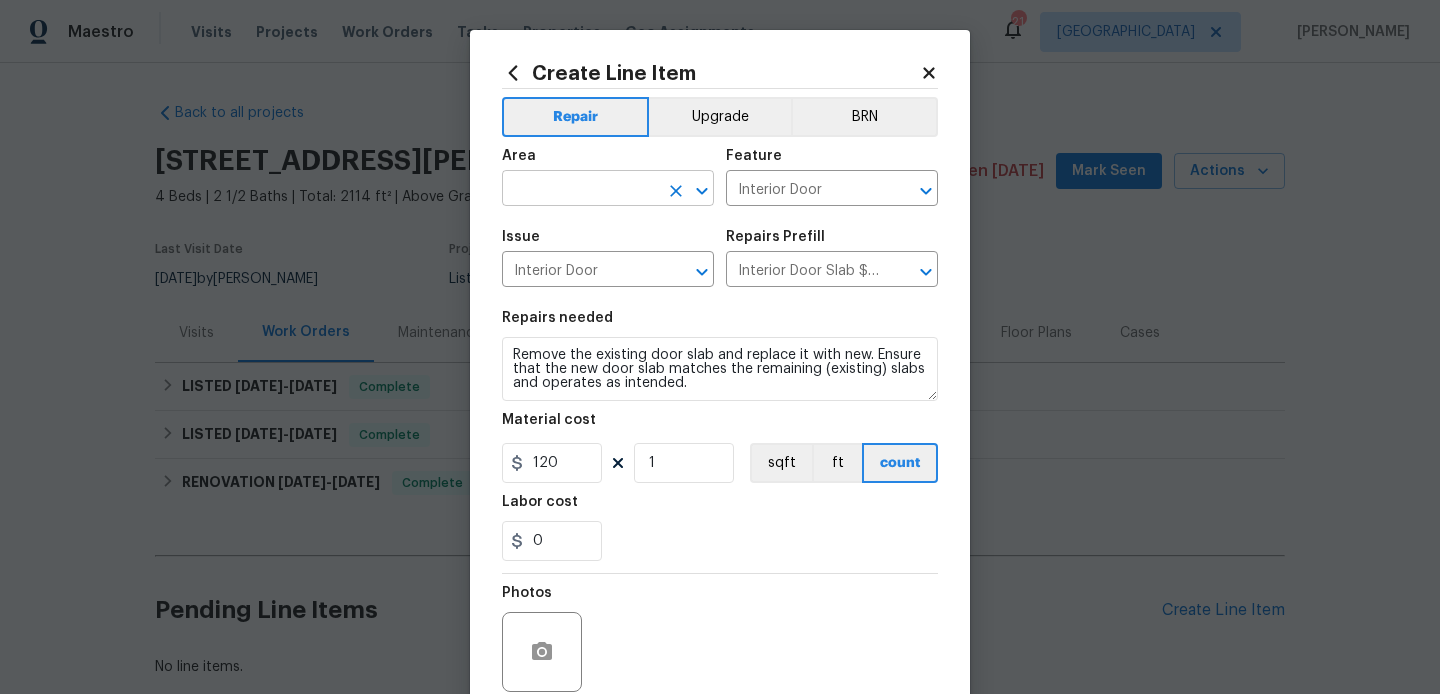 click at bounding box center (580, 190) 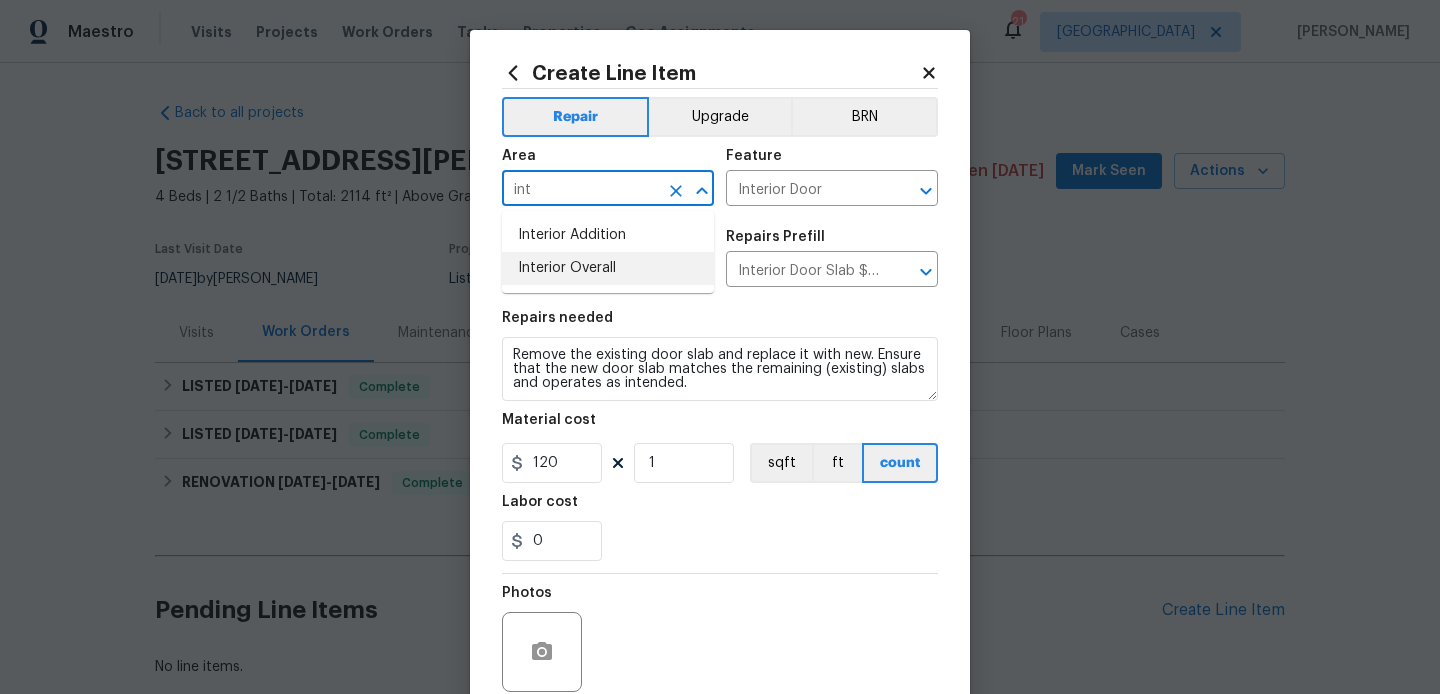 click on "Interior Overall" at bounding box center (608, 268) 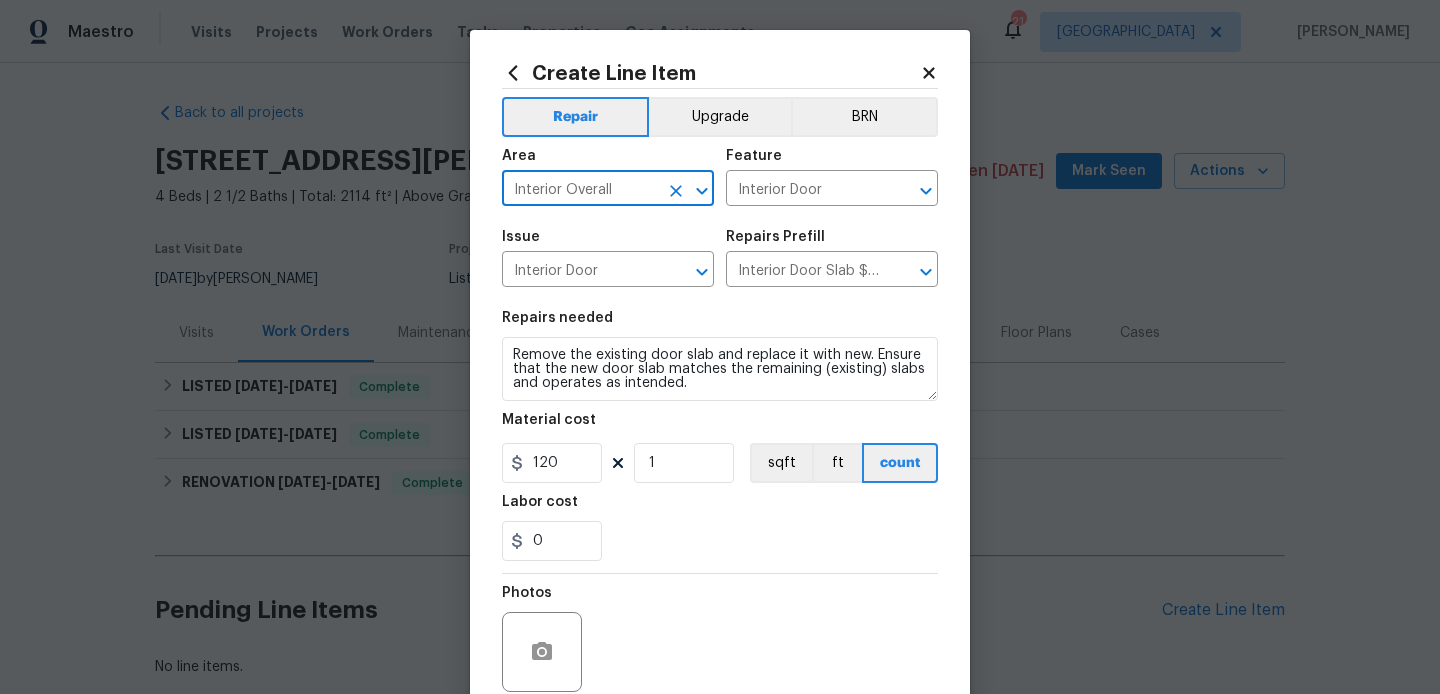 type on "Interior Overall" 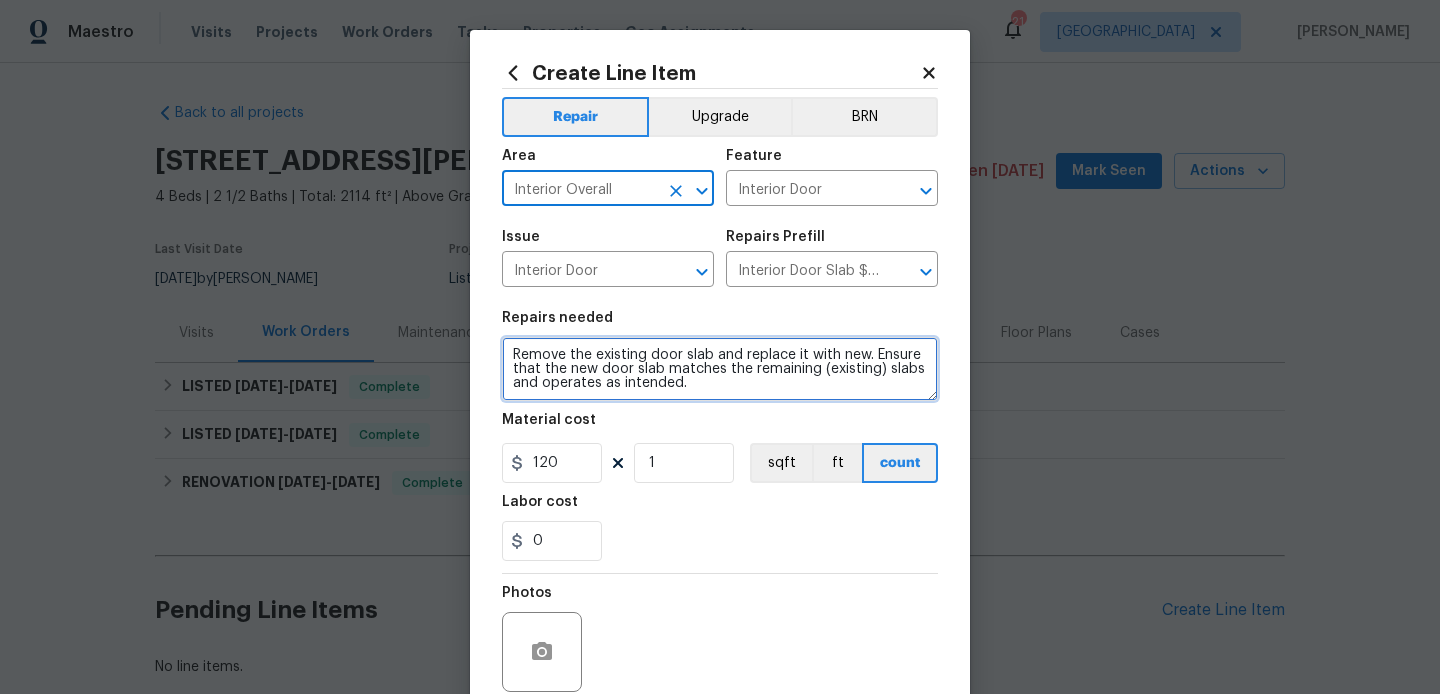 click on "Remove the existing door slab and replace it with new. Ensure that the new door slab matches the remaining (existing) slabs and operates as intended." at bounding box center [720, 369] 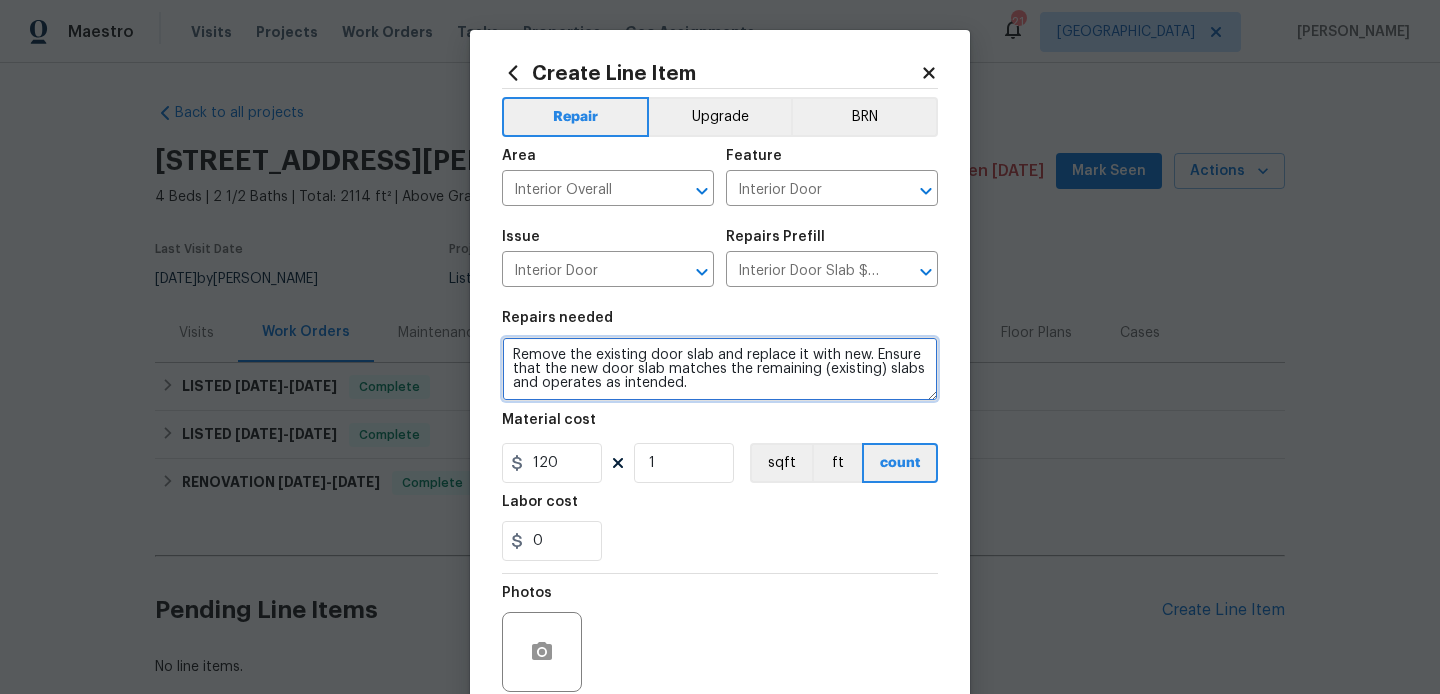 click on "Remove the existing door slab and replace it with new. Ensure that the new door slab matches the remaining (existing) slabs and operates as intended." at bounding box center (720, 369) 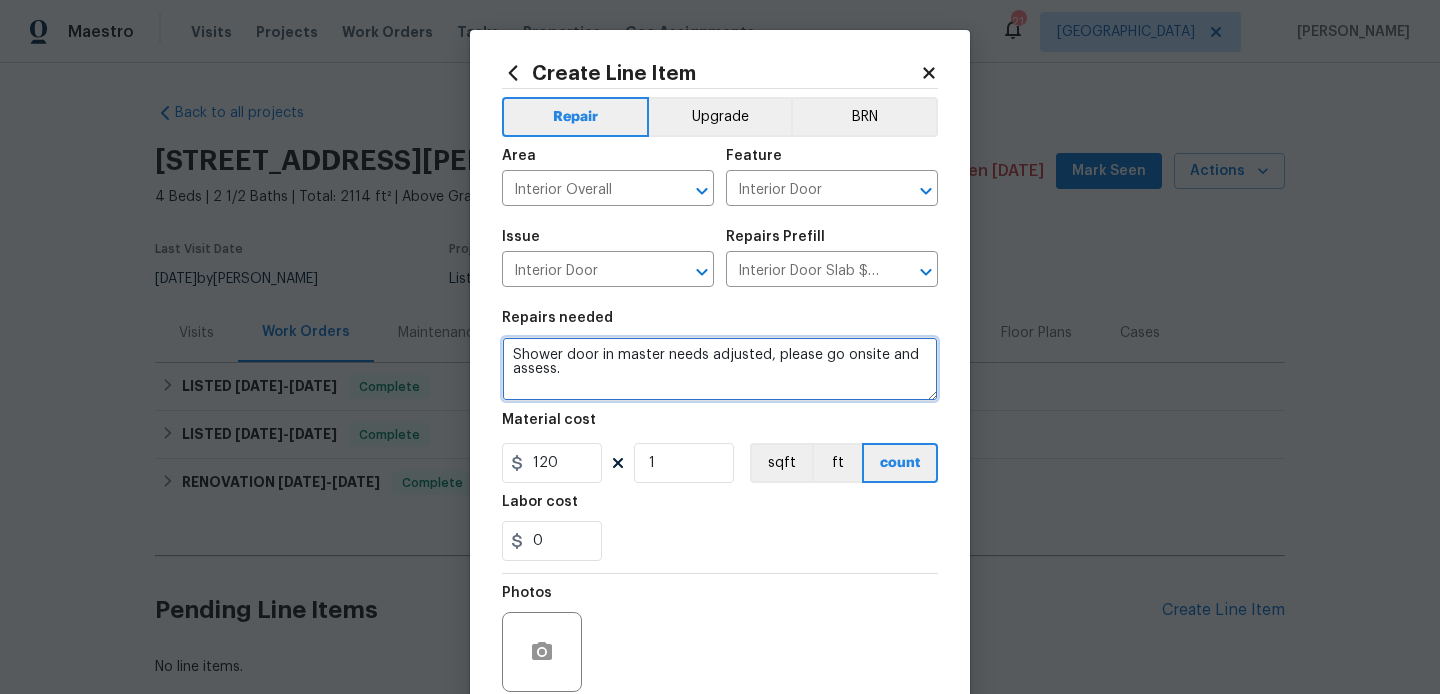 type on "Shower door in master needs adjusted, please go onsite and assess." 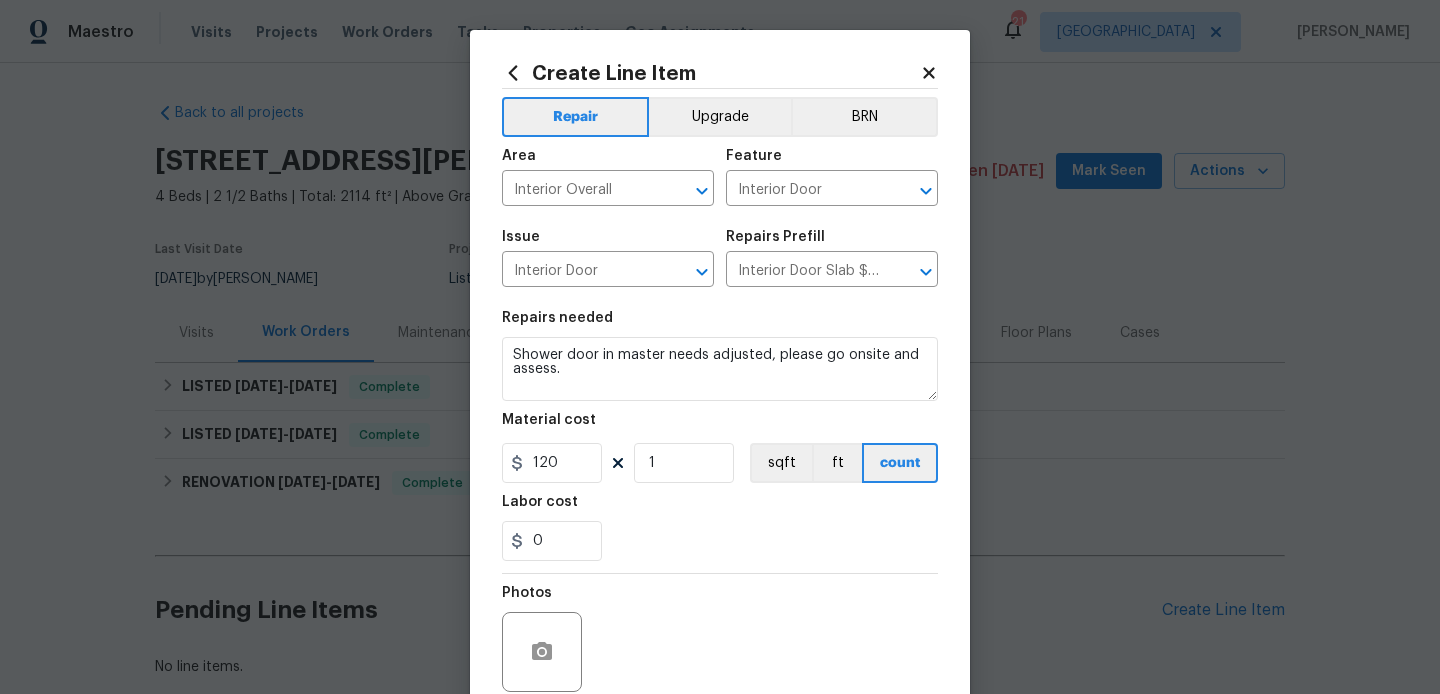 click on "Material cost 120 1 sqft ft count" at bounding box center [720, 448] 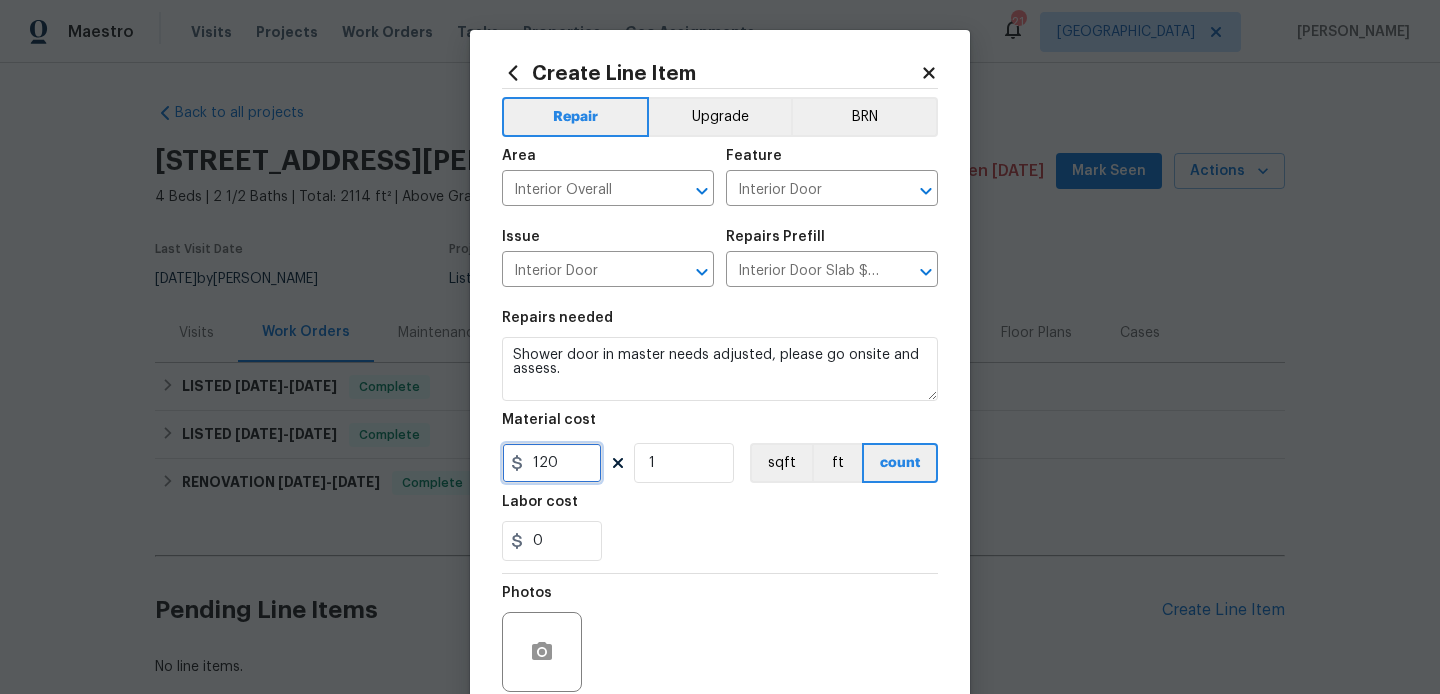 click on "120" at bounding box center [552, 463] 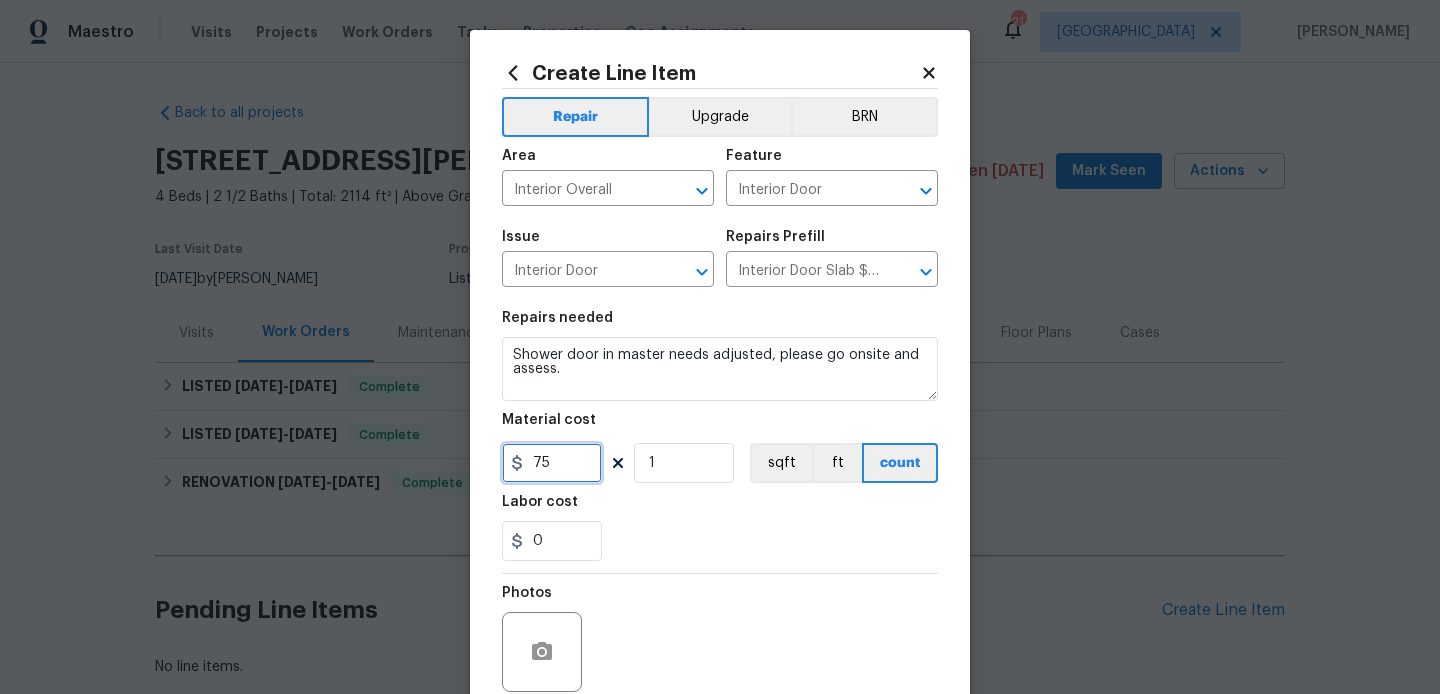 scroll, scrollTop: 168, scrollLeft: 0, axis: vertical 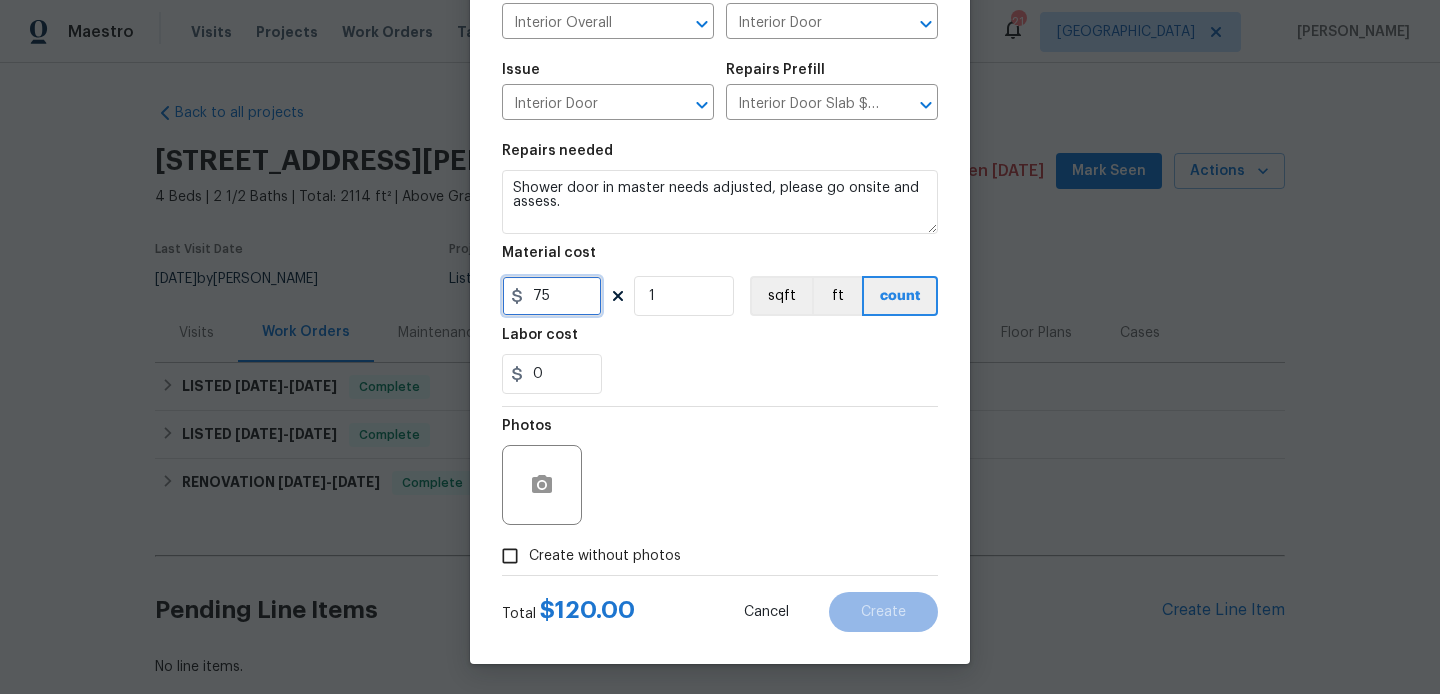 type on "75" 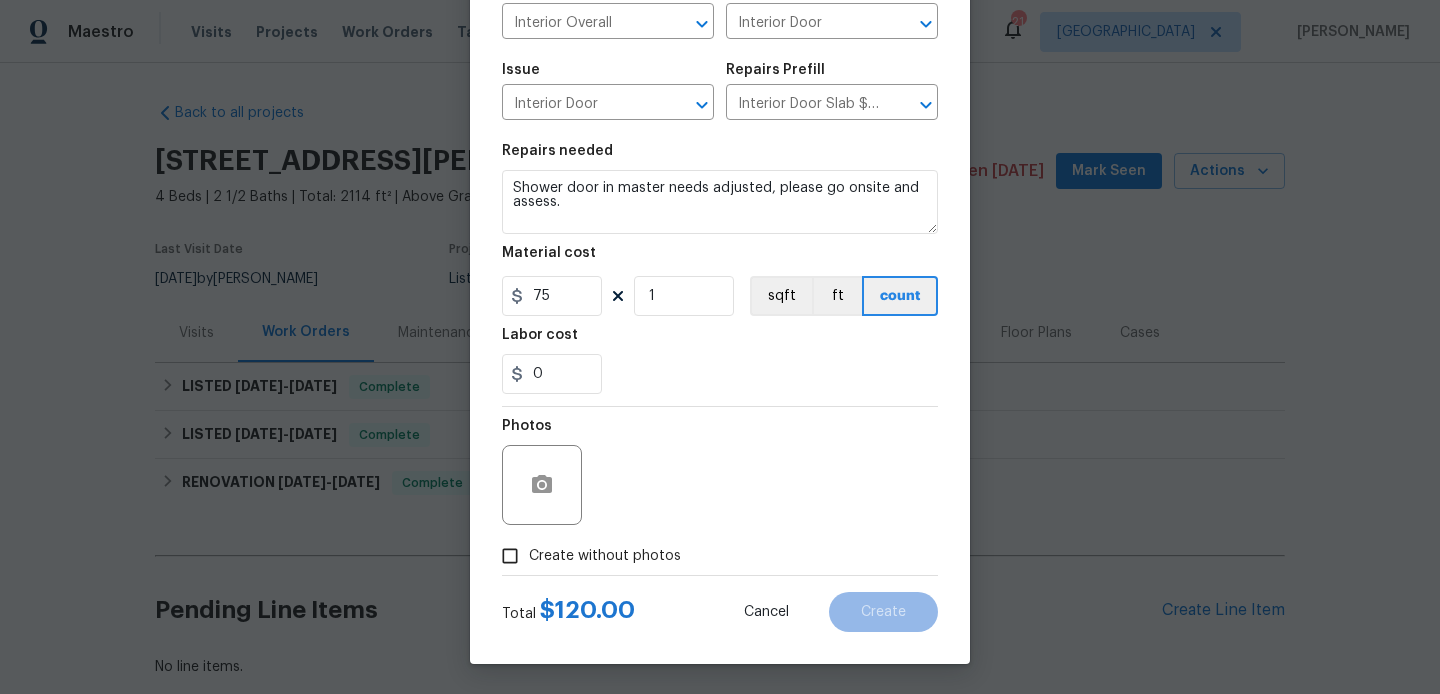 click on "Create without photos" at bounding box center [605, 556] 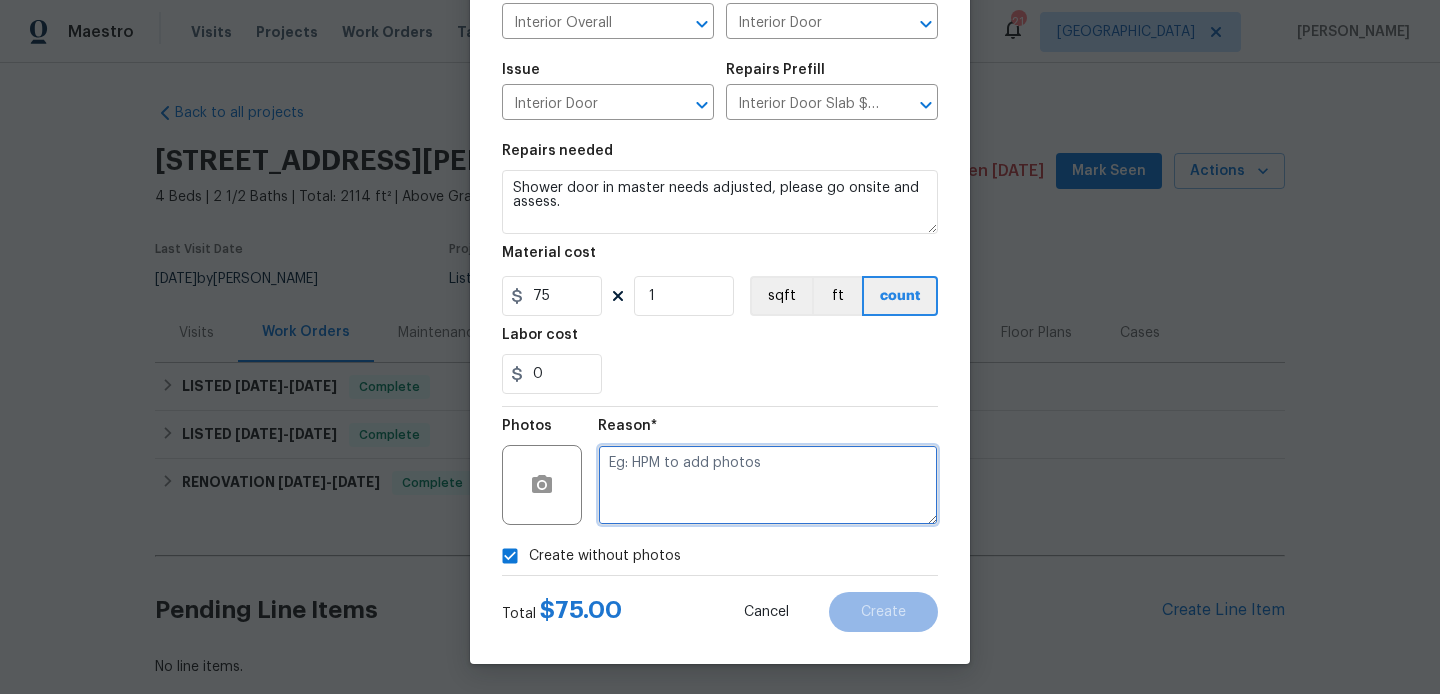 click at bounding box center (768, 485) 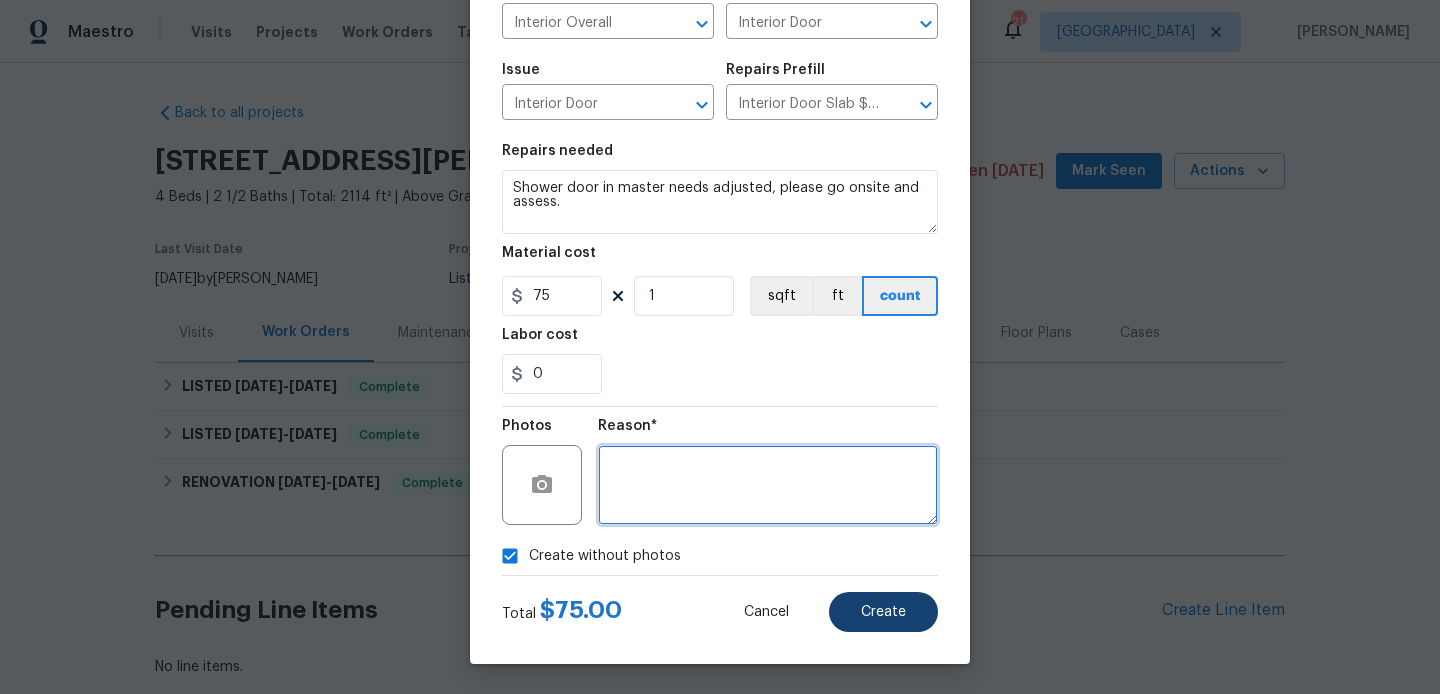type 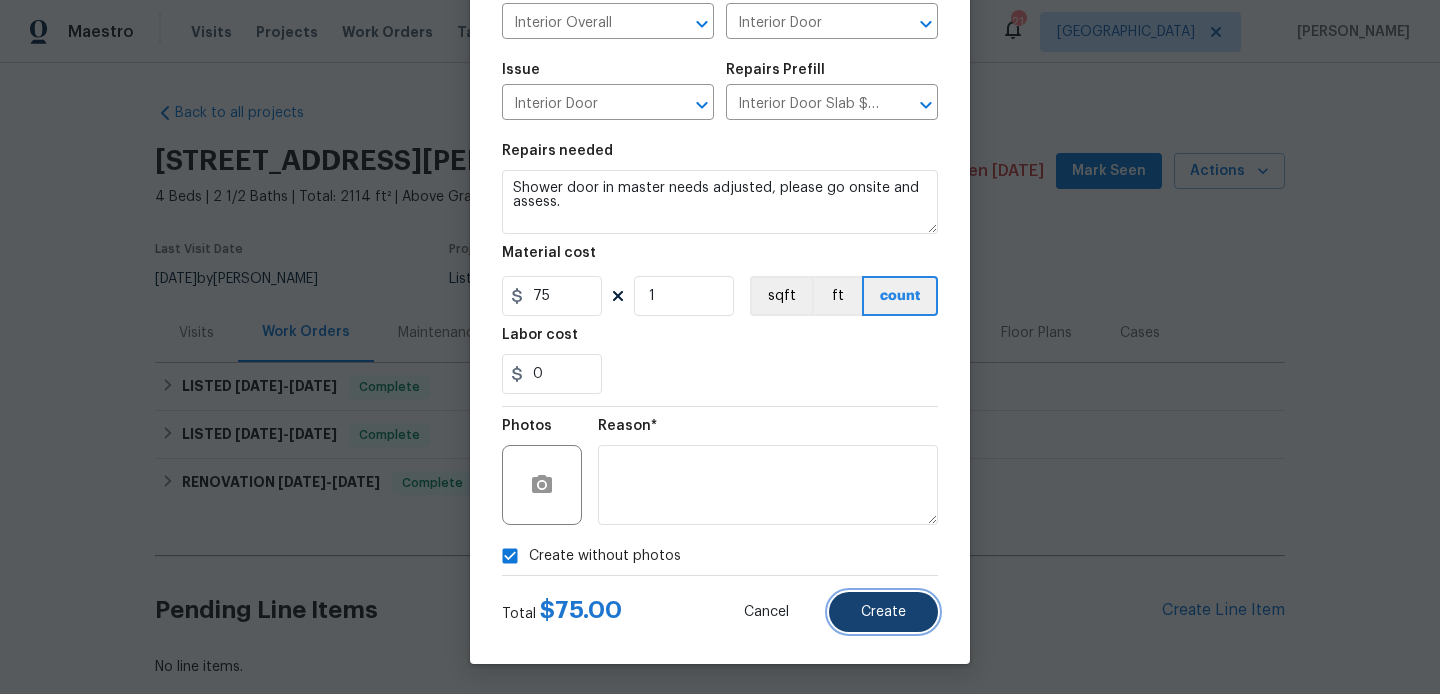 click on "Create" at bounding box center (883, 612) 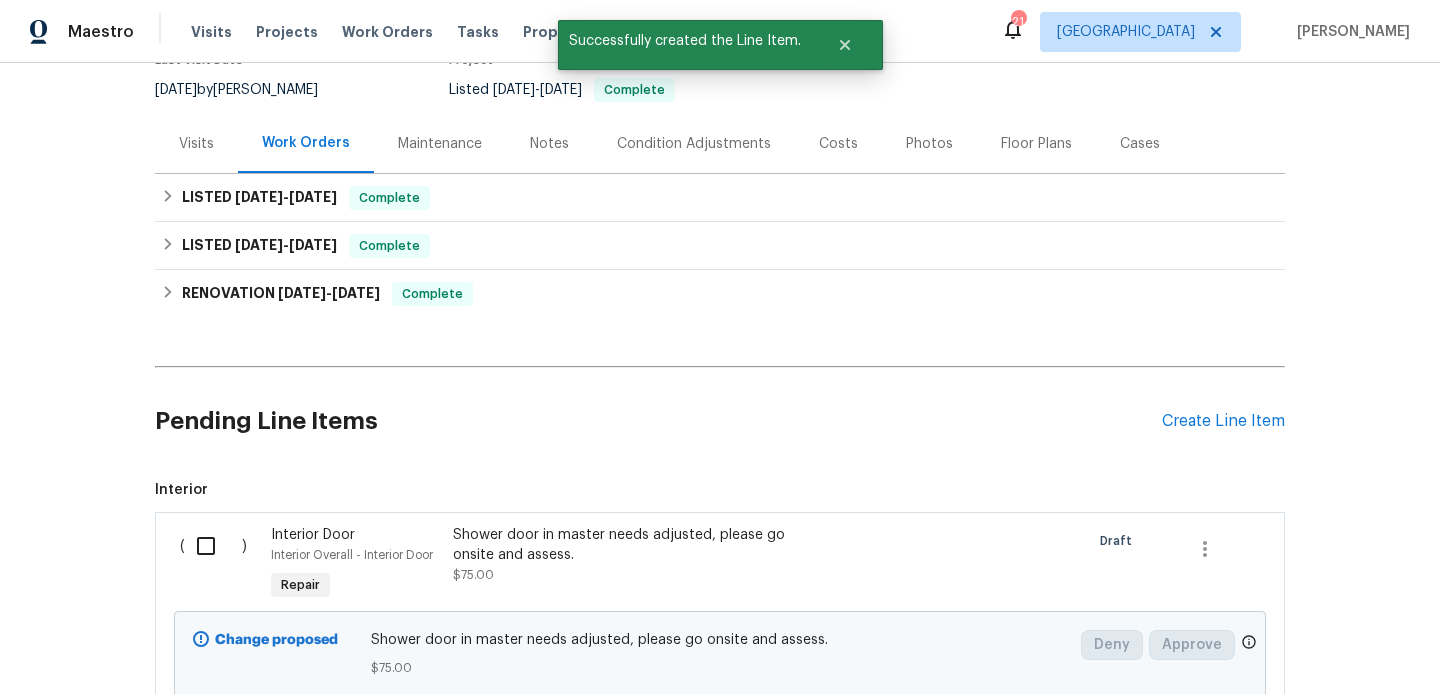 scroll, scrollTop: 347, scrollLeft: 0, axis: vertical 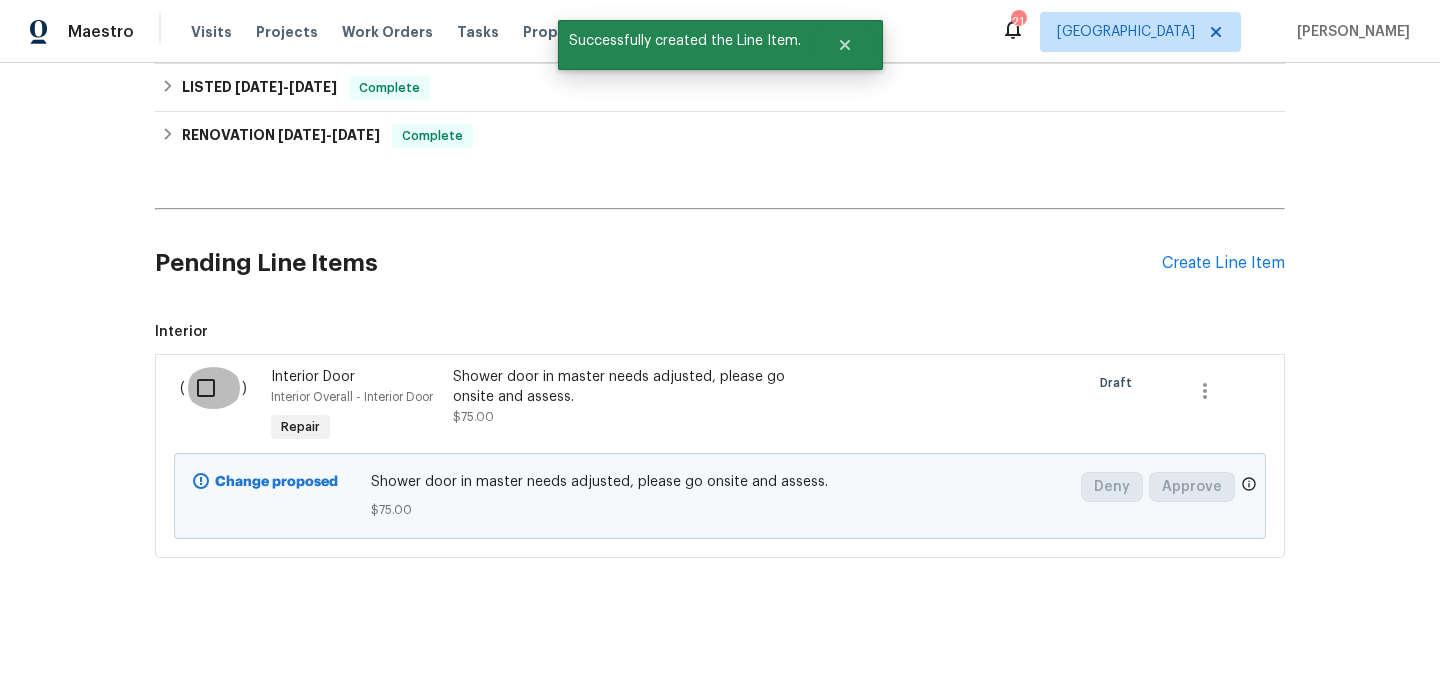 click at bounding box center (213, 388) 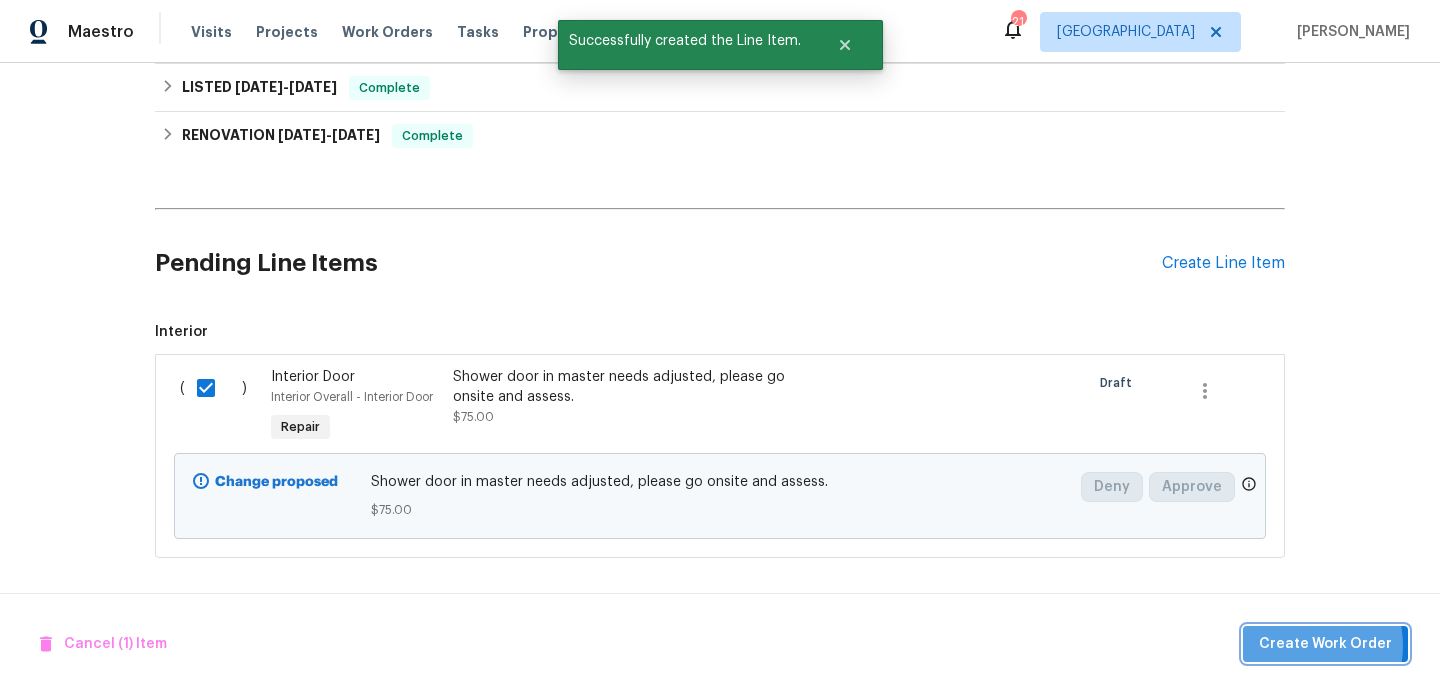 click on "Create Work Order" at bounding box center [1325, 644] 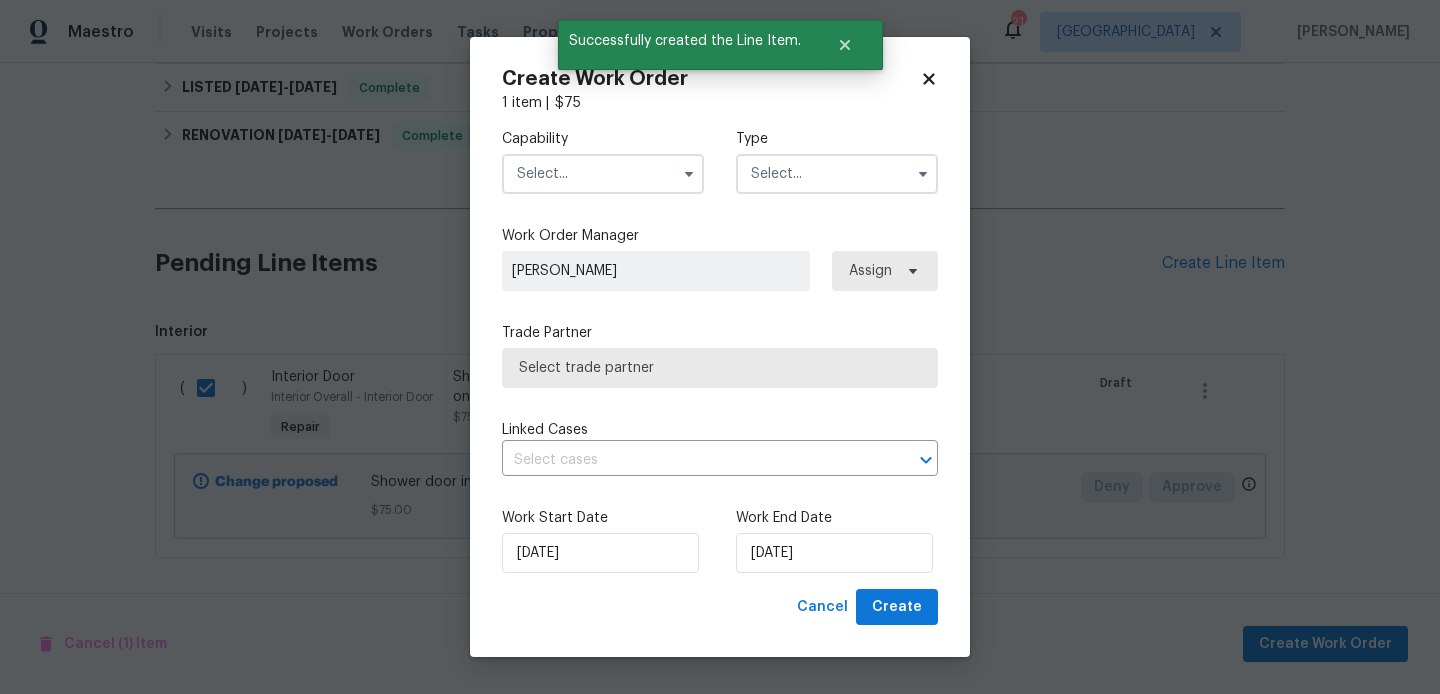 click at bounding box center [603, 174] 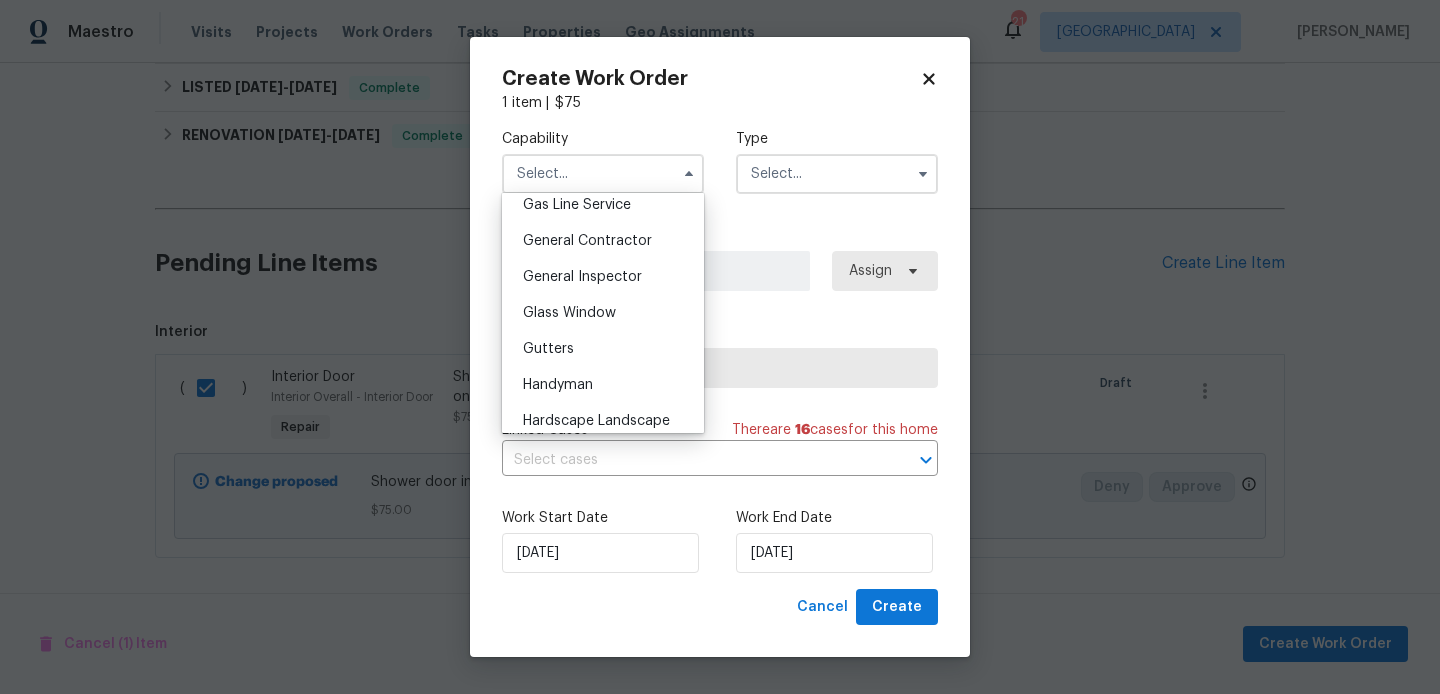 scroll, scrollTop: 987, scrollLeft: 0, axis: vertical 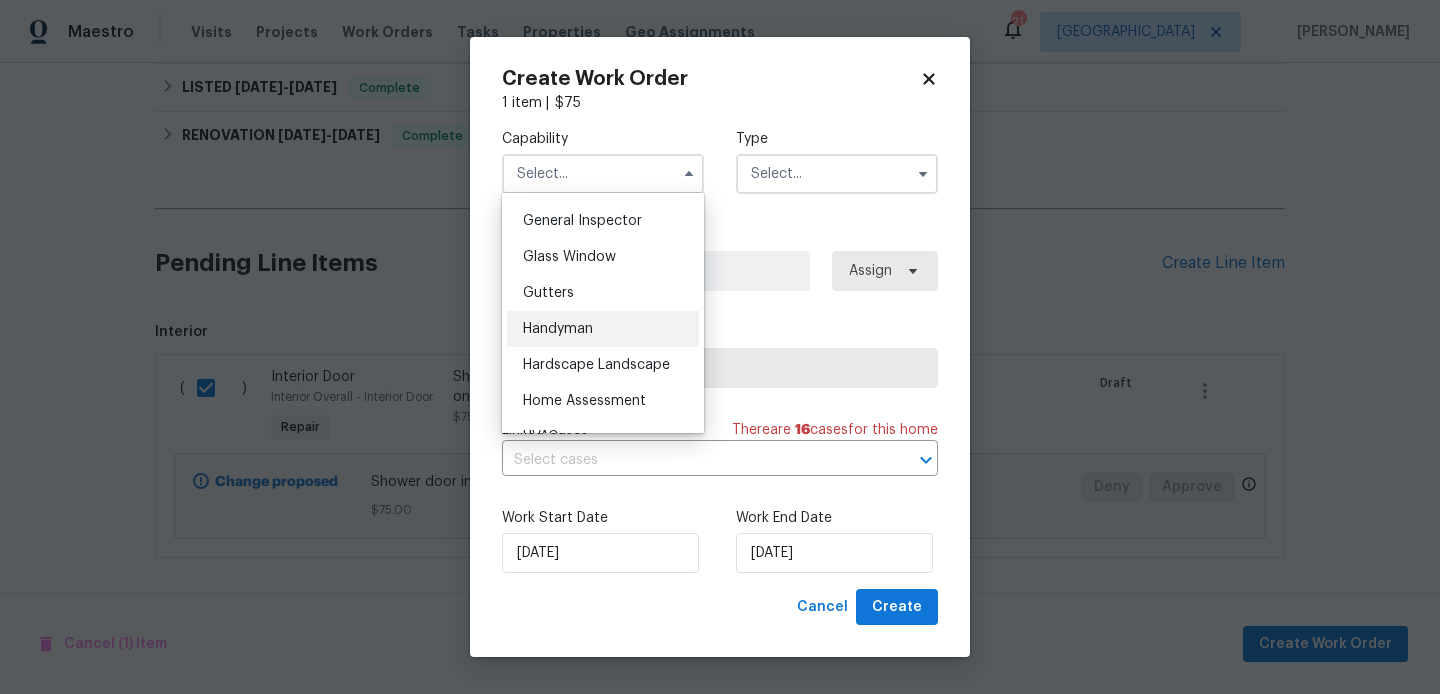 click on "Handyman" at bounding box center [558, 329] 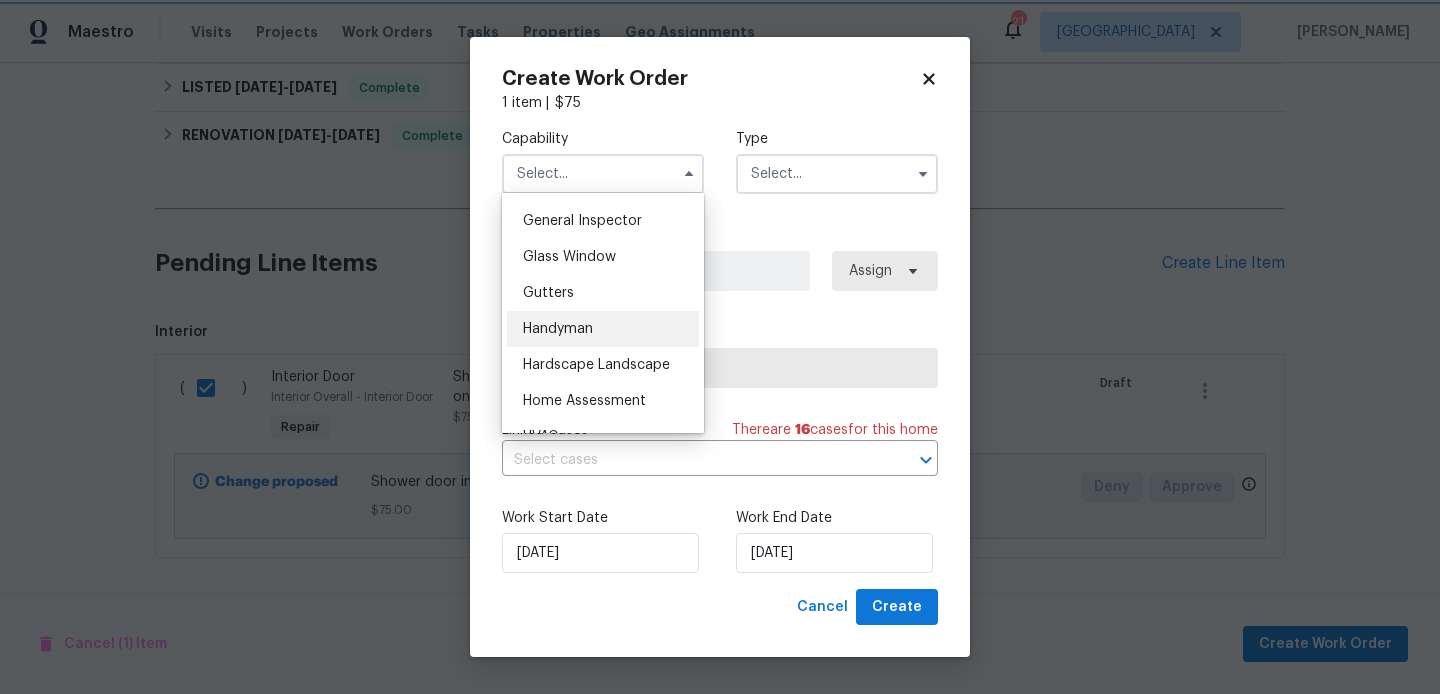 type on "Handyman" 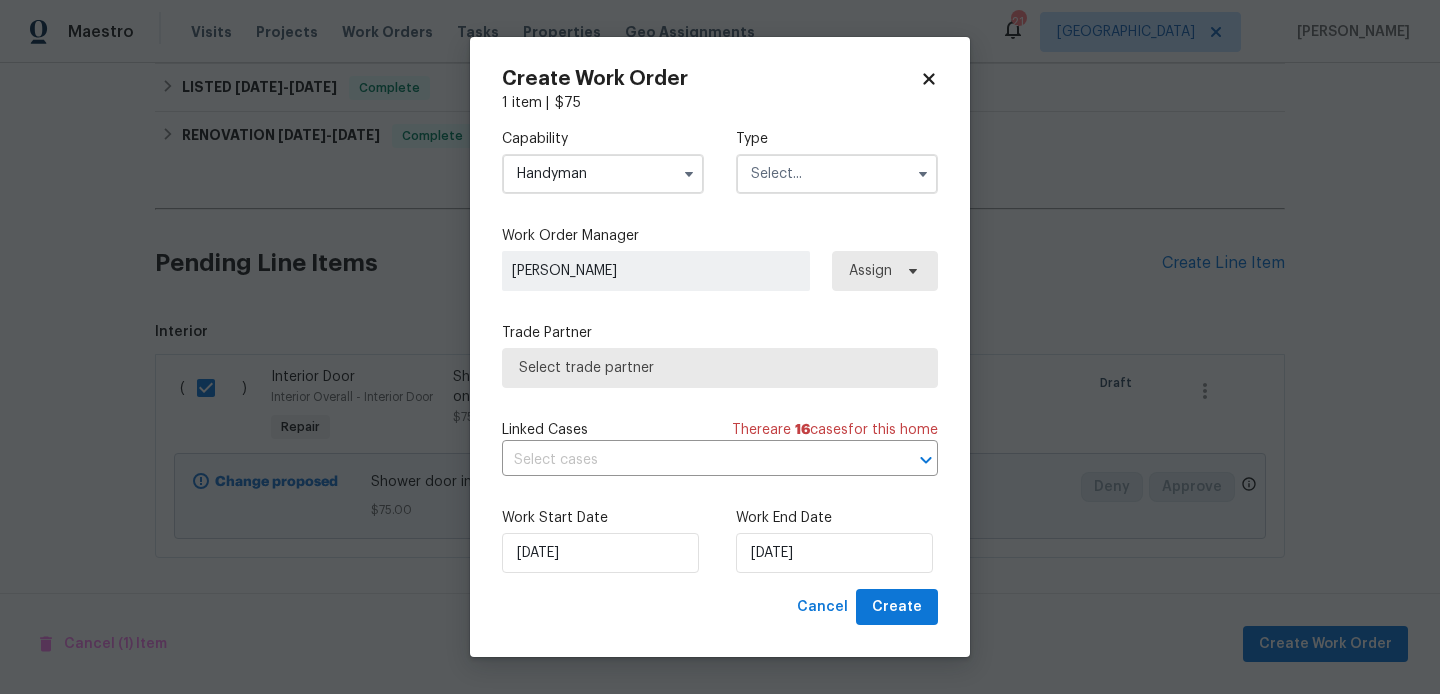 click on "Capability   Handyman Type" at bounding box center [720, 161] 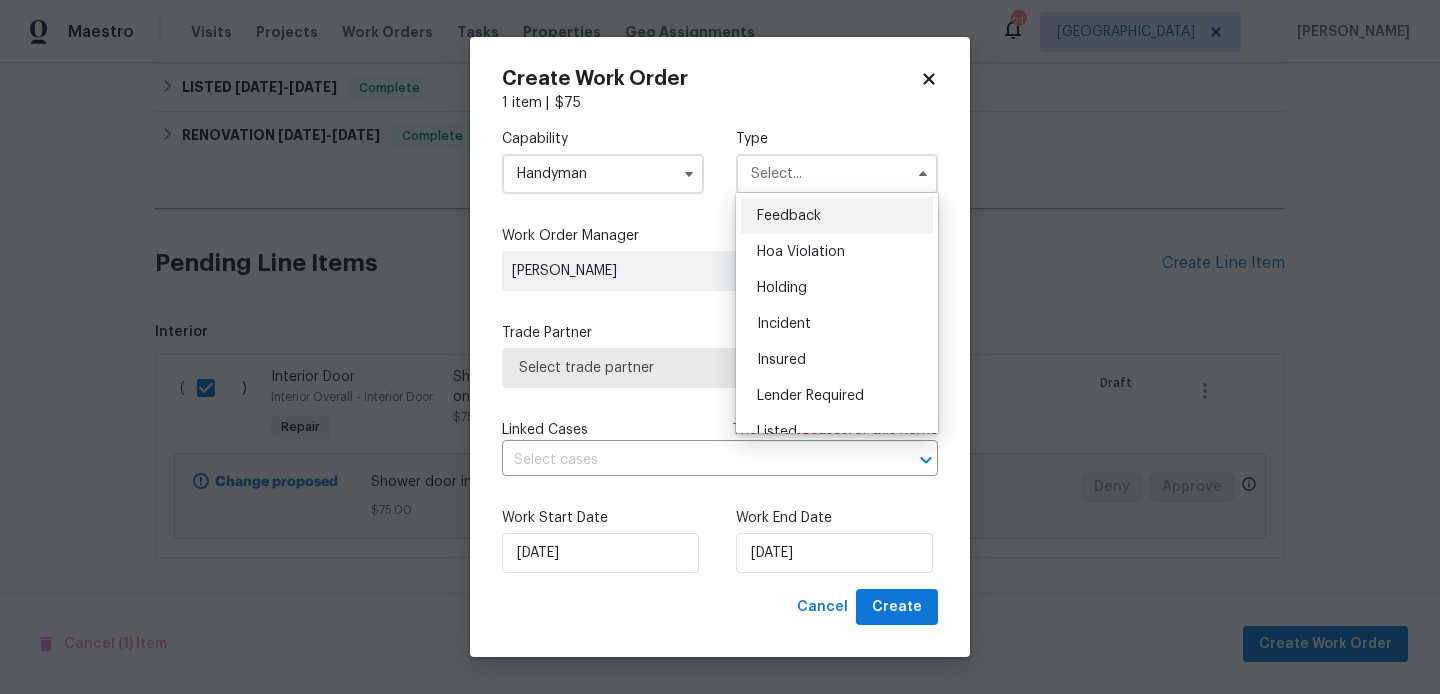 click on "Feedback" at bounding box center [789, 216] 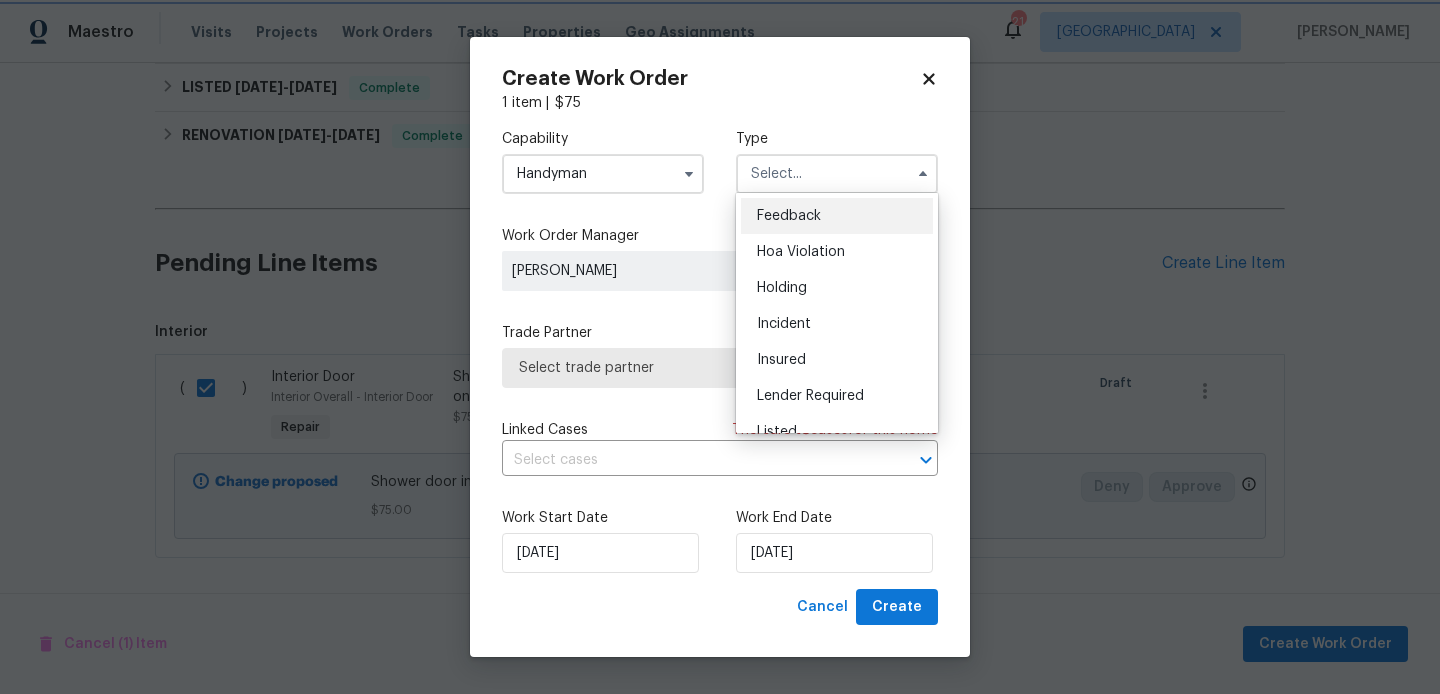 type on "Feedback" 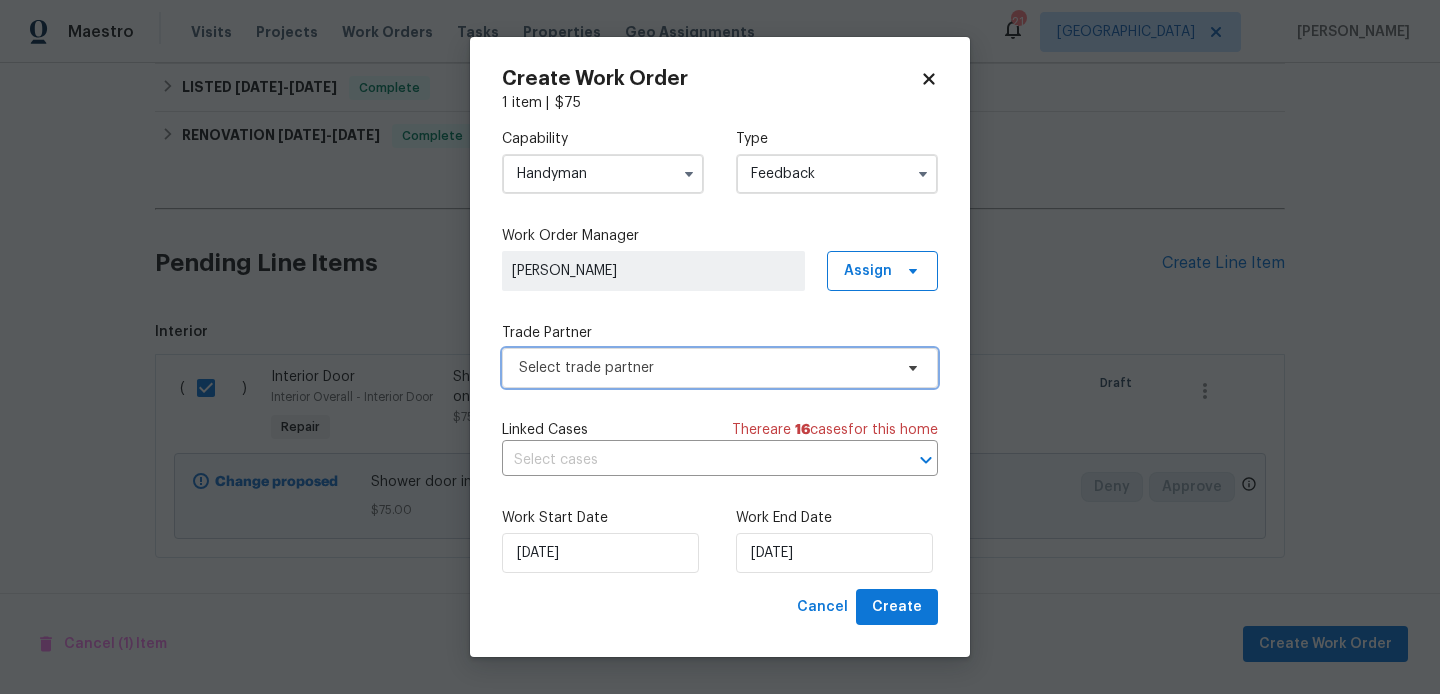 click on "Select trade partner" at bounding box center [705, 368] 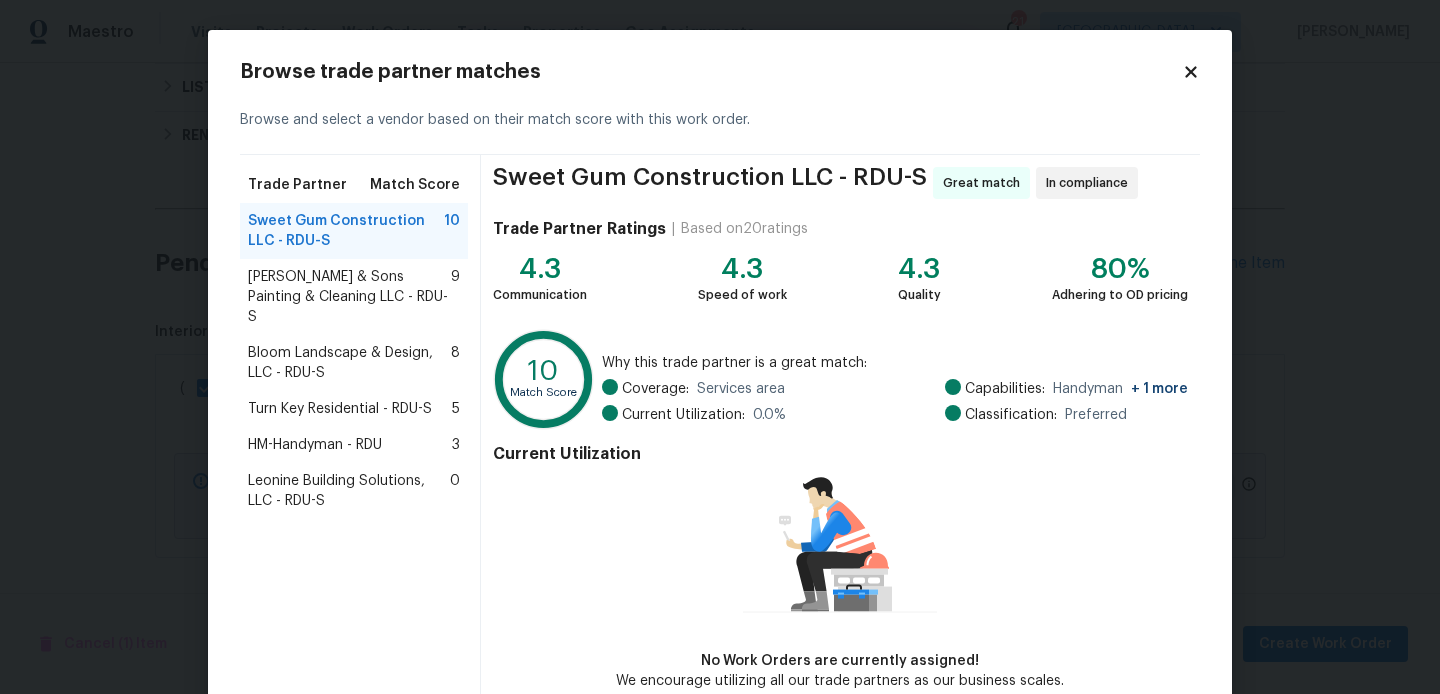 click on "[PERSON_NAME] & Sons Painting & Cleaning LLC - RDU-S" at bounding box center (349, 297) 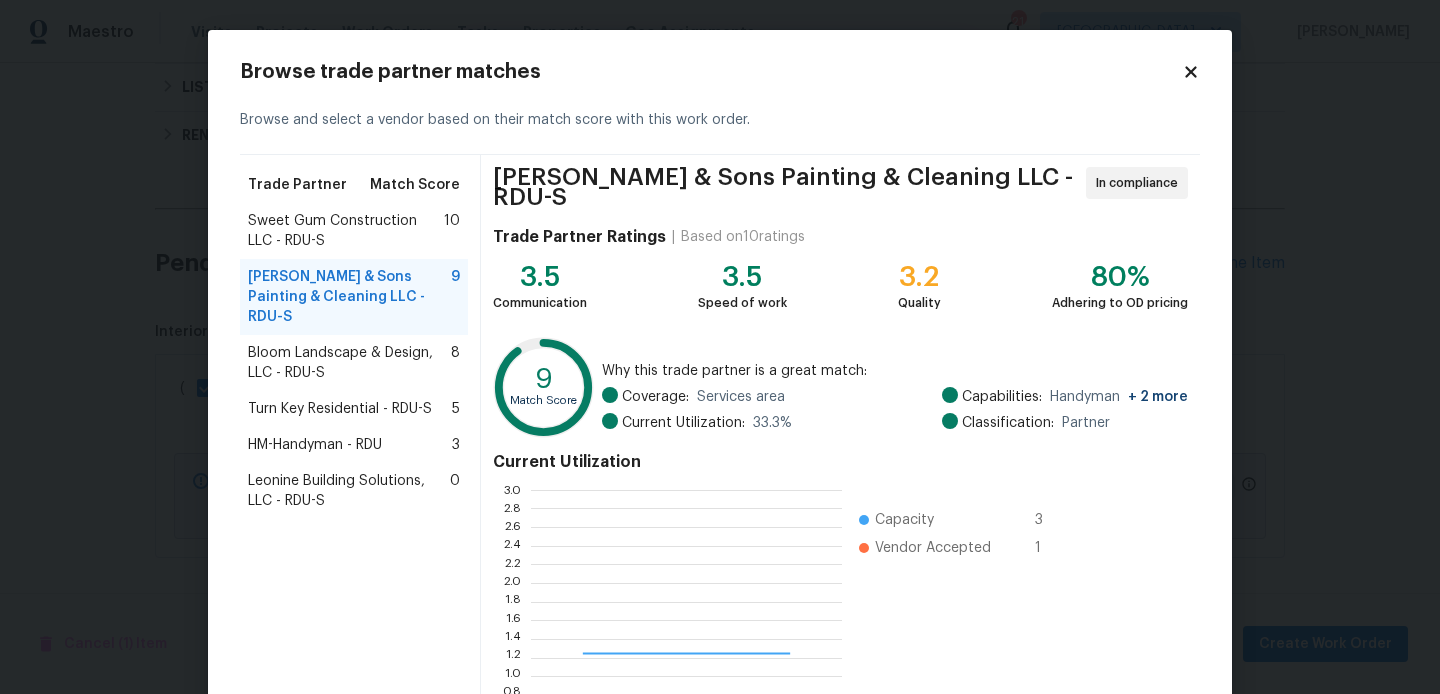 scroll, scrollTop: 2, scrollLeft: 1, axis: both 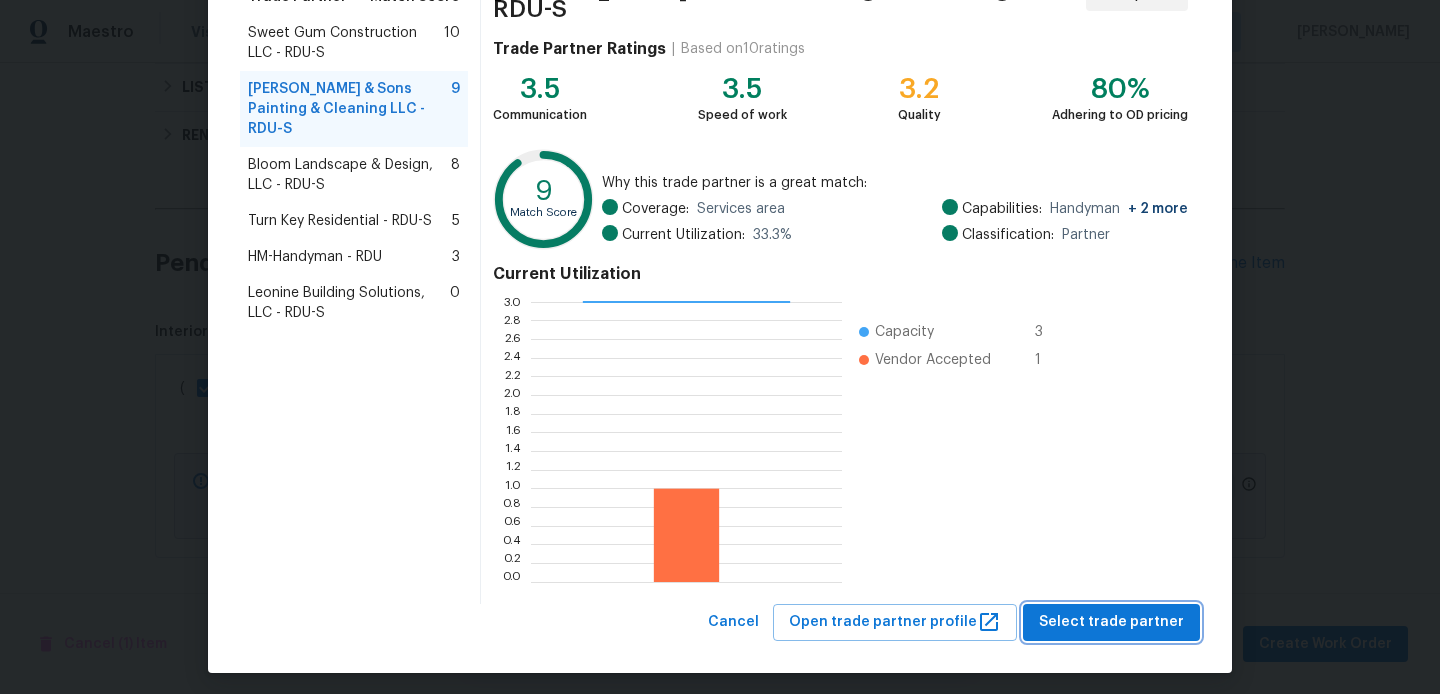click on "Select trade partner" at bounding box center [1111, 622] 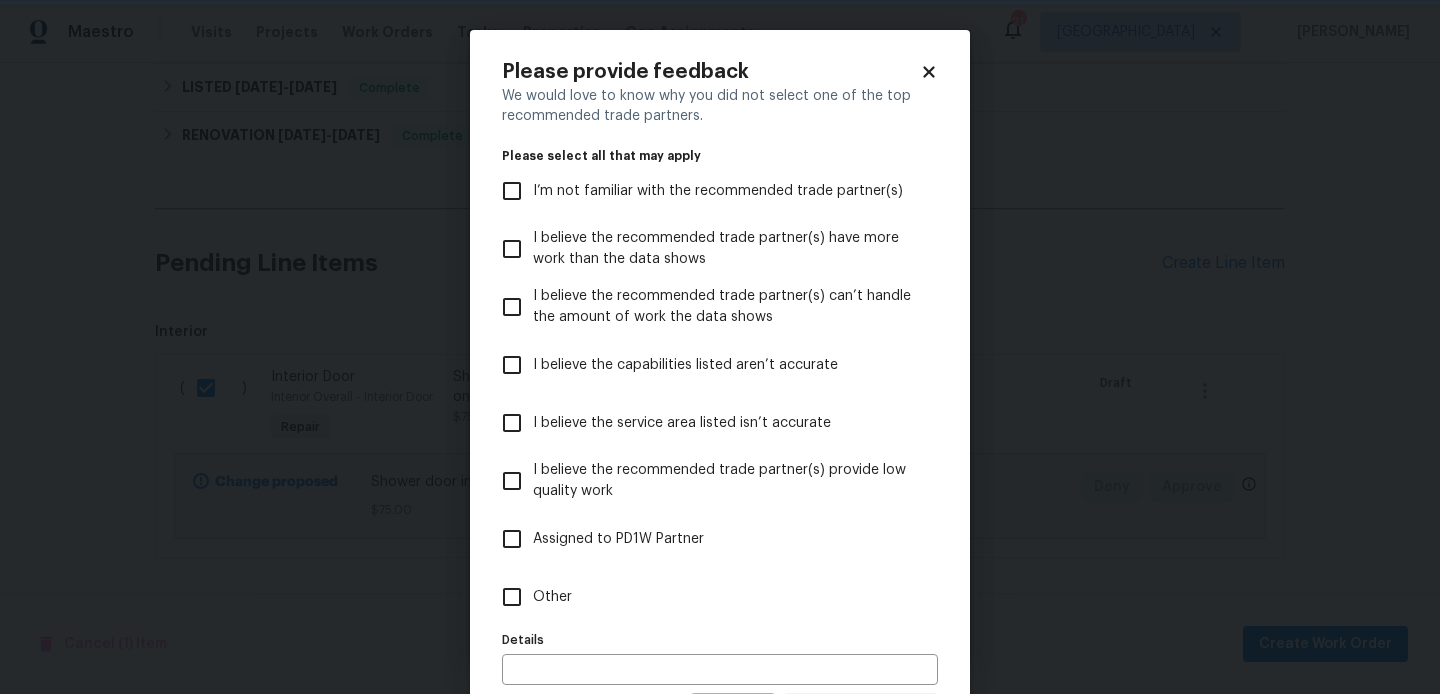 scroll, scrollTop: 0, scrollLeft: 0, axis: both 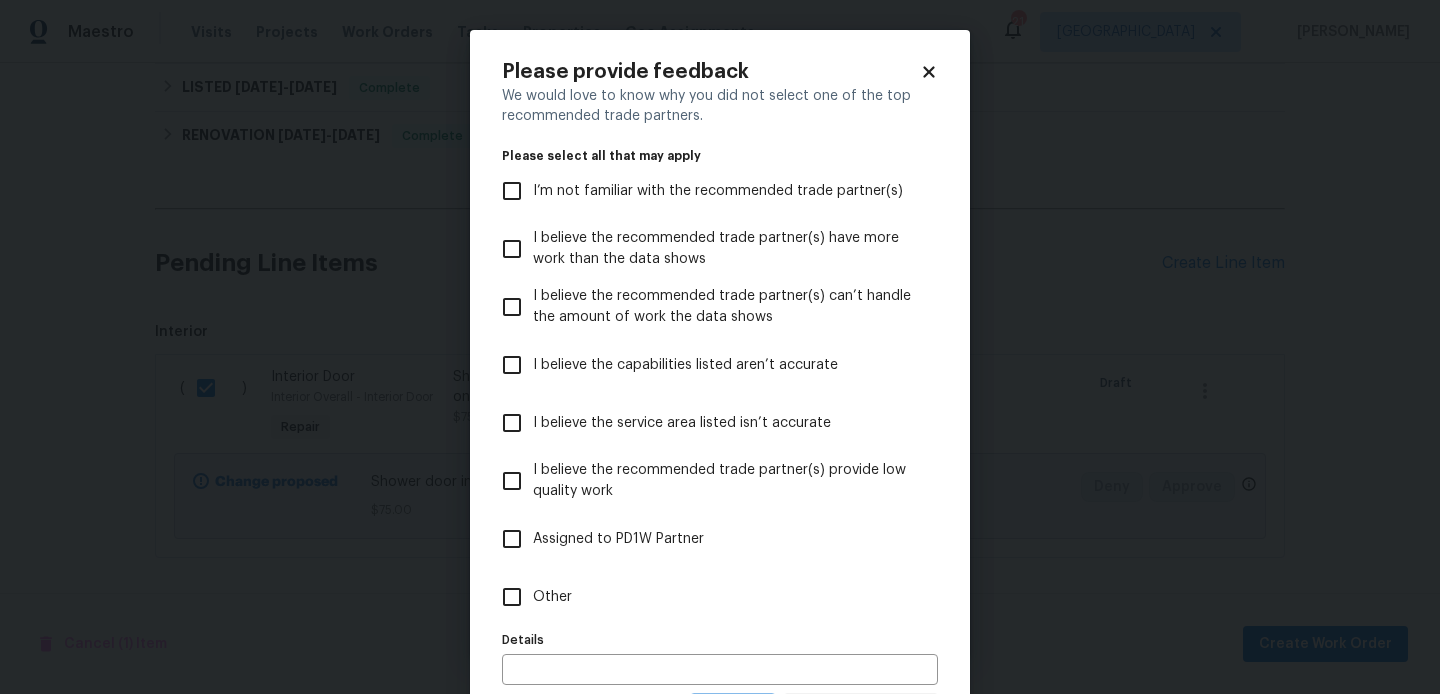 click on "Other" at bounding box center [512, 597] 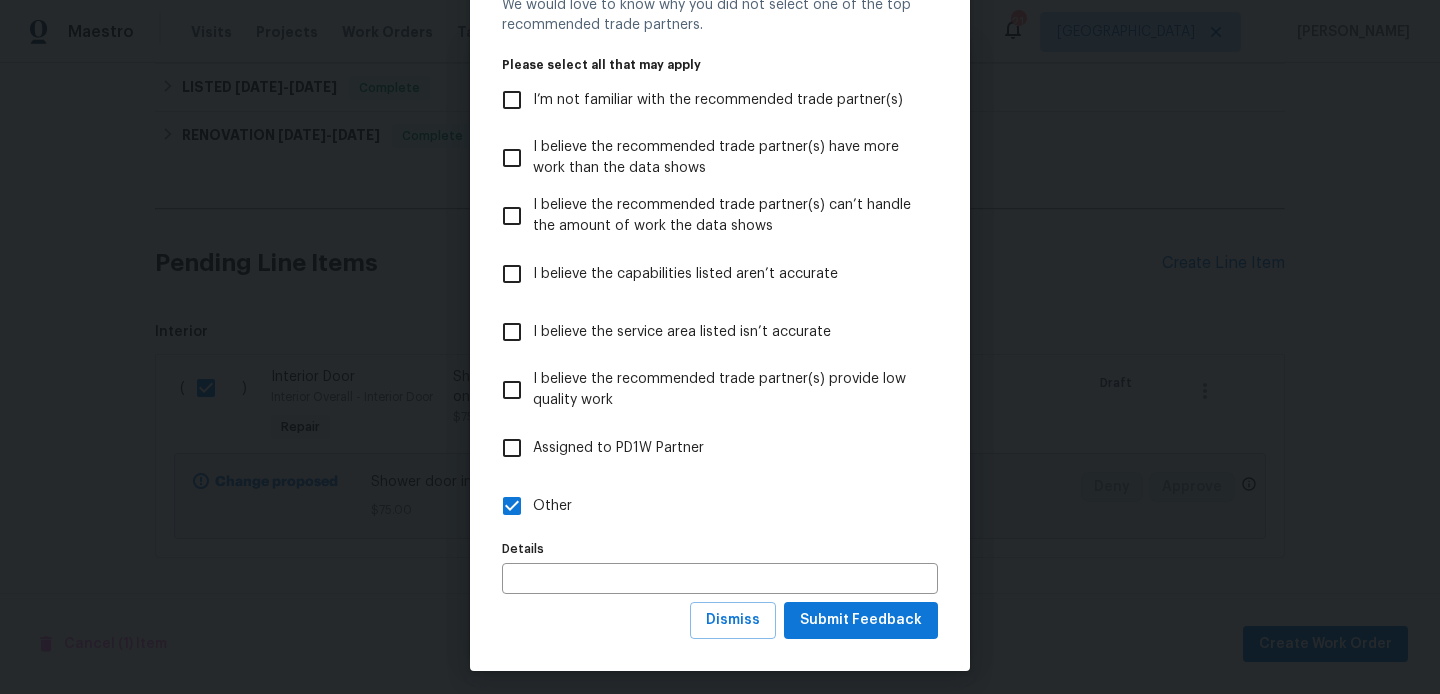 scroll, scrollTop: 98, scrollLeft: 0, axis: vertical 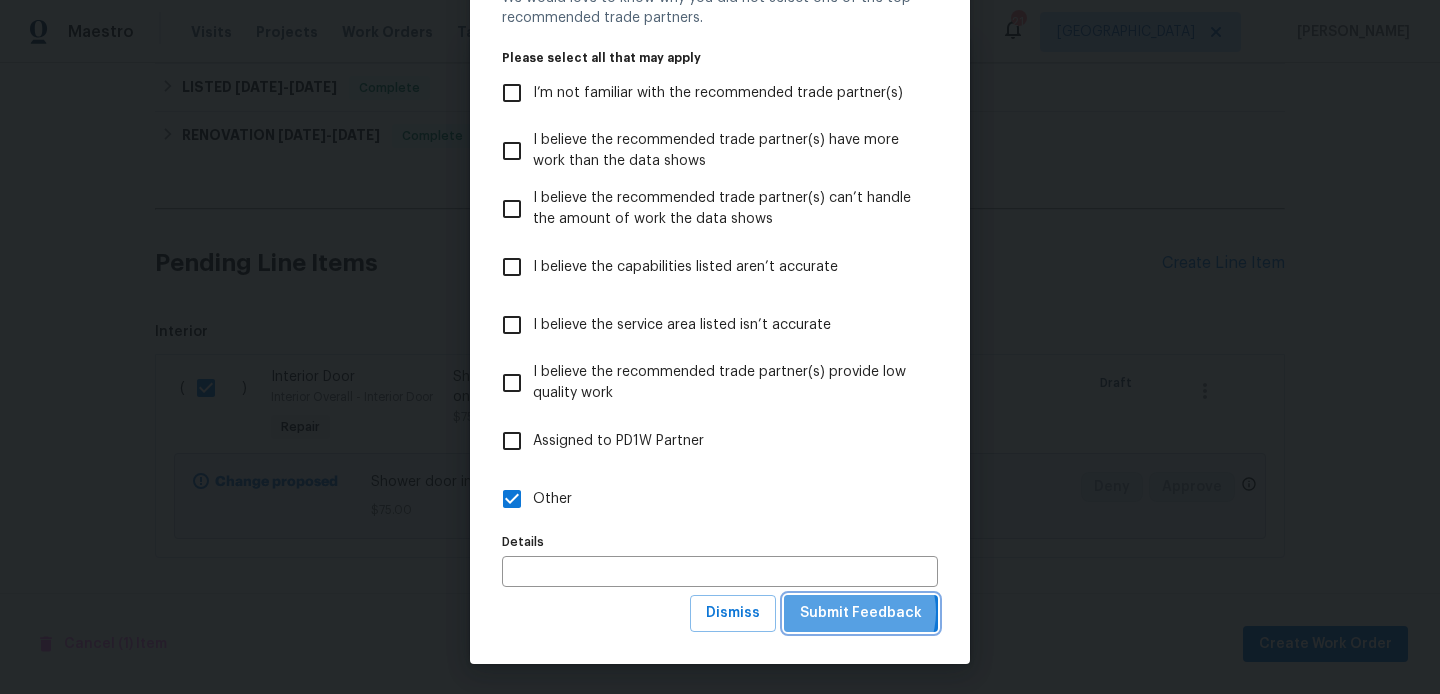 click on "Submit Feedback" at bounding box center (861, 613) 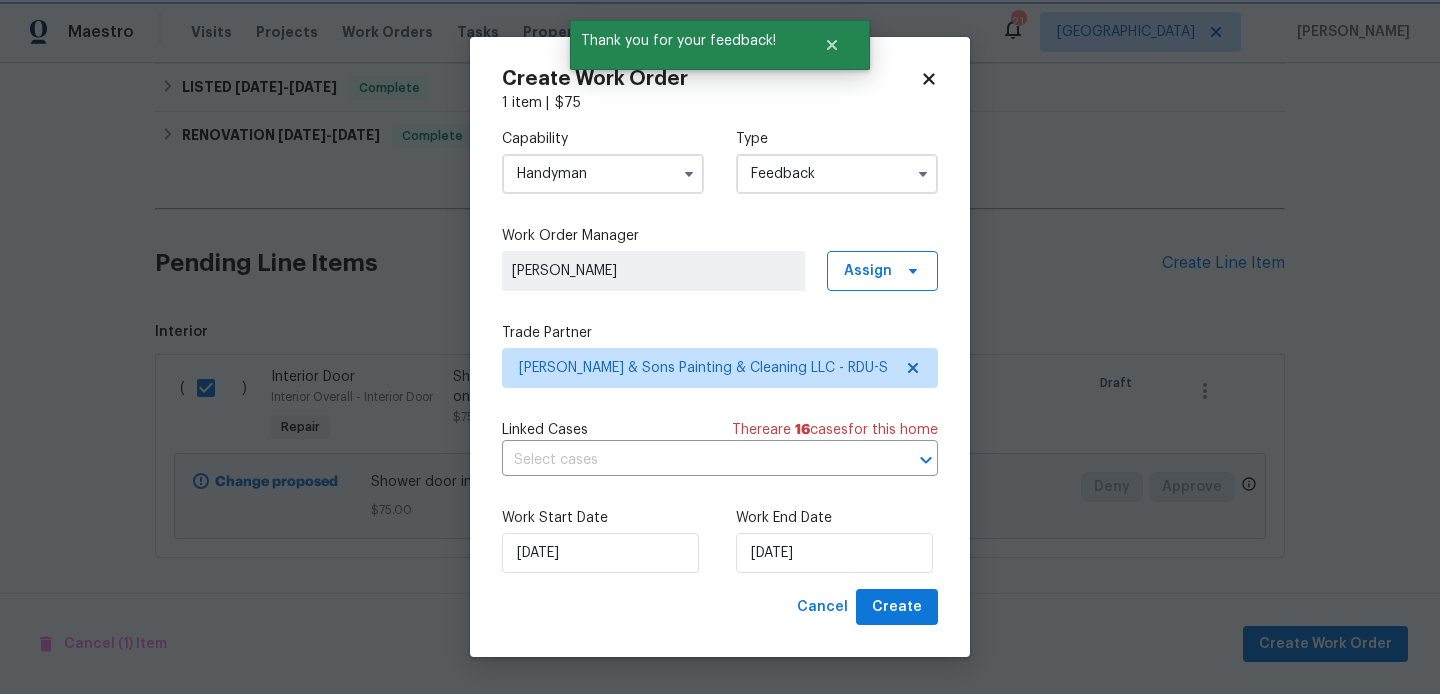 scroll, scrollTop: 0, scrollLeft: 0, axis: both 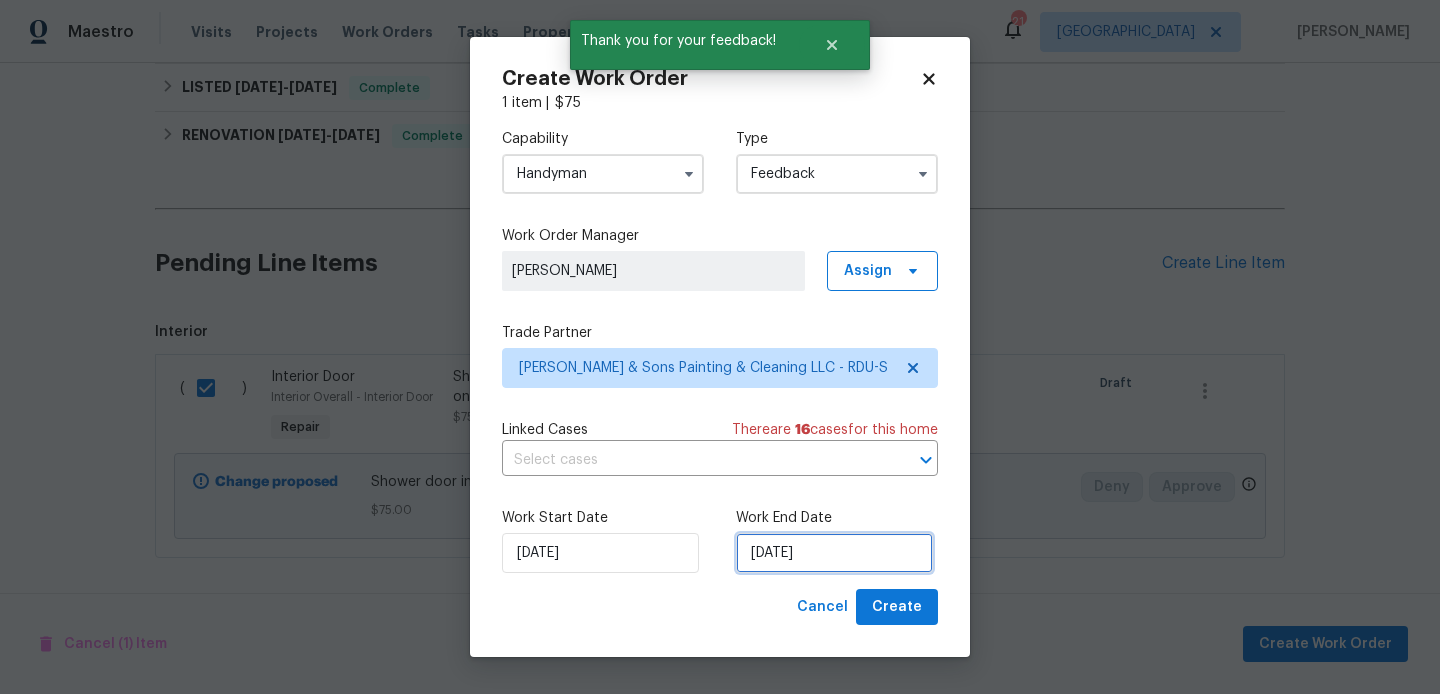 click on "10/07/2025" at bounding box center [834, 553] 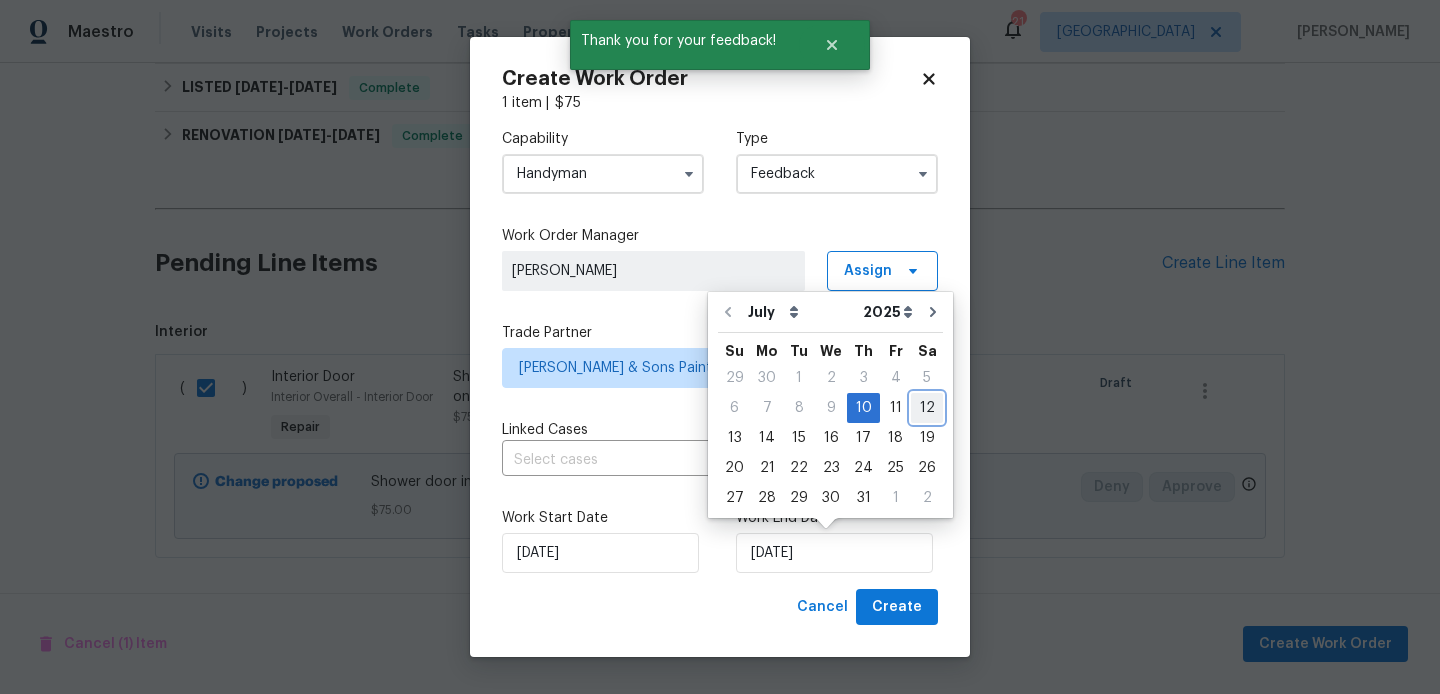 drag, startPoint x: 919, startPoint y: 408, endPoint x: 919, endPoint y: 439, distance: 31 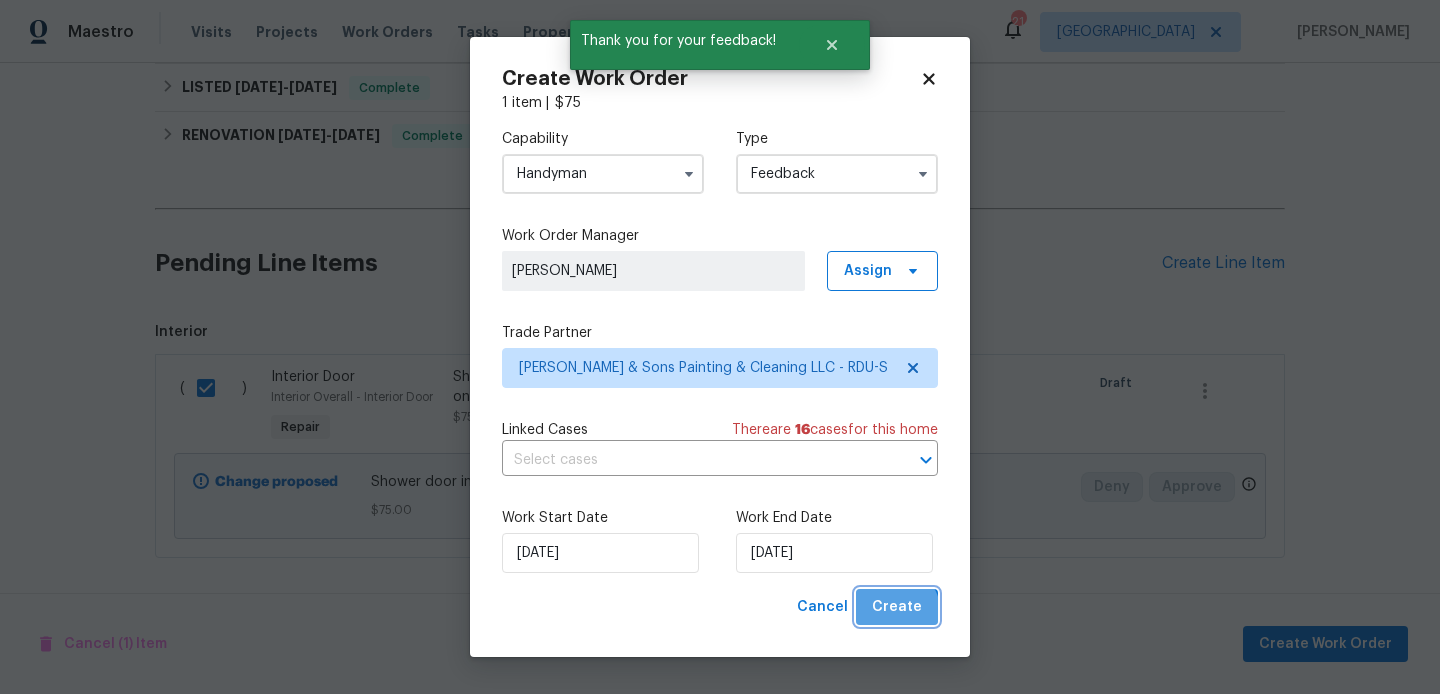 click on "Create" at bounding box center [897, 607] 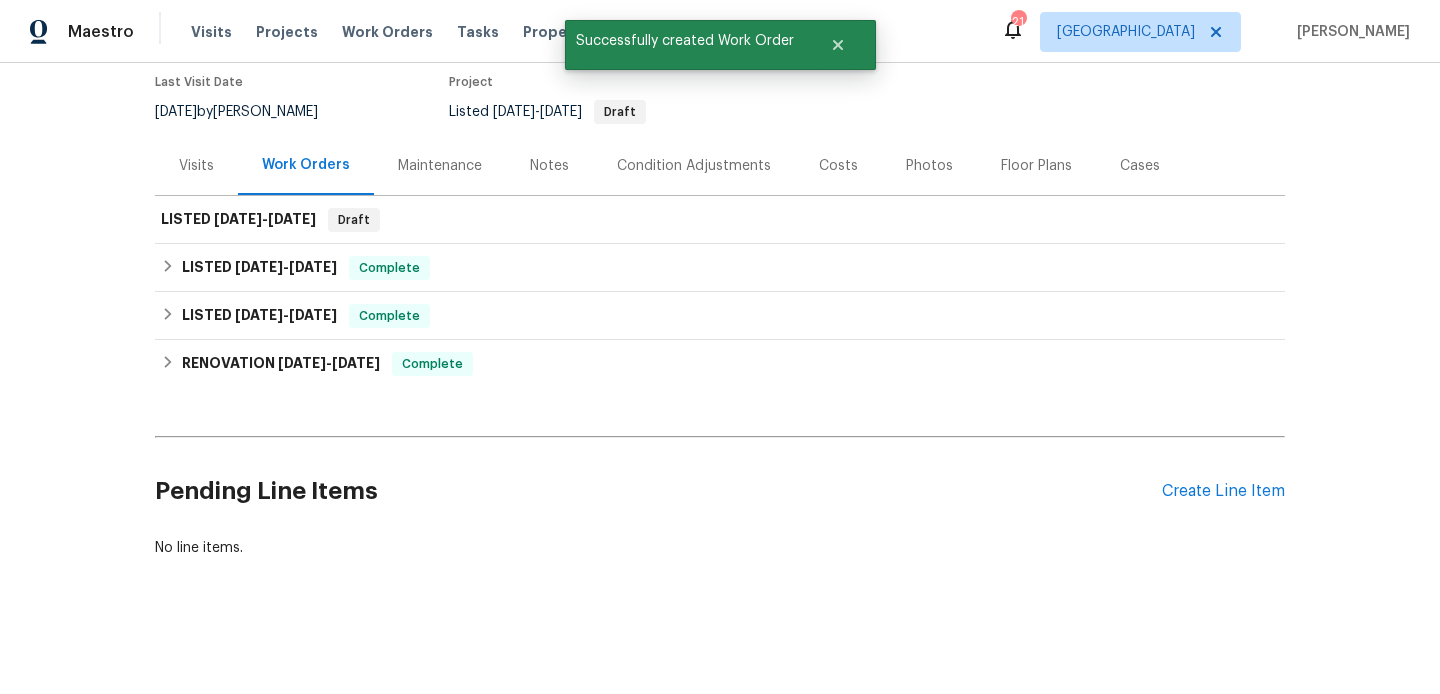 scroll, scrollTop: 167, scrollLeft: 0, axis: vertical 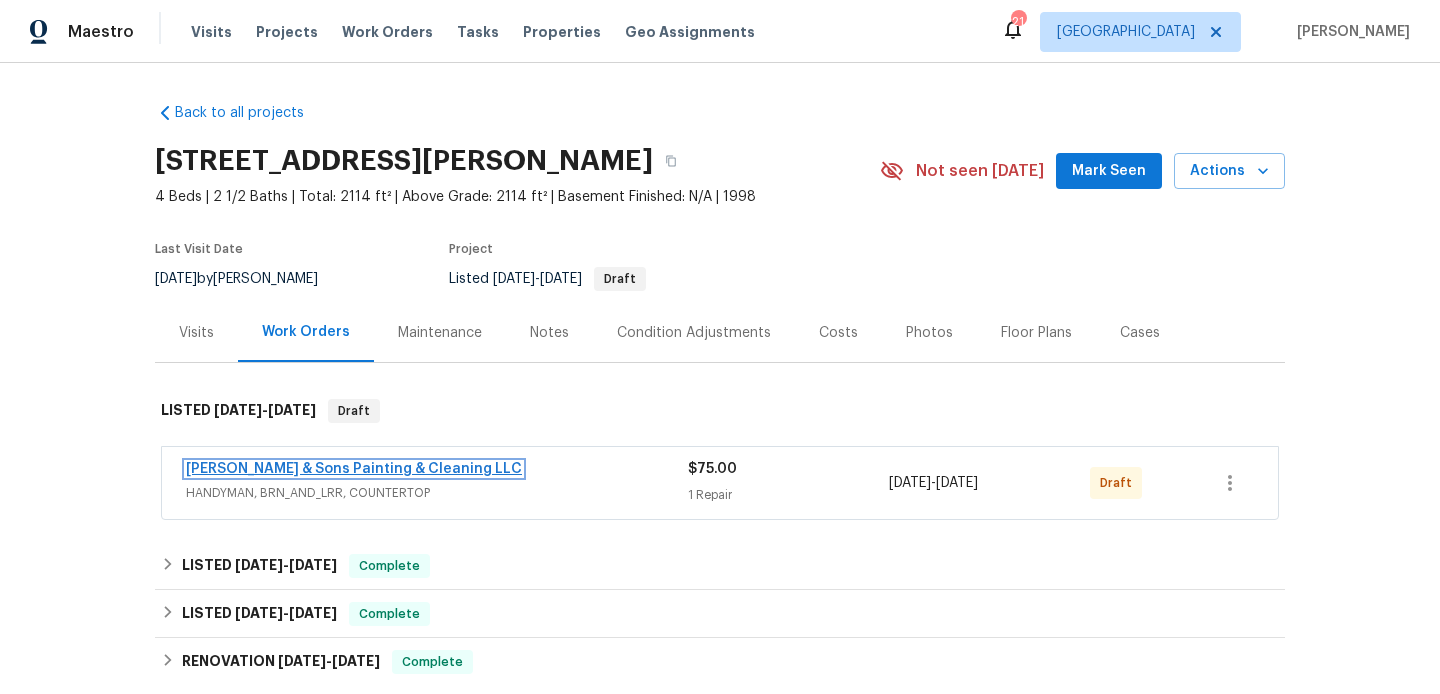 click on "[PERSON_NAME] & Sons Painting & Cleaning LLC" at bounding box center (354, 469) 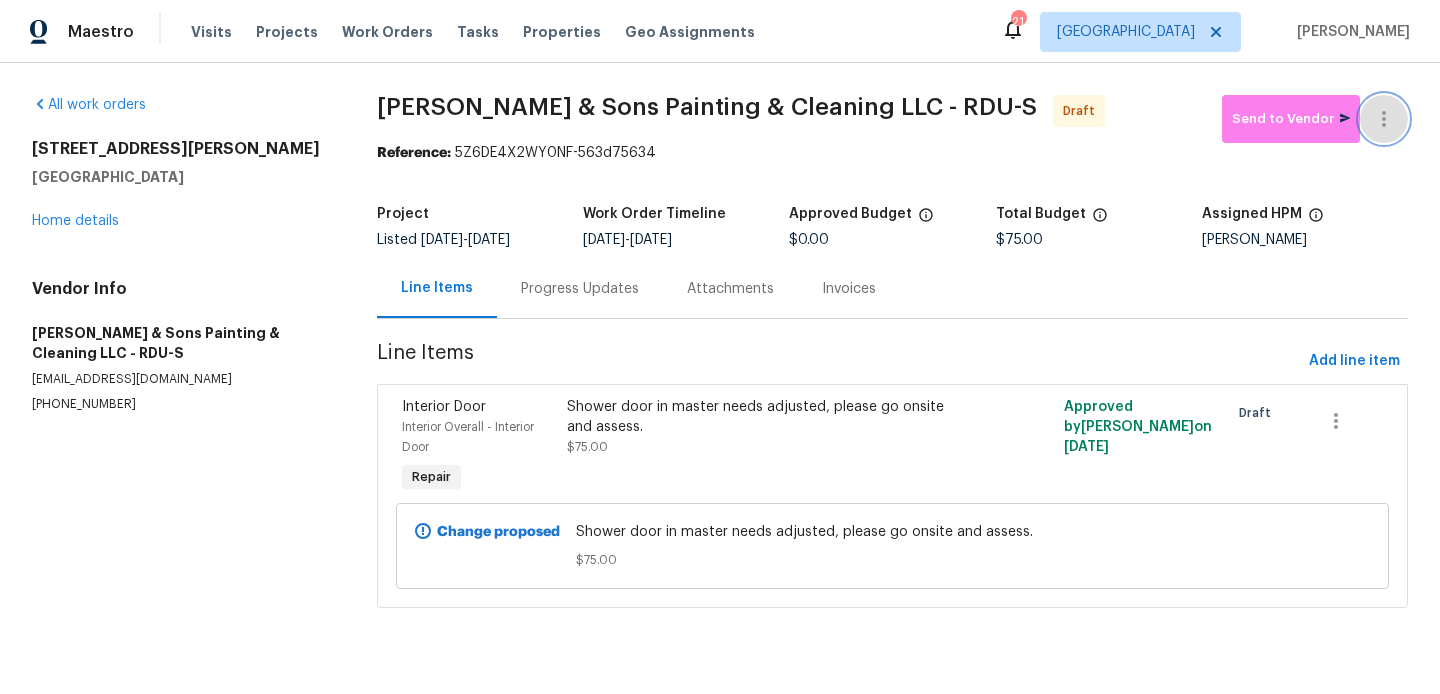 click 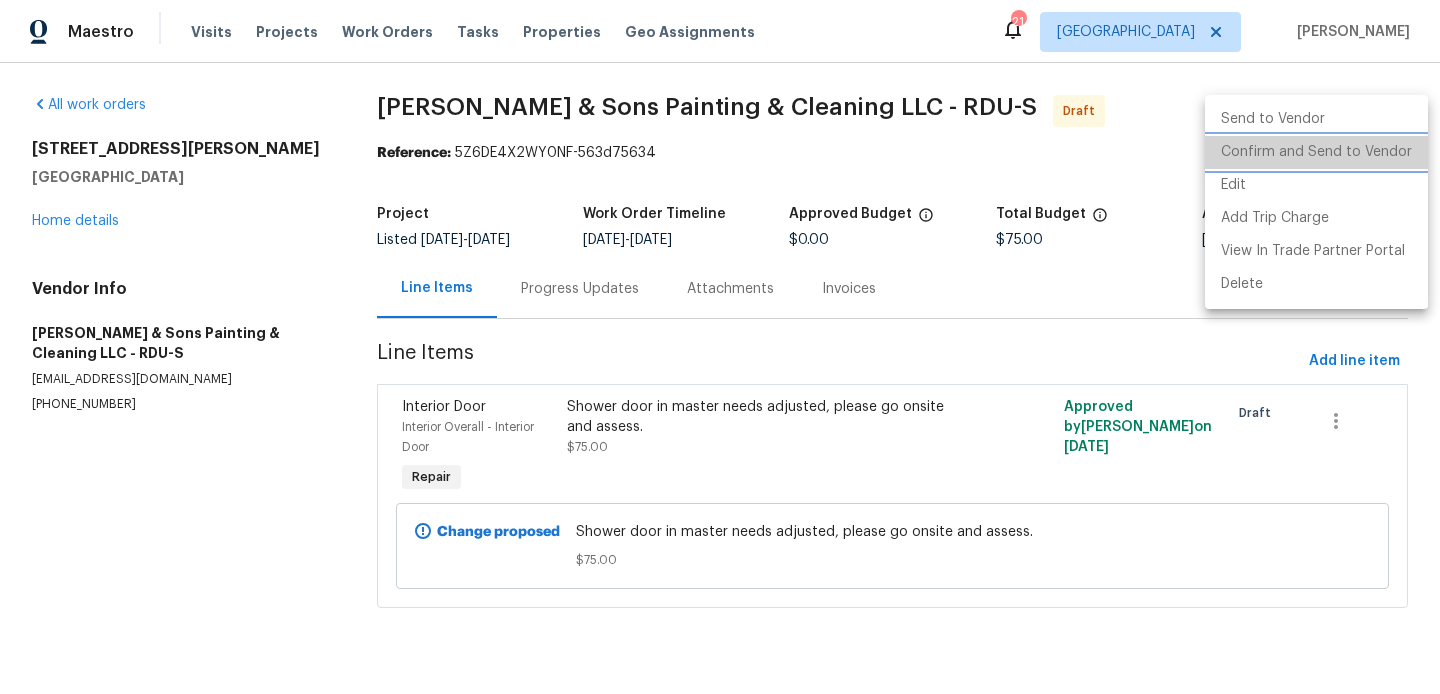 click on "Confirm and Send to Vendor" at bounding box center [1316, 152] 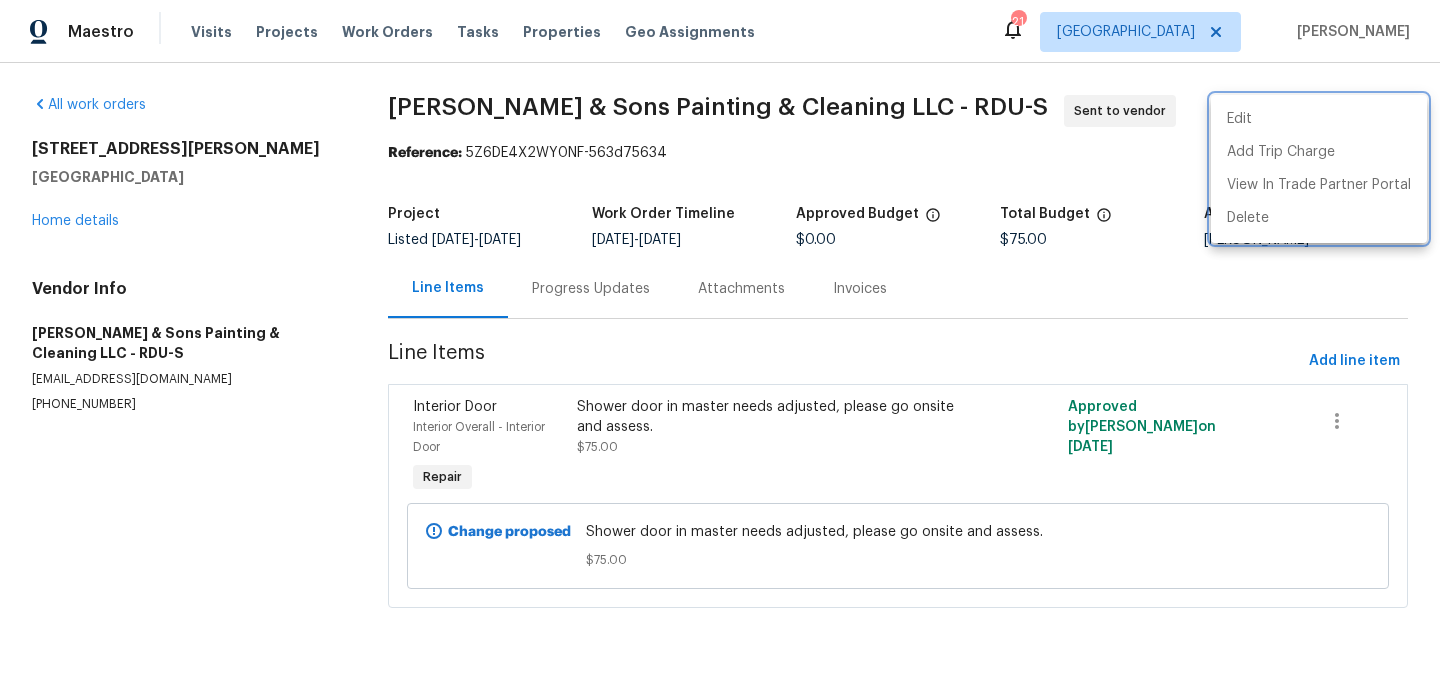 click at bounding box center [720, 347] 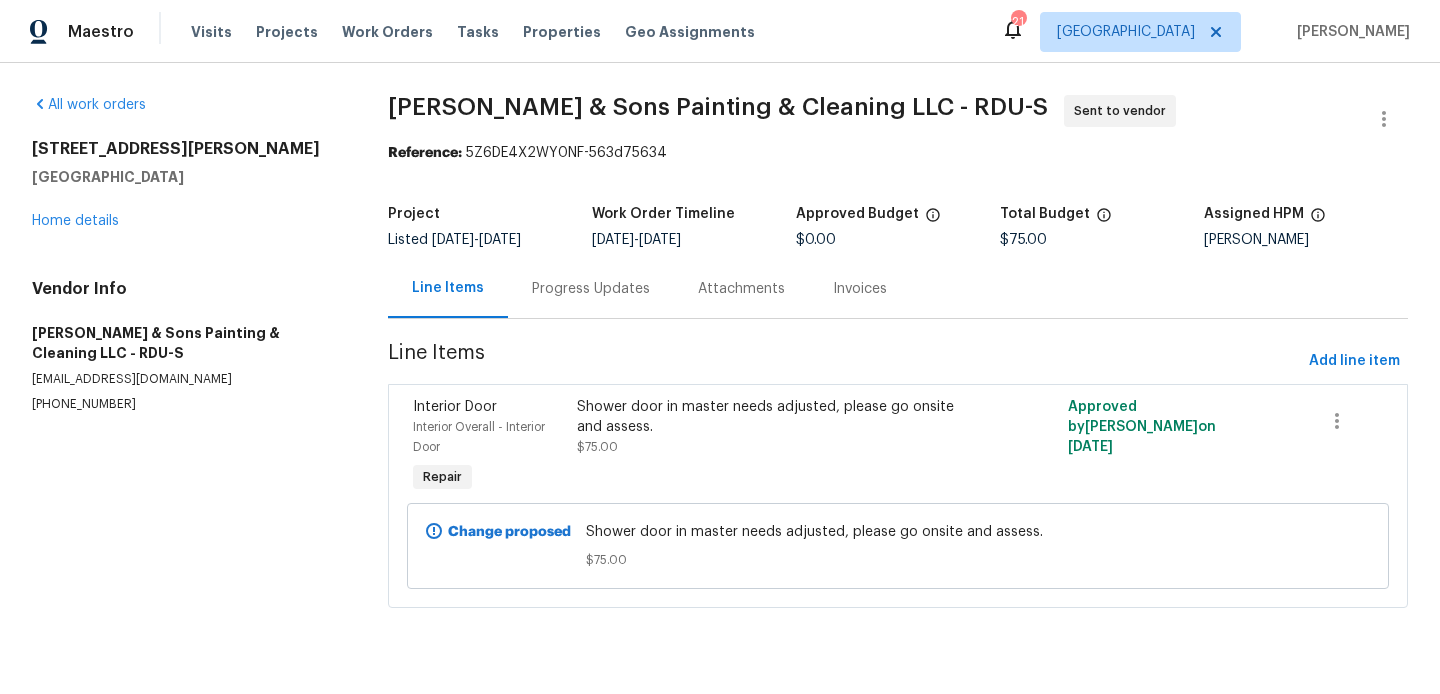click on "Progress Updates" at bounding box center [591, 288] 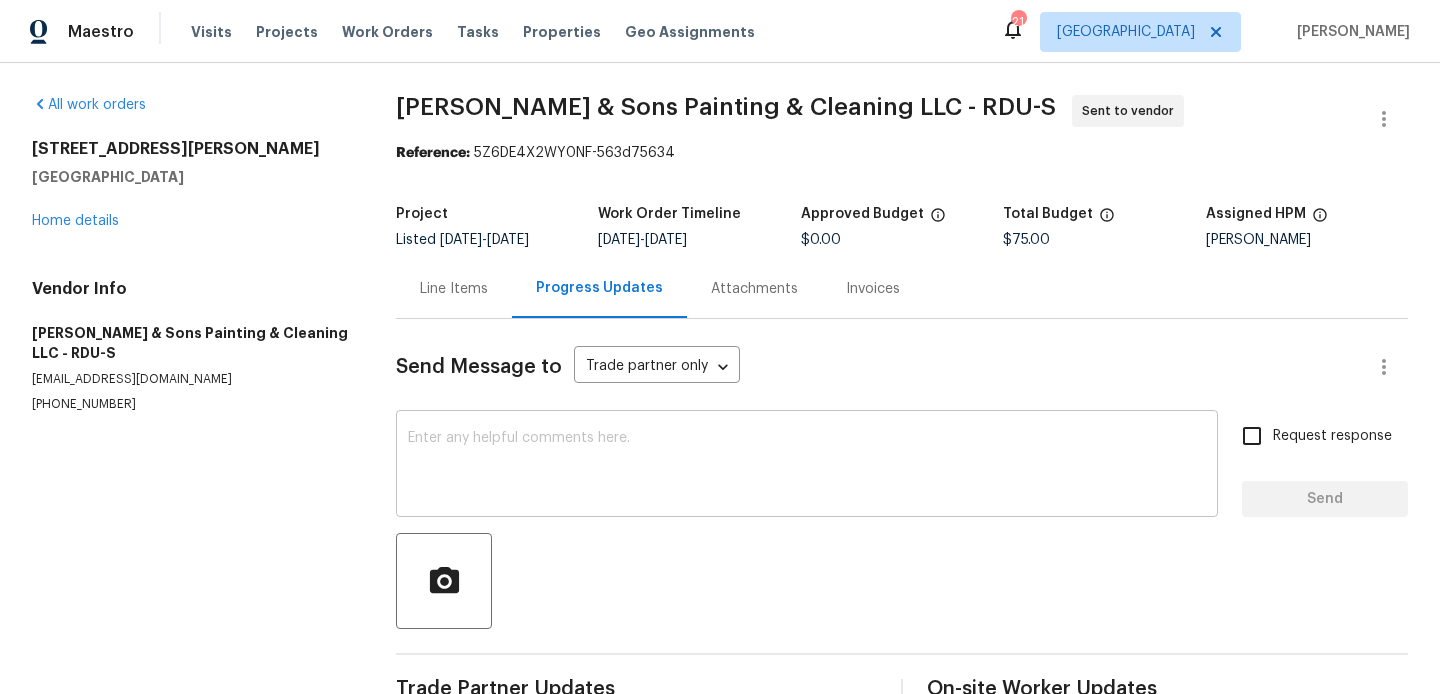 click on "x ​" at bounding box center (807, 466) 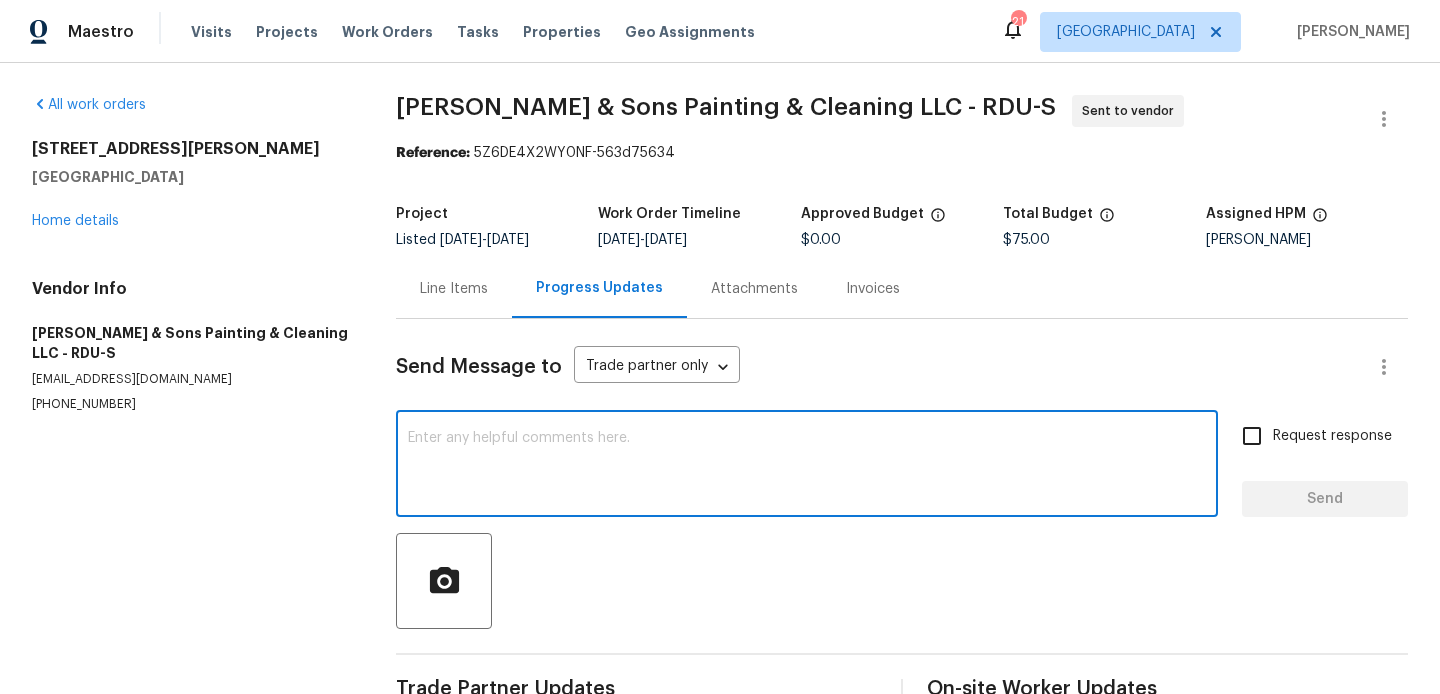 paste on "Hi, this is Blessida with Opendoor. I’m confirming you received the WO for the property at (Address). Please review and accept the WO within 24 hours and provide a schedule date. Please disregard the contact information for the HPM included in the WO. Our Centralised LWO Team is responsible for Listed WOs. The team can be reached through the portal or by phone at [PHONE_NUMBER]." 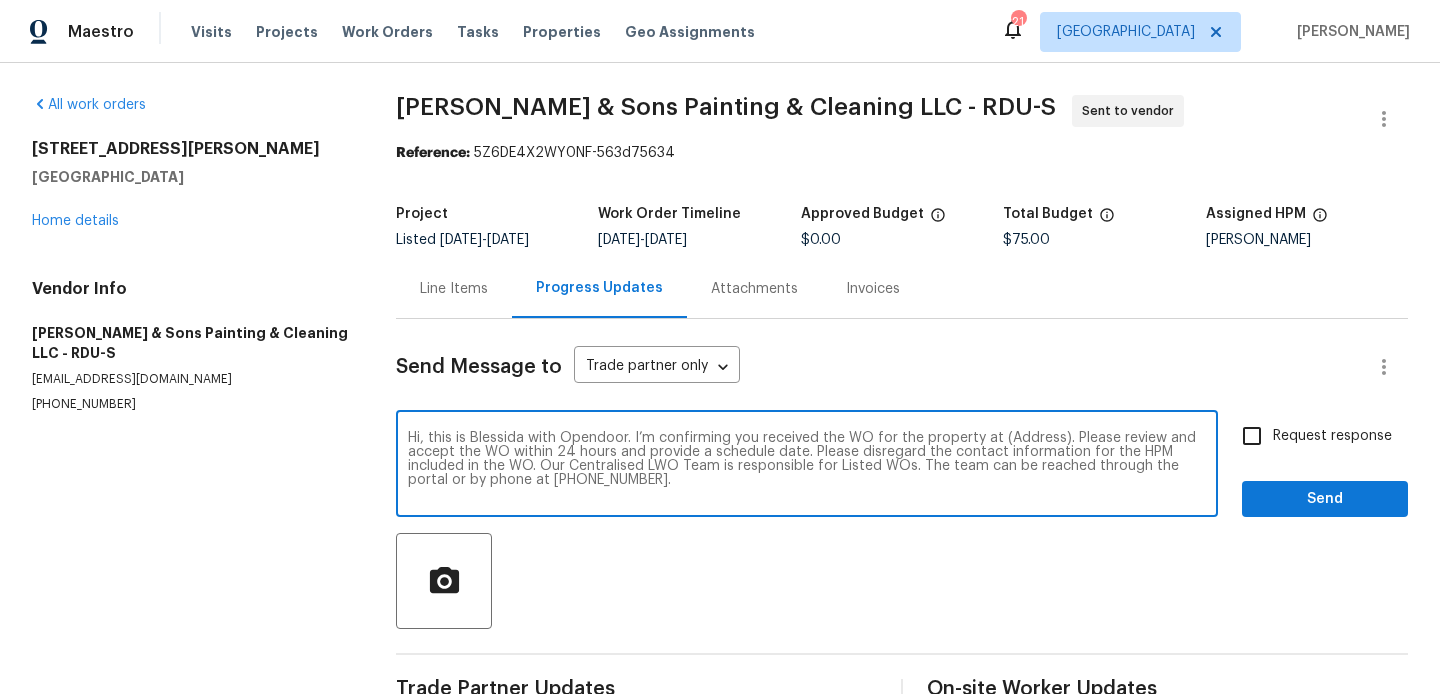 click on "Hi, this is Blessida with Opendoor. I’m confirming you received the WO for the property at (Address). Please review and accept the WO within 24 hours and provide a schedule date. Please disregard the contact information for the HPM included in the WO. Our Centralised LWO Team is responsible for Listed WOs. The team can be reached through the portal or by phone at [PHONE_NUMBER]." at bounding box center (807, 466) 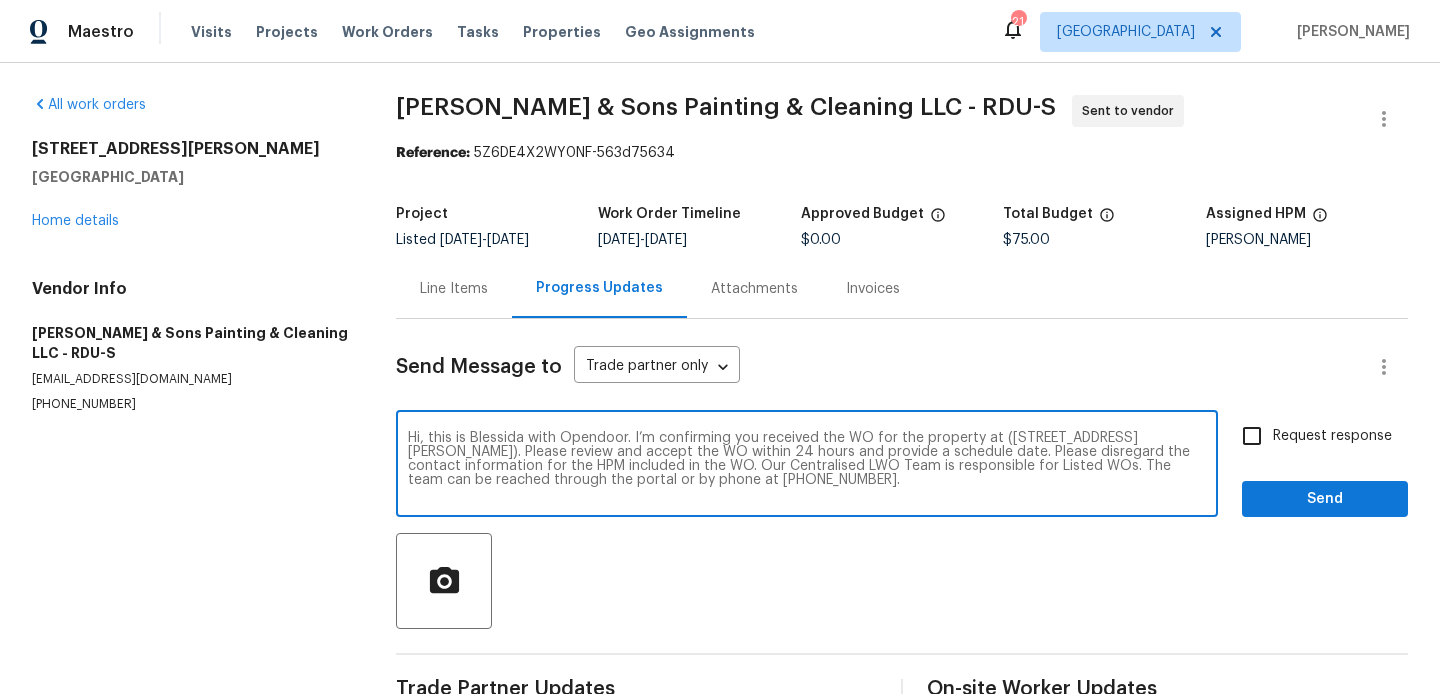 type on "Hi, this is Blessida with Opendoor. I’m confirming you received the WO for the property at ([STREET_ADDRESS][PERSON_NAME]). Please review and accept the WO within 24 hours and provide a schedule date. Please disregard the contact information for the HPM included in the WO. Our Centralised LWO Team is responsible for Listed WOs. The team can be reached through the portal or by phone at [PHONE_NUMBER]." 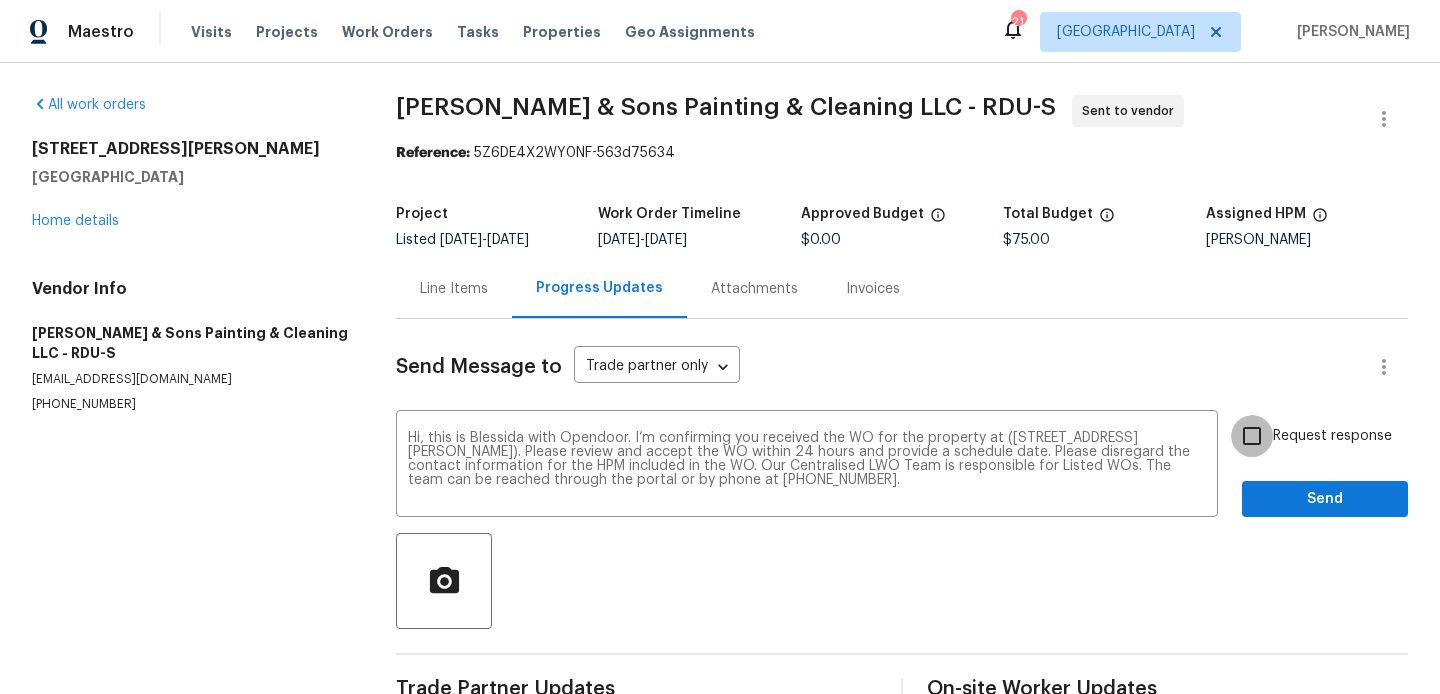 click on "Request response" at bounding box center (1252, 436) 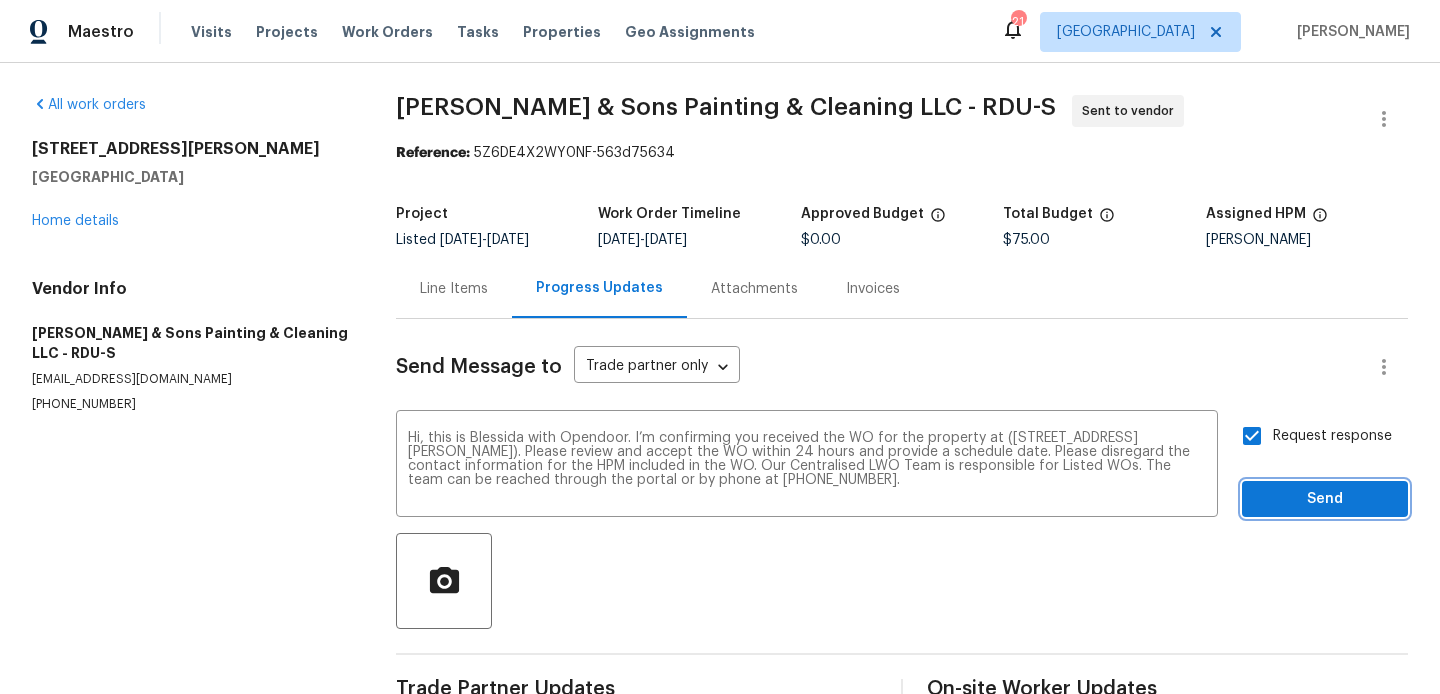click on "Send" at bounding box center [1325, 499] 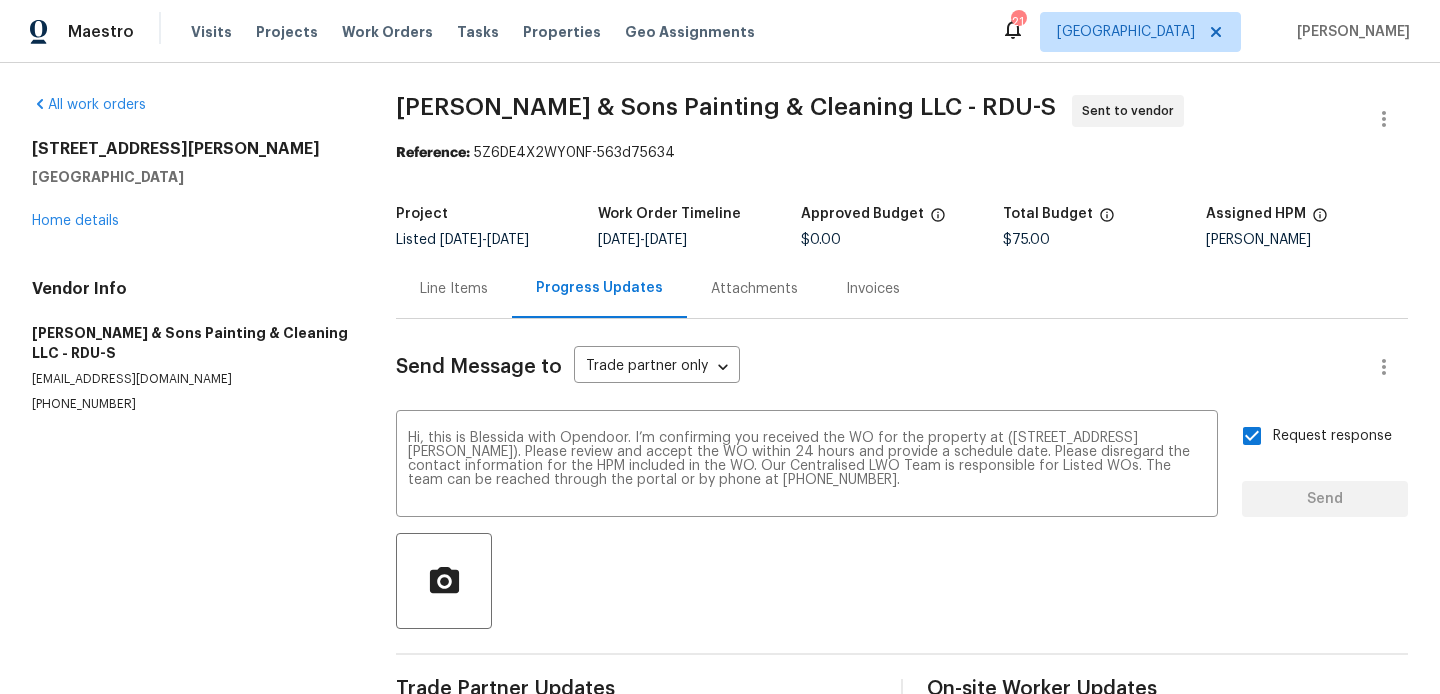 type 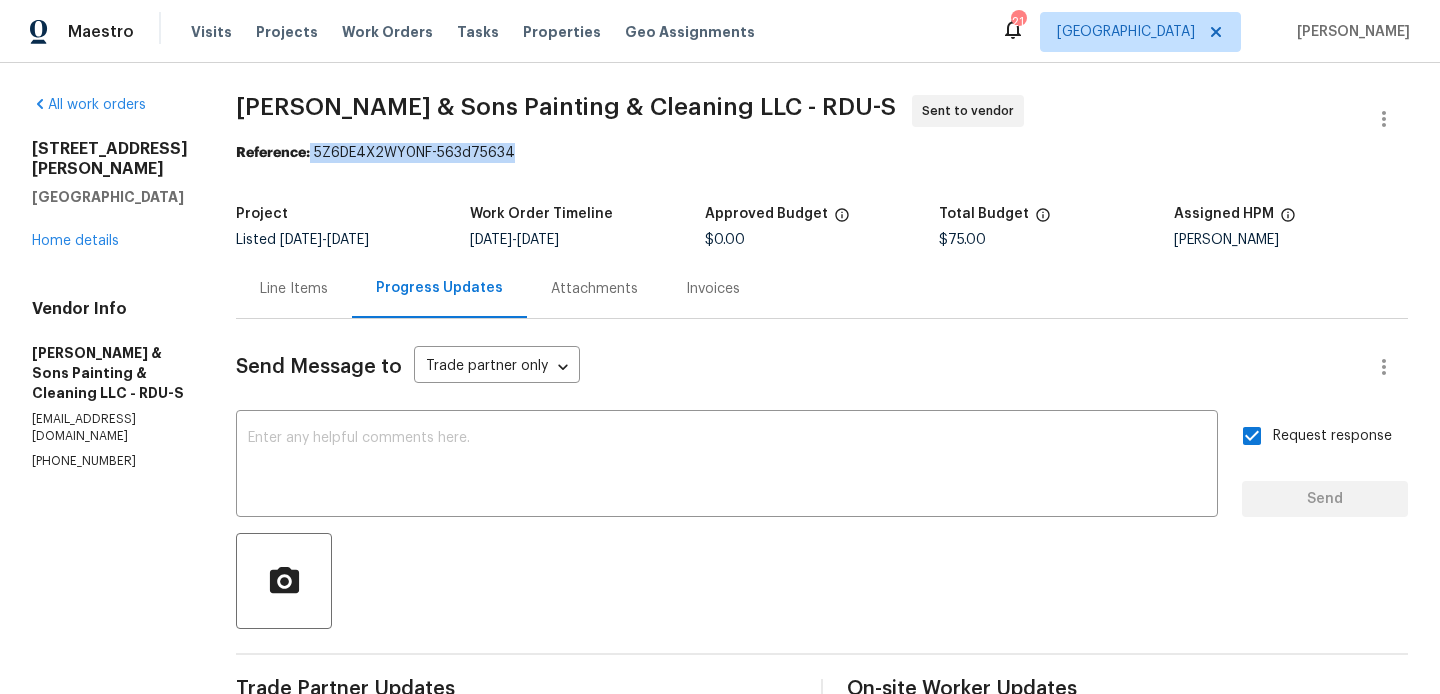 drag, startPoint x: 288, startPoint y: 150, endPoint x: 532, endPoint y: 151, distance: 244.00204 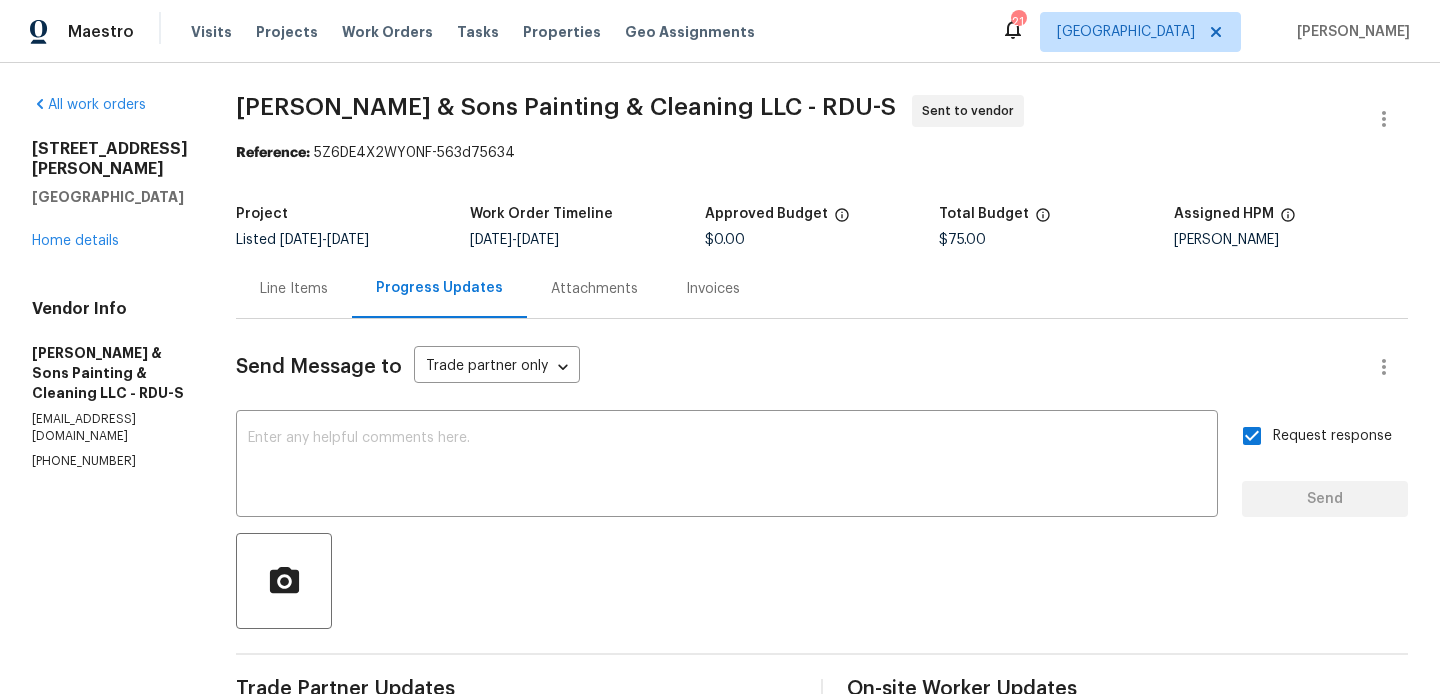 drag, startPoint x: 216, startPoint y: 104, endPoint x: 598, endPoint y: 94, distance: 382.13086 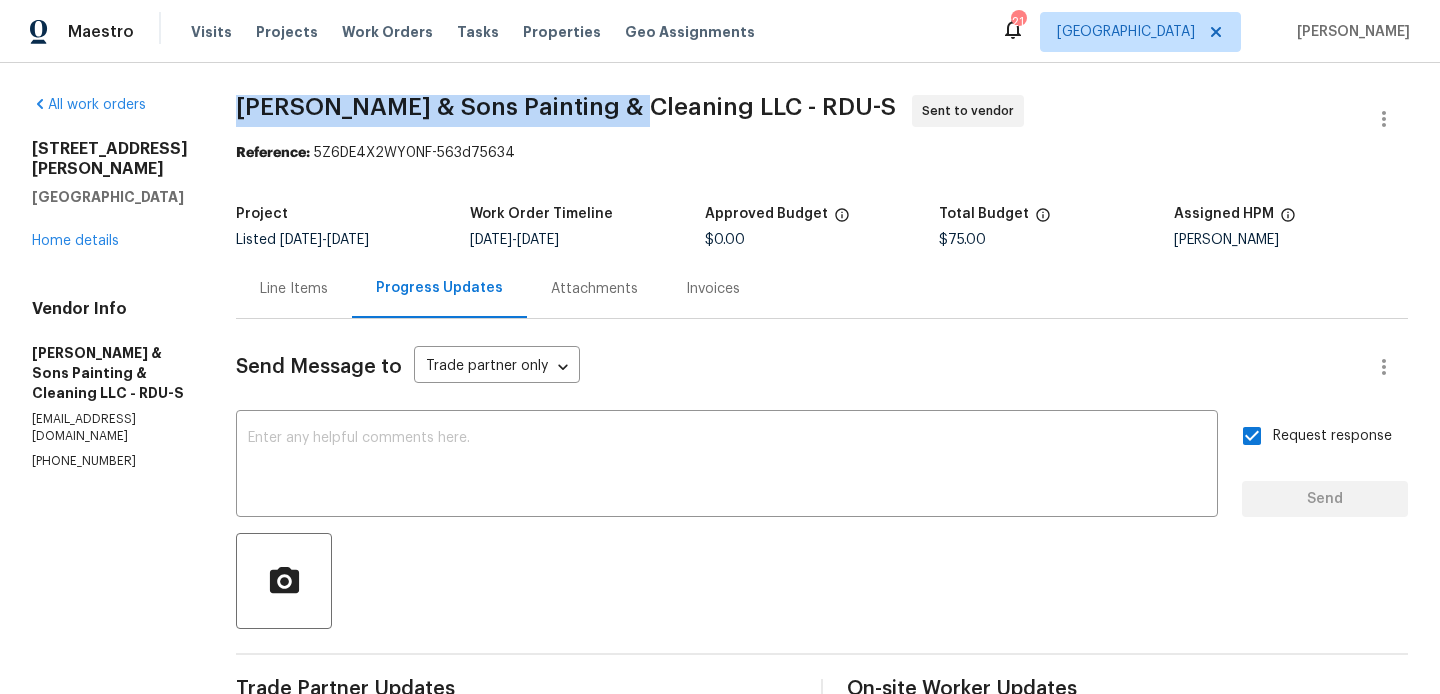 drag, startPoint x: 600, startPoint y: 99, endPoint x: 213, endPoint y: 100, distance: 387.00128 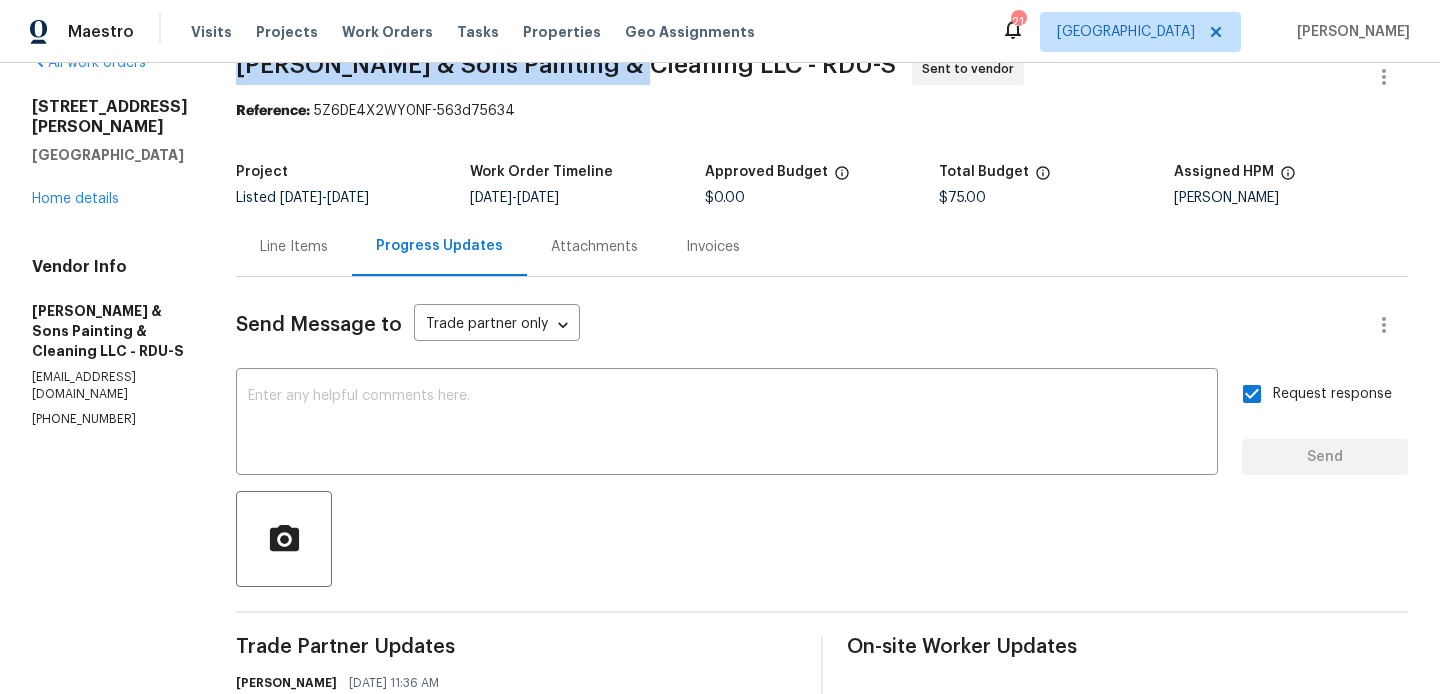 scroll, scrollTop: 0, scrollLeft: 0, axis: both 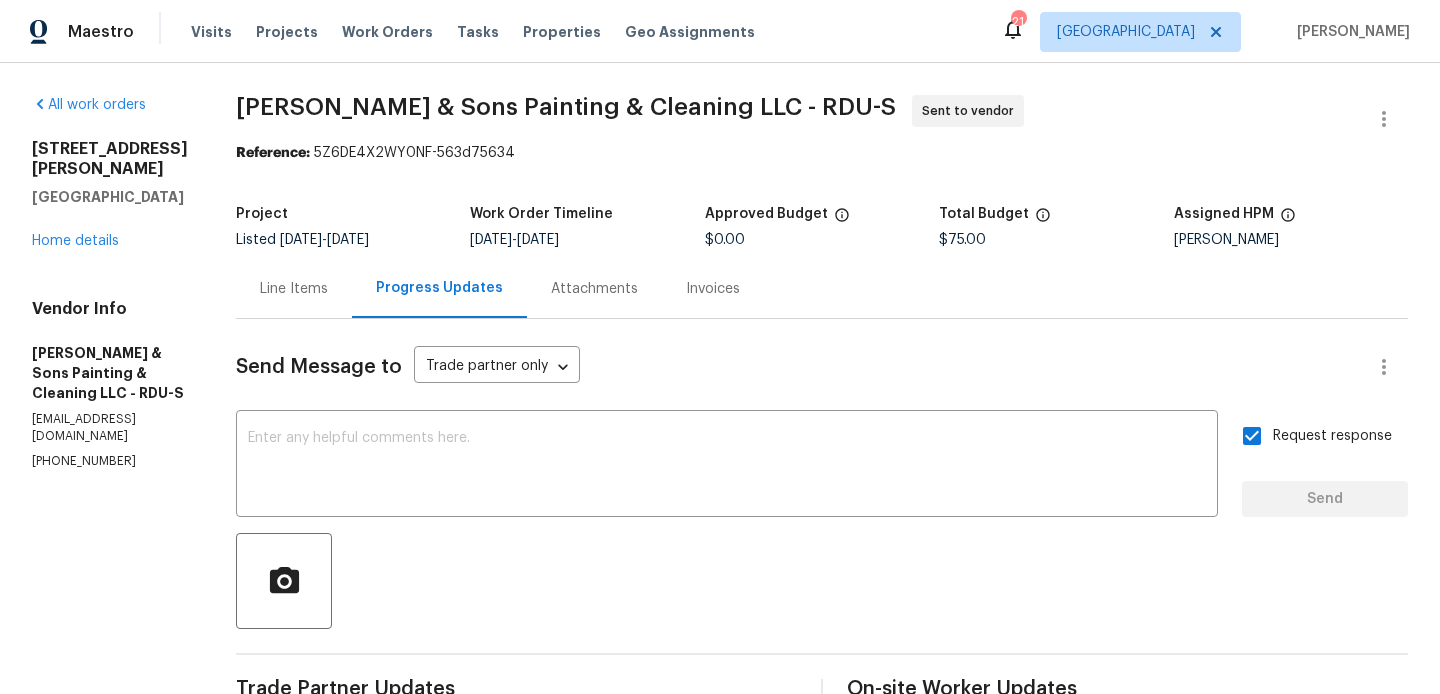 click on "Line Items" at bounding box center (294, 289) 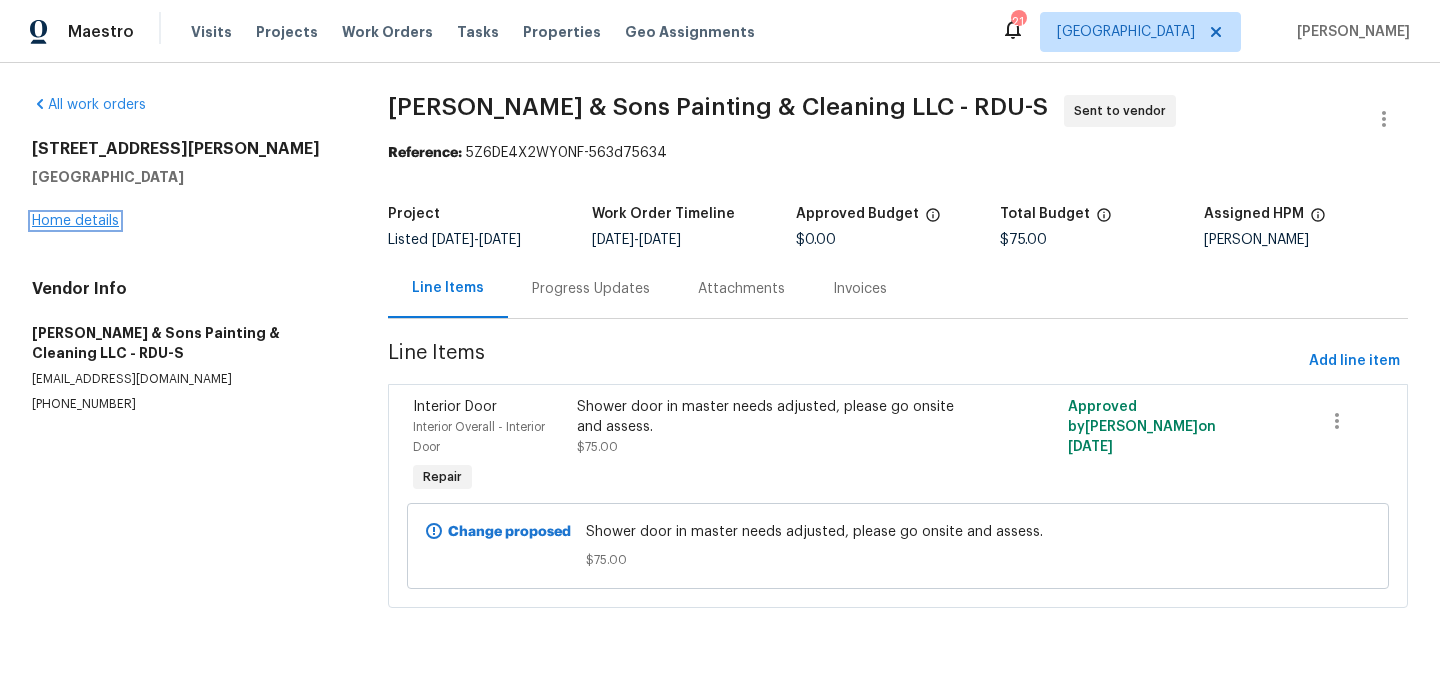 click on "Home details" at bounding box center [75, 221] 